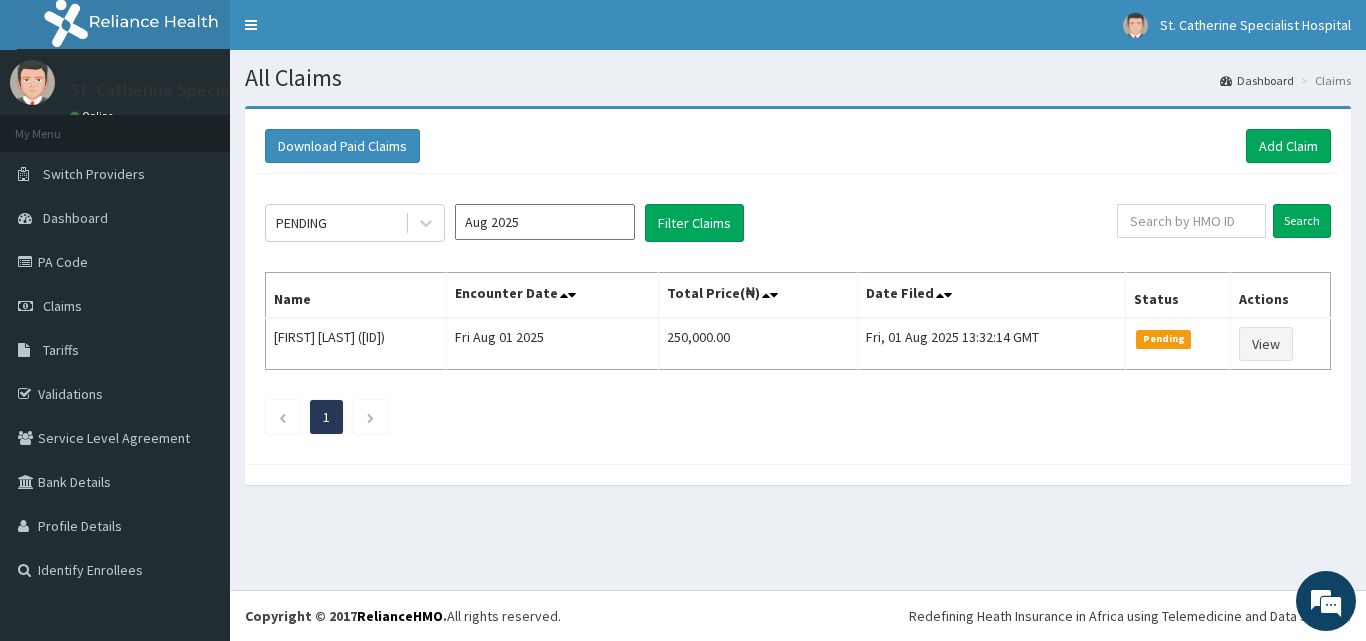 scroll, scrollTop: 0, scrollLeft: 0, axis: both 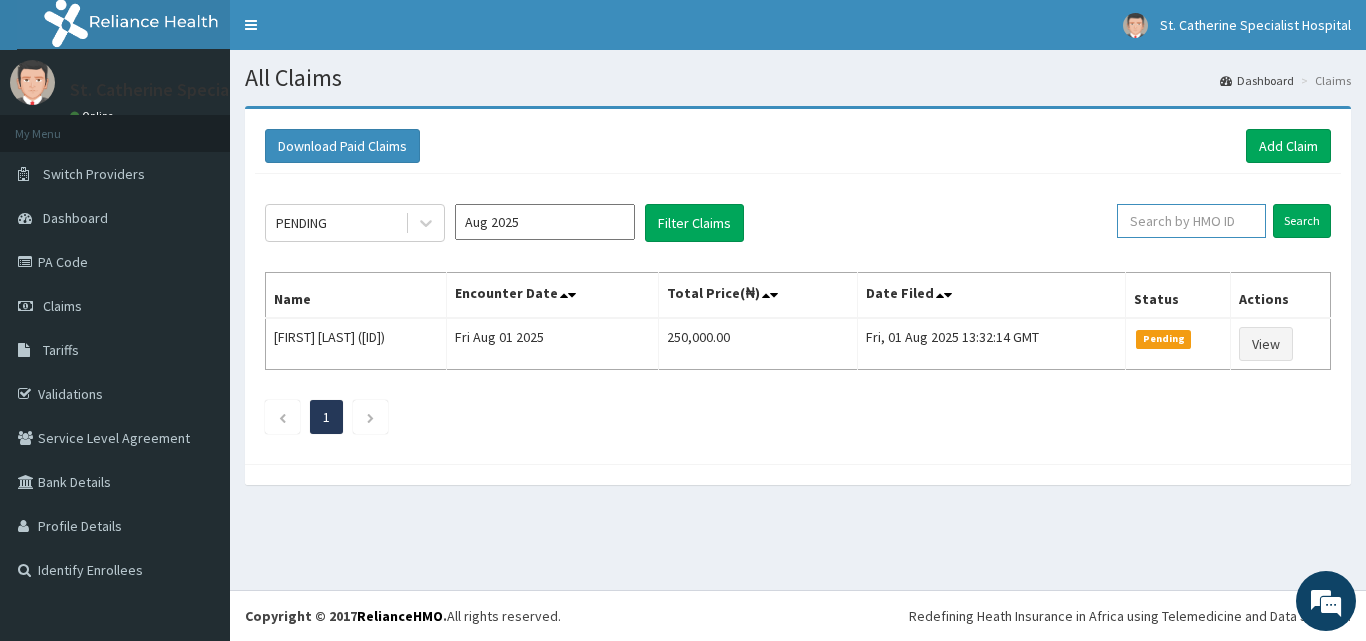 drag, startPoint x: 1169, startPoint y: 212, endPoint x: 1176, endPoint y: 231, distance: 20.248457 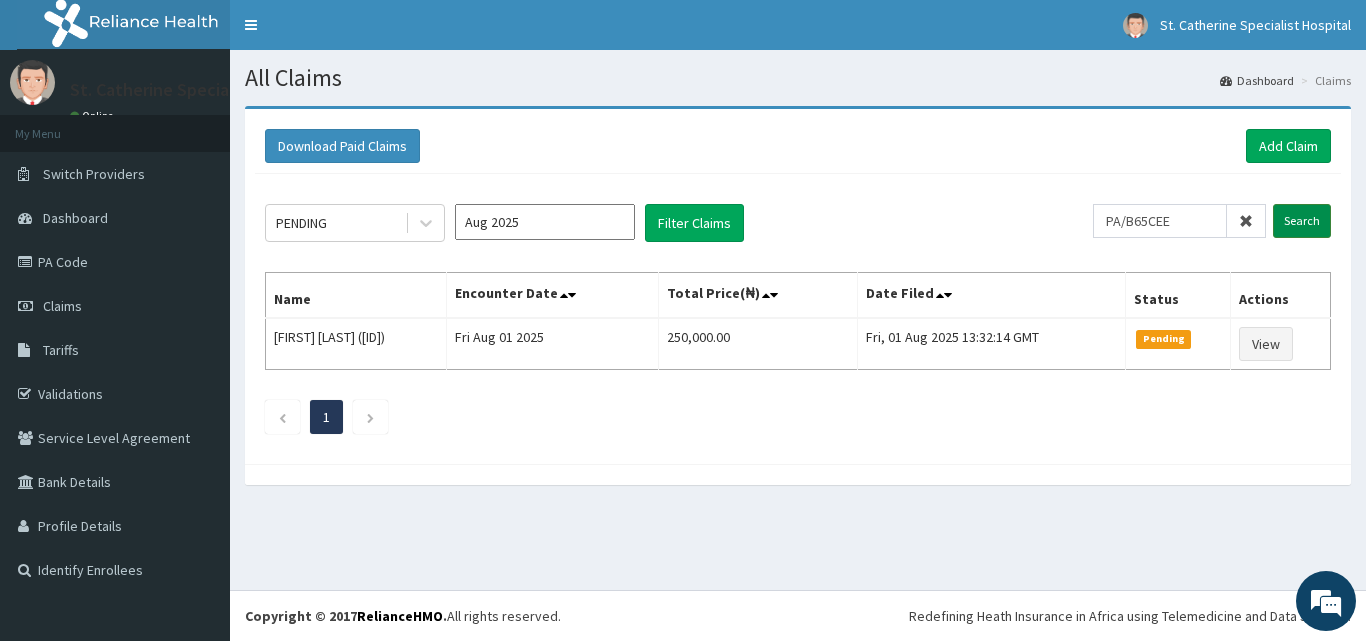 click on "Search" at bounding box center (1302, 221) 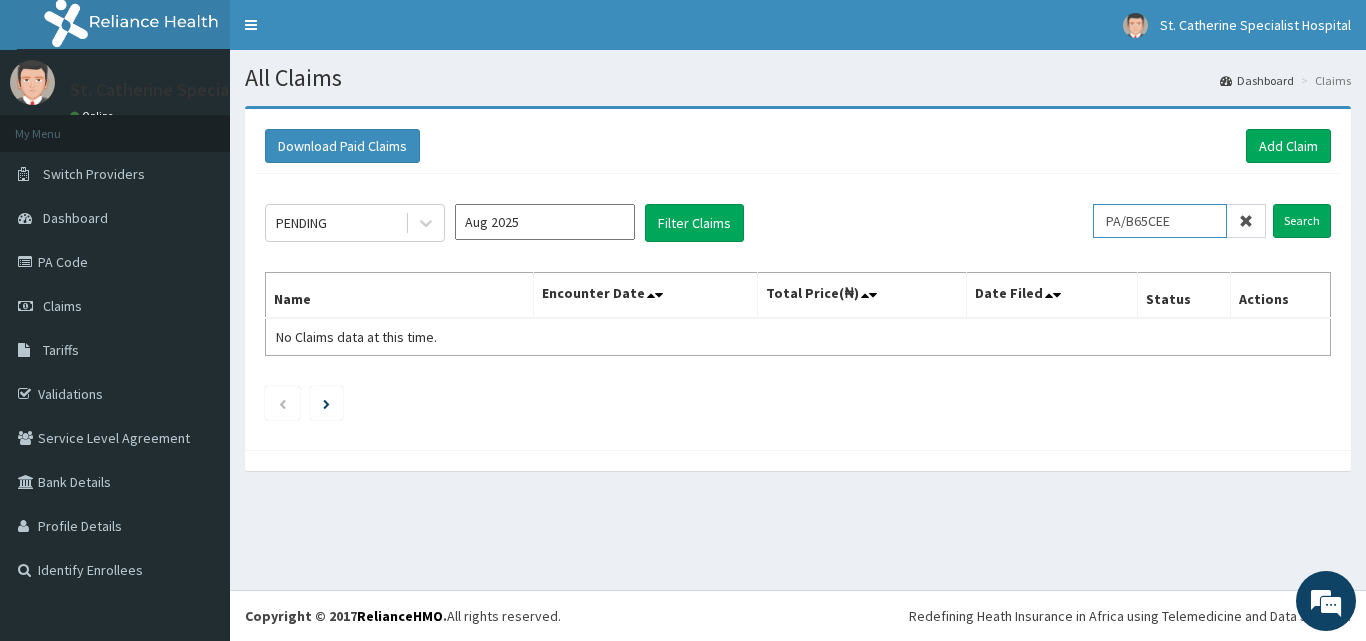click on "PA/B65CEE" at bounding box center (1160, 221) 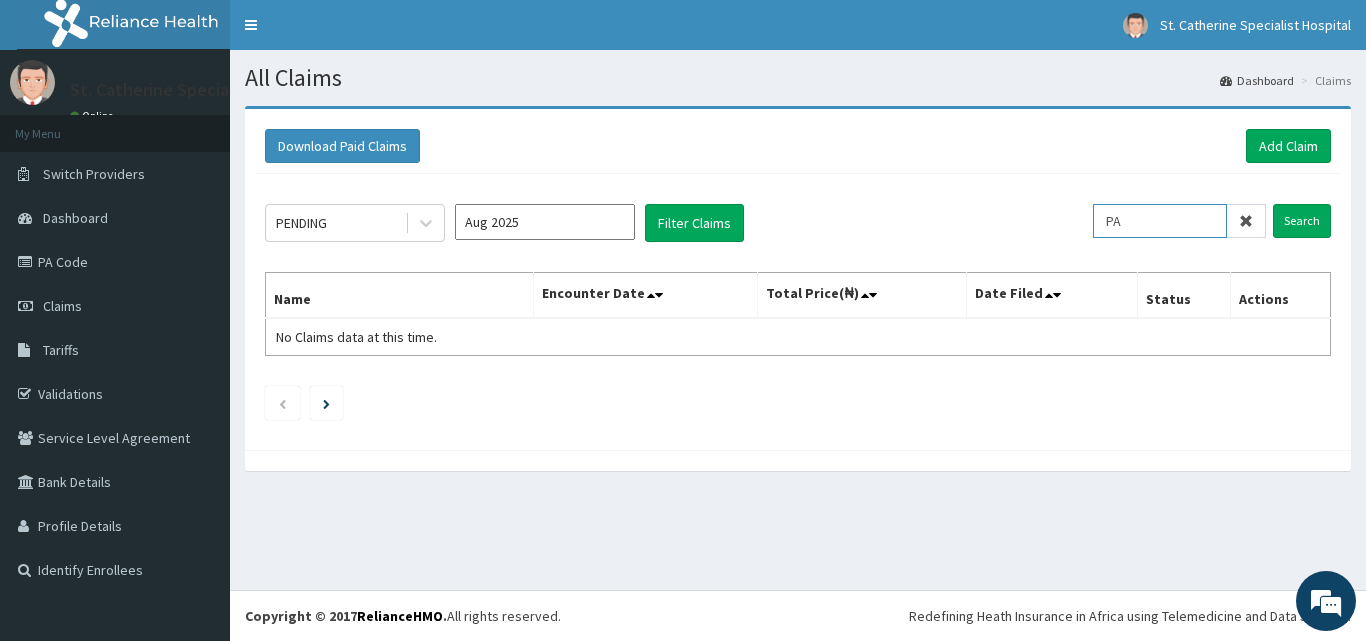 type on "P" 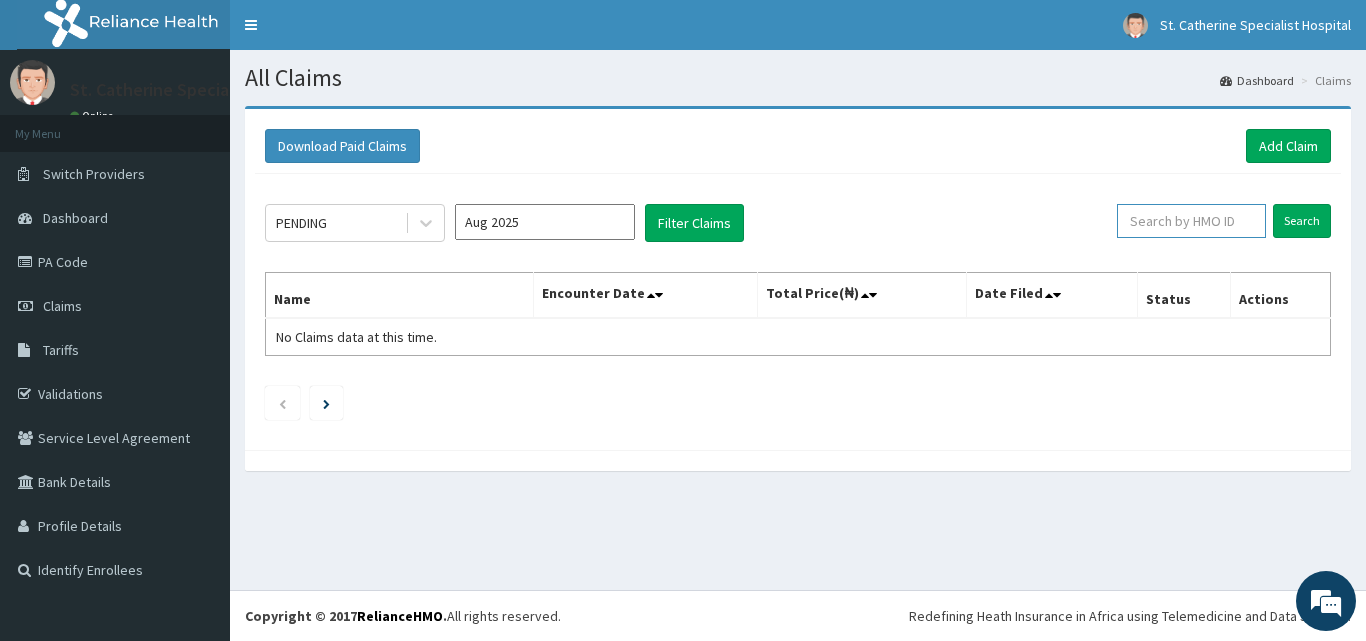 click at bounding box center [1191, 221] 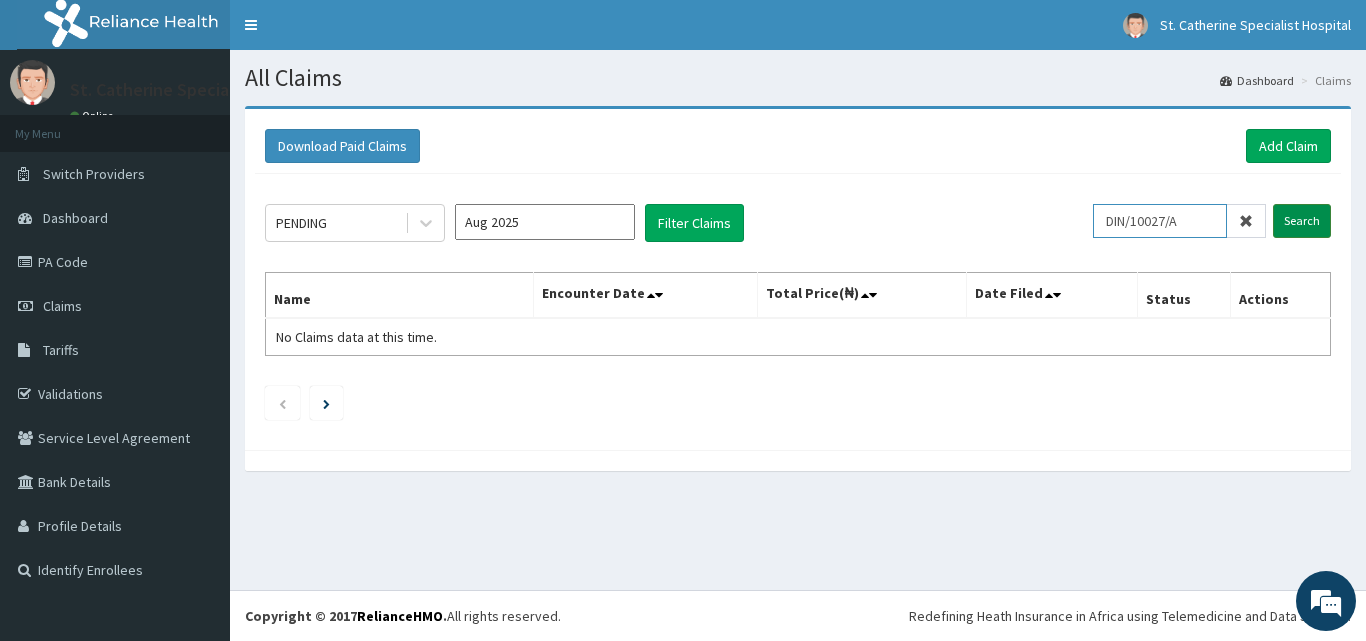 type on "DIN/10027/A" 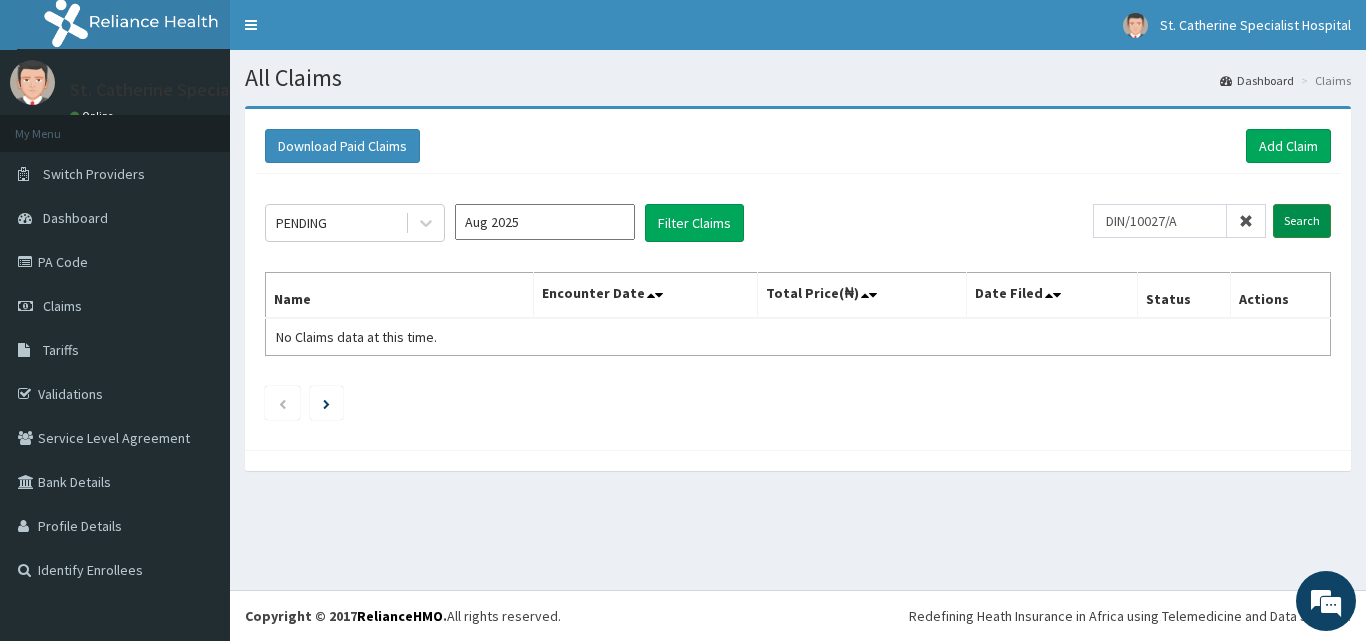 click on "Search" at bounding box center (1302, 221) 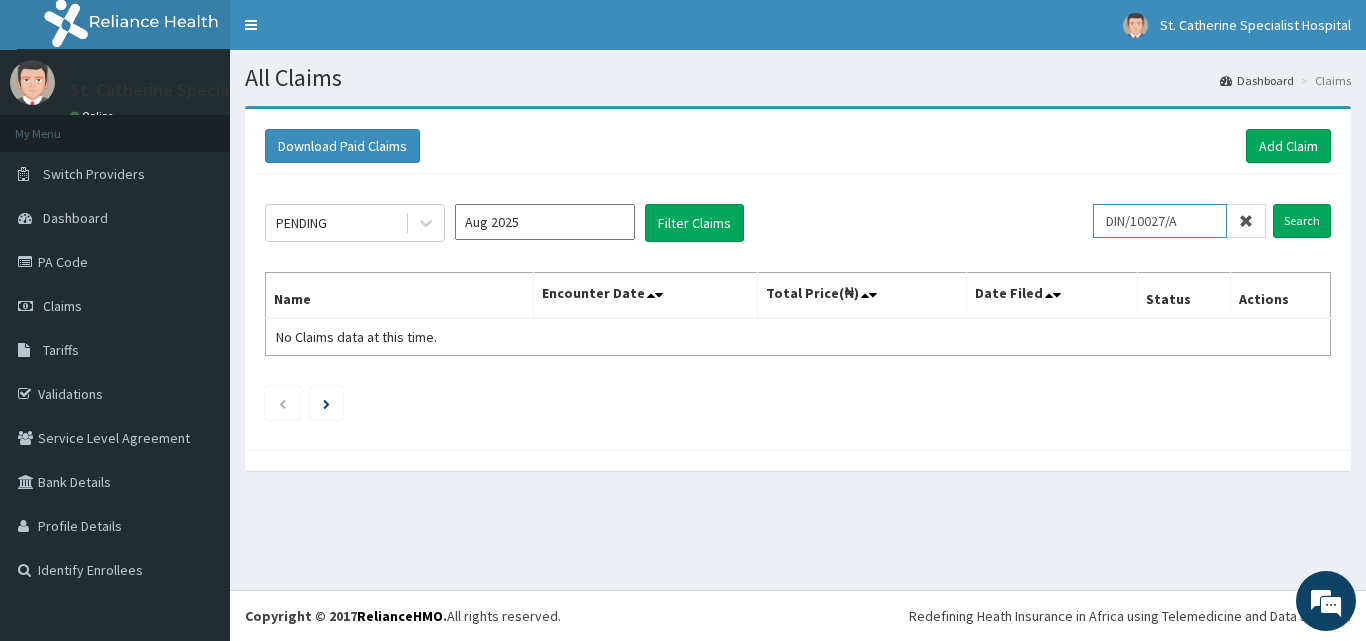 click on "DIN/10027/A" at bounding box center (1160, 221) 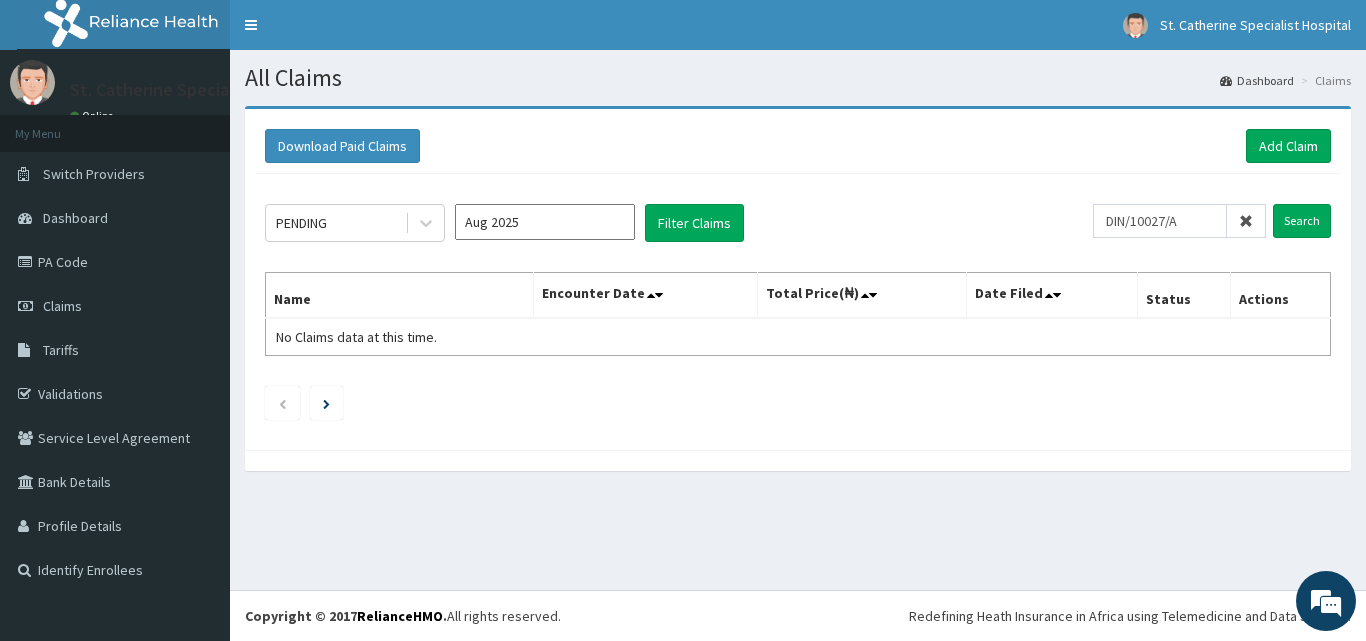 click at bounding box center [1246, 221] 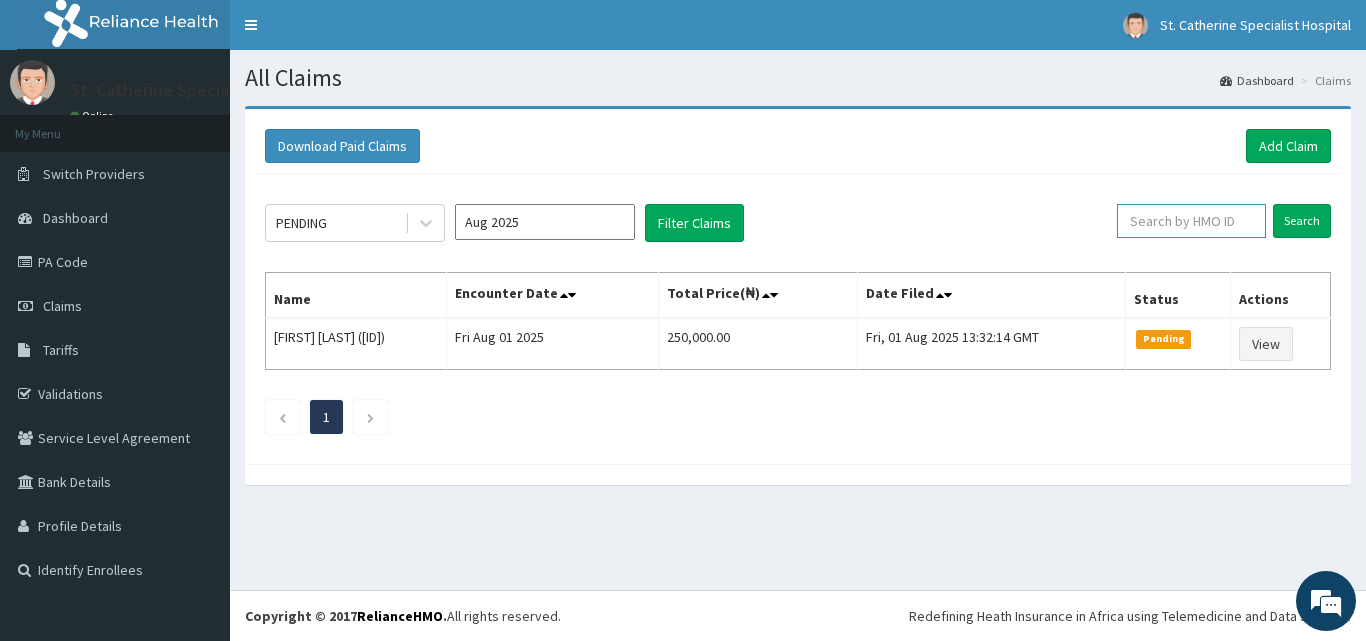 click at bounding box center (1191, 221) 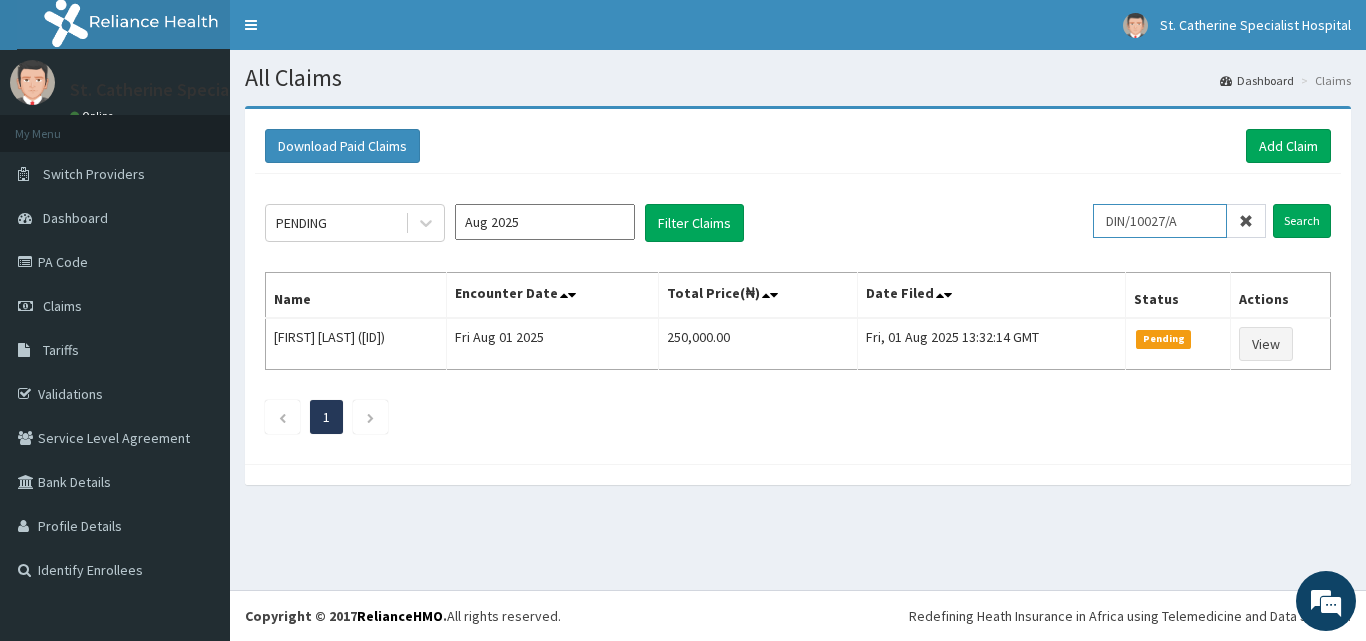 click on "DIN/10027/A" at bounding box center (1160, 221) 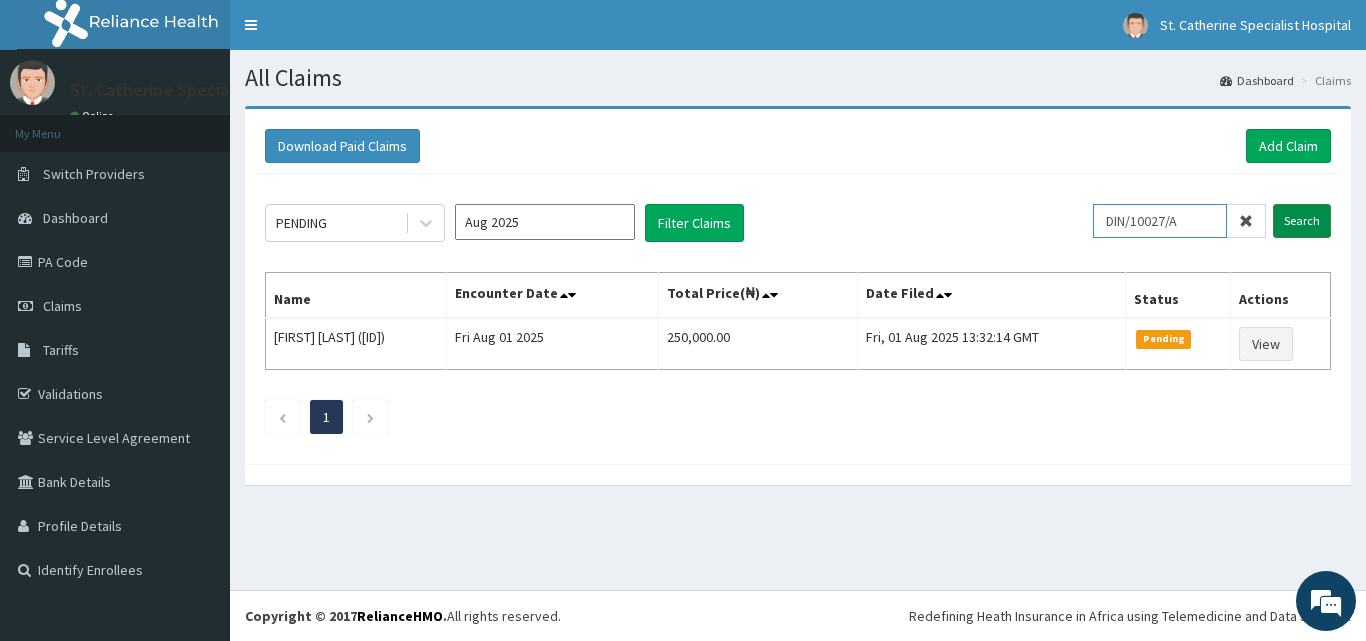 type on "DIN/10027/A" 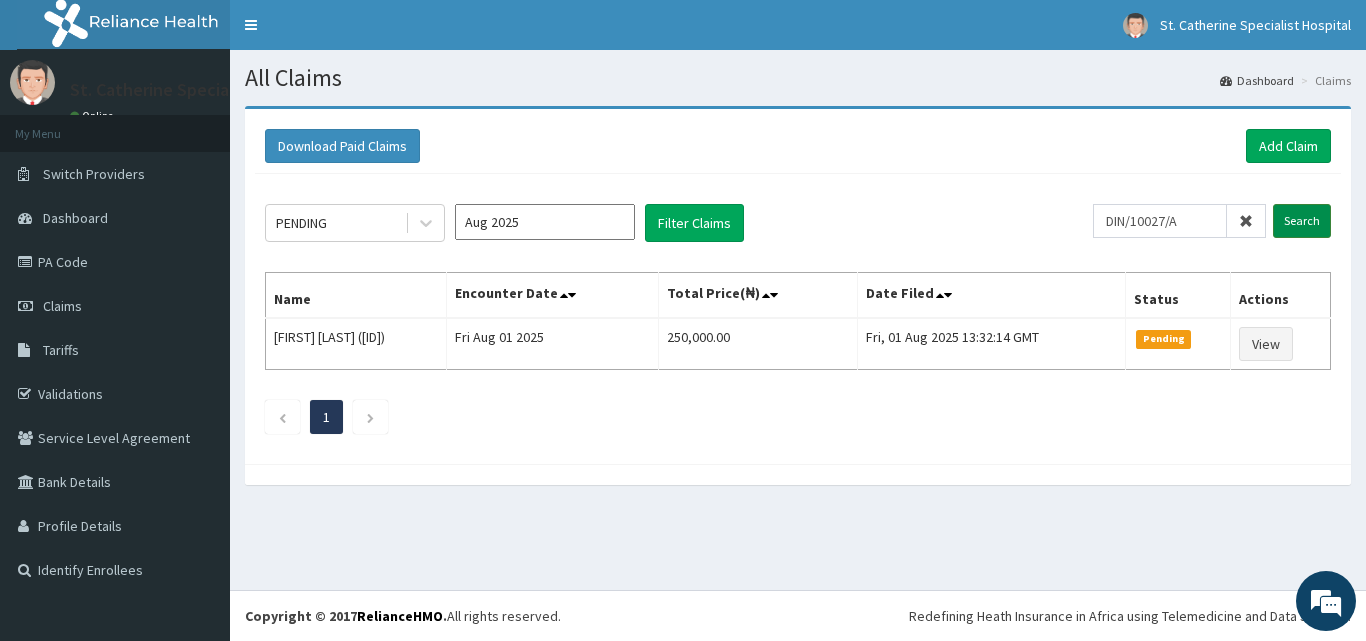 click on "Search" at bounding box center (1302, 221) 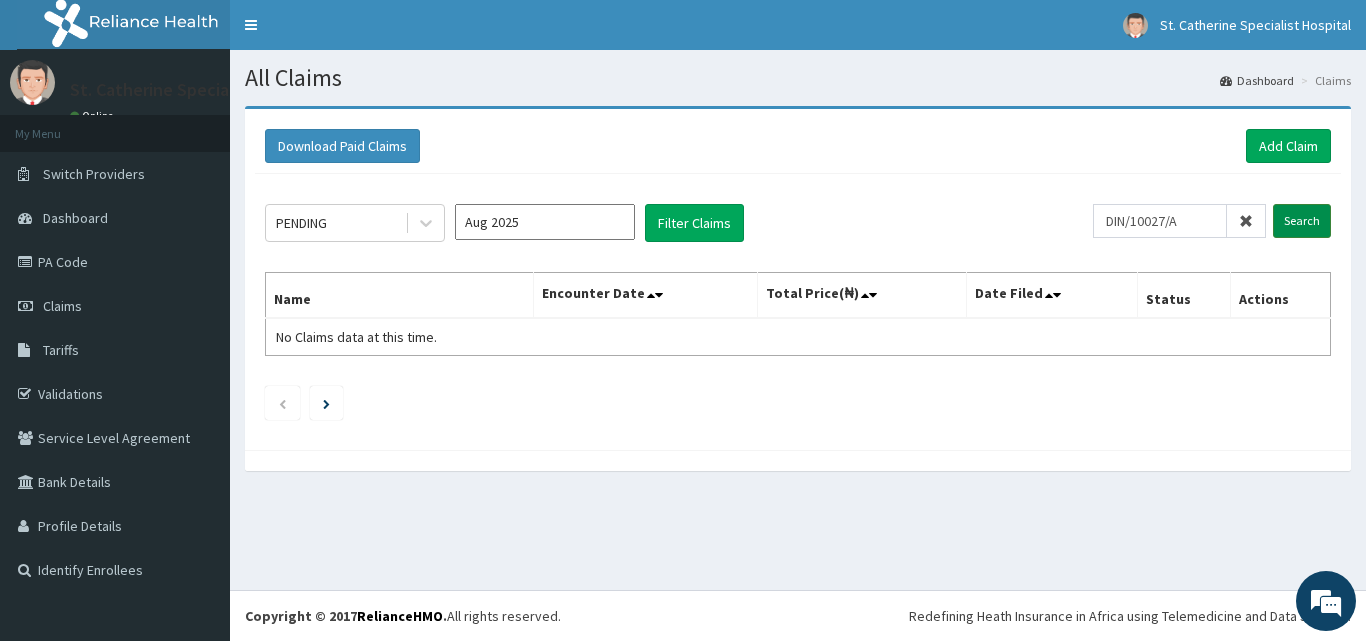 click on "Search" at bounding box center [1302, 221] 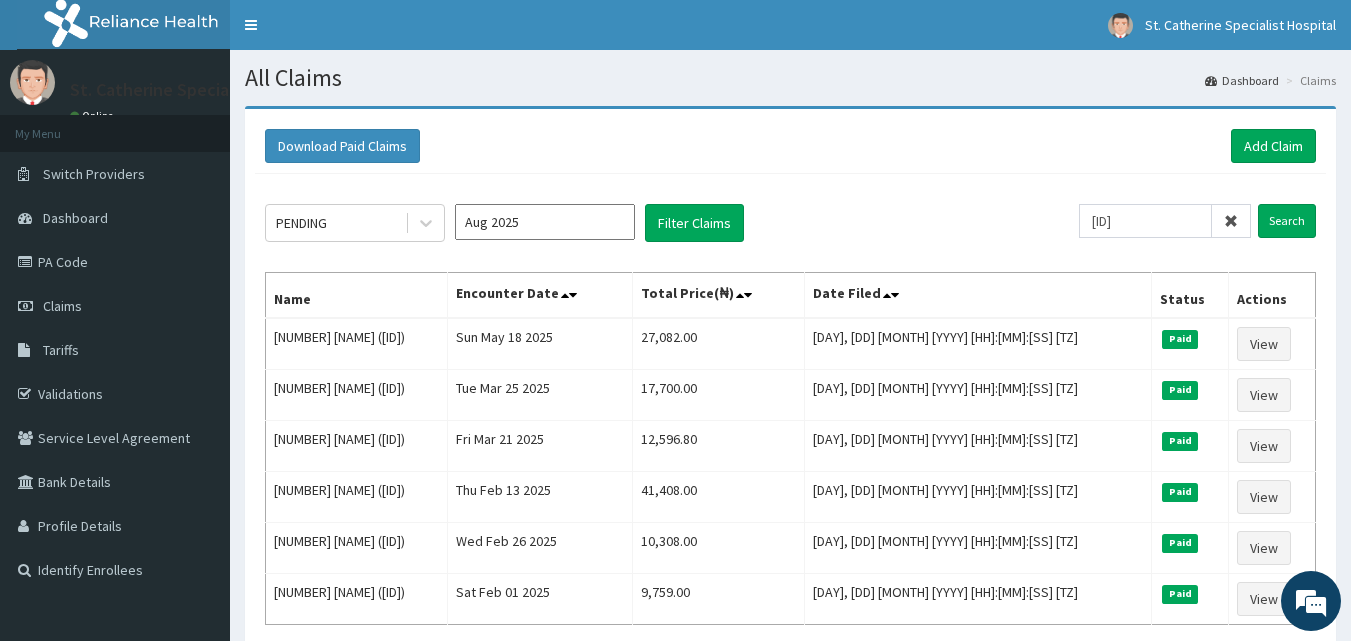 scroll, scrollTop: 0, scrollLeft: 0, axis: both 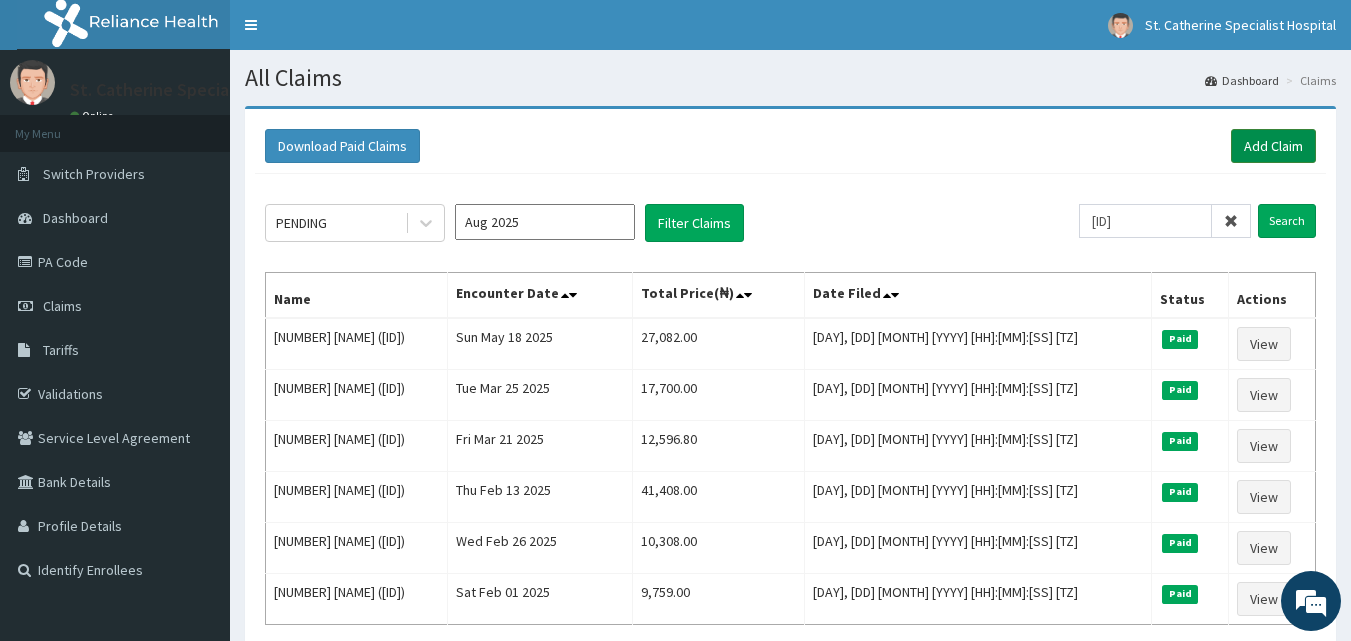 click on "Add Claim" at bounding box center [1273, 146] 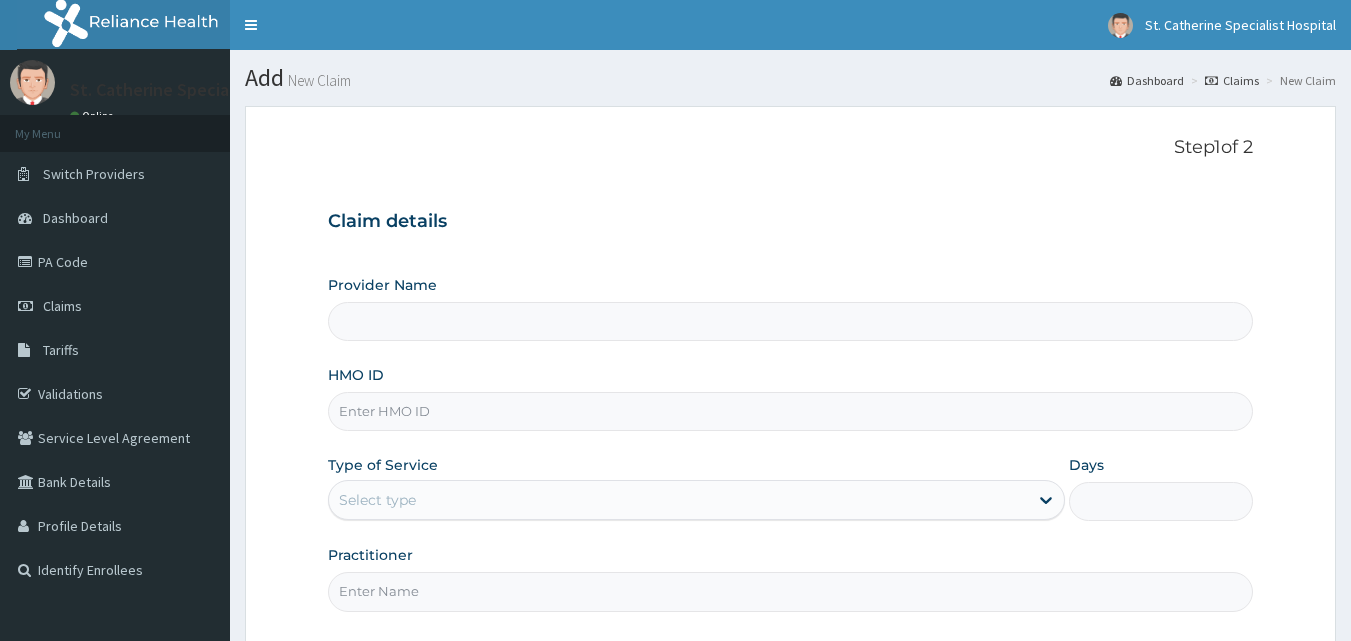 scroll, scrollTop: 0, scrollLeft: 0, axis: both 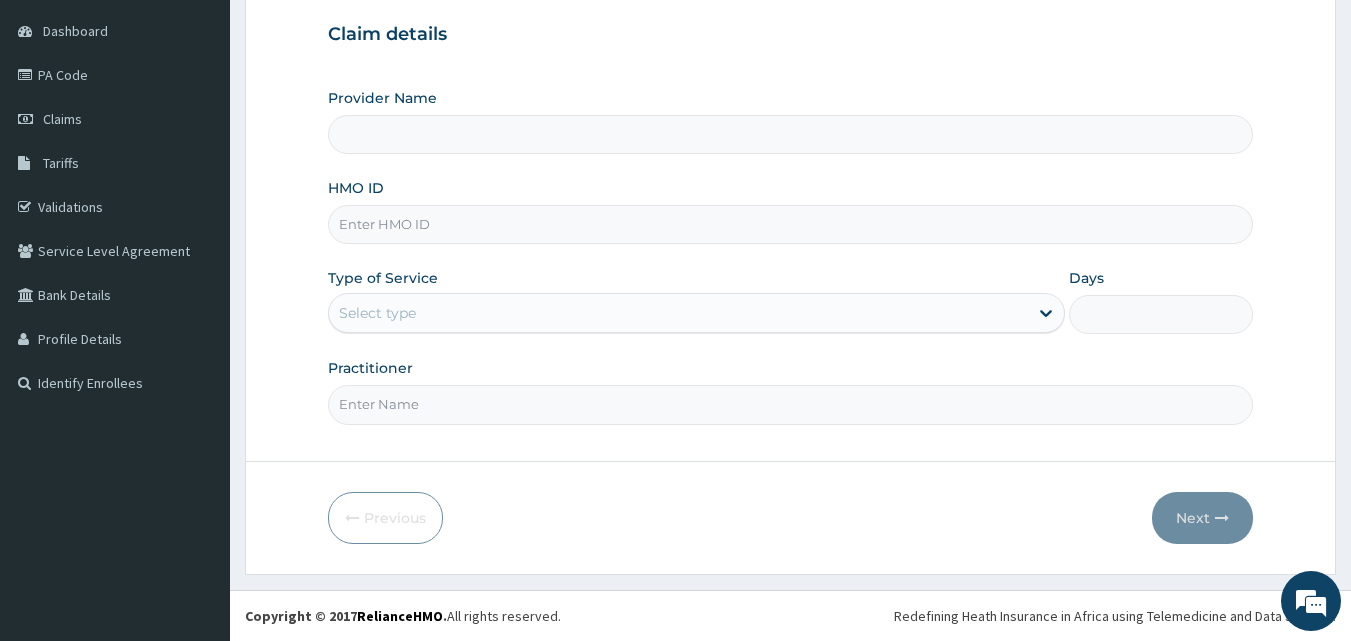 click on "HMO ID" at bounding box center [791, 224] 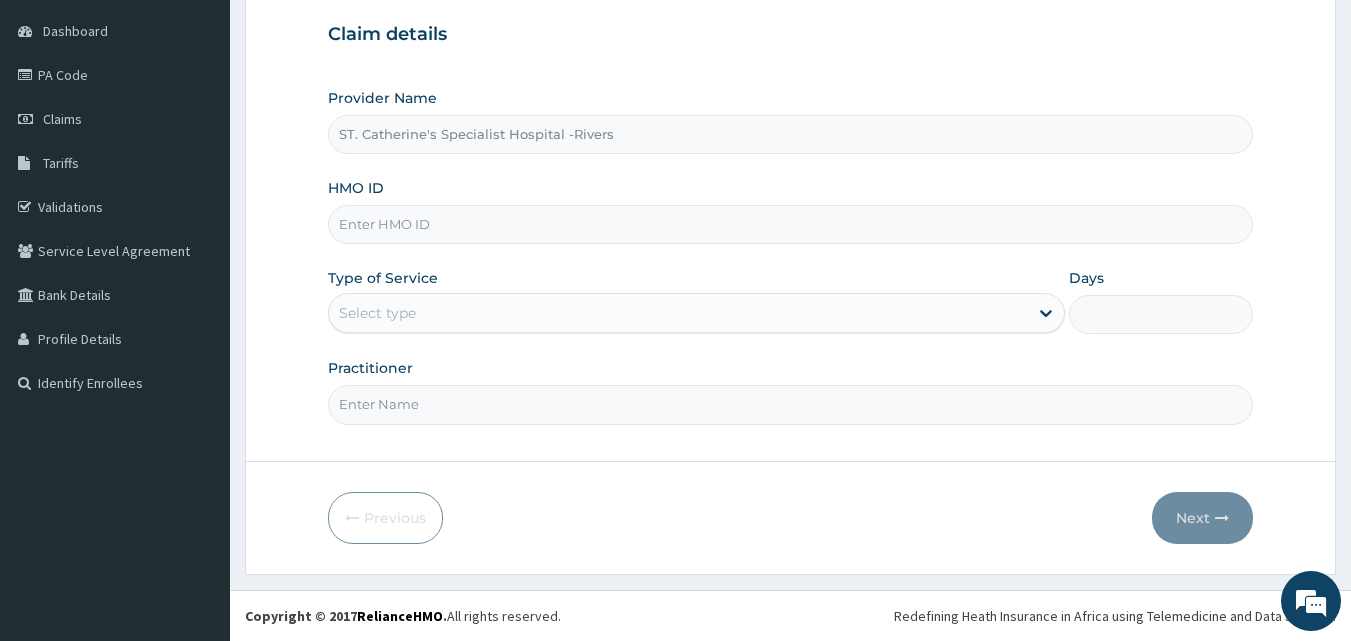 drag, startPoint x: 427, startPoint y: 229, endPoint x: 403, endPoint y: 265, distance: 43.266617 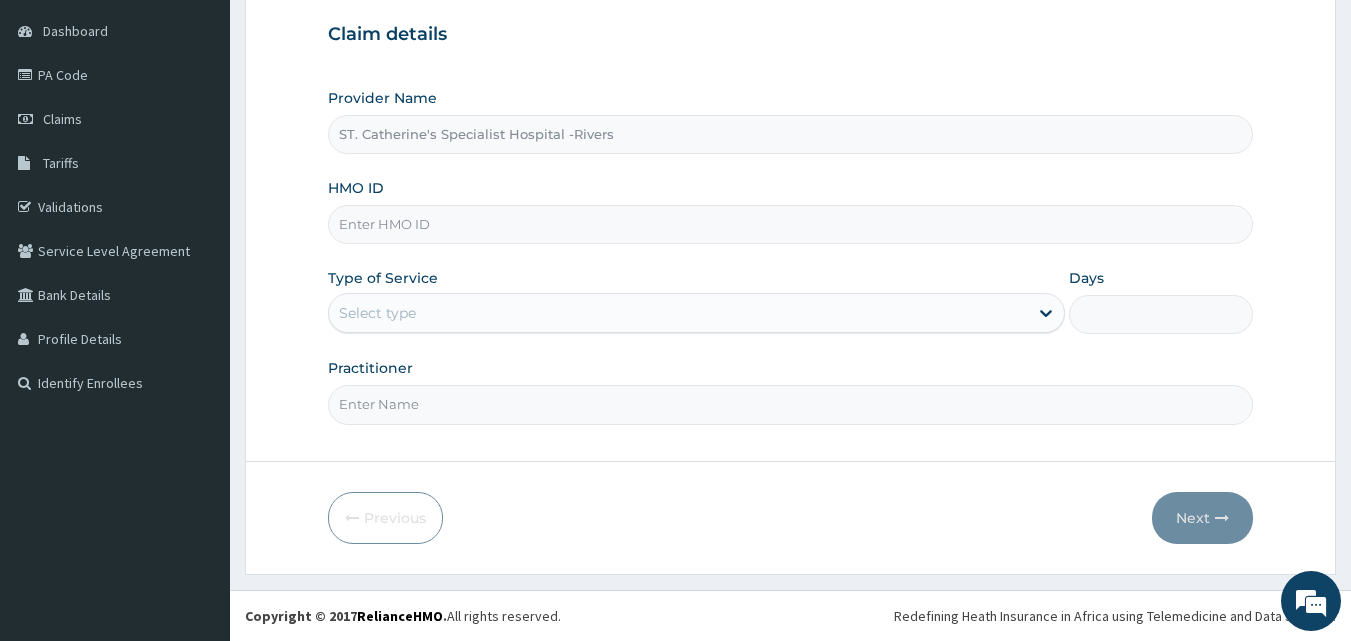 paste on "FMC/11373/A" 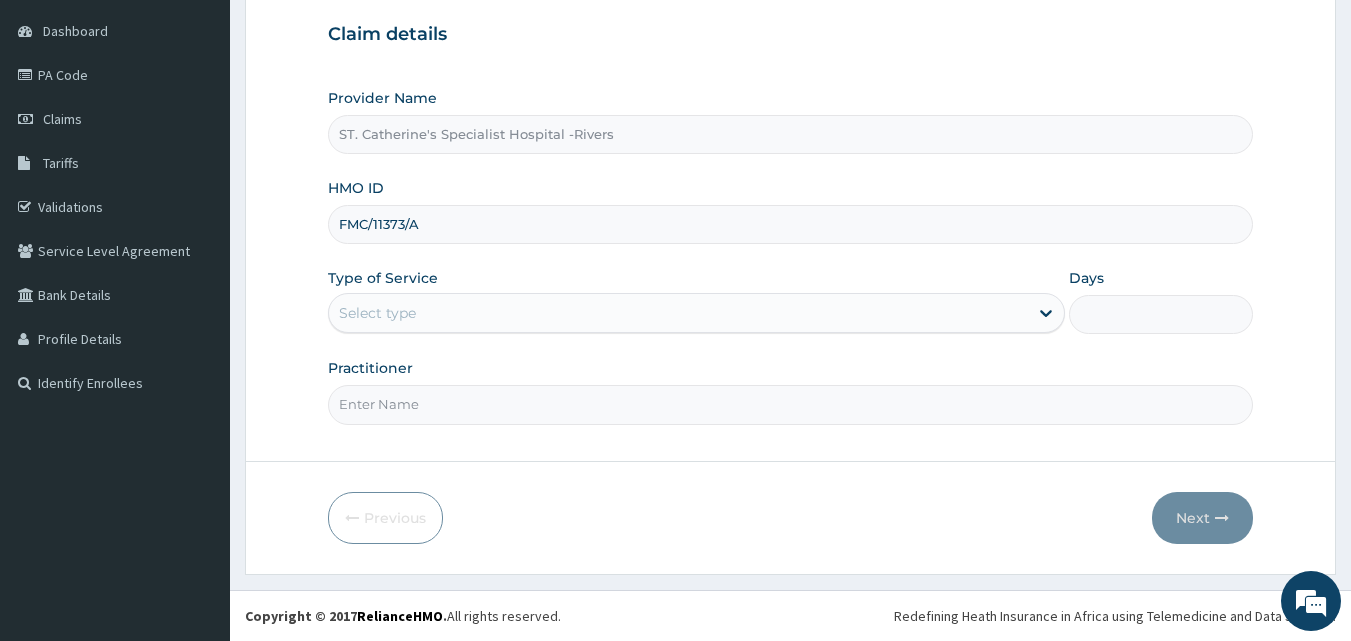 type on "FMC/11373/A" 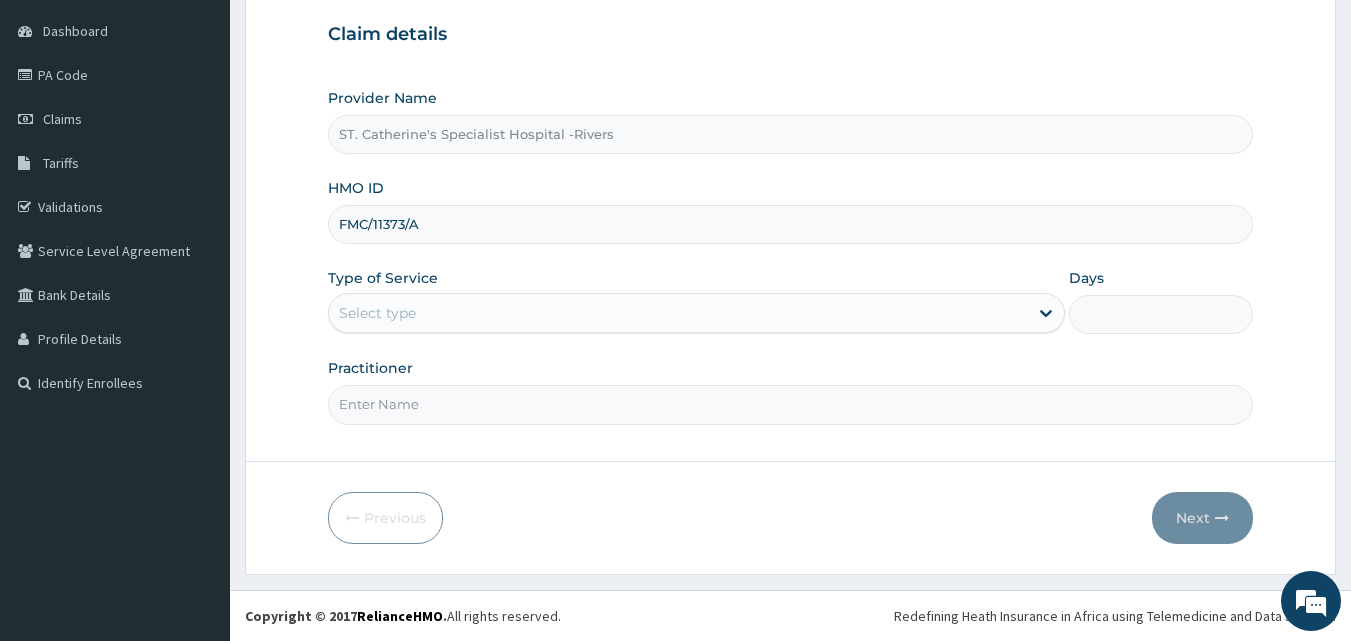 scroll, scrollTop: 0, scrollLeft: 0, axis: both 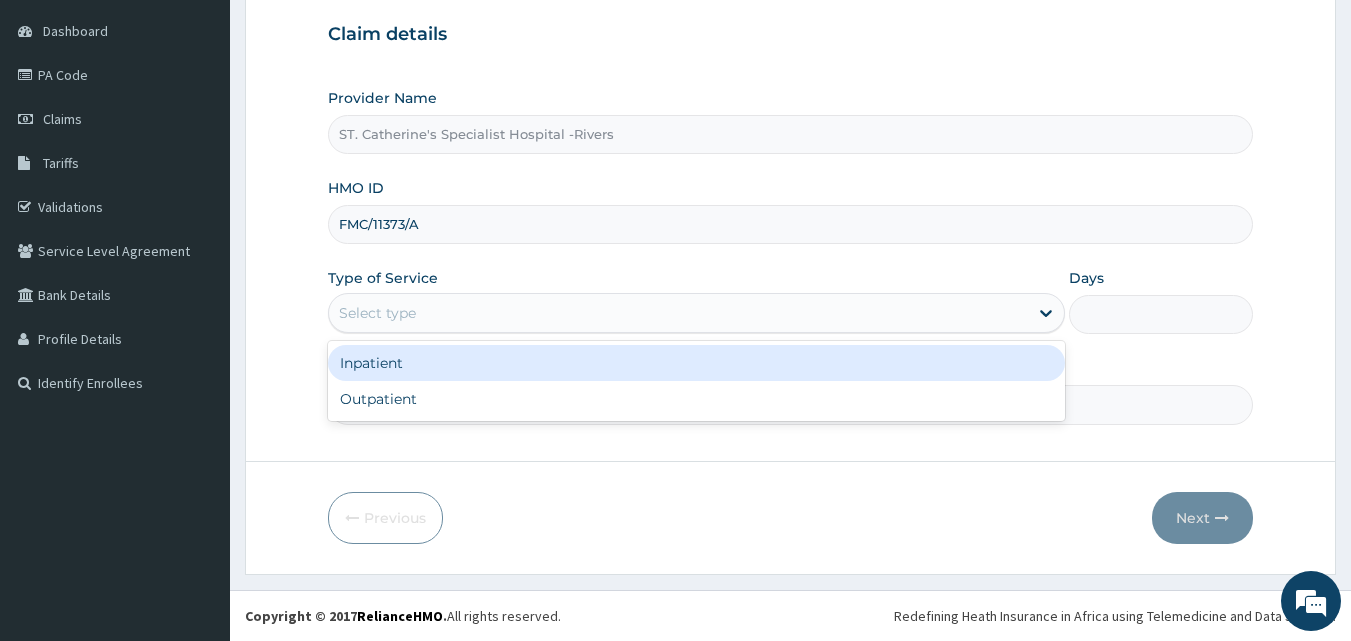 click on "Select type" at bounding box center (678, 313) 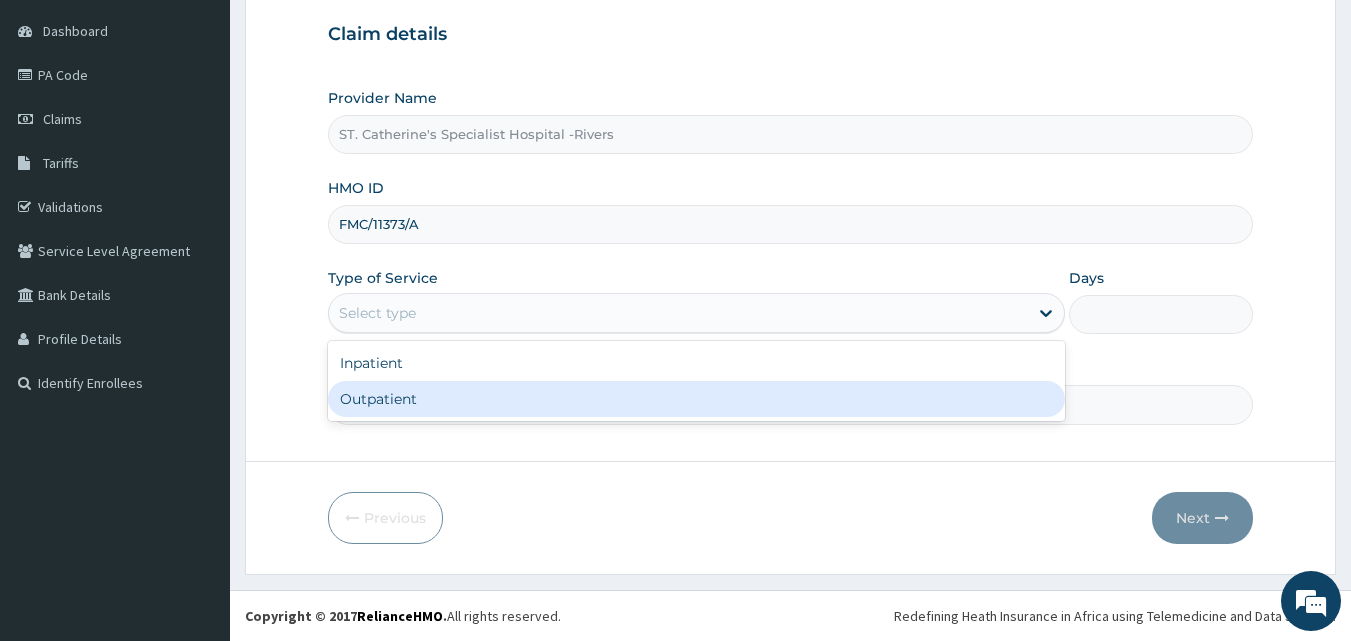 click on "Outpatient" at bounding box center [696, 399] 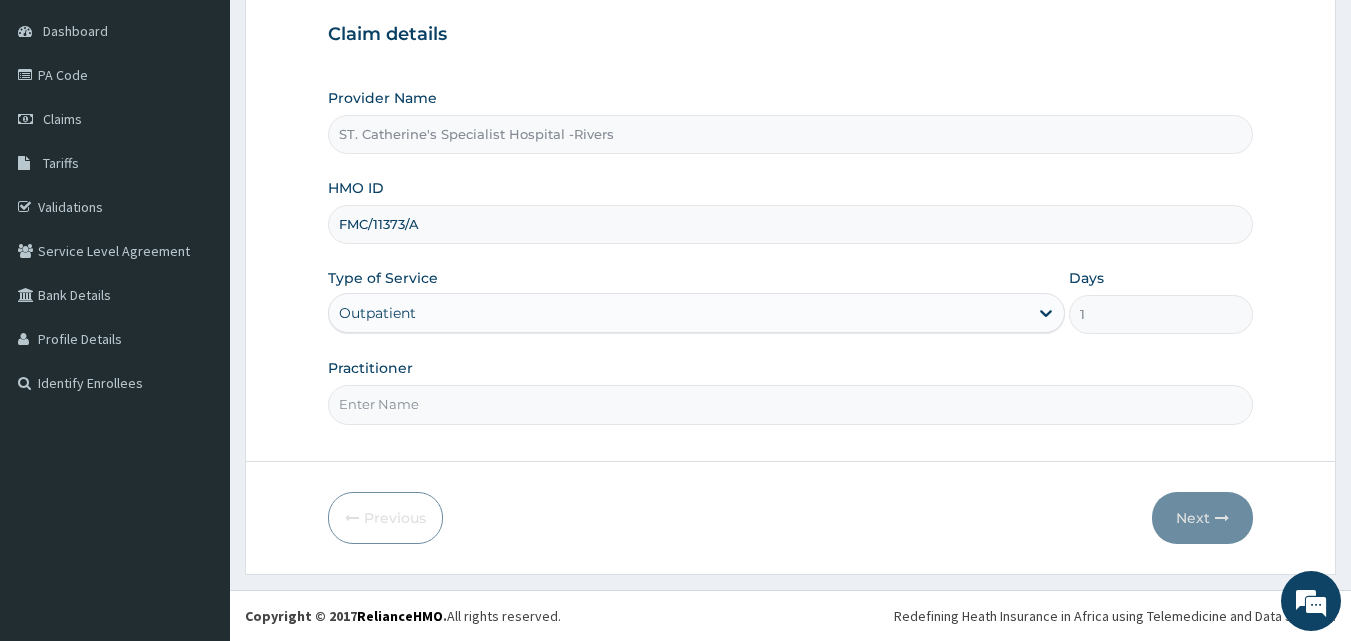drag, startPoint x: 479, startPoint y: 396, endPoint x: 454, endPoint y: 384, distance: 27.730848 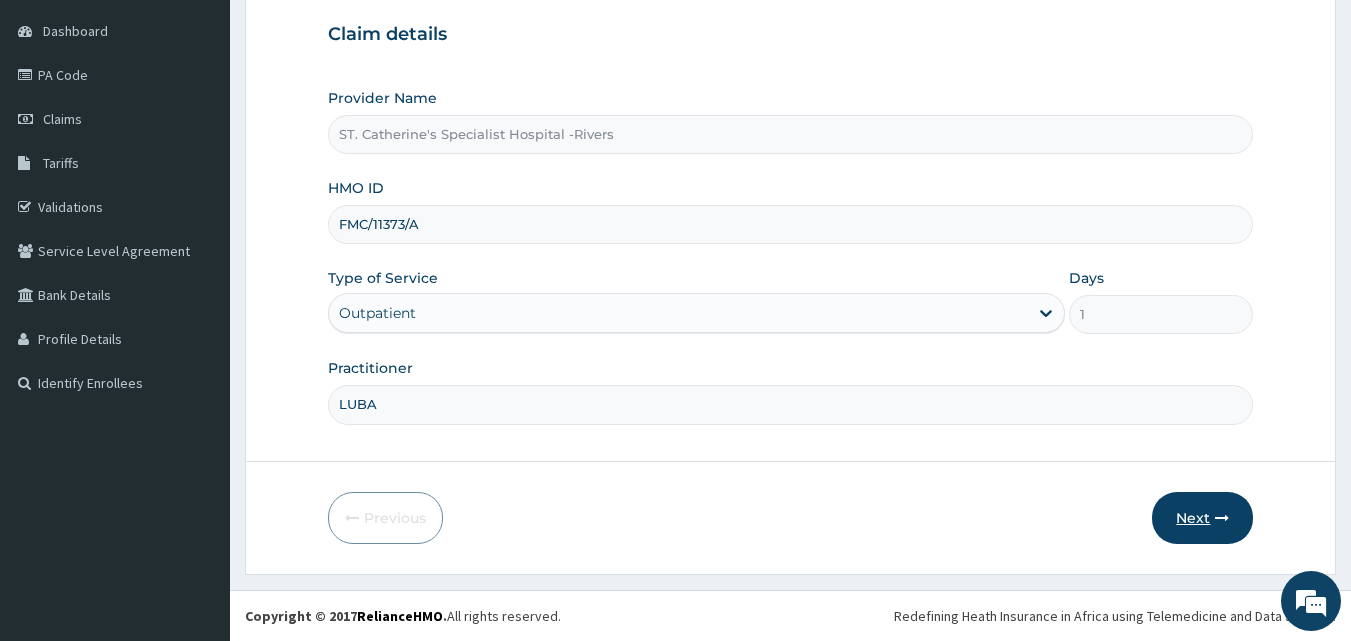 click on "Next" at bounding box center (1202, 518) 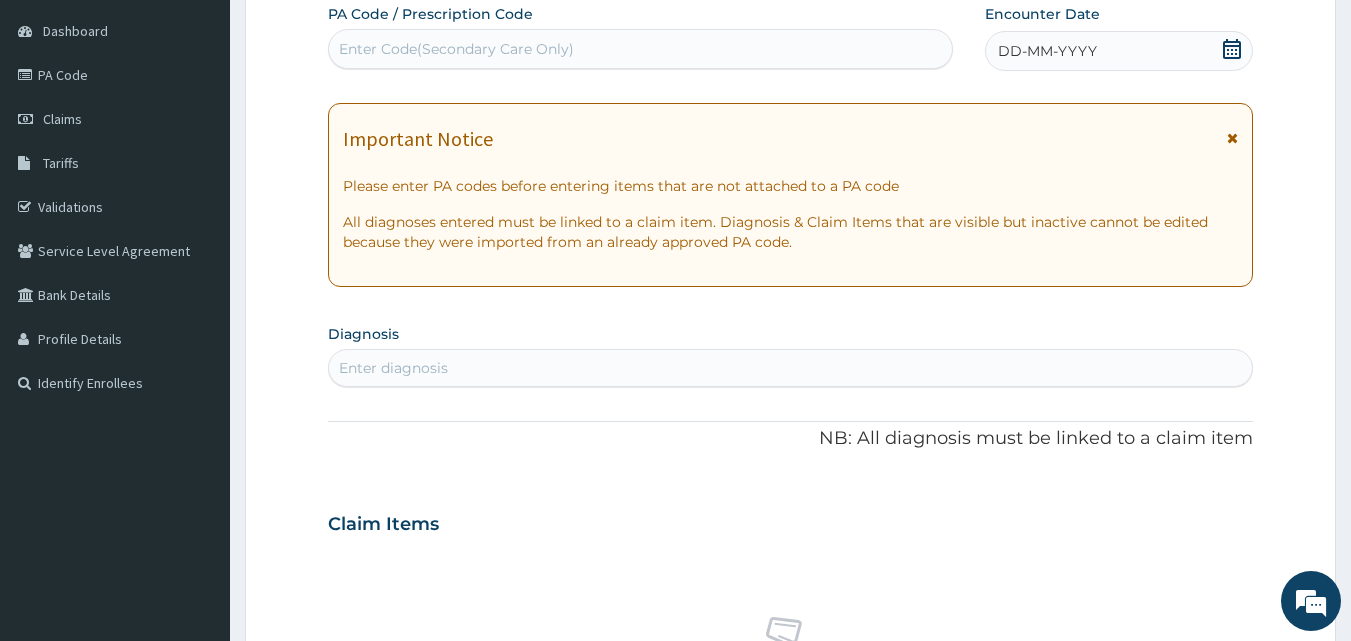 click 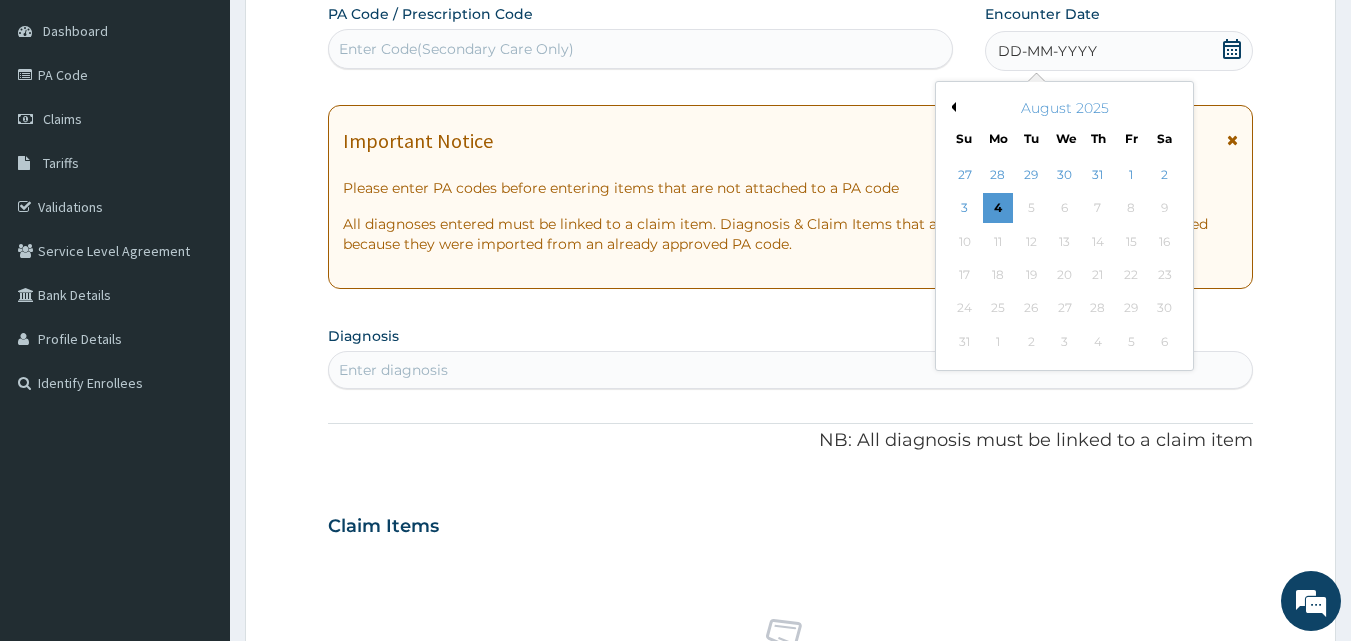 click on "Previous Month" at bounding box center [951, 107] 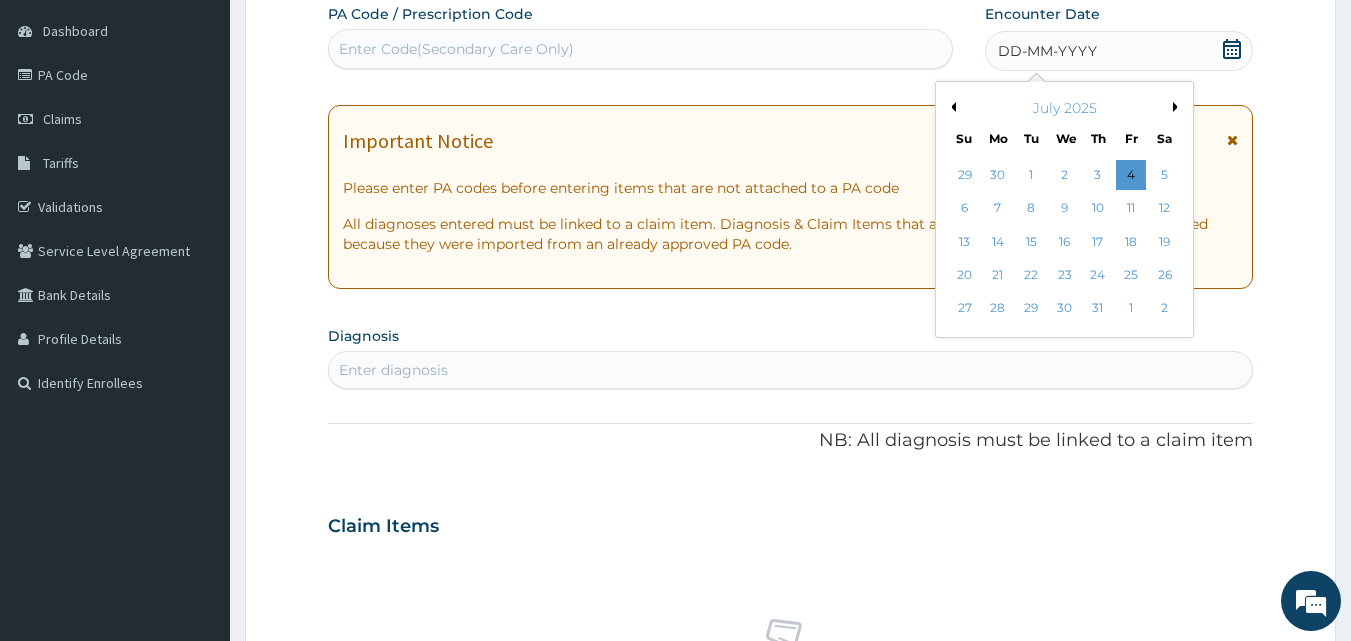 drag, startPoint x: 1173, startPoint y: 242, endPoint x: 1051, endPoint y: 248, distance: 122.14745 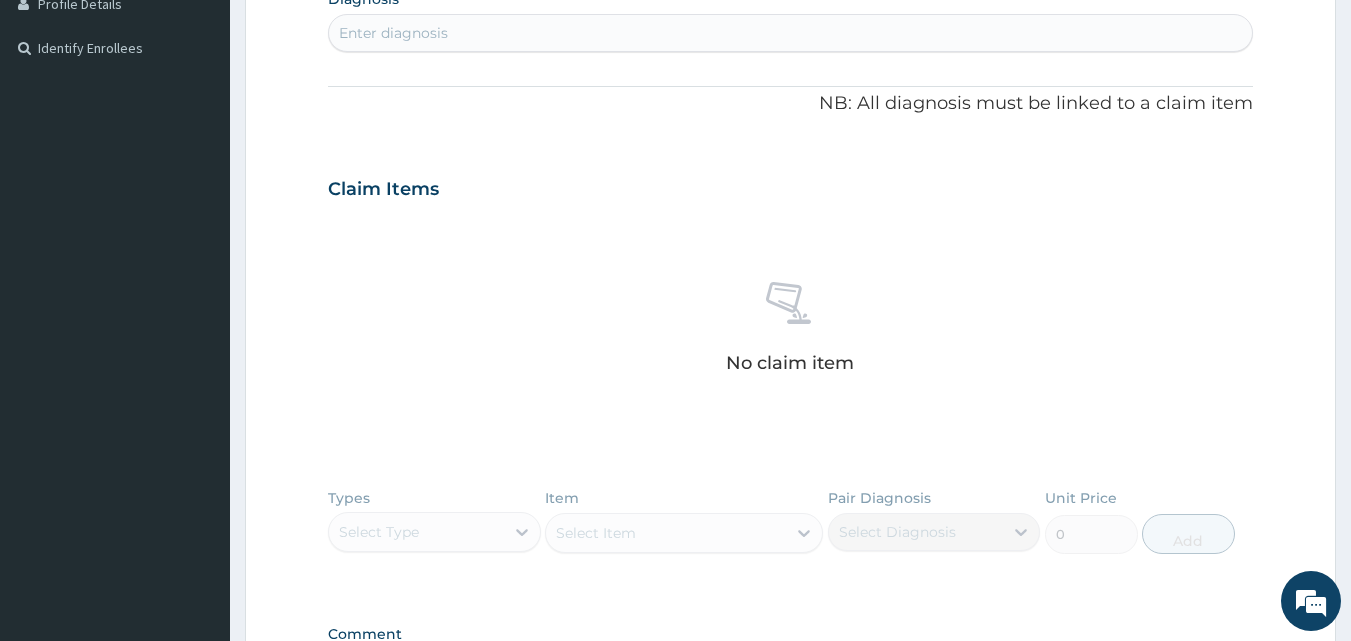 scroll, scrollTop: 487, scrollLeft: 0, axis: vertical 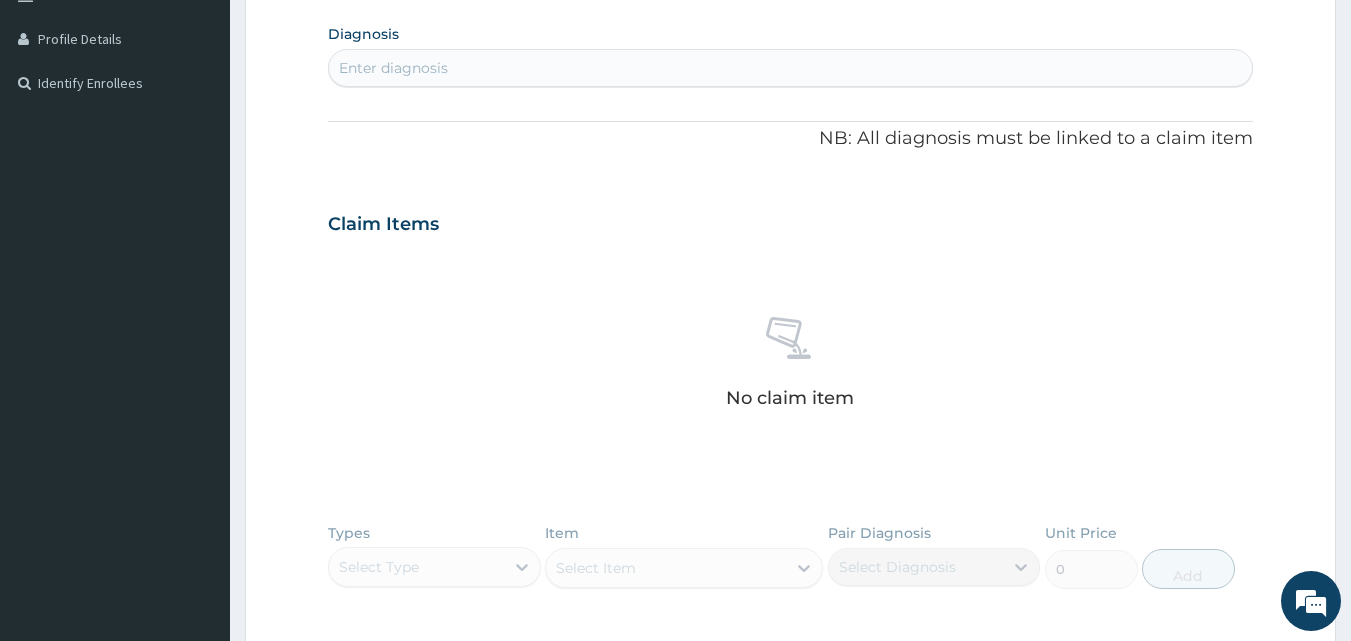 click on "Enter diagnosis" at bounding box center (791, 68) 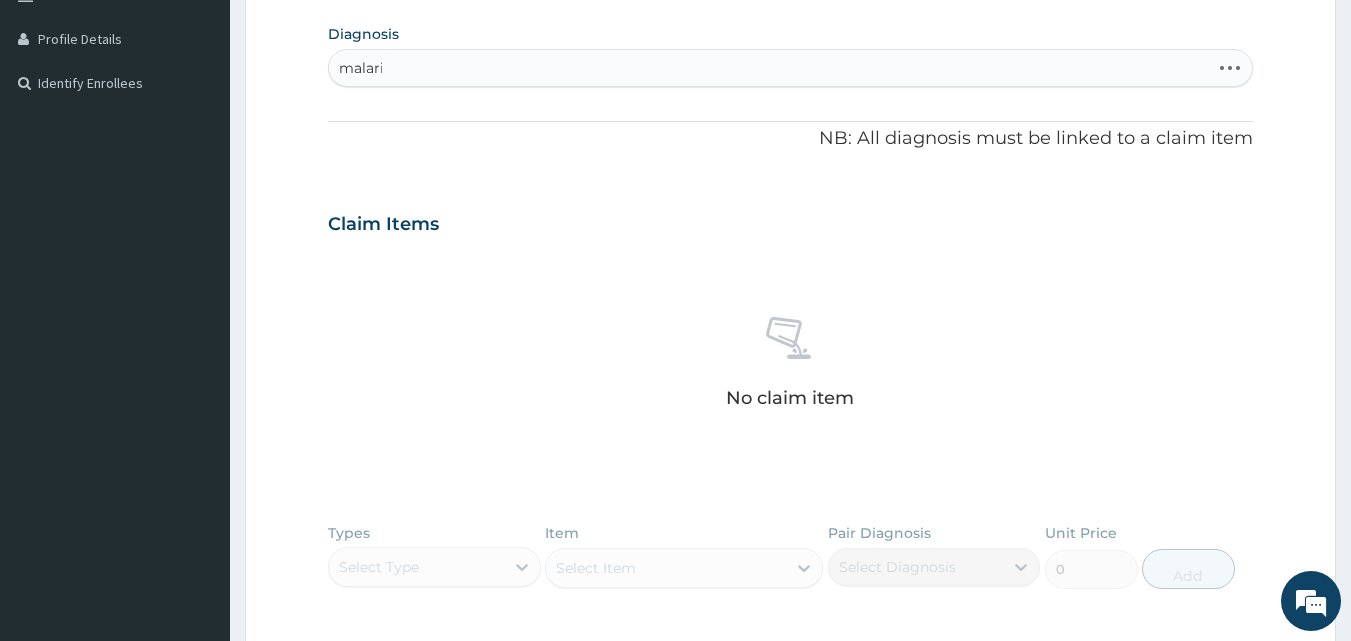type on "malaria" 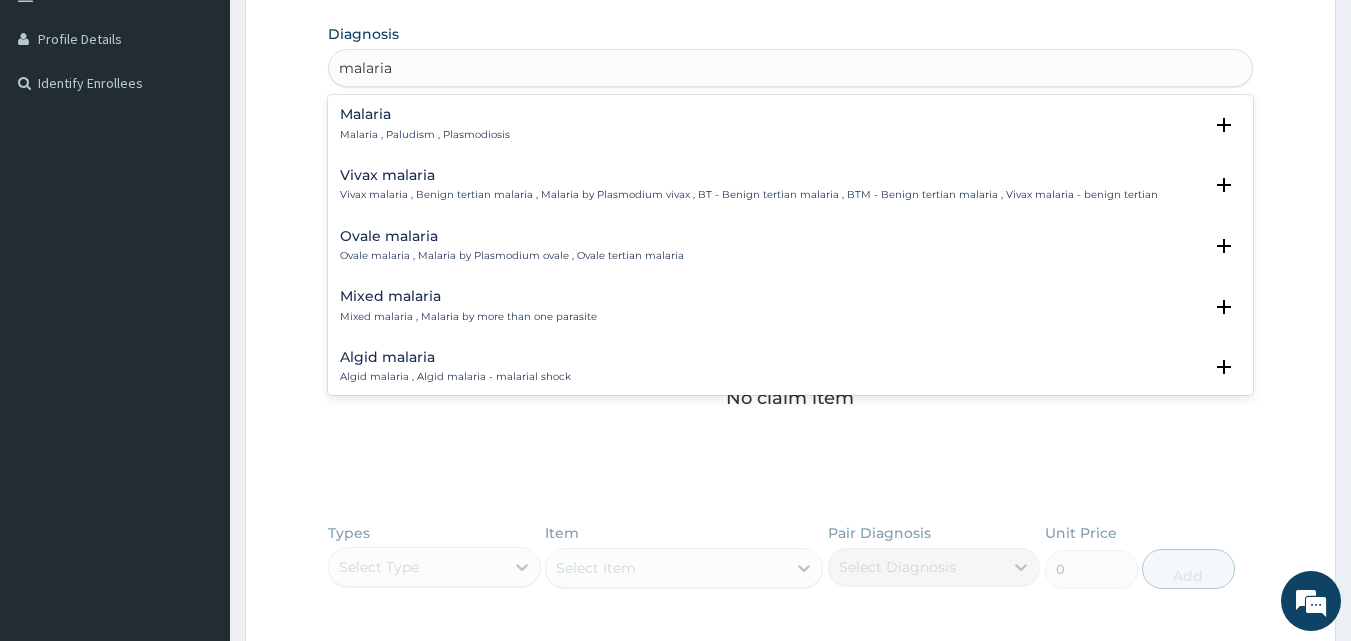 click on "Malaria Malaria , Paludism , Plasmodiosis" at bounding box center [425, 124] 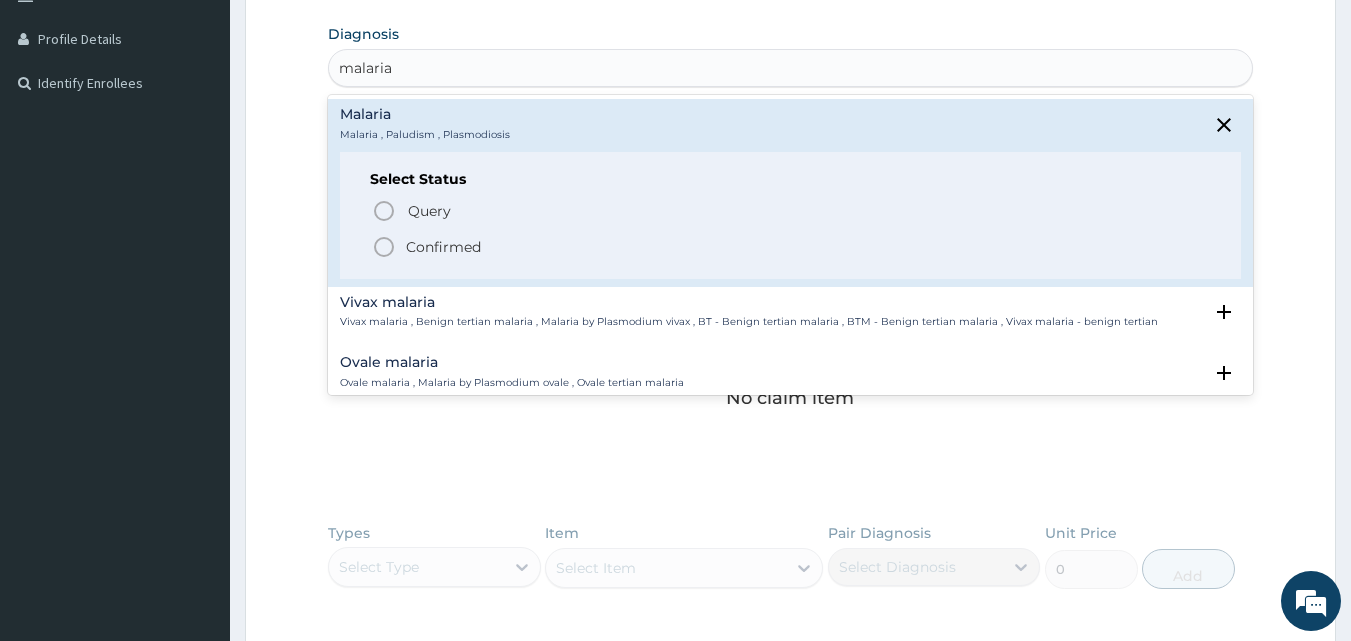 click on "Confirmed" at bounding box center (792, 247) 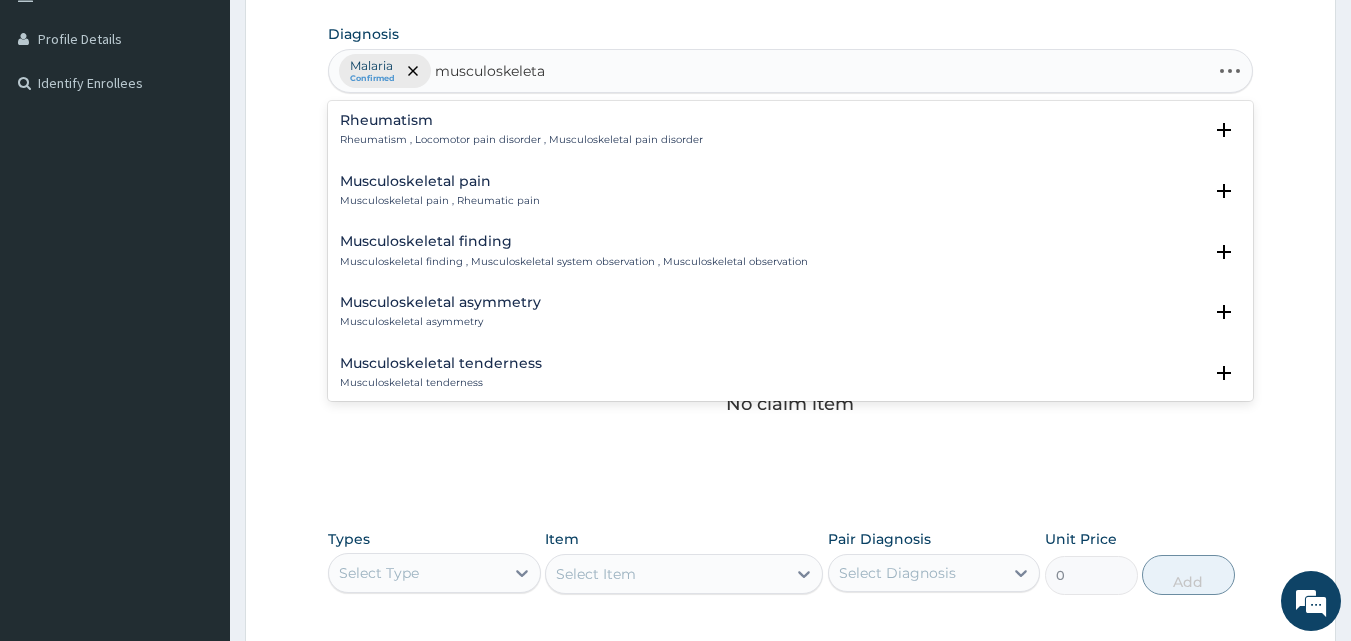 type on "musculoskeletal" 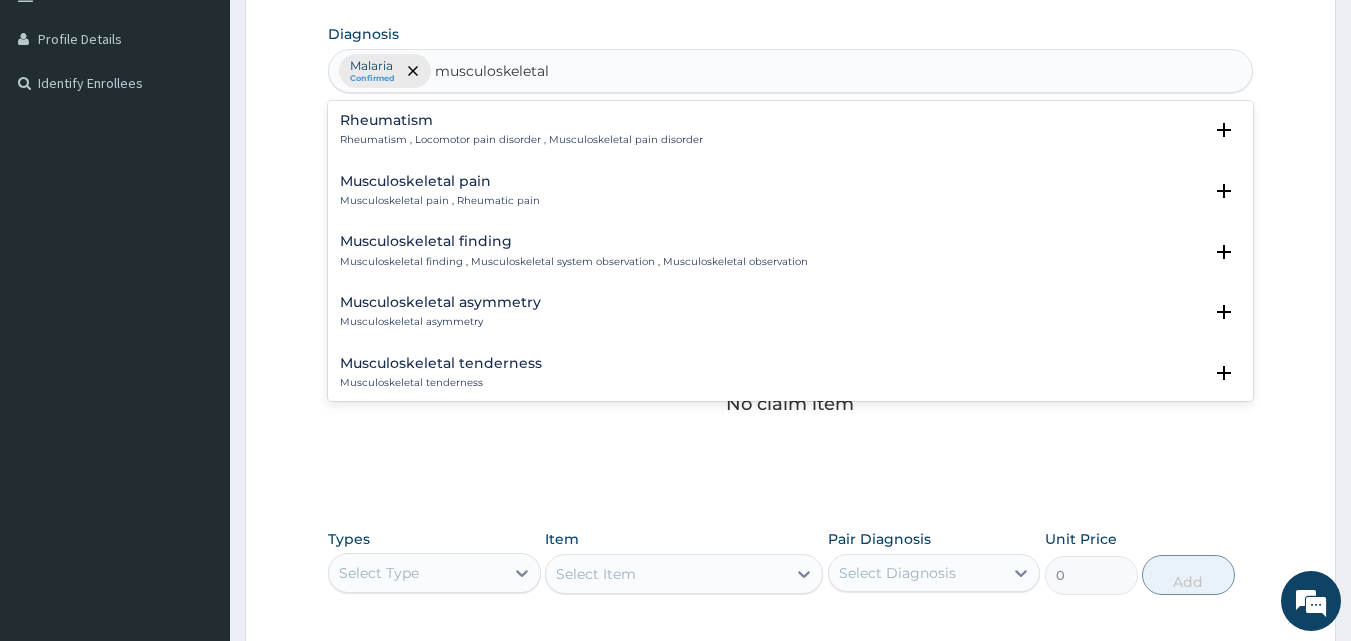 click on "Musculoskeletal pain , Rheumatic pain" at bounding box center (440, 201) 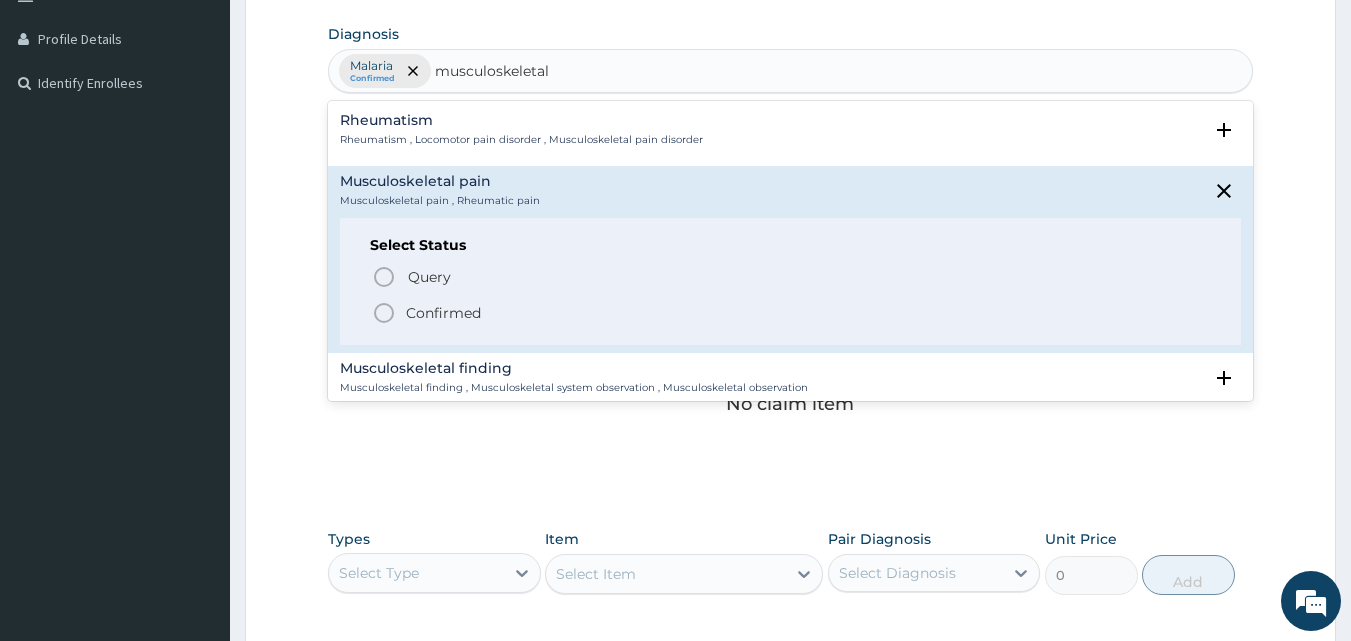 click on "Confirmed" at bounding box center [443, 313] 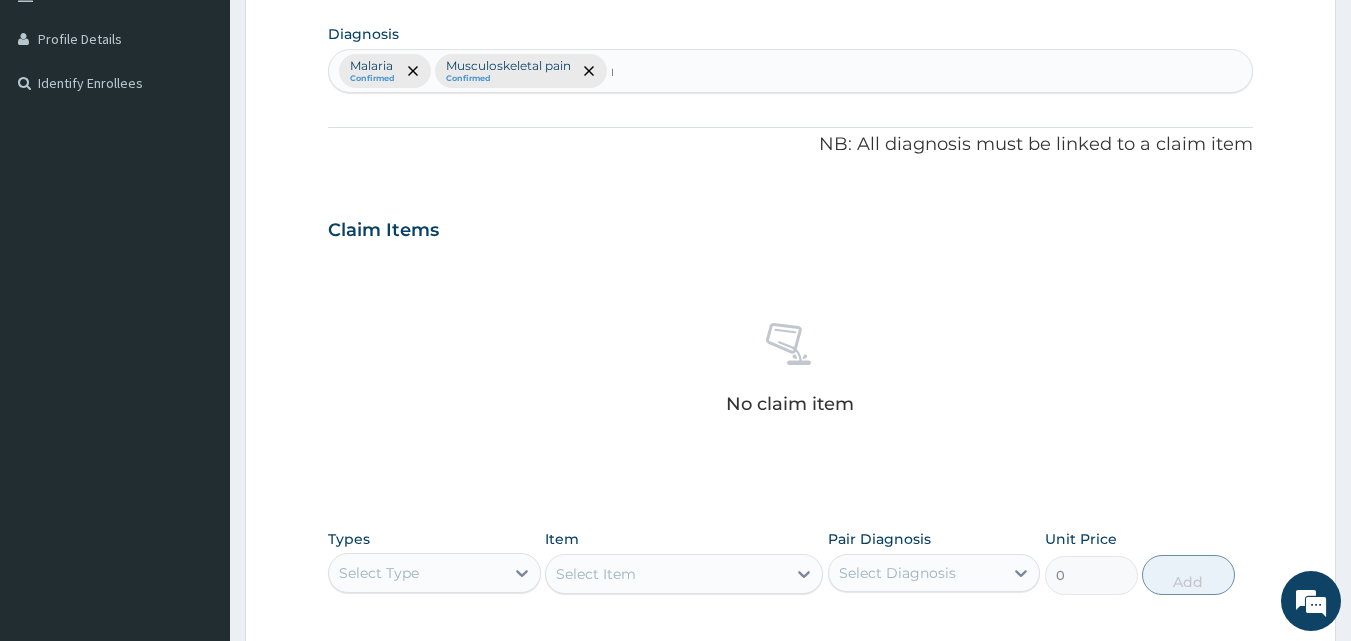 type 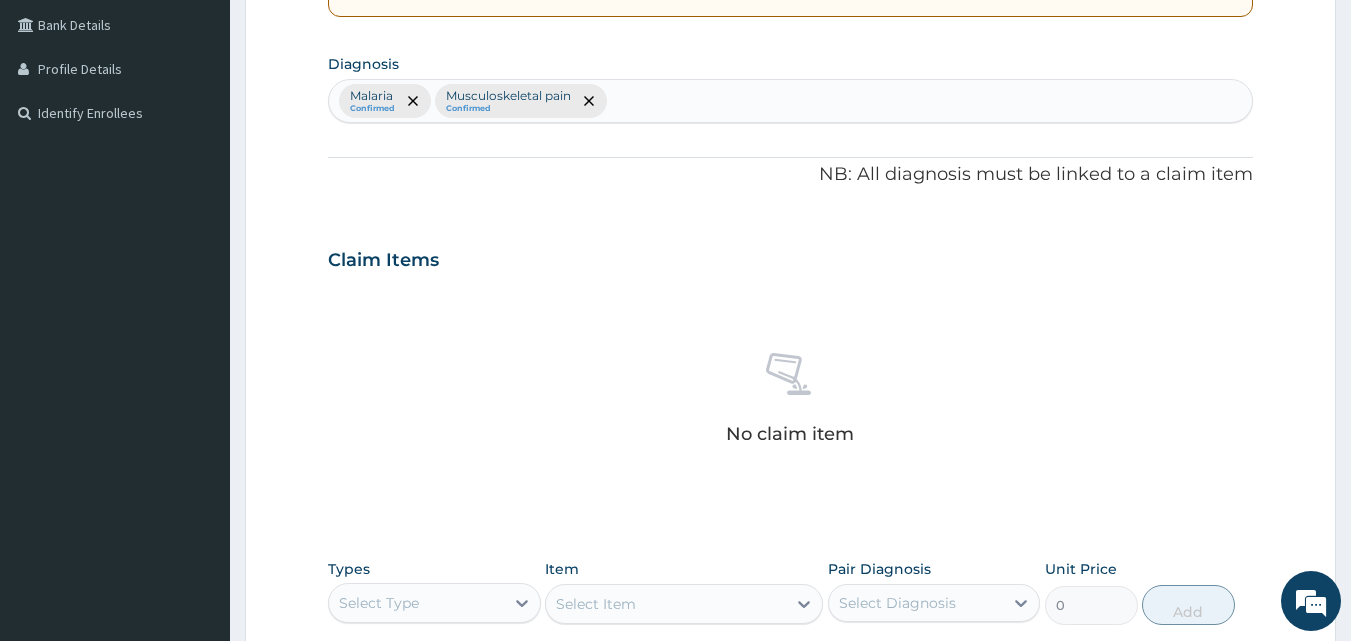 scroll, scrollTop: 387, scrollLeft: 0, axis: vertical 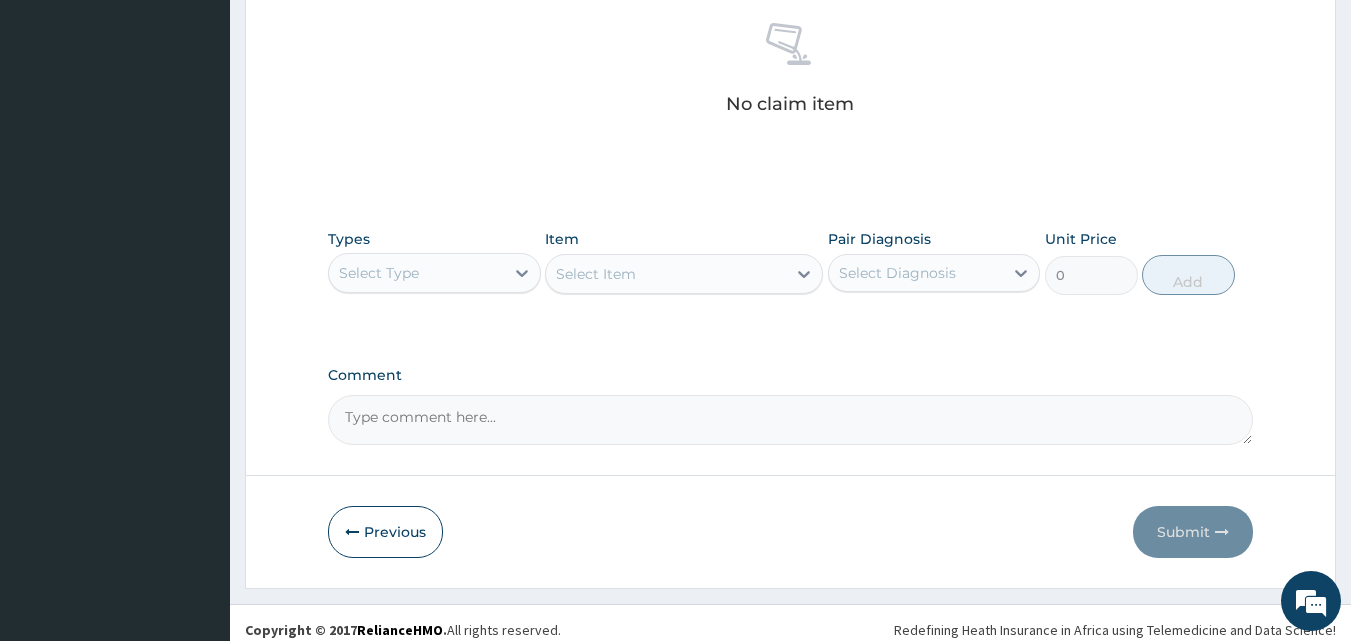 click on "Select Type" at bounding box center [434, 273] 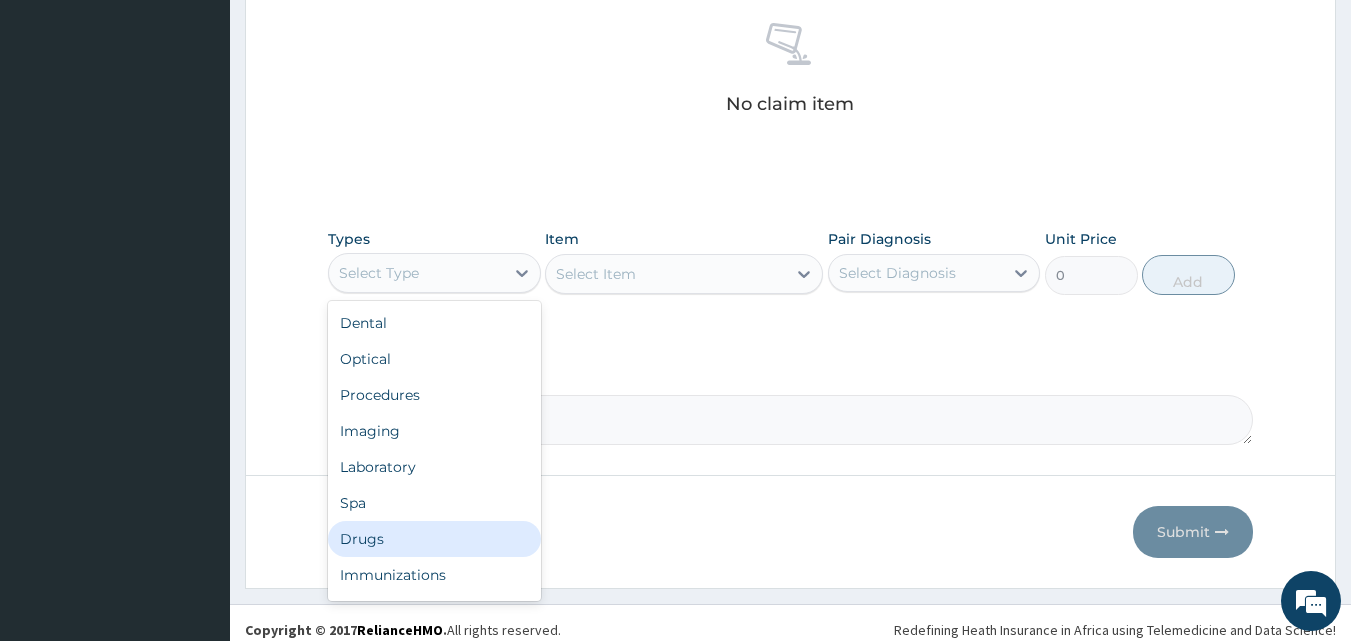 click on "Drugs" at bounding box center [434, 539] 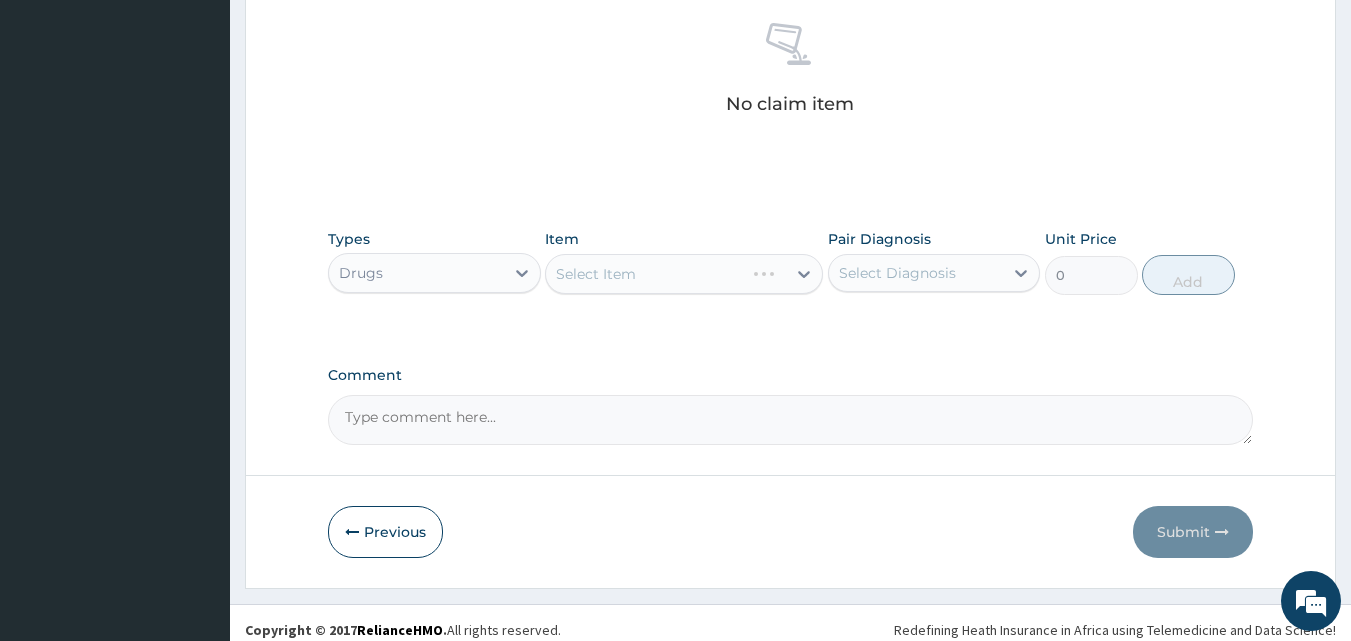 click on "Select Item" at bounding box center (684, 274) 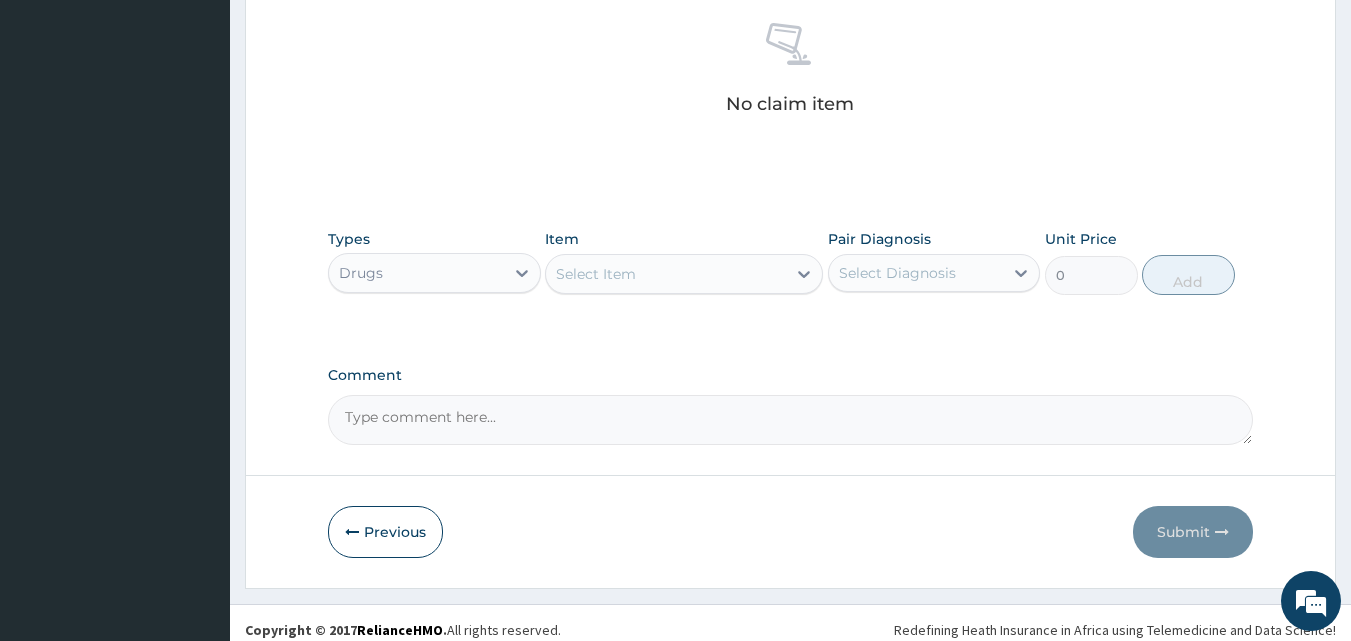 click on "Select Item" at bounding box center [666, 274] 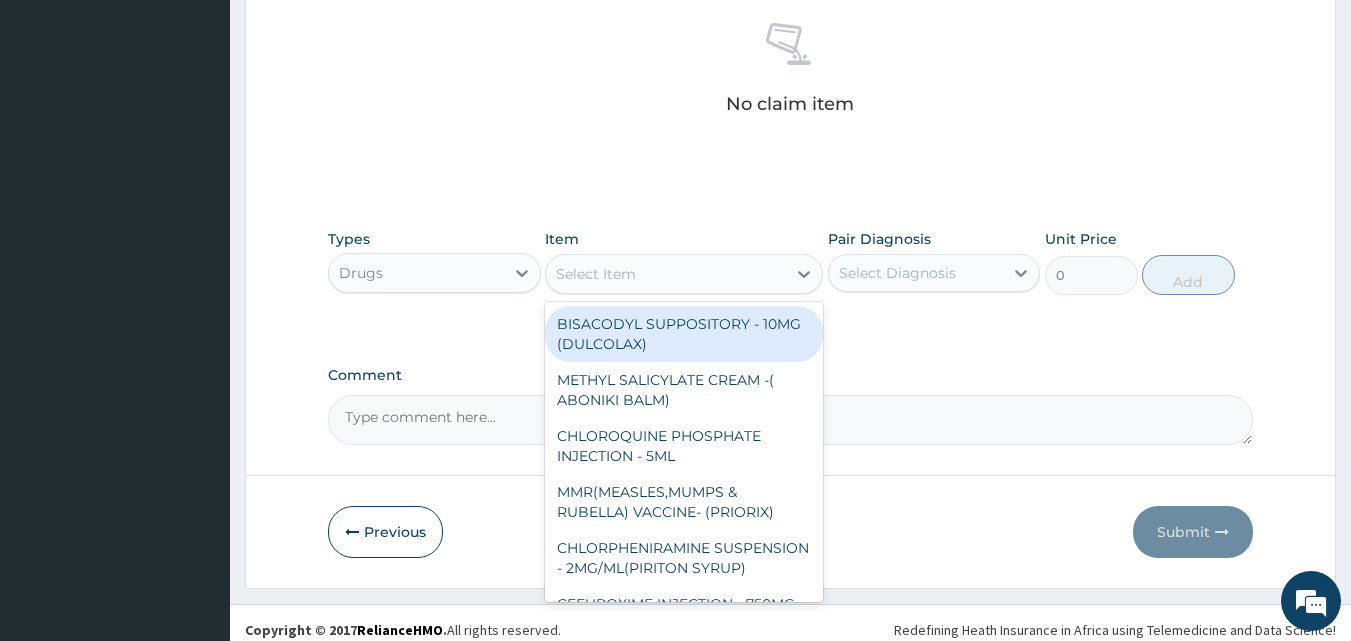 type on "e" 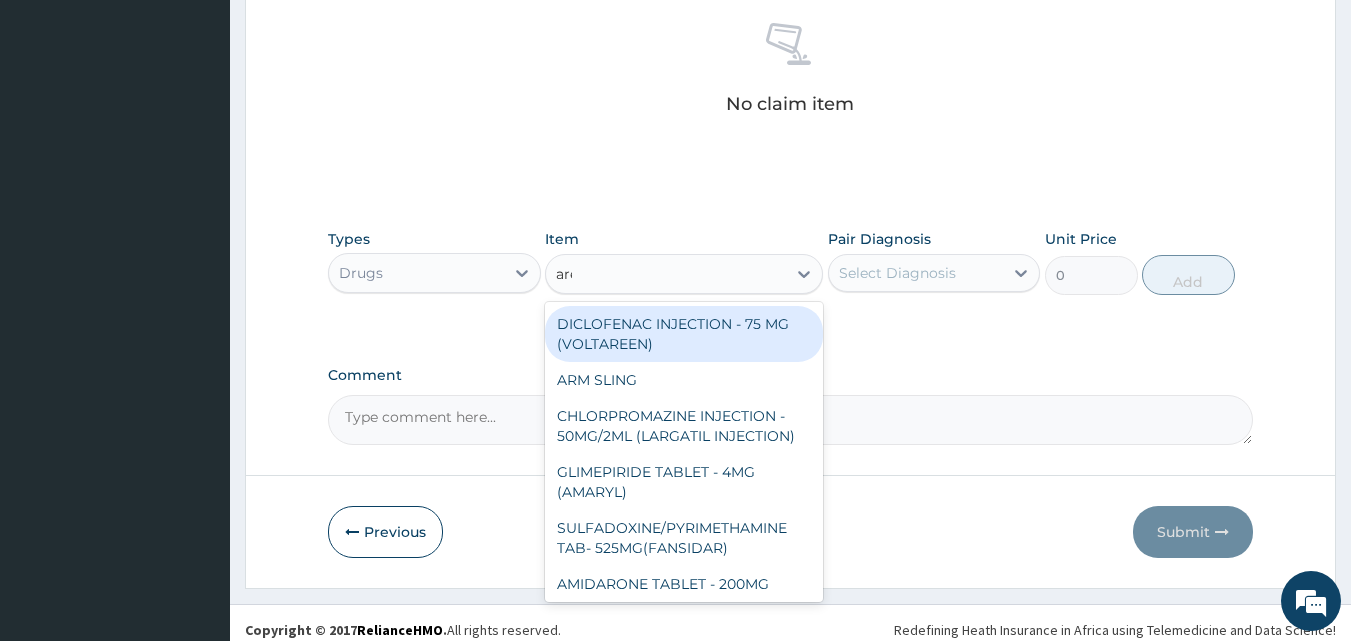 type on "aree" 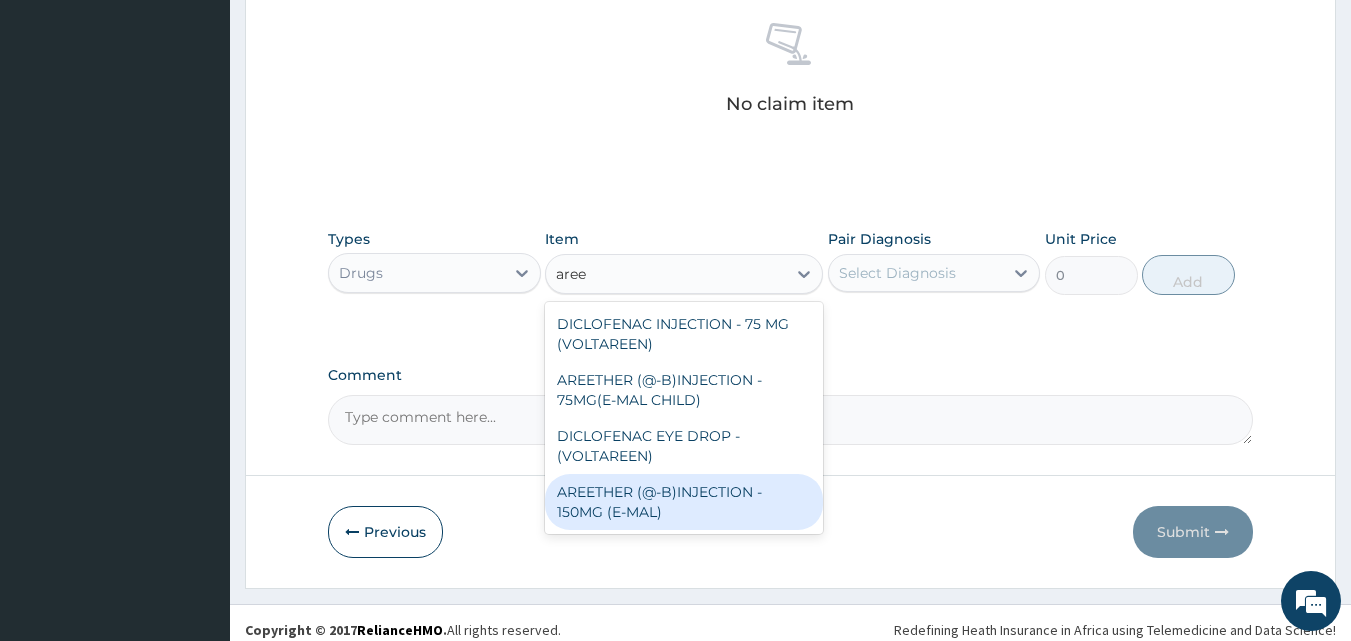 click on "AREETHER (@-B)INJECTION - 150MG (E-MAL)" at bounding box center (684, 502) 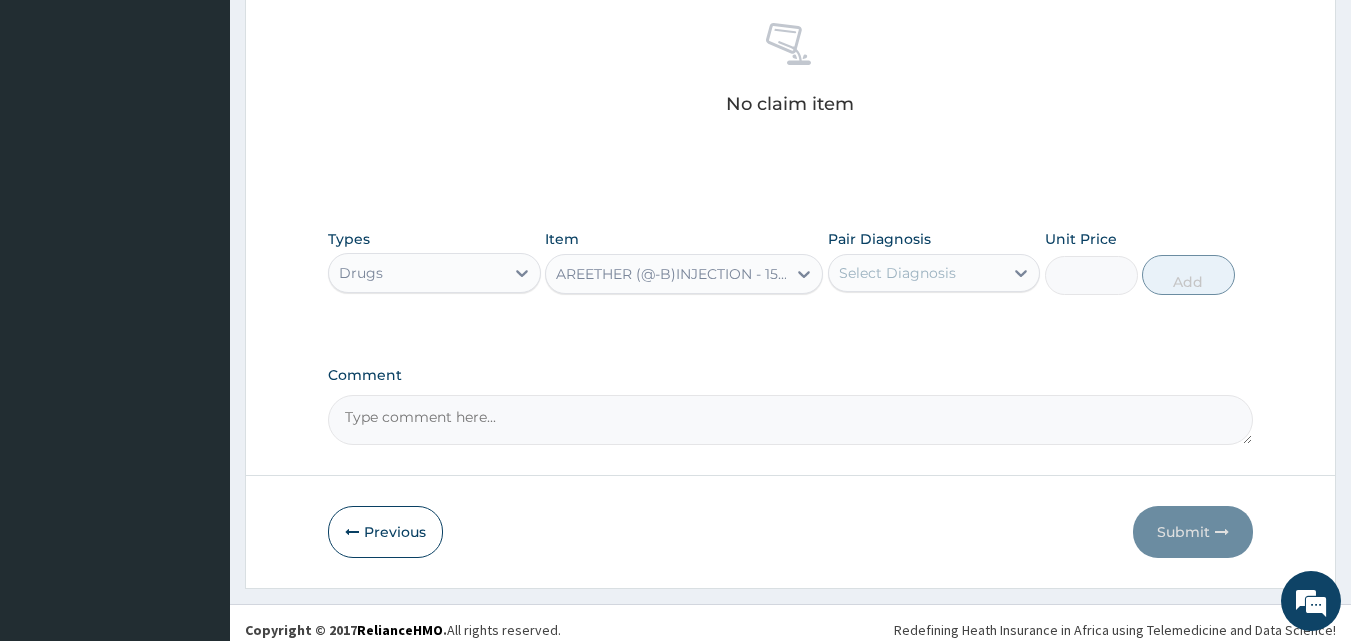 click on "Pair Diagnosis Select Diagnosis" at bounding box center [934, 262] 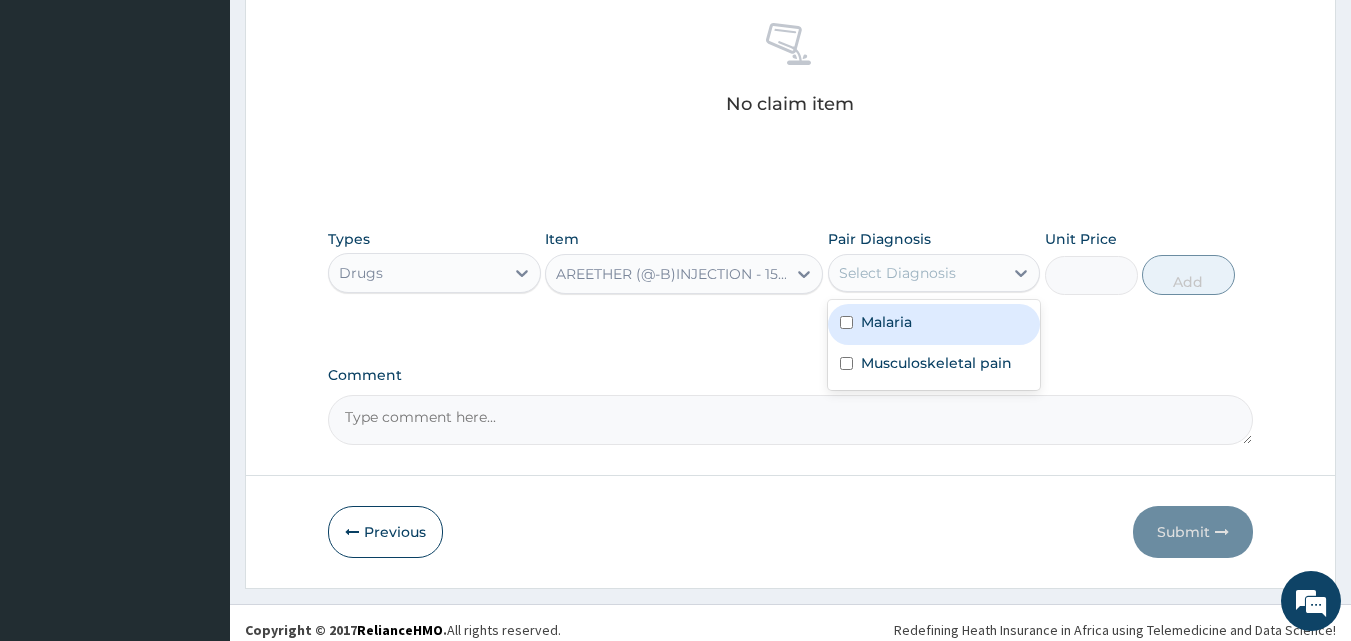 click on "Select Diagnosis" at bounding box center [934, 273] 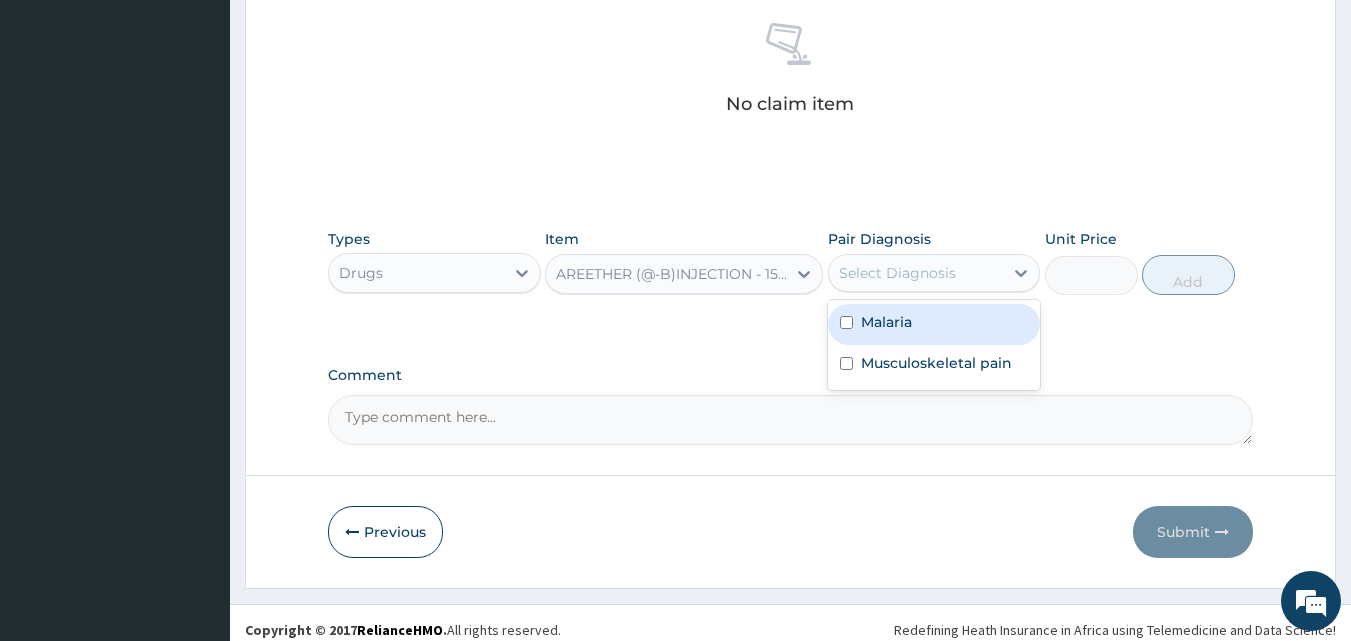 click on "Malaria" at bounding box center (934, 324) 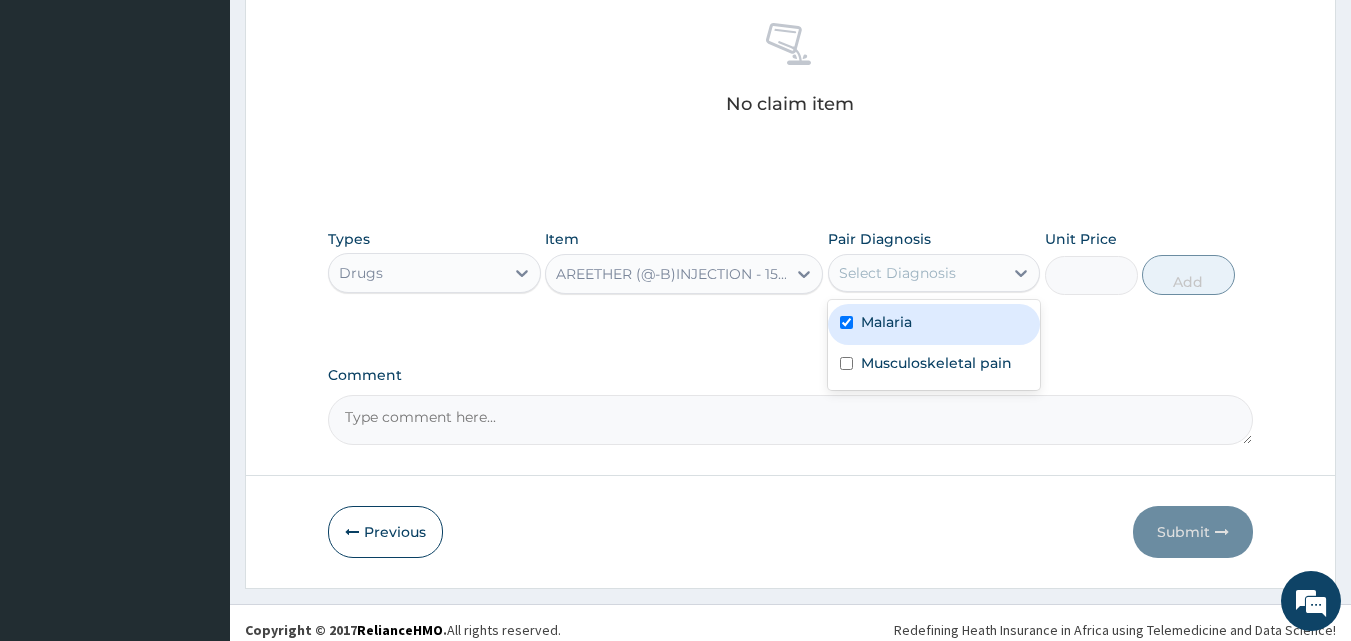 checkbox on "true" 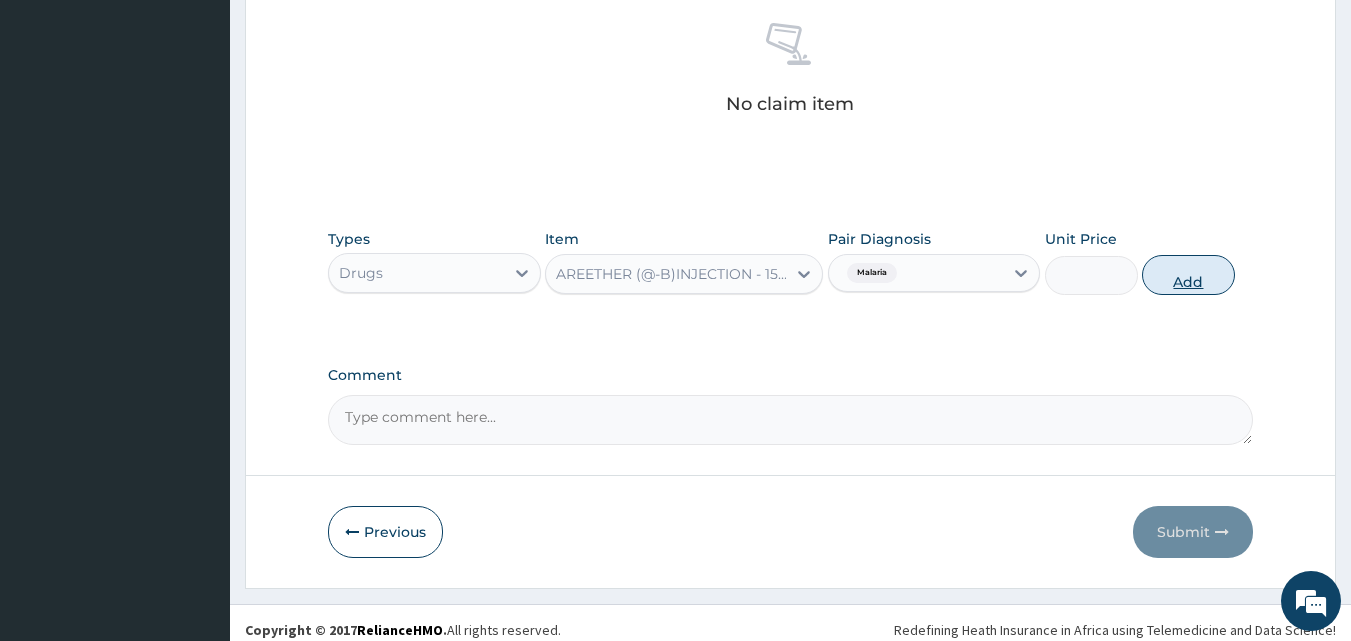 click on "Add" at bounding box center [1188, 275] 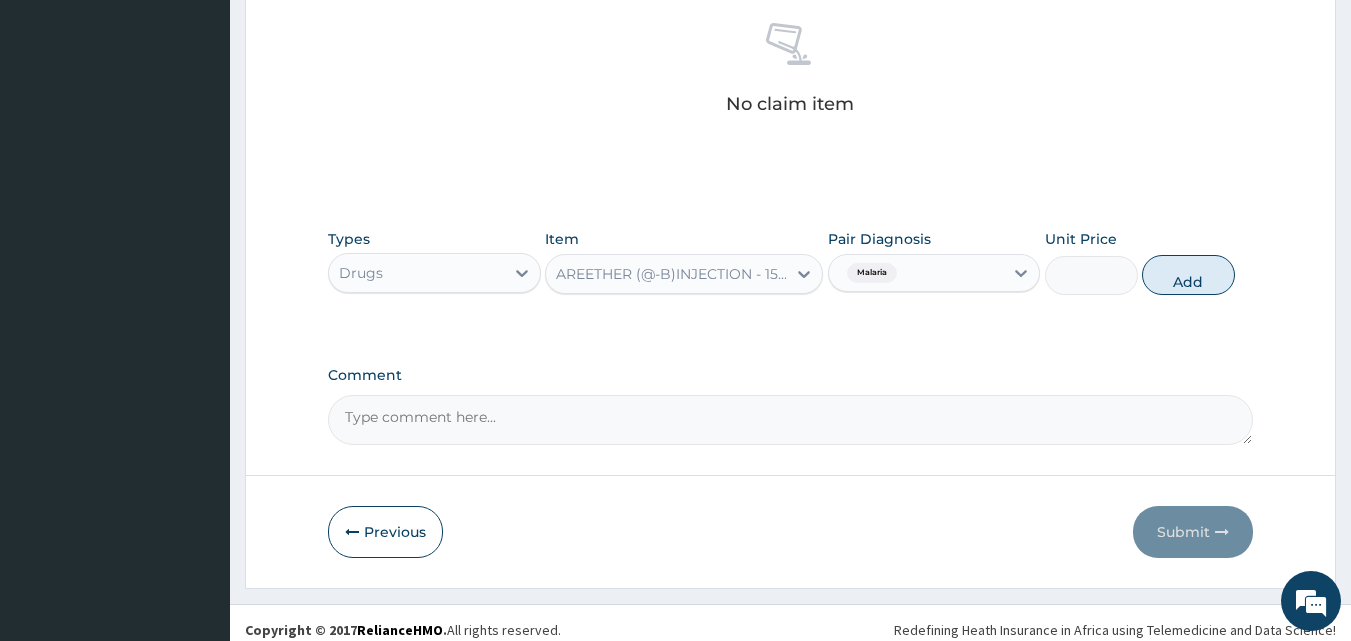 type on "0" 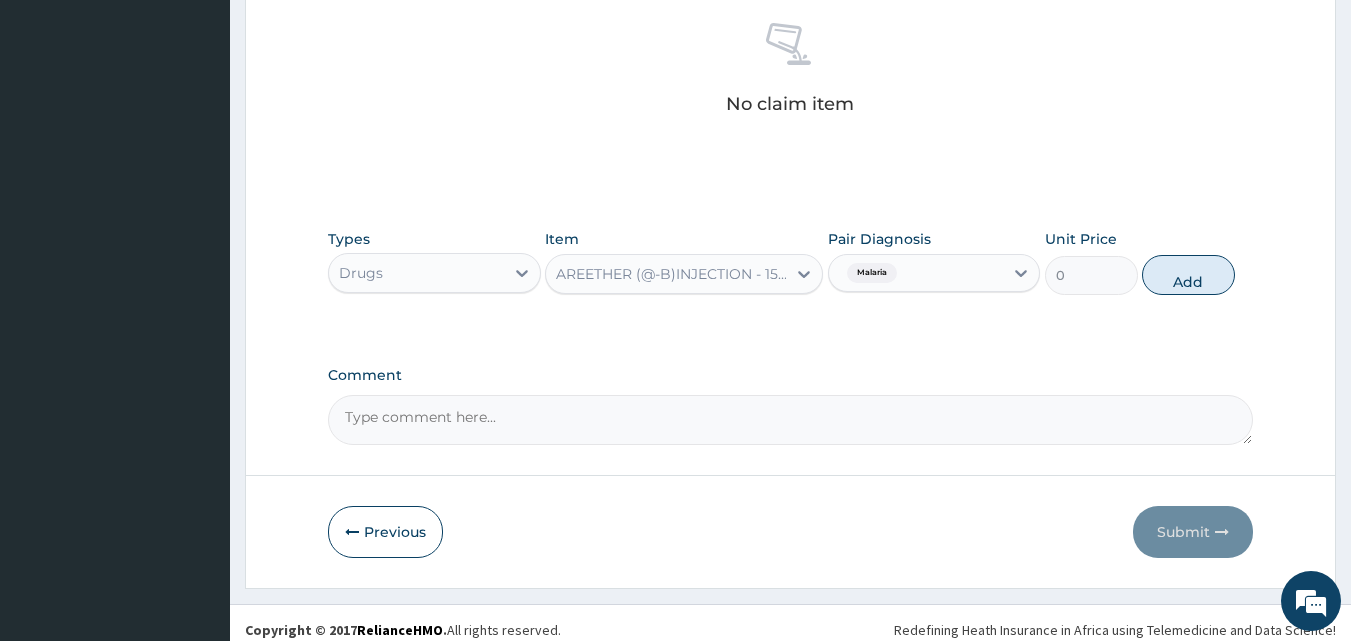 scroll, scrollTop: 732, scrollLeft: 0, axis: vertical 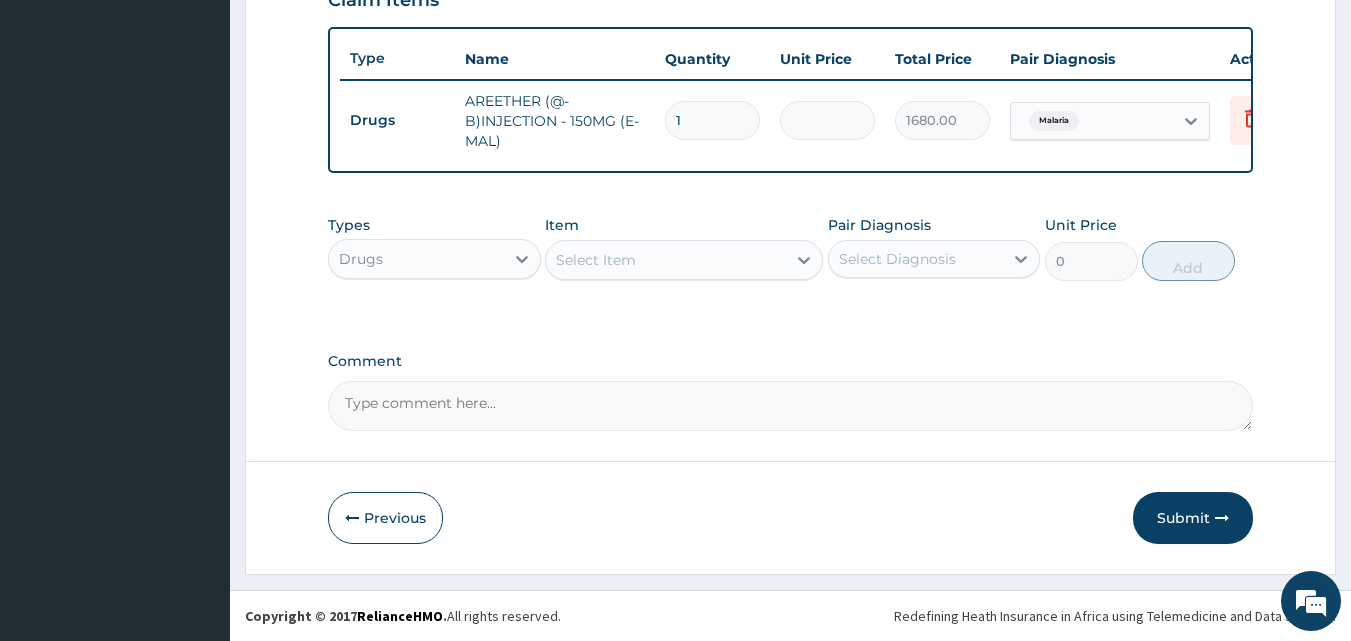 drag, startPoint x: 694, startPoint y: 98, endPoint x: 677, endPoint y: 108, distance: 19.723083 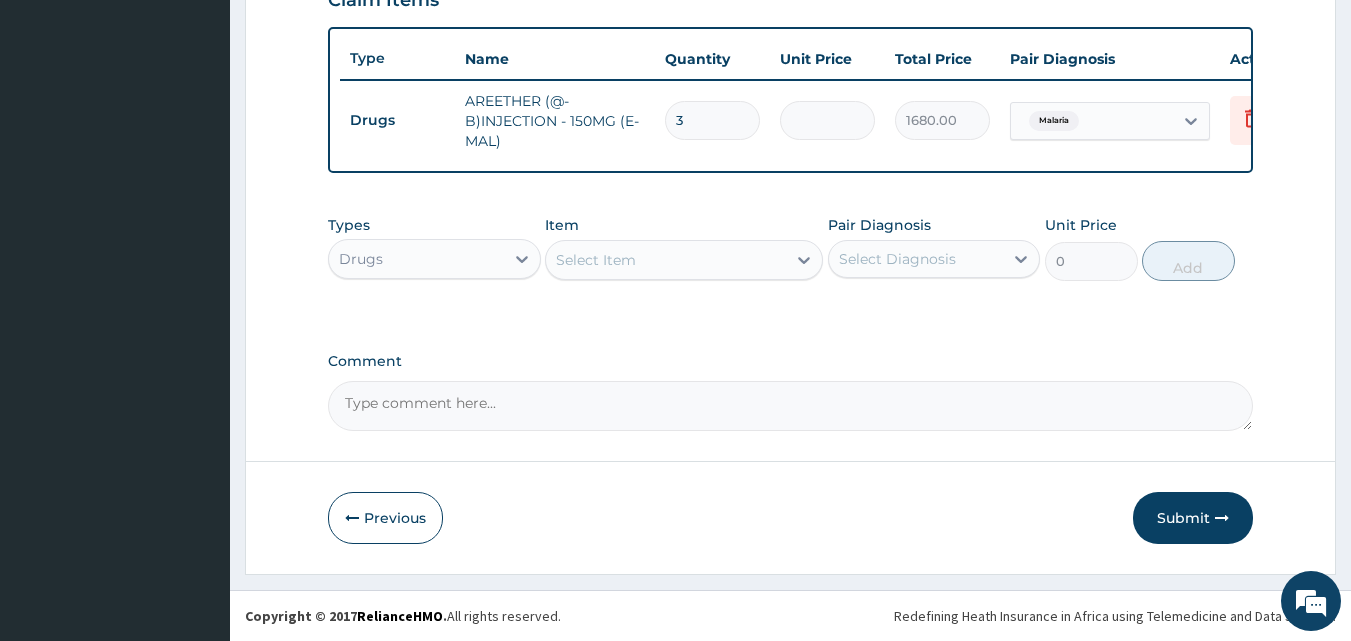 type on "5040.00" 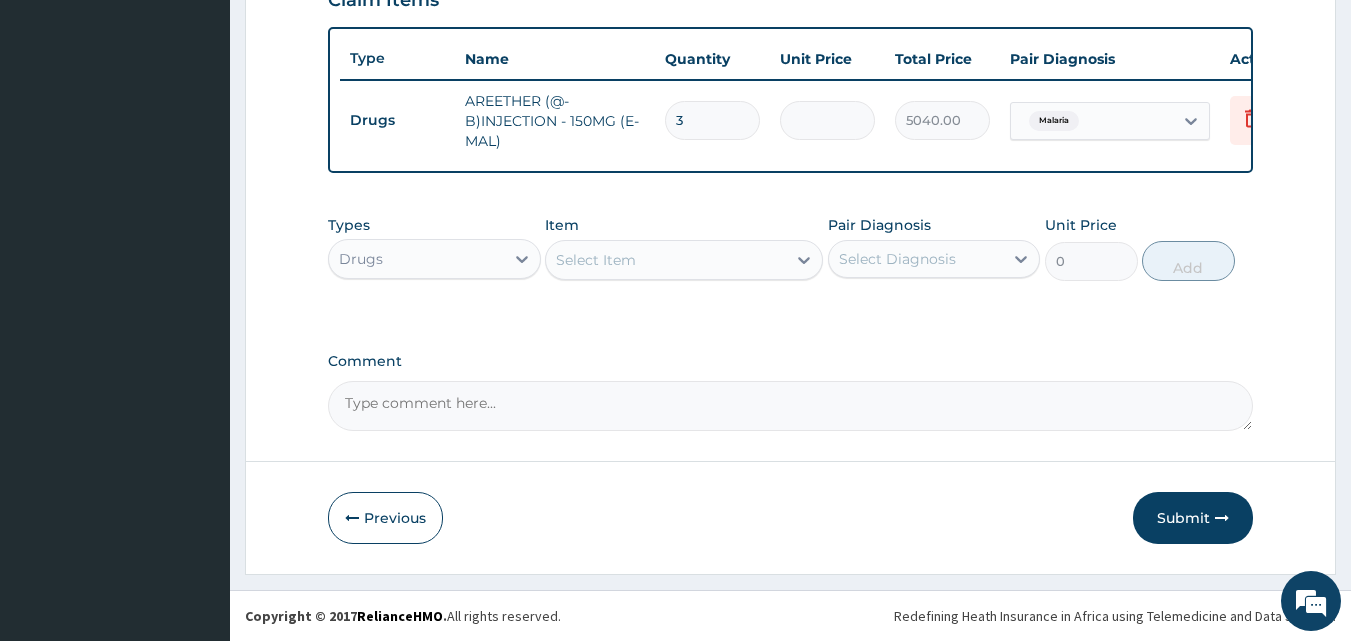 type on "3" 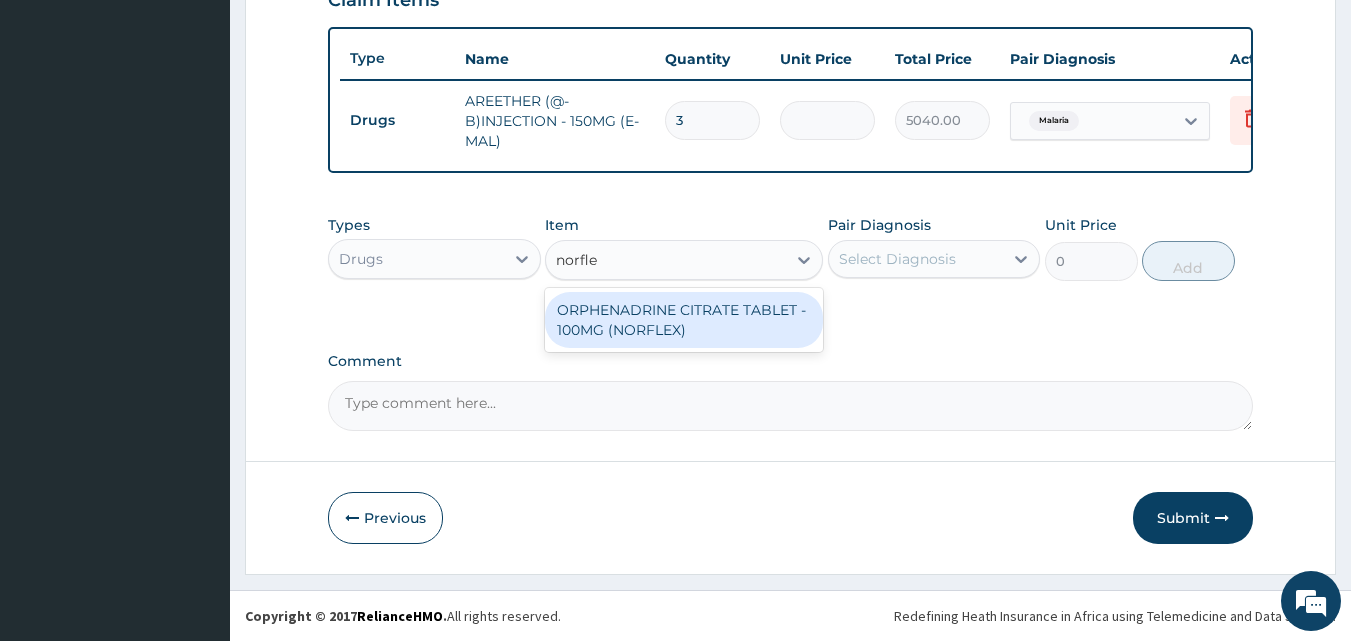 type on "norflex" 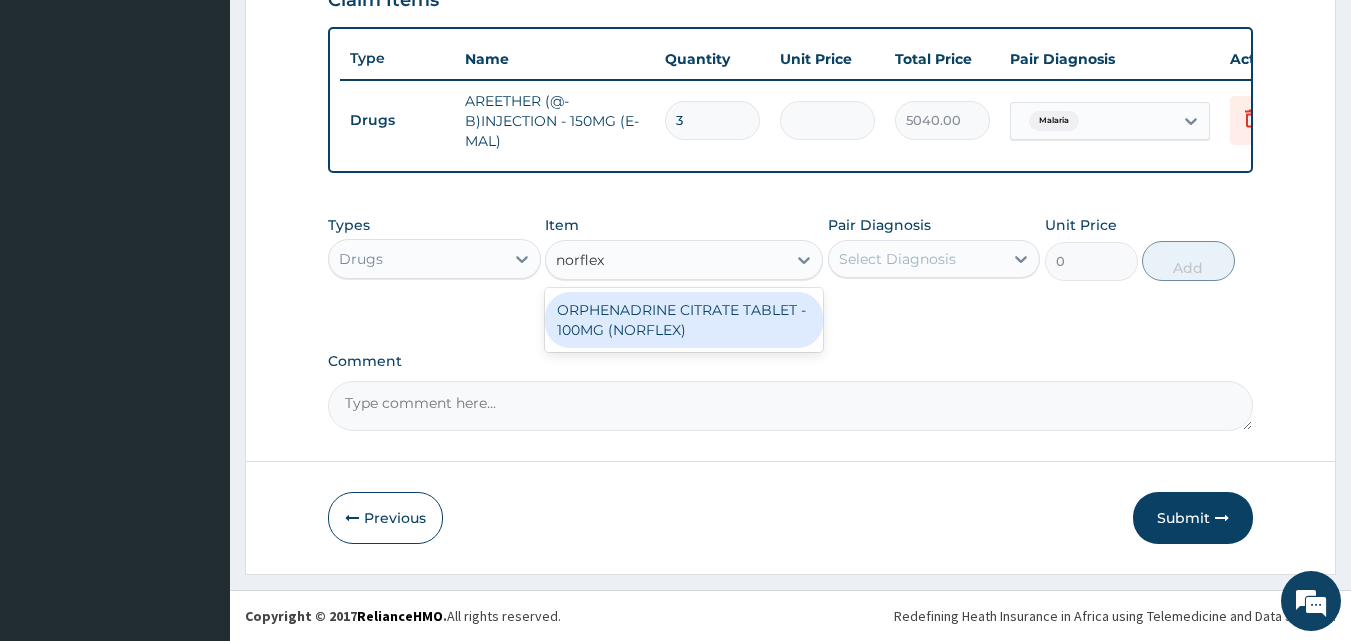 click on "ORPHENADRINE CITRATE TABLET - 100MG (NORFLEX)" at bounding box center (684, 320) 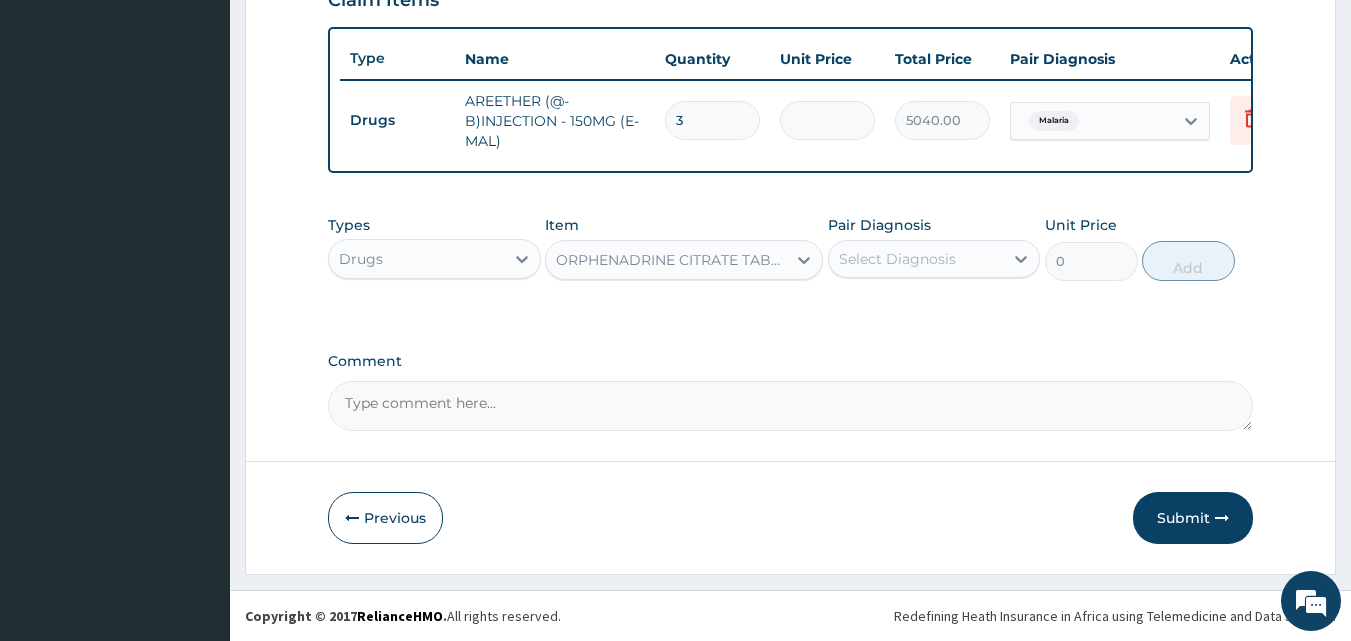 drag, startPoint x: 876, startPoint y: 251, endPoint x: 877, endPoint y: 284, distance: 33.01515 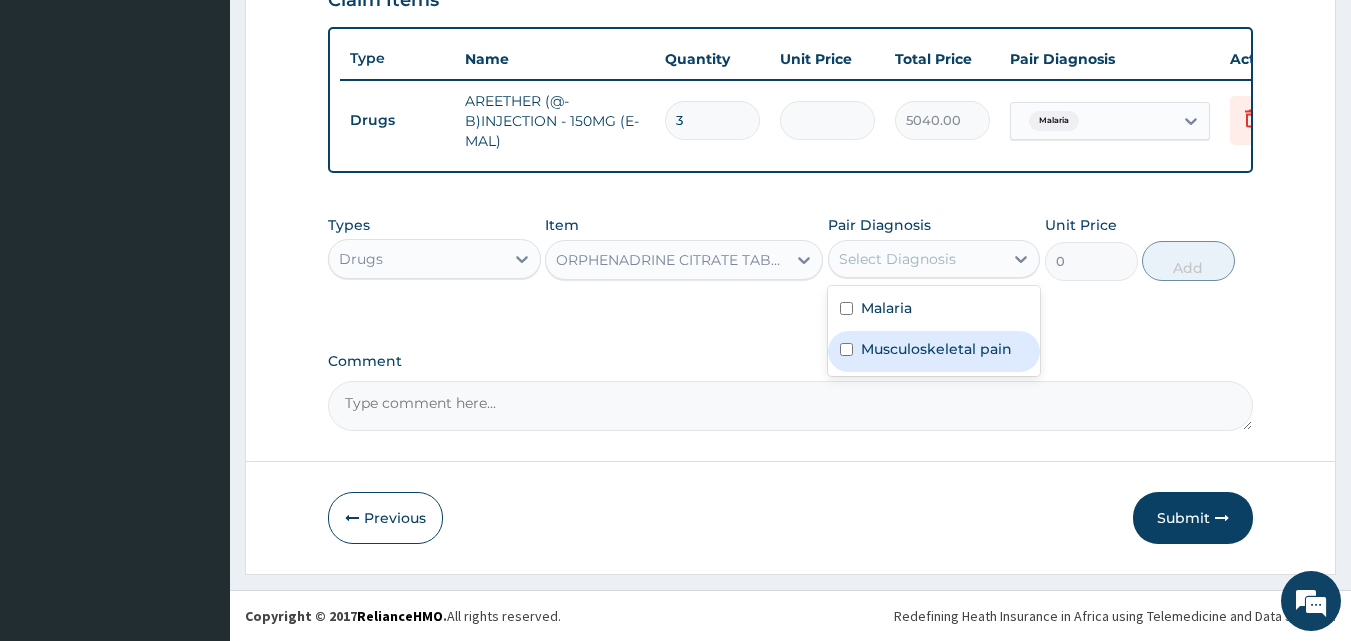 click on "Musculoskeletal pain" at bounding box center (934, 351) 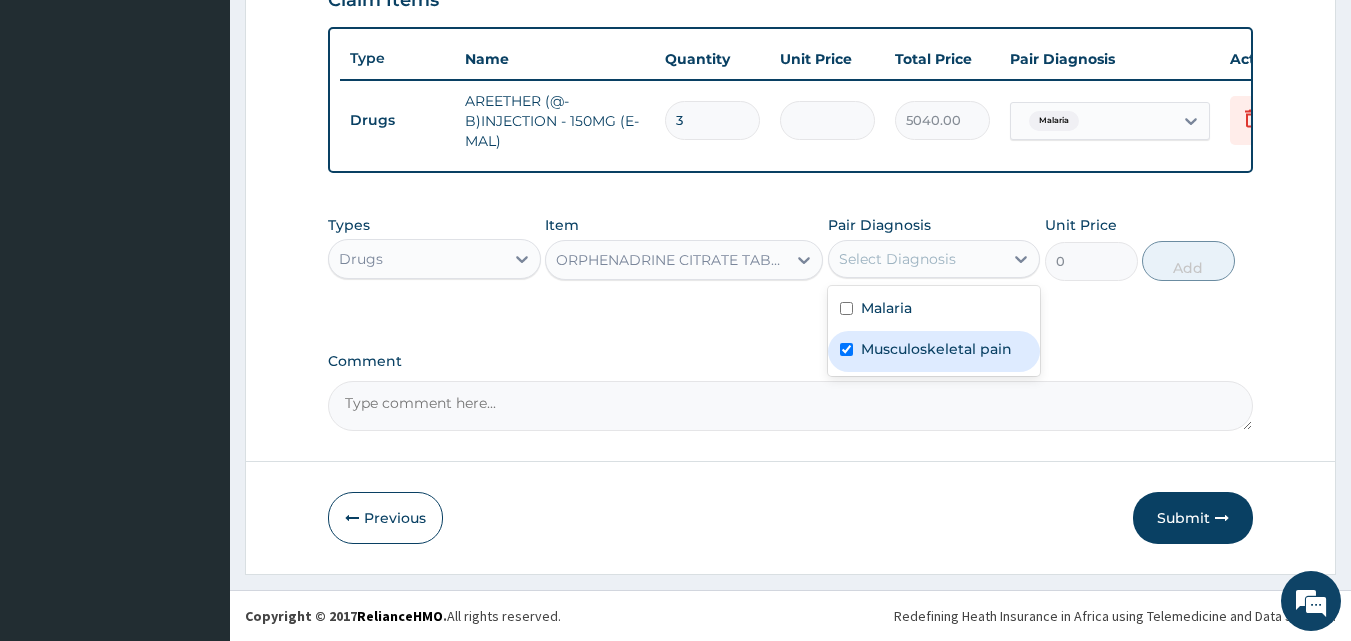 checkbox on "true" 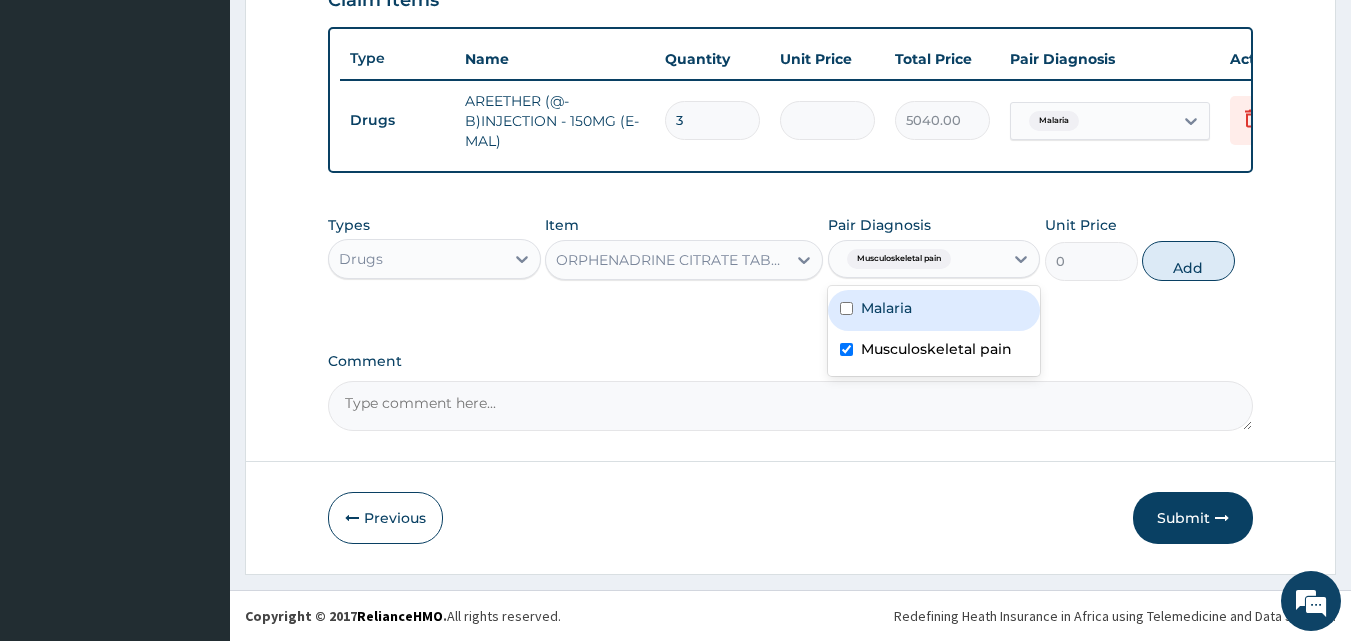 drag, startPoint x: 1196, startPoint y: 264, endPoint x: 1043, endPoint y: 251, distance: 153.5513 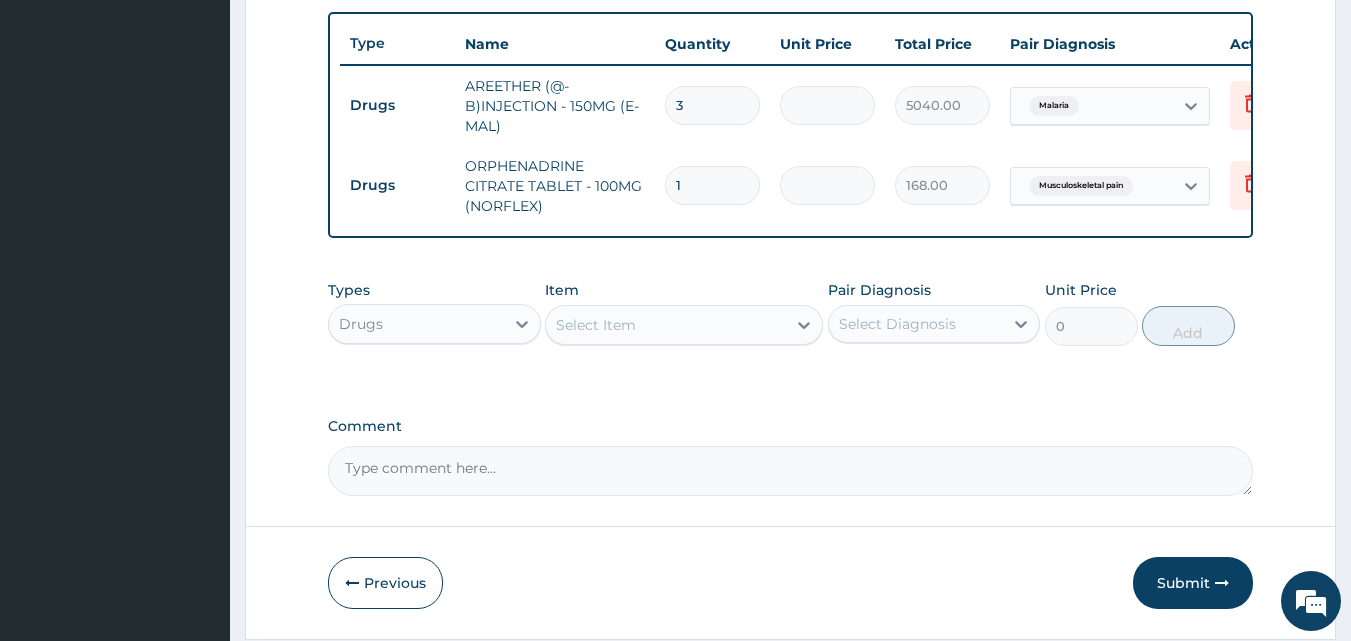 click on "1" at bounding box center [712, 185] 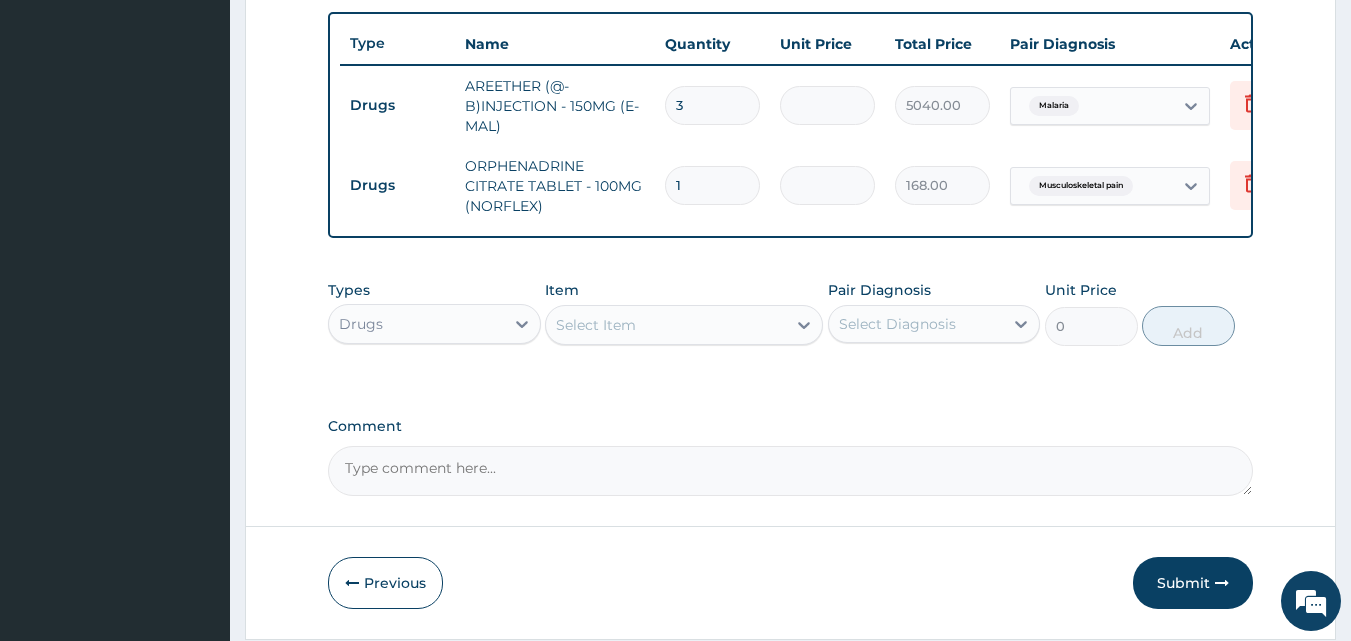 click on "1" at bounding box center (712, 185) 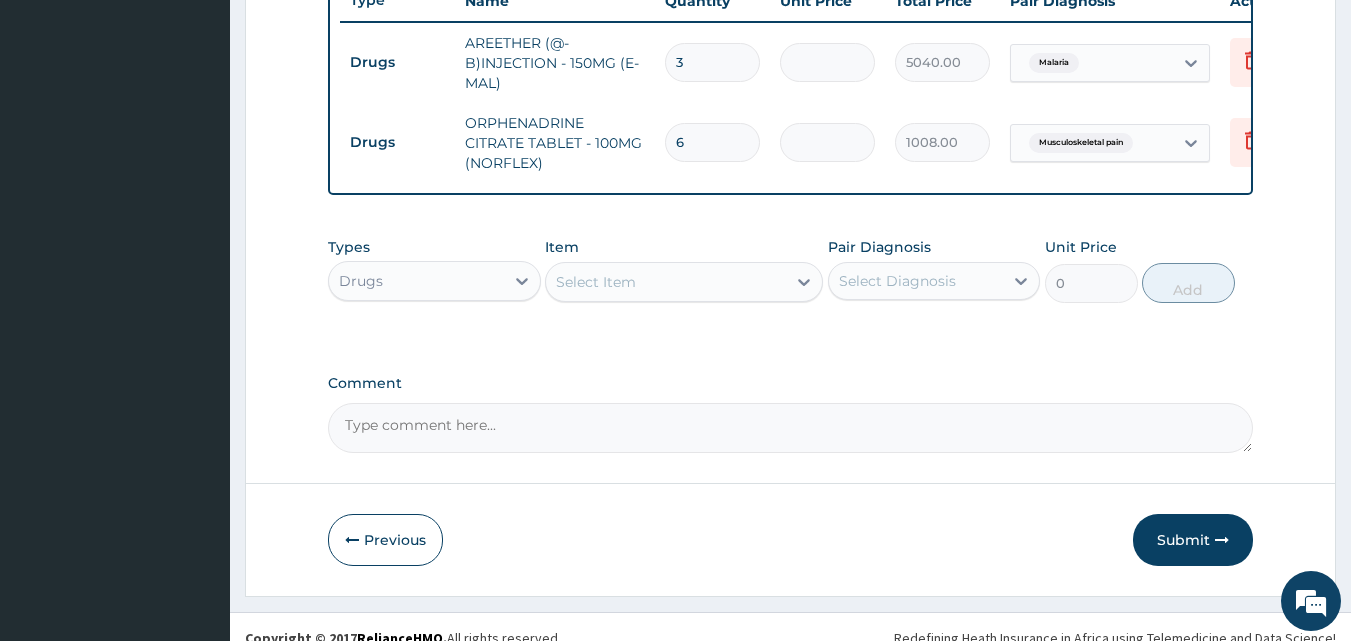 scroll, scrollTop: 812, scrollLeft: 0, axis: vertical 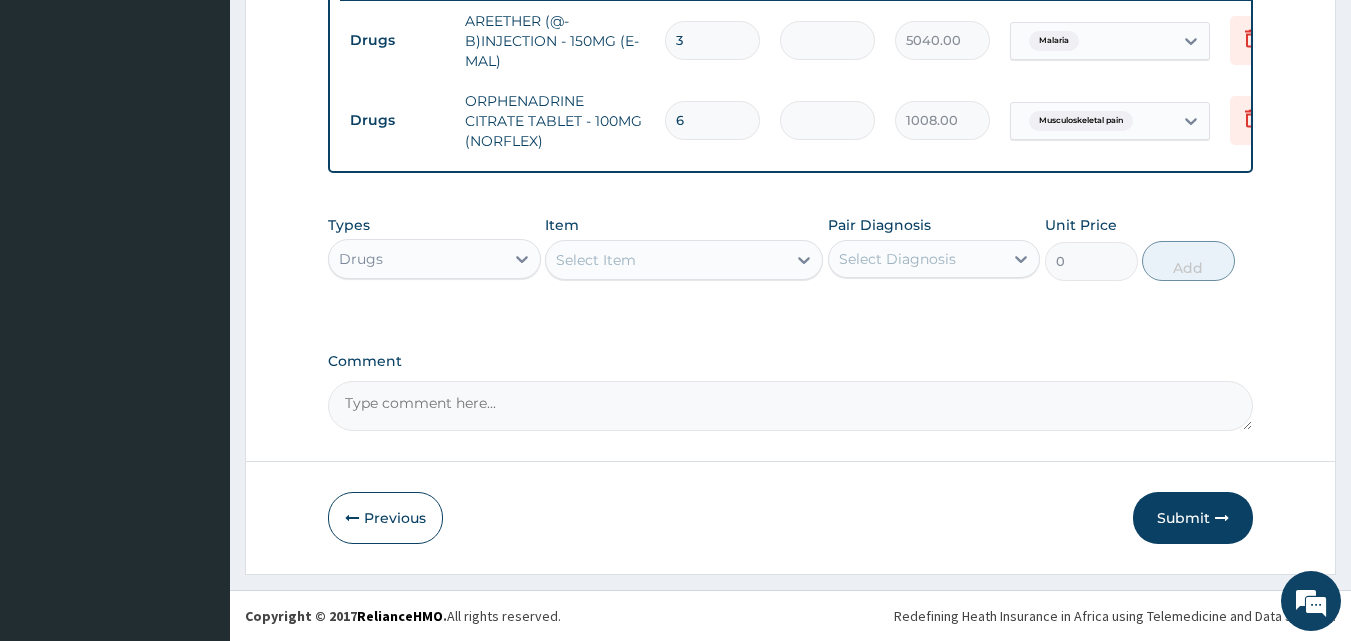 type on "6" 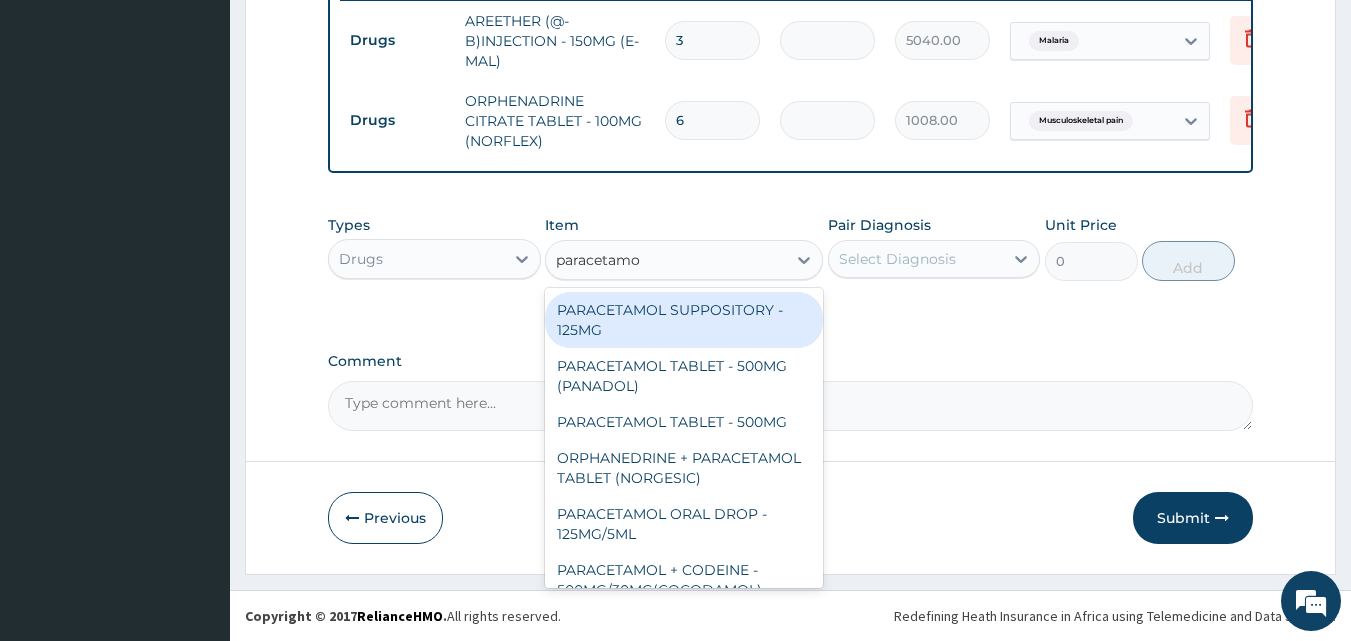 type on "paracetamol" 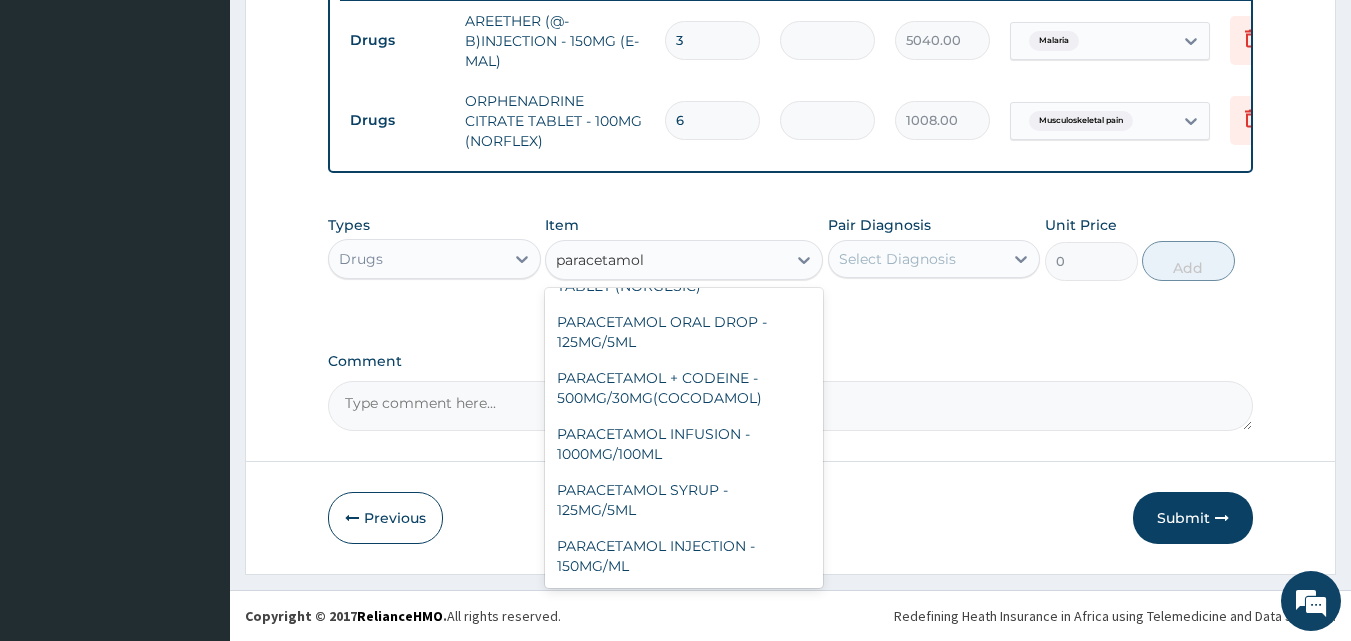 scroll, scrollTop: 212, scrollLeft: 0, axis: vertical 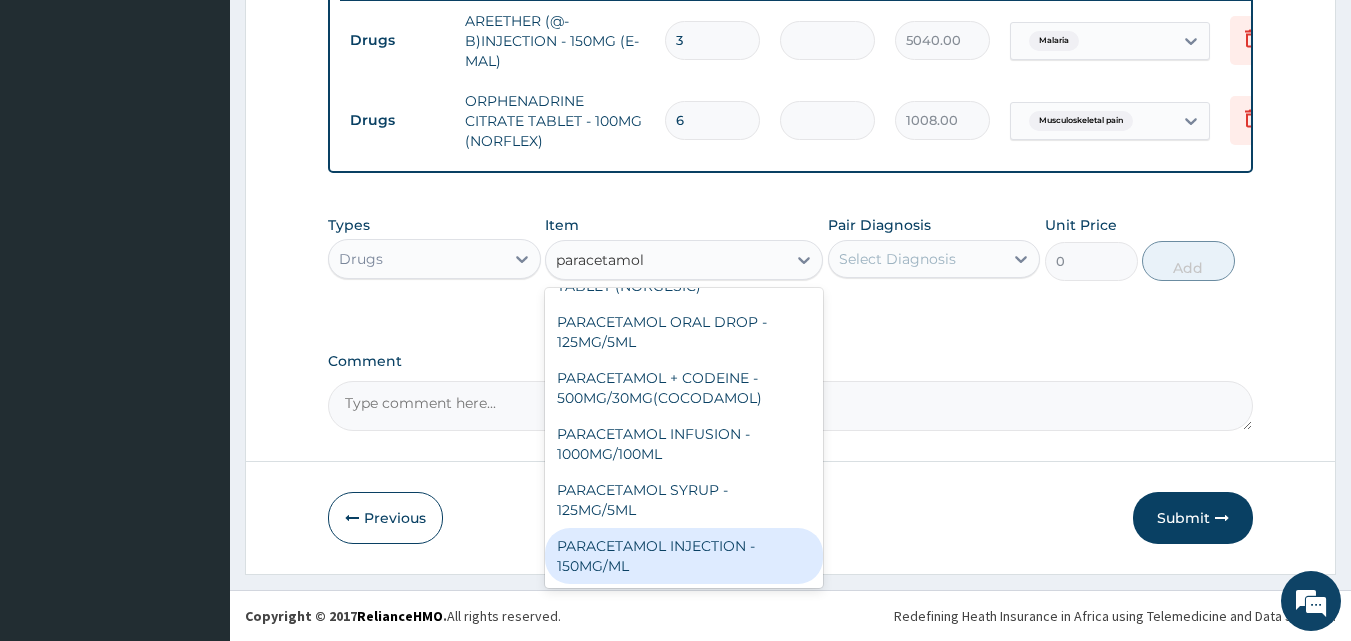 click on "PARACETAMOL INJECTION - 150MG/ML" at bounding box center [684, 556] 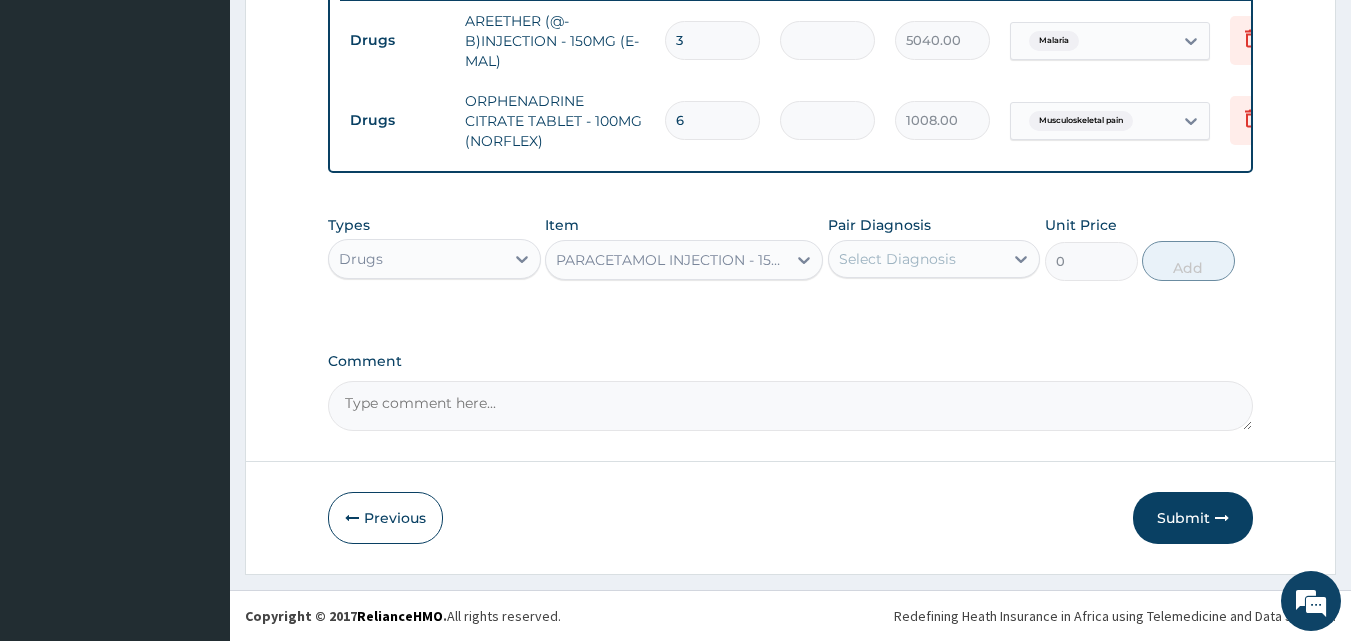 click on "Select Diagnosis" at bounding box center (916, 259) 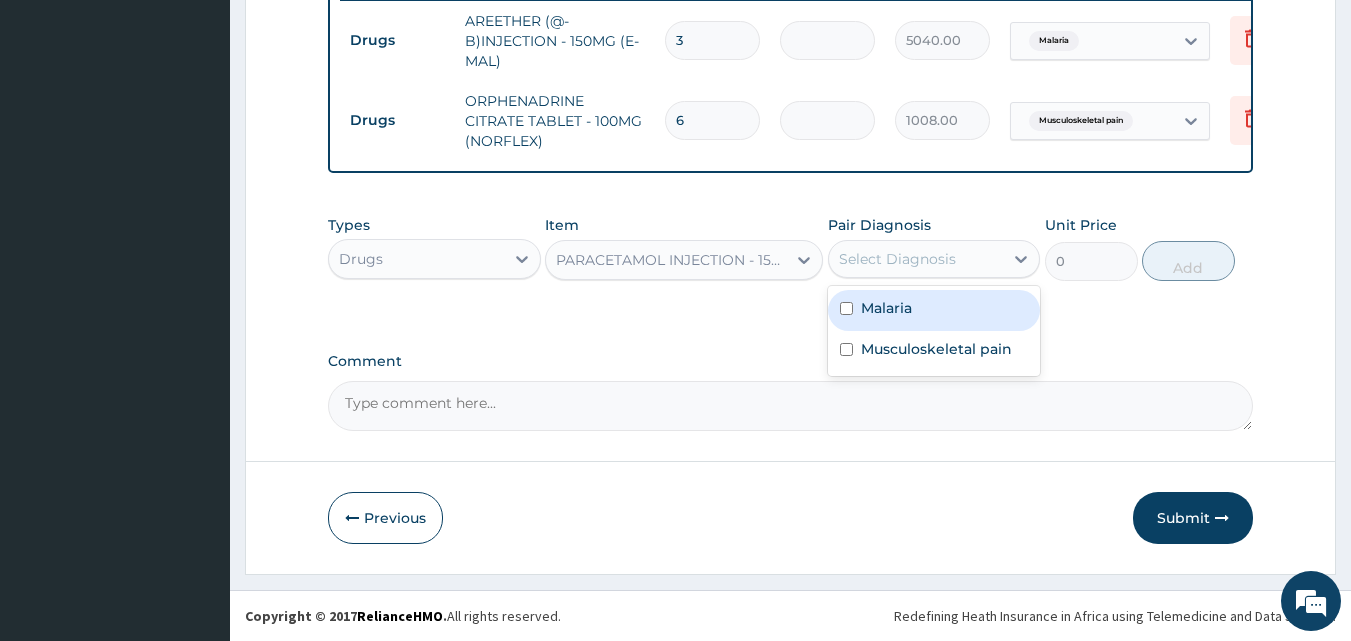 drag, startPoint x: 888, startPoint y: 302, endPoint x: 1098, endPoint y: 267, distance: 212.89668 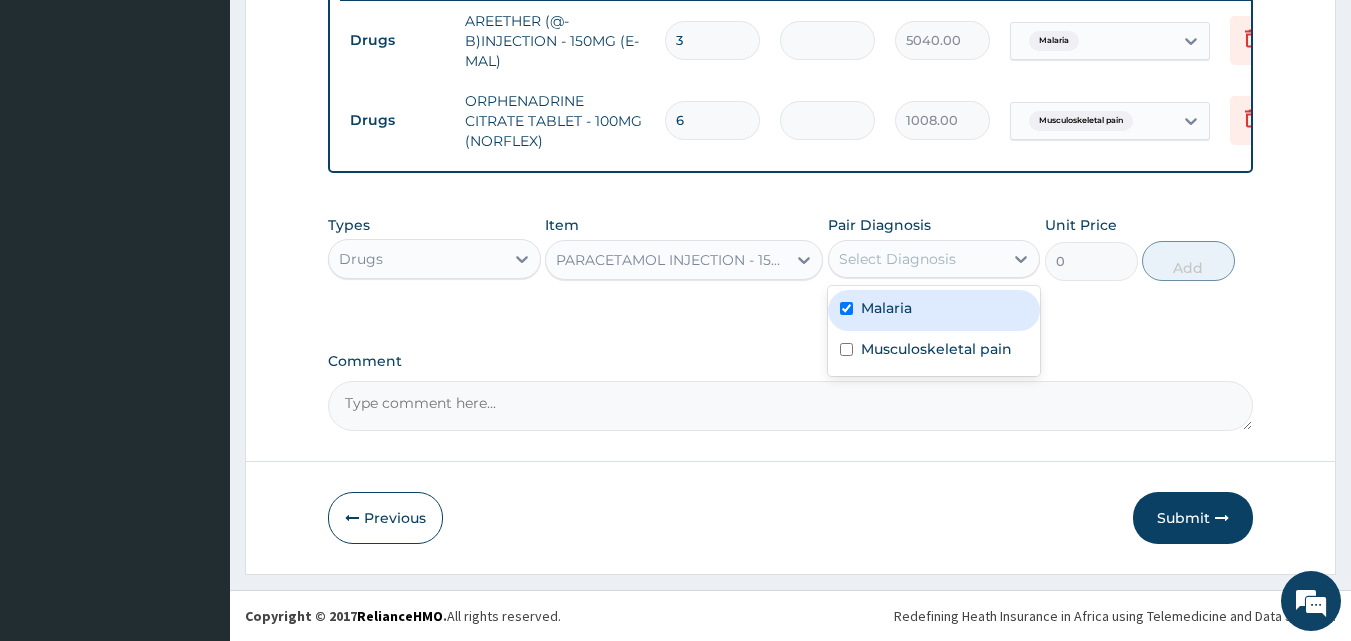 checkbox on "true" 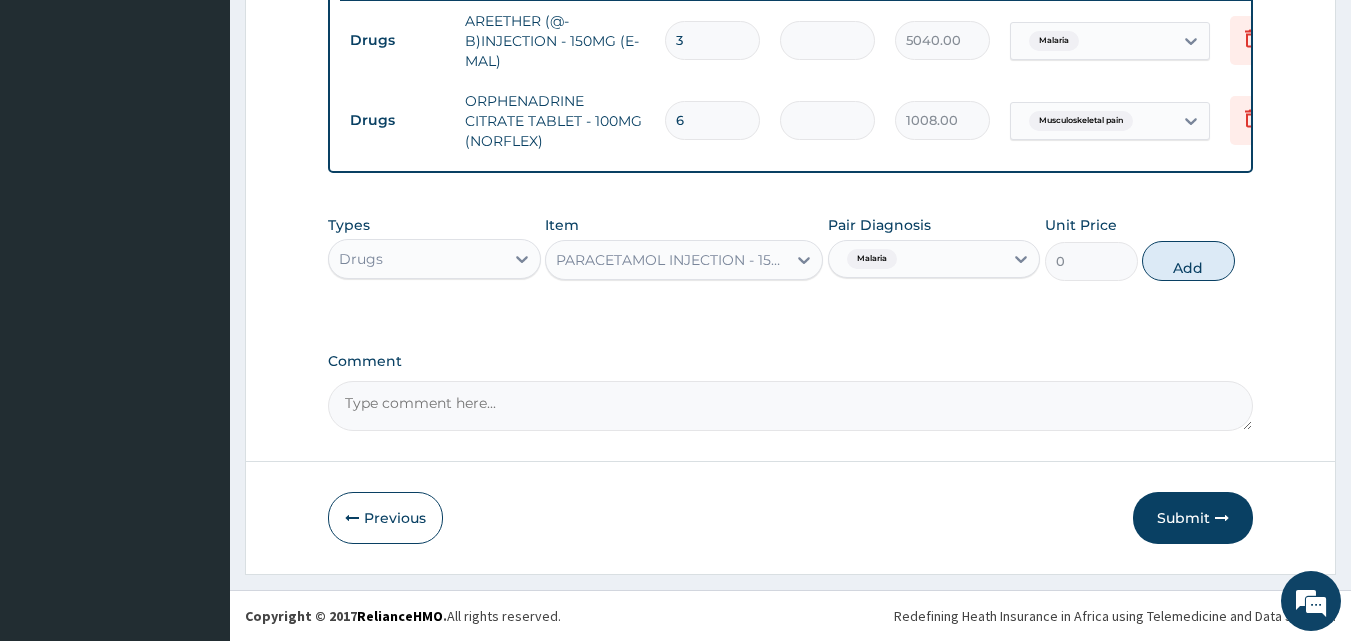 drag, startPoint x: 1186, startPoint y: 262, endPoint x: 614, endPoint y: 262, distance: 572 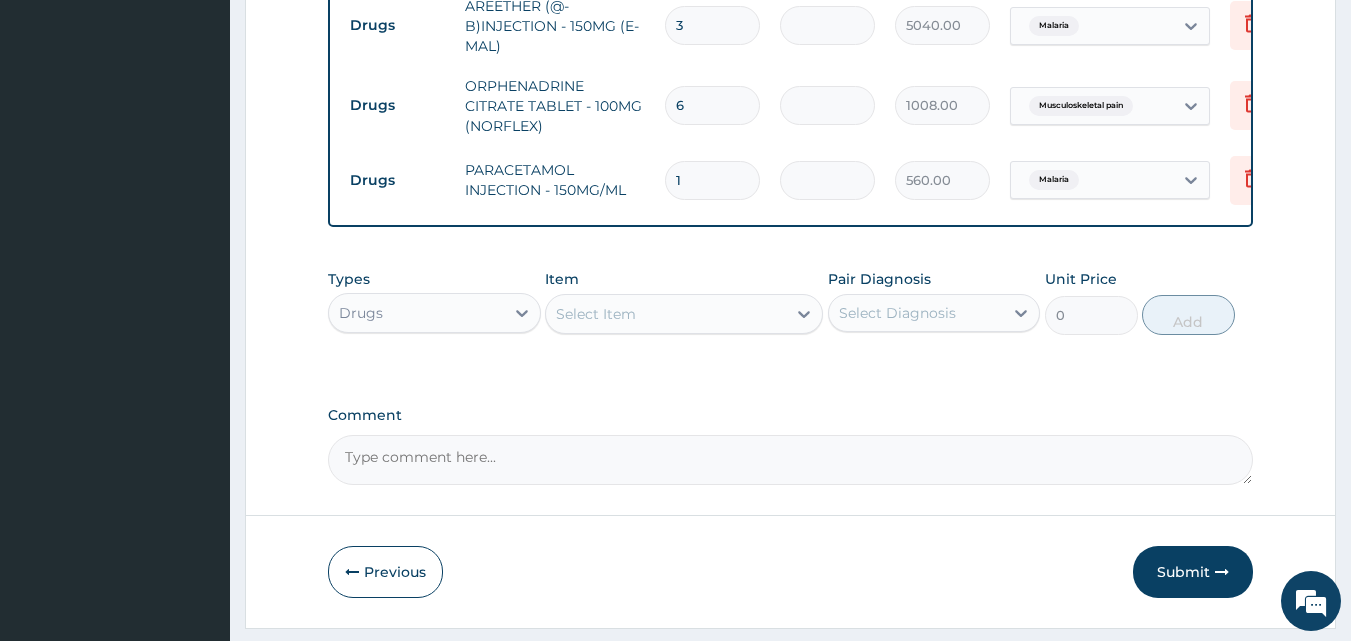 drag, startPoint x: 707, startPoint y: 177, endPoint x: 651, endPoint y: 196, distance: 59.135437 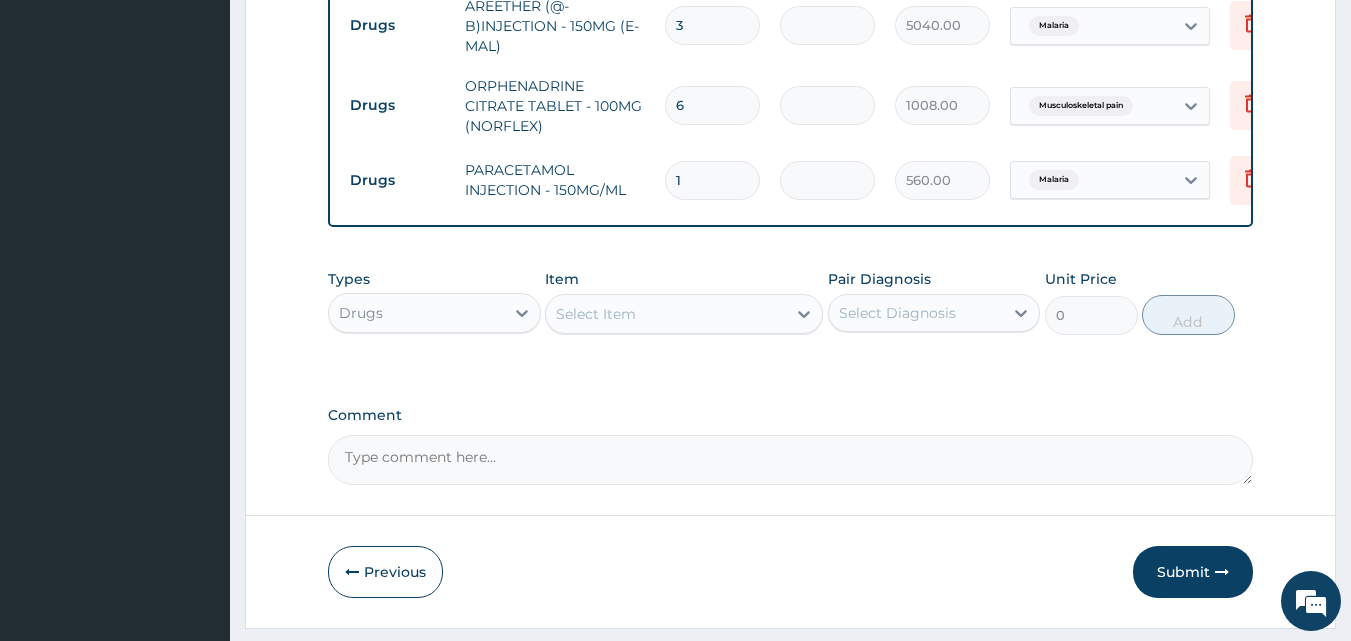 click on "Drugs PARACETAMOL INJECTION - 150MG/ML 1 560 560.00 Malaria Delete" at bounding box center (830, 180) 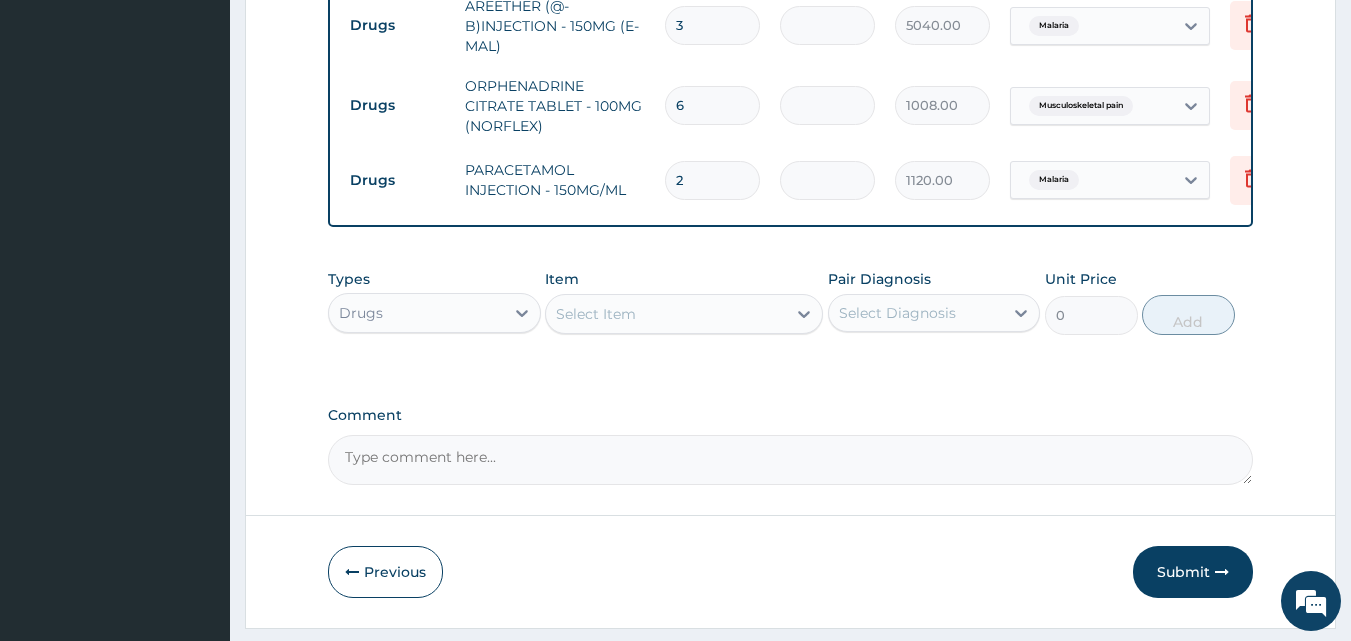 type on "2" 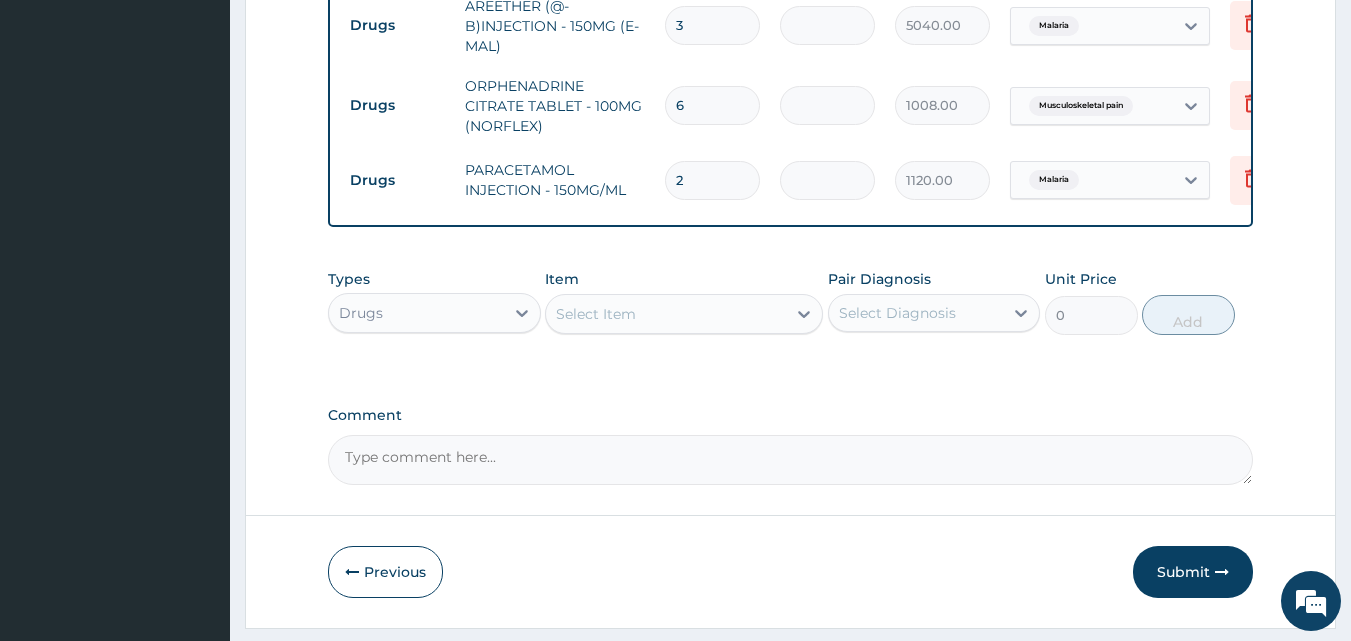 click on "Select Item" at bounding box center [666, 314] 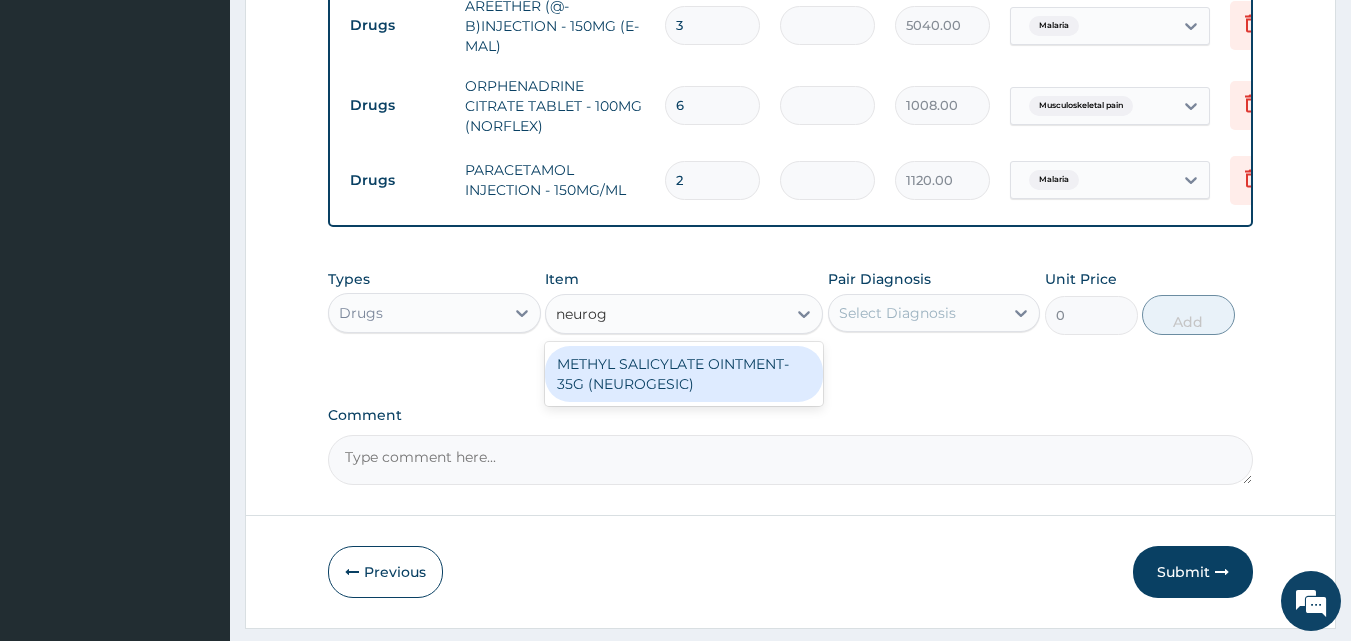type on "neuroge" 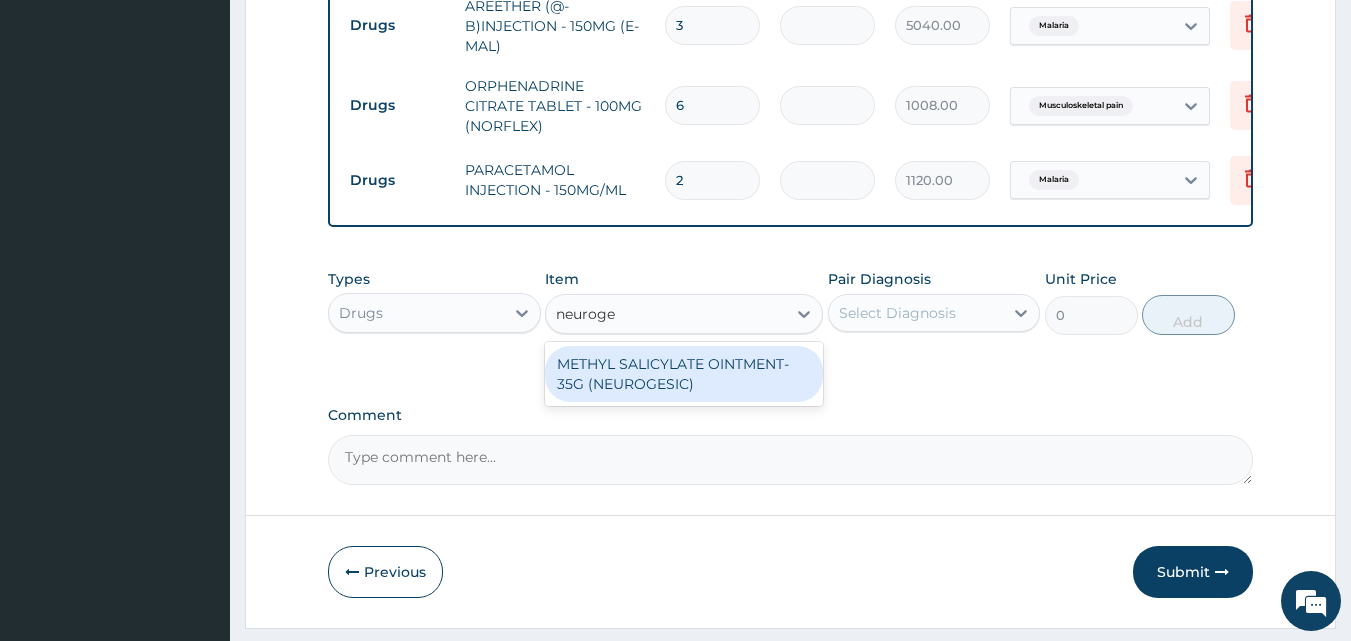 drag, startPoint x: 701, startPoint y: 378, endPoint x: 803, endPoint y: 375, distance: 102.044106 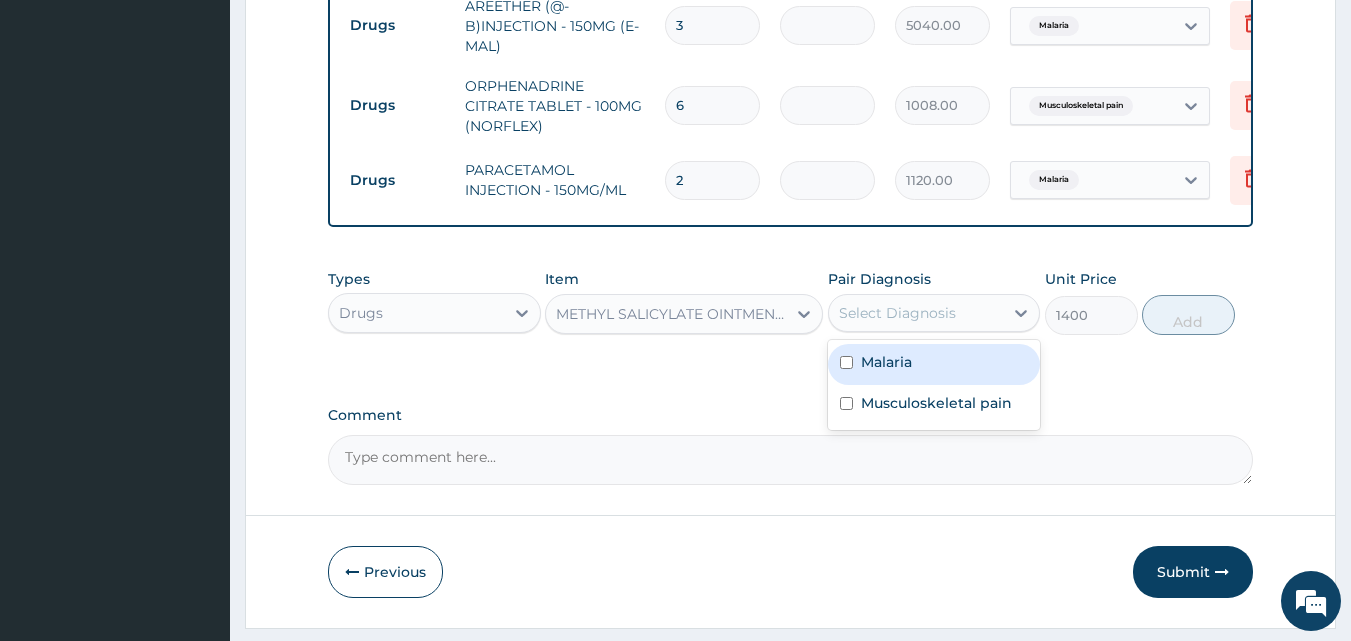 click on "Select Diagnosis" at bounding box center (897, 313) 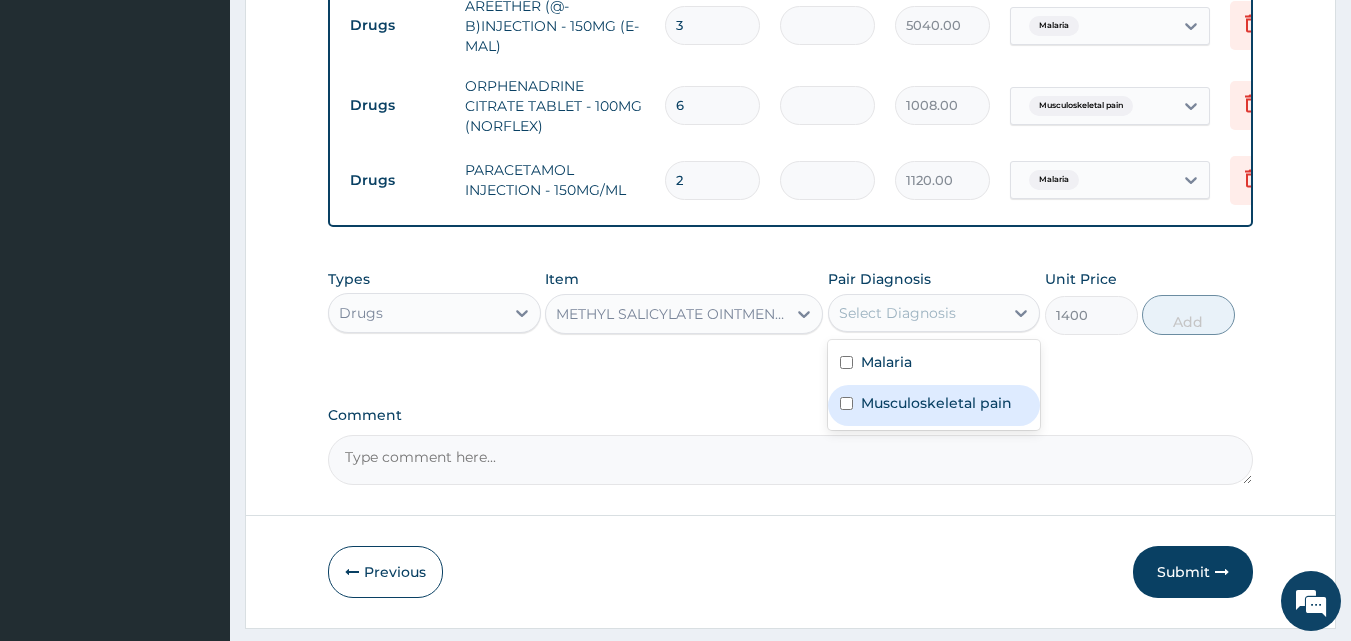drag, startPoint x: 956, startPoint y: 416, endPoint x: 1112, endPoint y: 372, distance: 162.0864 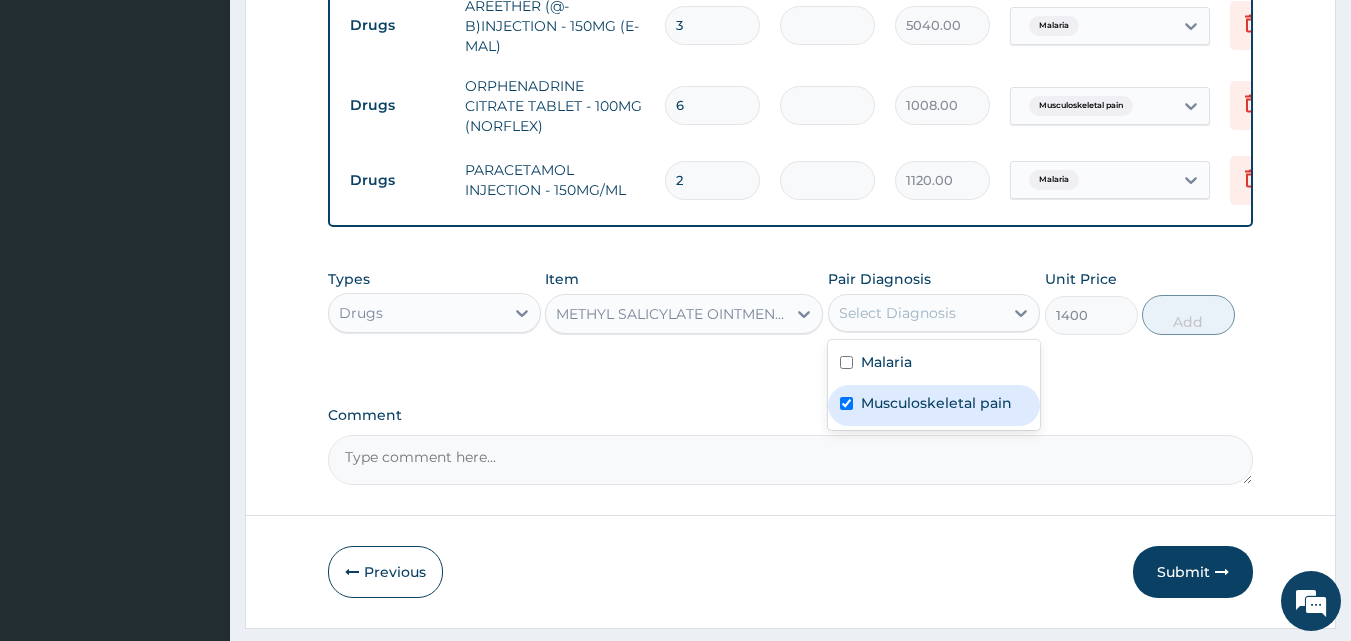 checkbox on "true" 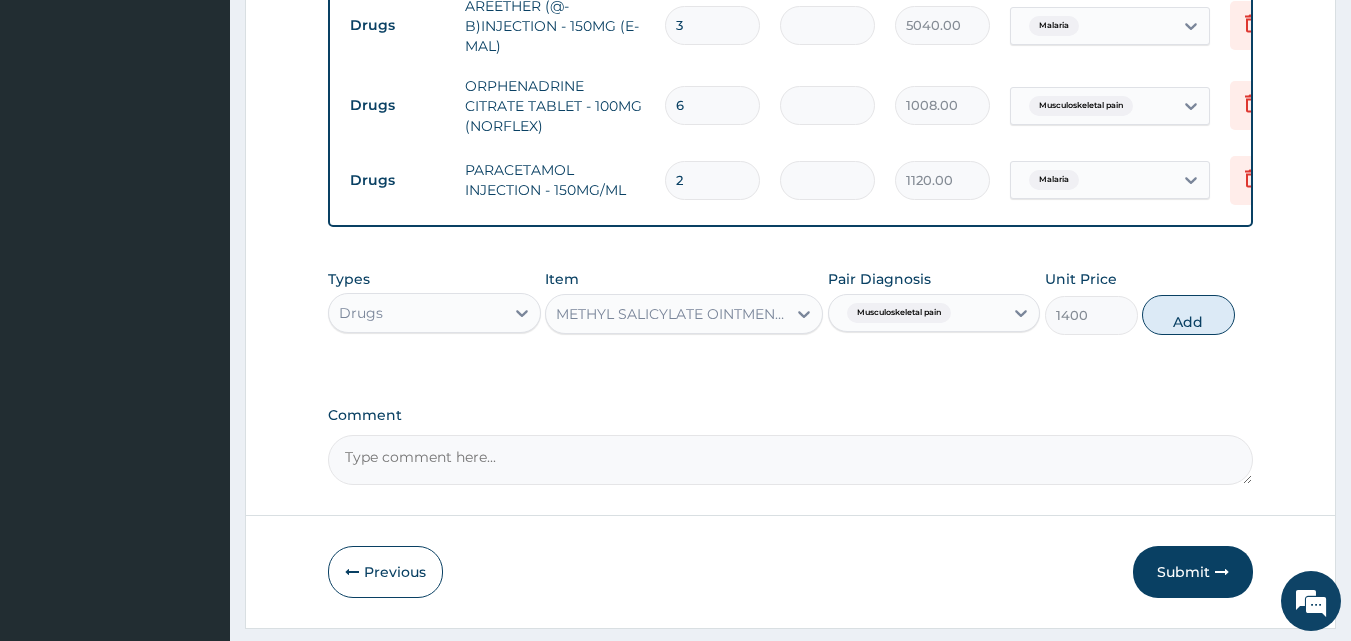 drag, startPoint x: 1200, startPoint y: 320, endPoint x: 963, endPoint y: 314, distance: 237.07594 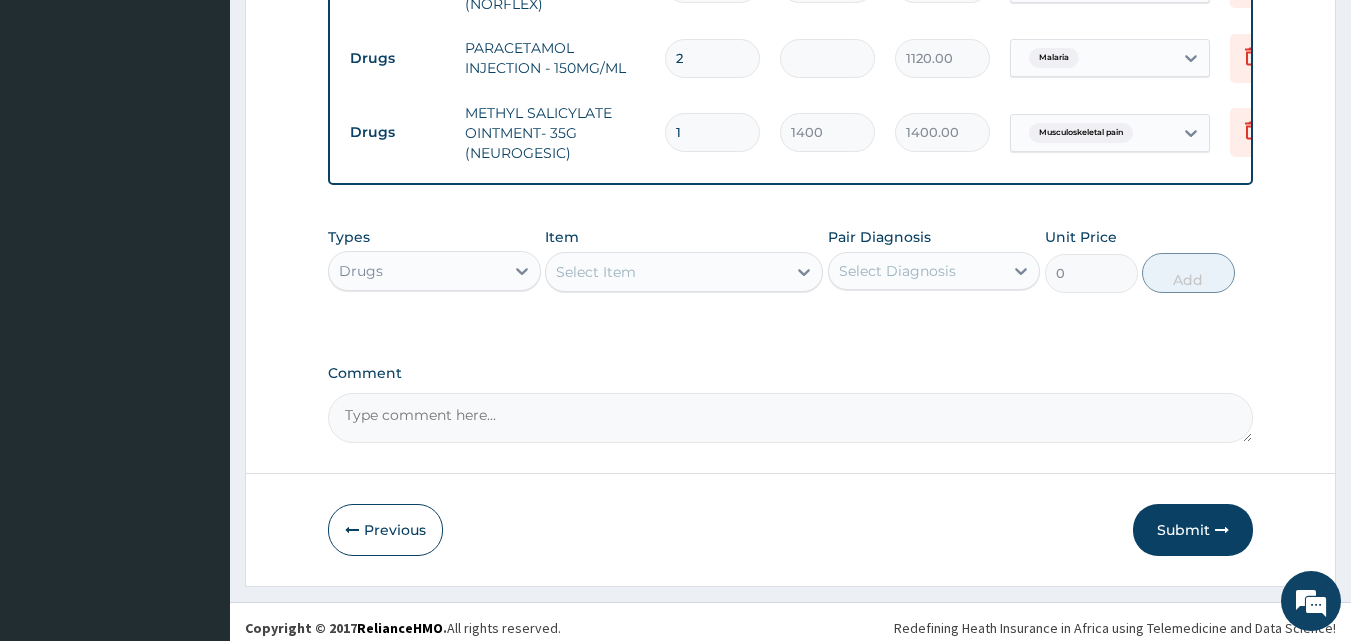 scroll, scrollTop: 961, scrollLeft: 0, axis: vertical 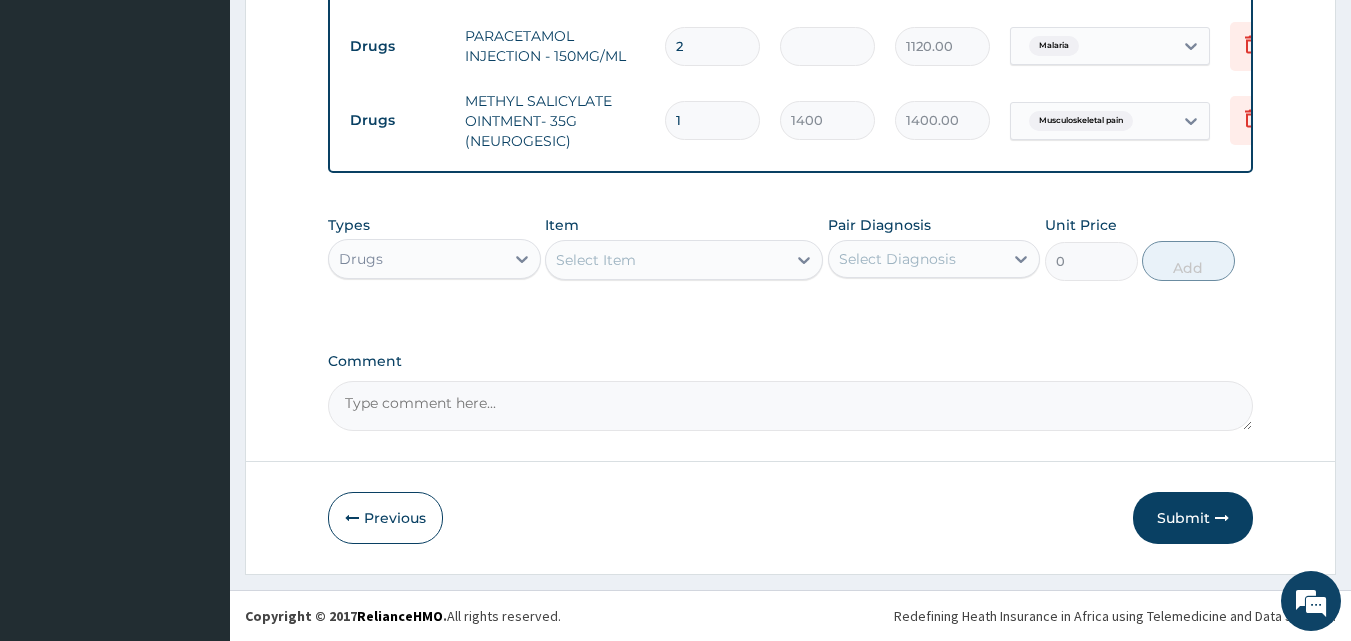 click on "Select Item" at bounding box center [596, 260] 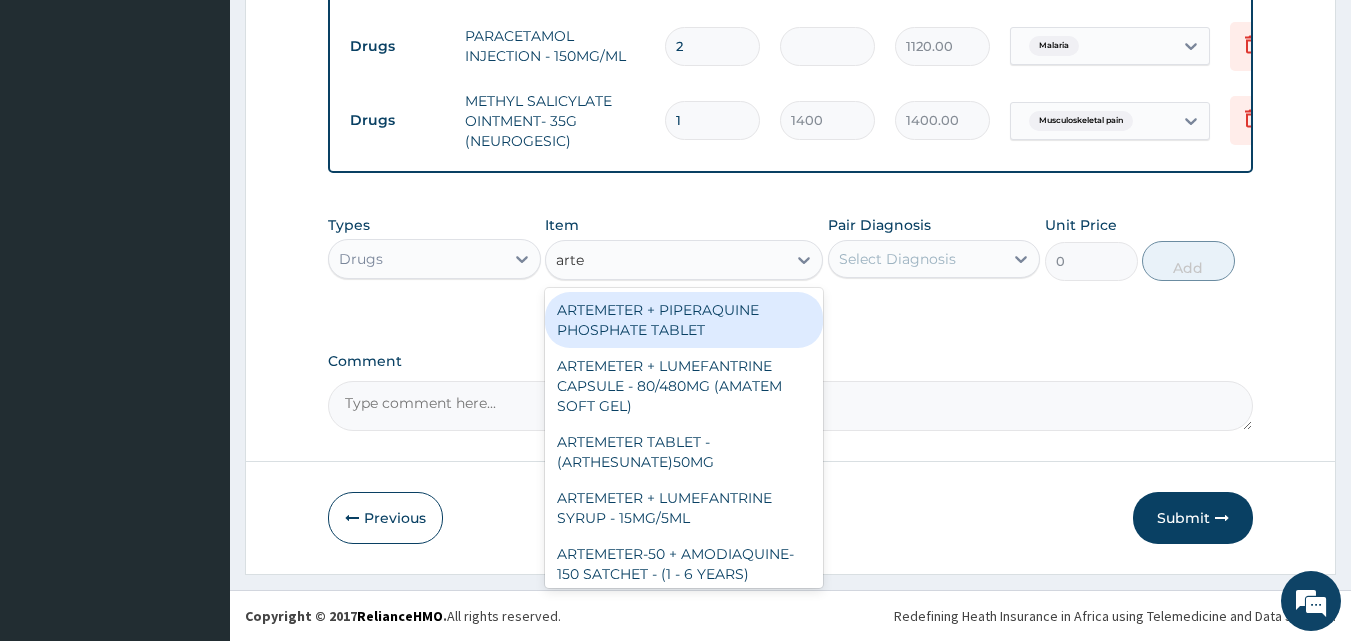 type on "artem" 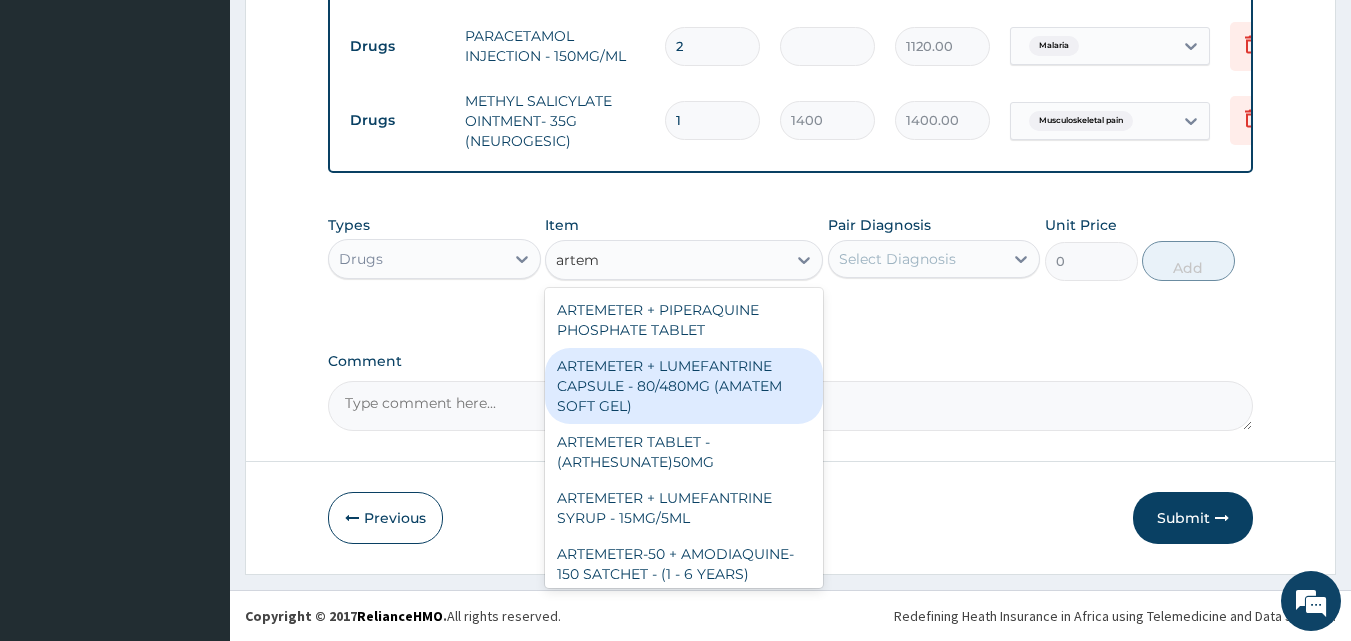 click on "ARTEMETER + LUMEFANTRINE CAPSULE -  80/480MG (AMATEM SOFT GEL)" at bounding box center [684, 386] 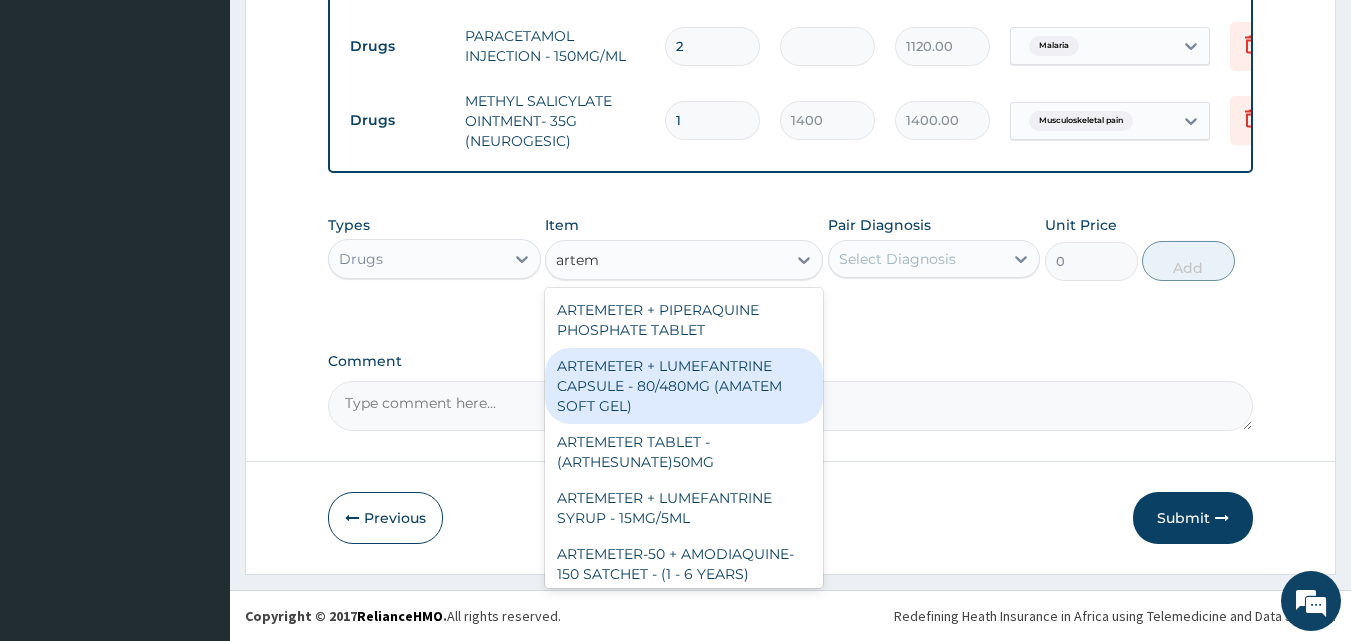 type 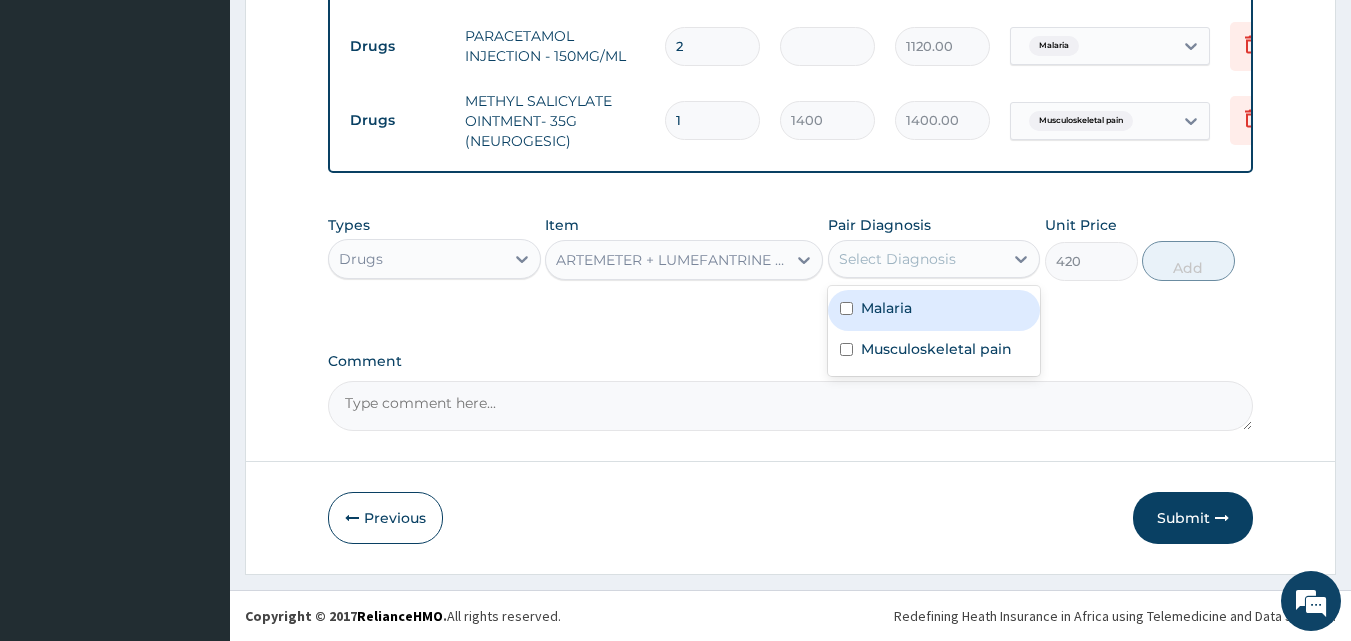 drag, startPoint x: 963, startPoint y: 248, endPoint x: 959, endPoint y: 286, distance: 38.209946 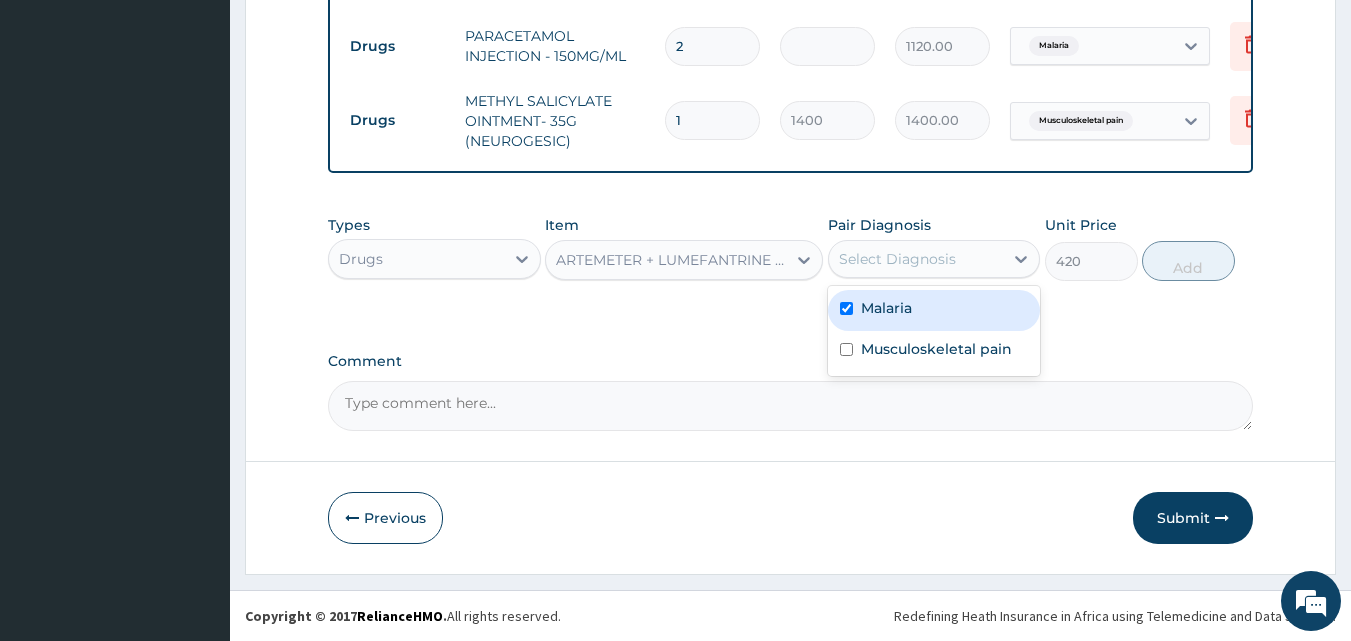 checkbox on "true" 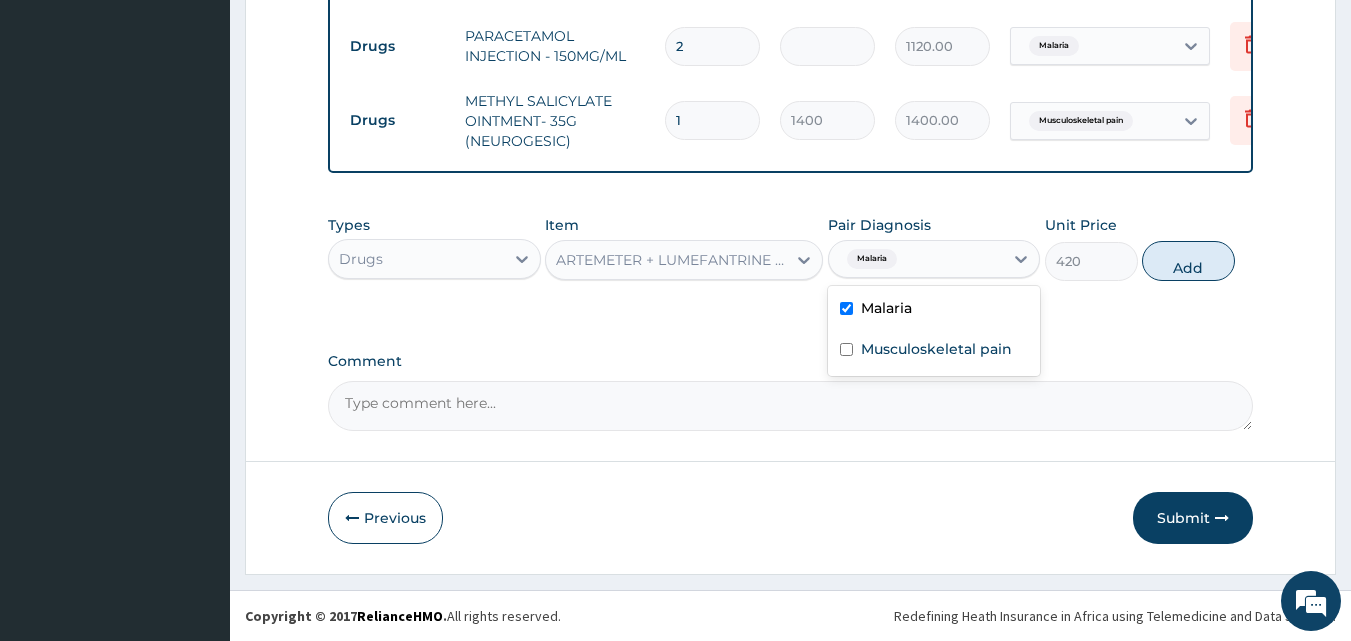 drag, startPoint x: 1195, startPoint y: 241, endPoint x: 1006, endPoint y: 249, distance: 189.16924 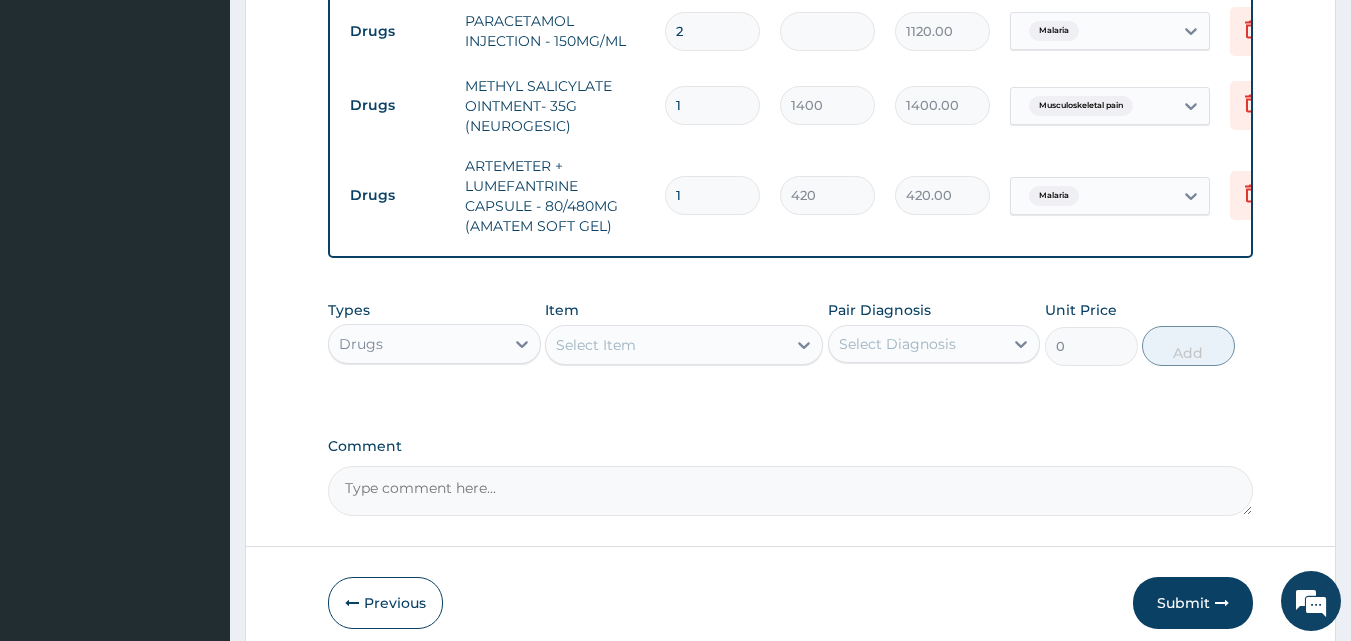 drag, startPoint x: 699, startPoint y: 183, endPoint x: 670, endPoint y: 209, distance: 38.948685 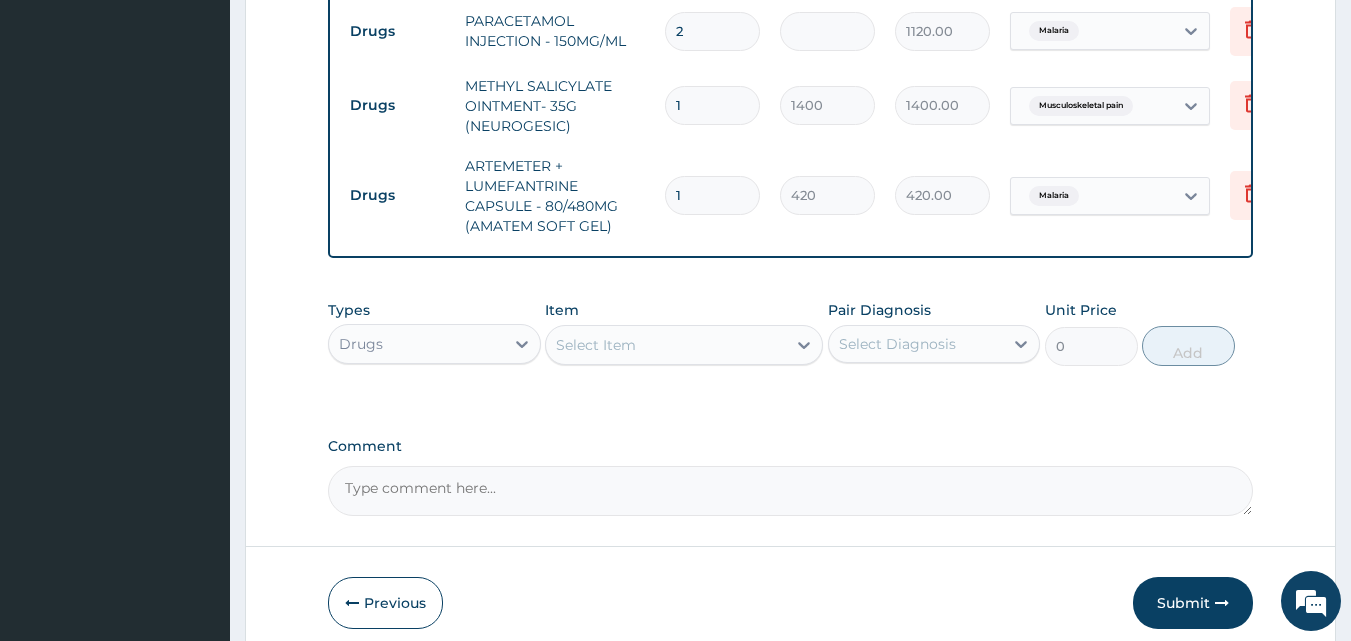 click on "1" at bounding box center (712, 195) 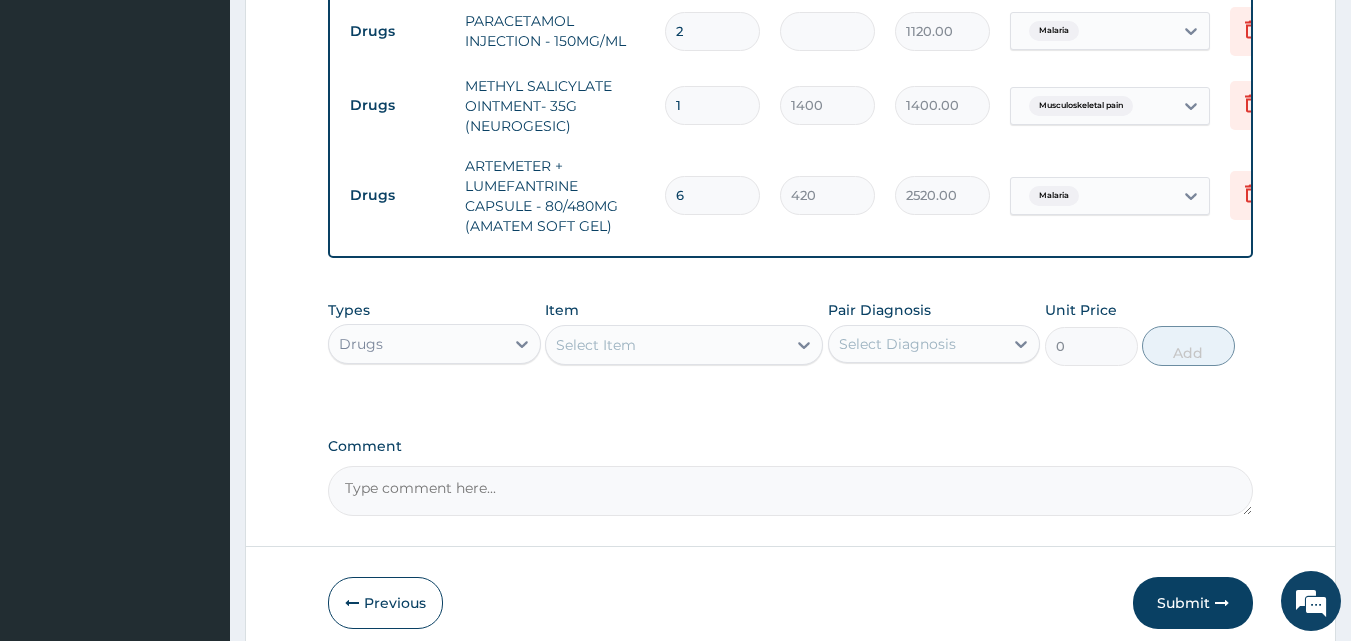 type on "6" 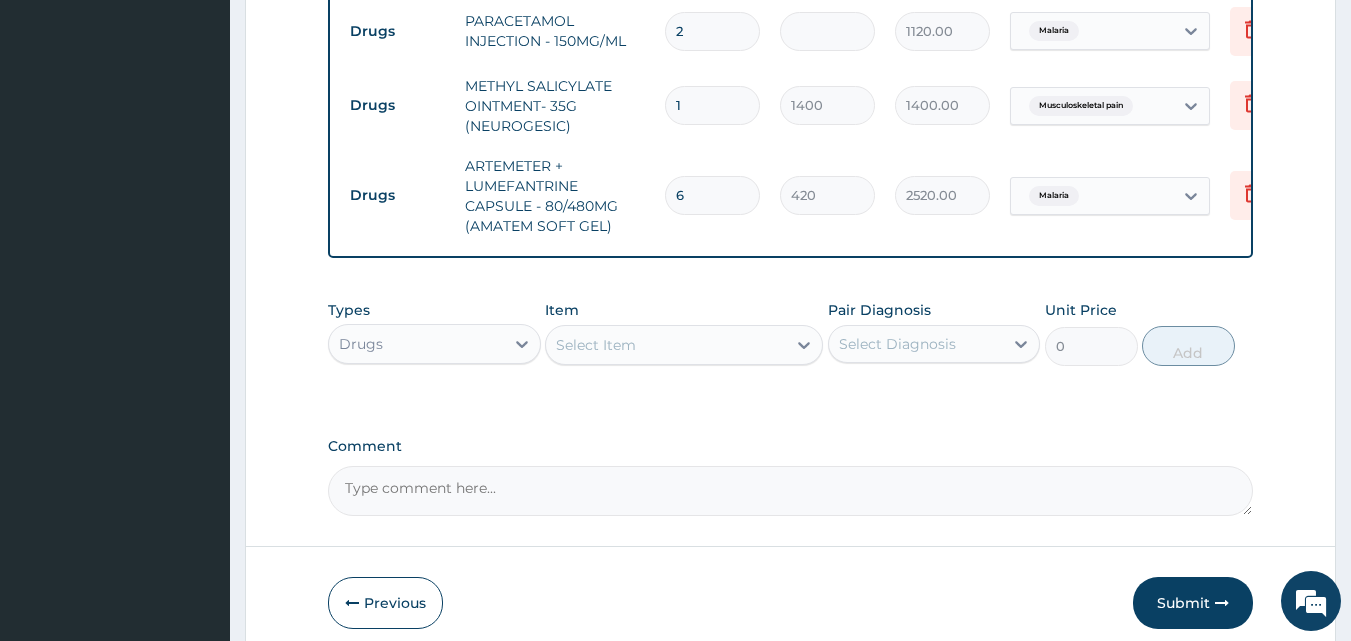 click on "Select Item" at bounding box center (666, 345) 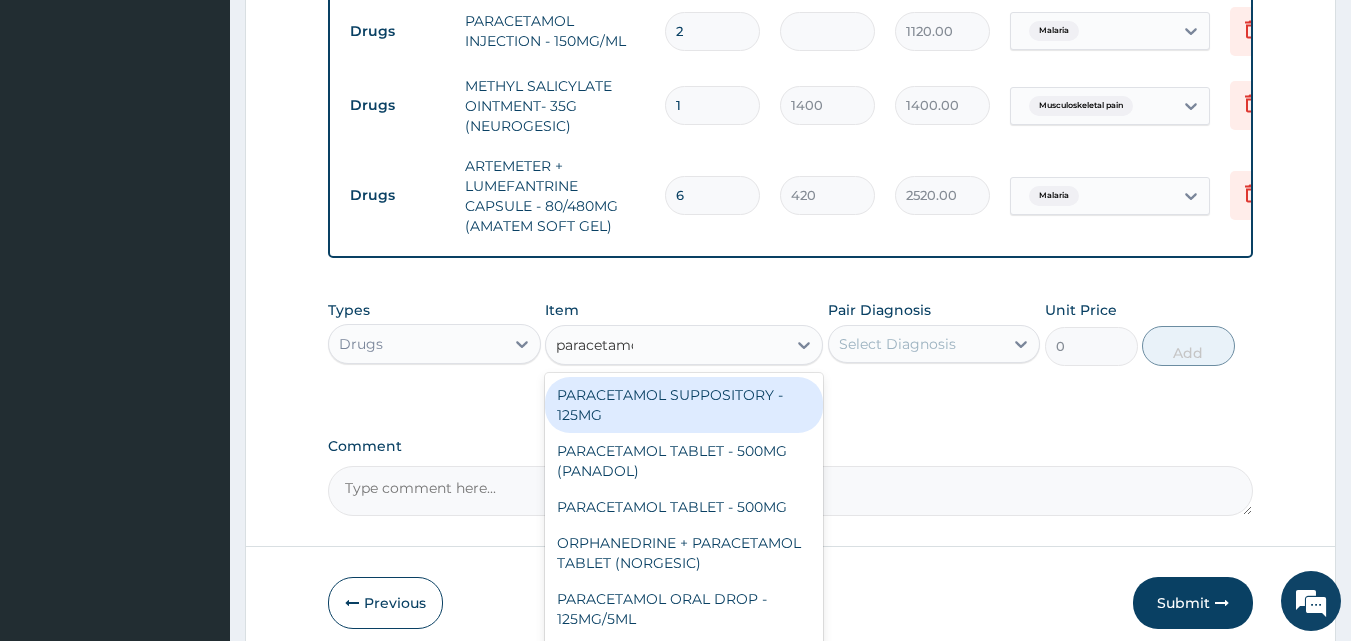 type on "paracetamol" 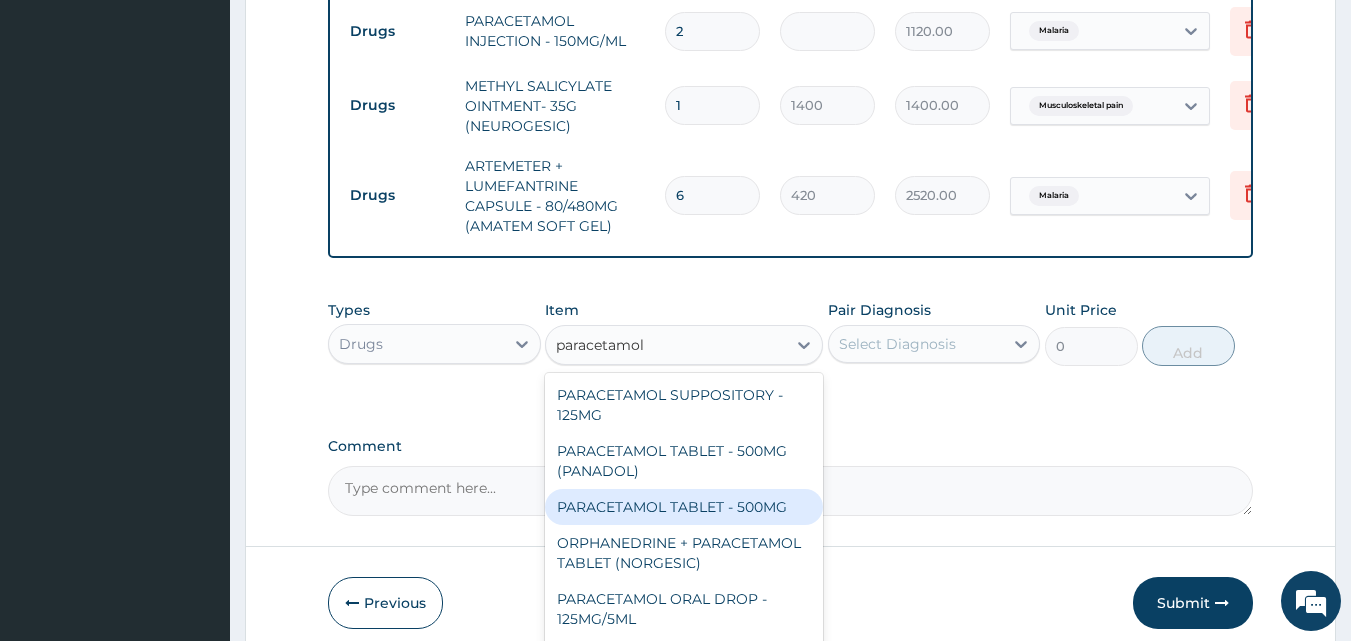 drag, startPoint x: 759, startPoint y: 511, endPoint x: 773, endPoint y: 486, distance: 28.653097 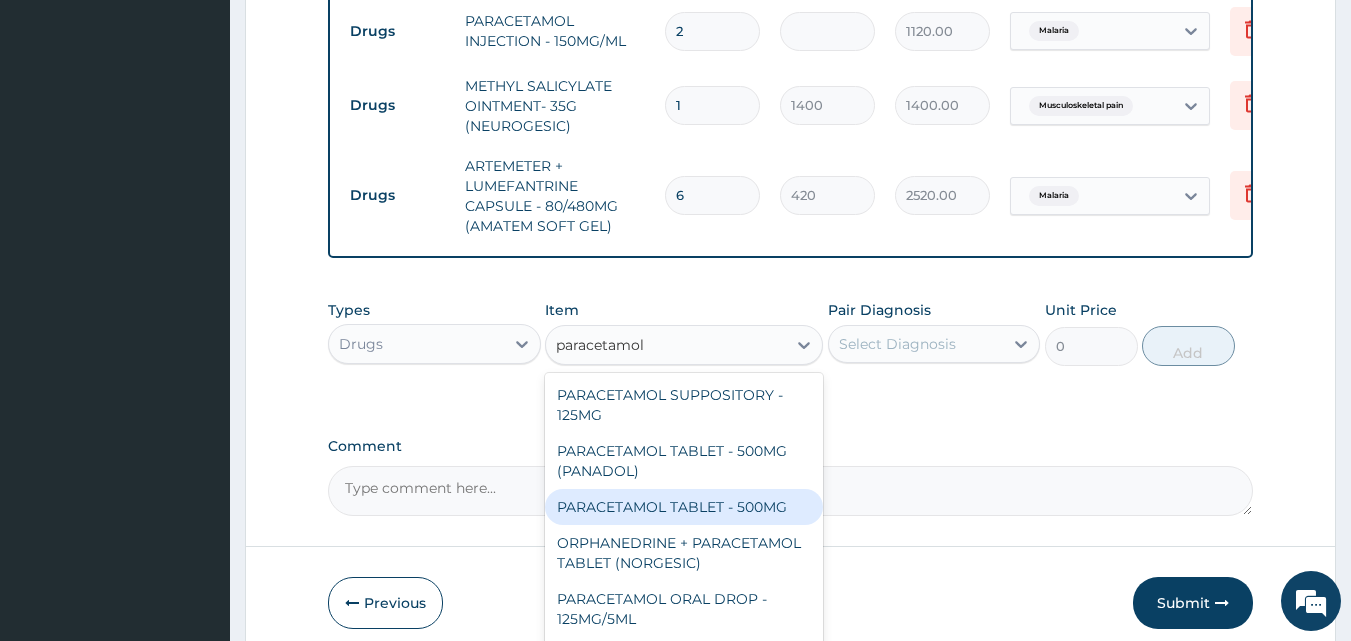 click on "PARACETAMOL TABLET - 500MG" at bounding box center [684, 507] 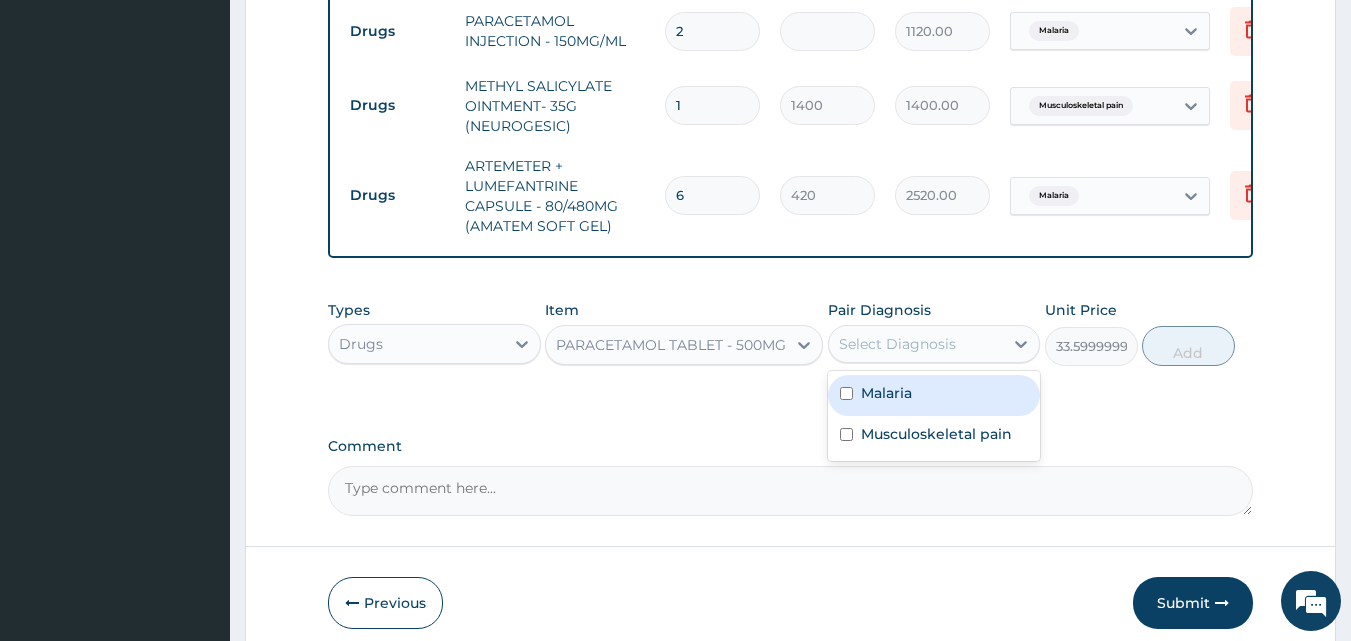 click on "Select Diagnosis" at bounding box center [934, 344] 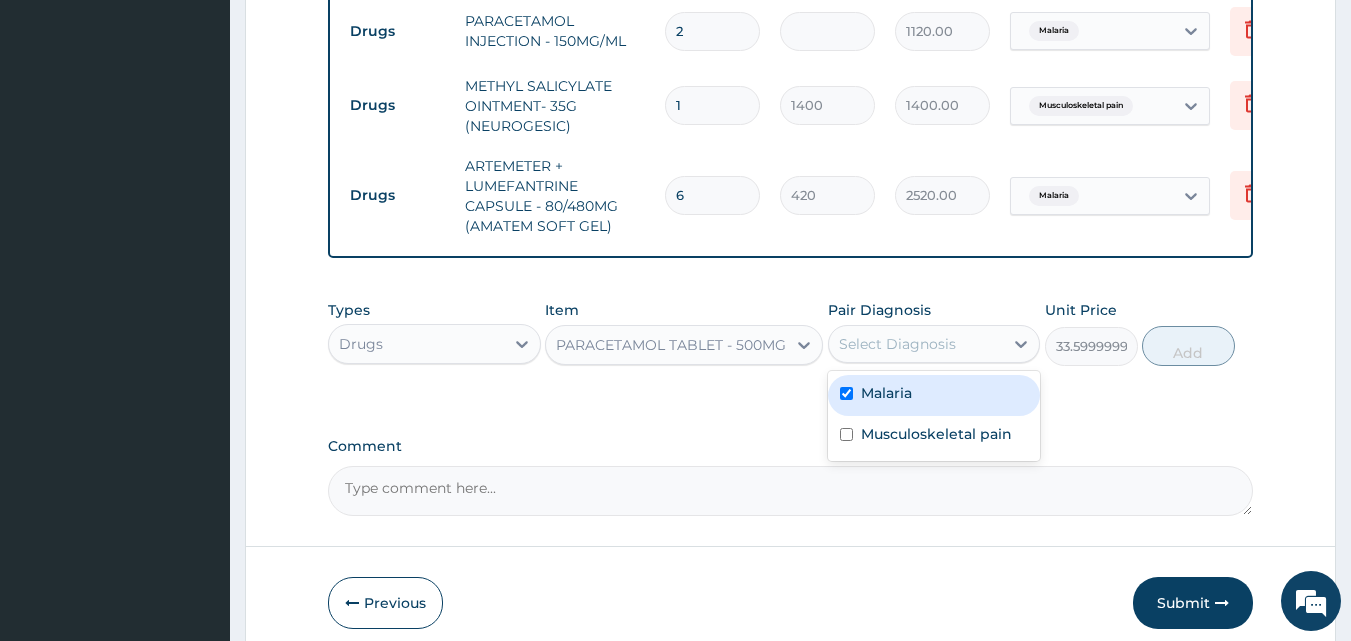 checkbox on "true" 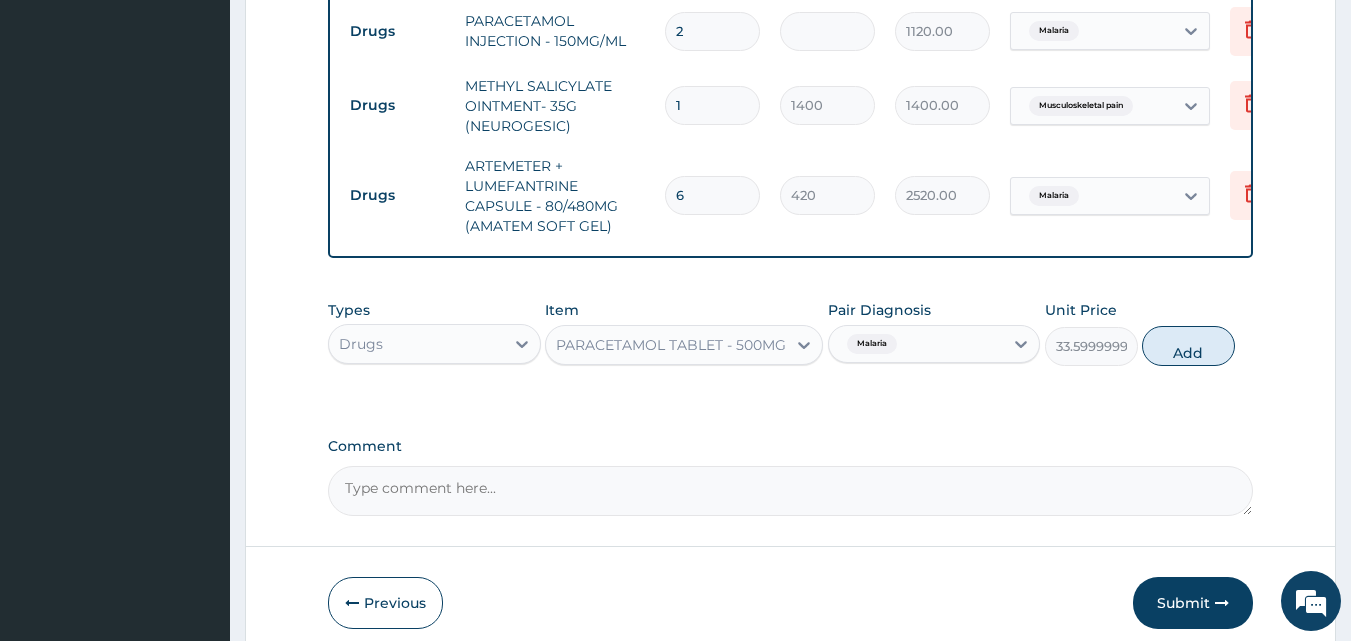 drag, startPoint x: 1167, startPoint y: 363, endPoint x: 1052, endPoint y: 370, distance: 115.212845 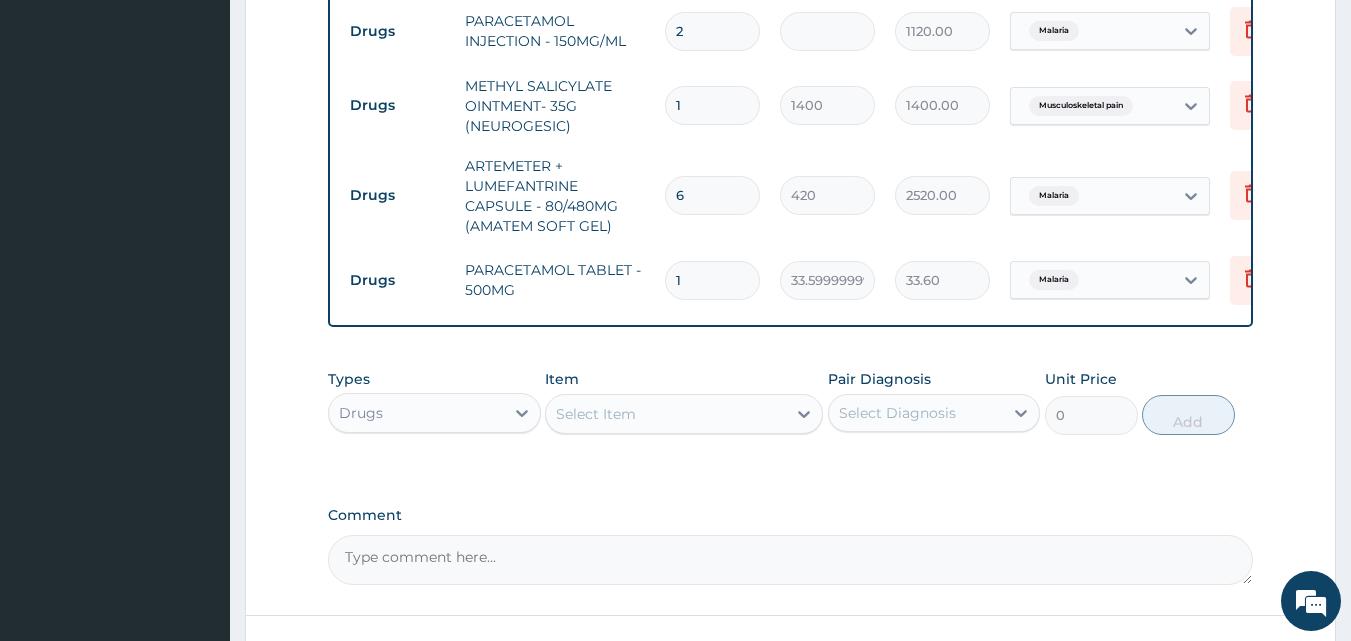type on "18" 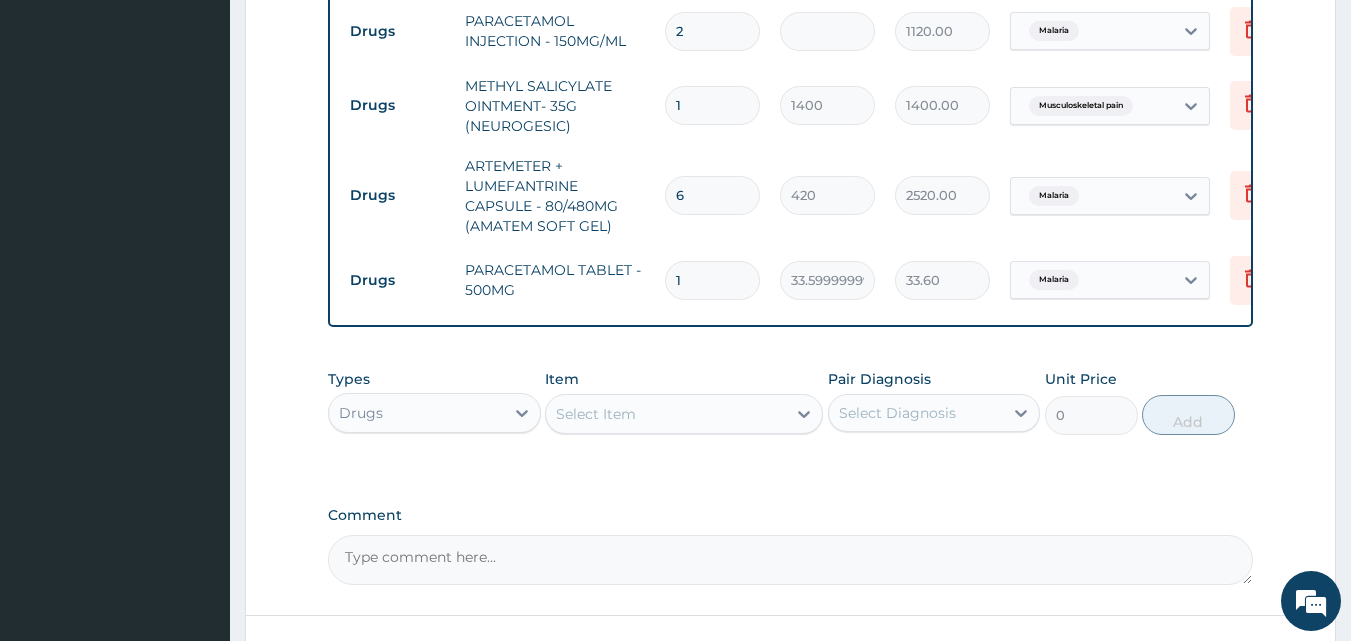 type on "604.80" 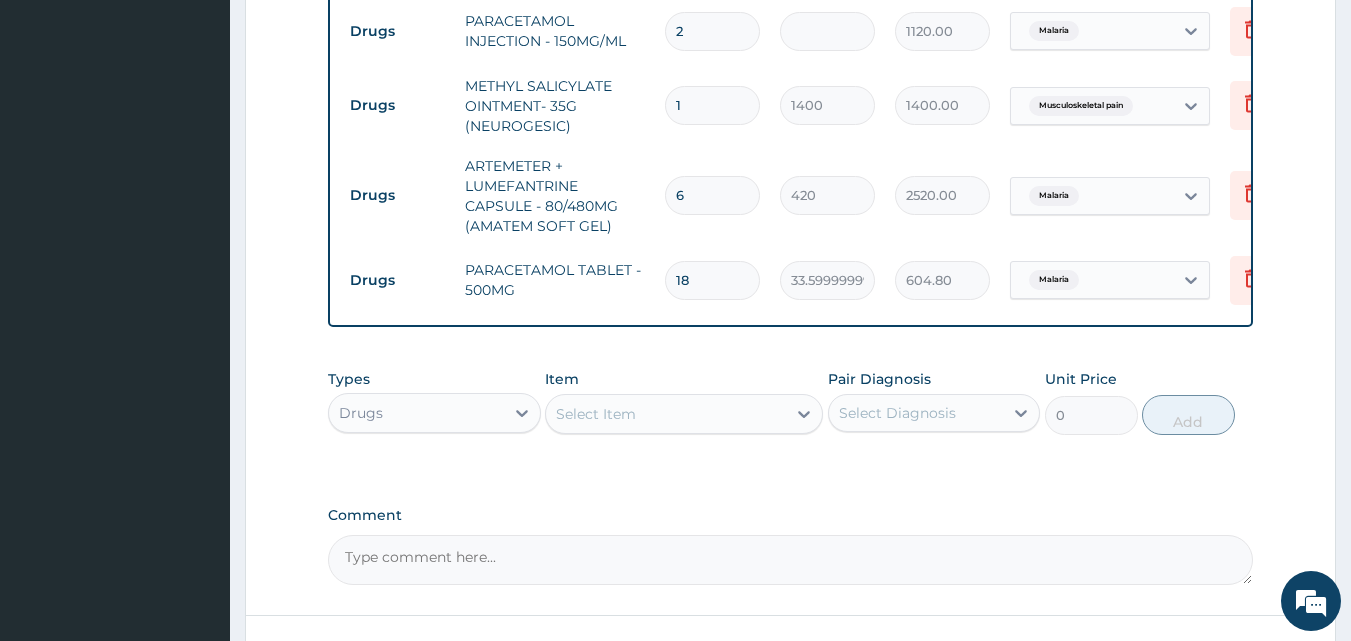 type on "18" 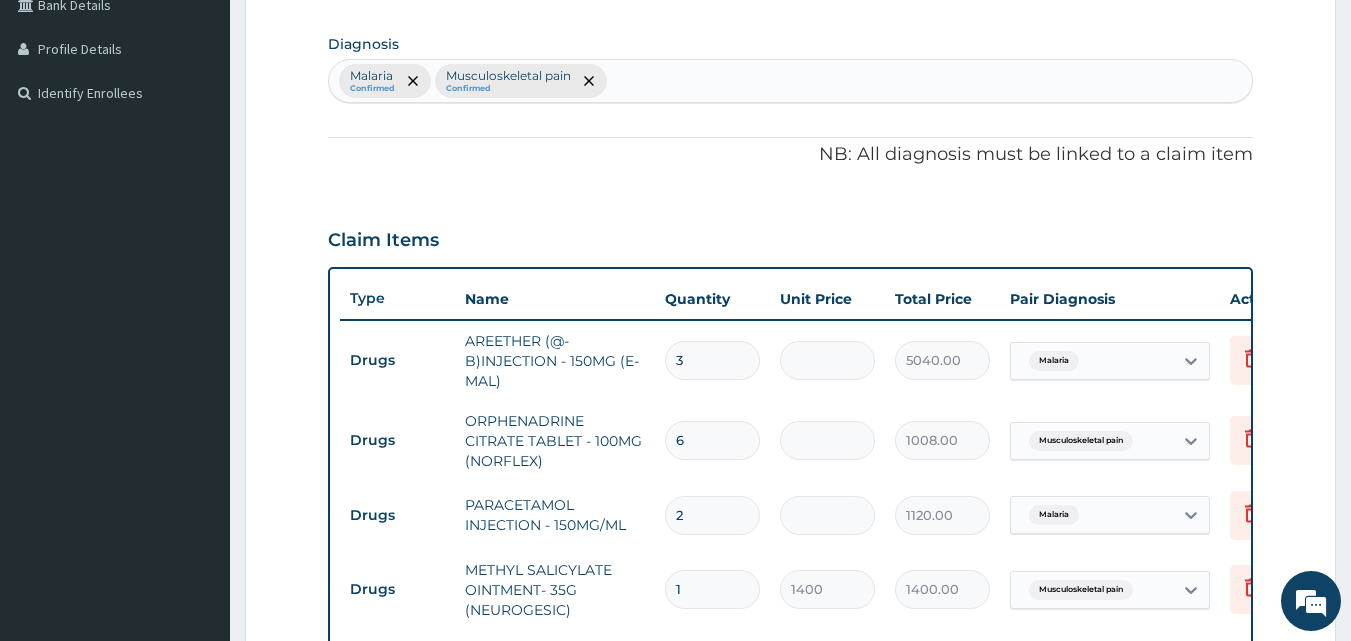 scroll, scrollTop: 461, scrollLeft: 0, axis: vertical 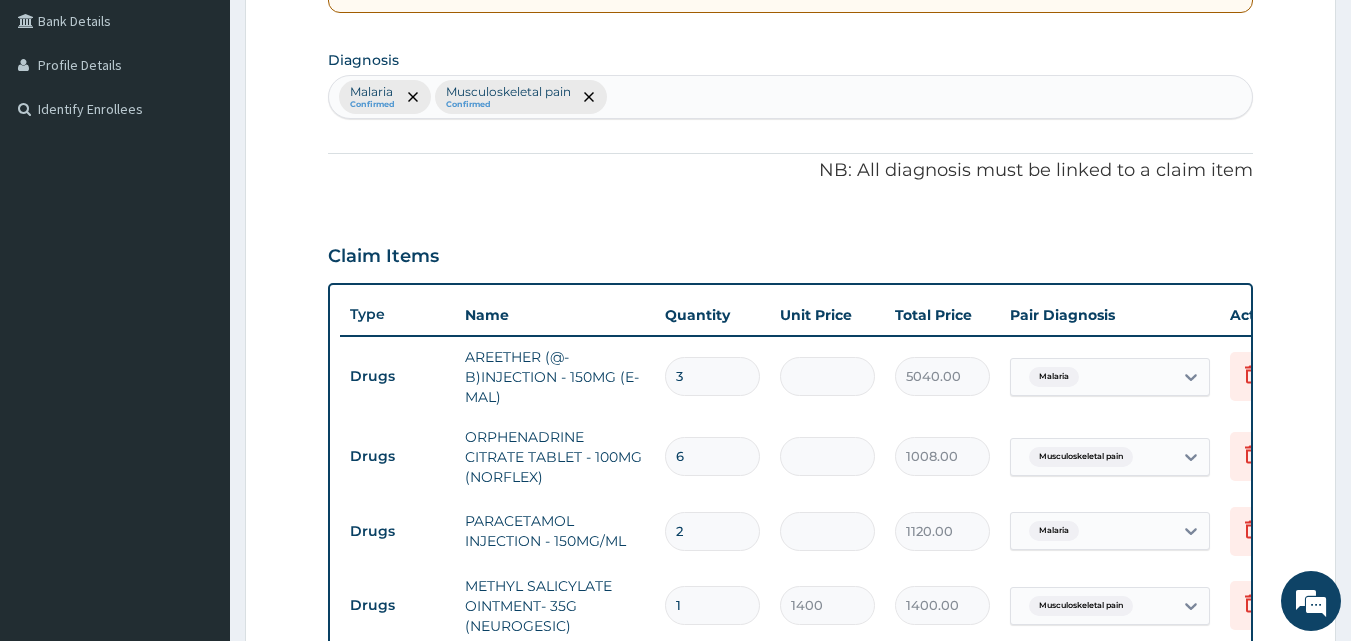 click on "Diagnosis Malaria Confirmed Musculoskeletal pain Confirmed" at bounding box center [791, 82] 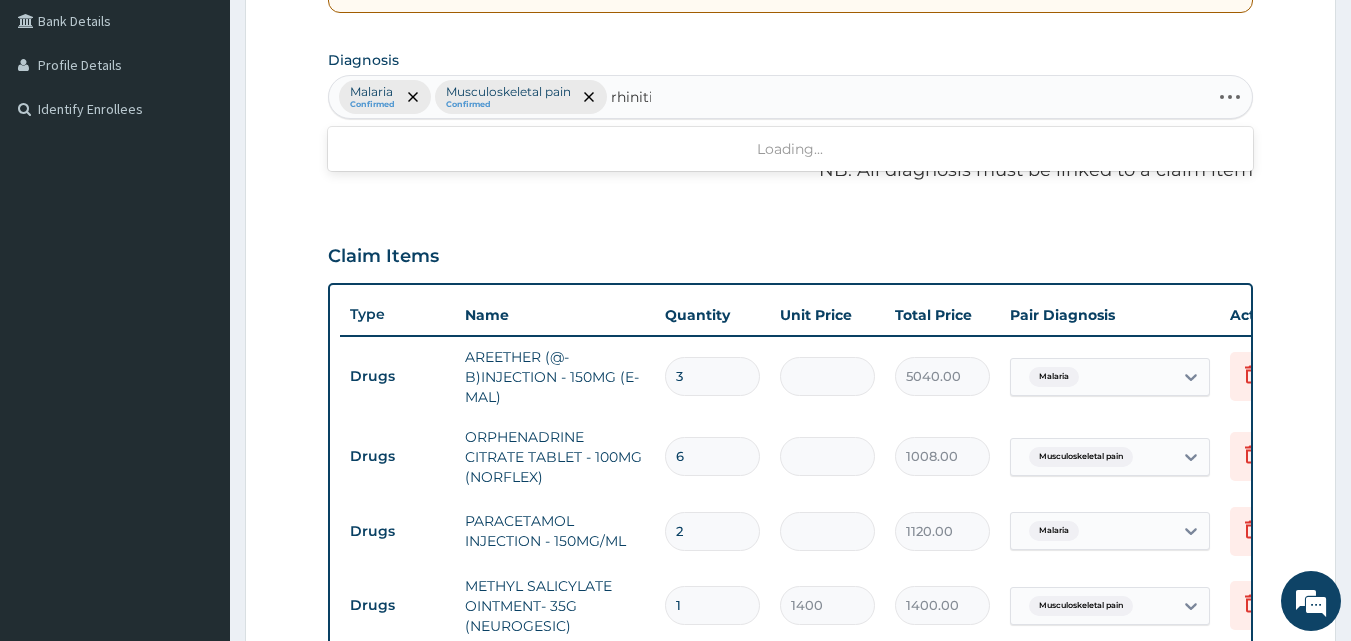 type on "rhinitis" 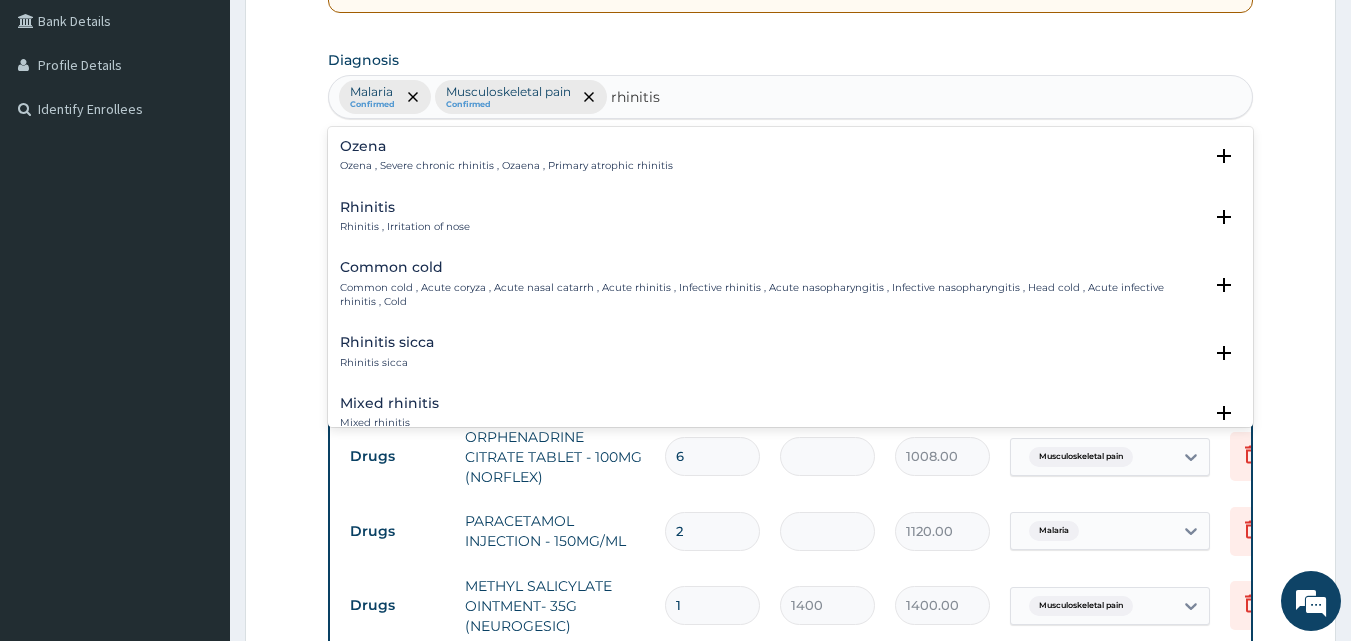 click on "Rhinitis Rhinitis , Irritation of nose" at bounding box center [791, 217] 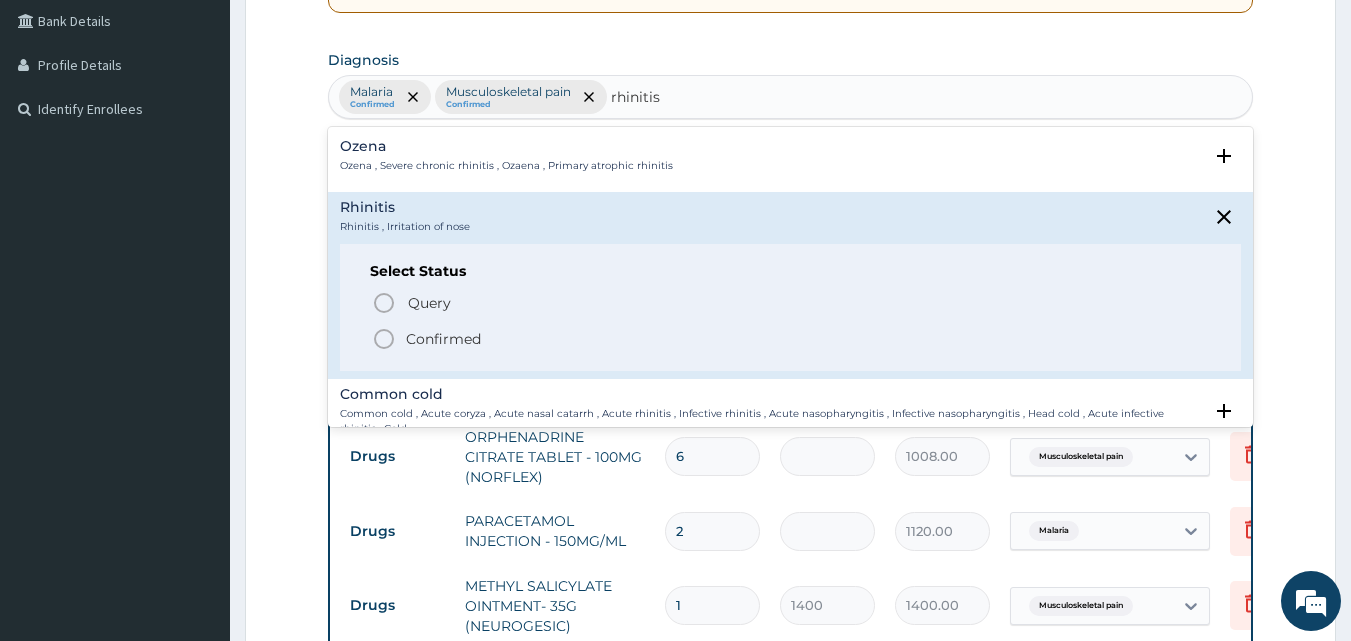 click on "Confirmed" at bounding box center (443, 339) 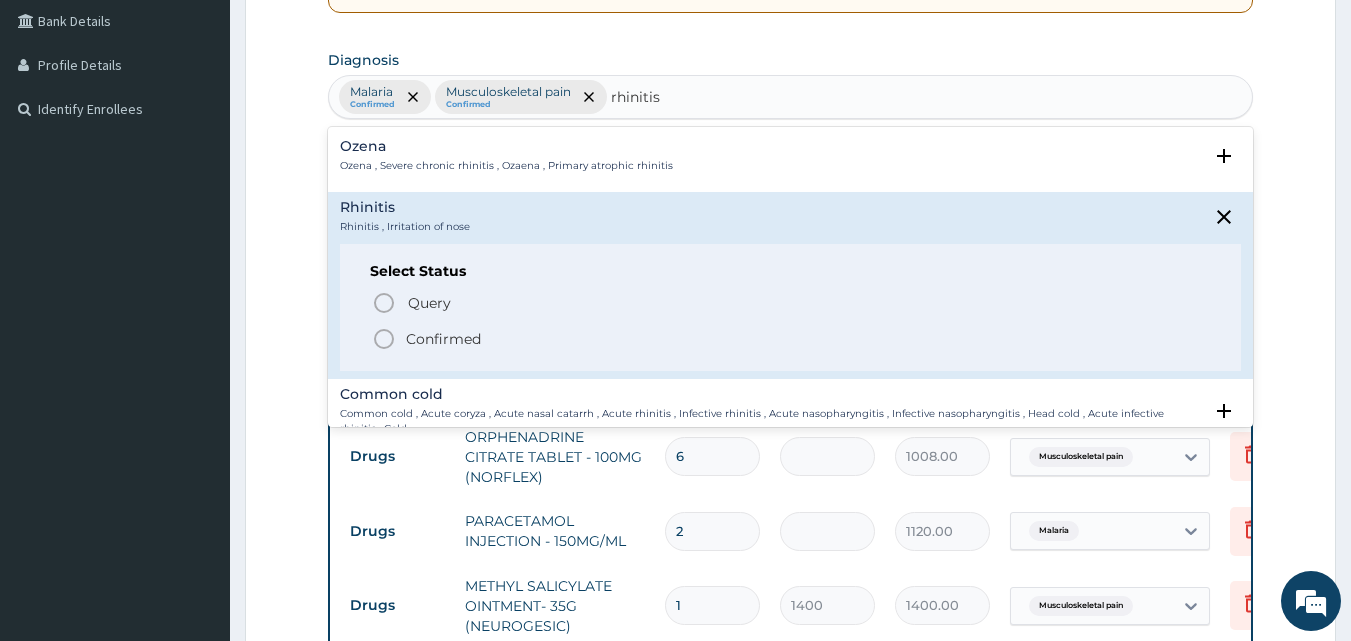 type 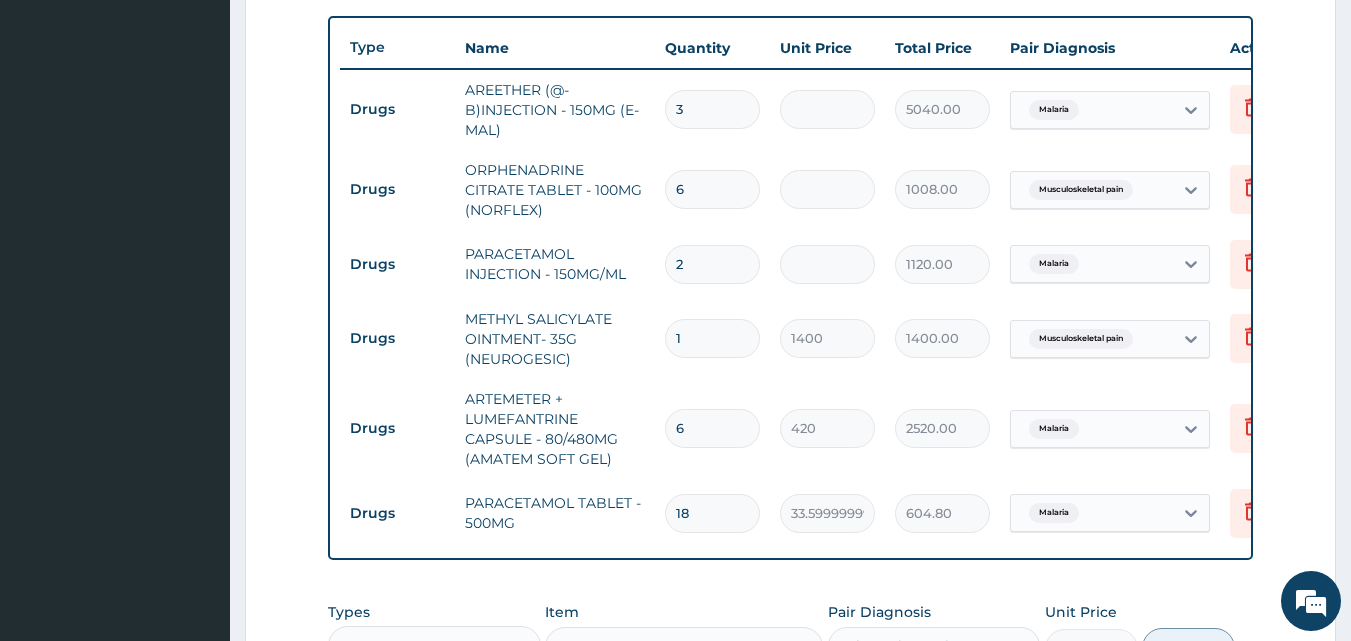 scroll, scrollTop: 961, scrollLeft: 0, axis: vertical 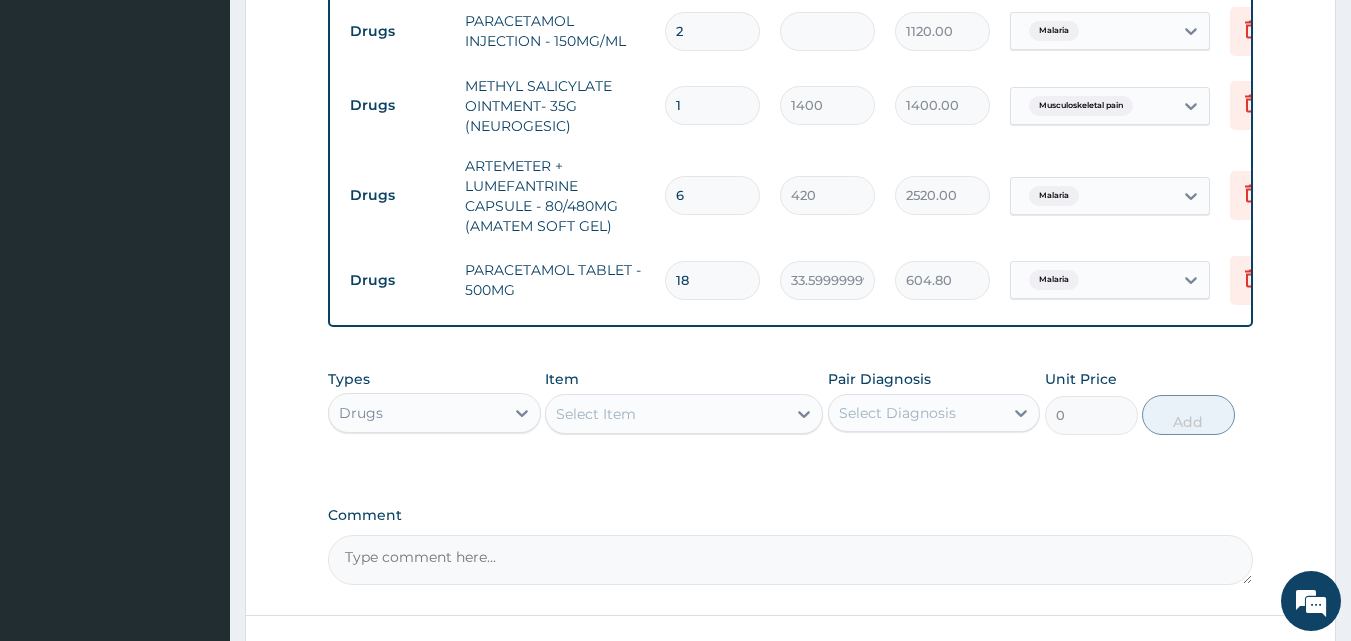 click on "Select Item" at bounding box center (596, 414) 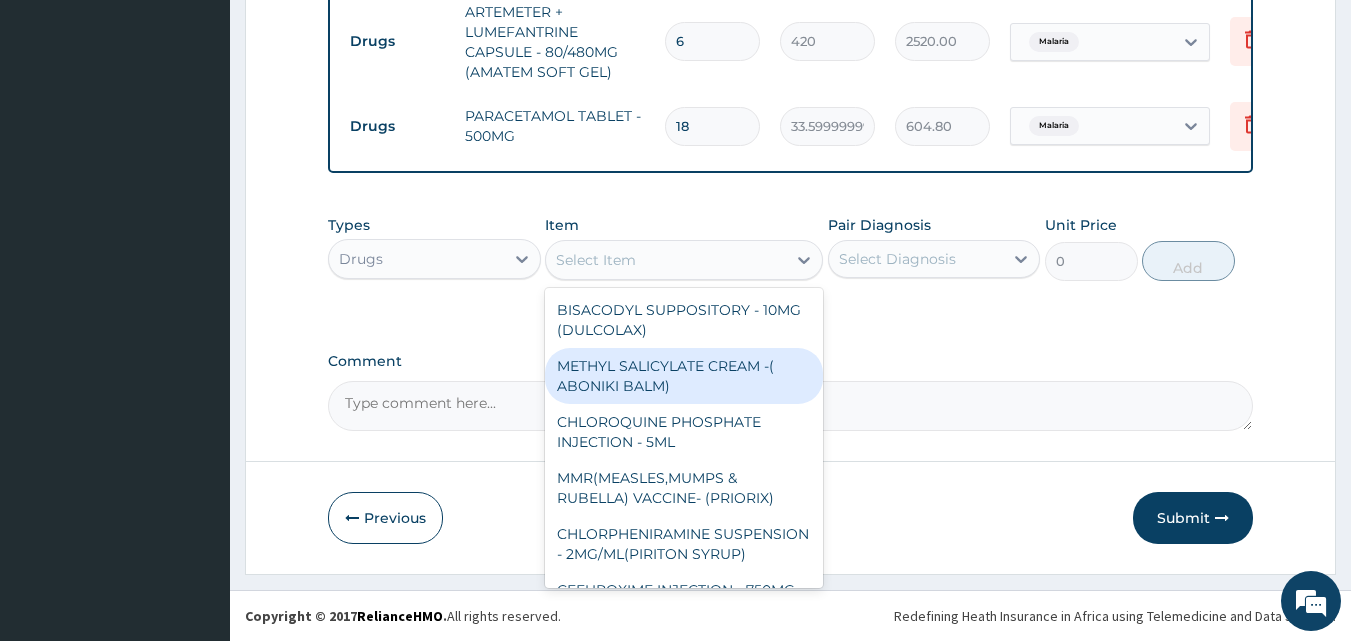 scroll, scrollTop: 1130, scrollLeft: 0, axis: vertical 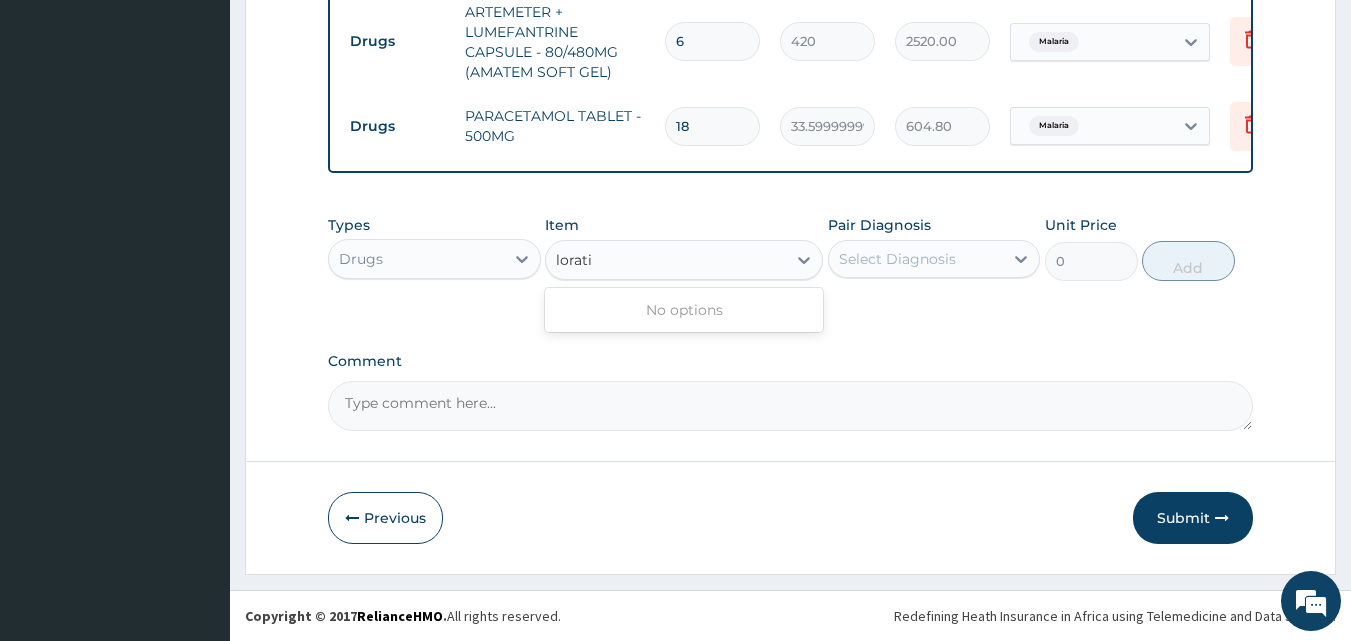 type on "lorat" 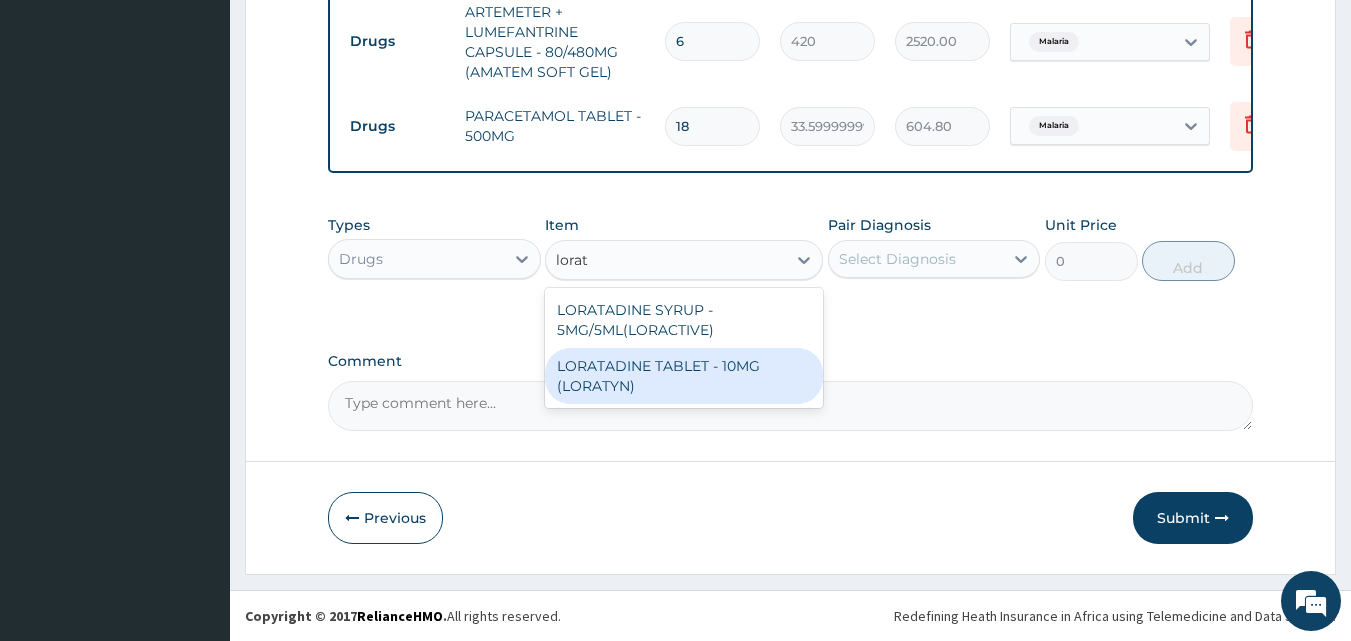 click on "LORATADINE TABLET - 10MG (LORATYN)" at bounding box center [684, 376] 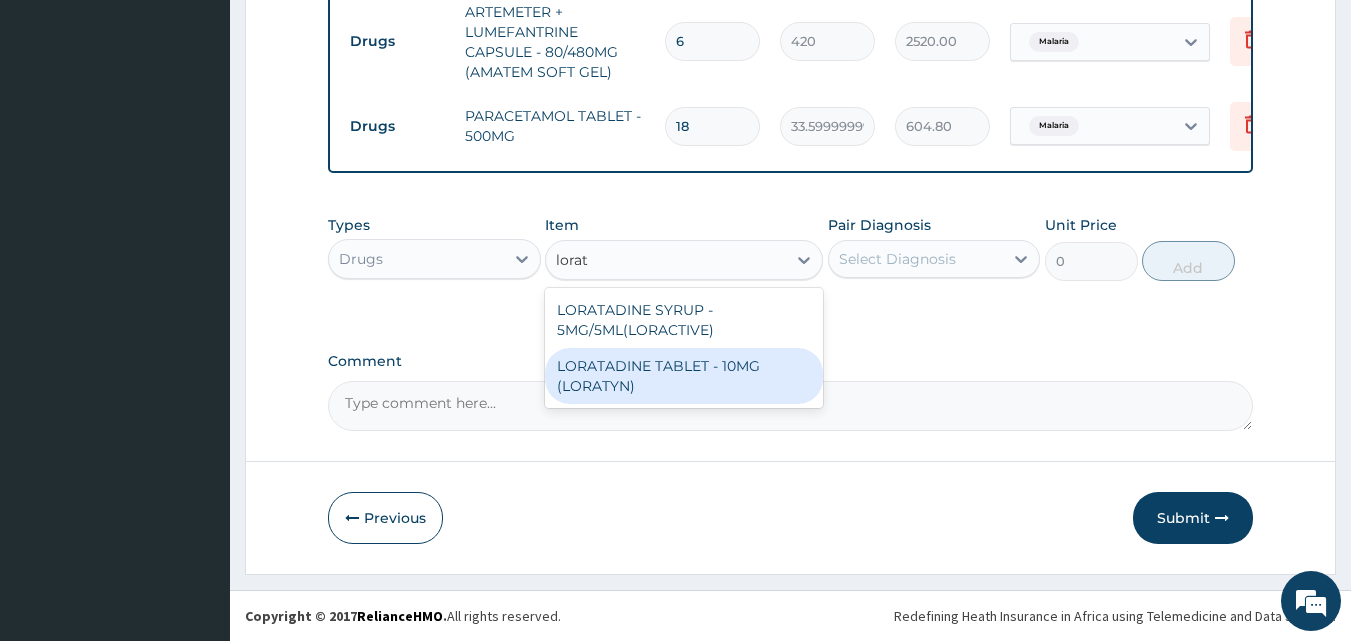 type 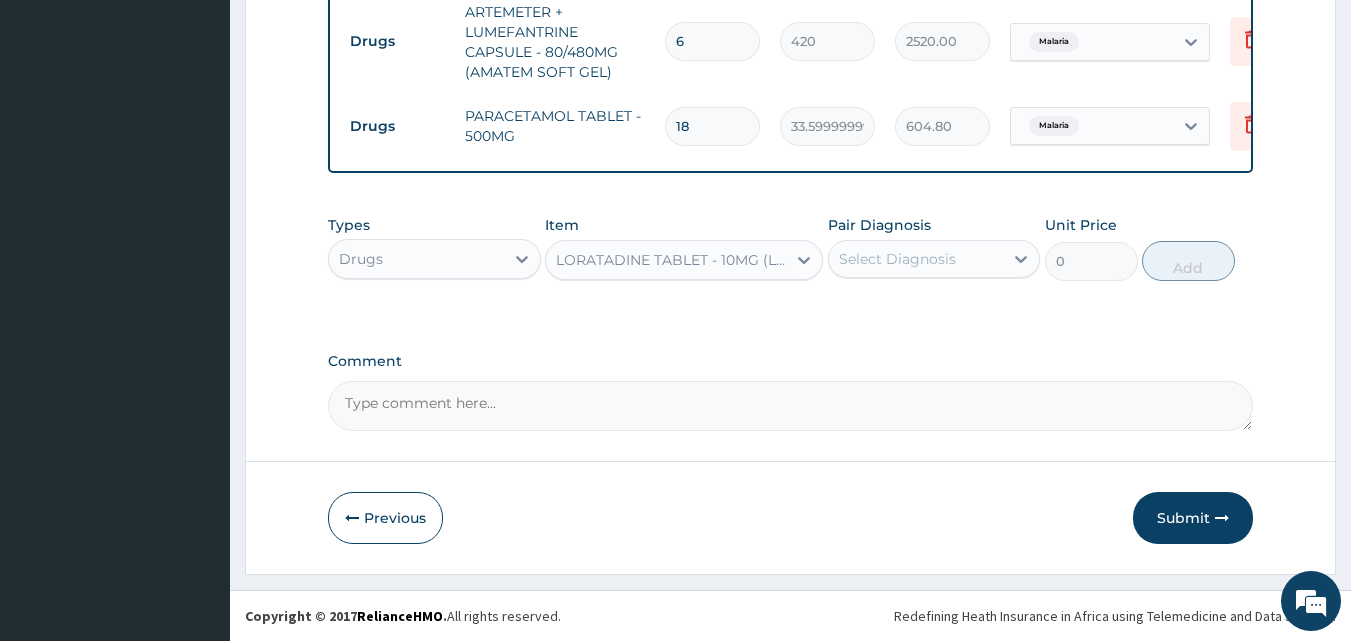 click on "Select Diagnosis" at bounding box center (897, 259) 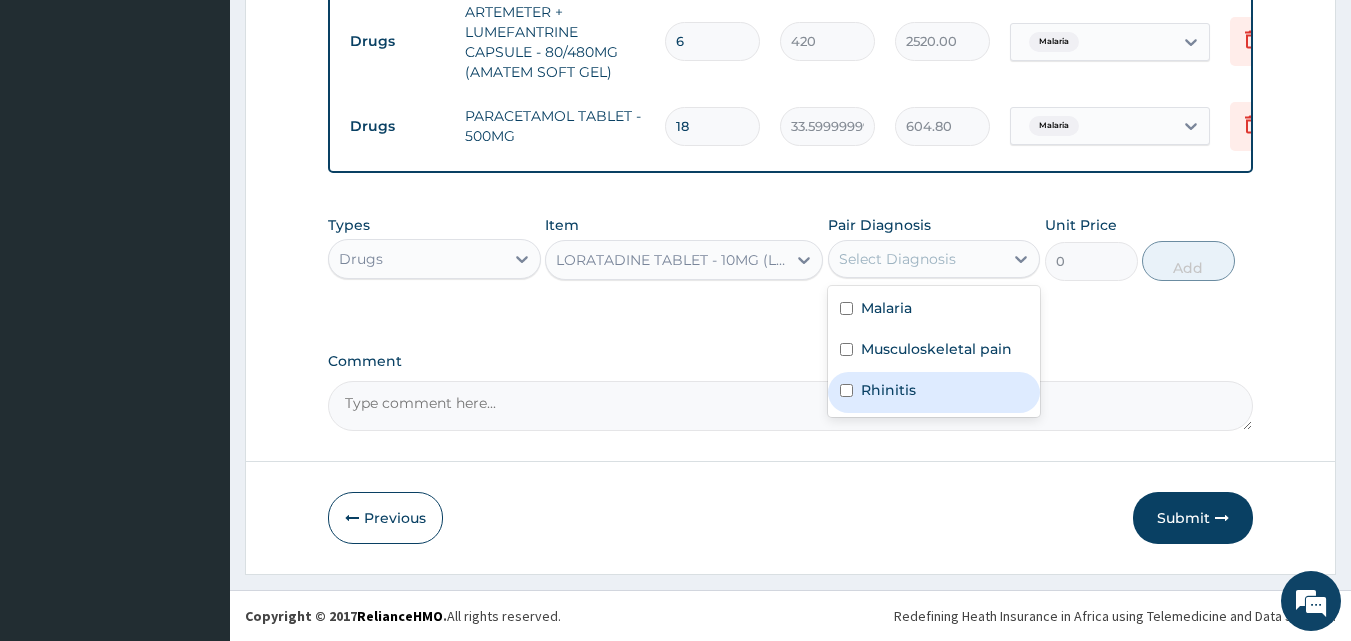 drag, startPoint x: 949, startPoint y: 392, endPoint x: 974, endPoint y: 372, distance: 32.01562 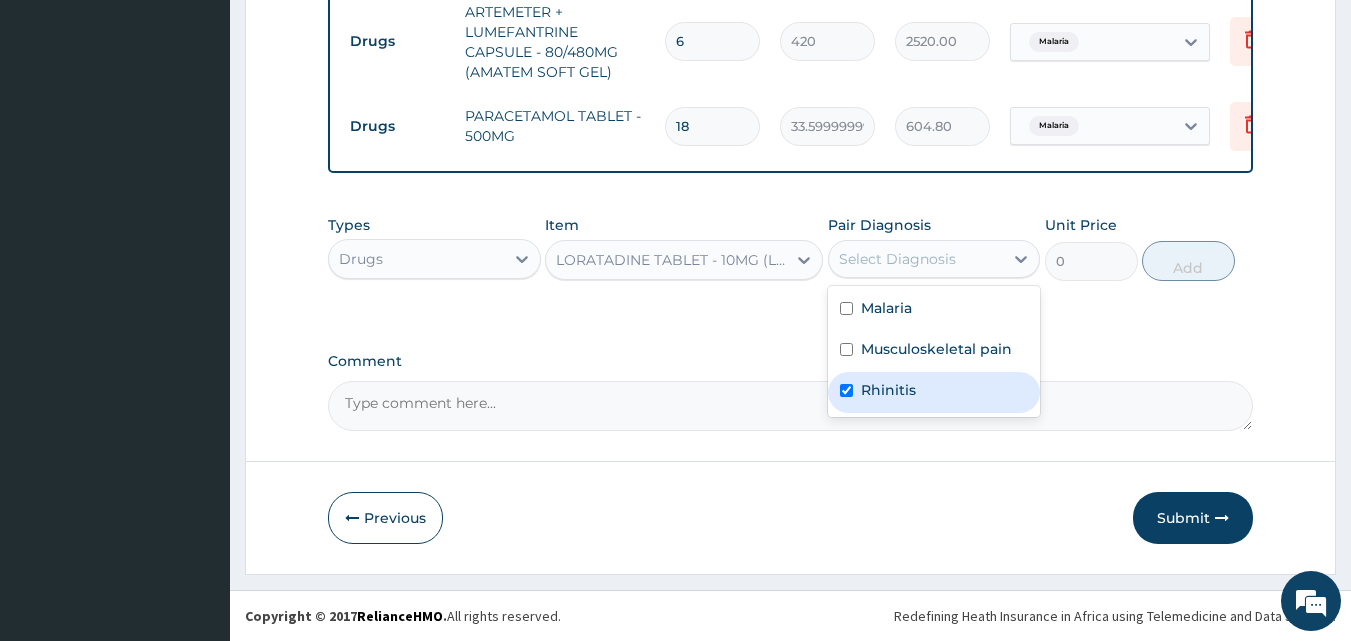 checkbox on "true" 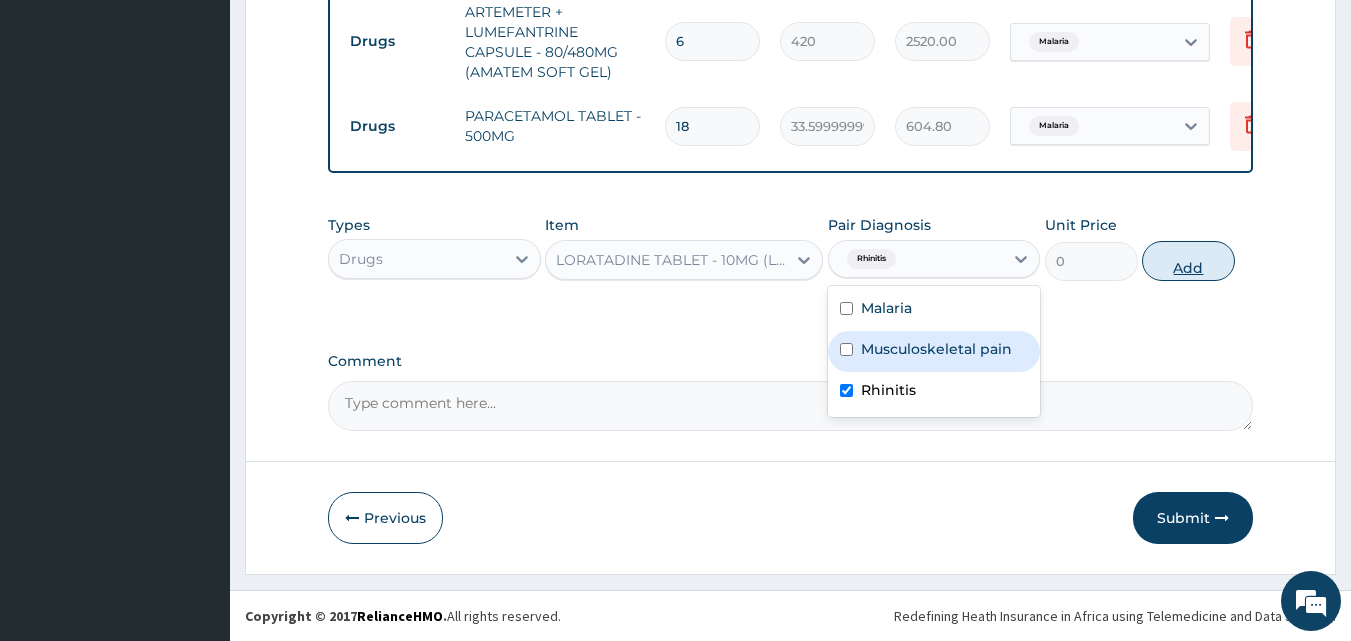 click on "Add" at bounding box center (1188, 261) 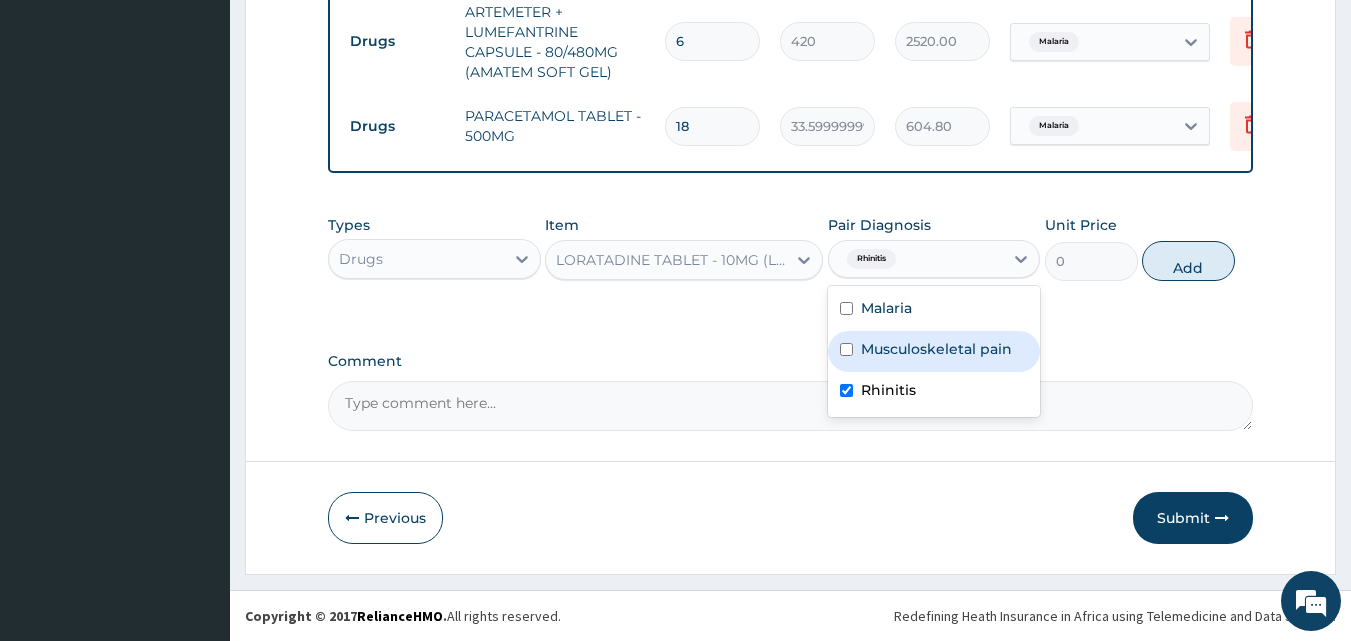 type on "0" 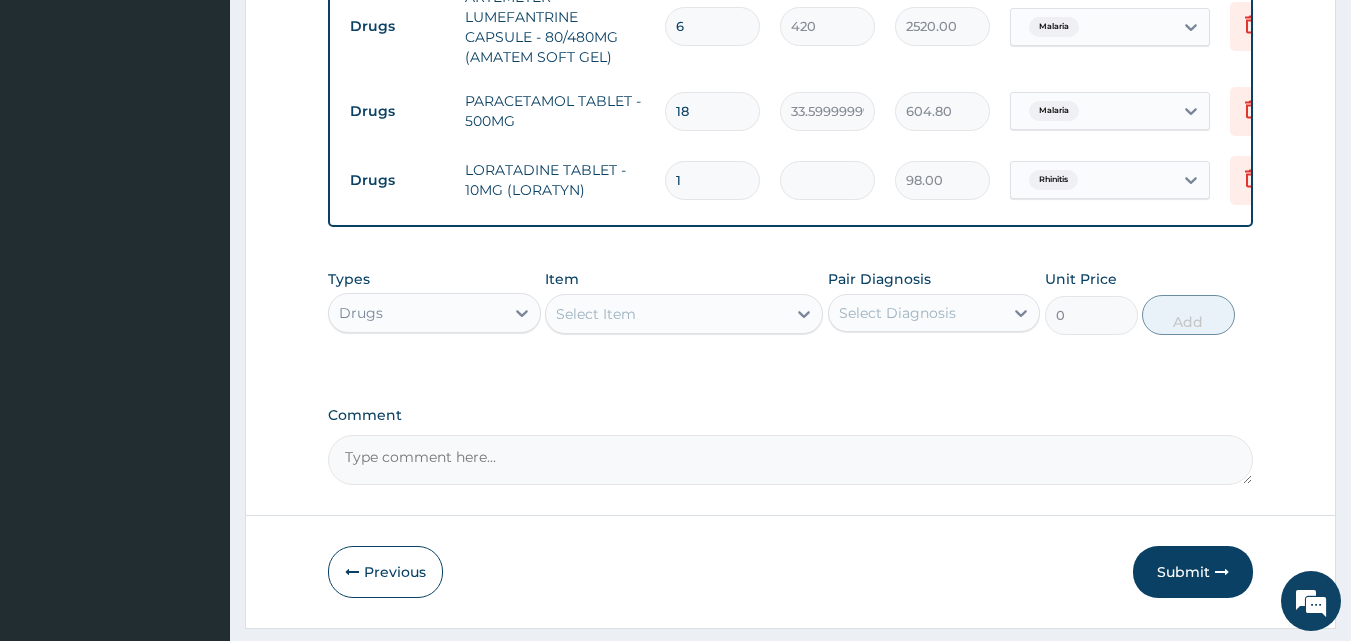 drag, startPoint x: 745, startPoint y: 191, endPoint x: 658, endPoint y: 182, distance: 87.46428 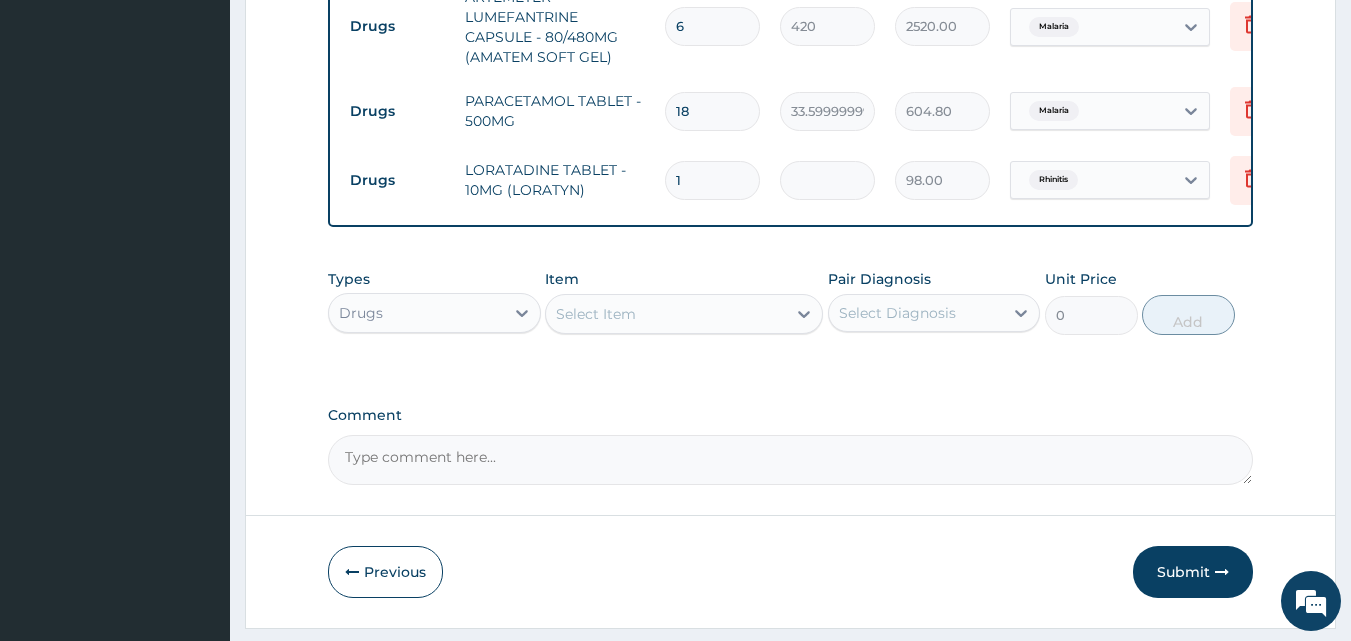 click on "1" at bounding box center [712, 180] 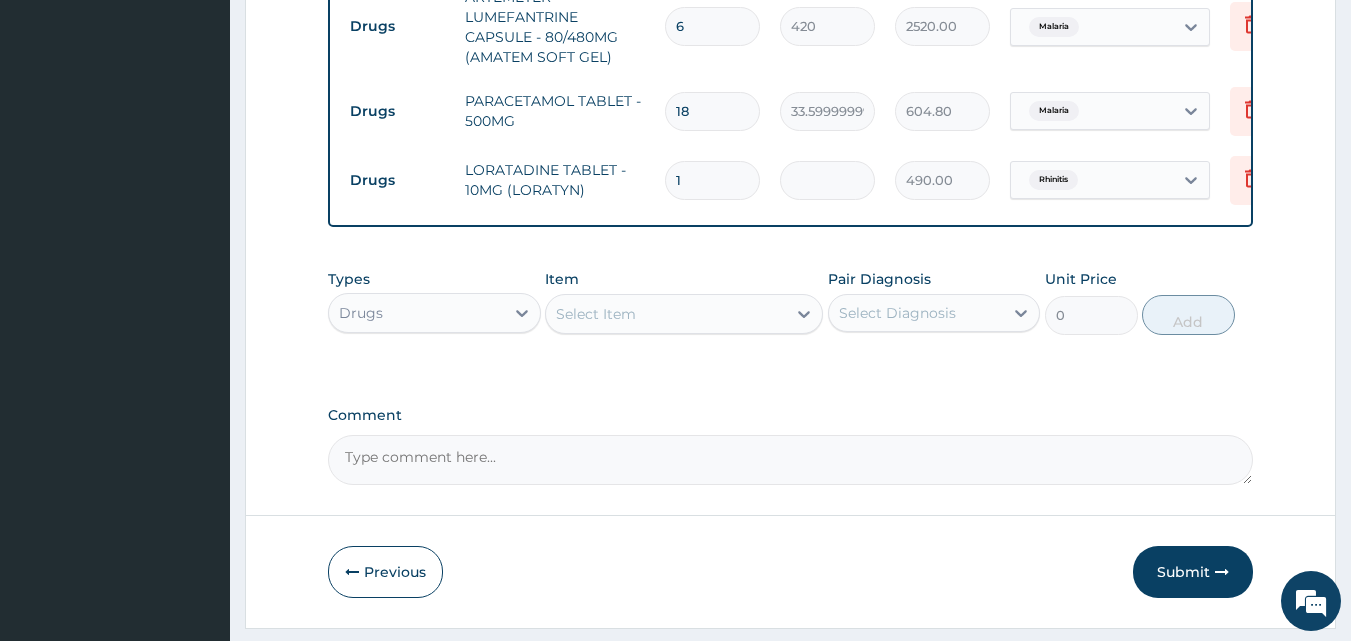 type on "5" 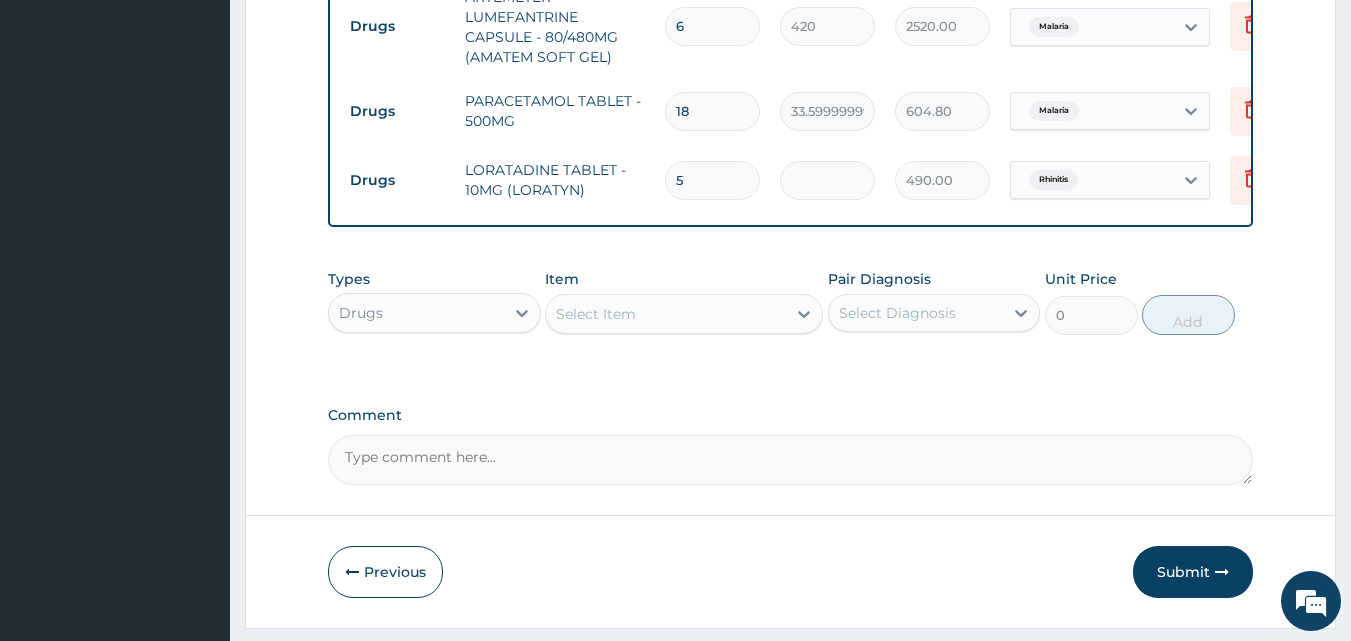type on "5" 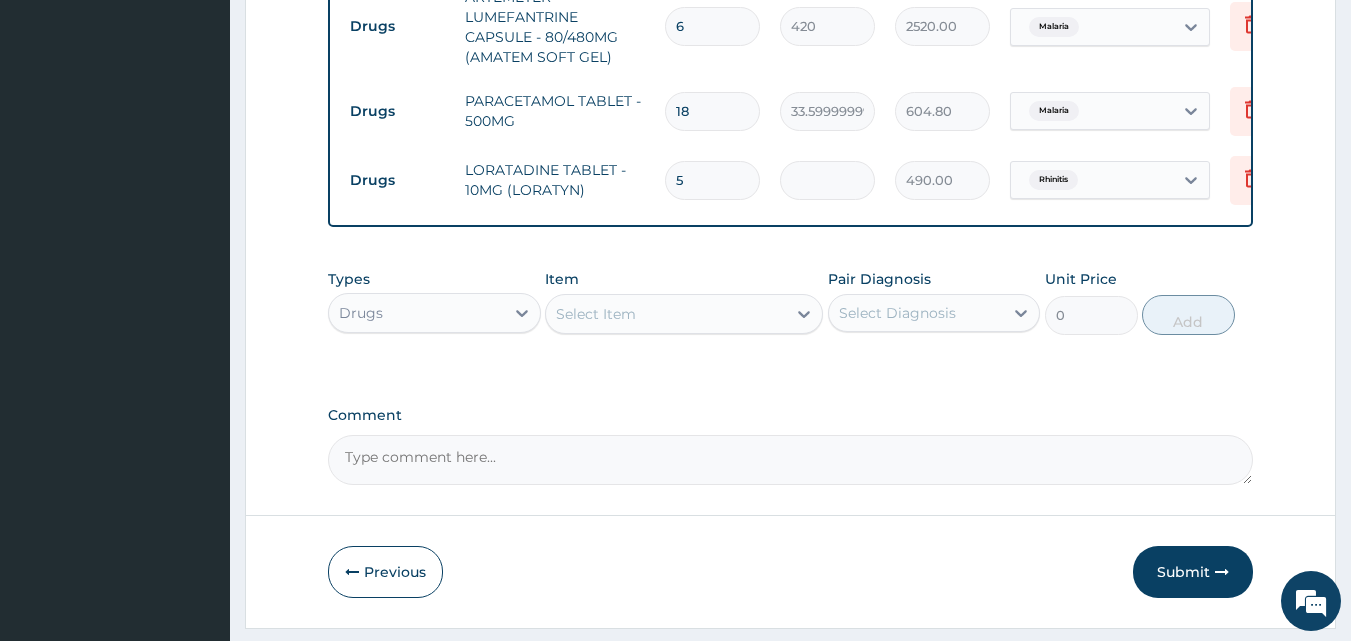 click on "Select Item" at bounding box center (666, 314) 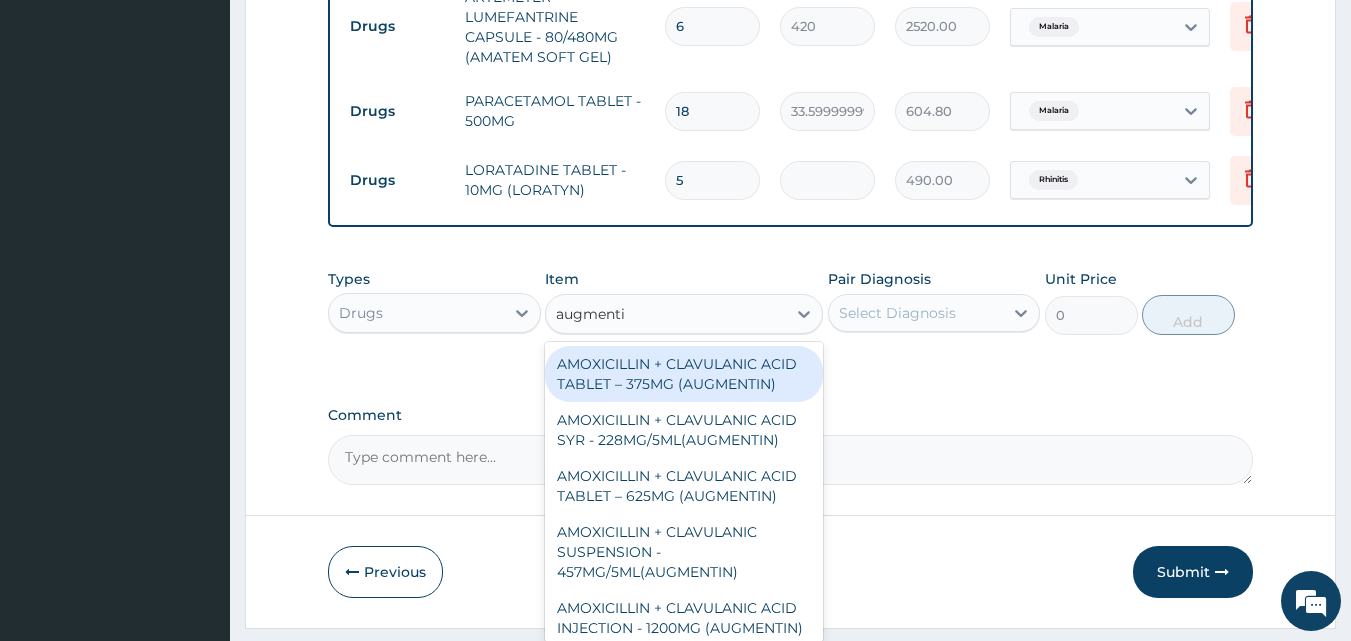 type on "augmentin" 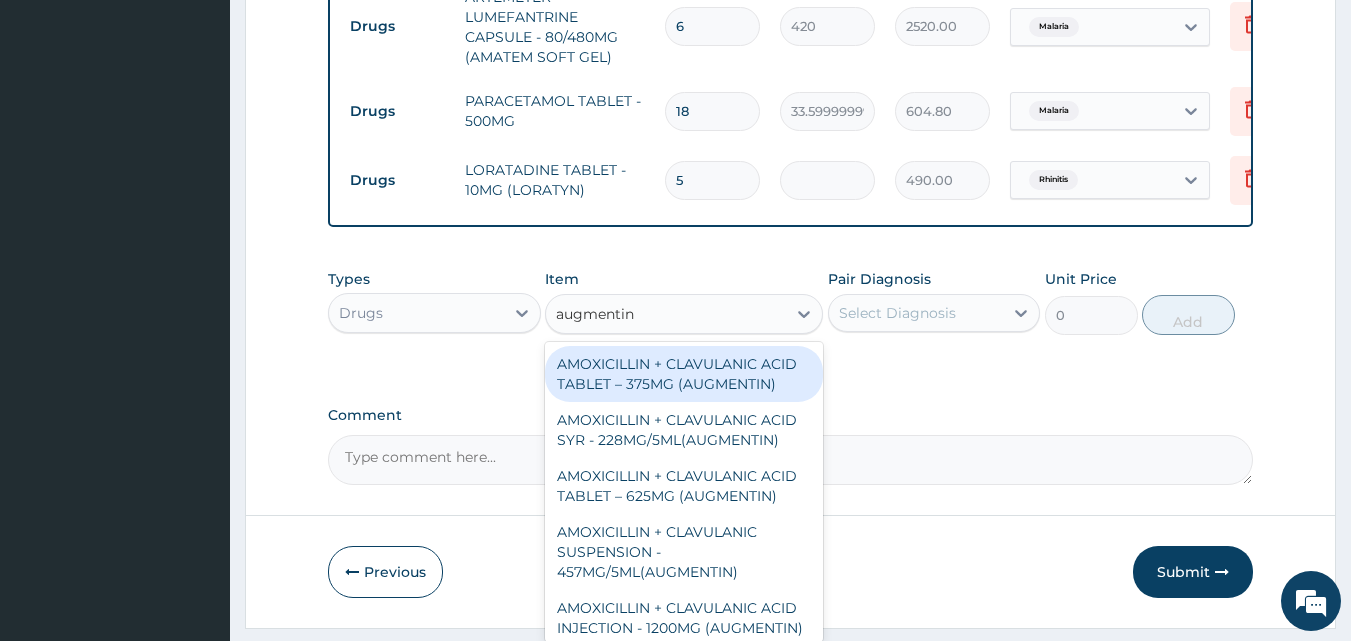 scroll, scrollTop: 1199, scrollLeft: 0, axis: vertical 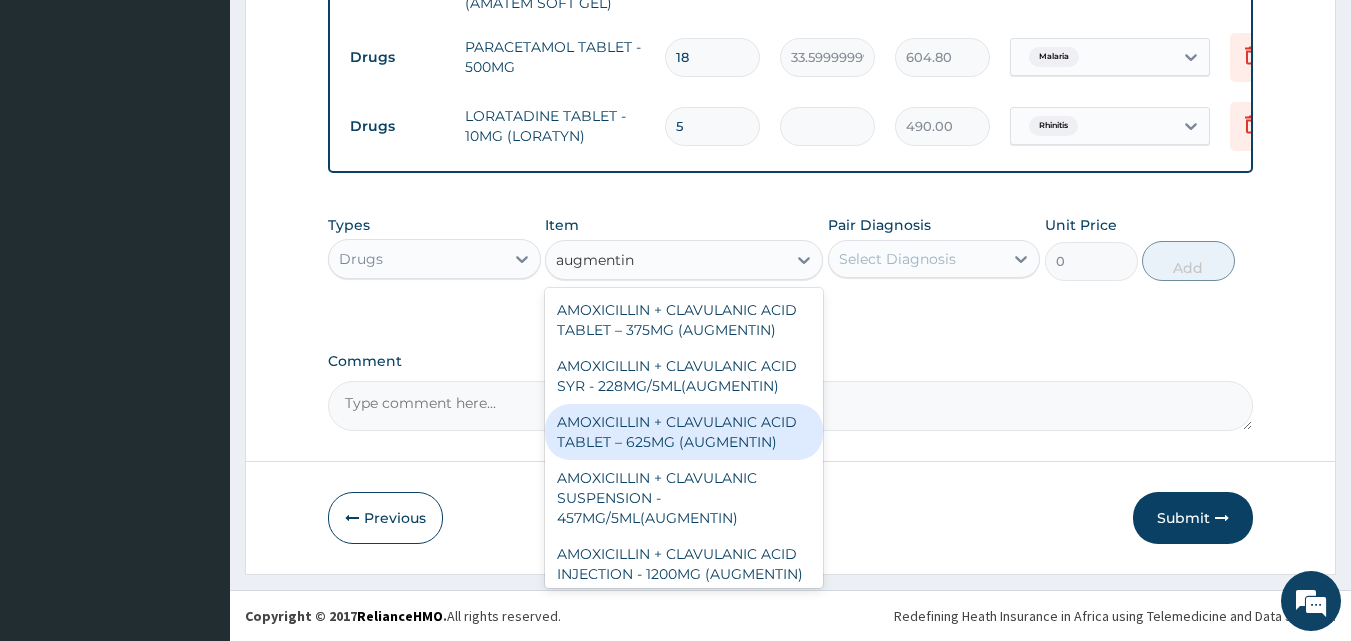 click on "AMOXICILLIN + CLAVULANIC ACID TABLET – 625MG (AUGMENTIN)" at bounding box center [684, 432] 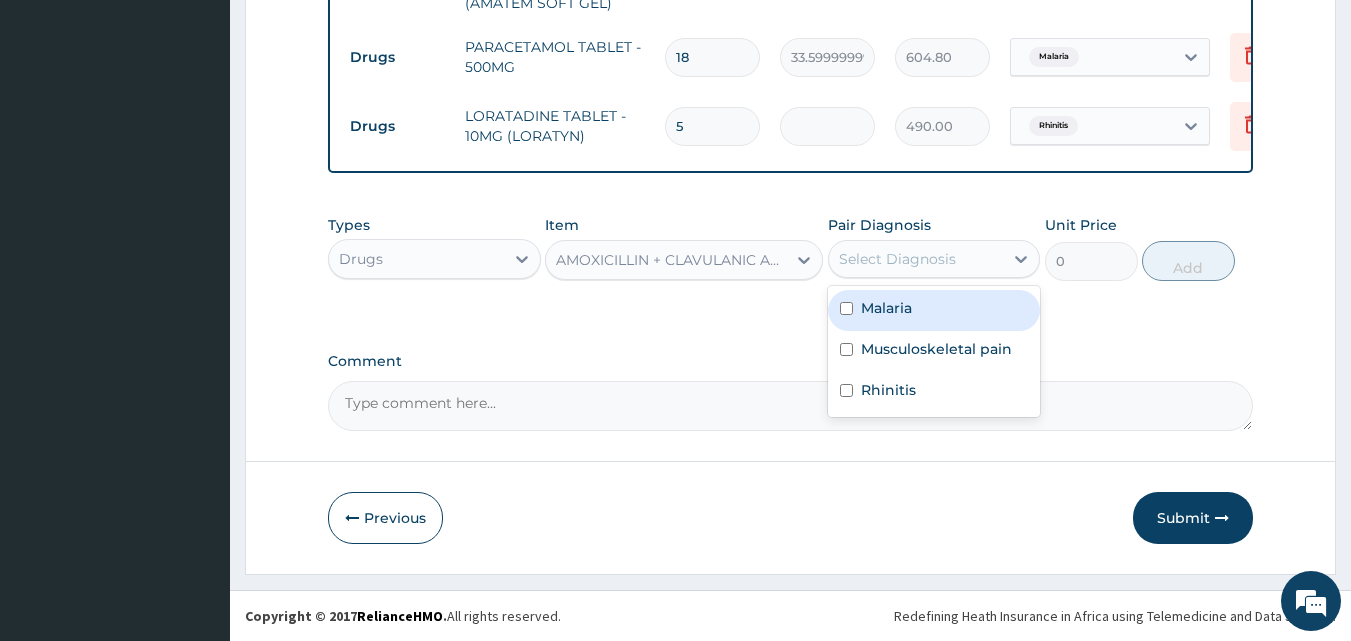 click on "Select Diagnosis" at bounding box center [897, 259] 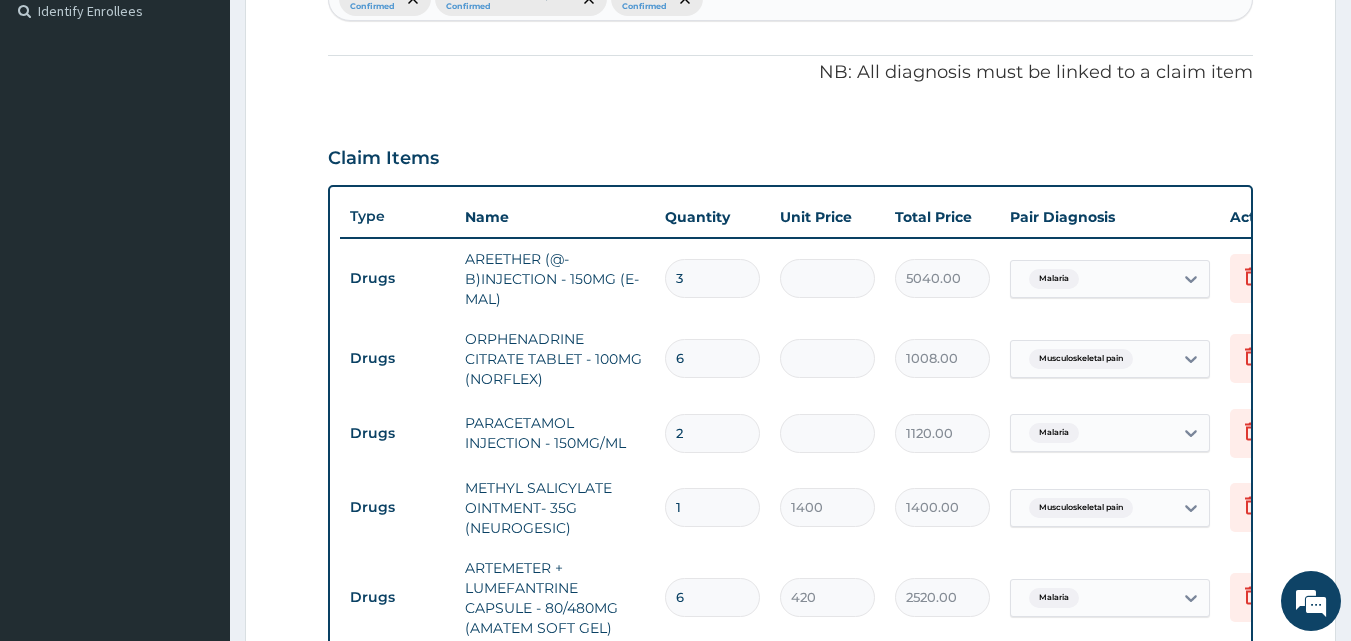 scroll, scrollTop: 499, scrollLeft: 0, axis: vertical 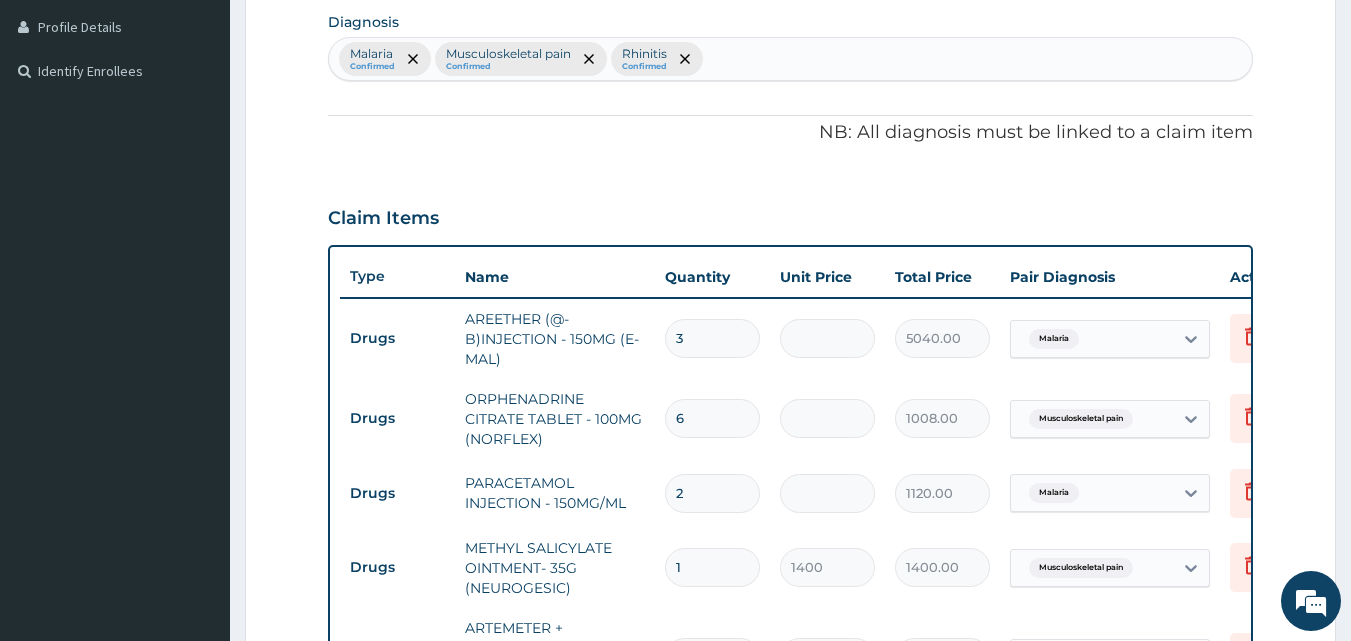click on "Malaria Confirmed Musculoskeletal pain Confirmed Rhinitis Confirmed" at bounding box center [791, 59] 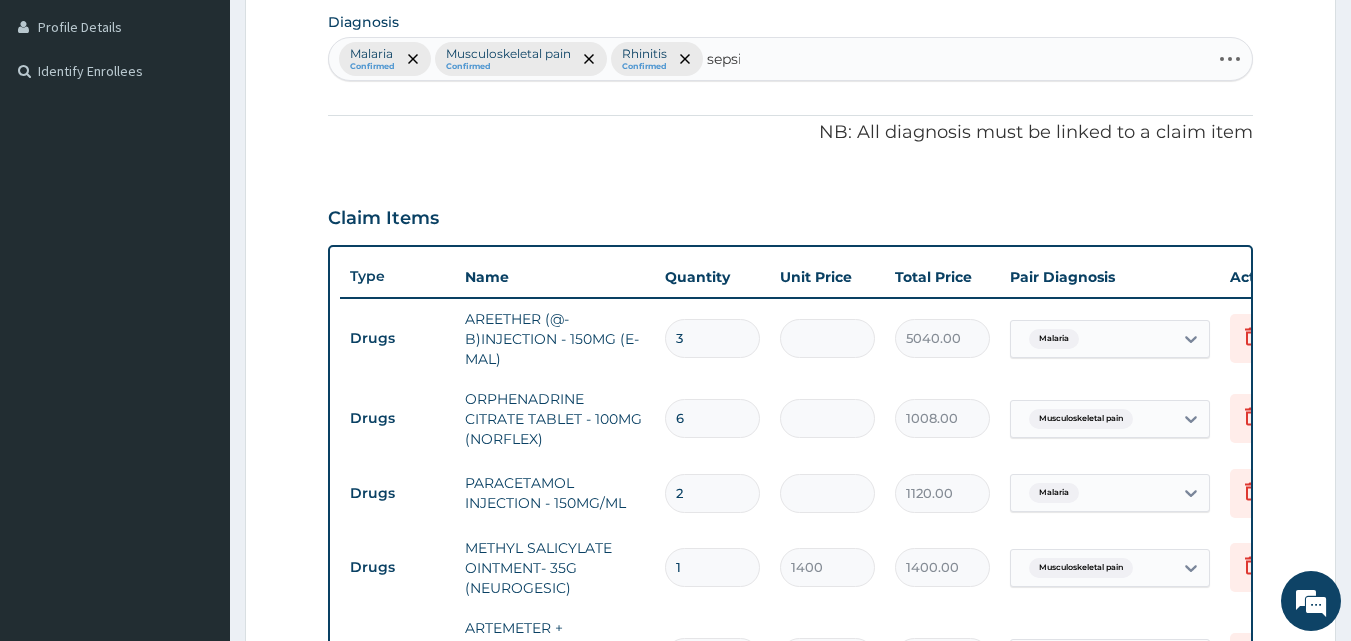 type on "sepsis" 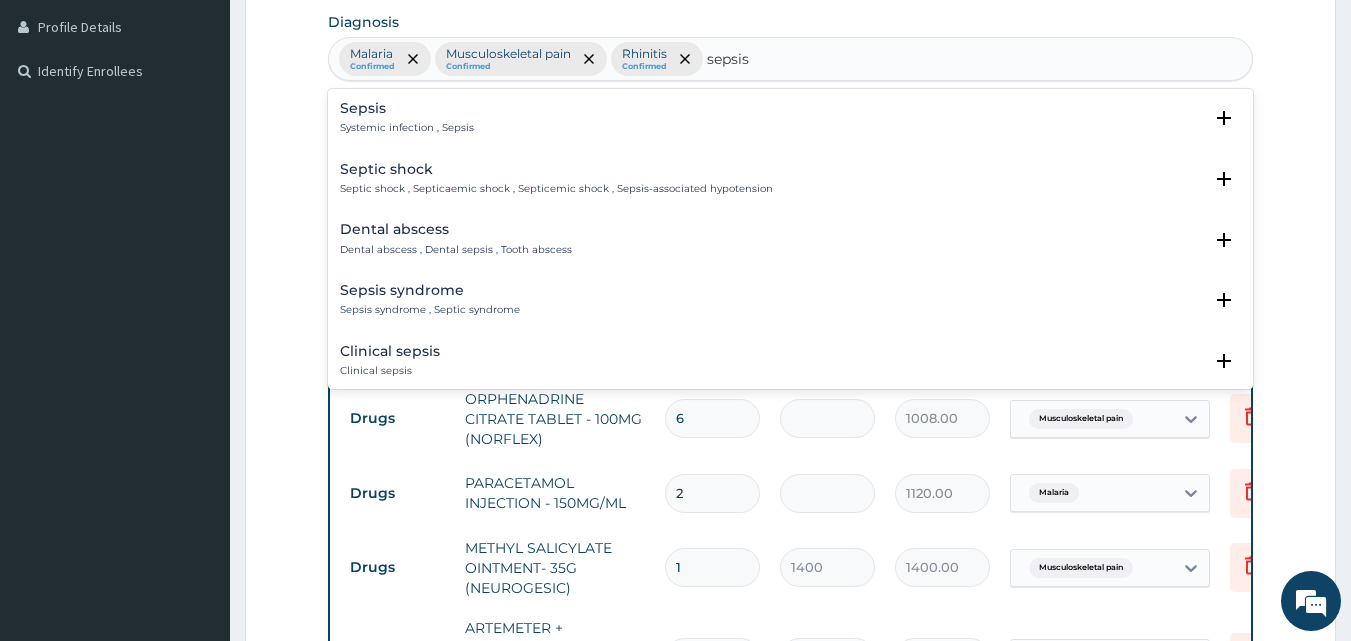 click on "Sepsis Systemic infection , Sepsis" at bounding box center [791, 118] 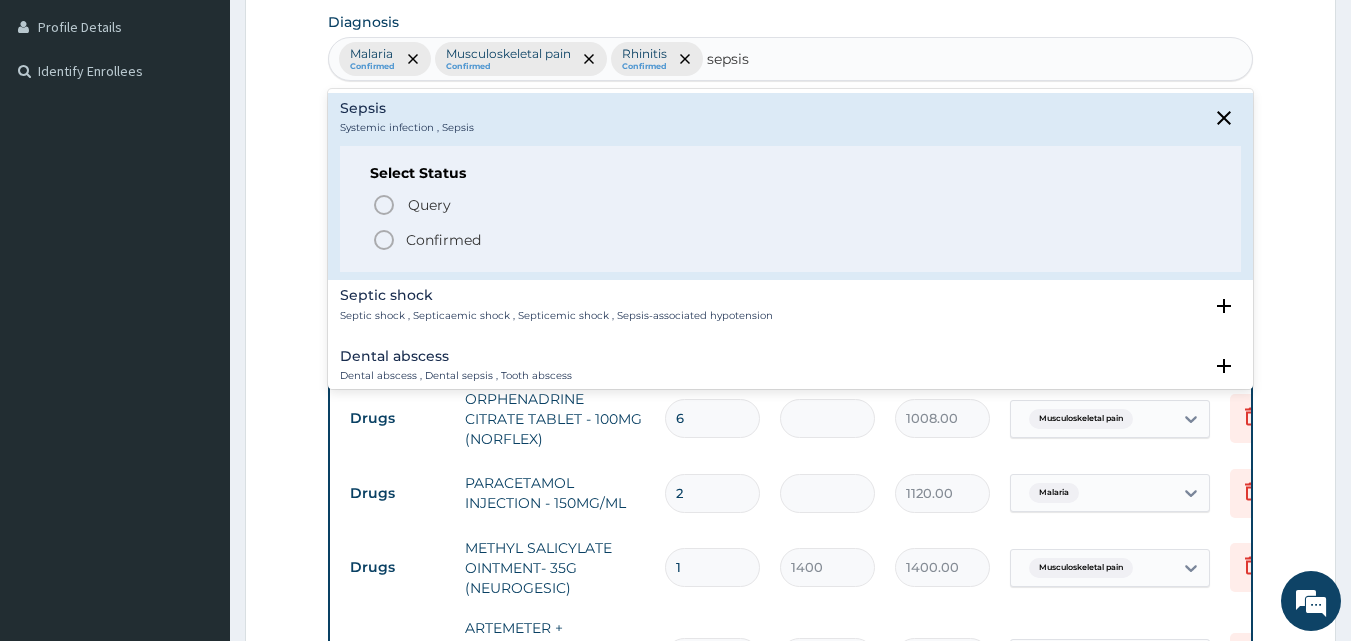 click on "Confirmed" at bounding box center (443, 240) 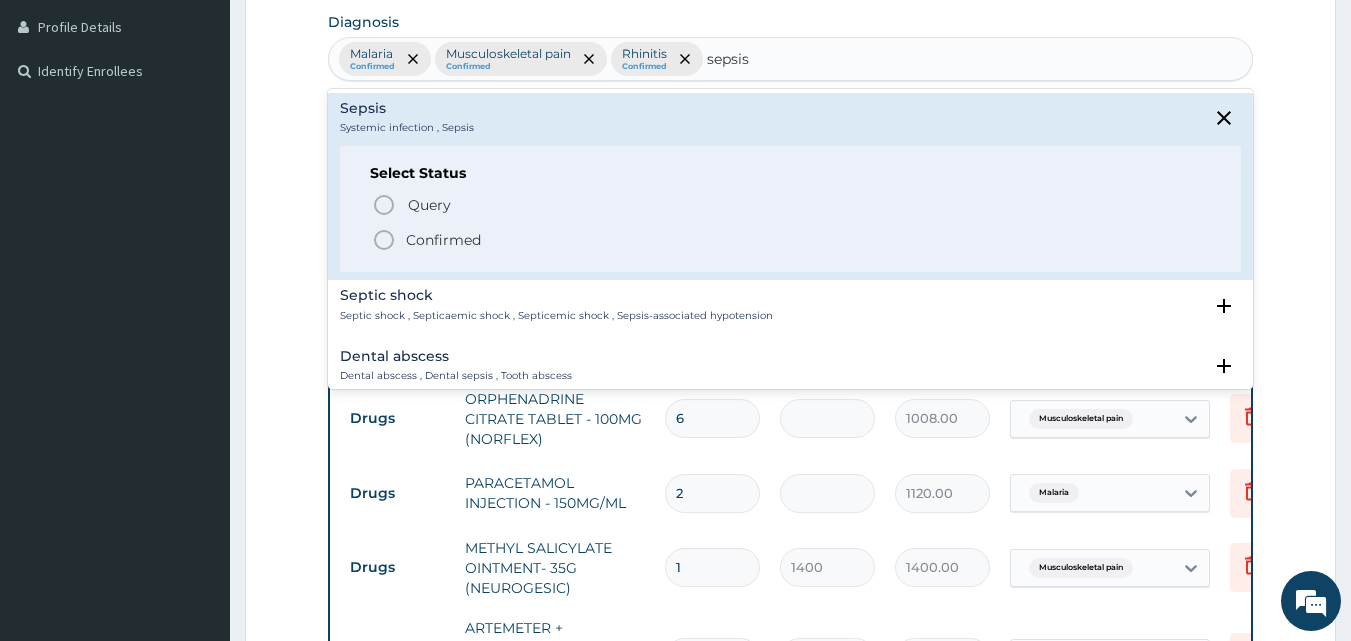 type 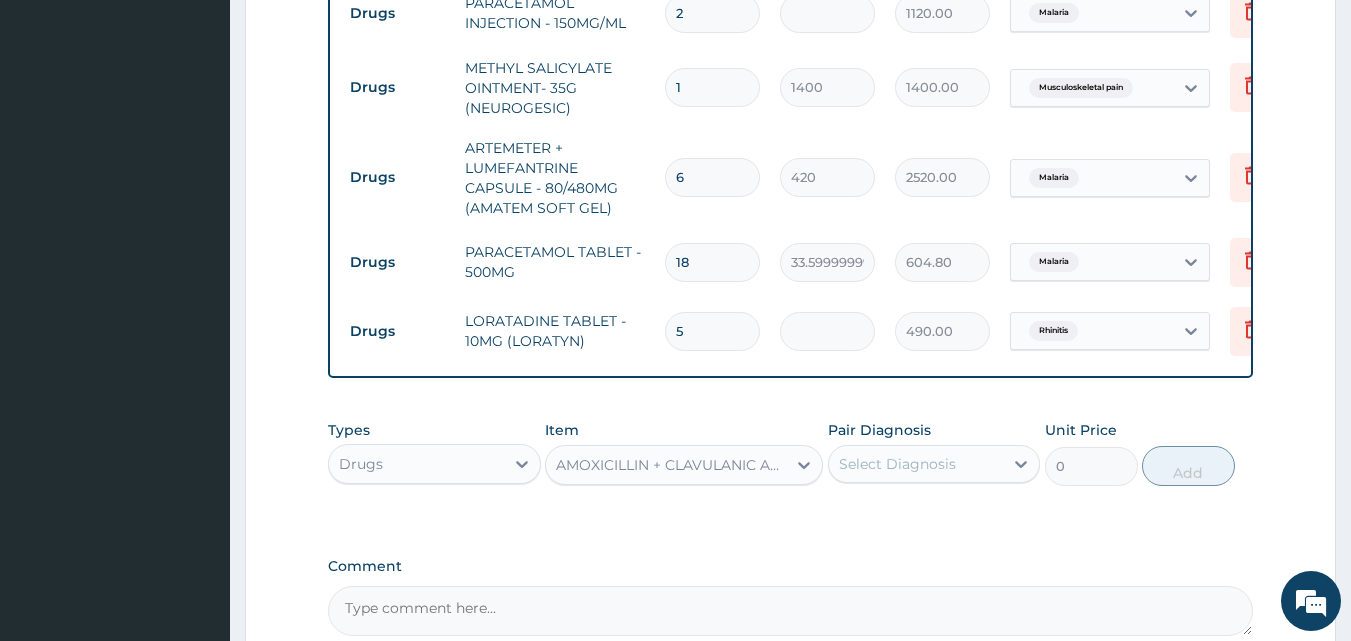 scroll, scrollTop: 1199, scrollLeft: 0, axis: vertical 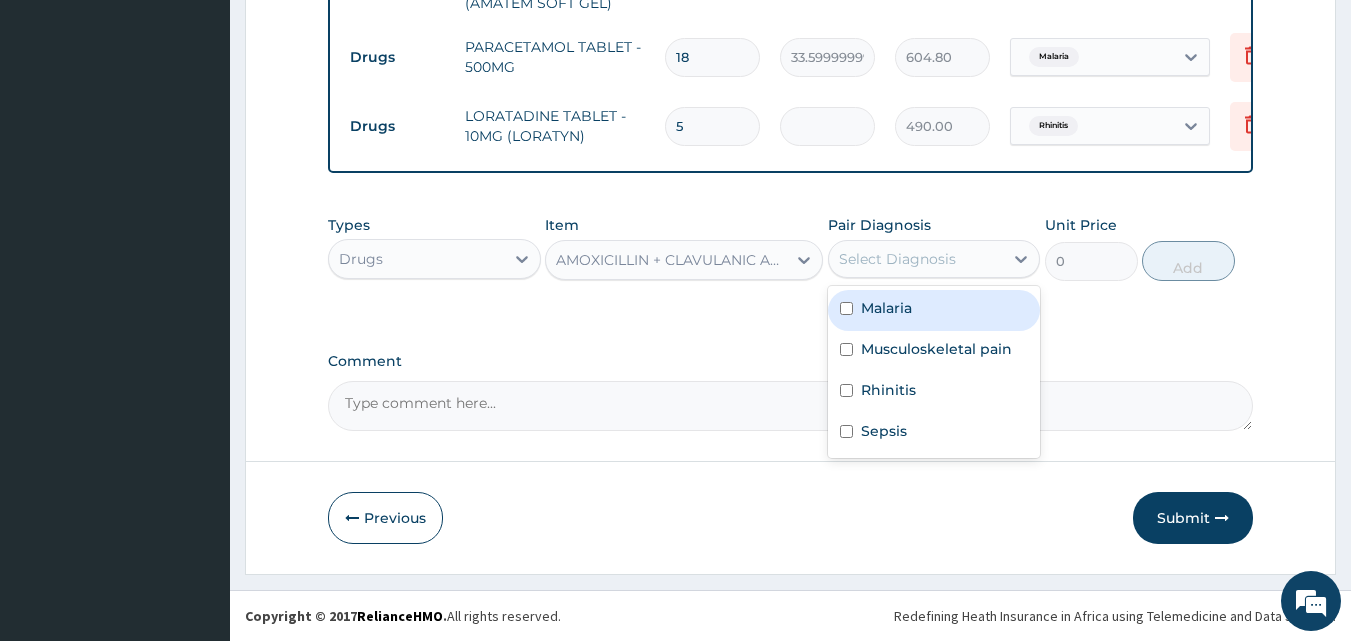 click on "Select Diagnosis" at bounding box center [897, 259] 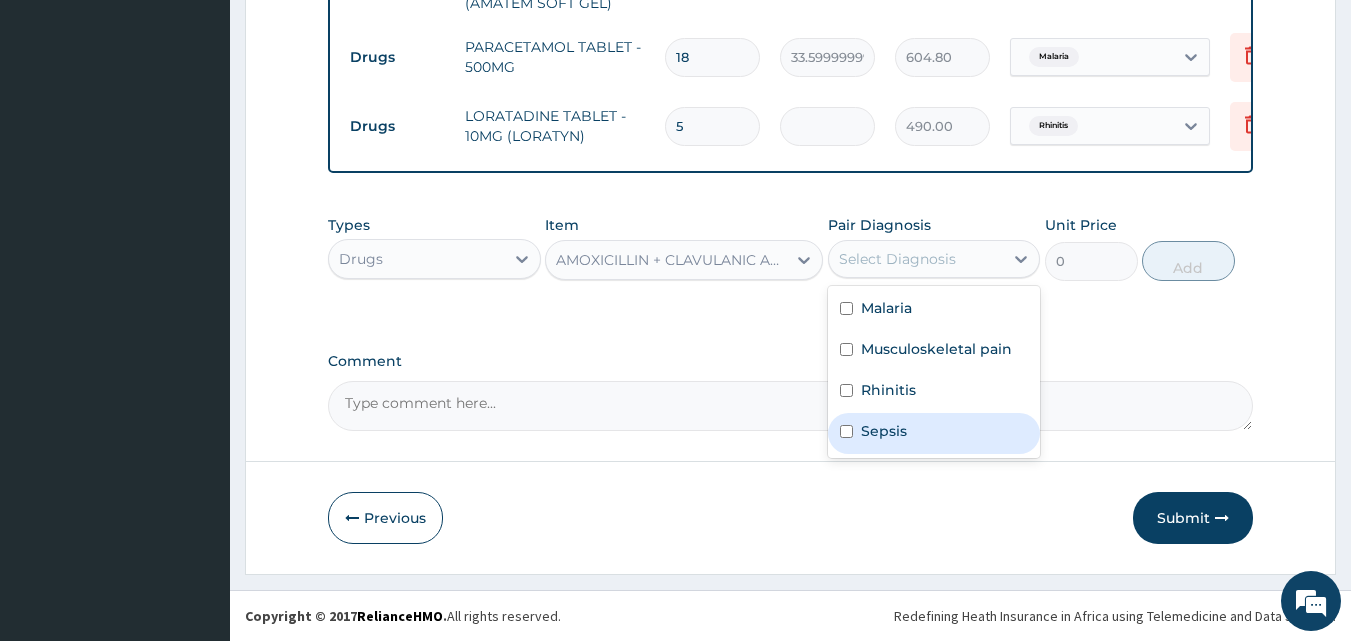 click on "Sepsis" at bounding box center (934, 433) 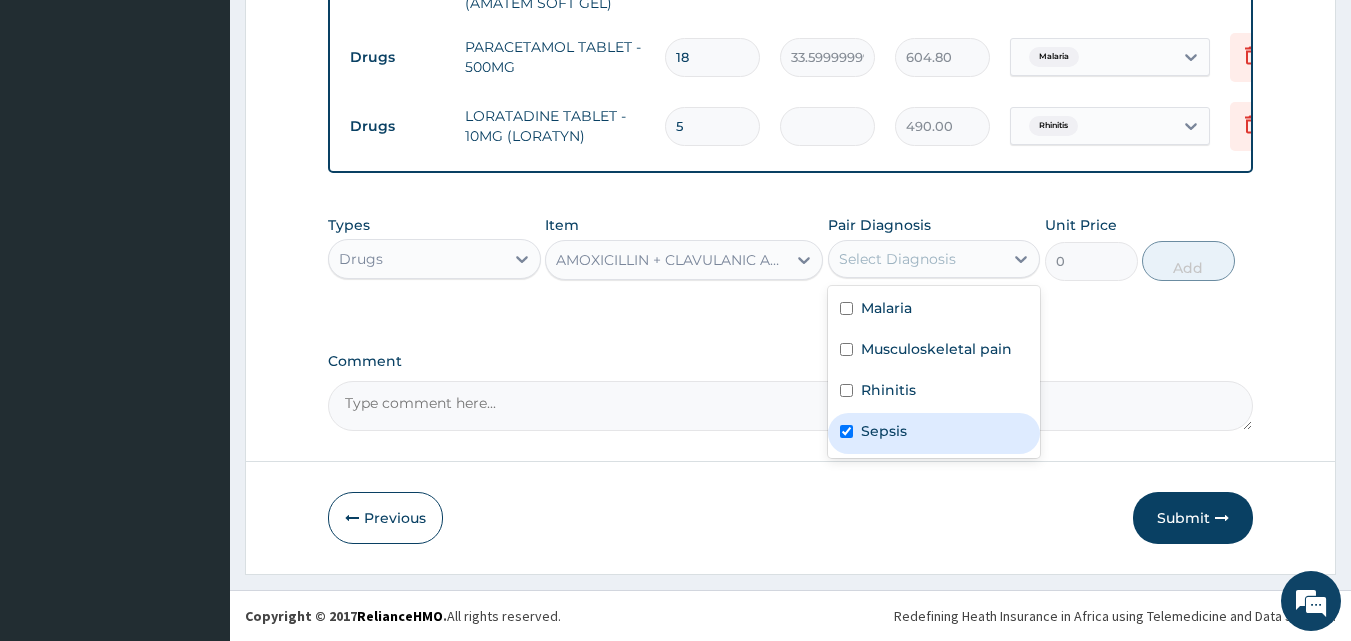 checkbox on "true" 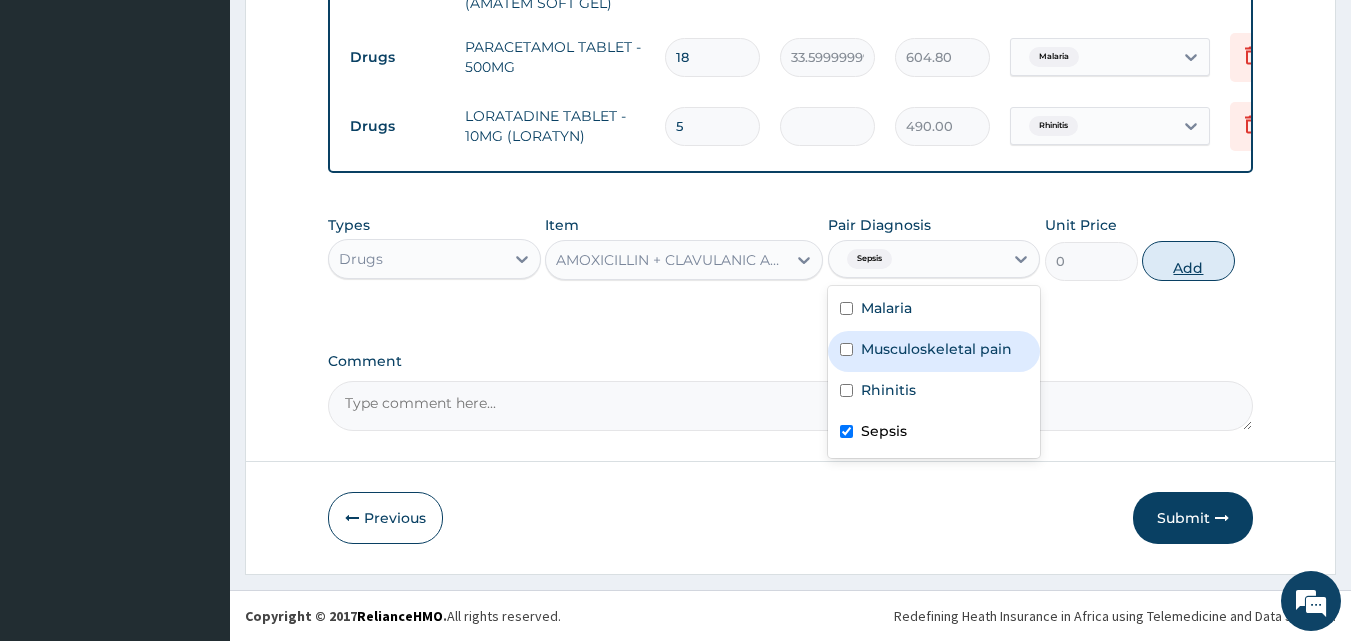 click on "Add" at bounding box center [1188, 261] 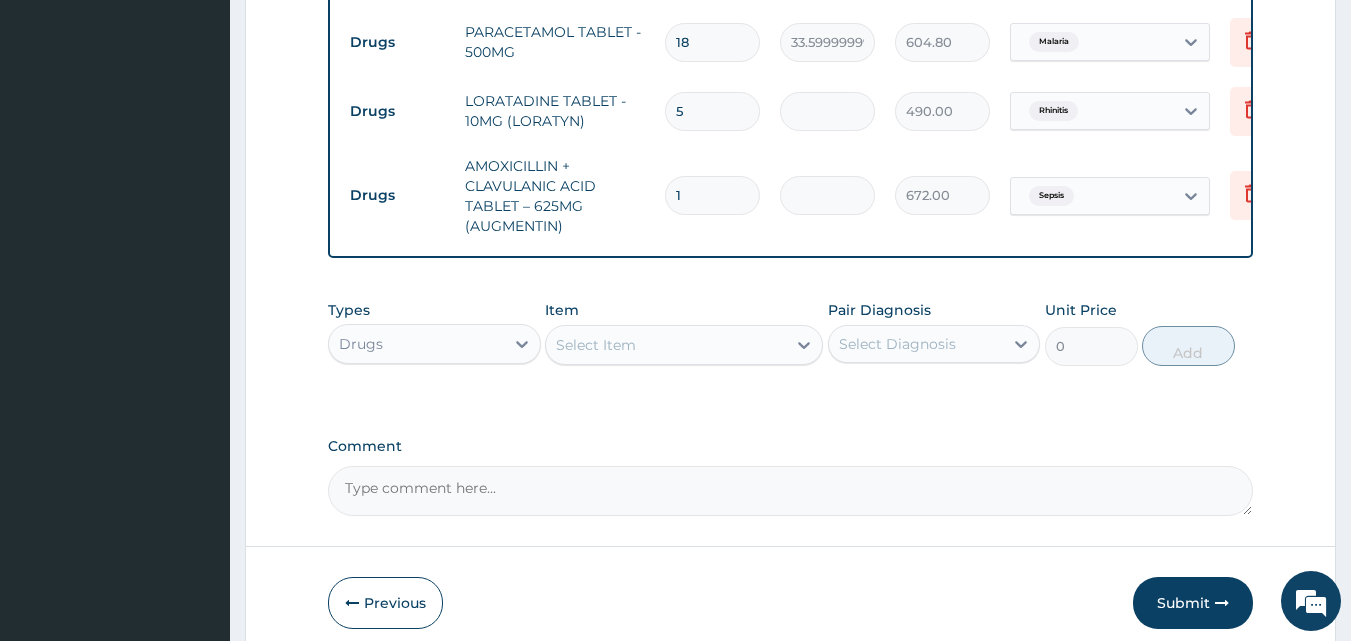 type on "10" 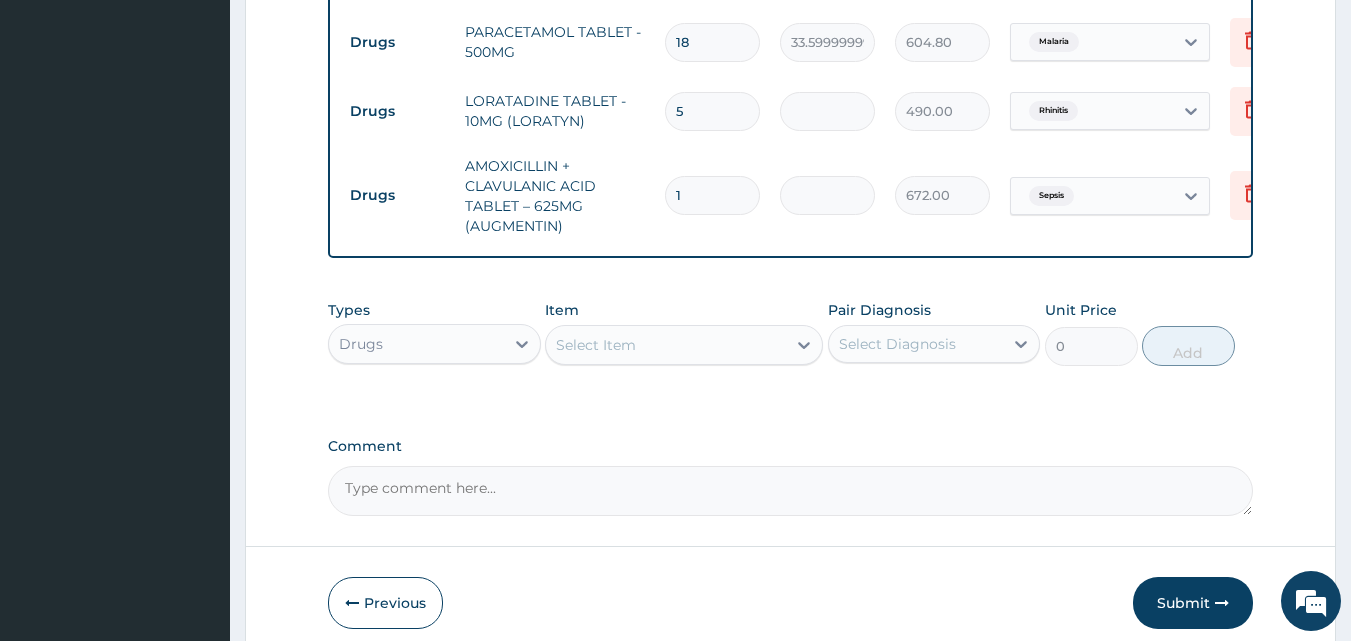 type on "6720.00" 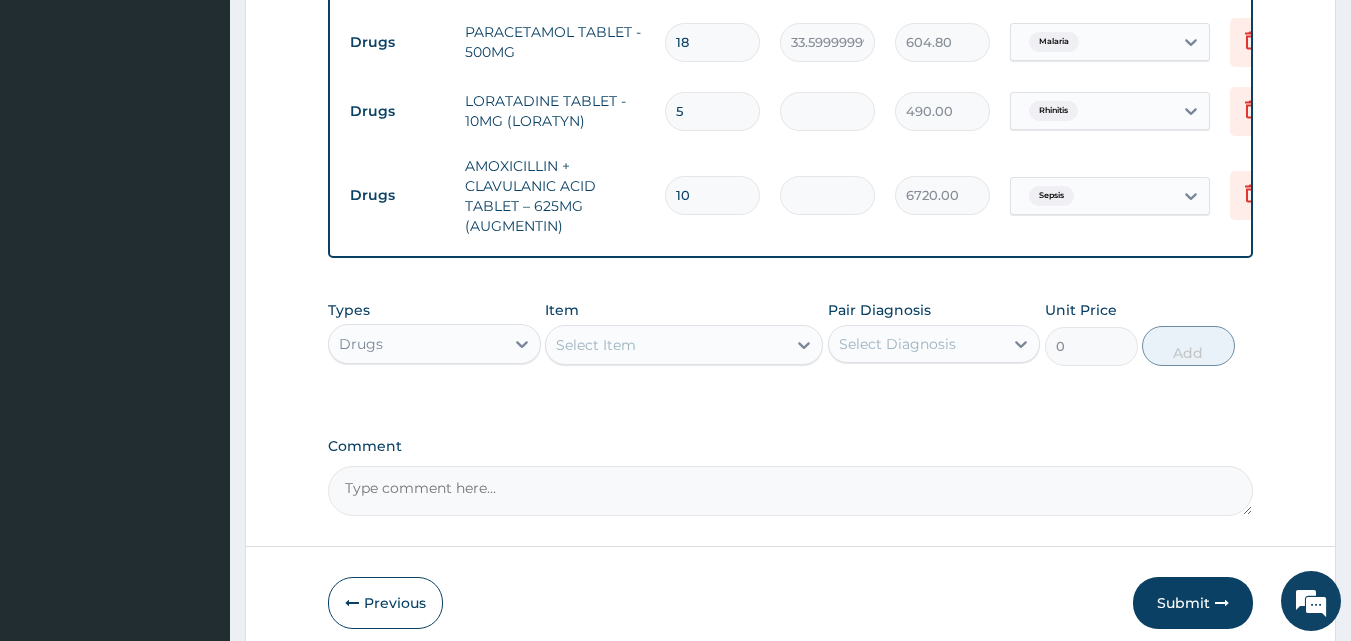 type on "10" 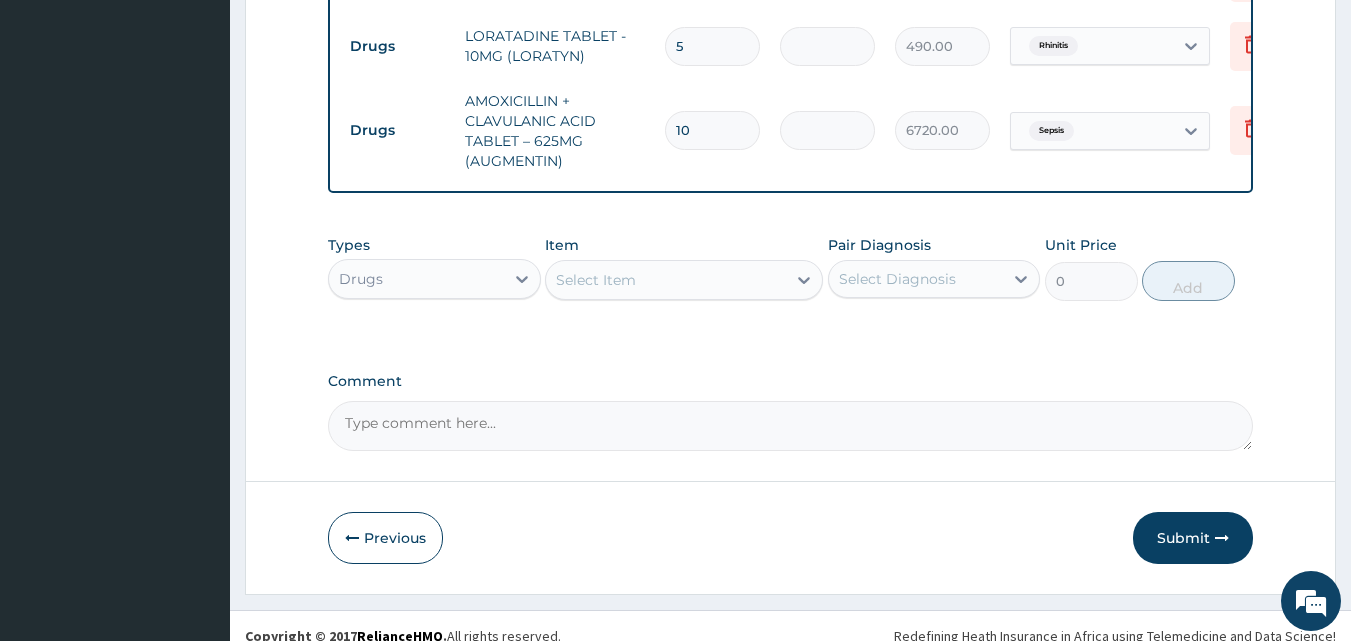 scroll, scrollTop: 1299, scrollLeft: 0, axis: vertical 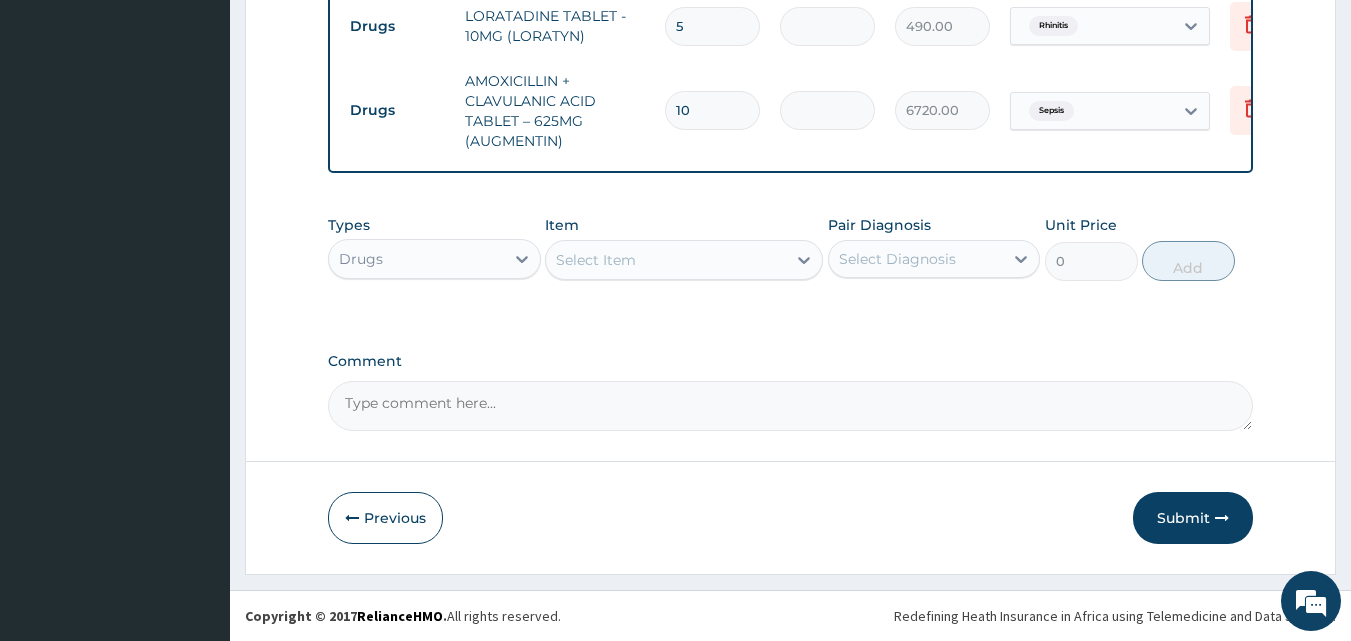 click on "Drugs" at bounding box center (416, 259) 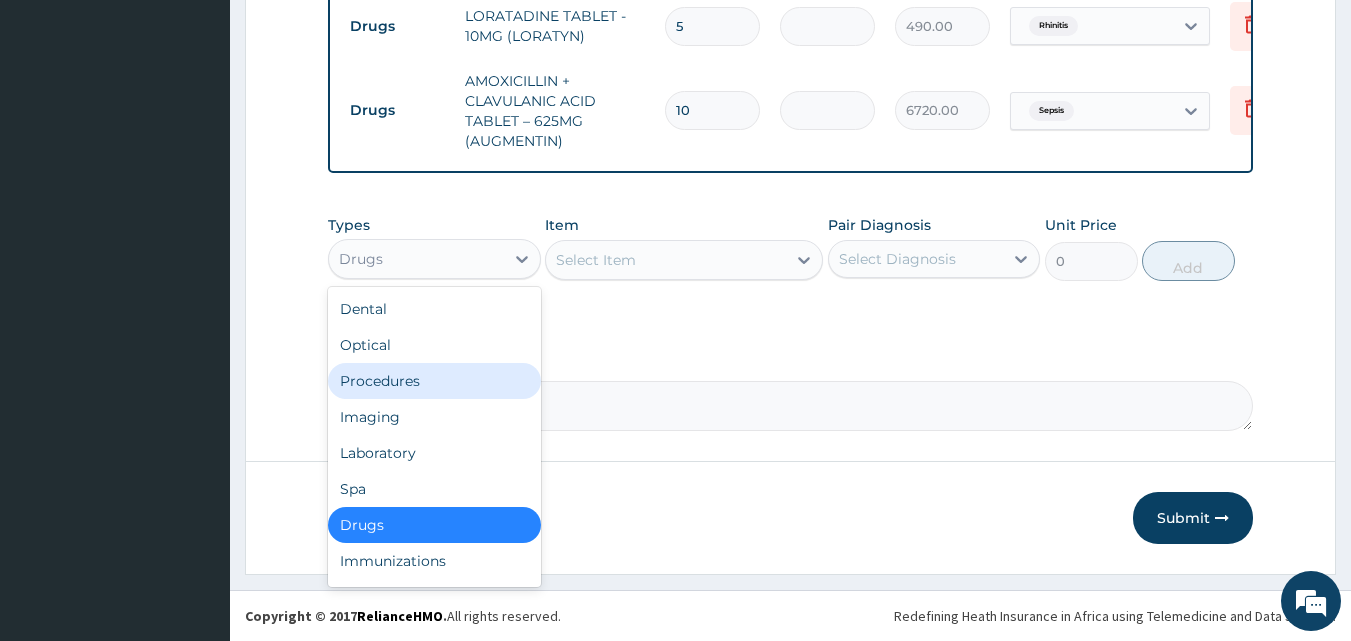 drag, startPoint x: 423, startPoint y: 389, endPoint x: 515, endPoint y: 356, distance: 97.73945 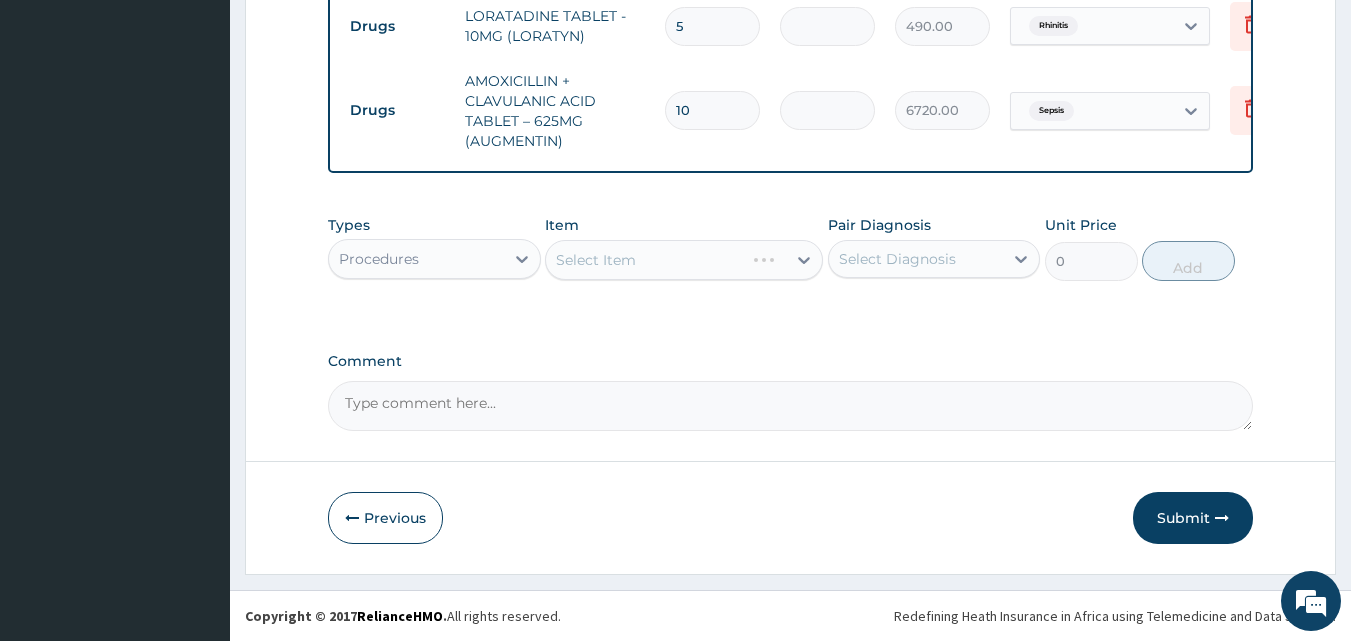 click on "Select Item" at bounding box center [684, 260] 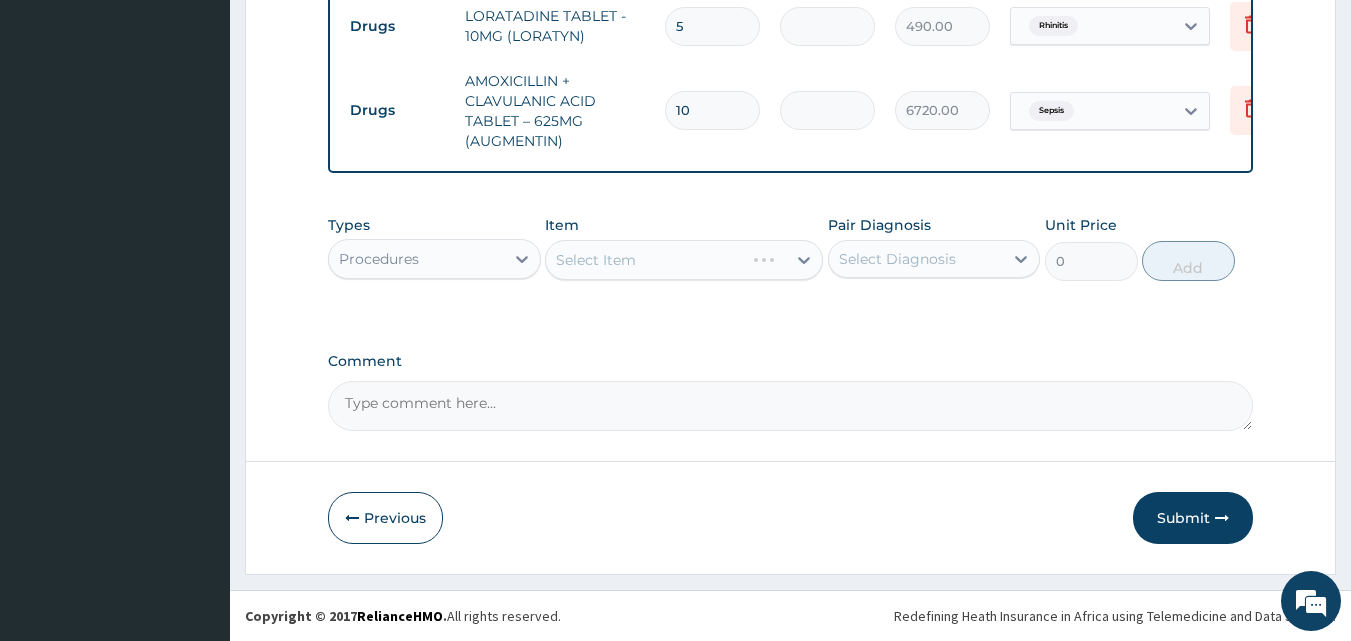 click on "Select Item" at bounding box center [684, 260] 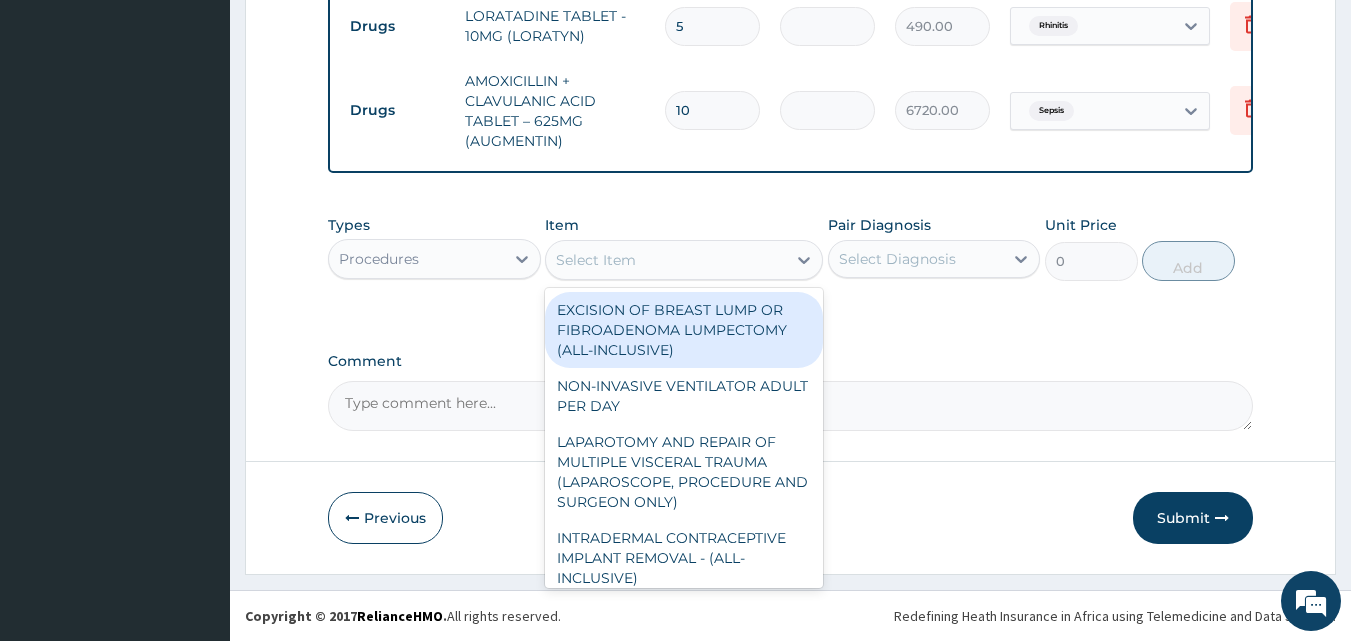 click on "Select Item" at bounding box center [666, 260] 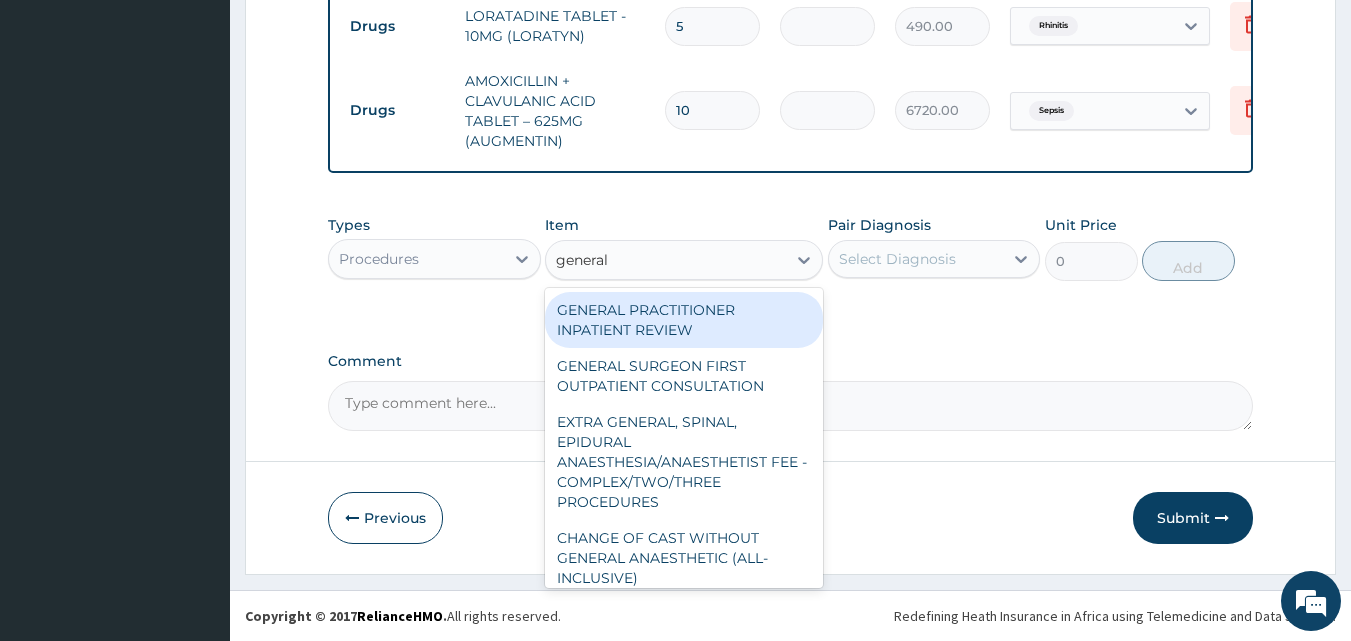 type on "general p" 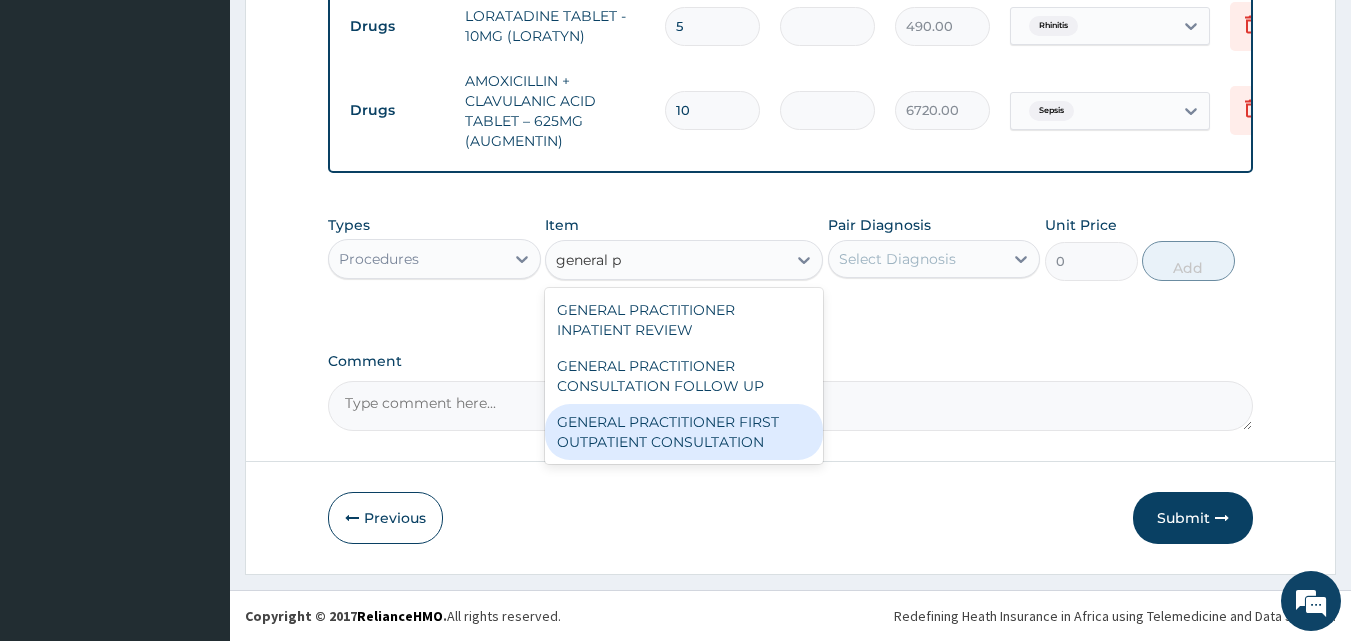 drag, startPoint x: 677, startPoint y: 441, endPoint x: 722, endPoint y: 422, distance: 48.8467 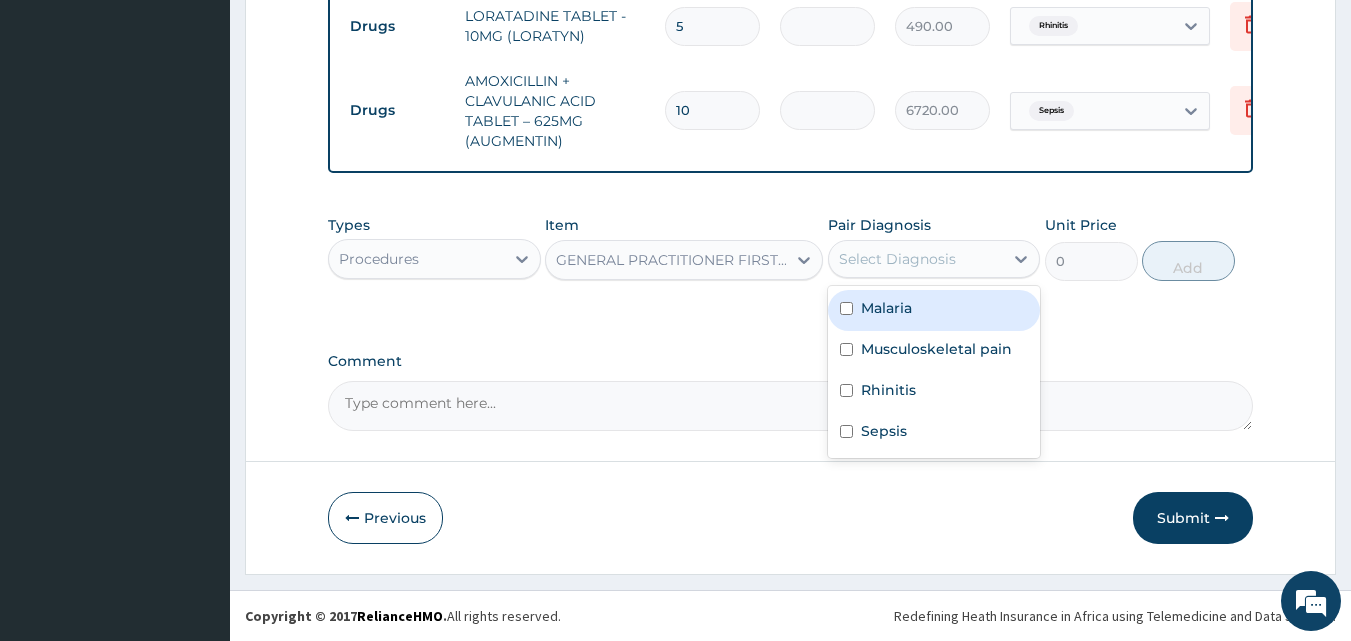 drag, startPoint x: 948, startPoint y: 254, endPoint x: 937, endPoint y: 302, distance: 49.24429 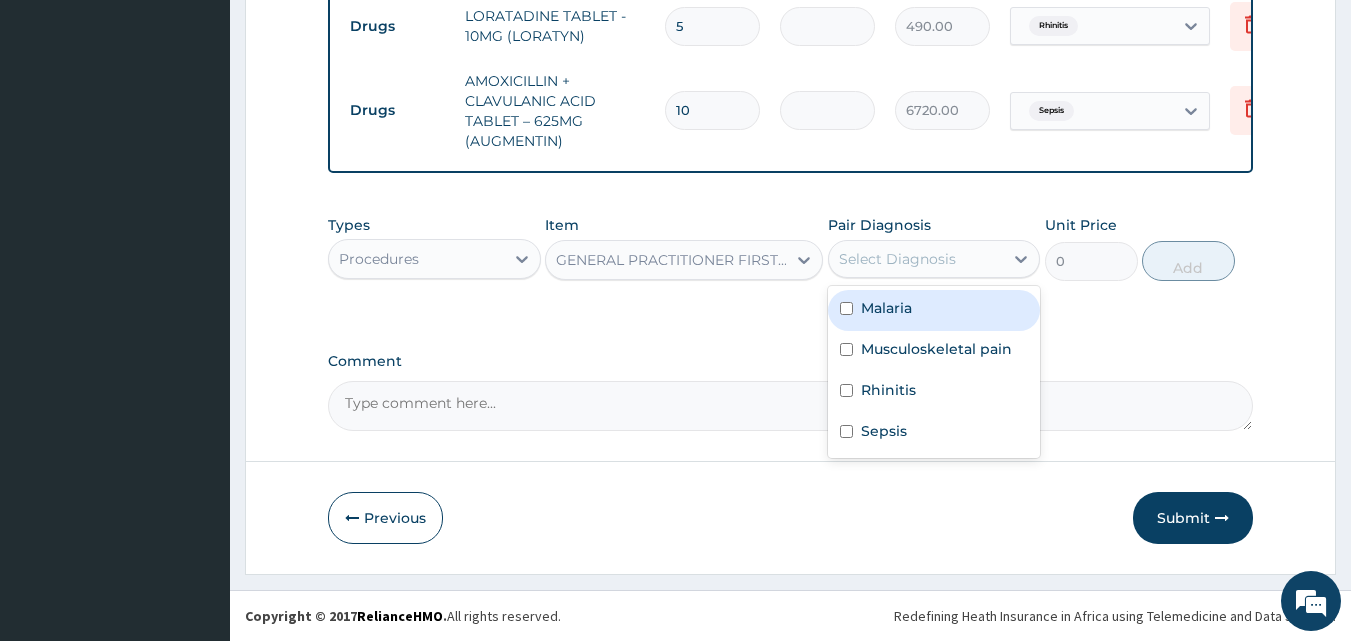 drag, startPoint x: 914, startPoint y: 324, endPoint x: 1043, endPoint y: 311, distance: 129.65338 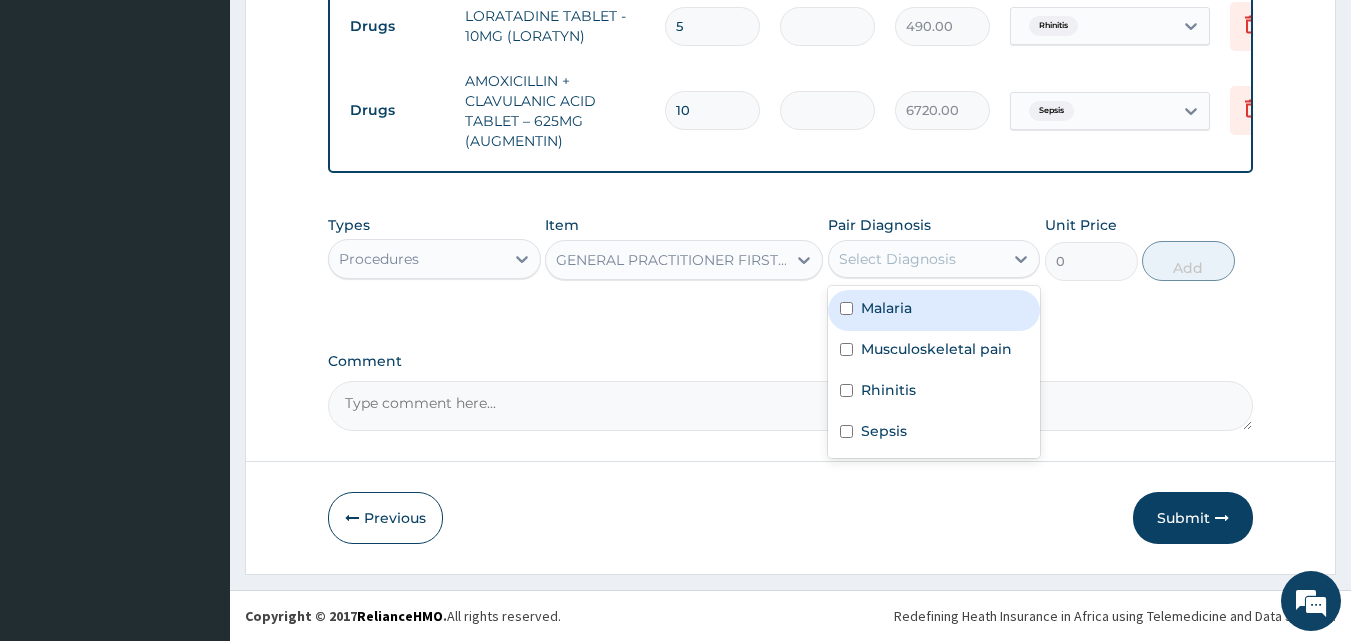 click on "Malaria" at bounding box center (934, 310) 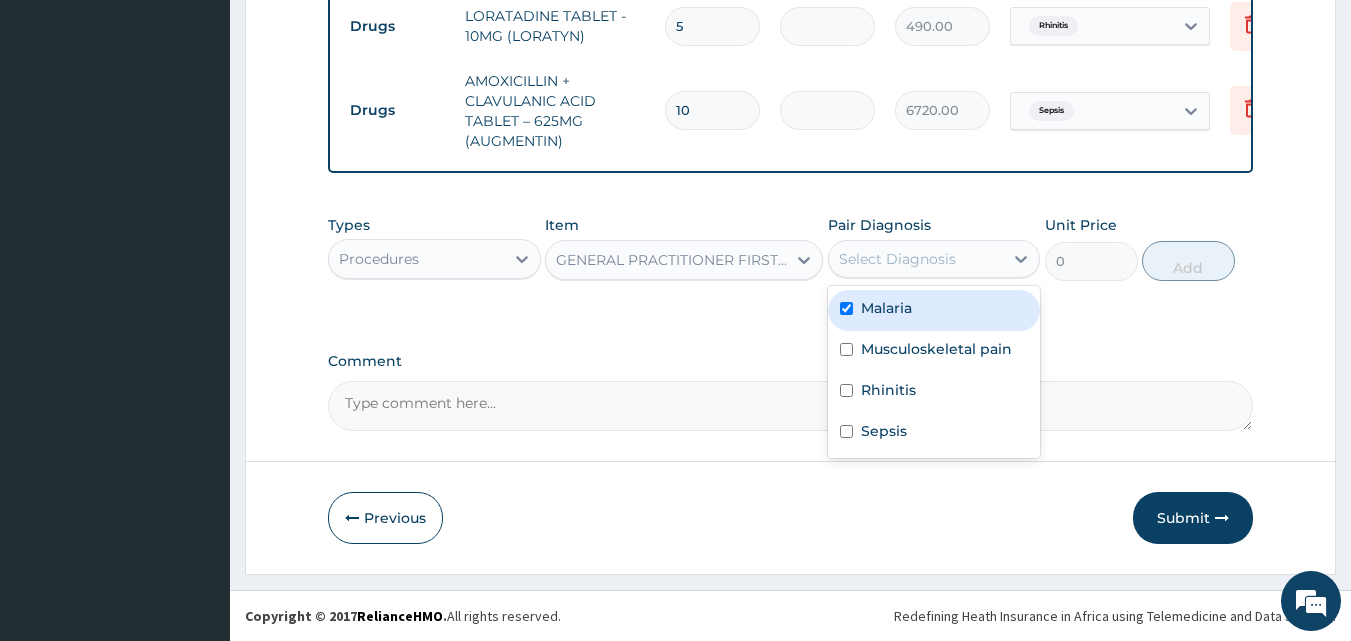checkbox on "true" 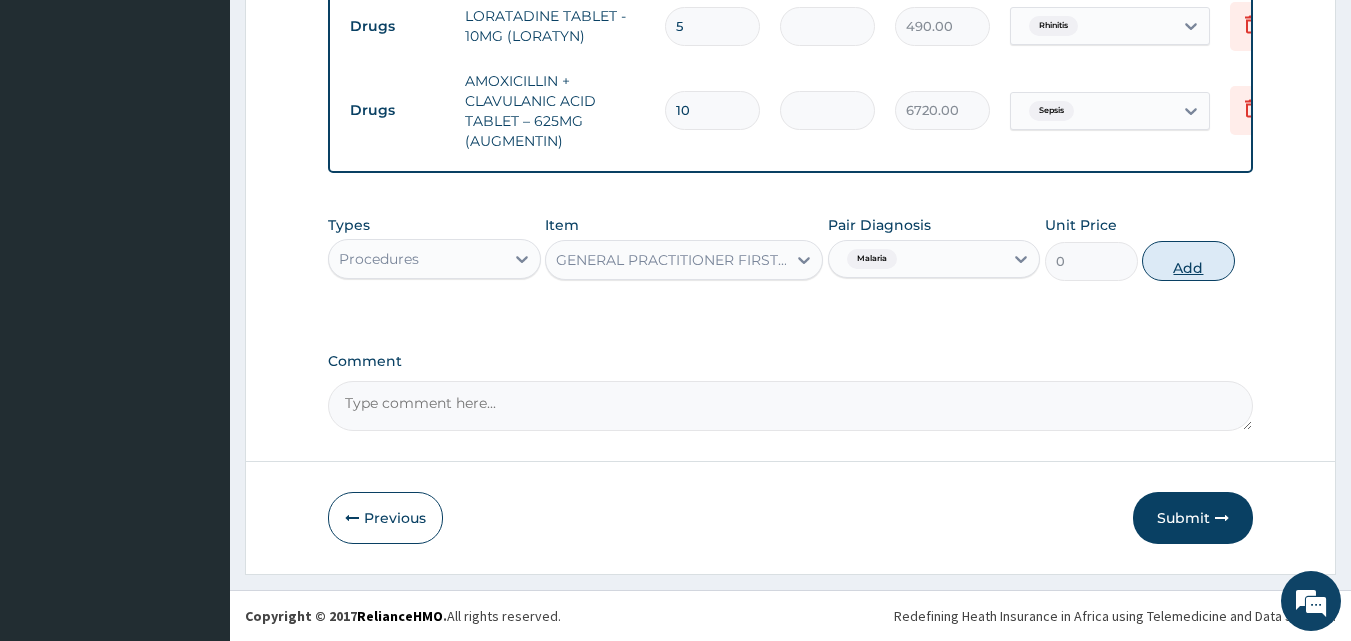 drag, startPoint x: 1170, startPoint y: 260, endPoint x: 1177, endPoint y: 289, distance: 29.832869 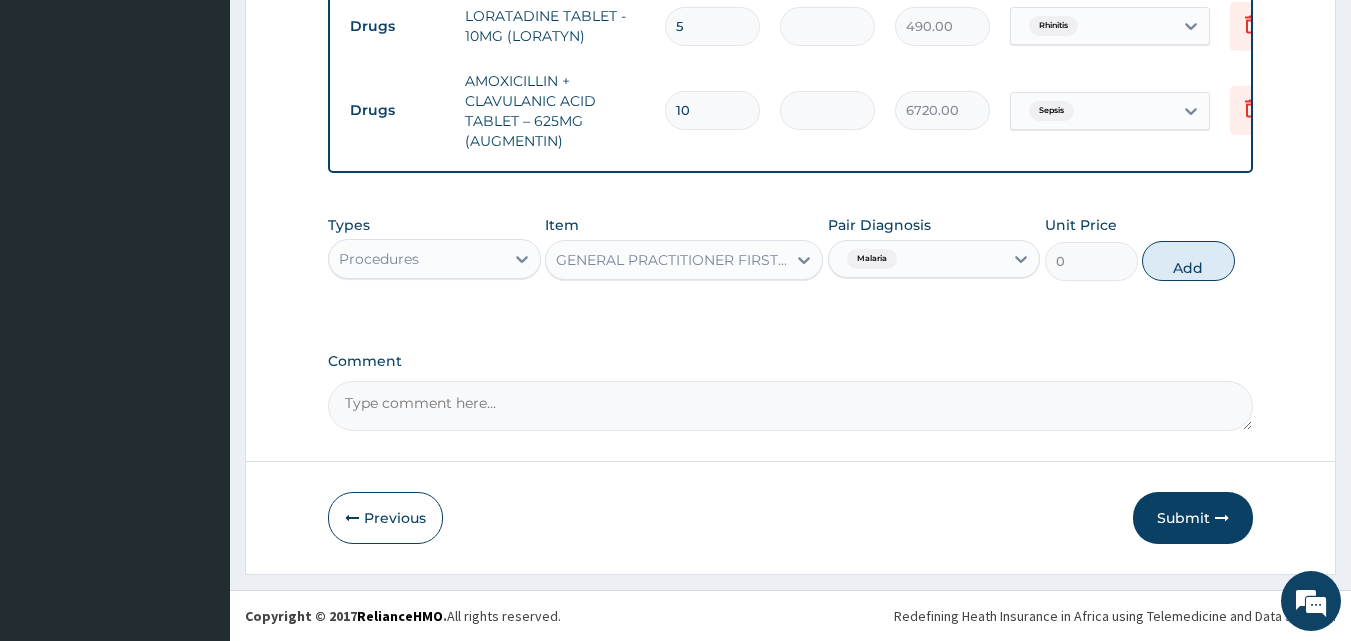 click on "Add" at bounding box center [1188, 261] 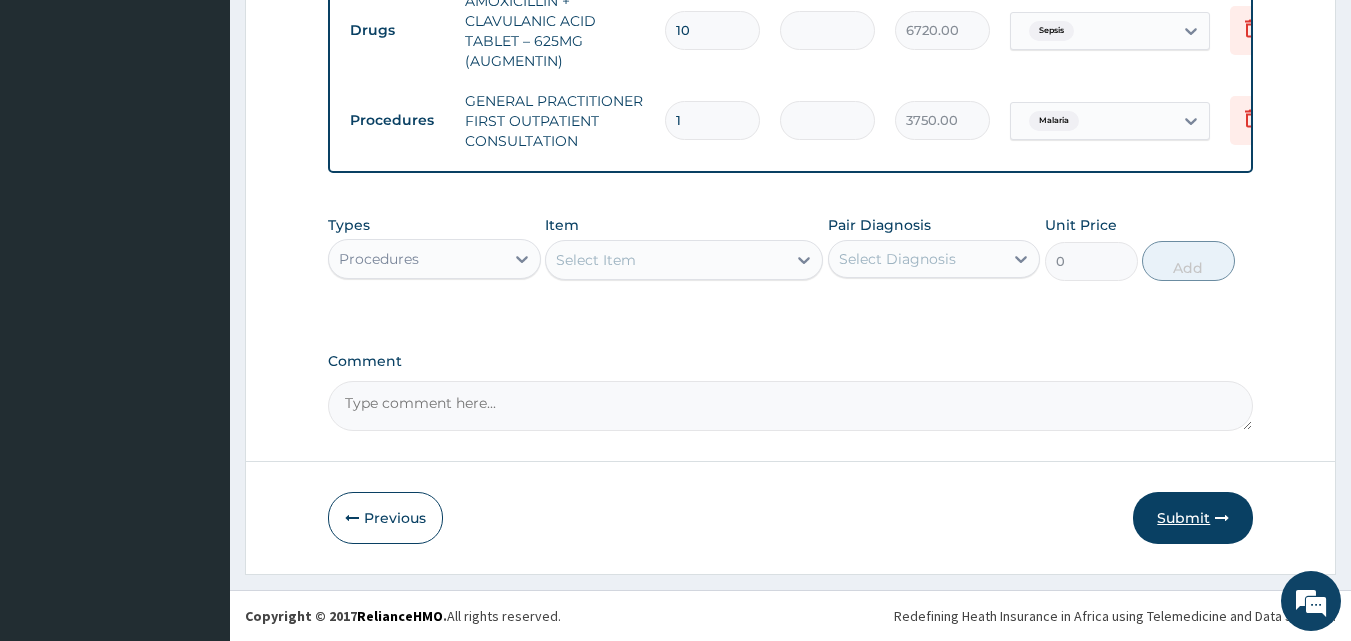 click on "Submit" at bounding box center [1193, 518] 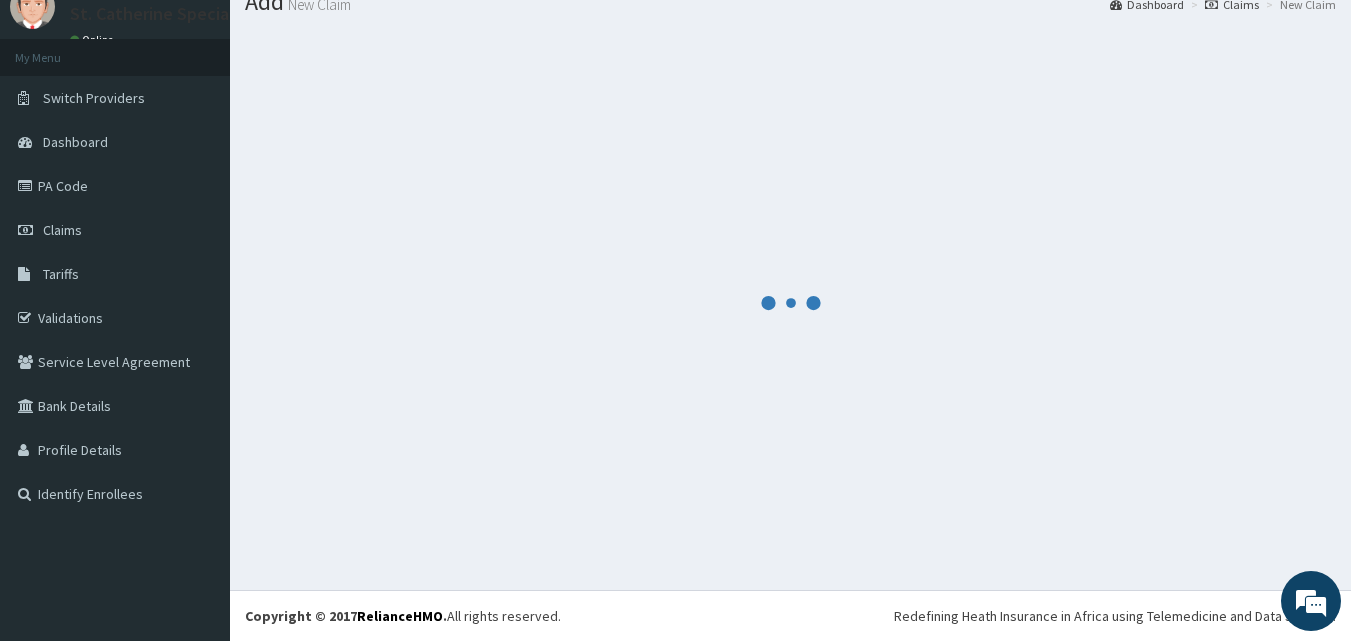 scroll, scrollTop: 76, scrollLeft: 0, axis: vertical 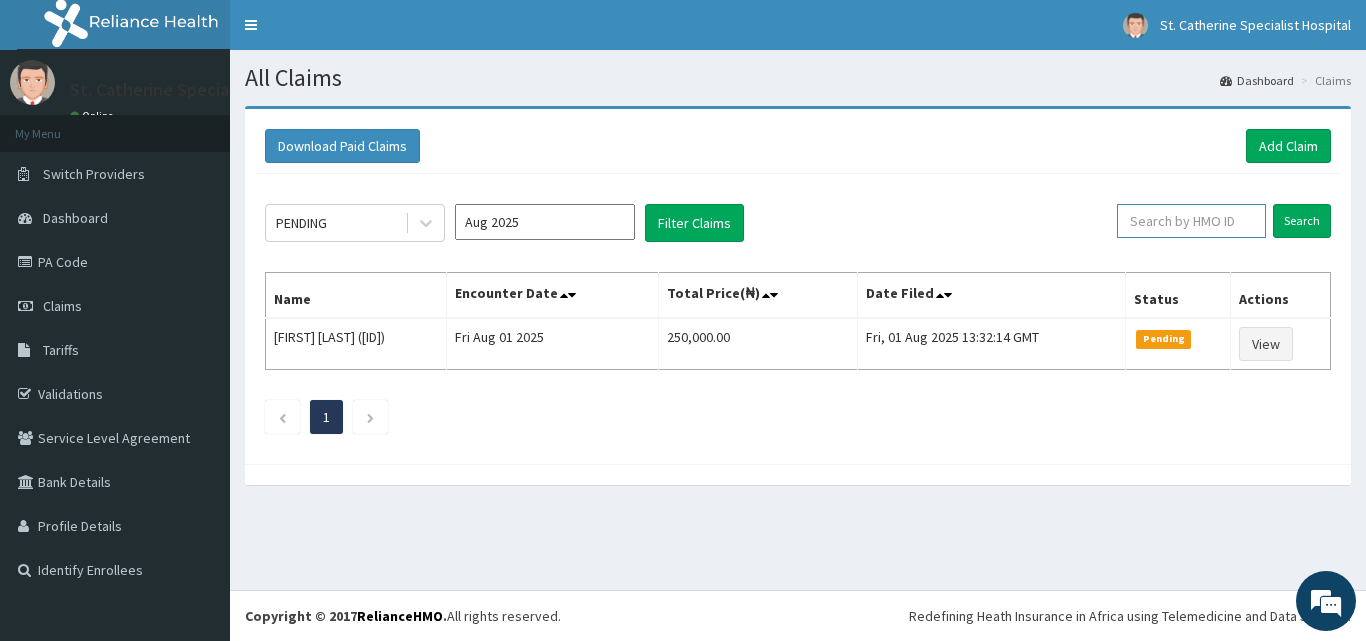 click at bounding box center (1191, 221) 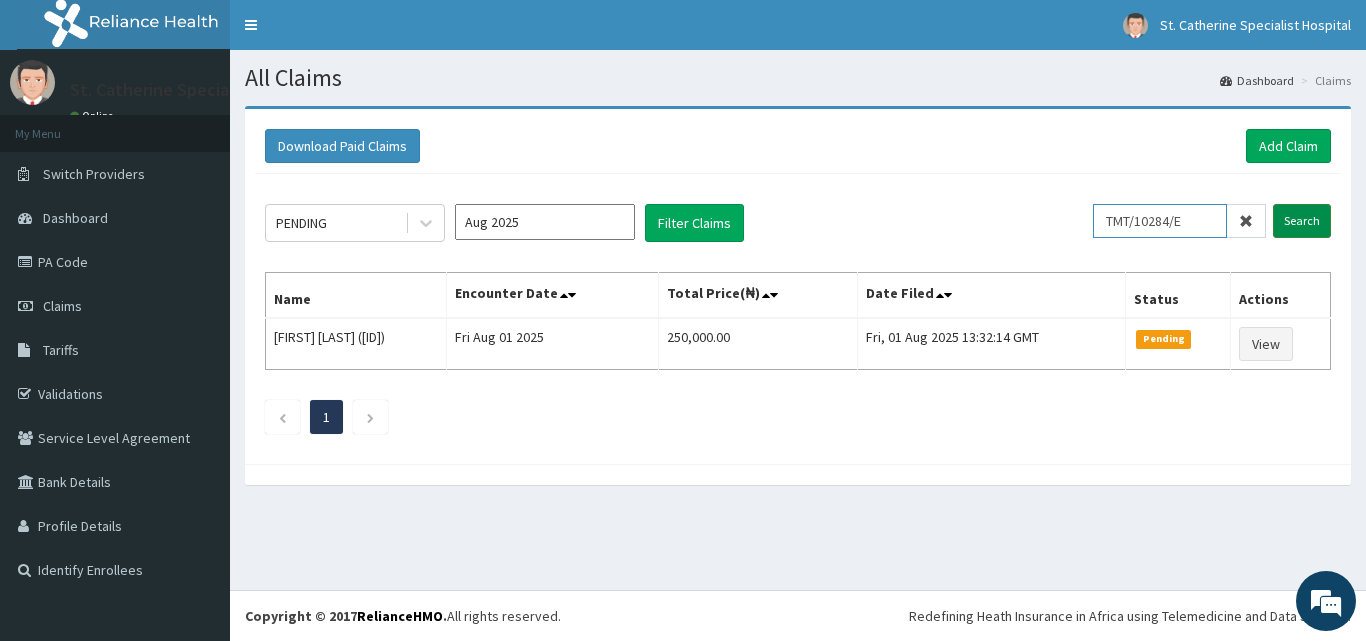 type on "TMT/10284/E" 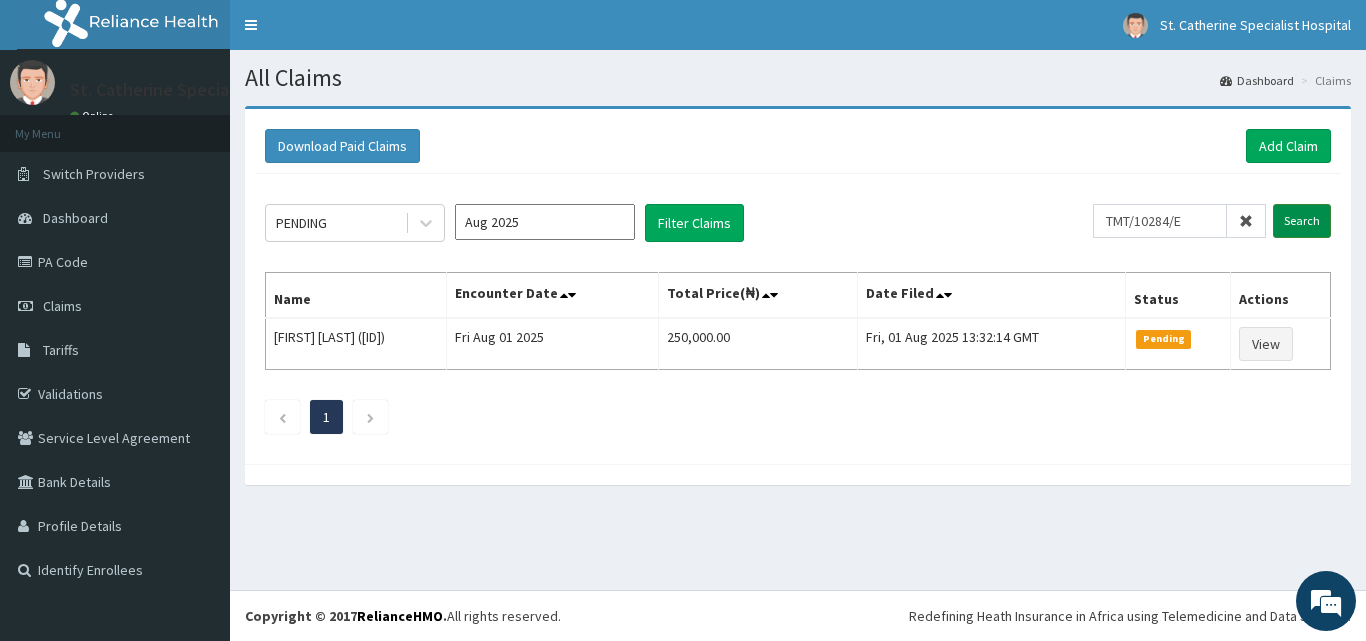 click on "Search" at bounding box center [1302, 221] 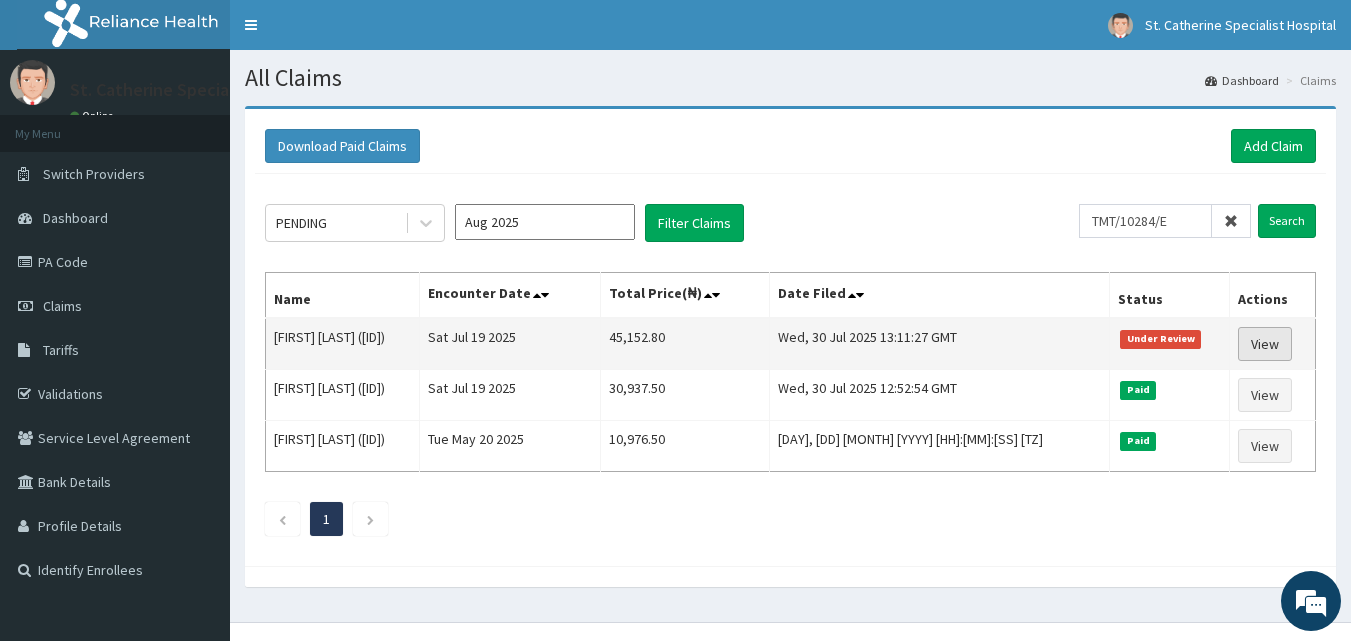 click on "View" at bounding box center [1265, 344] 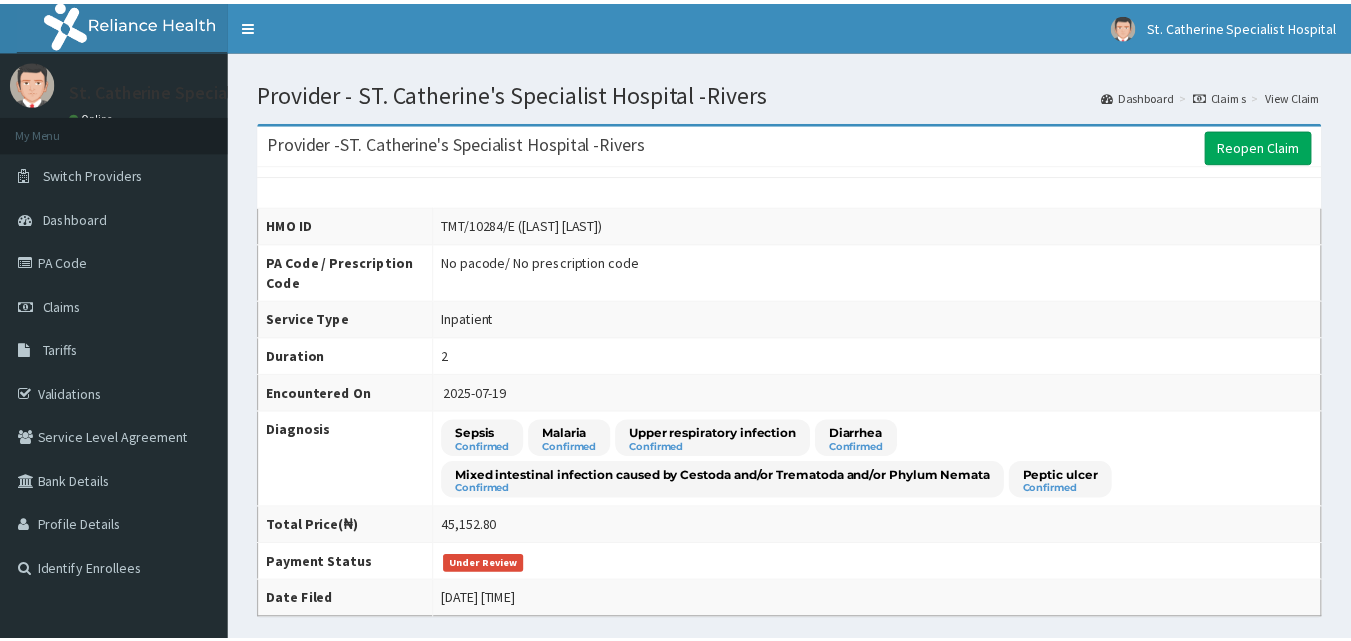 scroll, scrollTop: 0, scrollLeft: 0, axis: both 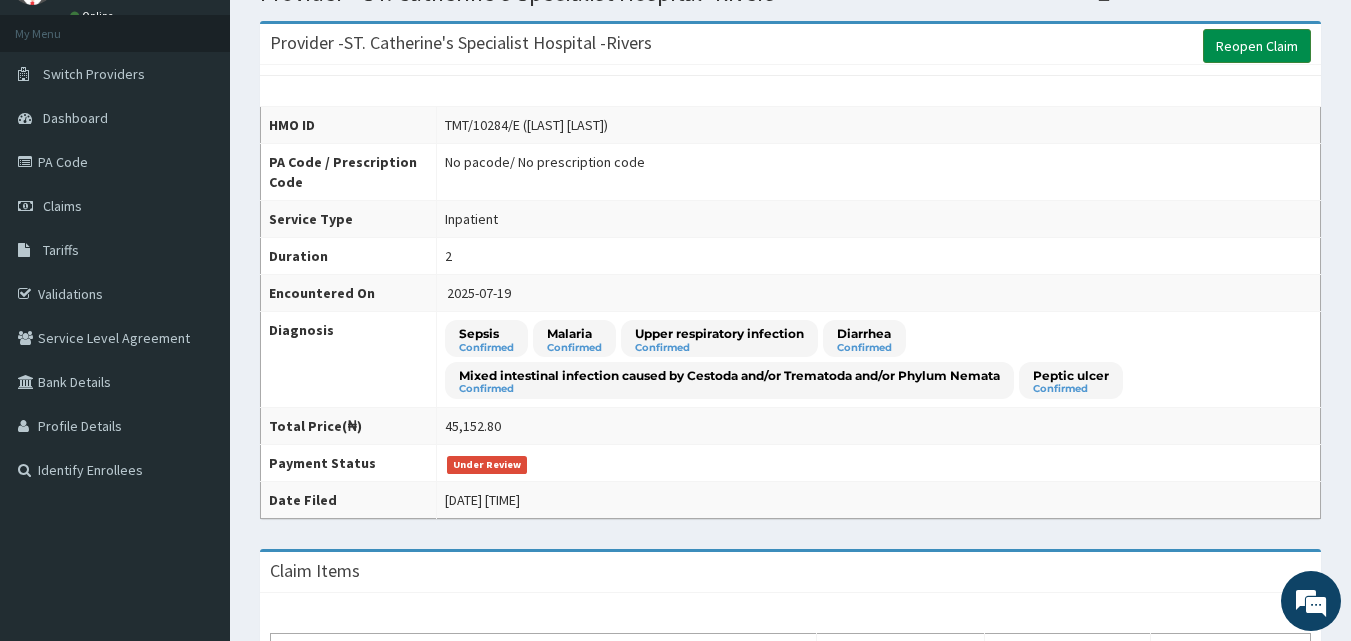 click on "Reopen Claim" at bounding box center (1257, 46) 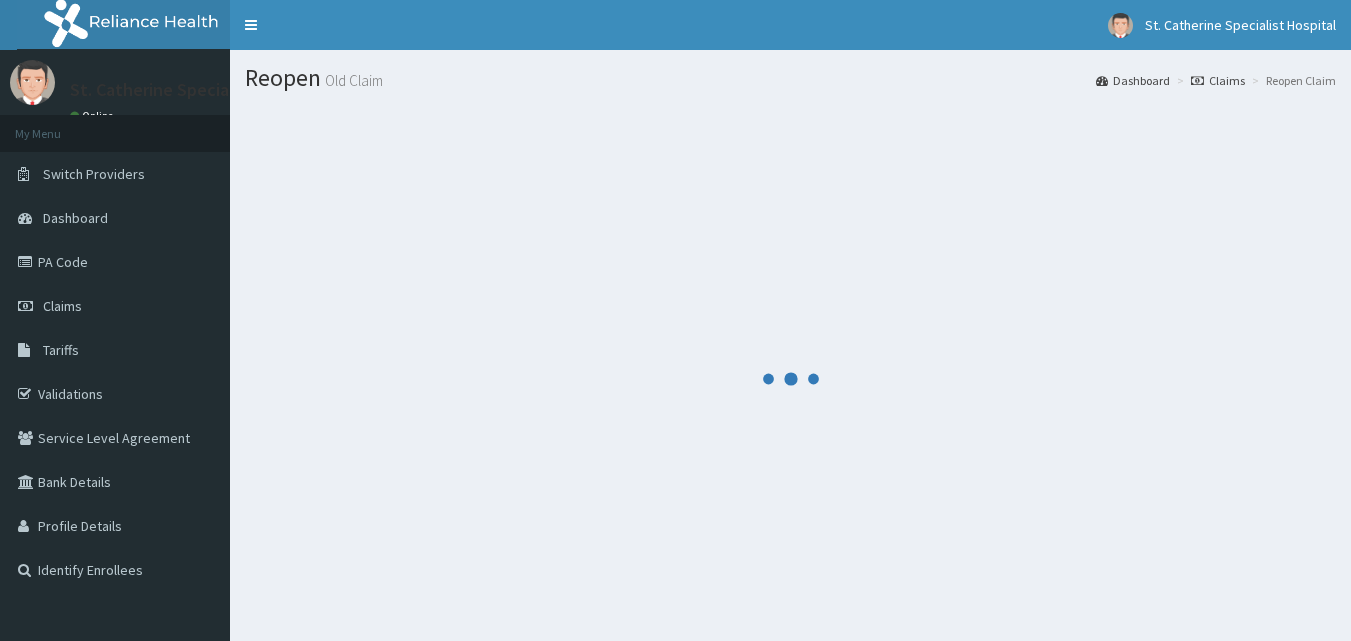 scroll, scrollTop: 0, scrollLeft: 0, axis: both 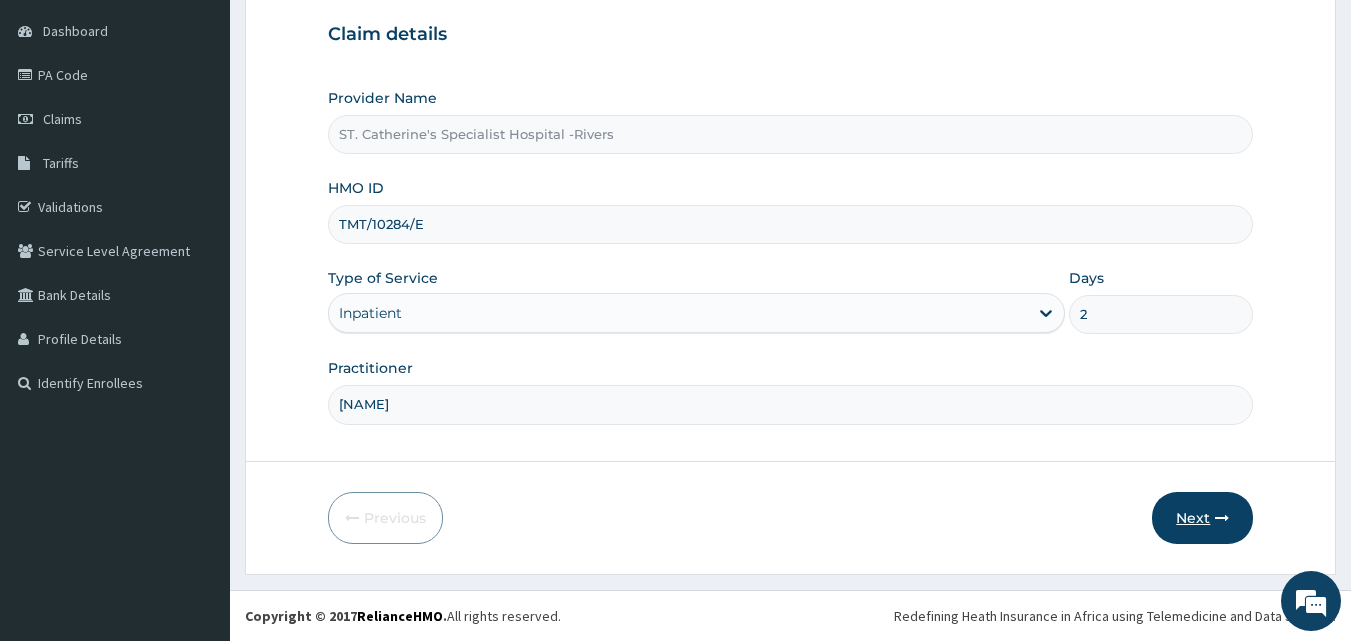 click on "Next" at bounding box center [1202, 518] 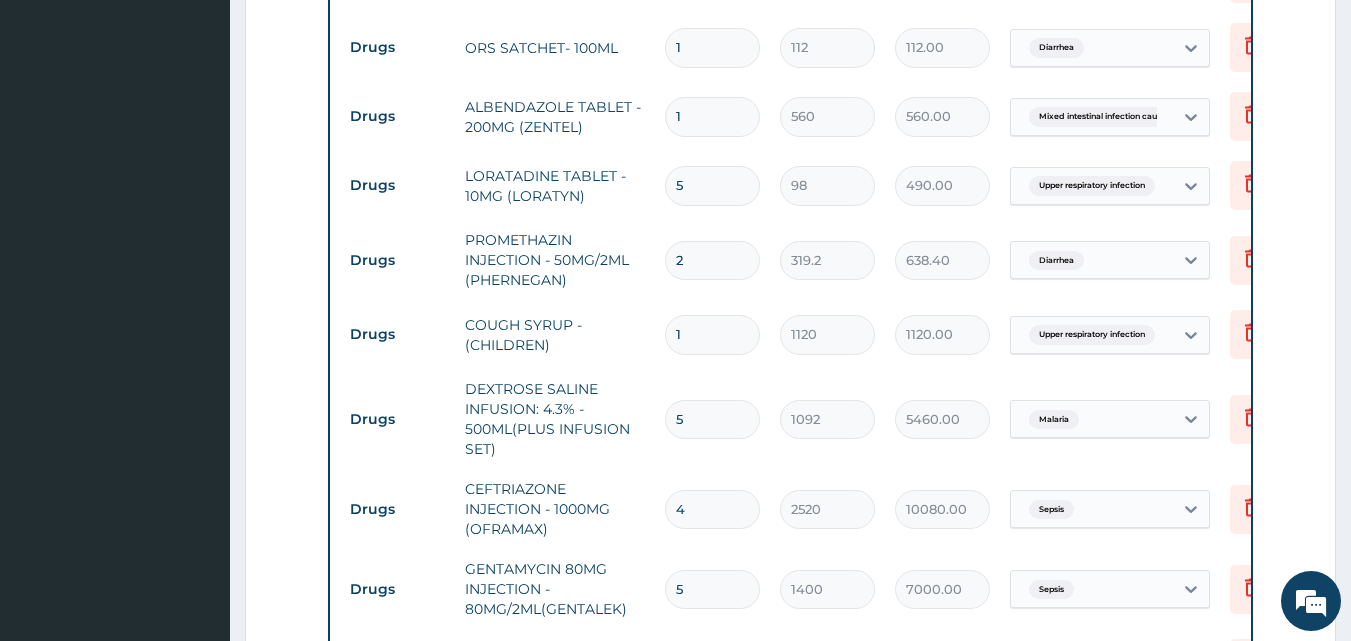 scroll, scrollTop: 1187, scrollLeft: 0, axis: vertical 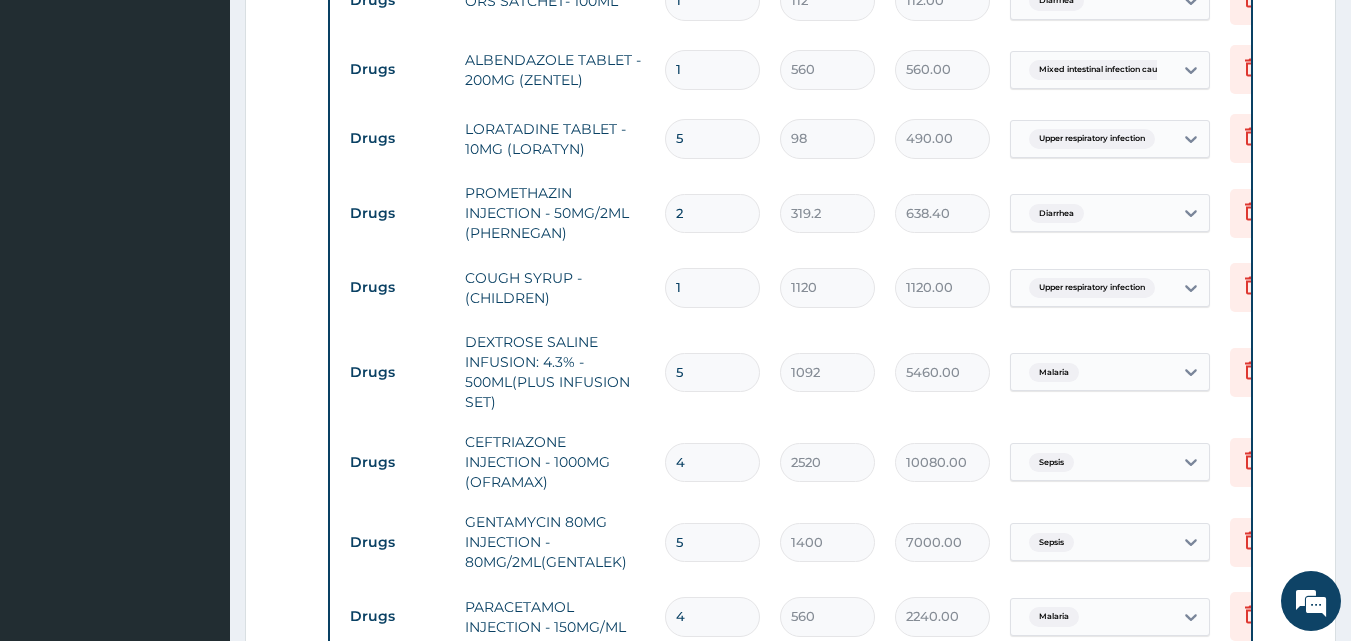drag, startPoint x: 718, startPoint y: 376, endPoint x: 660, endPoint y: 378, distance: 58.034473 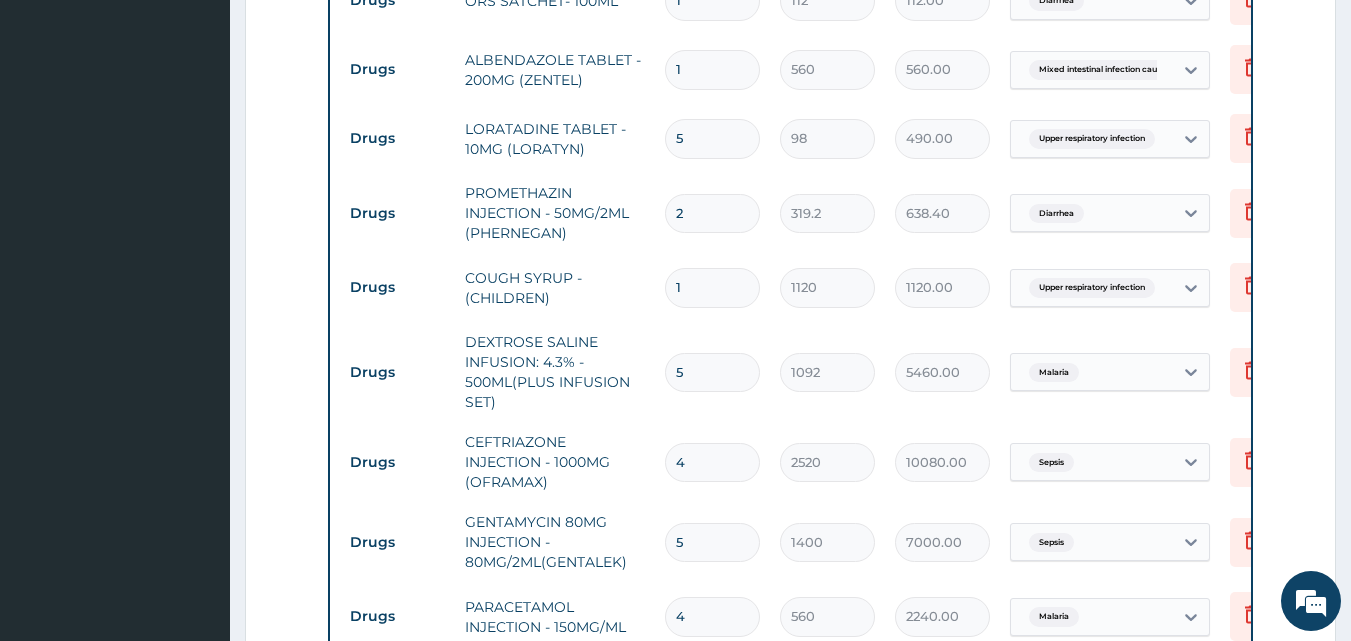 type on "3" 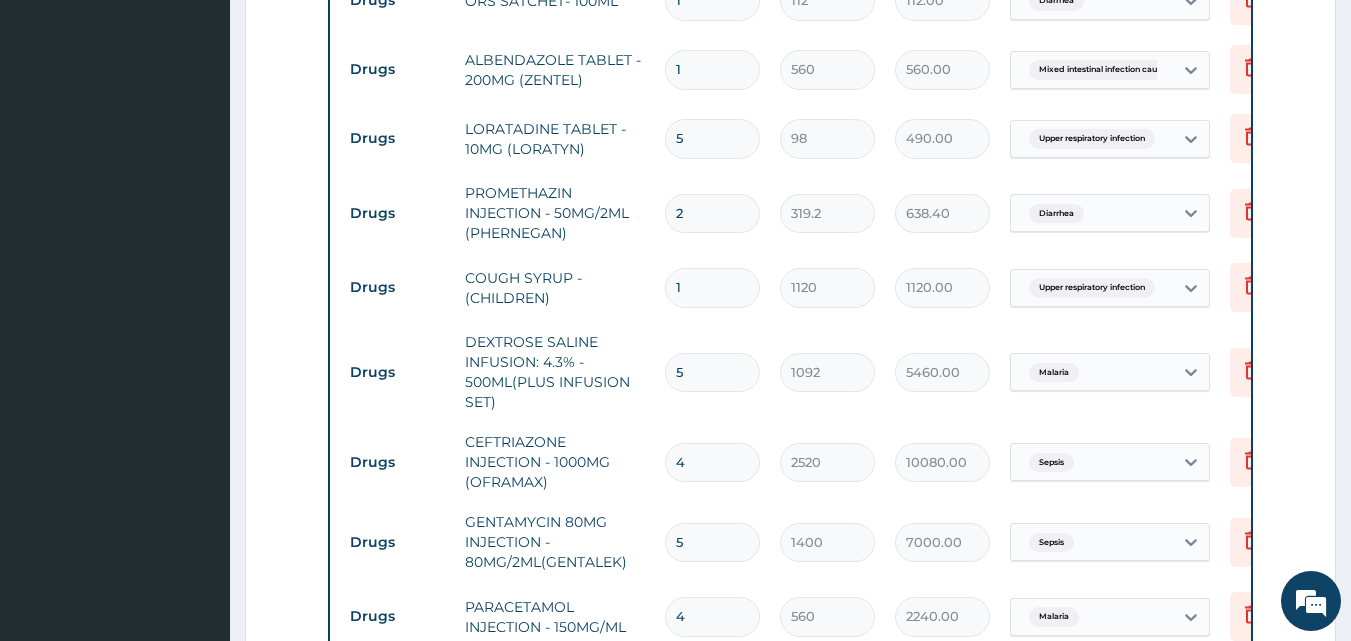 type on "3276.00" 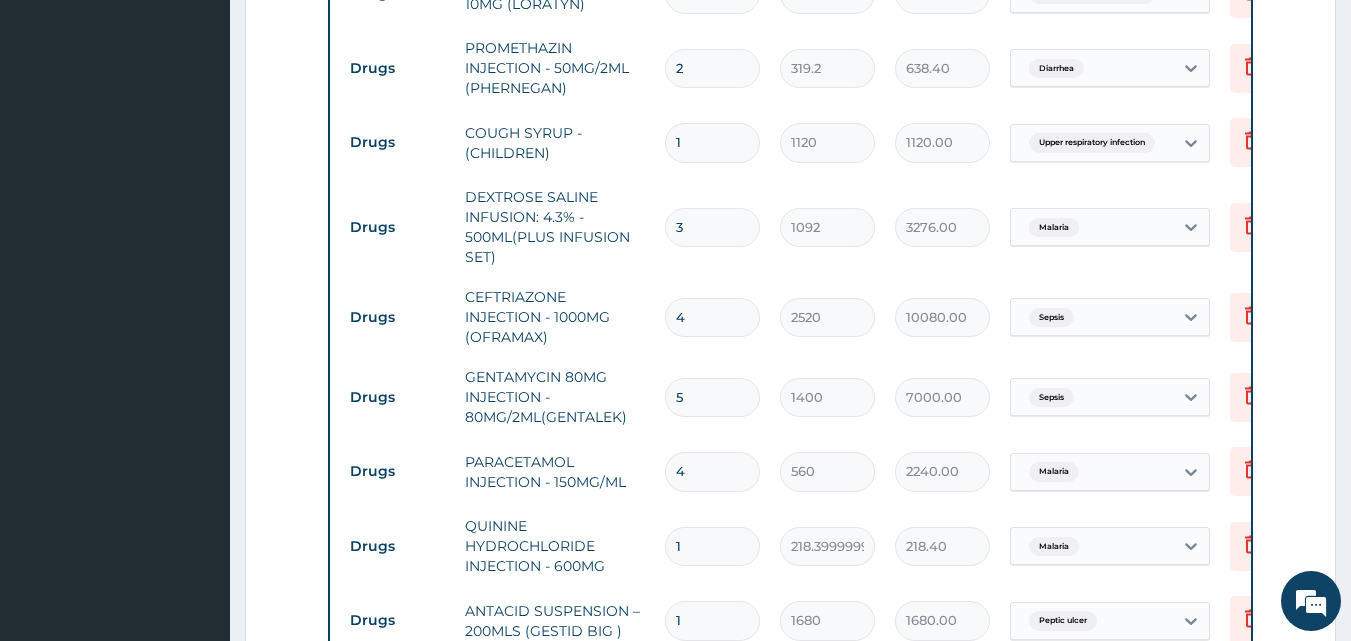 scroll, scrollTop: 1387, scrollLeft: 0, axis: vertical 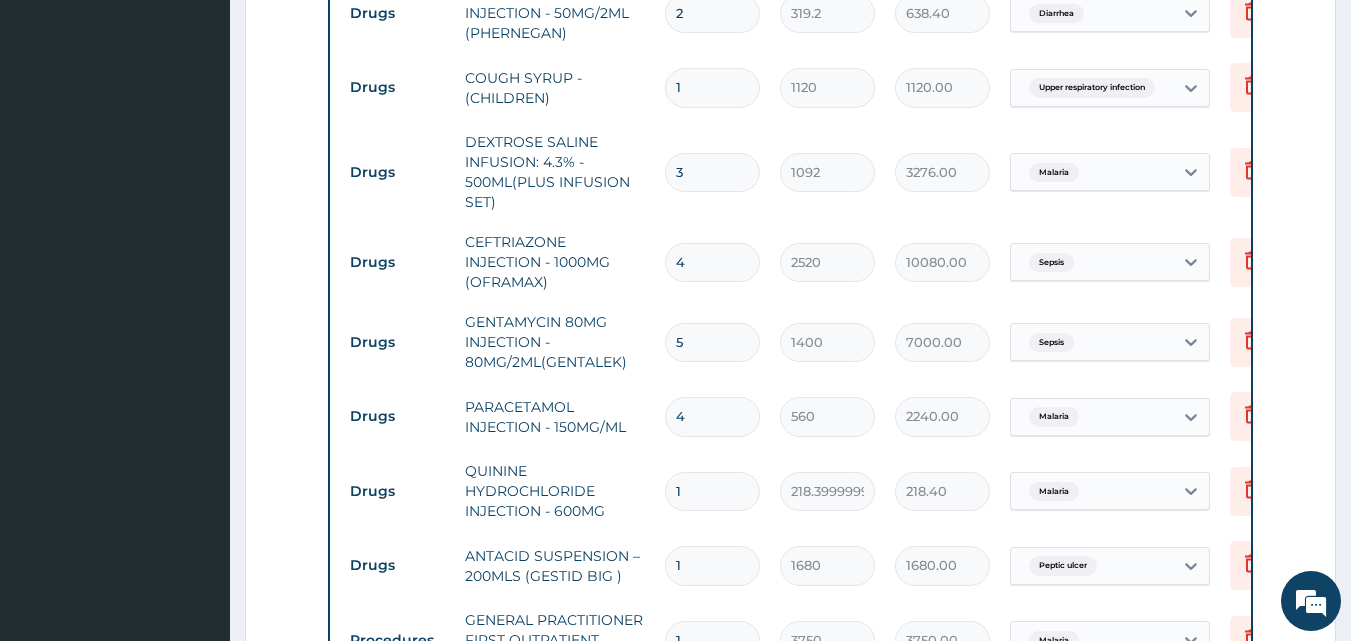 type on "3" 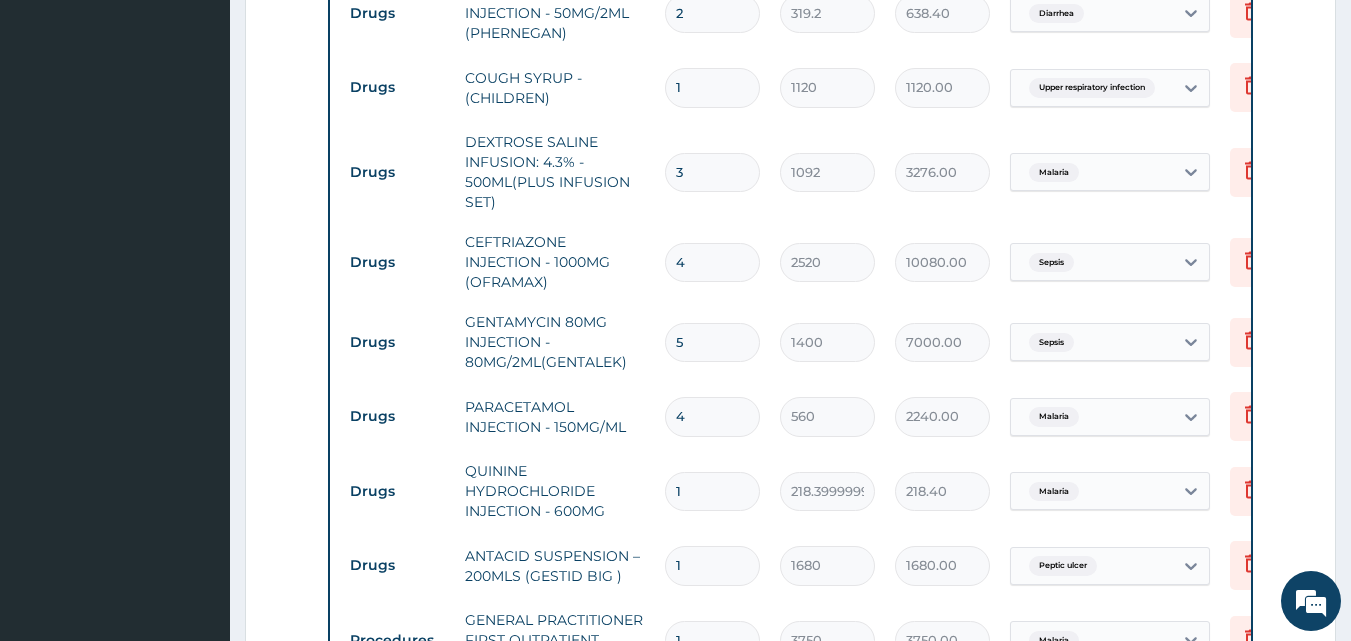 type on "4" 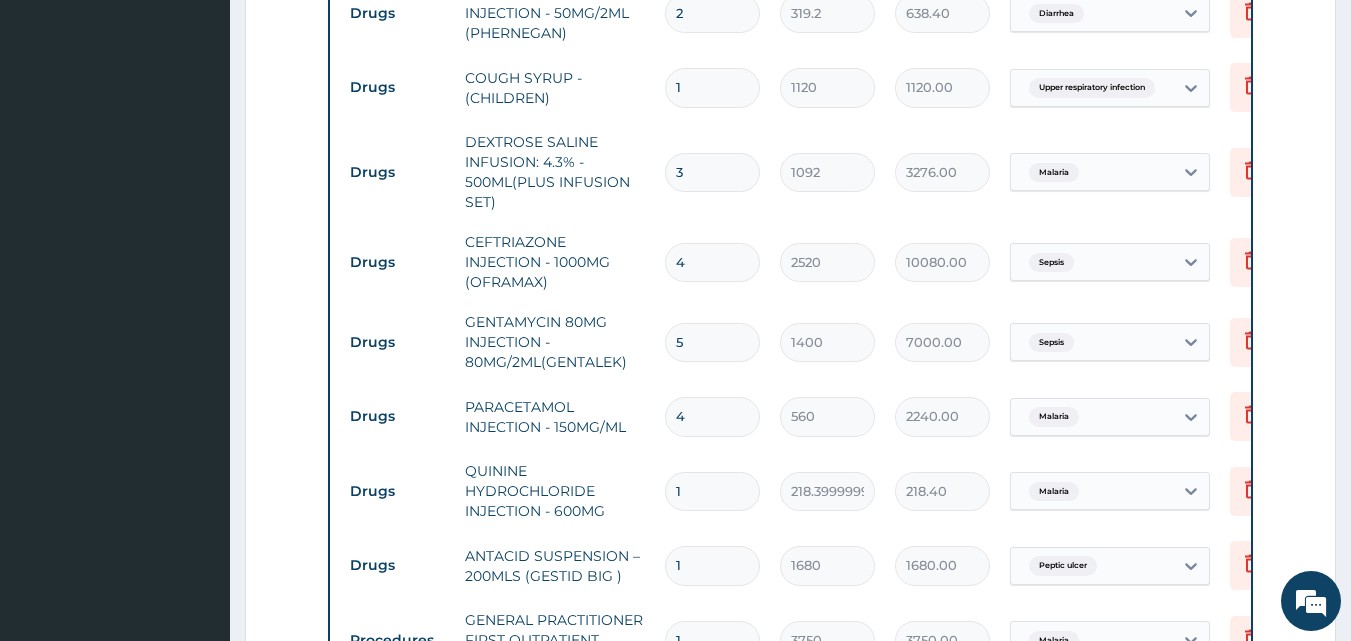 type on "5600.00" 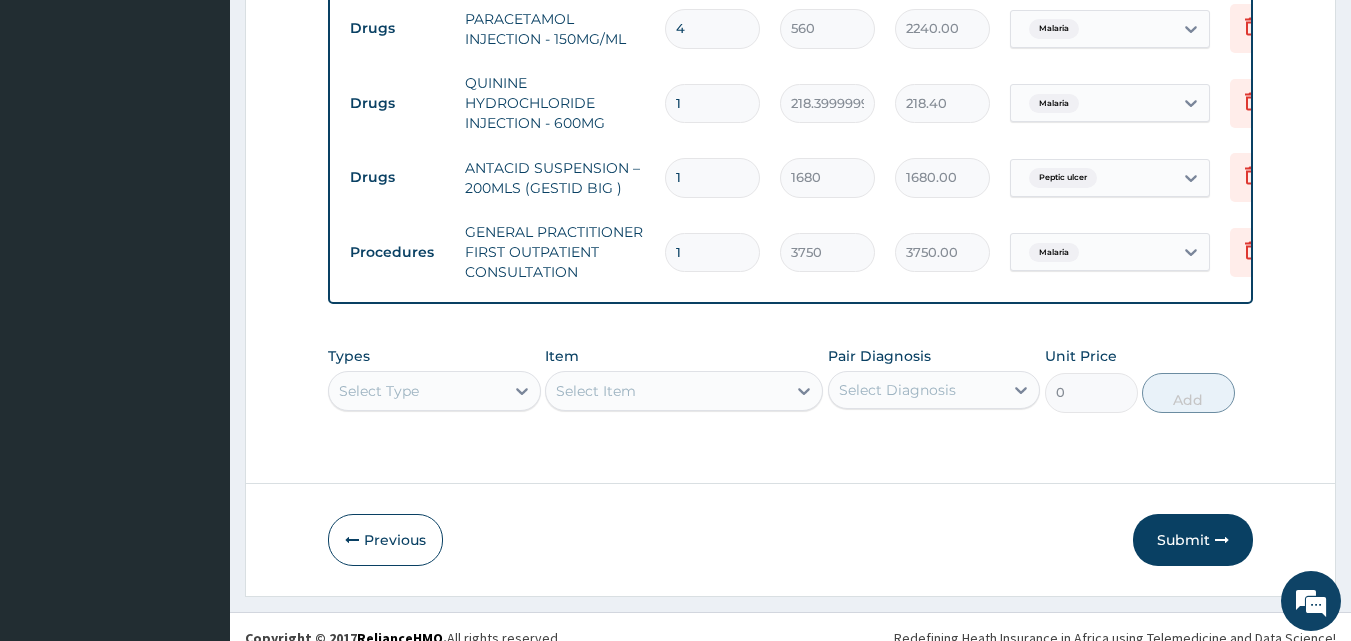 scroll, scrollTop: 1812, scrollLeft: 0, axis: vertical 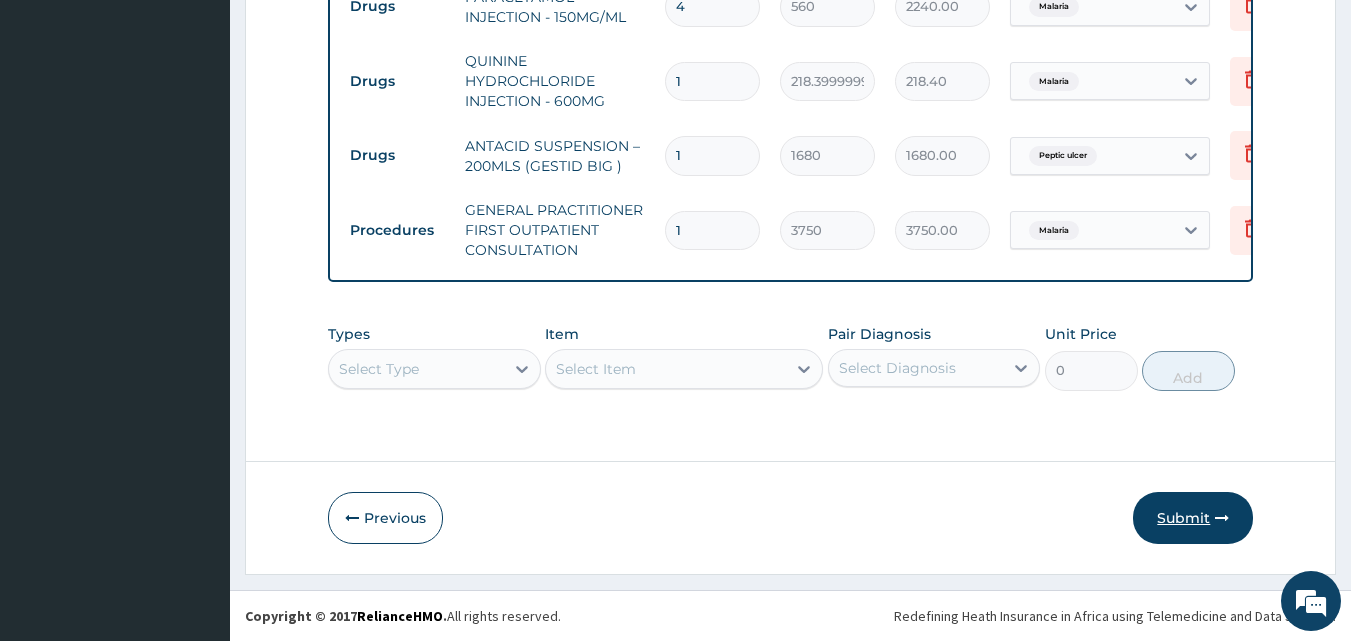 type on "4" 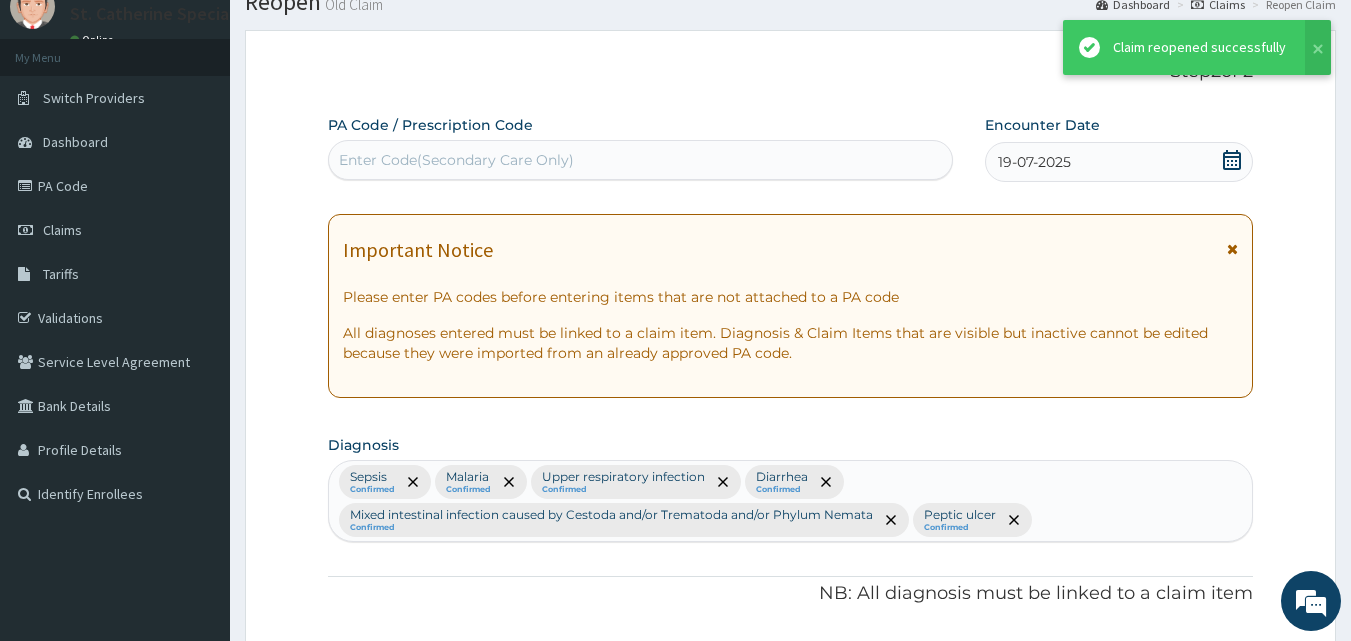 scroll, scrollTop: 1812, scrollLeft: 0, axis: vertical 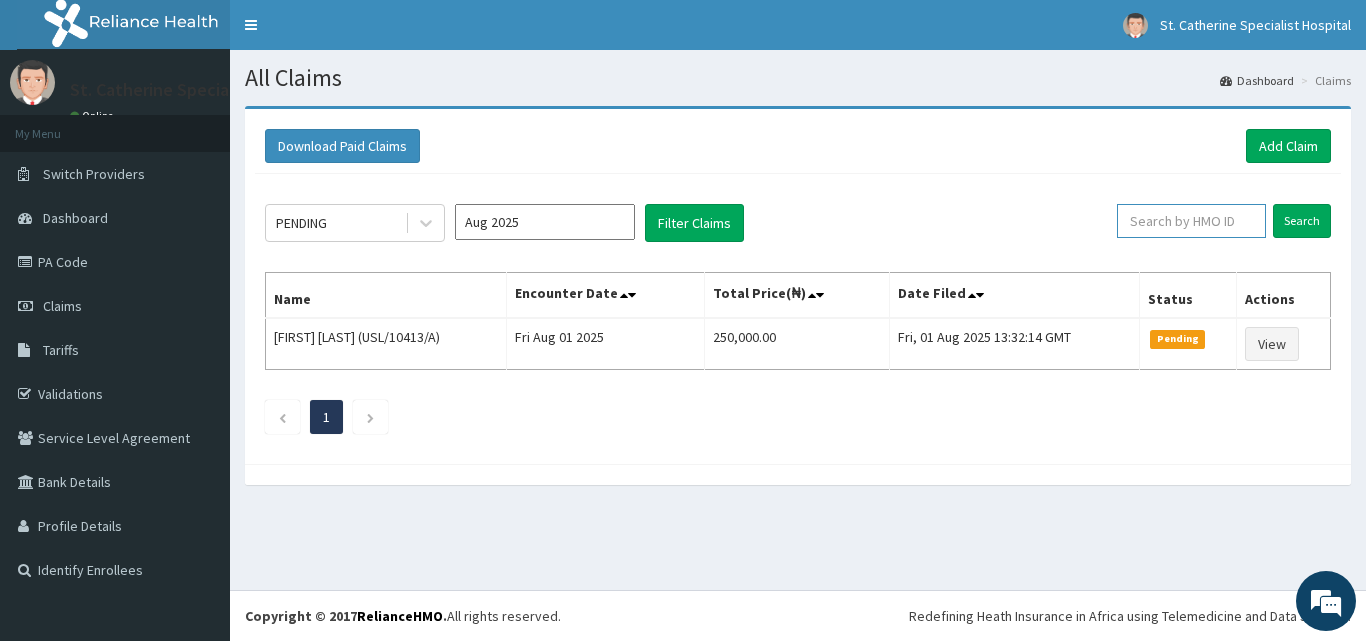 click at bounding box center [1191, 221] 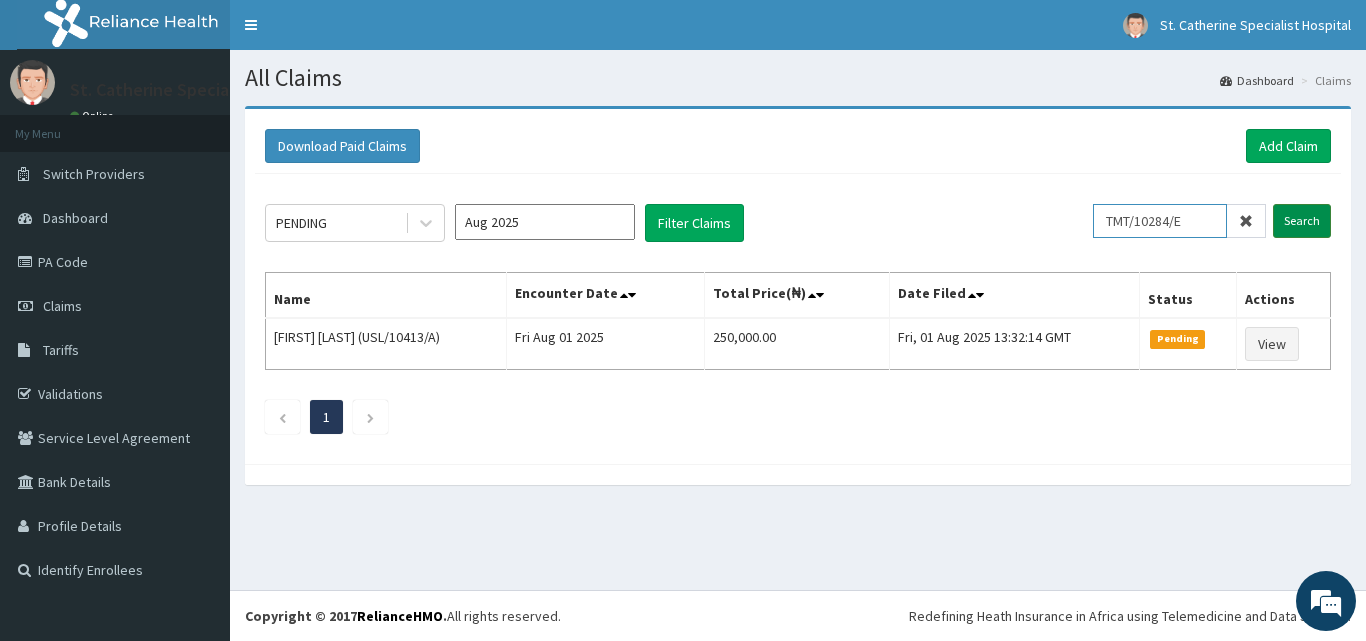 type on "TMT/10284/E" 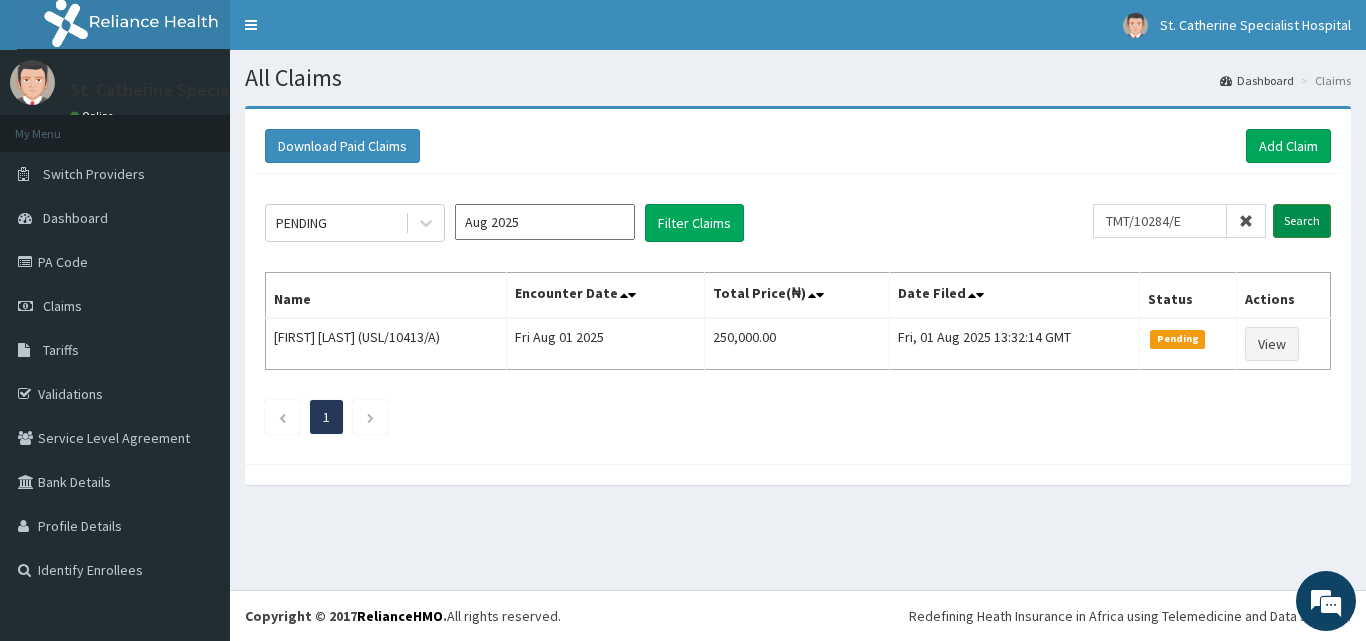 click on "Search" at bounding box center (1302, 221) 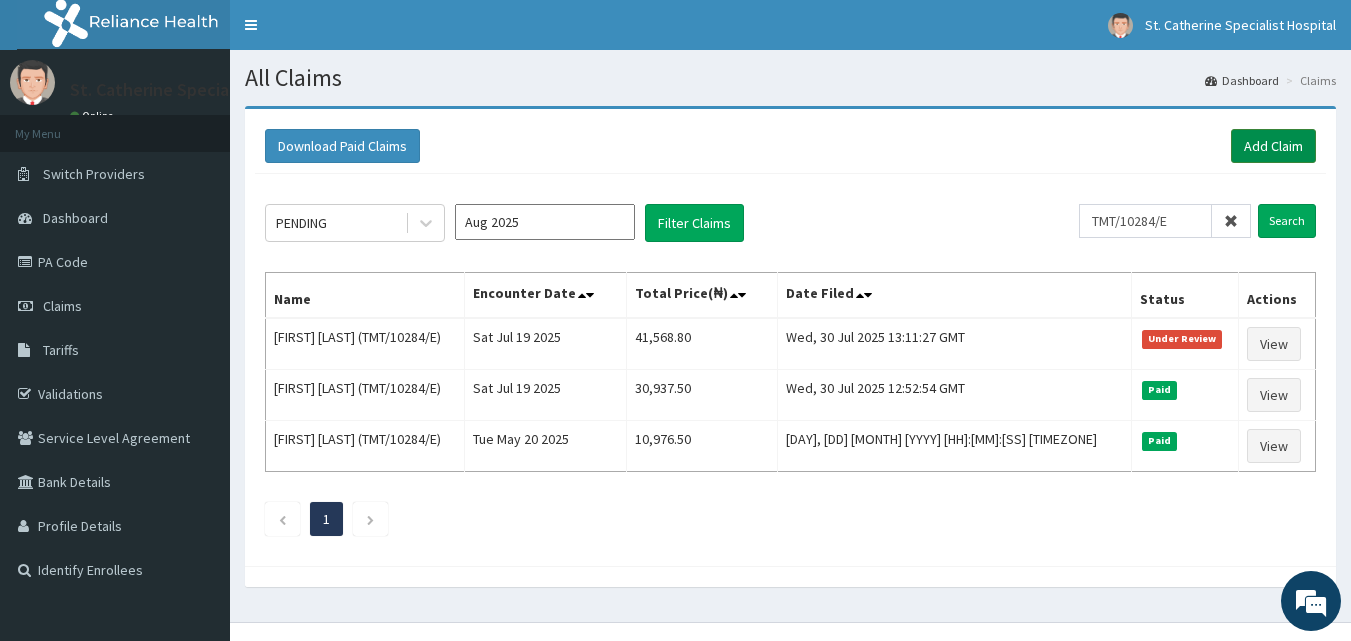 click on "Add Claim" at bounding box center (1273, 146) 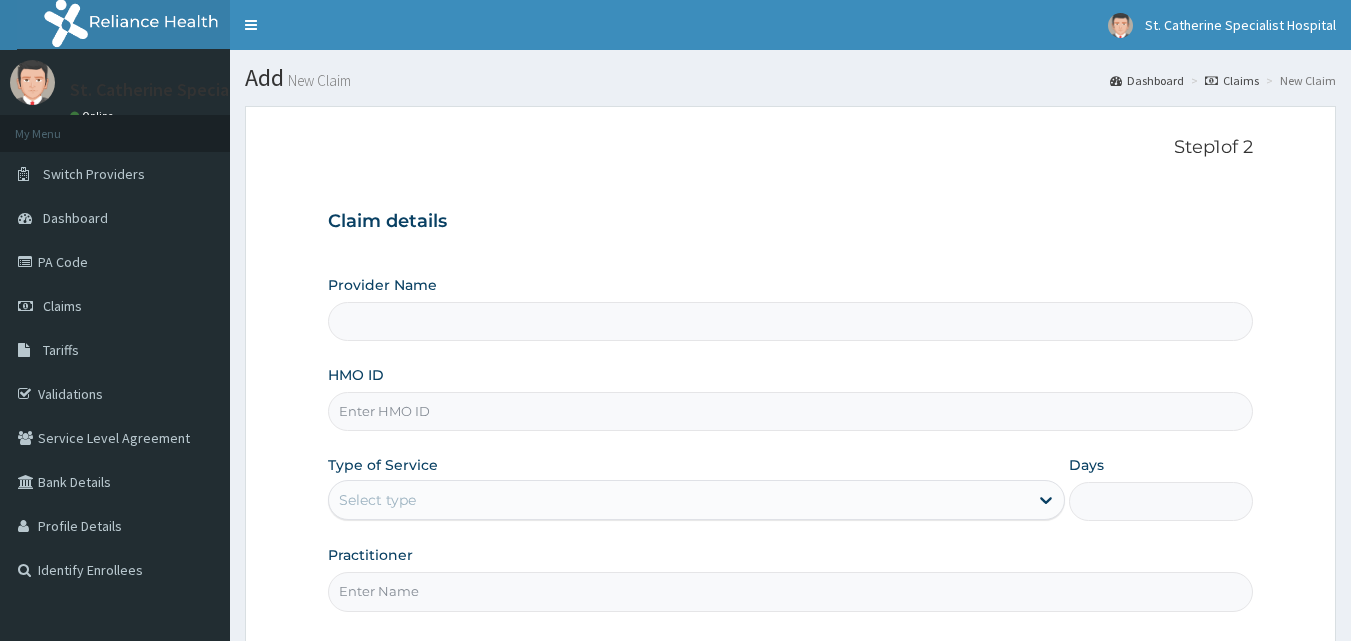 scroll, scrollTop: 0, scrollLeft: 0, axis: both 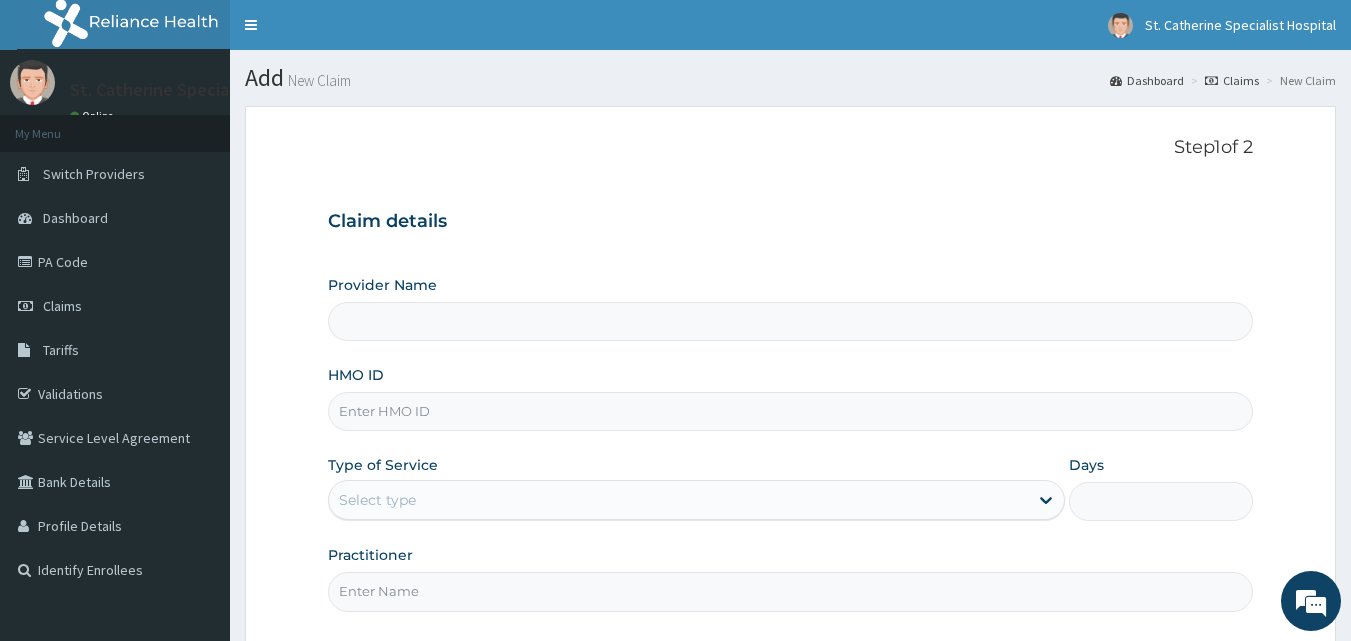 click on "HMO ID" at bounding box center (791, 411) 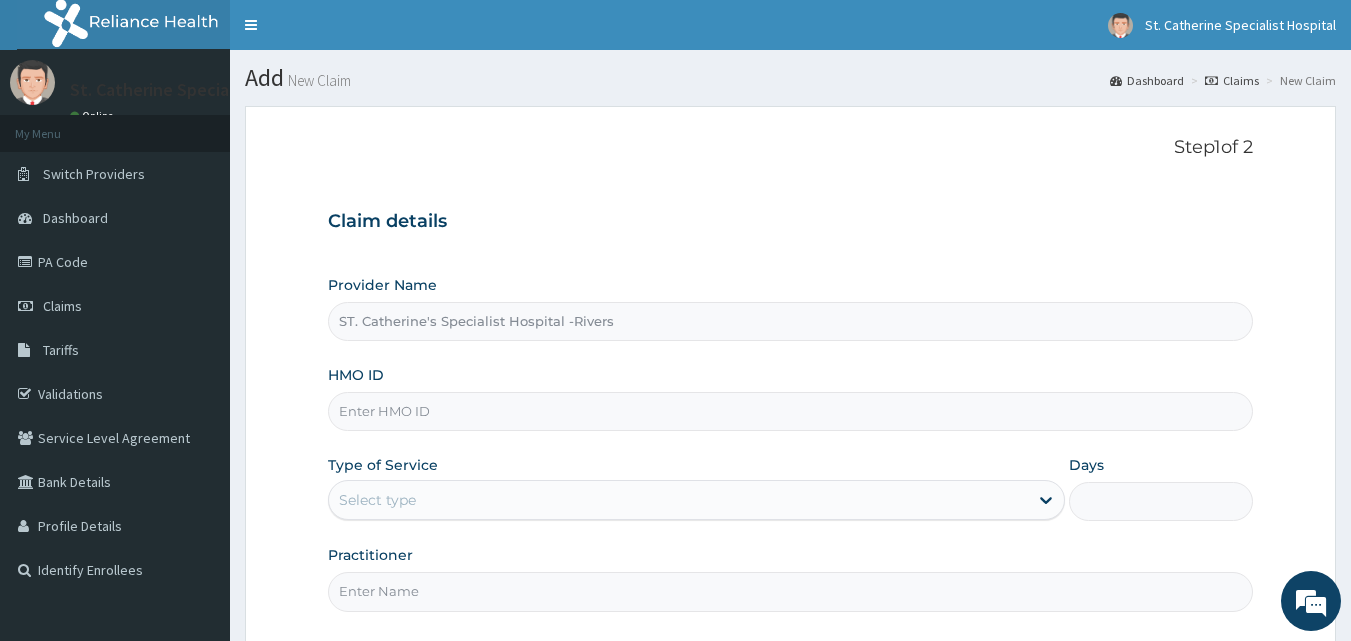paste on "TMT/10284/E" 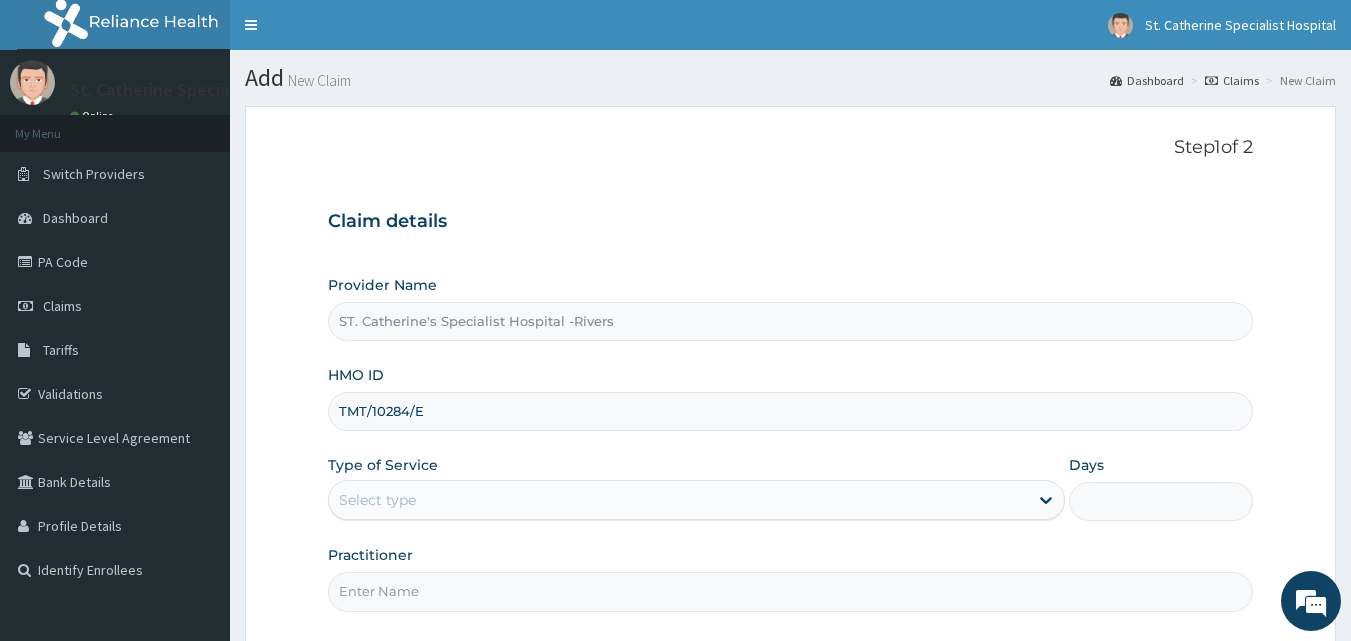 type on "TMT/10284/E" 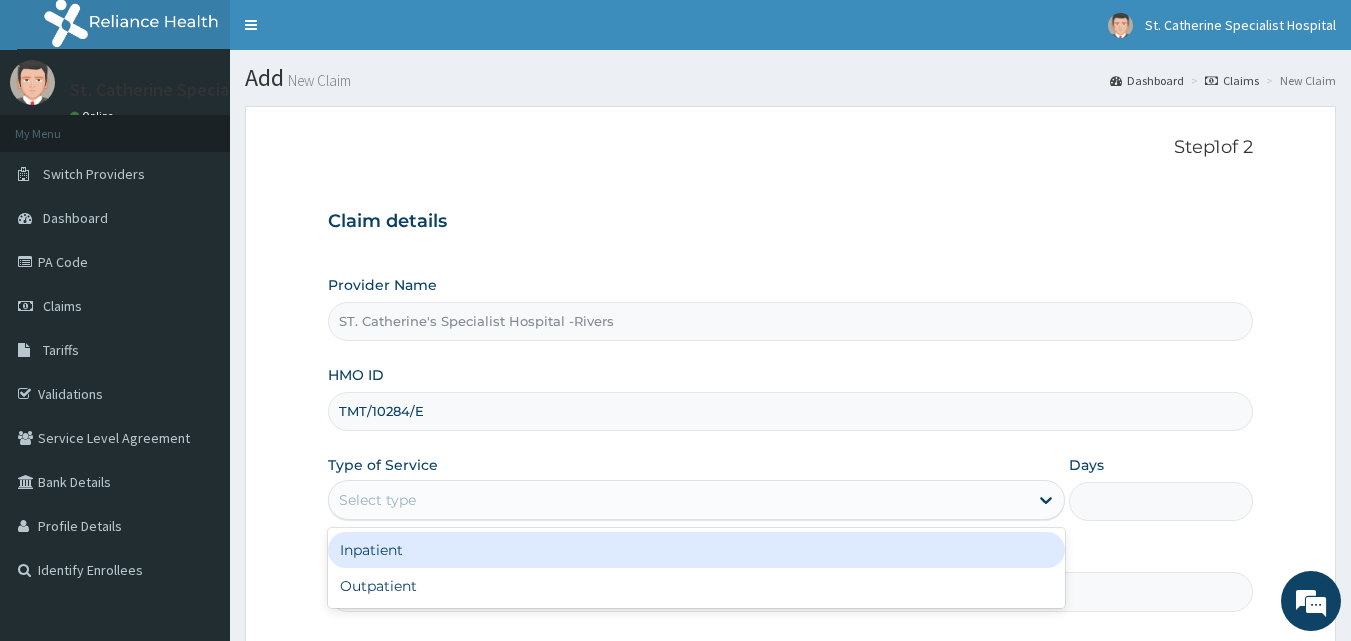 drag, startPoint x: 488, startPoint y: 481, endPoint x: 485, endPoint y: 523, distance: 42.107006 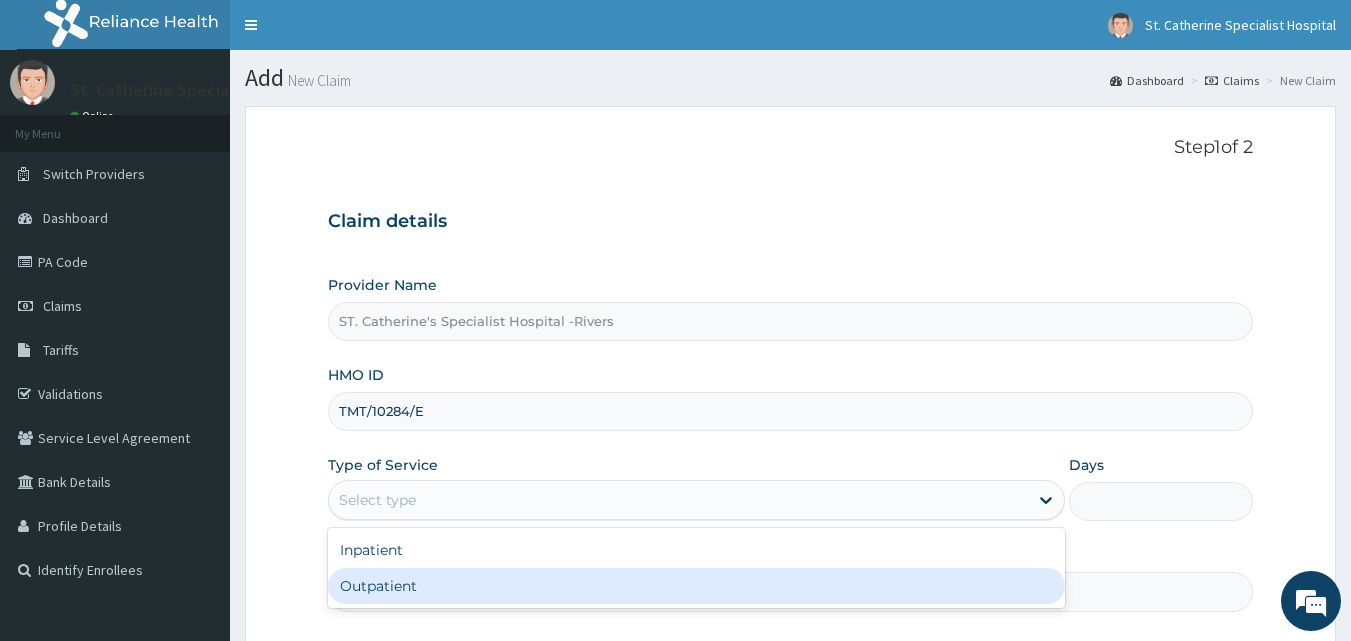 click on "Outpatient" at bounding box center [696, 586] 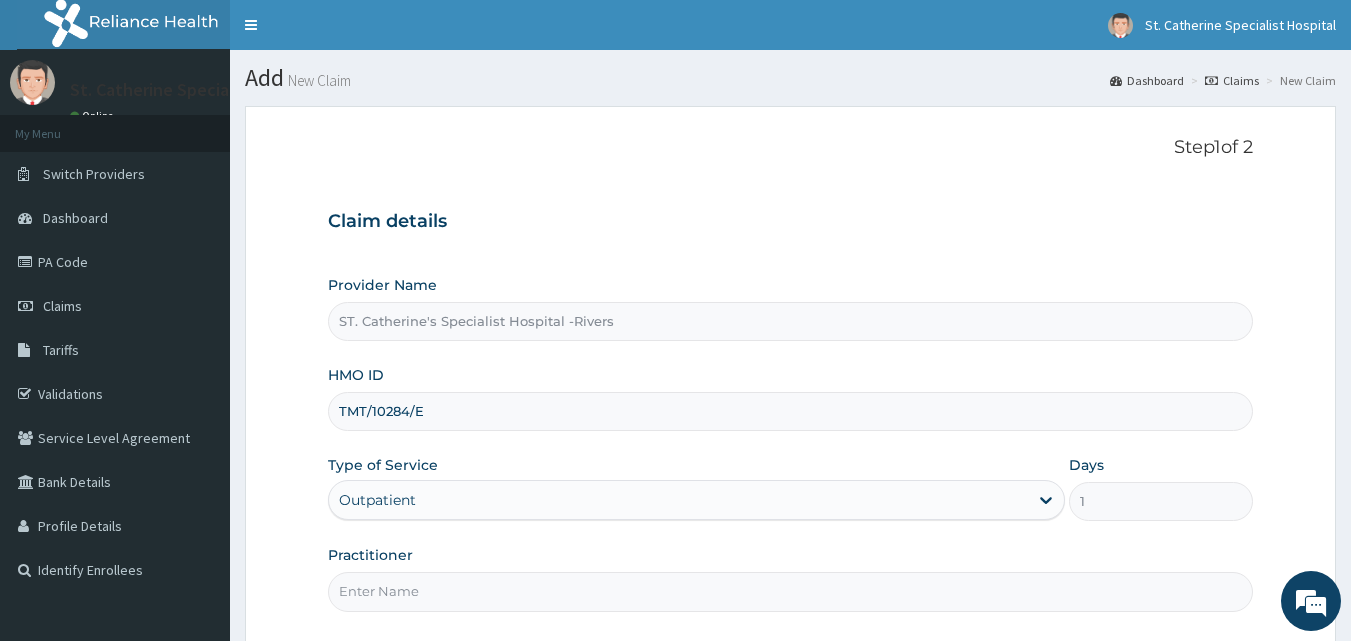 click on "Practitioner" at bounding box center [791, 591] 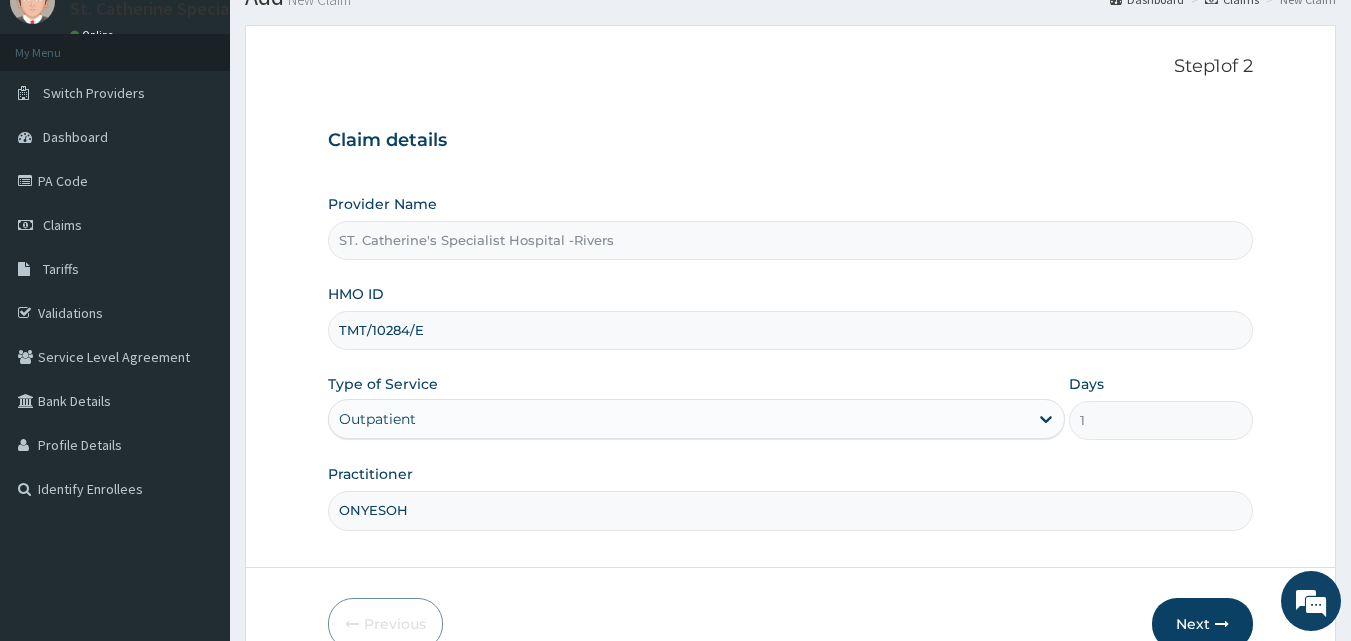 scroll, scrollTop: 187, scrollLeft: 0, axis: vertical 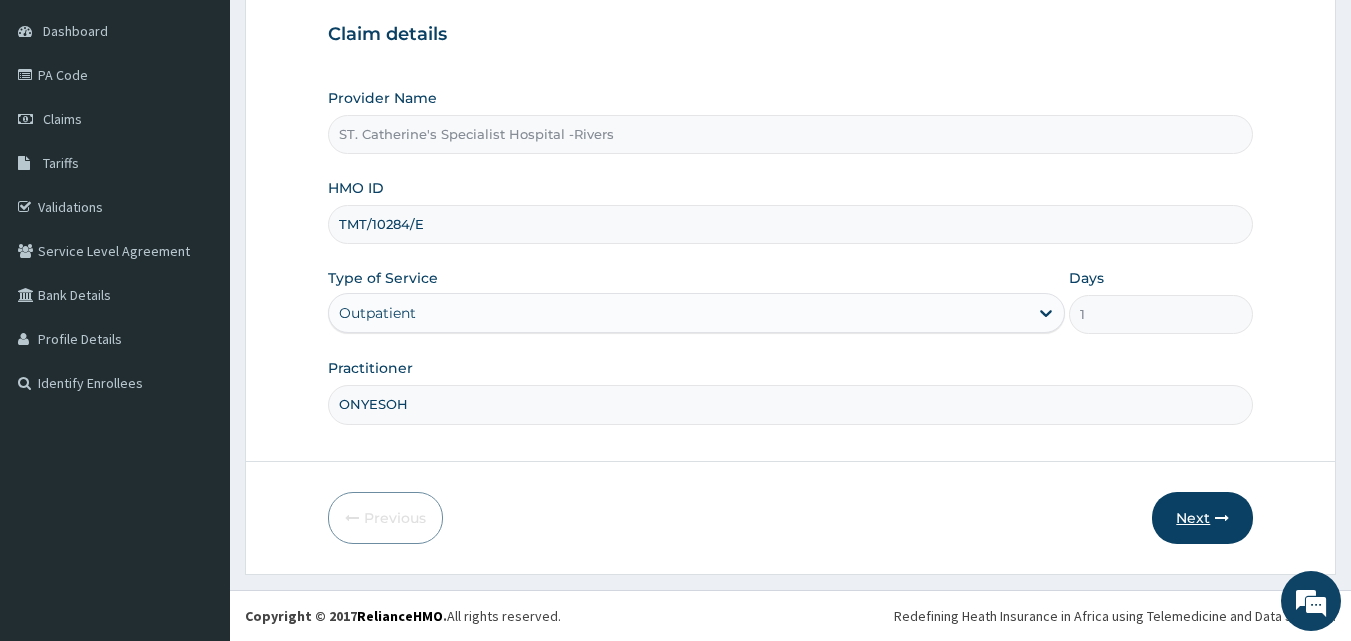 click at bounding box center (1222, 518) 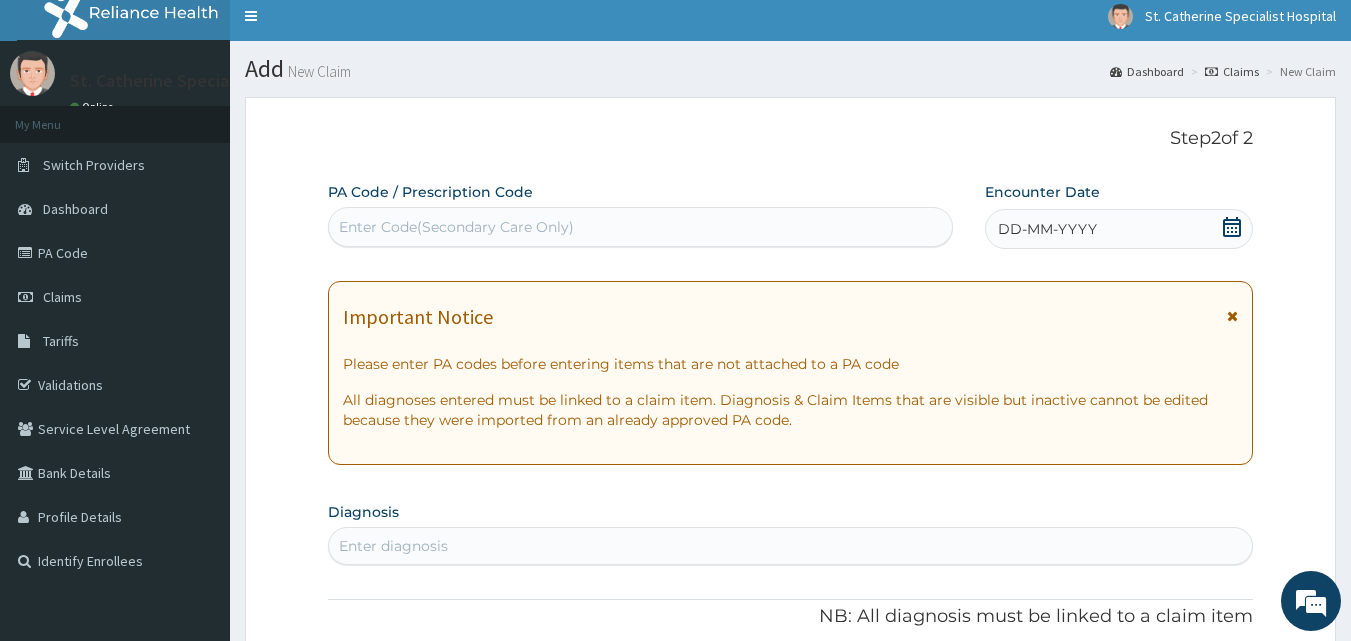 scroll, scrollTop: 0, scrollLeft: 0, axis: both 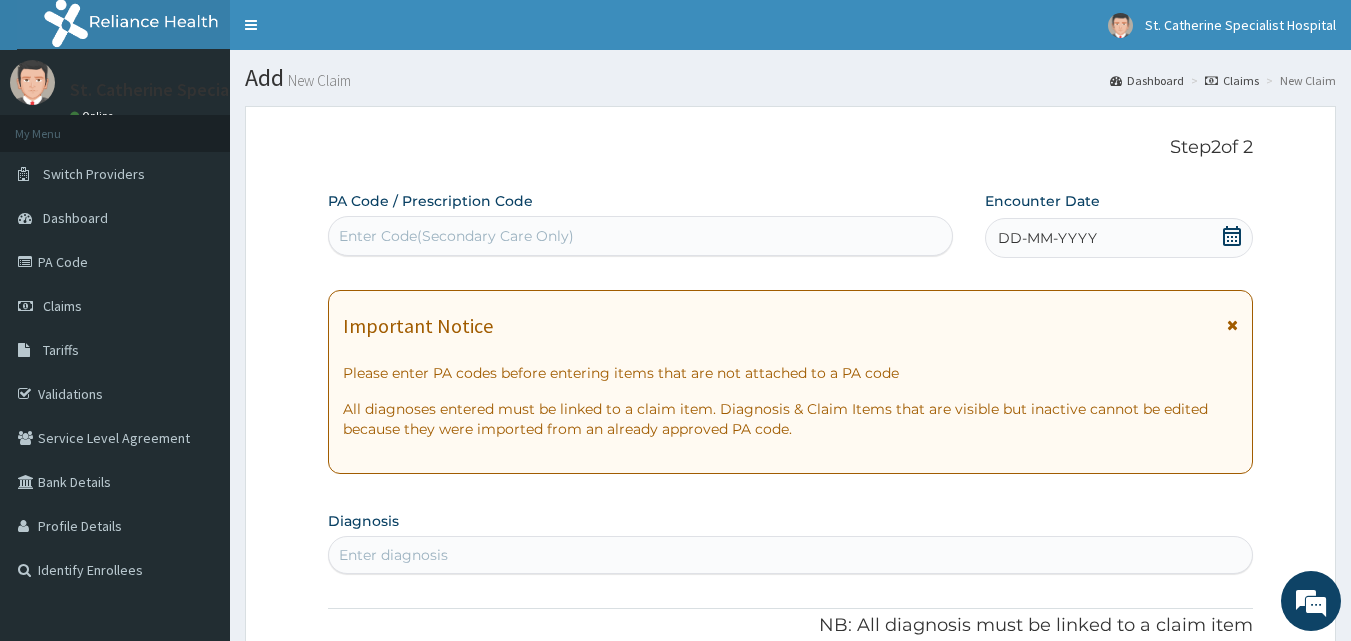 click on "Enter Code(Secondary Care Only)" at bounding box center (641, 236) 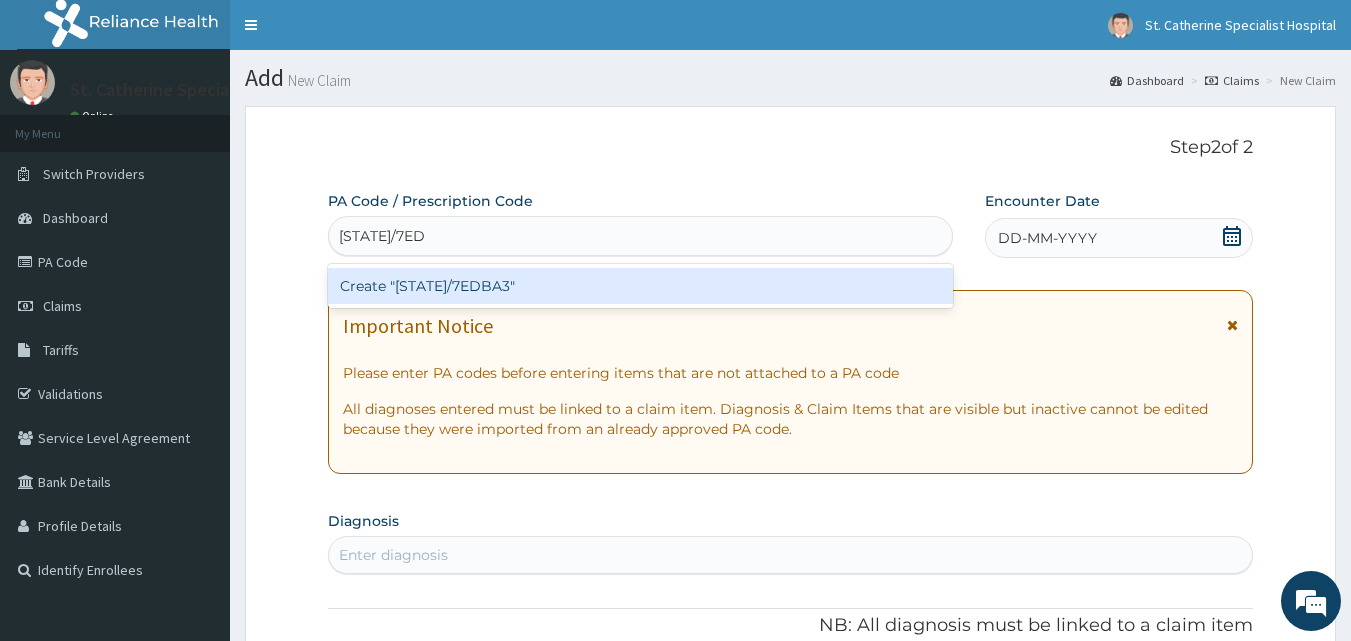 type 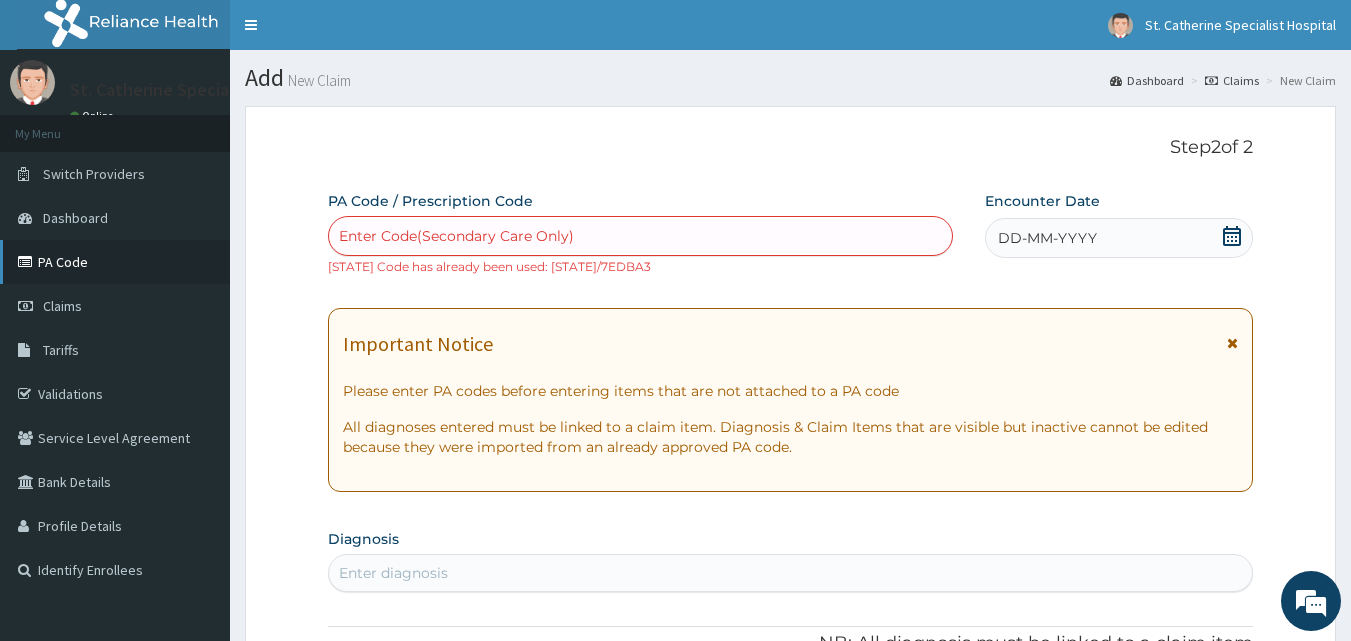 click on "PA Code" at bounding box center [115, 262] 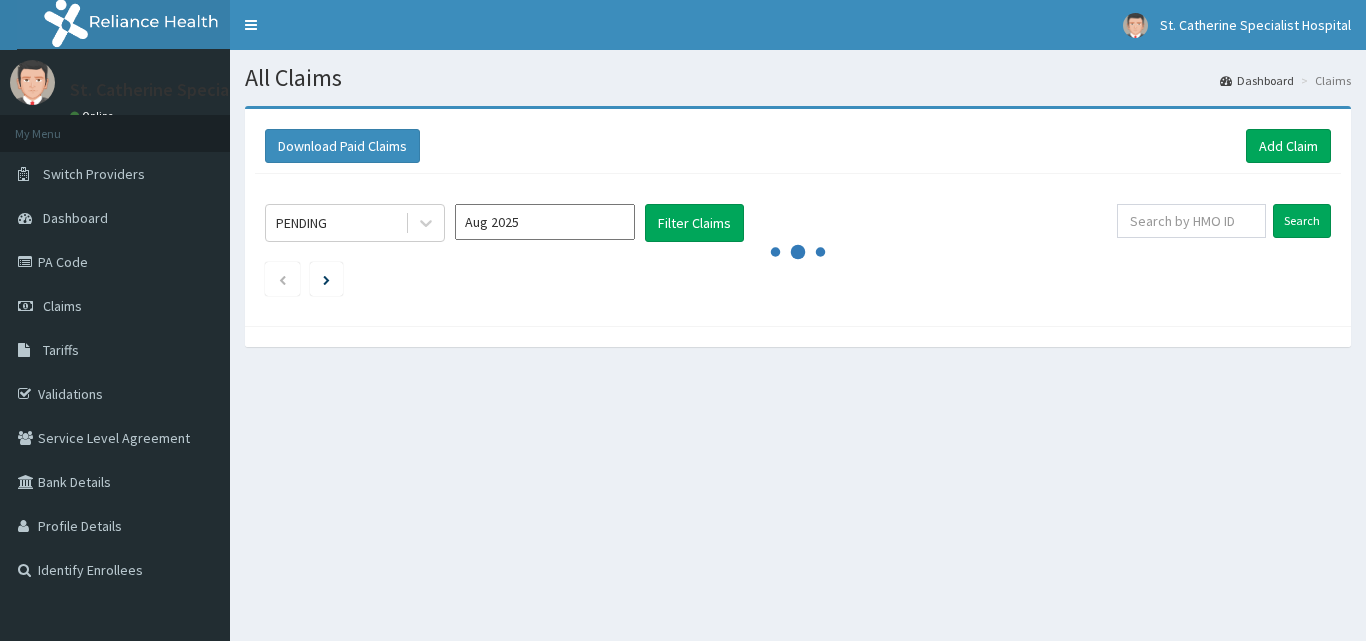 scroll, scrollTop: 0, scrollLeft: 0, axis: both 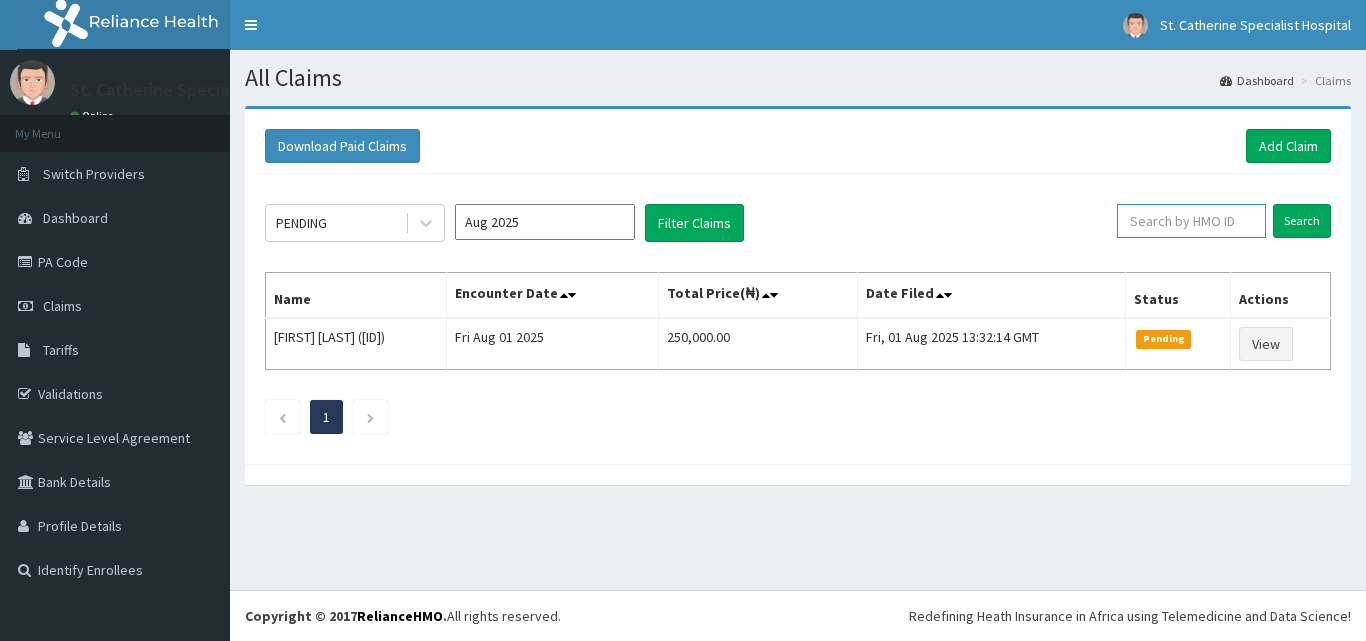 click at bounding box center (1191, 221) 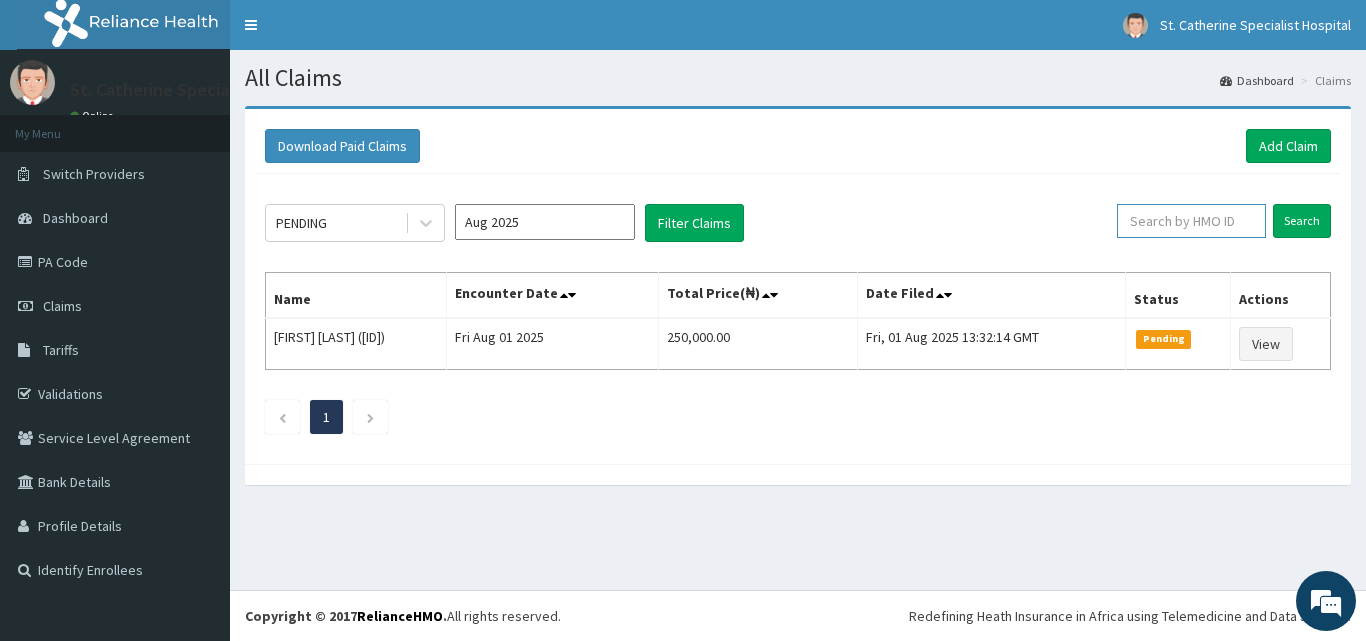 paste on "WNN/10021/A" 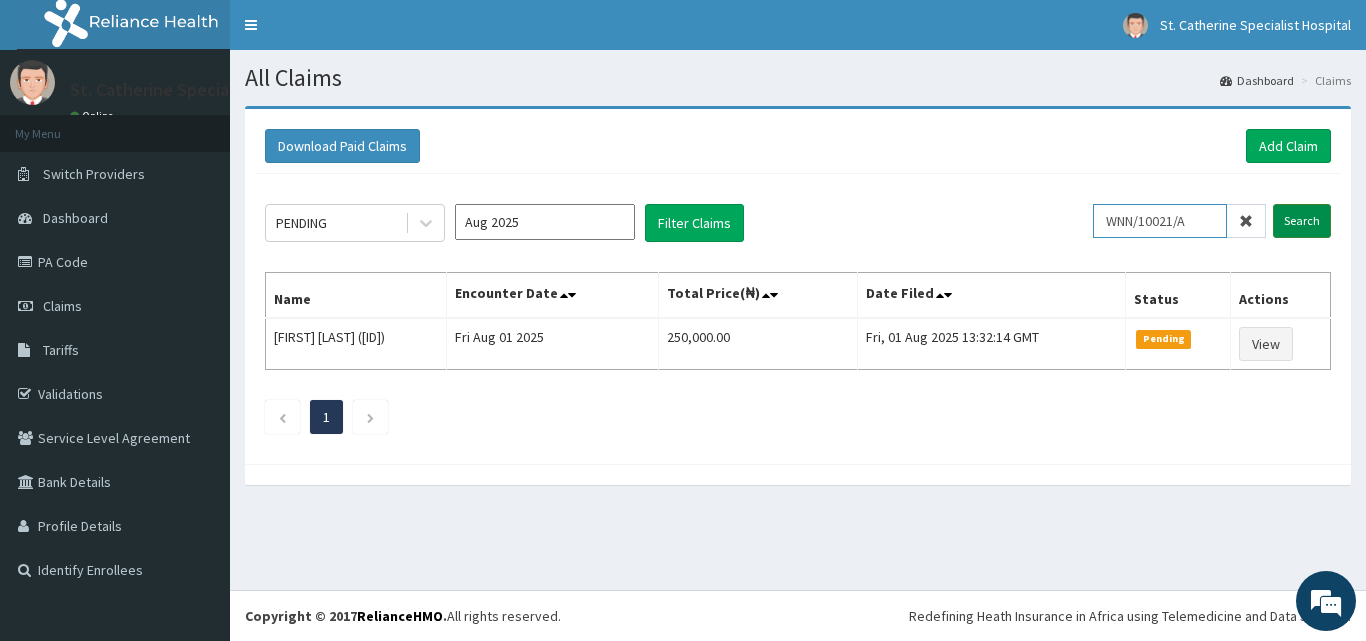 type on "WNN/10021/A" 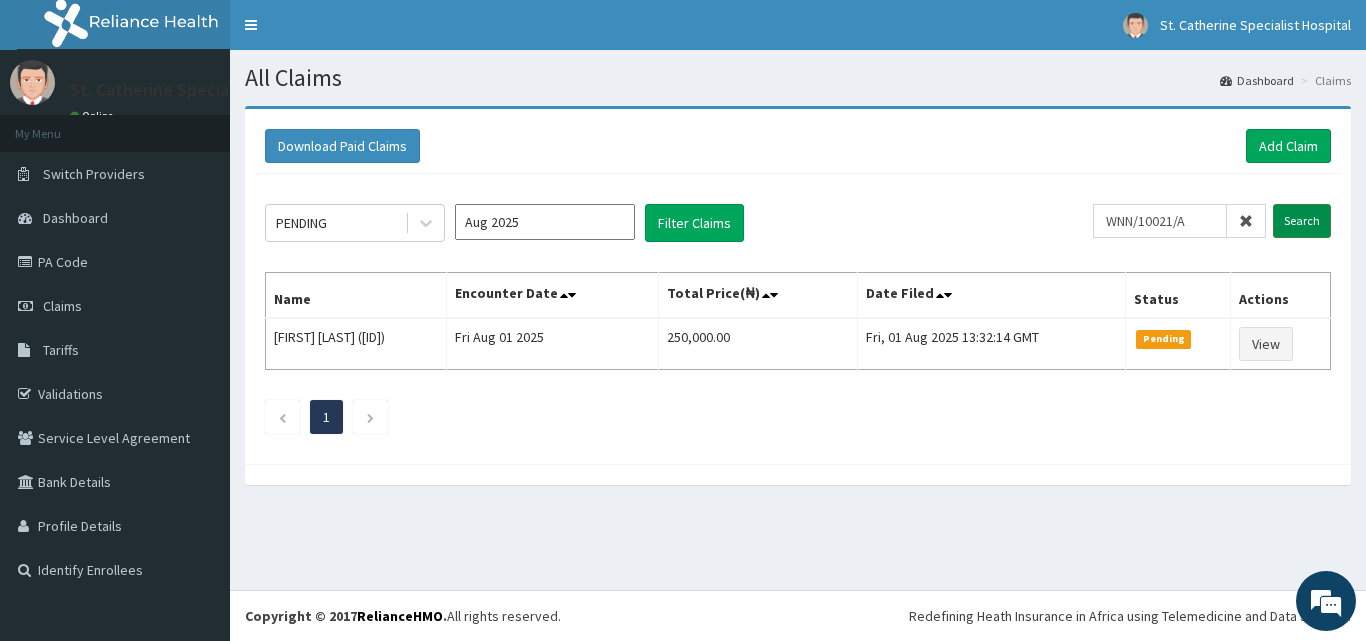 click on "Search" at bounding box center [1302, 221] 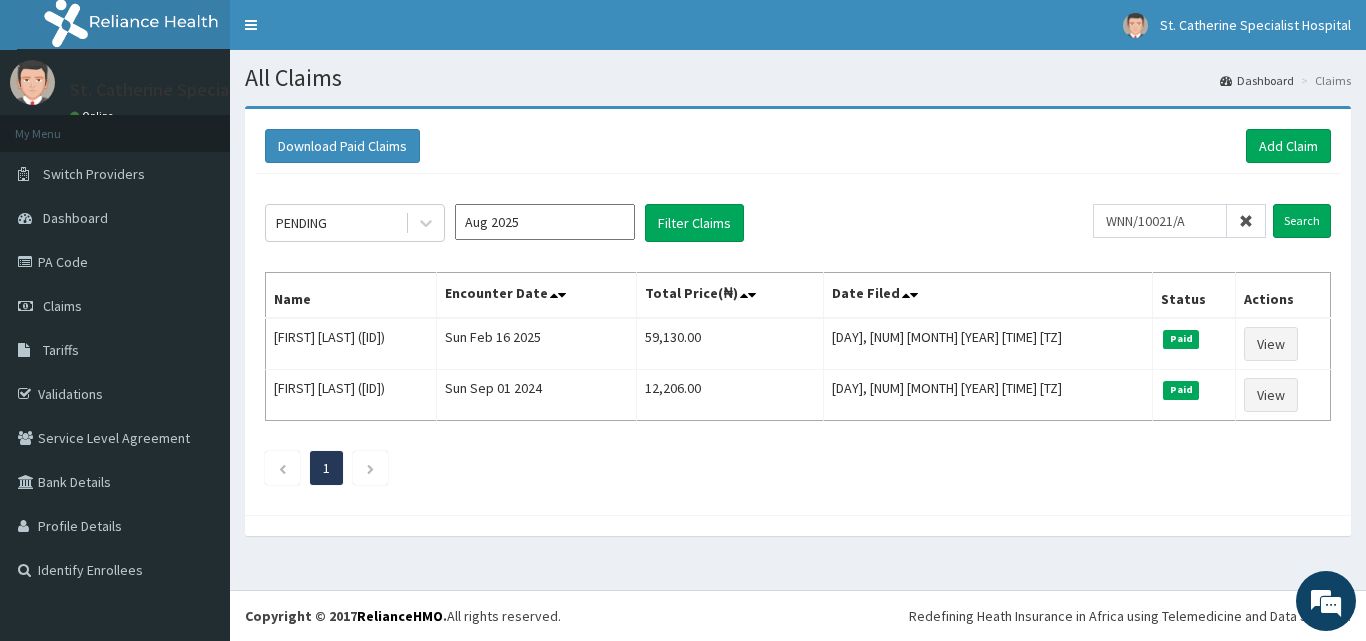 scroll, scrollTop: 0, scrollLeft: 0, axis: both 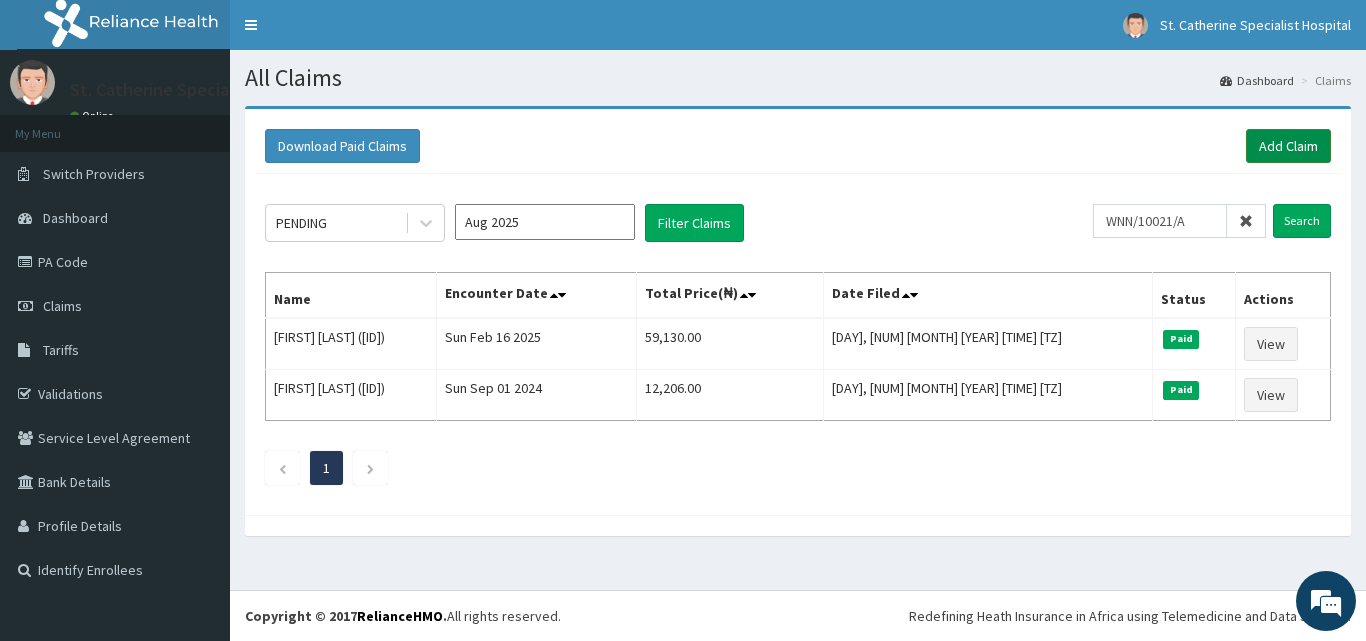 click on "Add Claim" at bounding box center (1288, 146) 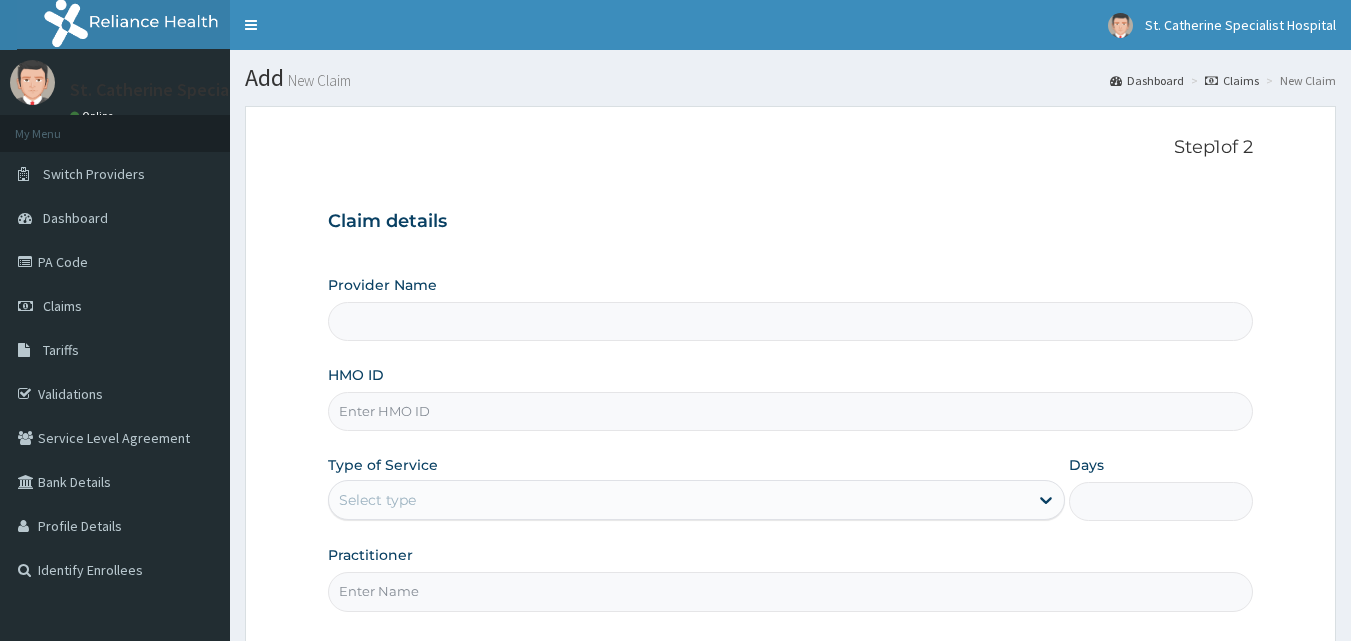 scroll, scrollTop: 0, scrollLeft: 0, axis: both 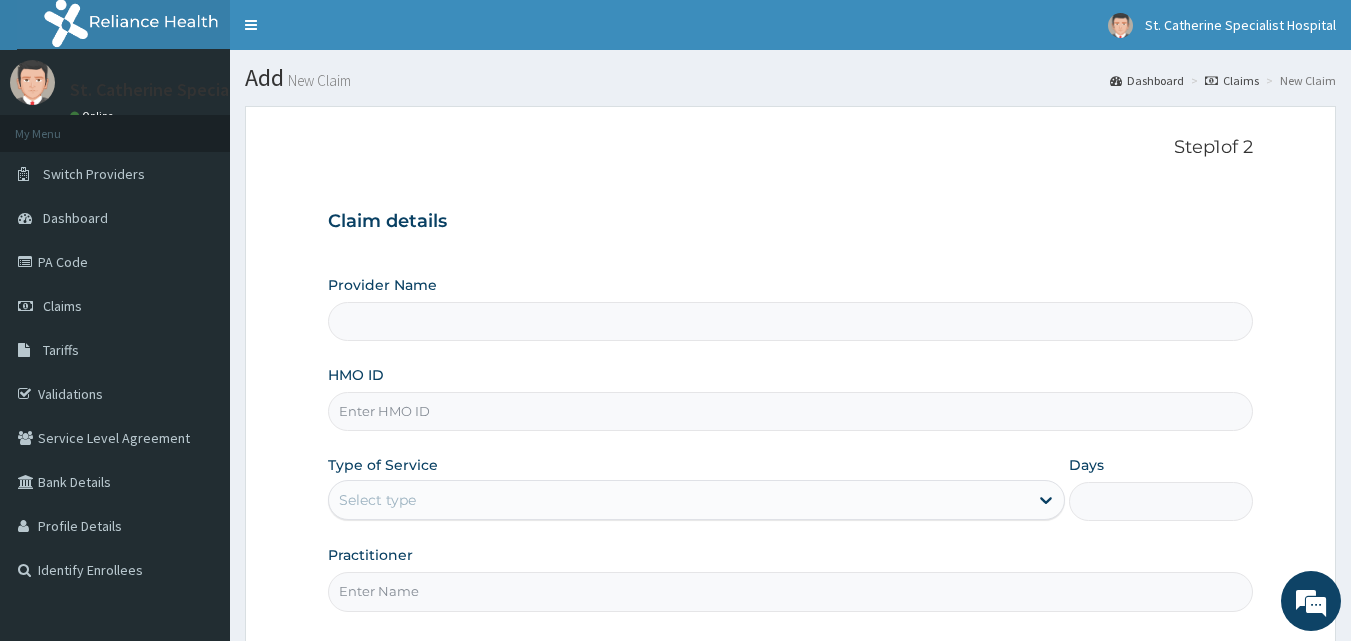 paste on "WNN/10021/A" 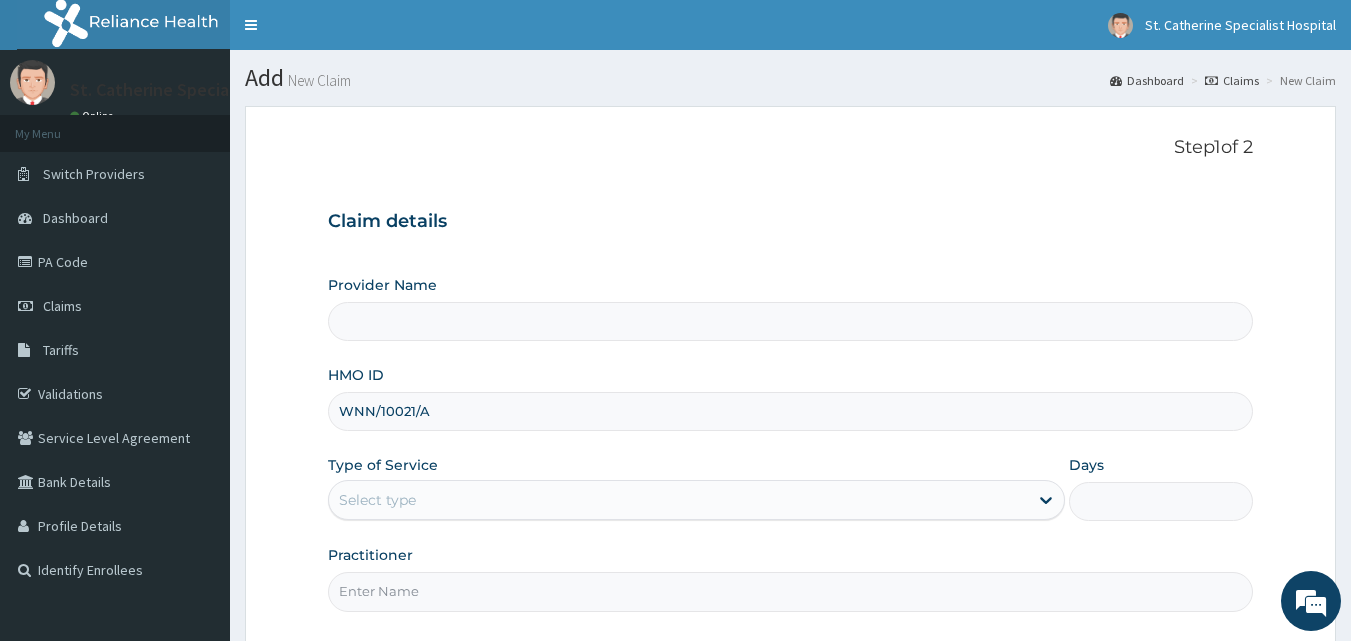 type on "WNN/10021/A" 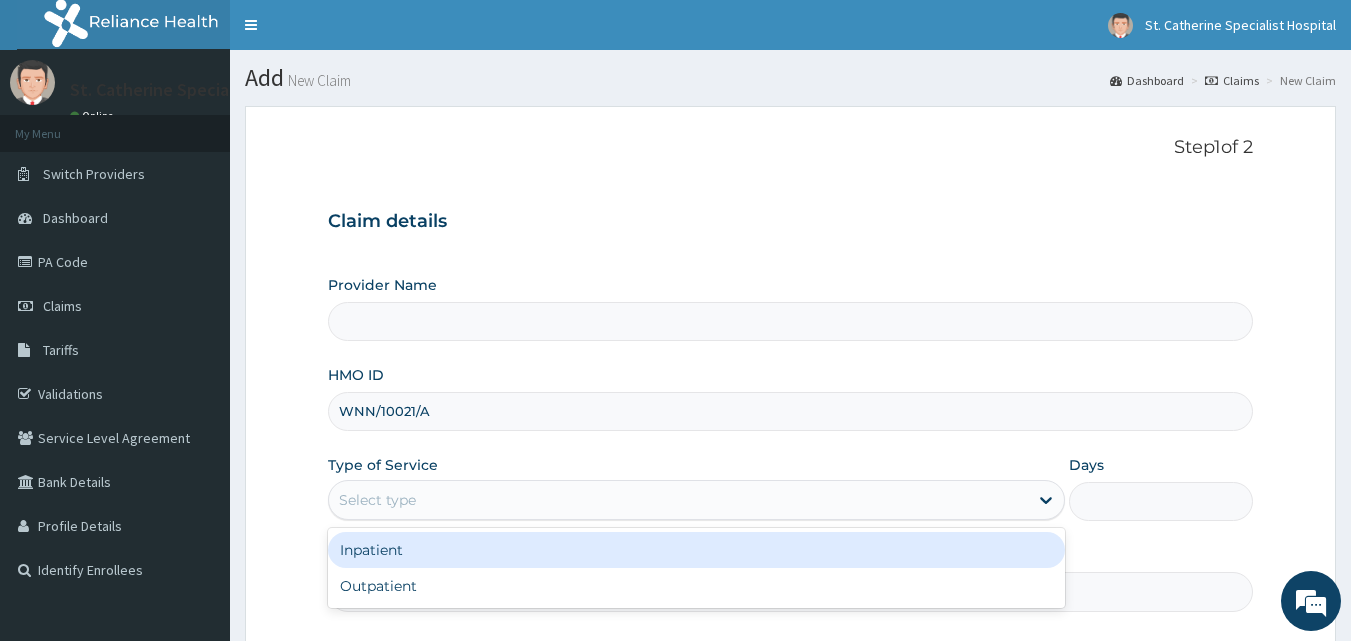click on "Select type" at bounding box center (678, 500) 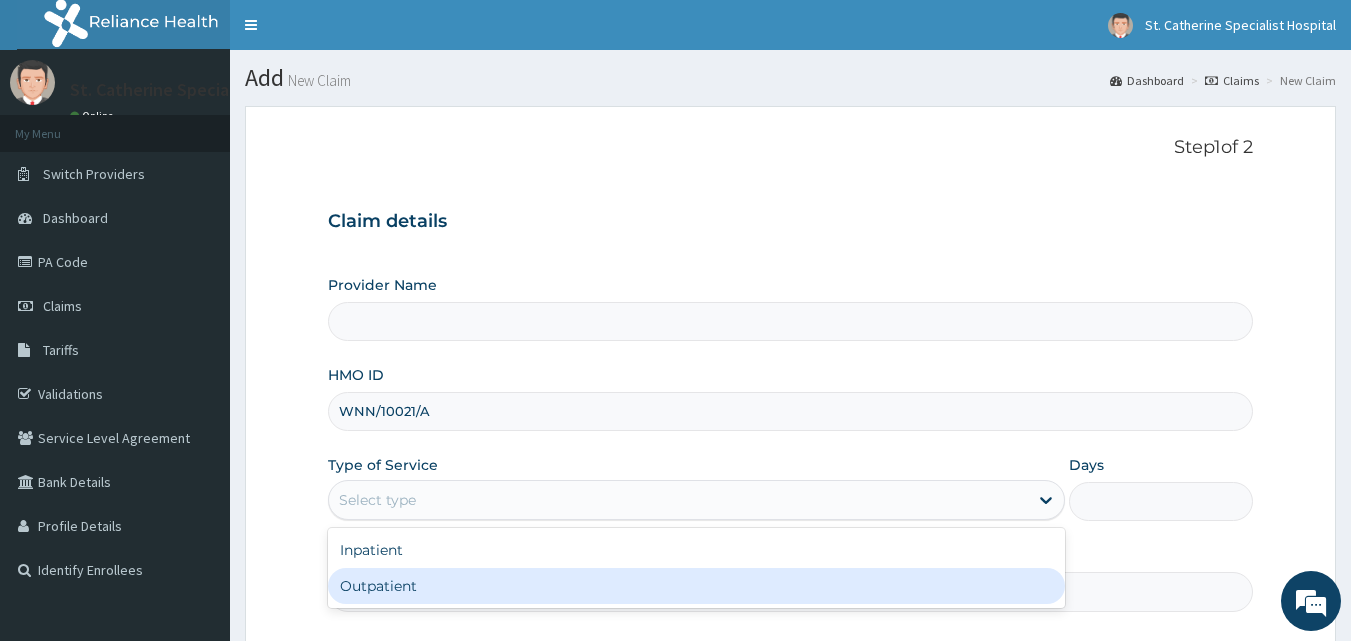 click on "Outpatient" at bounding box center [696, 586] 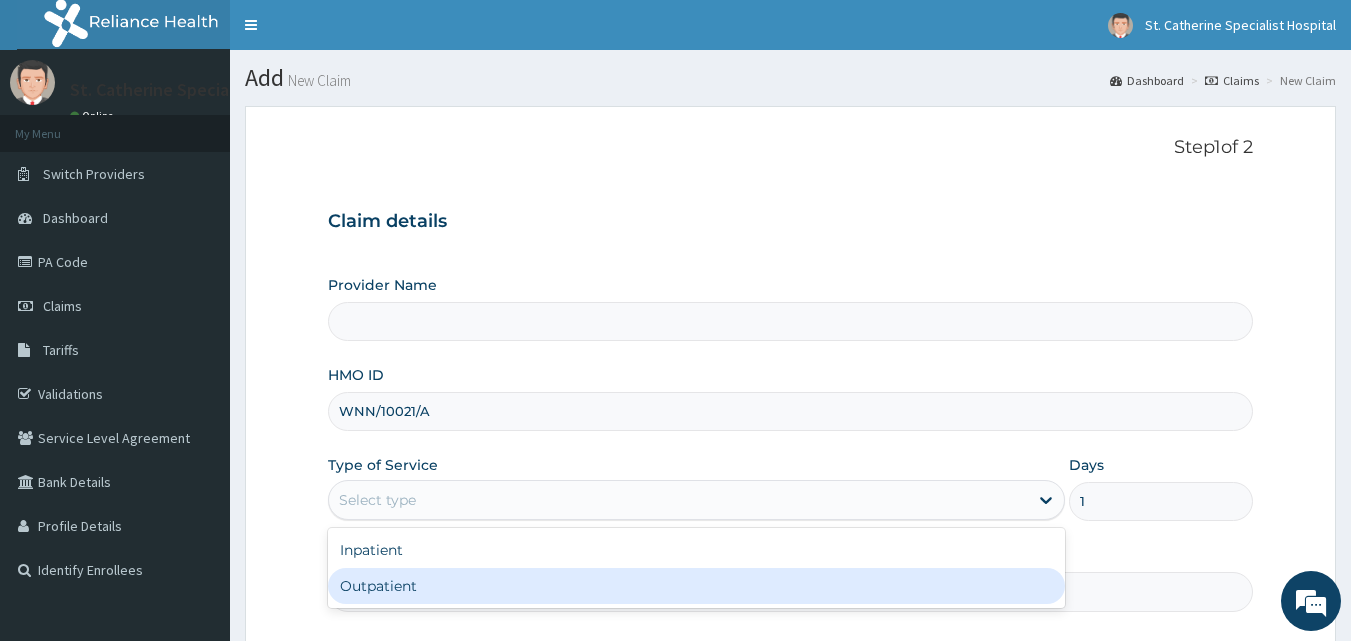 type on "ST. Catherine's Specialist Hospital -Rivers" 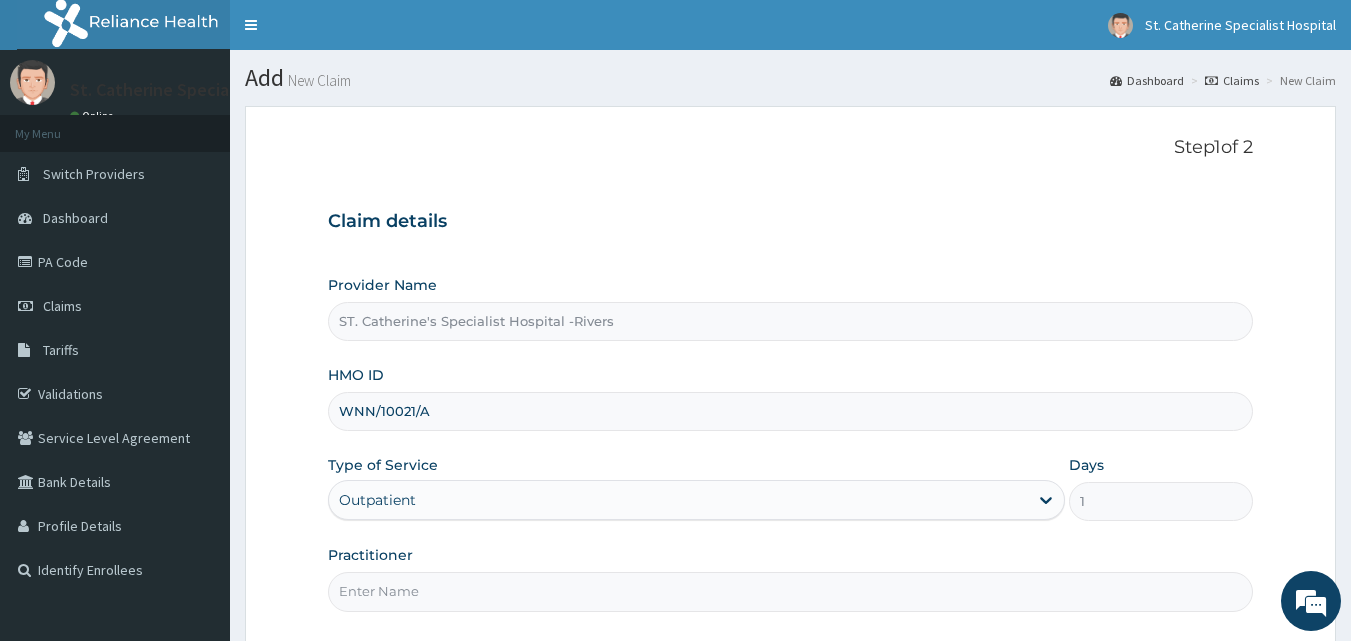 click on "Practitioner" at bounding box center (791, 591) 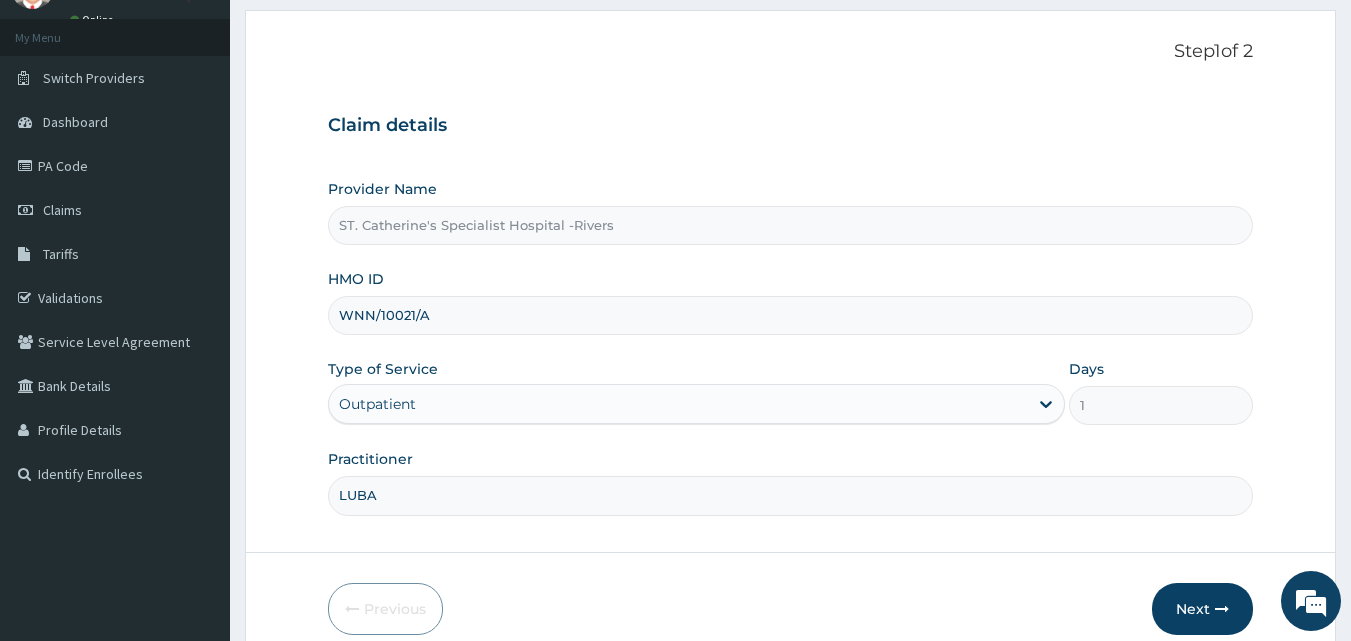 scroll, scrollTop: 187, scrollLeft: 0, axis: vertical 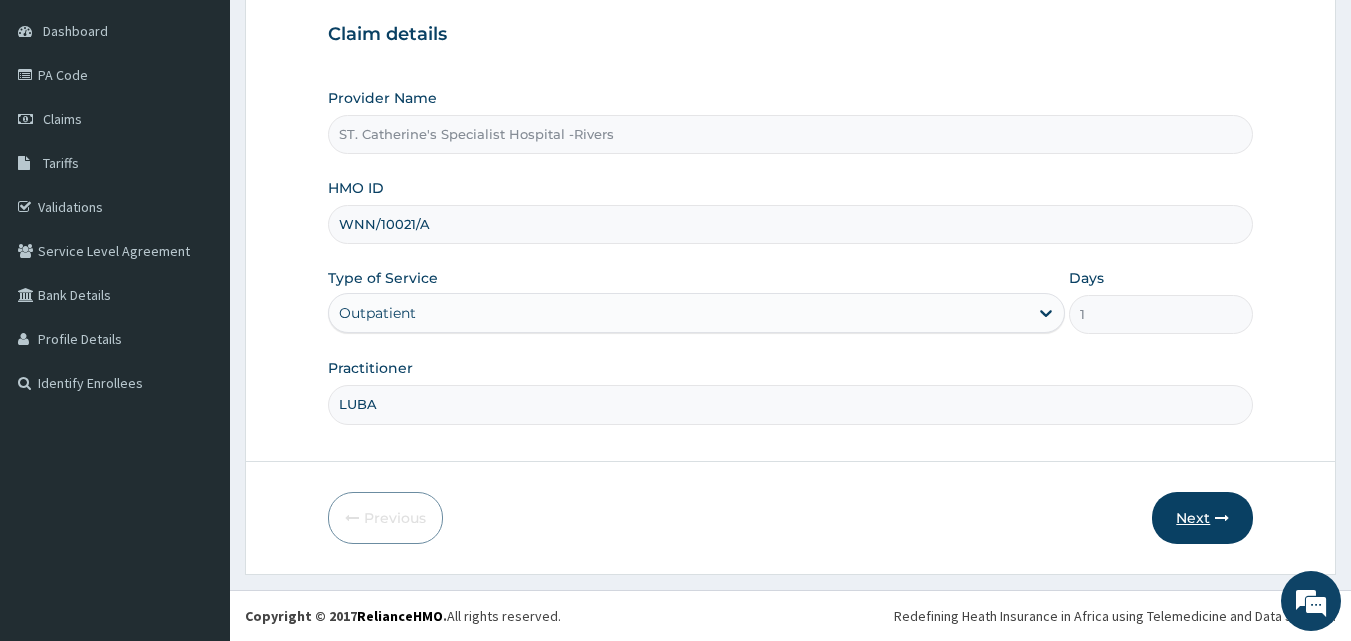 click on "Next" at bounding box center (1202, 518) 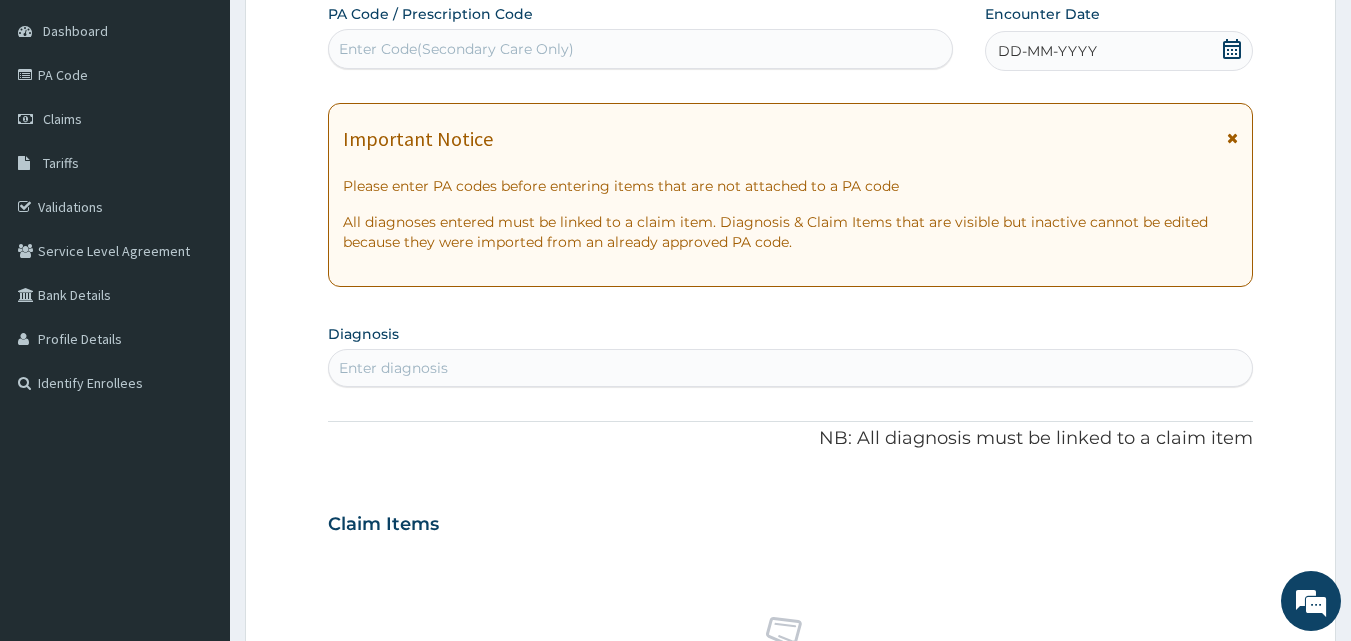 drag, startPoint x: 1242, startPoint y: 48, endPoint x: 1212, endPoint y: 67, distance: 35.510563 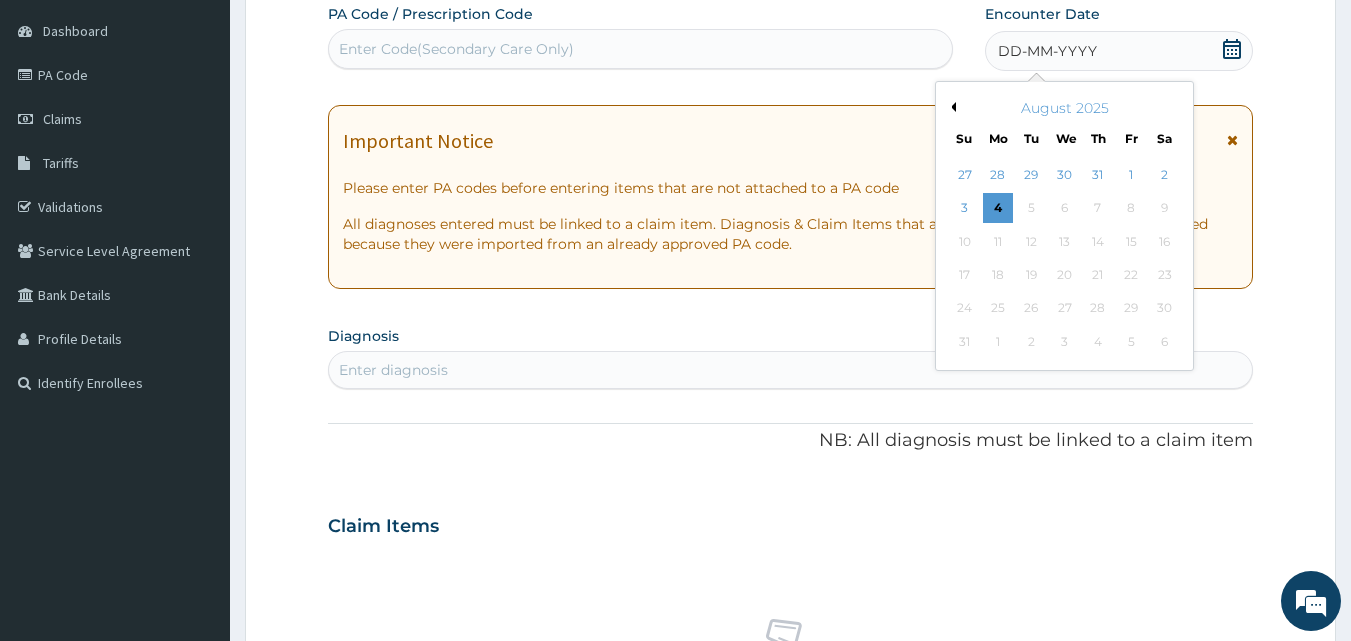 click on "Previous Month" at bounding box center (951, 107) 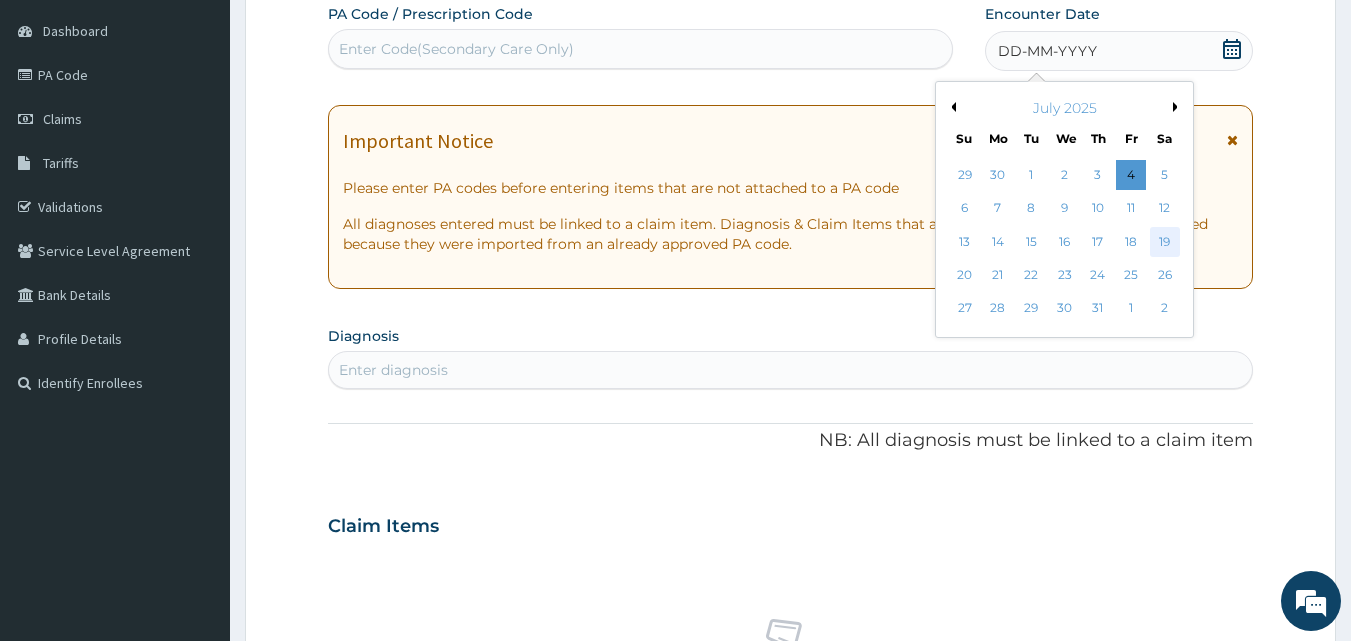 click on "19" at bounding box center (1165, 242) 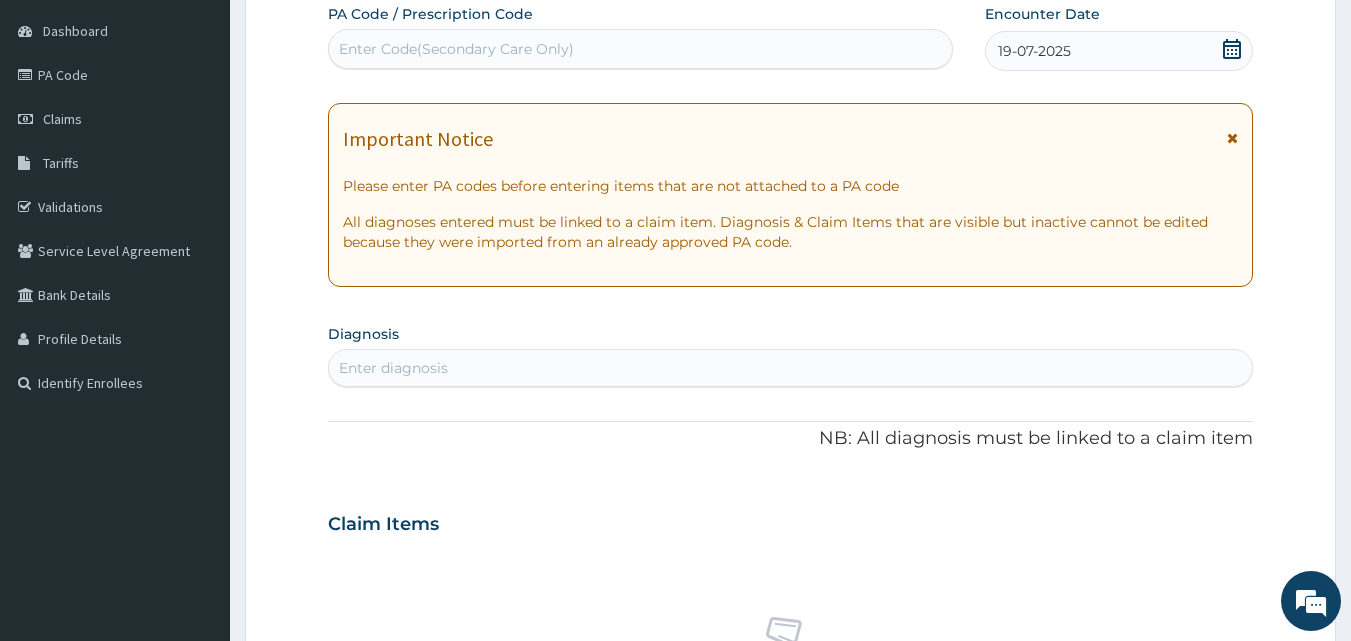 scroll, scrollTop: 0, scrollLeft: 0, axis: both 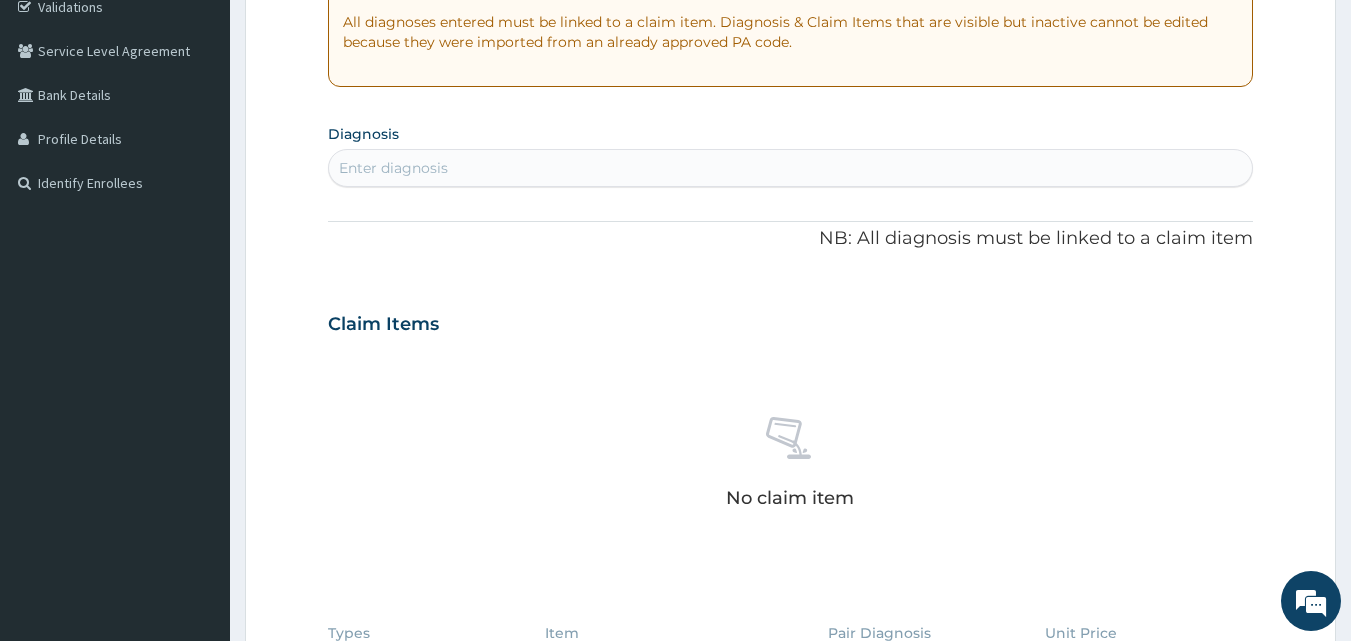 click on "Enter diagnosis" at bounding box center [791, 168] 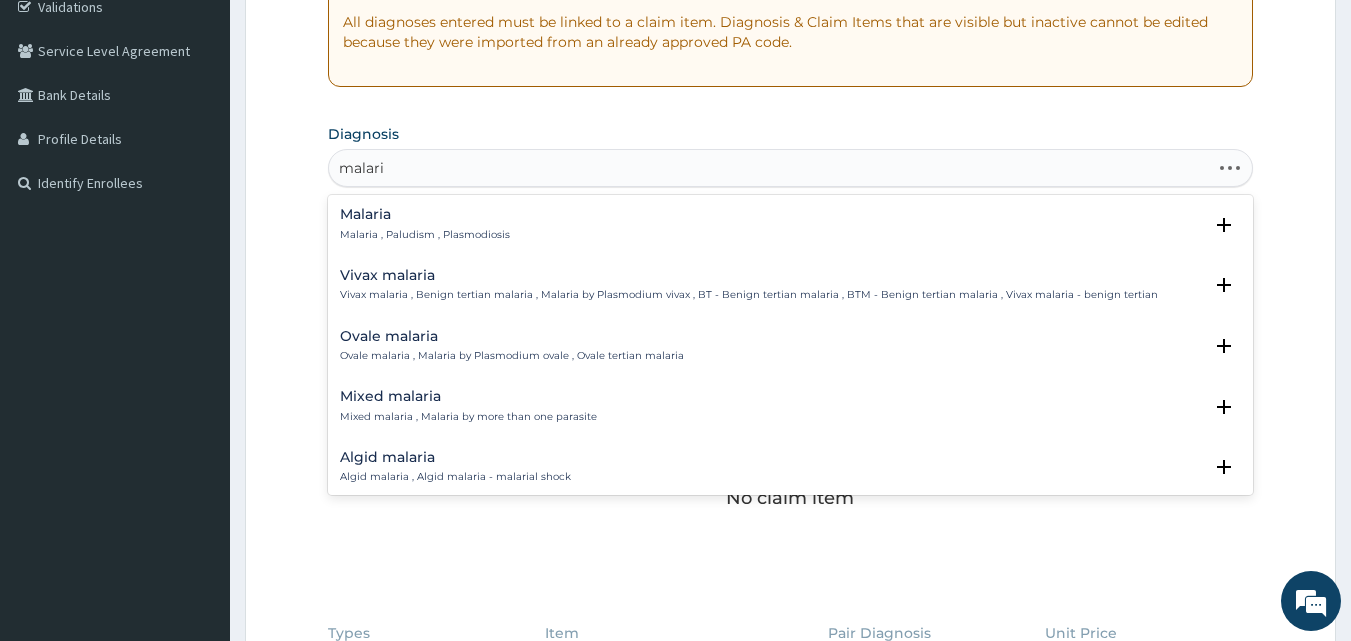 type on "malaria" 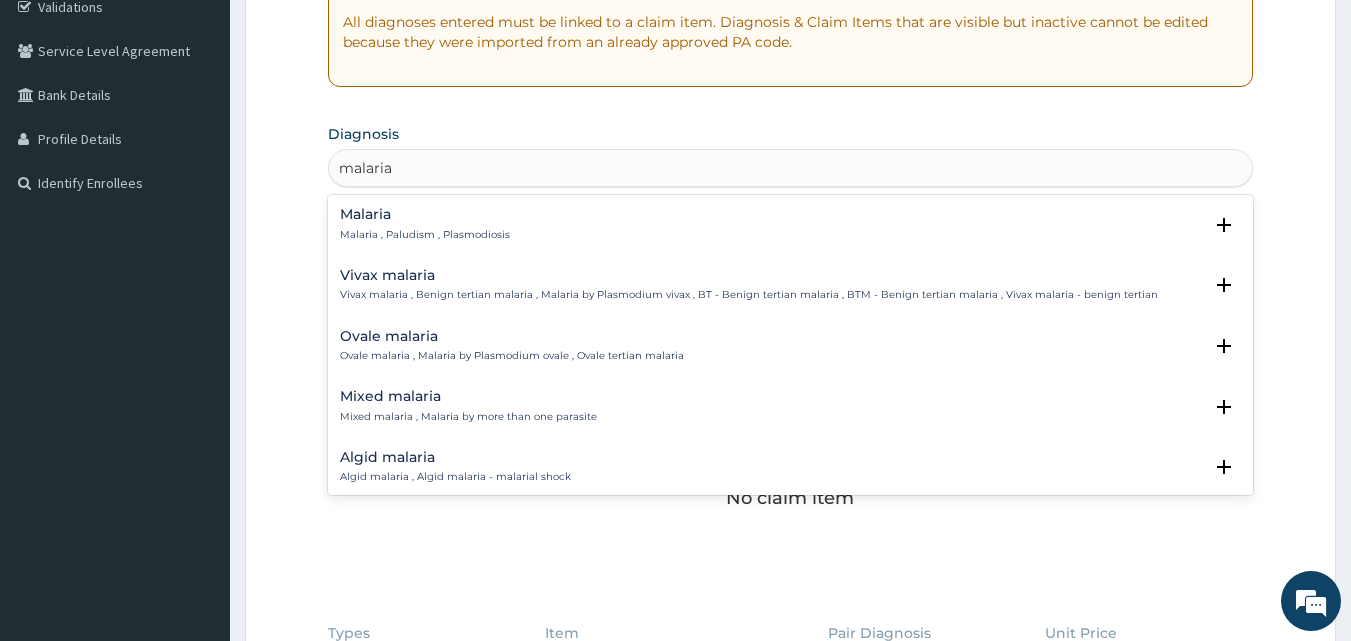 click on "Malaria" at bounding box center [425, 214] 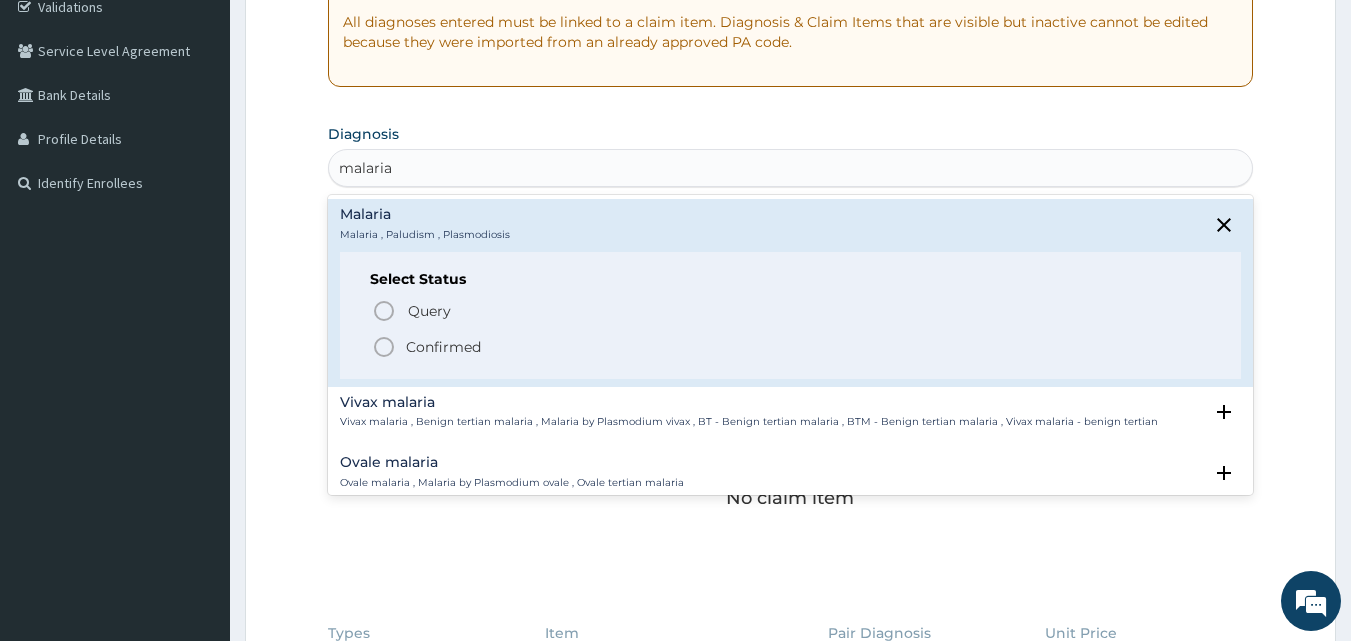 click 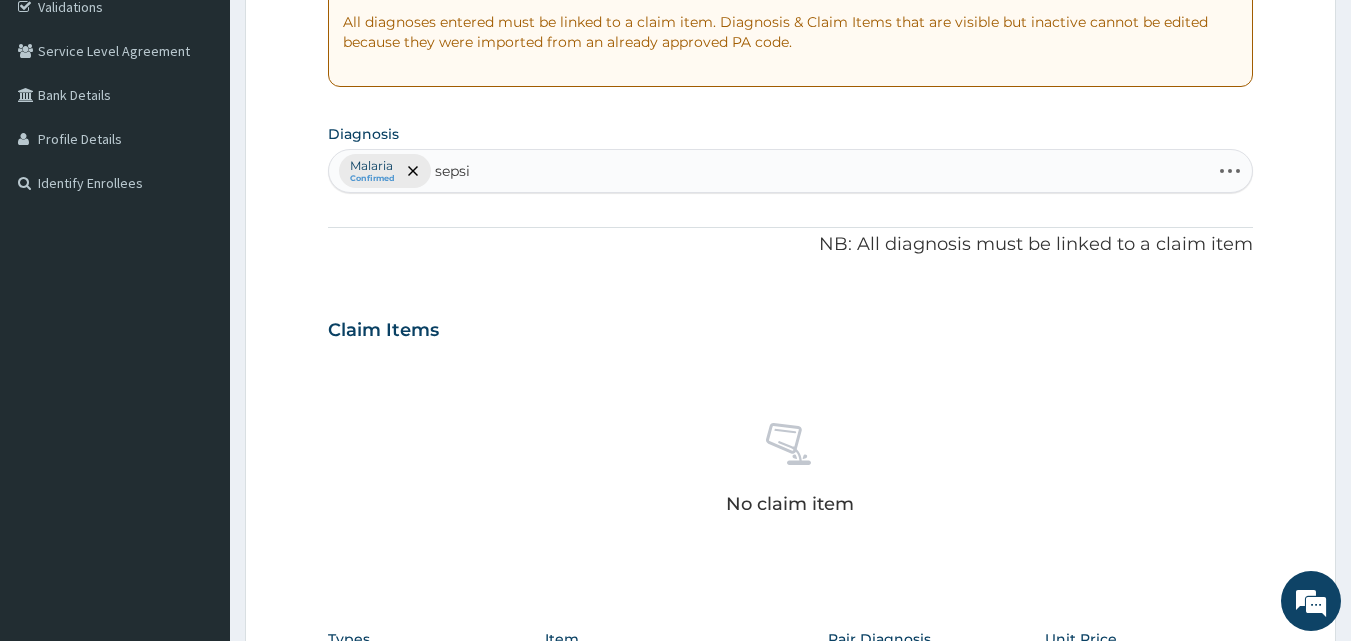 type on "sepsis" 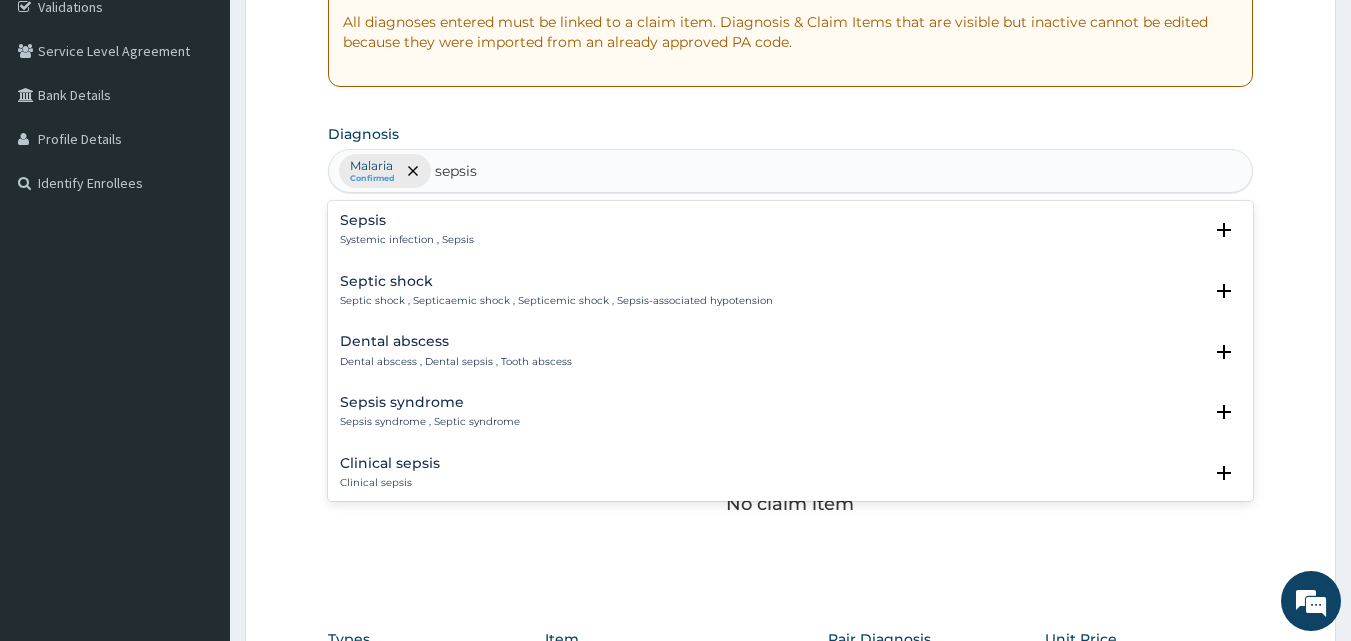 click on "Sepsis" at bounding box center [407, 220] 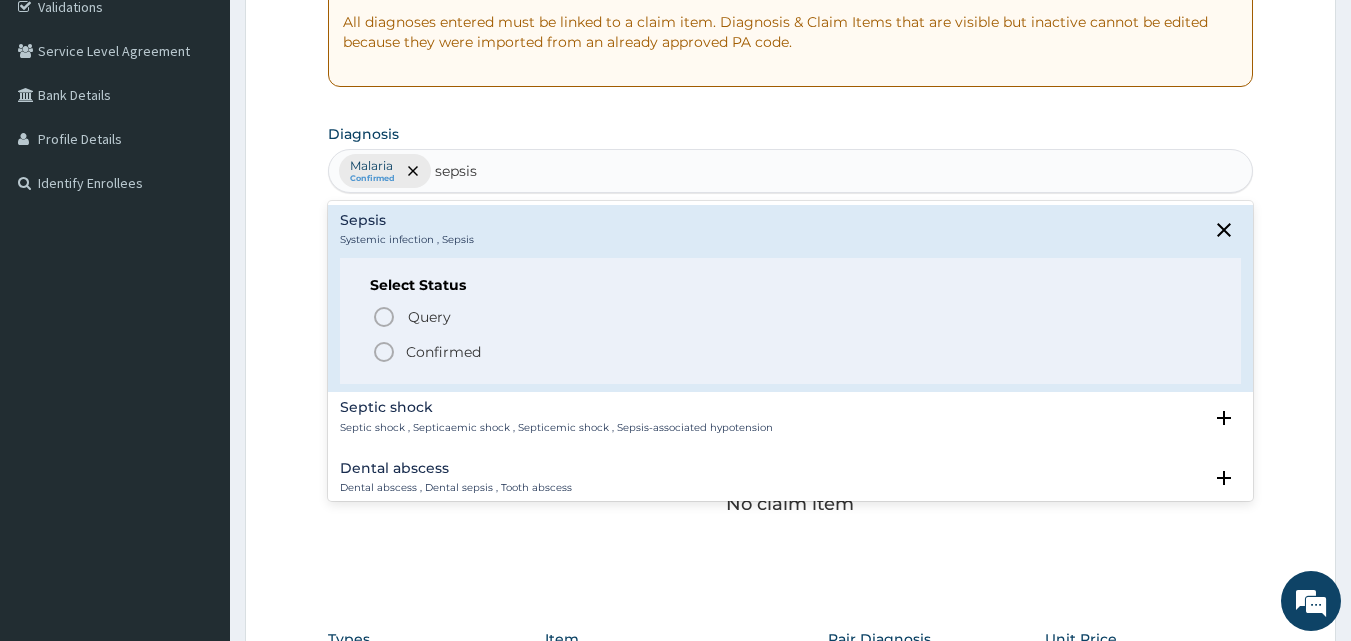 click on "Confirmed" at bounding box center (443, 352) 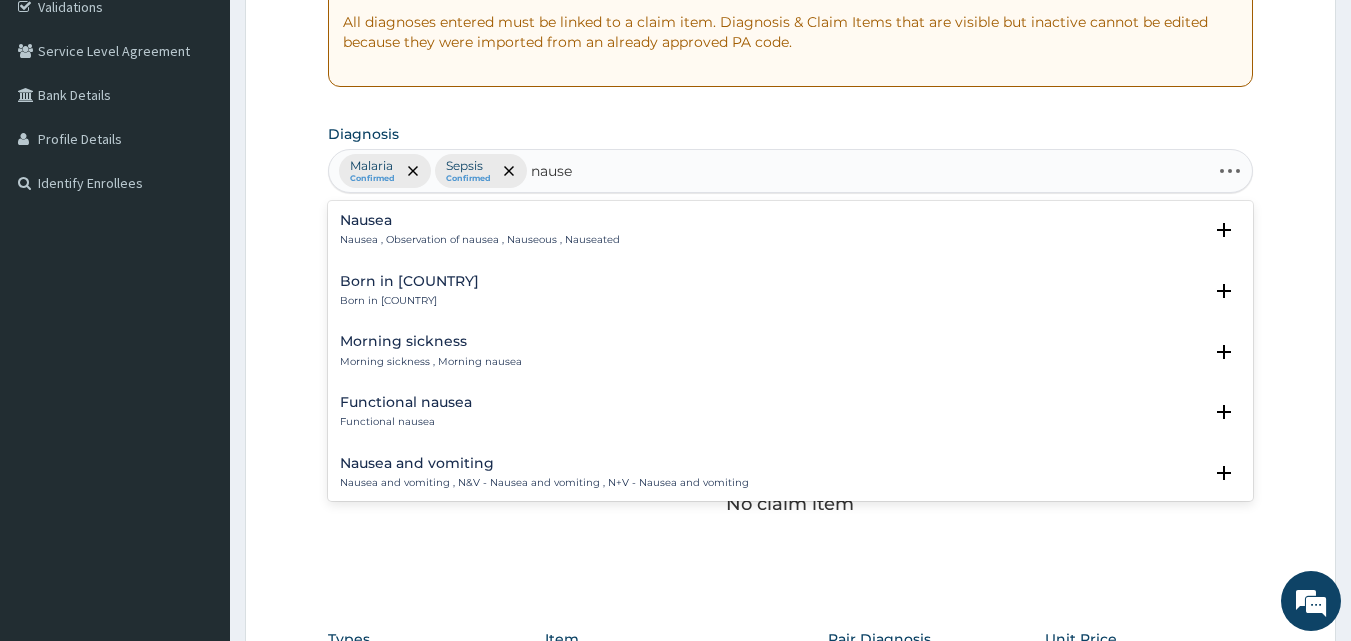 type on "nausea" 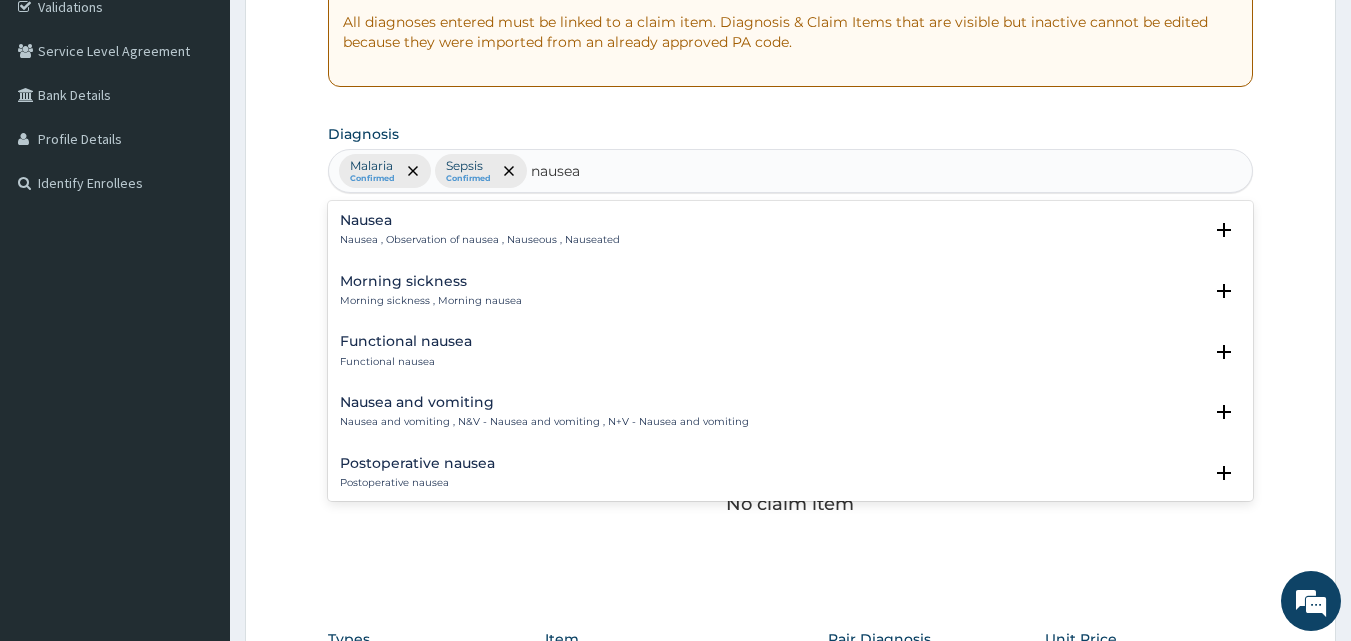 click on "Nausea" at bounding box center (480, 220) 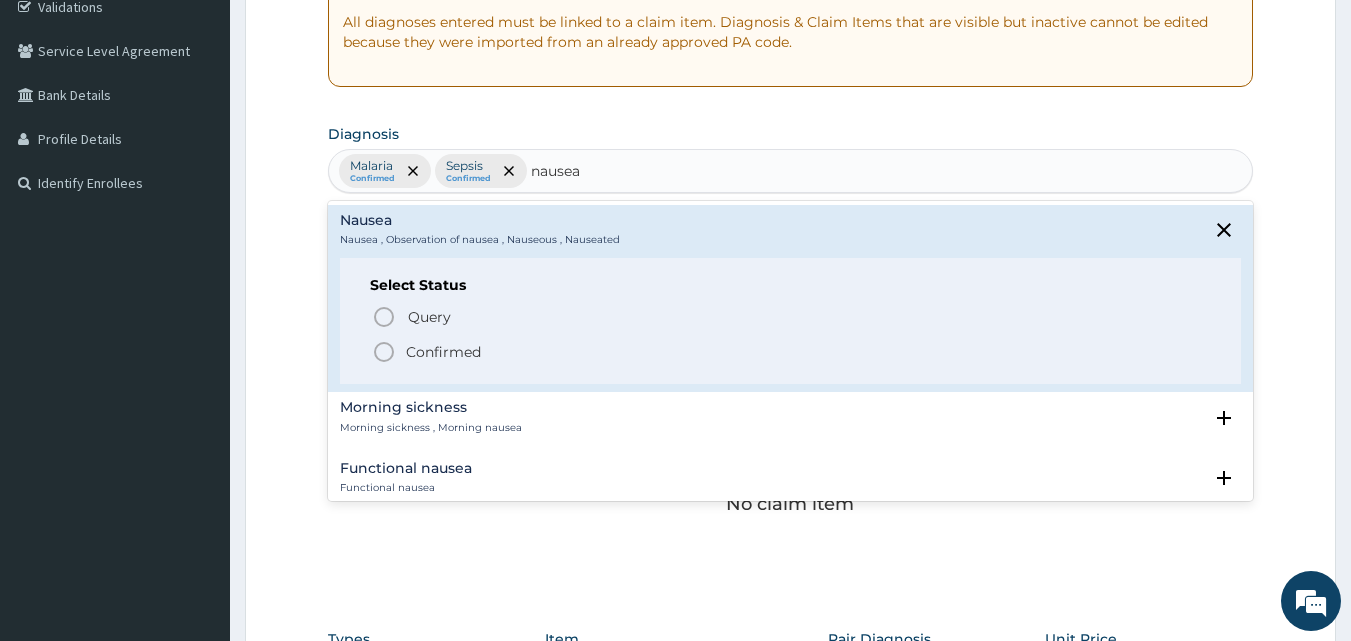 click on "Confirmed" at bounding box center [443, 352] 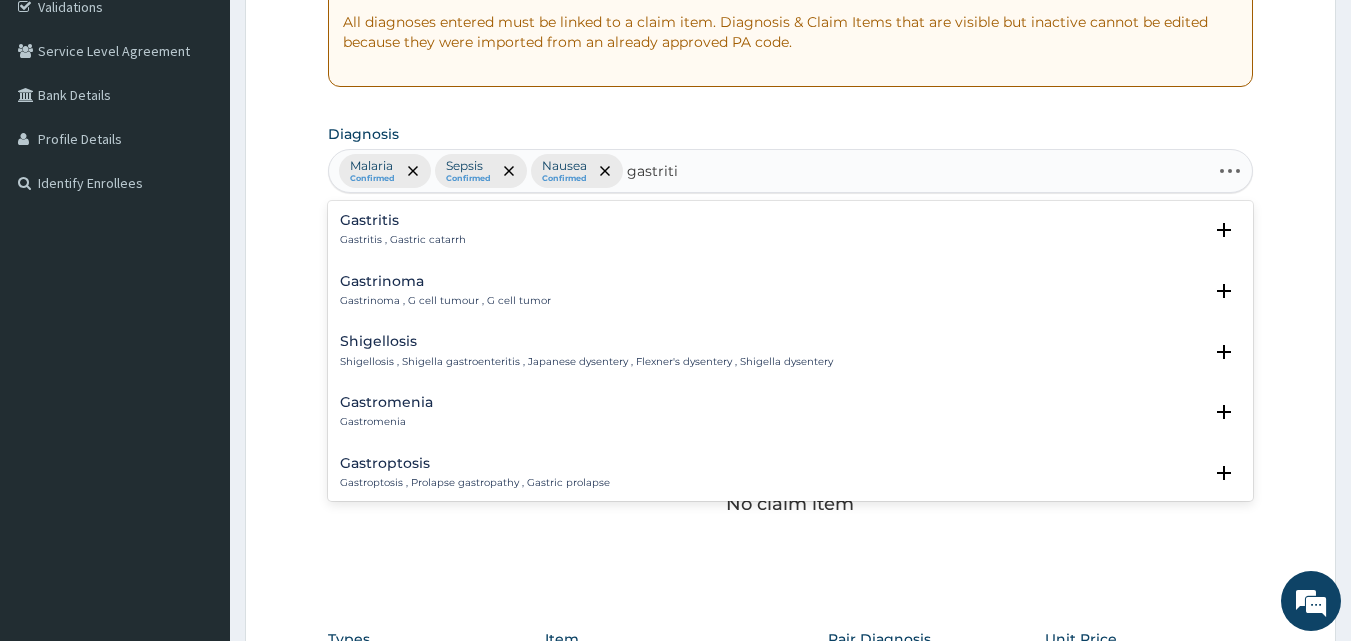 type on "gastritis" 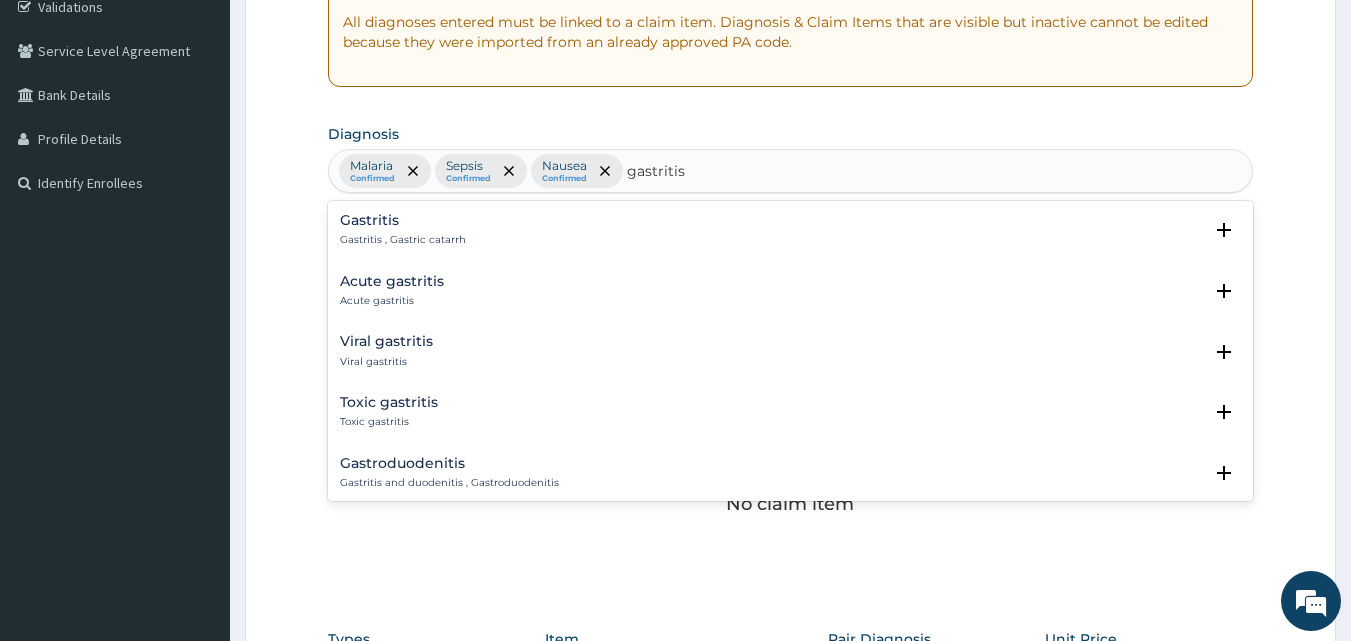 click on "Gastritis" at bounding box center (403, 220) 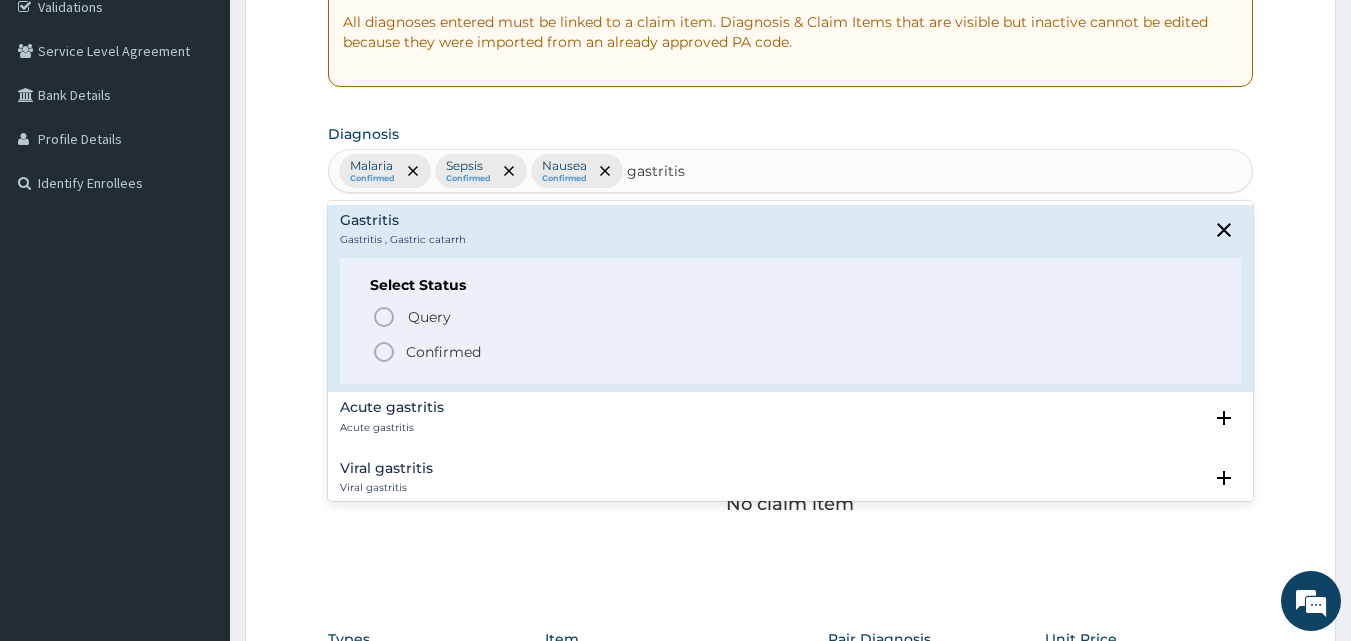 click on "Confirmed" at bounding box center (443, 352) 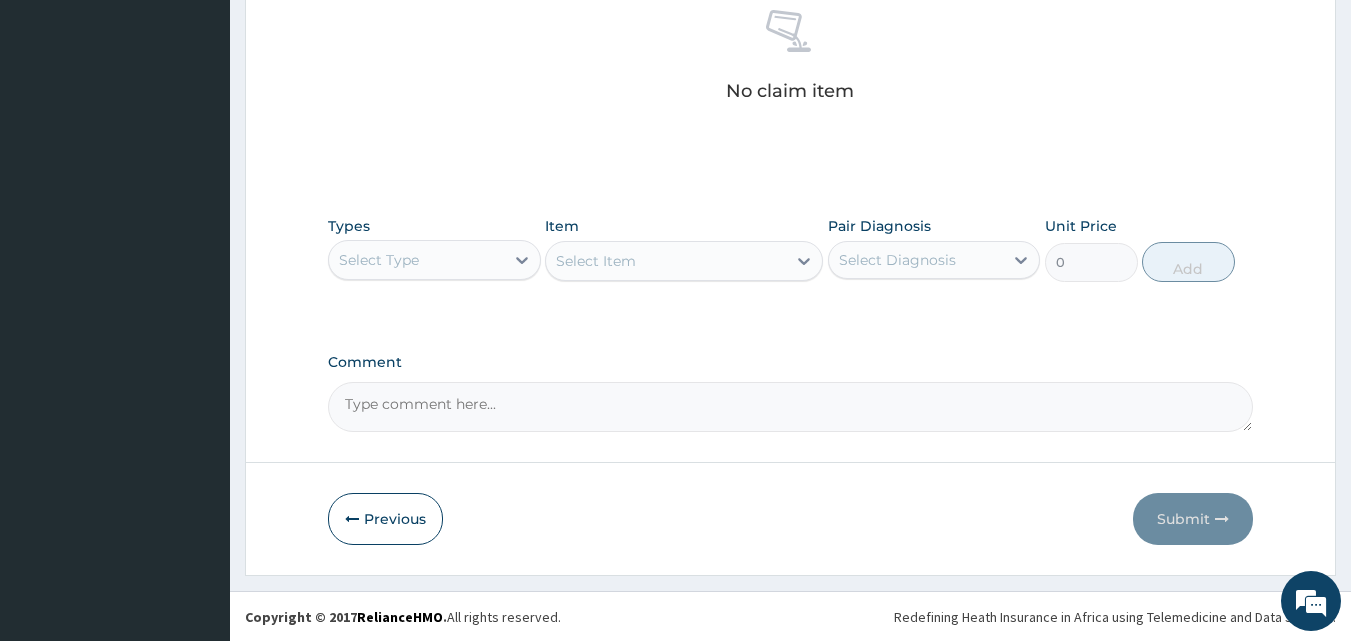 scroll, scrollTop: 801, scrollLeft: 0, axis: vertical 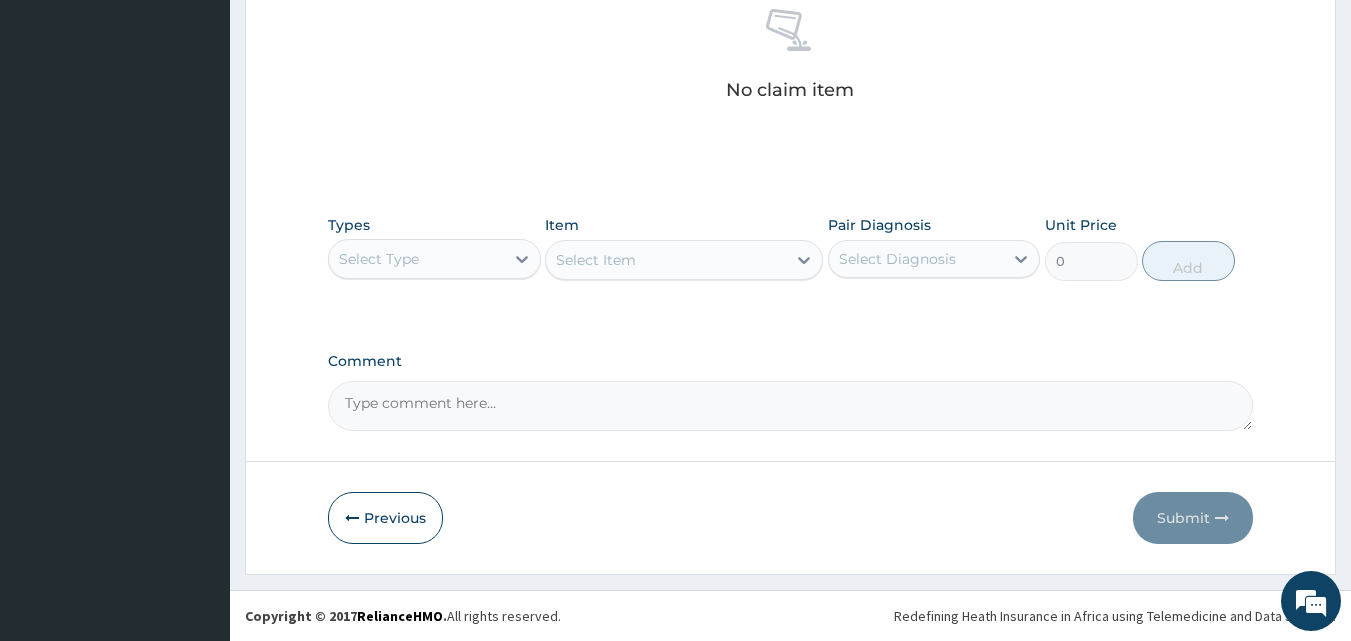 drag, startPoint x: 381, startPoint y: 203, endPoint x: 387, endPoint y: 231, distance: 28.635643 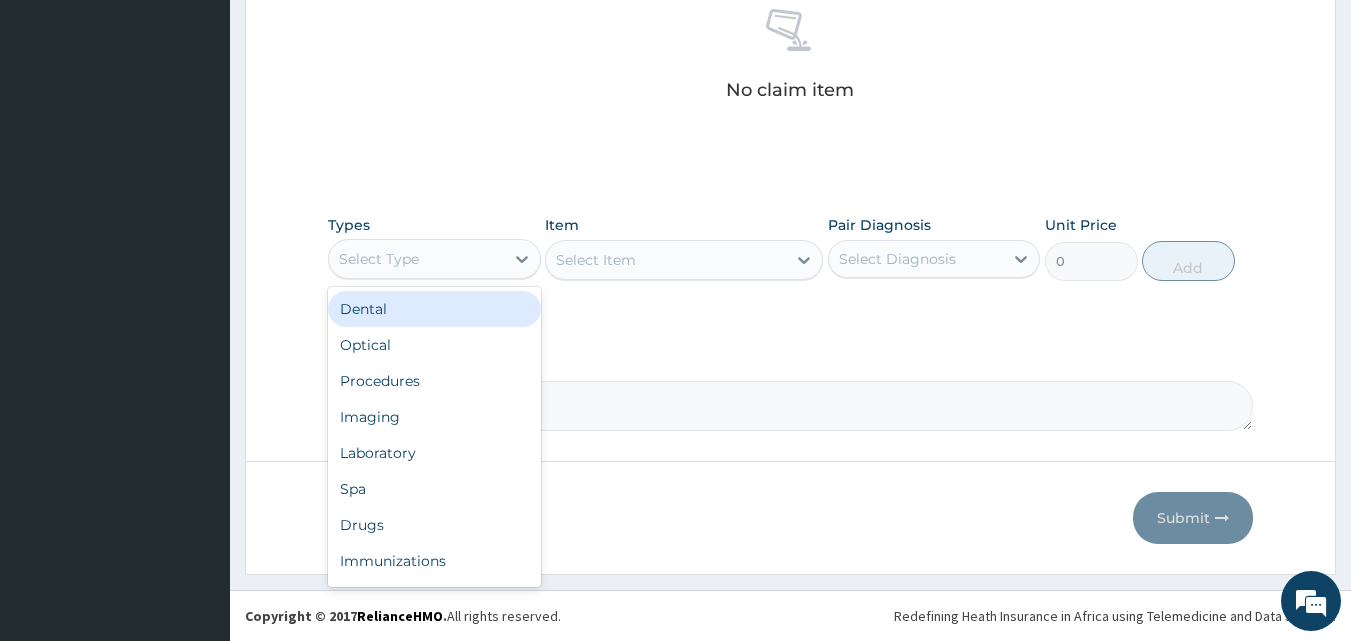 drag, startPoint x: 391, startPoint y: 243, endPoint x: 402, endPoint y: 269, distance: 28.231188 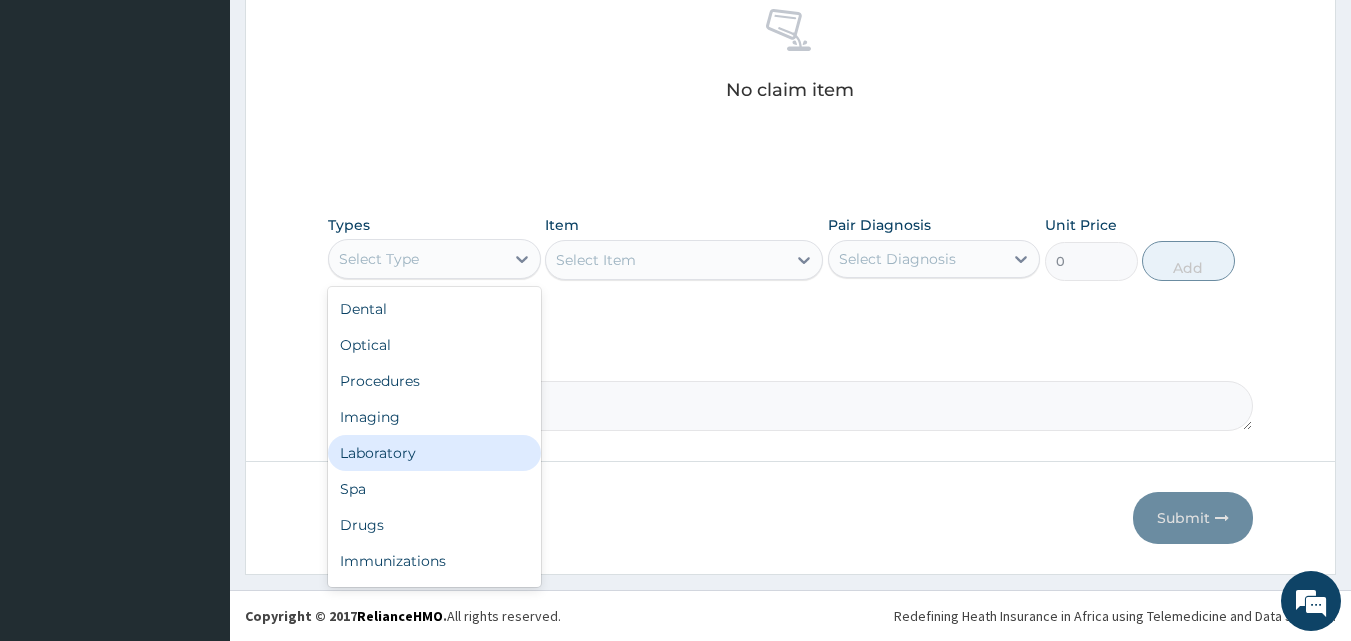 click on "Laboratory" at bounding box center (434, 453) 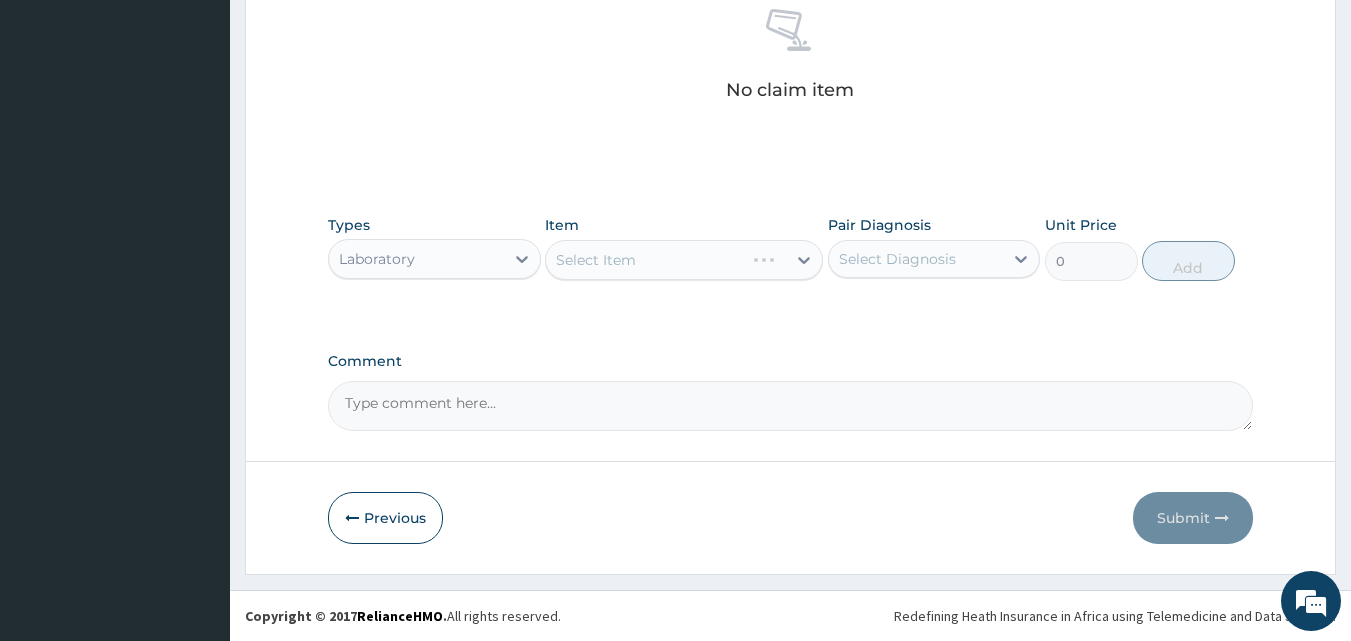 click on "Select Item" at bounding box center [684, 260] 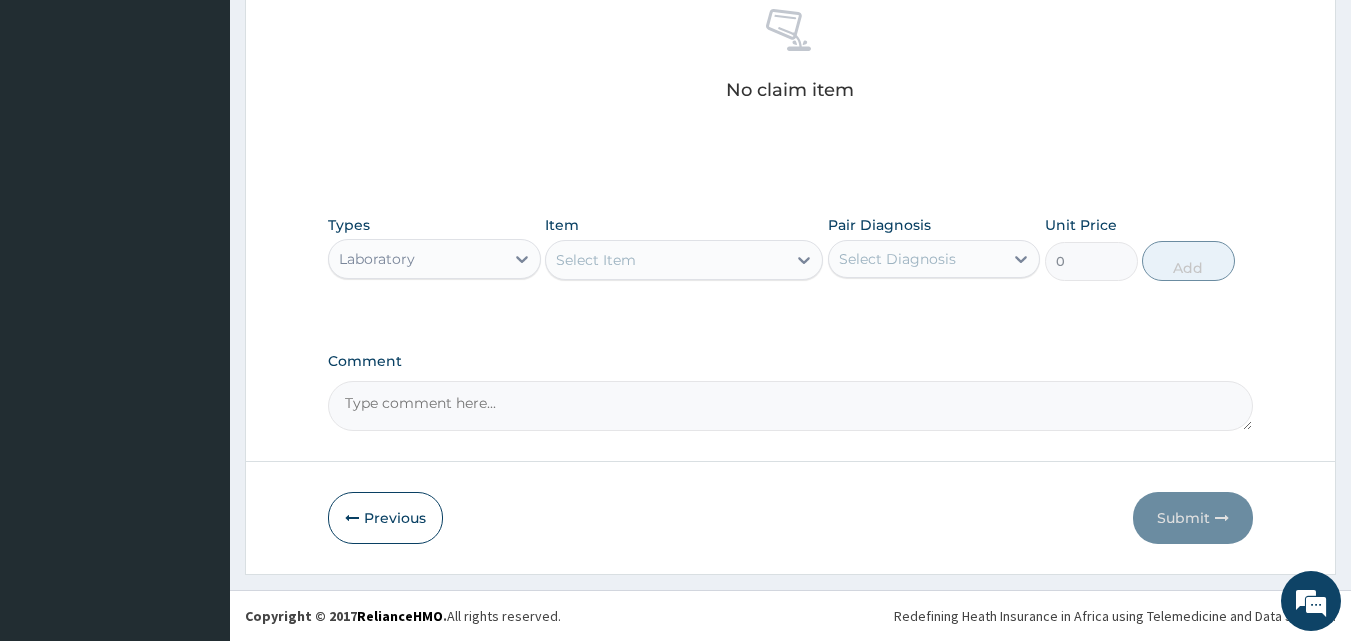 click on "Select Item" at bounding box center [666, 260] 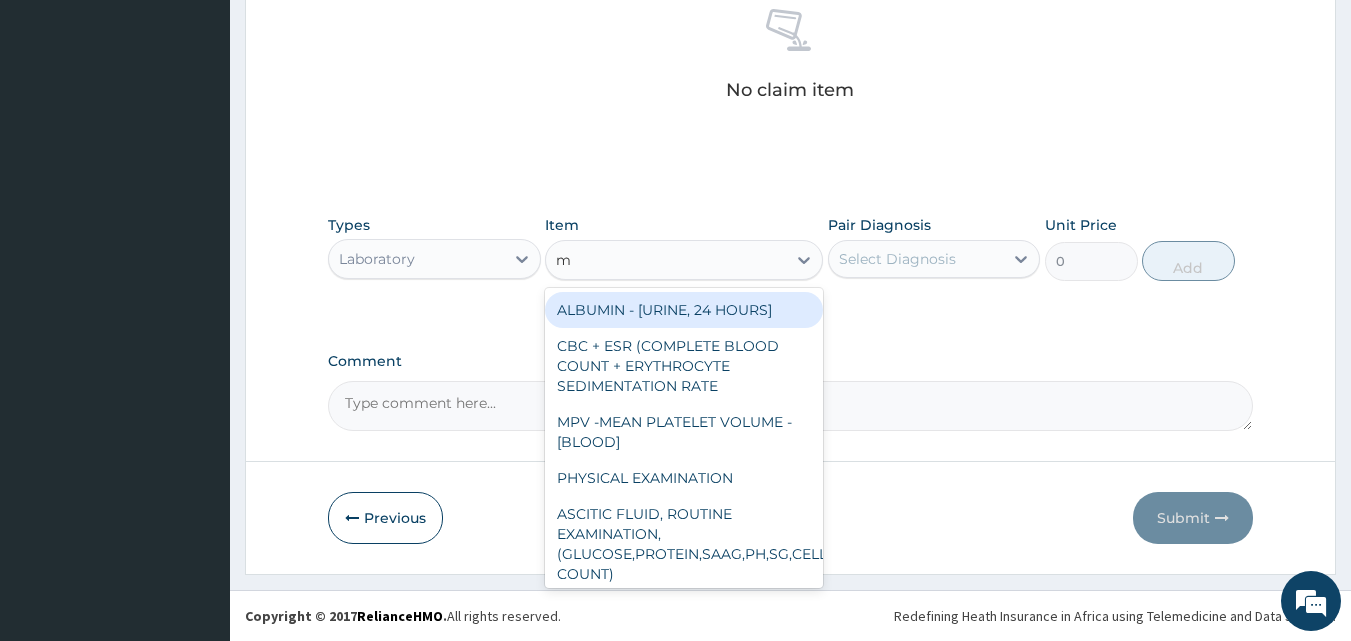 type on "mp" 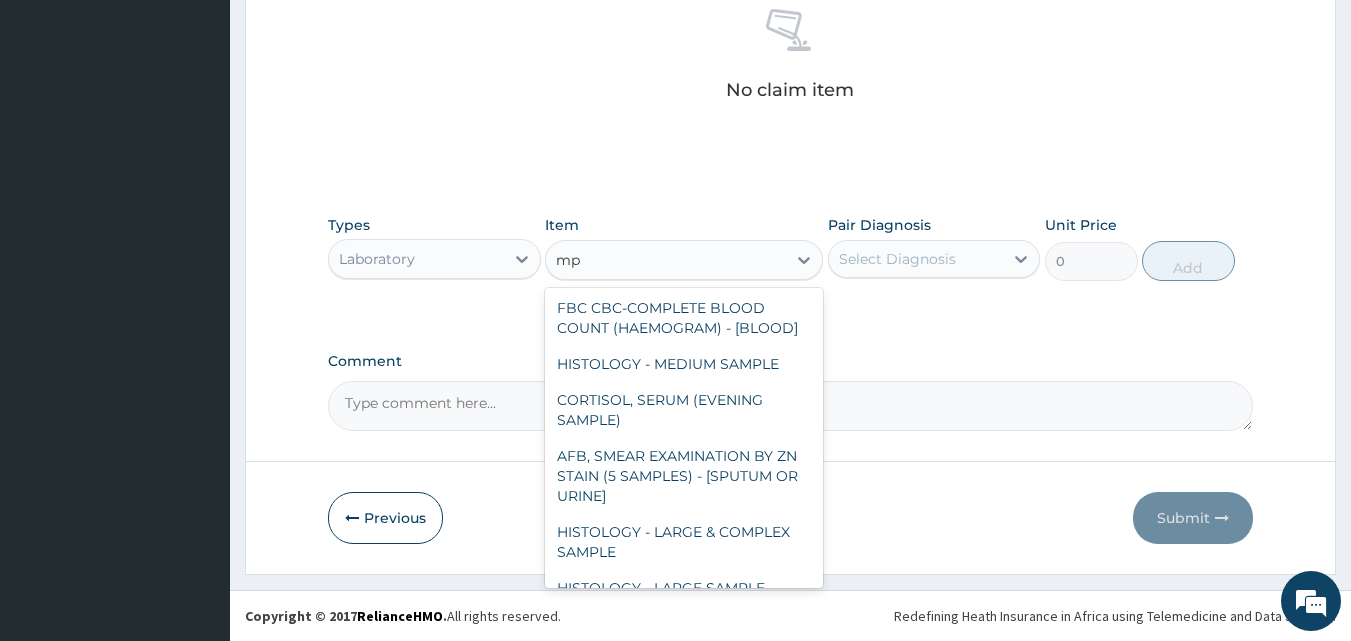 scroll, scrollTop: 436, scrollLeft: 0, axis: vertical 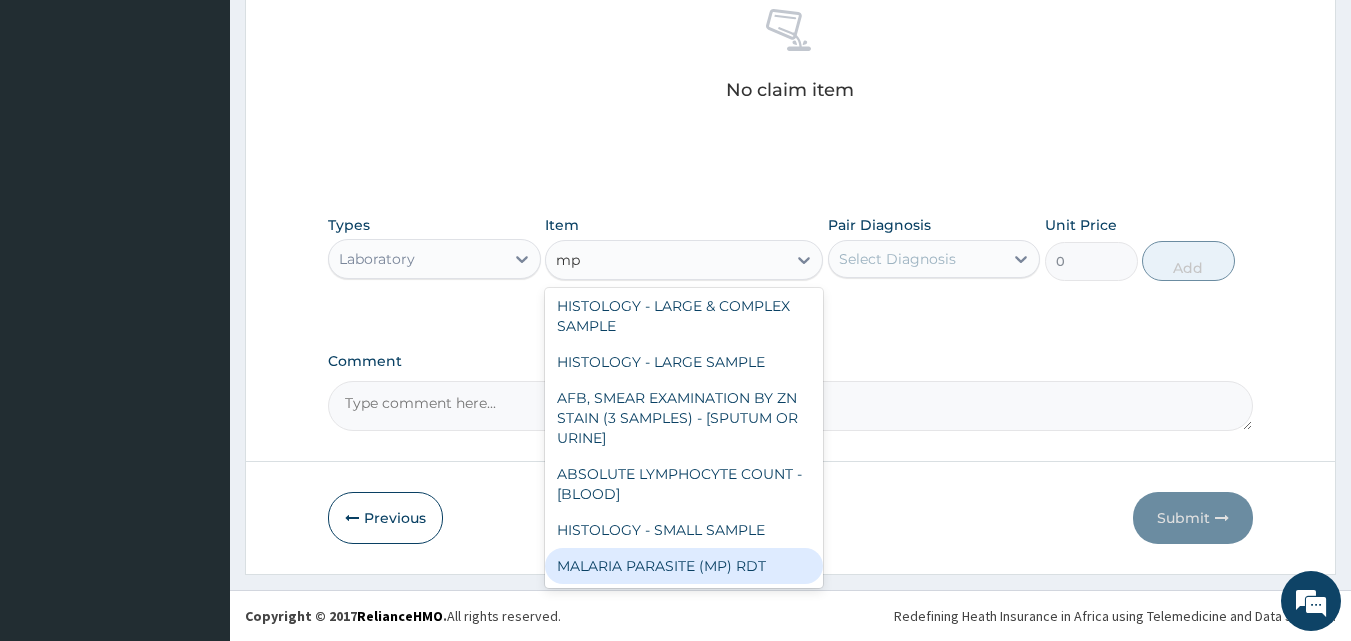 drag, startPoint x: 701, startPoint y: 566, endPoint x: 716, endPoint y: 535, distance: 34.43835 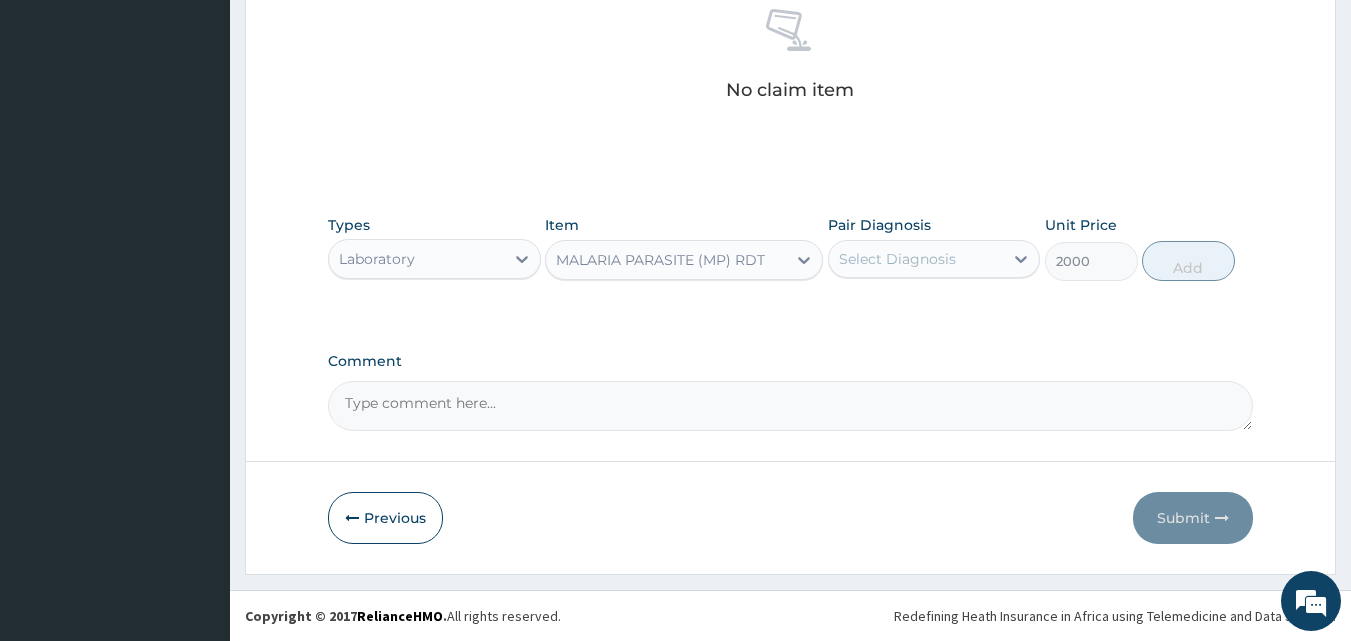 drag, startPoint x: 877, startPoint y: 267, endPoint x: 882, endPoint y: 281, distance: 14.866069 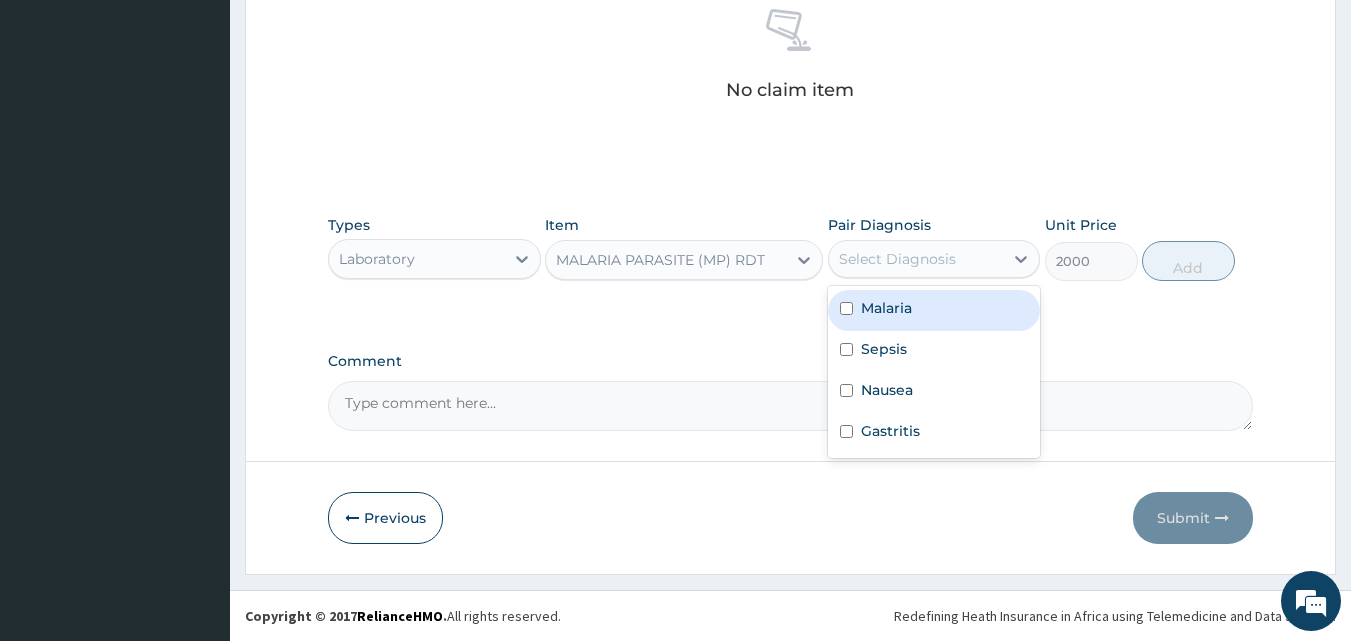 drag, startPoint x: 889, startPoint y: 317, endPoint x: 1121, endPoint y: 291, distance: 233.45235 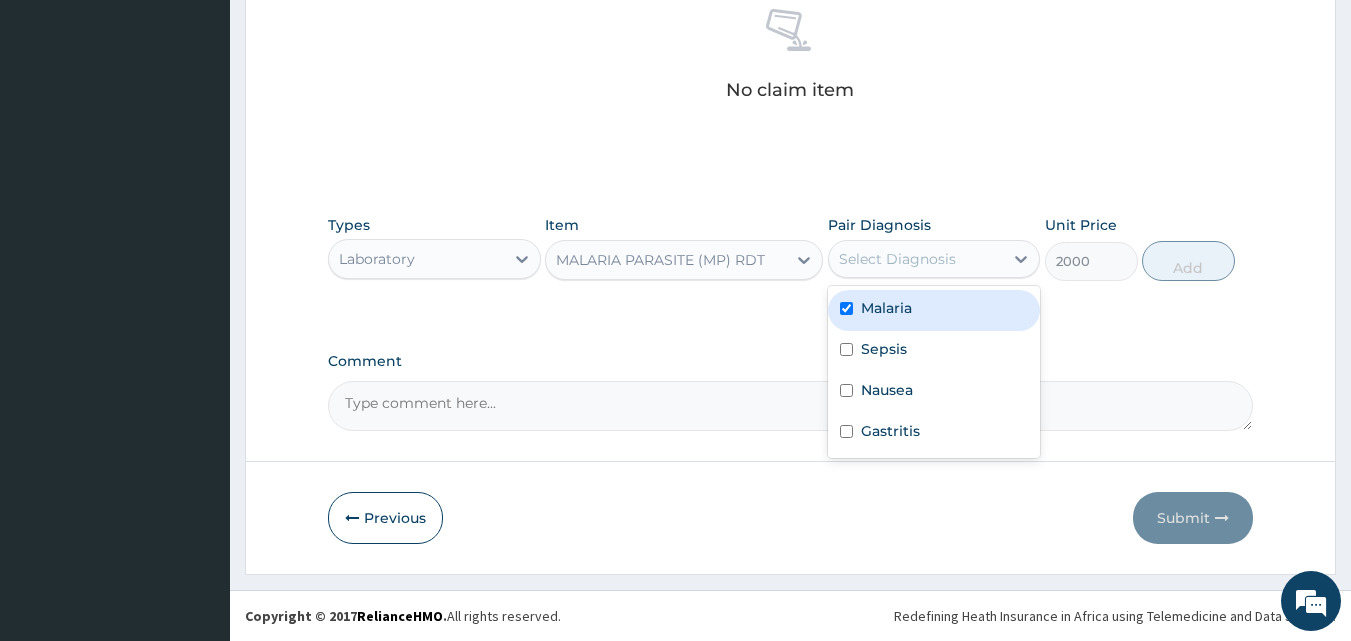 checkbox on "true" 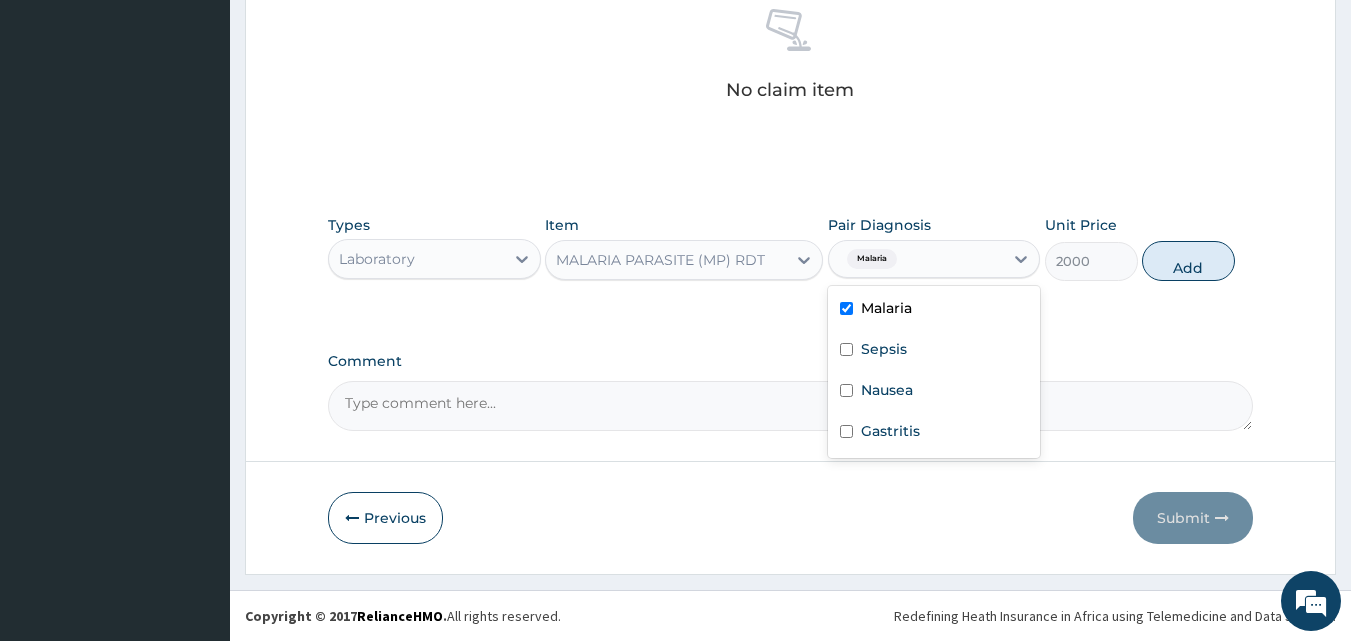 drag, startPoint x: 1198, startPoint y: 268, endPoint x: 1128, endPoint y: 268, distance: 70 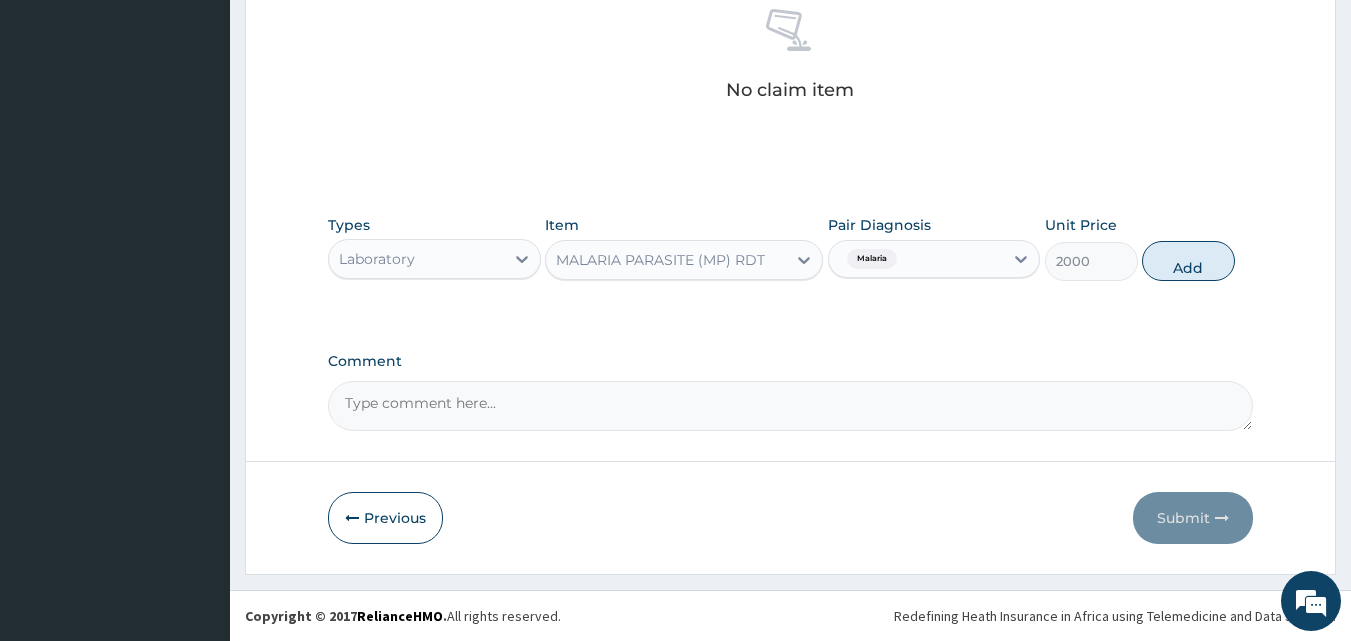 click on "Types Laboratory Item MALARIA PARASITE (MP) RDT Pair Diagnosis Malaria Unit Price 2000 Add" at bounding box center [791, 248] 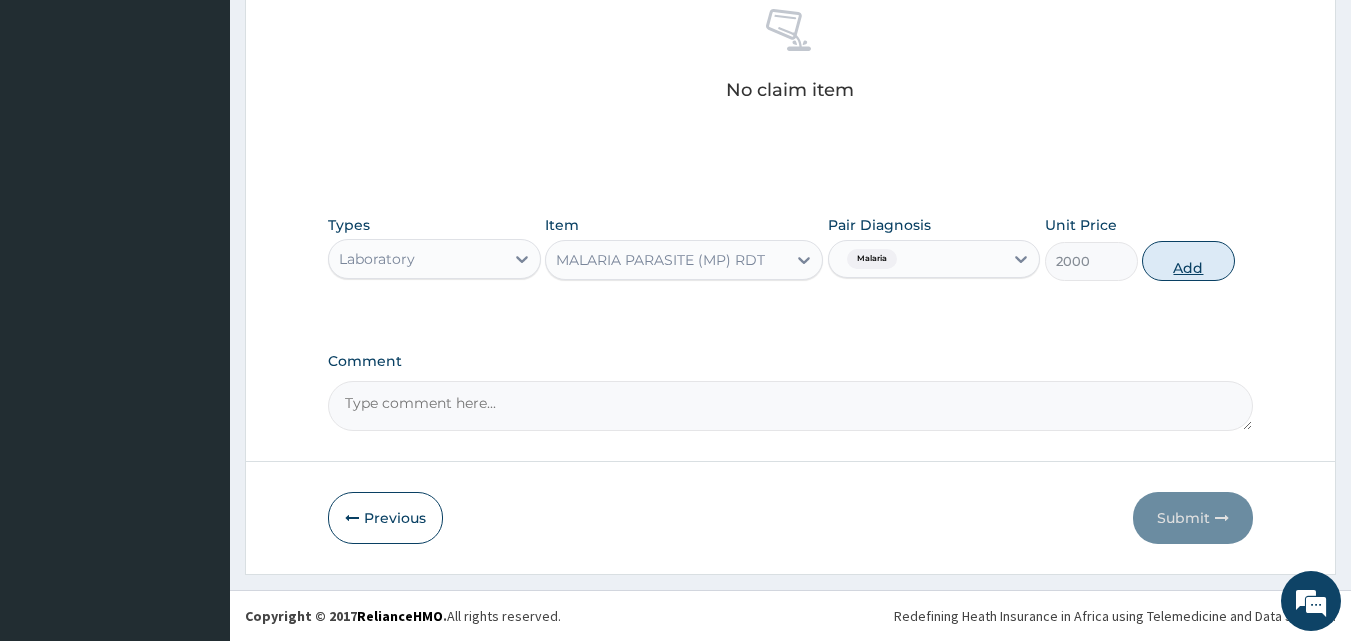 click on "Add" at bounding box center [1188, 261] 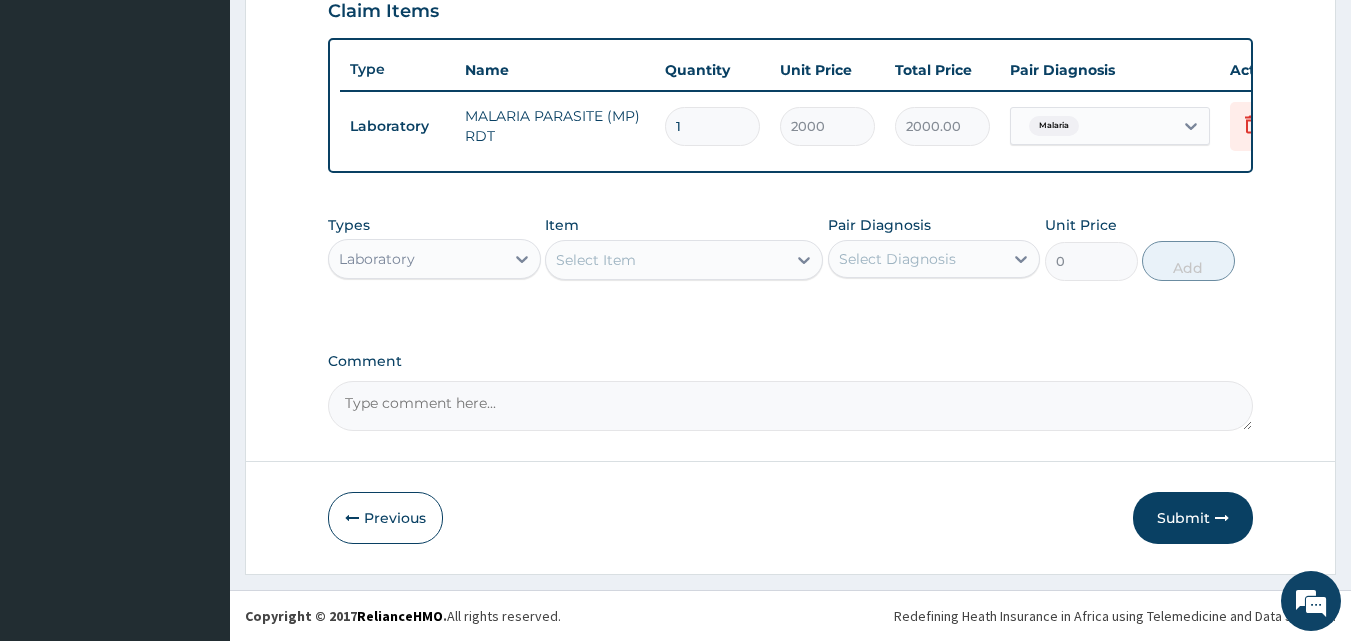click on "Select Item" at bounding box center [596, 260] 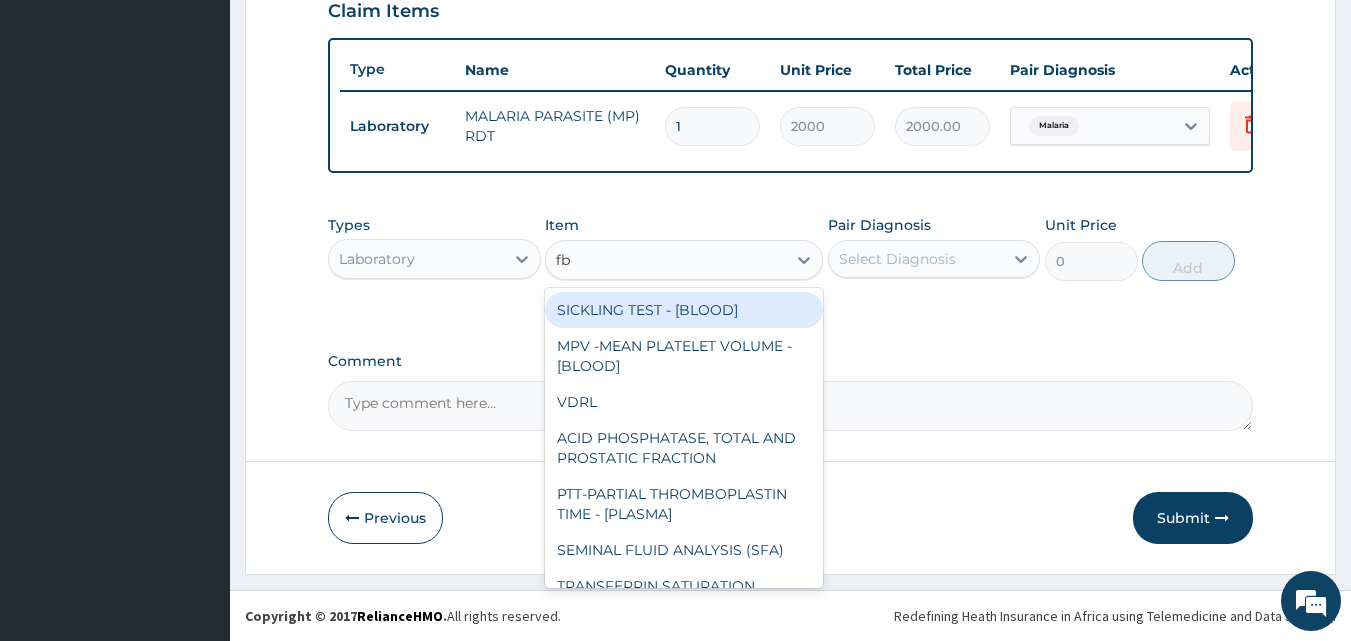 type on "fbc" 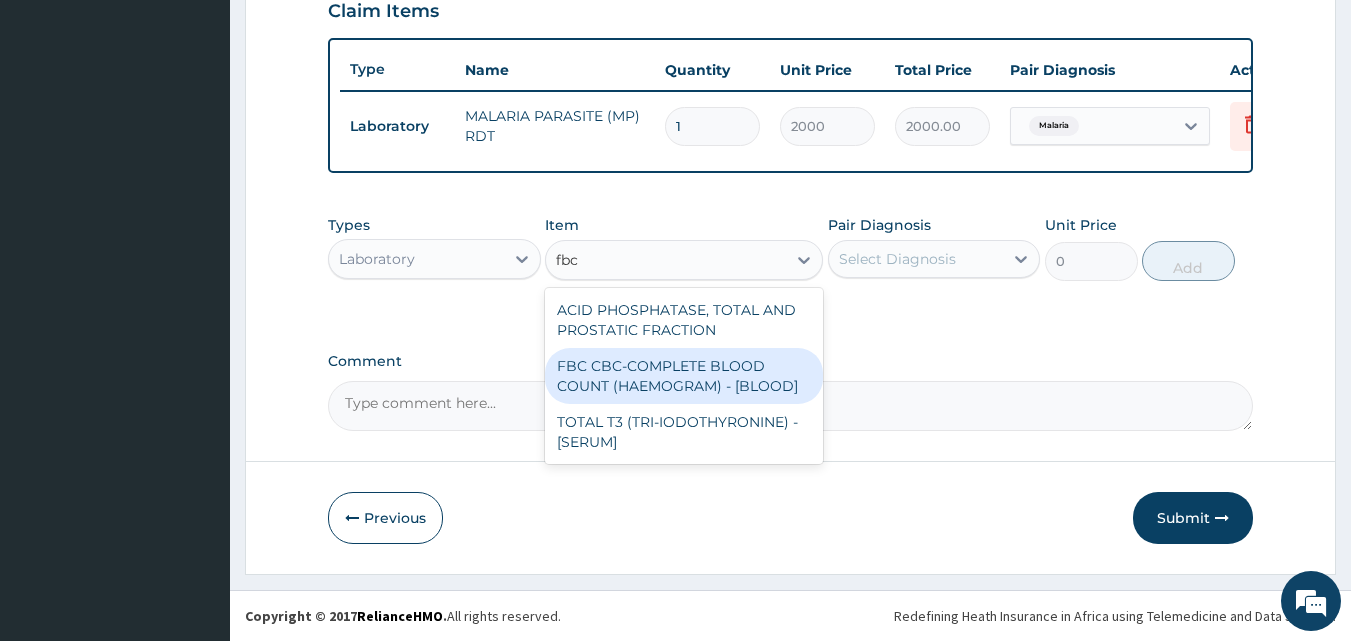 click on "FBC CBC-COMPLETE BLOOD COUNT (HAEMOGRAM) - [BLOOD]" at bounding box center (684, 376) 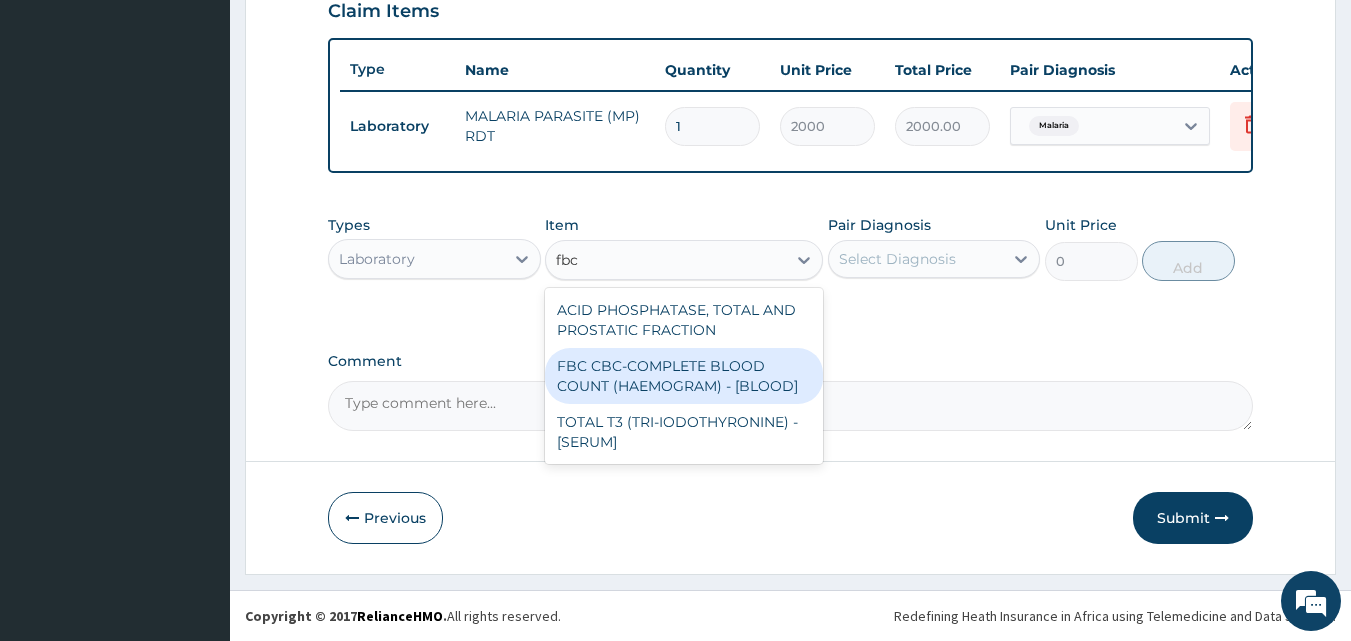 type 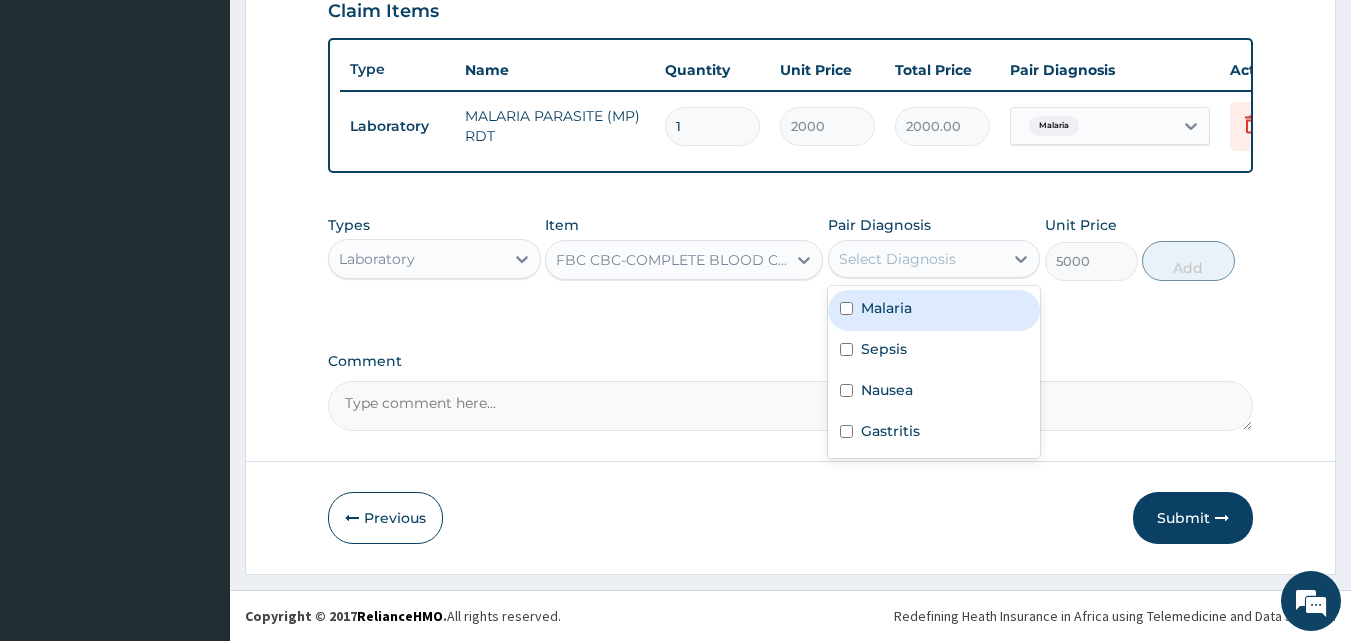 click on "Select Diagnosis" at bounding box center (897, 259) 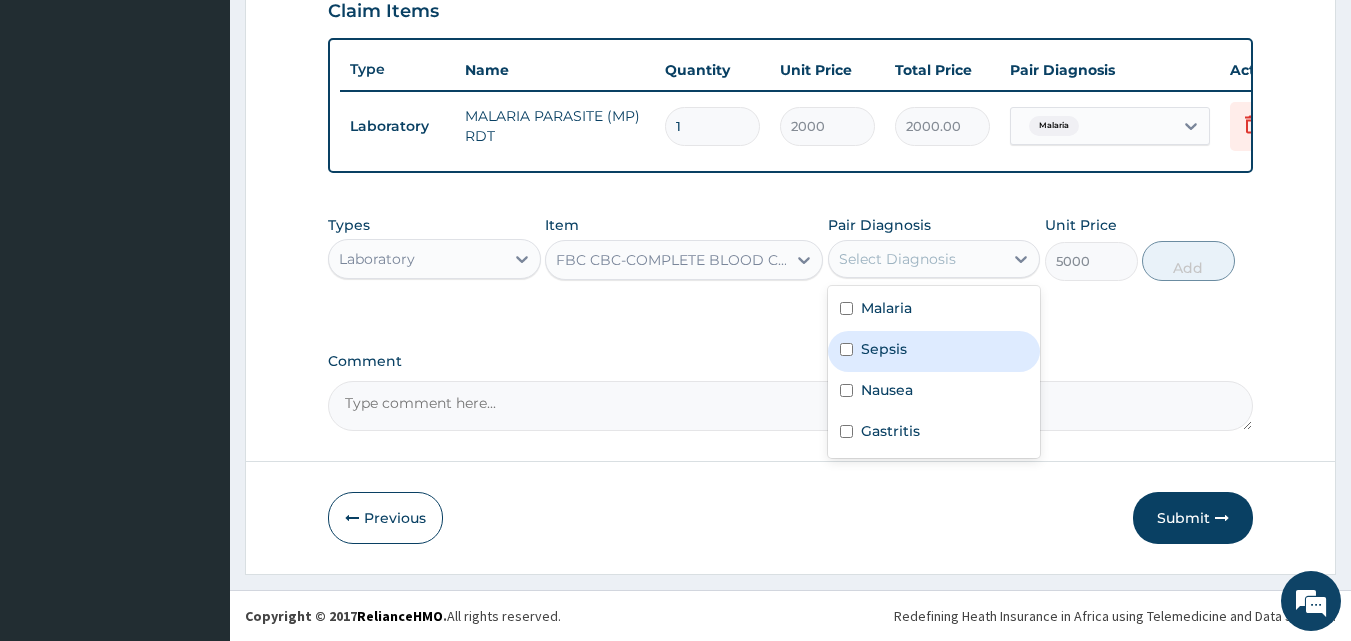 click on "Sepsis" at bounding box center [934, 351] 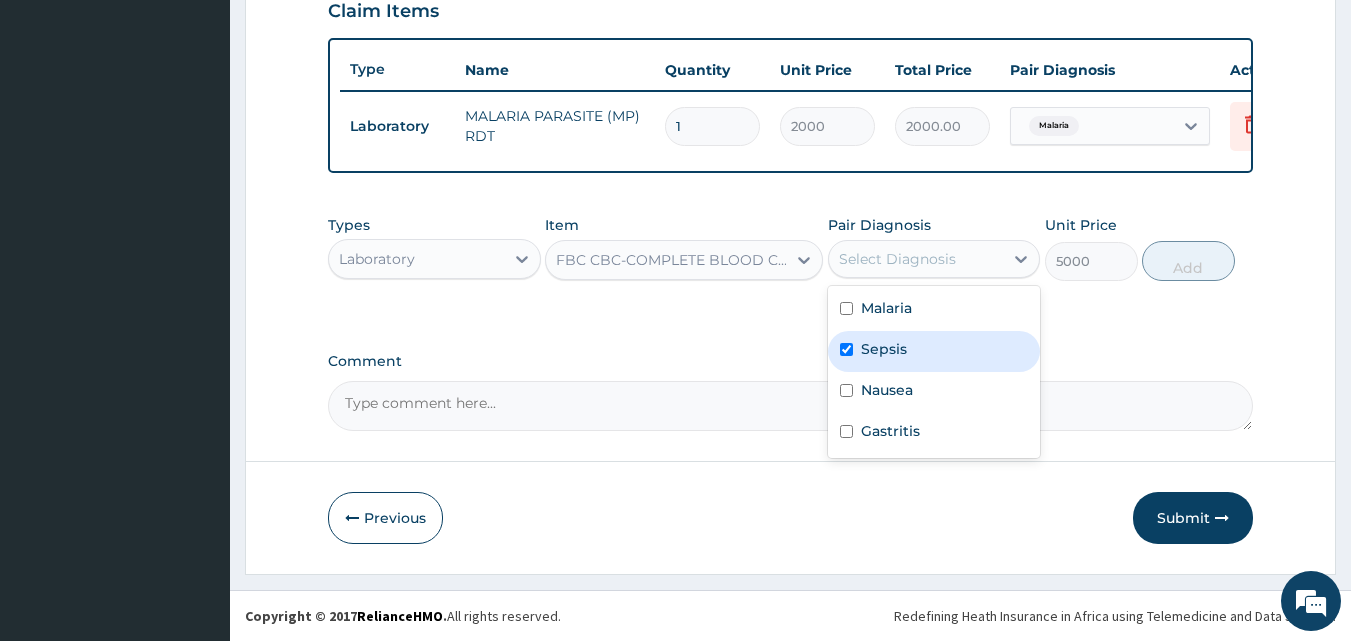 checkbox on "true" 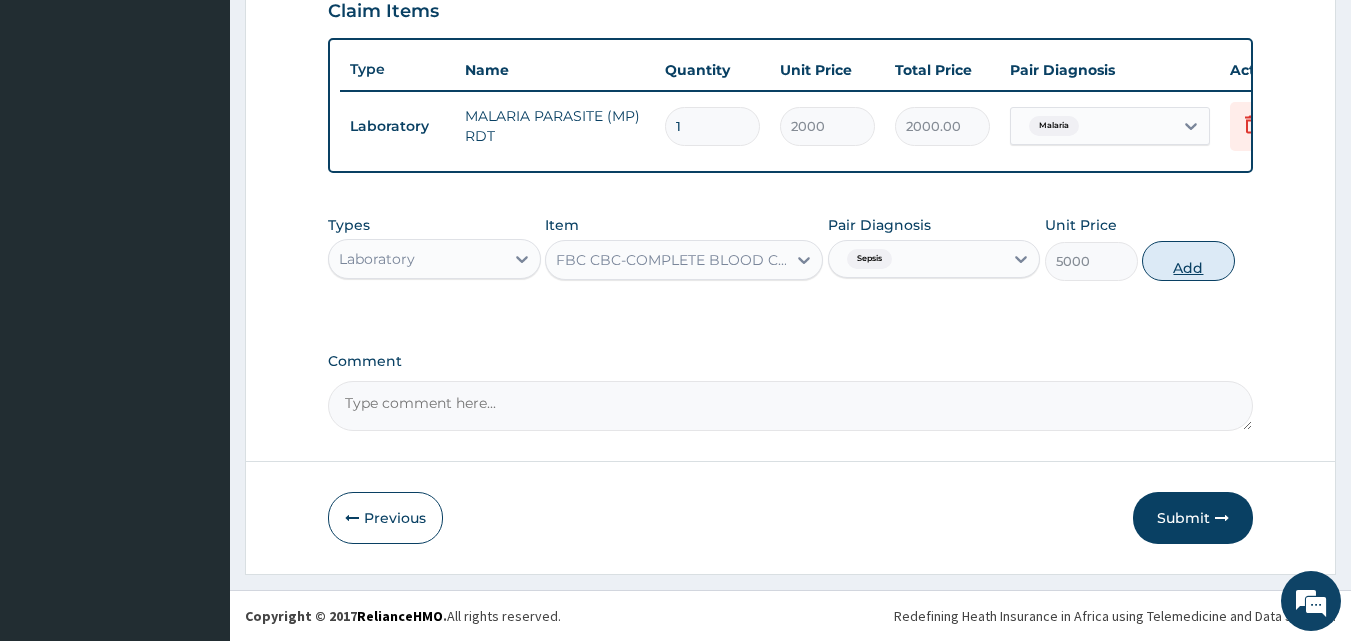 click on "Add" at bounding box center [1188, 261] 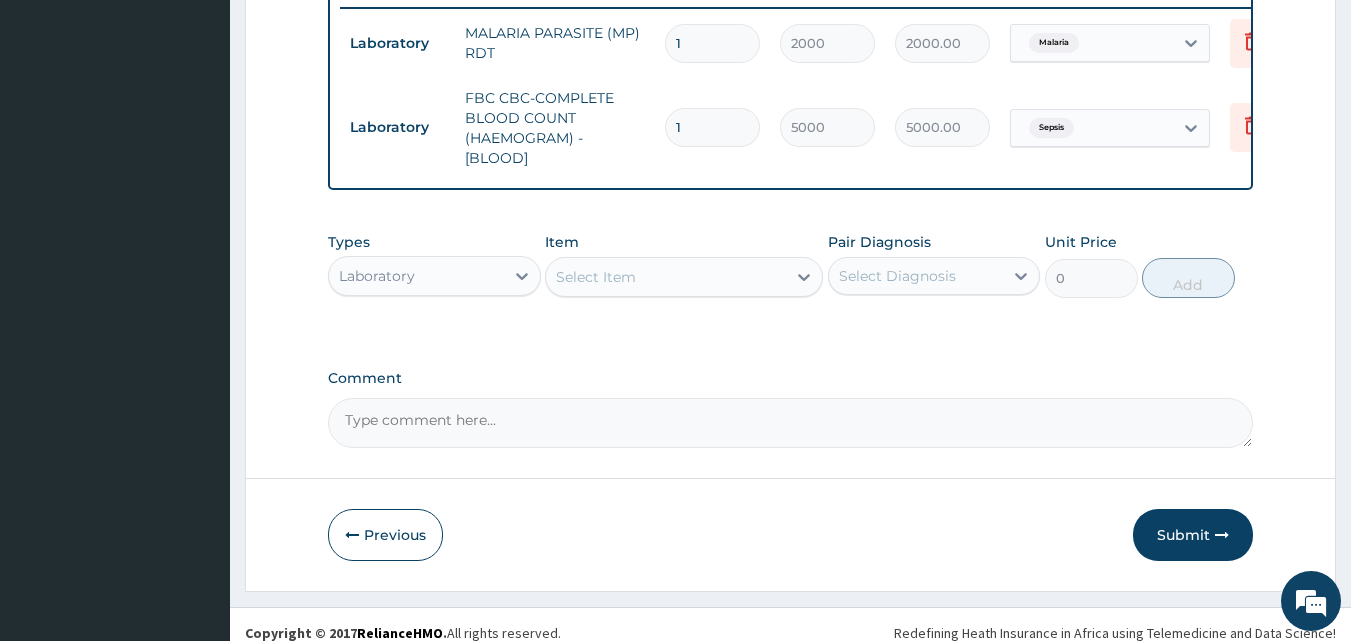scroll, scrollTop: 821, scrollLeft: 0, axis: vertical 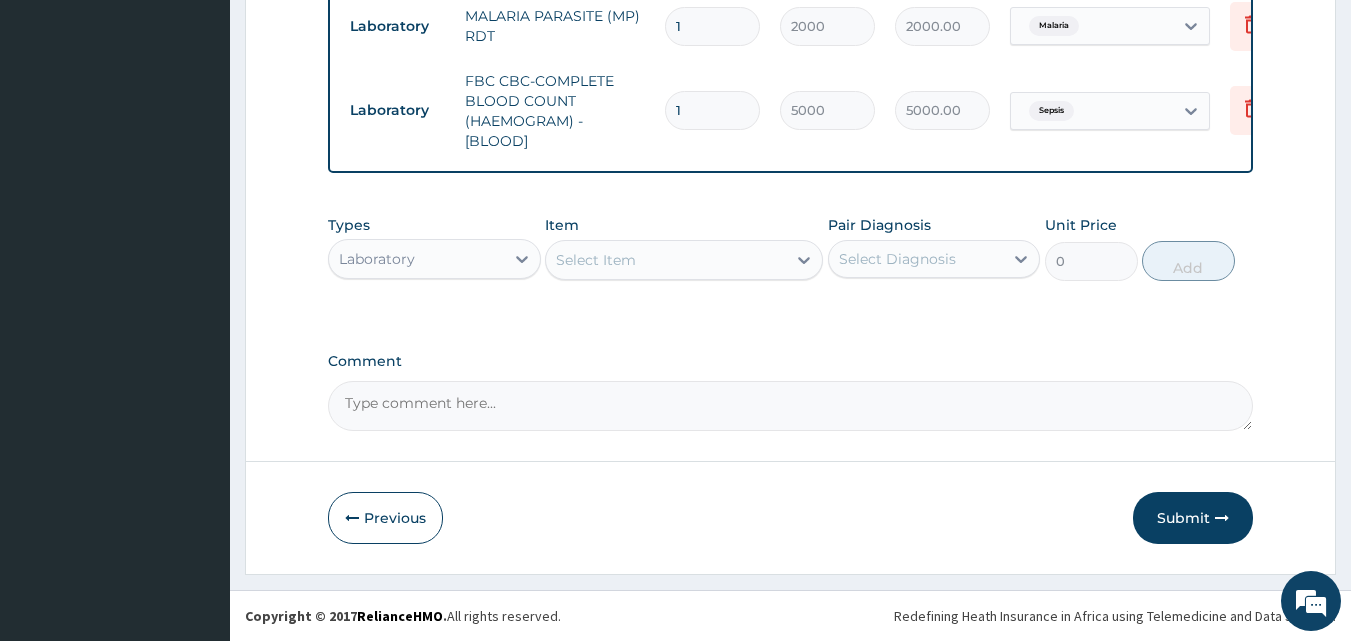 click on "Laboratory" at bounding box center [377, 259] 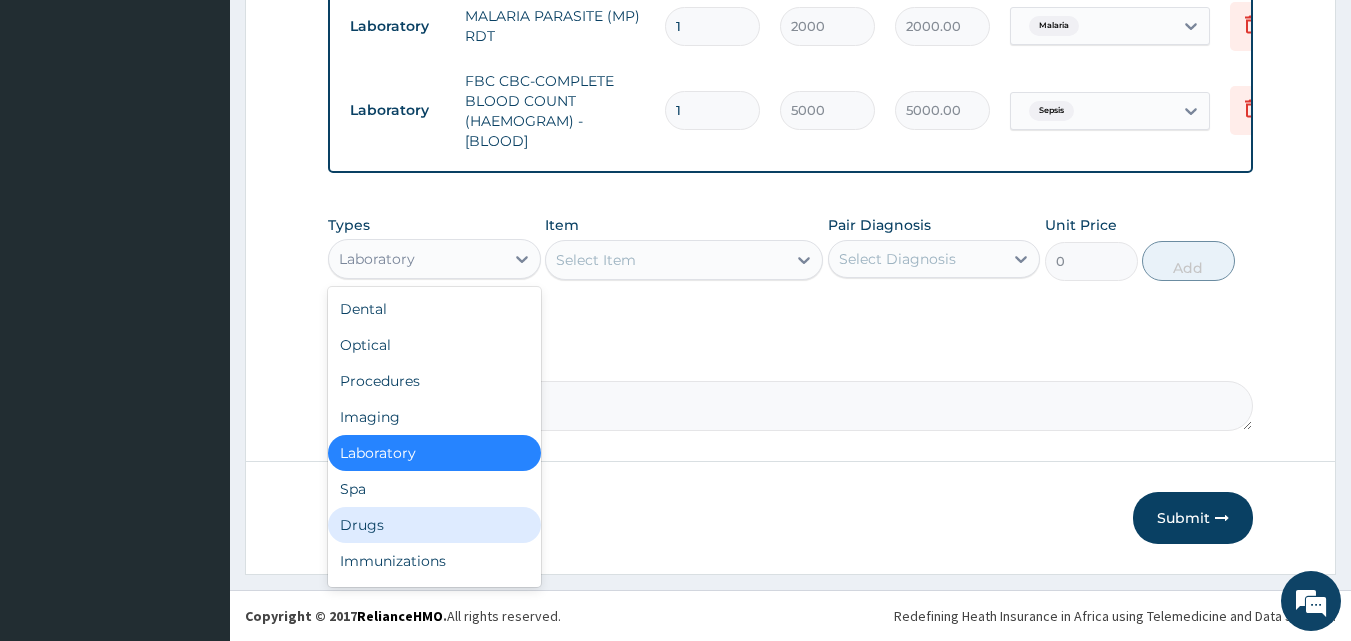 click on "Drugs" at bounding box center (434, 525) 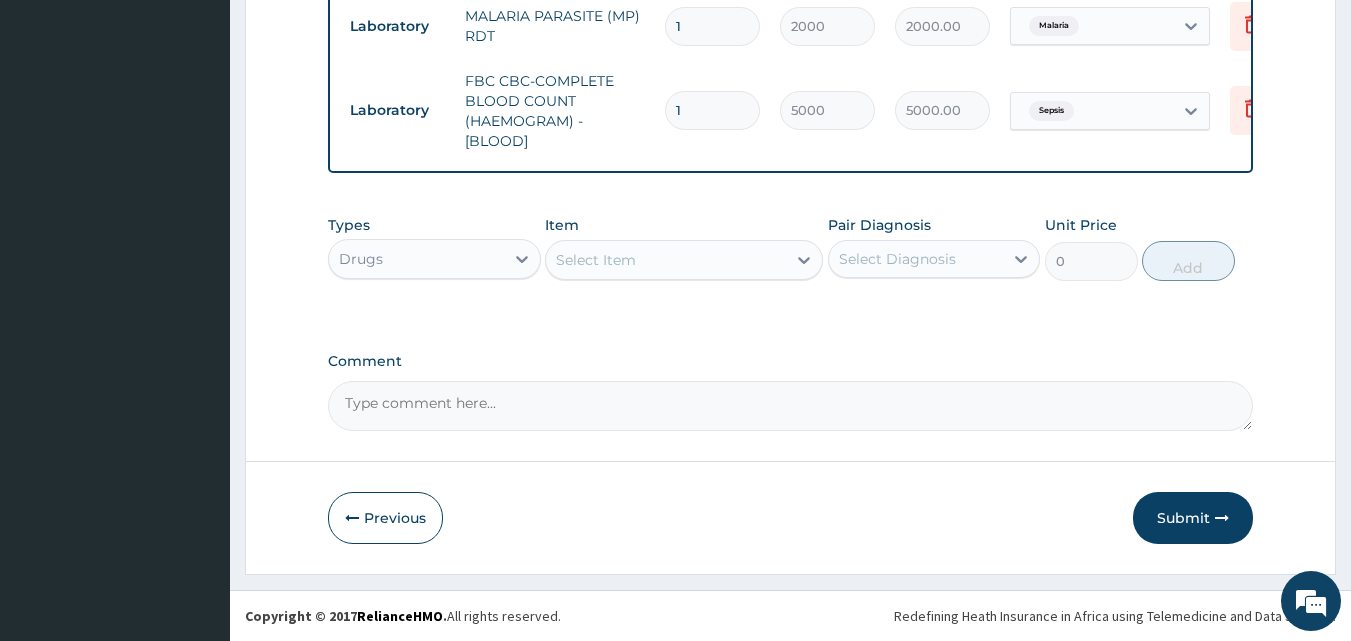 click on "Select Item" at bounding box center [666, 260] 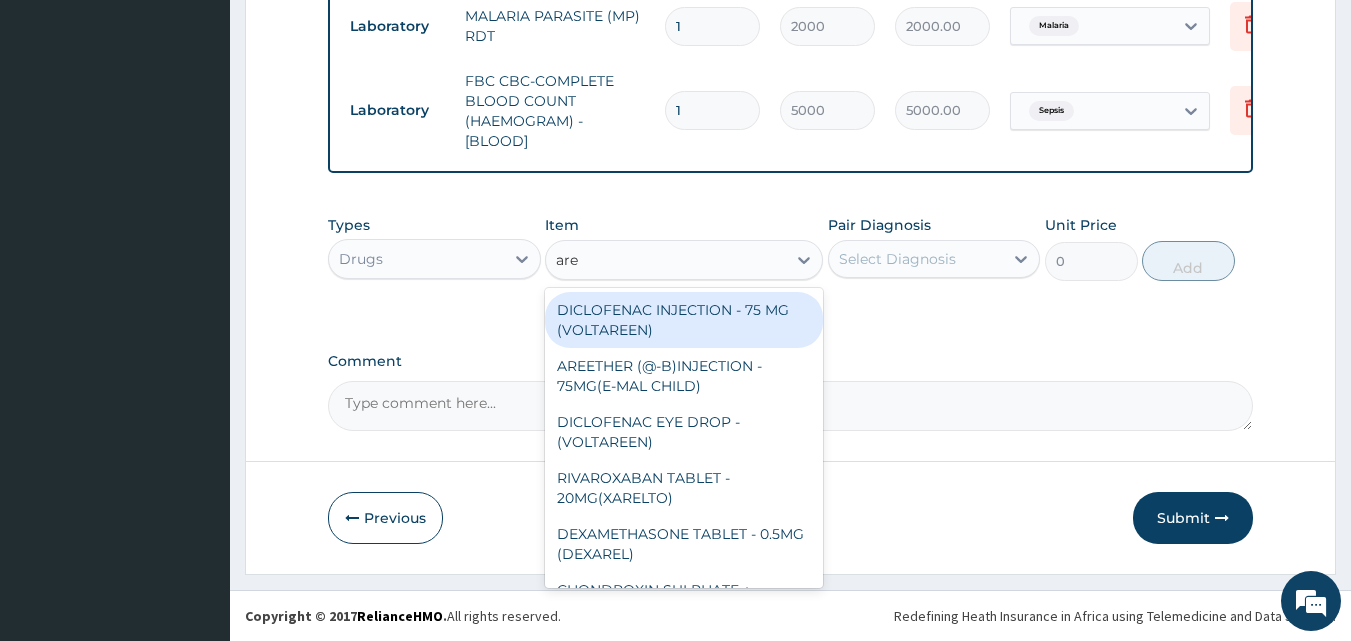 type on "aree" 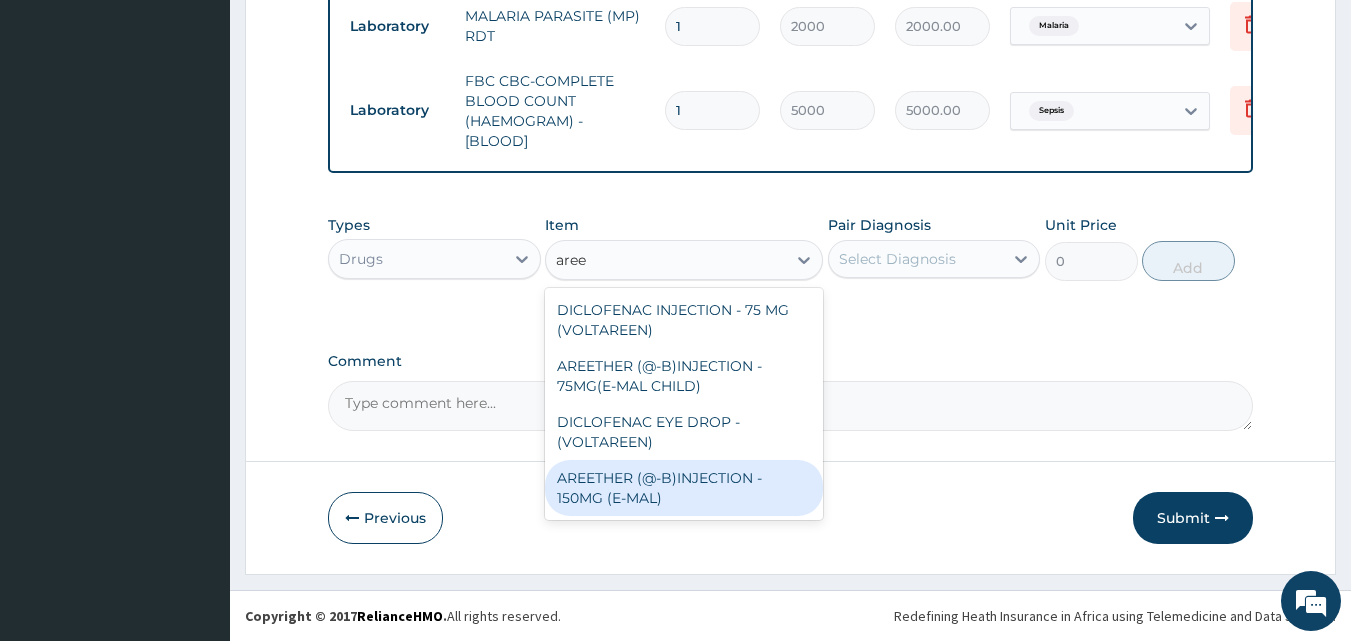 drag, startPoint x: 679, startPoint y: 486, endPoint x: 763, endPoint y: 391, distance: 126.81088 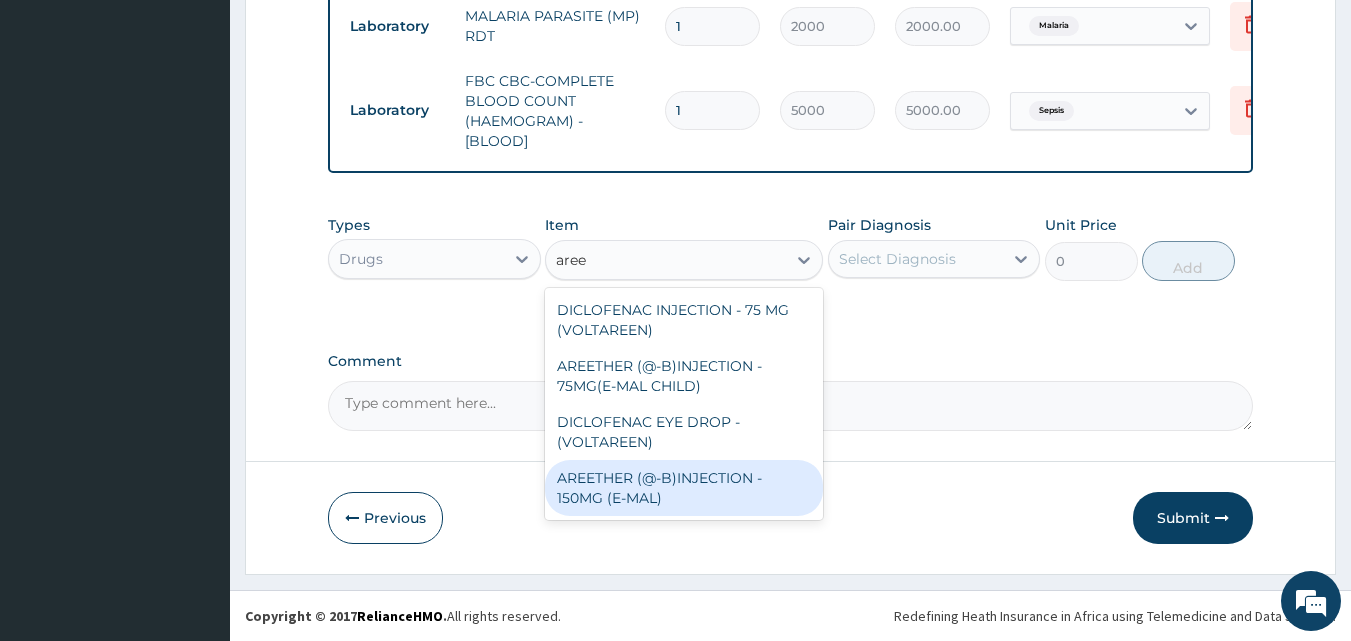 click on "AREETHER (@-B)INJECTION - 150MG (E-MAL)" at bounding box center (684, 488) 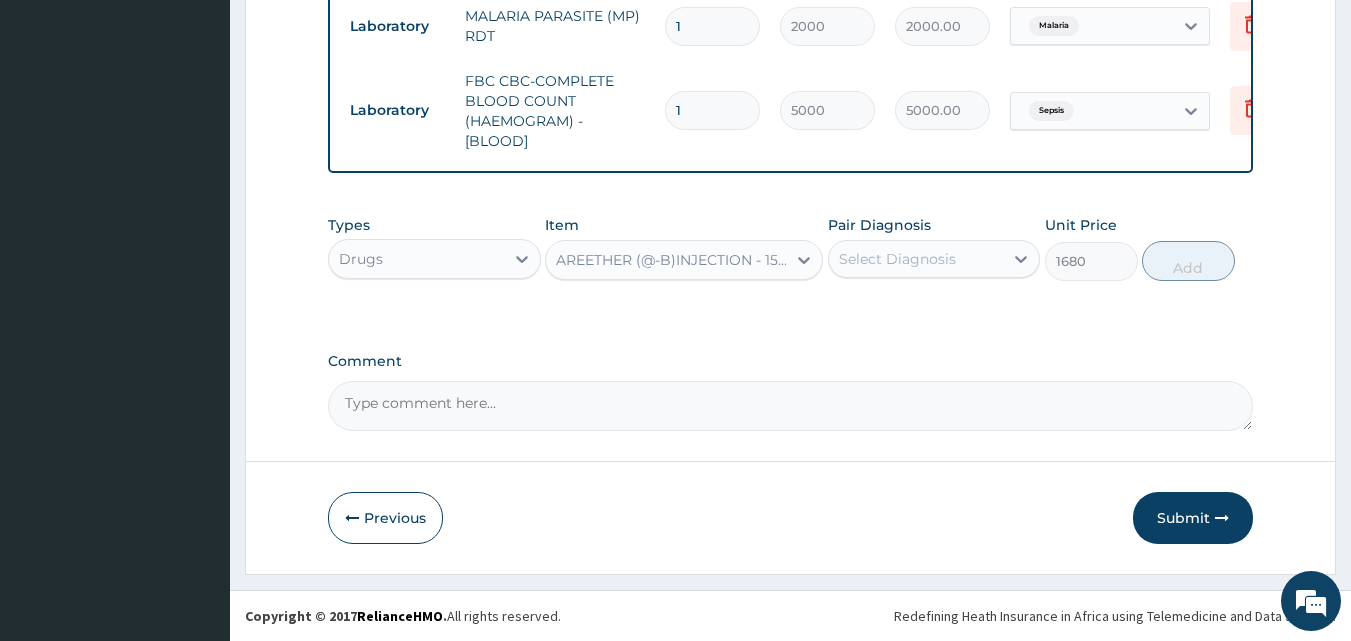 click on "Select Diagnosis" at bounding box center [897, 259] 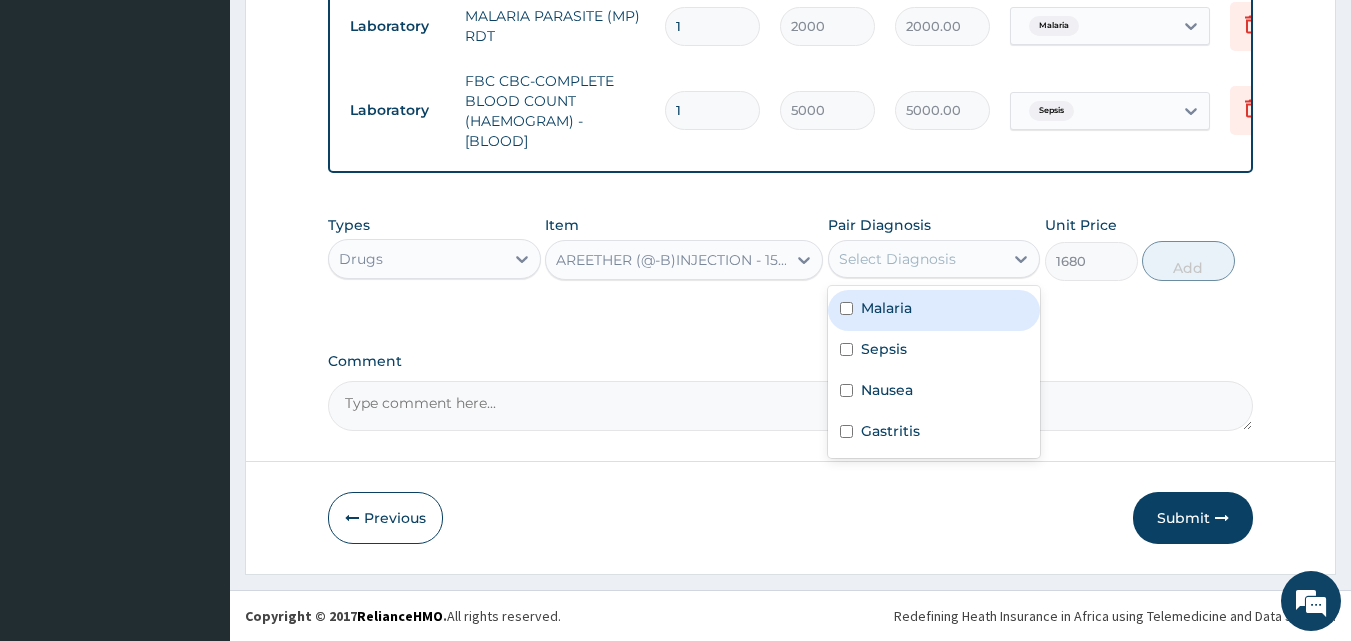 drag, startPoint x: 909, startPoint y: 320, endPoint x: 1027, endPoint y: 288, distance: 122.26202 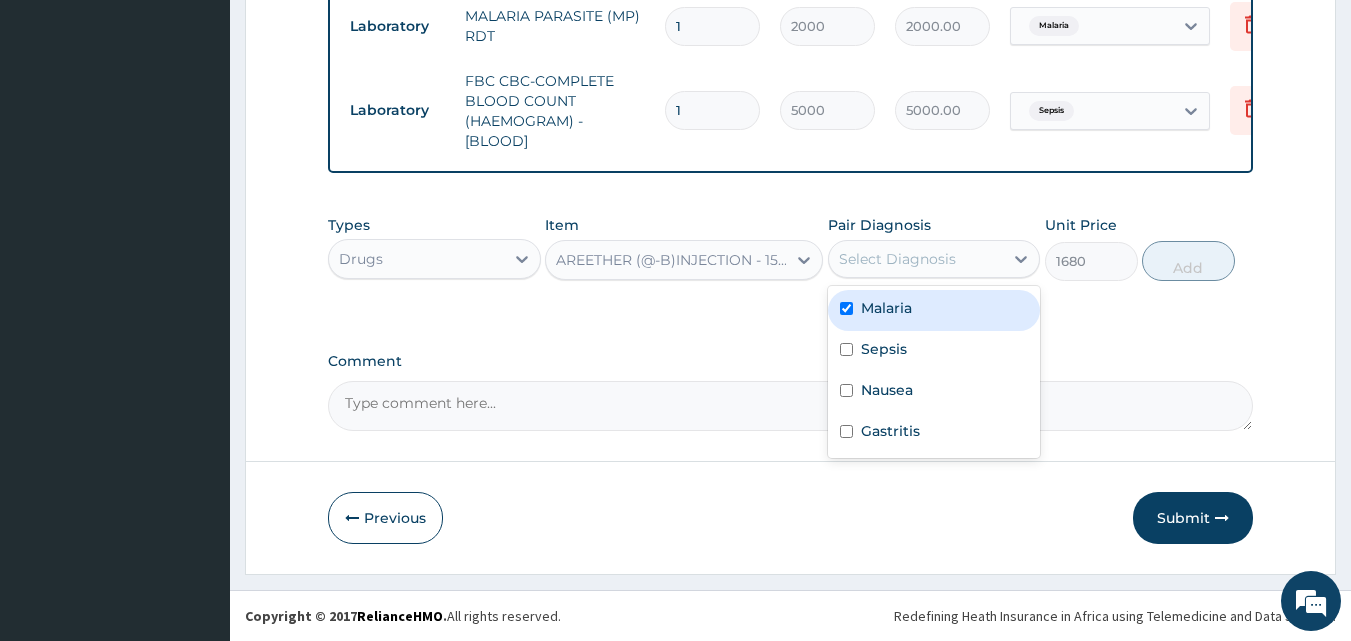 checkbox on "true" 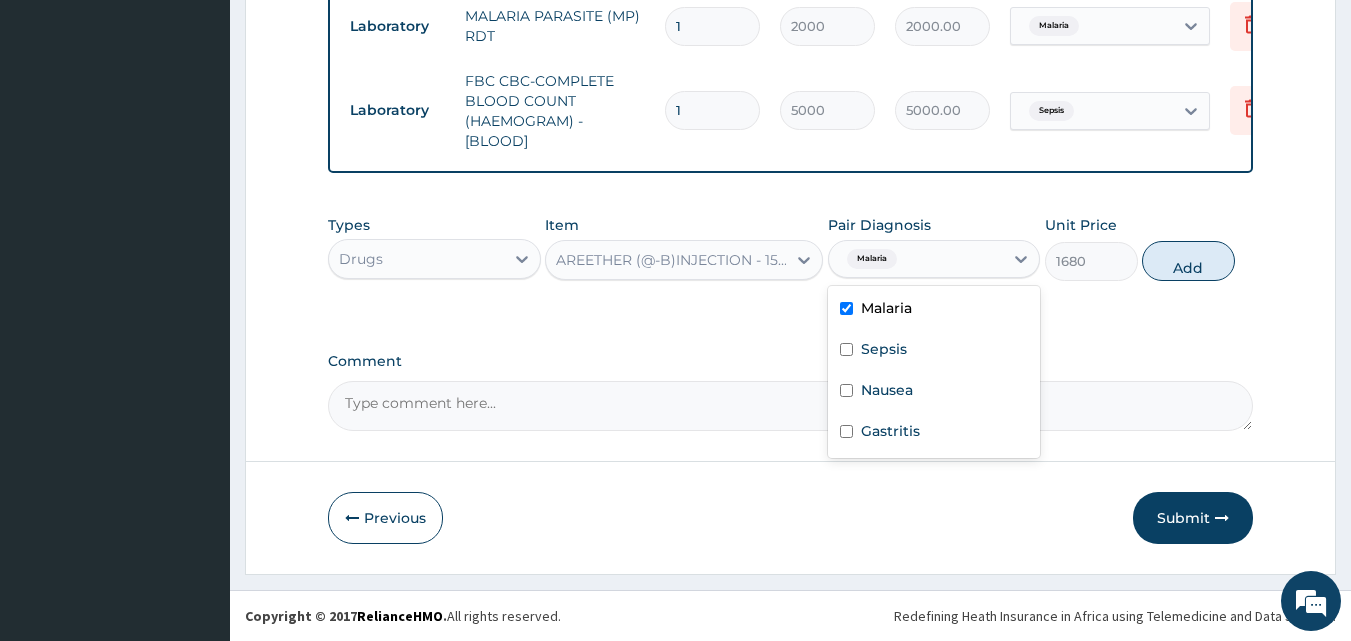click on "Types Drugs Item AREETHER (@-B)INJECTION - 150MG (E-MAL) Pair Diagnosis option Malaria, selected. option Malaria selected, 1 of 4. 4 results available. Use Up and Down to choose options, press Enter to select the currently focused option, press Escape to exit the menu, press Tab to select the option and exit the menu. Malaria Malaria Sepsis Nausea Gastritis Unit Price 1680 Add" at bounding box center (791, 248) 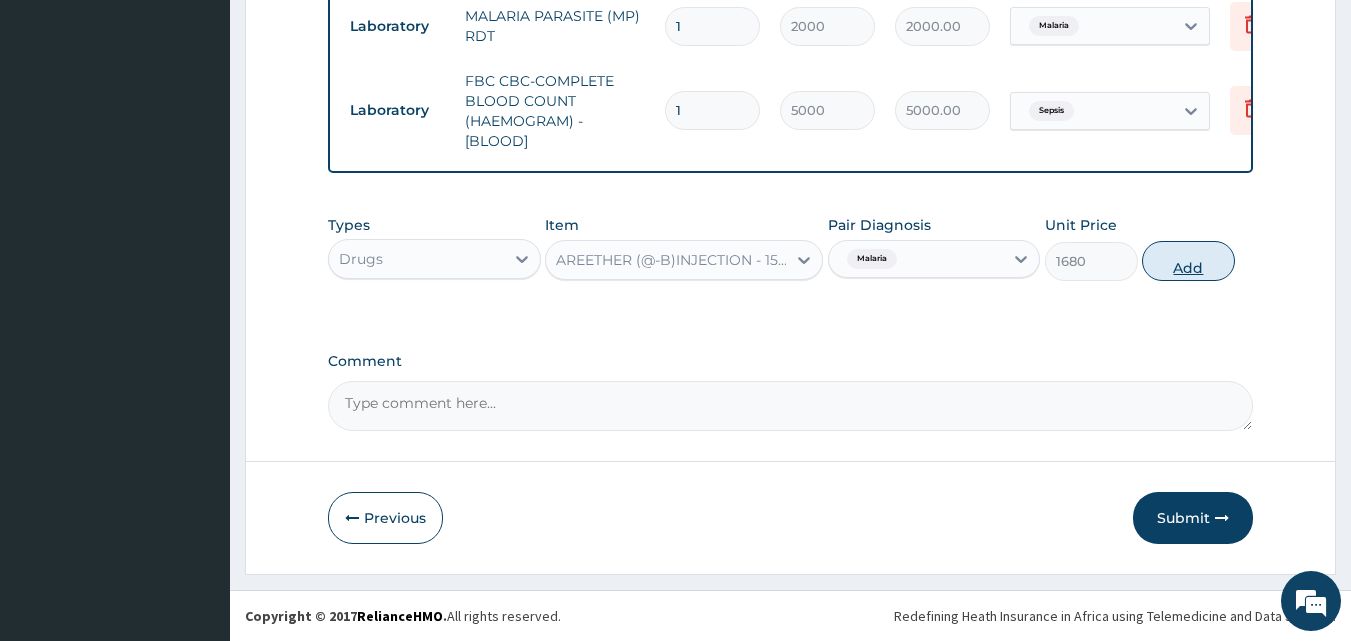 click on "Add" at bounding box center (1188, 261) 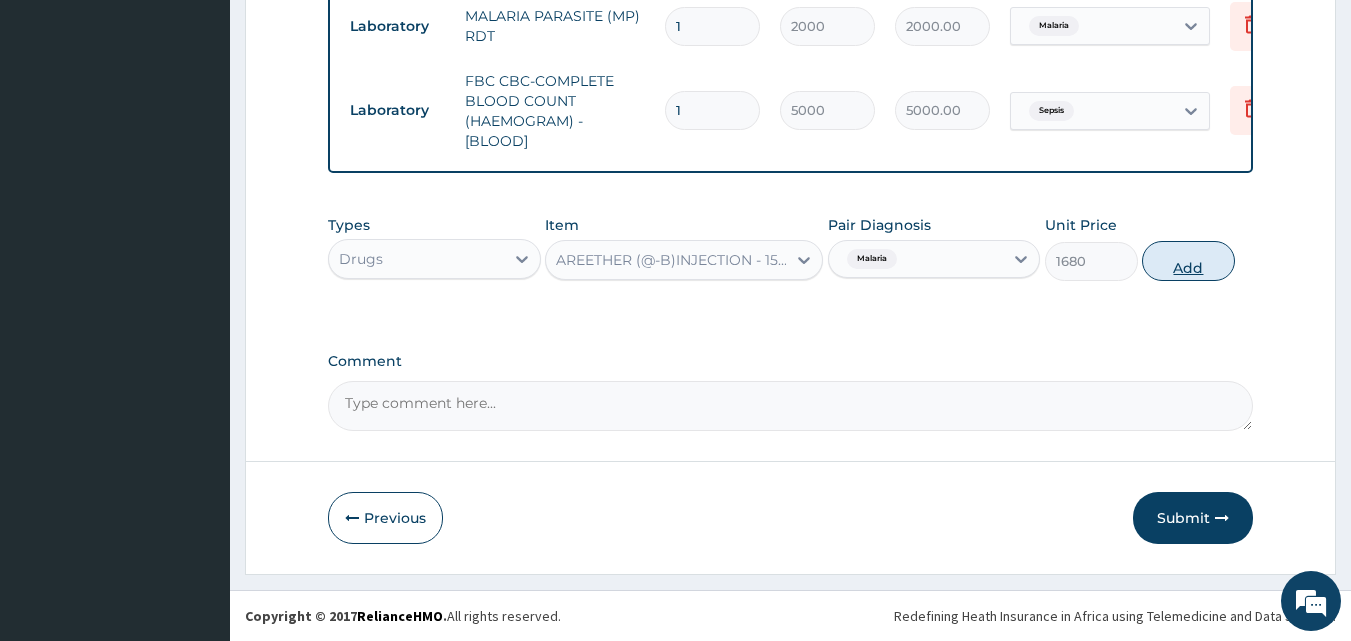 type on "0" 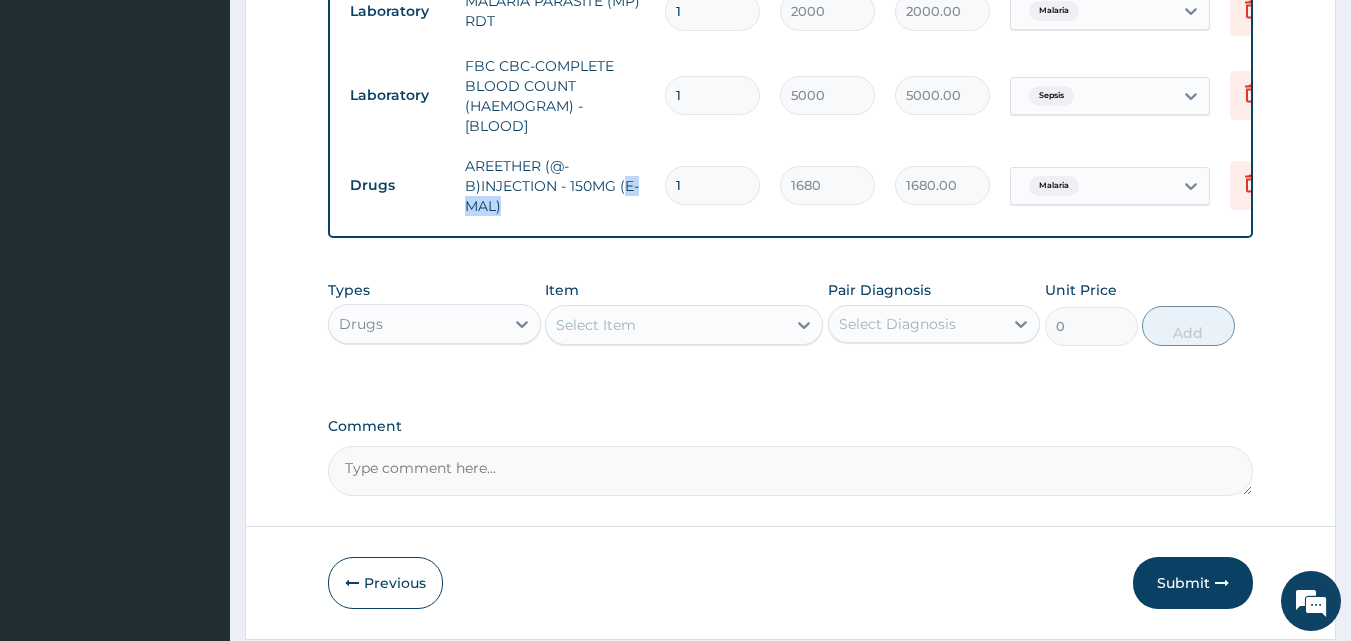 drag, startPoint x: 700, startPoint y: 170, endPoint x: 627, endPoint y: 188, distance: 75.18643 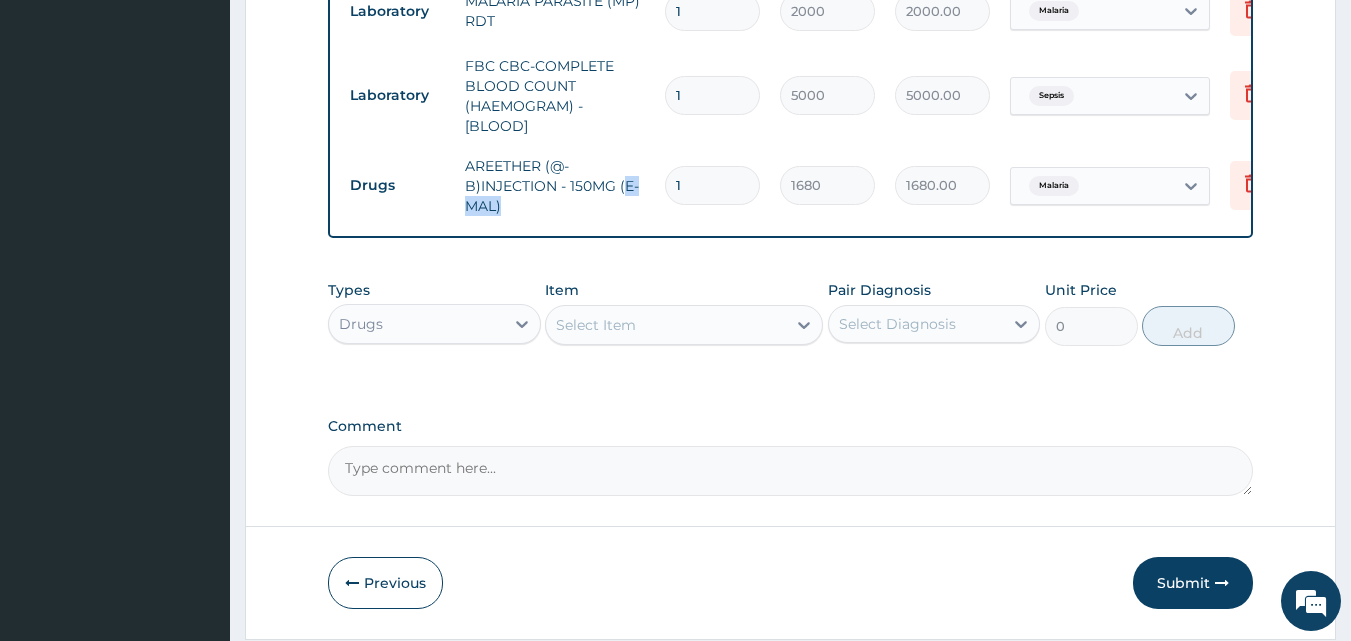 click on "Drugs AREETHER (@-B)INJECTION - 150MG (E-MAL) 1 1680 1680.00 Malaria Delete" at bounding box center (830, 186) 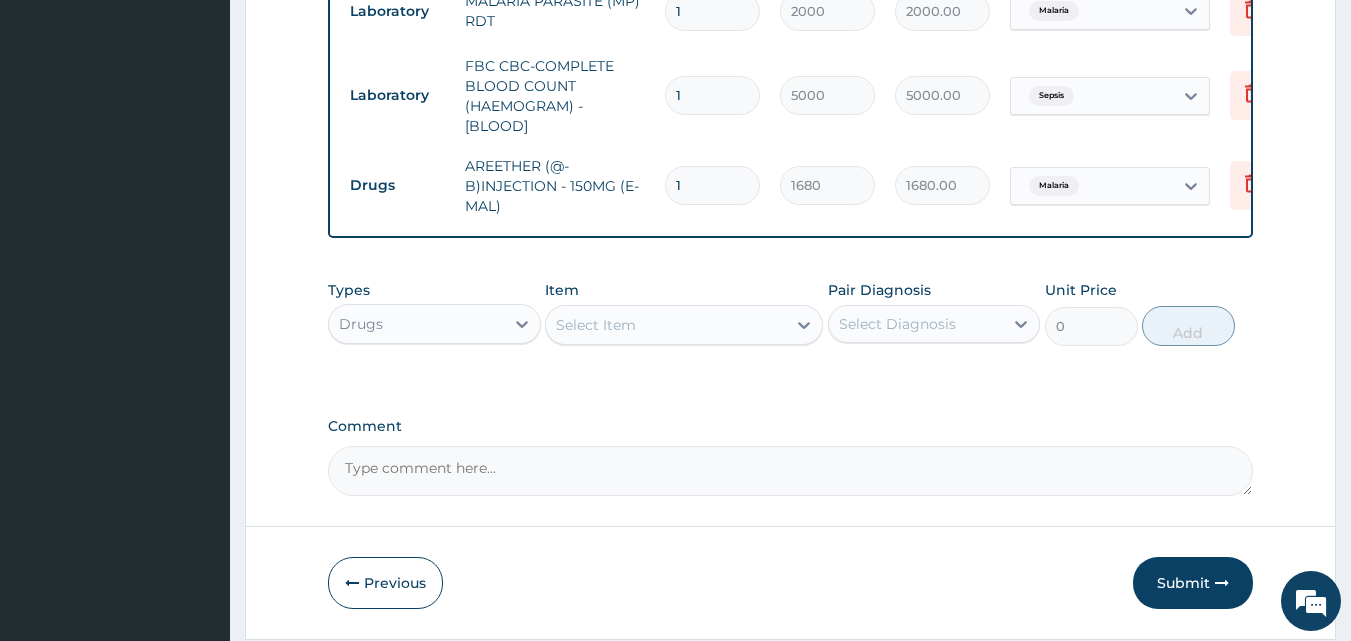 click on "1" at bounding box center (712, 185) 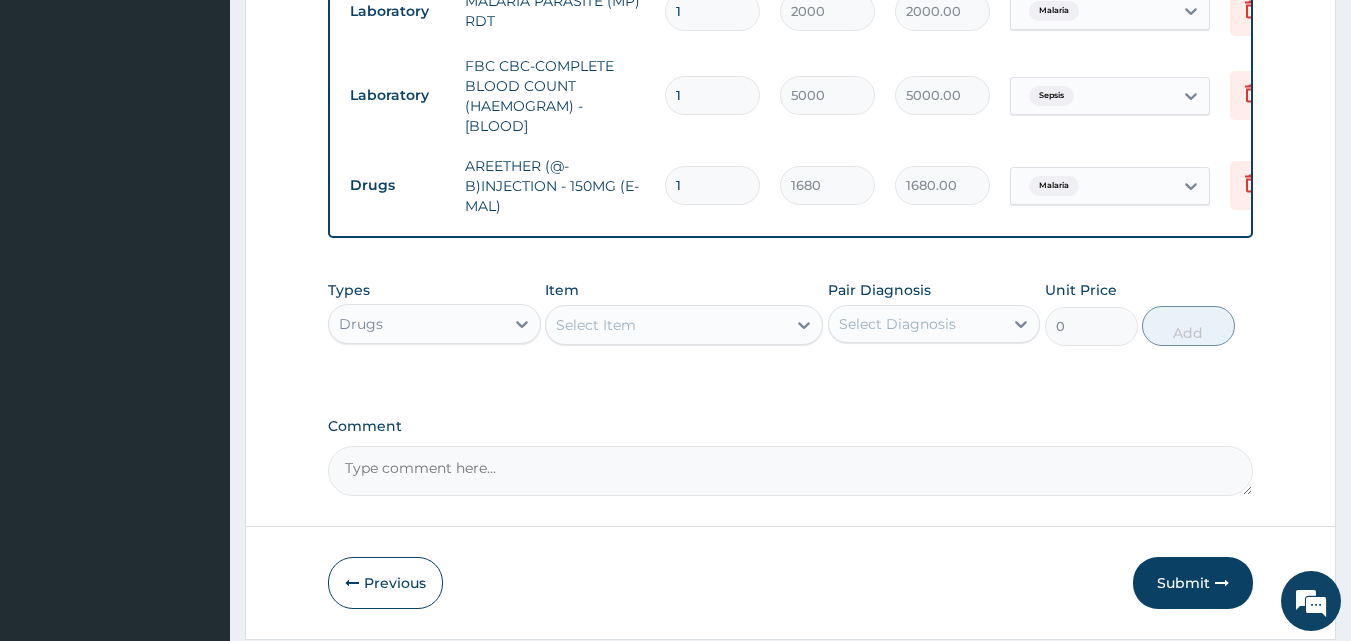 drag, startPoint x: 718, startPoint y: 186, endPoint x: 648, endPoint y: 193, distance: 70.34913 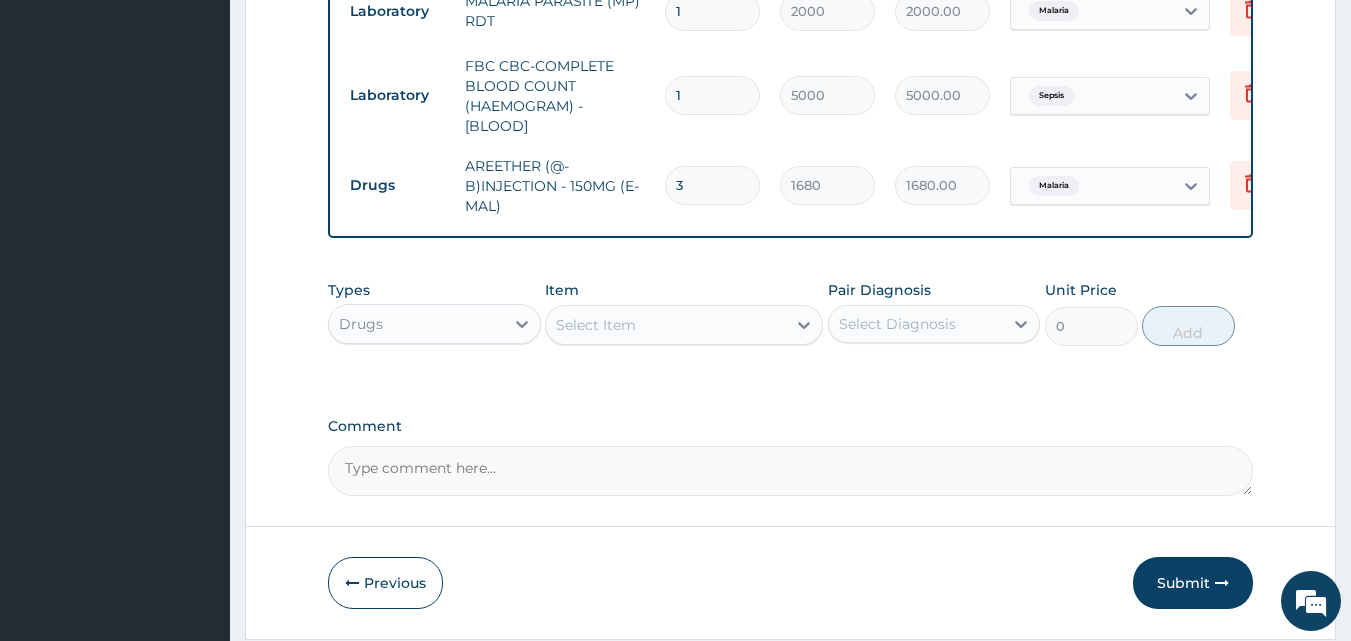 type on "5040.00" 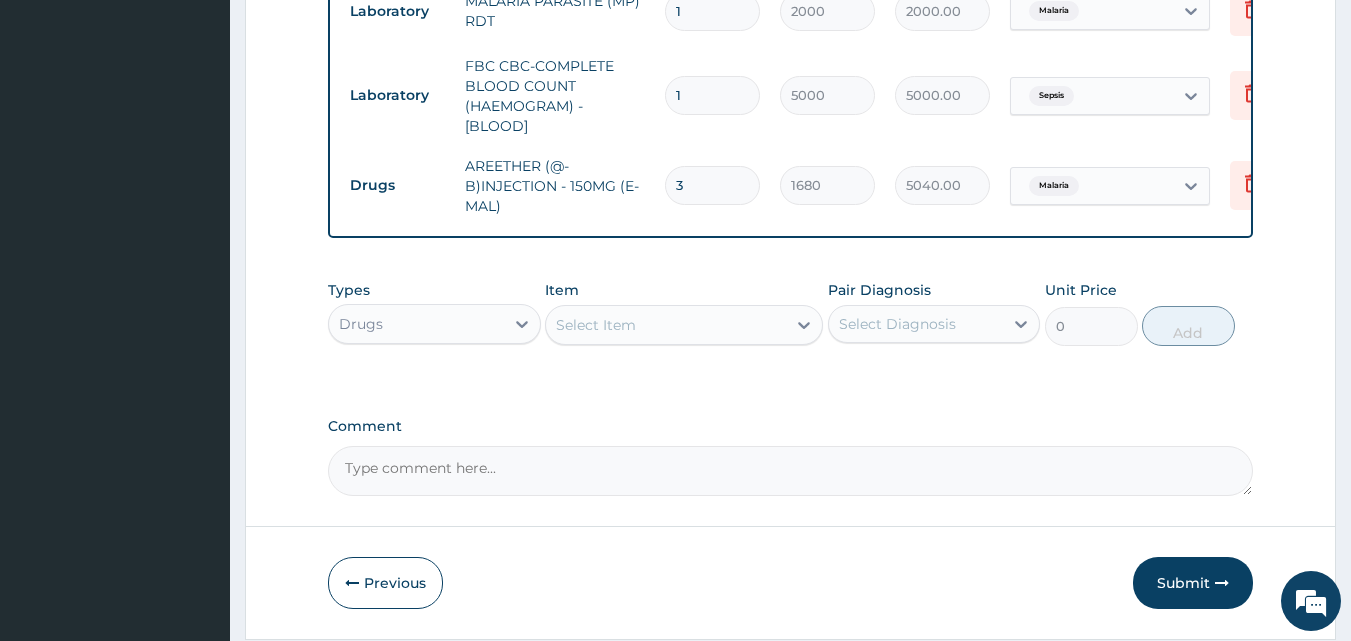 type on "3" 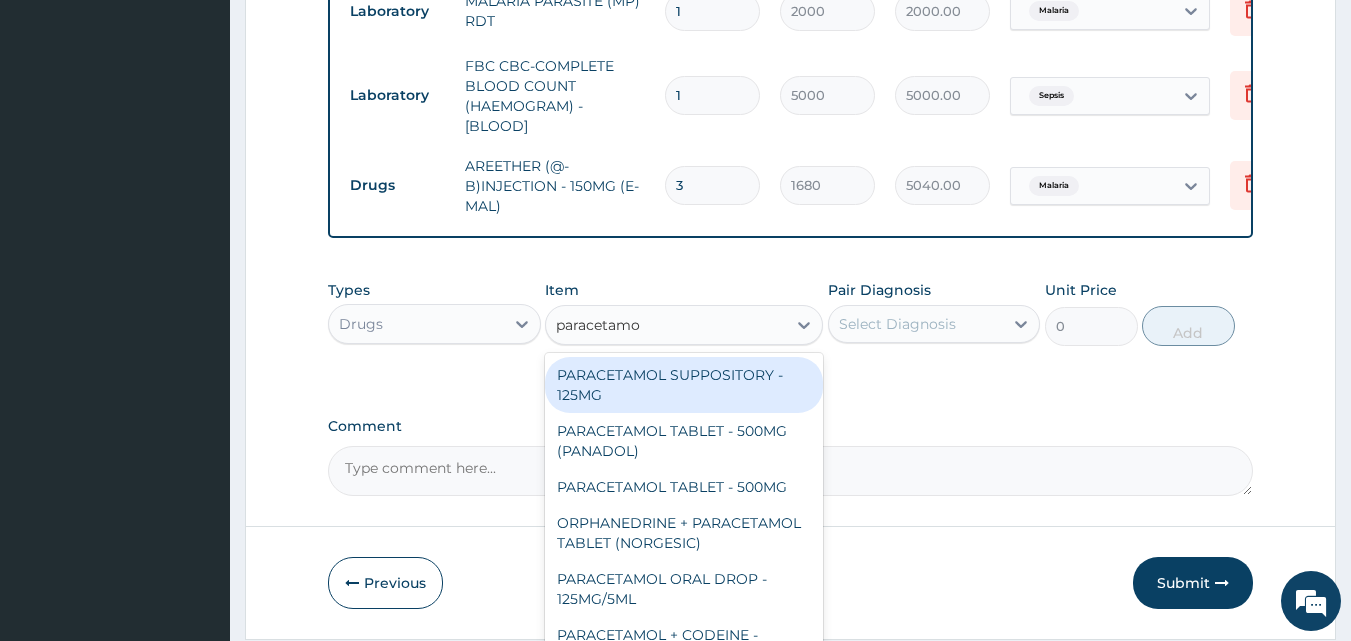 type on "paracetamol" 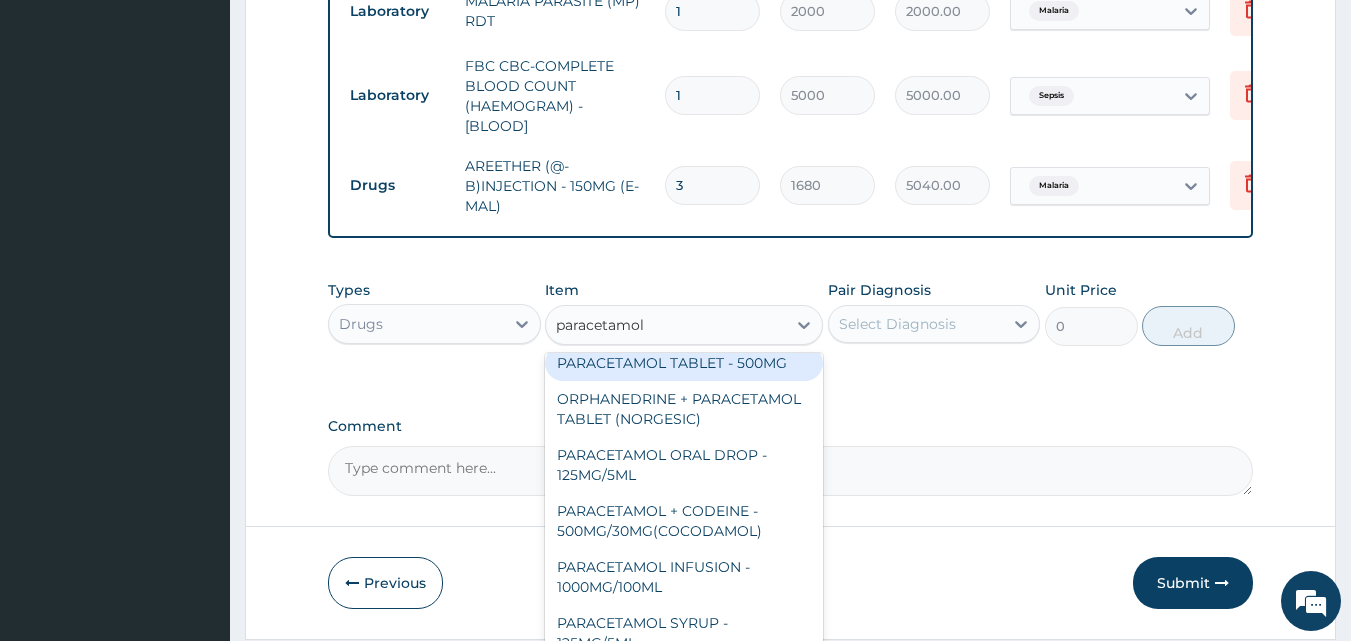 scroll, scrollTop: 212, scrollLeft: 0, axis: vertical 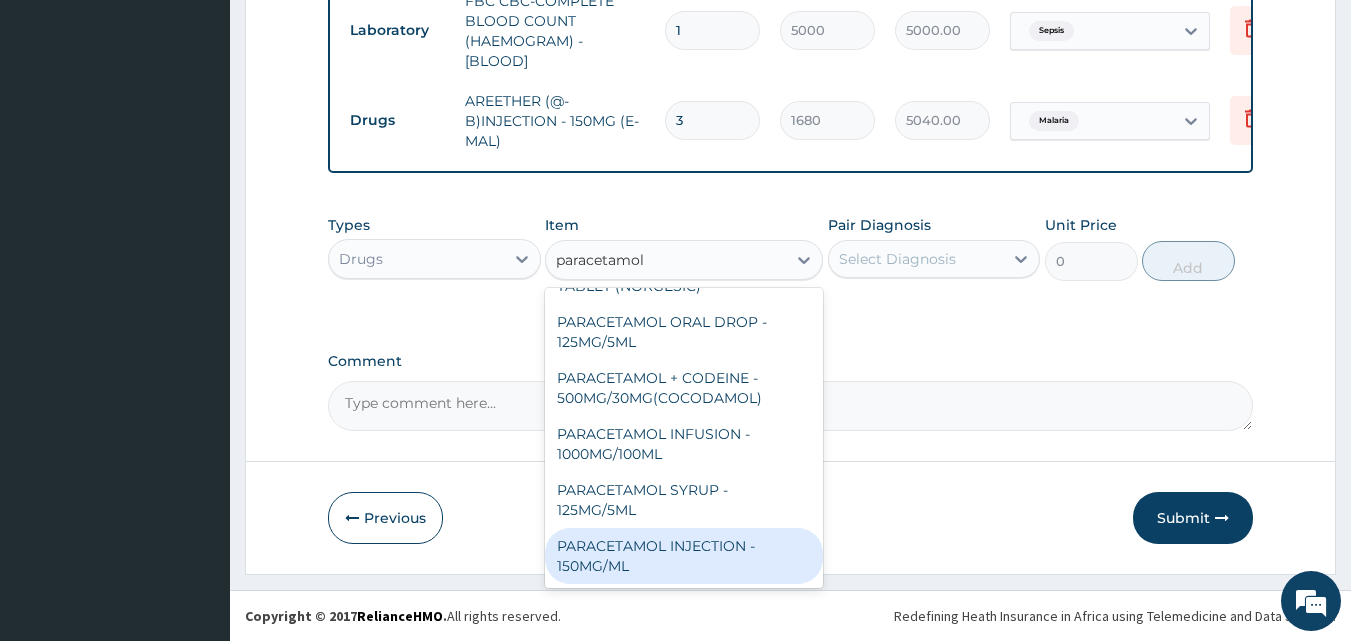 click on "PARACETAMOL INJECTION - 150MG/ML" at bounding box center [684, 556] 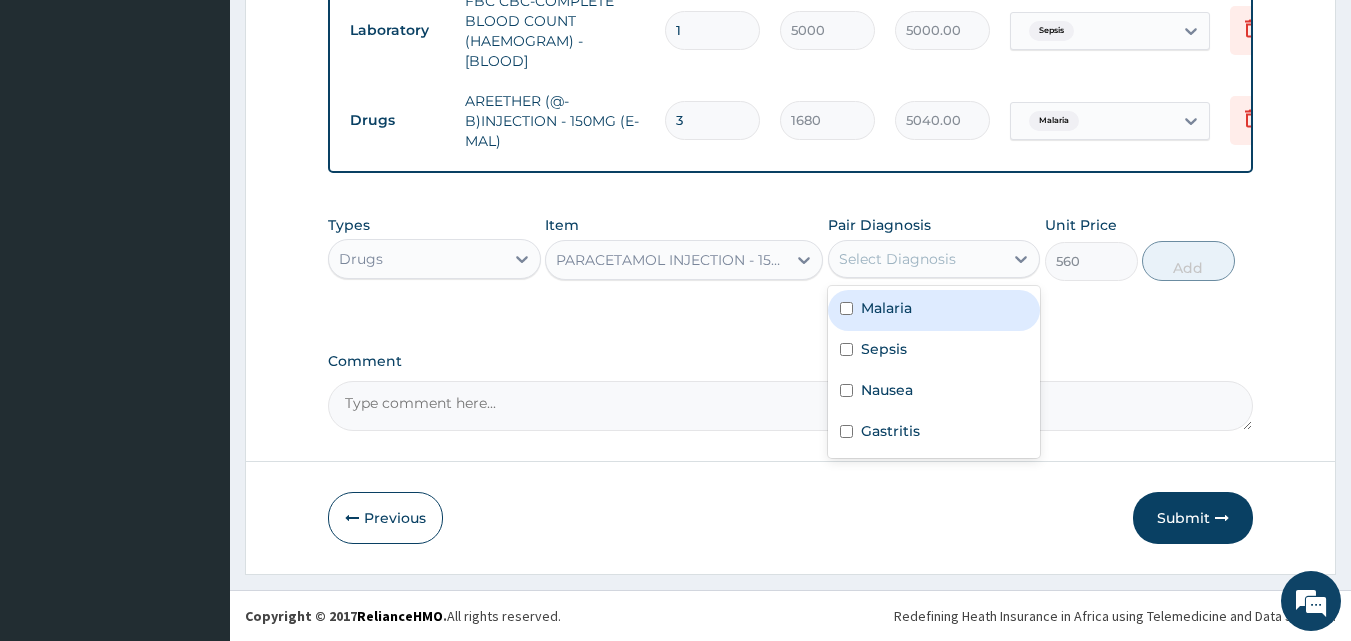 click on "Select Diagnosis" at bounding box center [897, 259] 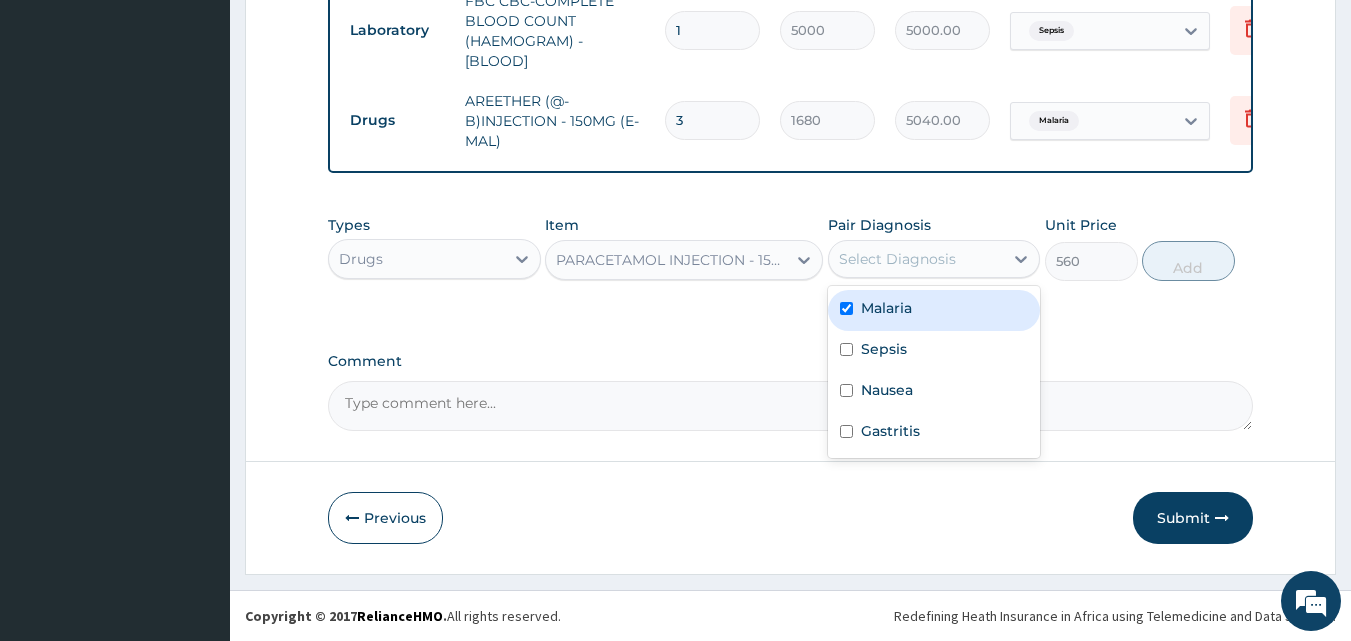 checkbox on "true" 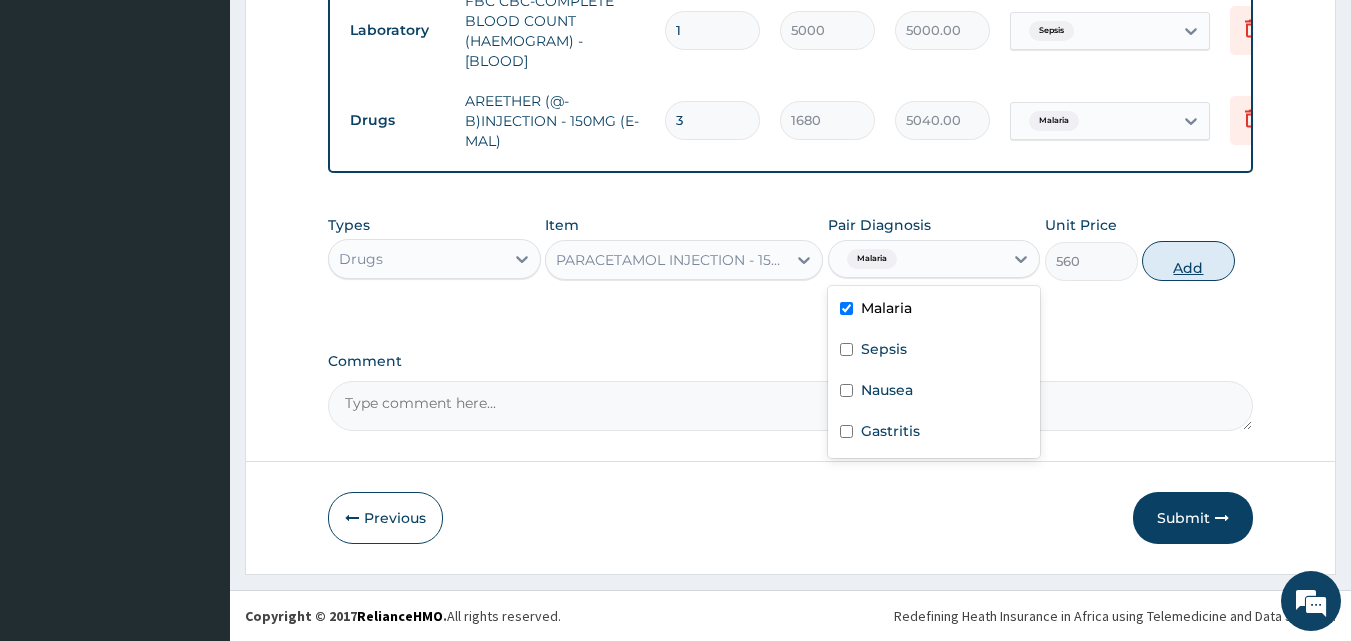 click on "Add" at bounding box center (1188, 261) 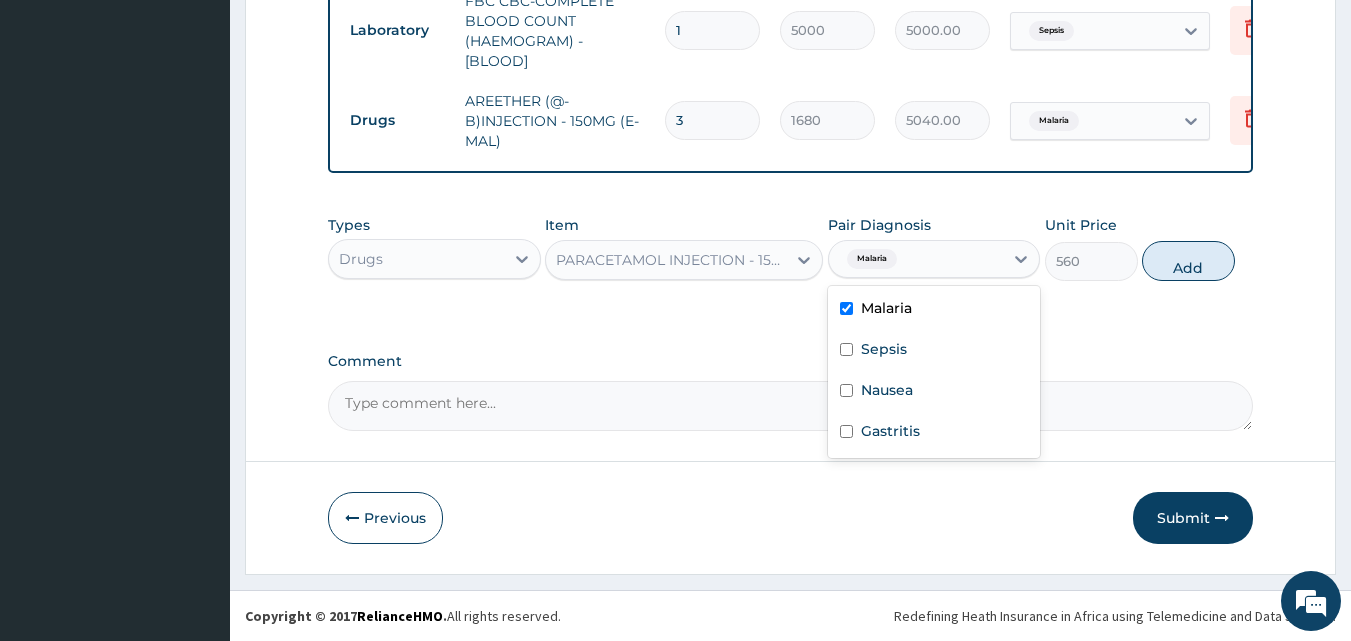 type on "0" 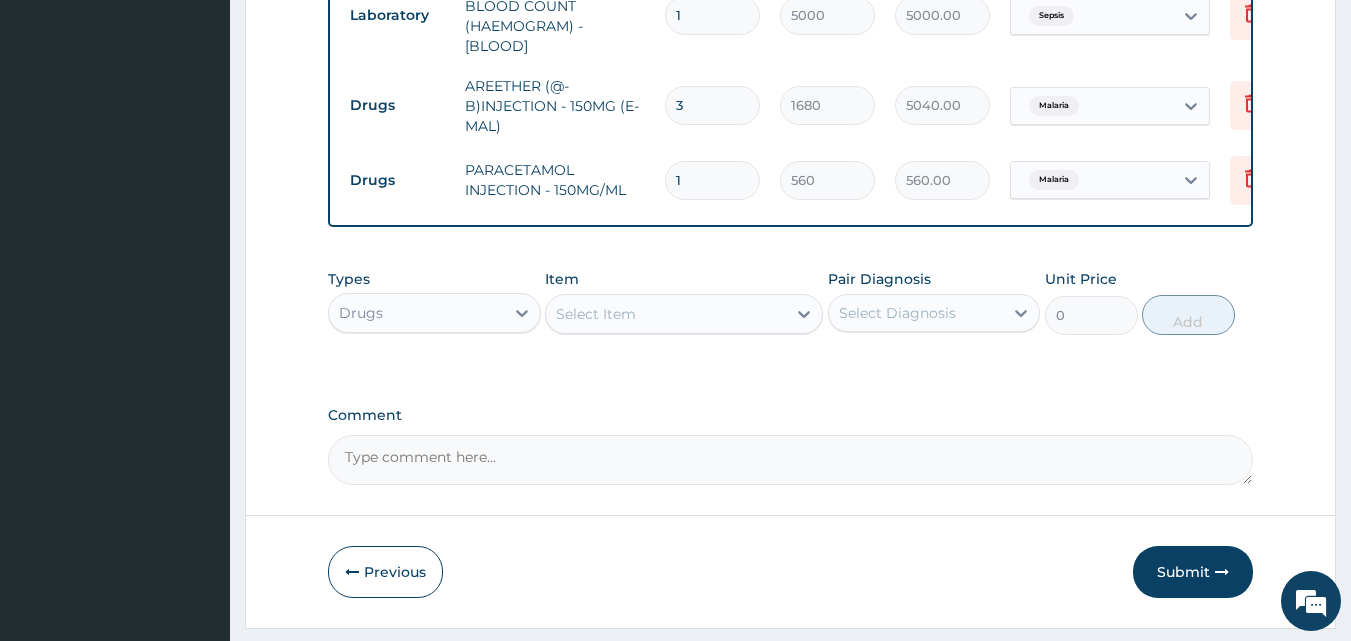 drag, startPoint x: 711, startPoint y: 187, endPoint x: 671, endPoint y: 181, distance: 40.4475 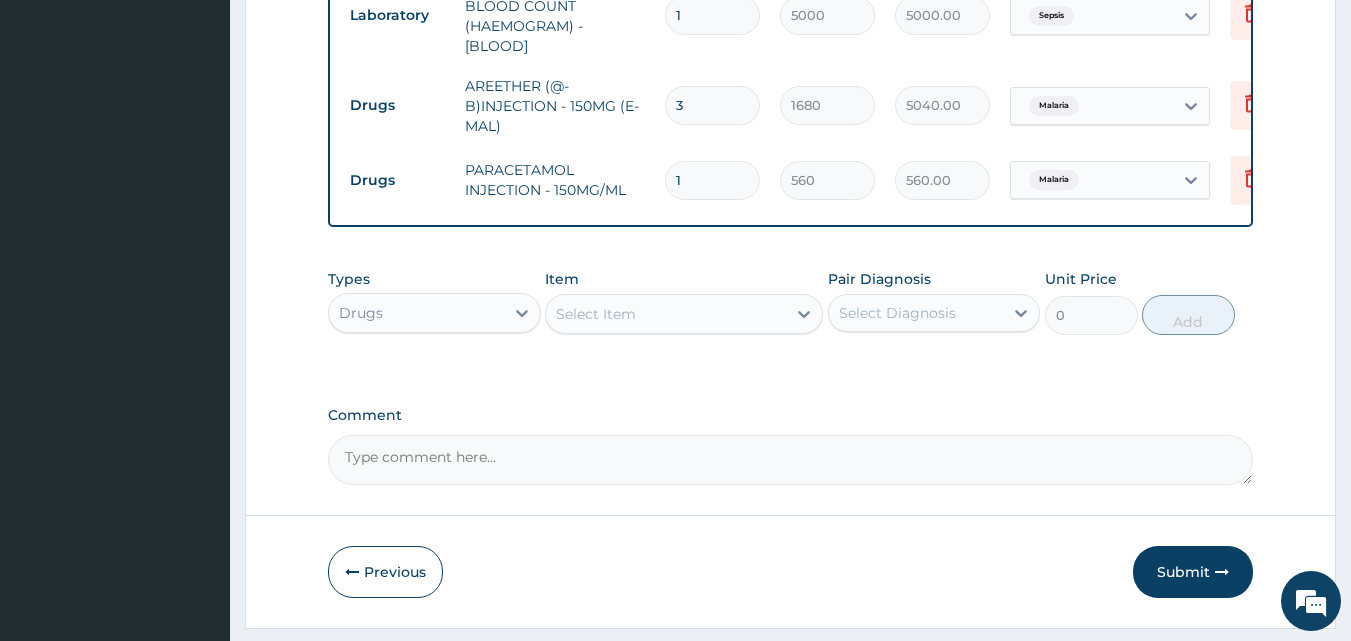 click on "1" at bounding box center (712, 180) 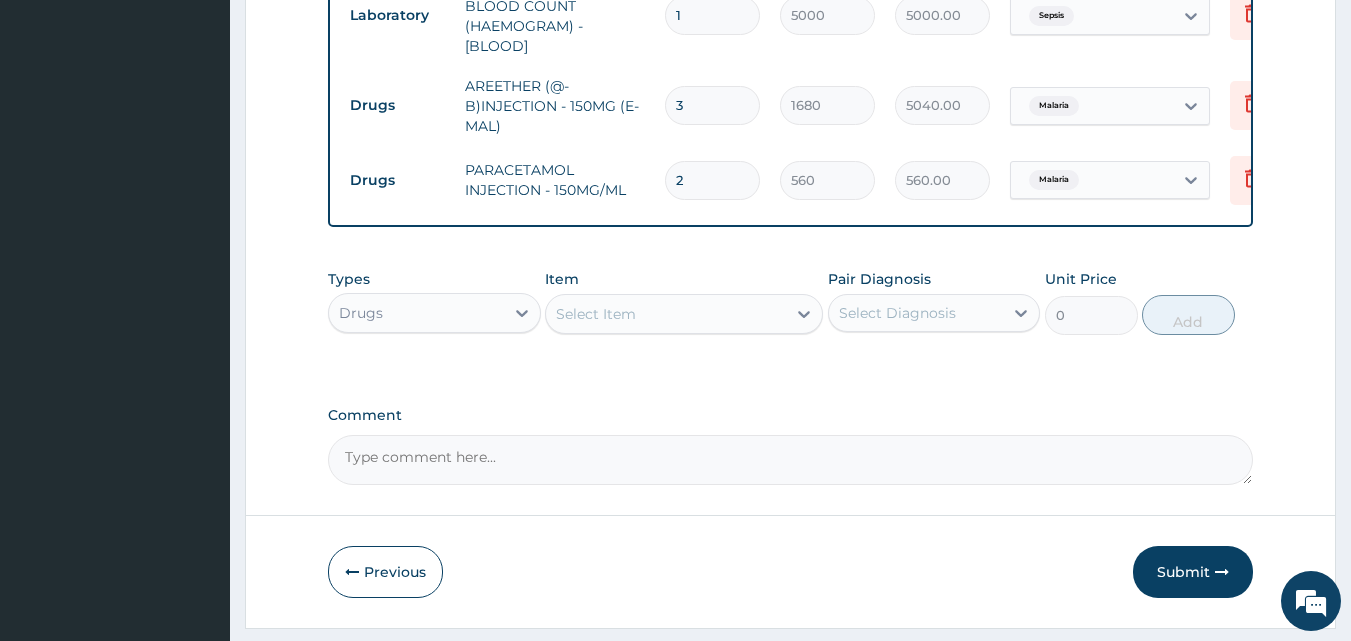 type on "1120.00" 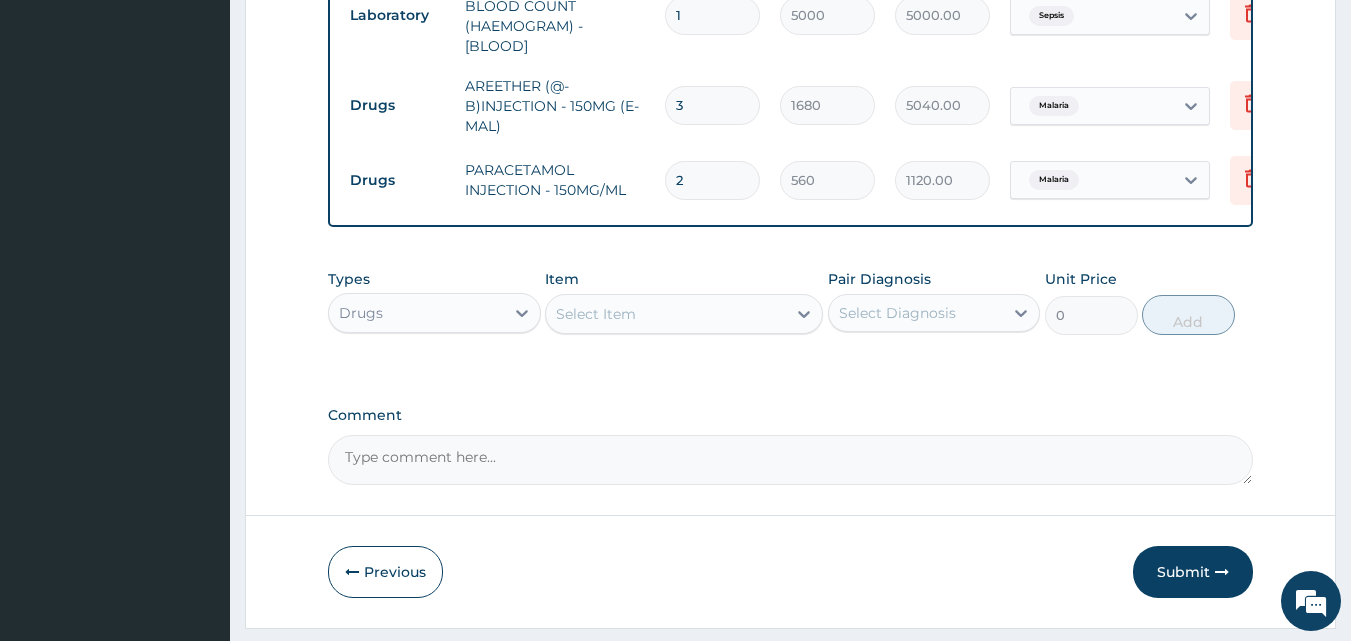 type on "2" 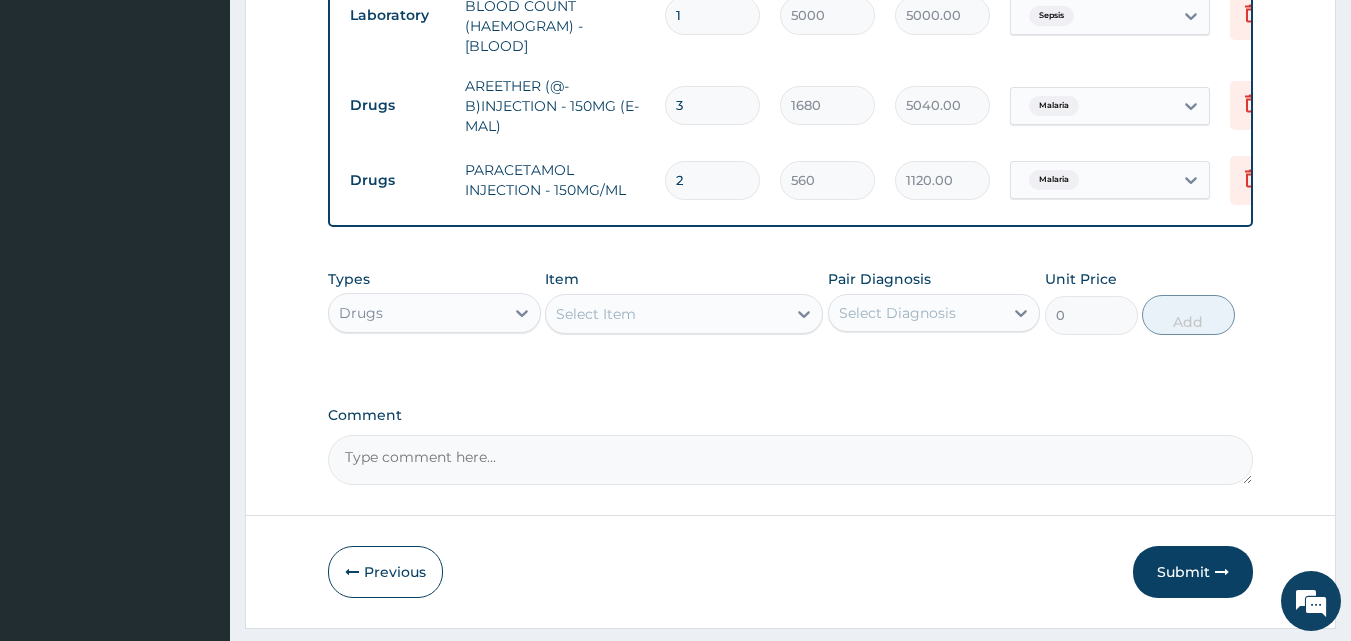 click on "Select Item" at bounding box center (666, 314) 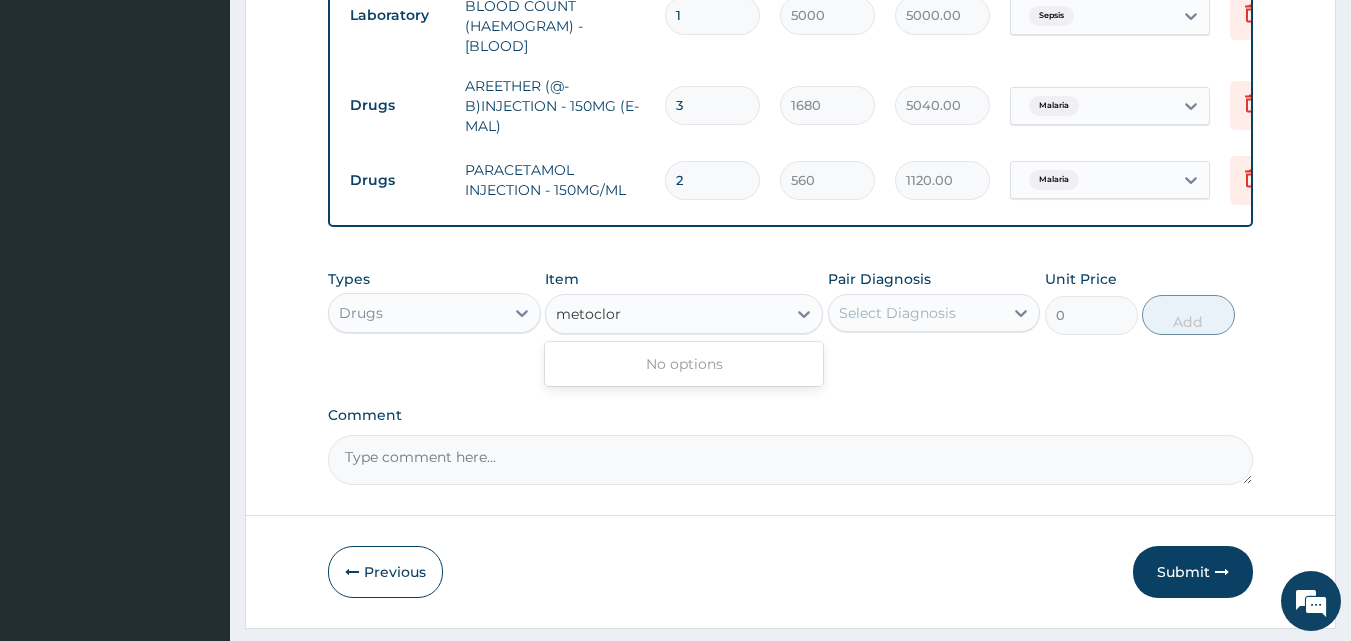 type on "metoclo" 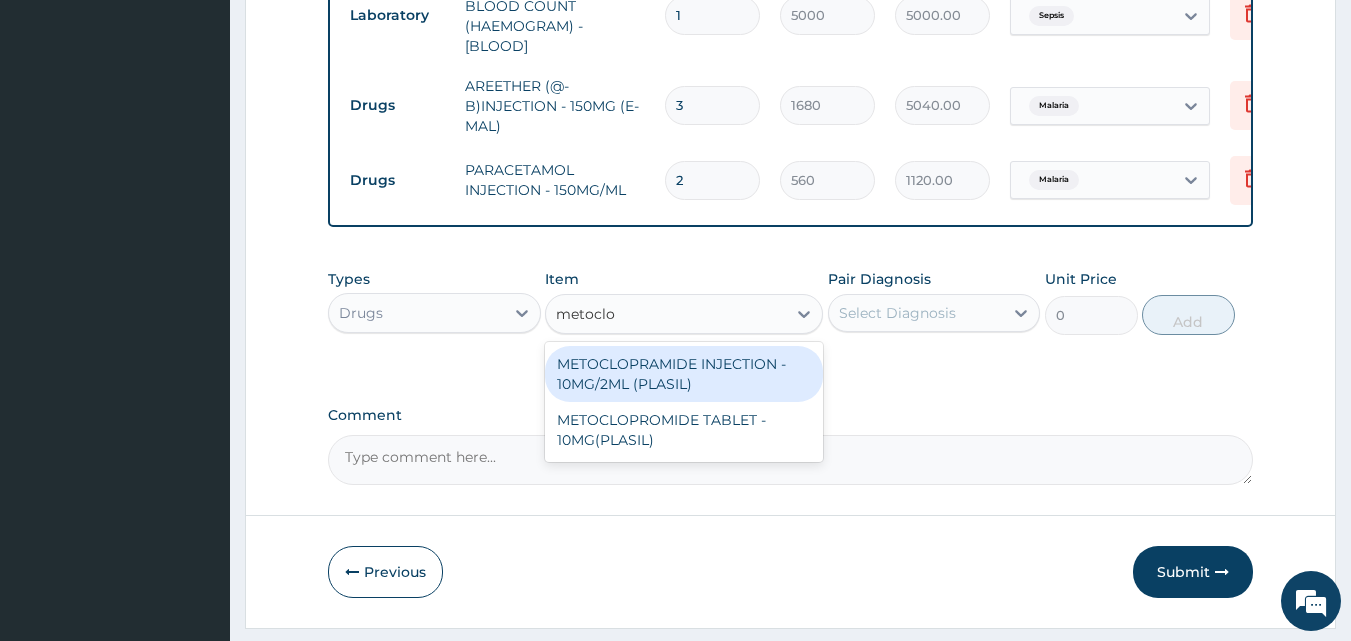 click on "METOCLOPRAMIDE INJECTION - 10MG/2ML (PLASIL)" at bounding box center (684, 374) 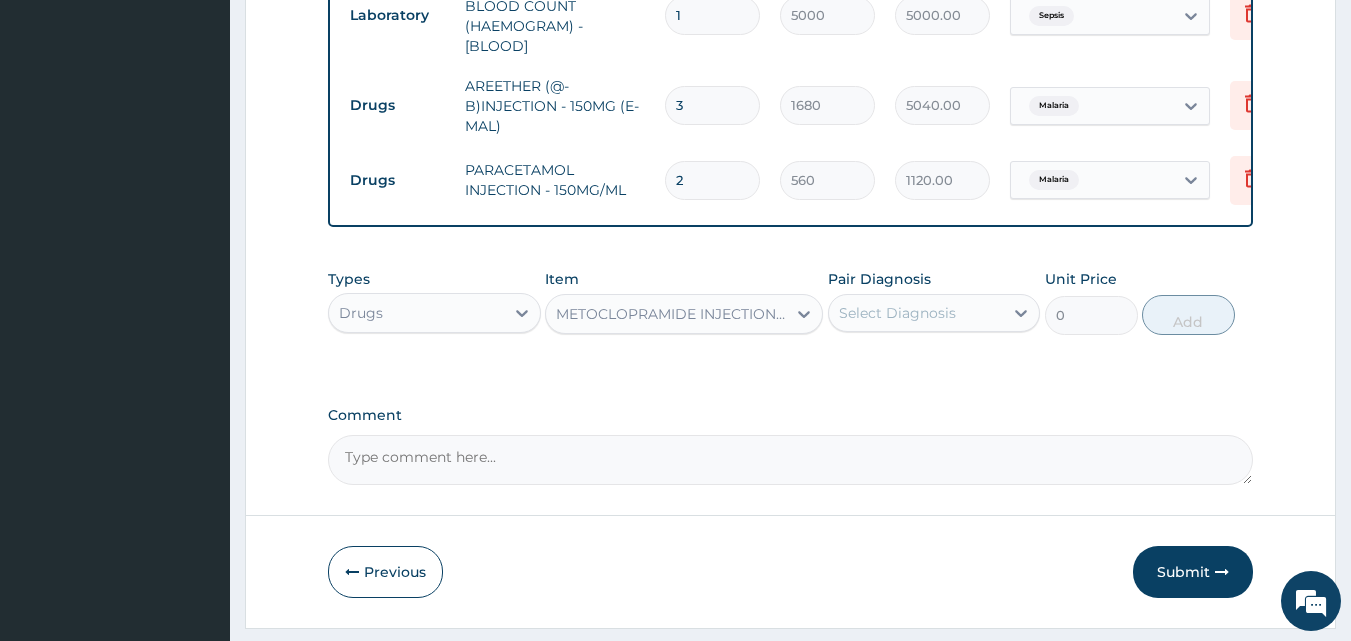 type 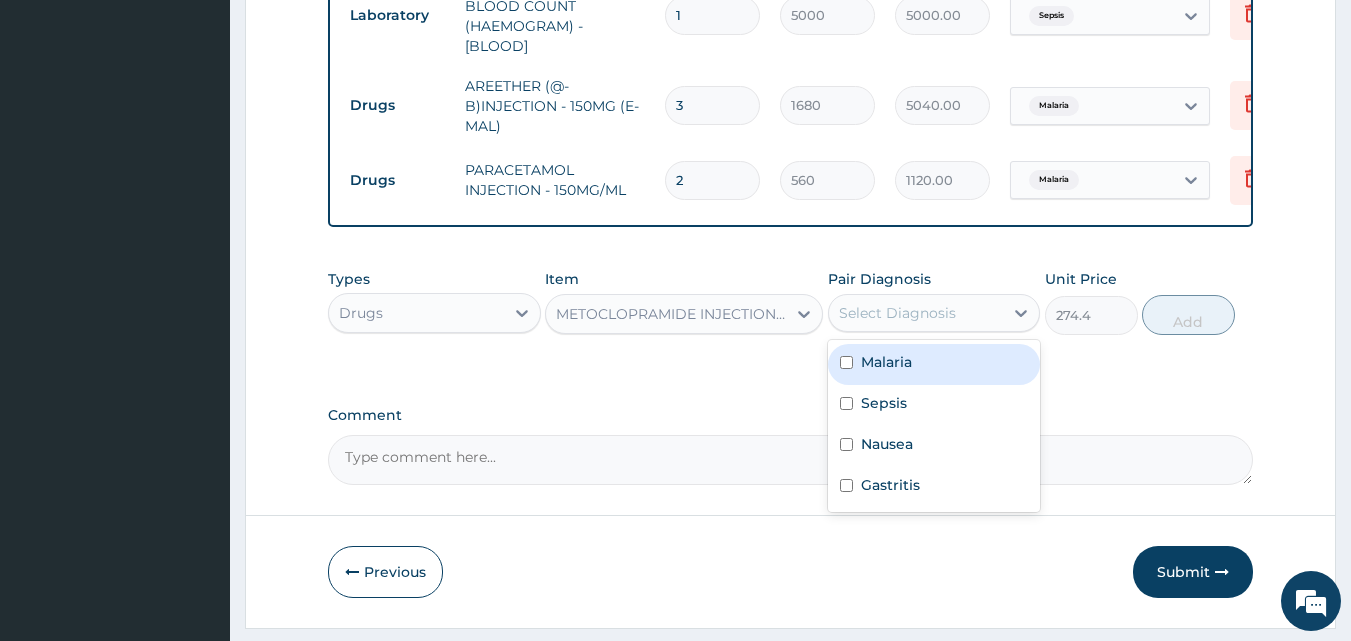 click on "Select Diagnosis" at bounding box center [897, 313] 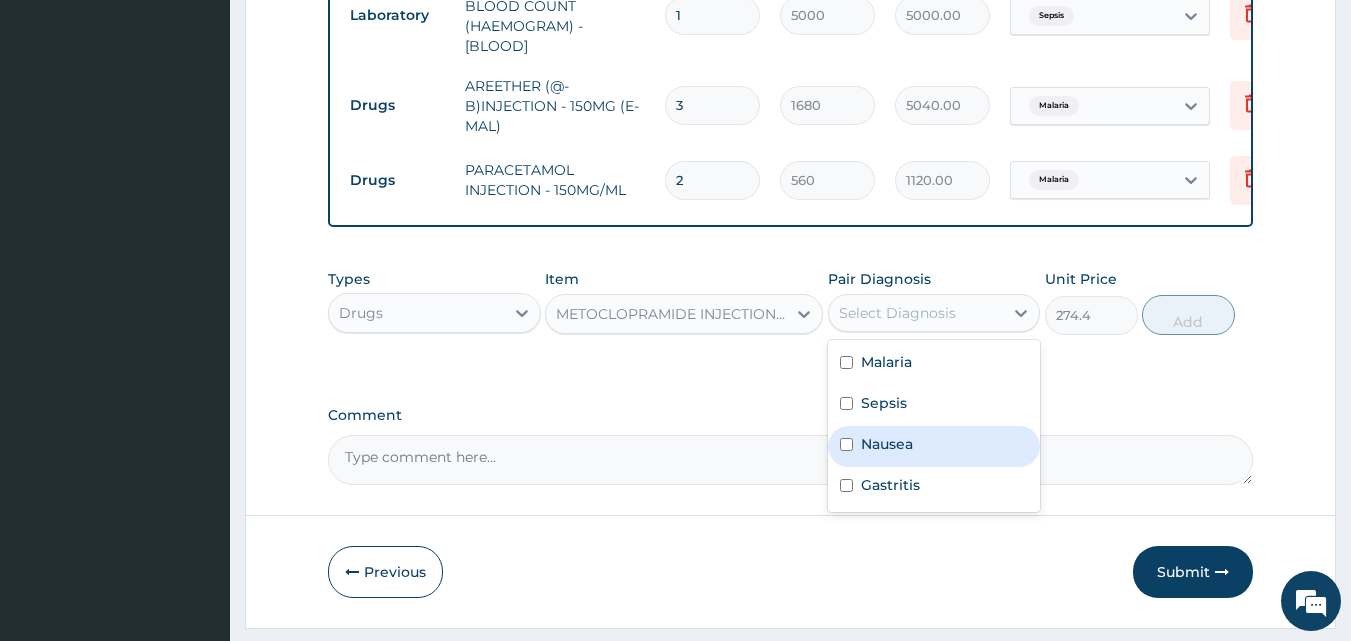 click on "Nausea" at bounding box center [934, 446] 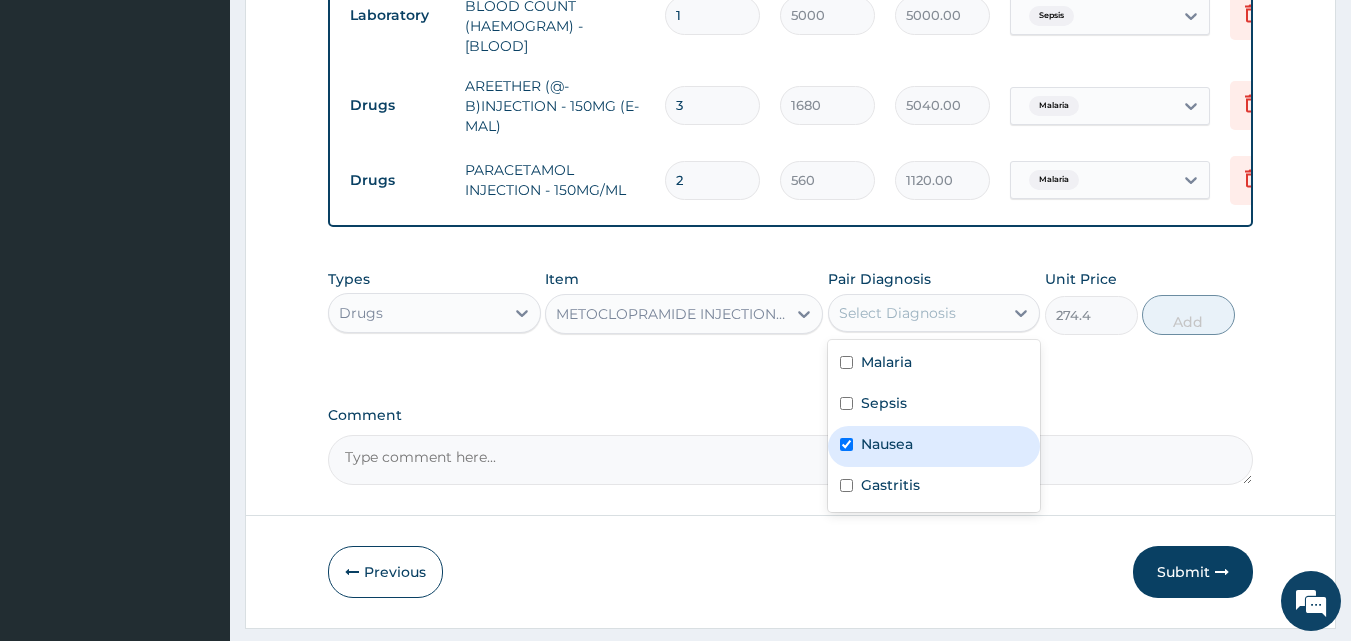 checkbox on "true" 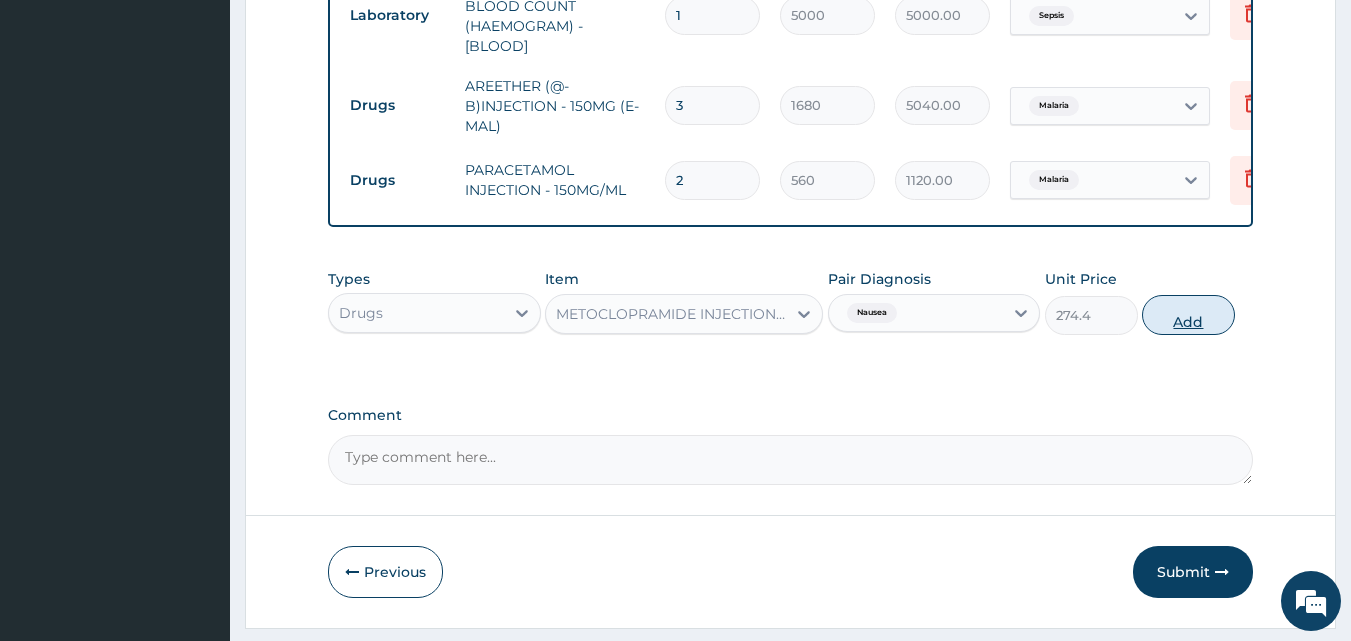 click on "Add" at bounding box center [1188, 315] 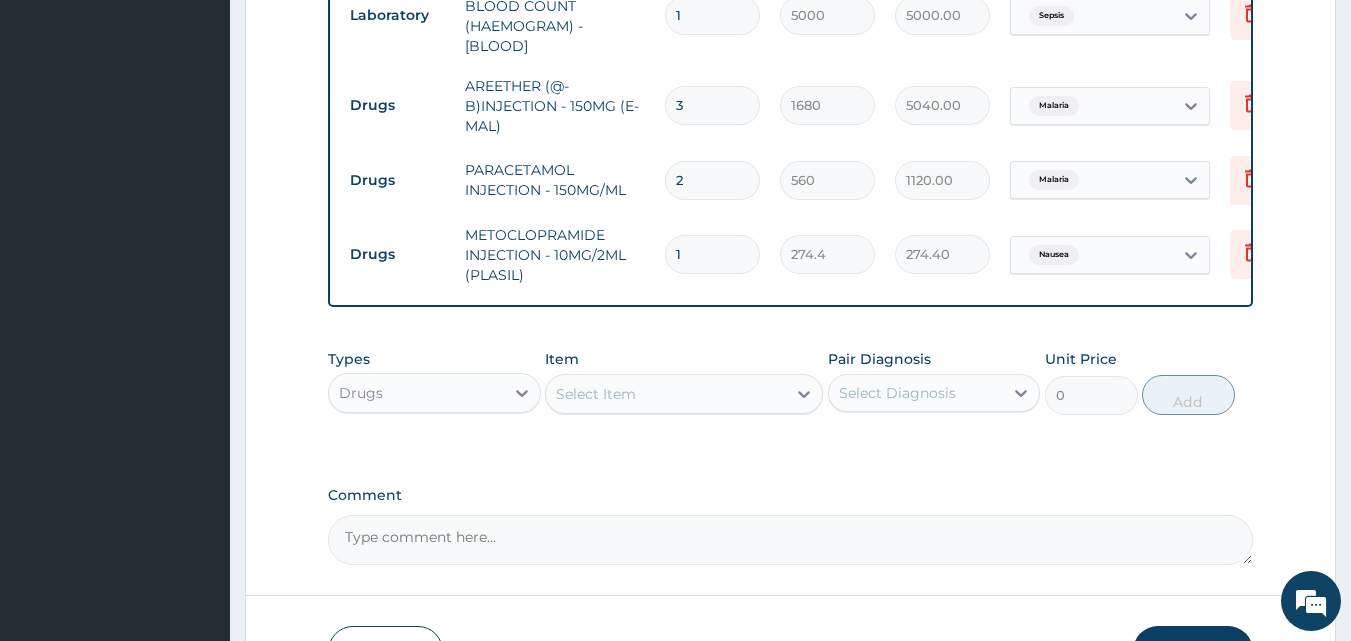 click on "Nausea" at bounding box center [1051, 255] 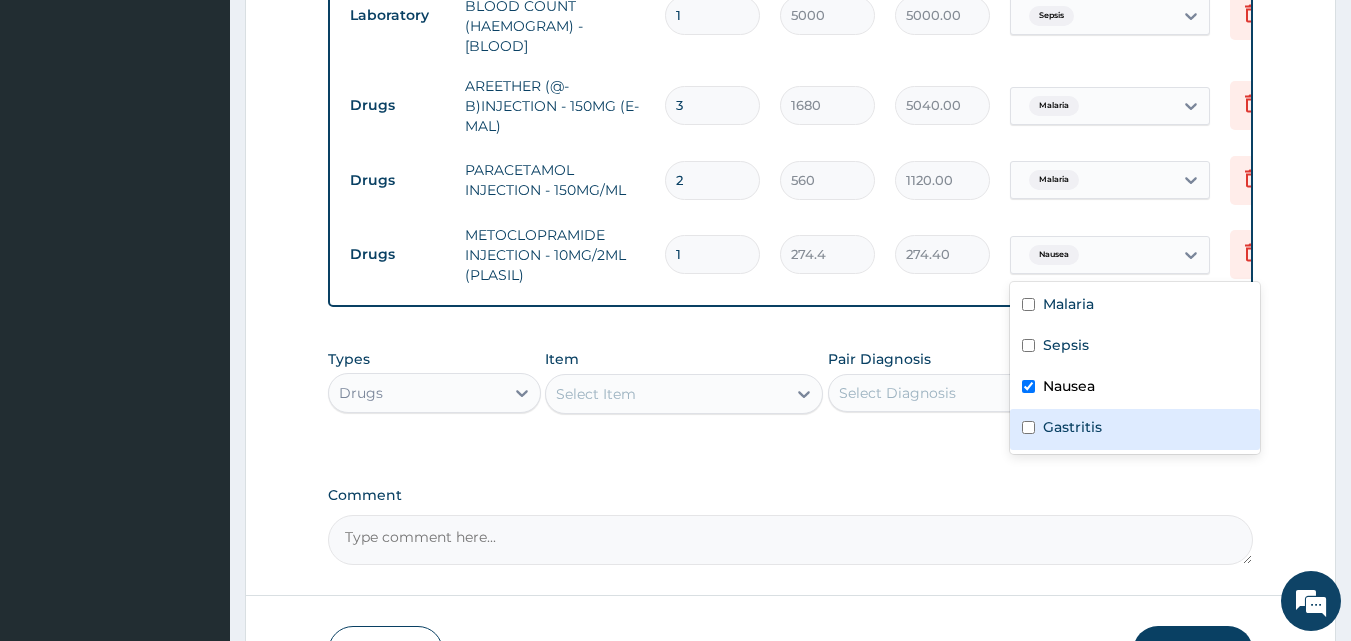 drag, startPoint x: 1083, startPoint y: 430, endPoint x: 1080, endPoint y: 420, distance: 10.440307 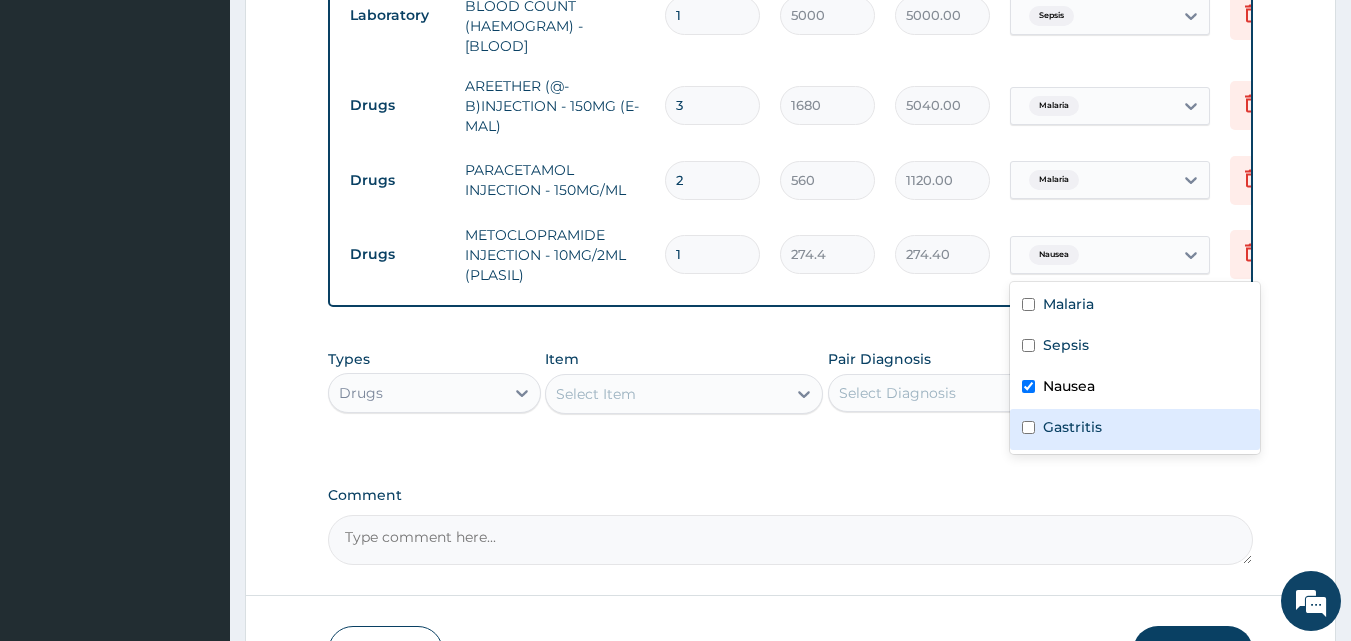 click on "Gastritis" at bounding box center [1072, 427] 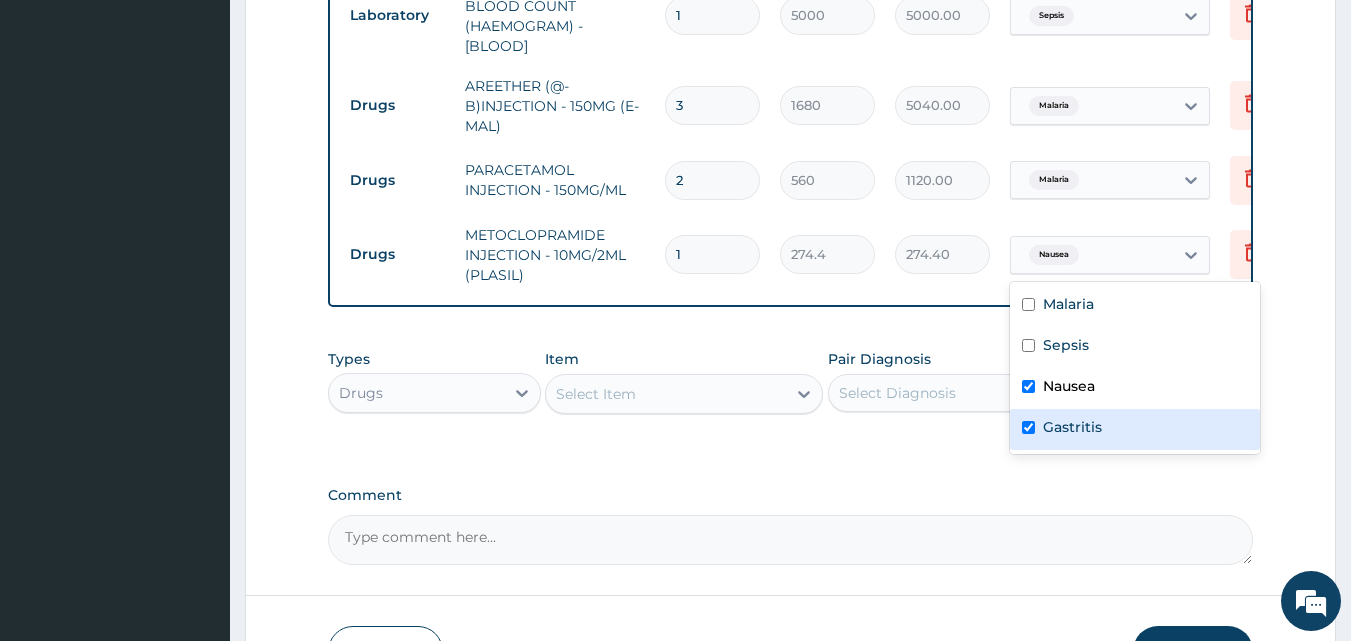 checkbox on "true" 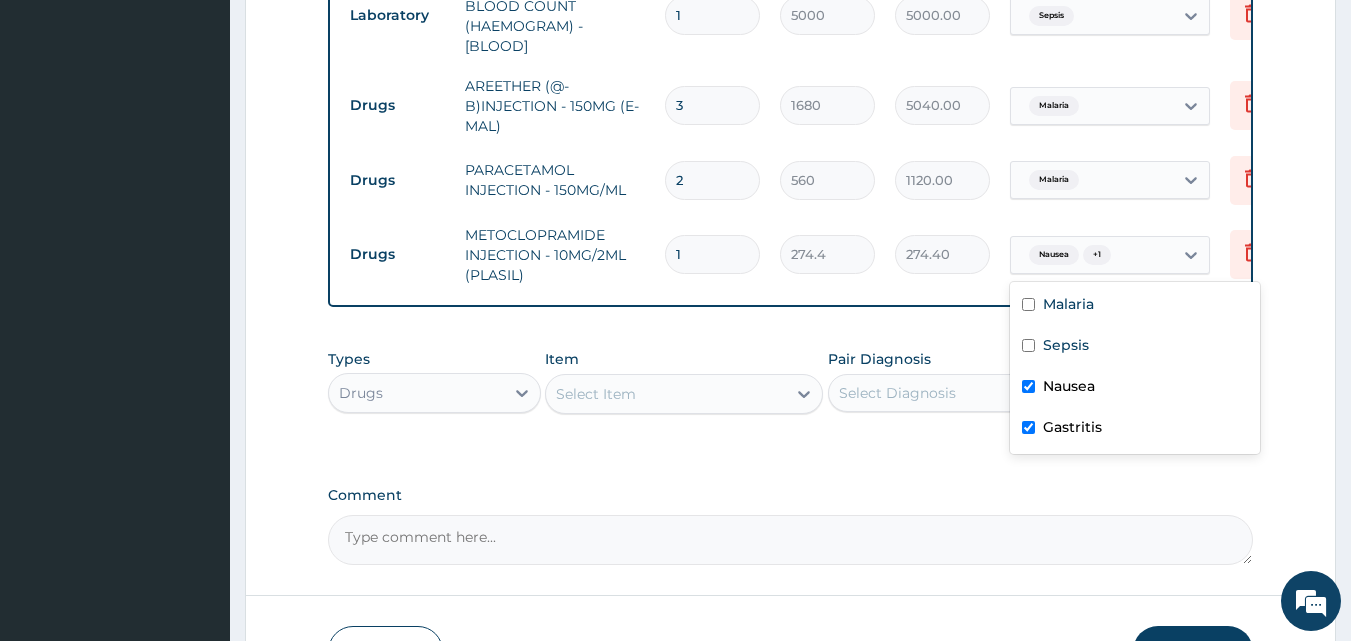 drag, startPoint x: 663, startPoint y: 507, endPoint x: 617, endPoint y: 477, distance: 54.91812 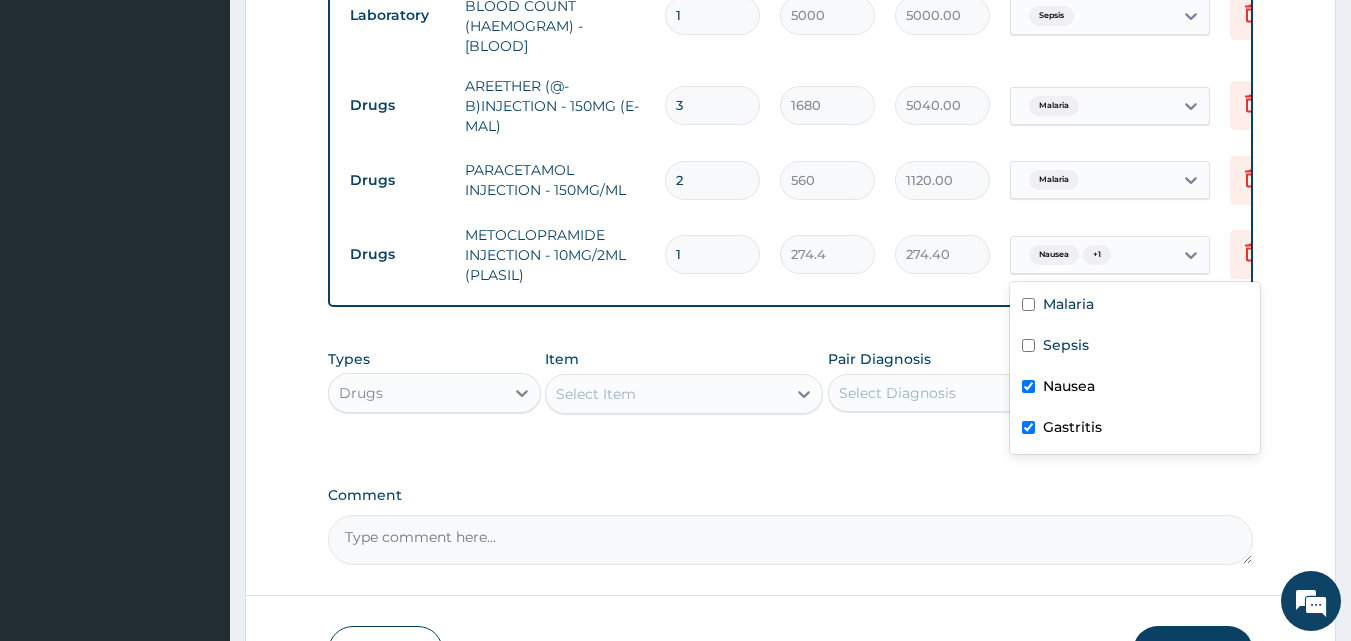 click on "Comment" at bounding box center [791, 495] 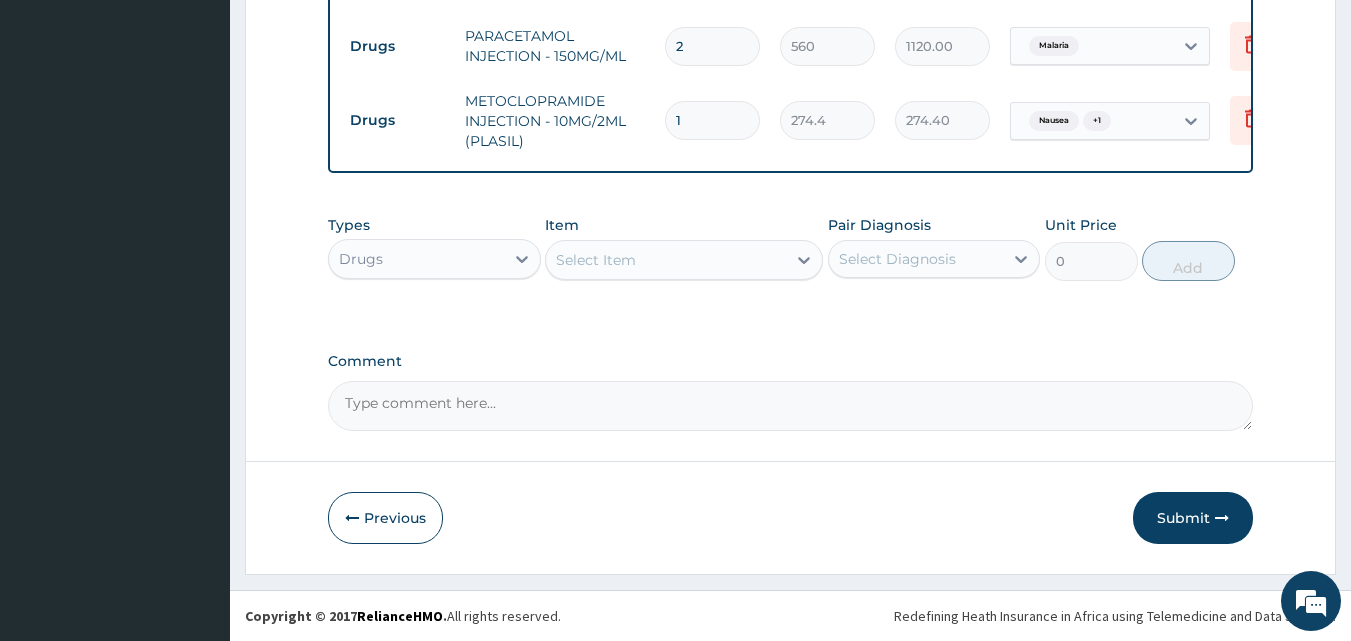 scroll, scrollTop: 1050, scrollLeft: 0, axis: vertical 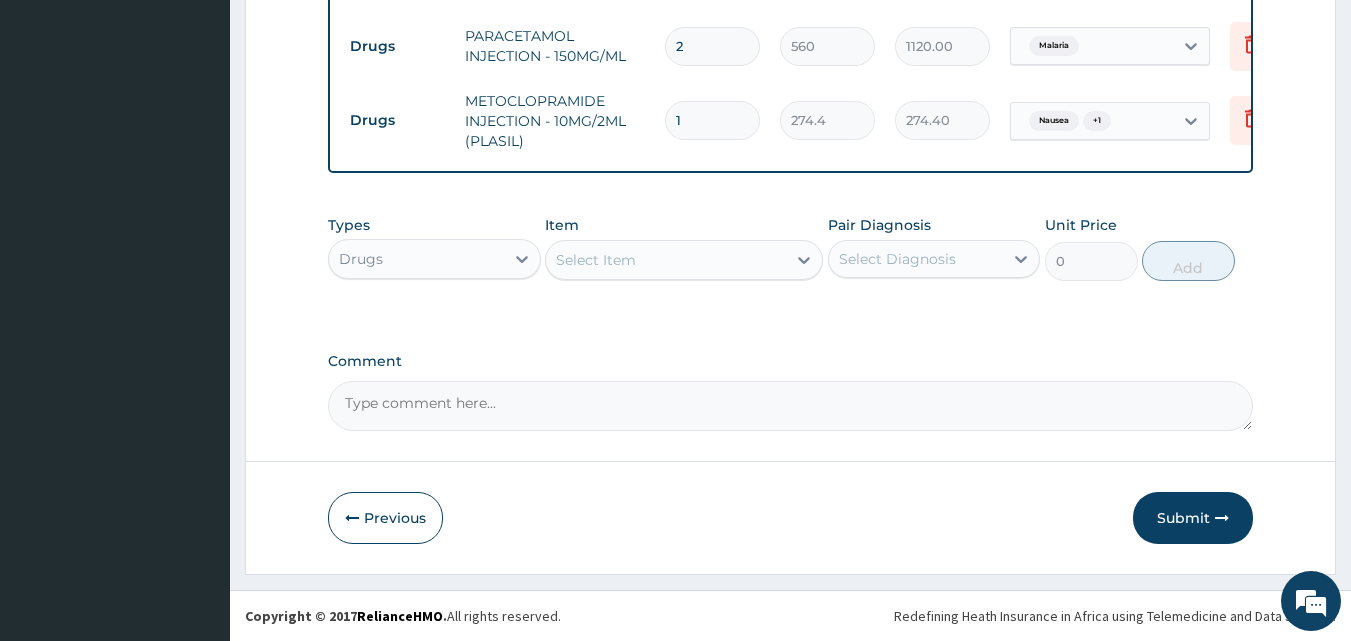 click on "Select Item" at bounding box center [666, 260] 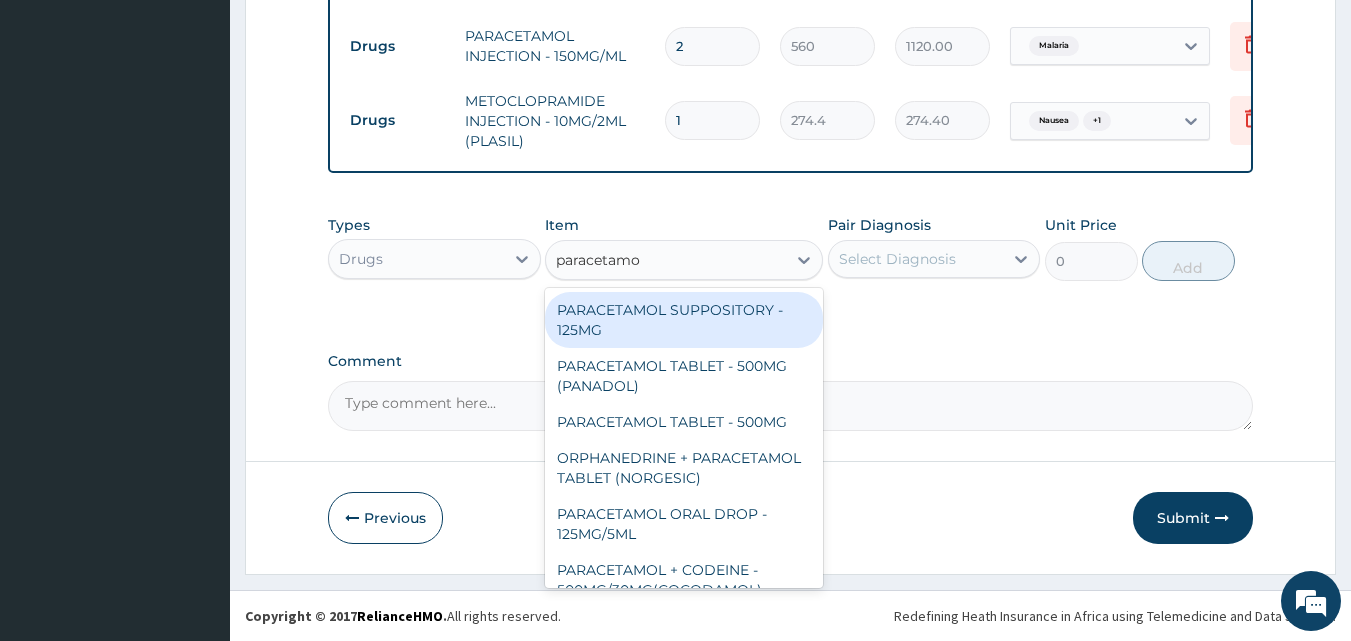 type on "paracetamol" 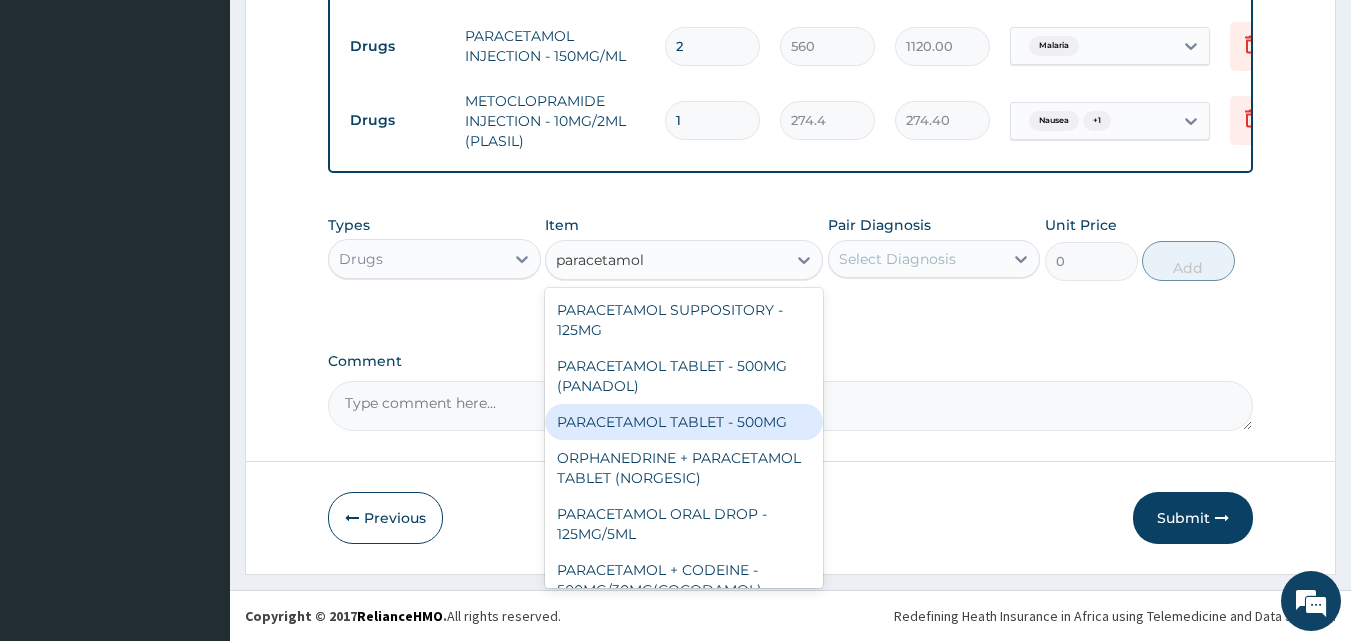 drag, startPoint x: 729, startPoint y: 426, endPoint x: 845, endPoint y: 316, distance: 159.86244 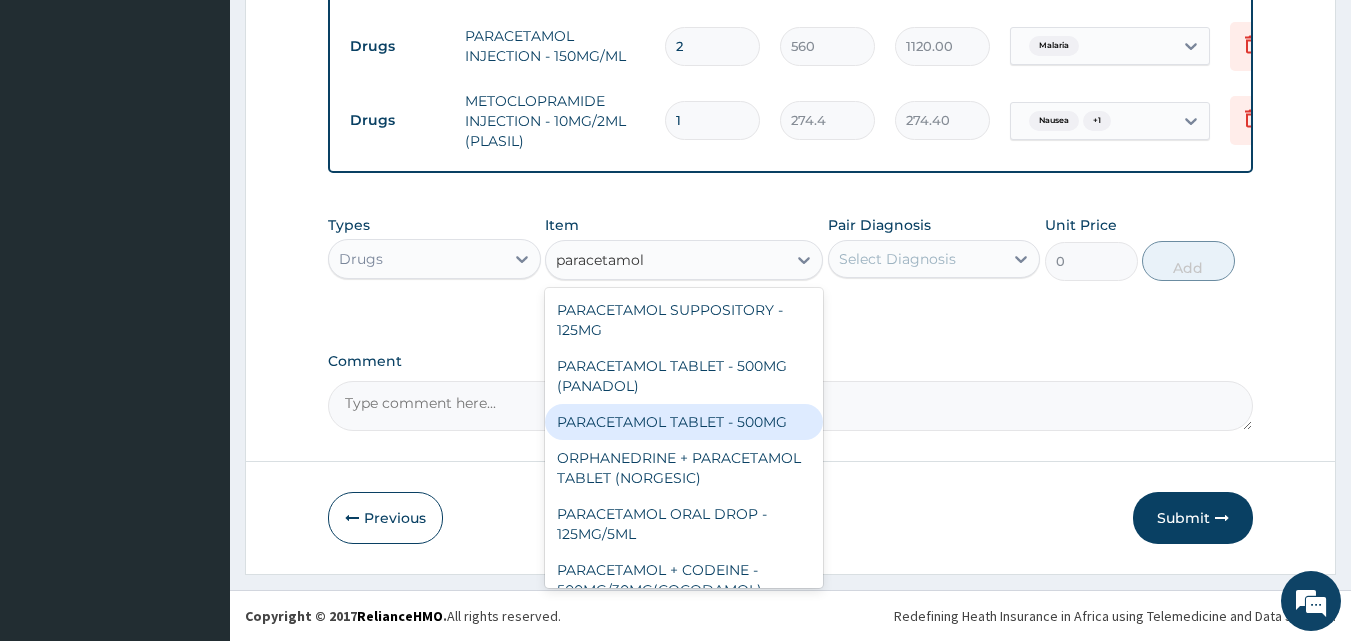 click on "PARACETAMOL TABLET - 500MG" at bounding box center [684, 422] 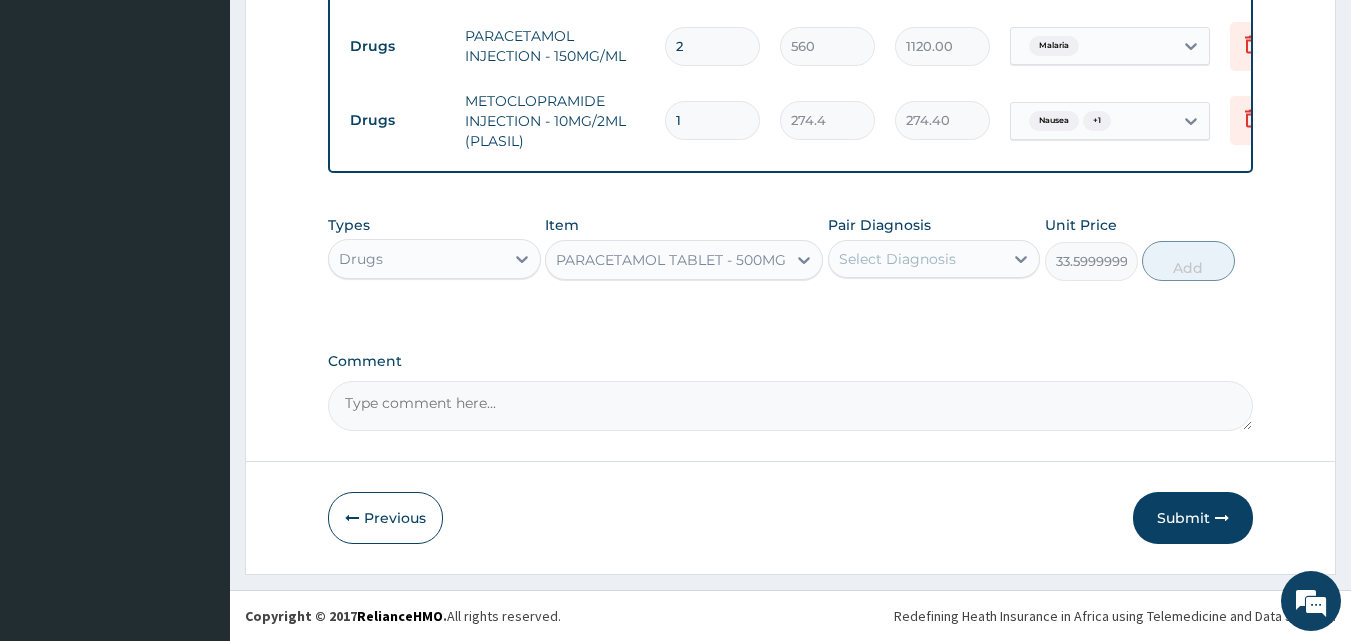 click on "Select Diagnosis" at bounding box center [897, 259] 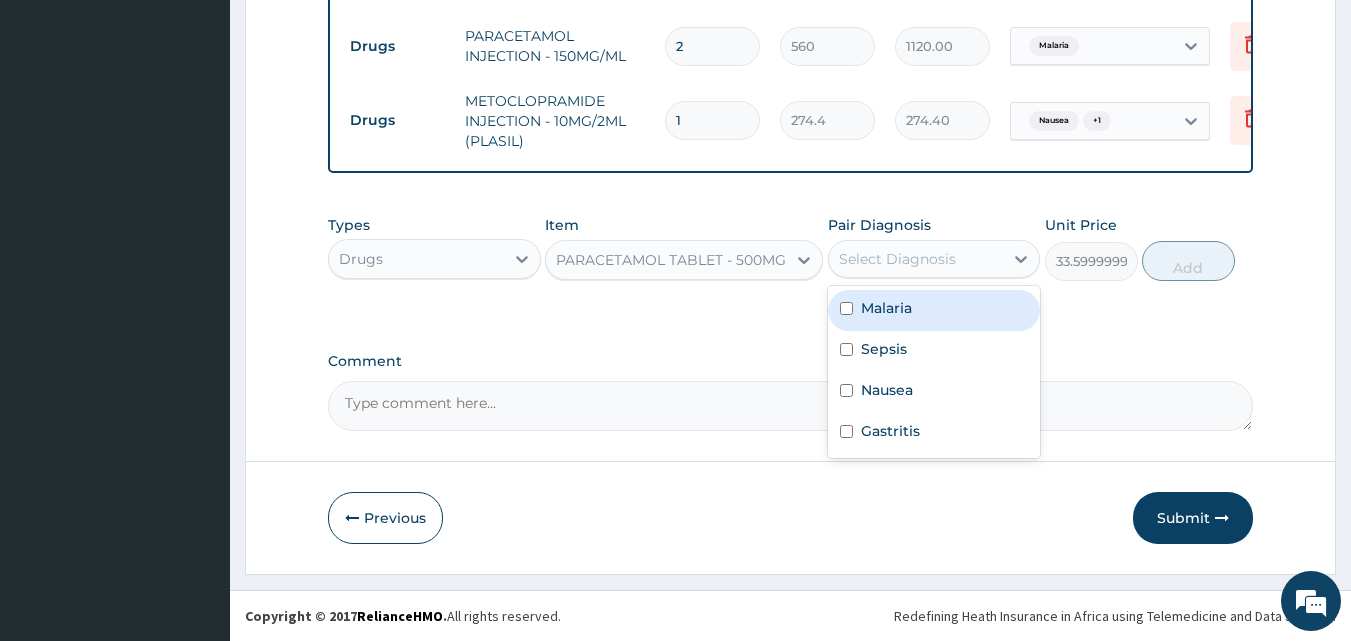 drag, startPoint x: 915, startPoint y: 316, endPoint x: 1145, endPoint y: 318, distance: 230.0087 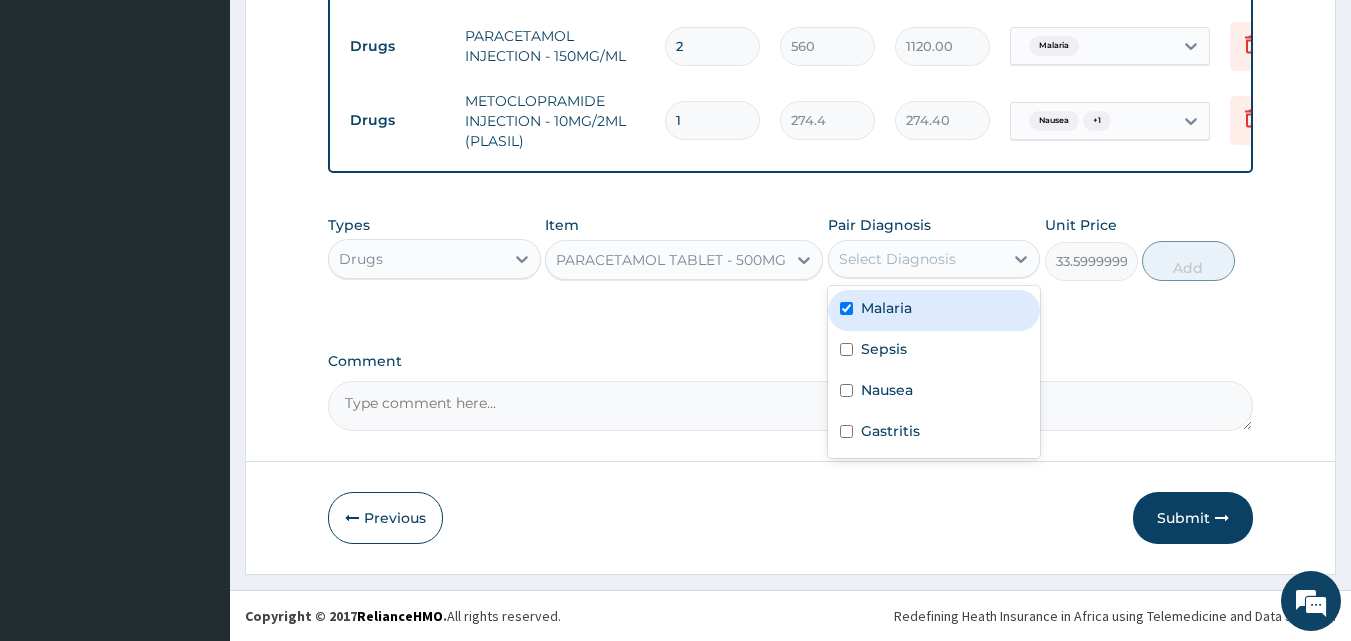 checkbox on "true" 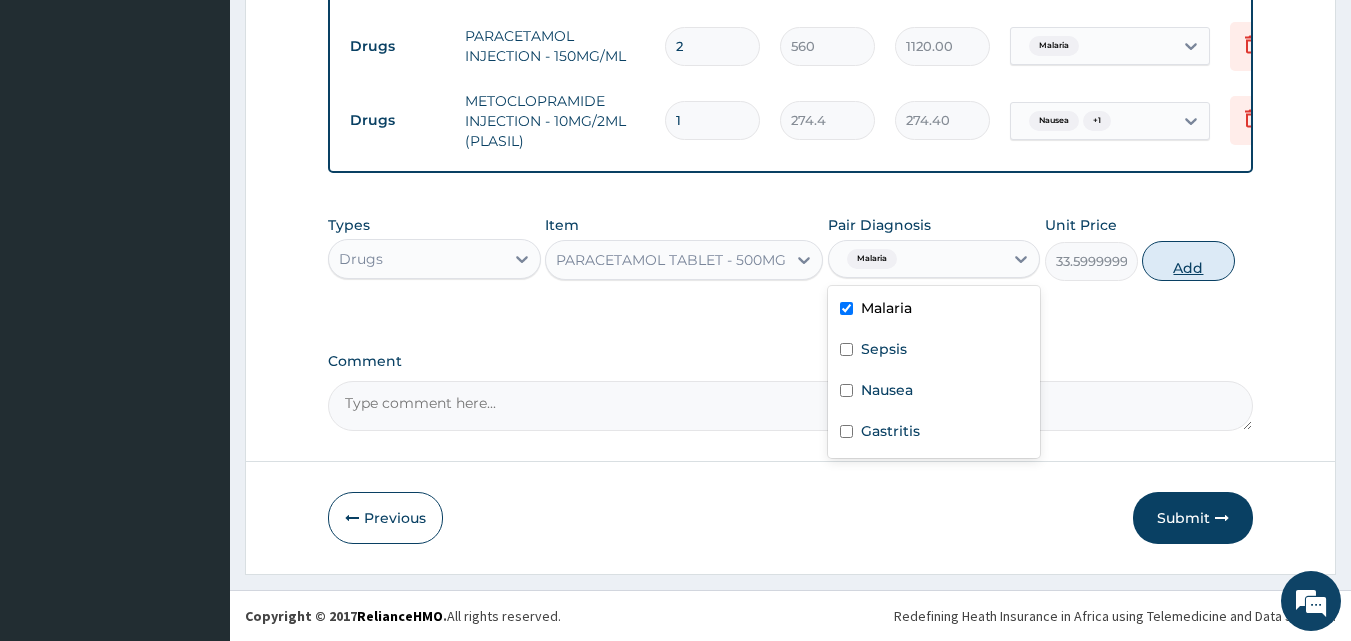 click on "Add" at bounding box center [1188, 261] 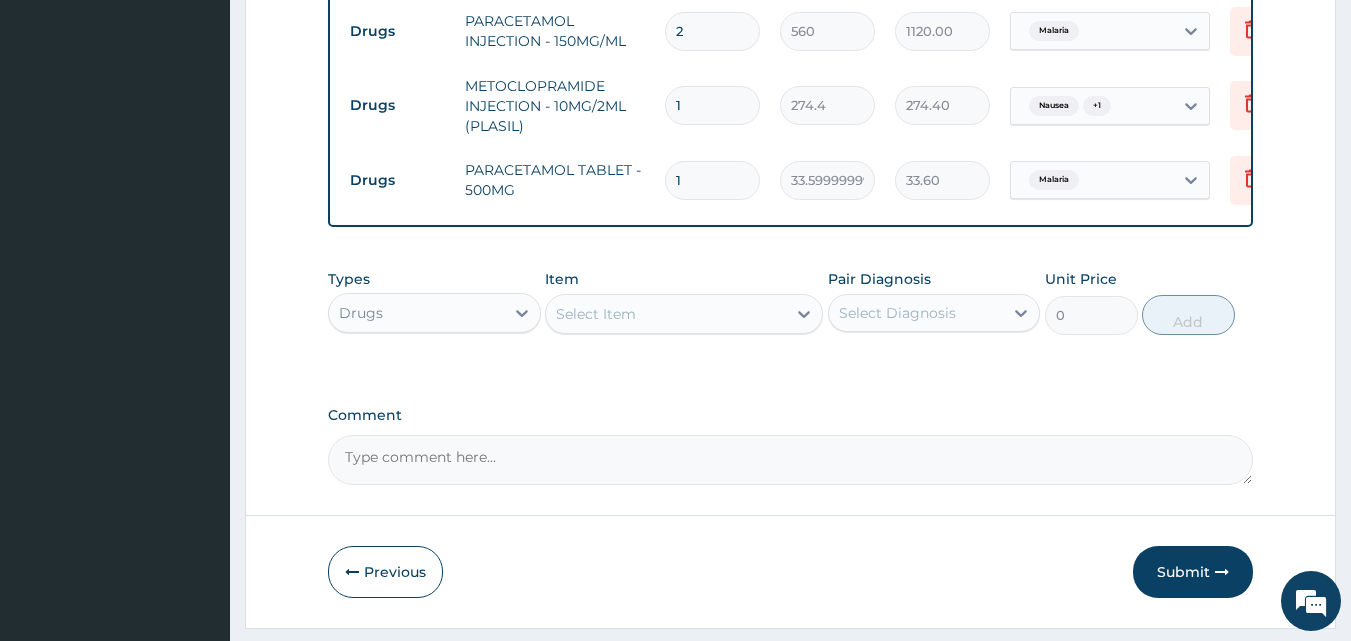 type on "18" 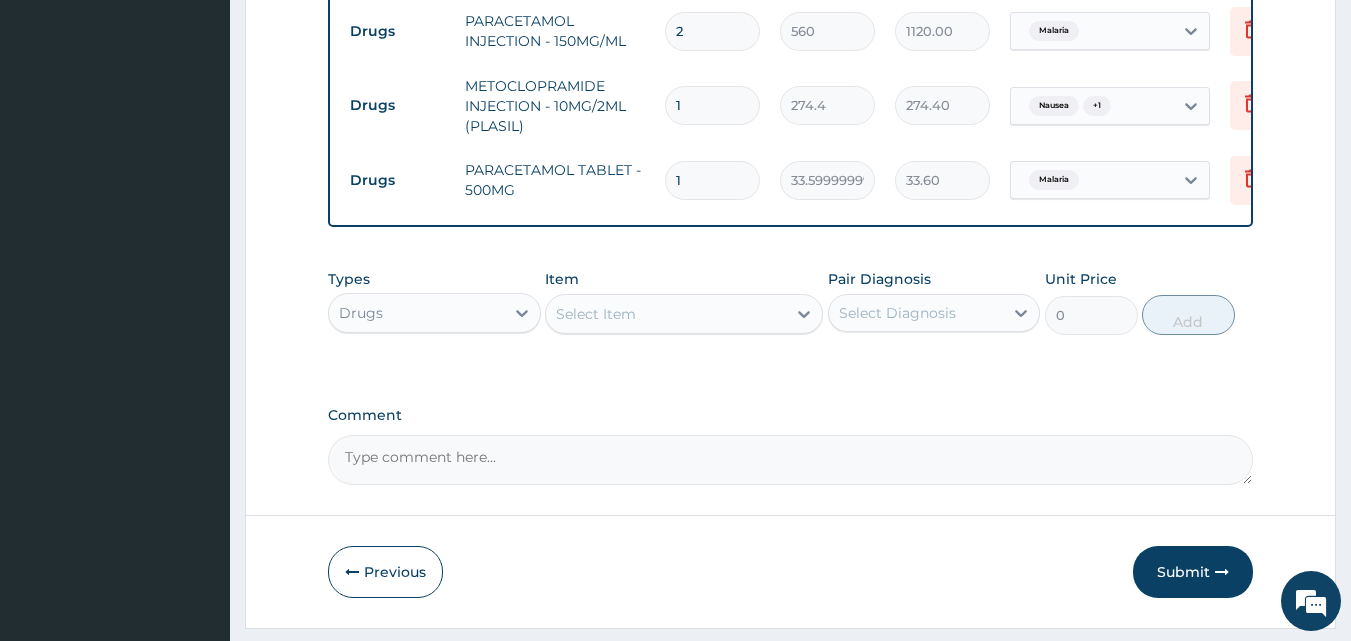 type on "604.80" 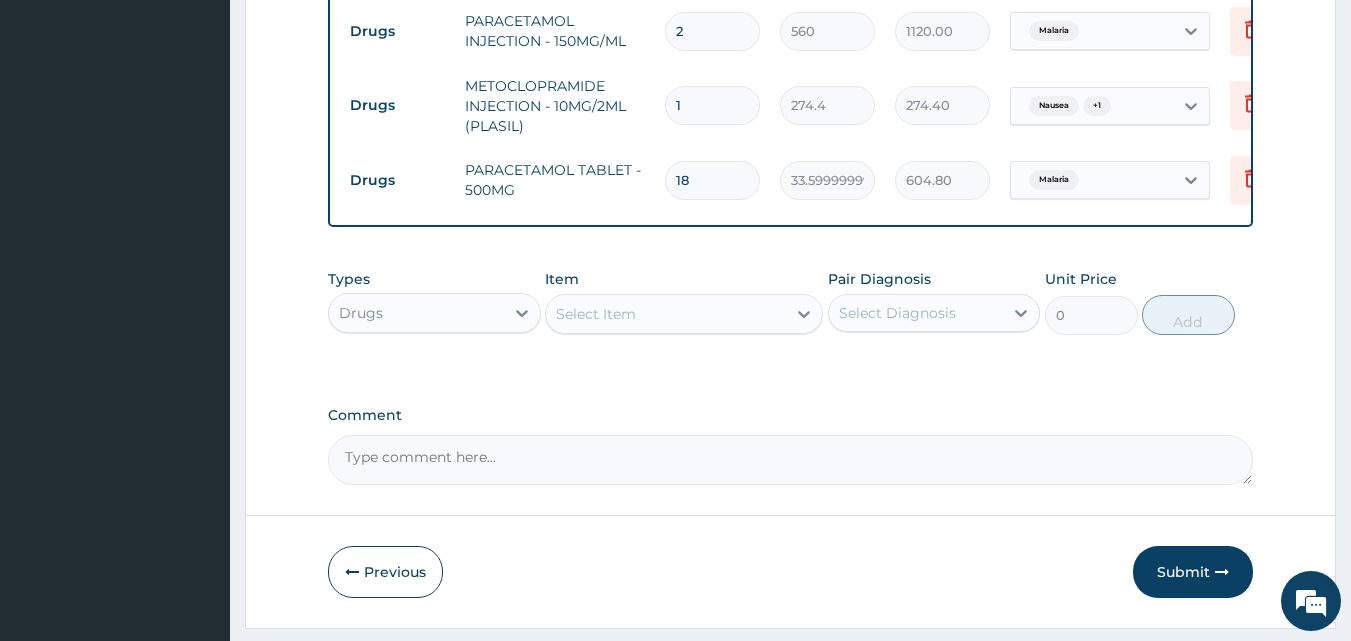 type on "18" 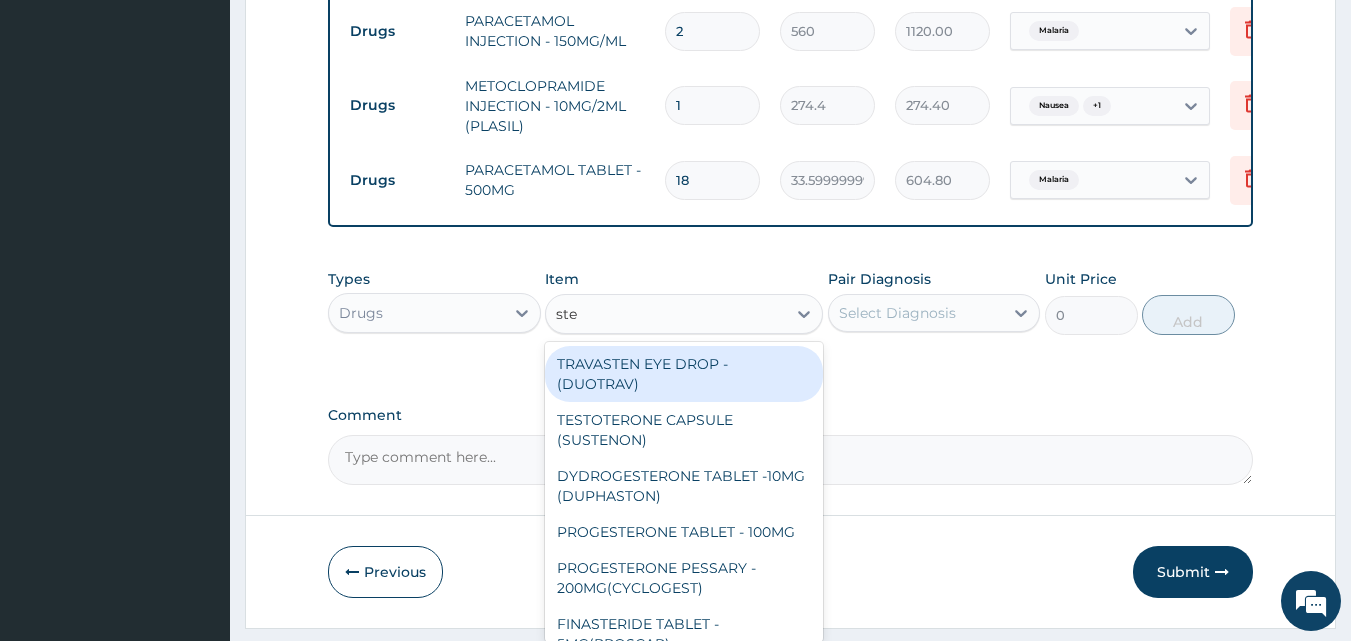 type on "stem" 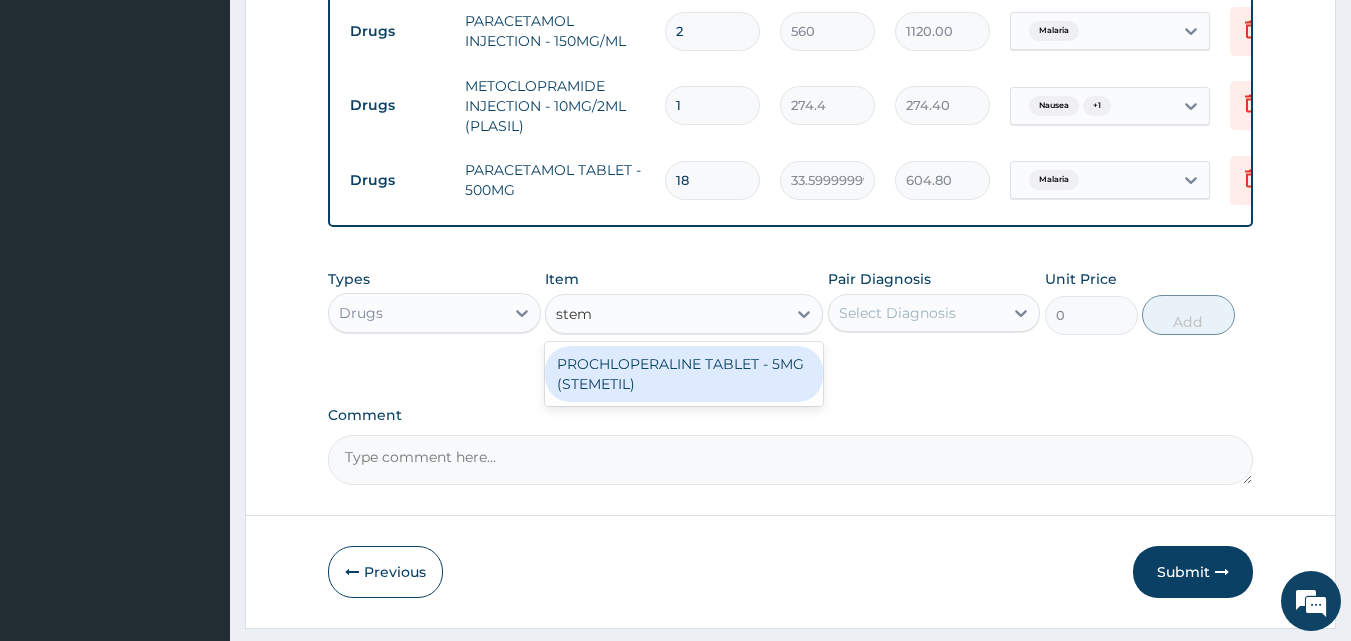 click on "PROCHLOPERALINE TABLET - 5MG (STEMETIL)" at bounding box center (684, 374) 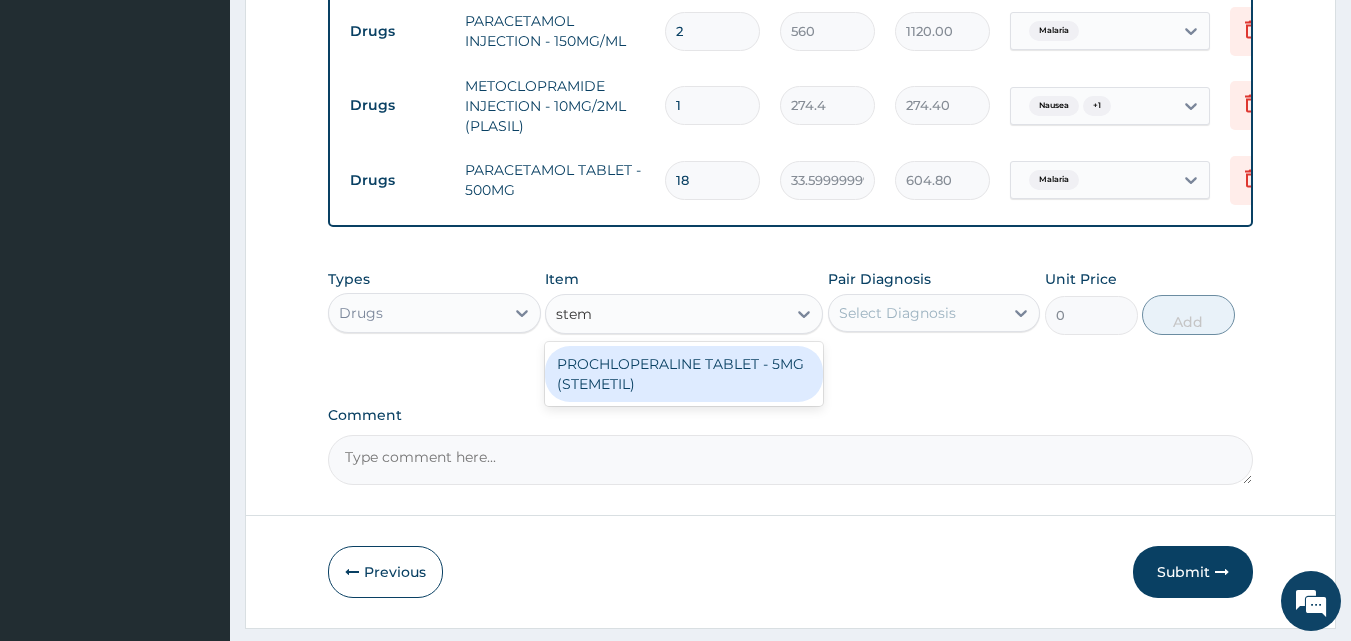 type 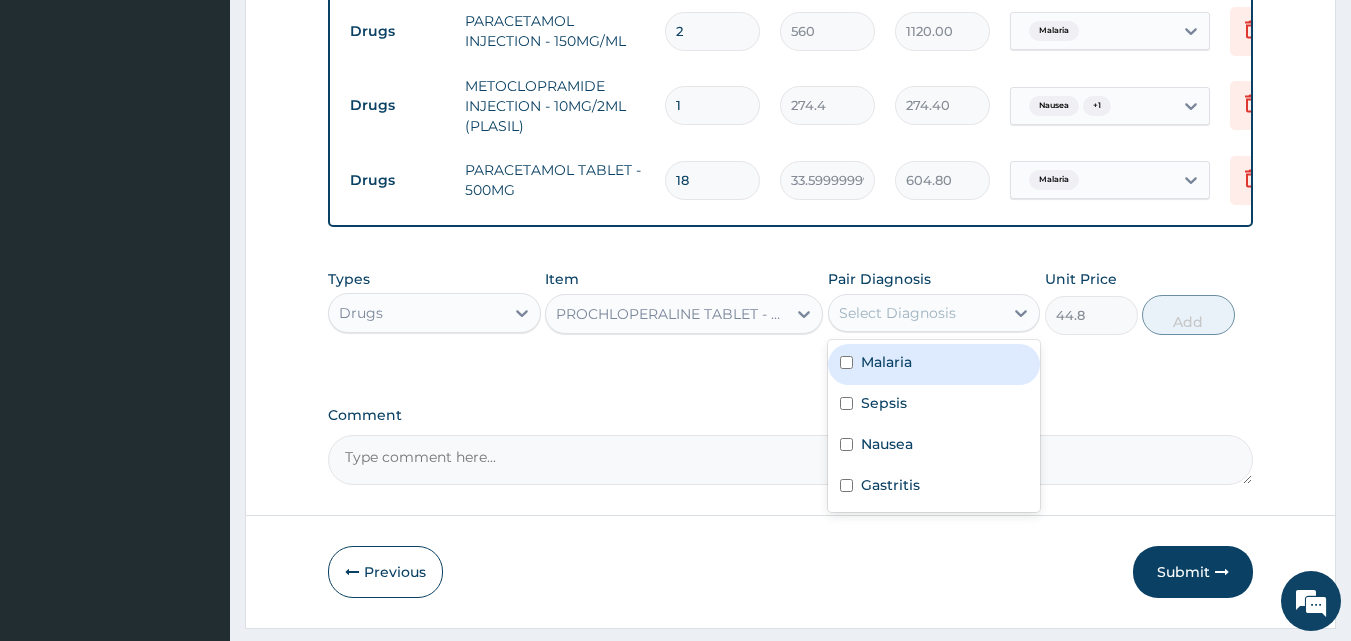 drag, startPoint x: 891, startPoint y: 330, endPoint x: 912, endPoint y: 352, distance: 30.413813 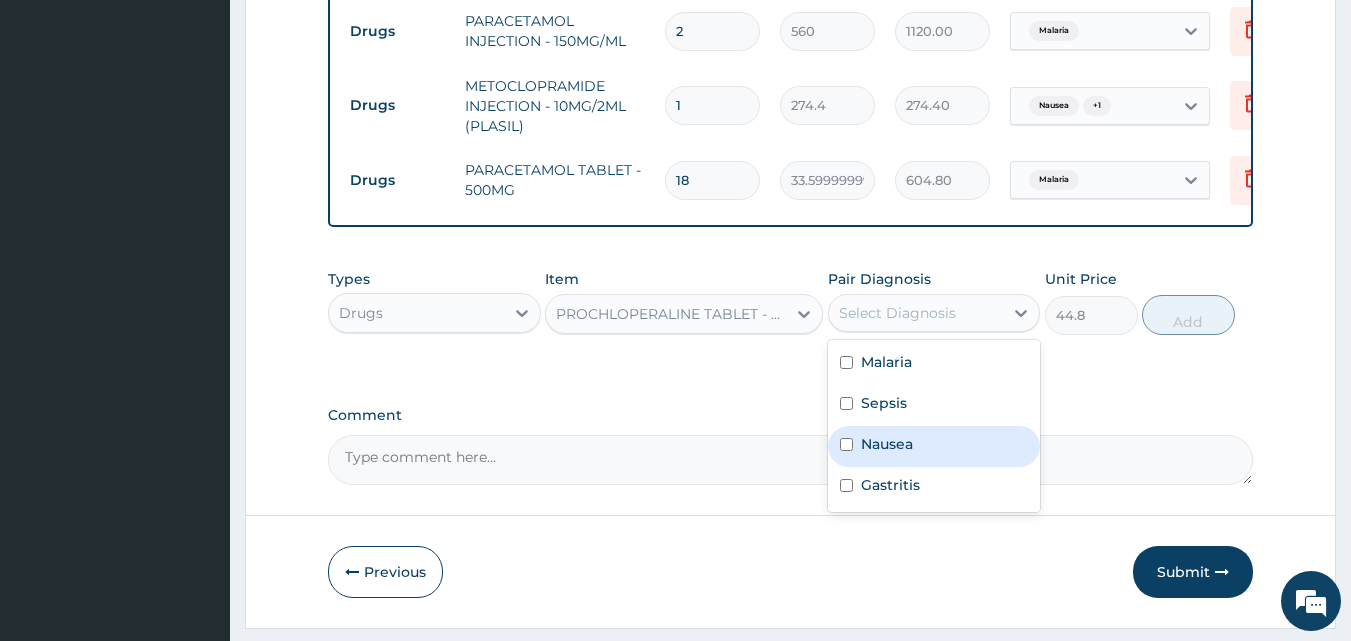 drag, startPoint x: 908, startPoint y: 470, endPoint x: 920, endPoint y: 454, distance: 20 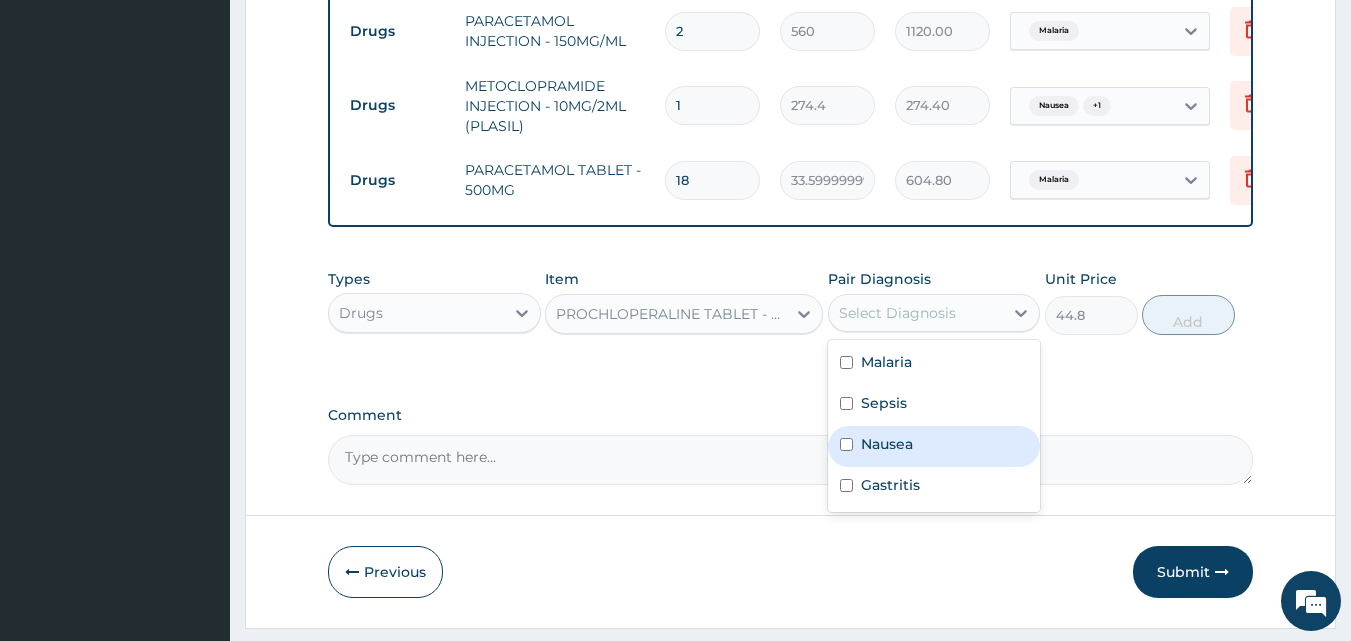 click on "Nausea" at bounding box center (934, 446) 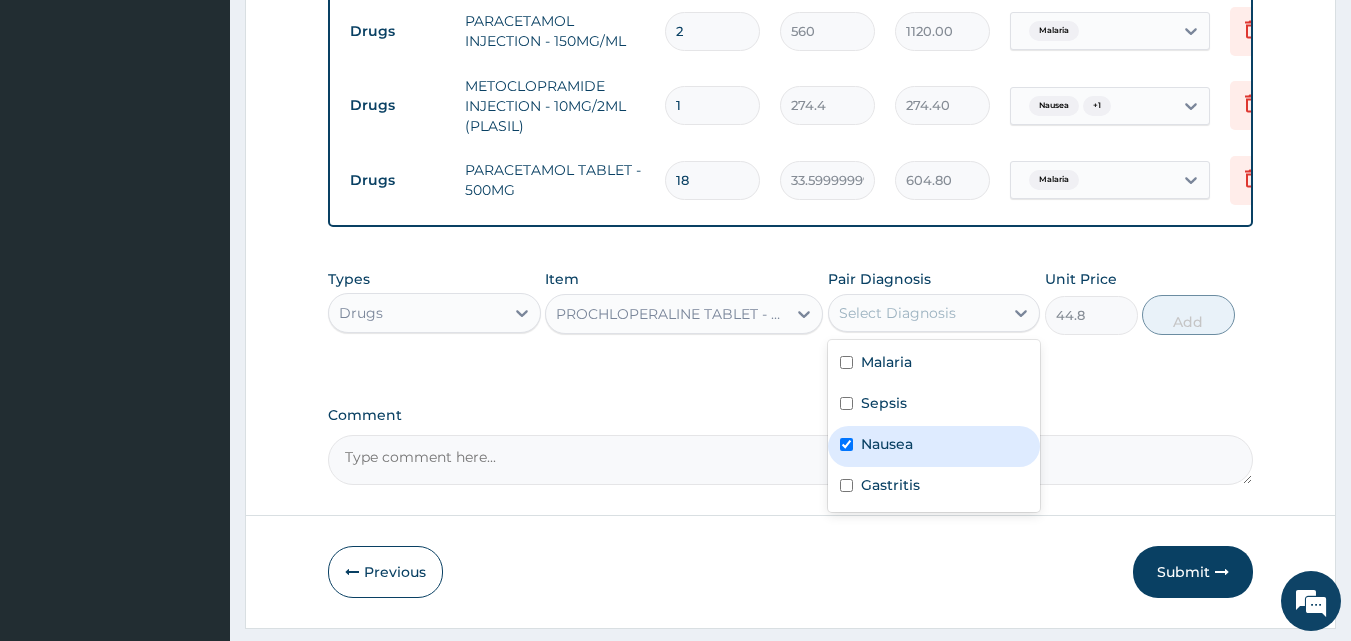 checkbox on "true" 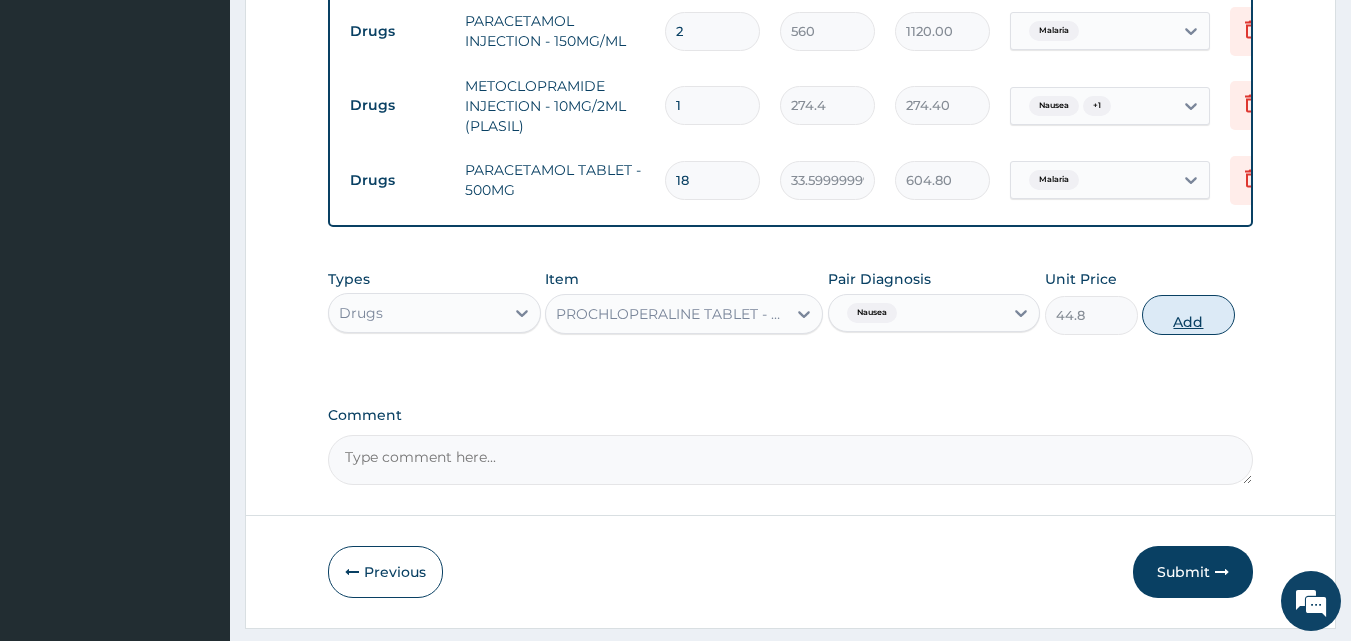 click on "Add" at bounding box center [1188, 315] 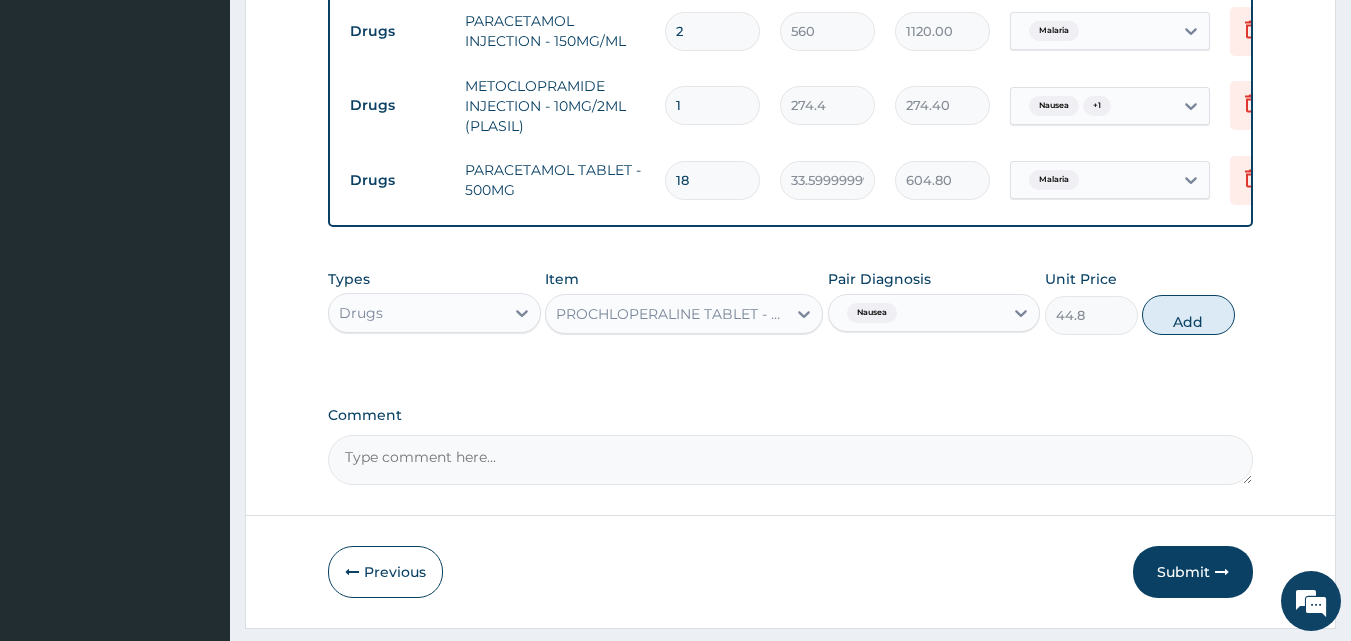 type on "0" 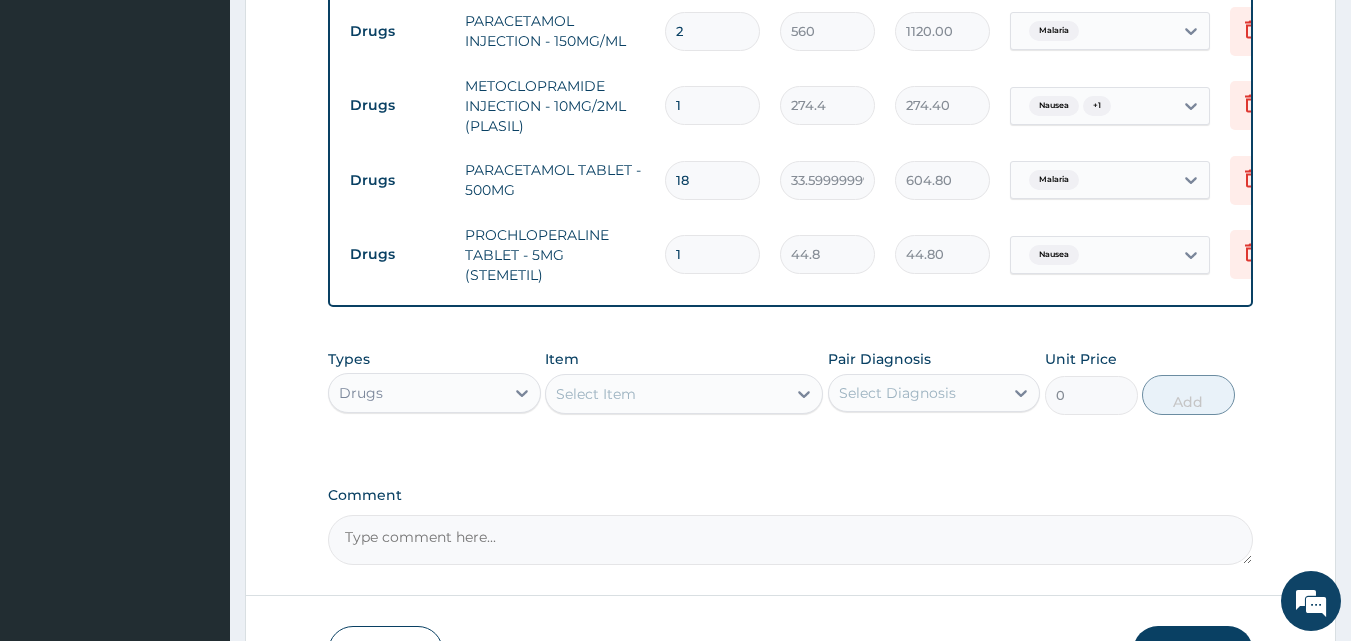 drag, startPoint x: 658, startPoint y: 256, endPoint x: 620, endPoint y: 275, distance: 42.48529 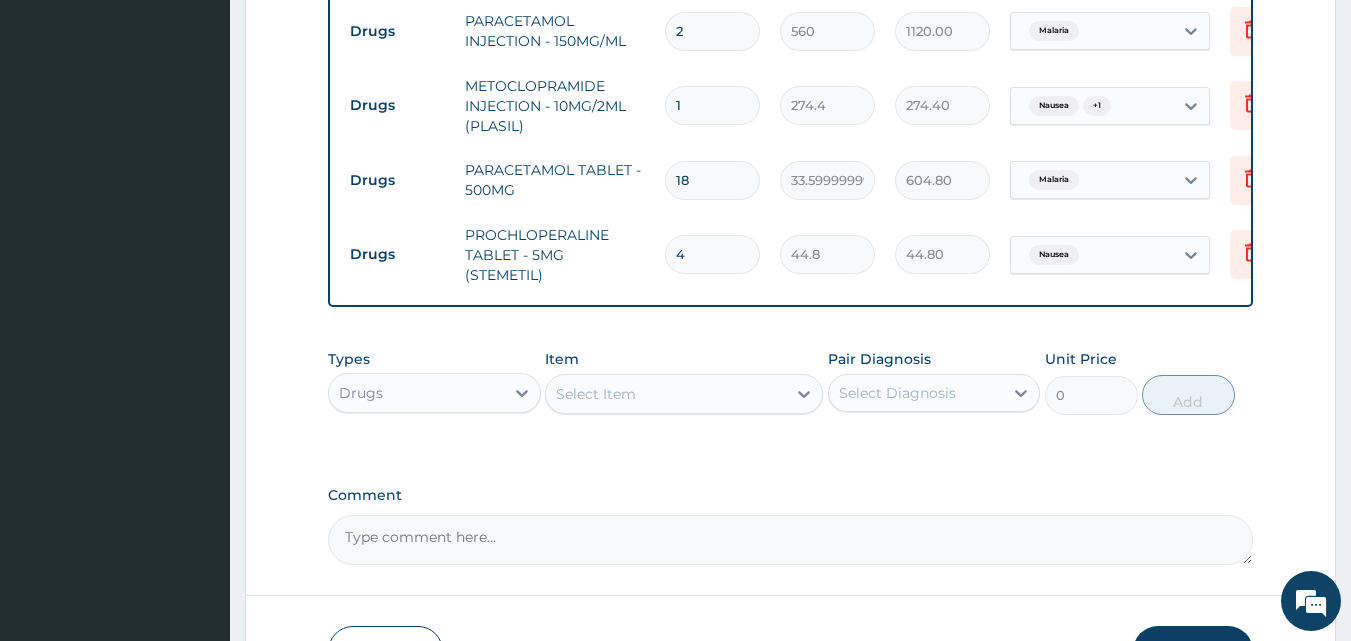 type on "179.20" 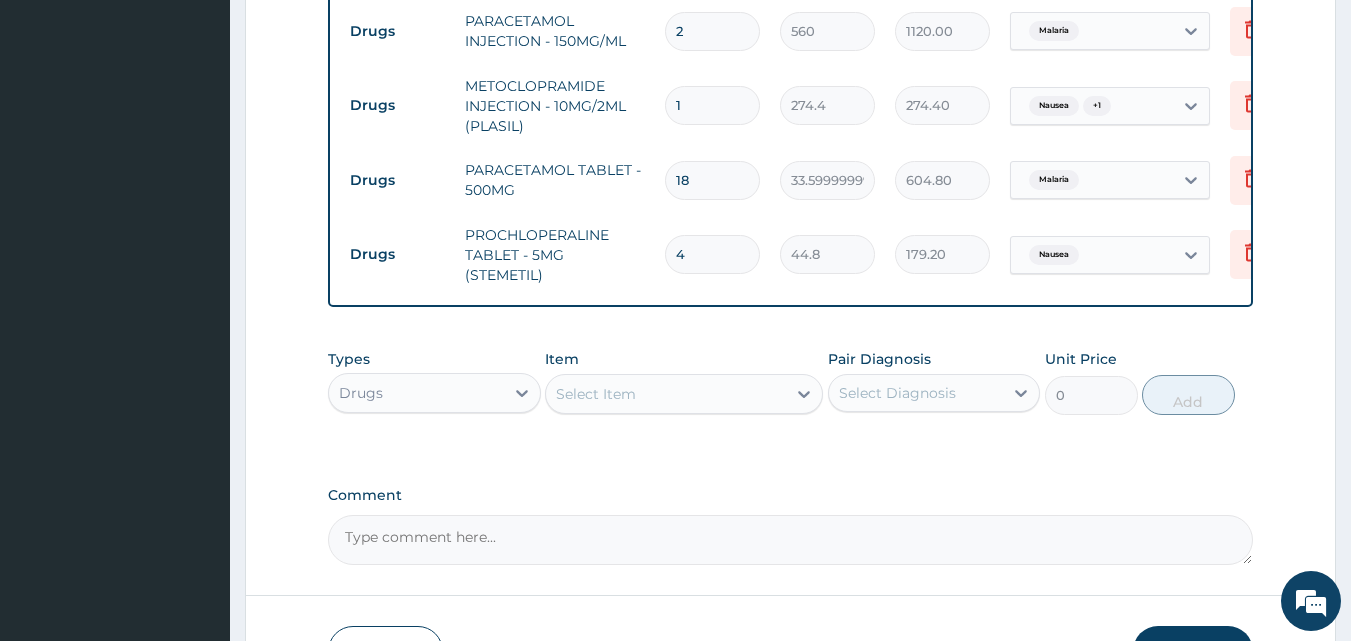 type on "4" 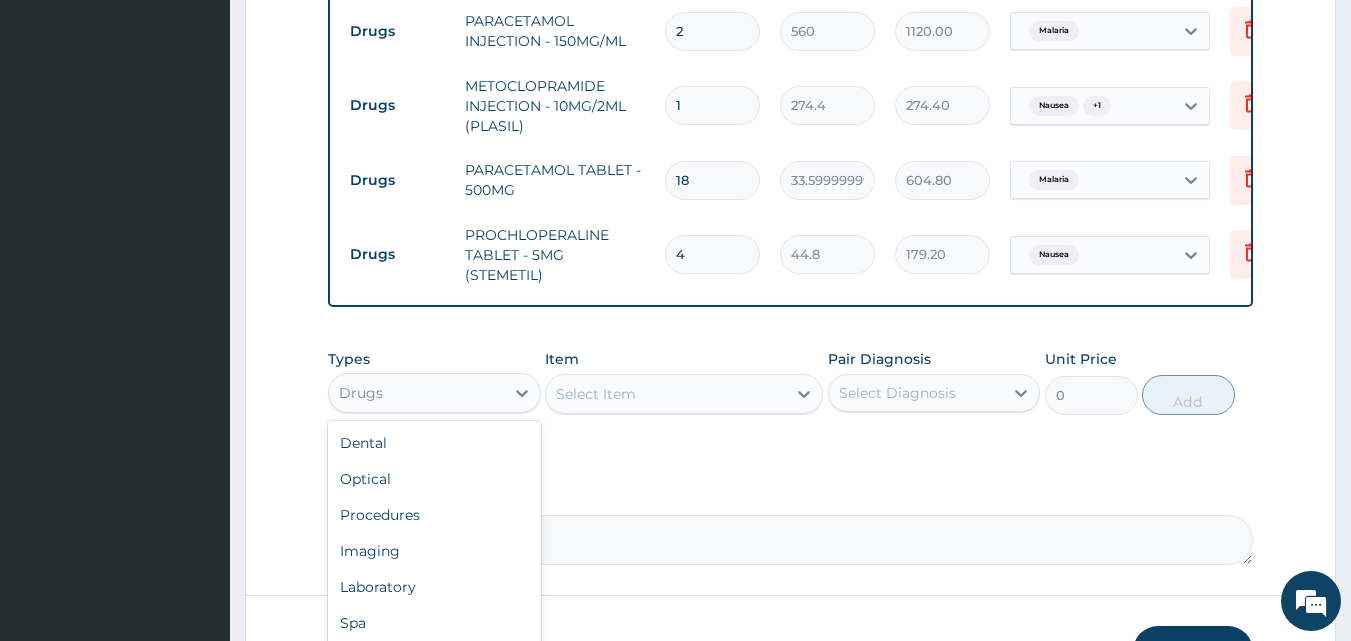 drag, startPoint x: 465, startPoint y: 396, endPoint x: 439, endPoint y: 496, distance: 103.32473 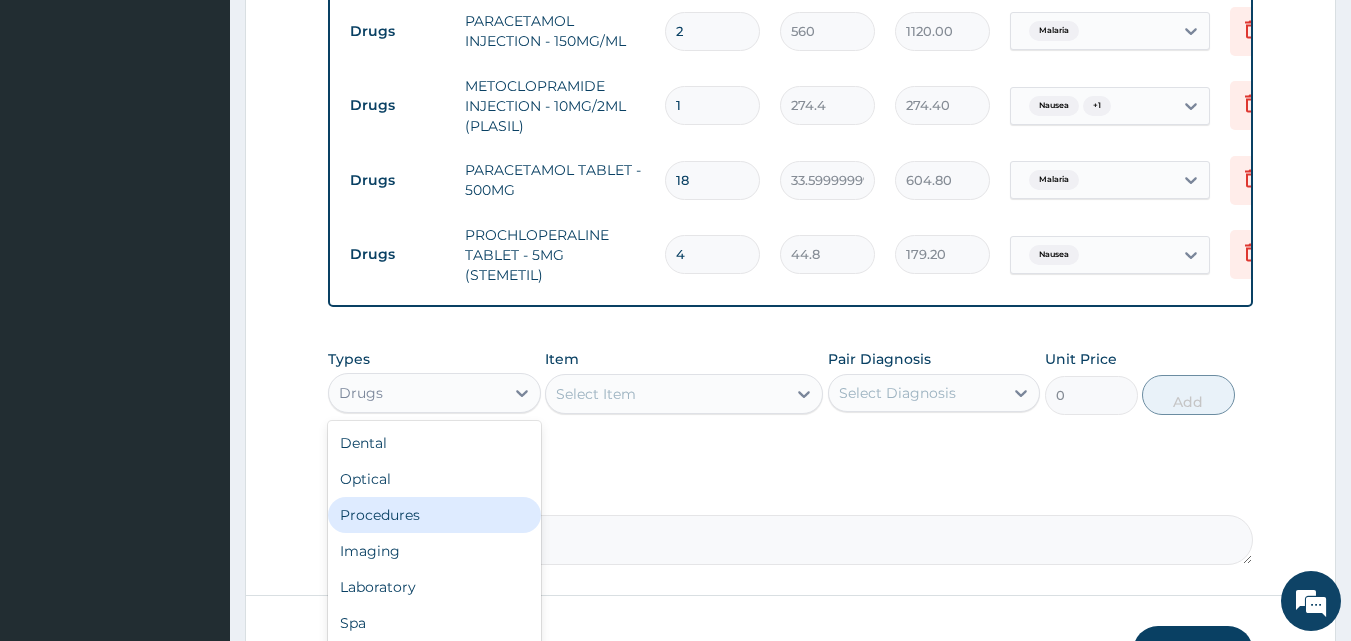 click on "Procedures" at bounding box center (434, 515) 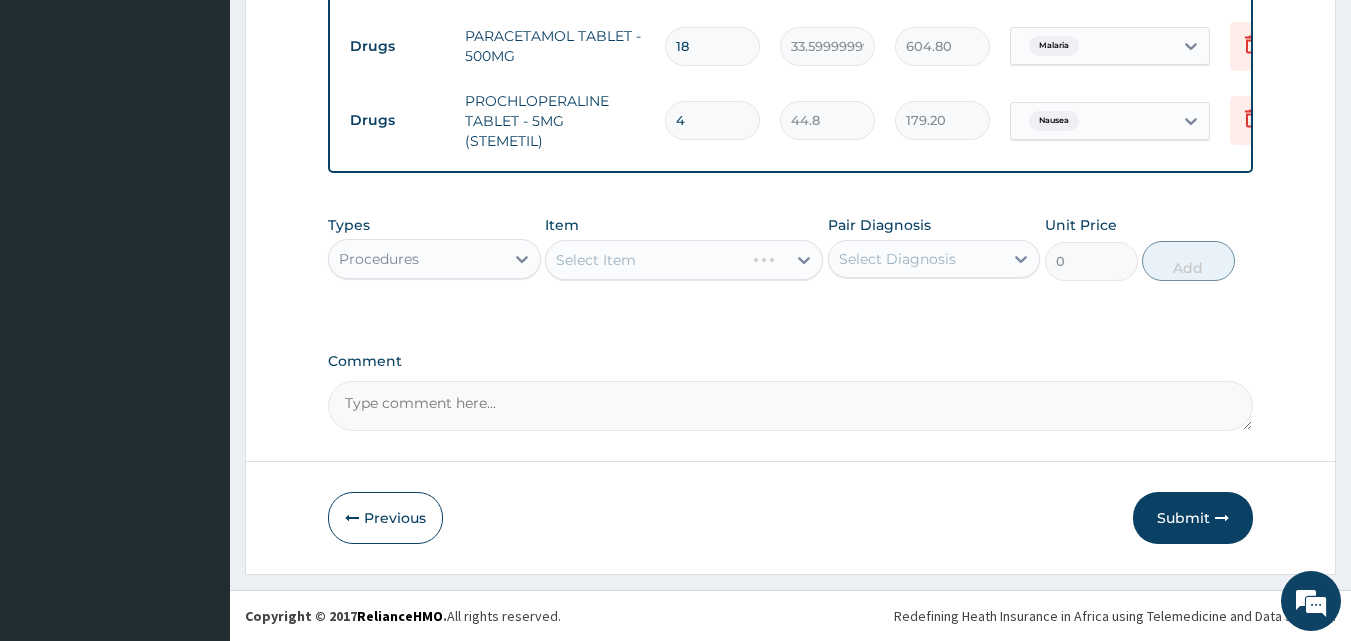 scroll, scrollTop: 1199, scrollLeft: 0, axis: vertical 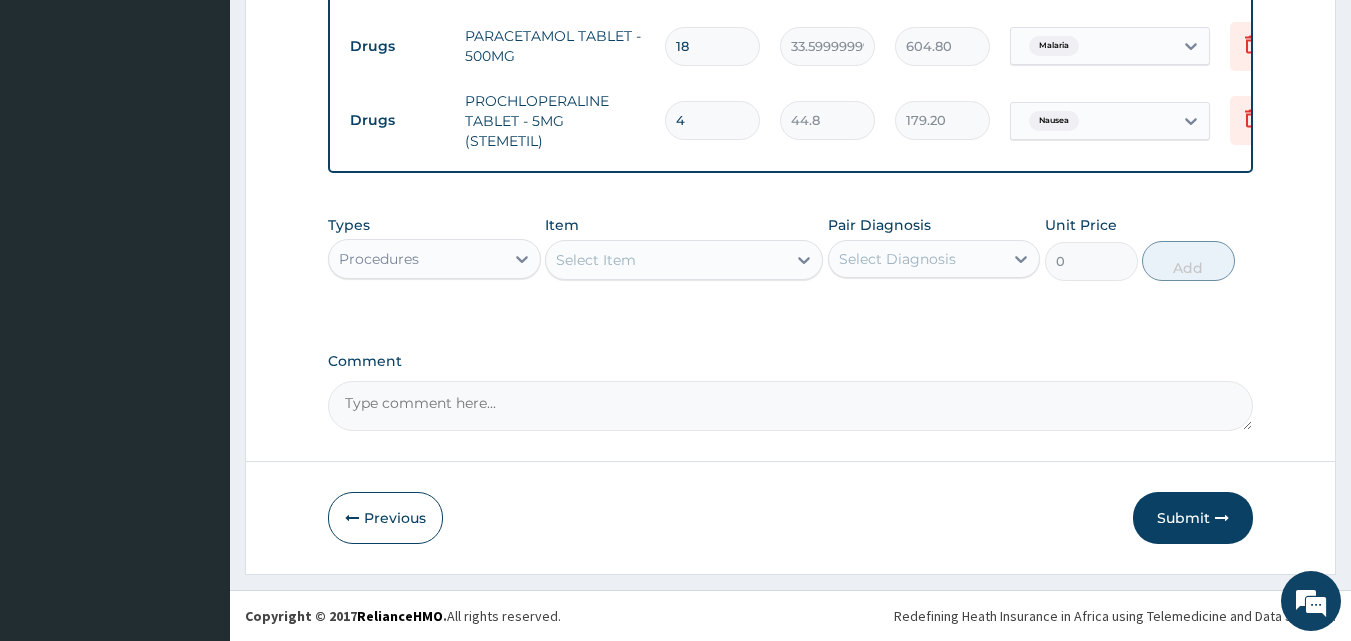 click on "Select Item" at bounding box center [684, 260] 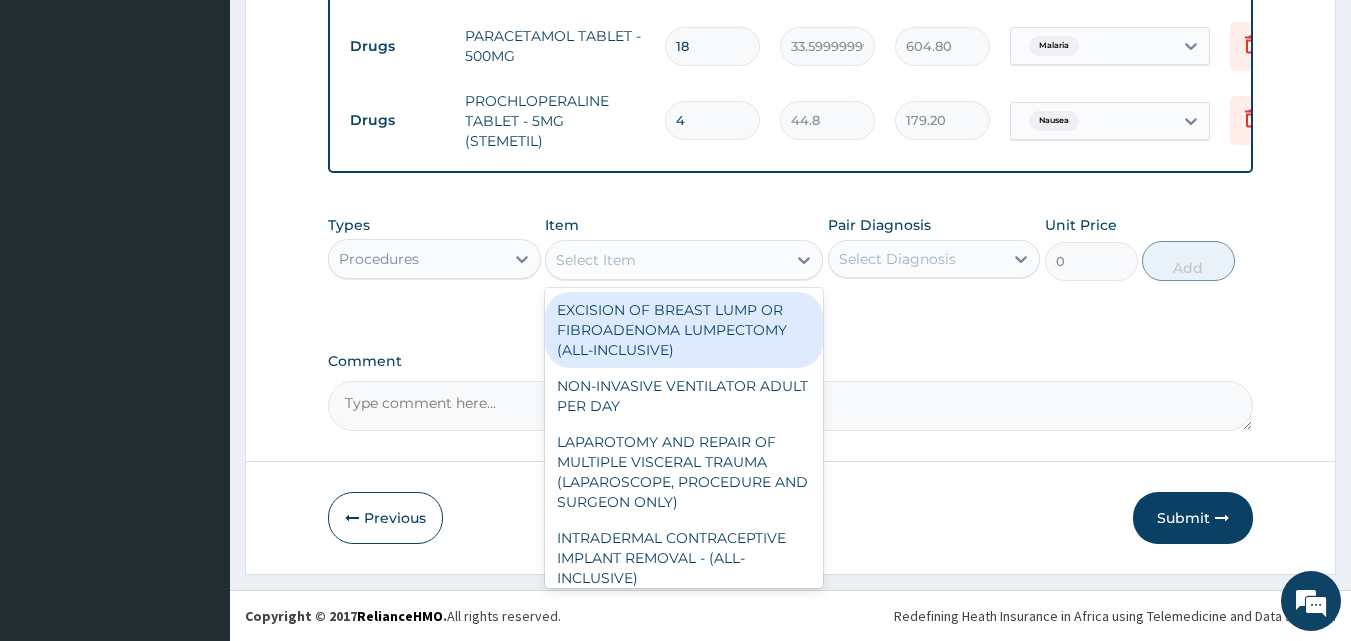 click on "Select Item" at bounding box center [666, 260] 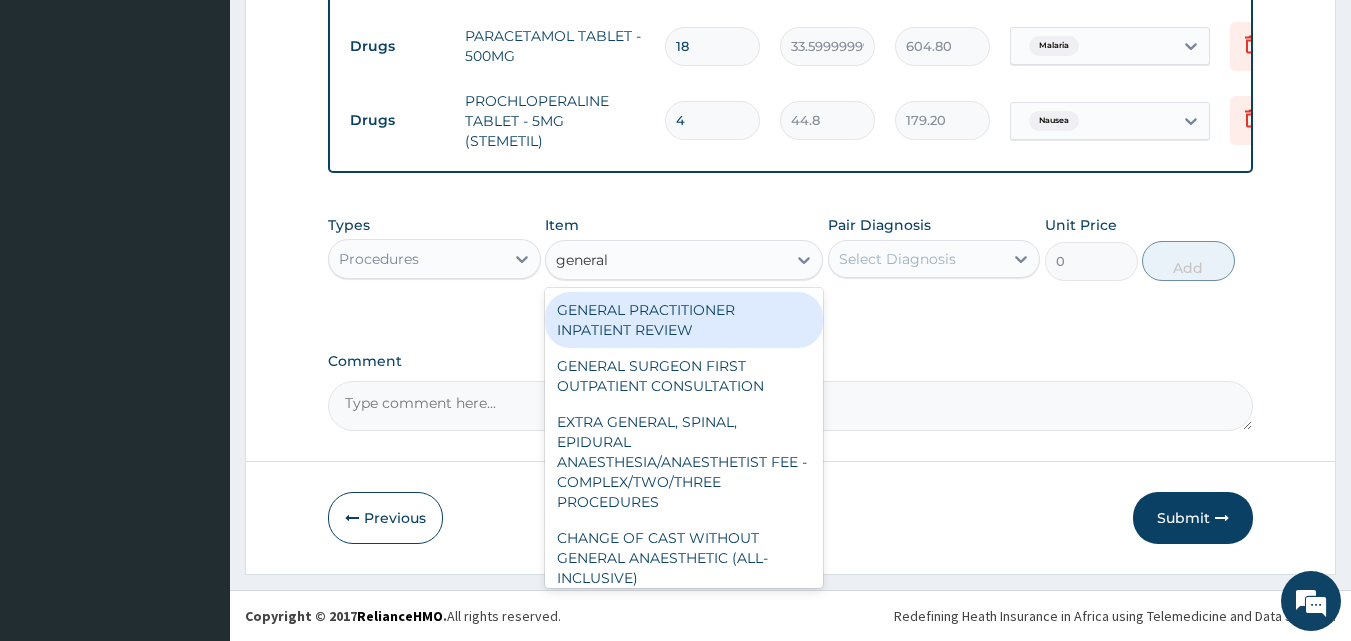 type on "general p" 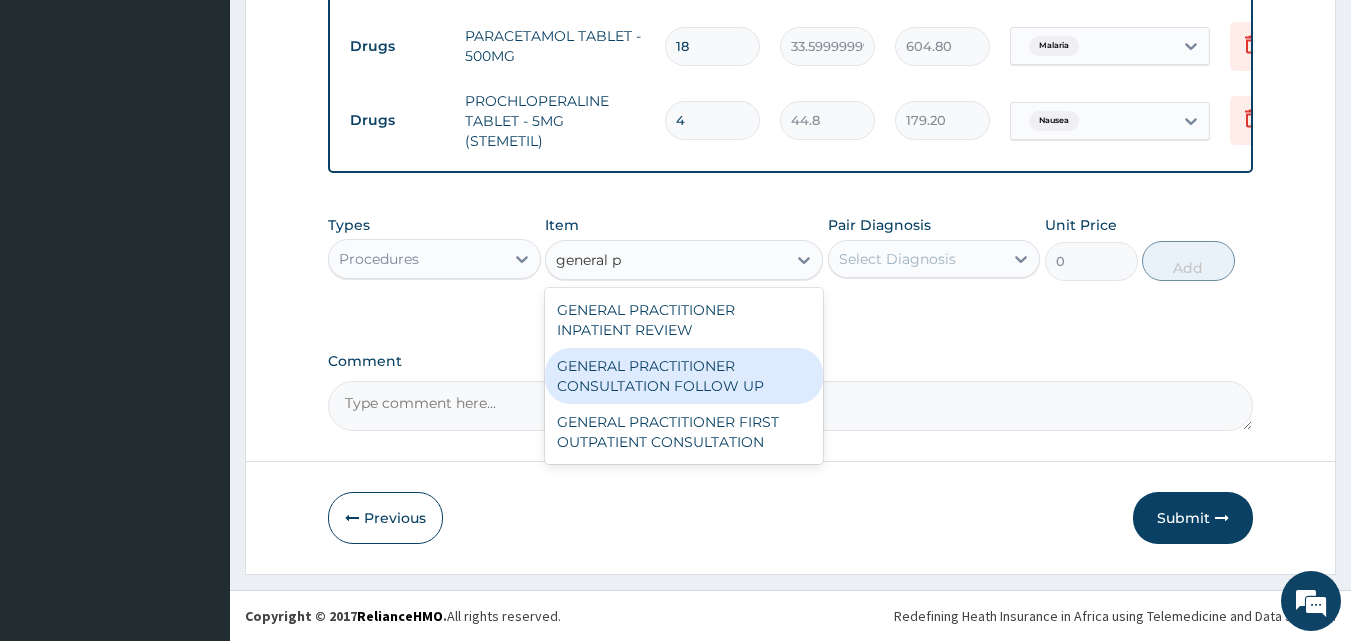 click on "GENERAL PRACTITIONER FIRST OUTPATIENT CONSULTATION" at bounding box center [684, 432] 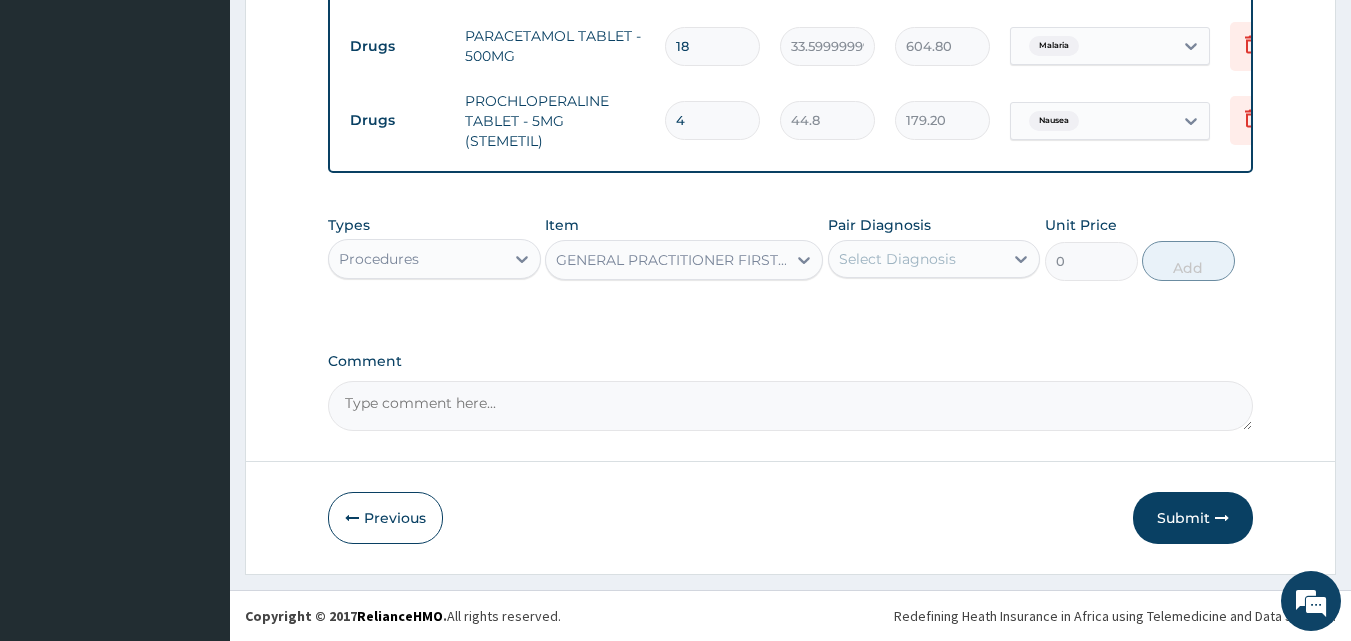 type 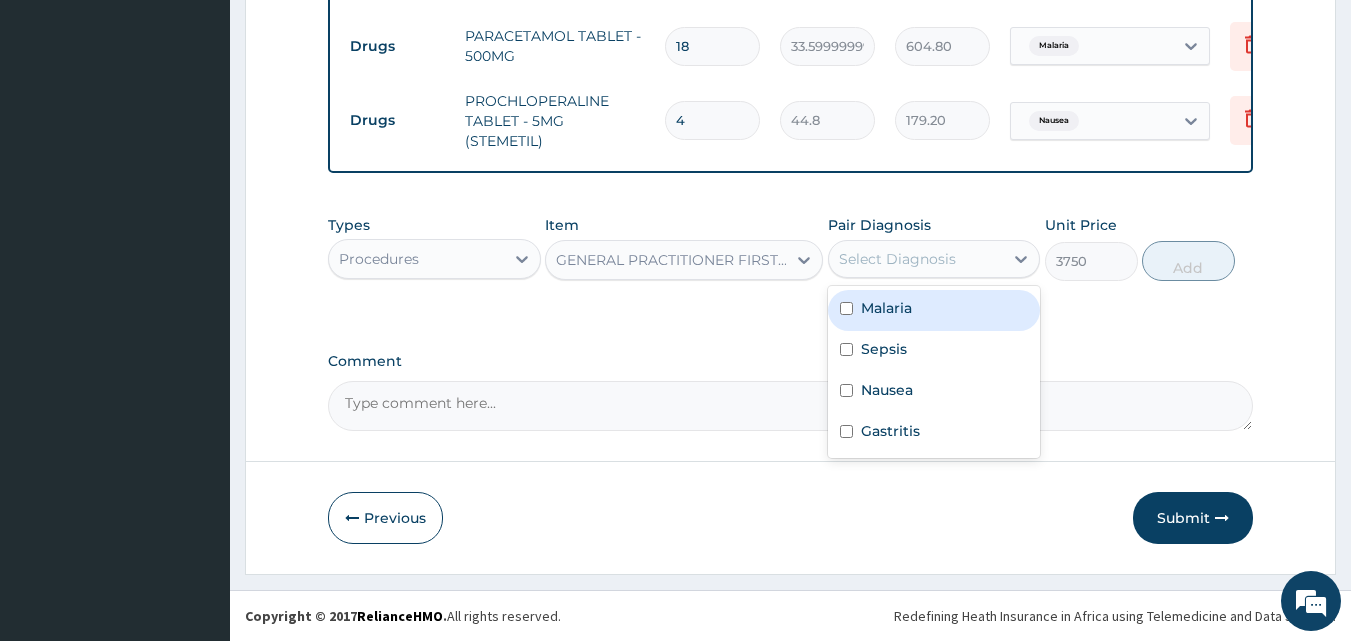 click on "Select Diagnosis" at bounding box center [897, 259] 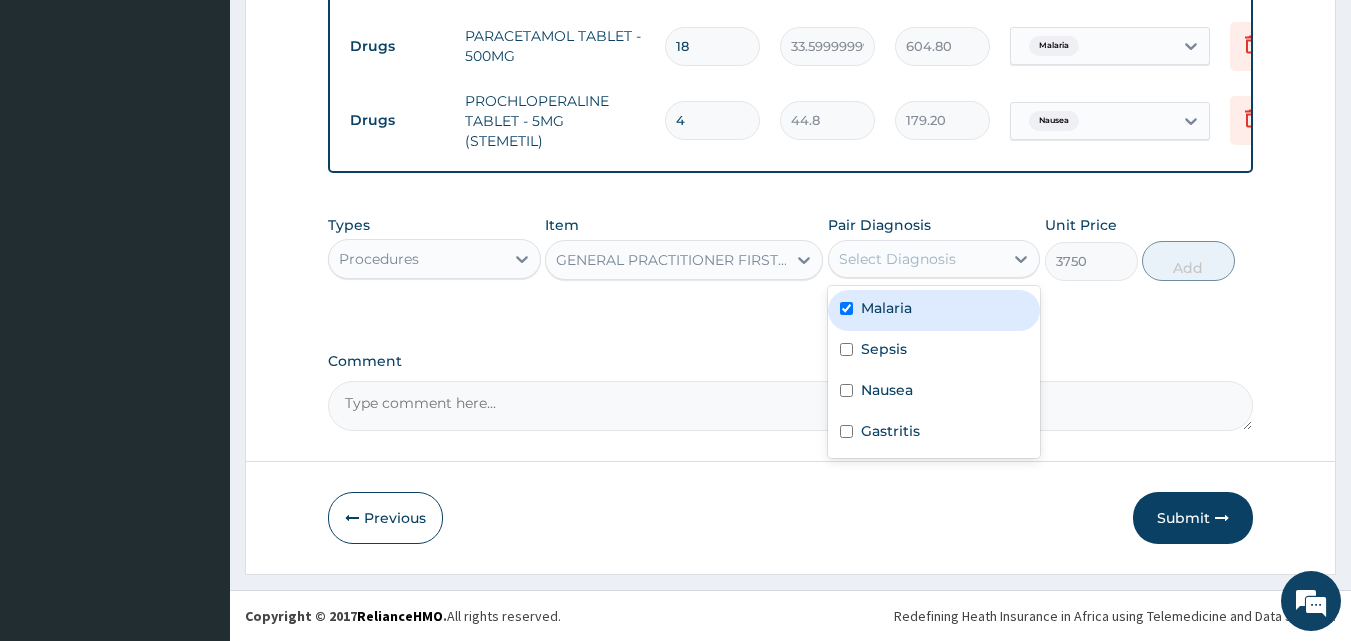 checkbox on "true" 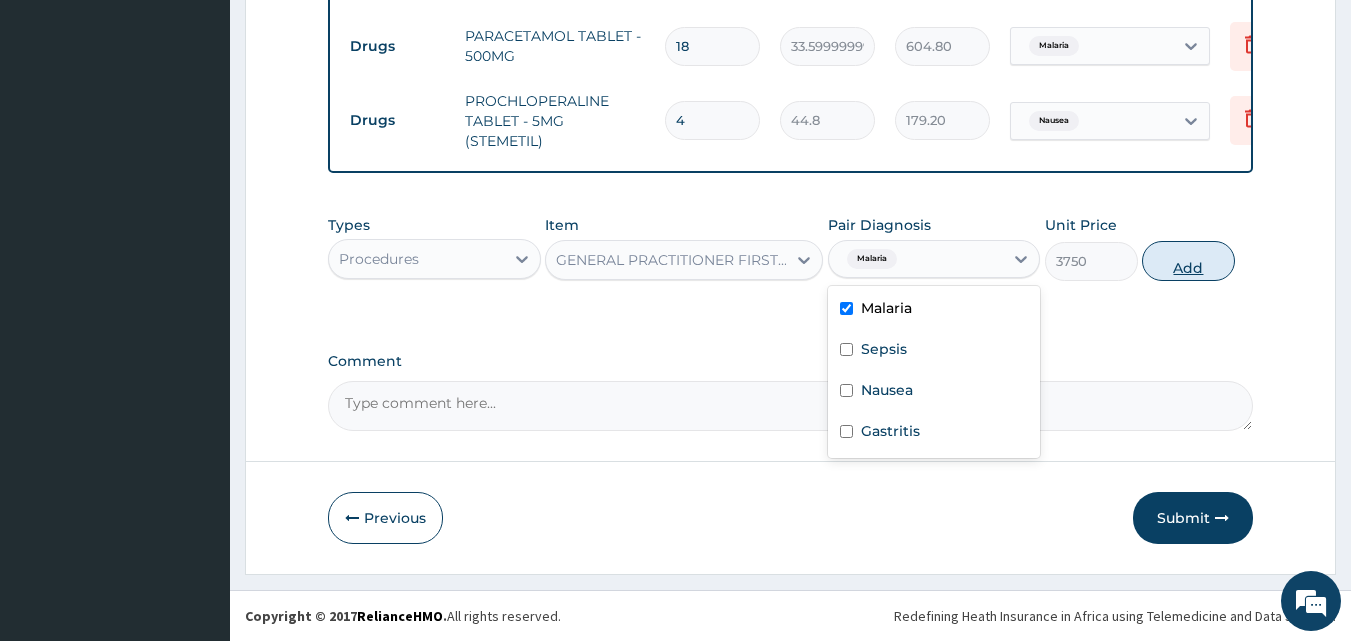 drag, startPoint x: 1182, startPoint y: 260, endPoint x: 1175, endPoint y: 340, distance: 80.305664 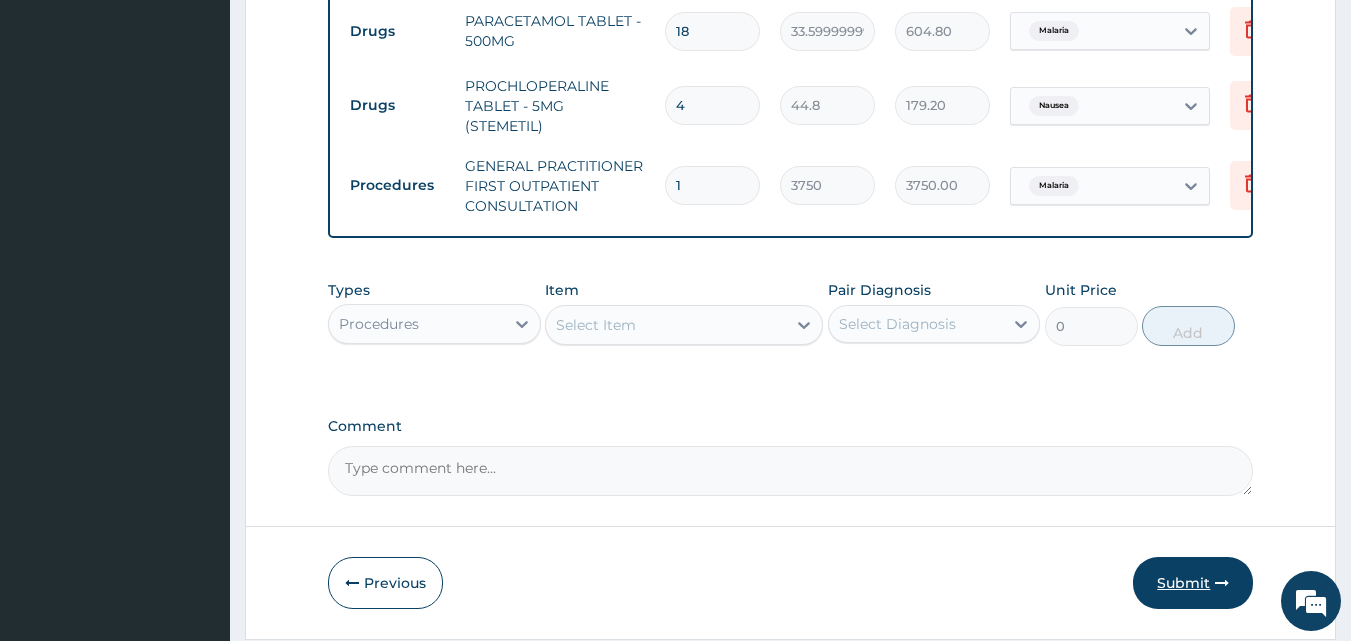 click on "Submit" at bounding box center [1193, 583] 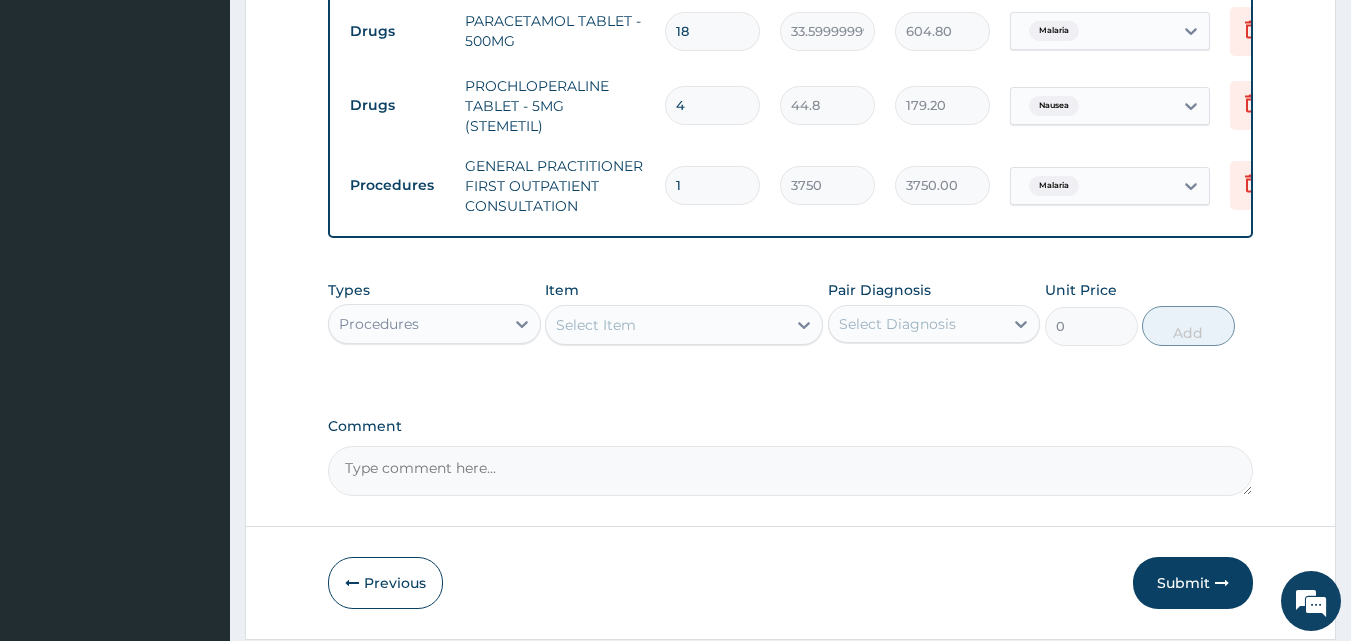 scroll, scrollTop: 76, scrollLeft: 0, axis: vertical 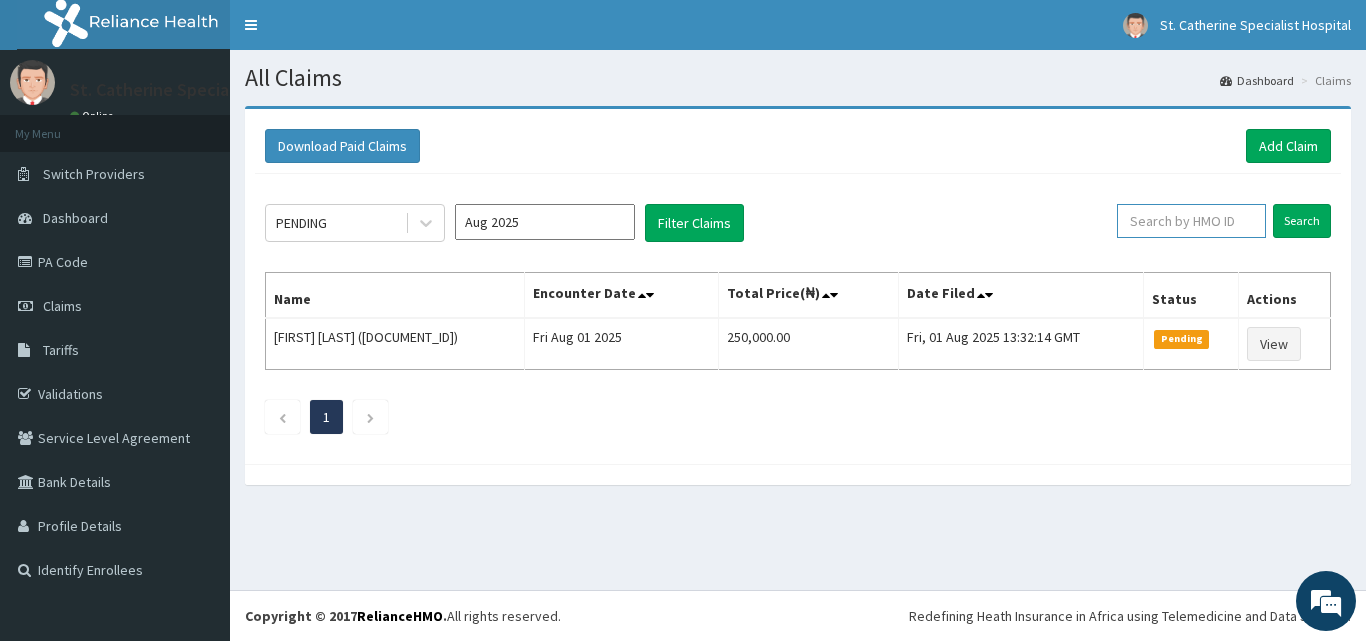 click at bounding box center [1191, 221] 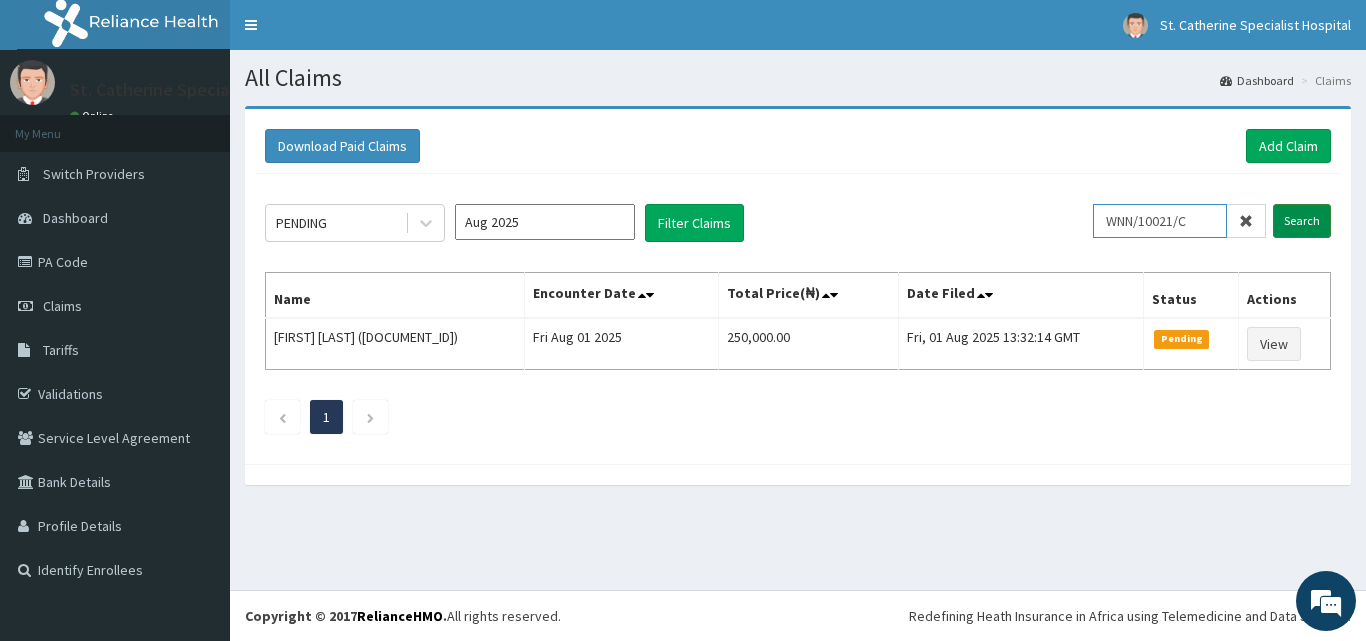 type on "WNN/10021/C" 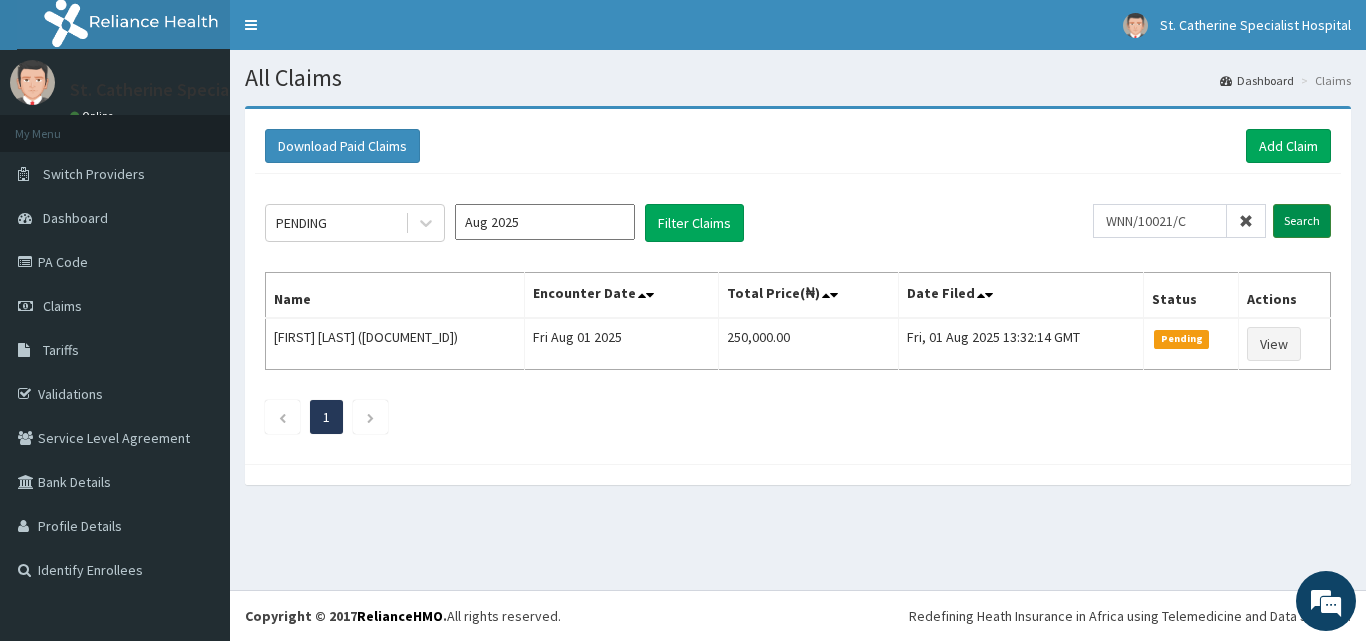 click on "Search" at bounding box center [1302, 221] 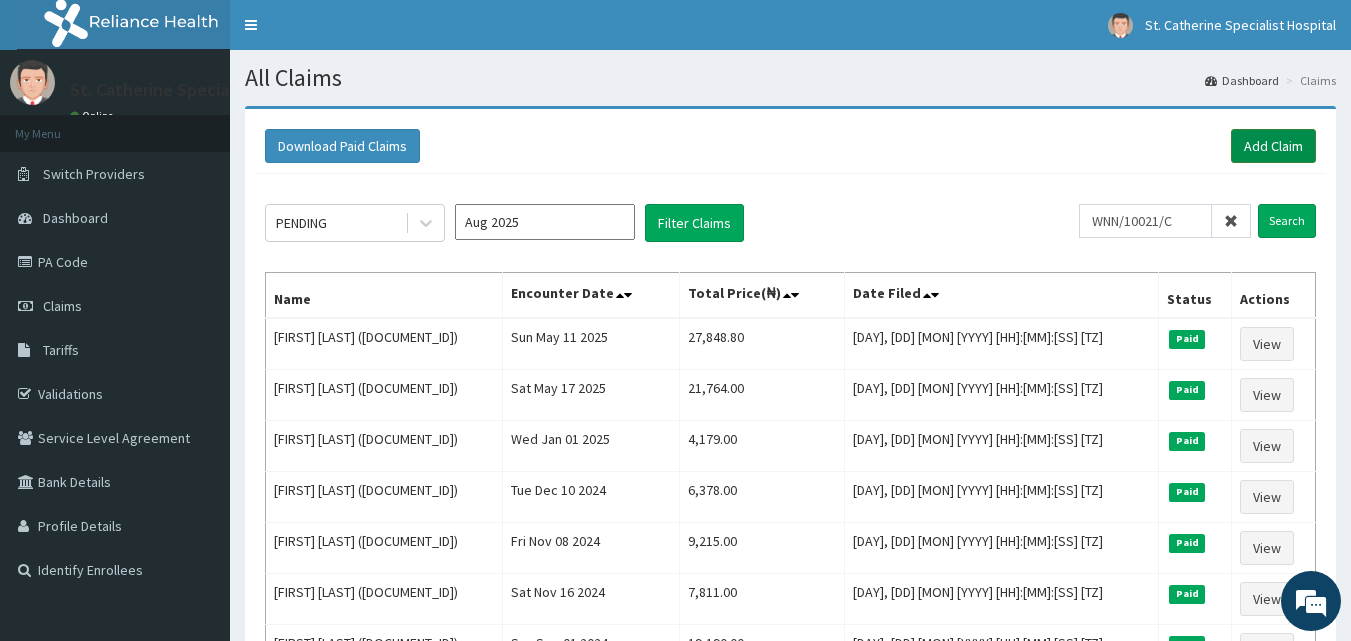 click on "Add Claim" at bounding box center (1273, 146) 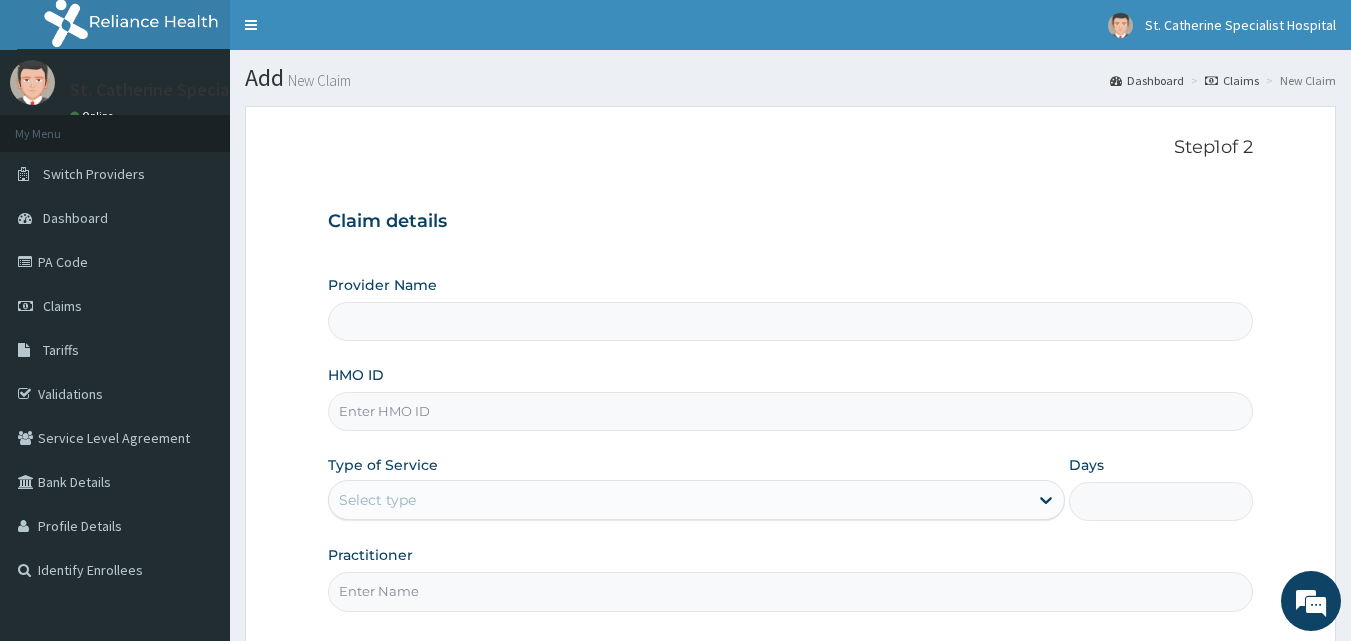 type on "ST. Catherine's Specialist Hospital -Rivers" 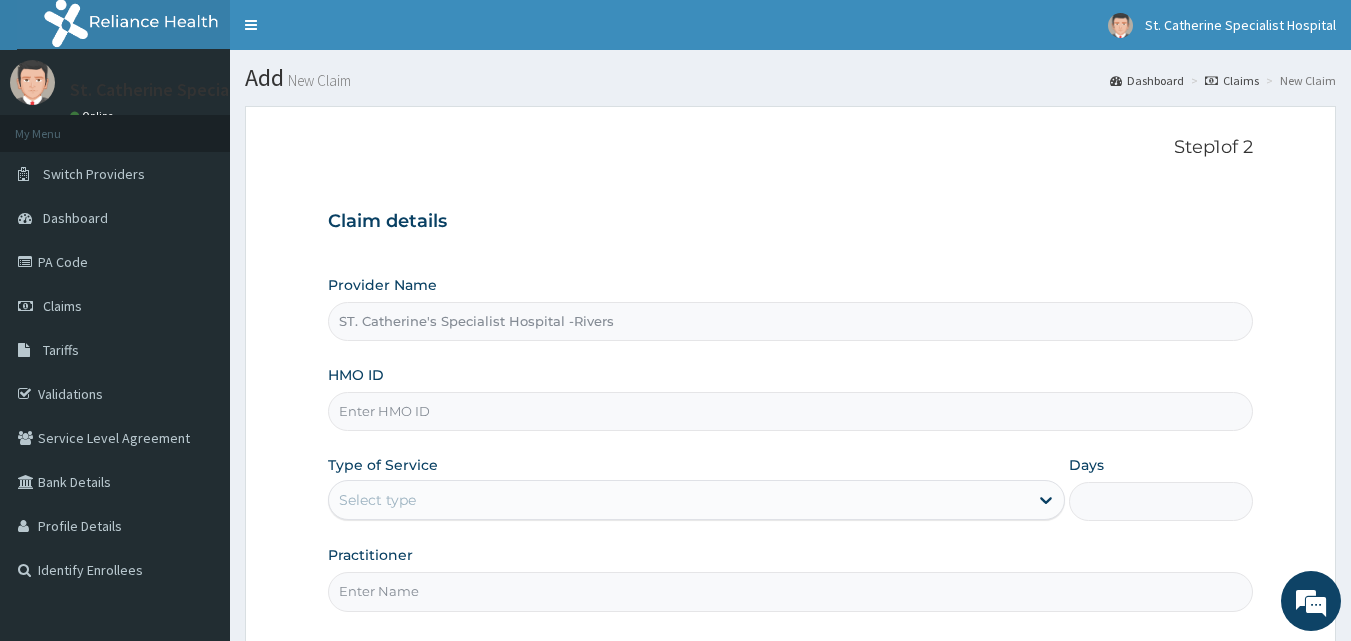 scroll, scrollTop: 0, scrollLeft: 0, axis: both 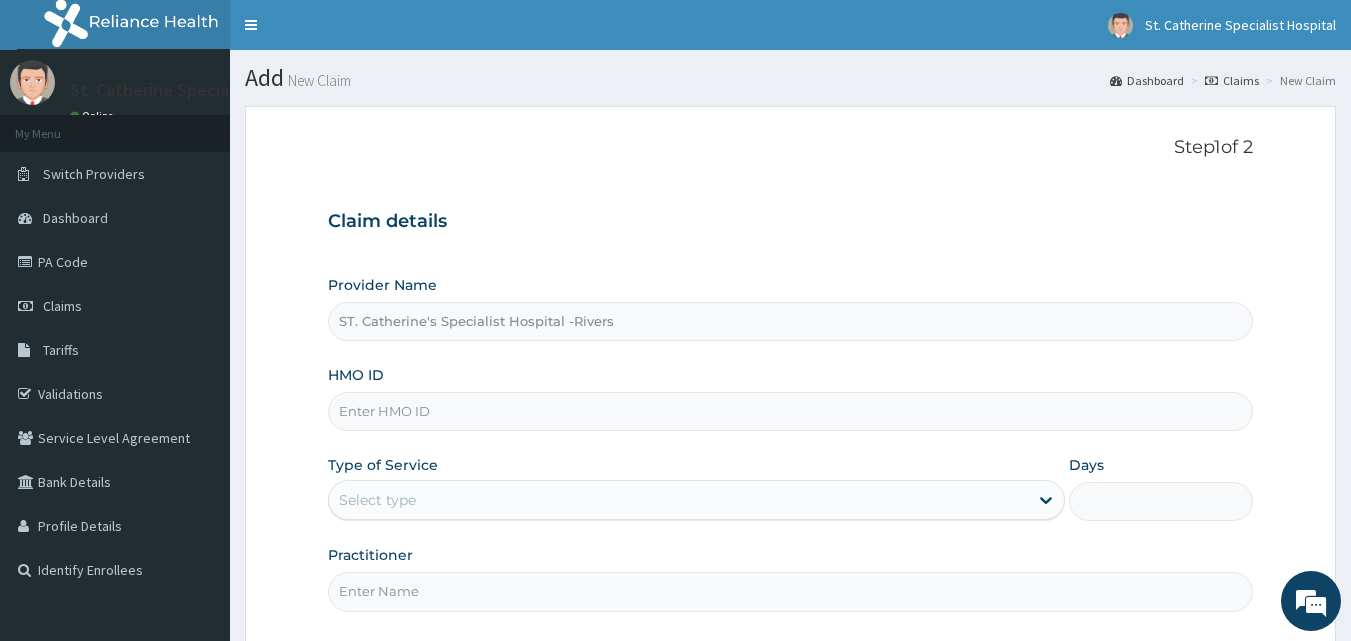click on "HMO ID" at bounding box center [791, 411] 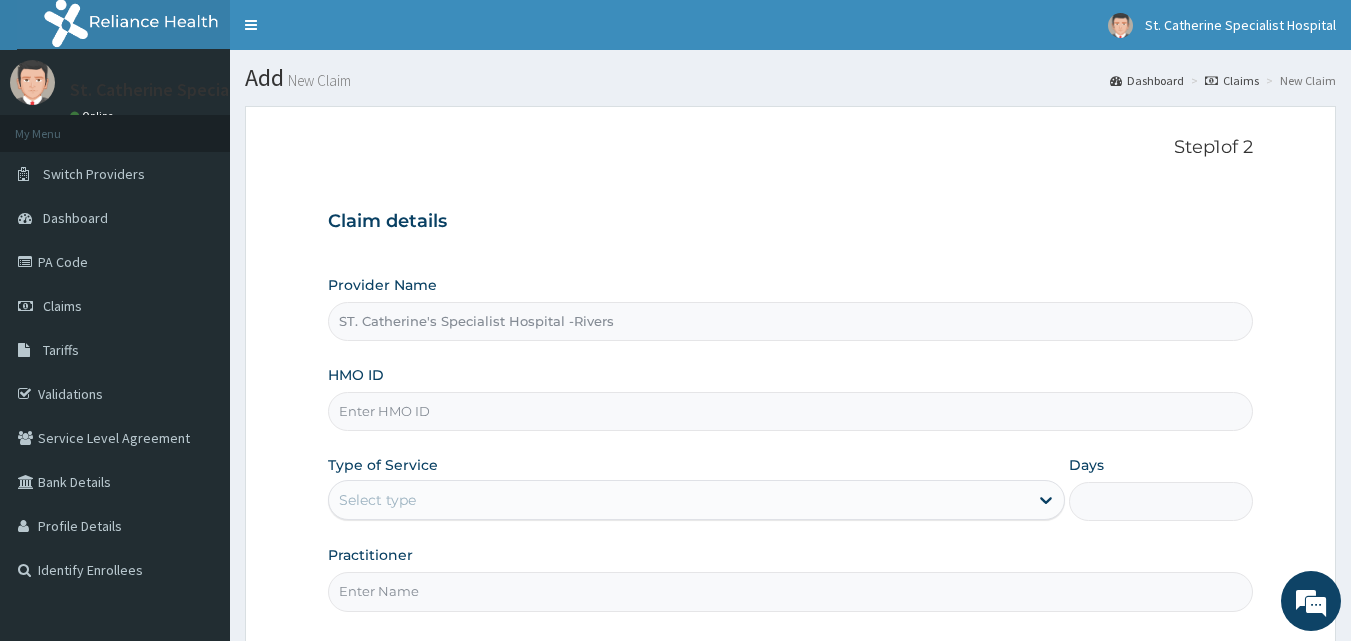 paste on "WNN/10021/C" 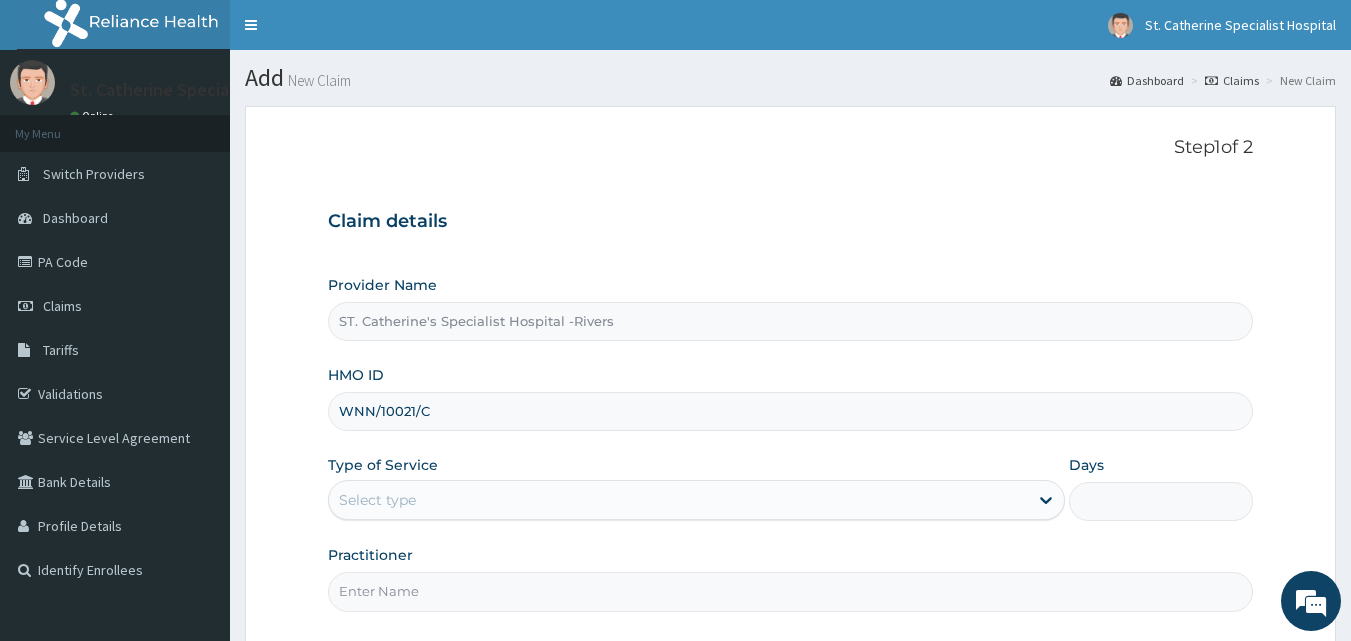 scroll, scrollTop: 0, scrollLeft: 0, axis: both 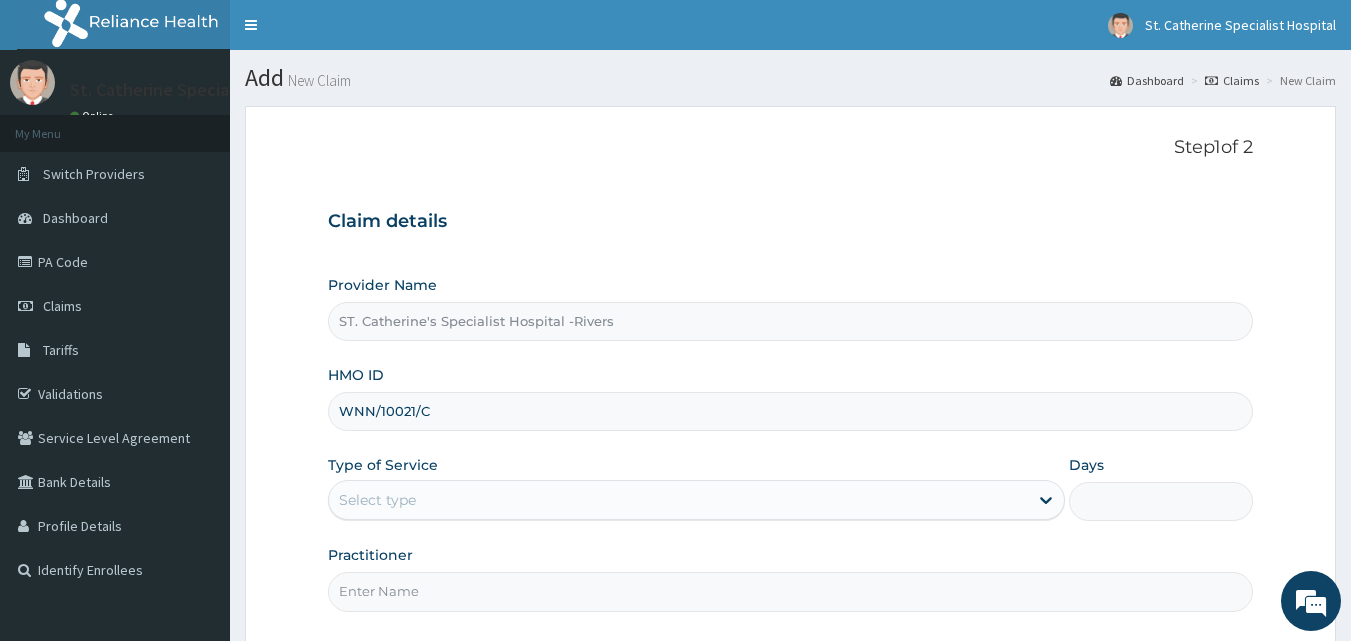 type on "WNN/10021/C" 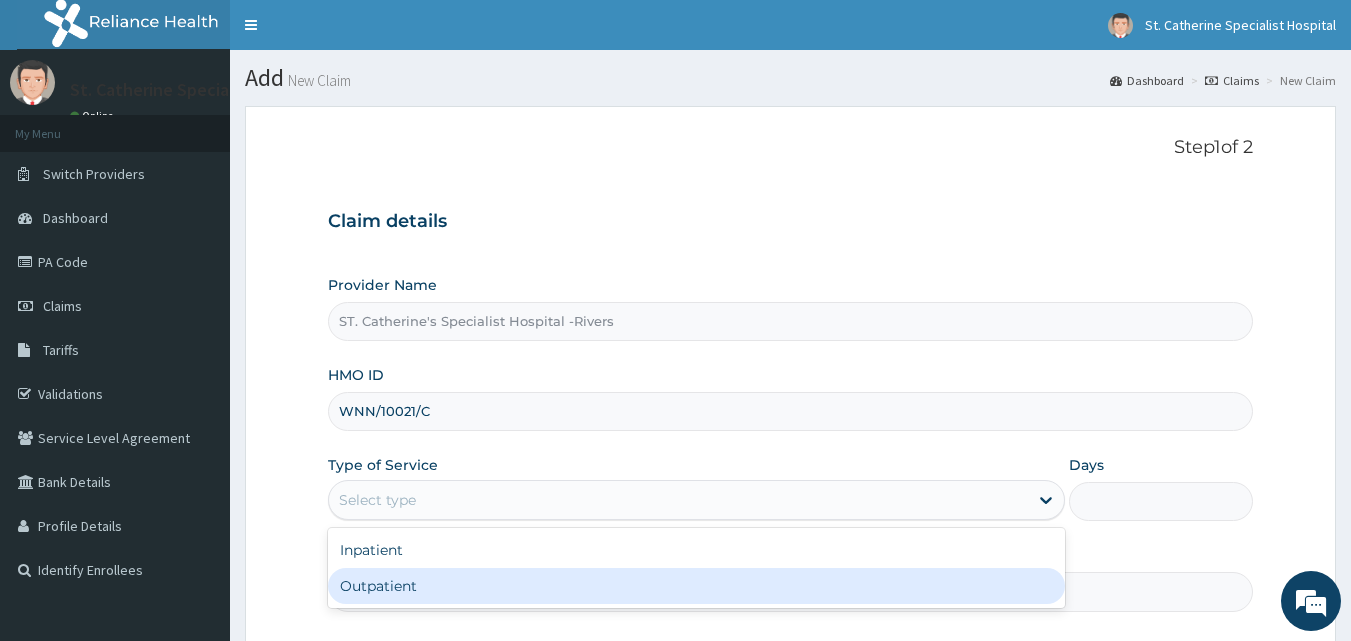 click on "Outpatient" at bounding box center (696, 586) 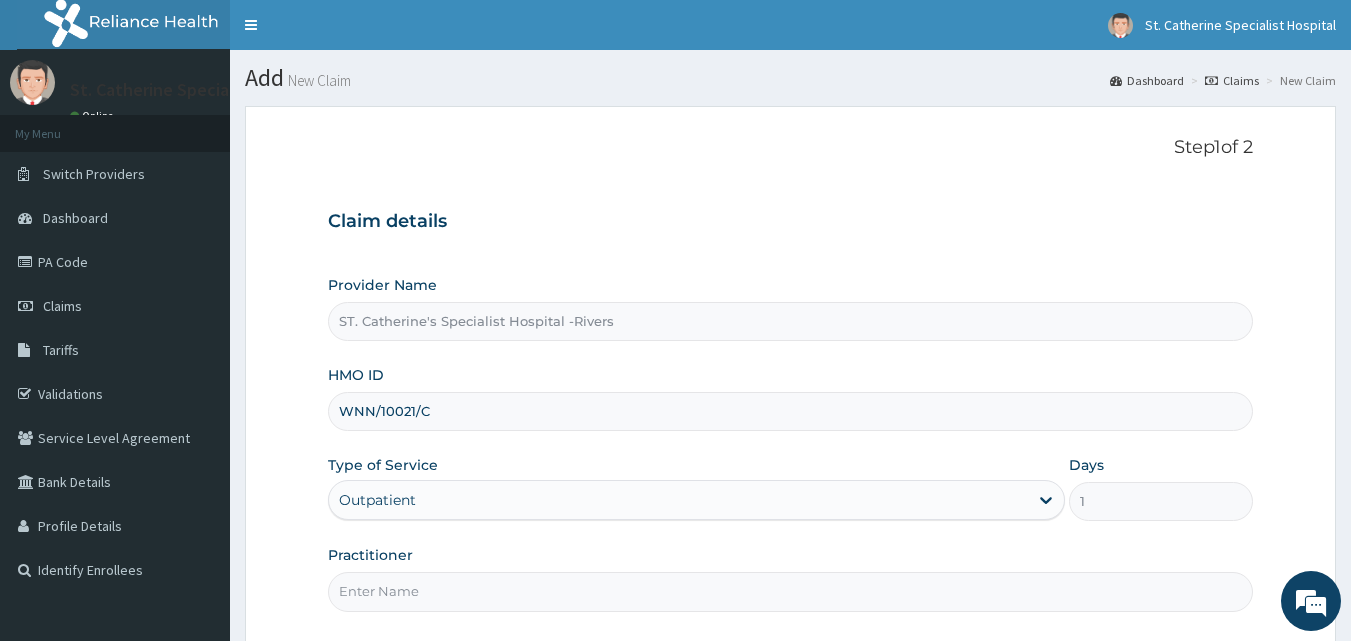 click on "Practitioner" at bounding box center (791, 591) 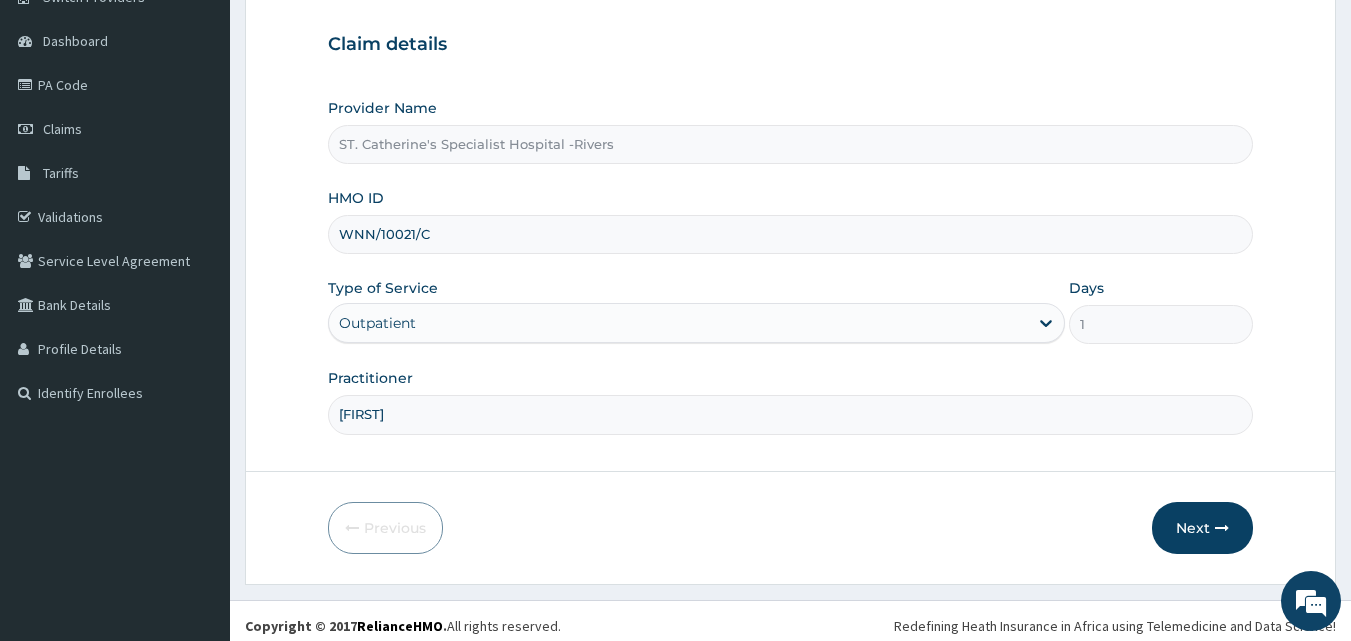 scroll, scrollTop: 187, scrollLeft: 0, axis: vertical 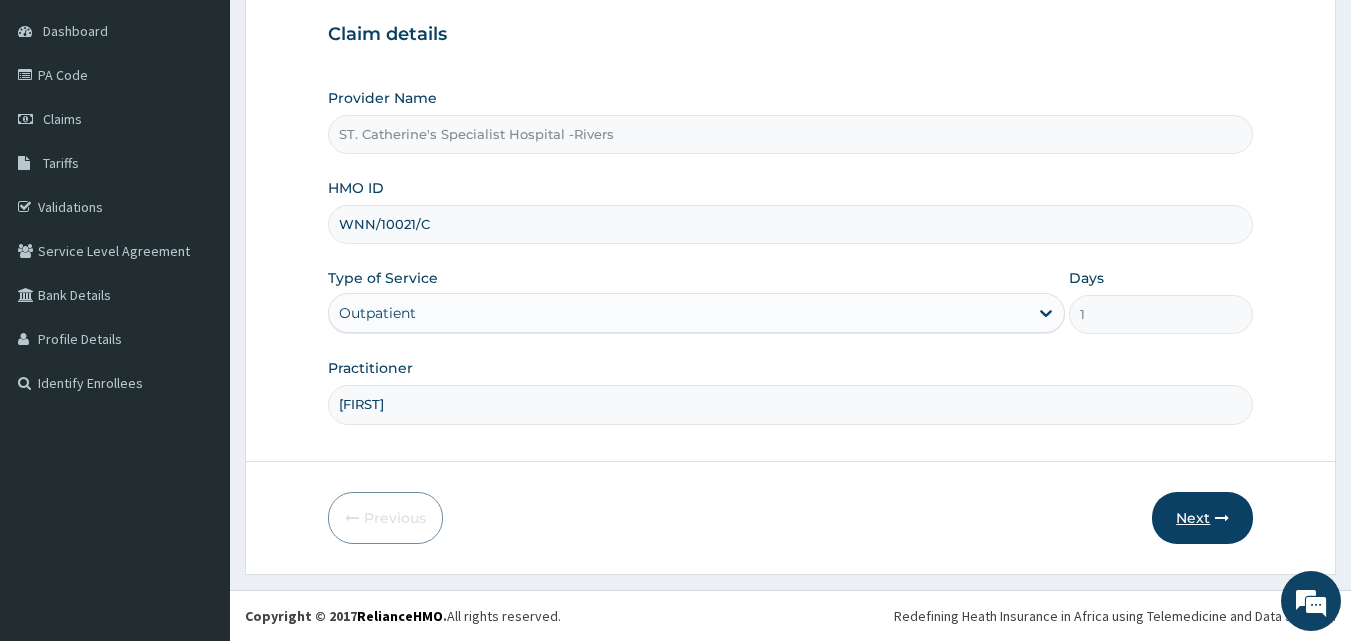 click on "Next" at bounding box center [1202, 518] 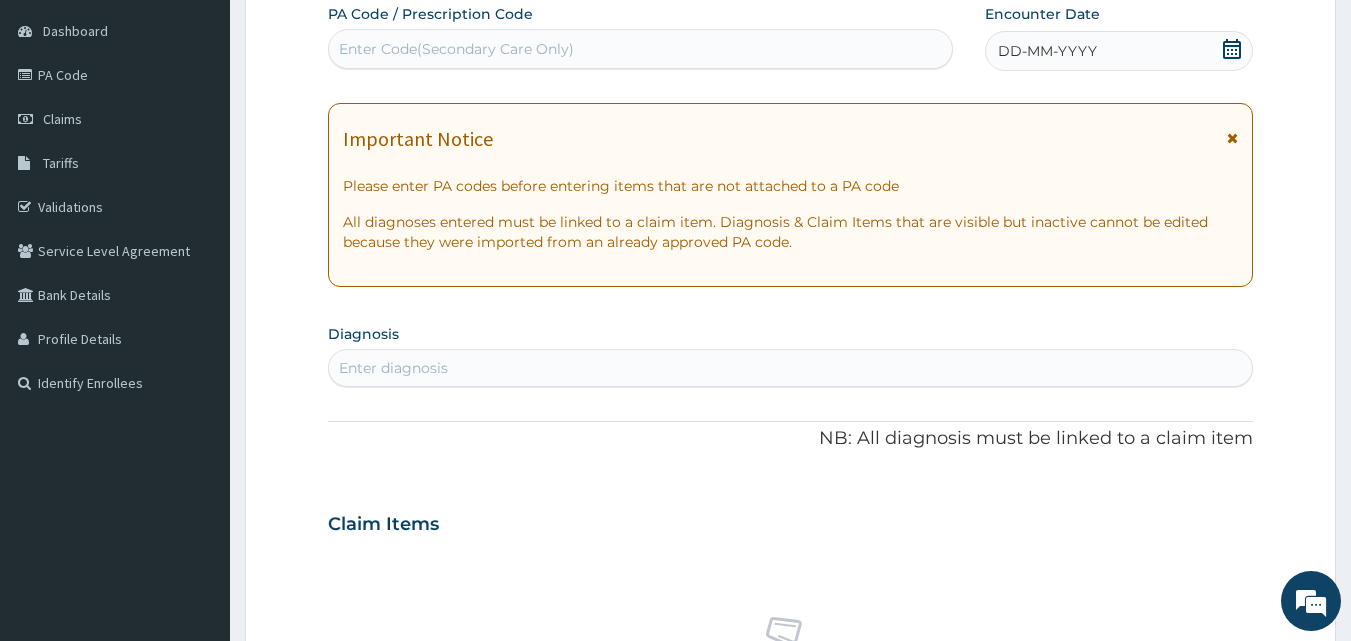 drag, startPoint x: 1225, startPoint y: 47, endPoint x: 1225, endPoint y: 76, distance: 29 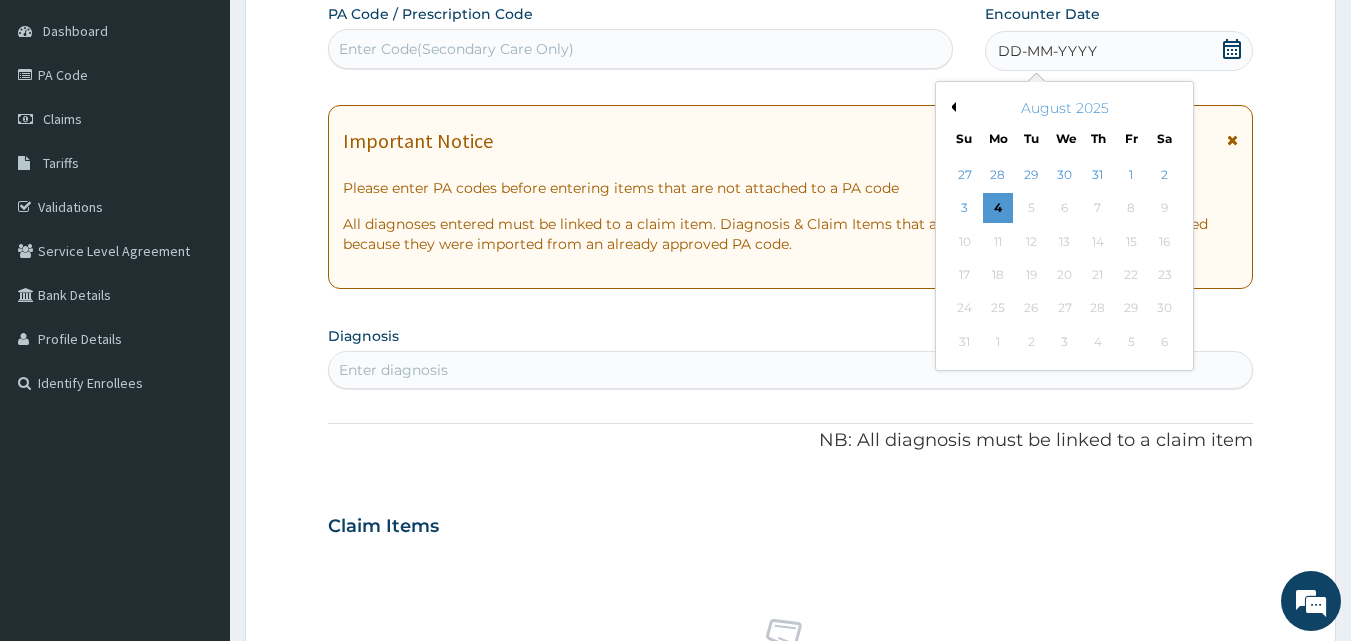 click on "Previous Month" at bounding box center (951, 107) 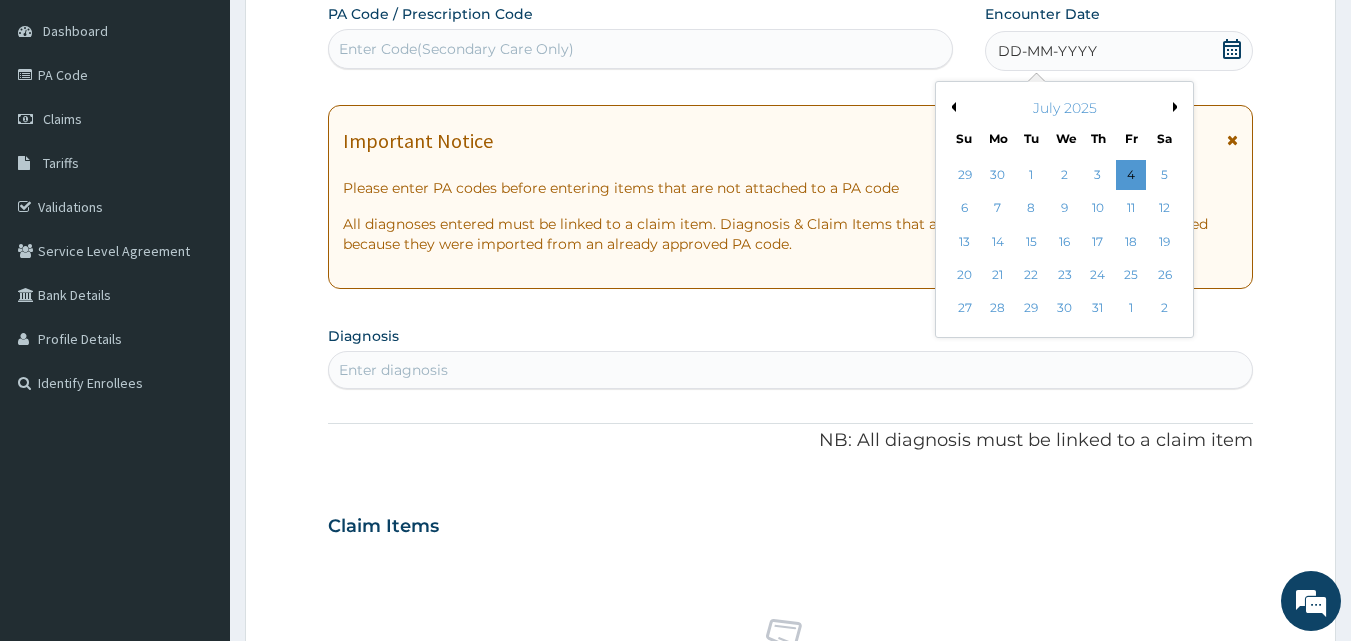 drag, startPoint x: 1168, startPoint y: 241, endPoint x: 1143, endPoint y: 245, distance: 25.317978 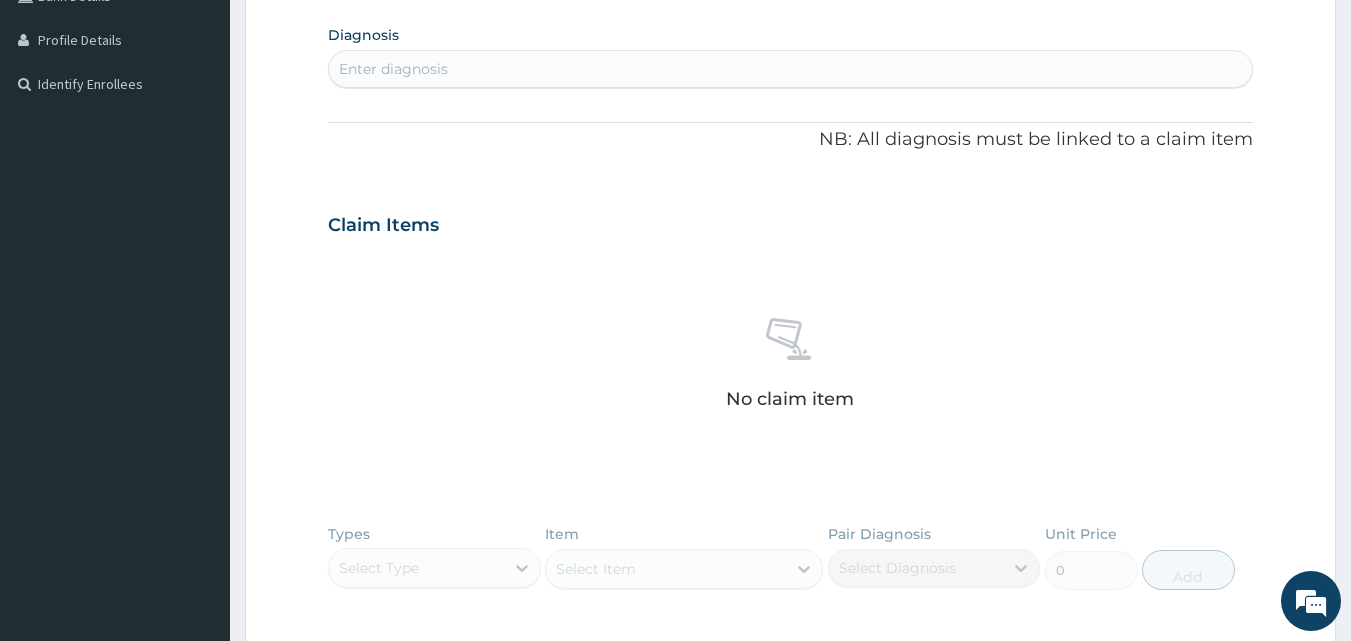scroll, scrollTop: 487, scrollLeft: 0, axis: vertical 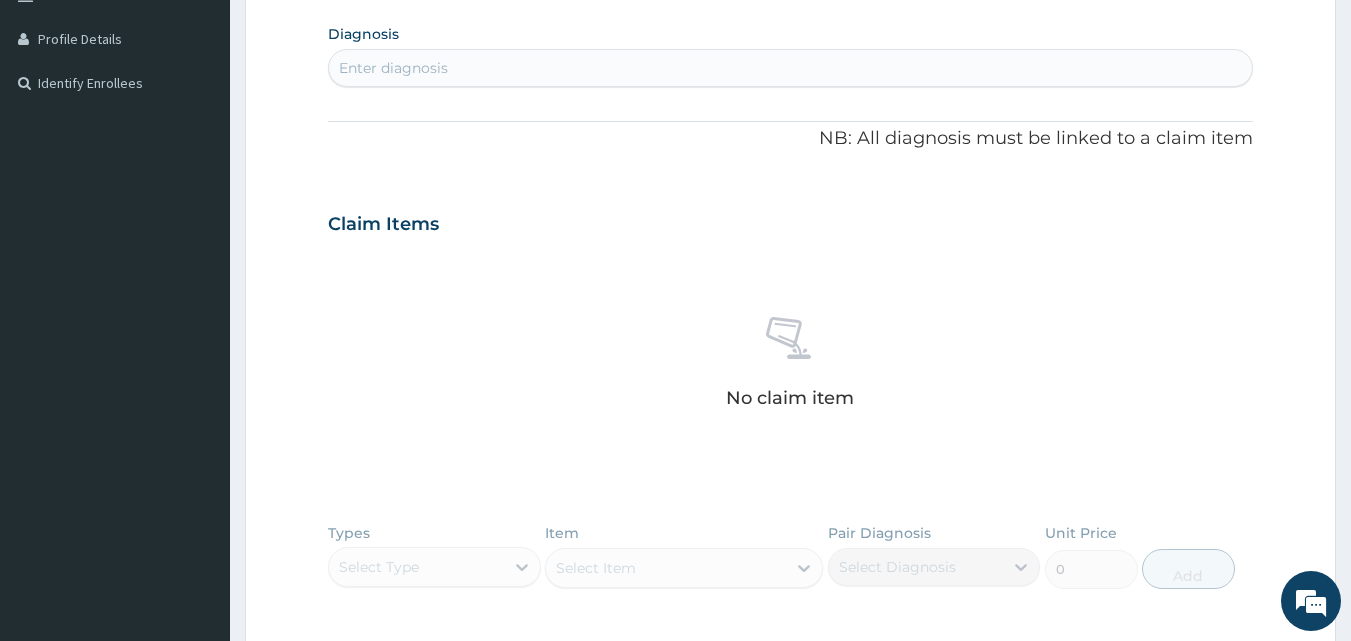 click on "Enter diagnosis" at bounding box center (791, 68) 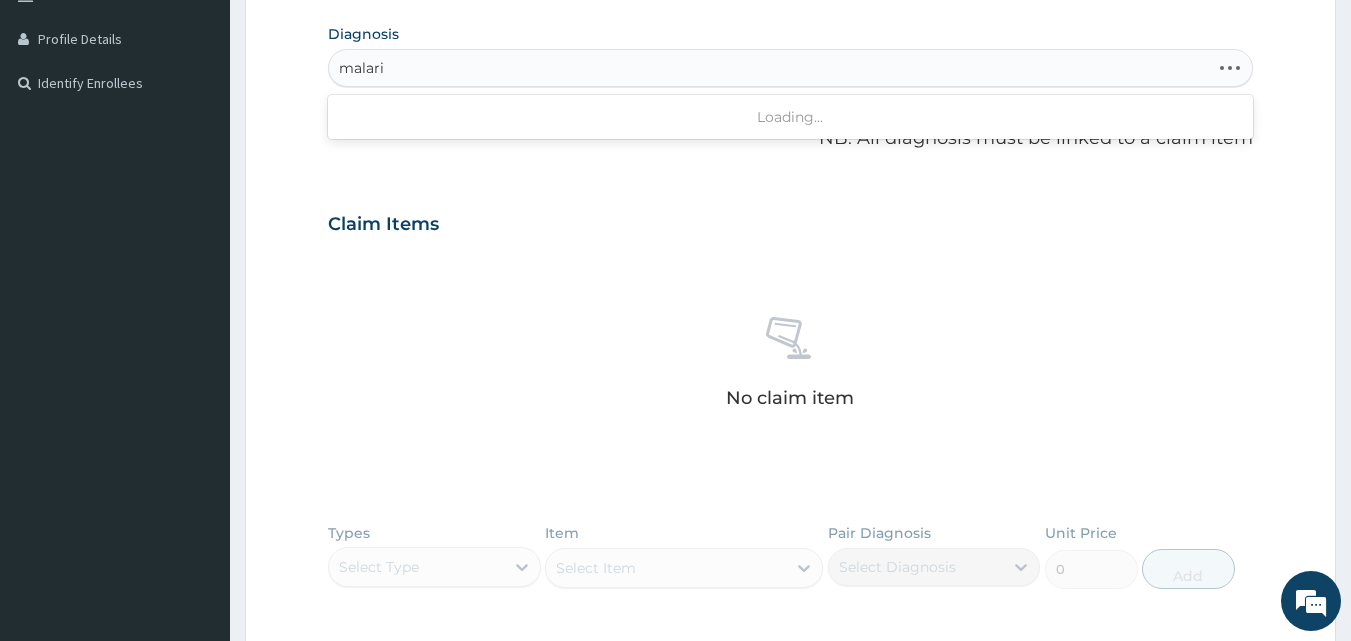 type on "malaria" 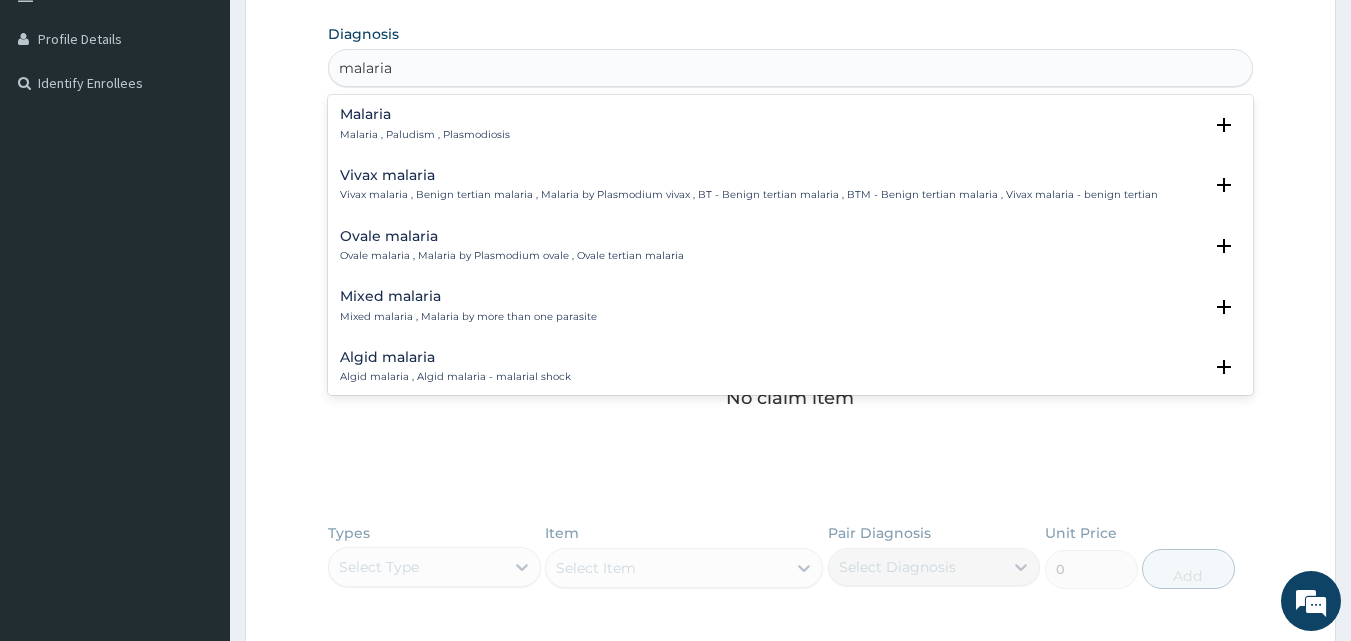 click on "Malaria , Paludism , Plasmodiosis" at bounding box center (425, 135) 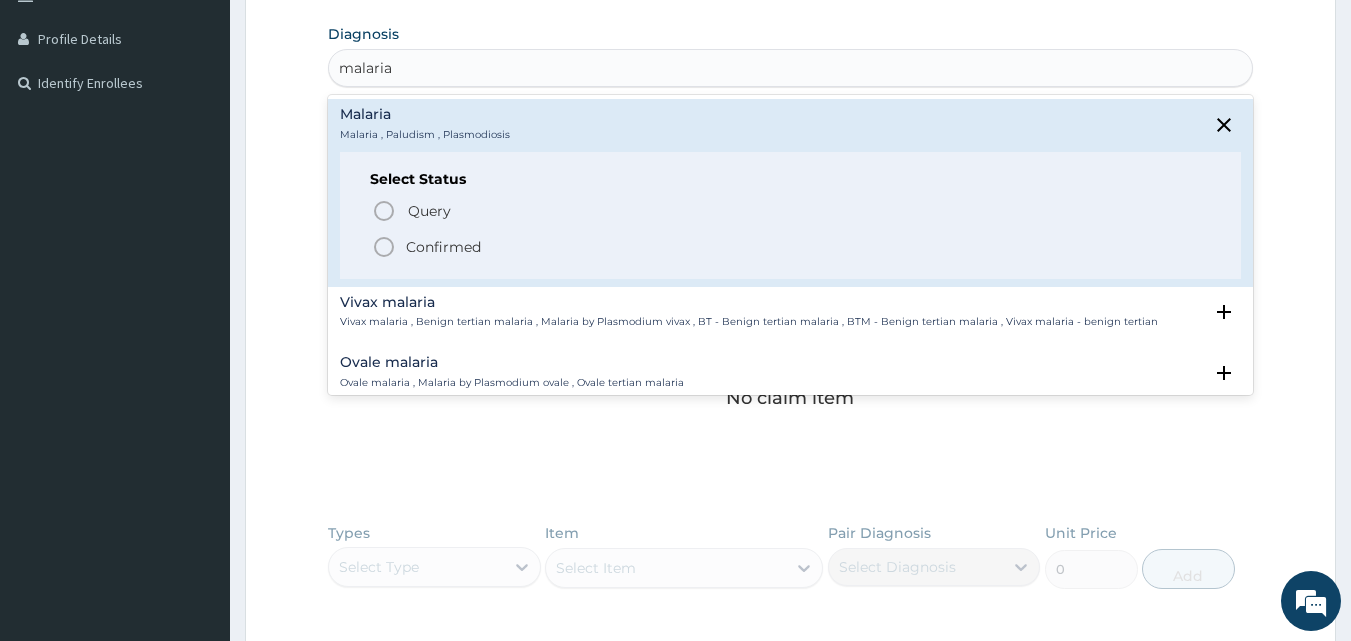 click on "Confirmed" at bounding box center [443, 247] 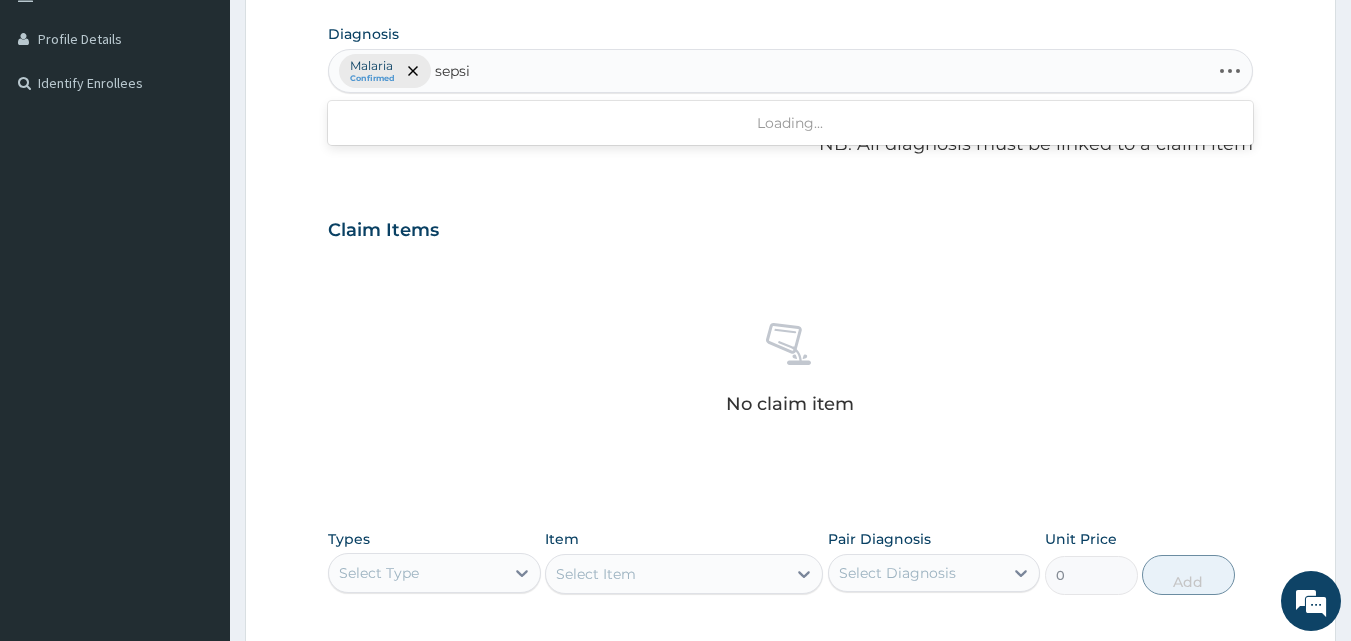 type on "sepsis" 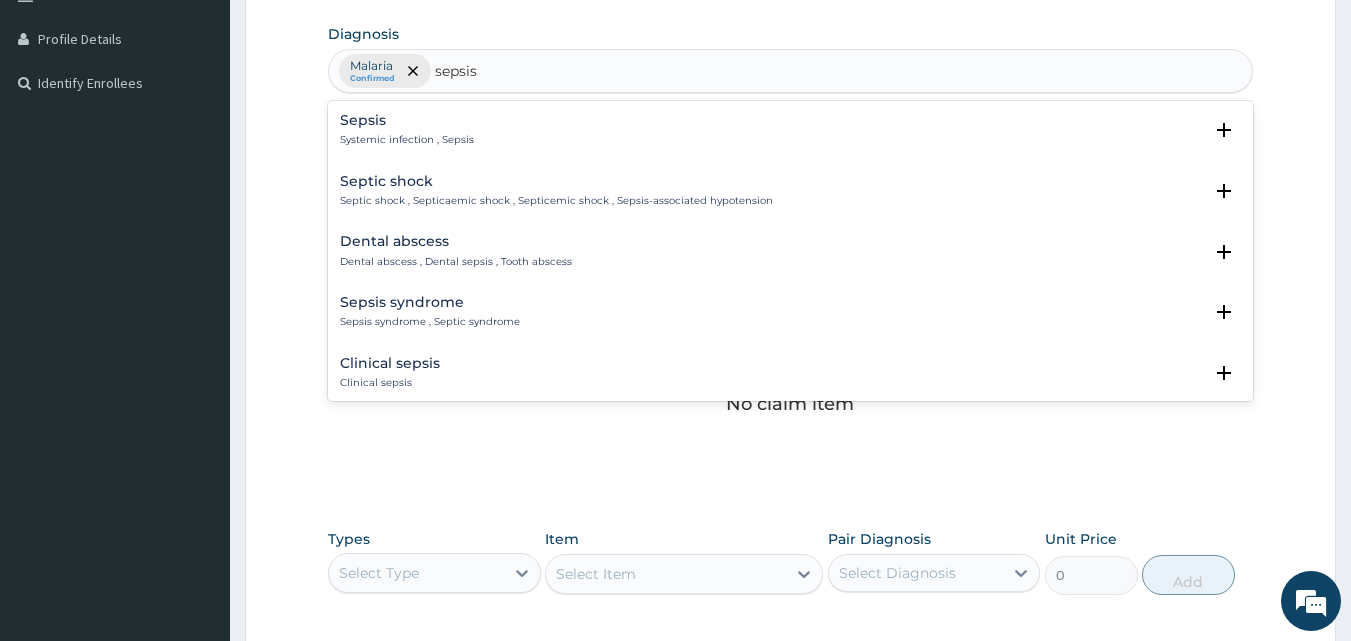 click on "Systemic infection , Sepsis" at bounding box center (407, 140) 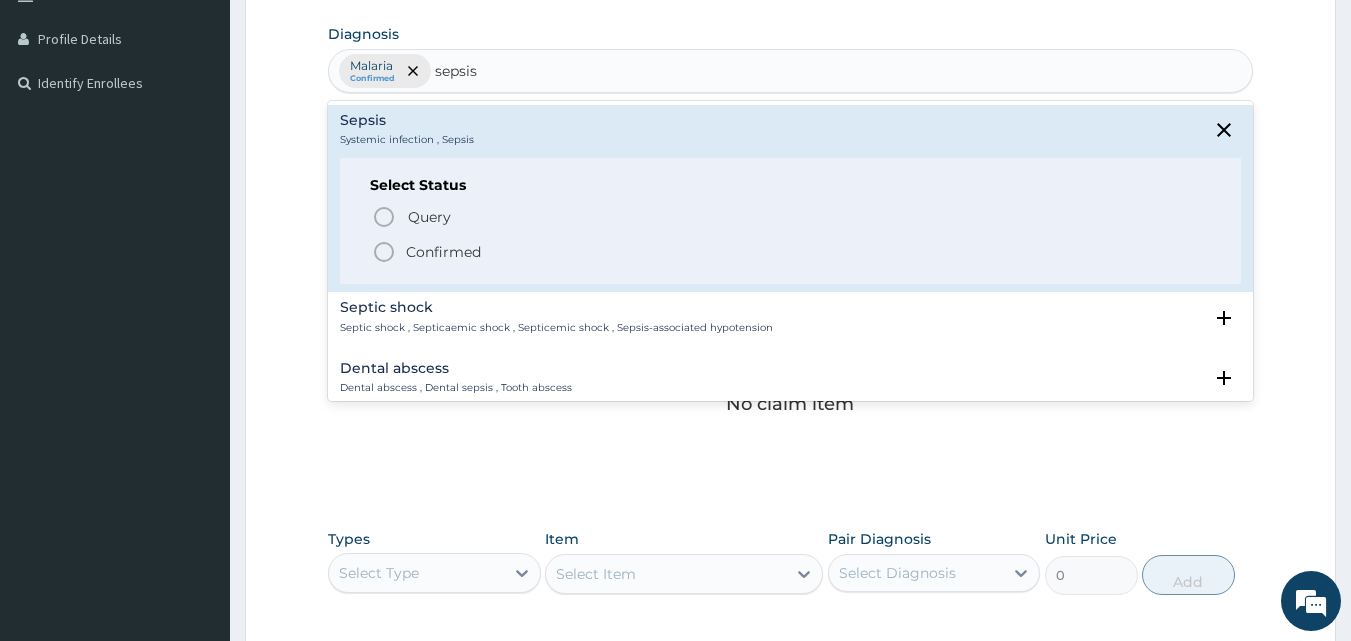 click 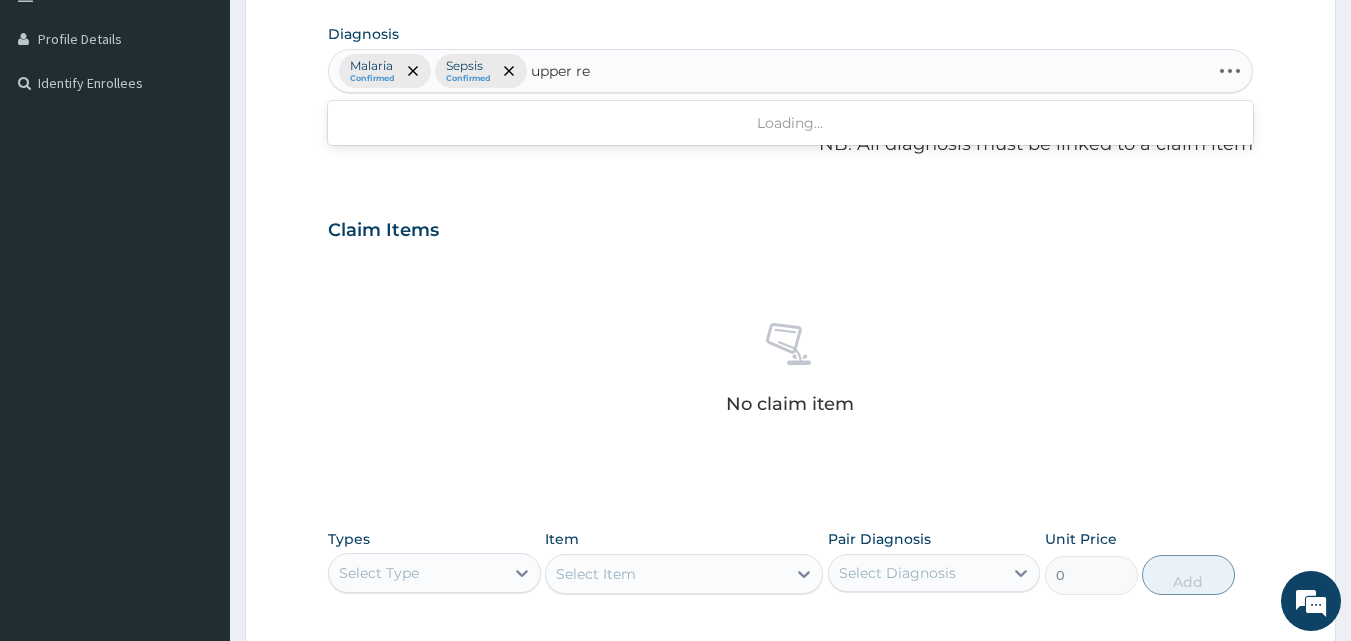 type on "upper res" 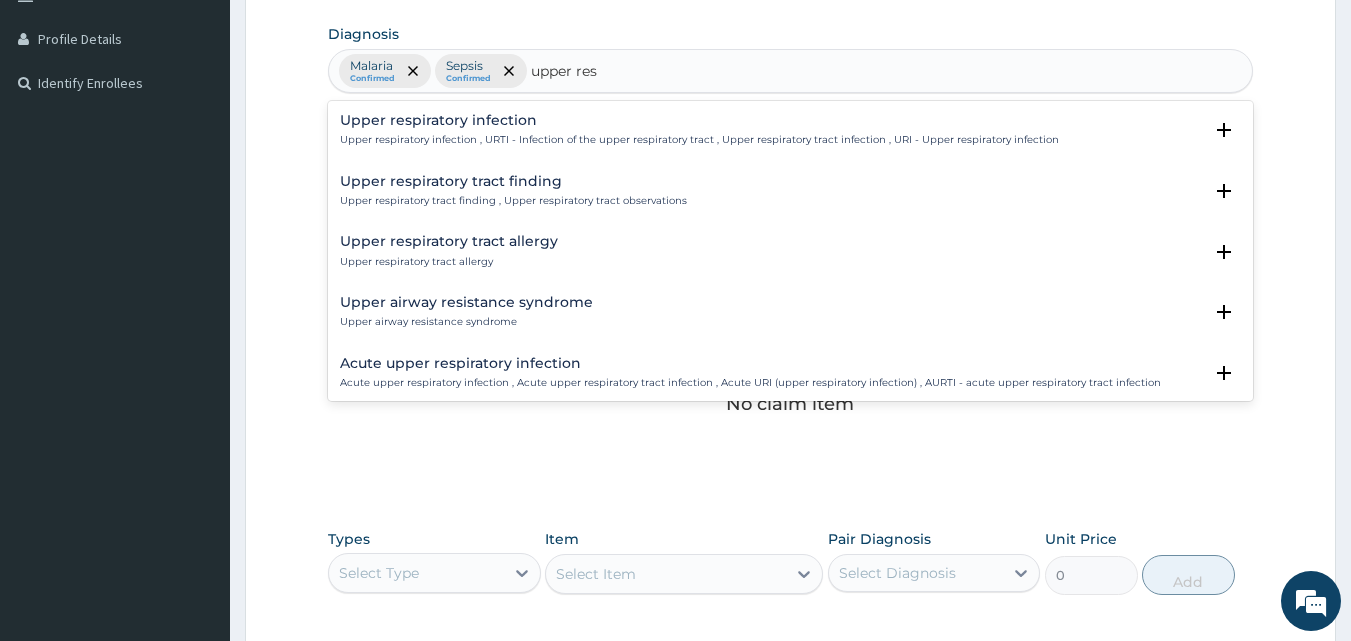 click on "Upper respiratory infection , URTI - Infection of the upper respiratory tract , Upper respiratory tract infection , URI - Upper respiratory infection" at bounding box center (699, 140) 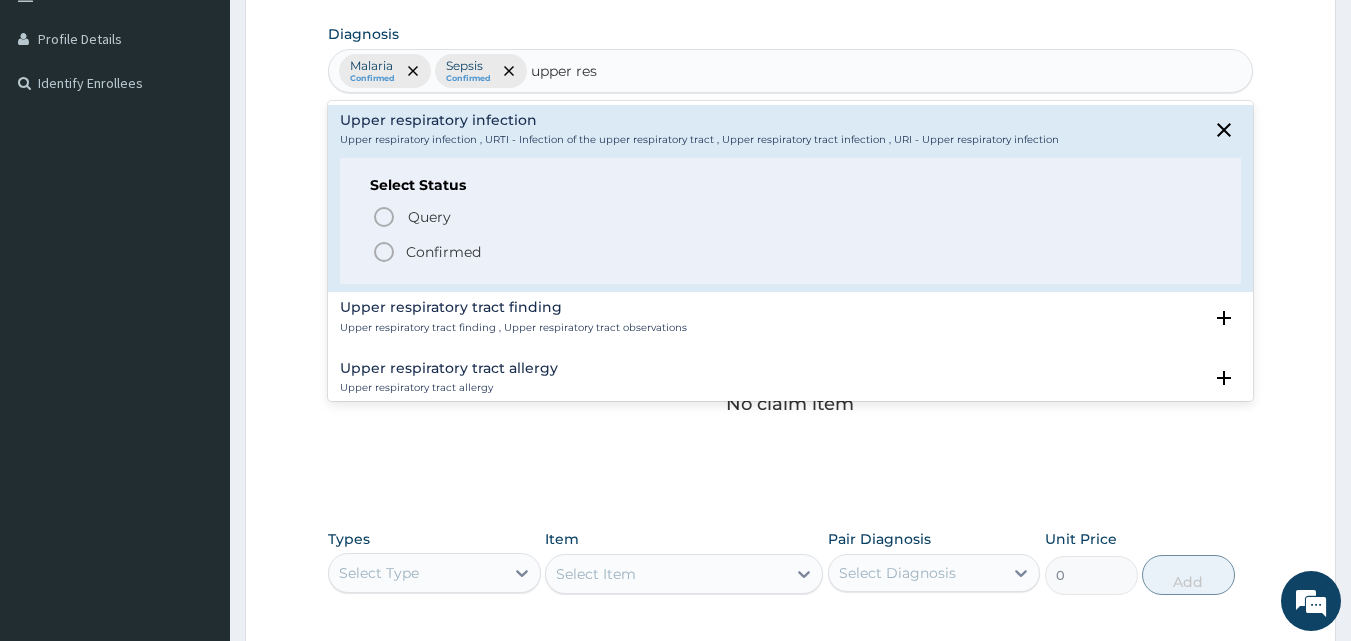 click on "Confirmed" at bounding box center (792, 252) 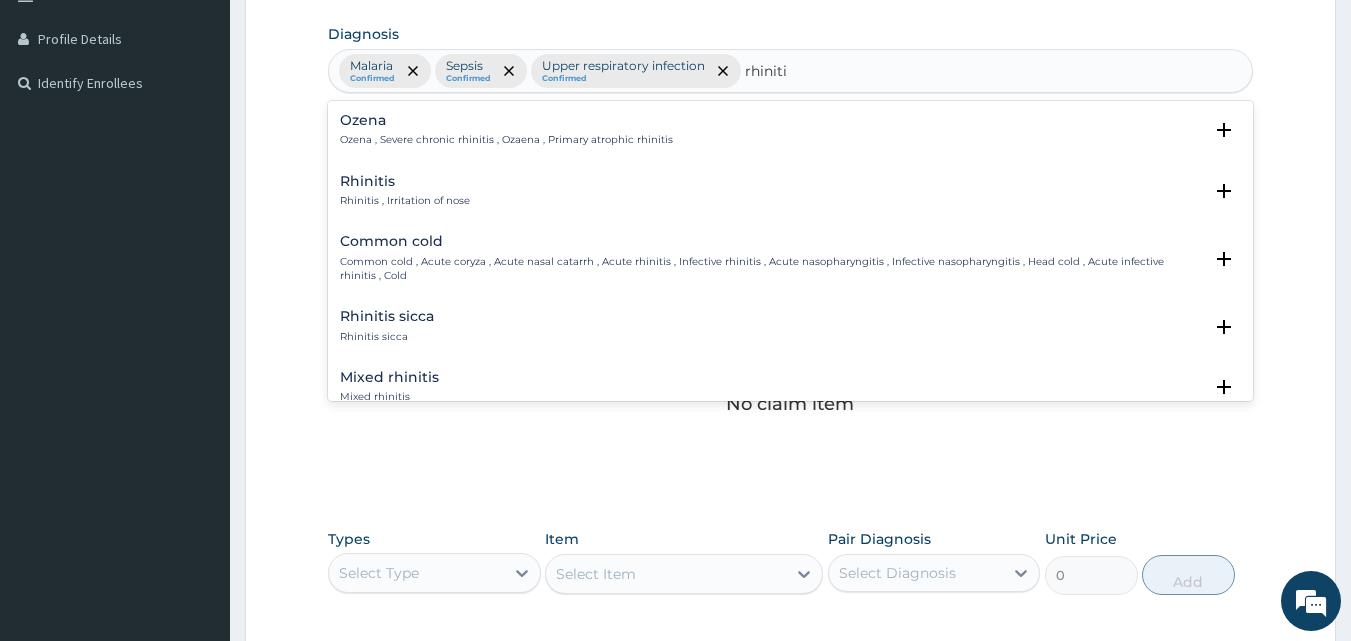 type on "rhinitis" 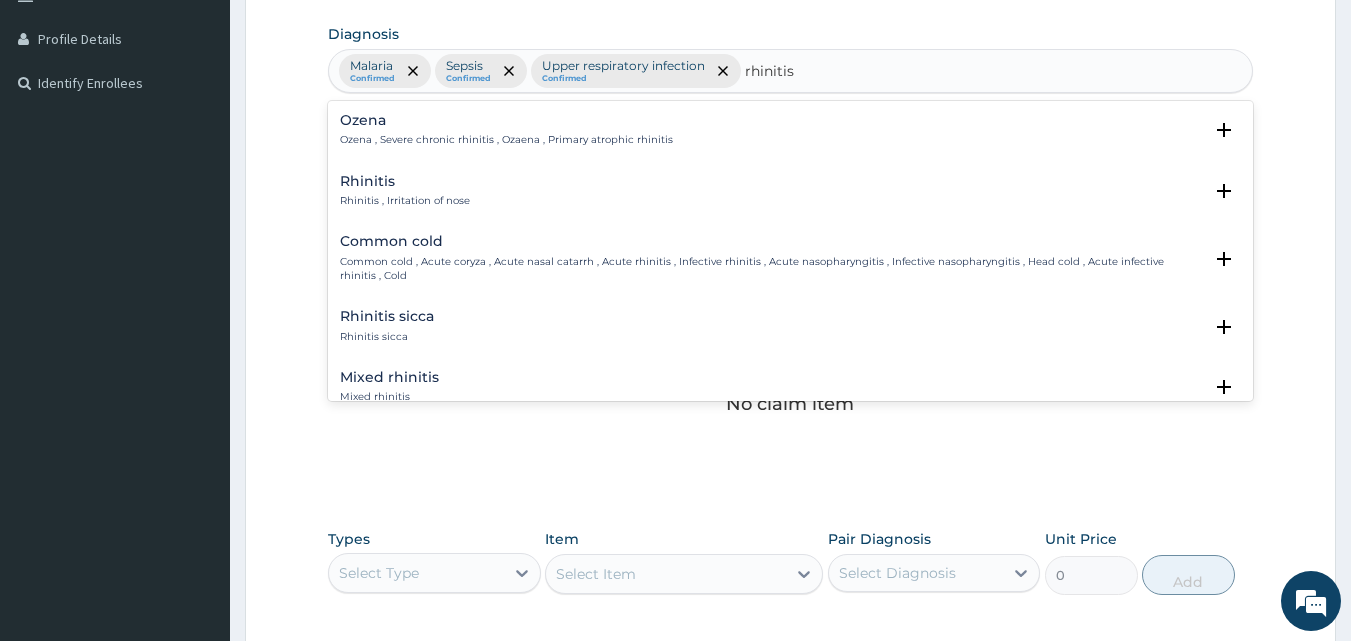 click on "Rhinitis Rhinitis , Irritation of nose" at bounding box center [405, 191] 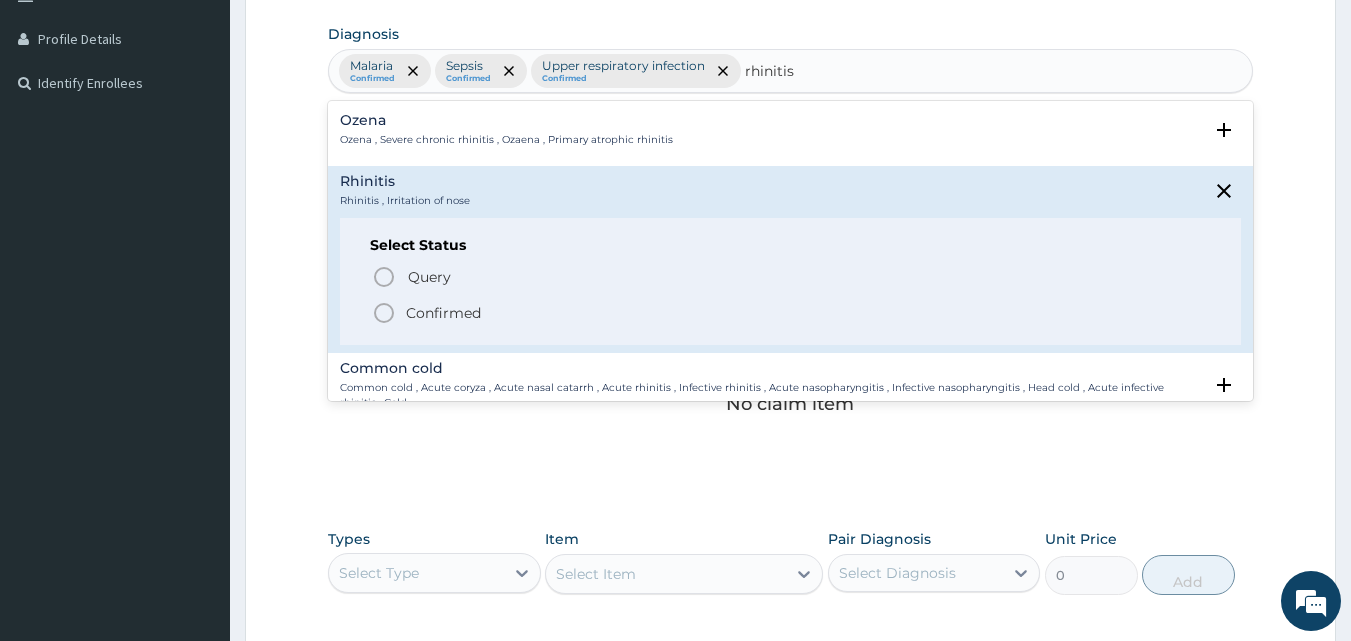 click on "Confirmed" at bounding box center (443, 313) 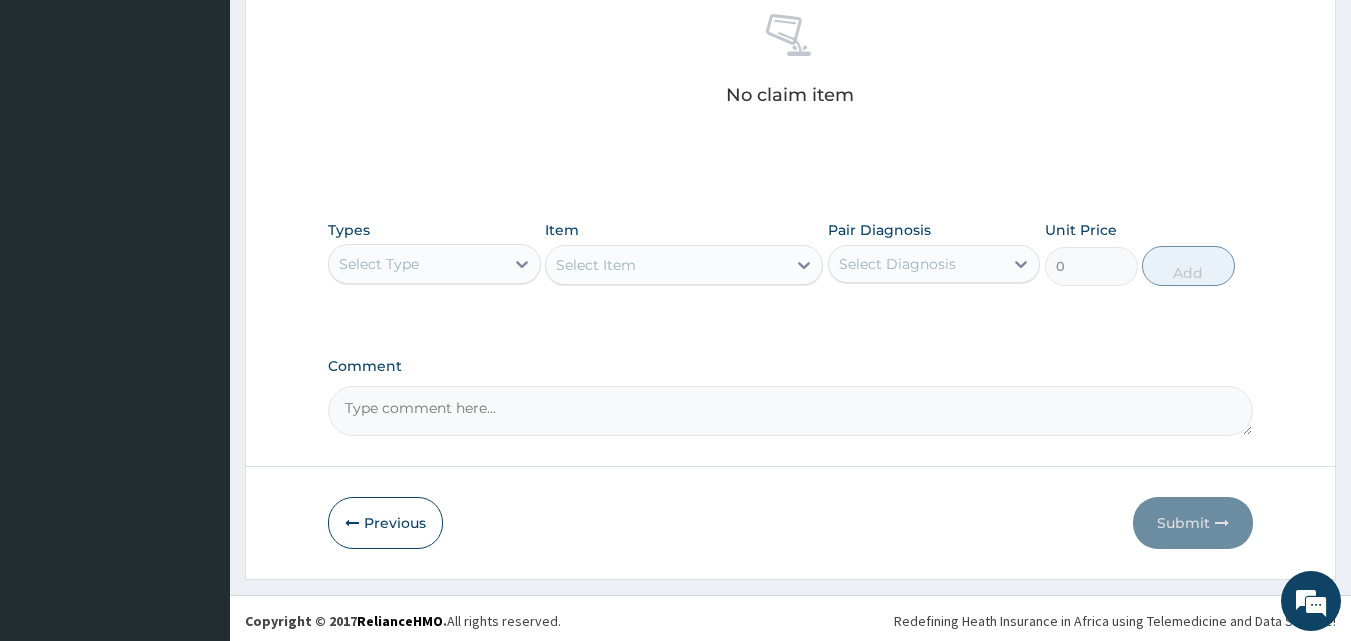 scroll, scrollTop: 801, scrollLeft: 0, axis: vertical 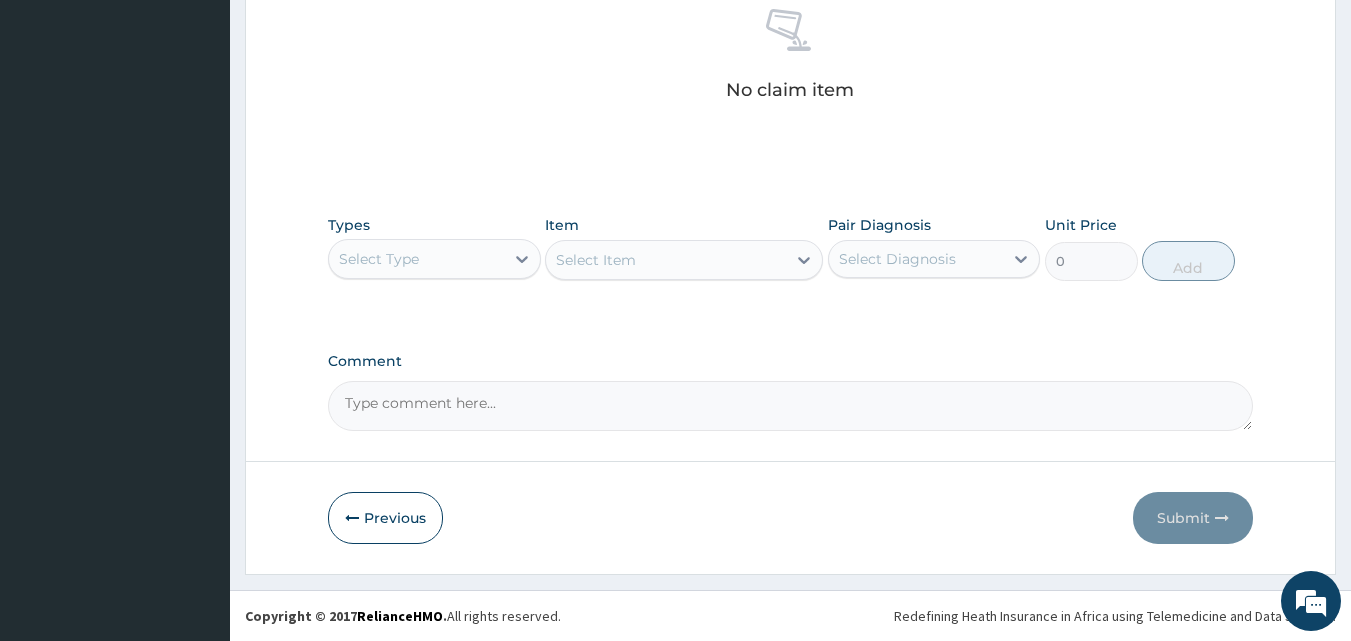 drag, startPoint x: 425, startPoint y: 257, endPoint x: 425, endPoint y: 277, distance: 20 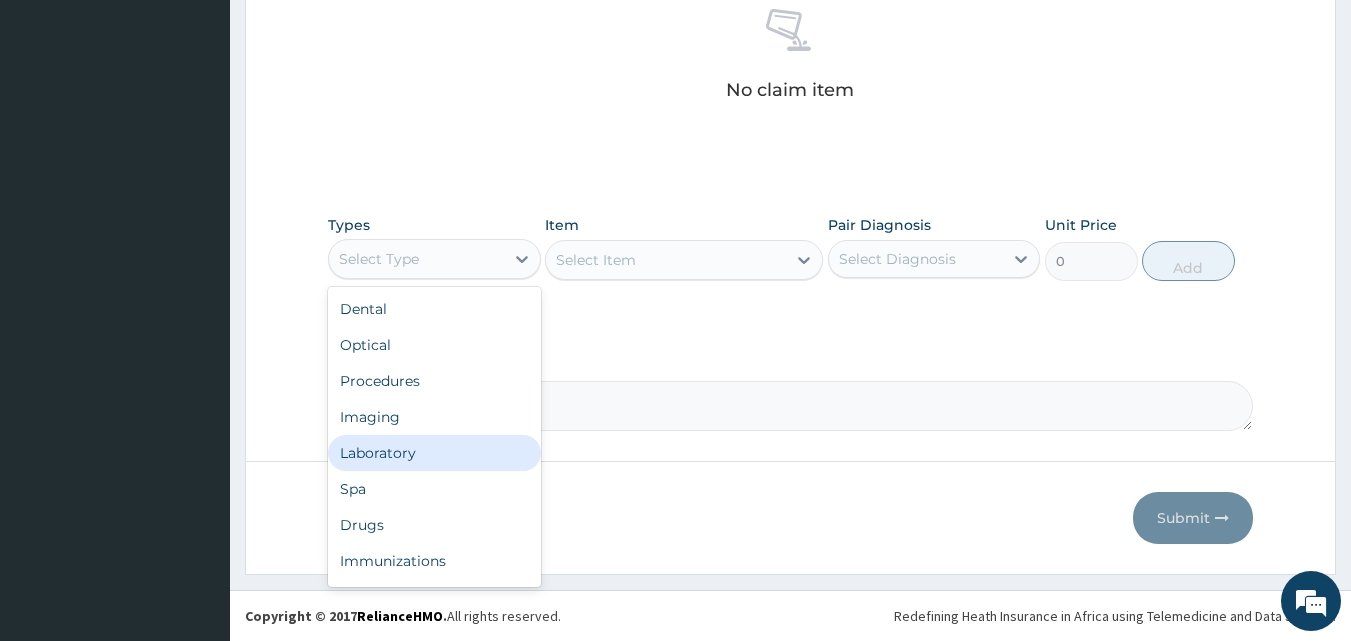 click on "Laboratory" at bounding box center (434, 453) 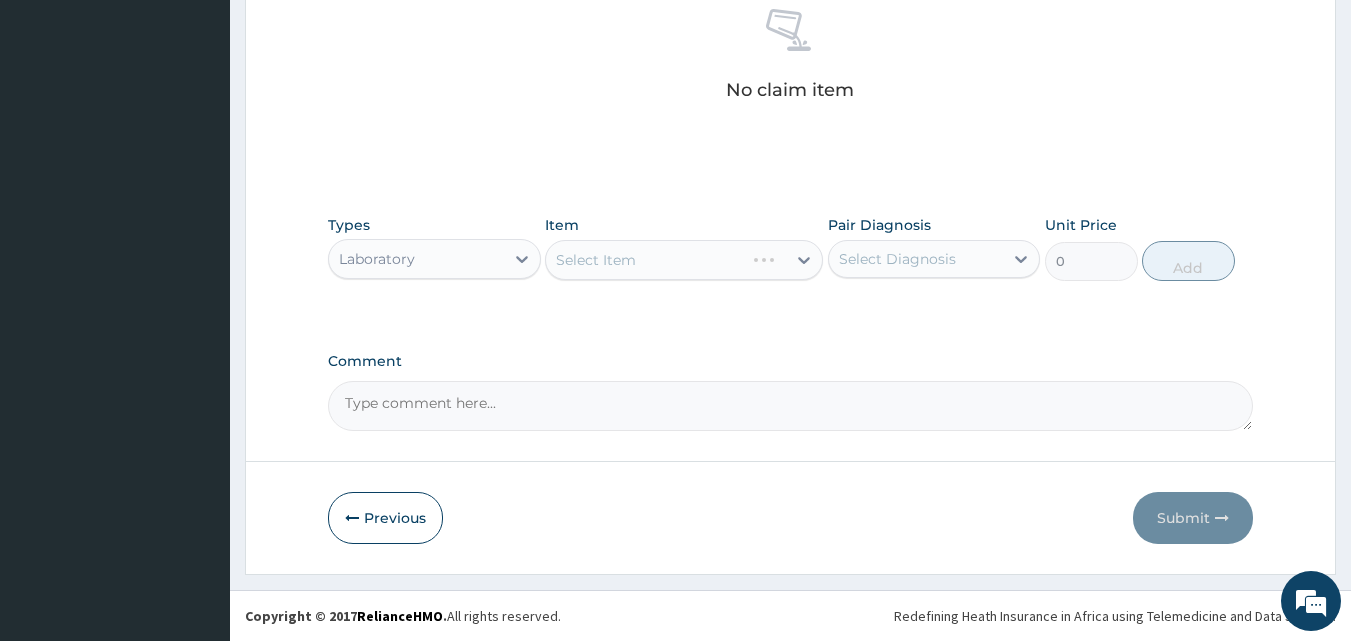click on "Select Item" at bounding box center (684, 260) 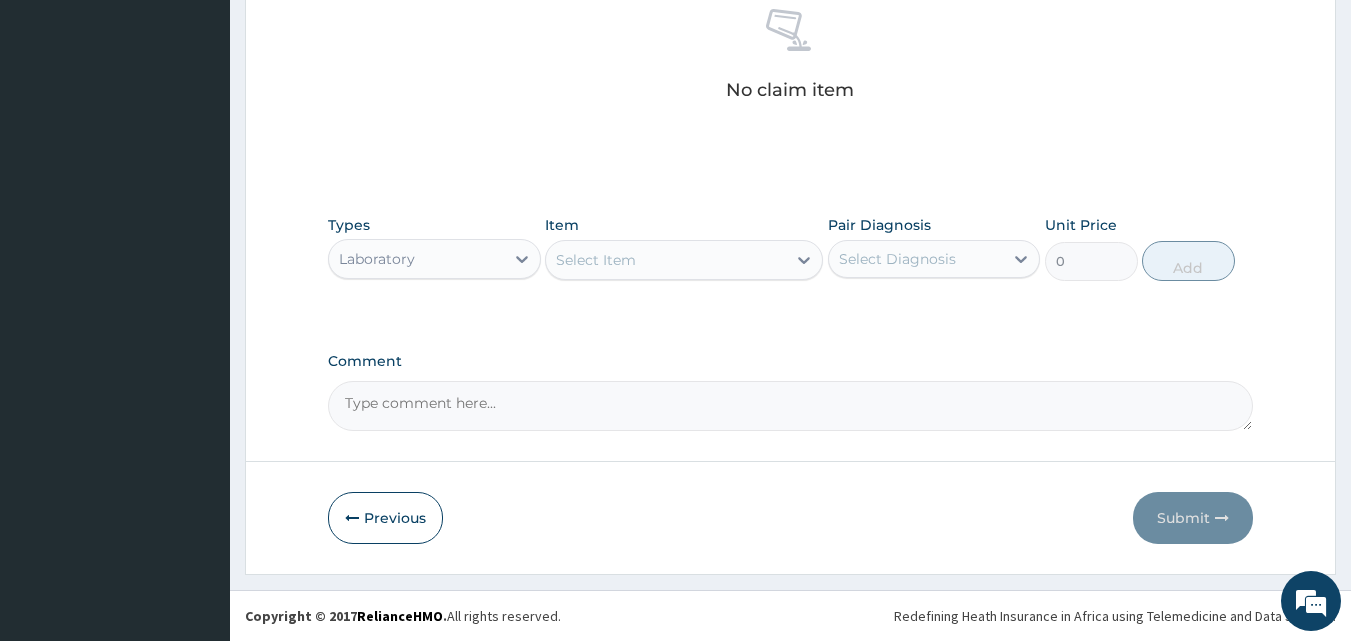 click on "Select Item" at bounding box center [666, 260] 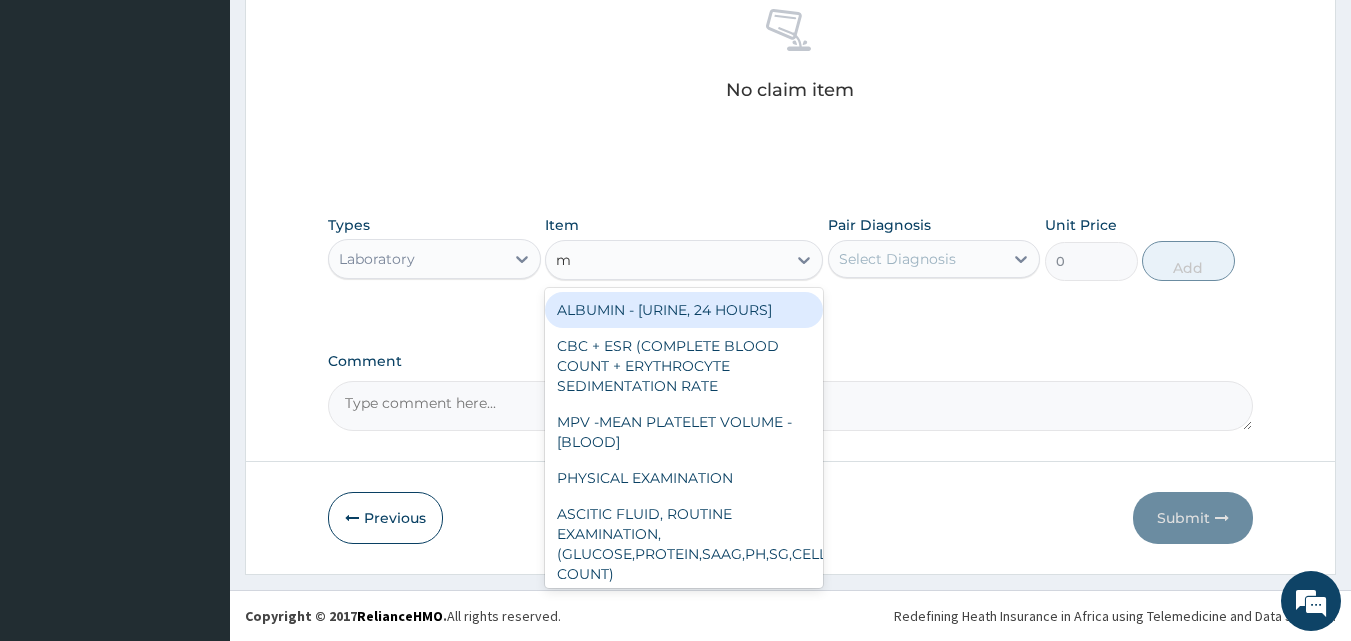 type on "mp" 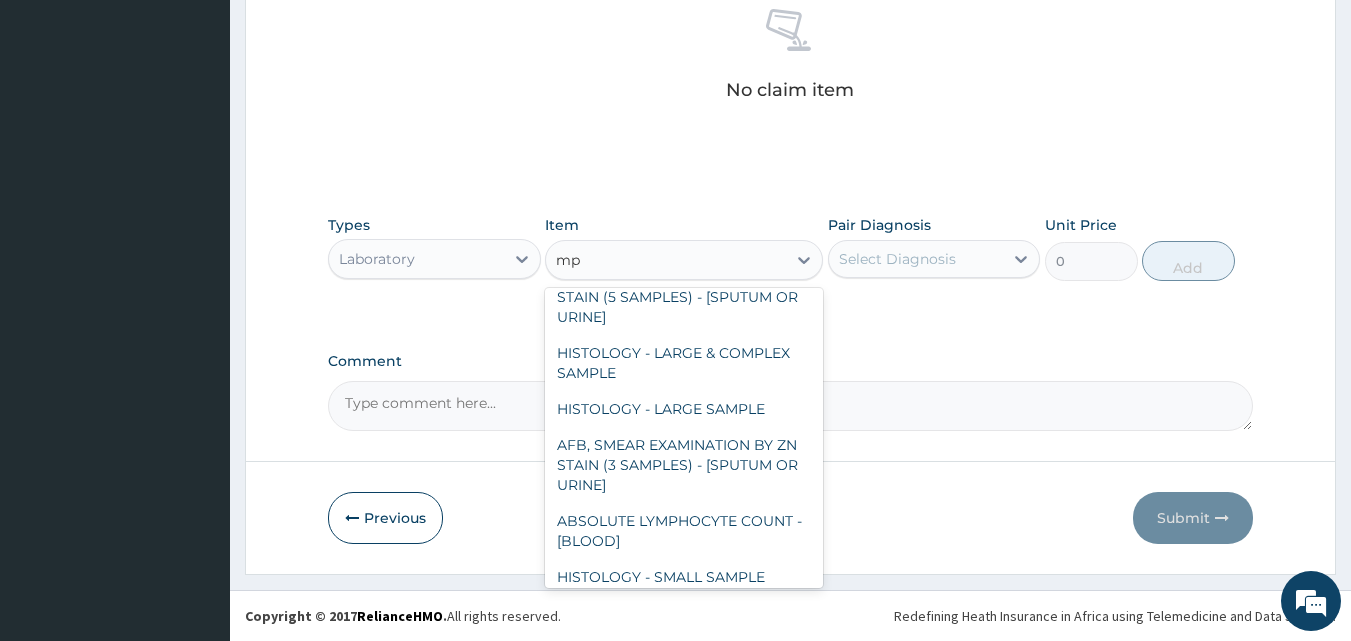scroll, scrollTop: 436, scrollLeft: 0, axis: vertical 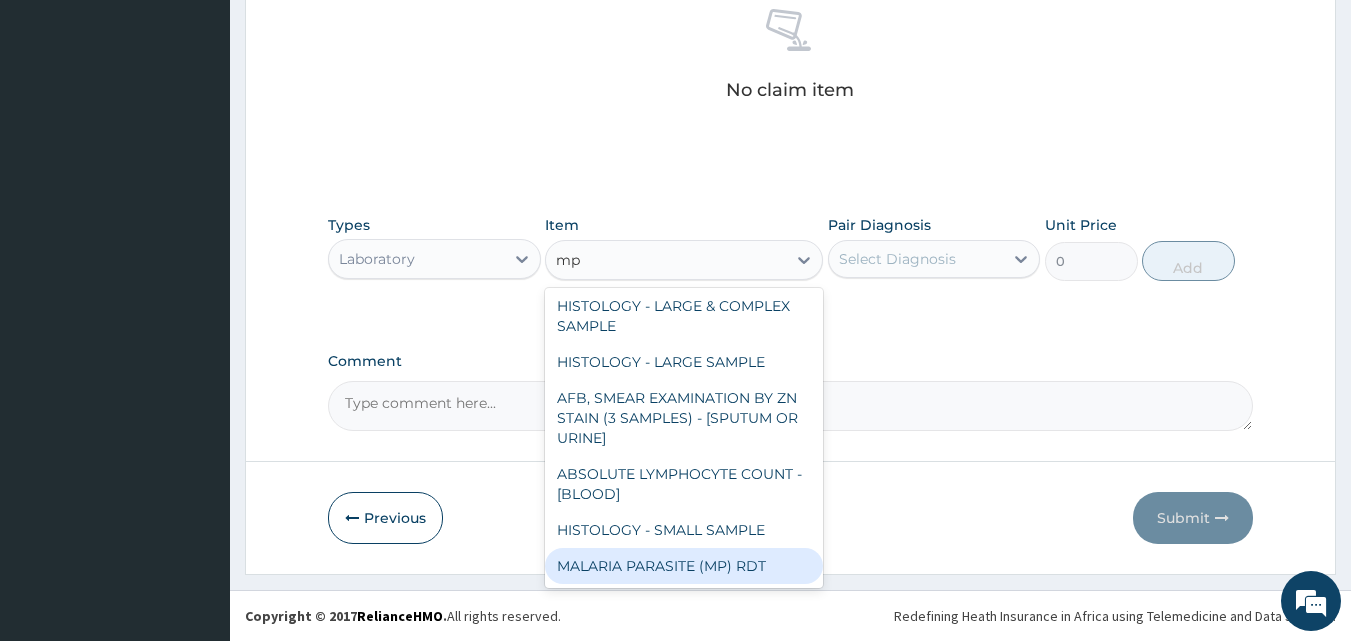 click on "MALARIA PARASITE (MP) RDT" at bounding box center [684, 566] 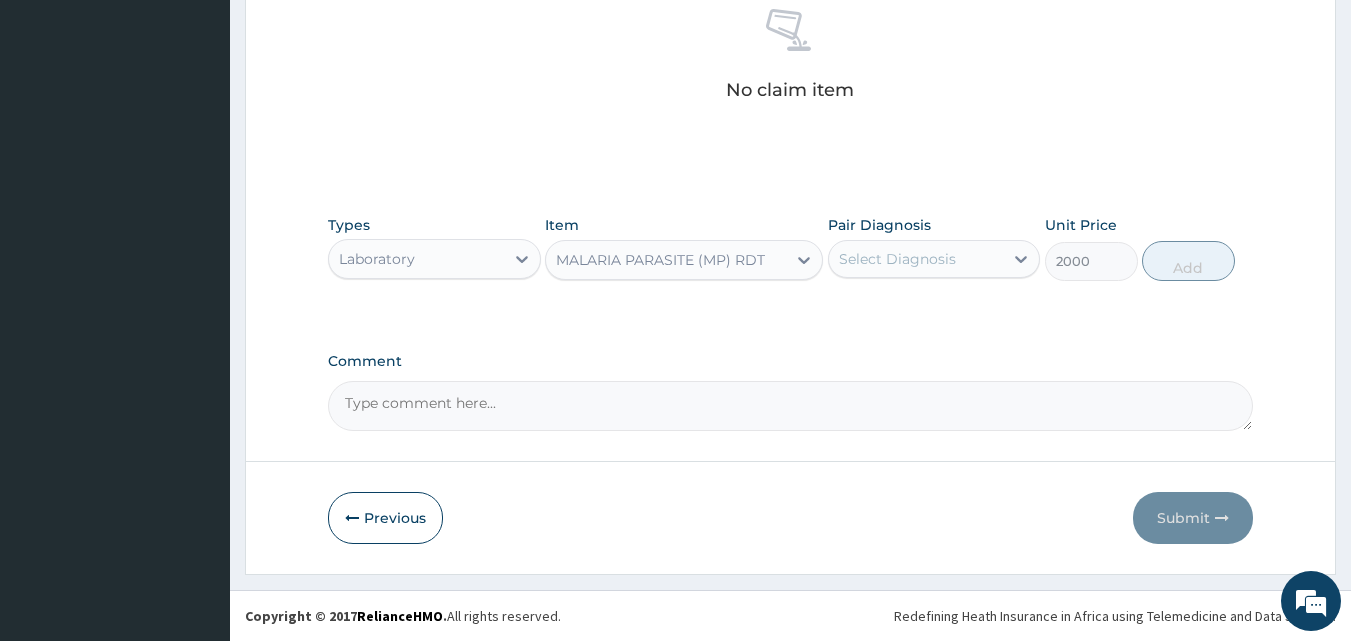 click on "Select Diagnosis" at bounding box center (916, 259) 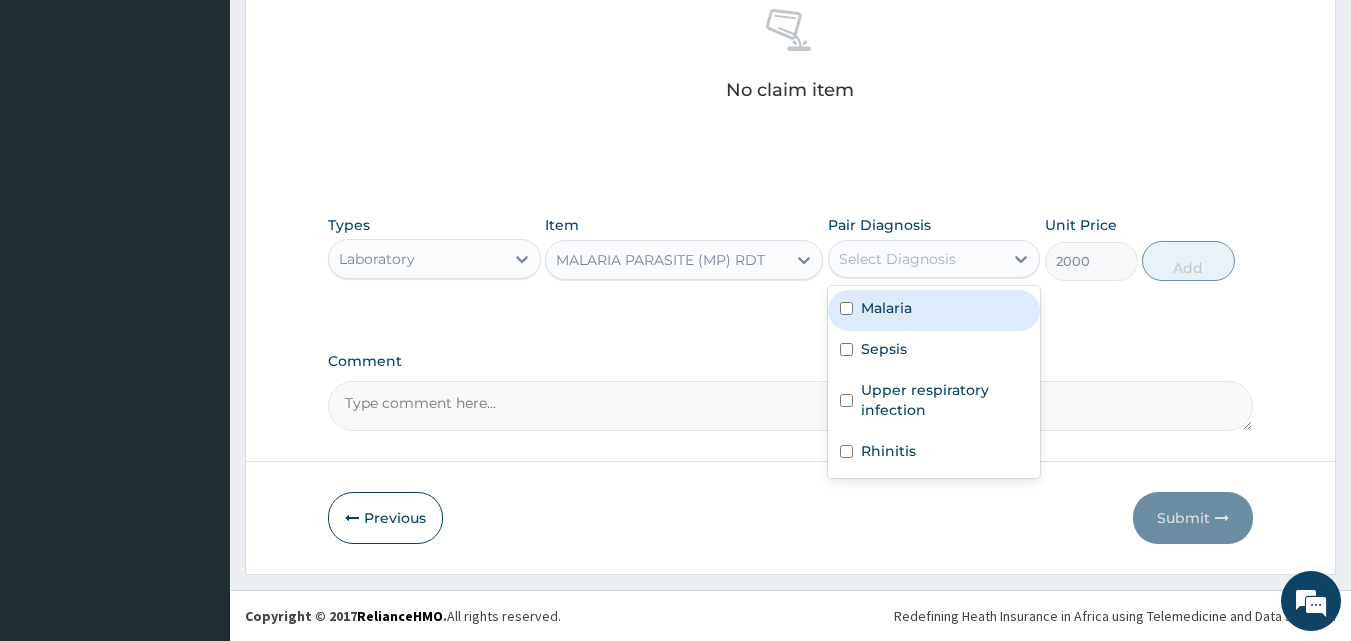 drag, startPoint x: 896, startPoint y: 309, endPoint x: 1075, endPoint y: 265, distance: 184.3285 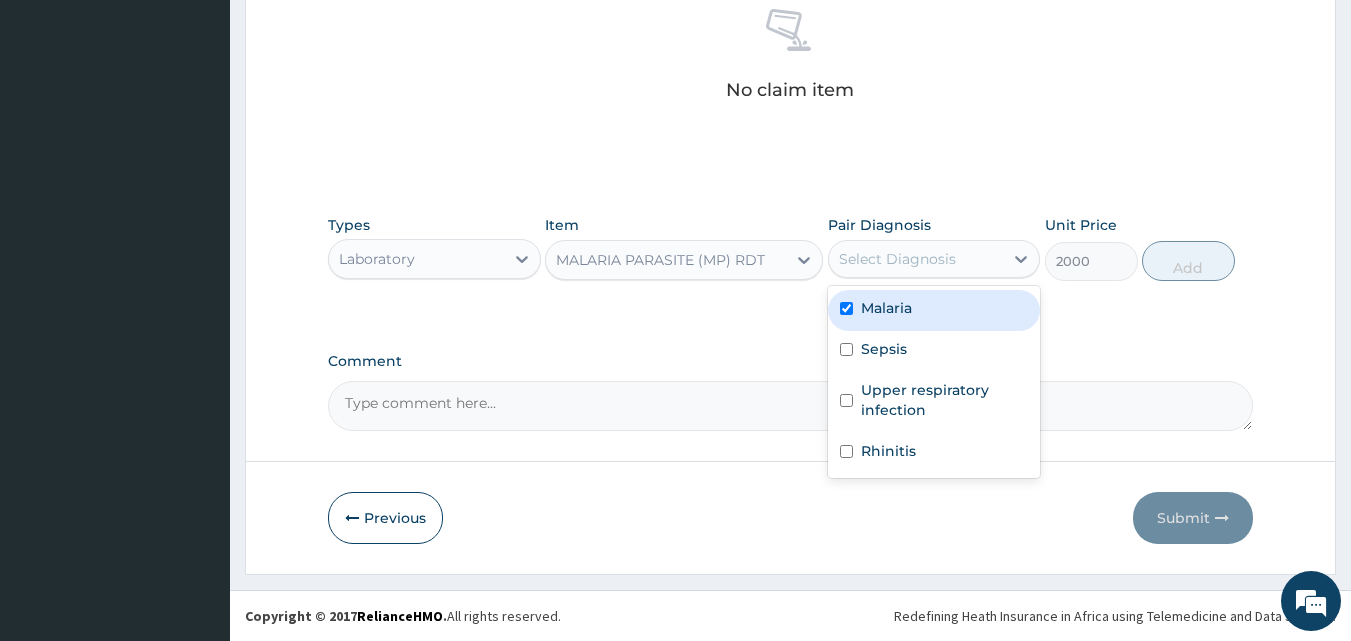 checkbox on "true" 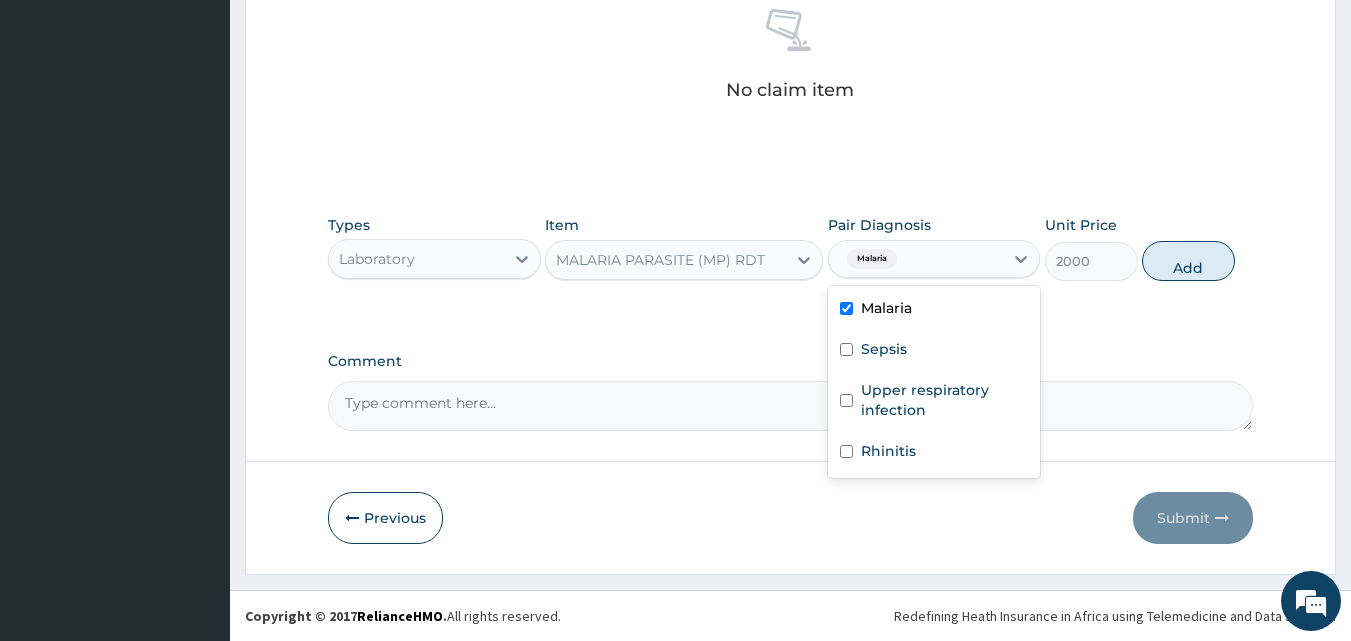 drag, startPoint x: 1188, startPoint y: 263, endPoint x: 1059, endPoint y: 275, distance: 129.55693 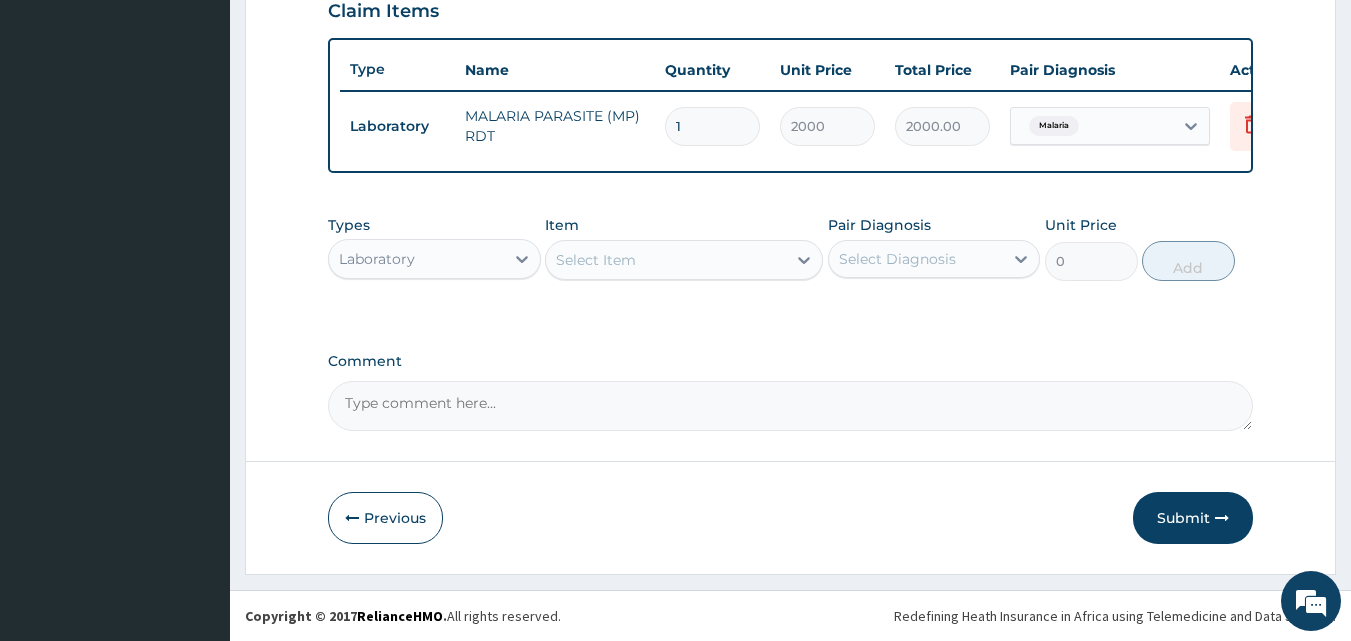 scroll, scrollTop: 721, scrollLeft: 0, axis: vertical 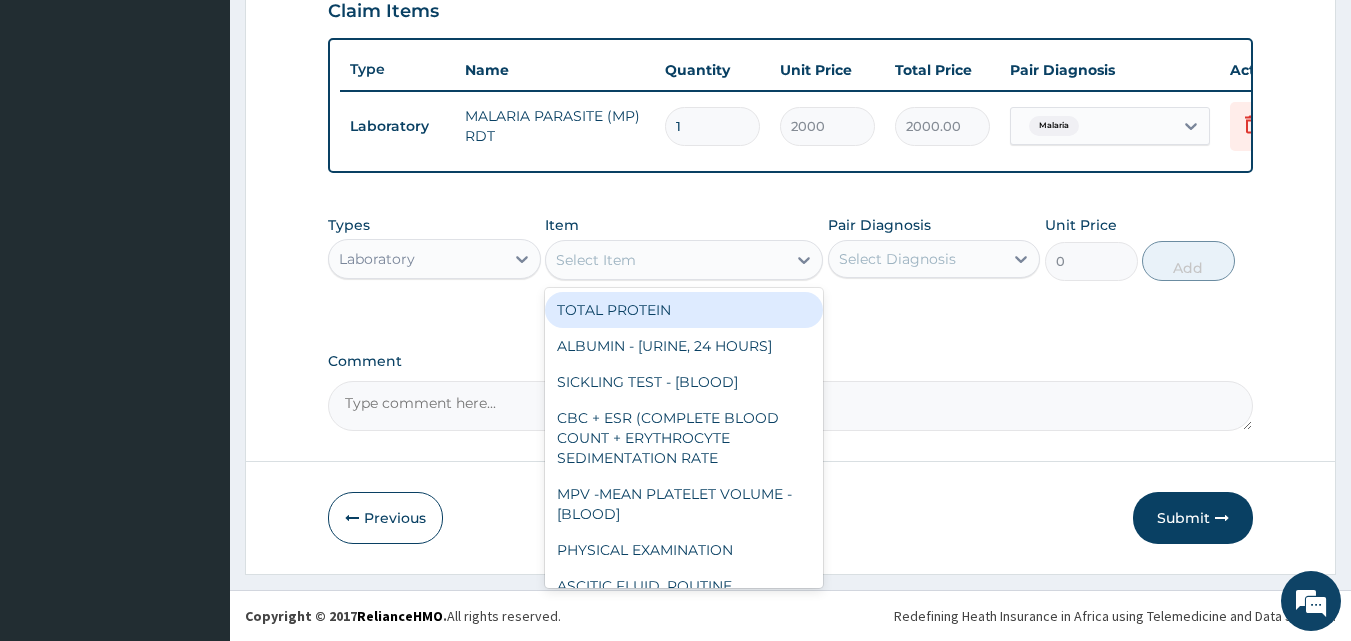 click on "Select Item" at bounding box center [666, 260] 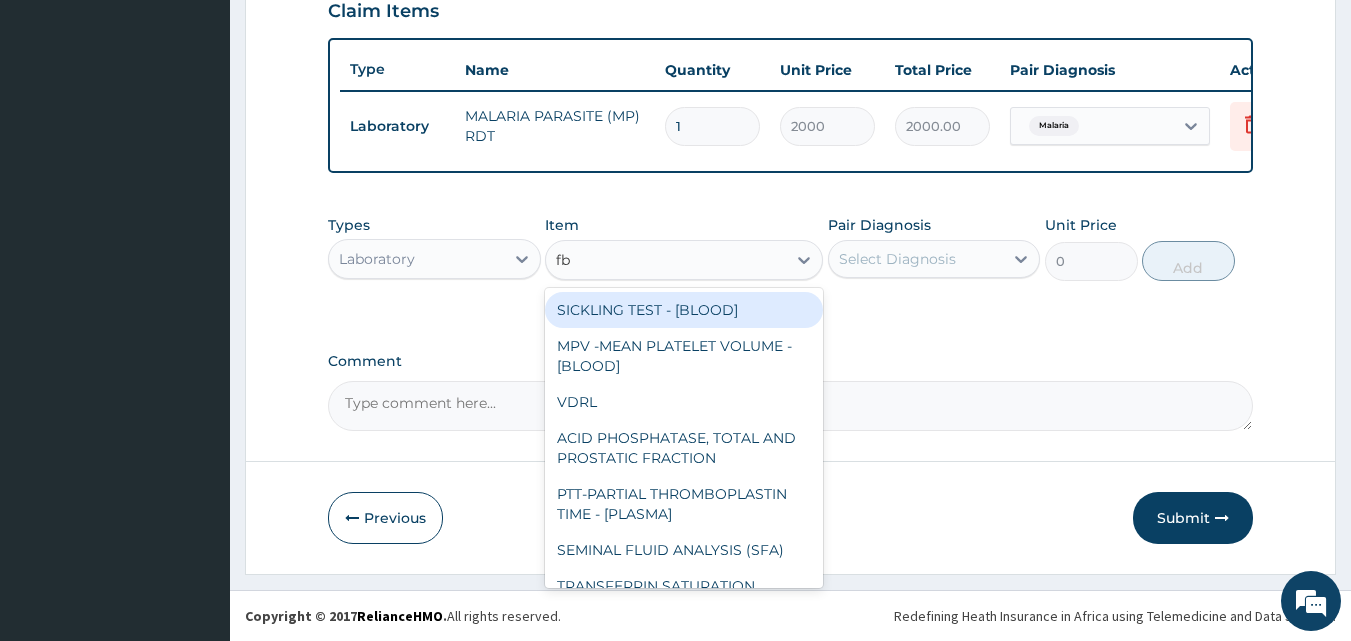 type on "fbc" 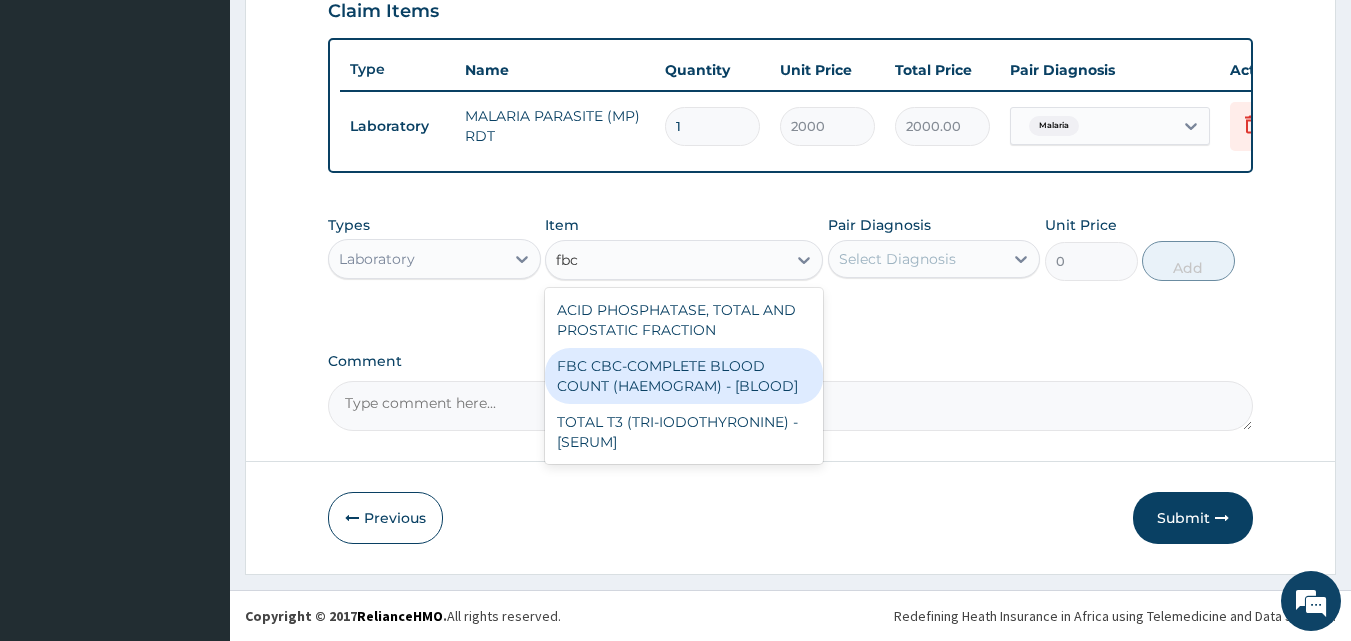 click on "FBC CBC-COMPLETE BLOOD COUNT (HAEMOGRAM) - [BLOOD]" at bounding box center (684, 376) 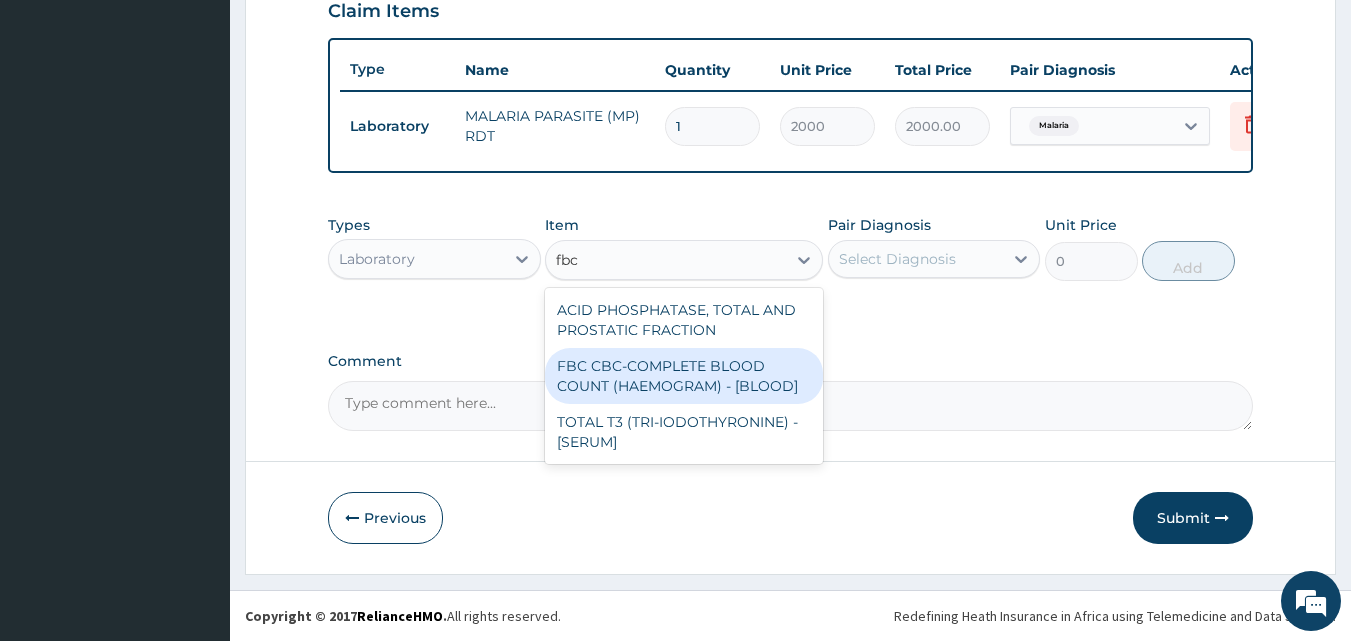 type 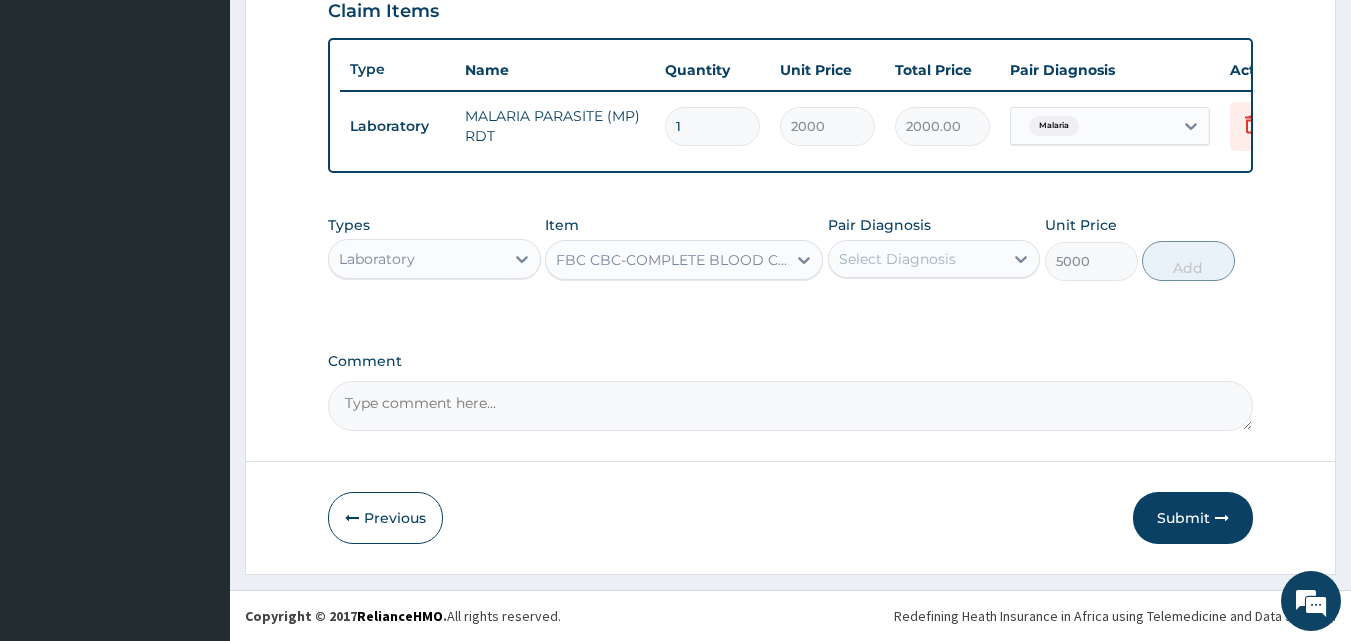 drag, startPoint x: 911, startPoint y: 258, endPoint x: 909, endPoint y: 280, distance: 22.090721 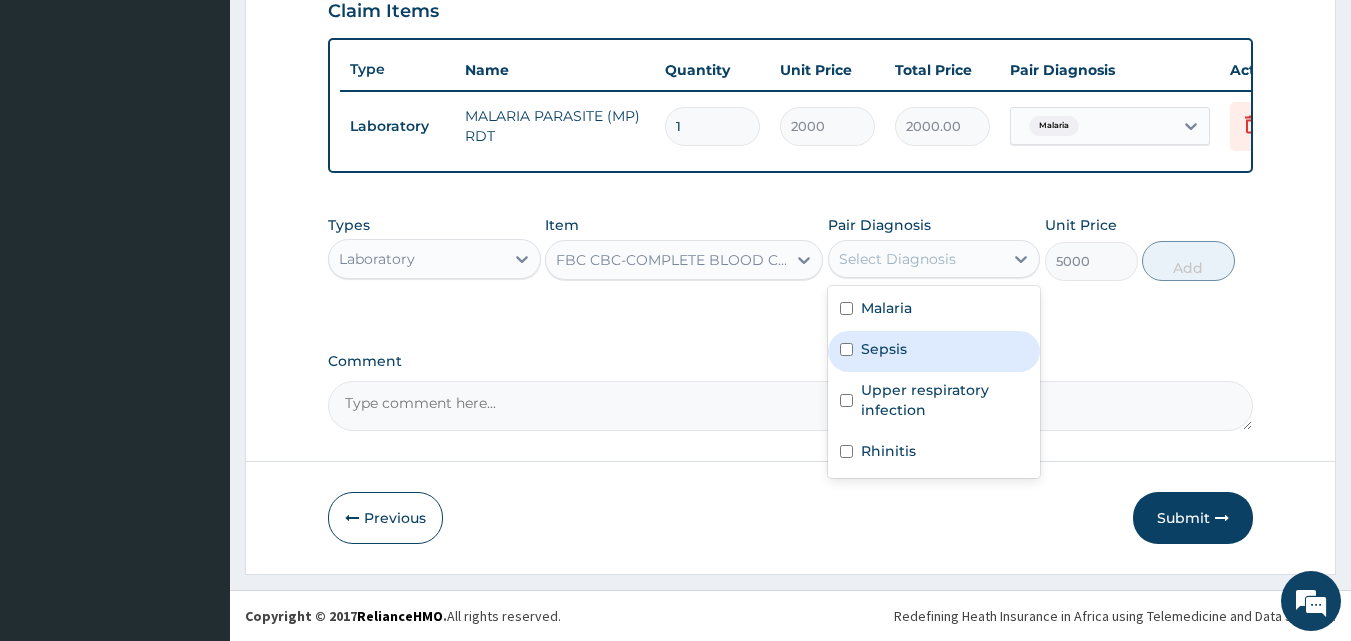 drag, startPoint x: 901, startPoint y: 346, endPoint x: 932, endPoint y: 315, distance: 43.840622 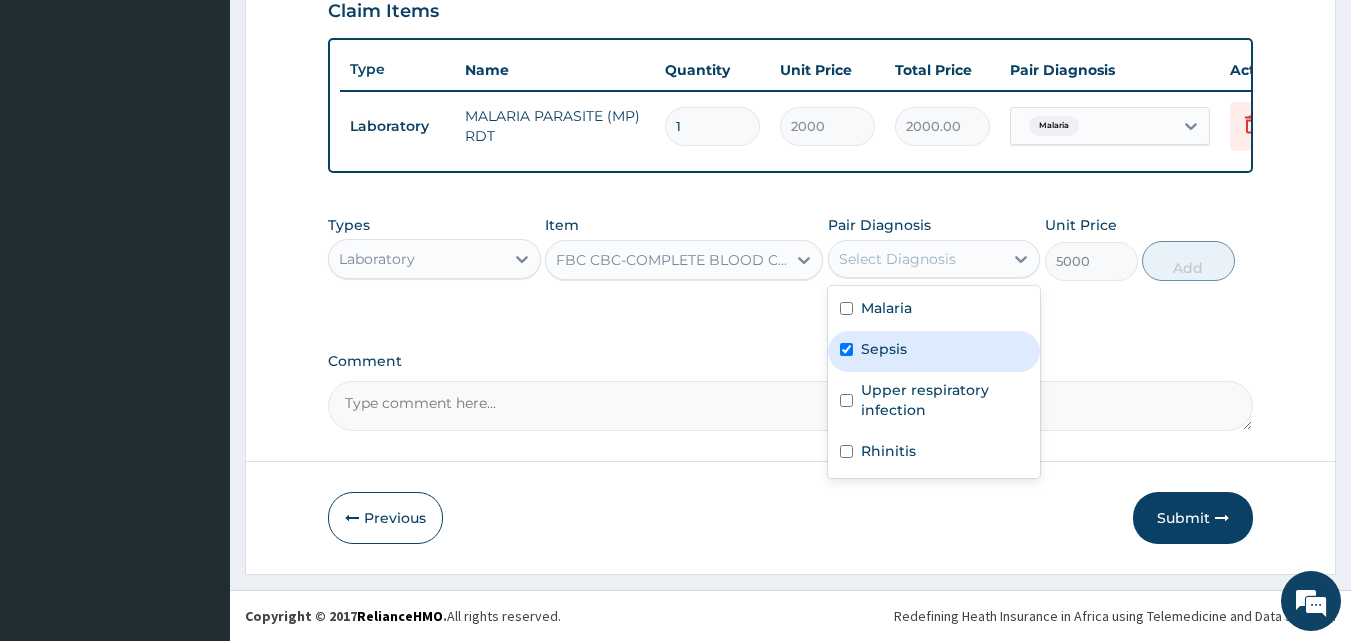checkbox on "true" 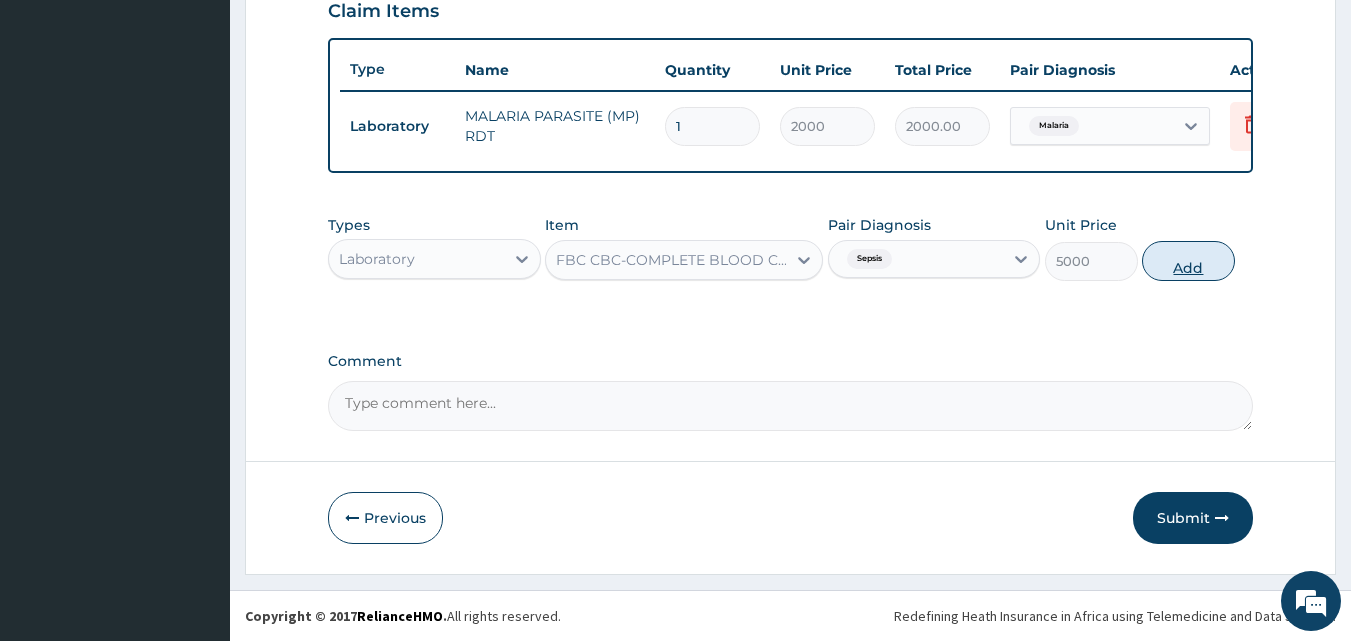 drag, startPoint x: 1171, startPoint y: 261, endPoint x: 1079, endPoint y: 318, distance: 108.226616 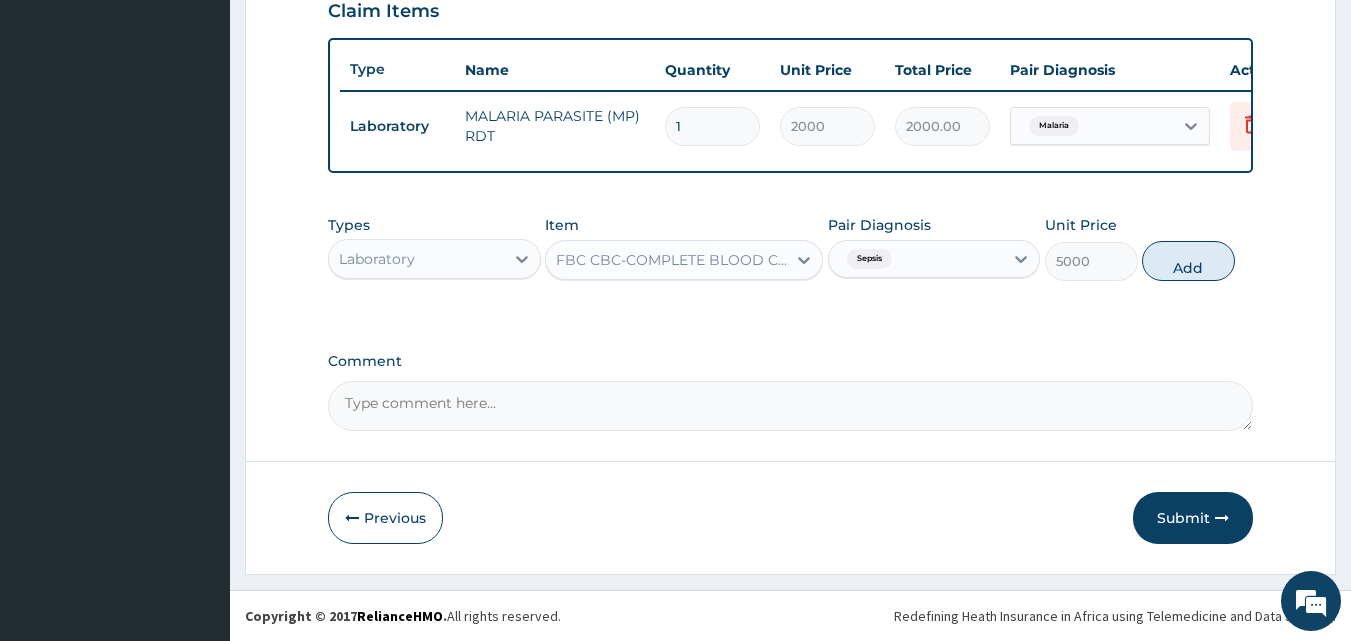 click on "Add" at bounding box center [1188, 261] 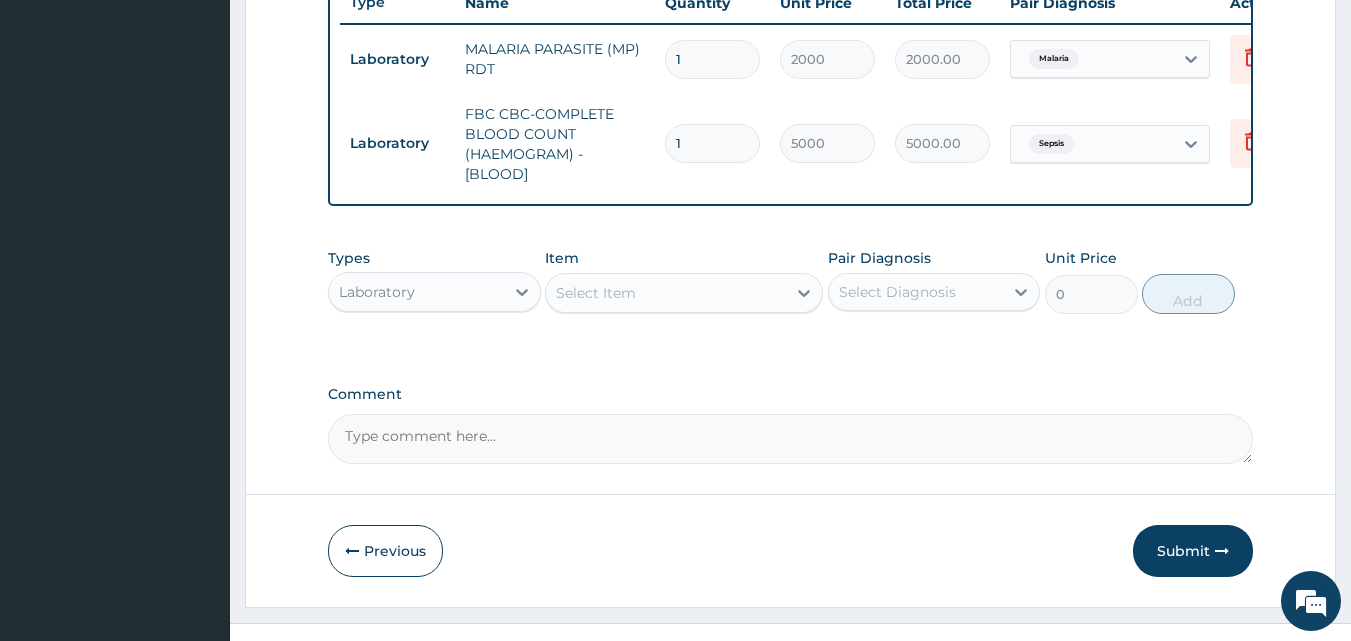 scroll, scrollTop: 821, scrollLeft: 0, axis: vertical 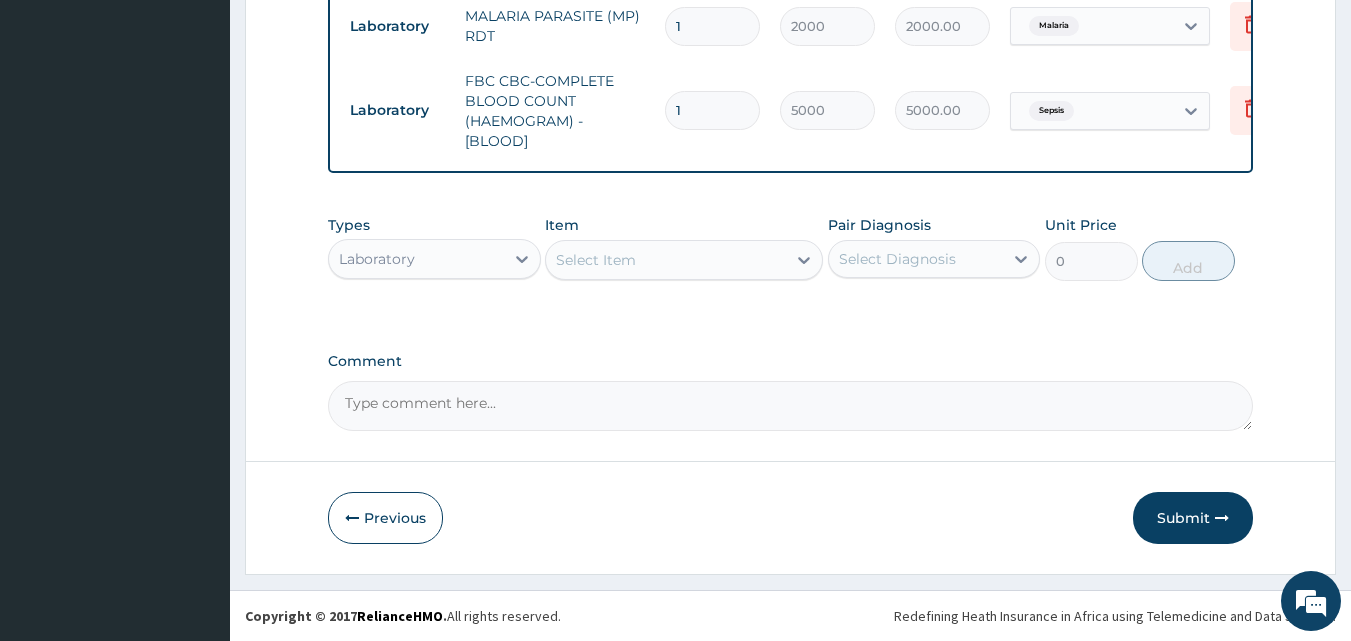 click on "Laboratory" at bounding box center [434, 259] 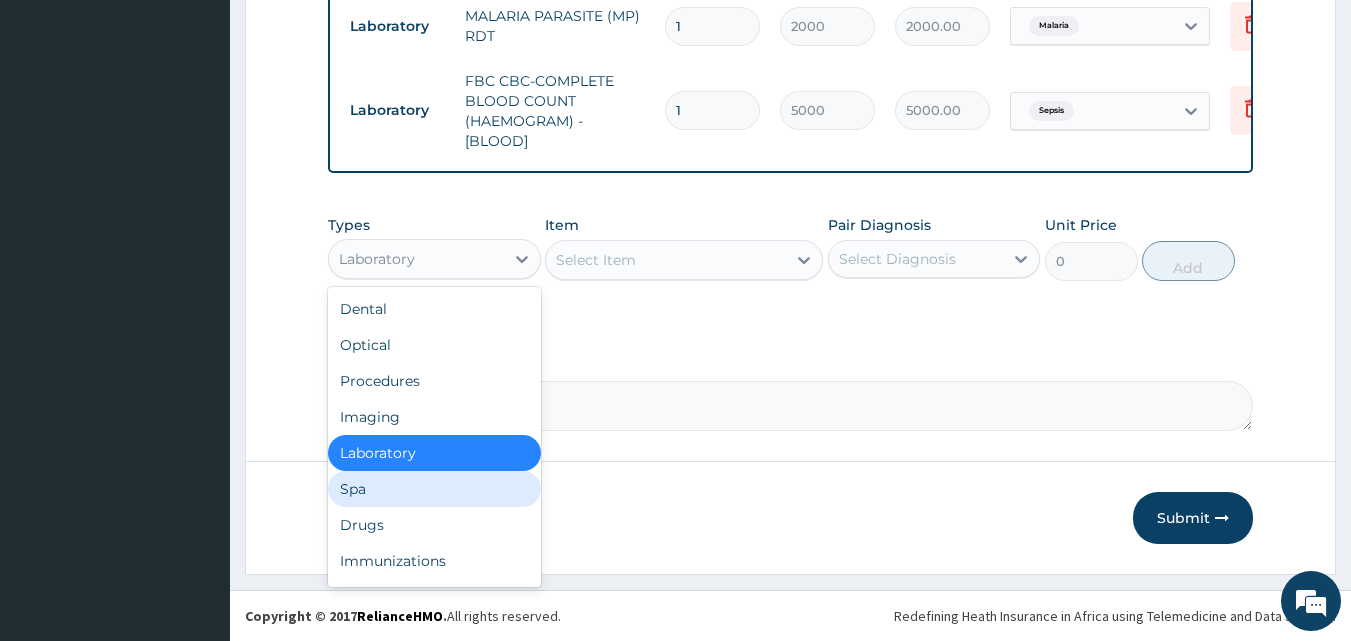 click on "Spa" at bounding box center (434, 489) 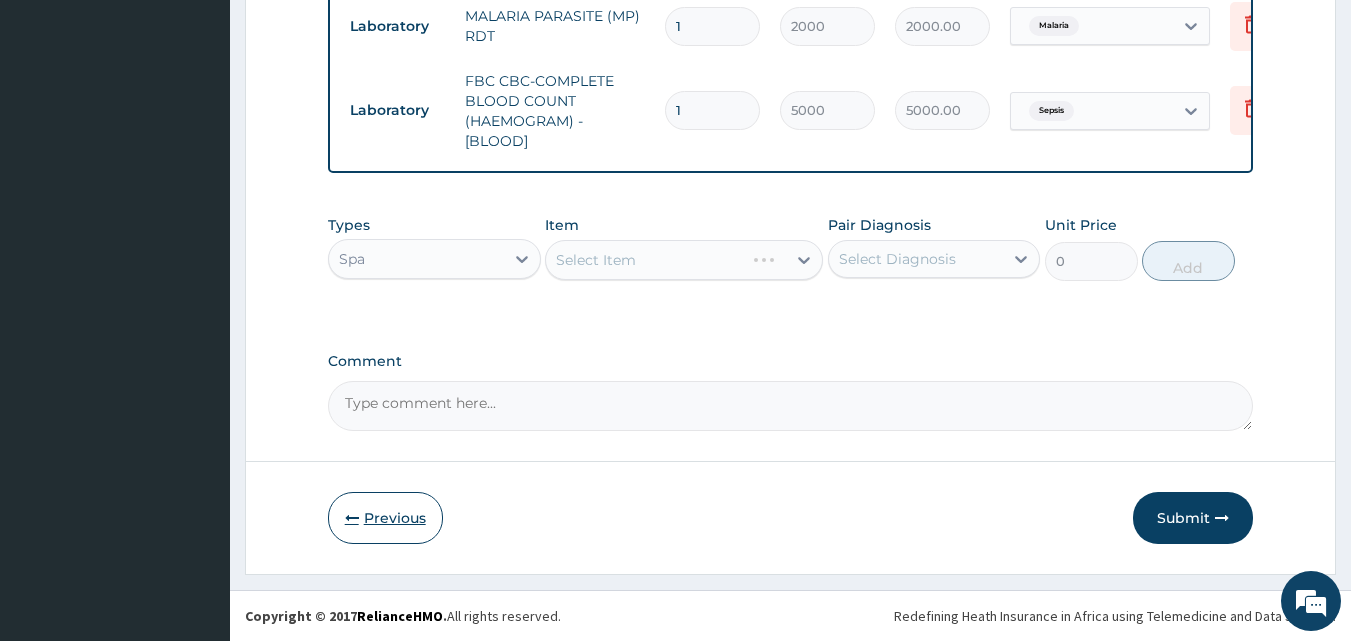 click on "Previous" at bounding box center (385, 518) 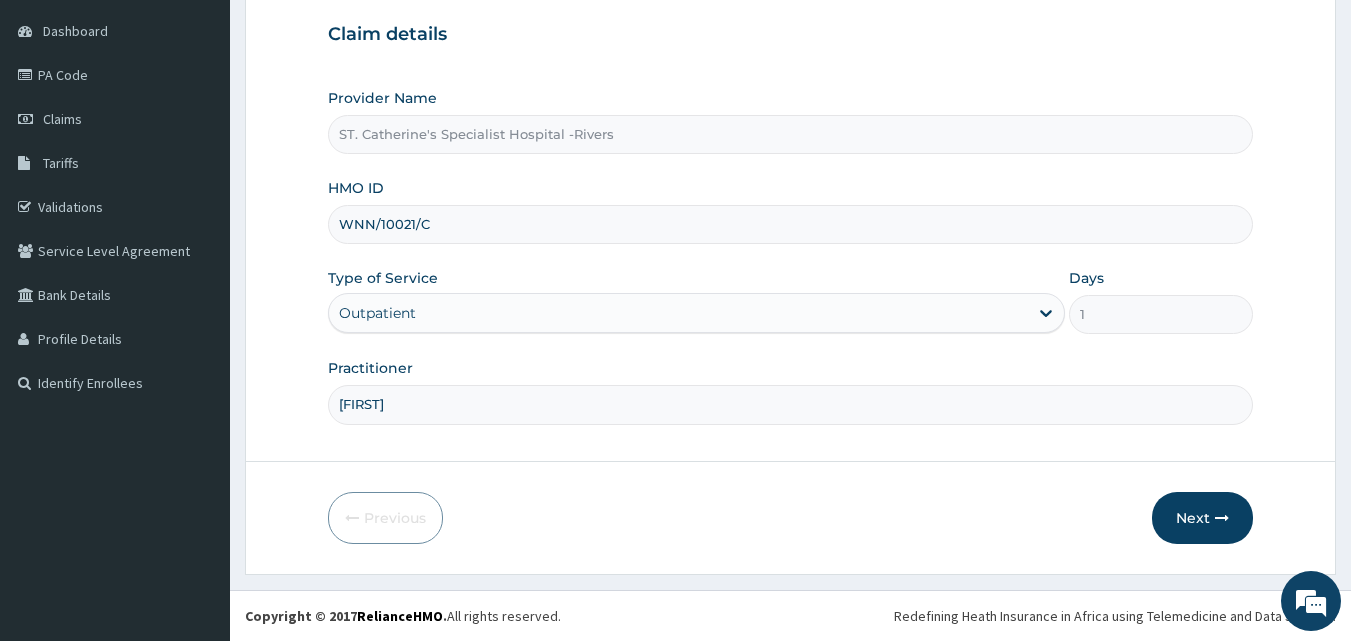 scroll, scrollTop: 187, scrollLeft: 0, axis: vertical 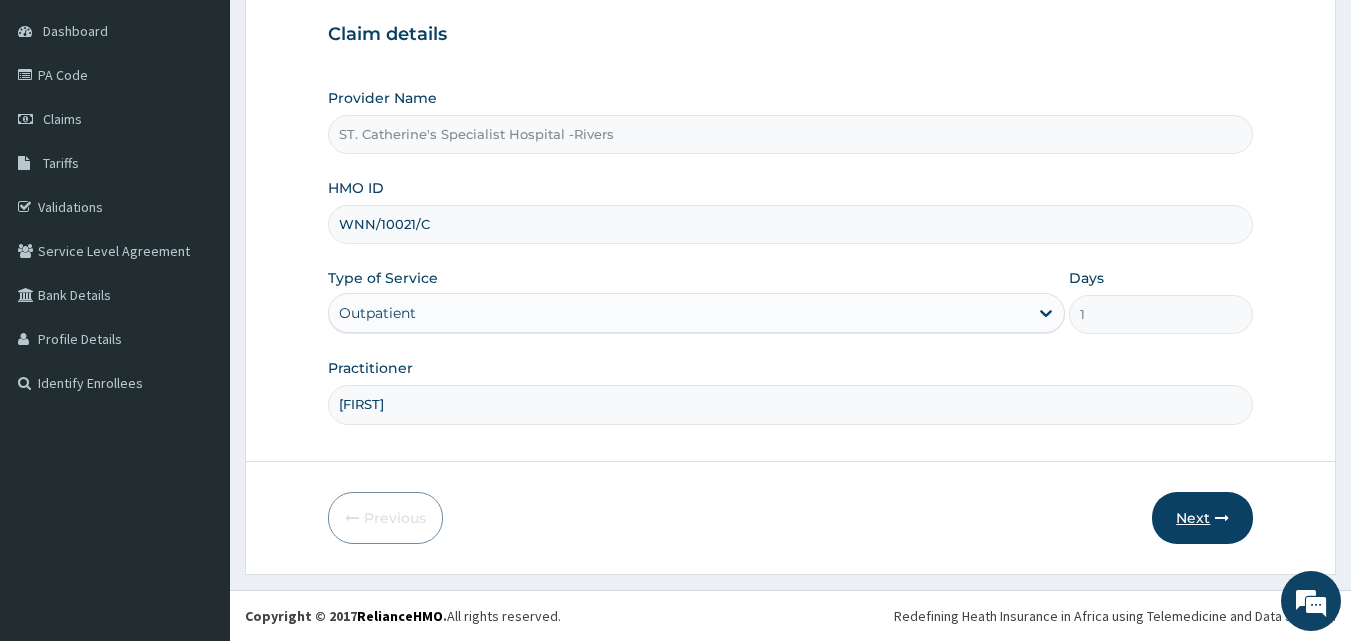 click on "Next" at bounding box center [1202, 518] 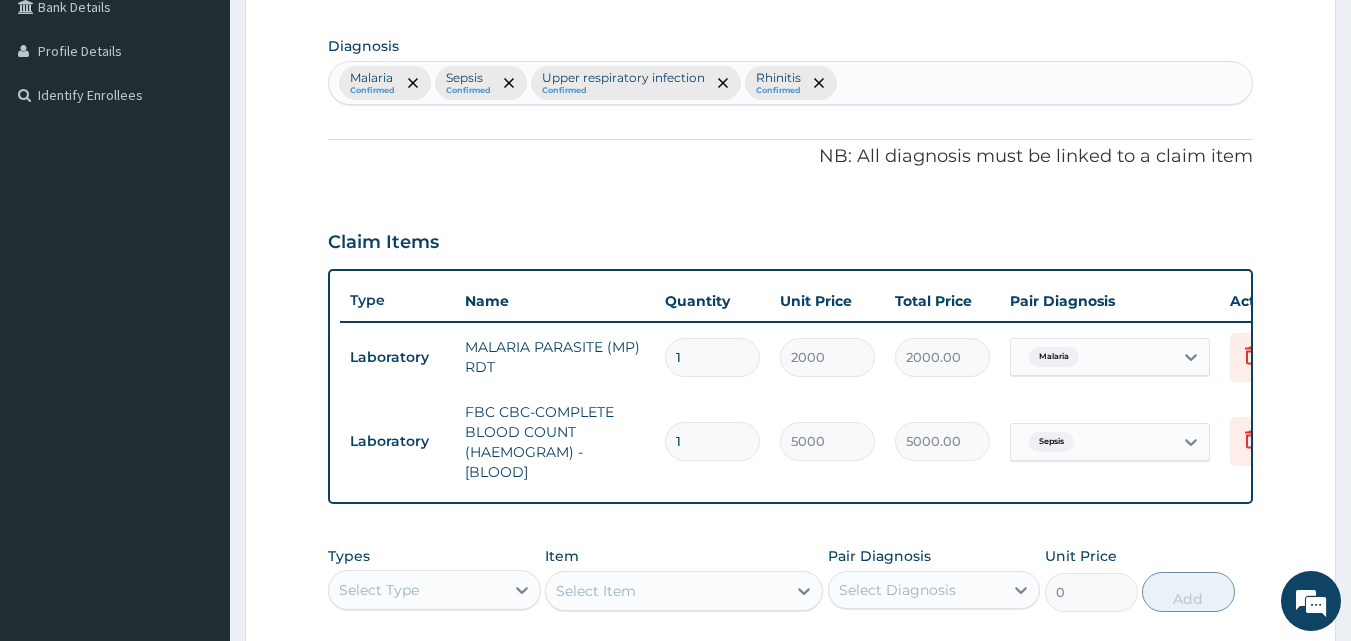 scroll, scrollTop: 587, scrollLeft: 0, axis: vertical 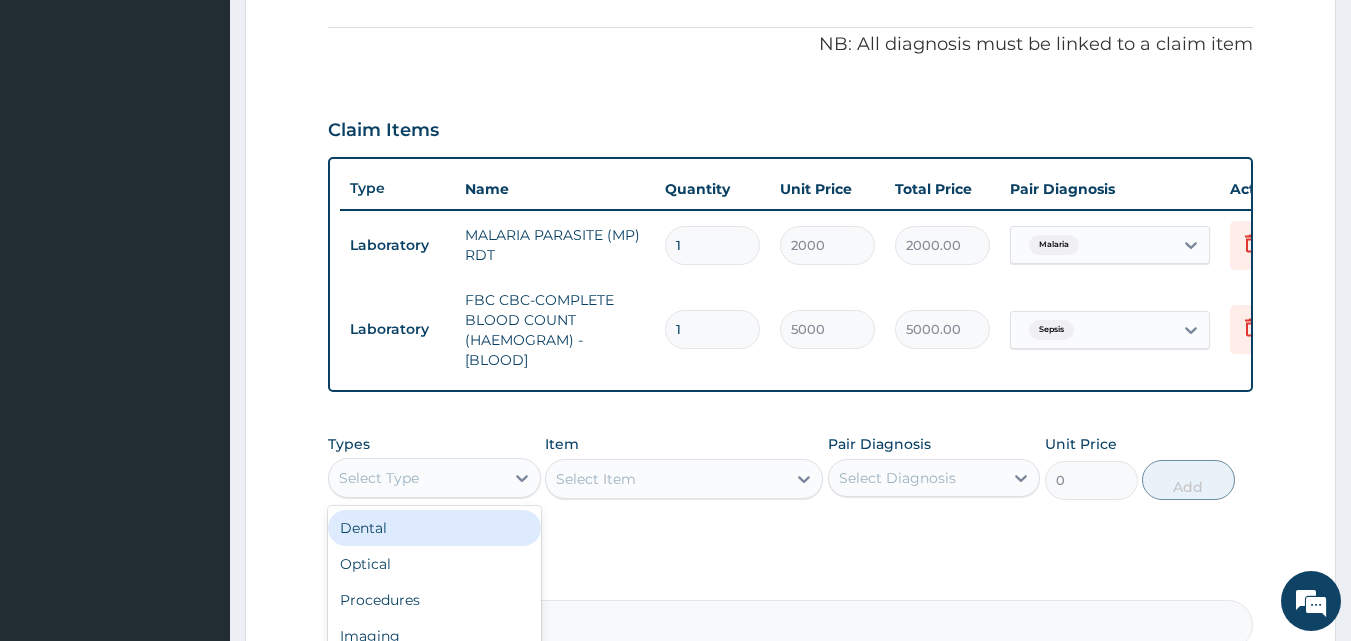 click on "Select Type" at bounding box center (379, 478) 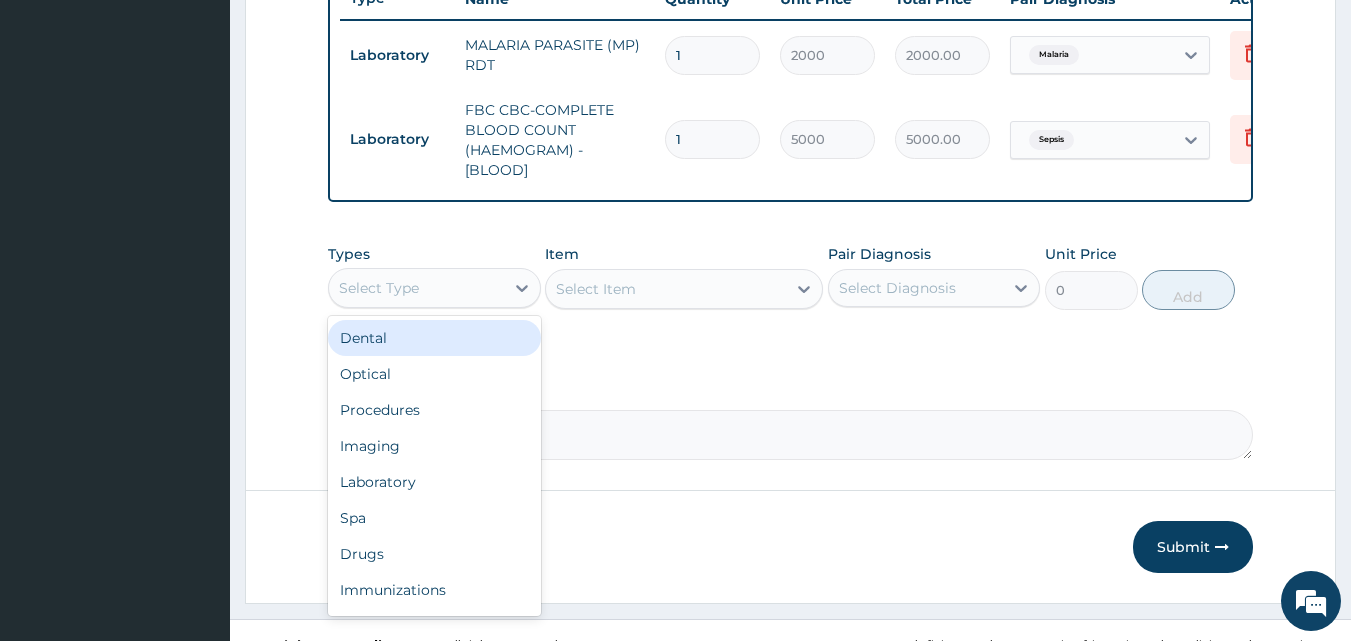 scroll, scrollTop: 821, scrollLeft: 0, axis: vertical 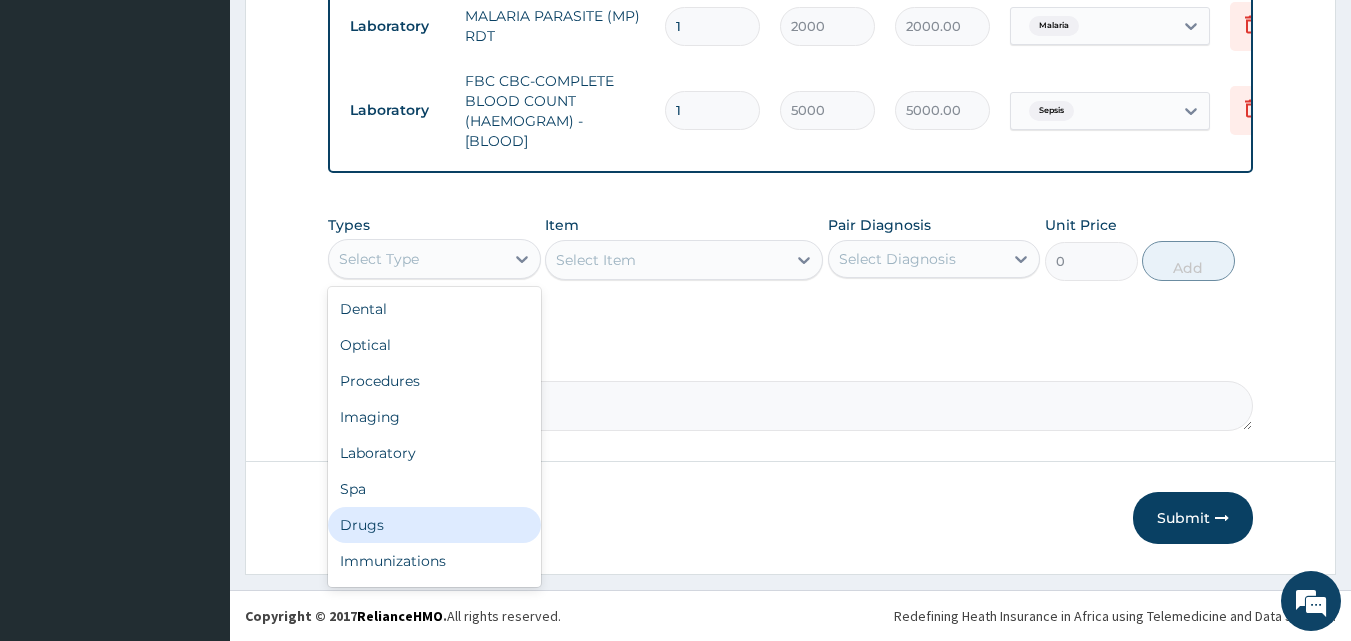 drag, startPoint x: 394, startPoint y: 515, endPoint x: 357, endPoint y: 448, distance: 76.537575 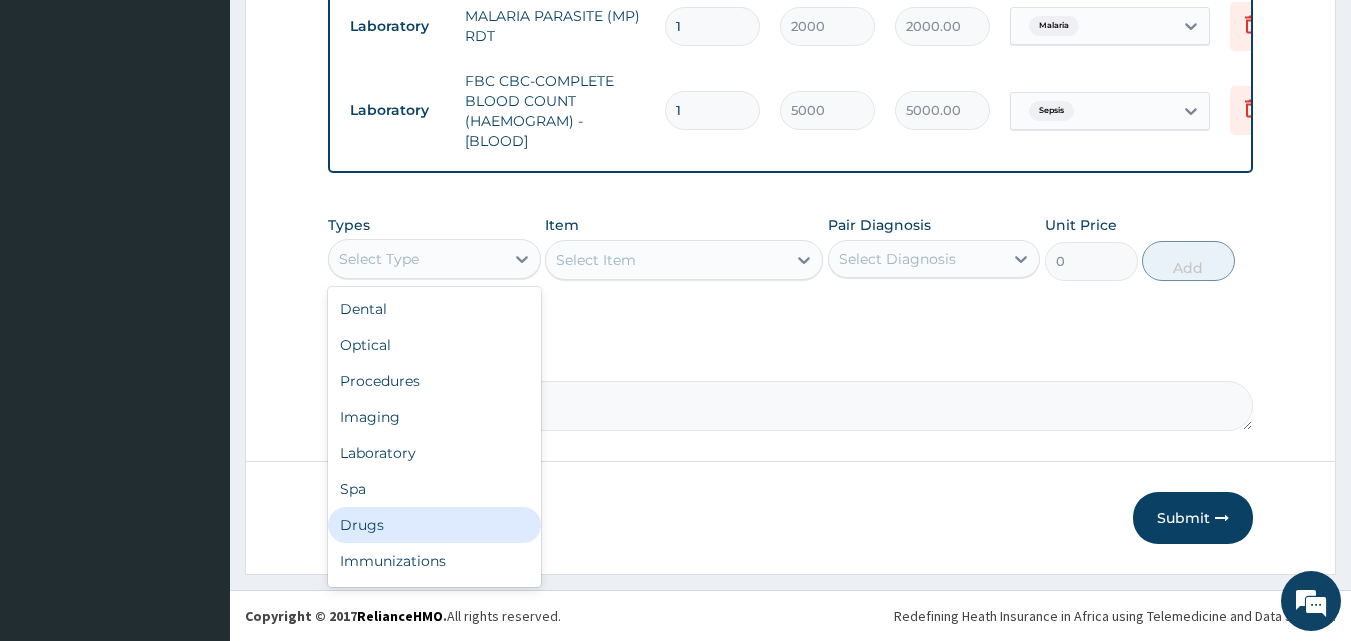 click on "Drugs" at bounding box center [434, 525] 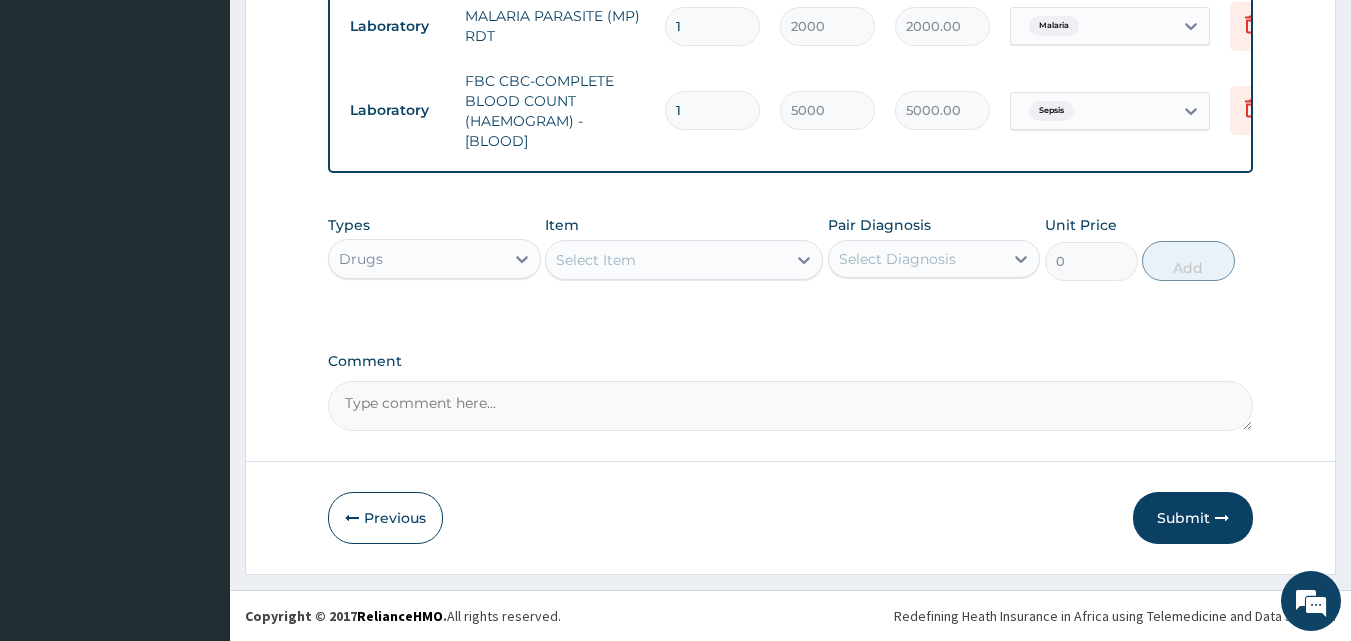 click on "Select Item" at bounding box center [666, 260] 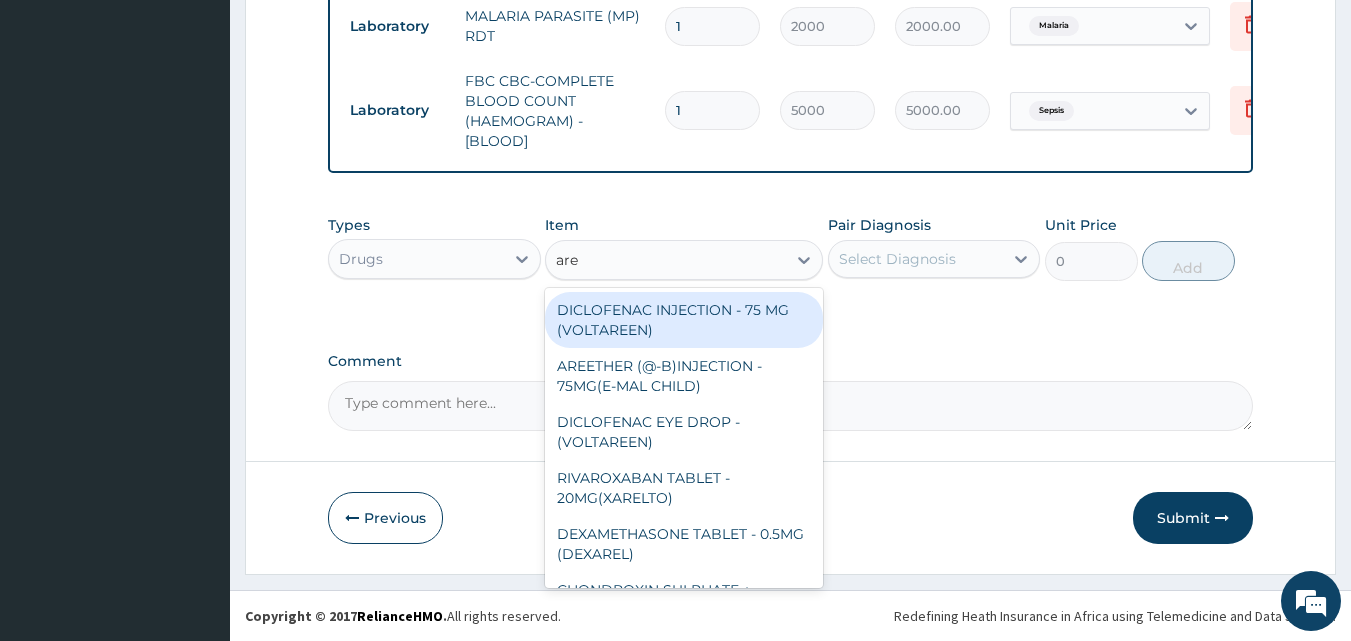 type on "aree" 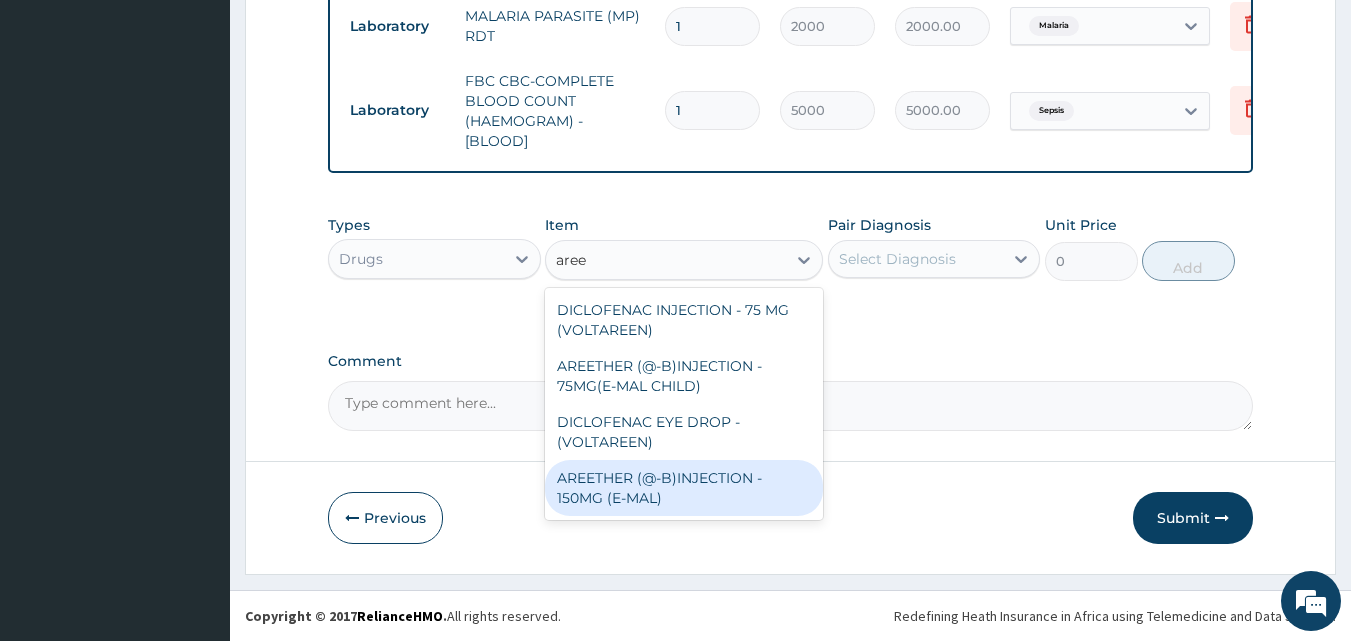 drag, startPoint x: 632, startPoint y: 495, endPoint x: 772, endPoint y: 398, distance: 170.32028 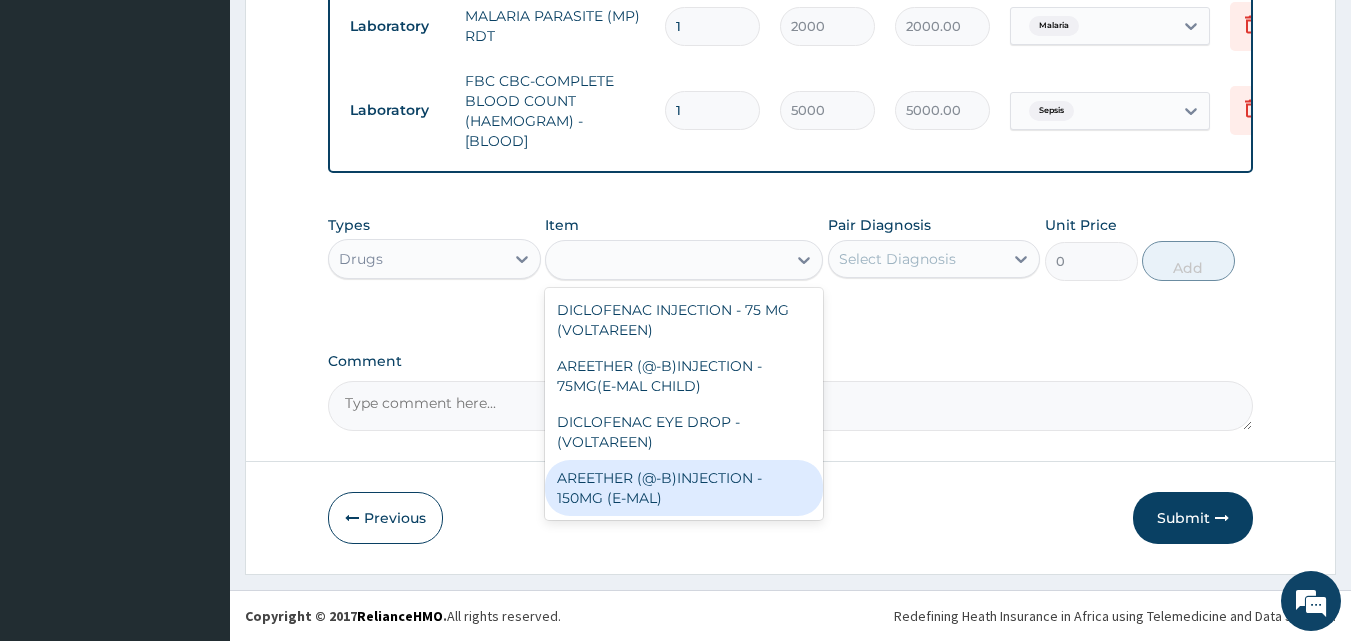 type on "1680" 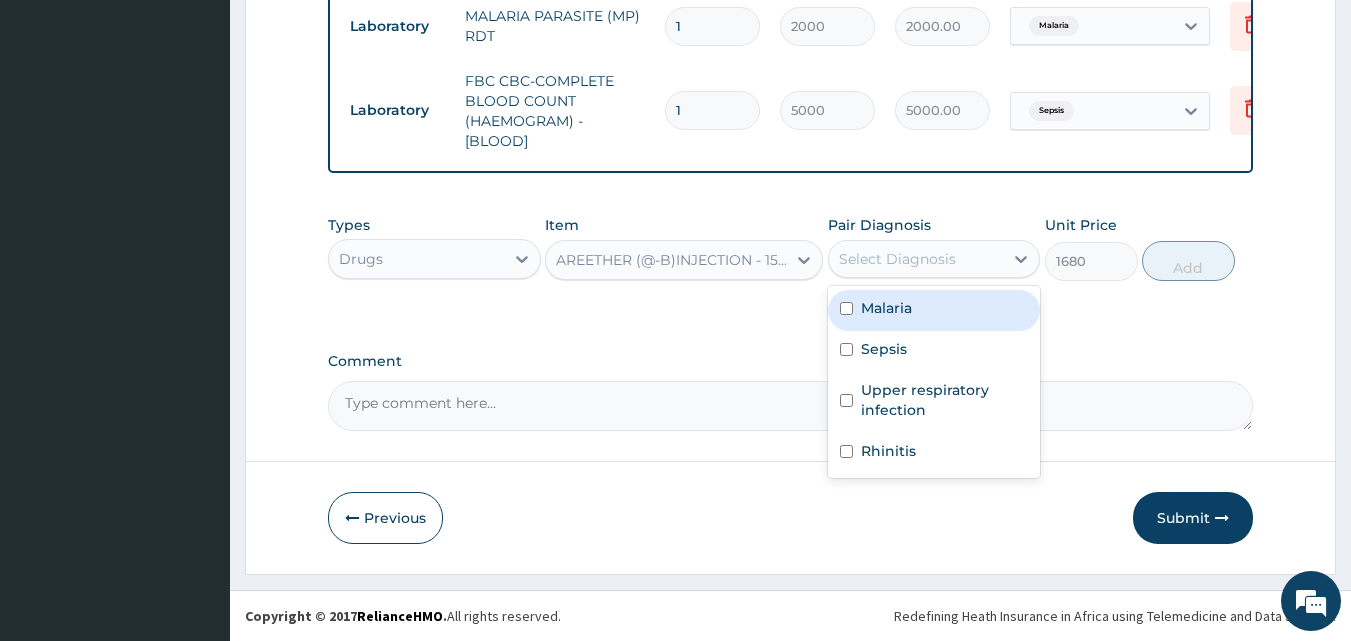 drag, startPoint x: 924, startPoint y: 265, endPoint x: 924, endPoint y: 298, distance: 33 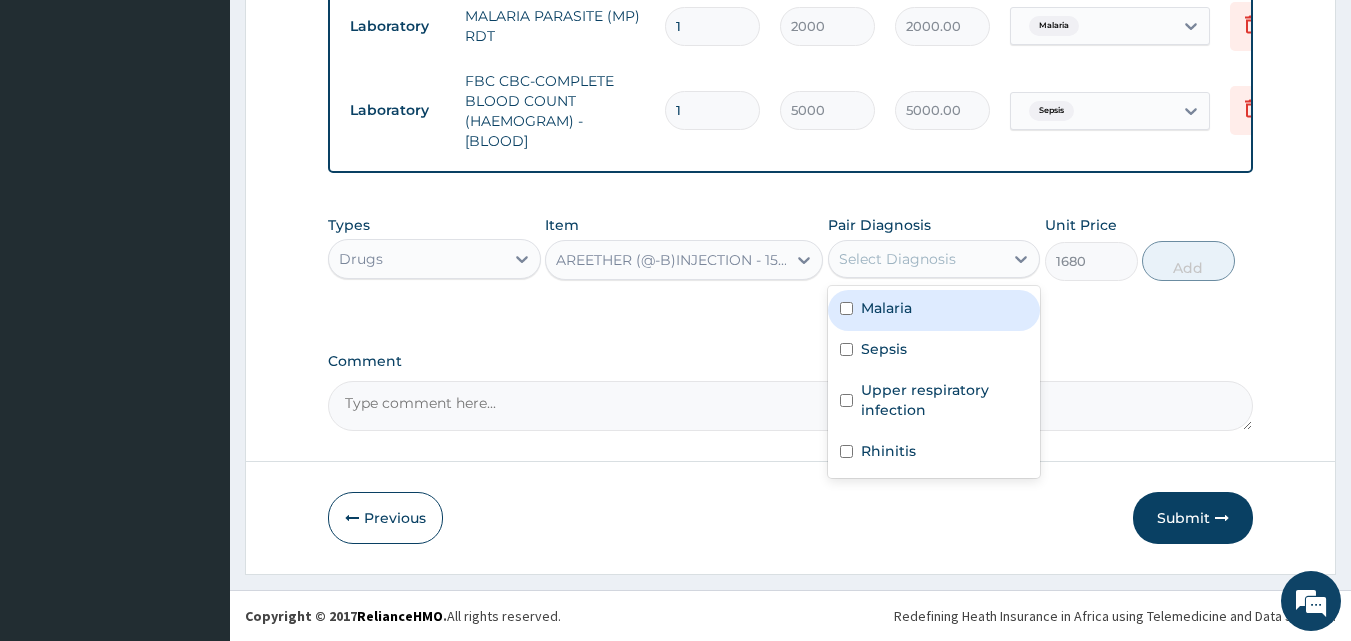 click on "Select Diagnosis" at bounding box center [916, 259] 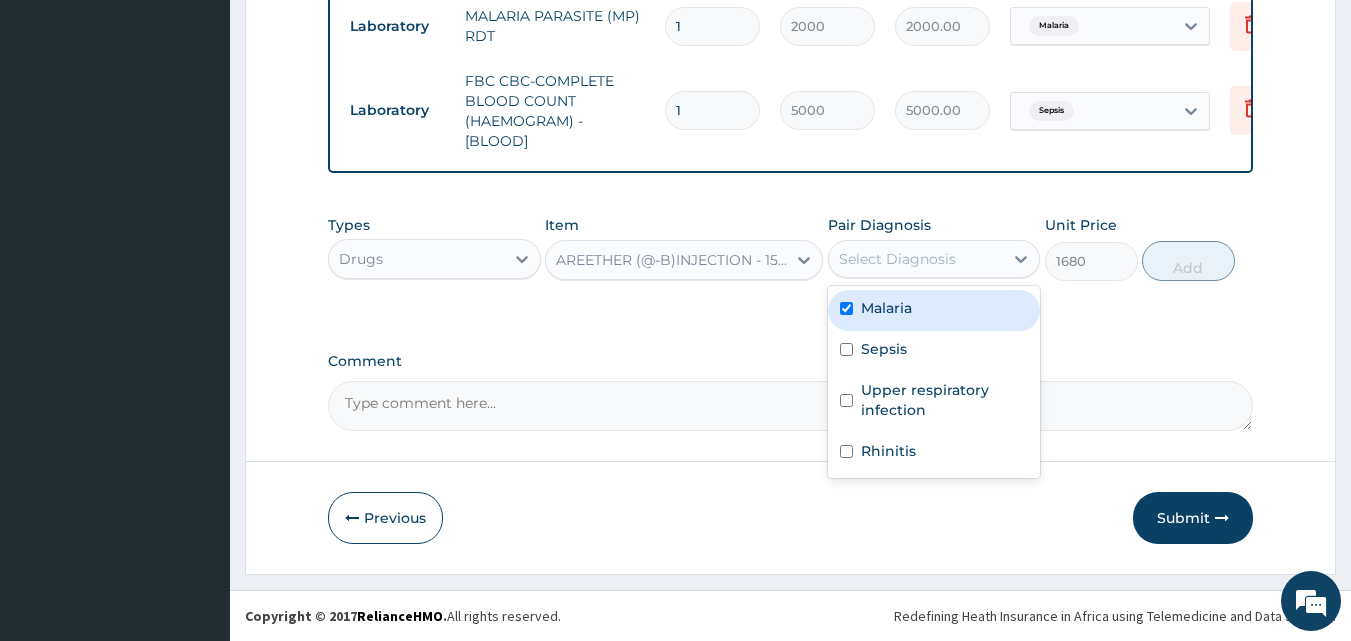checkbox on "true" 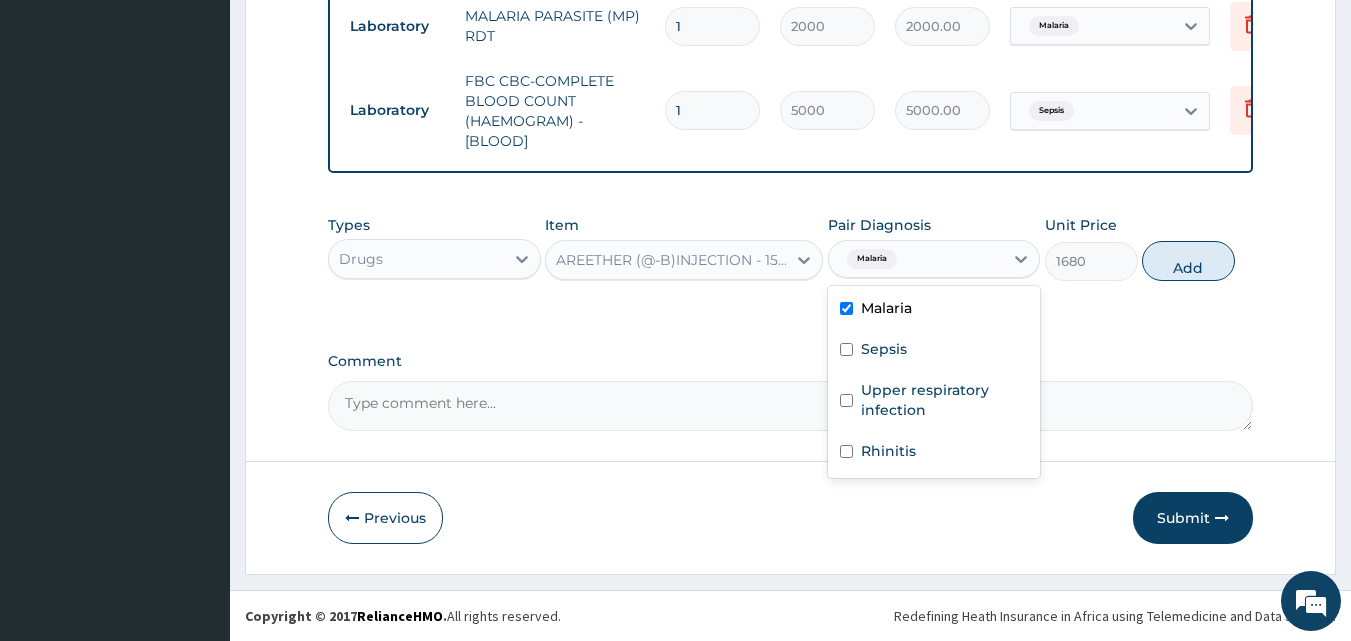 drag, startPoint x: 1180, startPoint y: 253, endPoint x: 992, endPoint y: 266, distance: 188.44893 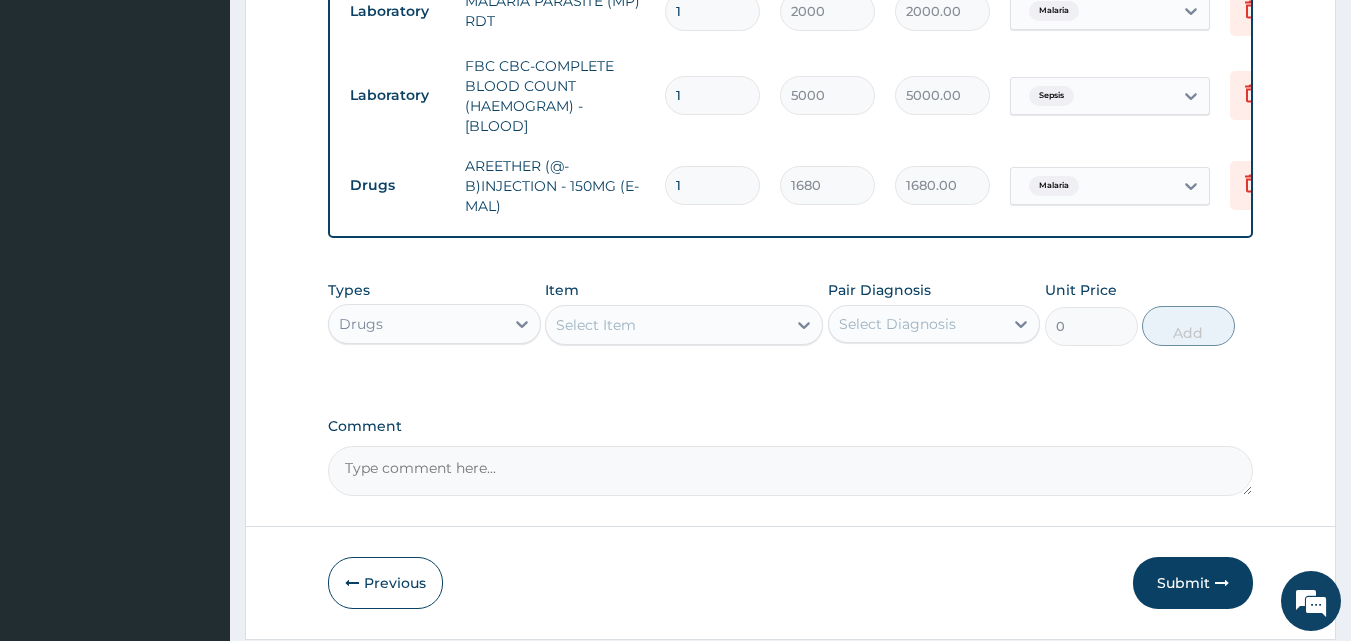 drag, startPoint x: 700, startPoint y: 191, endPoint x: 679, endPoint y: 191, distance: 21 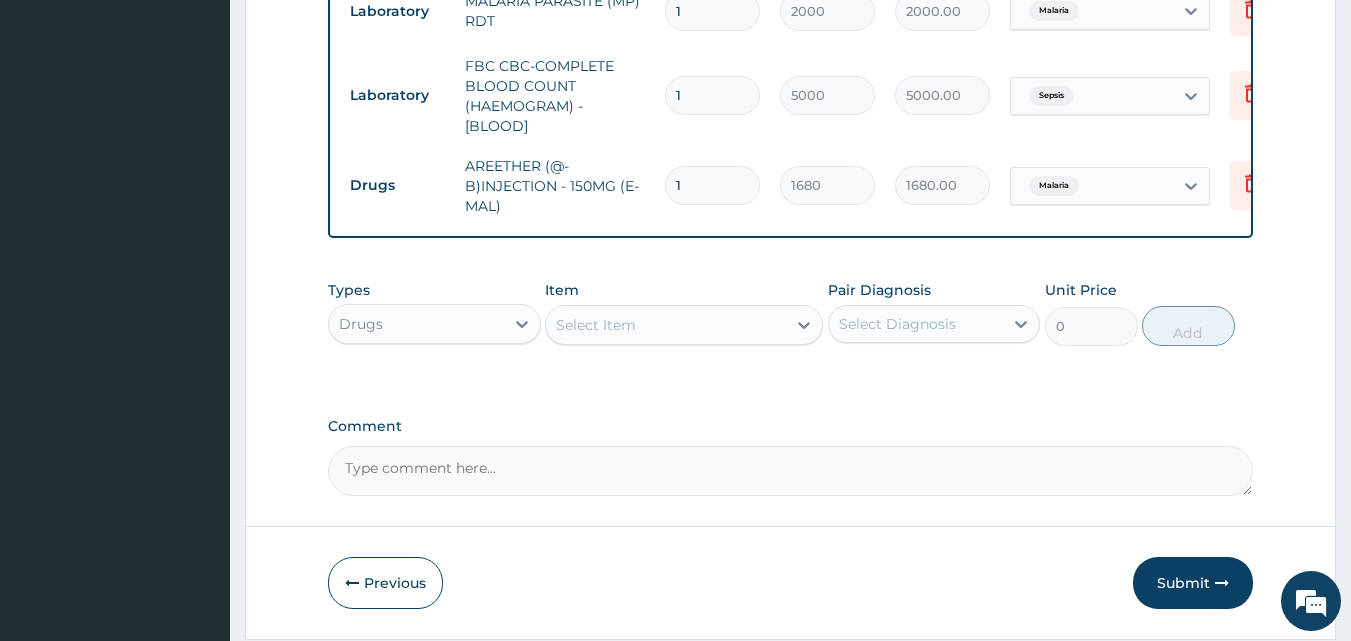 click on "1" at bounding box center (712, 185) 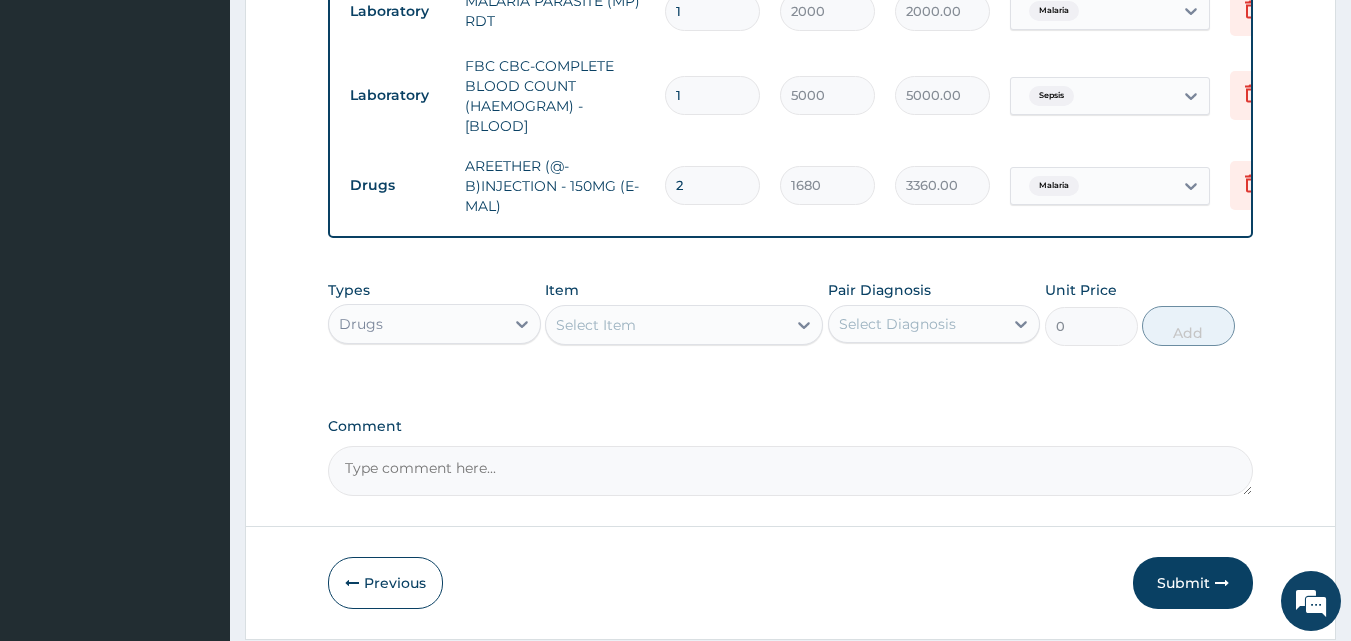 type on "2" 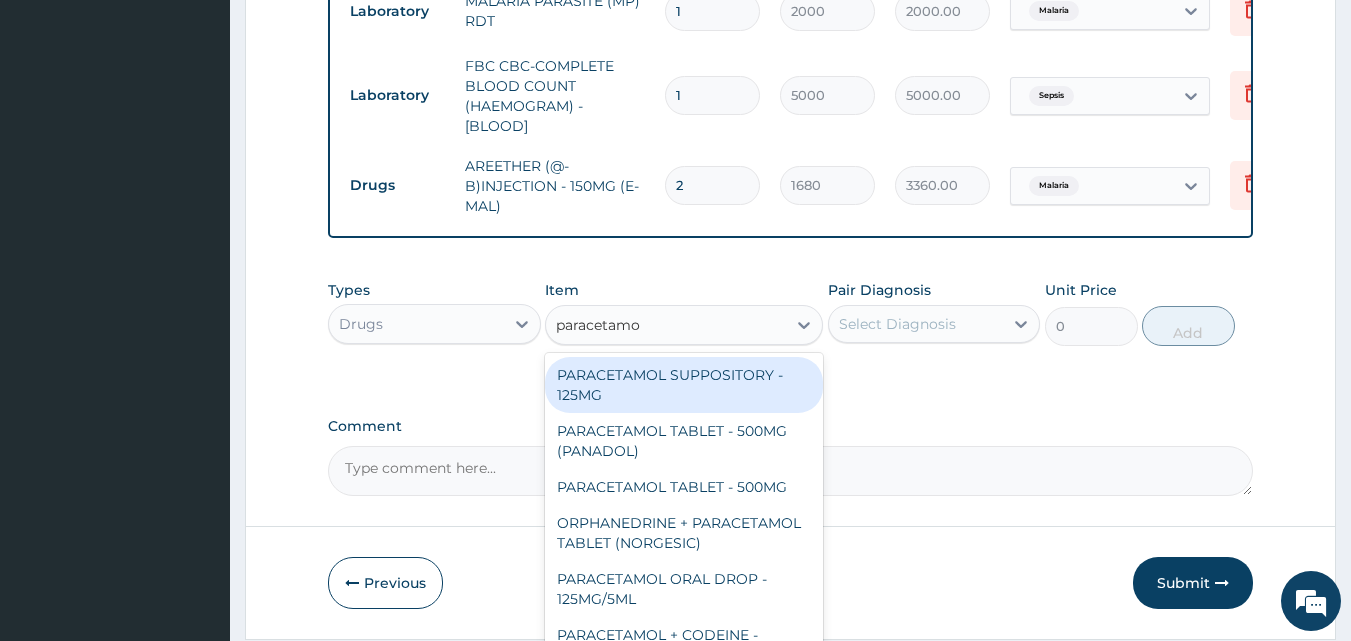 type on "paracetamol" 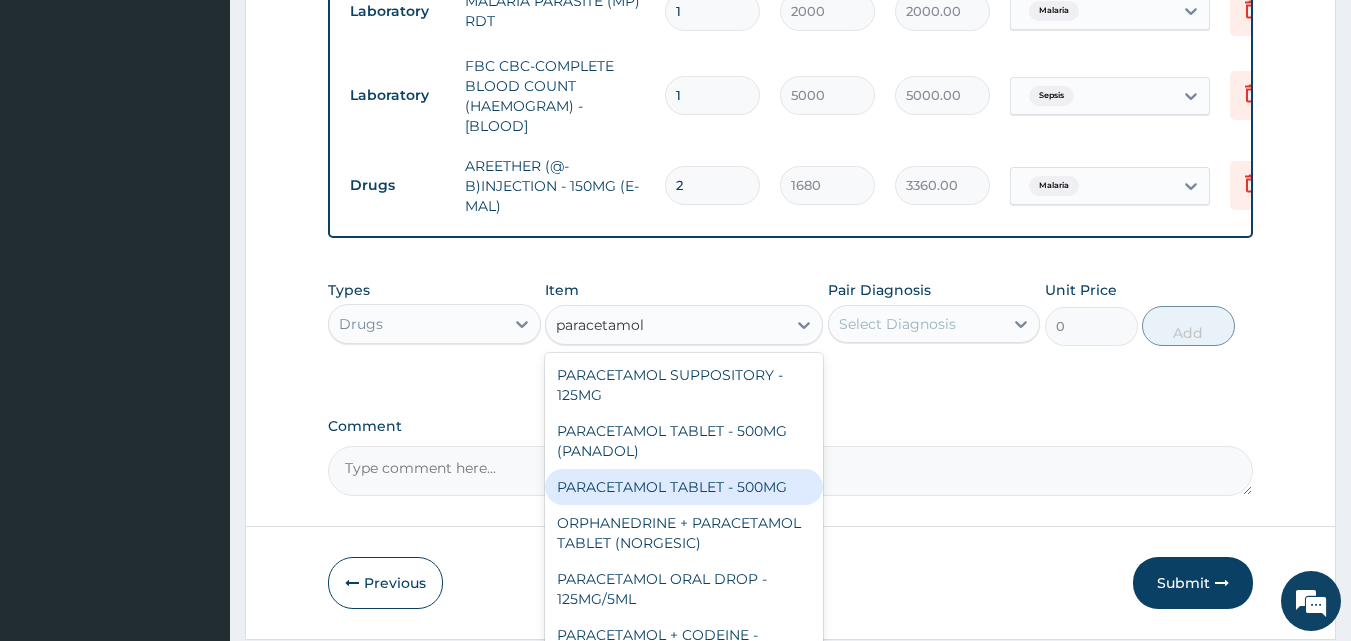 click on "PARACETAMOL TABLET - 500MG" at bounding box center [684, 487] 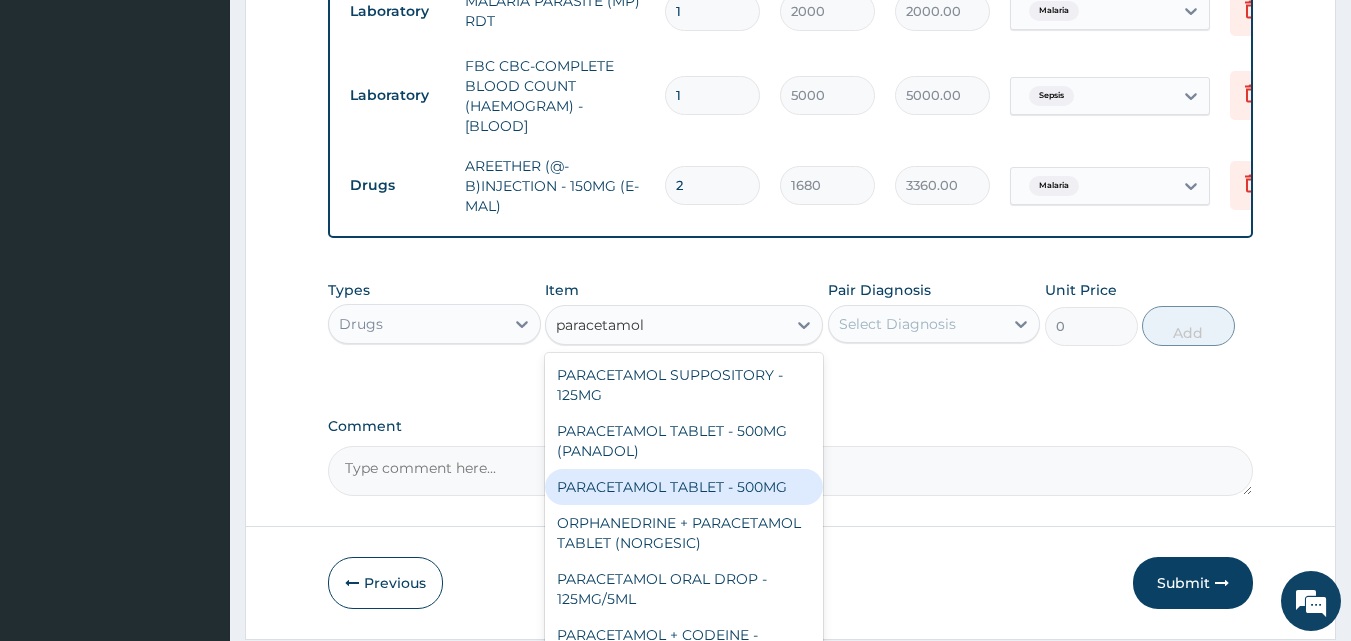 type 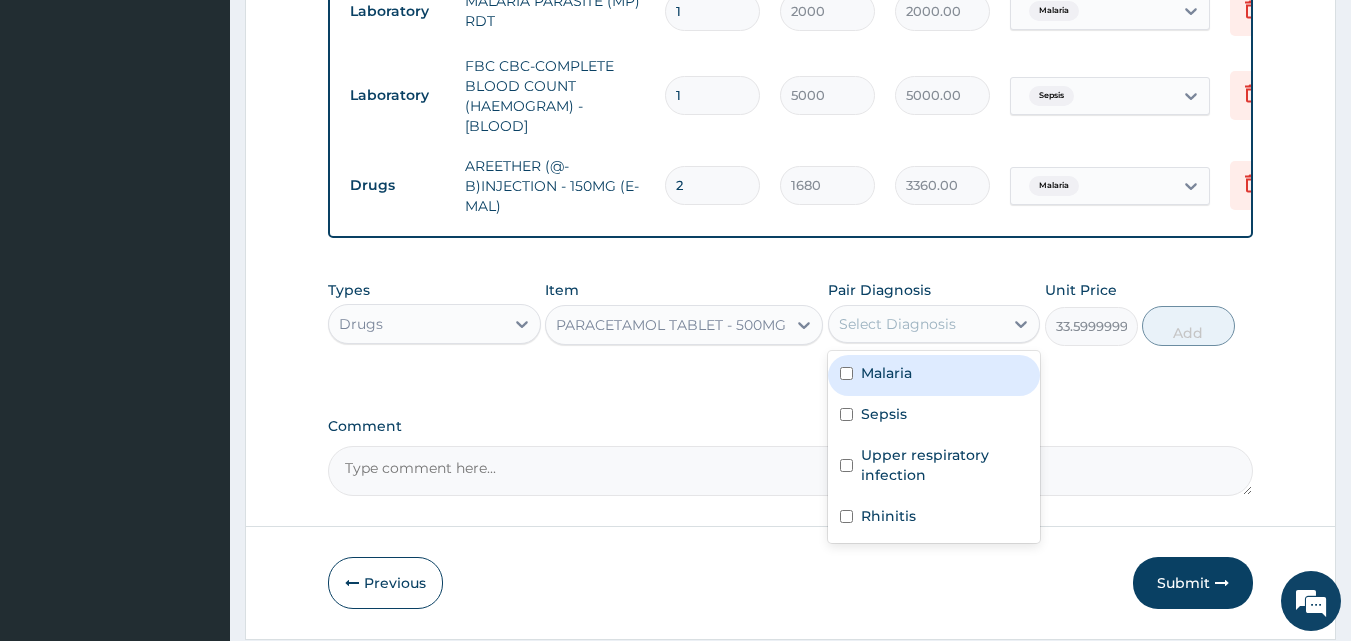 click on "Select Diagnosis" at bounding box center [897, 324] 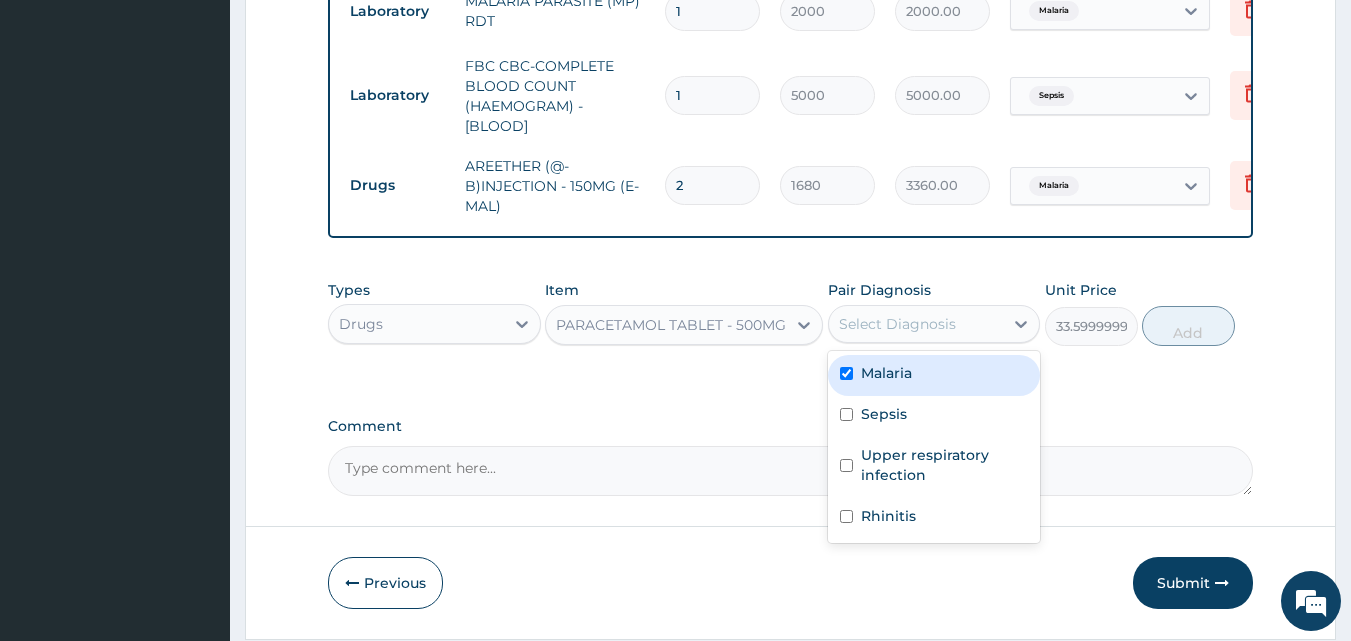 checkbox on "true" 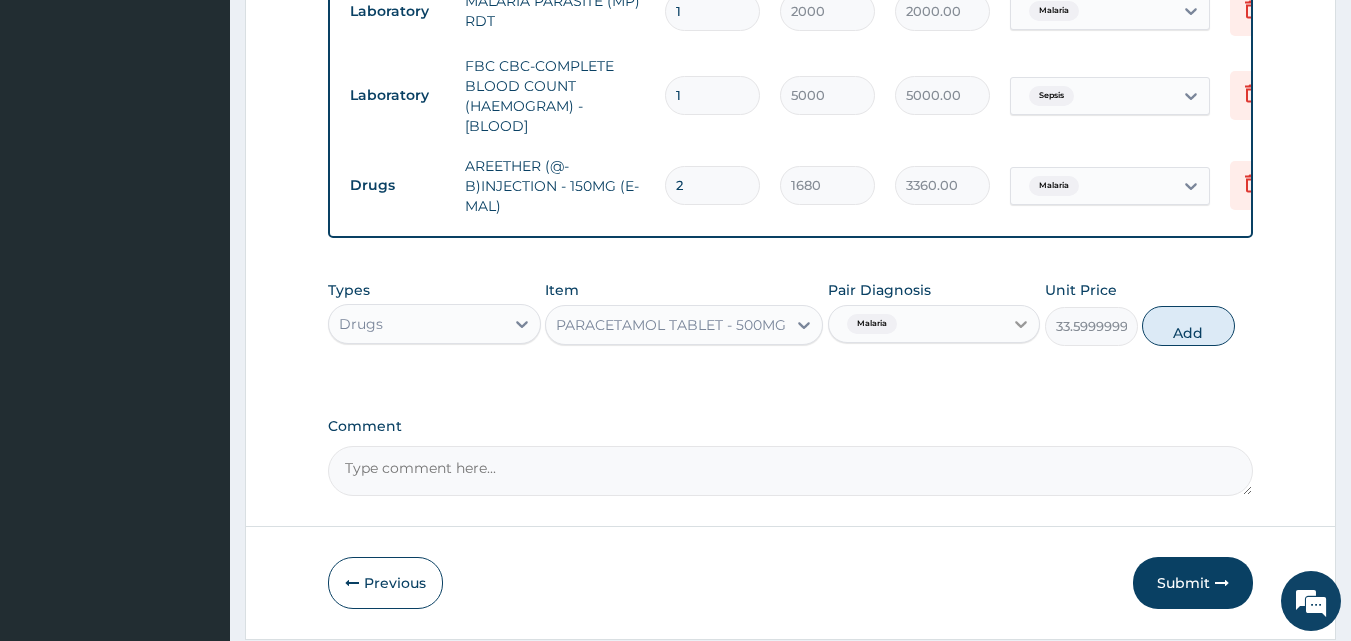 drag, startPoint x: 1180, startPoint y: 340, endPoint x: 1024, endPoint y: 344, distance: 156.05127 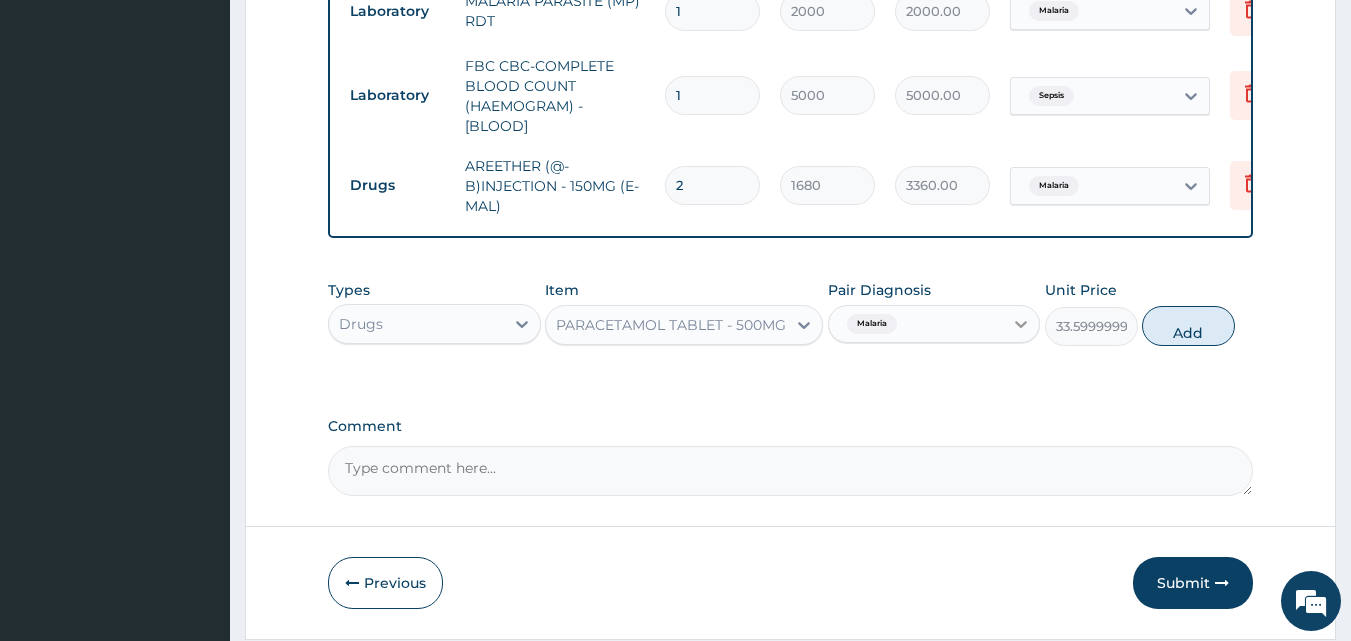 click on "Types Drugs Item PARACETAMOL TABLET - 500MG Pair Diagnosis Malaria Unit Price 33.599999999999994 Add" at bounding box center [791, 313] 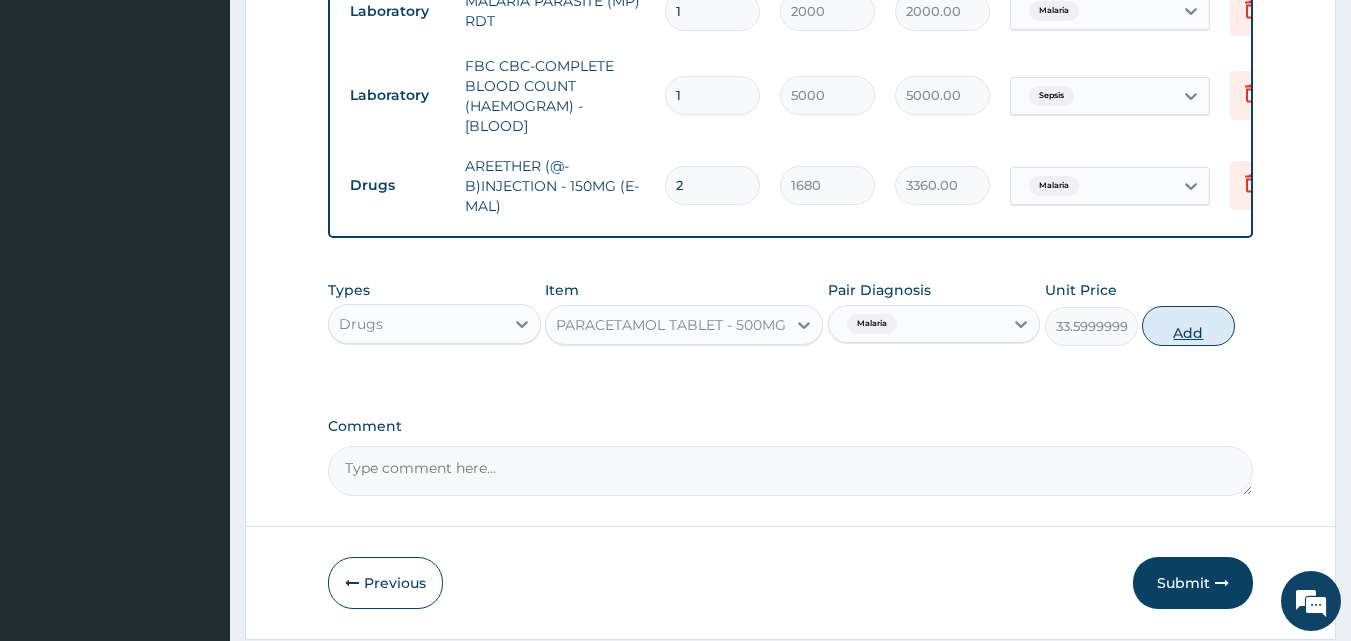 click on "Add" at bounding box center [1188, 326] 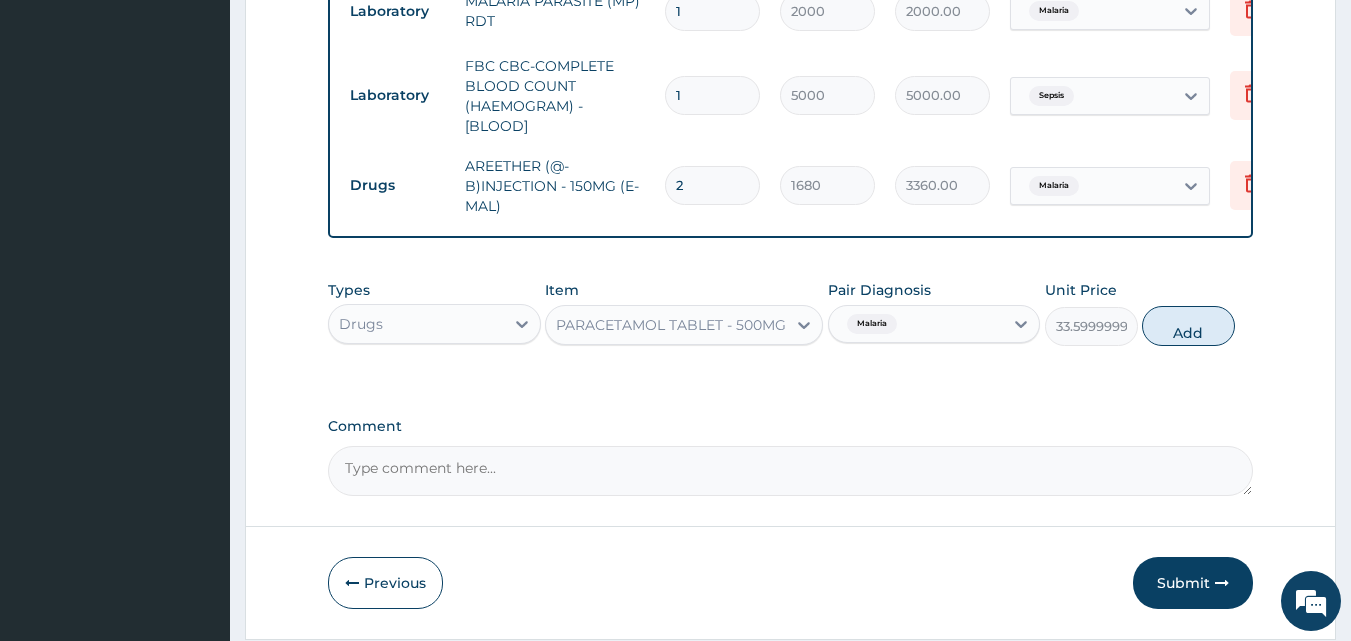 type on "0" 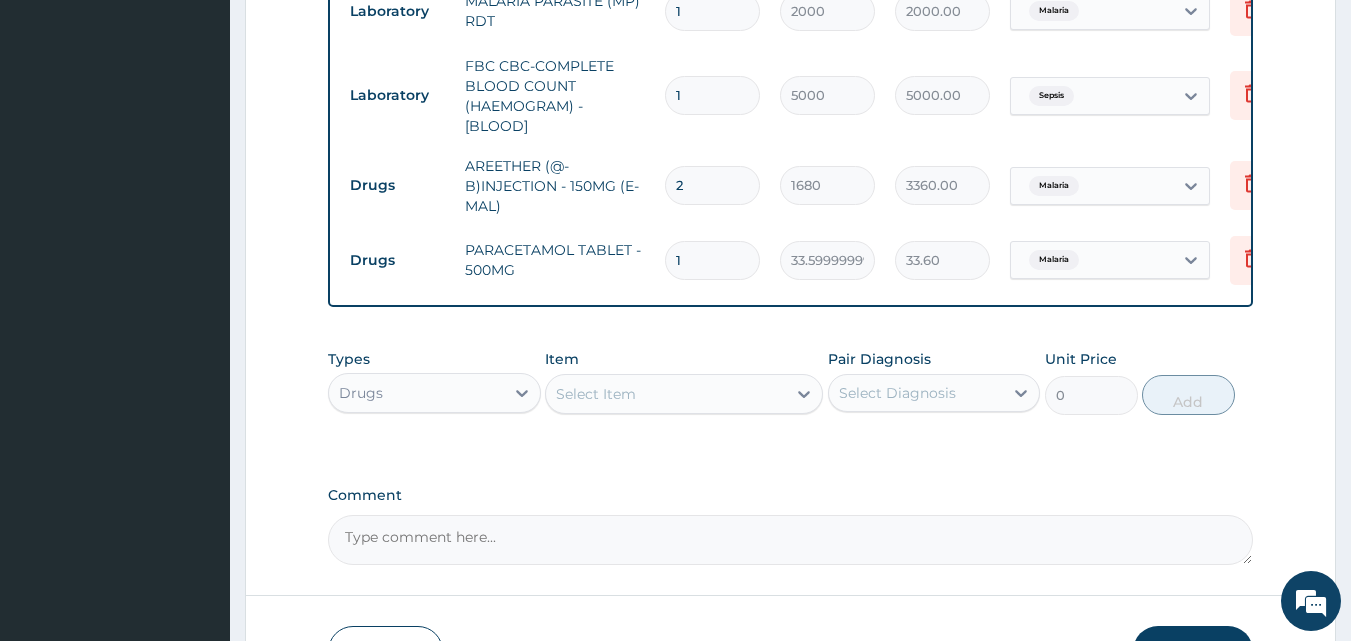 drag, startPoint x: 687, startPoint y: 260, endPoint x: 655, endPoint y: 282, distance: 38.832977 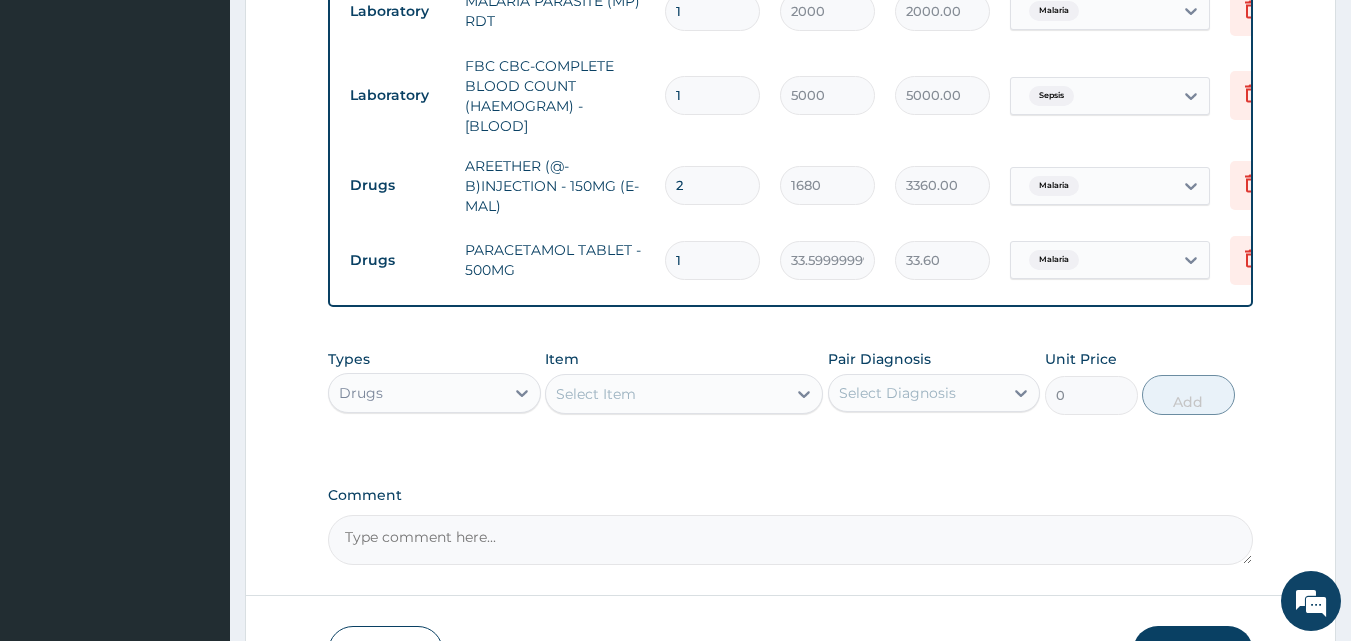 click on "1" at bounding box center [712, 260] 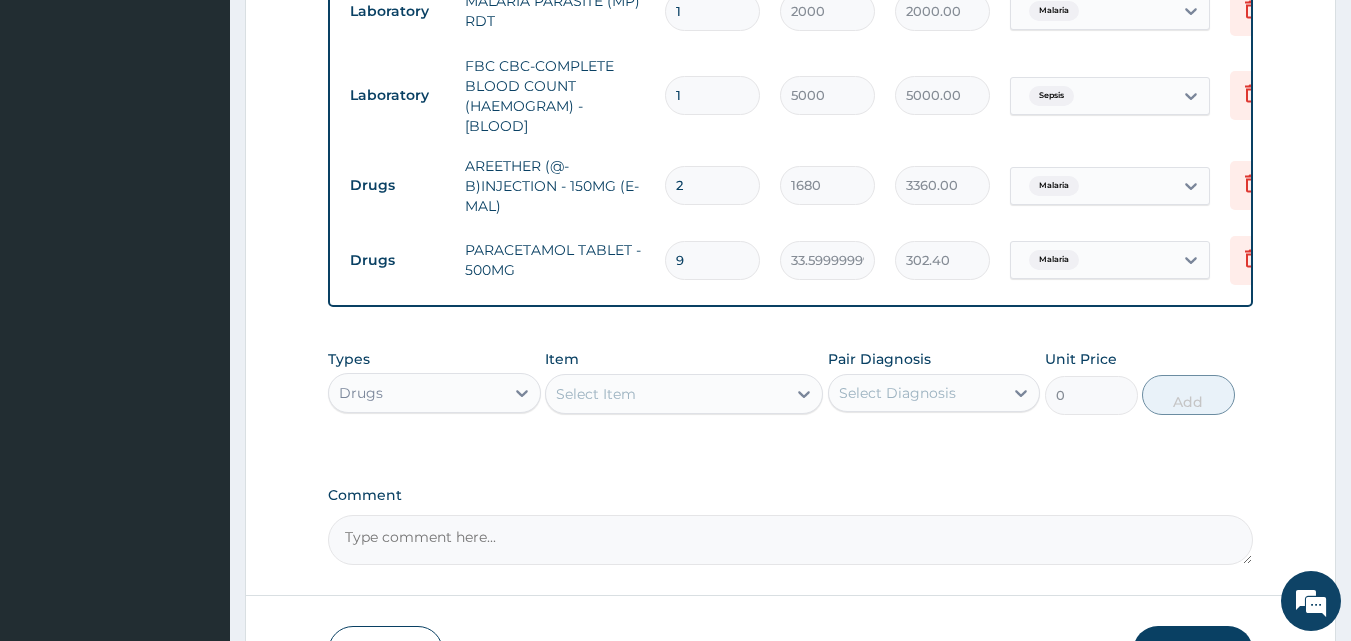 type on "9" 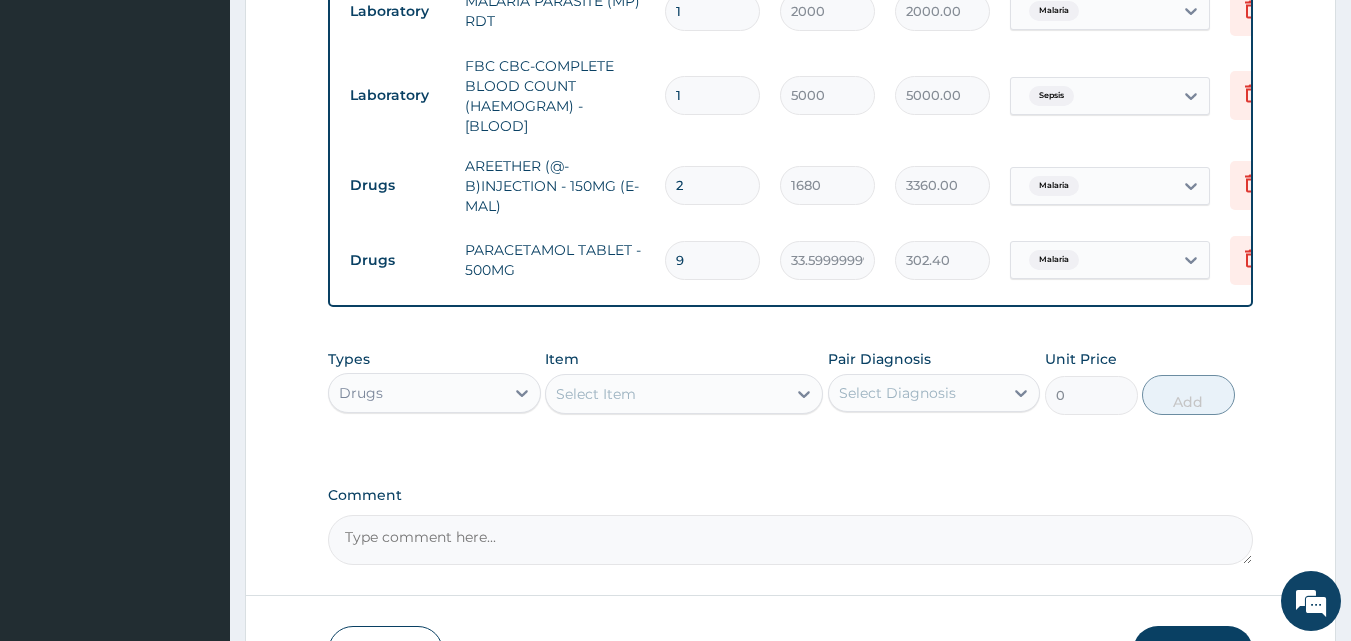 click on "Select Item" at bounding box center (596, 394) 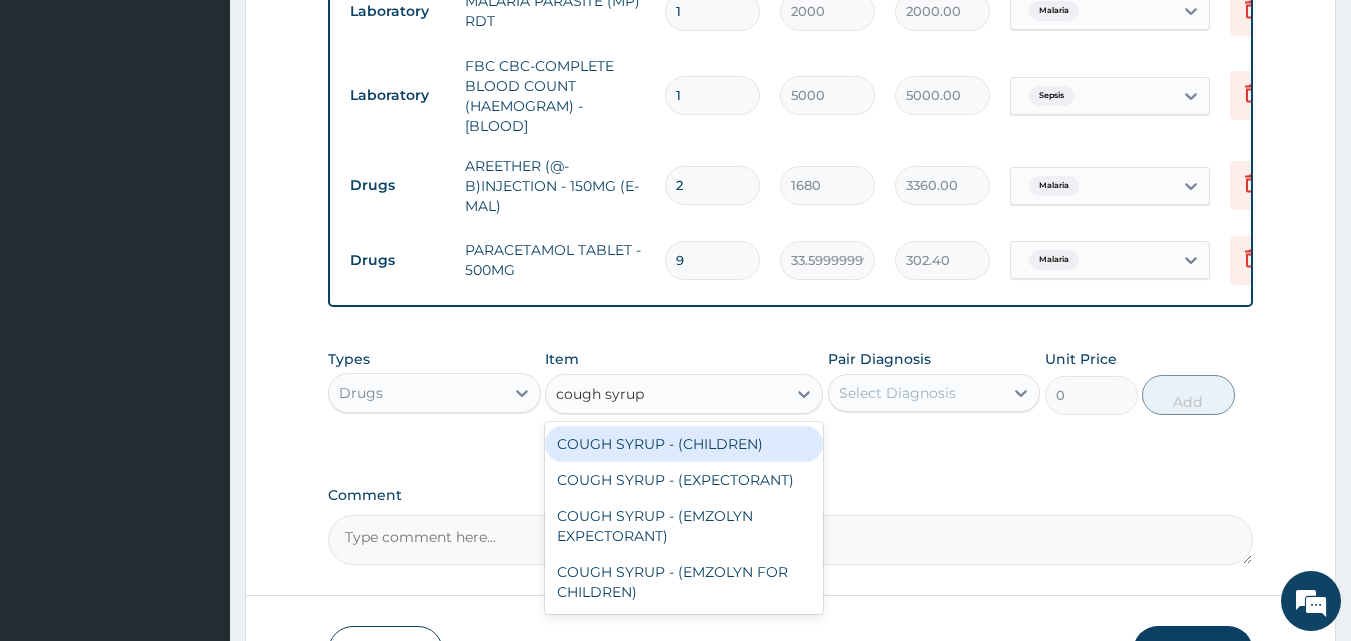 type on "cough syrup" 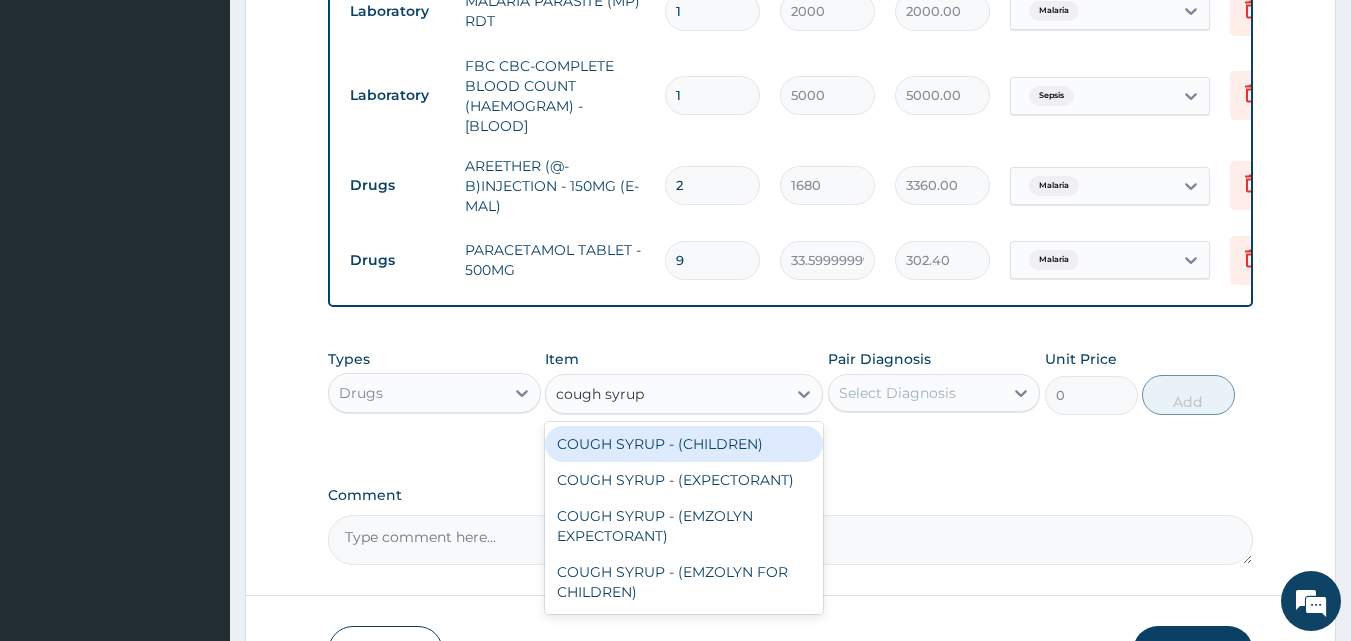 click on "COUGH SYRUP - (CHILDREN)" at bounding box center [684, 444] 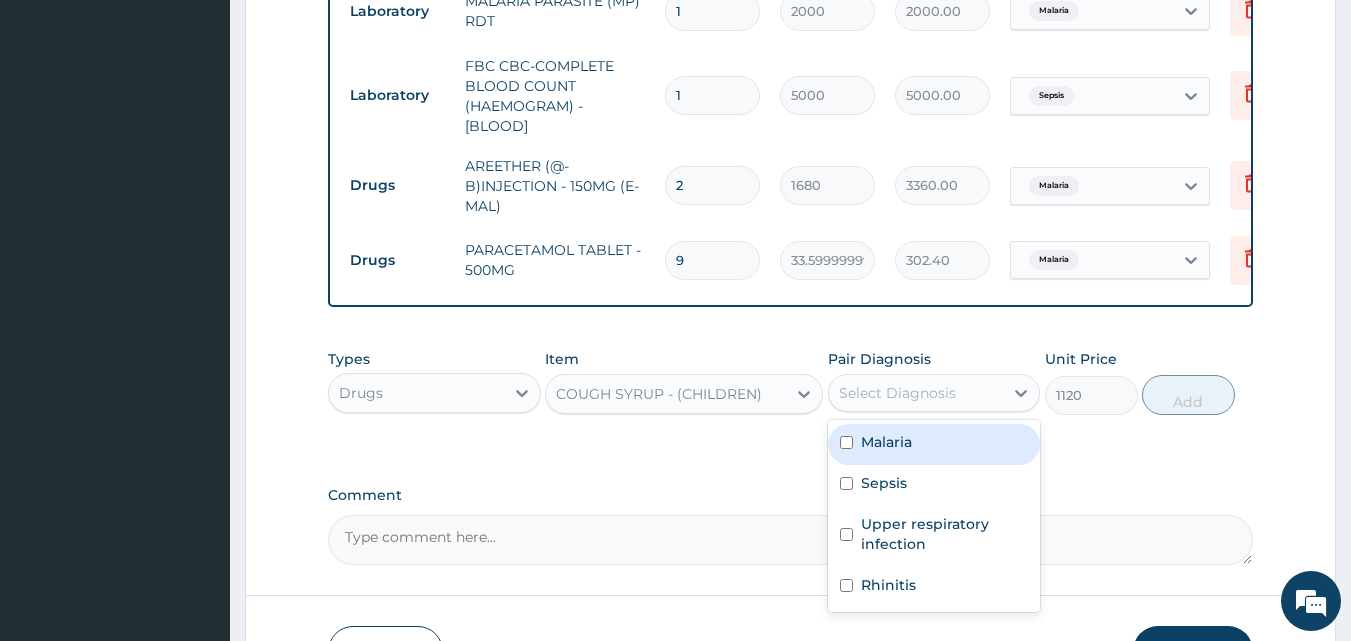 click on "Select Diagnosis" at bounding box center [916, 393] 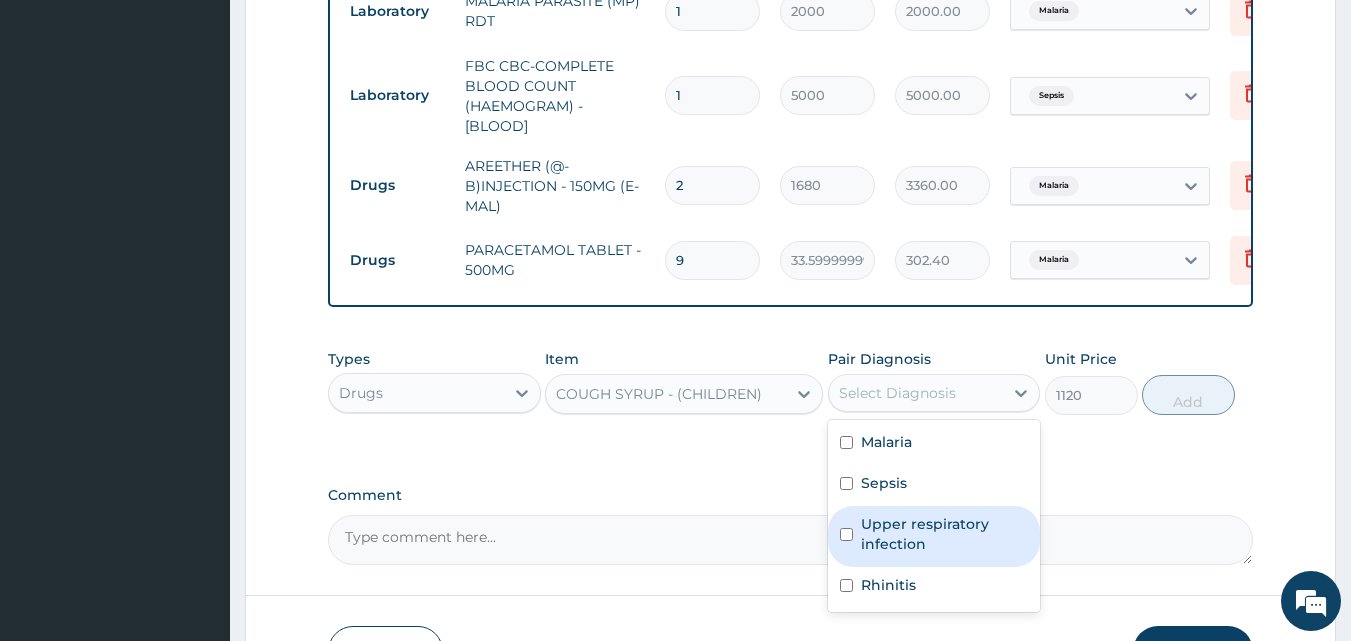 click on "Upper respiratory infection" at bounding box center (945, 534) 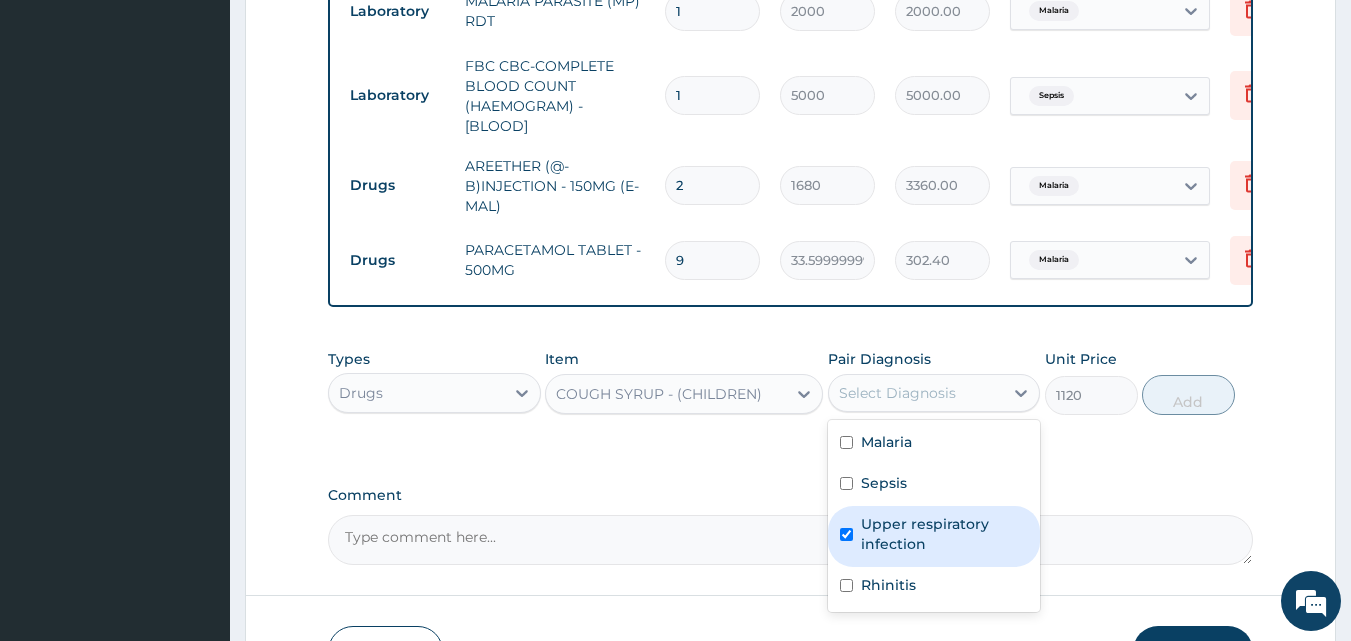 checkbox on "true" 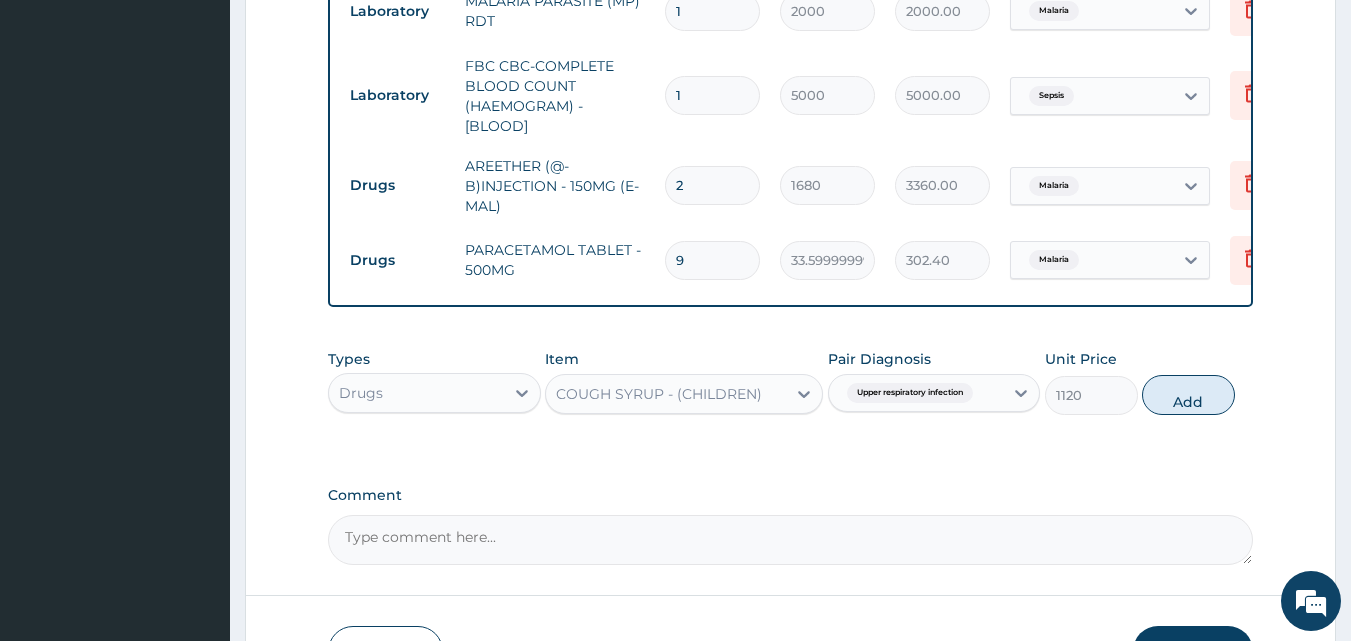 drag, startPoint x: 1176, startPoint y: 415, endPoint x: 674, endPoint y: 553, distance: 520.6227 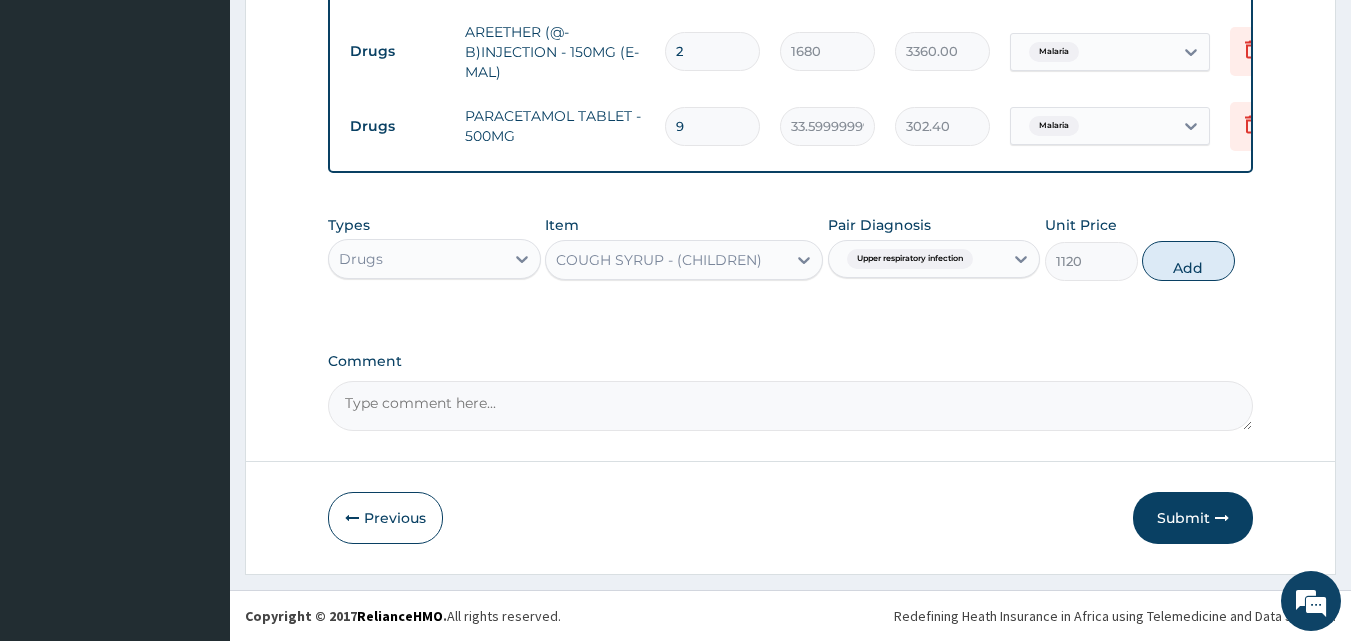 scroll, scrollTop: 970, scrollLeft: 0, axis: vertical 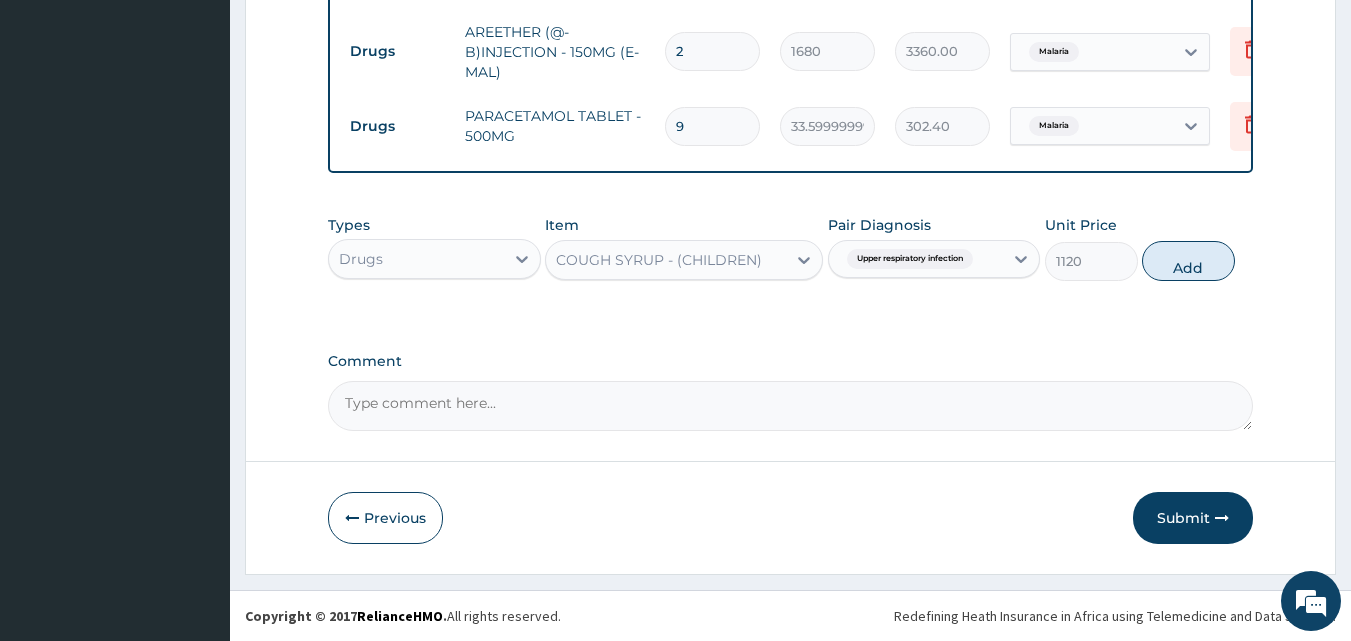 drag, startPoint x: 1147, startPoint y: 252, endPoint x: 1176, endPoint y: 306, distance: 61.294373 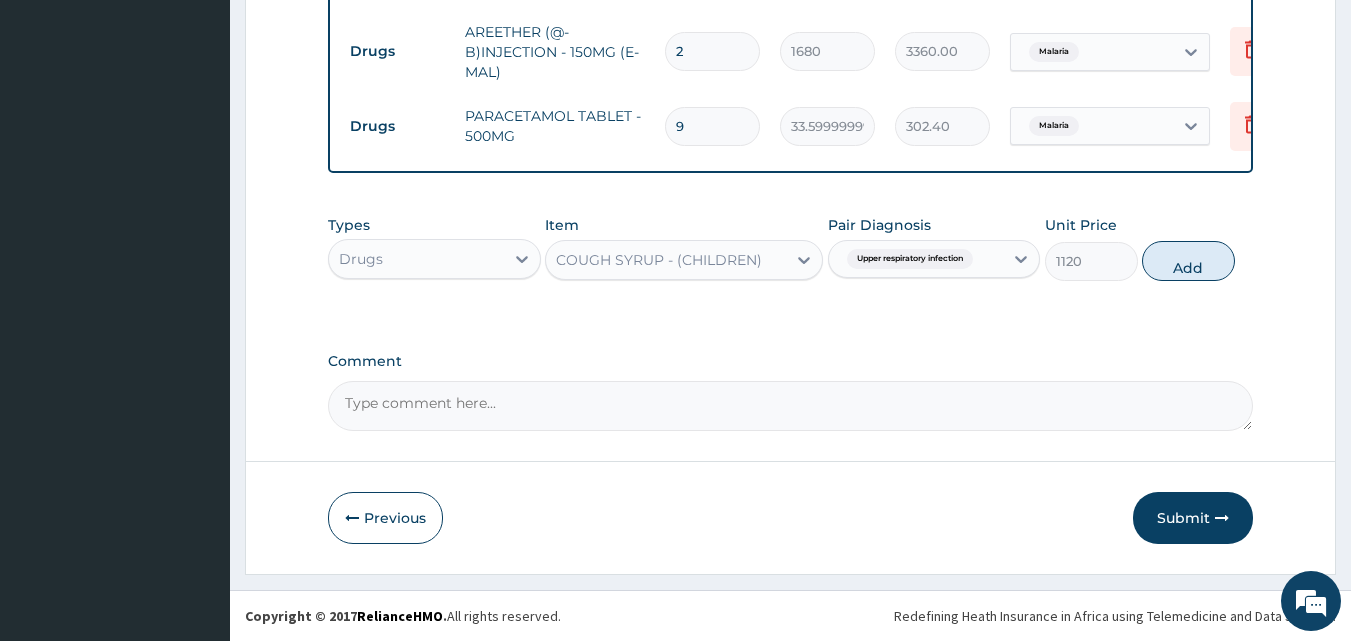 click on "Add" at bounding box center (1188, 261) 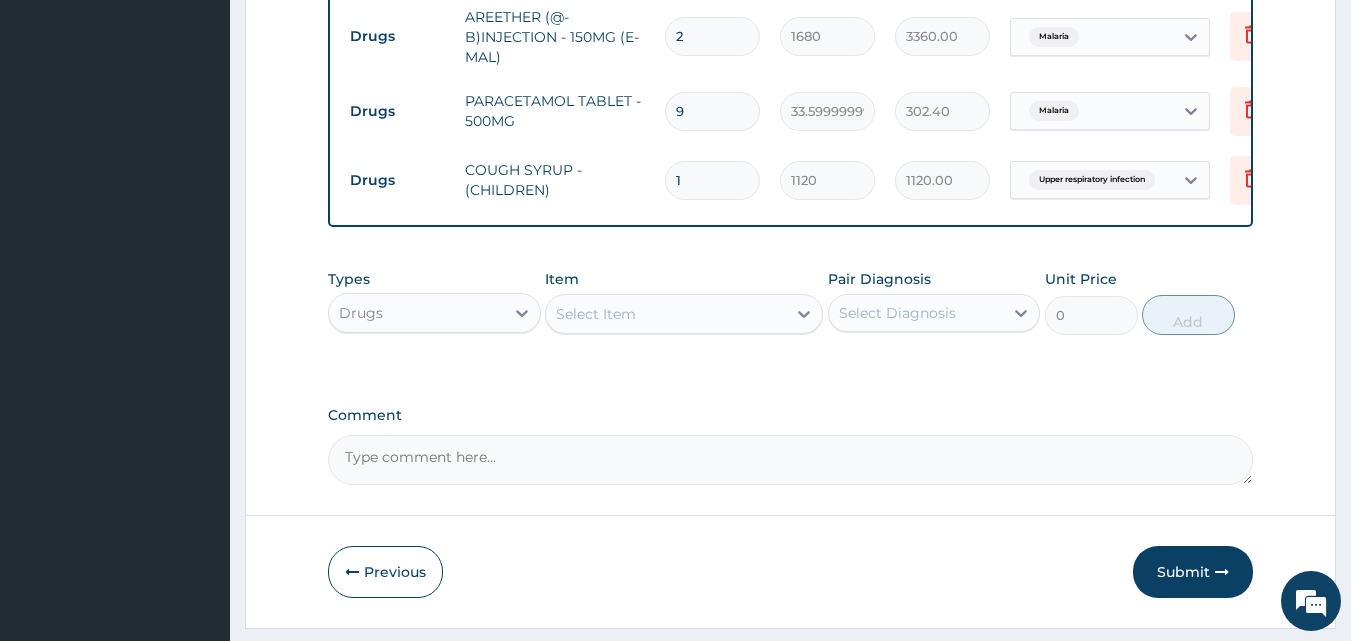 click on "Select Item" at bounding box center (596, 314) 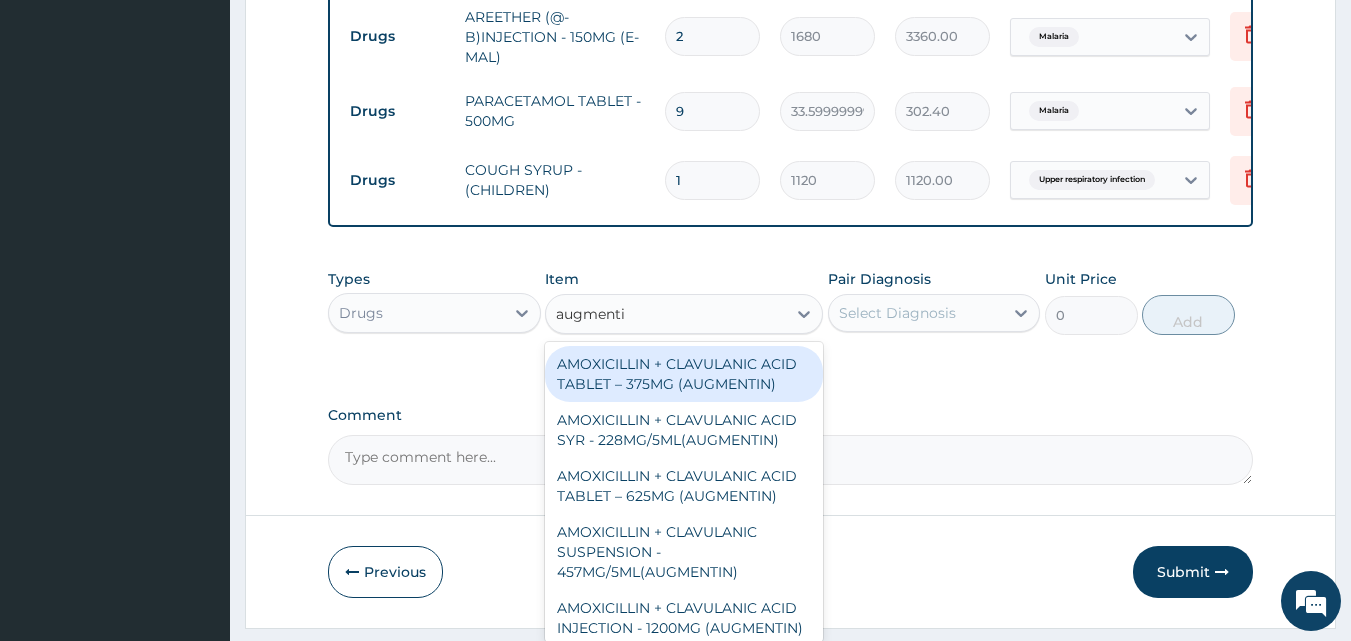 type on "augmentin" 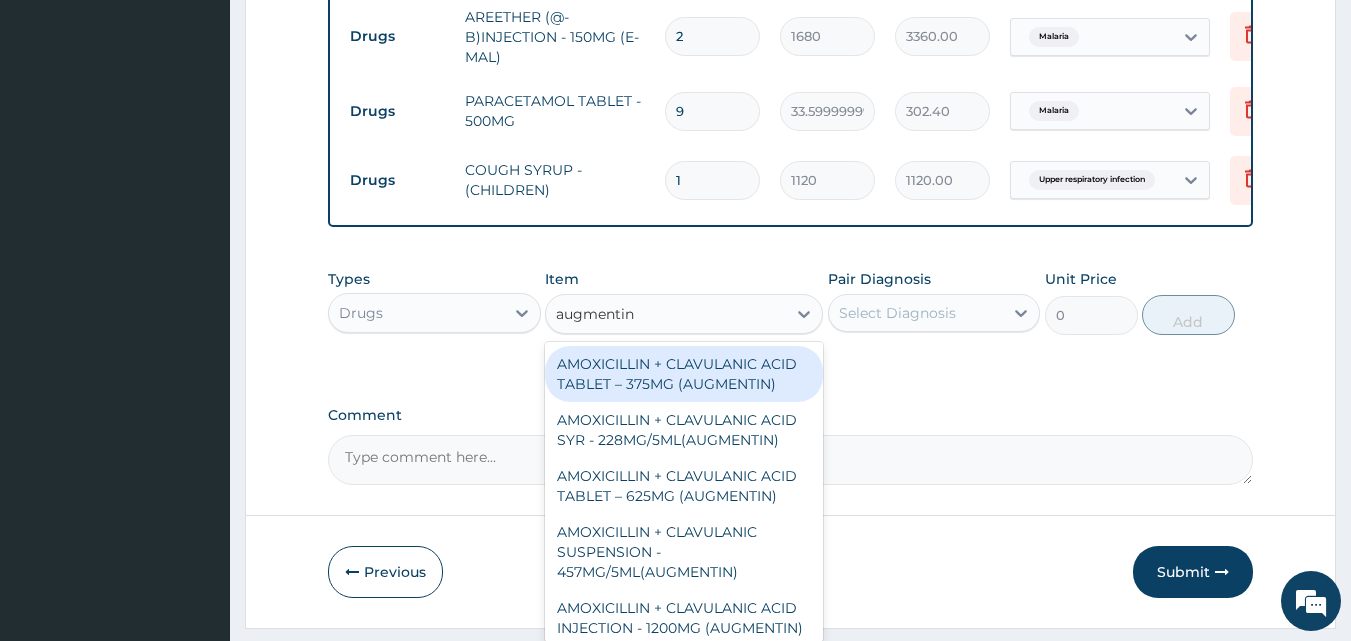 click on "AMOXICILLIN + CLAVULANIC ACID TABLET – 375MG (AUGMENTIN)" at bounding box center (684, 374) 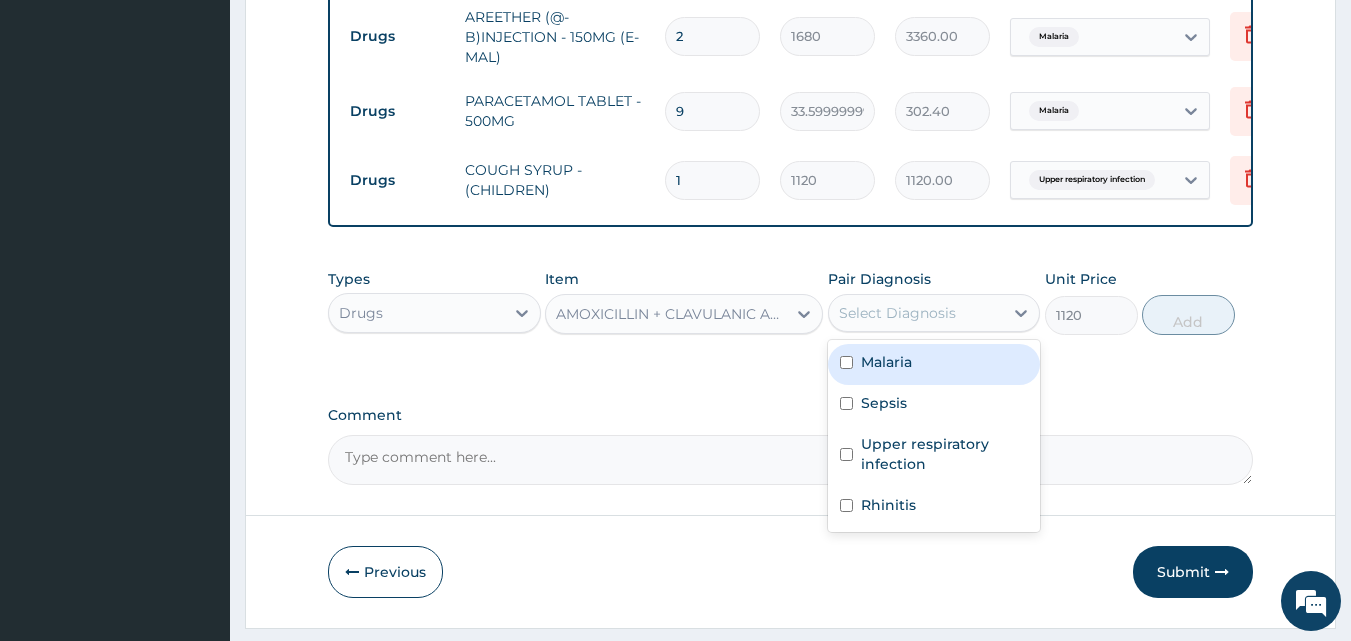 click on "Select Diagnosis" at bounding box center (897, 313) 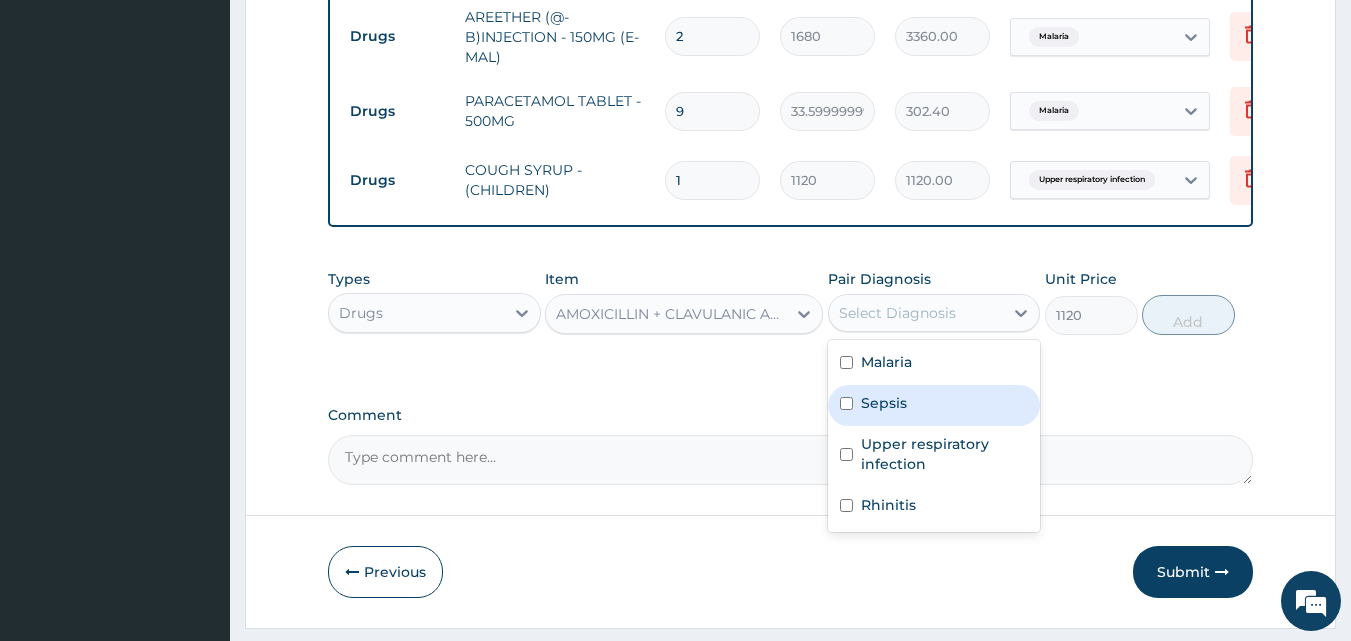 drag, startPoint x: 916, startPoint y: 425, endPoint x: 1140, endPoint y: 410, distance: 224.50166 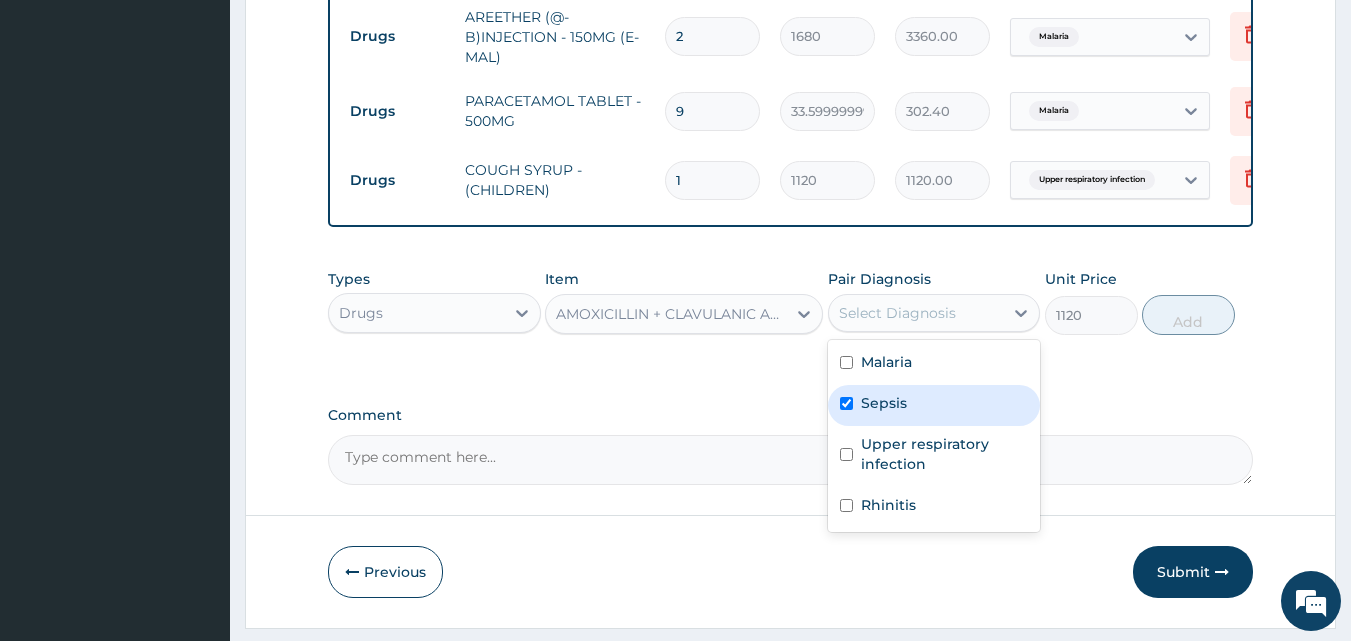 checkbox on "true" 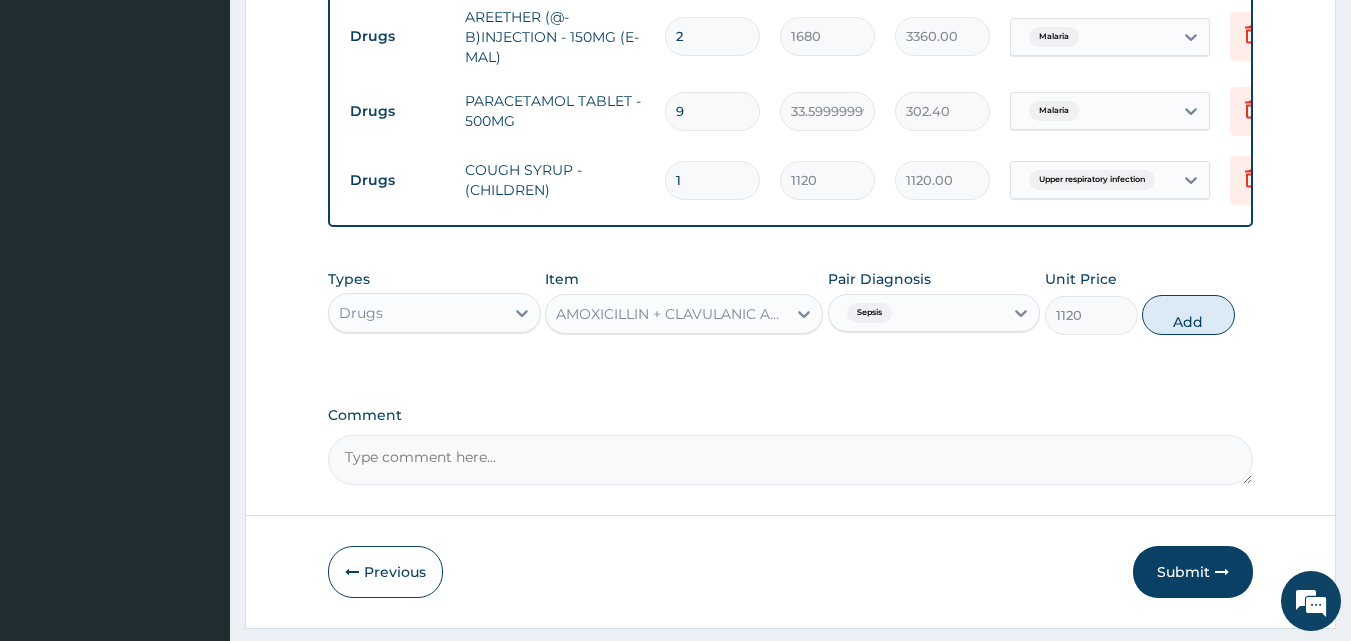 drag, startPoint x: 1192, startPoint y: 341, endPoint x: 1070, endPoint y: 397, distance: 134.23859 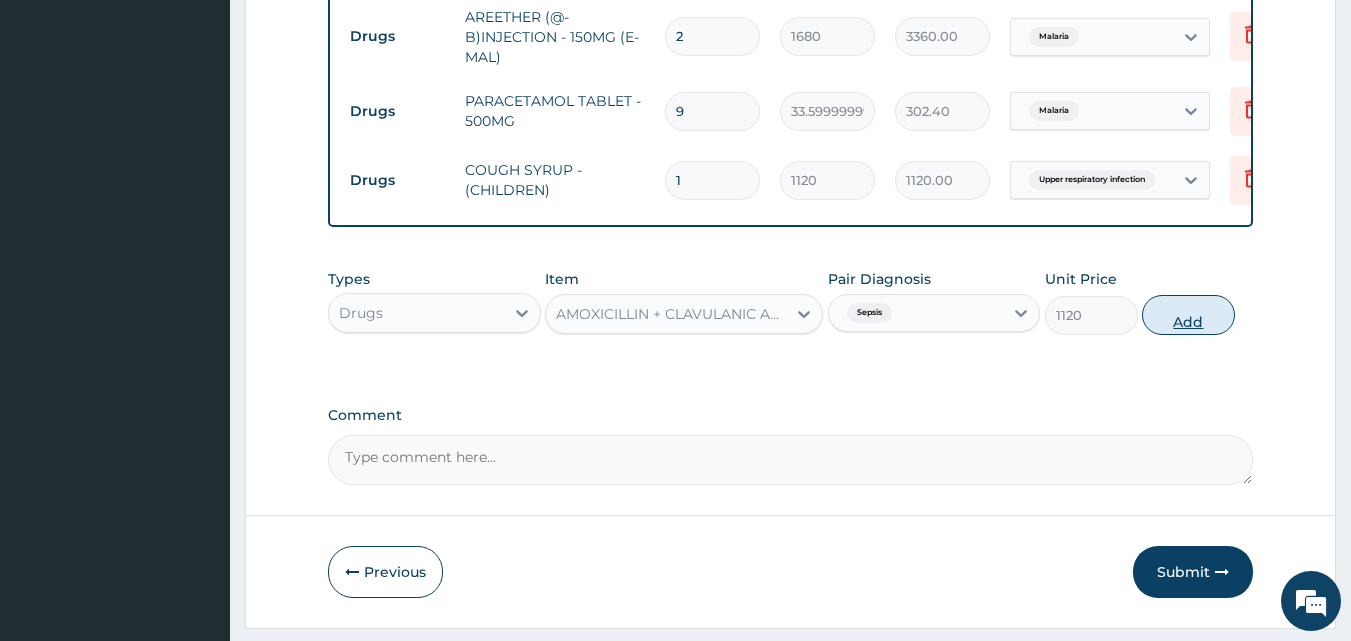 click on "Add" at bounding box center [1188, 315] 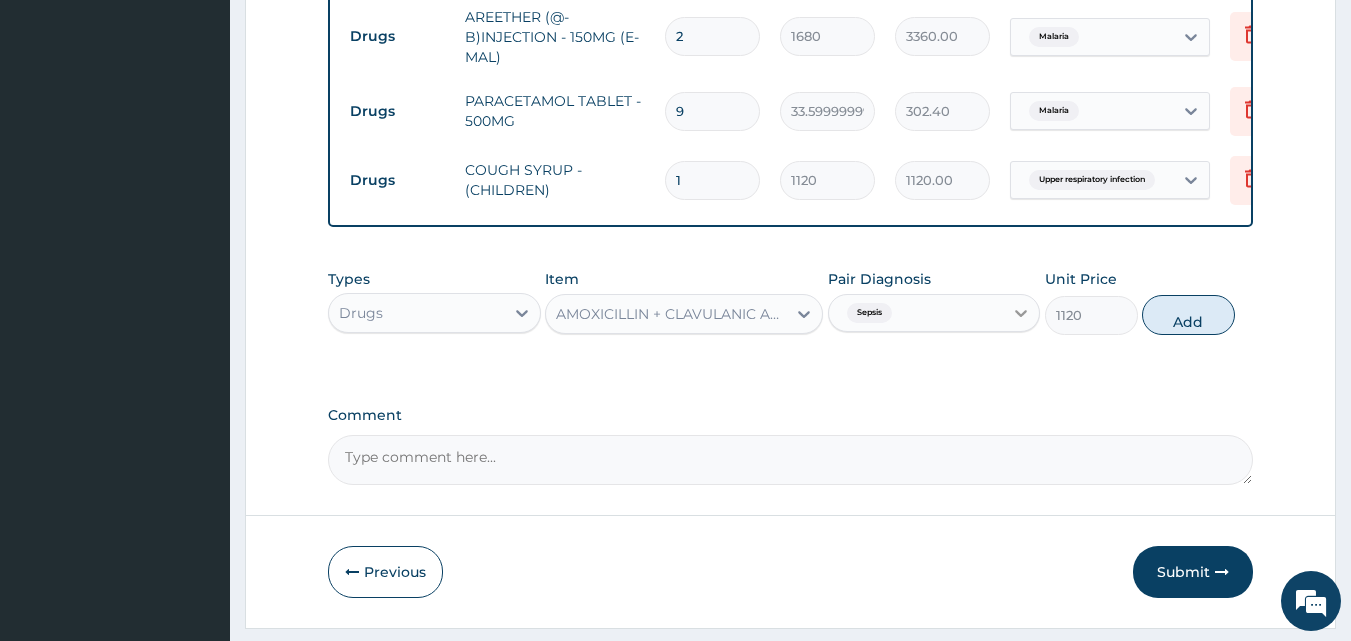 type on "0" 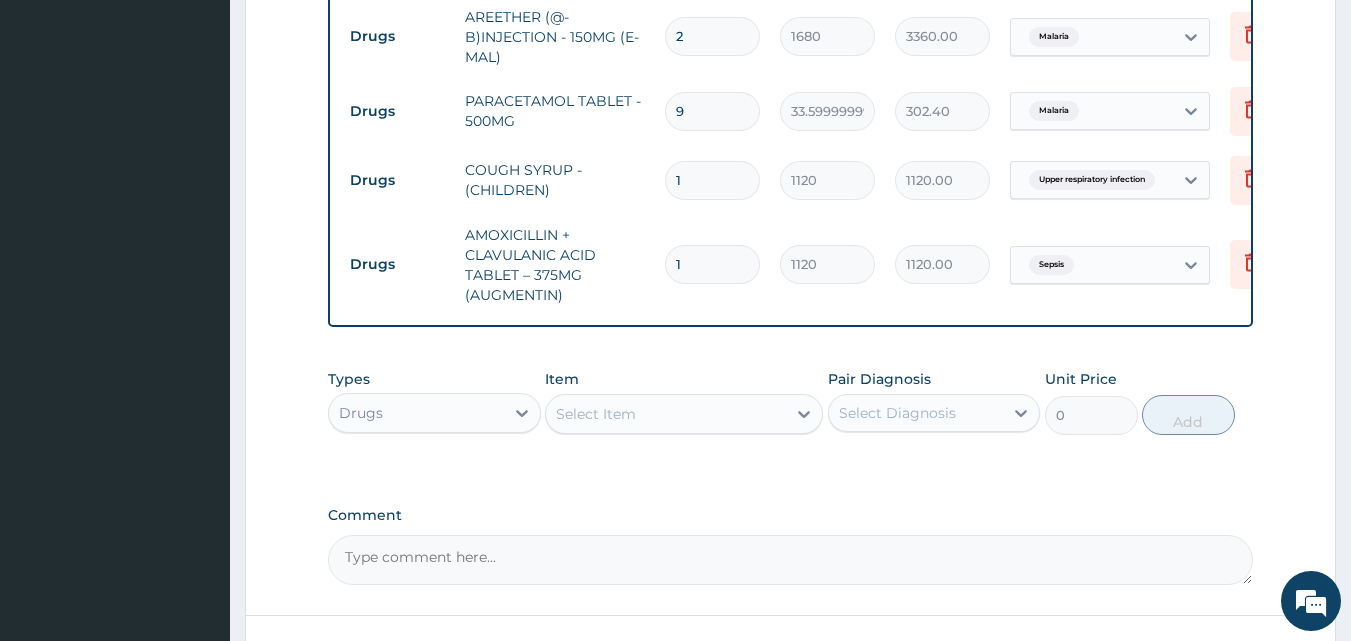 drag, startPoint x: 441, startPoint y: 436, endPoint x: 441, endPoint y: 448, distance: 12 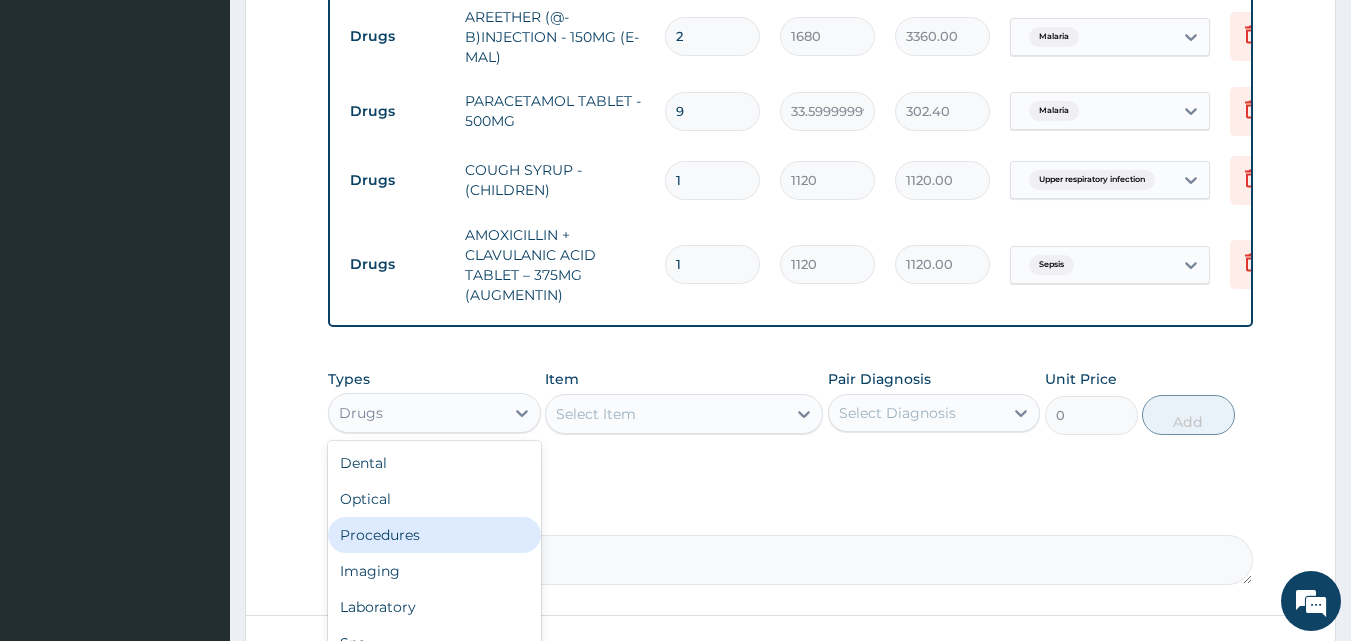 click on "Procedures" at bounding box center [434, 535] 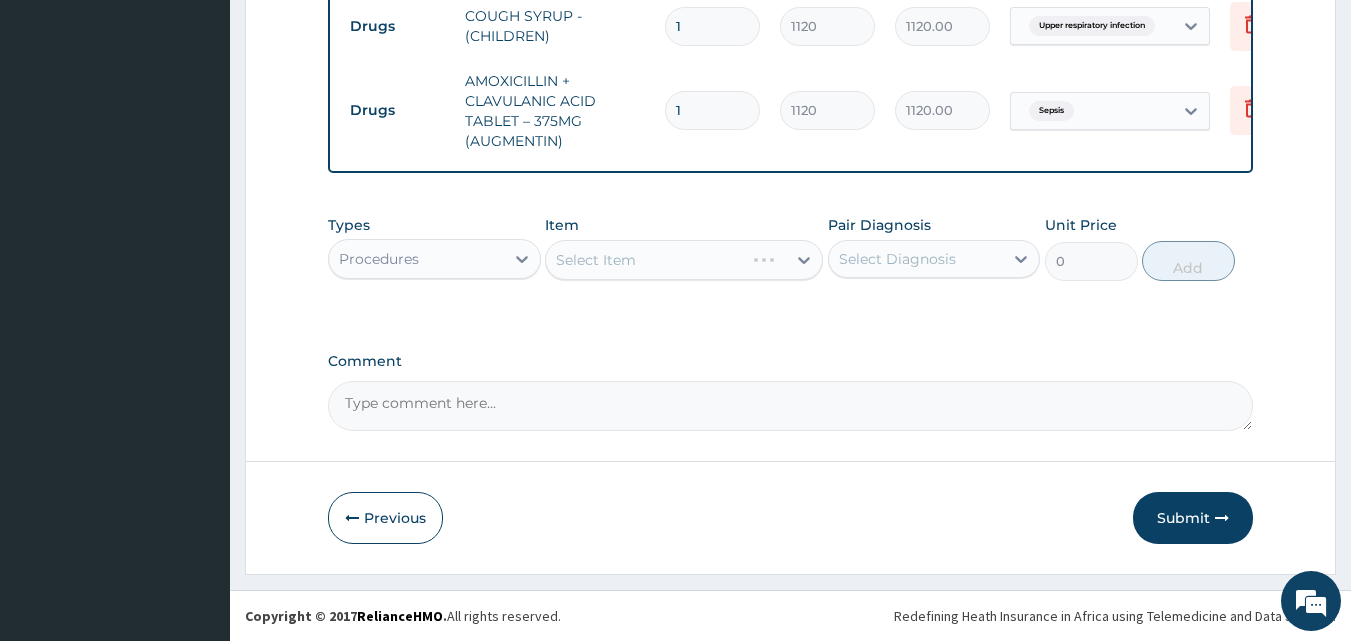 scroll, scrollTop: 1139, scrollLeft: 0, axis: vertical 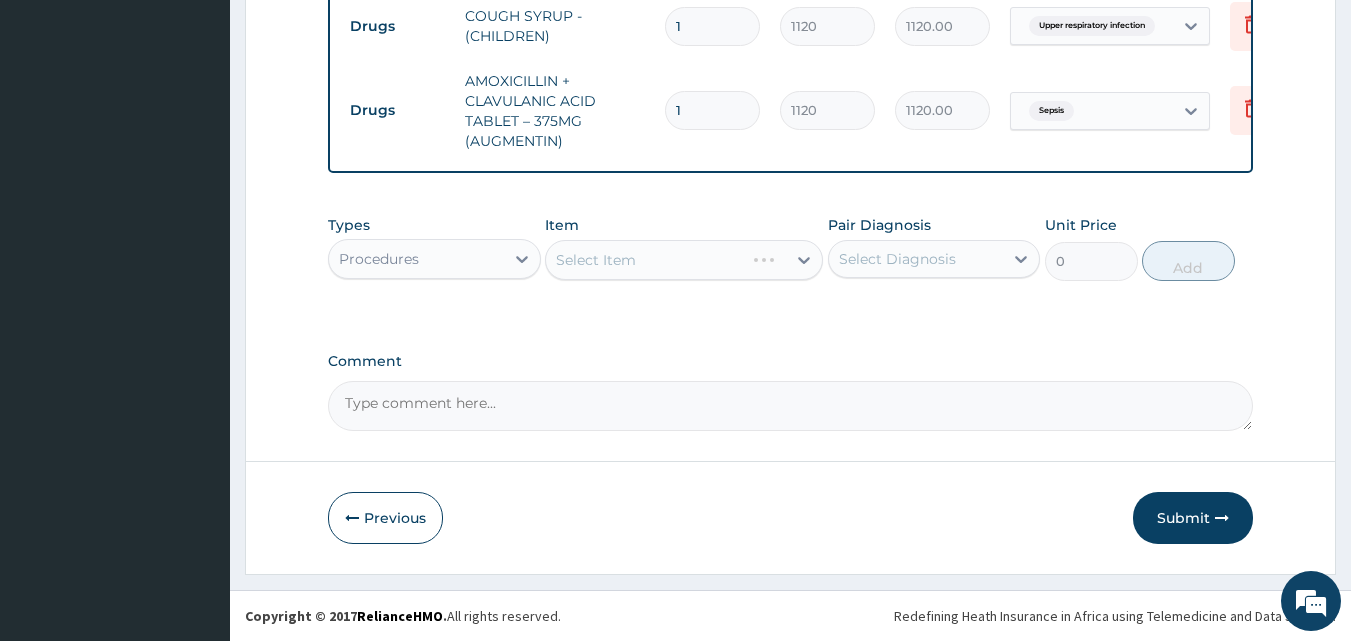 click on "Select Item" at bounding box center (684, 260) 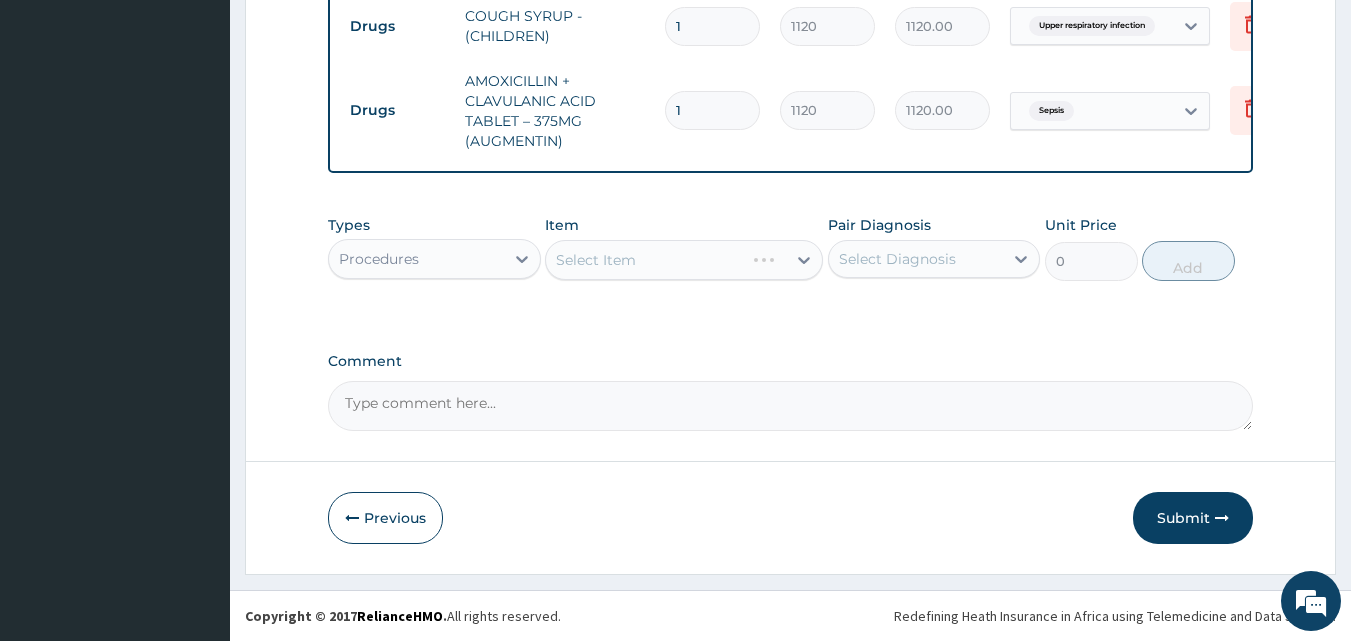 click on "Select Item" at bounding box center [684, 260] 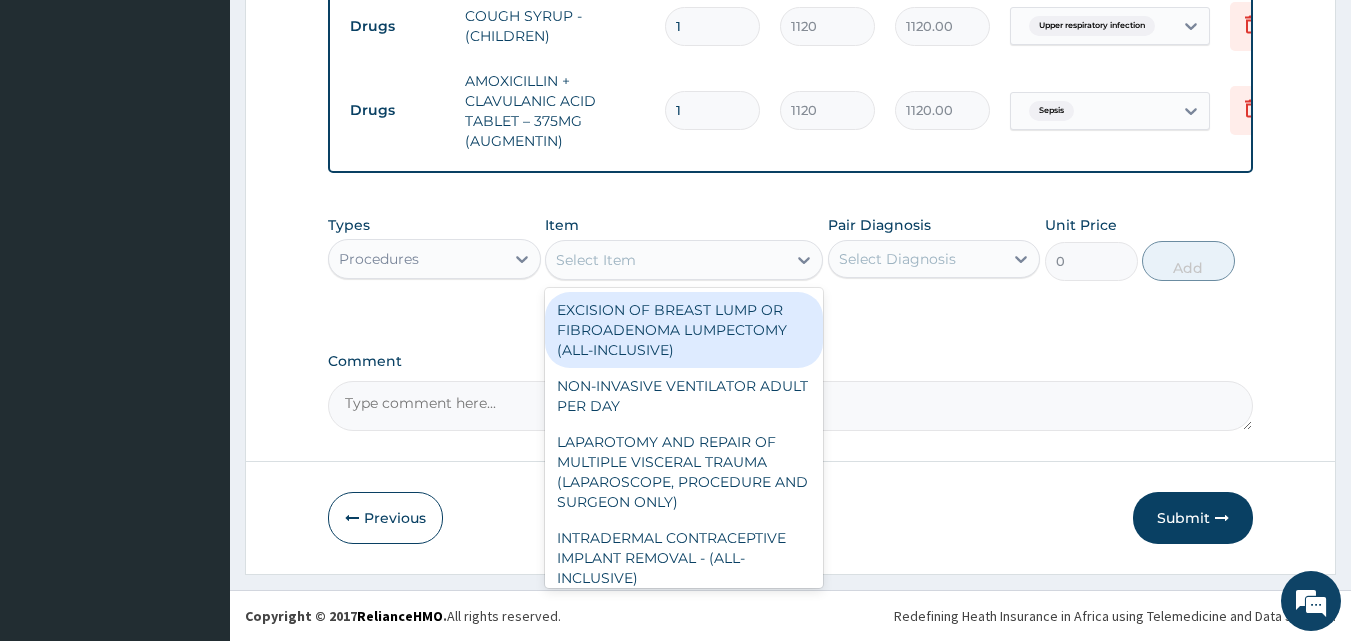 click on "Select Item" at bounding box center (666, 260) 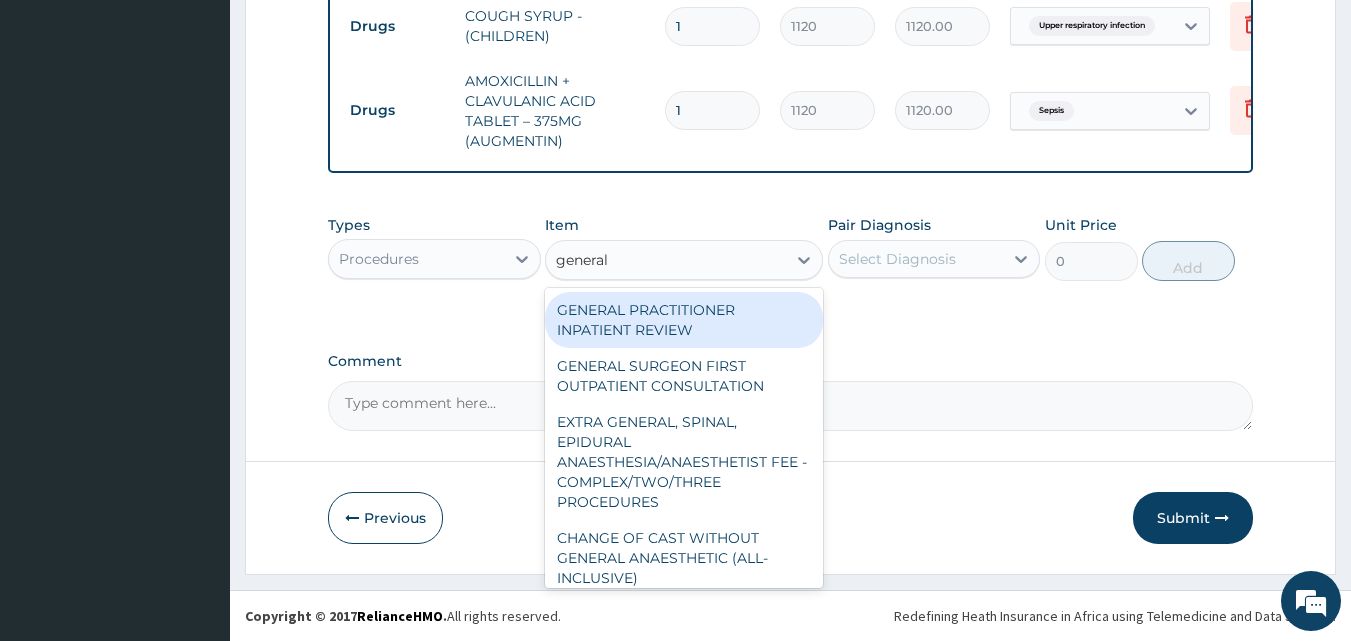 type on "general p" 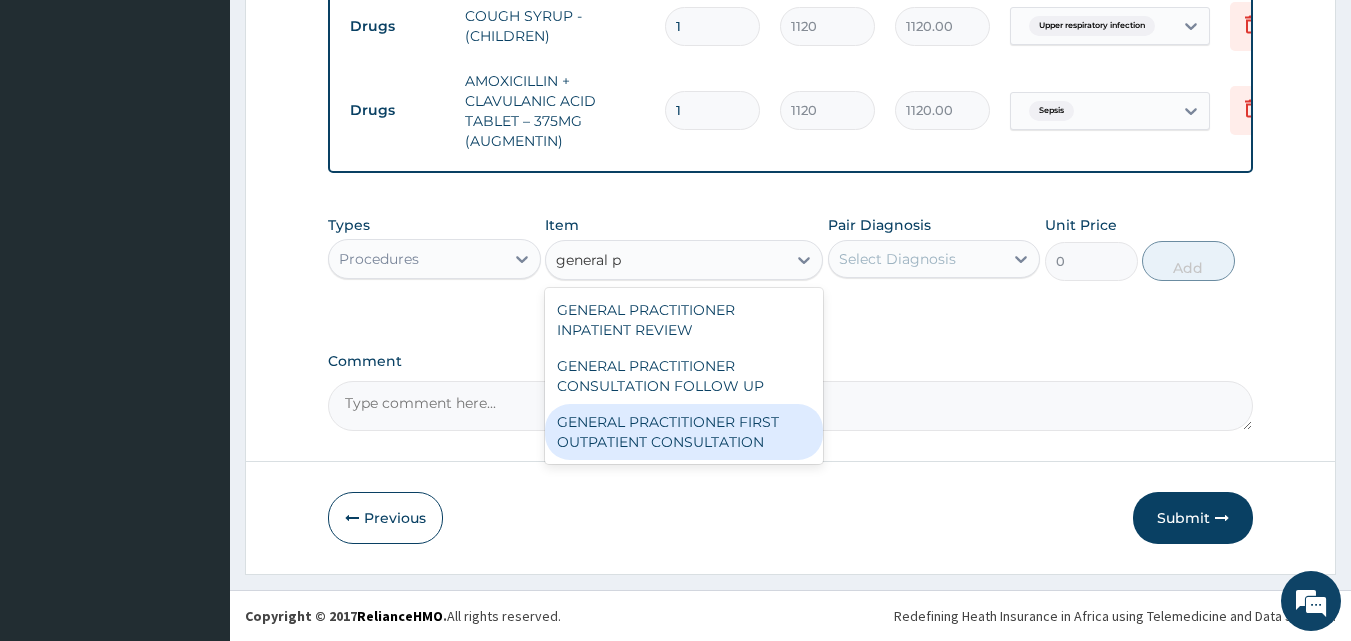 click on "GENERAL PRACTITIONER FIRST OUTPATIENT CONSULTATION" at bounding box center (684, 432) 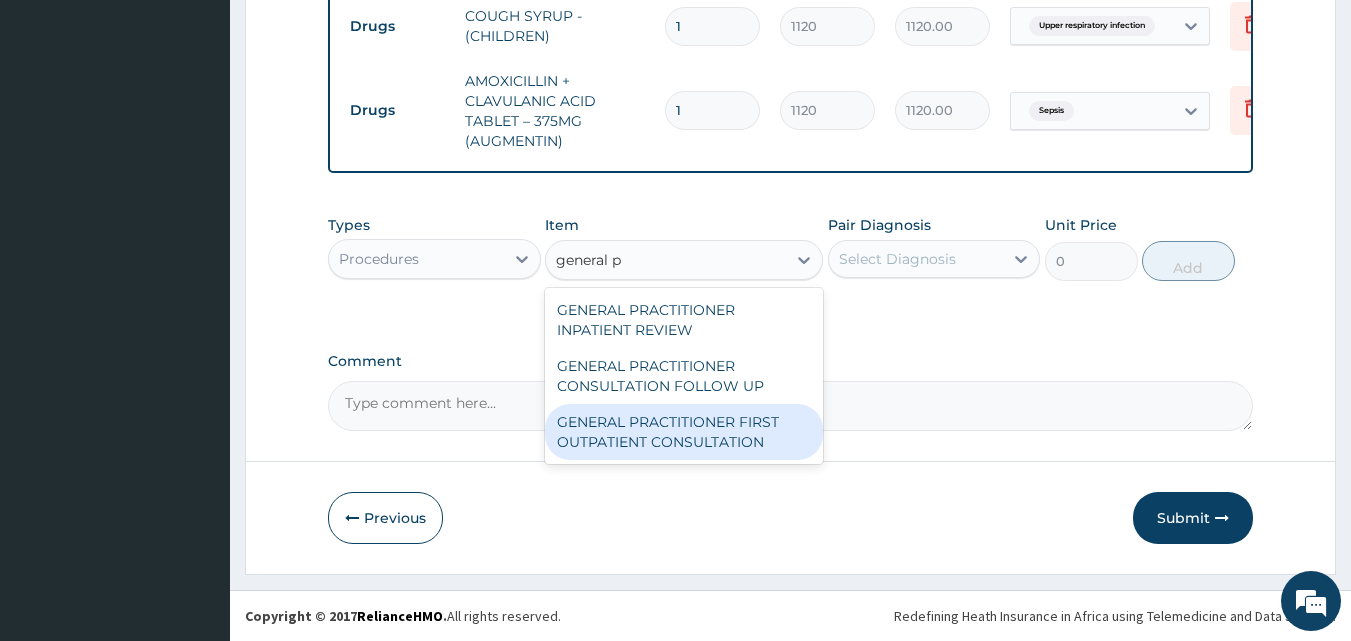 type 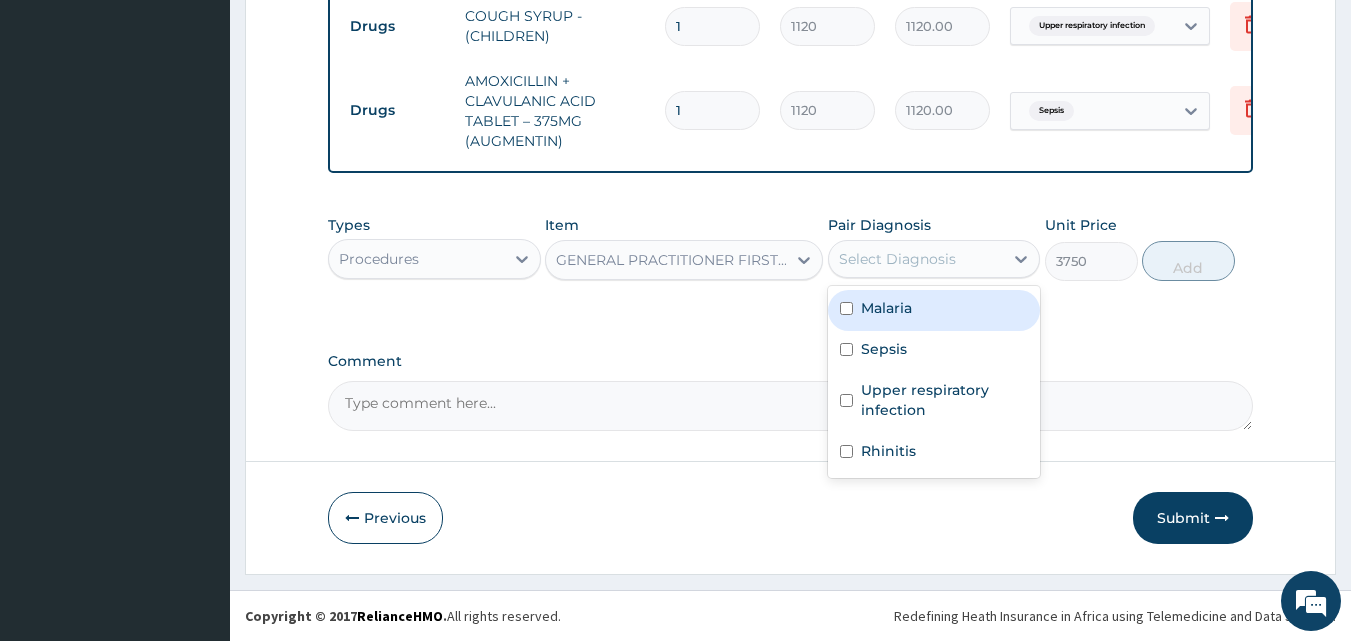 drag, startPoint x: 887, startPoint y: 262, endPoint x: 905, endPoint y: 347, distance: 86.88498 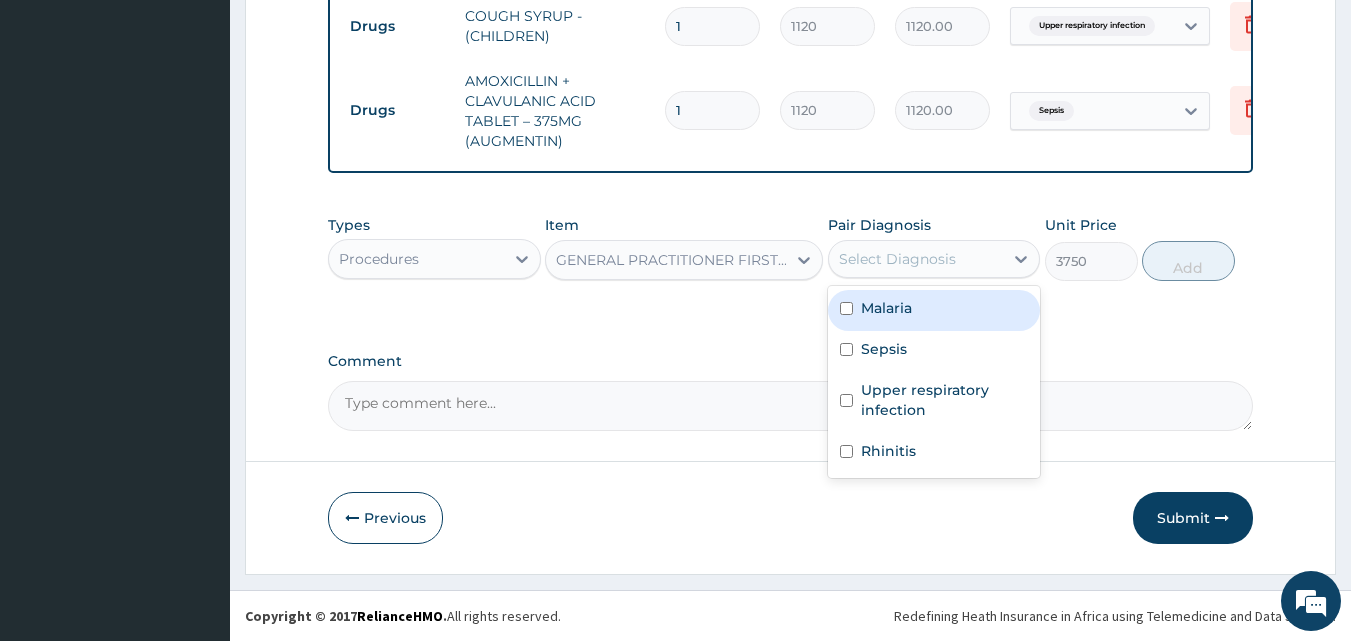 click on "Select Diagnosis" at bounding box center [897, 259] 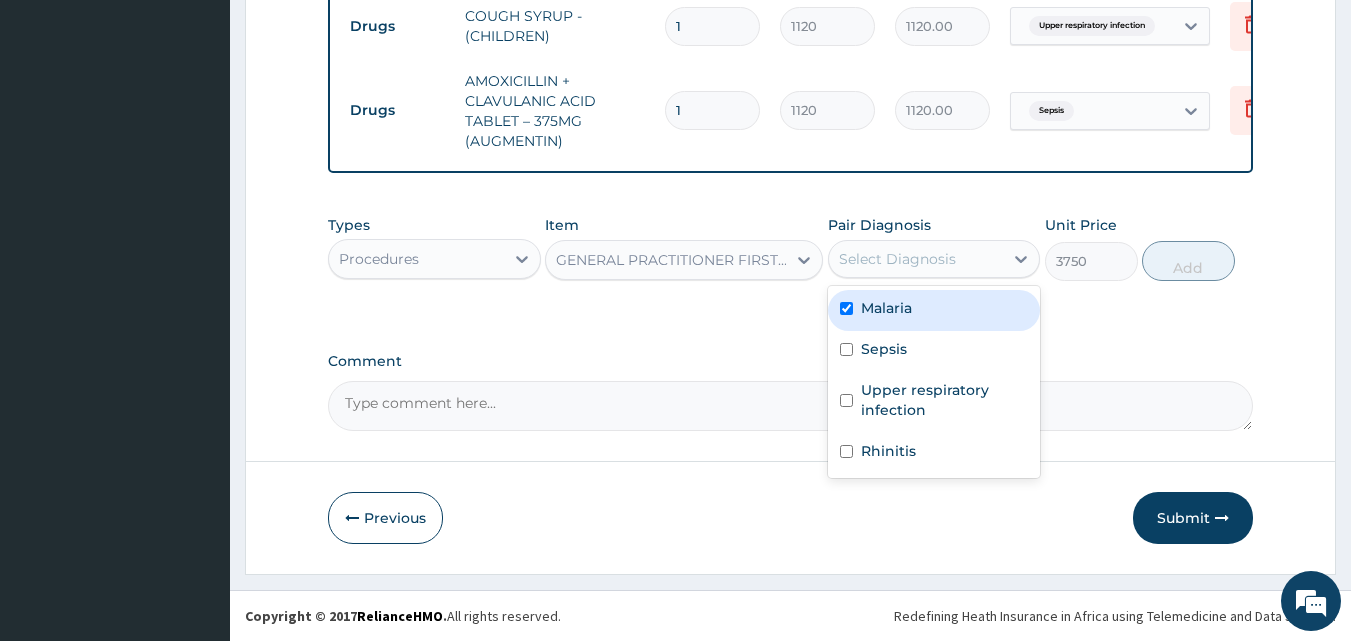 checkbox on "true" 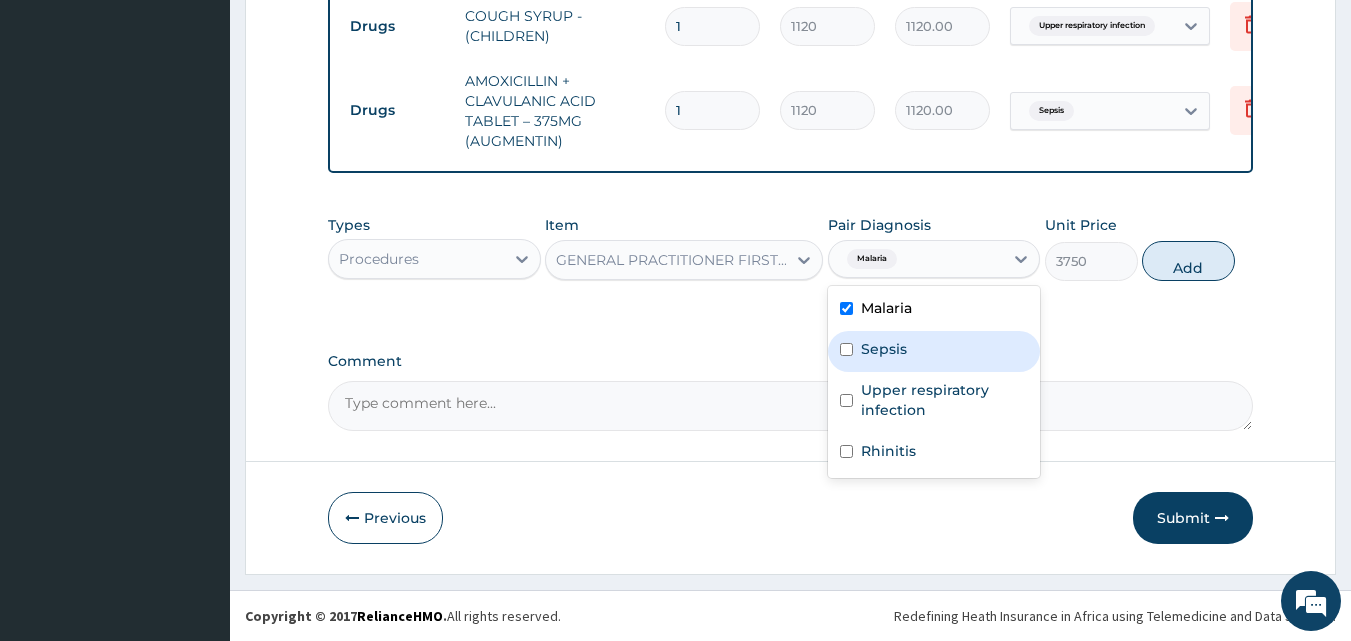 drag, startPoint x: 1185, startPoint y: 256, endPoint x: 1164, endPoint y: 396, distance: 141.56624 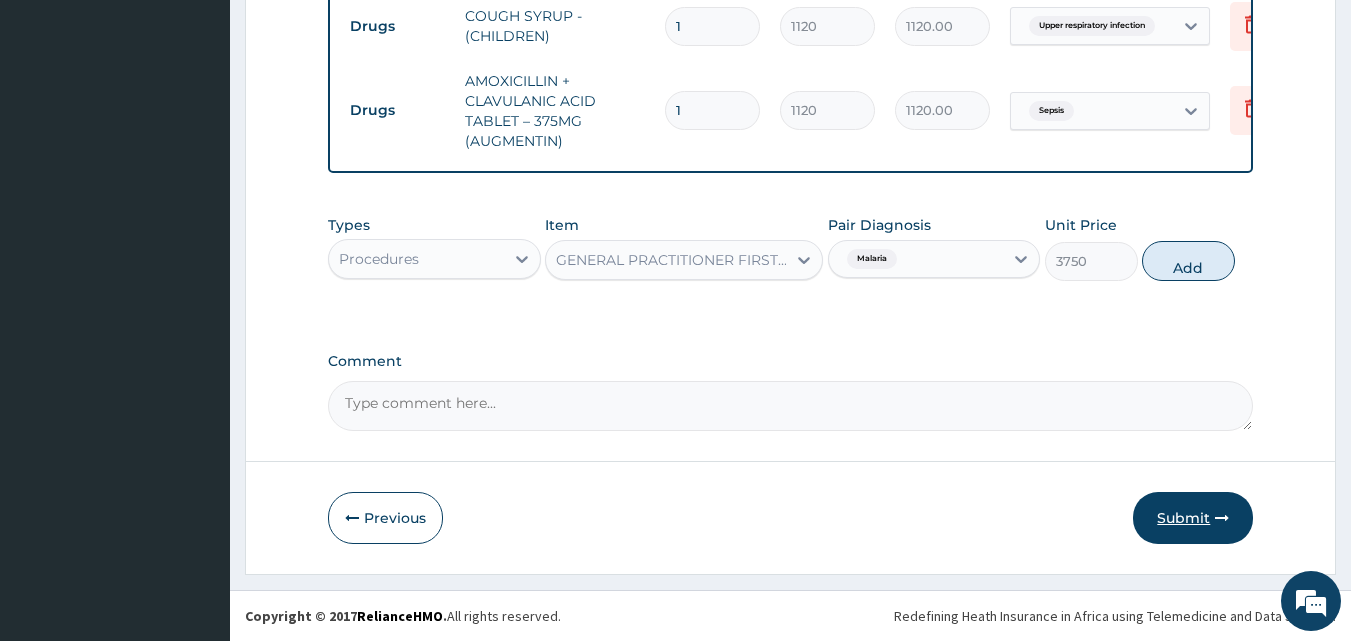 click on "Submit" at bounding box center (1193, 518) 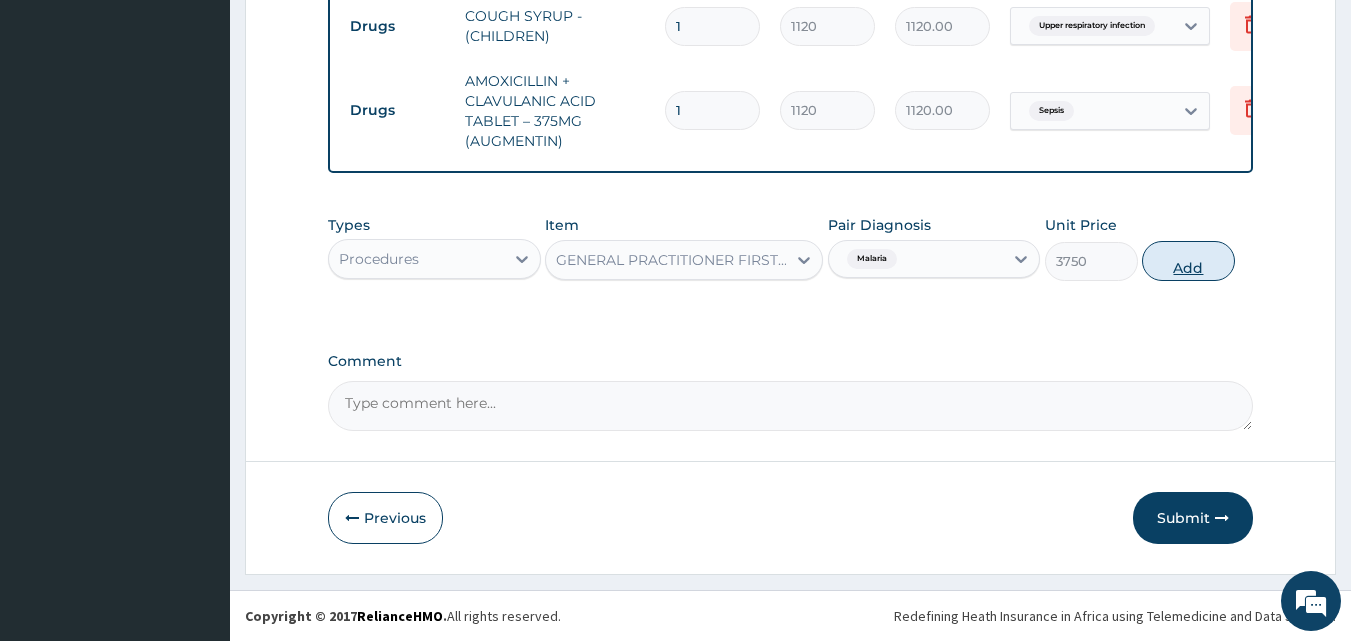 click on "Add" at bounding box center (1188, 261) 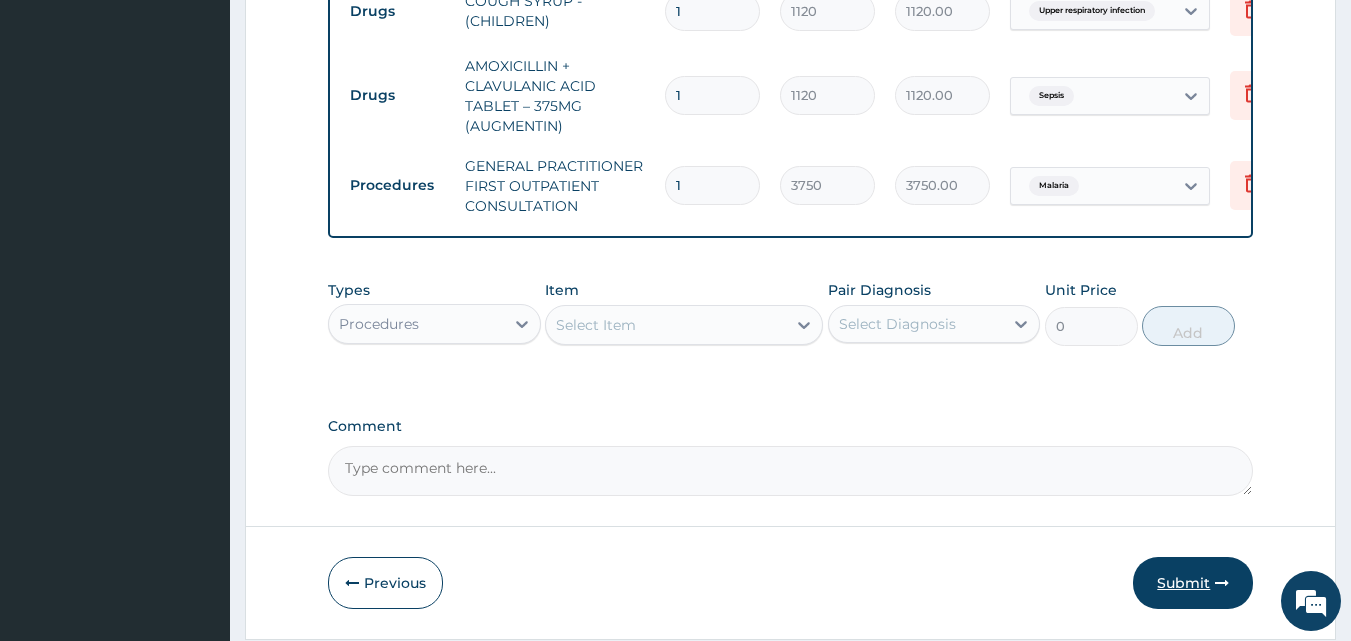 click on "Submit" at bounding box center [1193, 583] 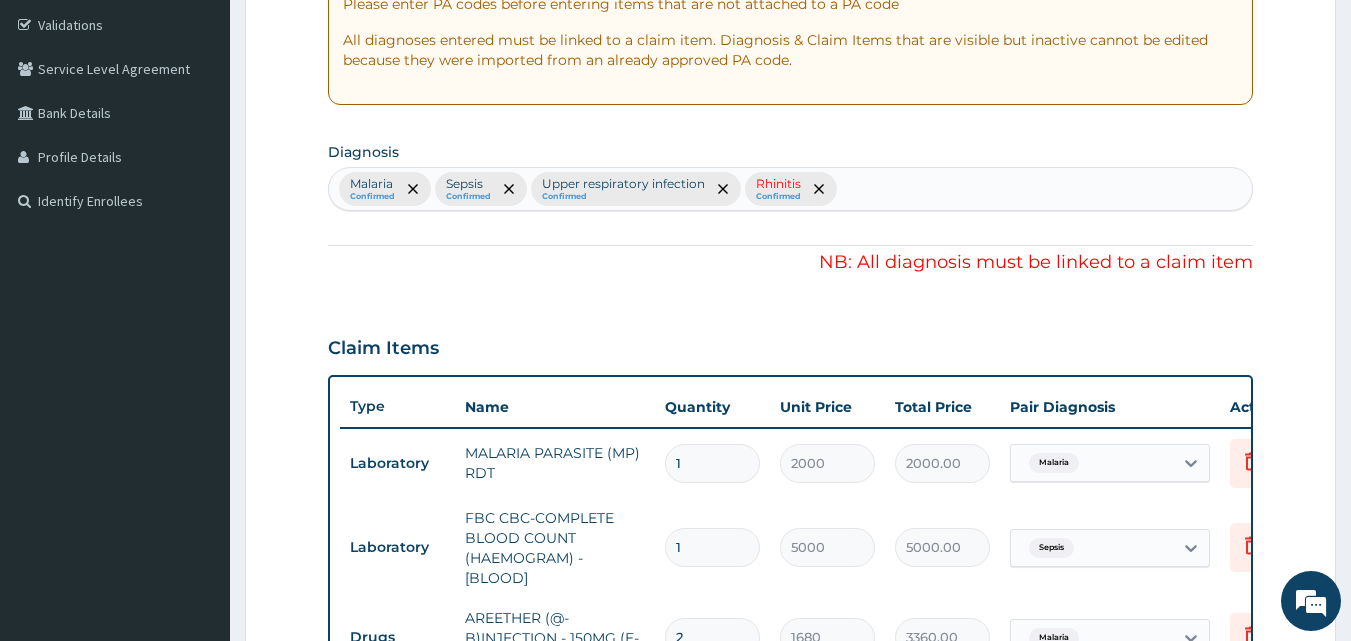 scroll, scrollTop: 239, scrollLeft: 0, axis: vertical 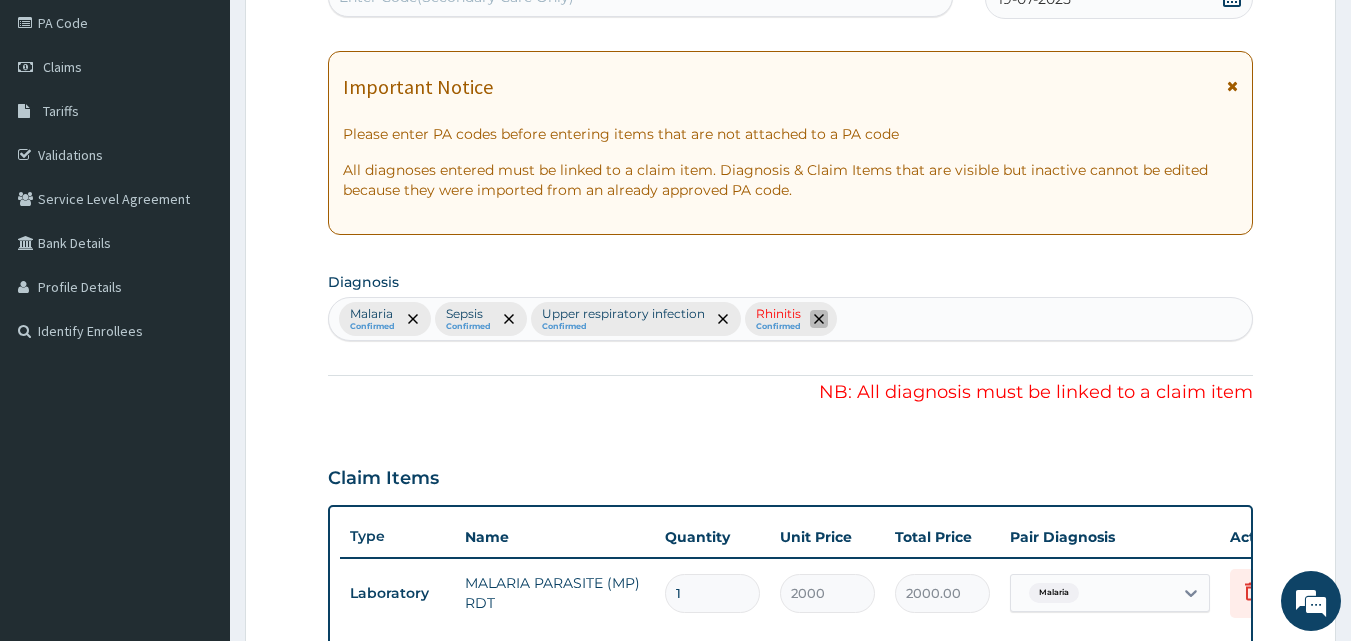 click at bounding box center (819, 319) 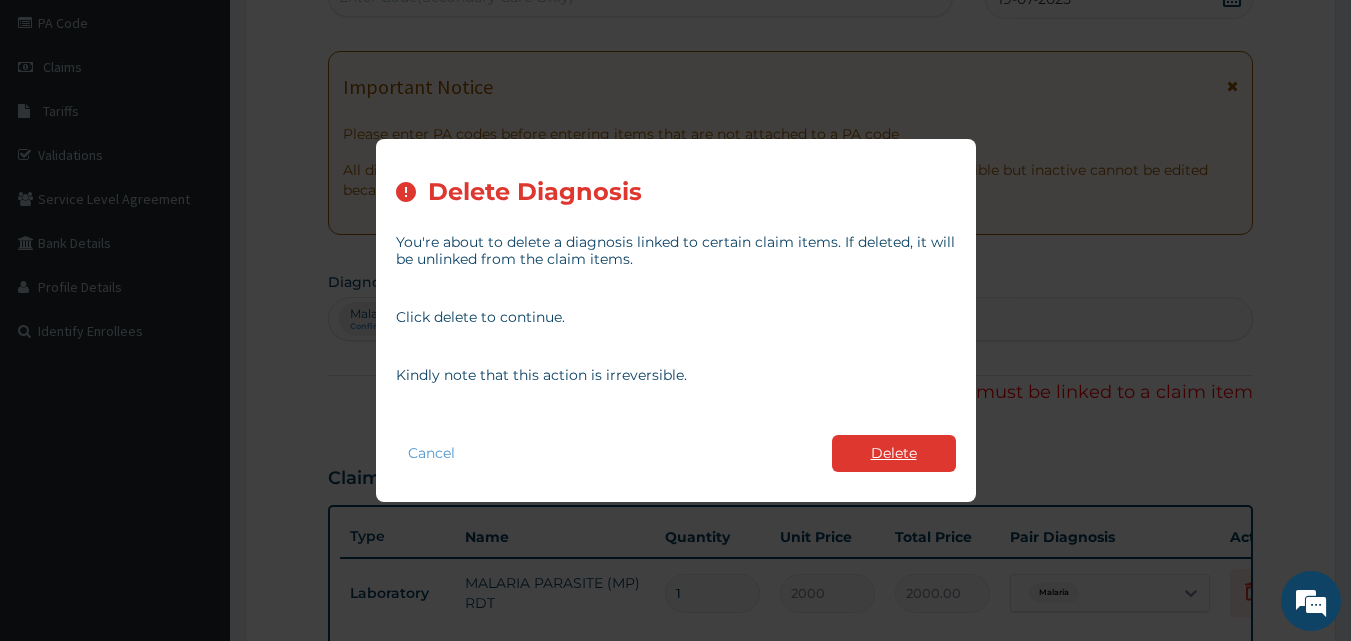 click on "Delete" at bounding box center (894, 453) 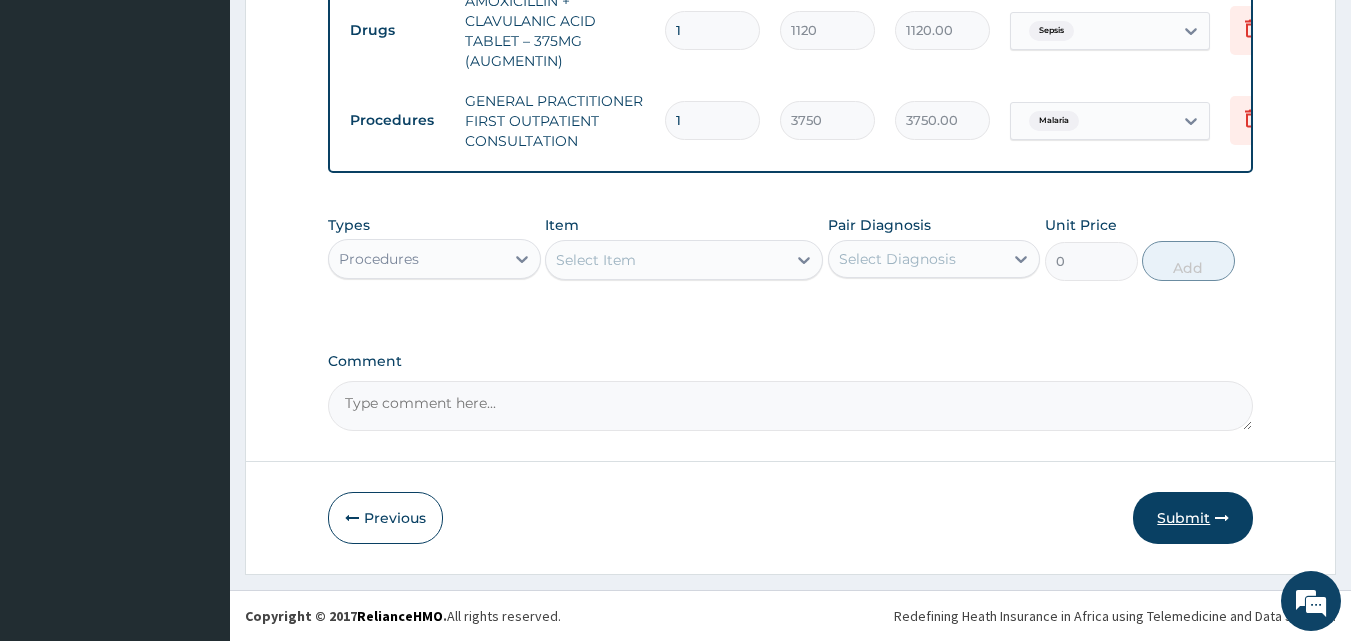 click on "Submit" at bounding box center [1193, 518] 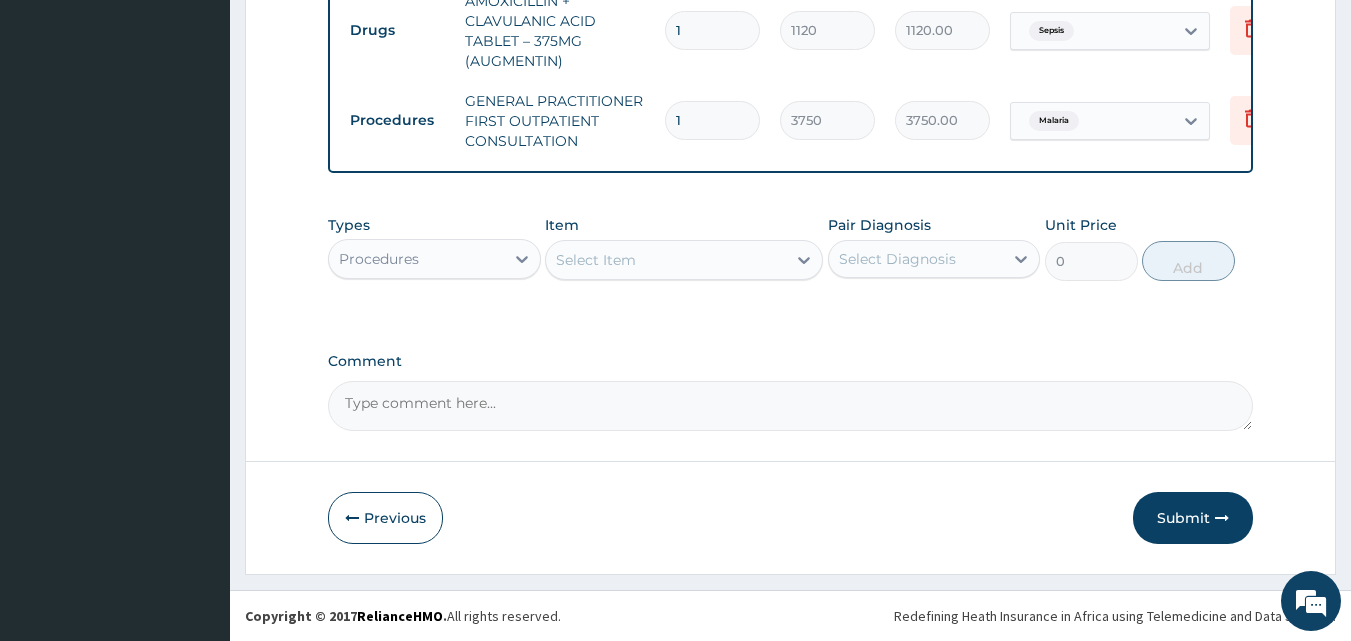 scroll, scrollTop: 76, scrollLeft: 0, axis: vertical 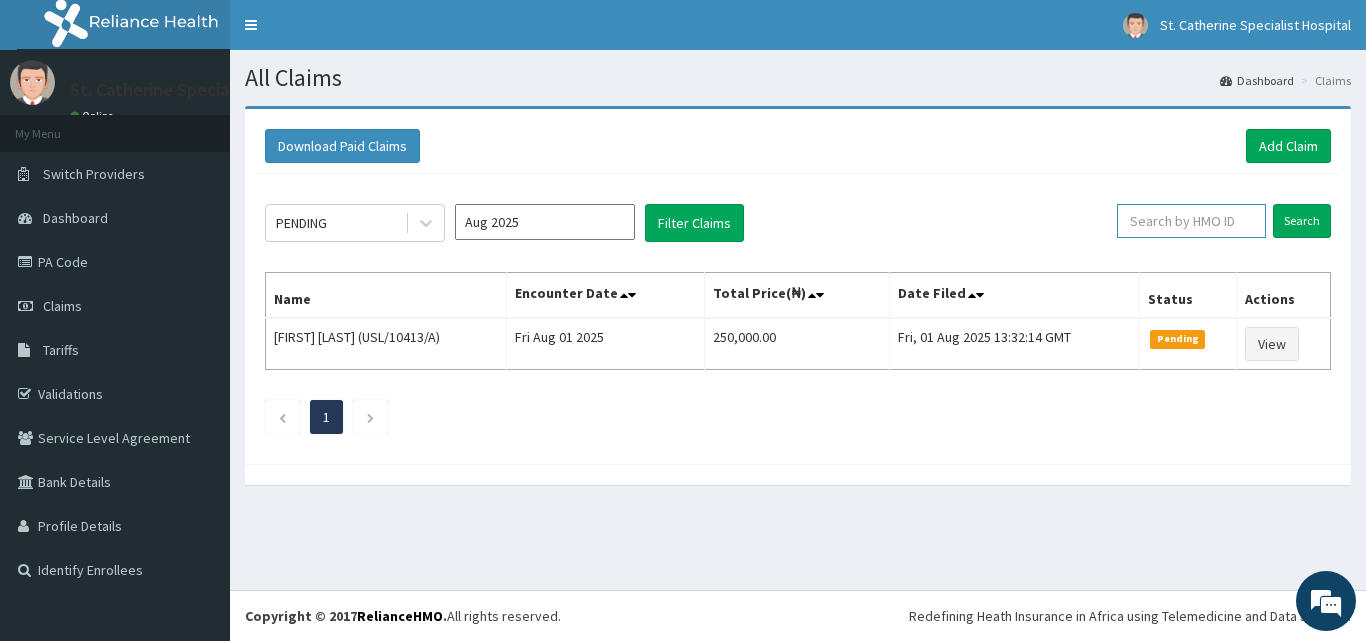 click at bounding box center (1191, 221) 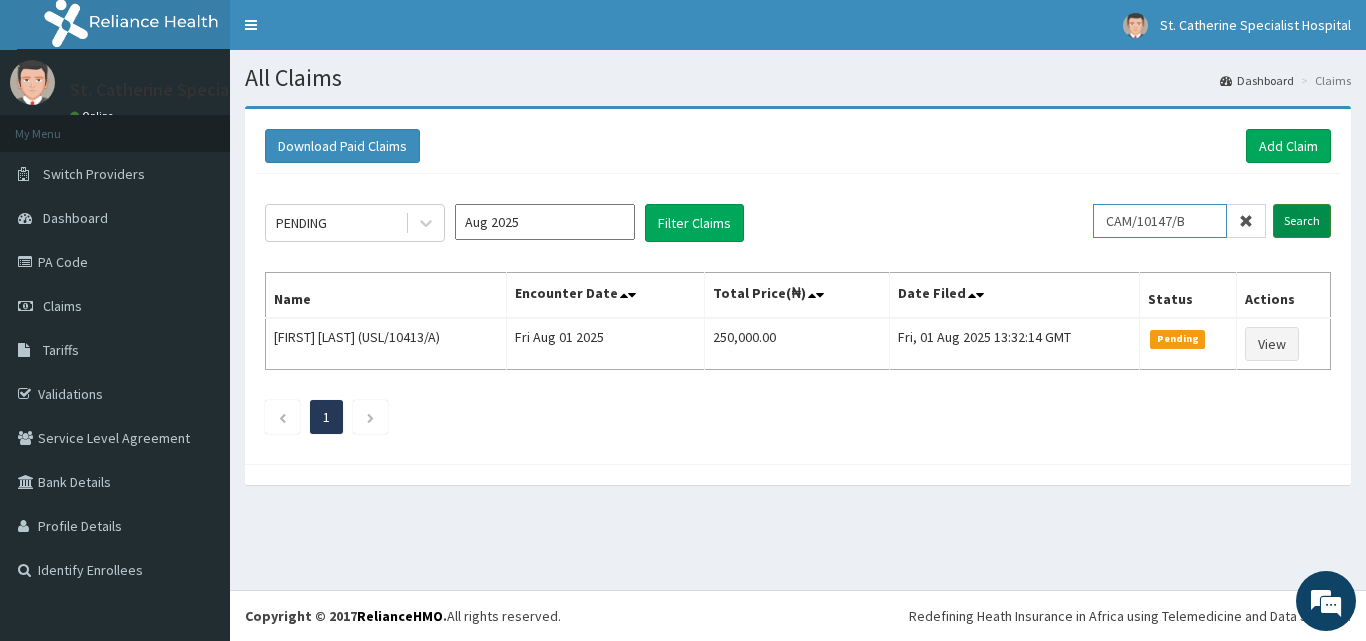 type on "CAM/10147/B" 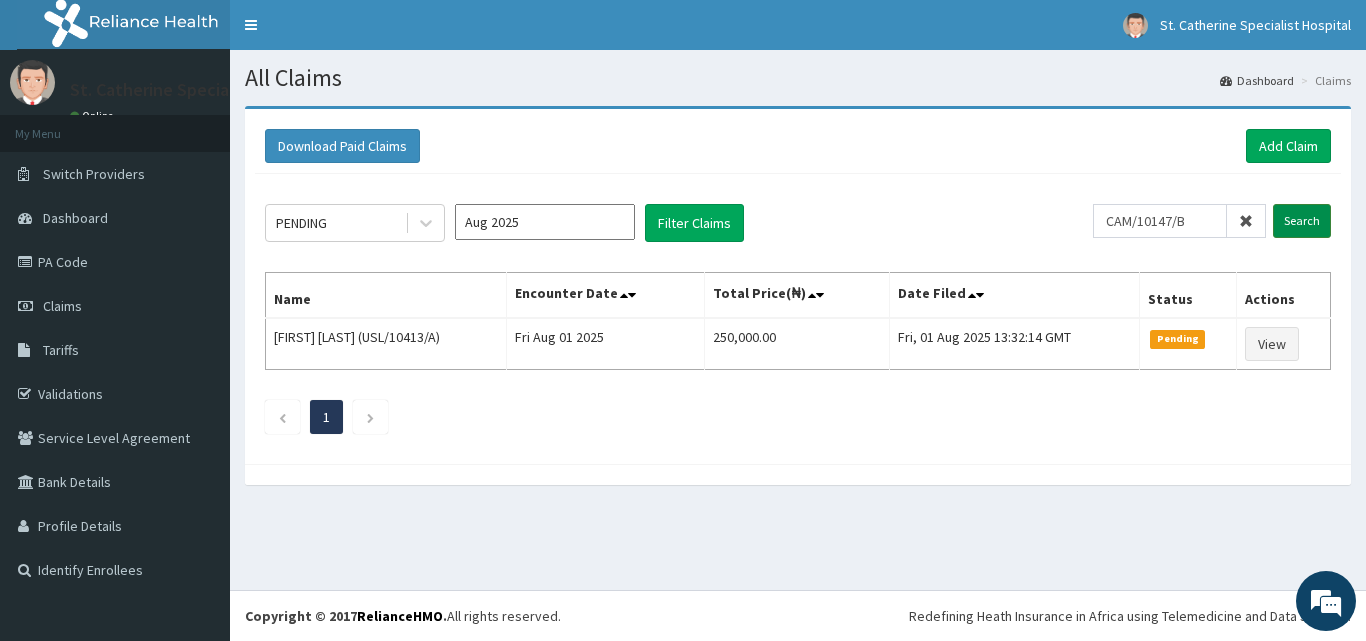 click on "Search" at bounding box center (1302, 221) 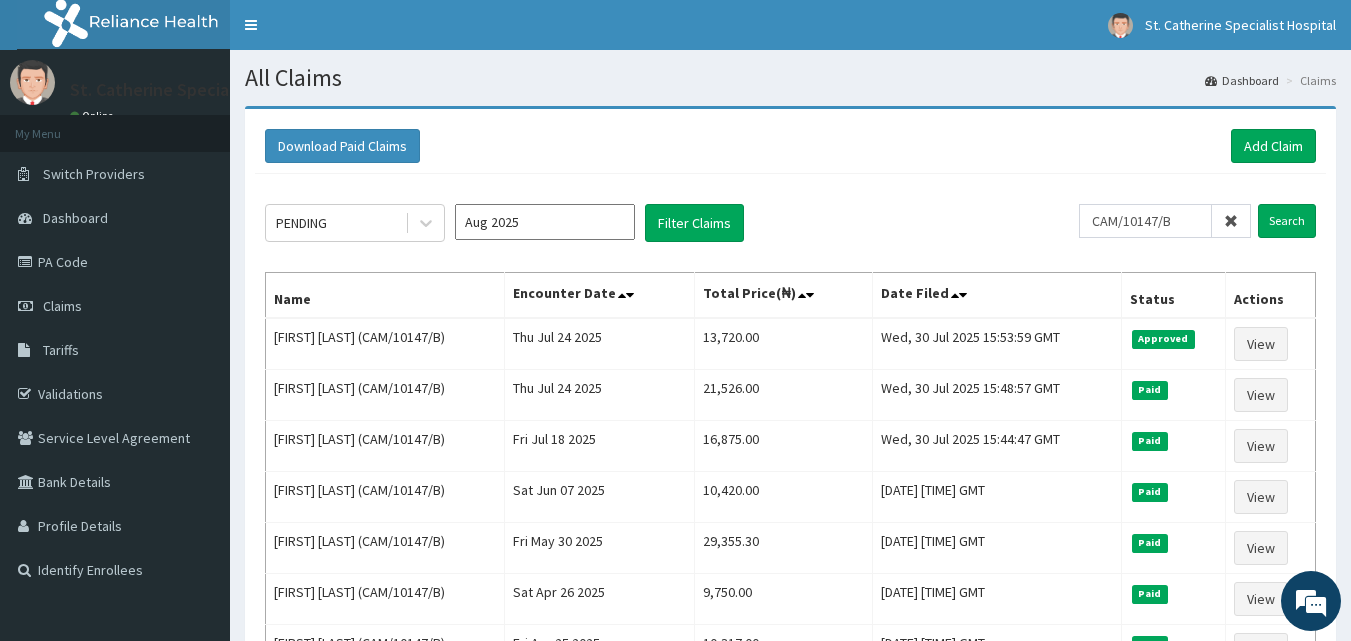 click at bounding box center (1231, 221) 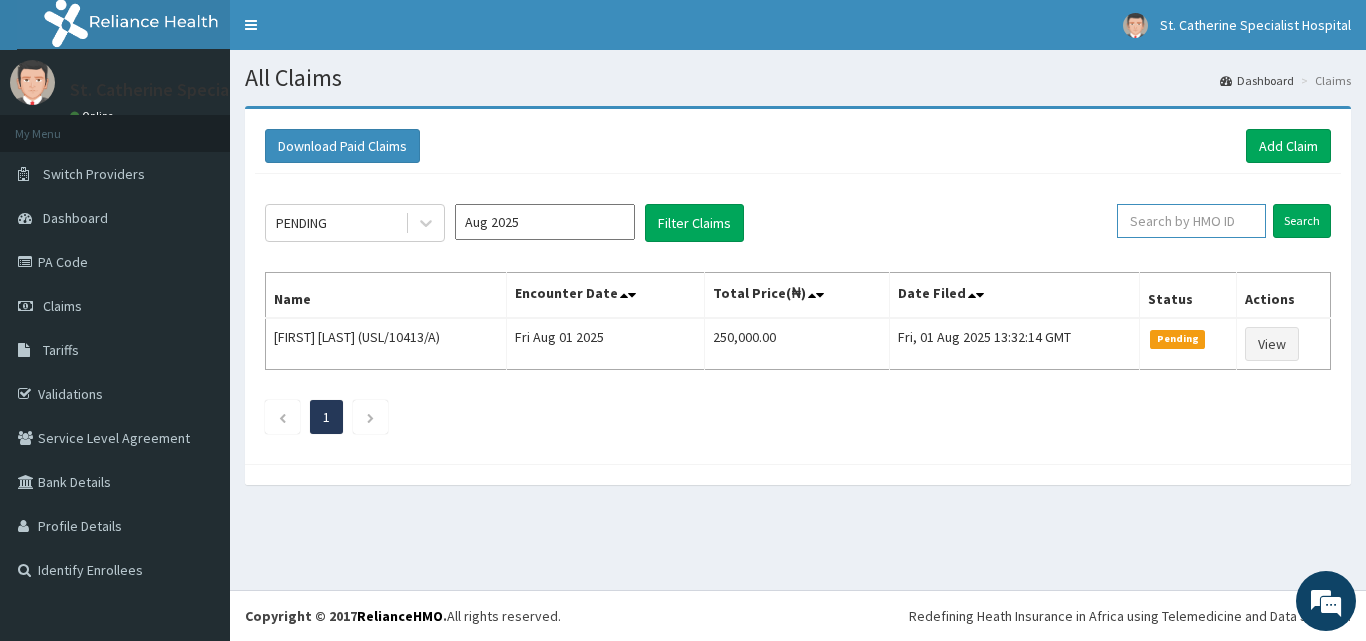 click at bounding box center [1191, 221] 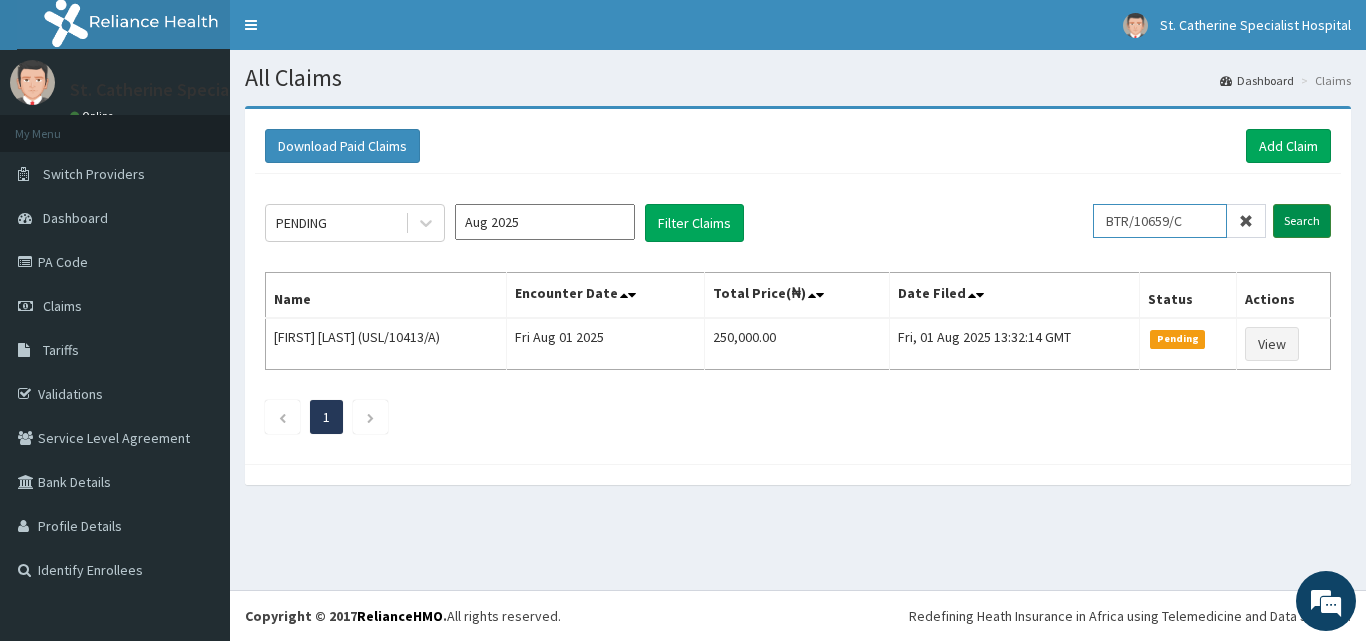 type on "BTR/10659/C" 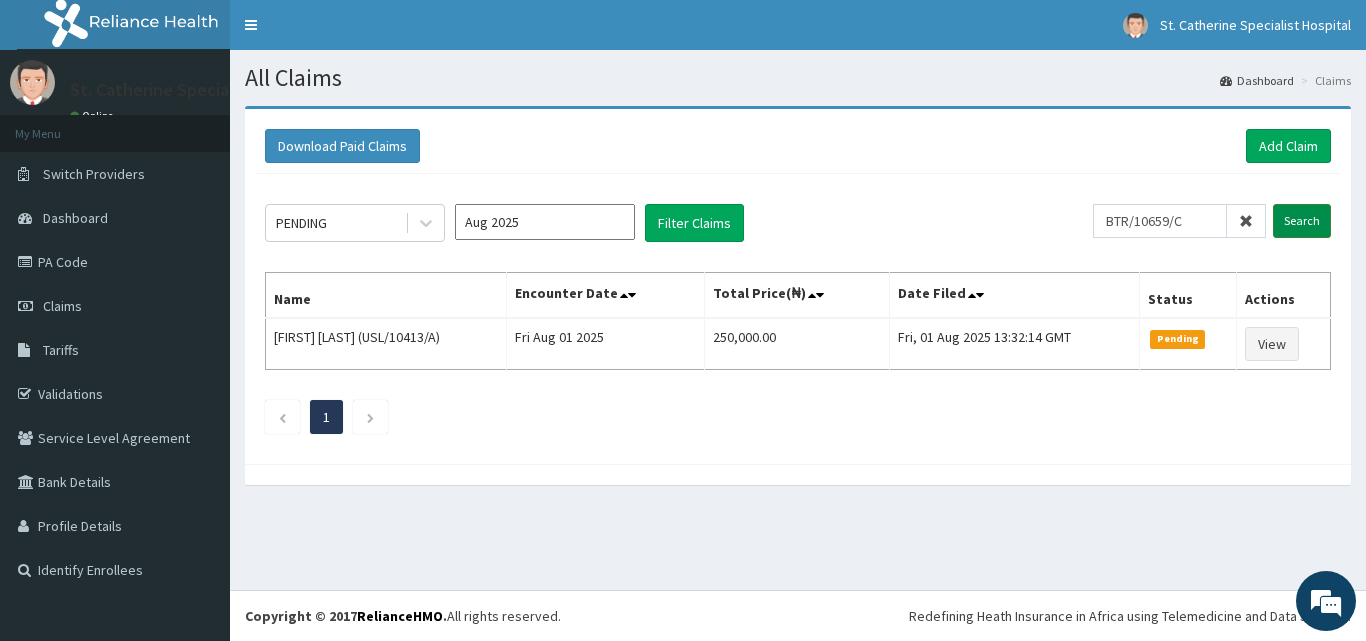 click on "Search" at bounding box center (1302, 221) 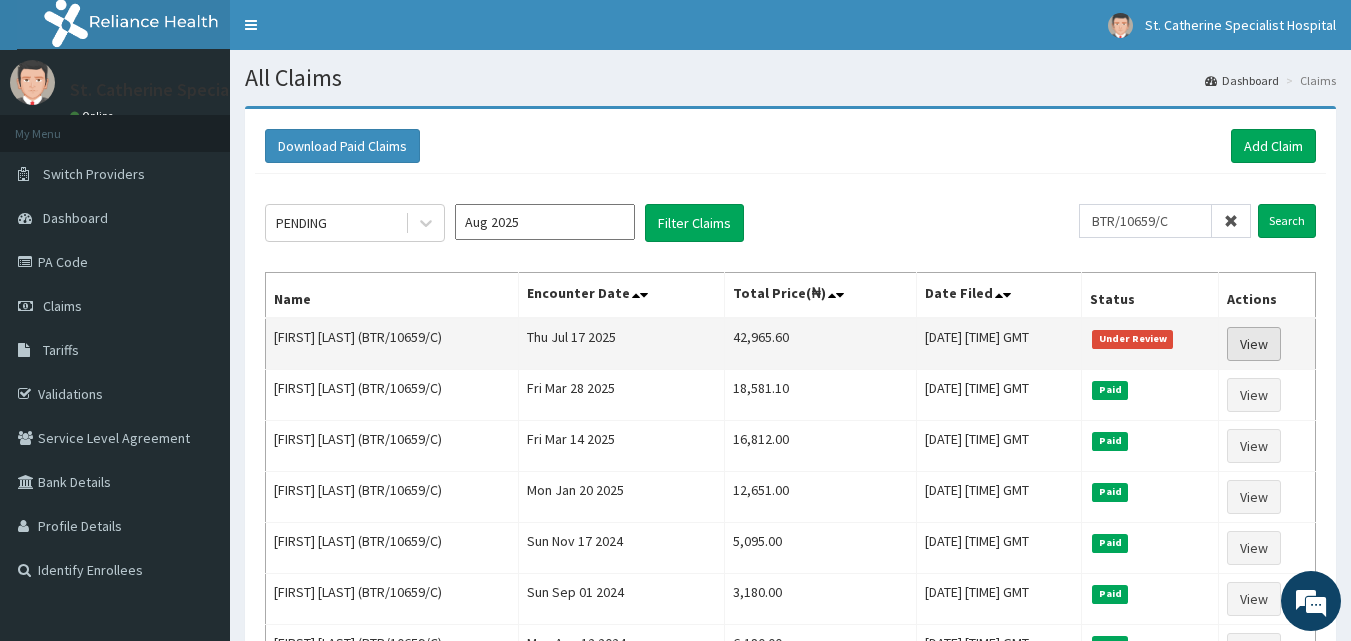 click on "View" at bounding box center [1254, 344] 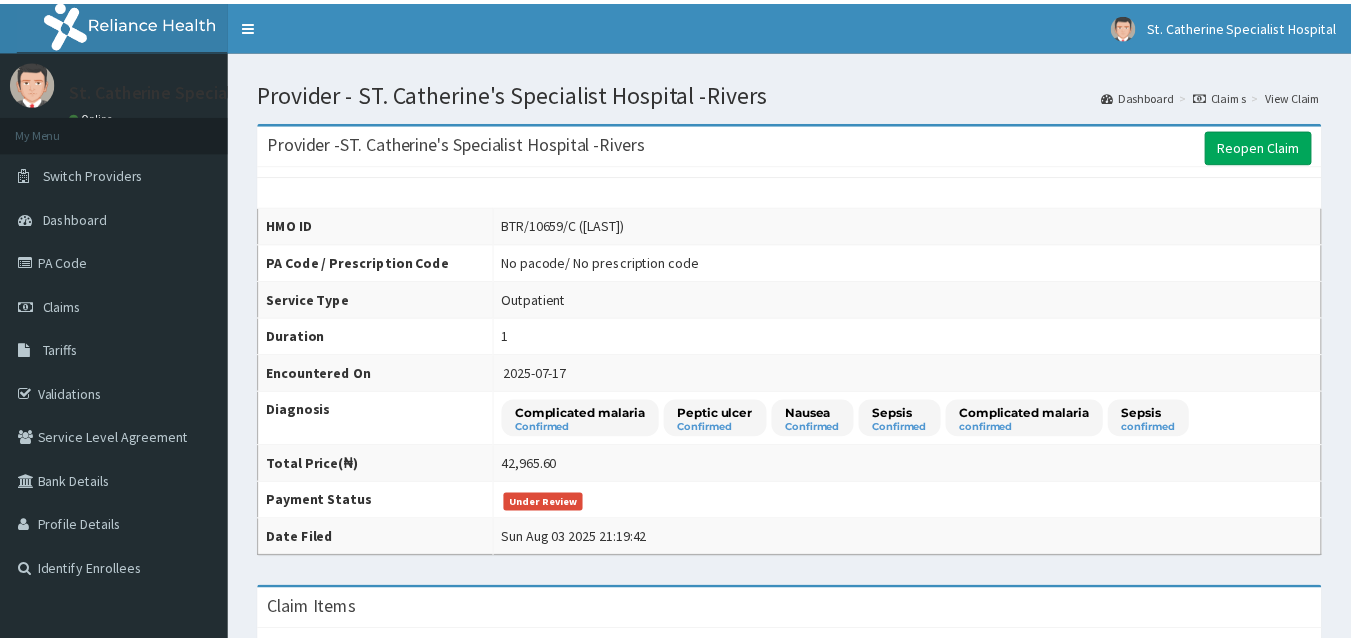 scroll, scrollTop: 0, scrollLeft: 0, axis: both 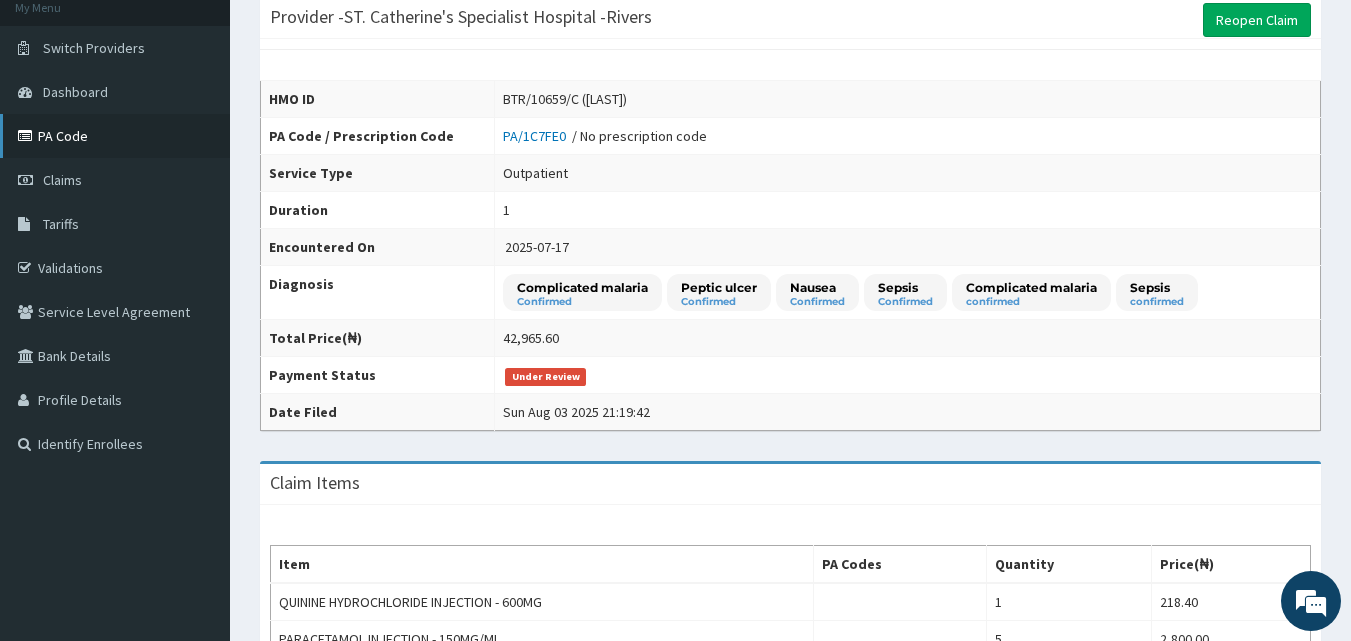 click on "PA Code" at bounding box center (115, 136) 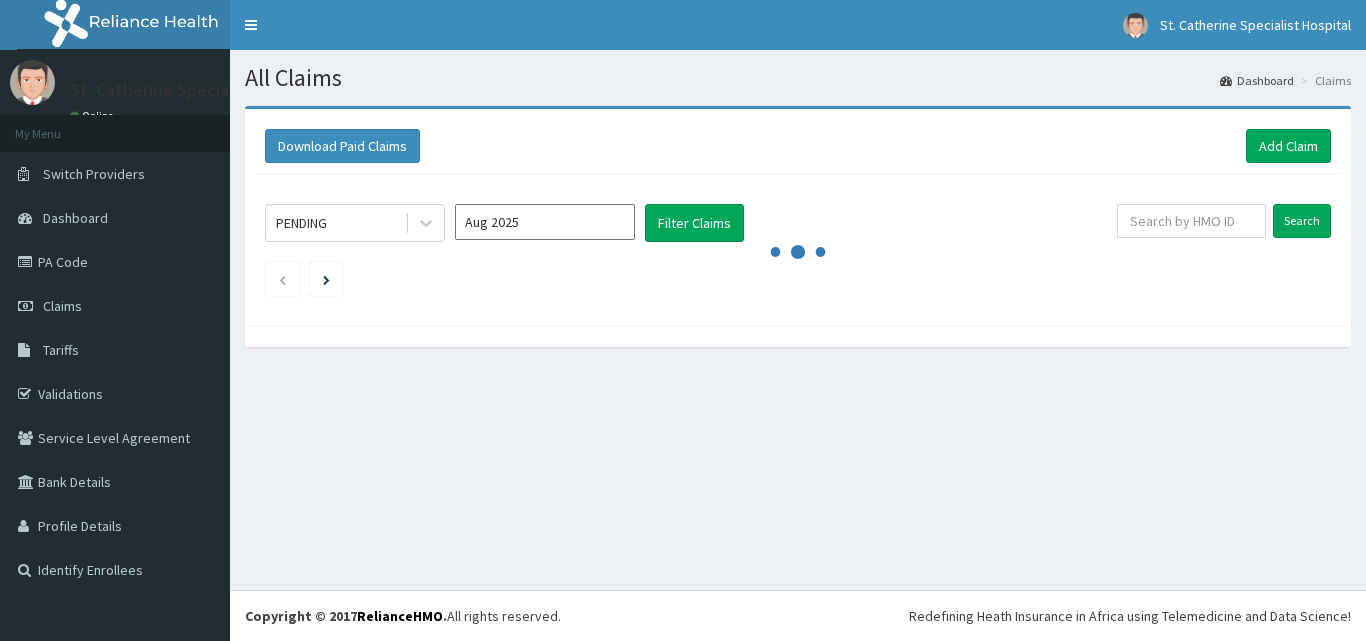 scroll, scrollTop: 0, scrollLeft: 0, axis: both 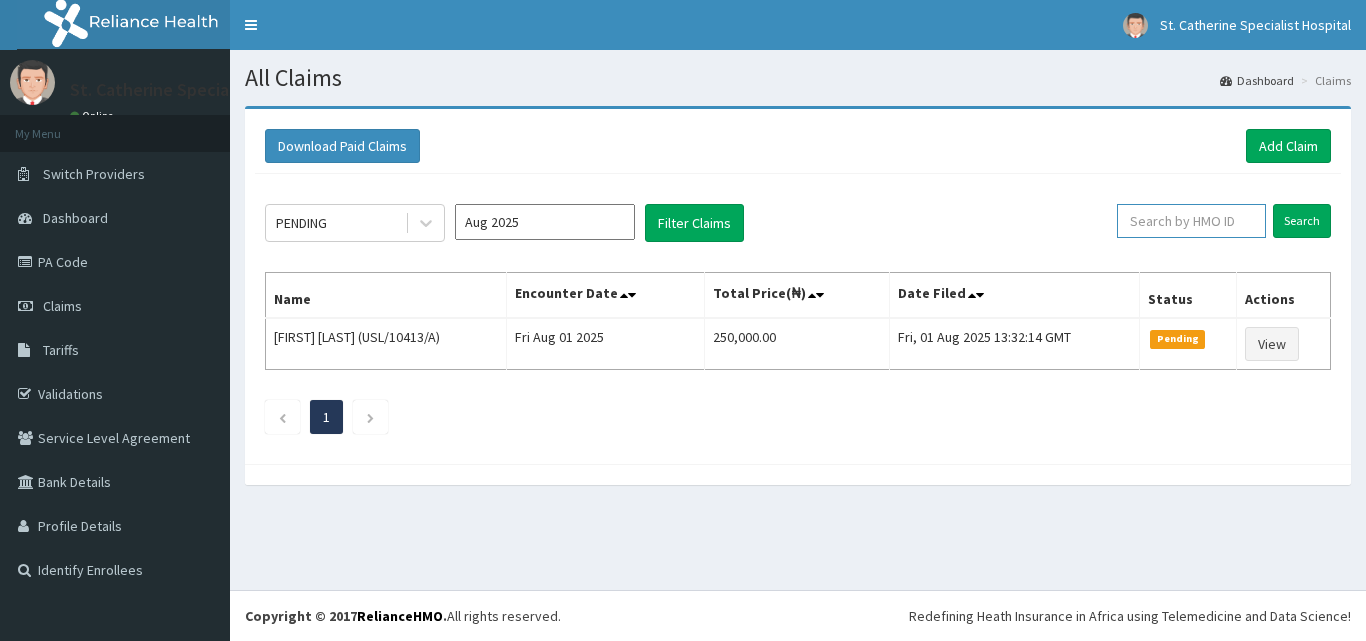 click at bounding box center [1191, 221] 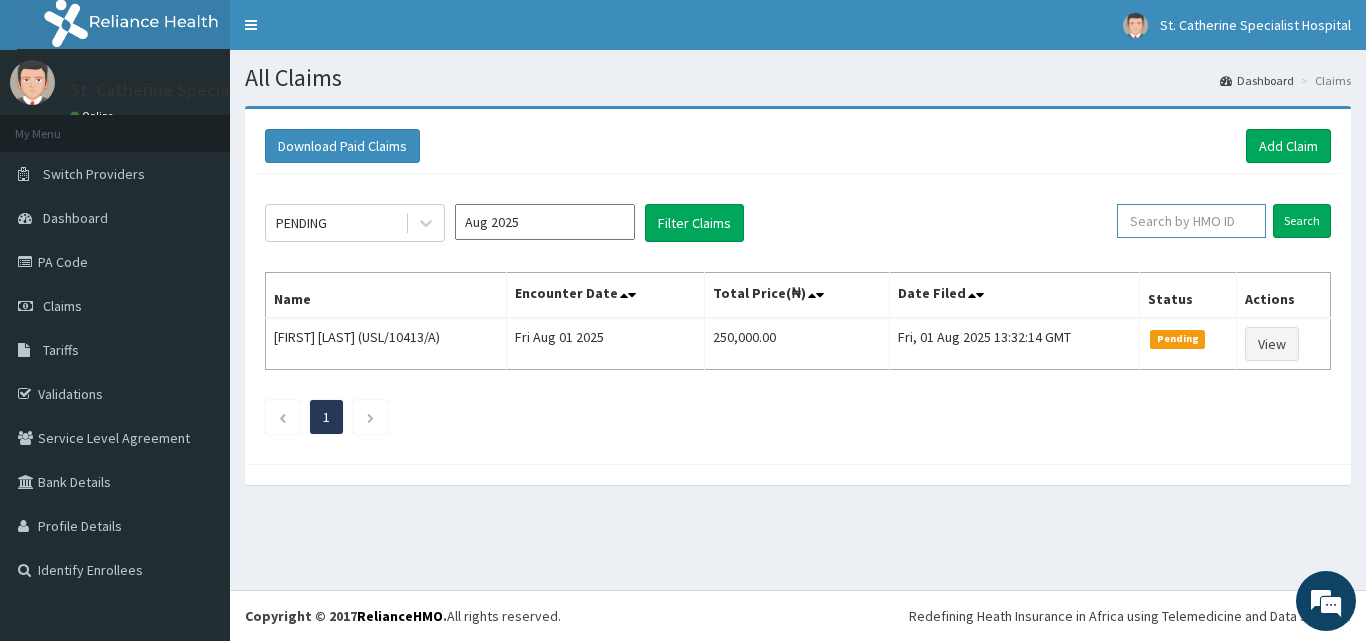 paste on "DIN/10027/A" 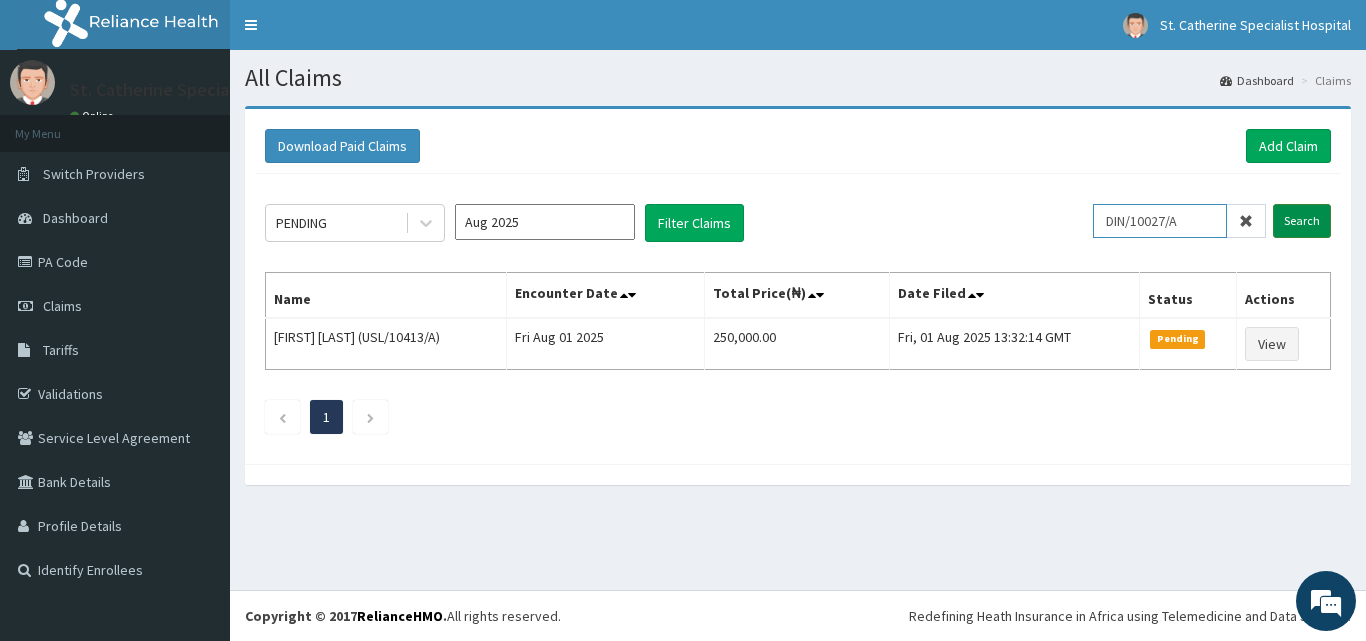 type on "DIN/10027/A" 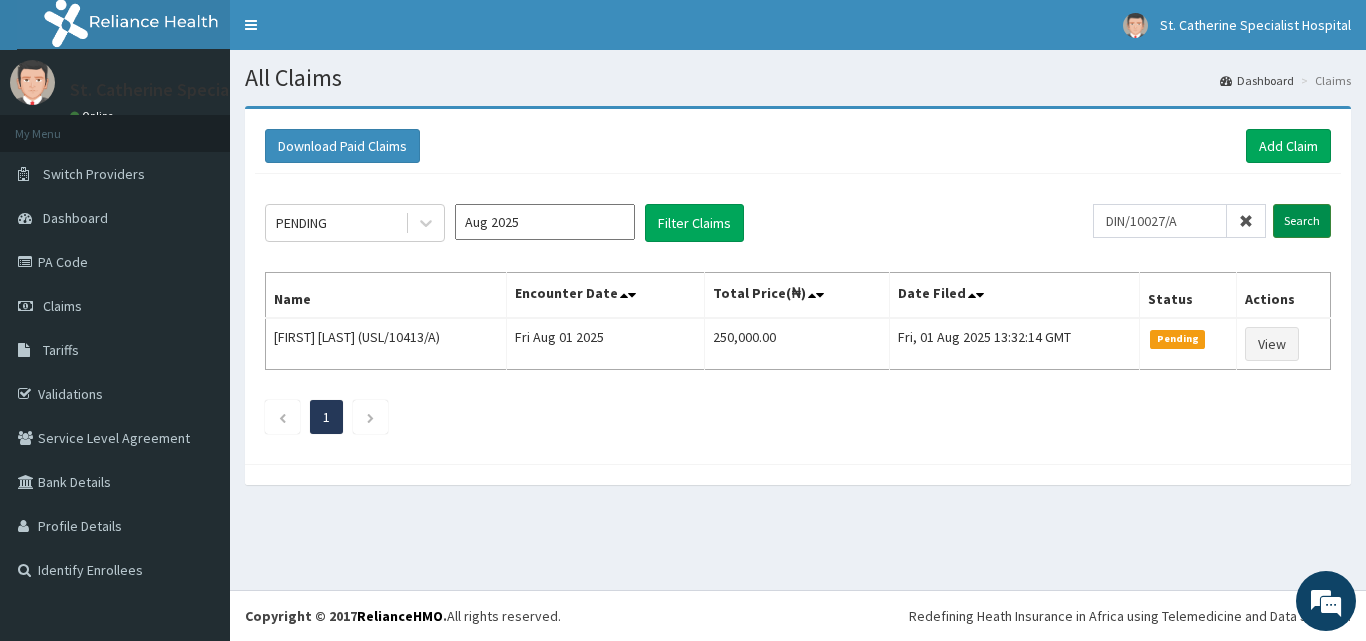 click on "Search" at bounding box center [1302, 221] 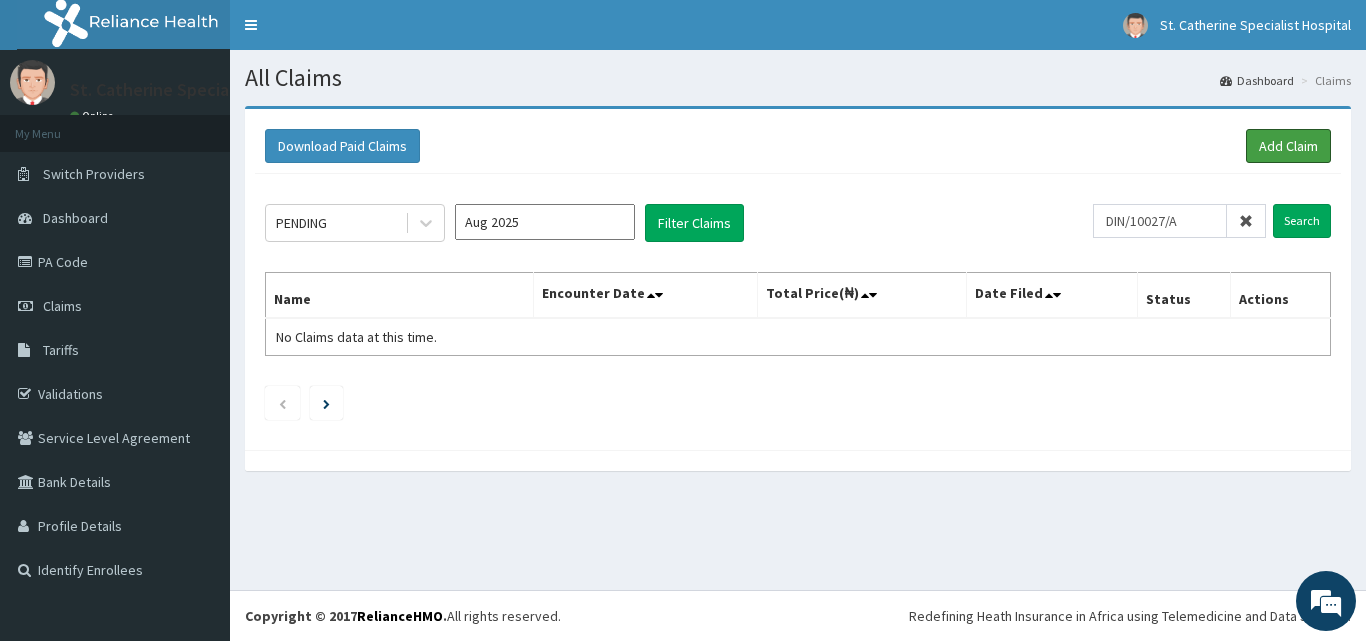 drag, startPoint x: 1300, startPoint y: 138, endPoint x: 1227, endPoint y: 179, distance: 83.725746 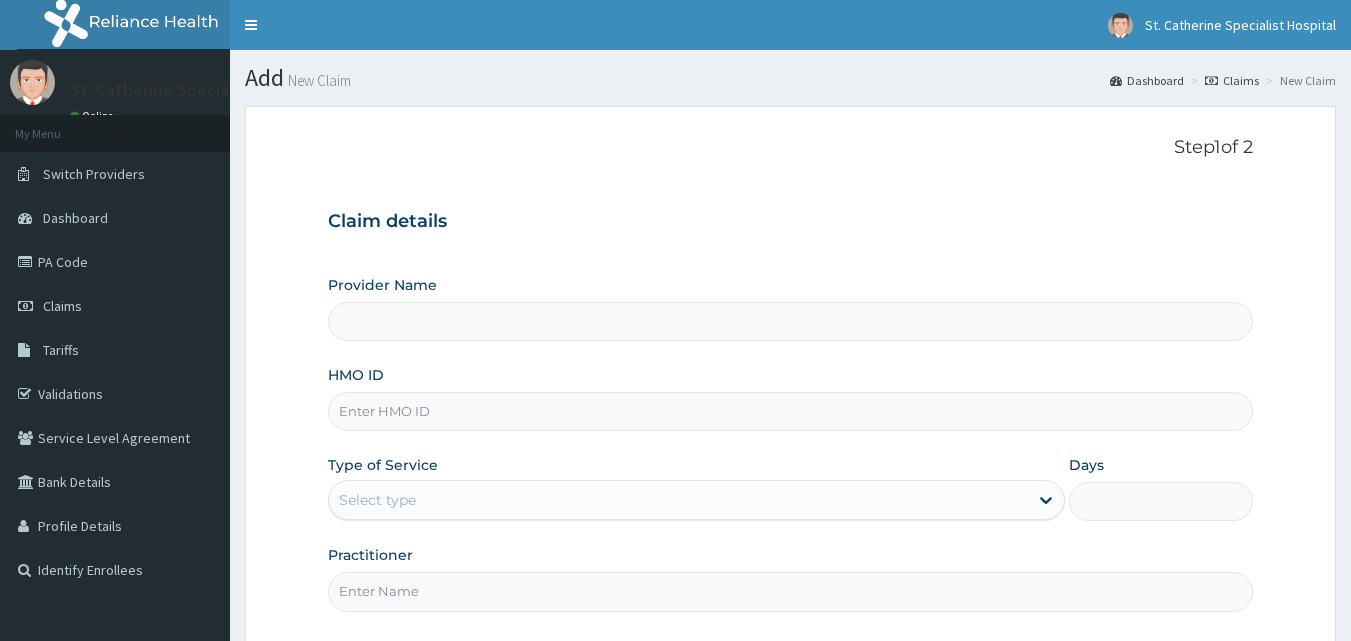 scroll, scrollTop: 0, scrollLeft: 0, axis: both 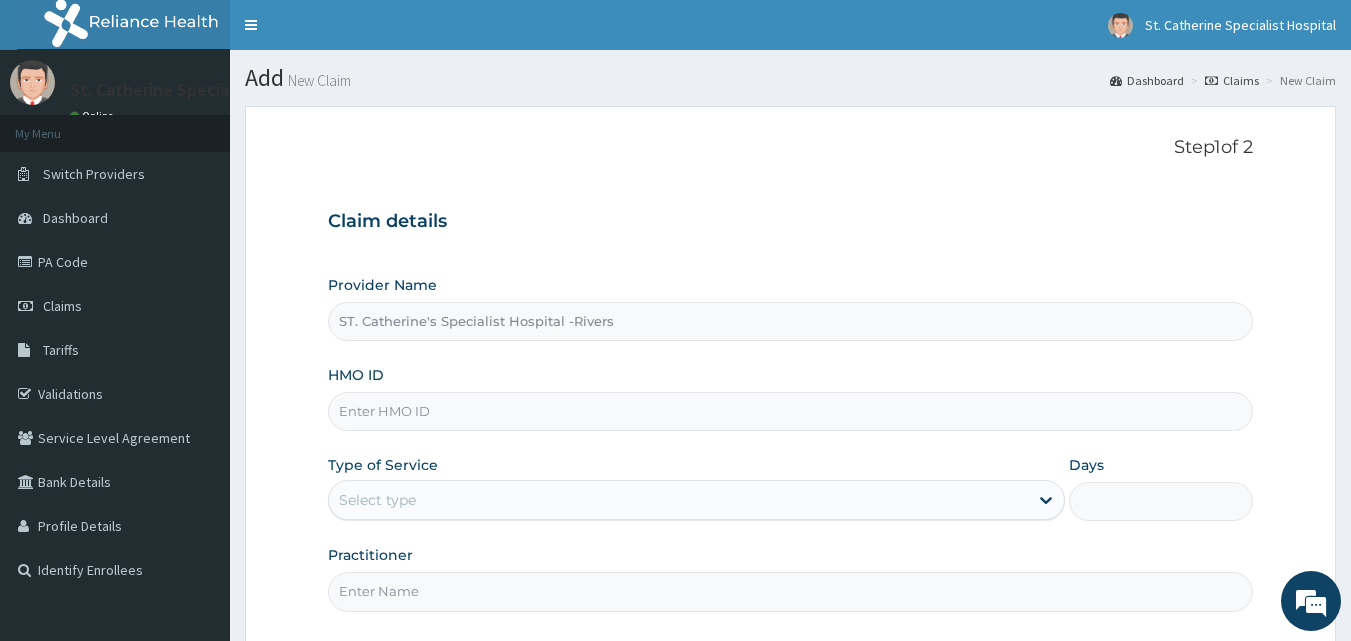 click on "HMO ID" at bounding box center (791, 411) 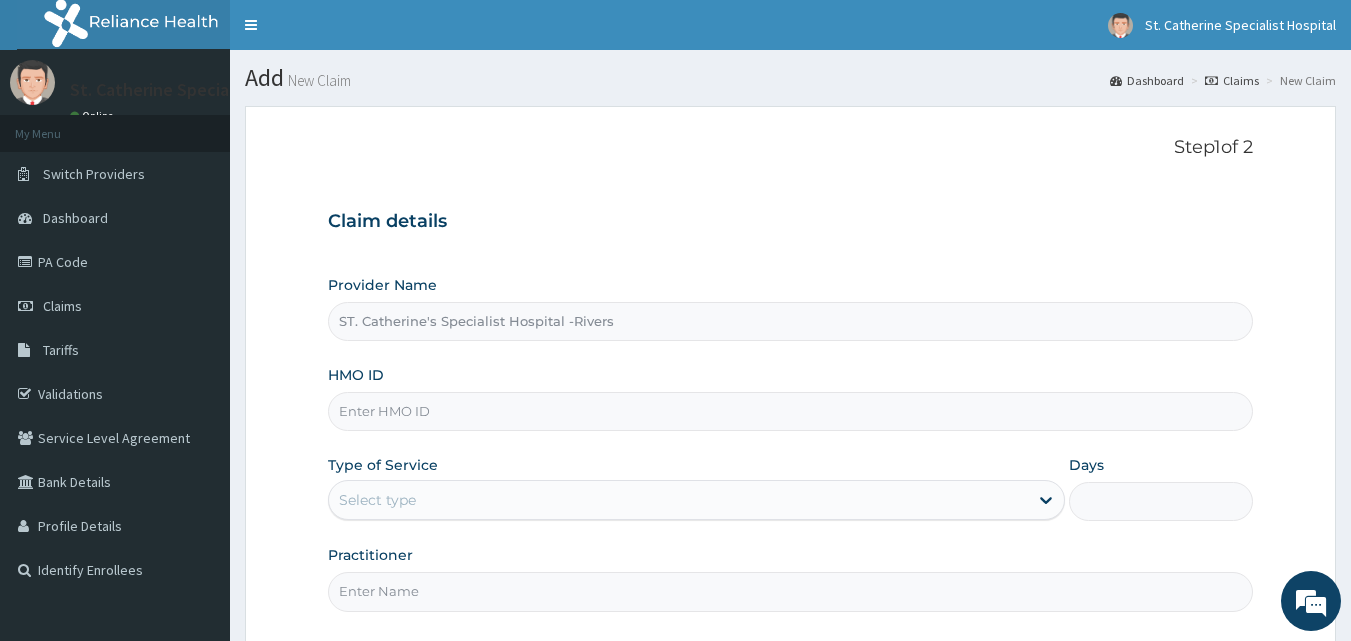 paste on "DIN/10027/A" 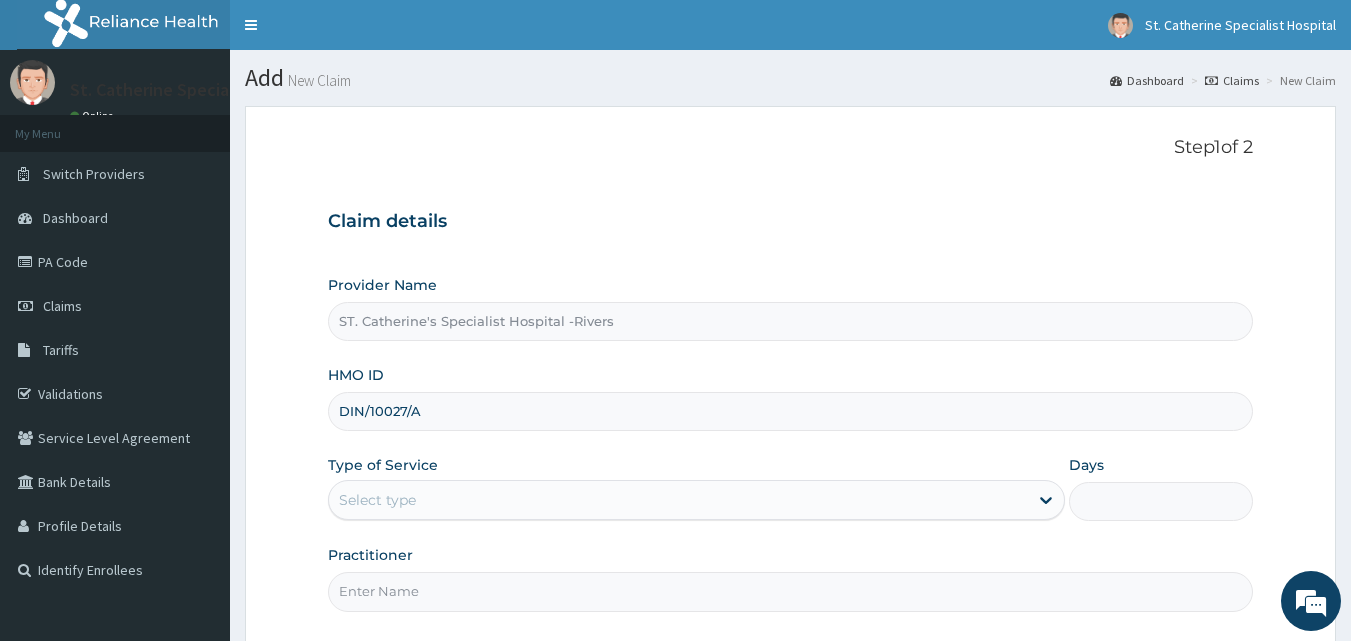 type on "DIN/10027/A" 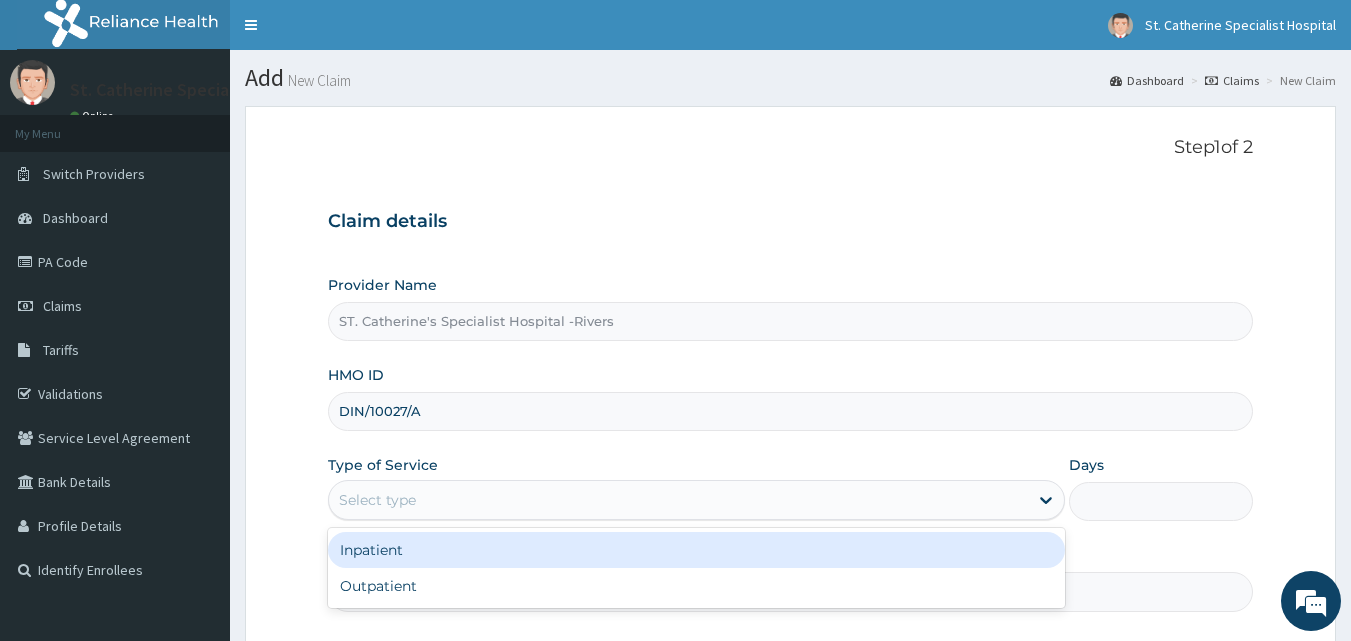 drag, startPoint x: 494, startPoint y: 496, endPoint x: 478, endPoint y: 569, distance: 74.73286 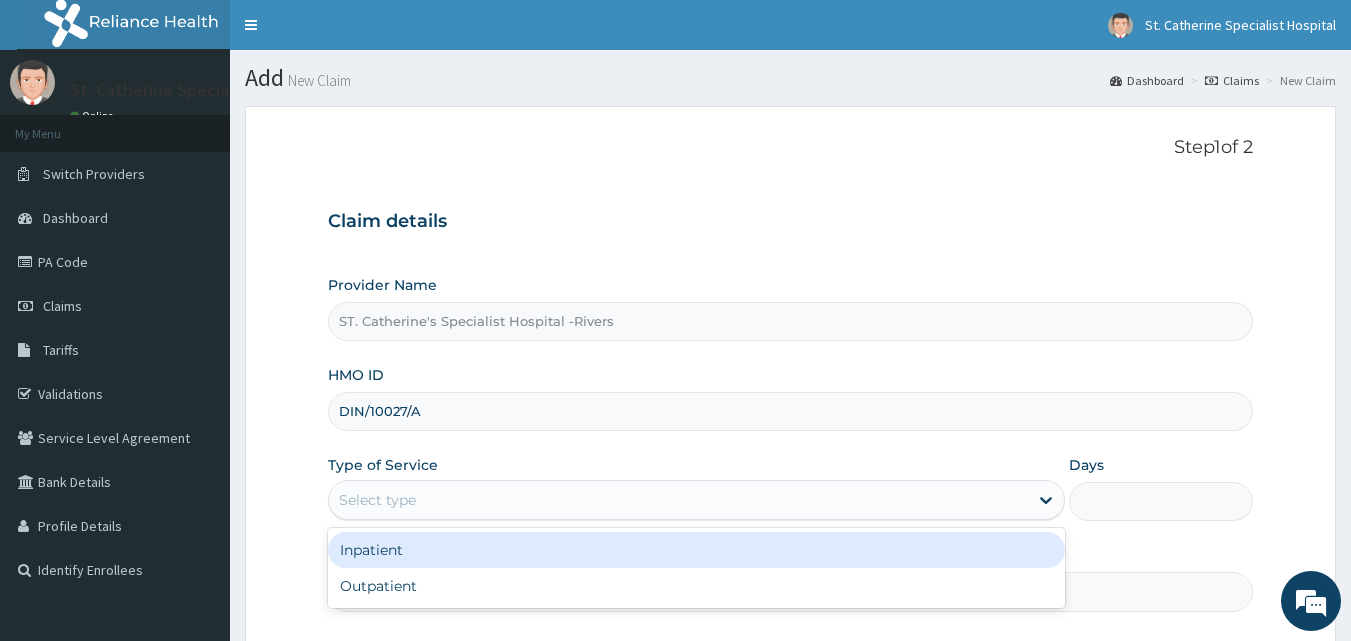 click on "Select type" at bounding box center (678, 500) 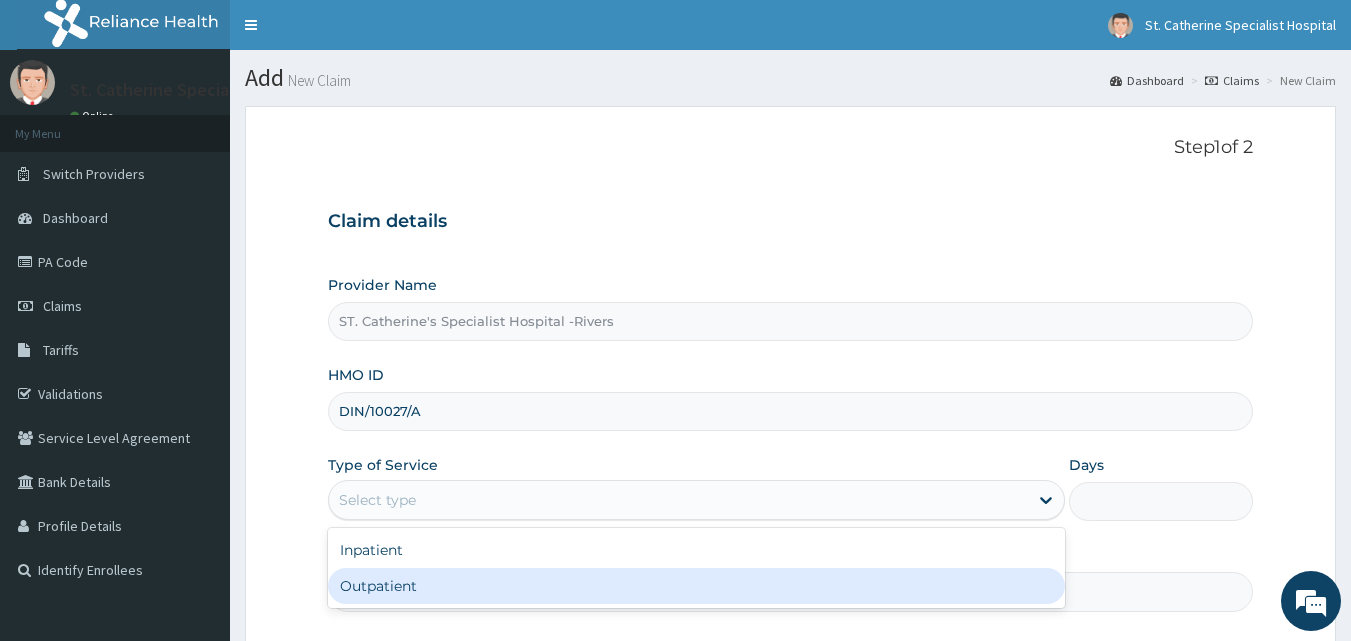 click on "Outpatient" at bounding box center [696, 586] 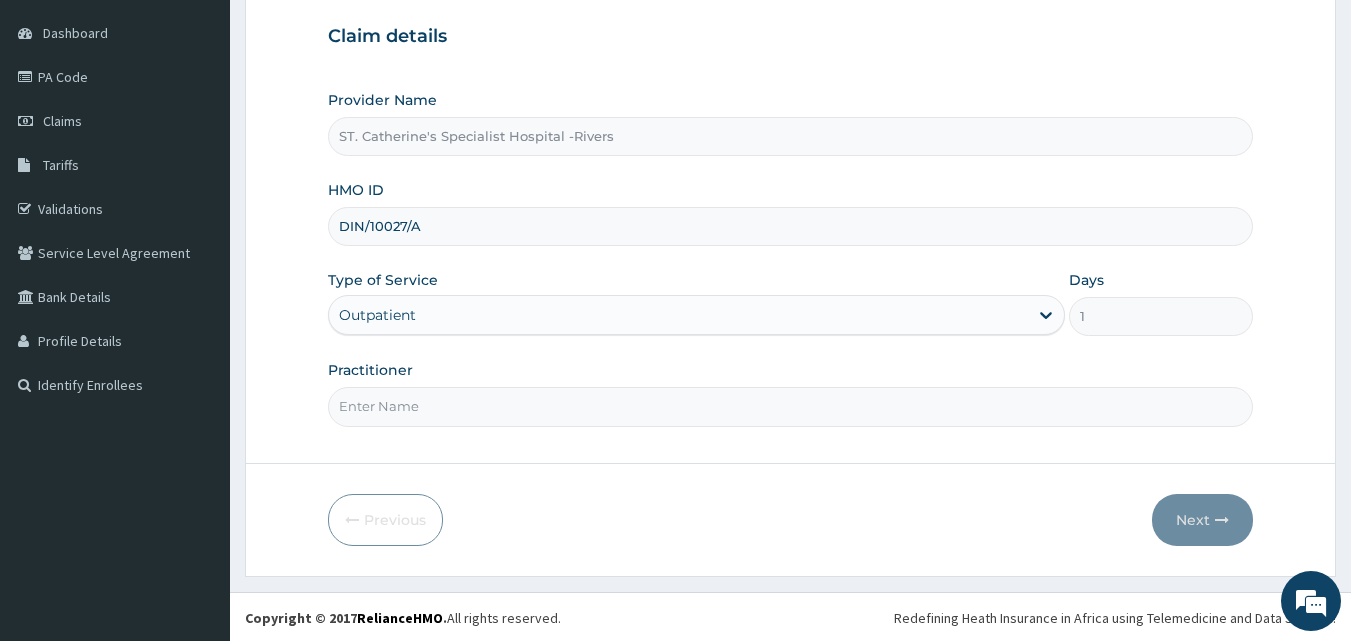 scroll, scrollTop: 187, scrollLeft: 0, axis: vertical 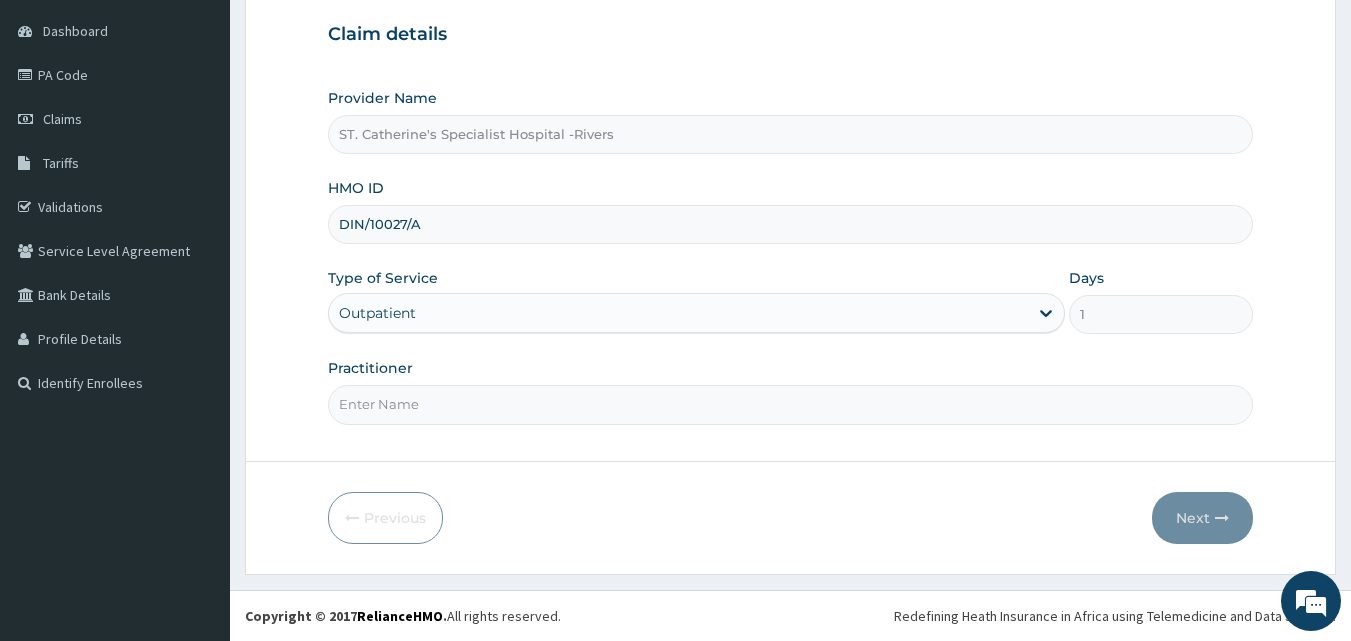 click on "Practitioner" at bounding box center (791, 404) 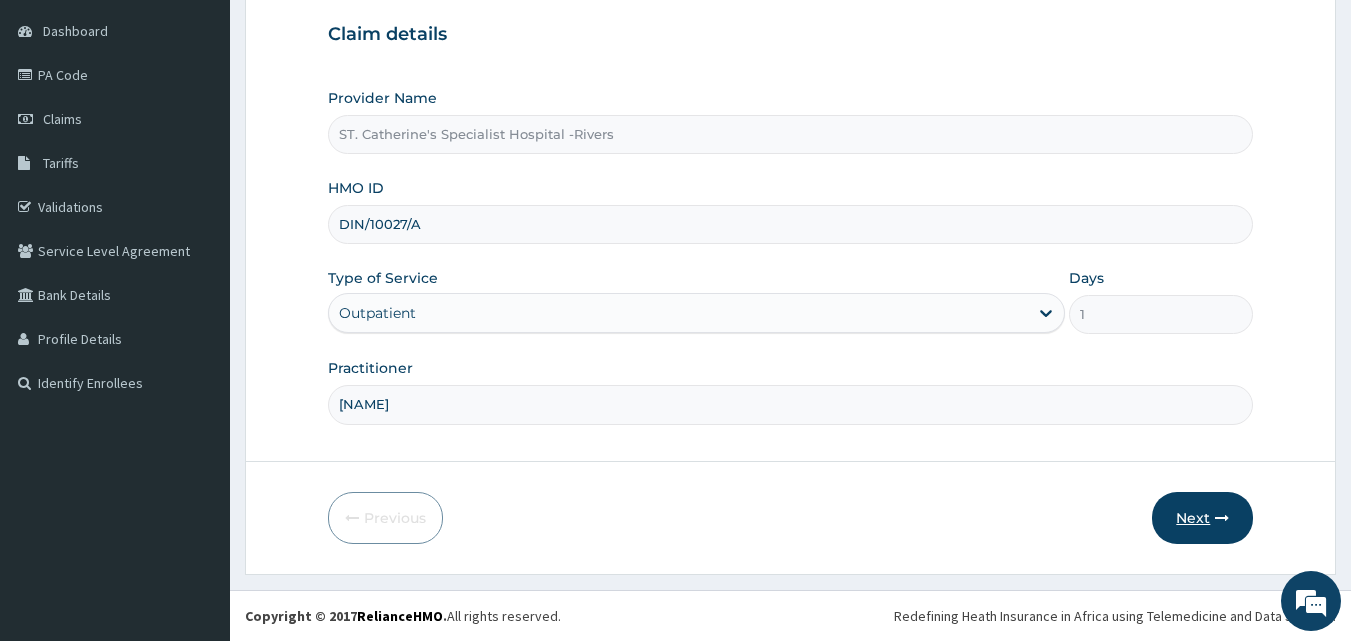 click on "Next" at bounding box center [1202, 518] 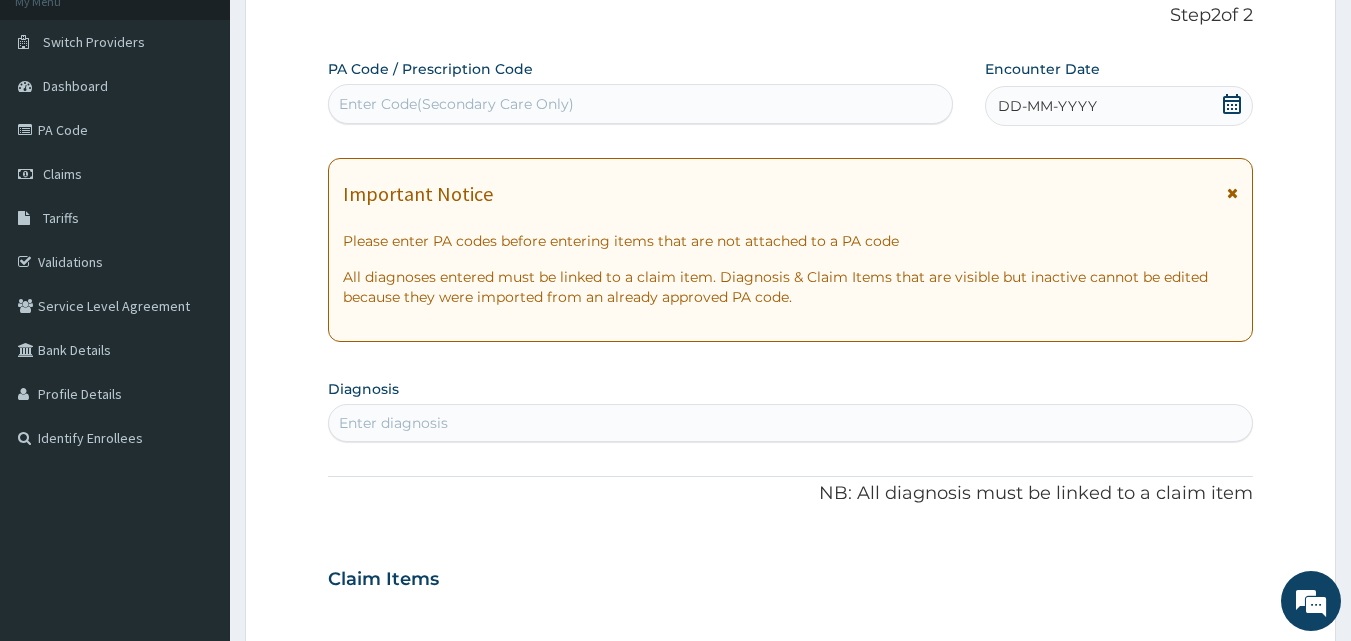 scroll, scrollTop: 87, scrollLeft: 0, axis: vertical 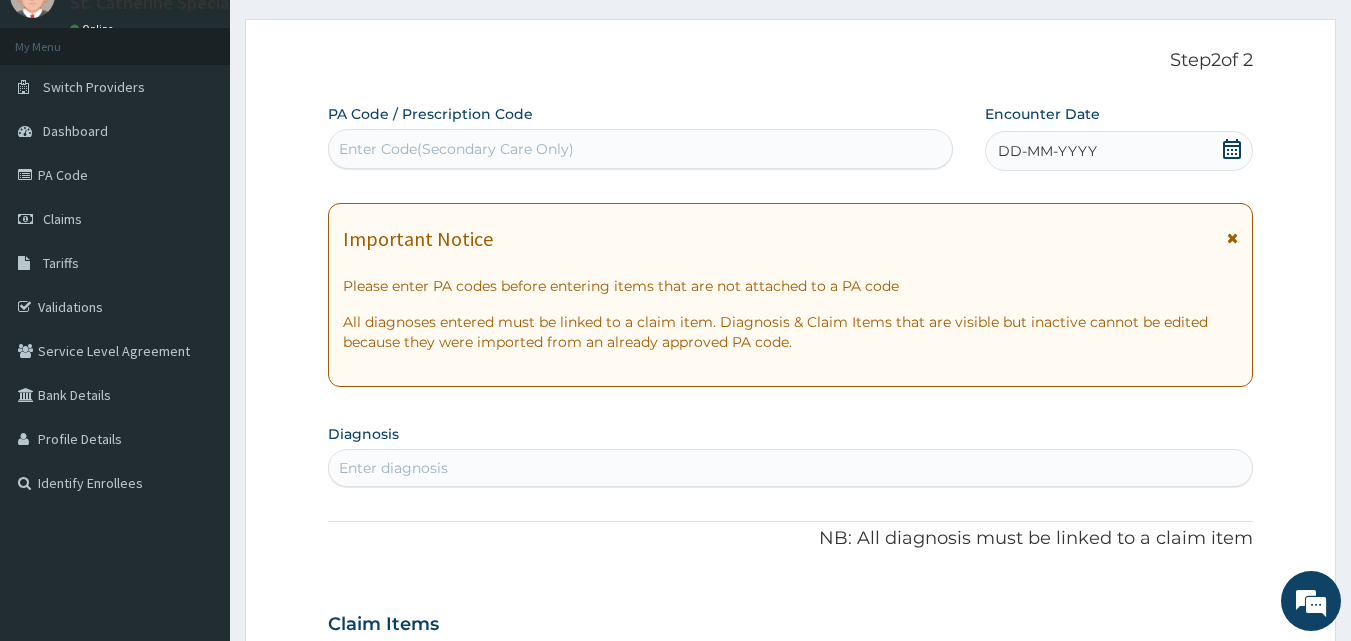 click on "Enter Code(Secondary Care Only)" at bounding box center (641, 149) 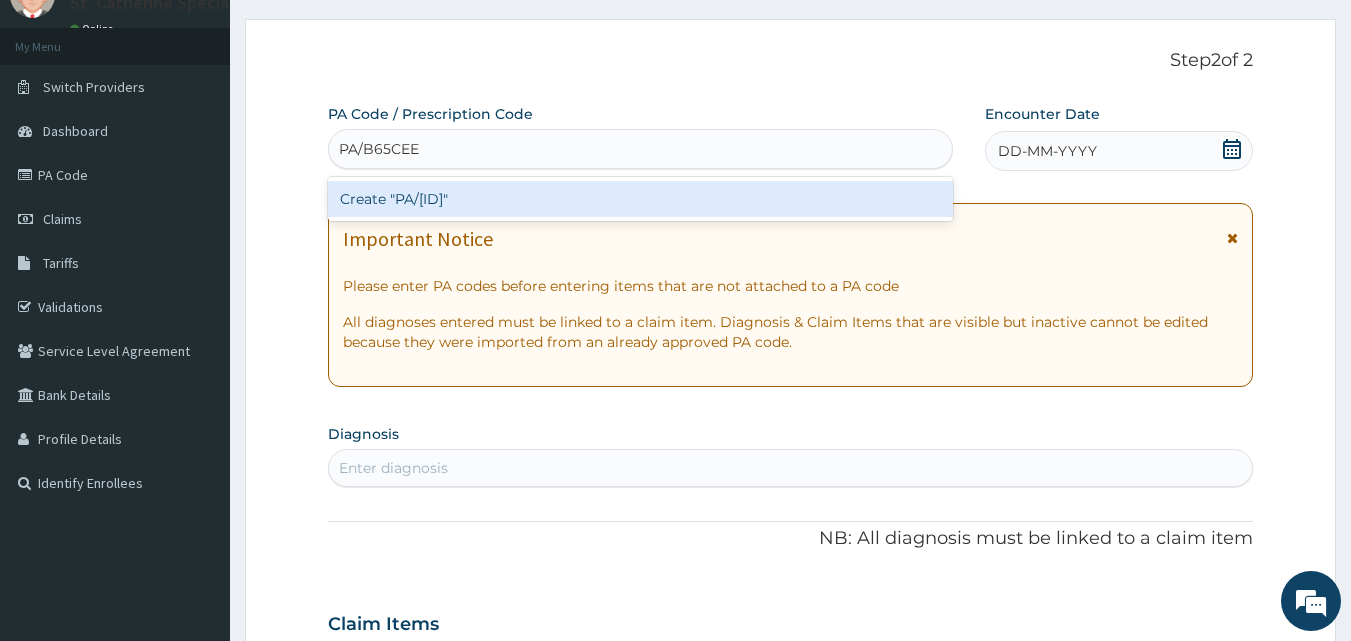 type 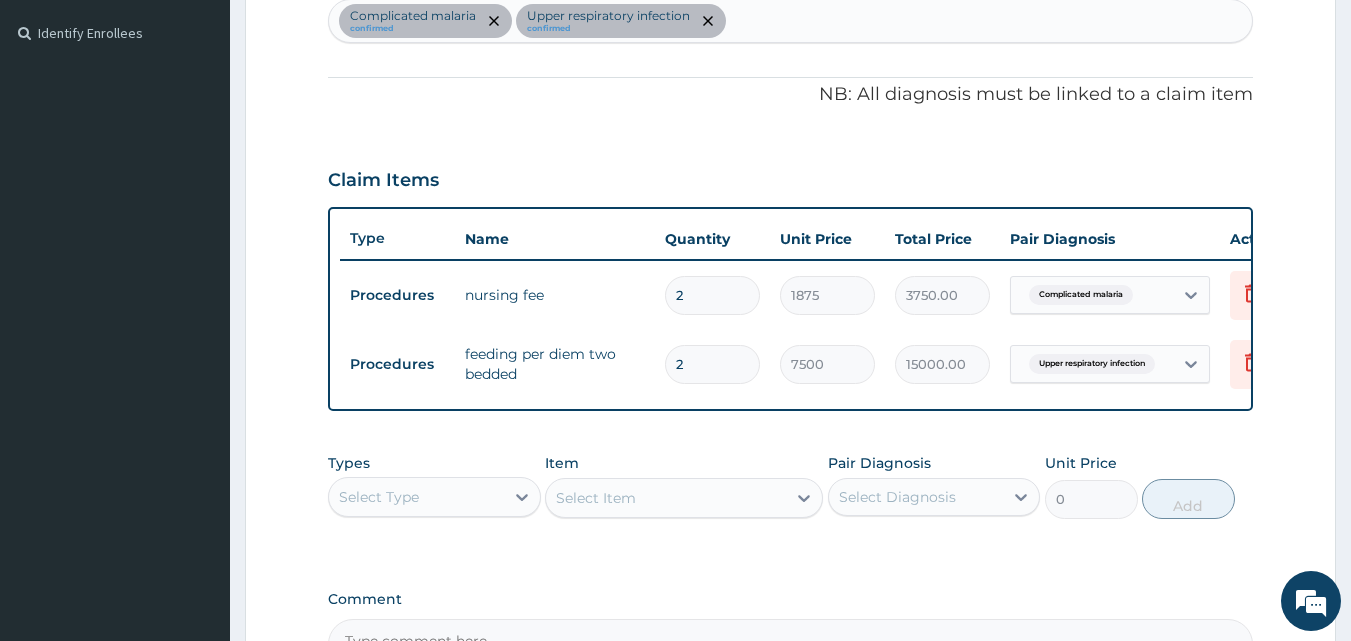 scroll, scrollTop: 581, scrollLeft: 0, axis: vertical 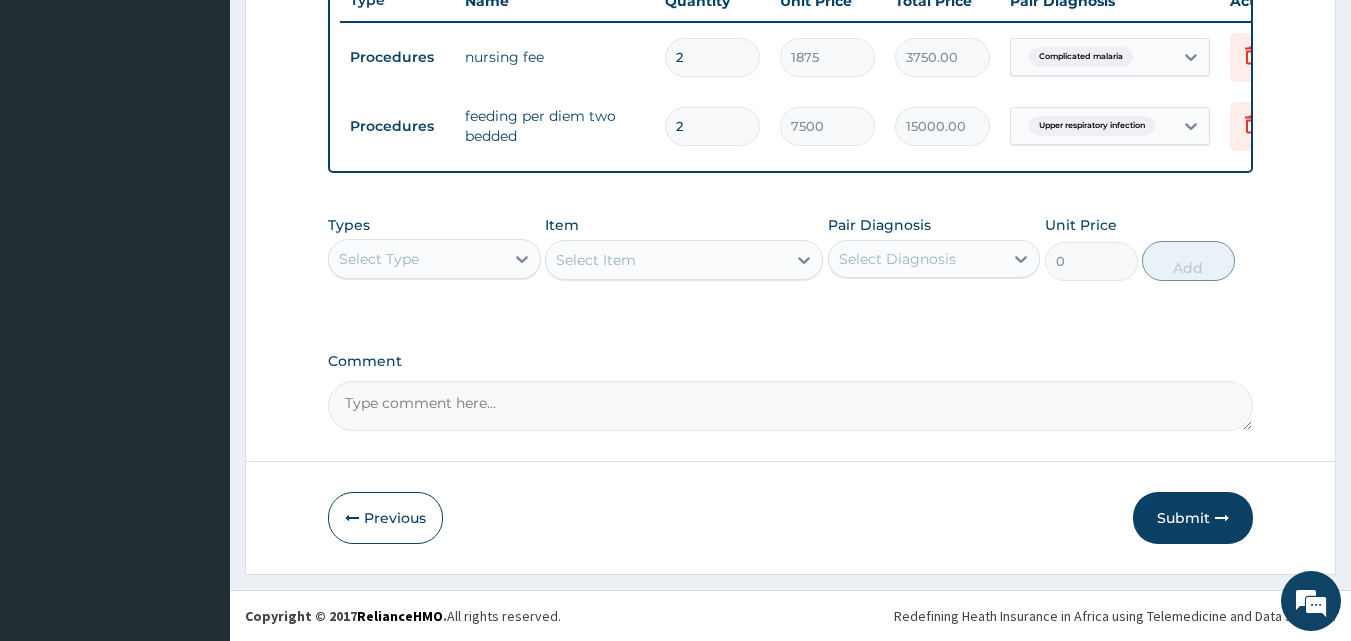 click on "Select Type" at bounding box center [379, 259] 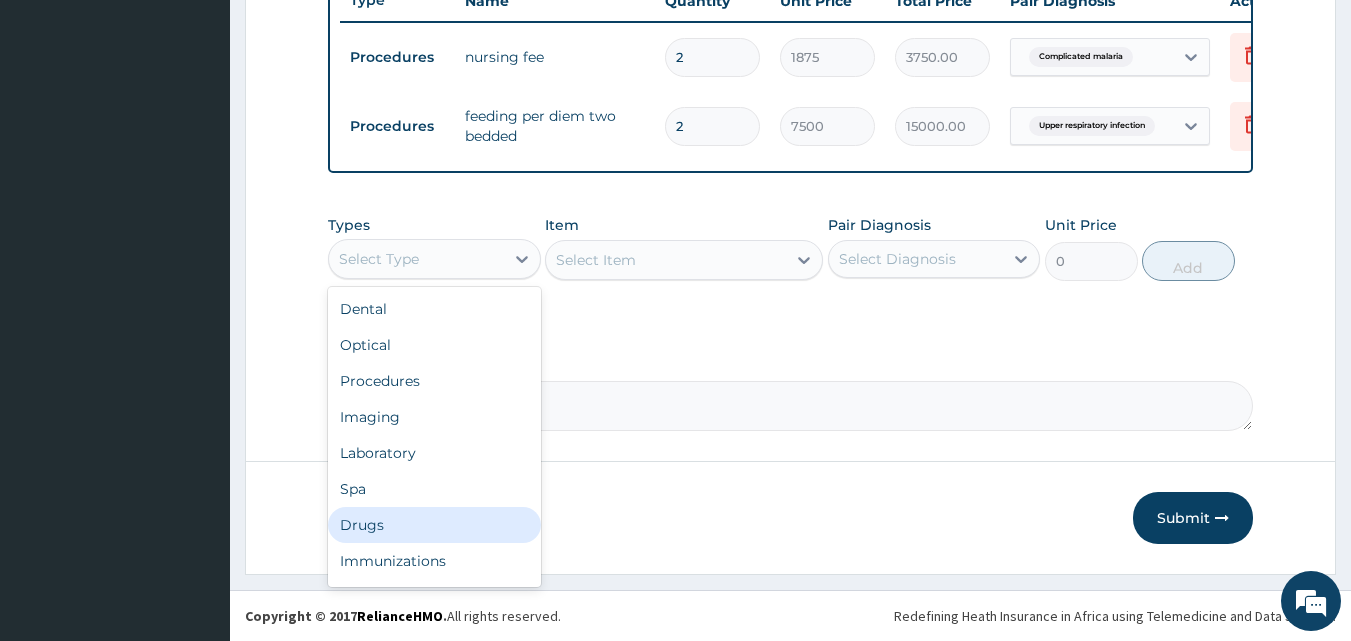 click on "Drugs" at bounding box center [434, 525] 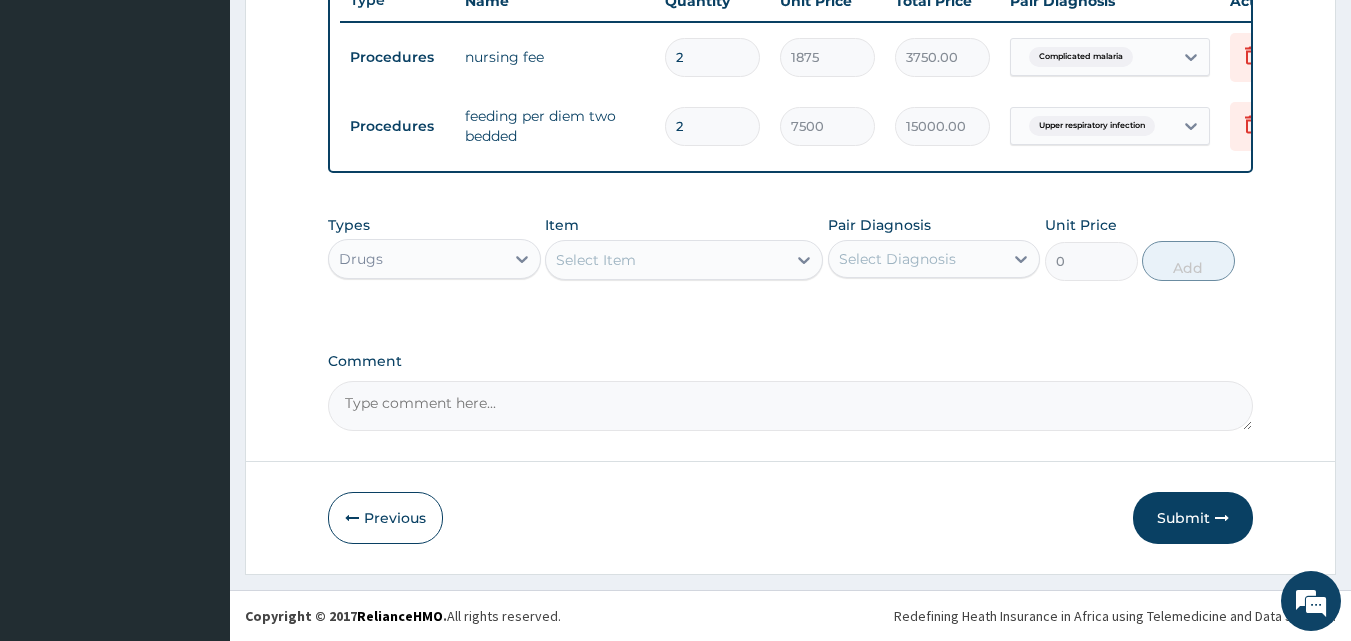 click on "Select Item" at bounding box center (596, 260) 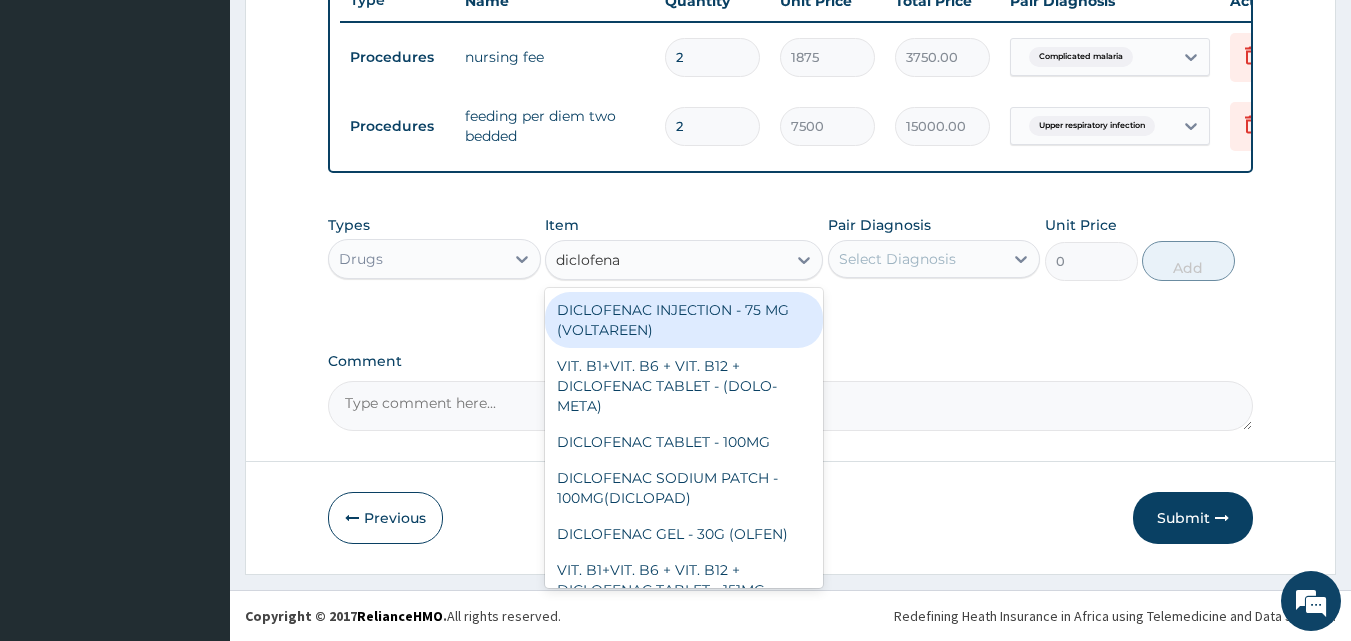 type on "diclofenac" 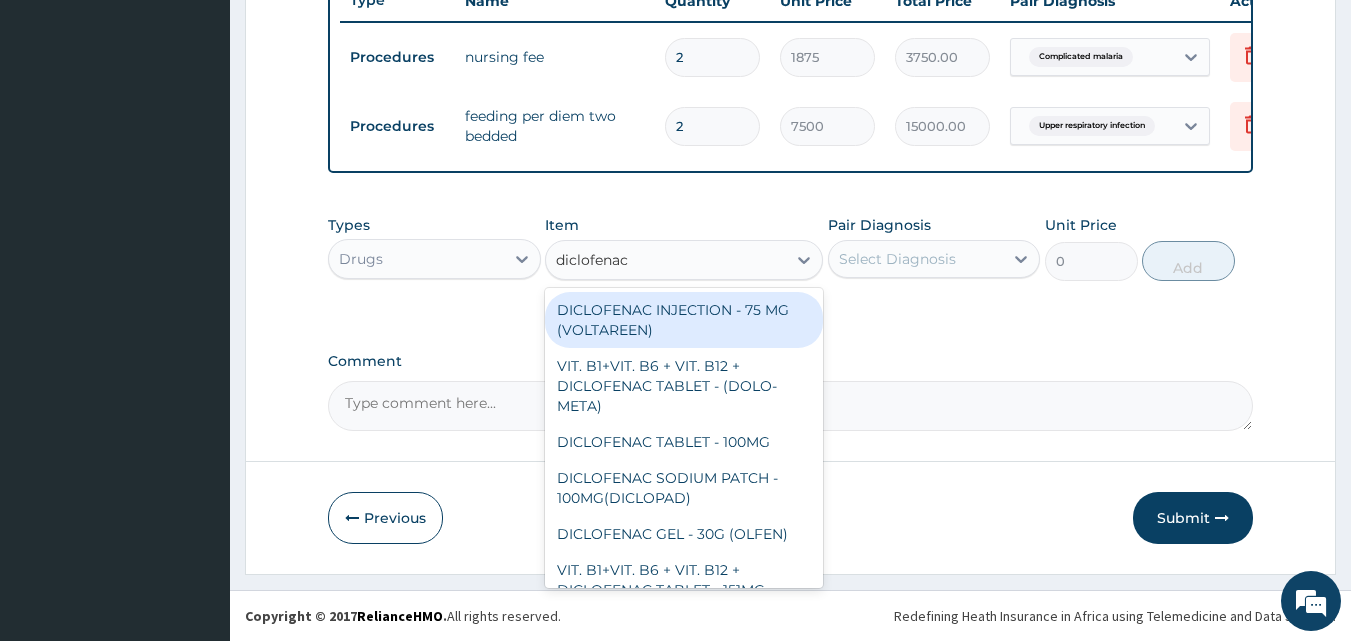 drag, startPoint x: 663, startPoint y: 310, endPoint x: 716, endPoint y: 290, distance: 56.648037 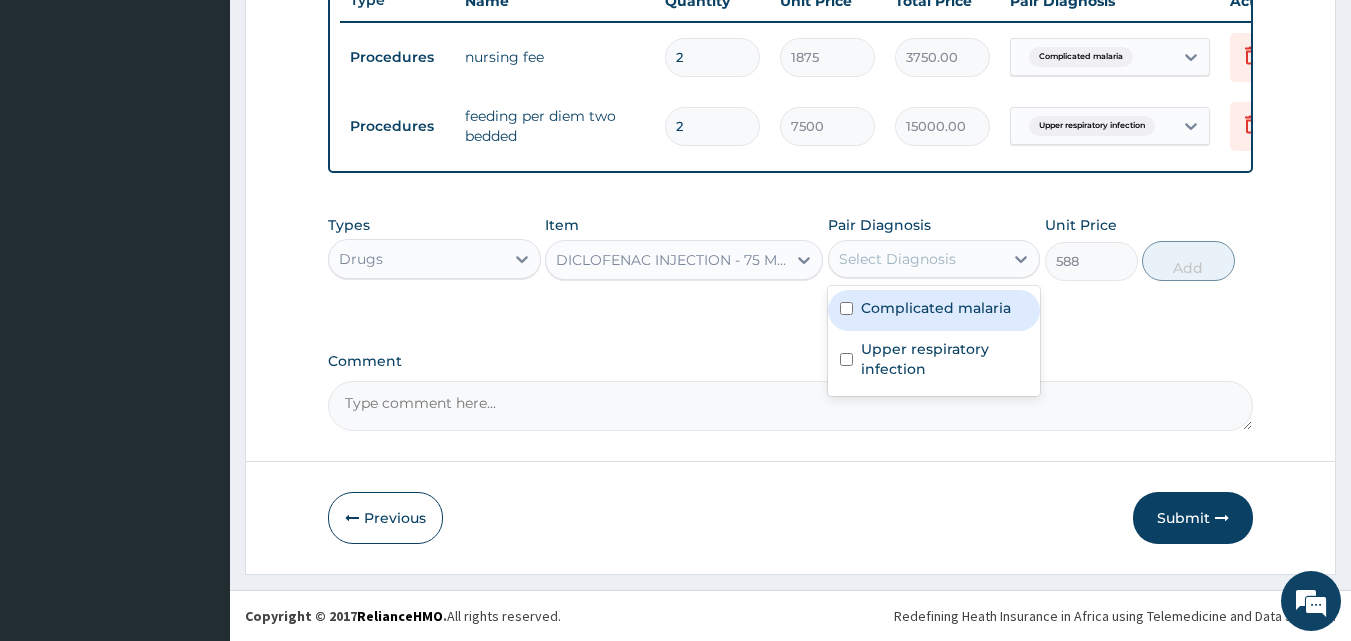 click on "Select Diagnosis" at bounding box center (916, 259) 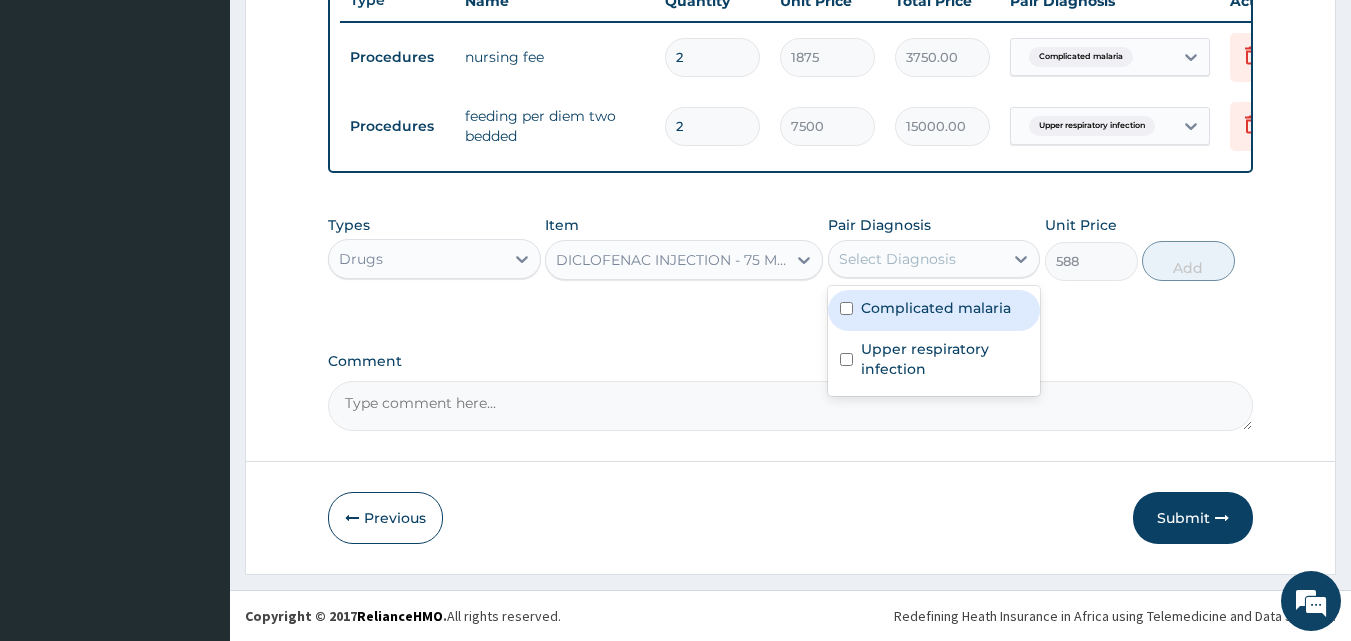 click on "Complicated malaria" at bounding box center (936, 308) 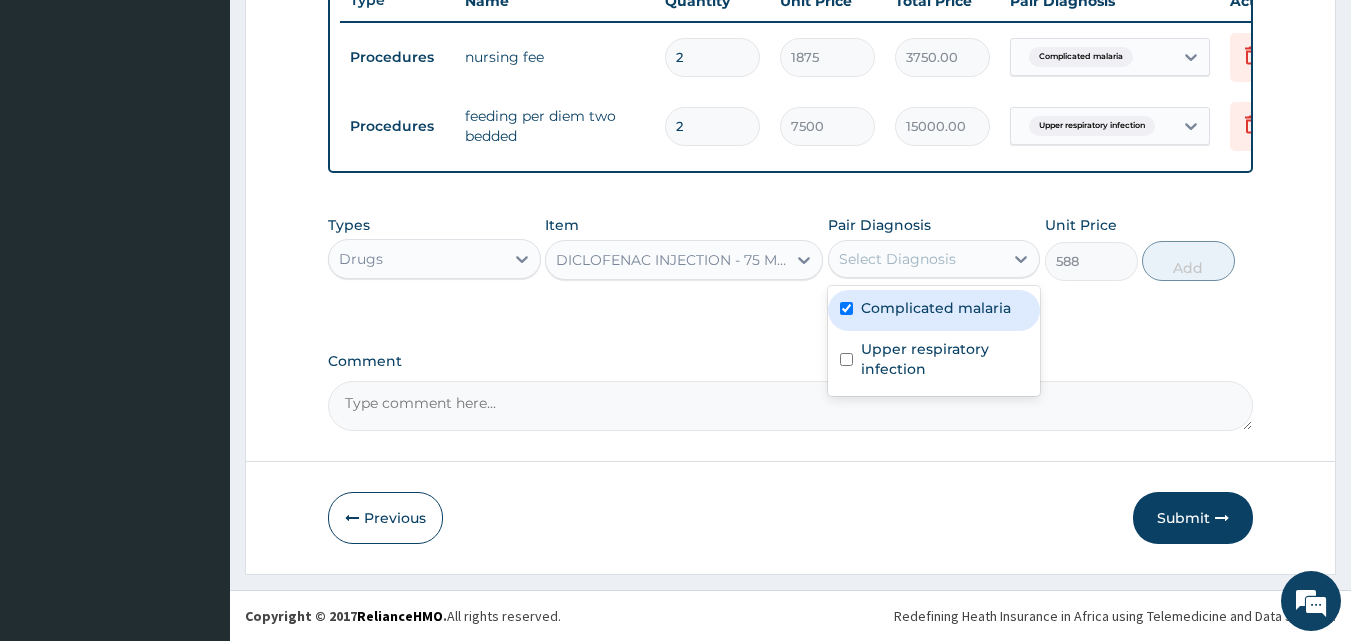 checkbox on "true" 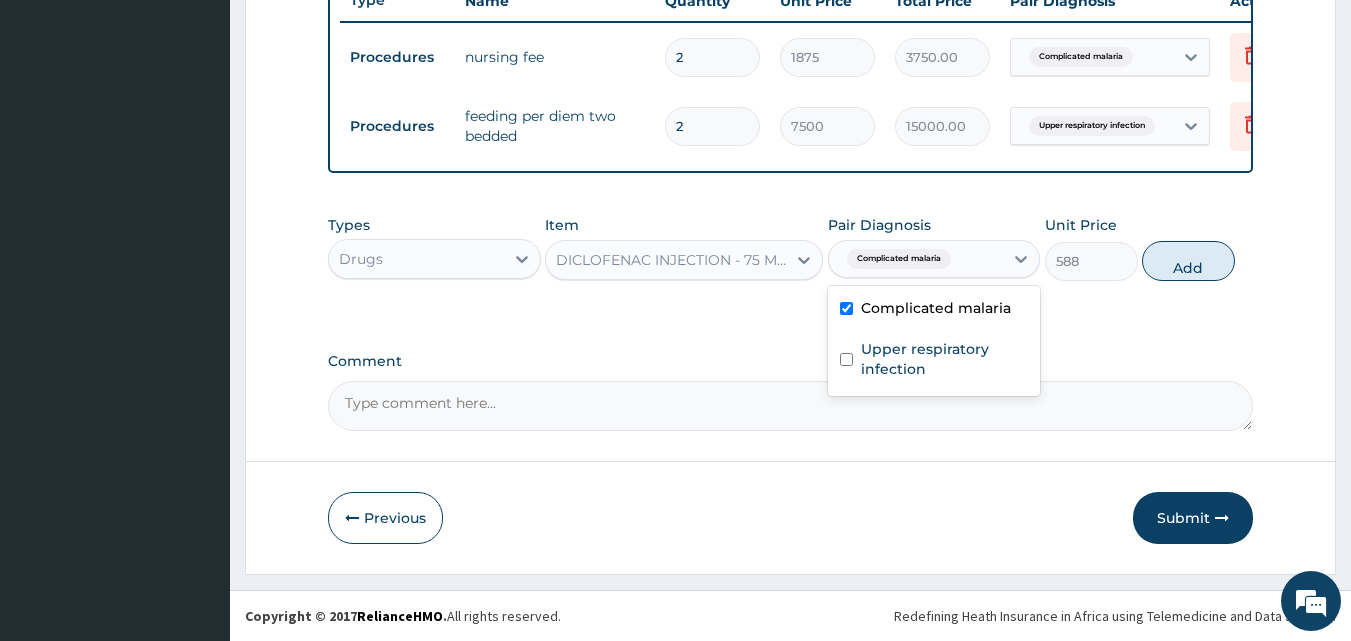 click on "Types Drugs Item DICLOFENAC INJECTION - 75 MG (VOLTAREEN) Pair Diagnosis option Complicated malaria, selected. option Complicated malaria selected, 1 of 2. 2 results available. Use Up and Down to choose options, press Enter to select the currently focused option, press Escape to exit the menu, press Tab to select the option and exit the menu. Complicated malaria Complicated malaria Upper respiratory infection Unit Price 588 Add" at bounding box center (791, 248) 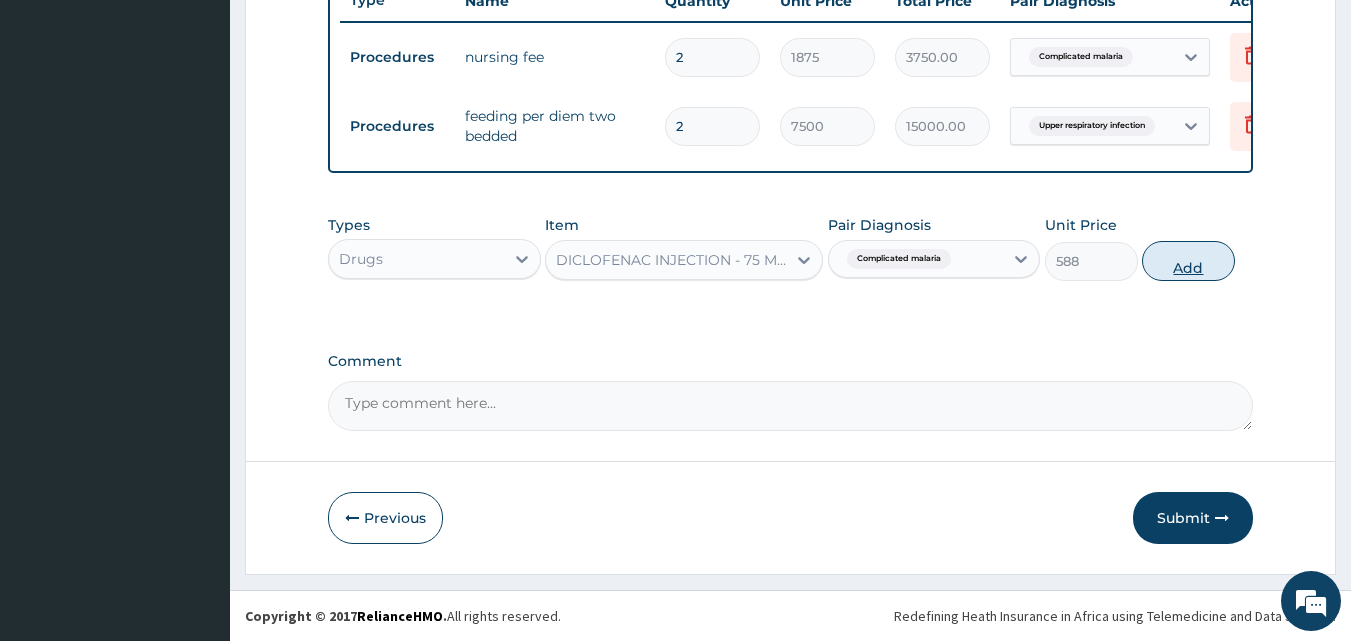 drag, startPoint x: 1154, startPoint y: 244, endPoint x: 1205, endPoint y: 317, distance: 89.050545 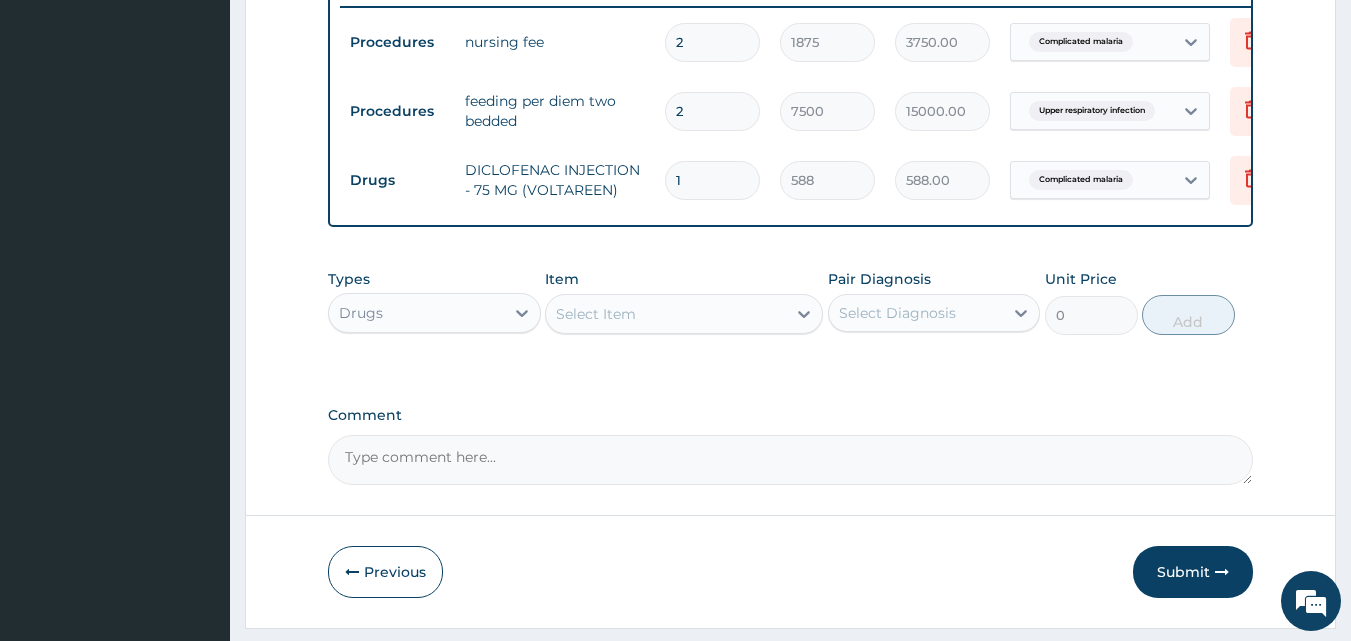 scroll, scrollTop: 859, scrollLeft: 0, axis: vertical 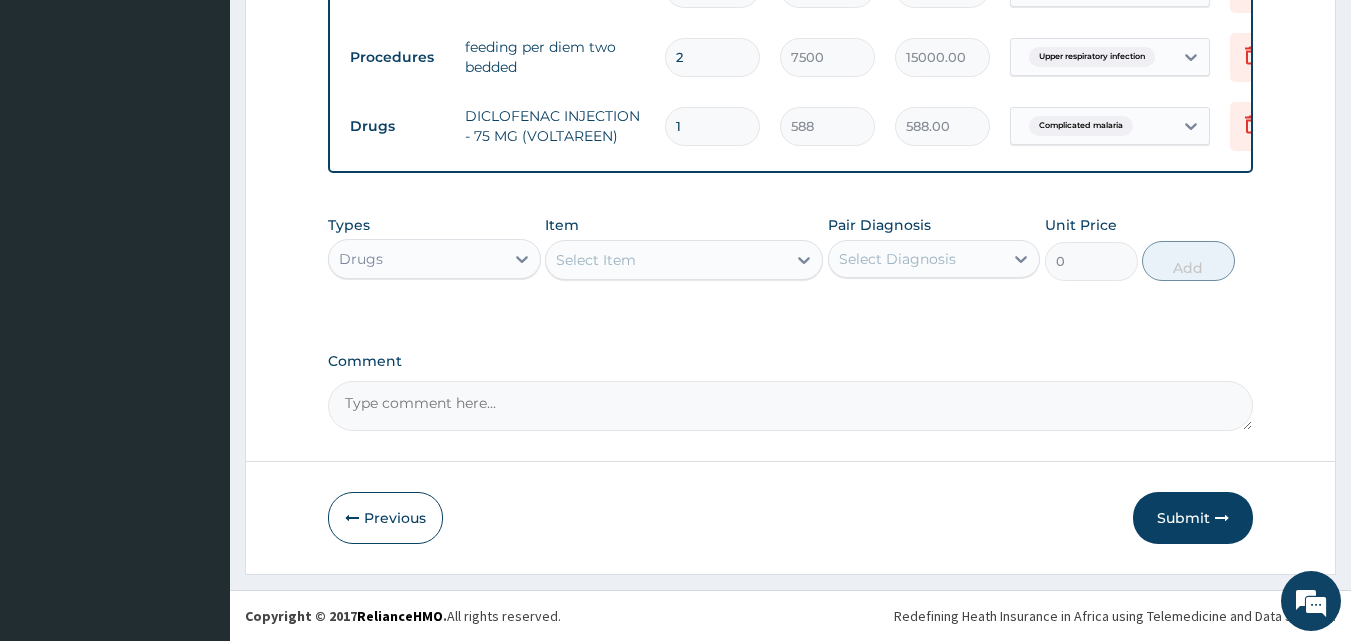 click on "Select Item" at bounding box center (666, 260) 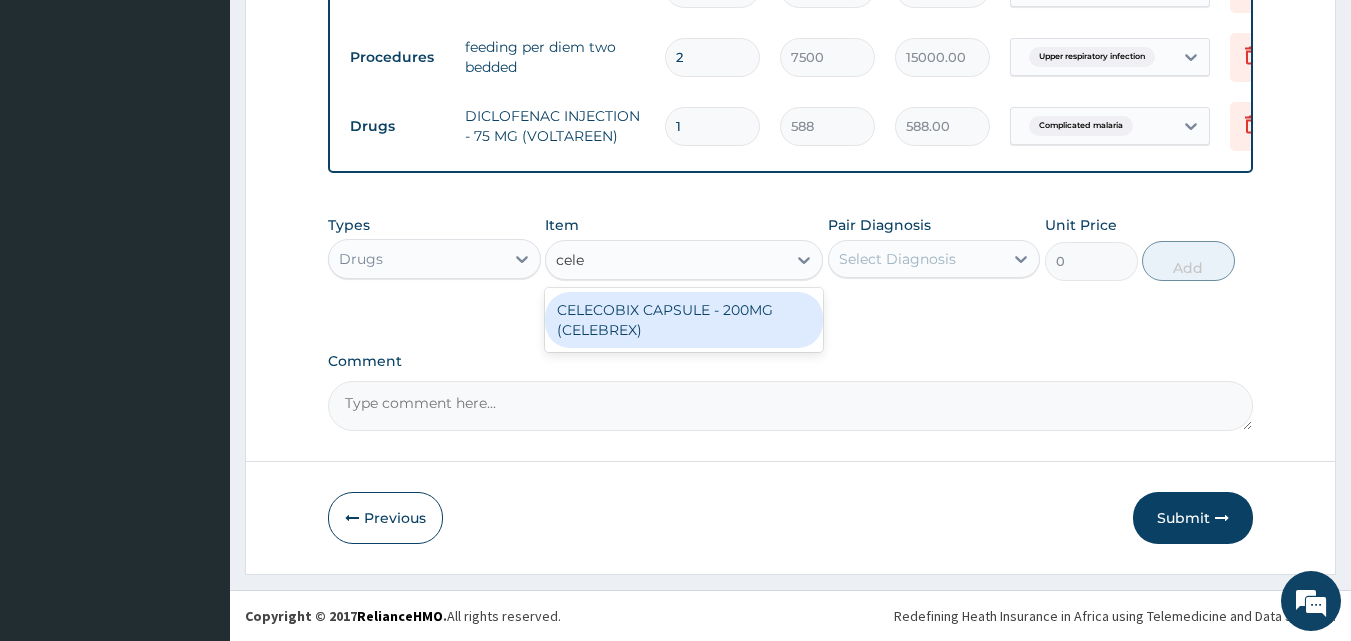 type on "celec" 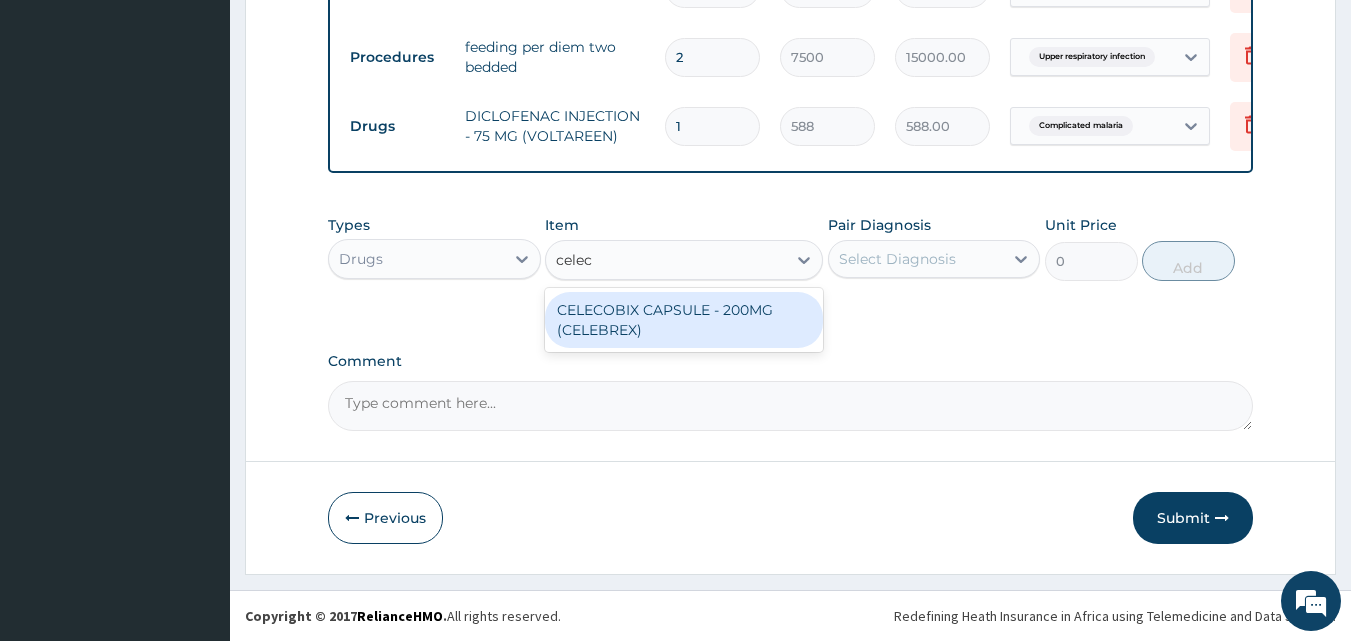 drag, startPoint x: 637, startPoint y: 334, endPoint x: 815, endPoint y: 306, distance: 180.1888 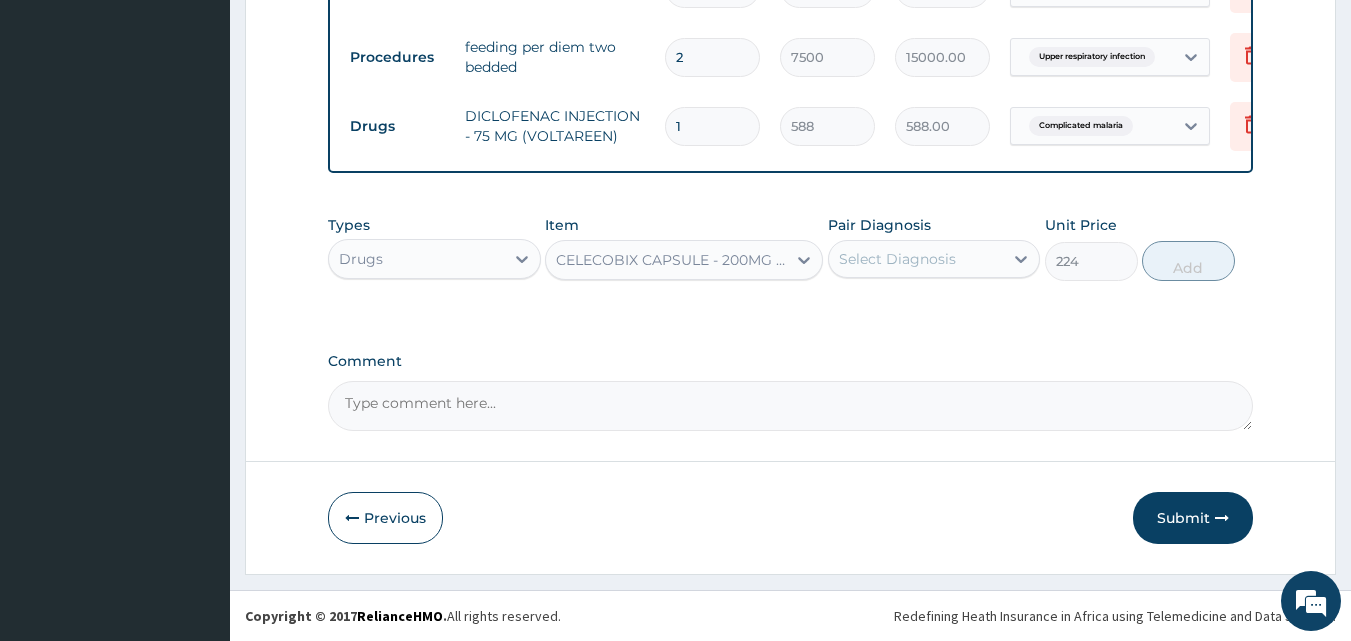 click on "Select Diagnosis" at bounding box center (897, 259) 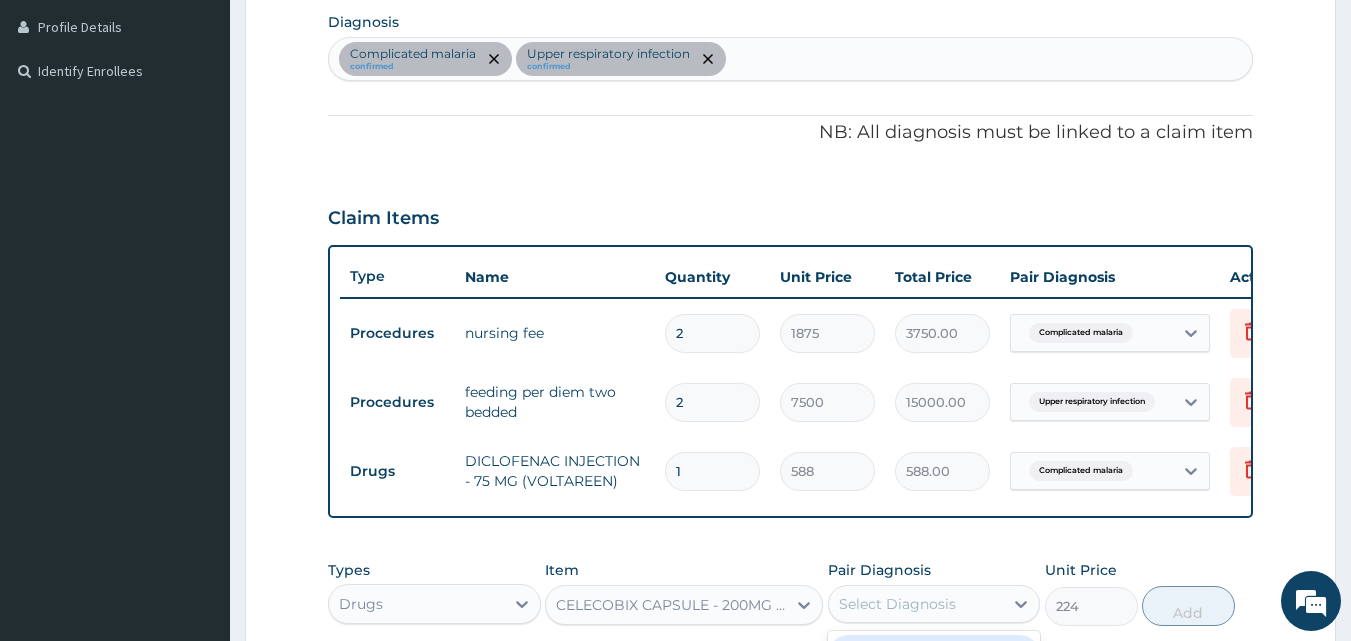 scroll, scrollTop: 500, scrollLeft: 0, axis: vertical 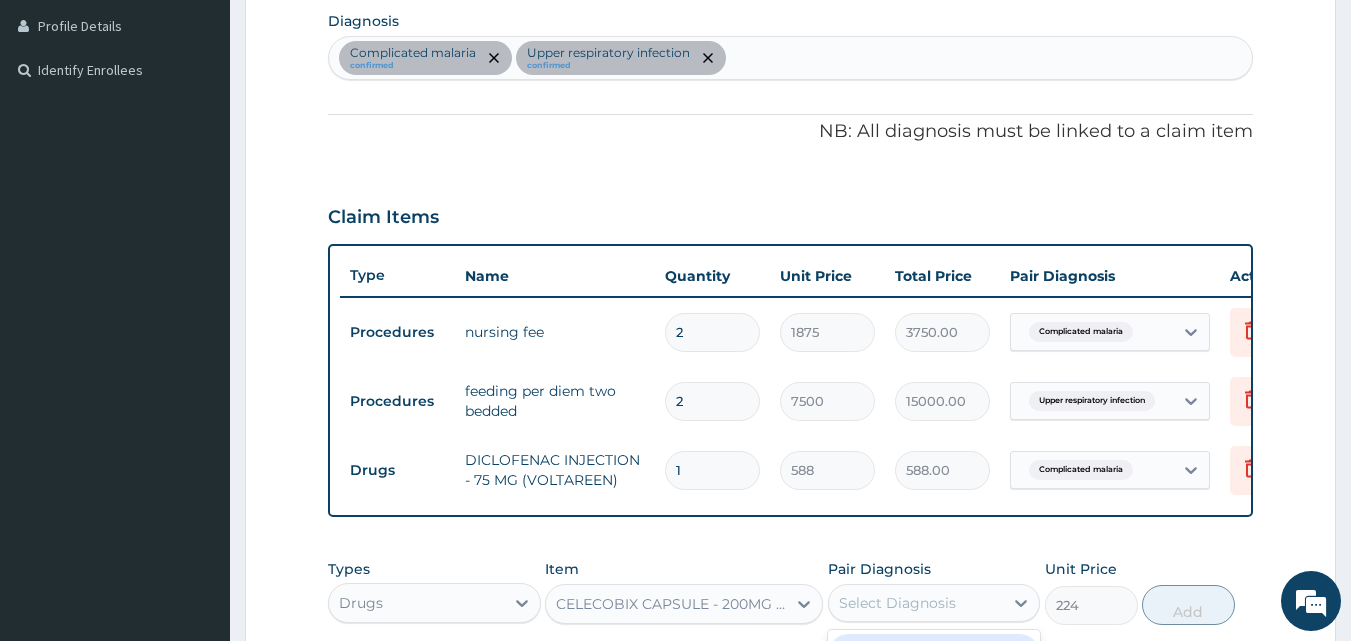 click on "Complicated malaria confirmed Upper respiratory infection confirmed" at bounding box center [791, 58] 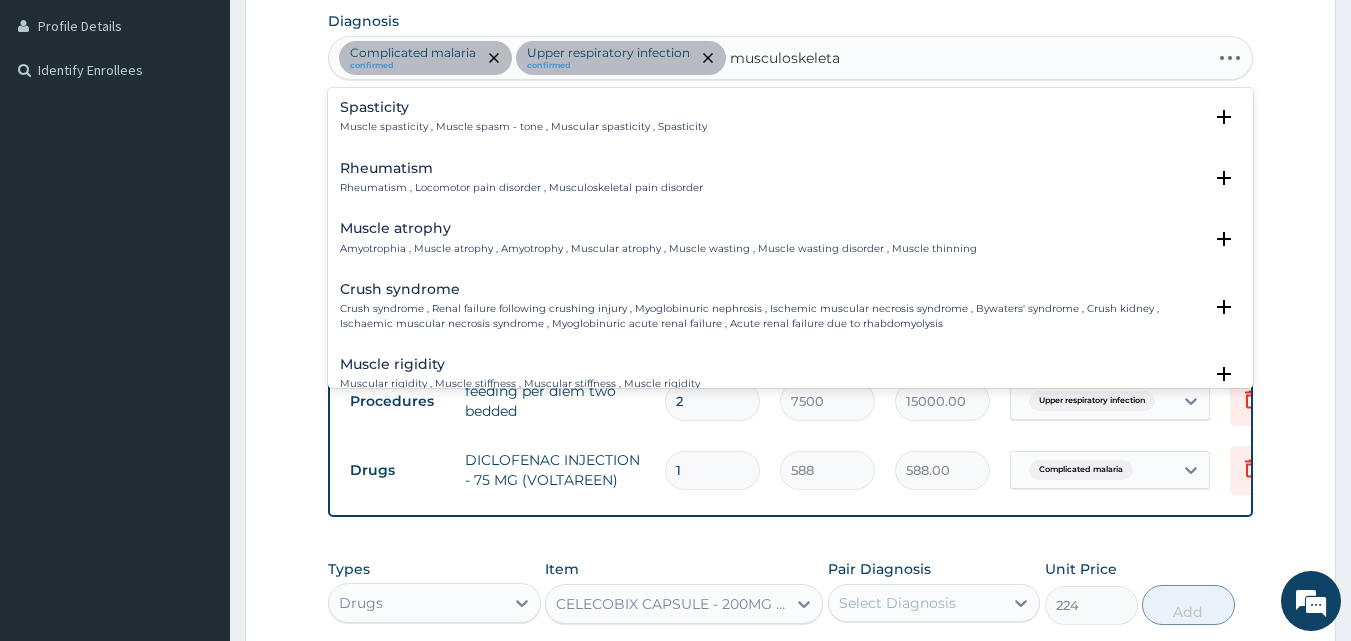 type on "musculoskeletal" 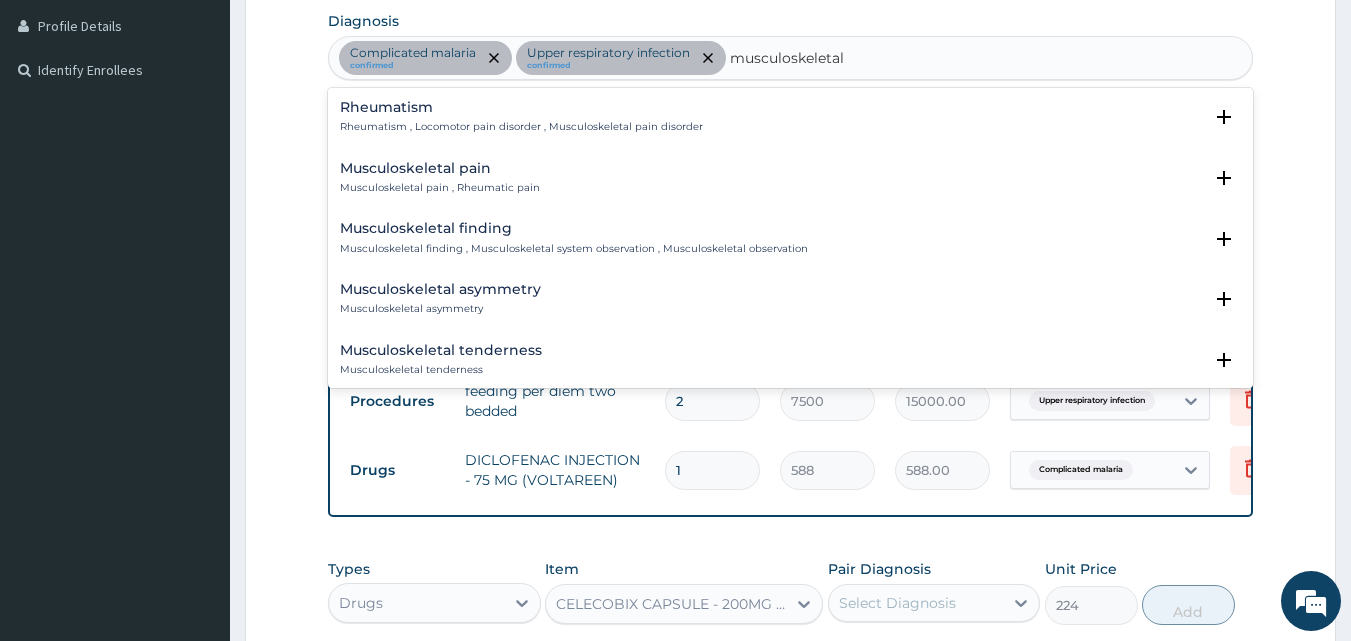 click on "Musculoskeletal pain , Rheumatic pain" at bounding box center (440, 188) 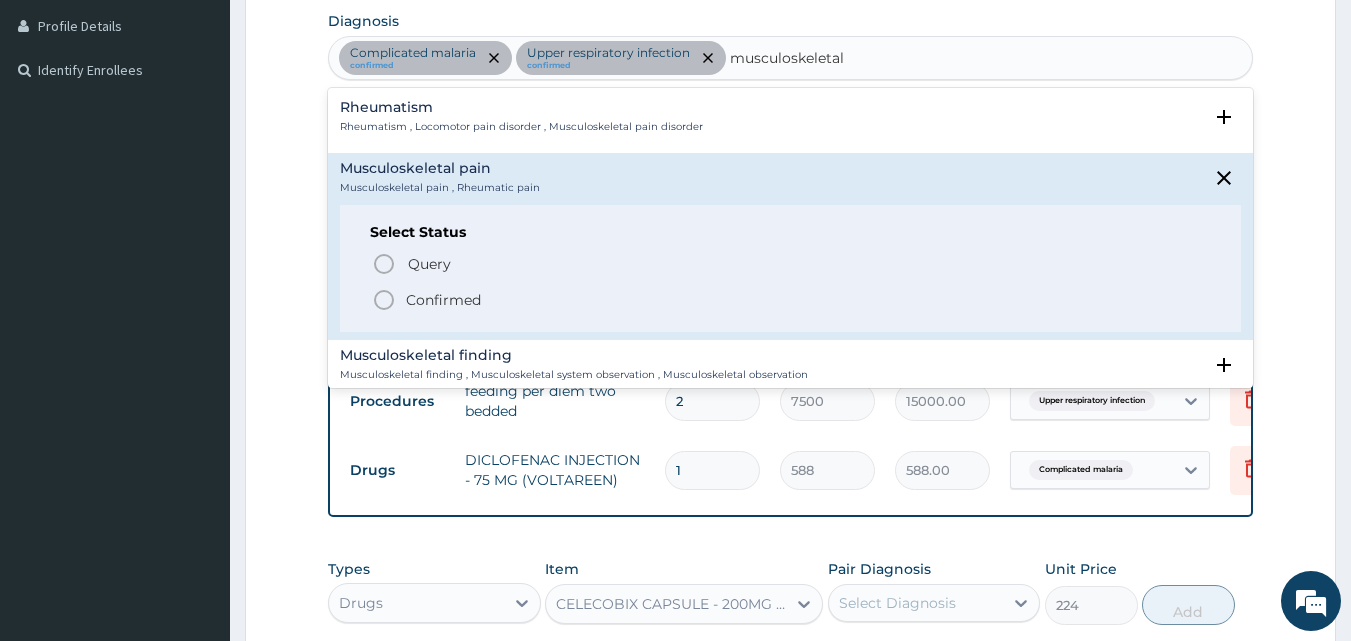 click on "Confirmed" at bounding box center [792, 300] 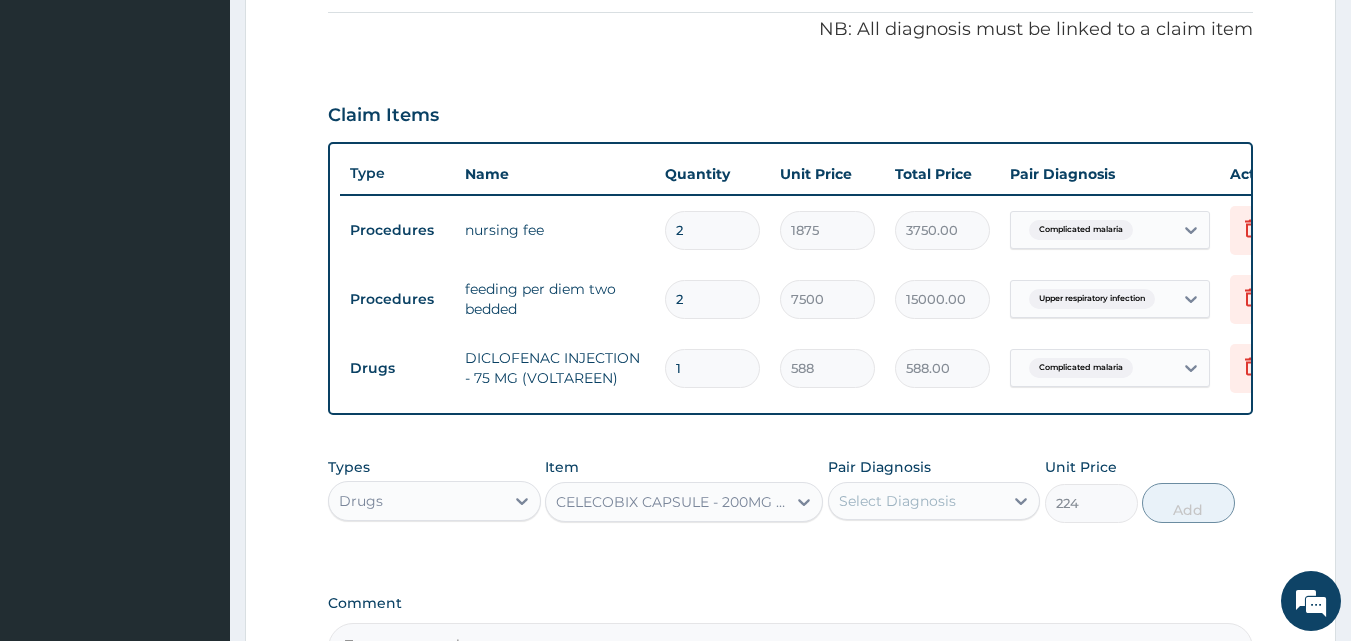 scroll, scrollTop: 700, scrollLeft: 0, axis: vertical 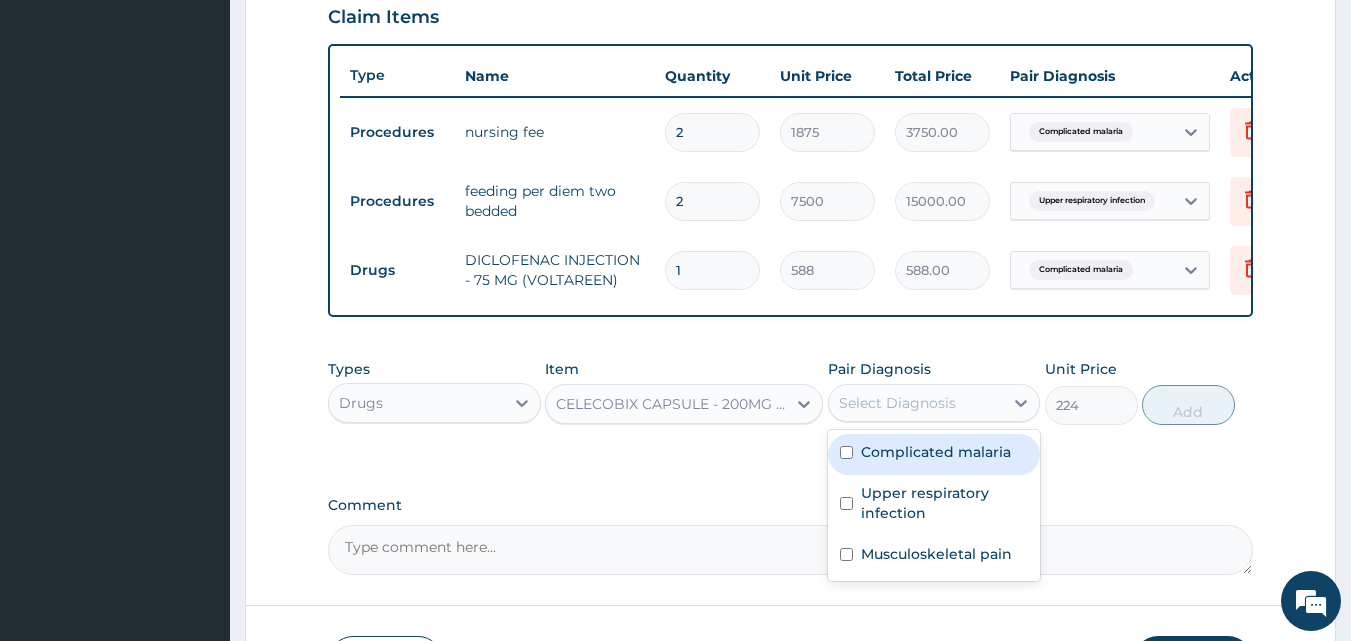 click on "Select Diagnosis" at bounding box center [916, 403] 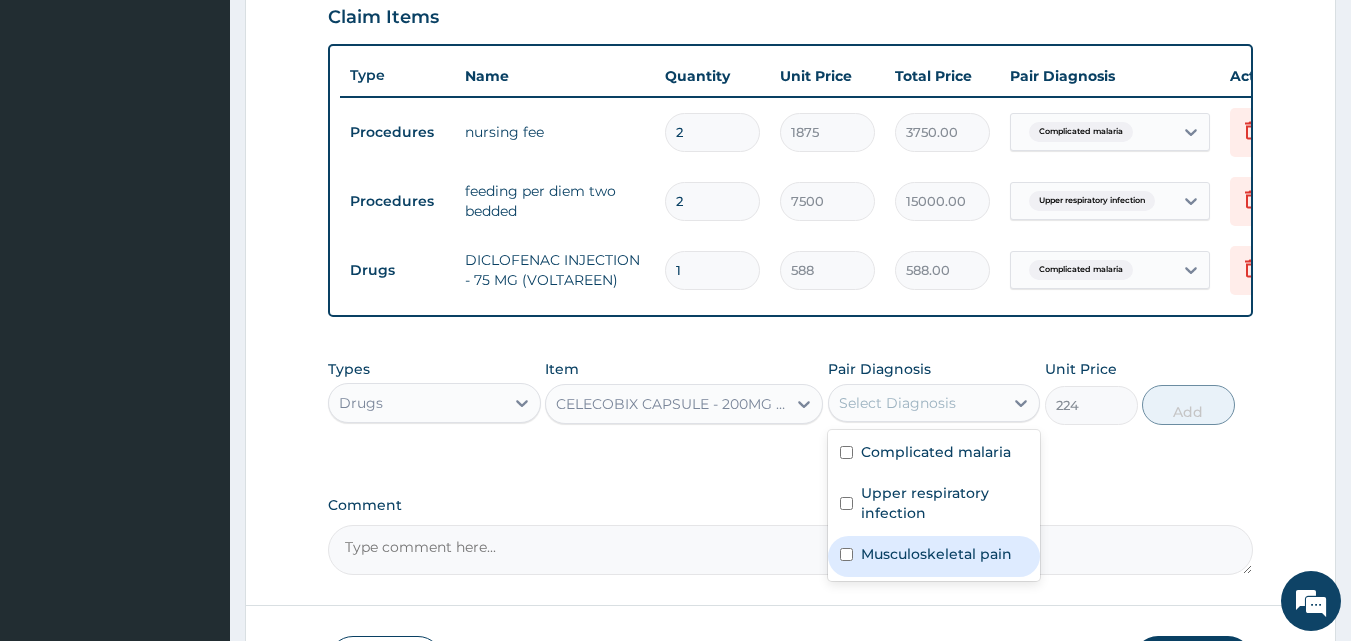 click on "Musculoskeletal pain" at bounding box center [936, 554] 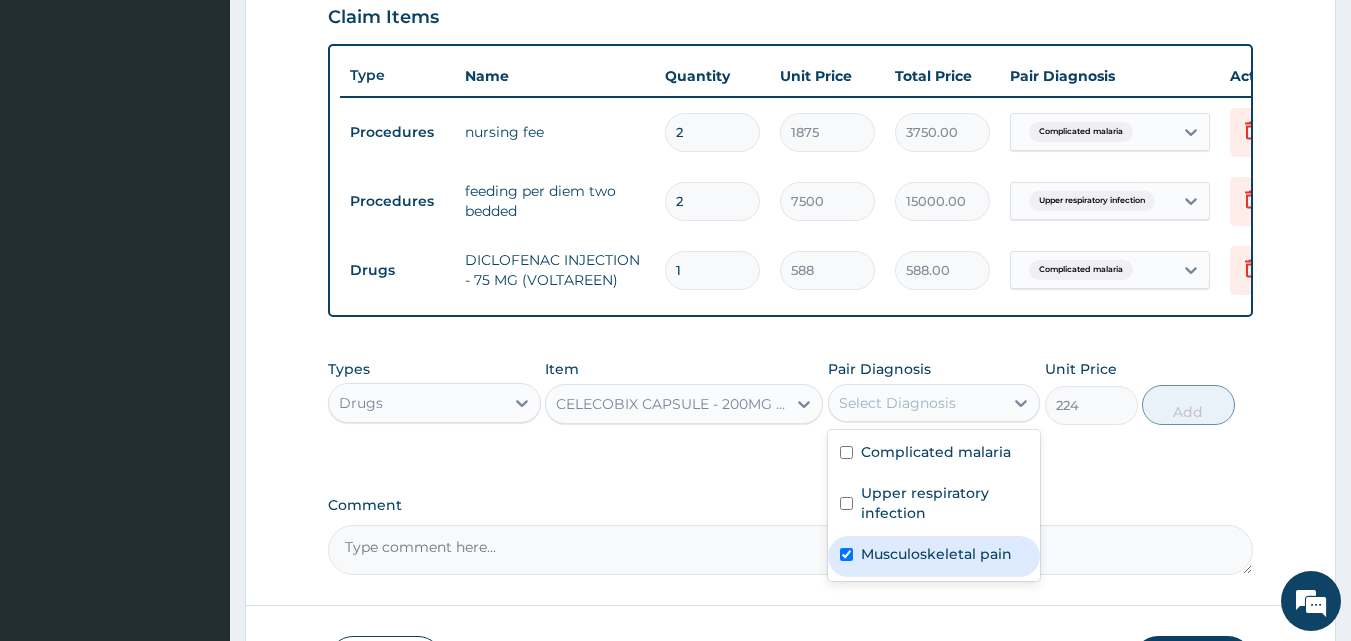 checkbox on "true" 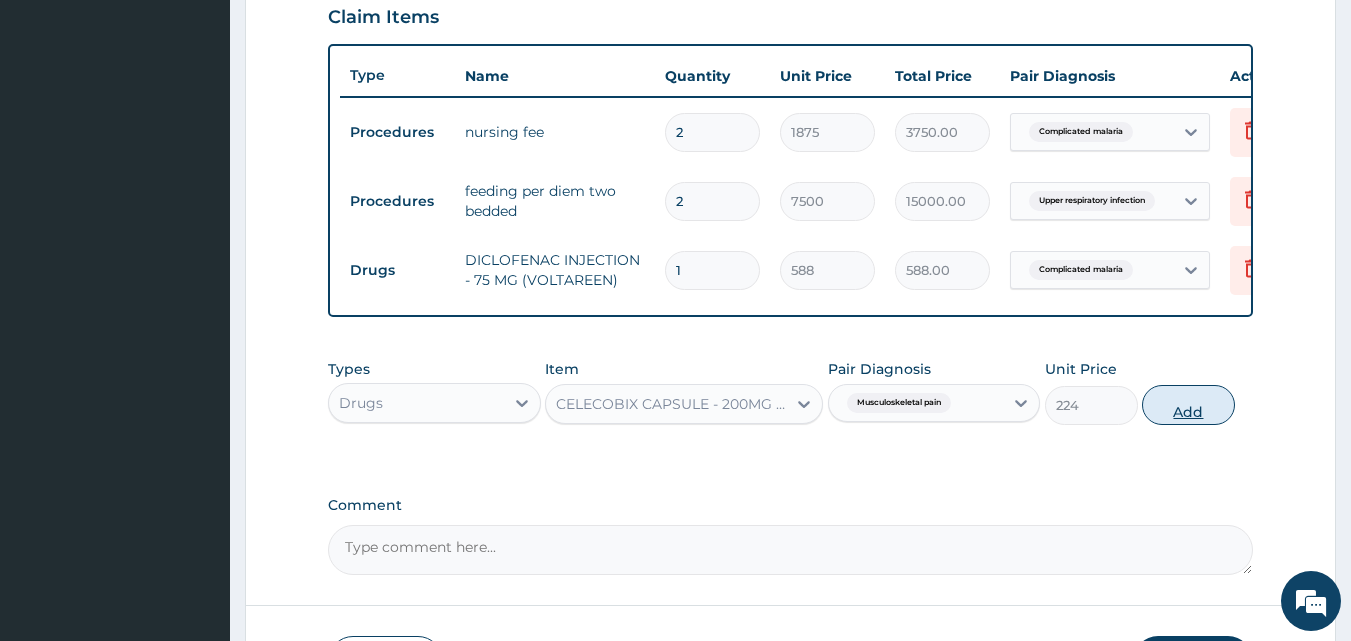 click on "Add" at bounding box center [1188, 405] 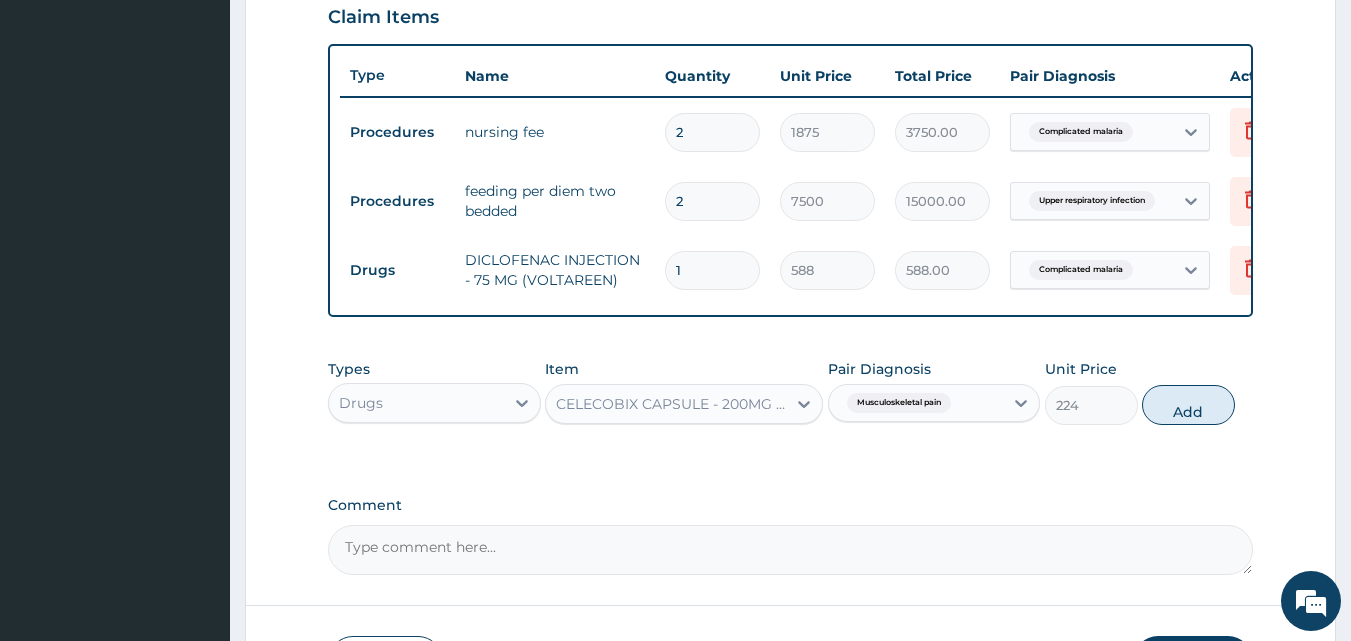 type on "0" 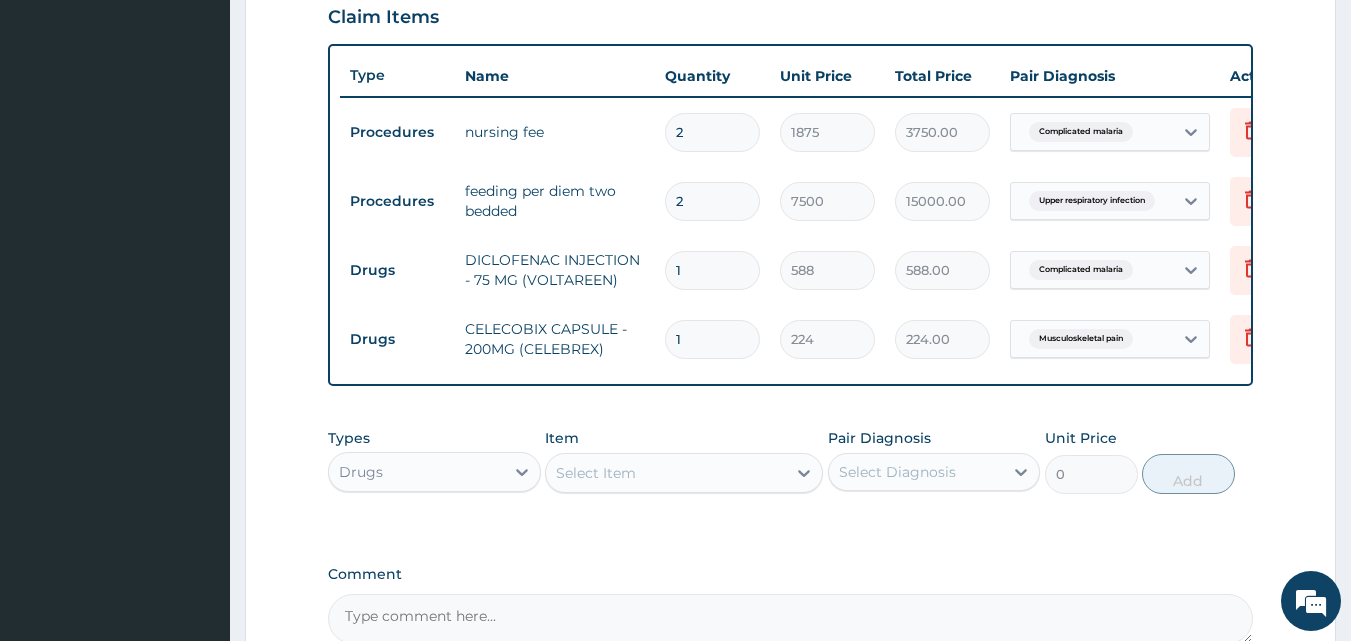 type on "10" 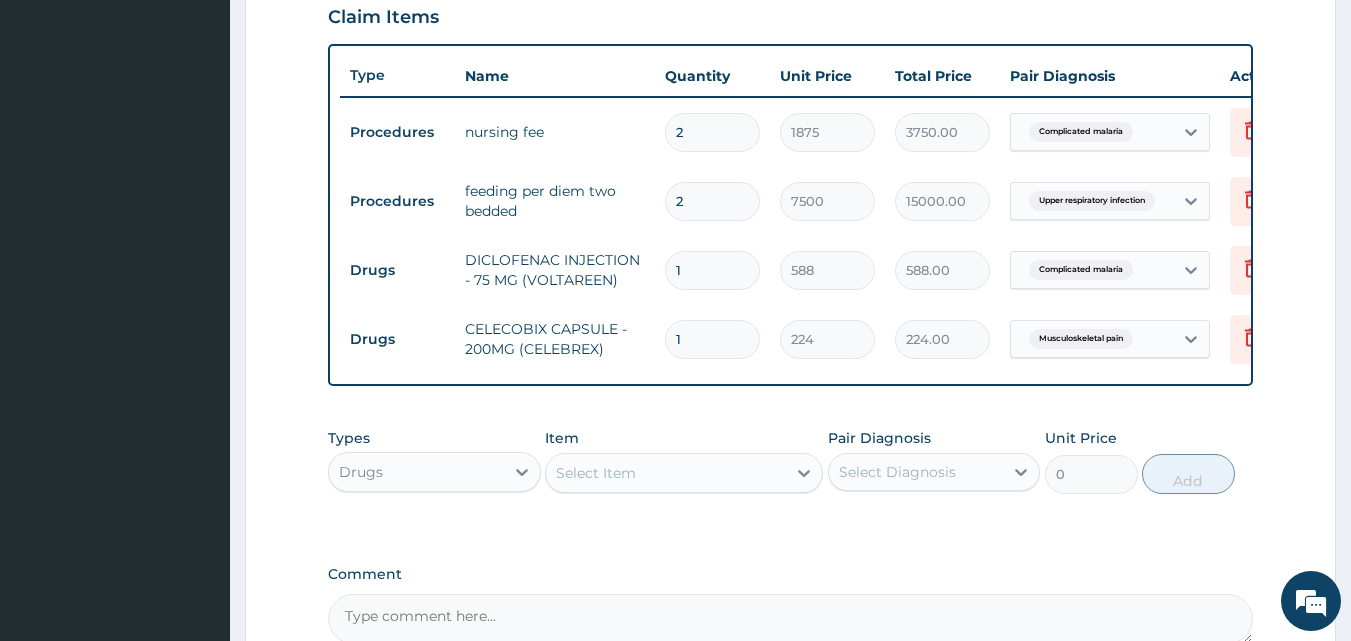 type on "2240.00" 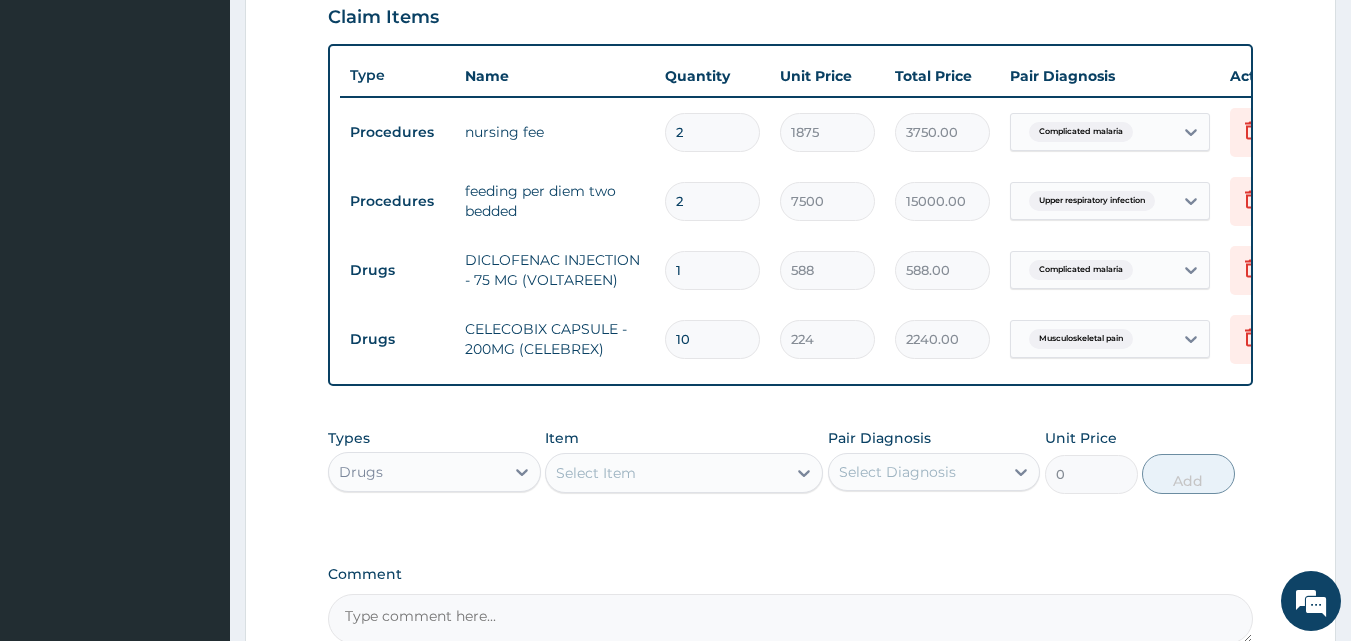 type on "10" 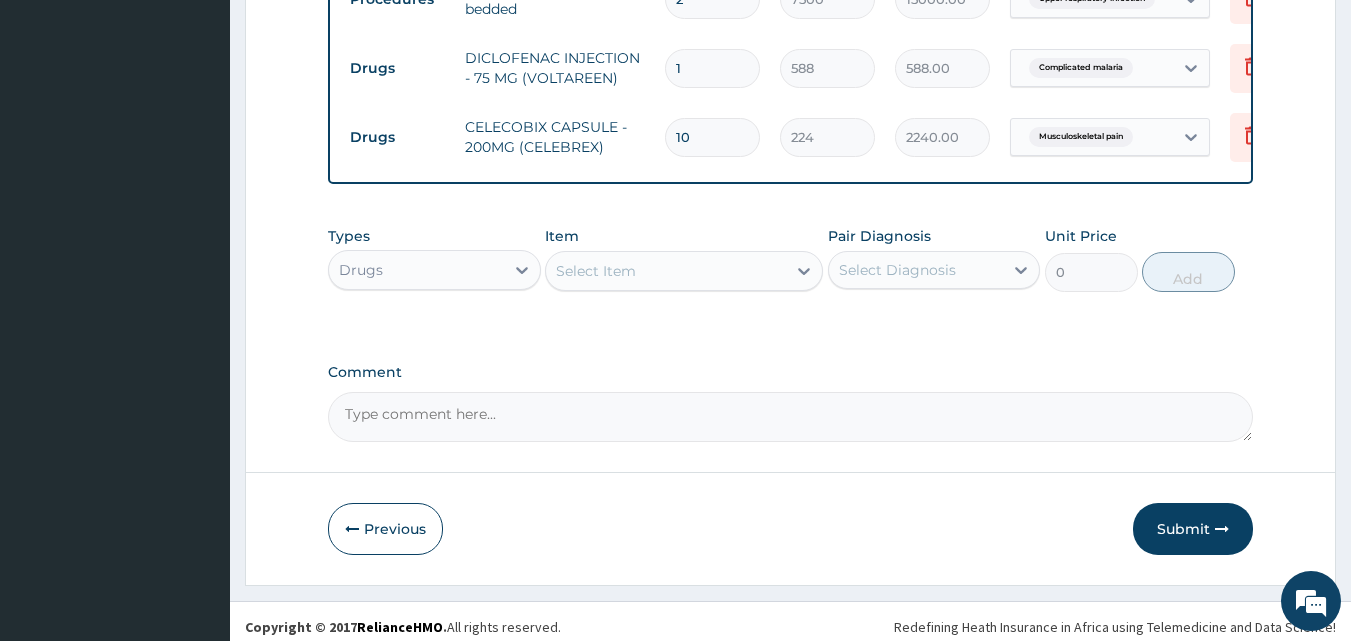 scroll, scrollTop: 928, scrollLeft: 0, axis: vertical 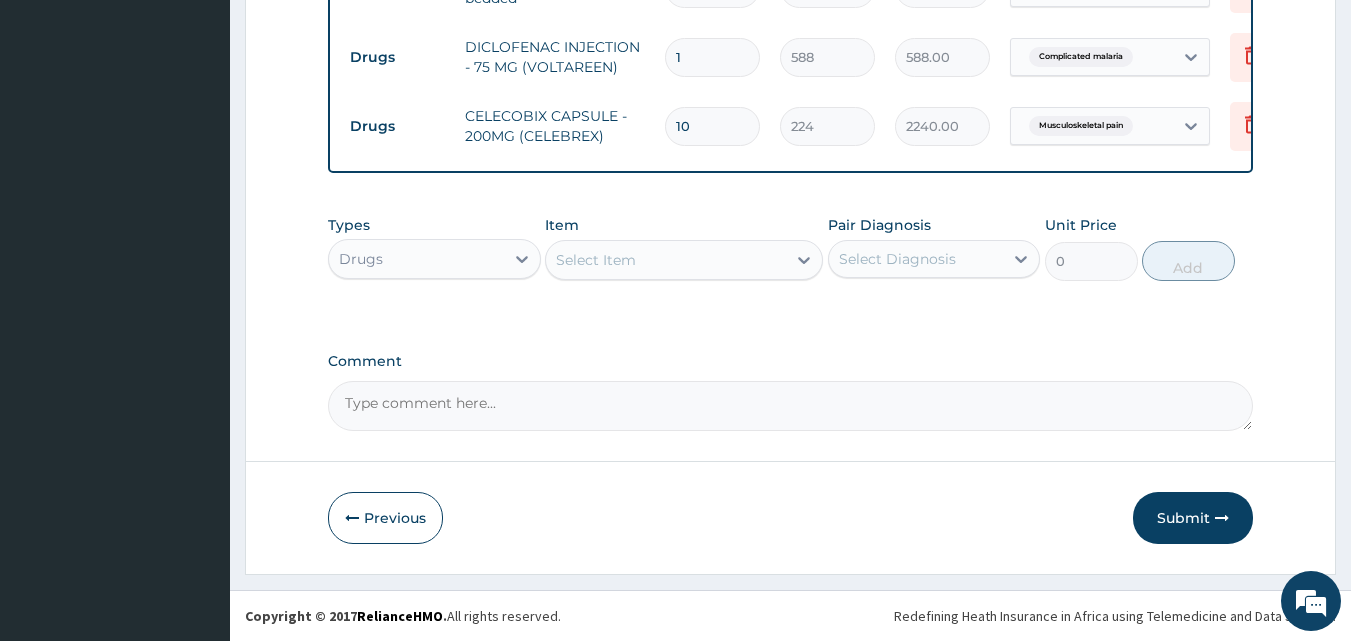 click on "Select Item" at bounding box center [666, 260] 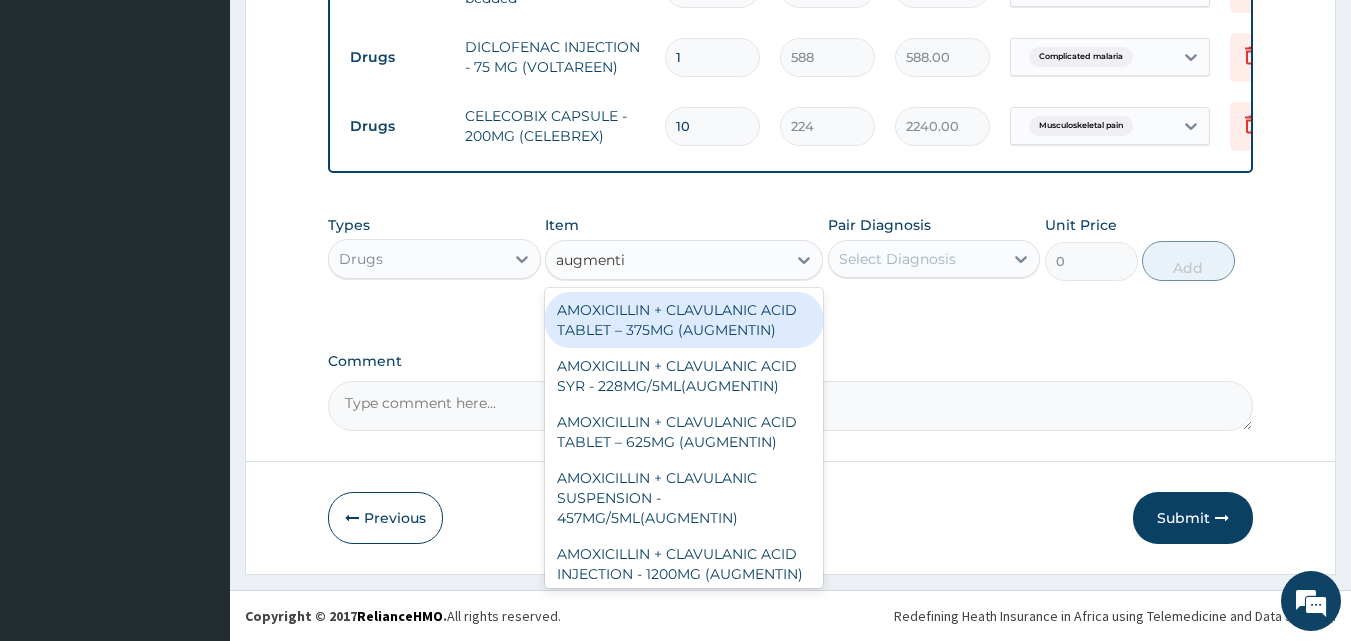 type on "augmentin" 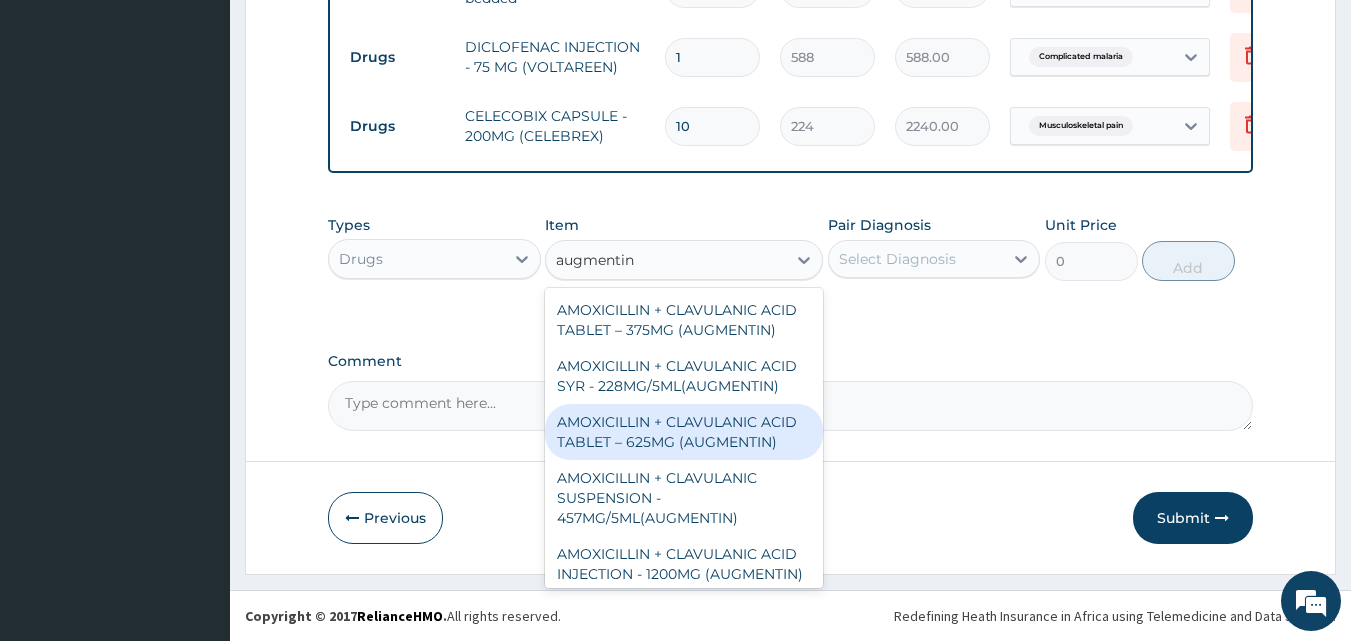 click on "AMOXICILLIN + CLAVULANIC ACID TABLET – 625MG (AUGMENTIN)" at bounding box center (684, 432) 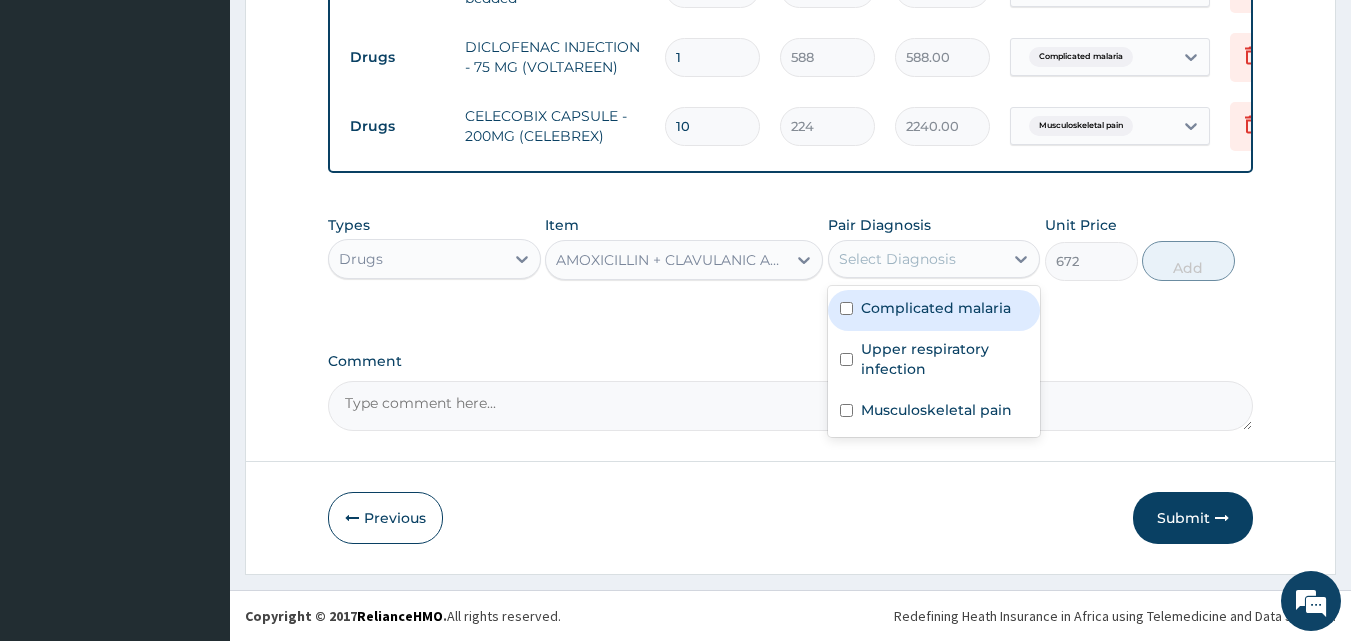 click on "Select Diagnosis" at bounding box center (897, 259) 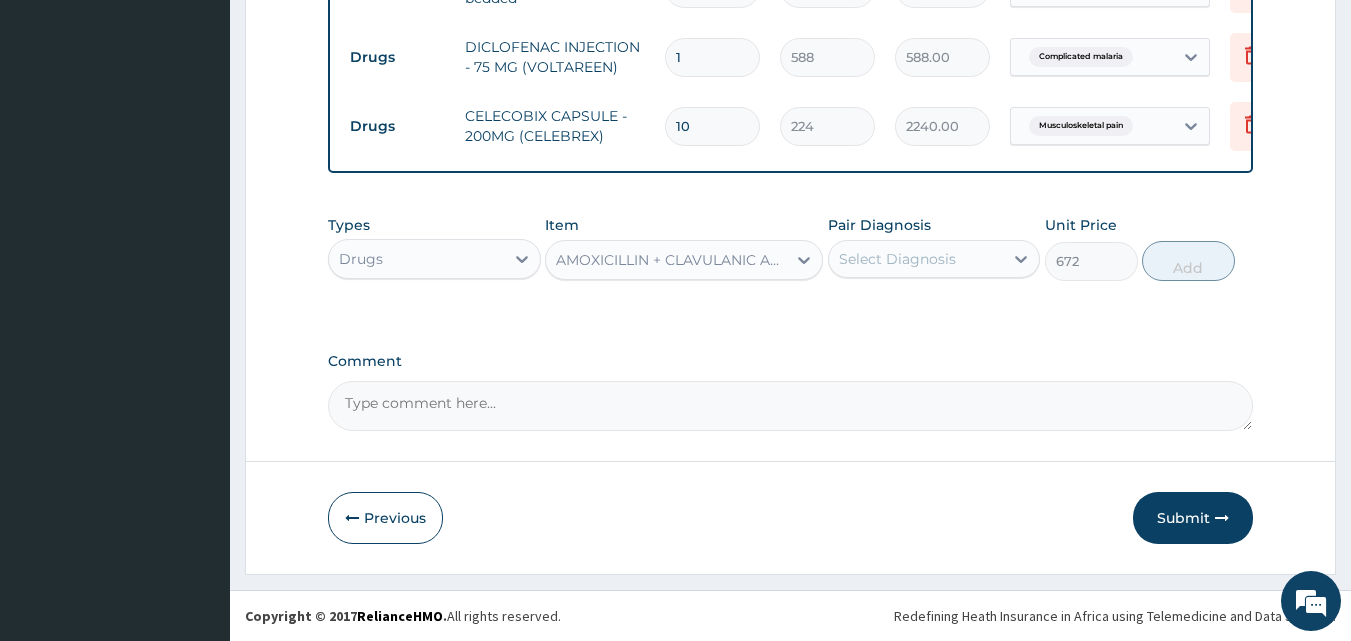 drag, startPoint x: 923, startPoint y: 257, endPoint x: 923, endPoint y: 272, distance: 15 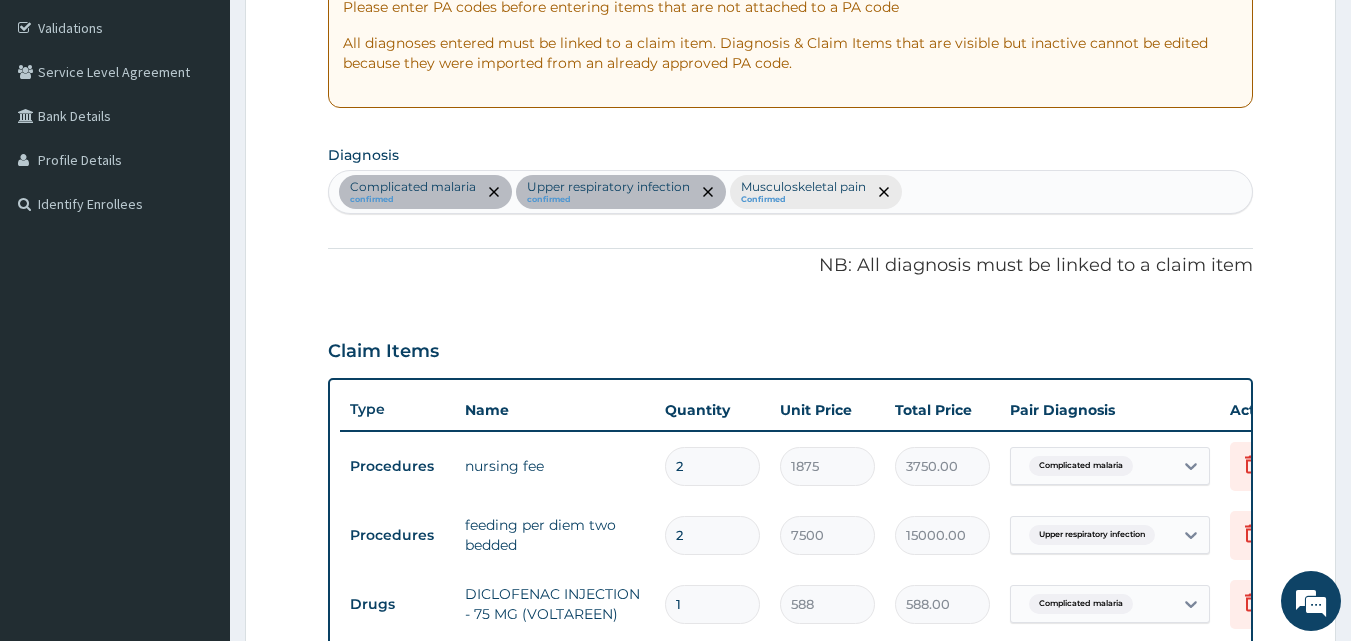 scroll, scrollTop: 328, scrollLeft: 0, axis: vertical 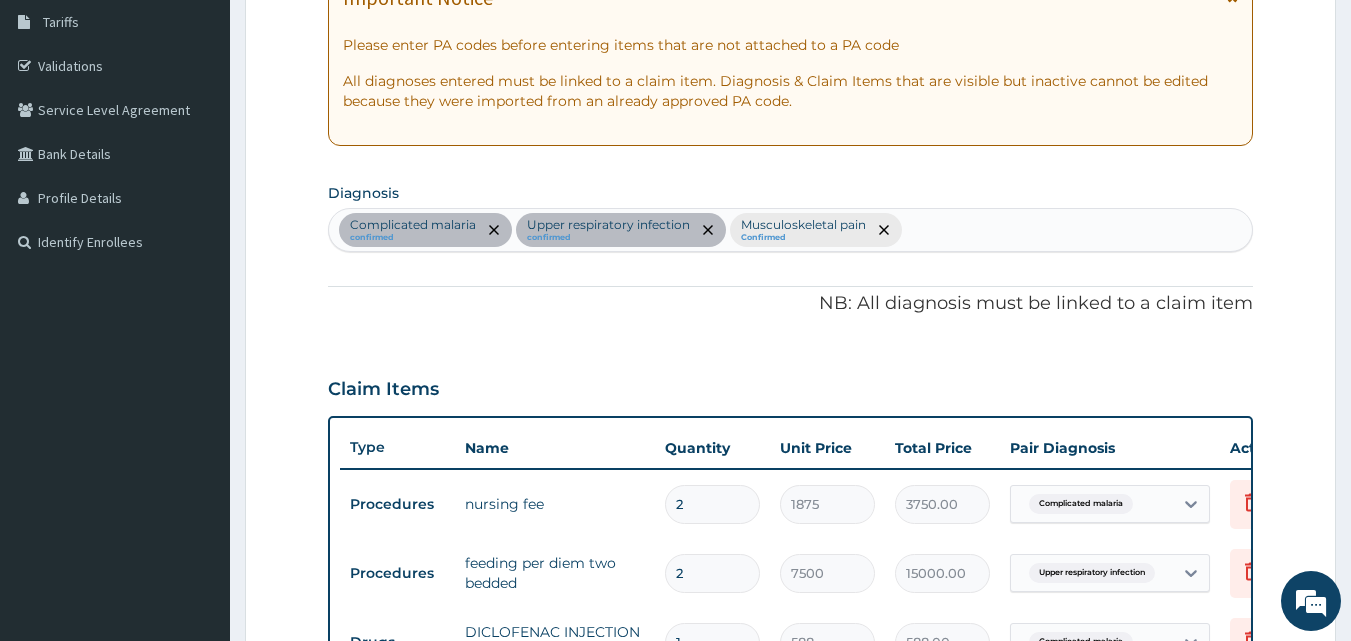 click on "Complicated malaria confirmed Upper respiratory infection confirmed Musculoskeletal pain Confirmed" at bounding box center (791, 230) 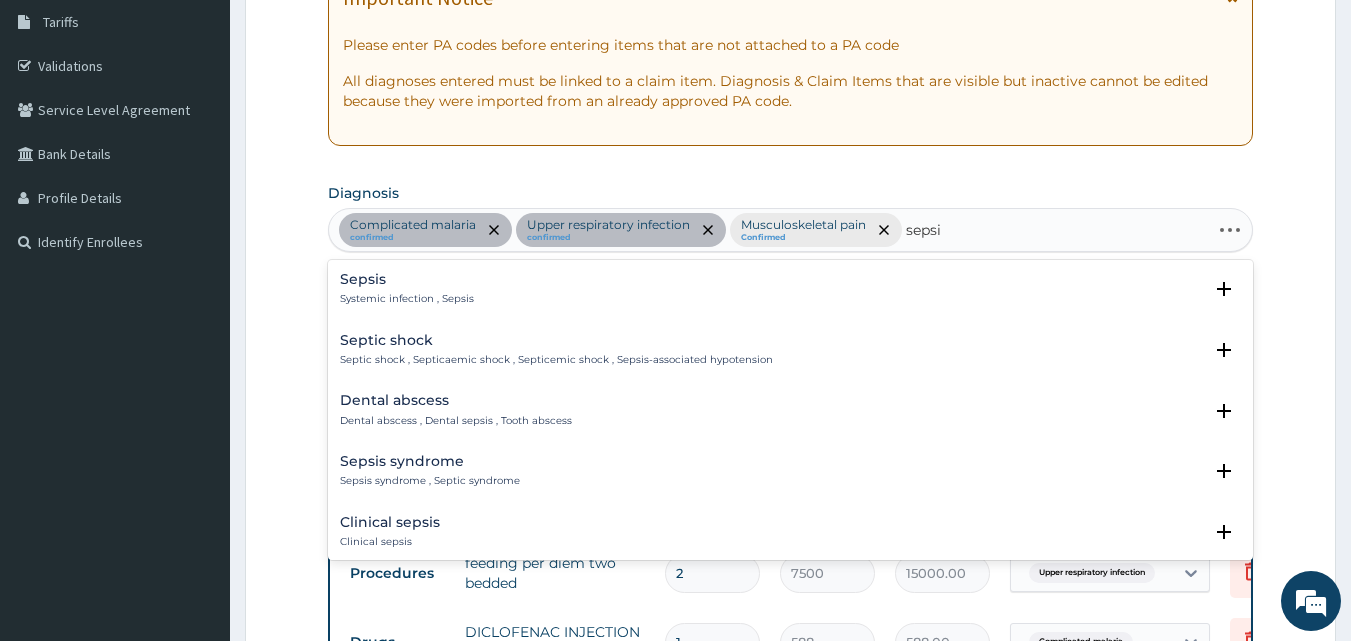 type on "sepsis" 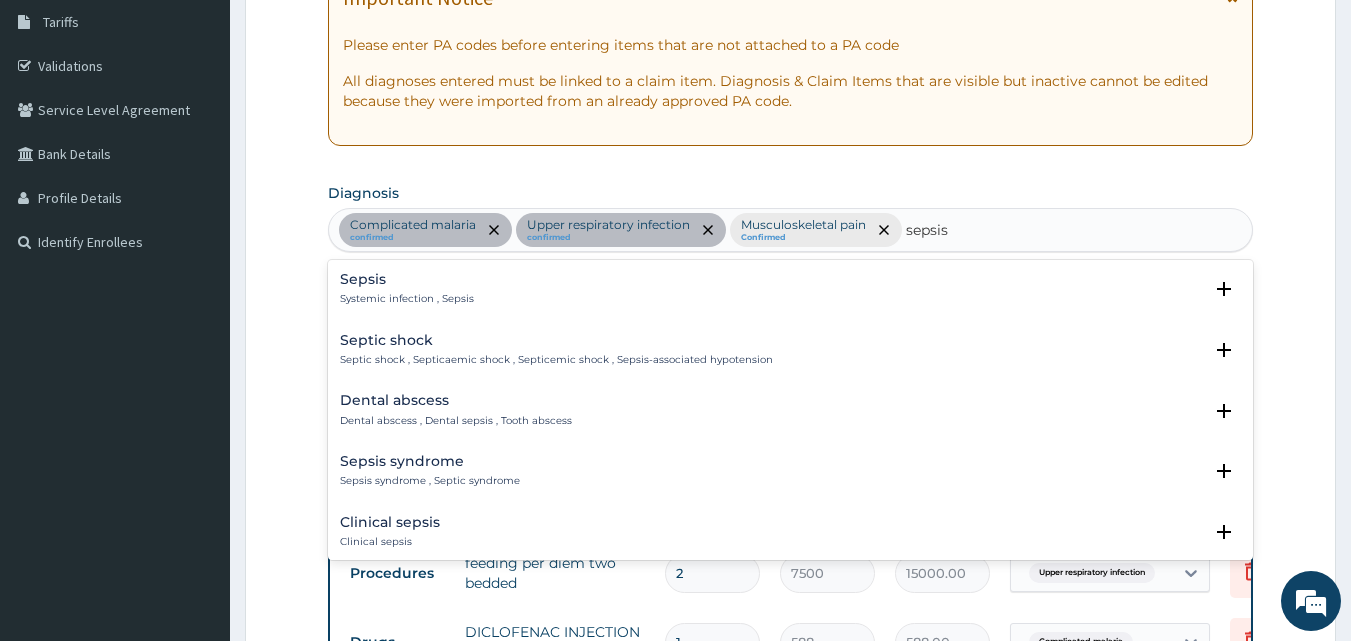 click on "Systemic infection , Sepsis" at bounding box center (407, 299) 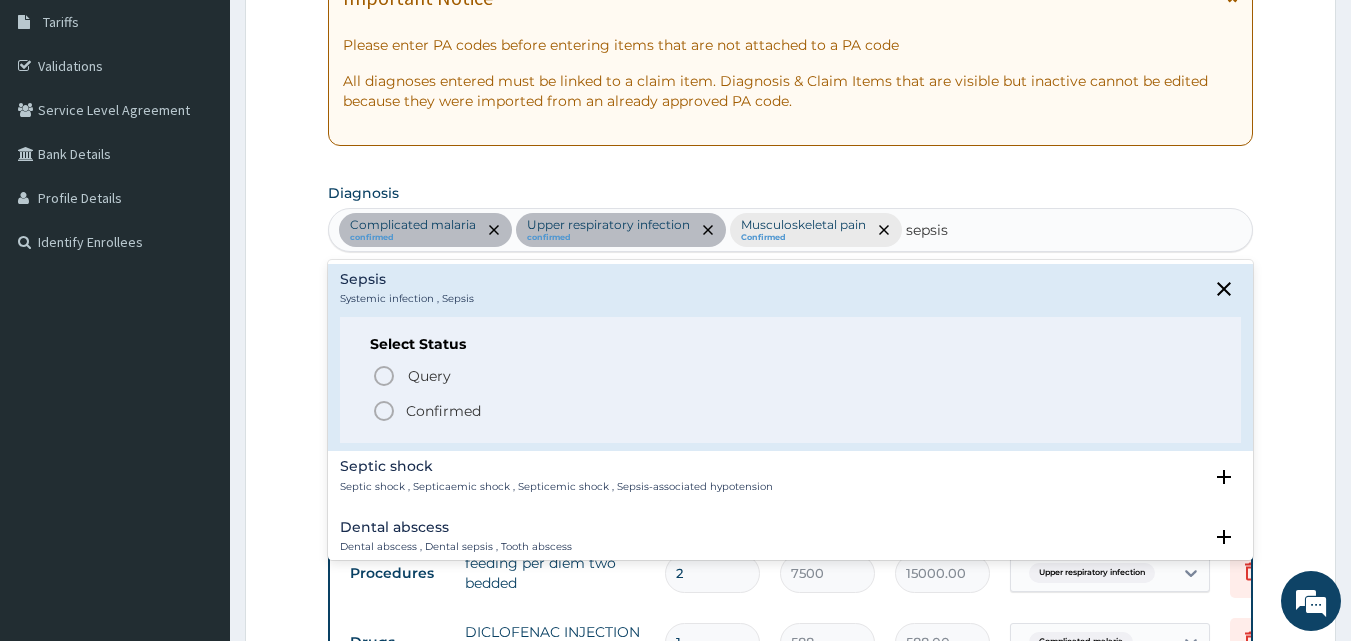click on "Confirmed" at bounding box center (443, 411) 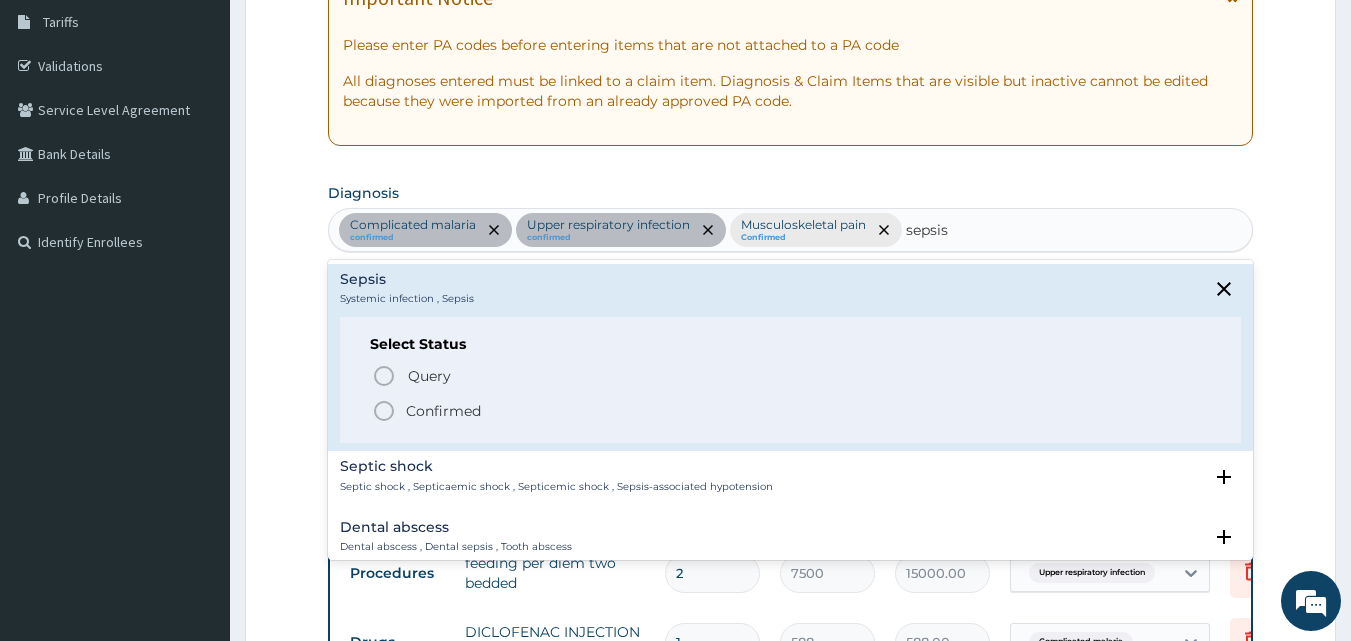 type 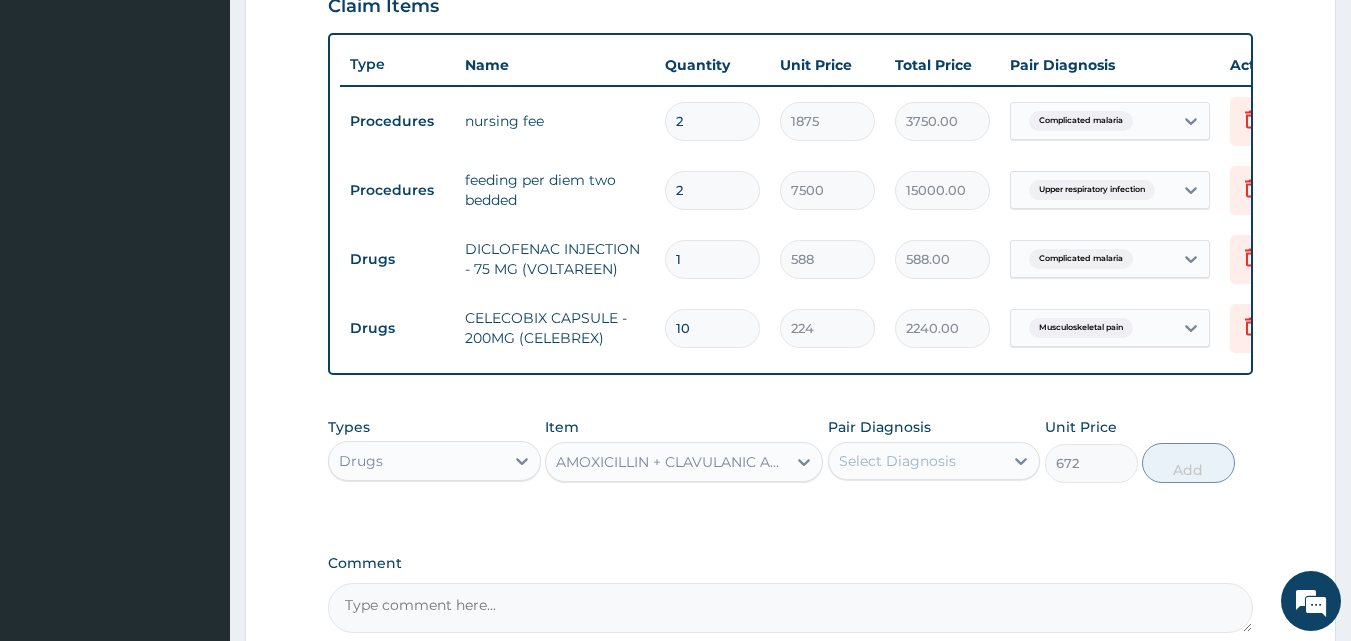 scroll, scrollTop: 728, scrollLeft: 0, axis: vertical 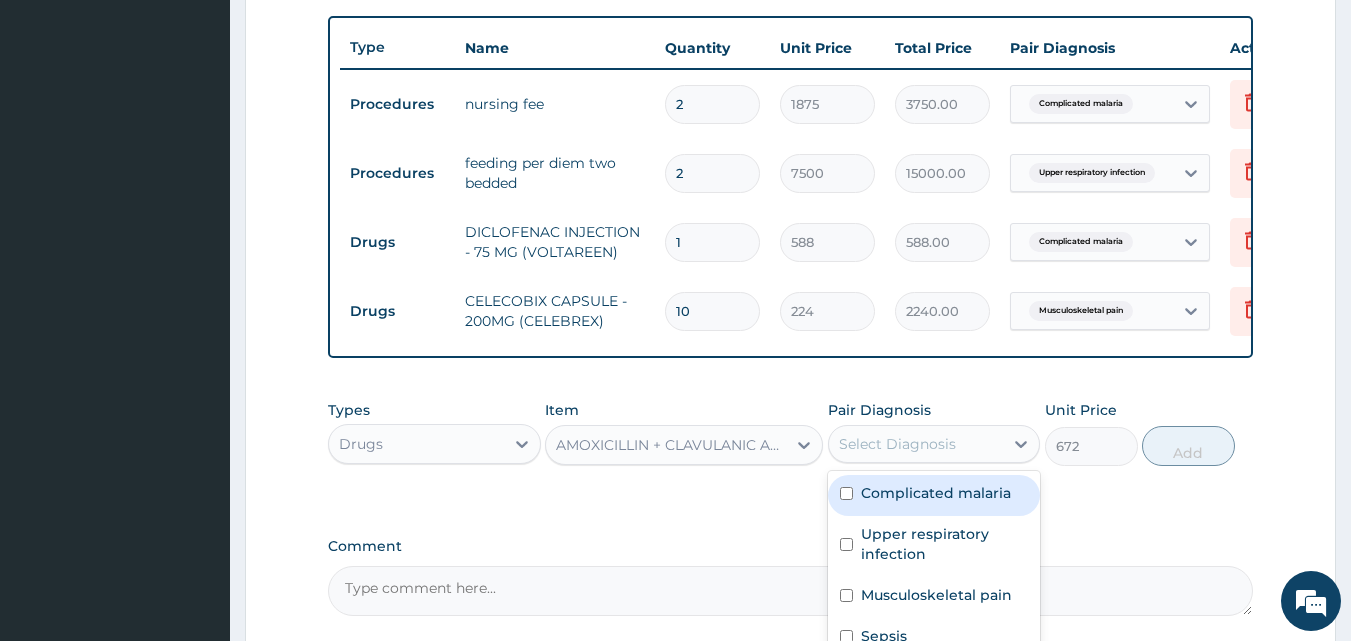 click on "Select Diagnosis" at bounding box center (916, 444) 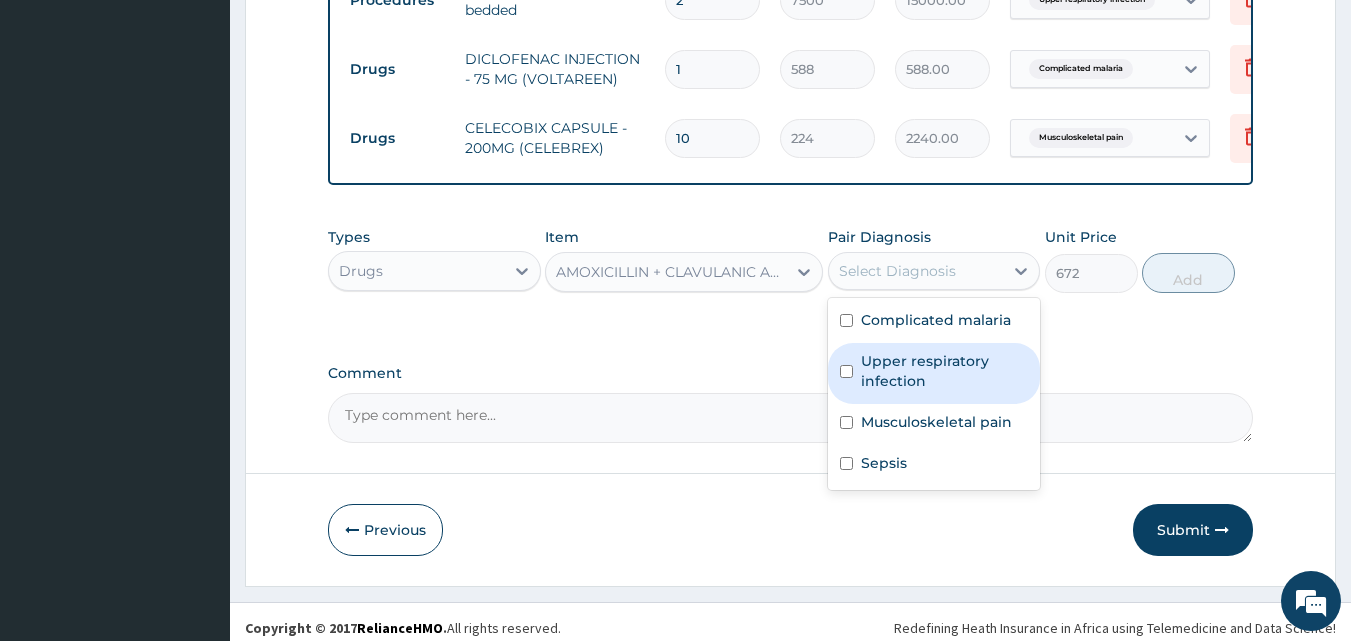 scroll, scrollTop: 928, scrollLeft: 0, axis: vertical 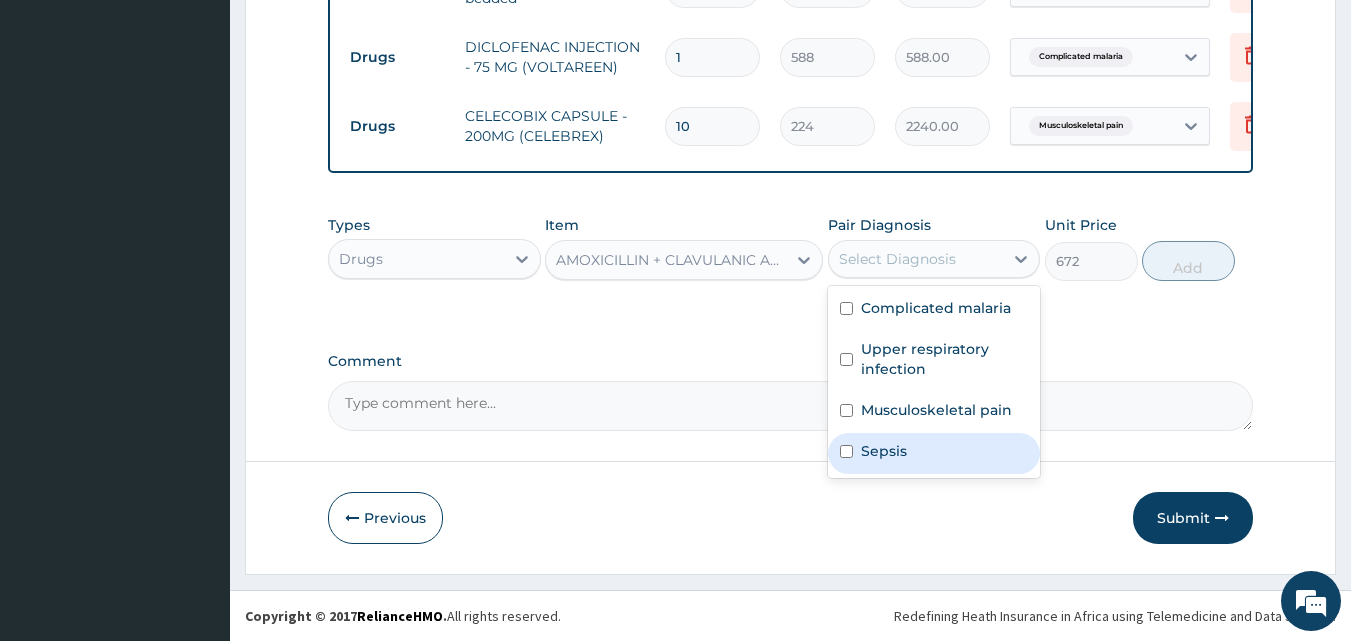 drag, startPoint x: 919, startPoint y: 453, endPoint x: 931, endPoint y: 449, distance: 12.649111 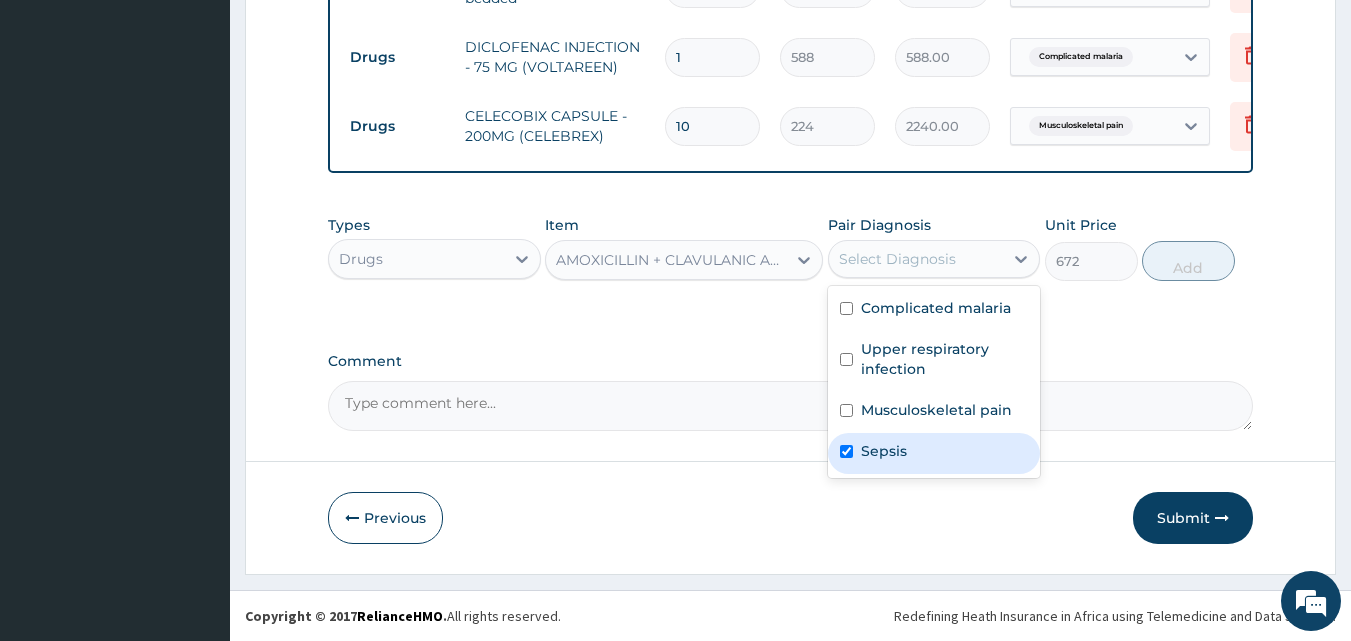 checkbox on "true" 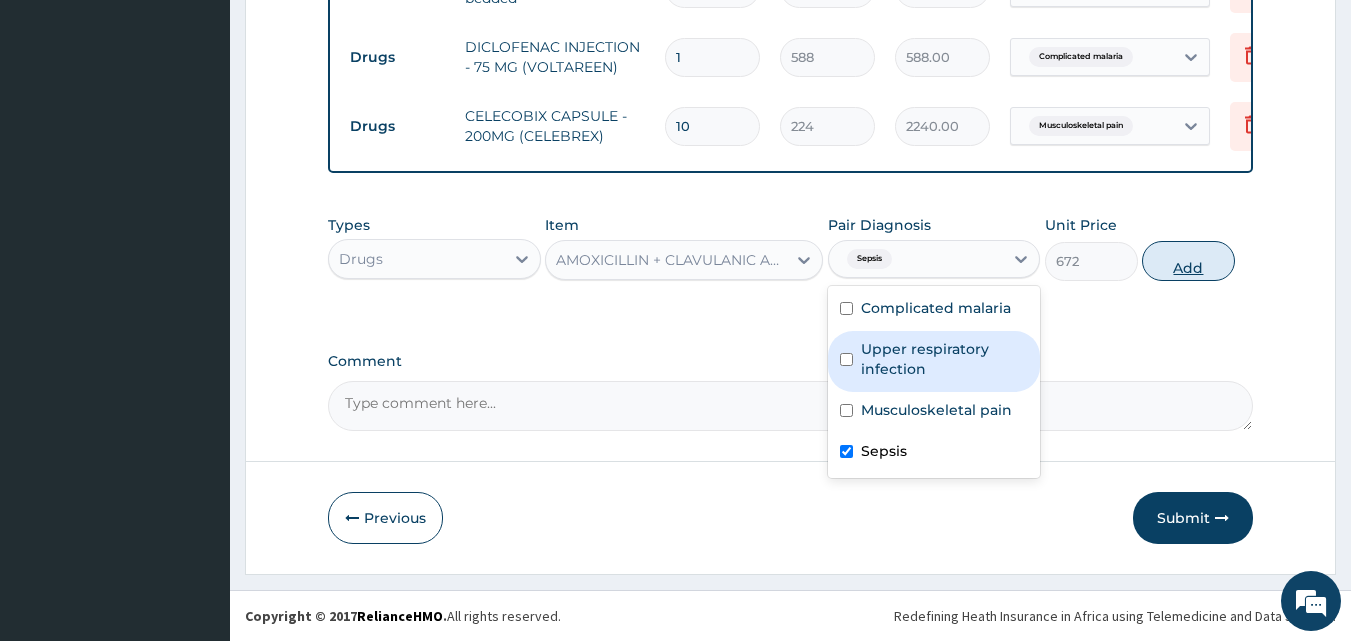 click on "Add" at bounding box center [1188, 261] 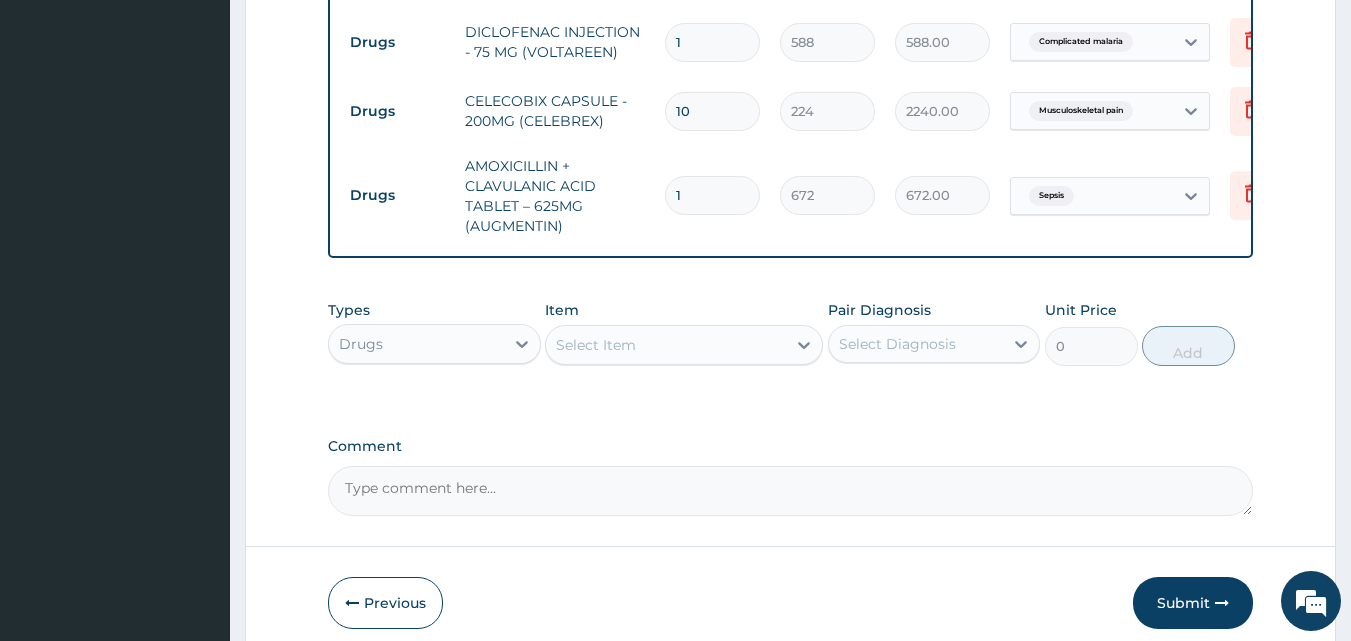 type on "14" 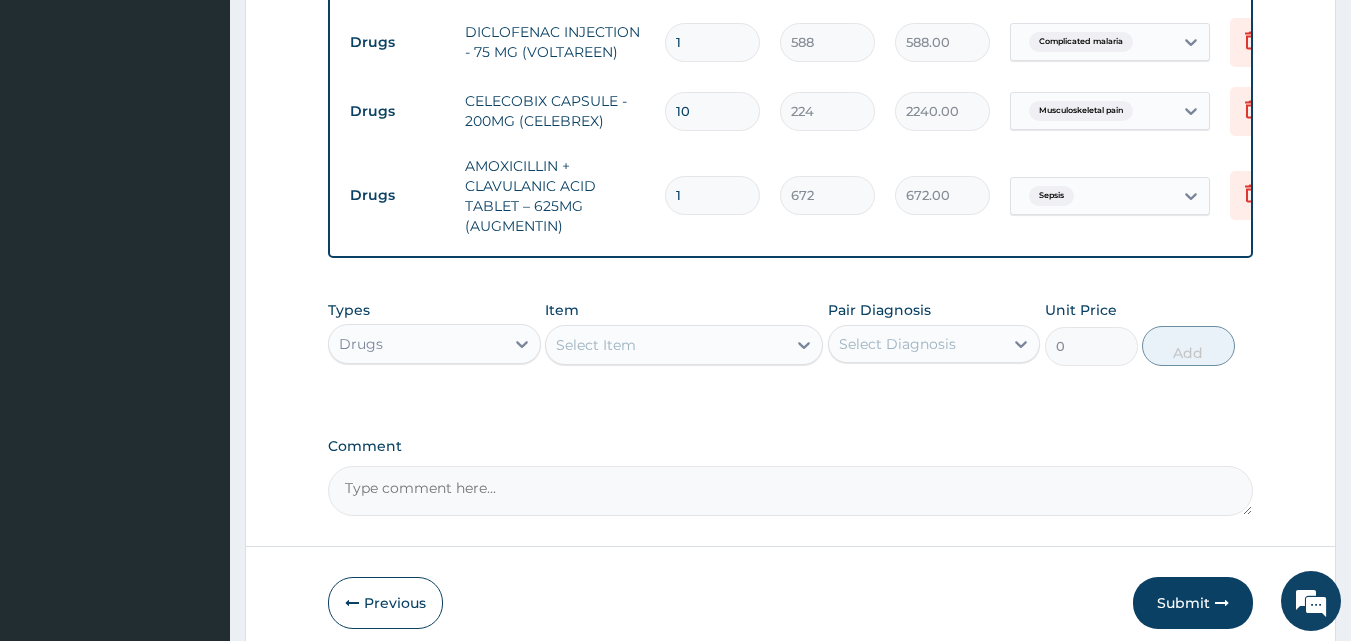 type on "9408.00" 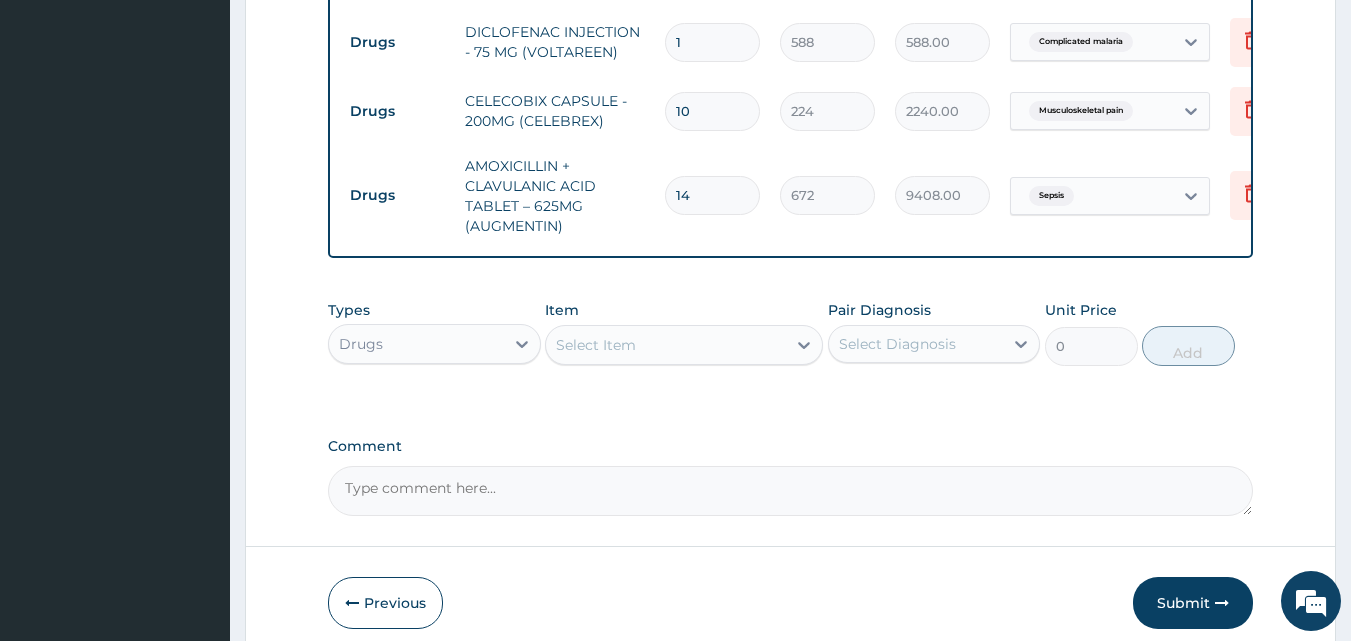 type on "14" 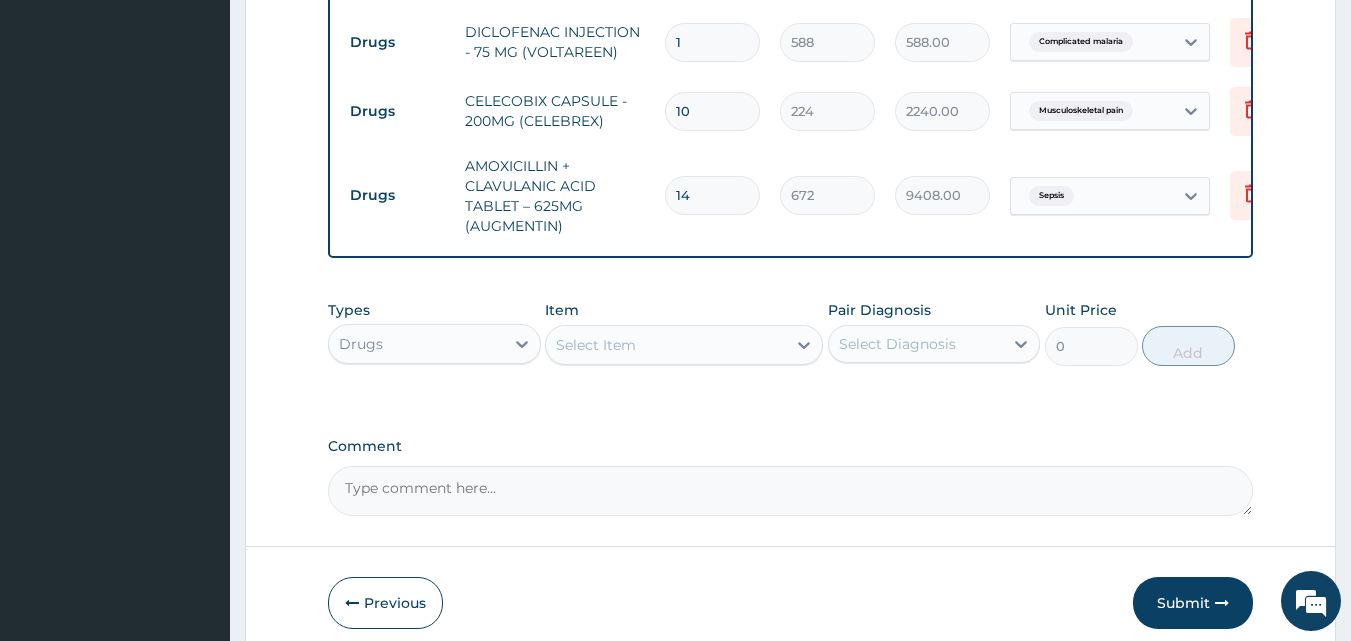 click on "Select Item" at bounding box center [596, 345] 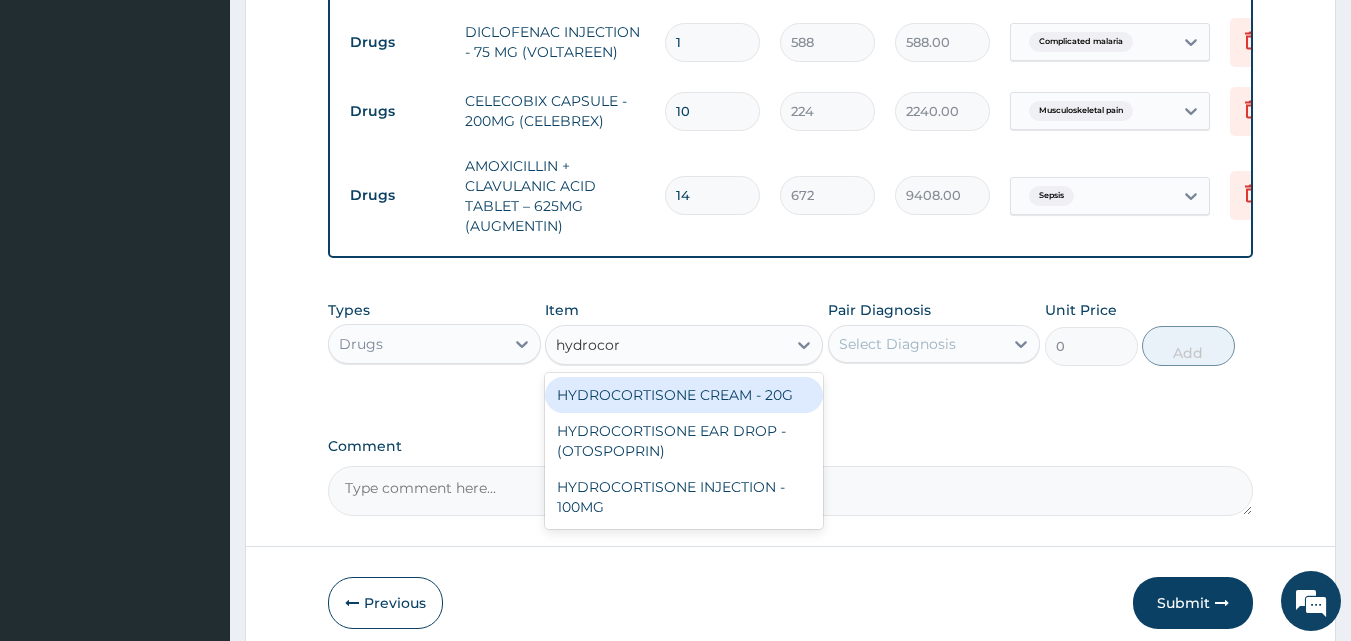 type on "hydrocort" 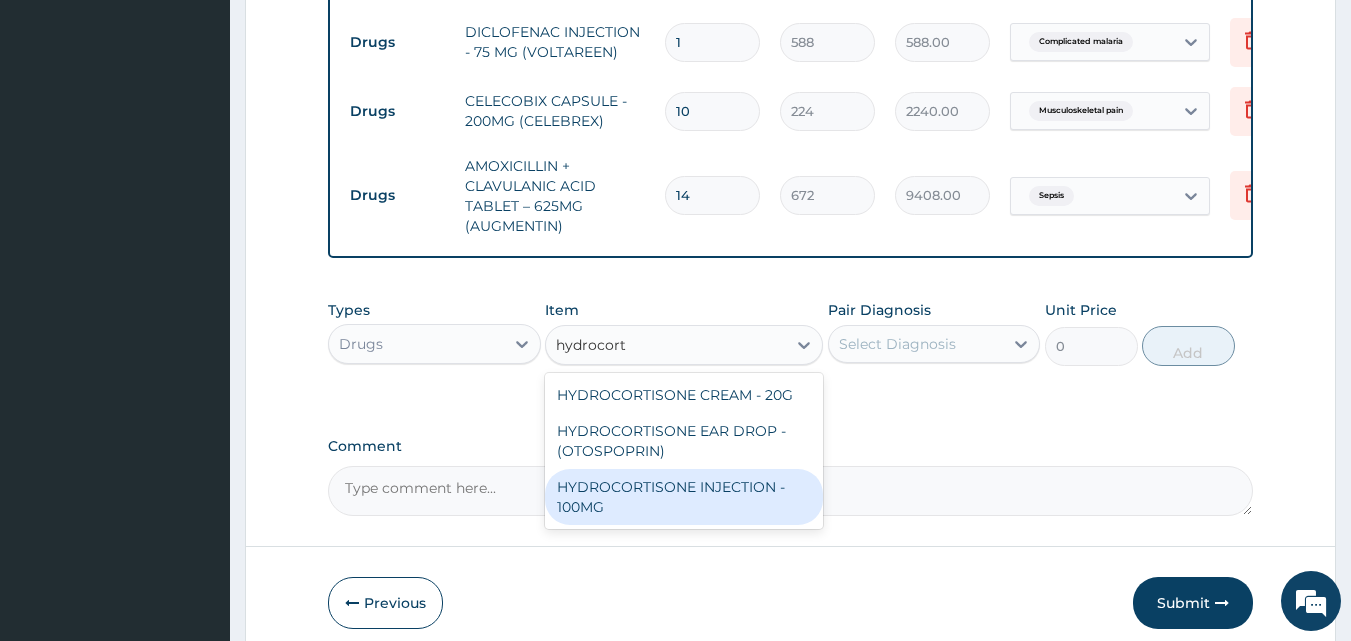 click on "HYDROCORTISONE INJECTION  - 100MG" at bounding box center (684, 497) 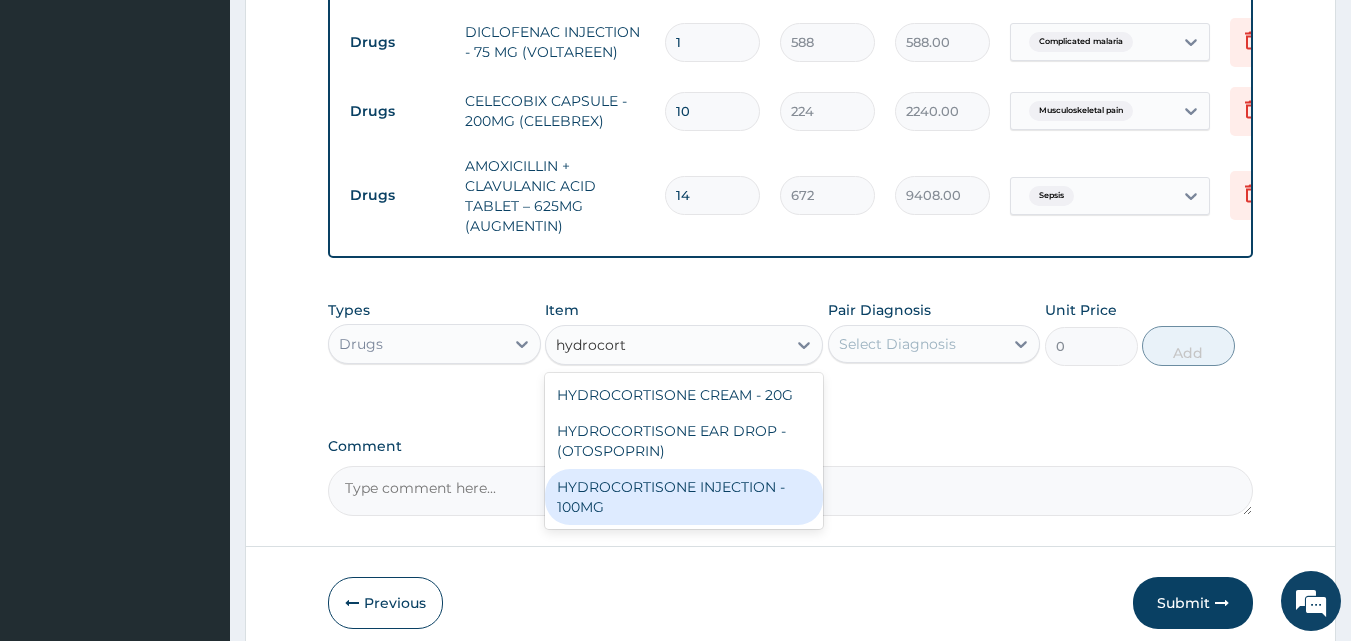 type 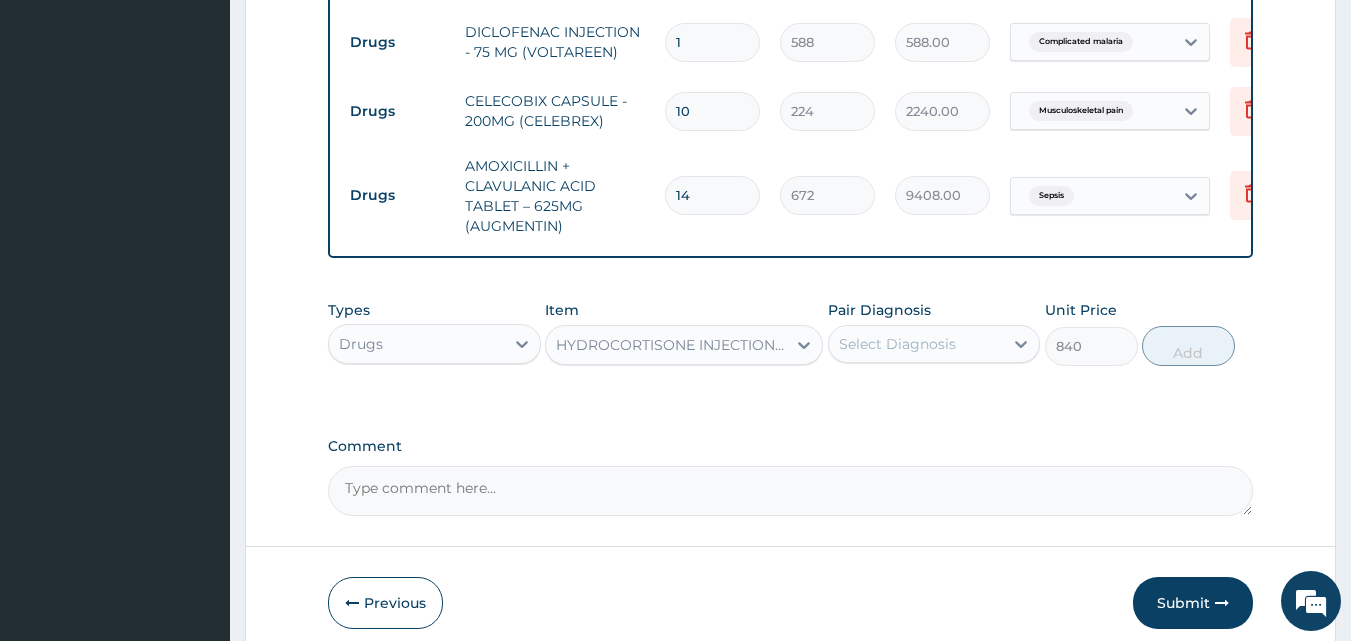 click on "Select Diagnosis" at bounding box center [897, 344] 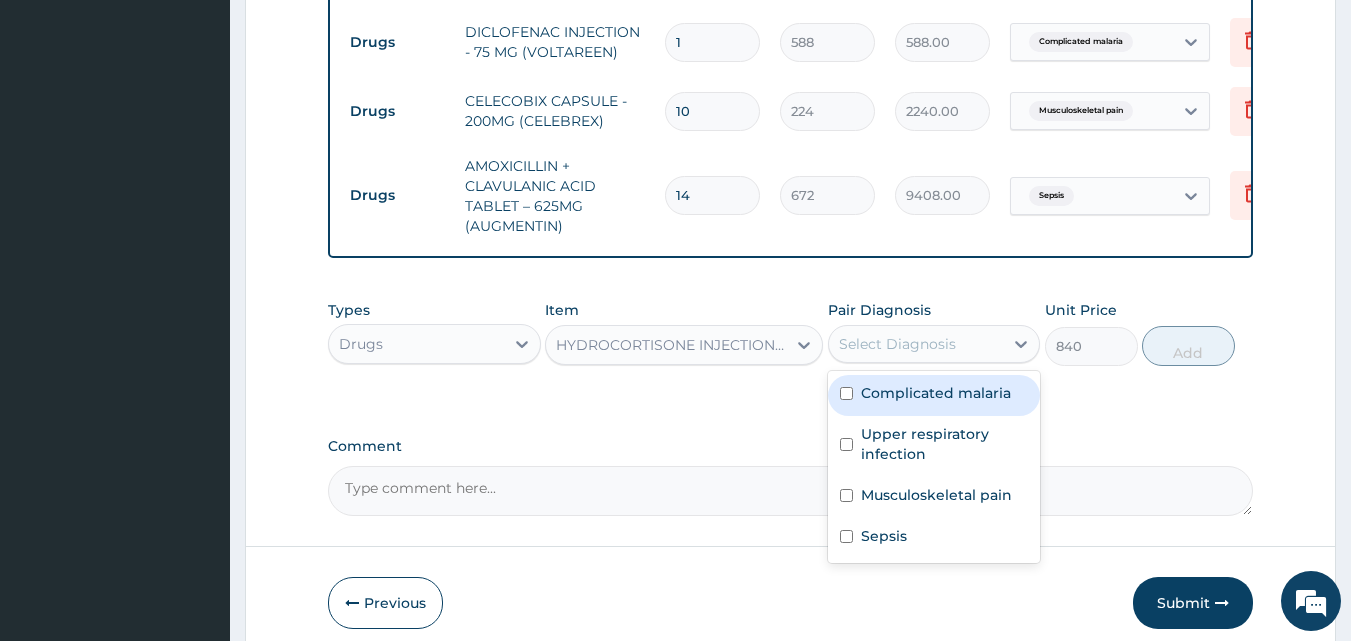 click on "Complicated malaria" at bounding box center [936, 393] 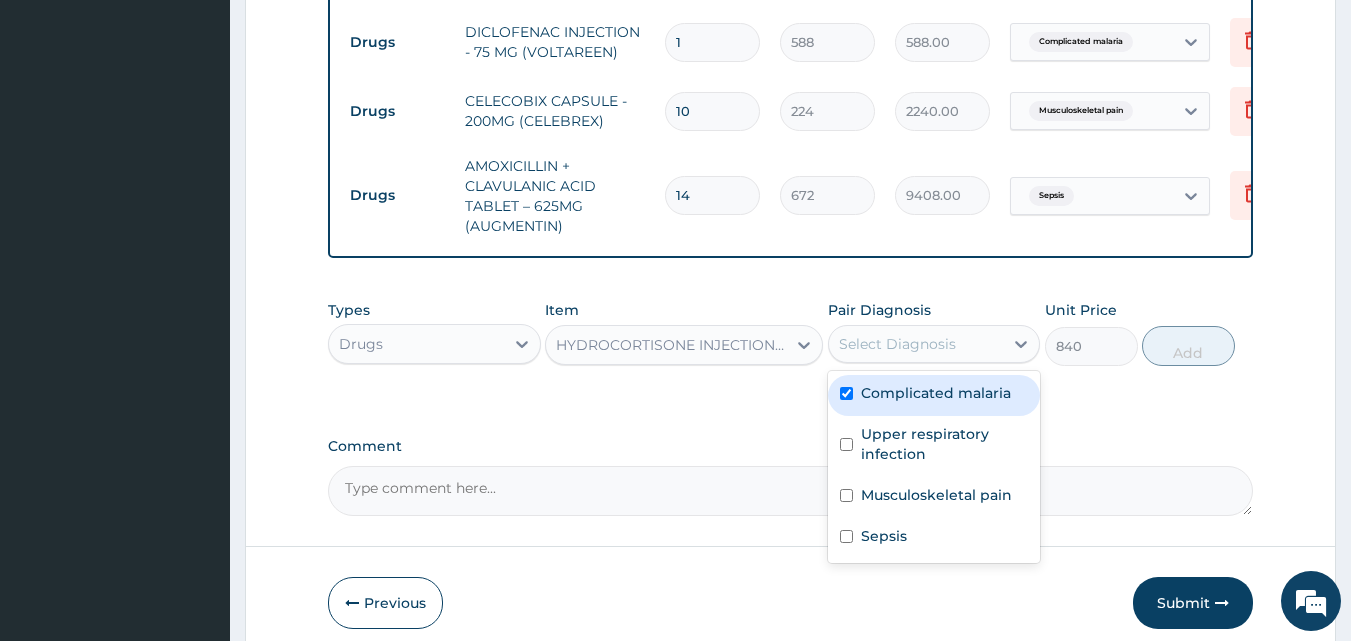 checkbox on "true" 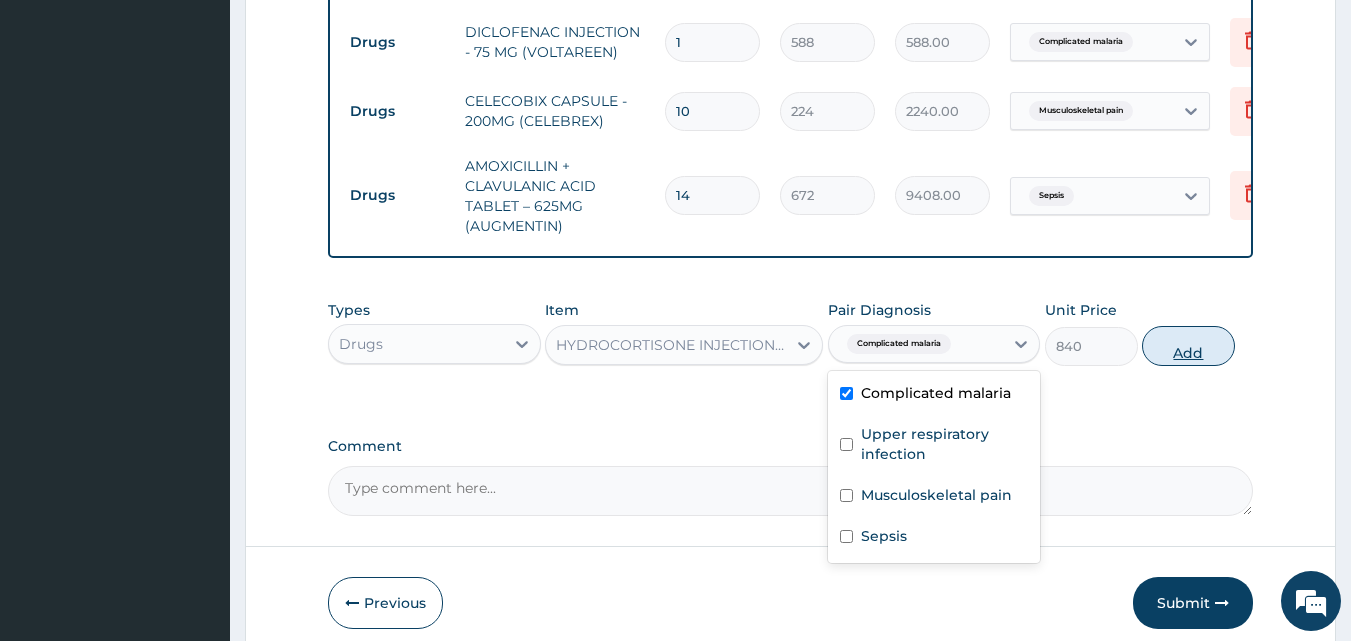 drag, startPoint x: 1186, startPoint y: 346, endPoint x: 1149, endPoint y: 393, distance: 59.816387 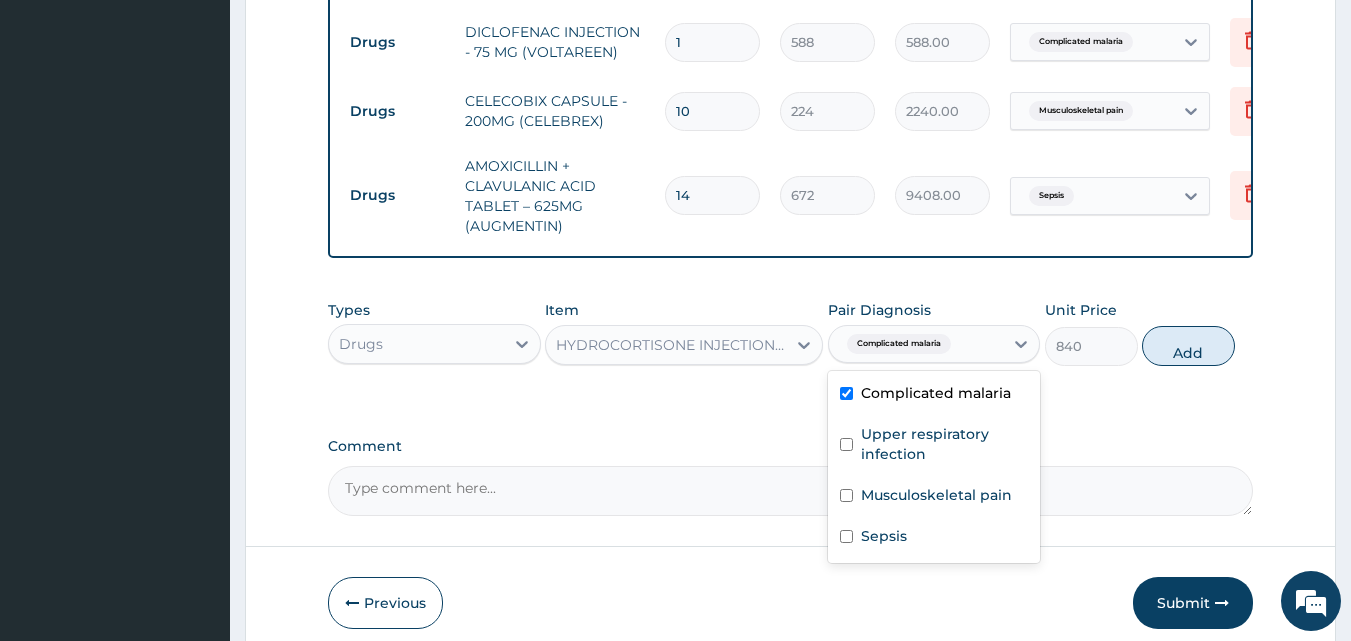 click on "Add" at bounding box center (1188, 346) 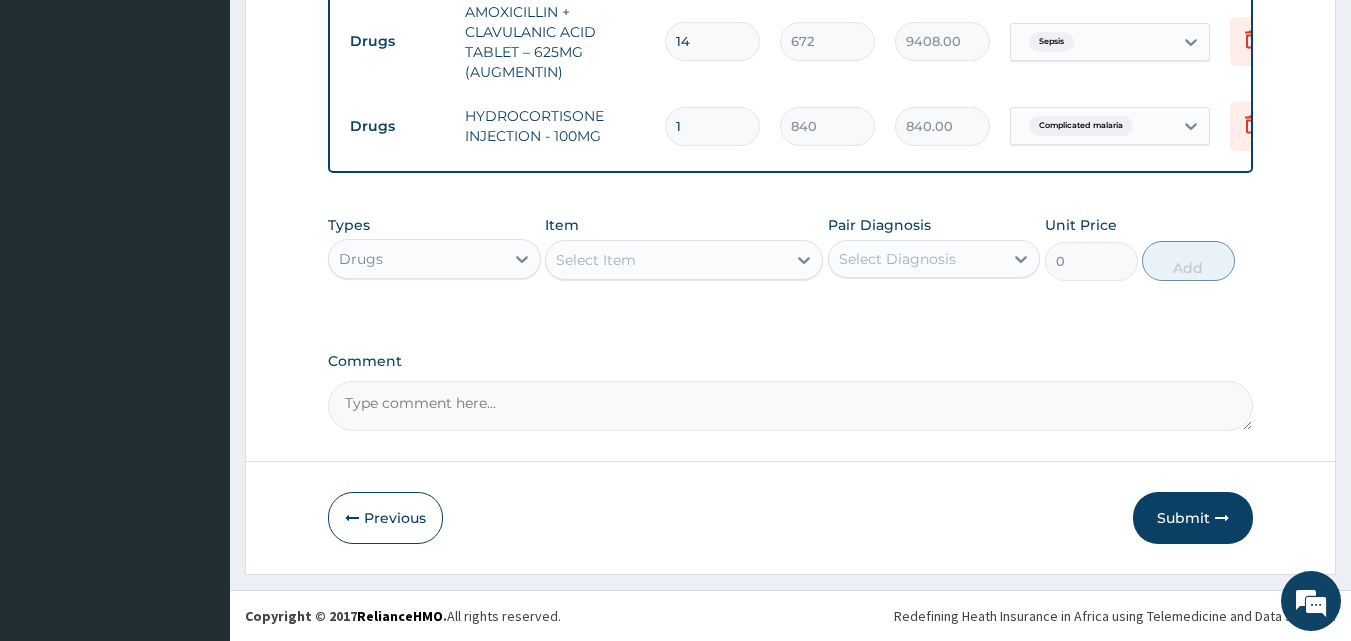 scroll, scrollTop: 1097, scrollLeft: 0, axis: vertical 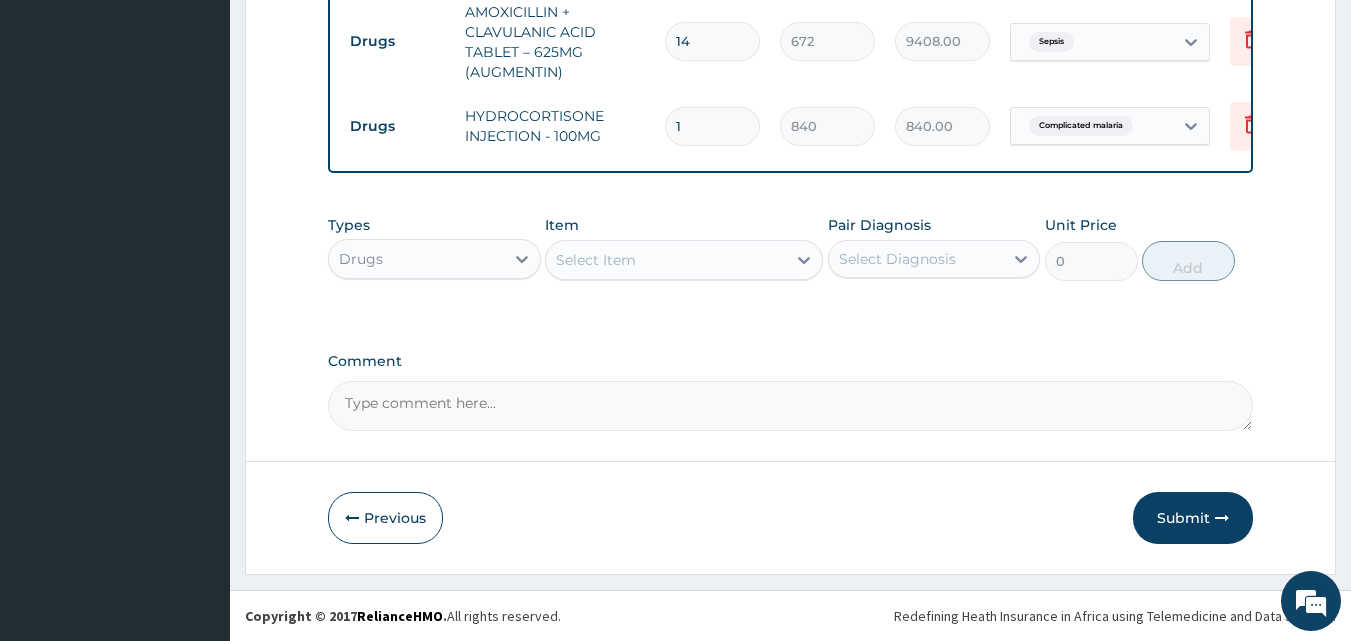 click on "Select Item" at bounding box center (596, 260) 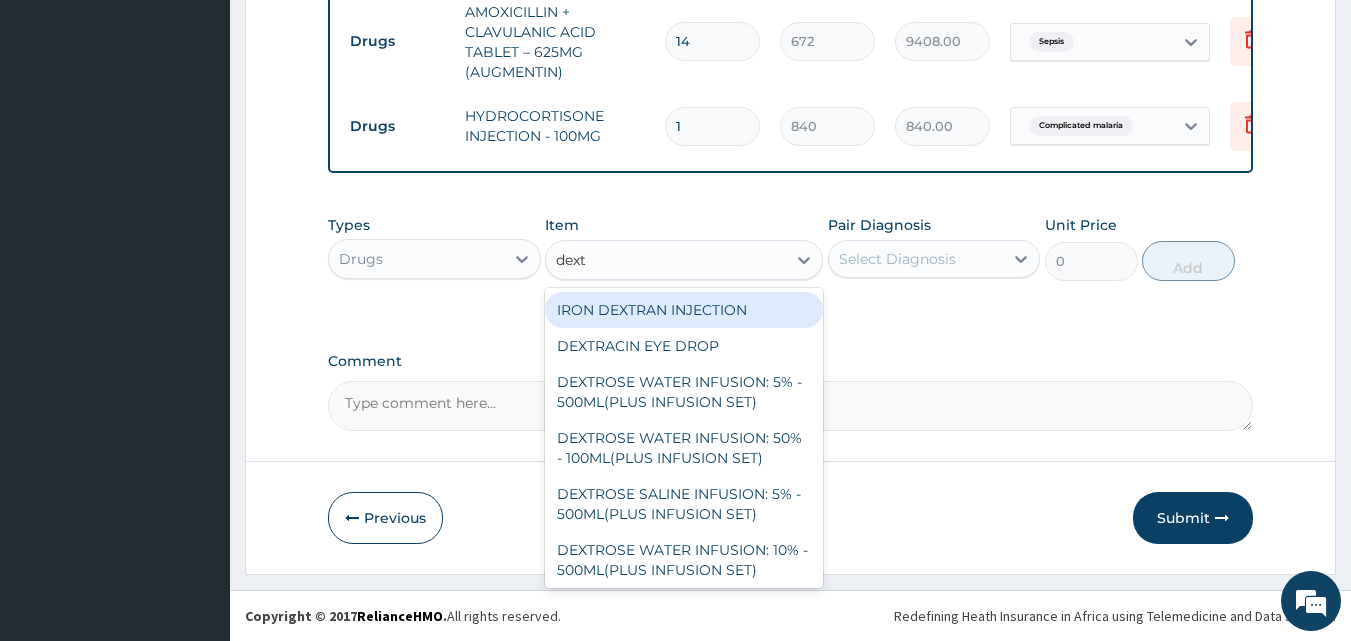 type on "dextr" 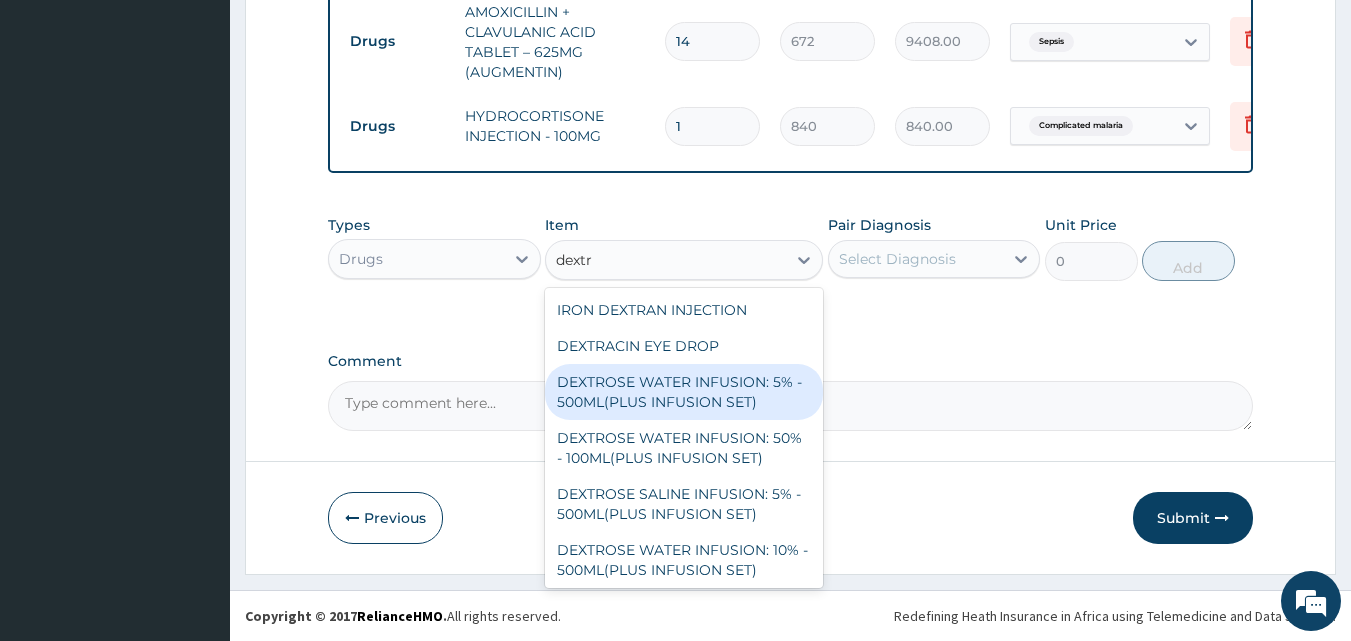 drag, startPoint x: 747, startPoint y: 395, endPoint x: 797, endPoint y: 318, distance: 91.809586 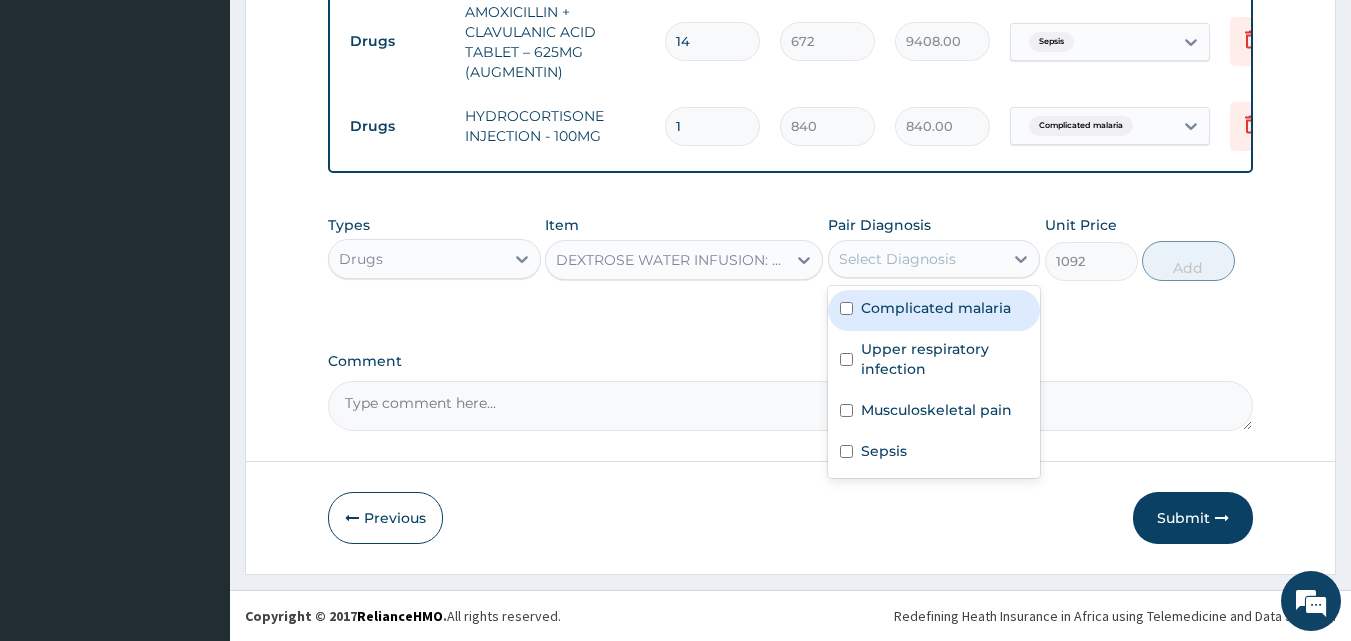 click on "Select Diagnosis" at bounding box center [897, 259] 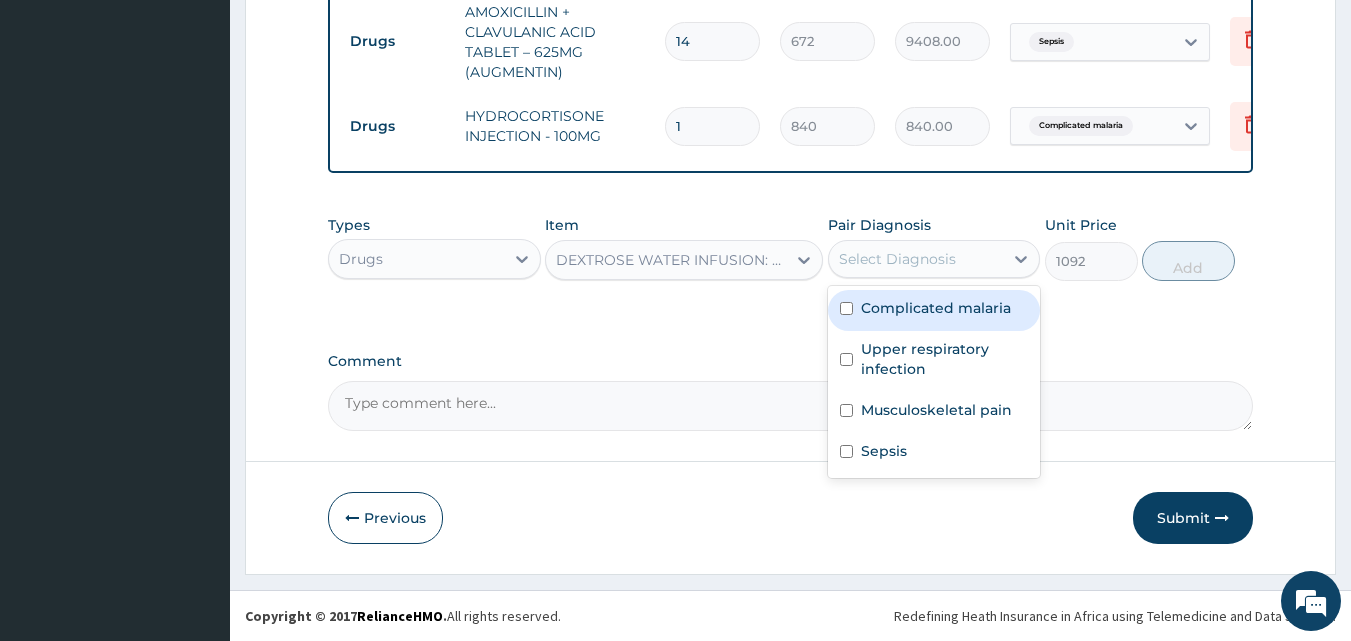 drag, startPoint x: 975, startPoint y: 308, endPoint x: 1128, endPoint y: 285, distance: 154.7191 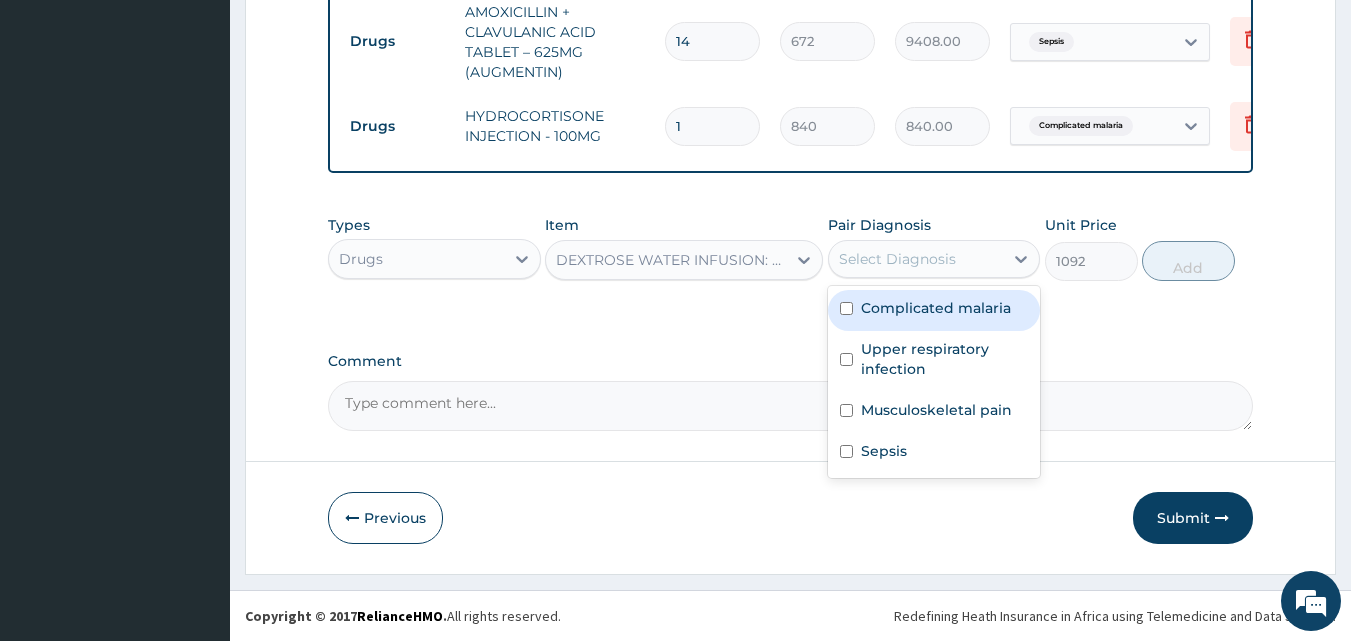 click on "Complicated malaria" at bounding box center [936, 308] 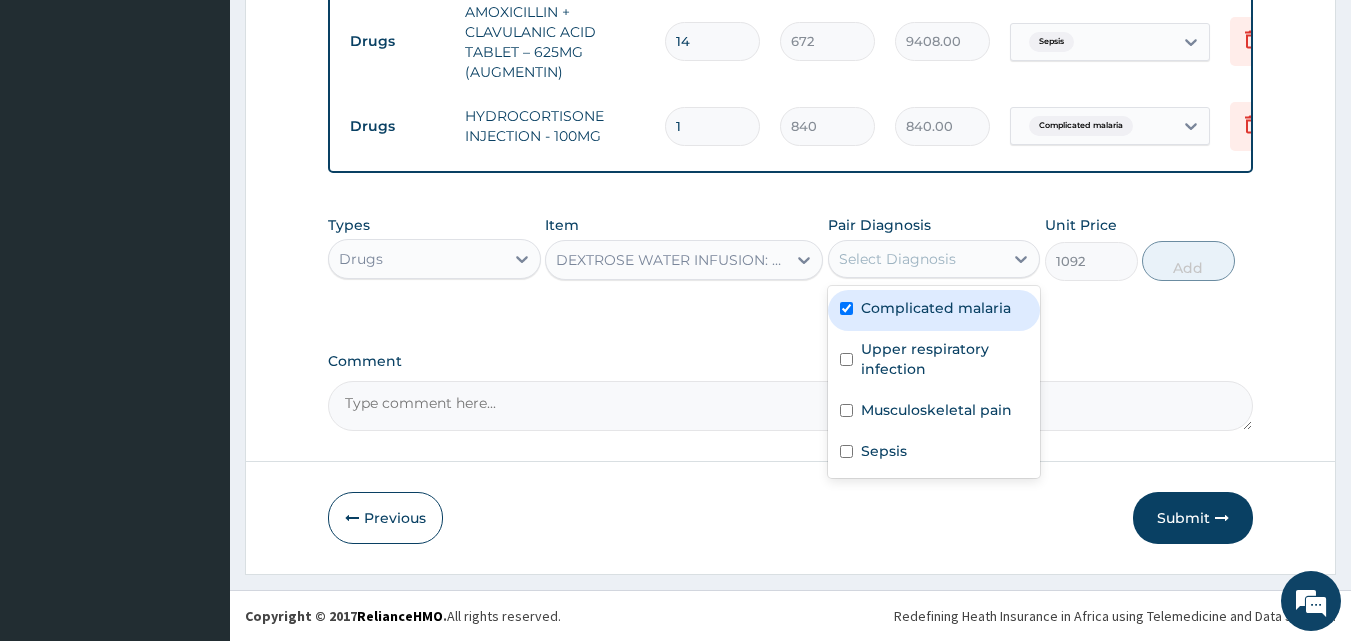 checkbox on "true" 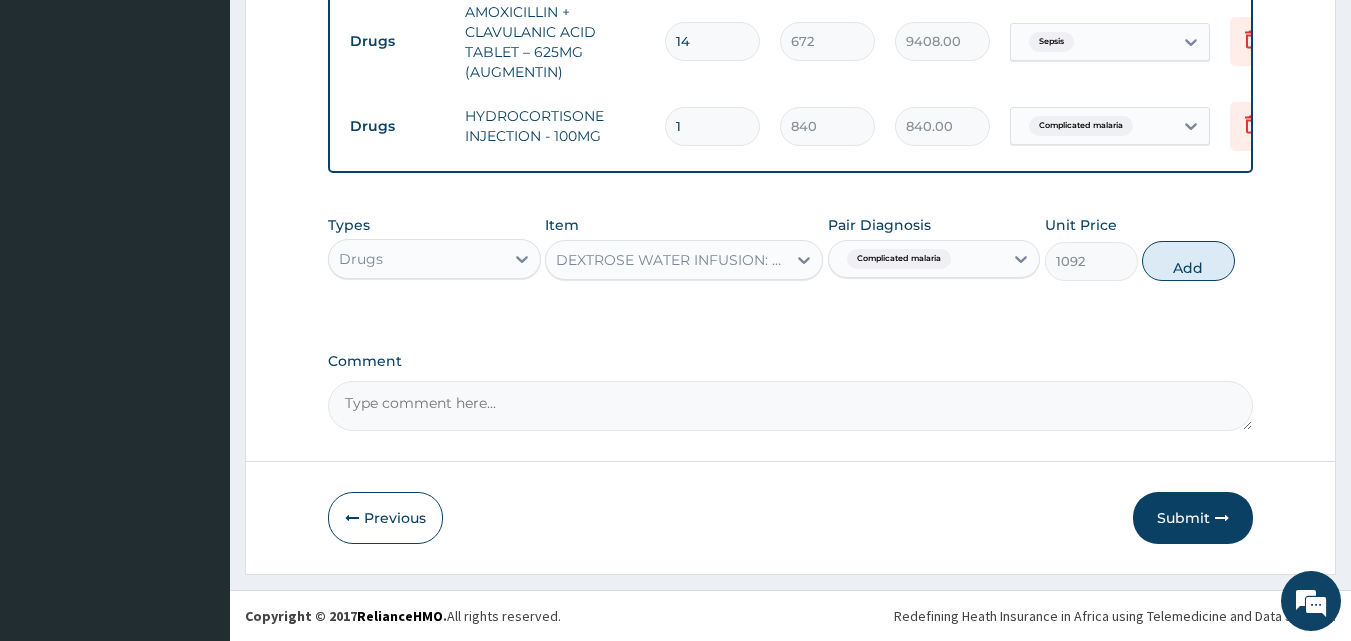 click on "Types Drugs Item DEXTROSE WATER  INFUSION: 5% - 500ML(PLUS INFUSION SET) Pair Diagnosis Complicated malaria Unit Price 1092 Add" at bounding box center [791, 248] 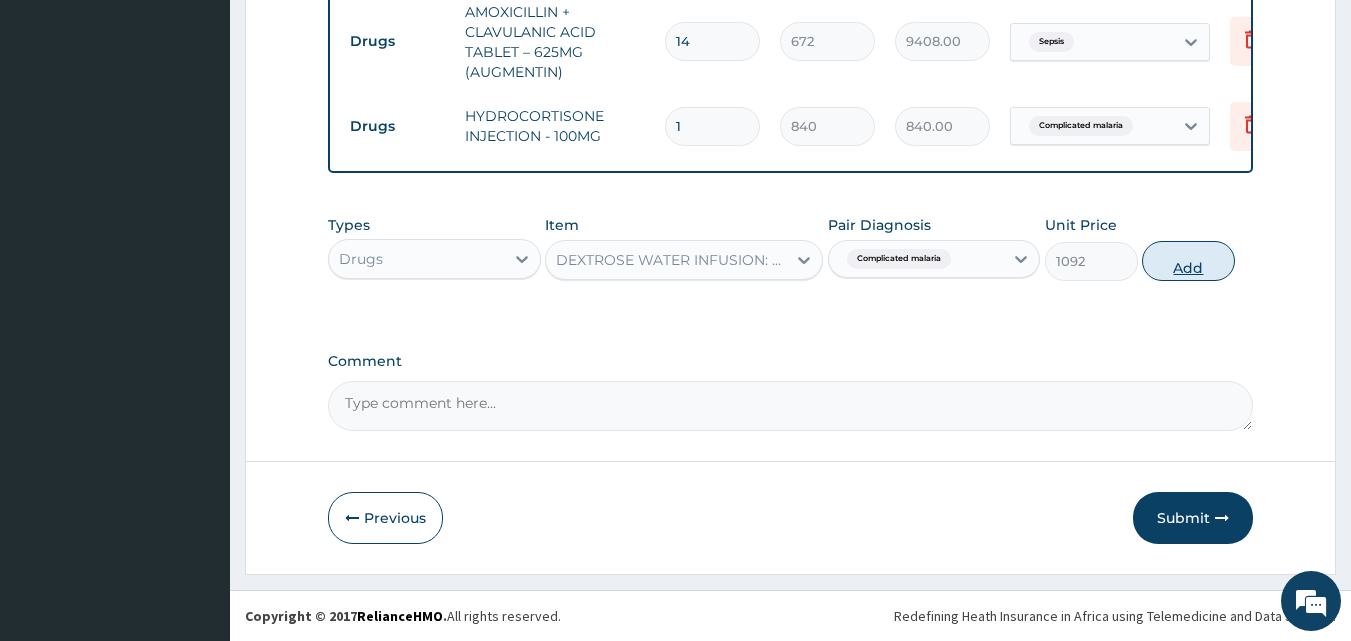 click on "Add" at bounding box center (1188, 261) 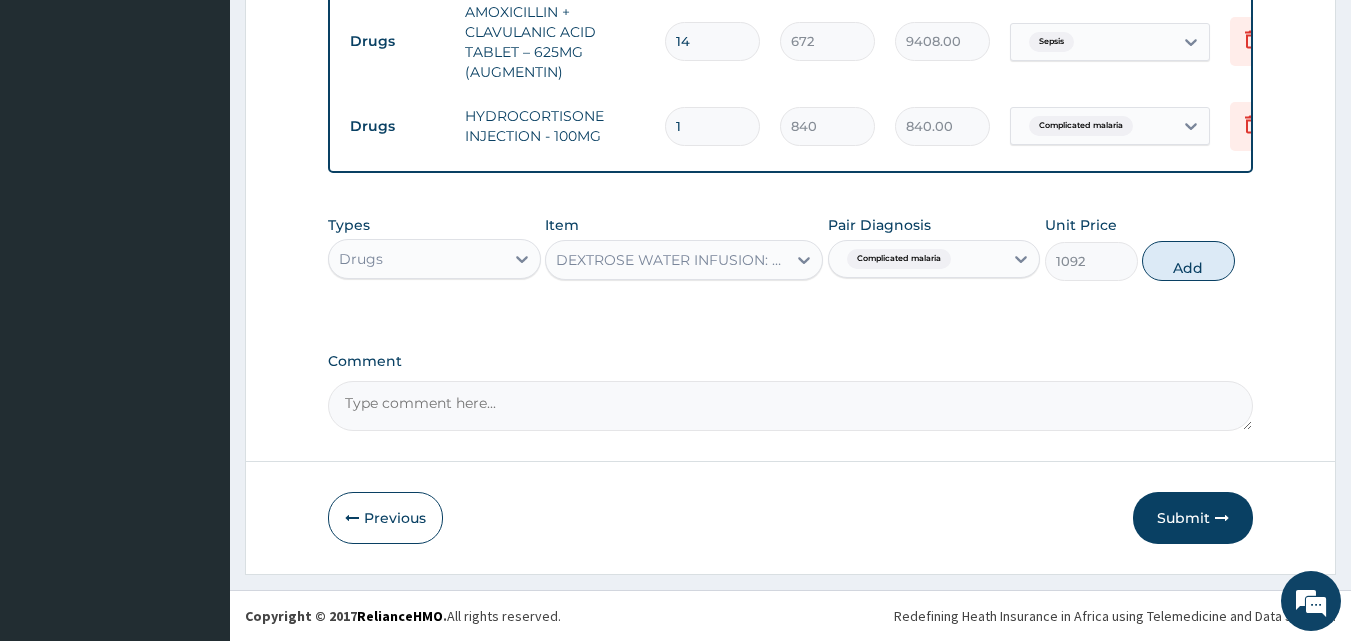 type on "0" 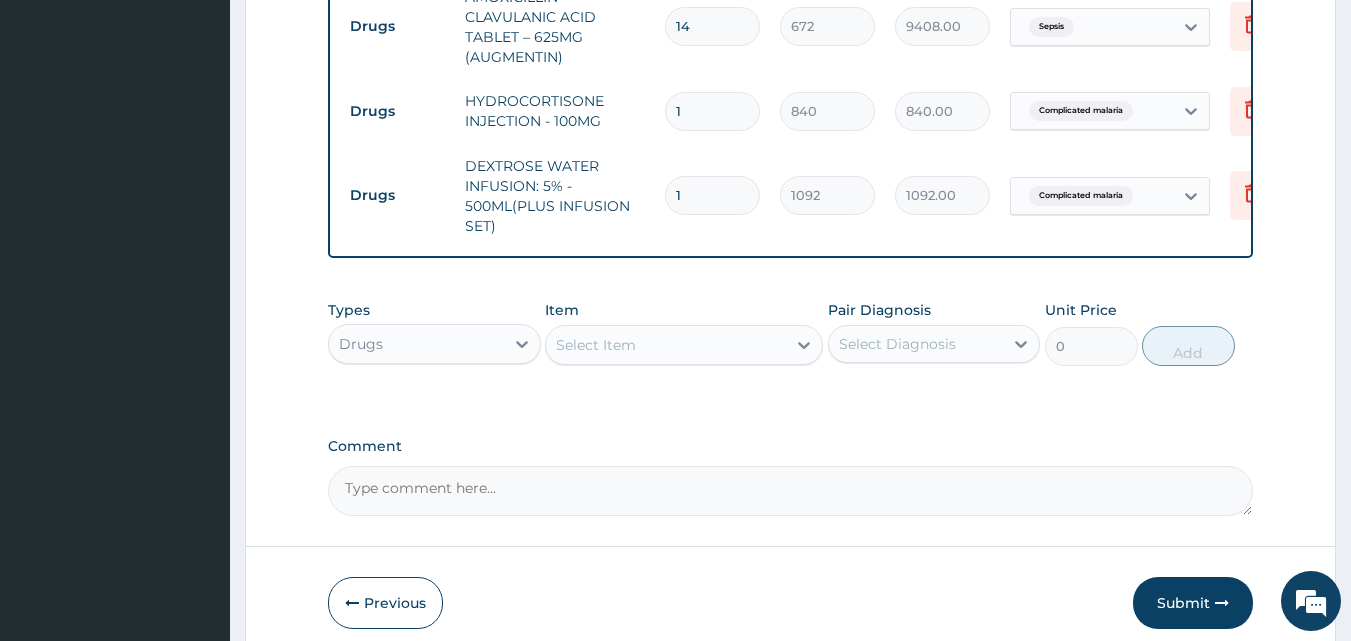 drag, startPoint x: 723, startPoint y: 188, endPoint x: 590, endPoint y: 196, distance: 133.24039 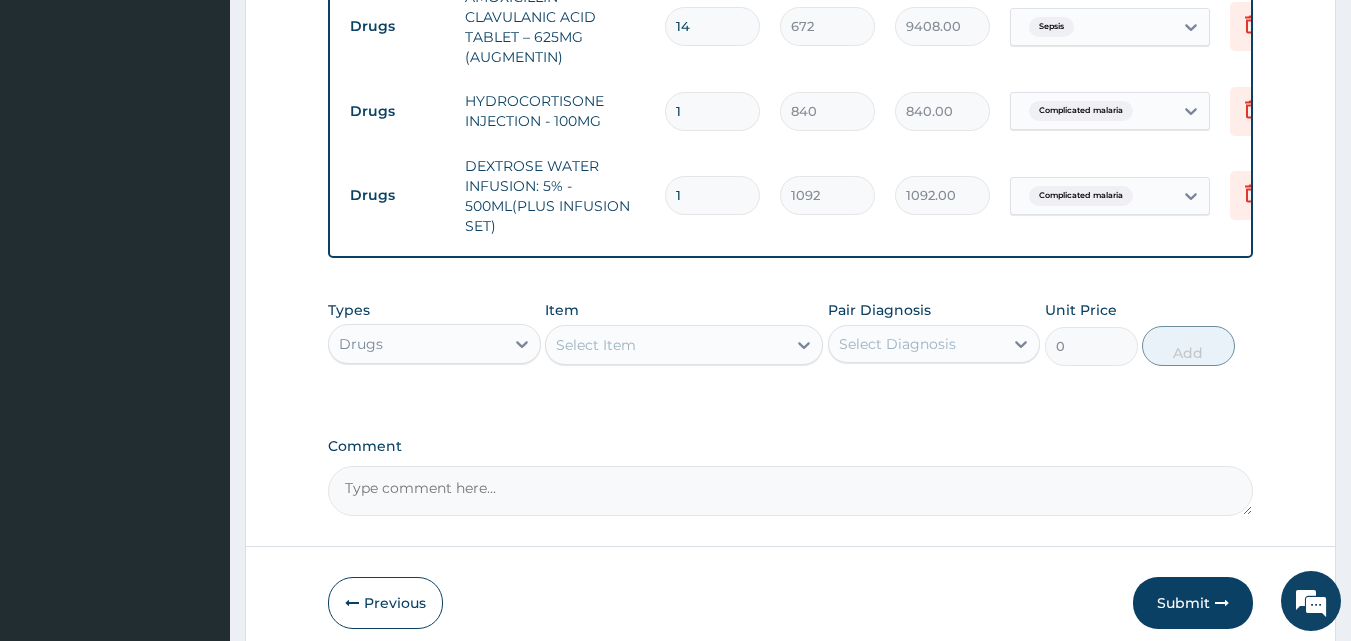 click on "Drugs DEXTROSE WATER  INFUSION: 5% - 500ML(PLUS INFUSION SET) 1 1092 1092.00 Complicated malaria Delete" at bounding box center (830, 196) 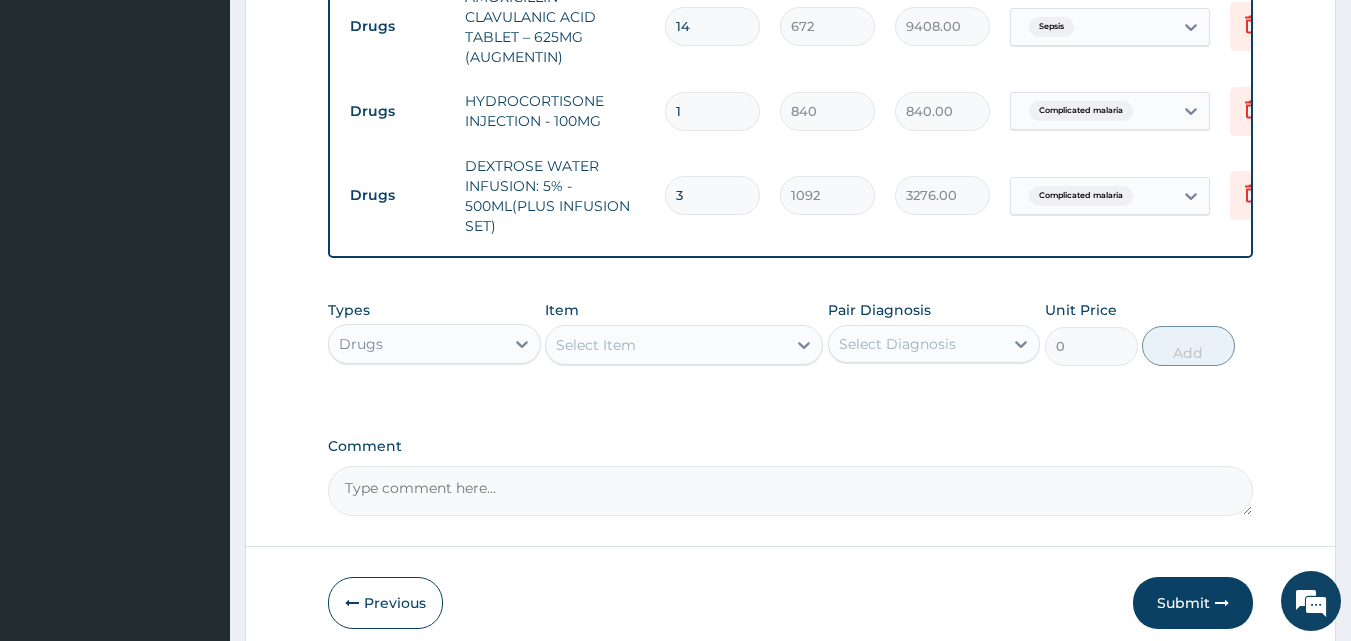 type on "3" 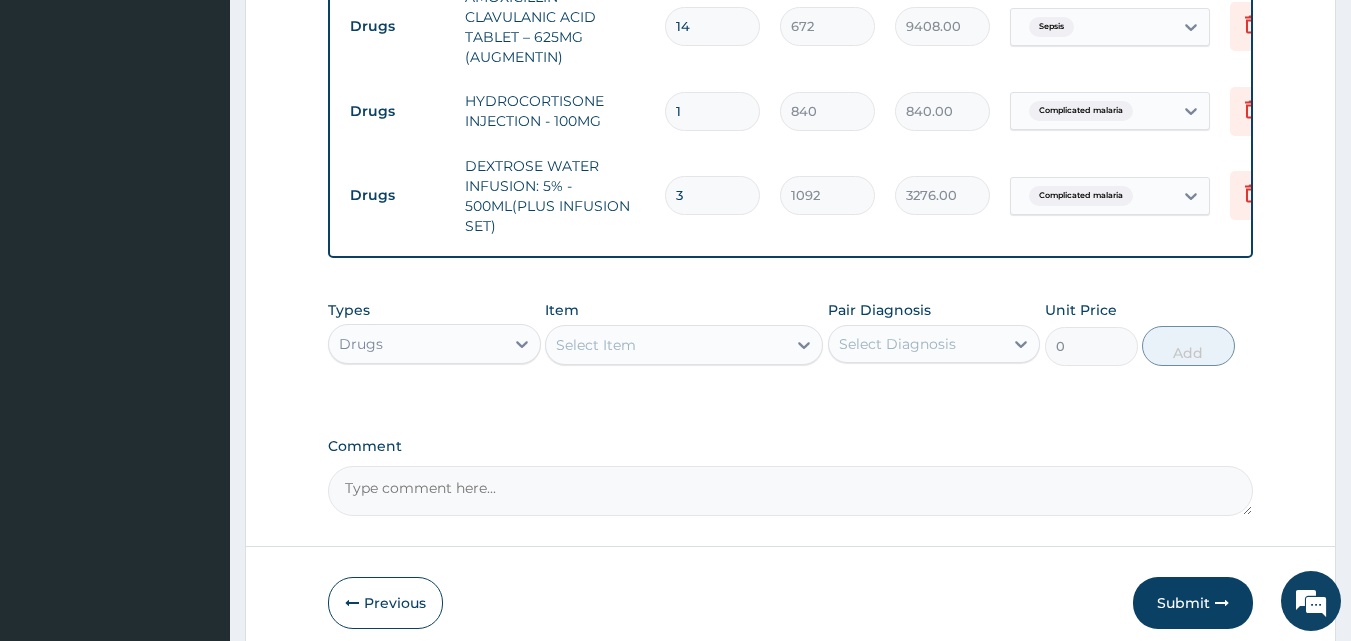 click on "Select Item" at bounding box center [666, 345] 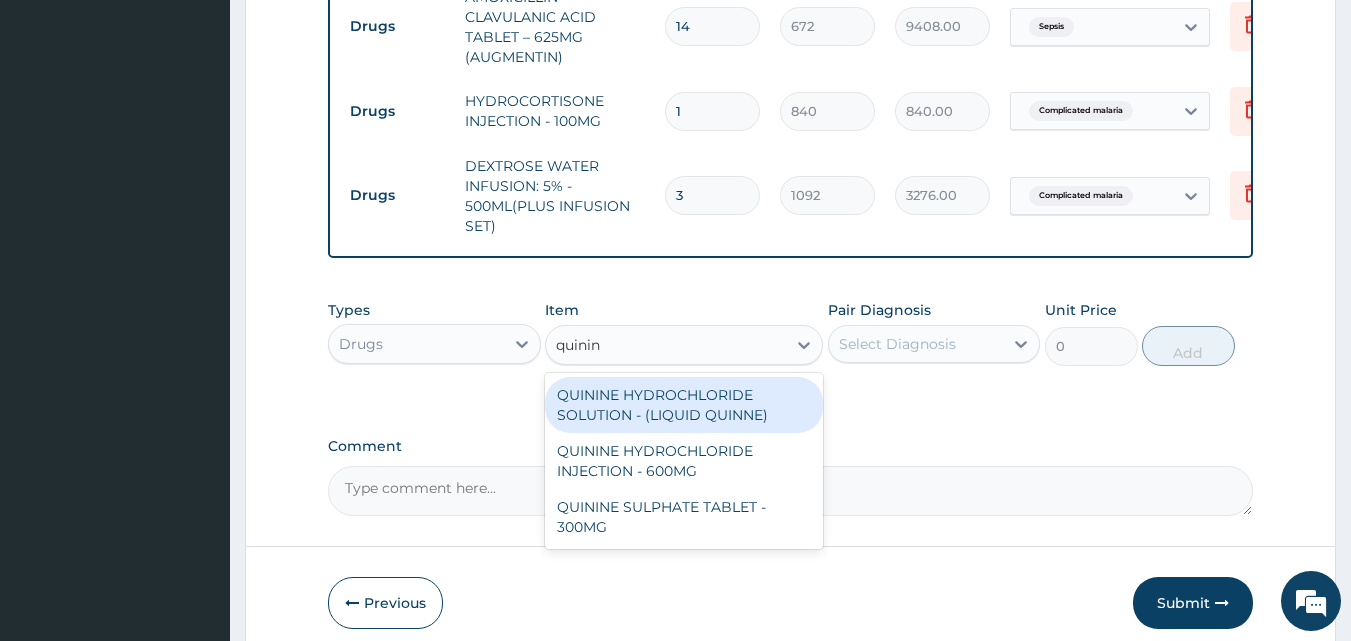 type on "quinine" 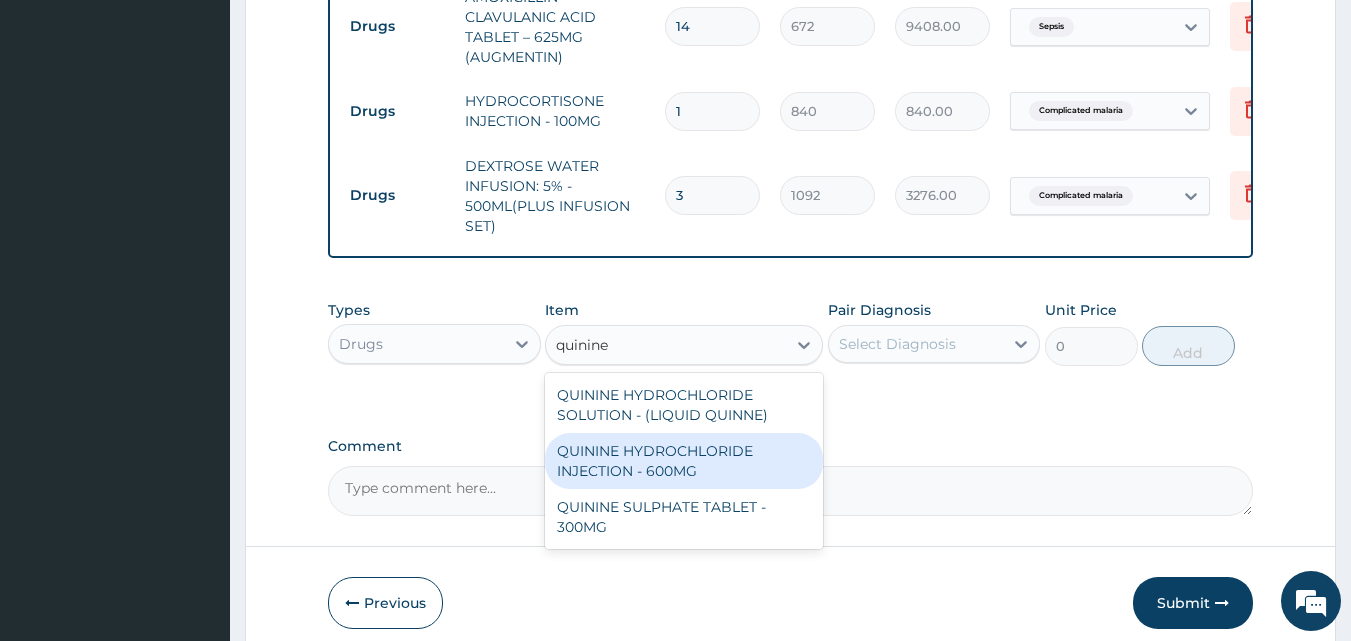 drag, startPoint x: 641, startPoint y: 473, endPoint x: 713, endPoint y: 448, distance: 76.2168 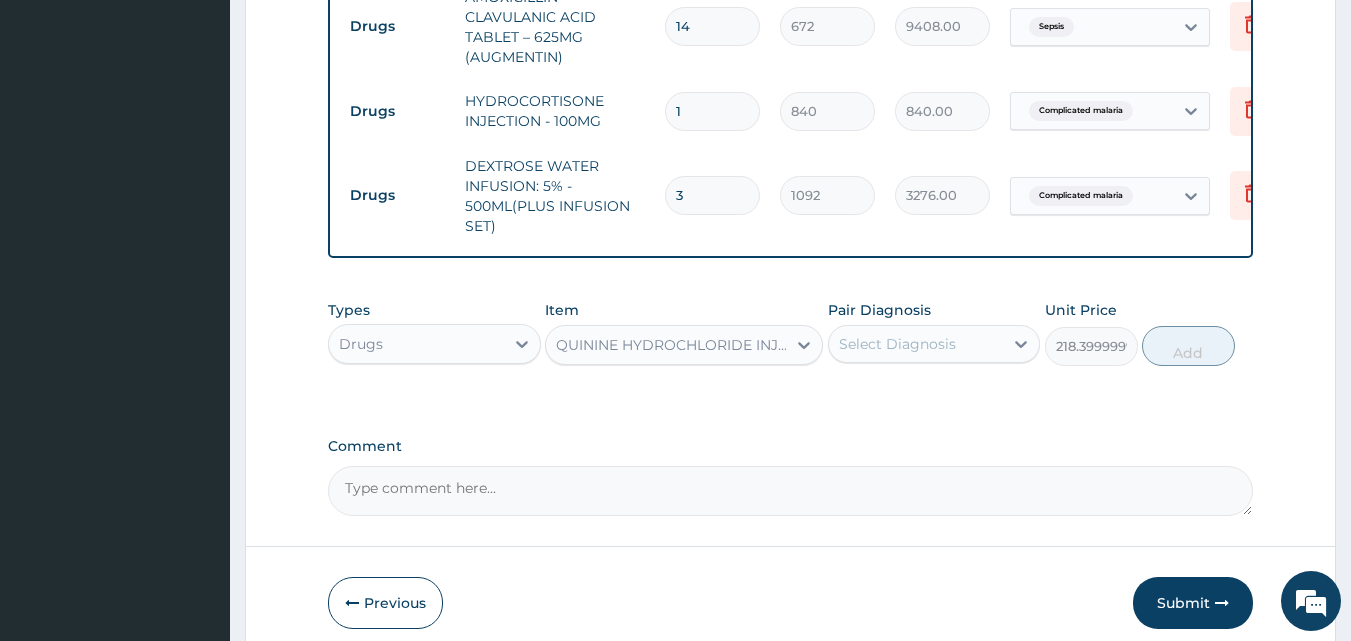 click on "Select Diagnosis" at bounding box center [897, 344] 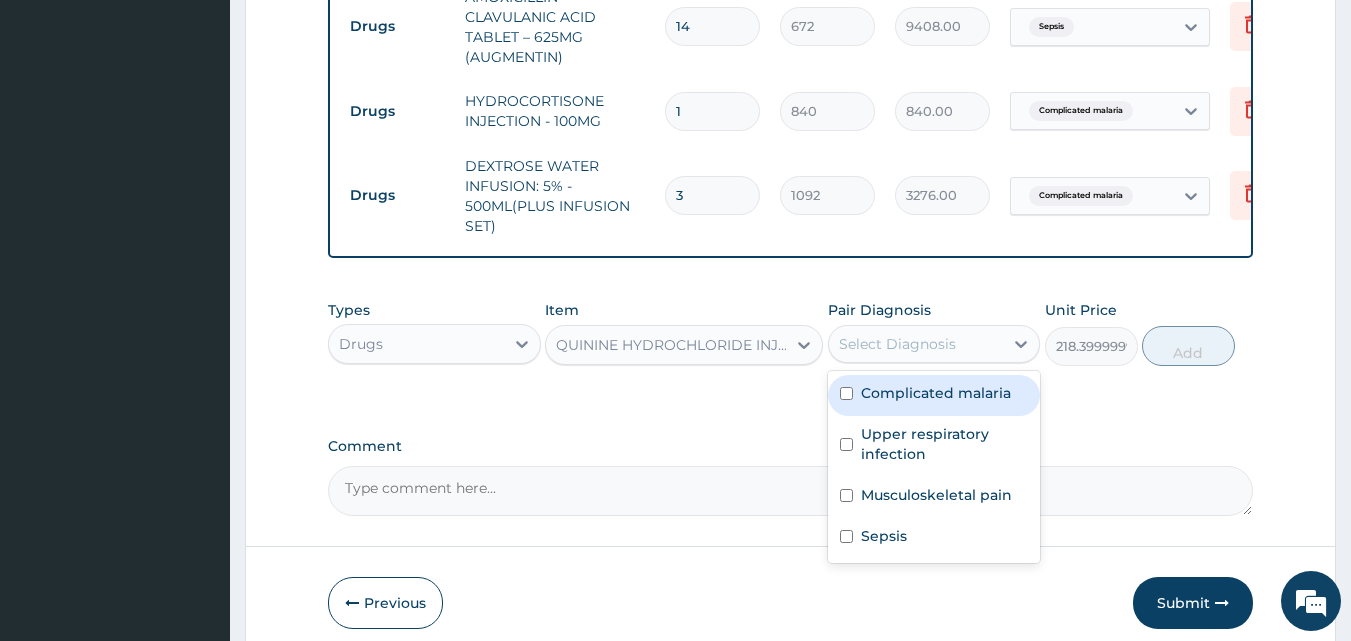 drag, startPoint x: 971, startPoint y: 402, endPoint x: 1110, endPoint y: 360, distance: 145.20676 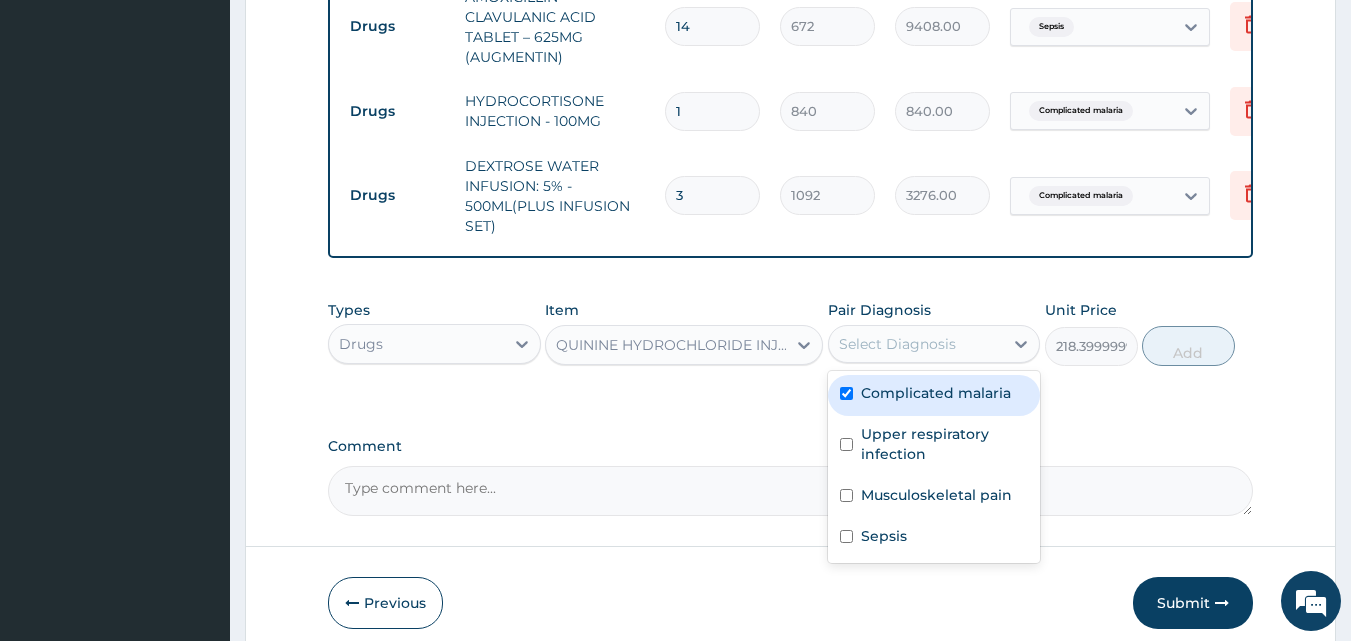 checkbox on "true" 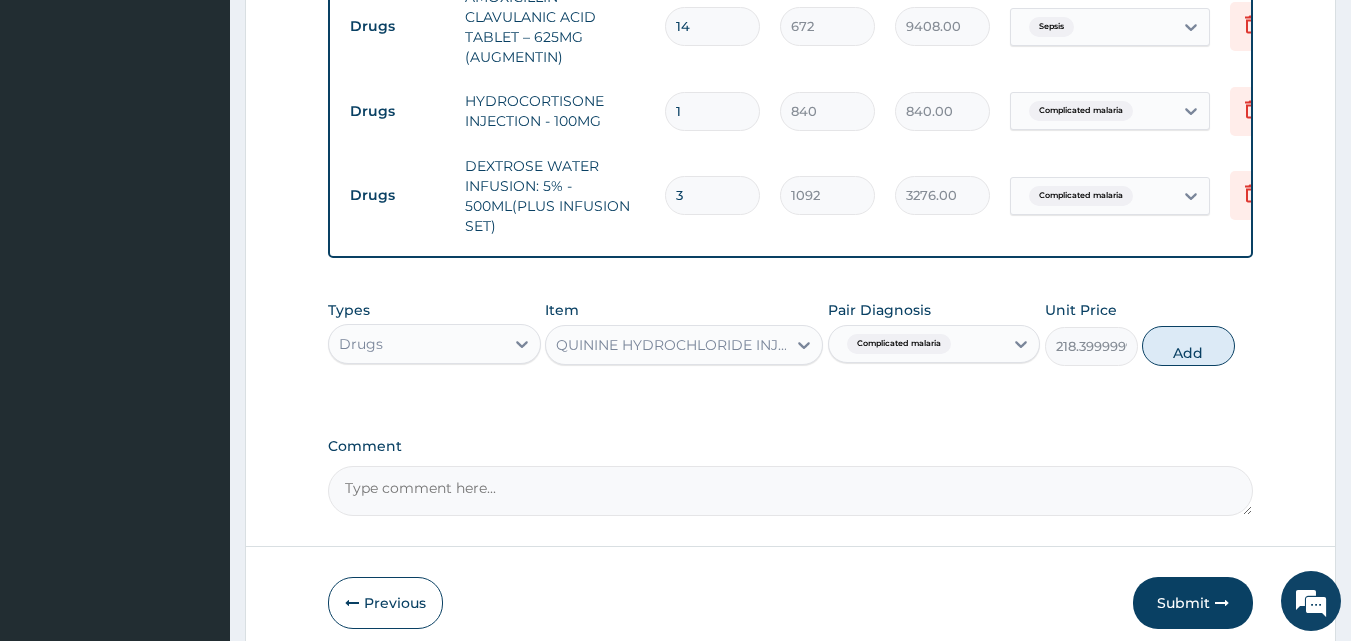 drag, startPoint x: 1193, startPoint y: 353, endPoint x: 960, endPoint y: 338, distance: 233.48233 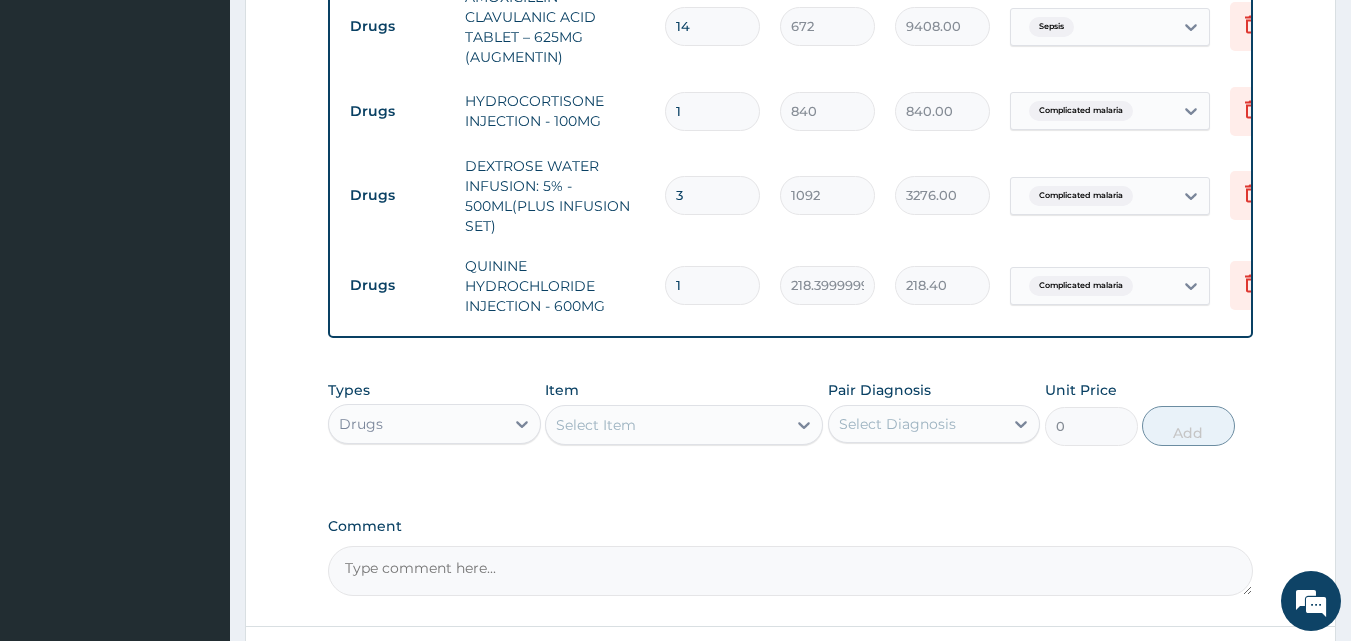 drag, startPoint x: 695, startPoint y: 285, endPoint x: 646, endPoint y: 289, distance: 49.162994 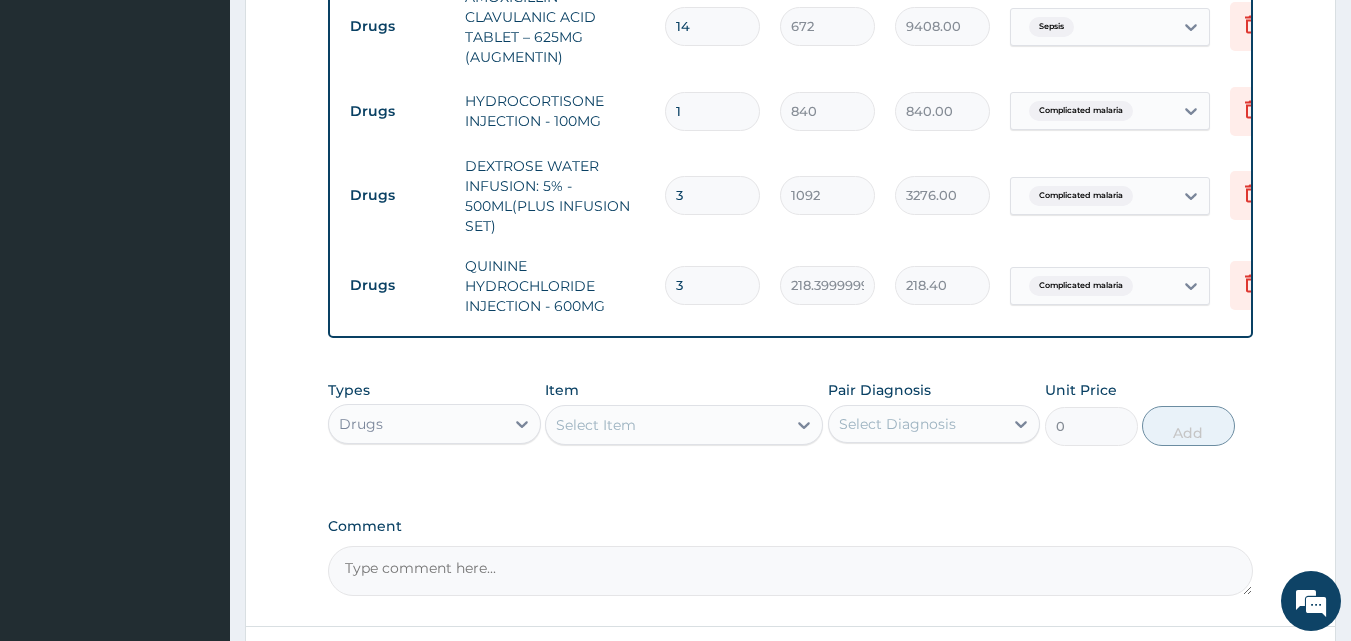 type on "655.20" 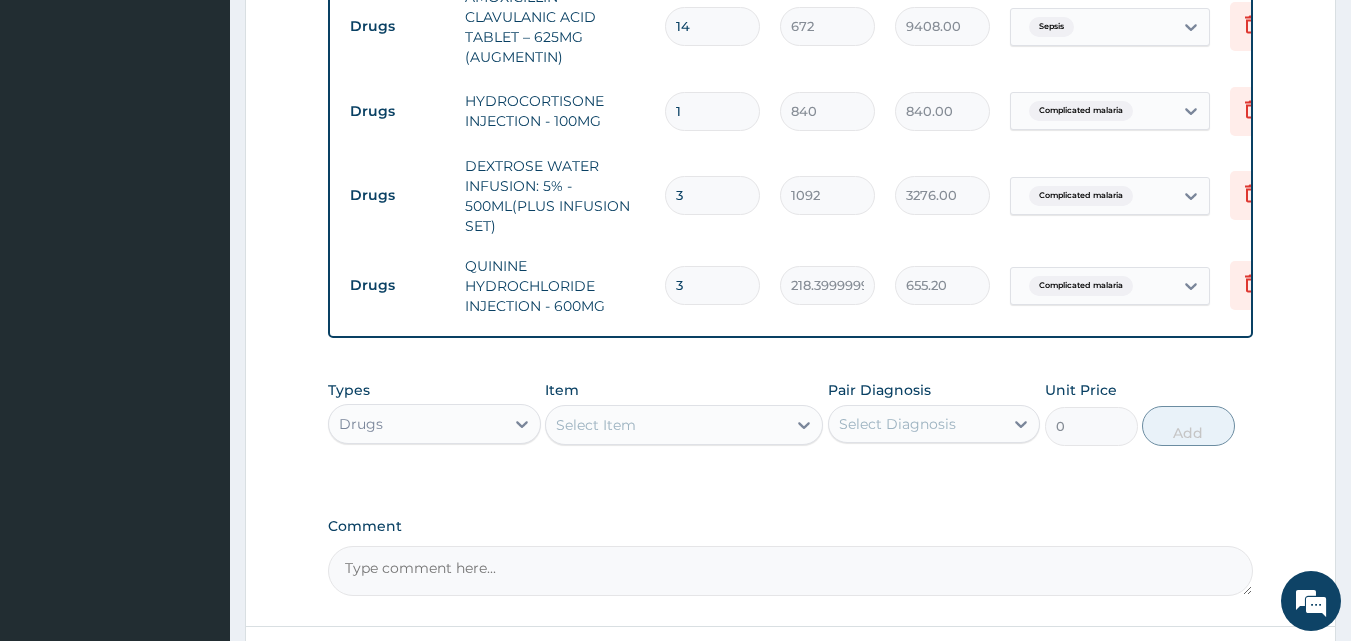 type on "3" 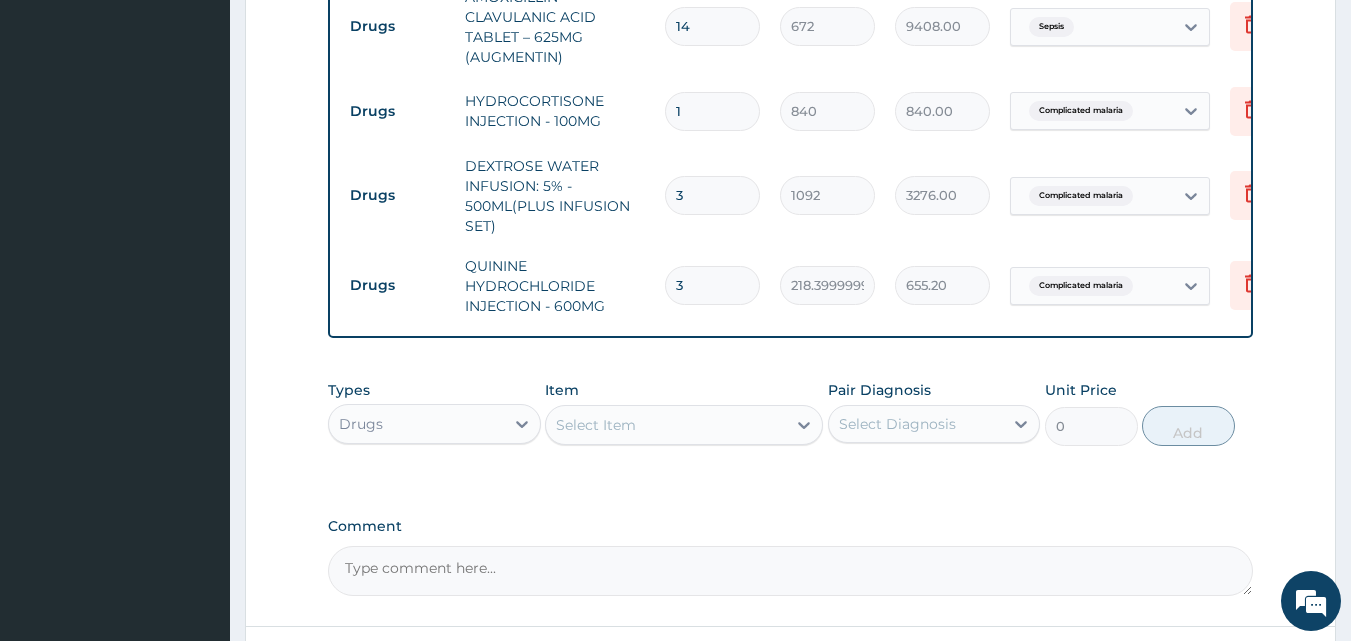 click on "Select Item" at bounding box center [596, 425] 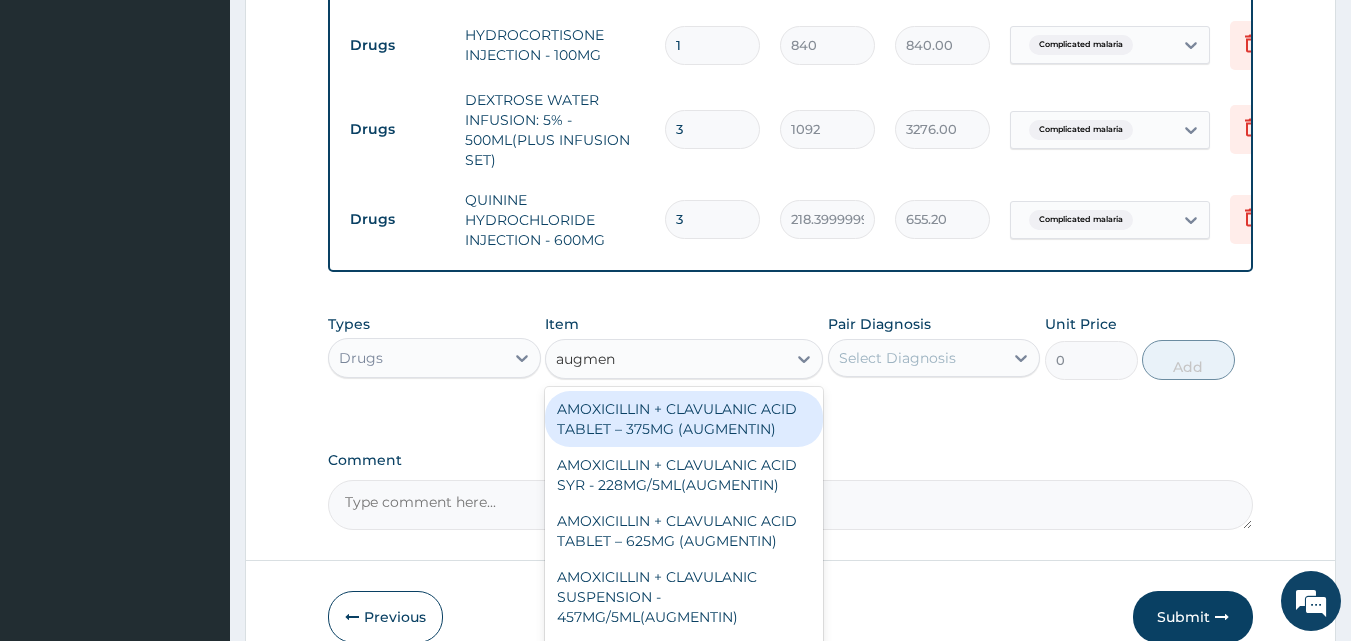 scroll, scrollTop: 1277, scrollLeft: 0, axis: vertical 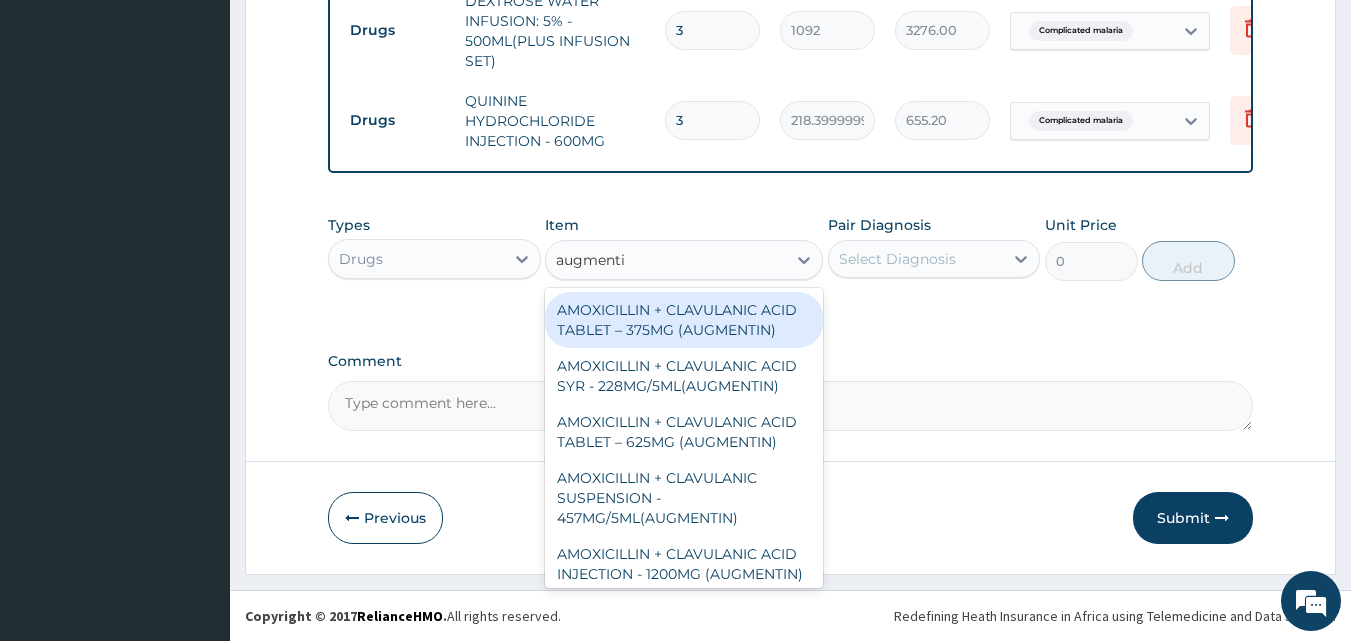 type on "augmentin" 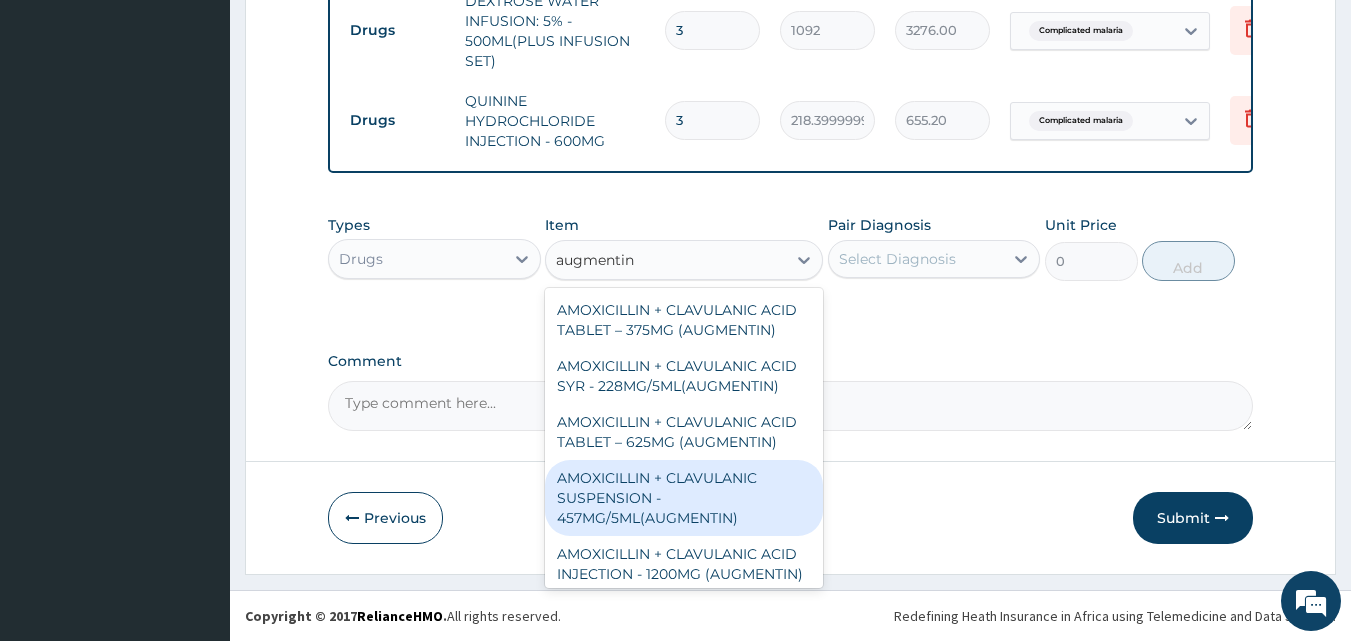 scroll, scrollTop: 88, scrollLeft: 0, axis: vertical 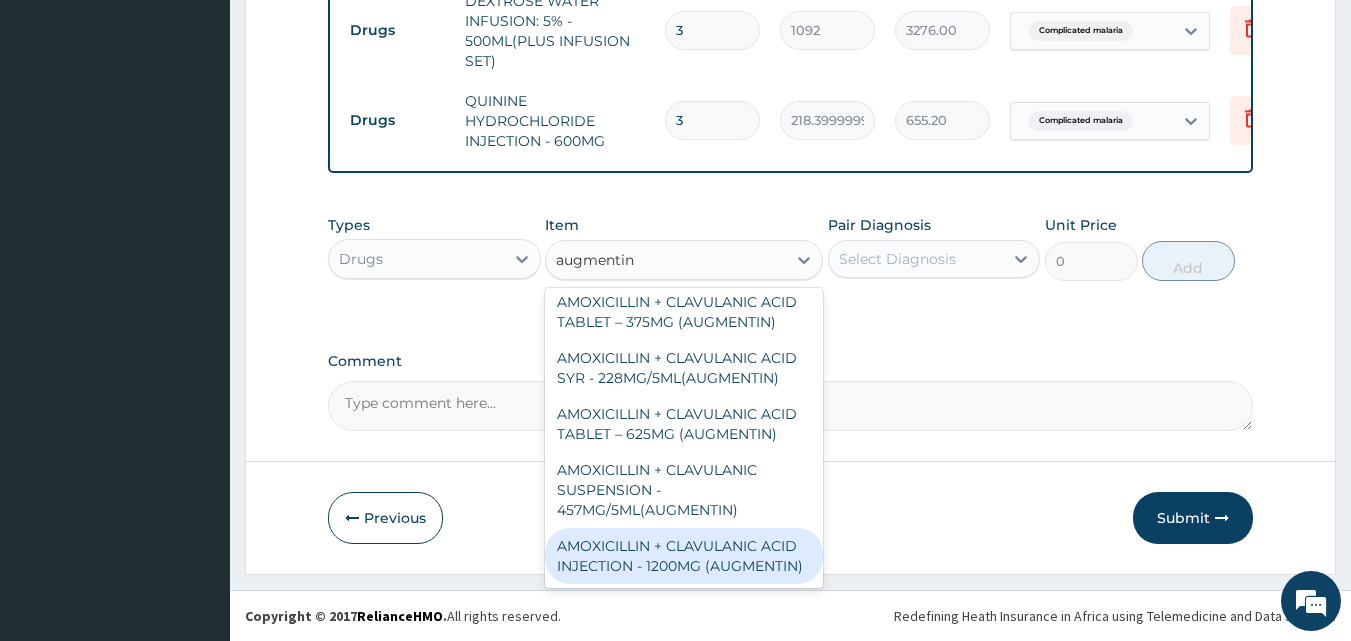 click on "AMOXICILLIN + CLAVULANIC ACID INJECTION - 1200MG (AUGMENTIN)" at bounding box center [684, 556] 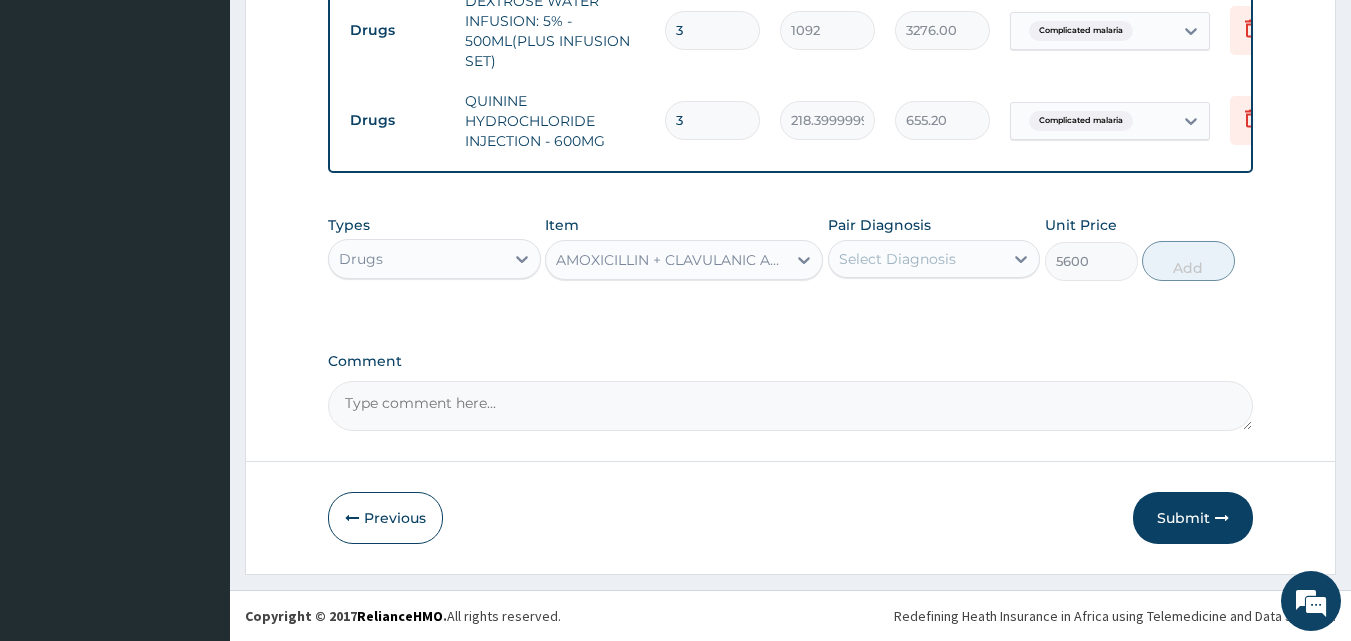 click on "Select Diagnosis" at bounding box center [897, 259] 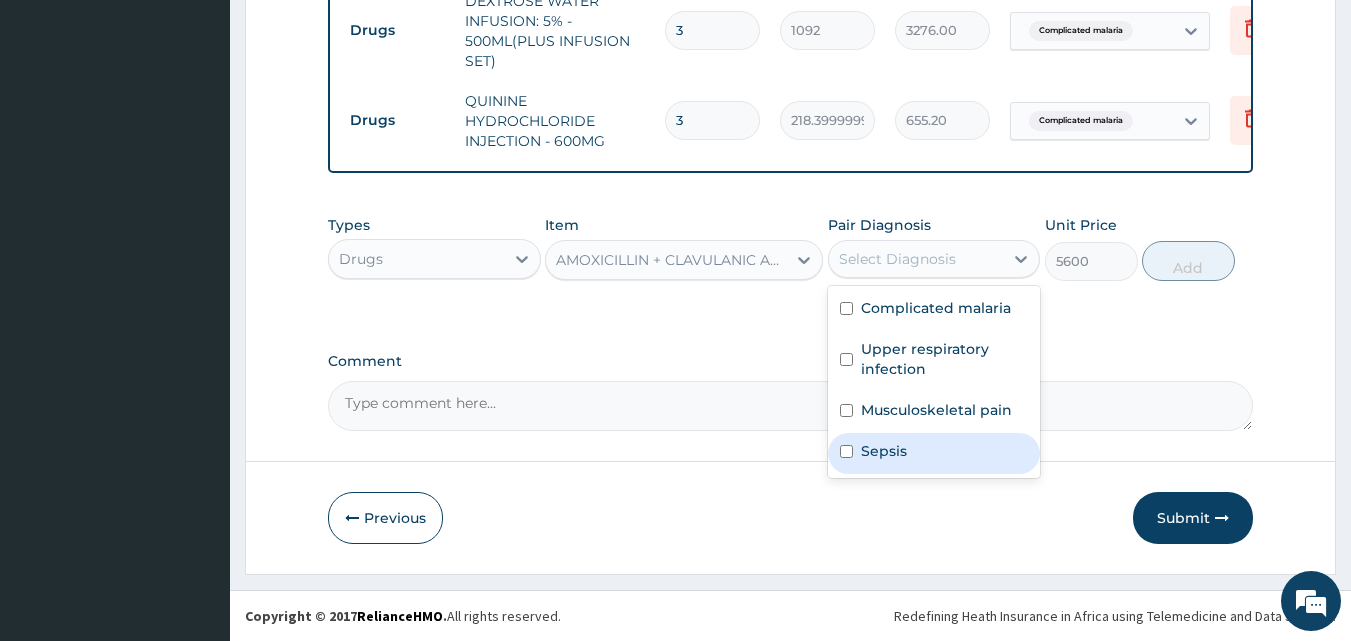 click on "Sepsis" at bounding box center [934, 453] 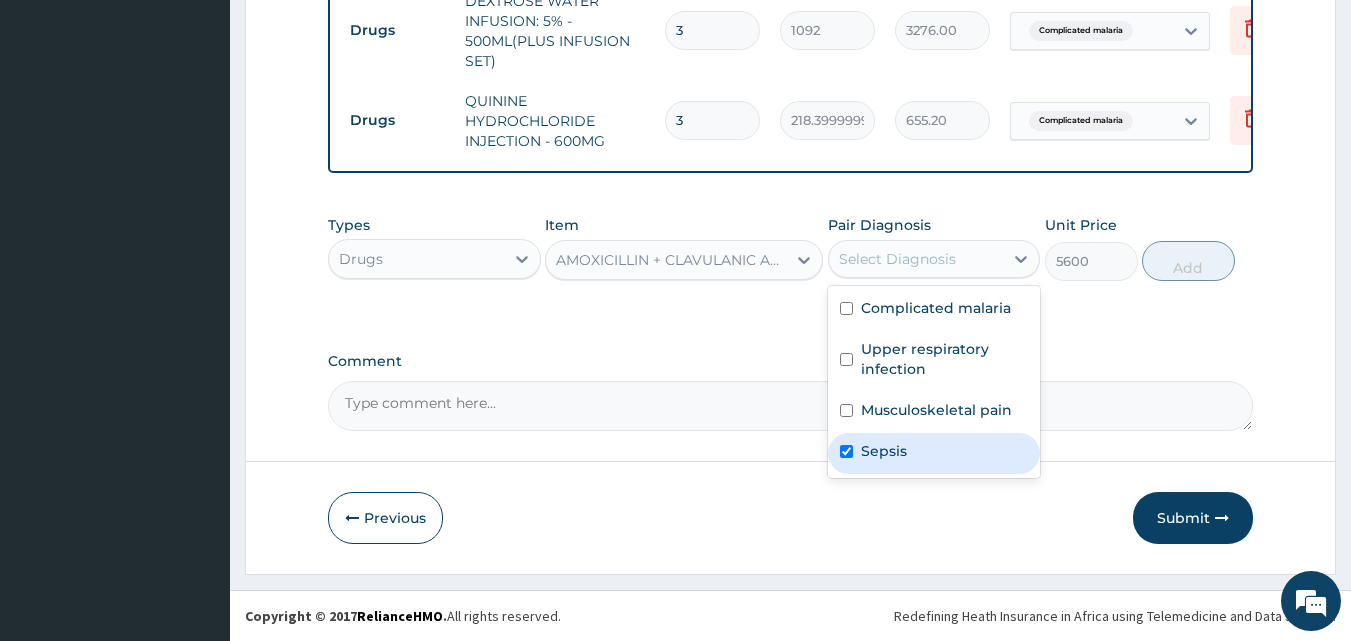 checkbox on "true" 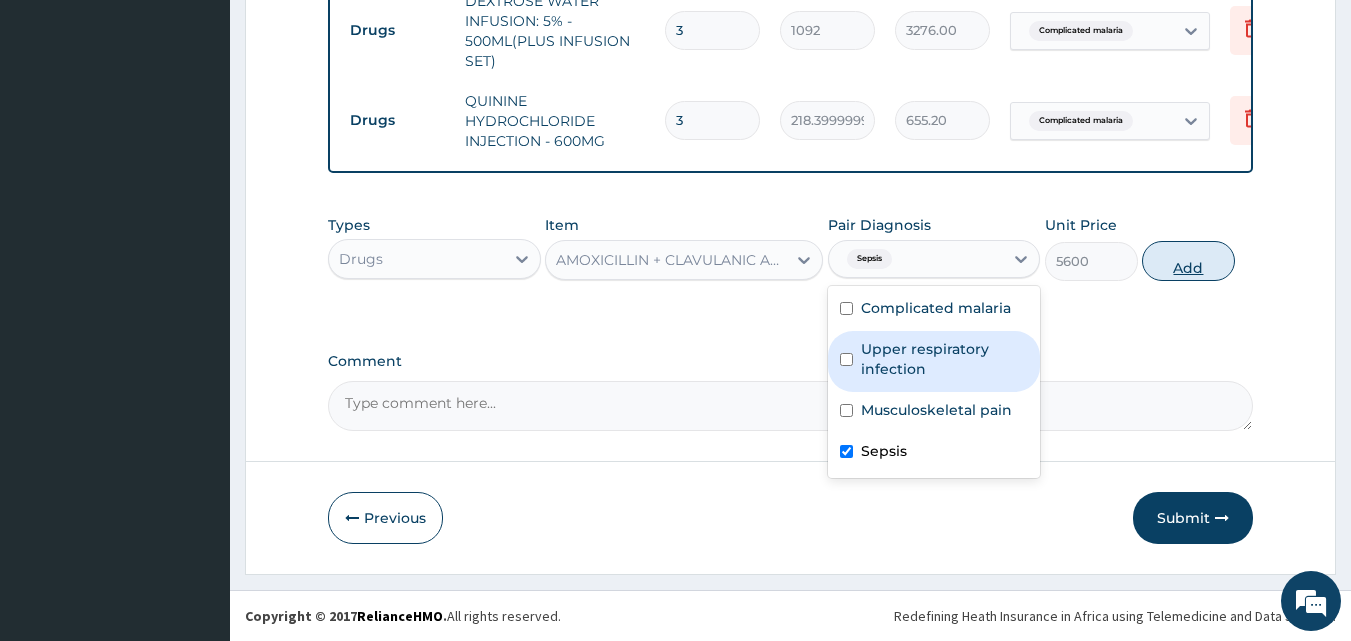 click on "Add" at bounding box center [1188, 261] 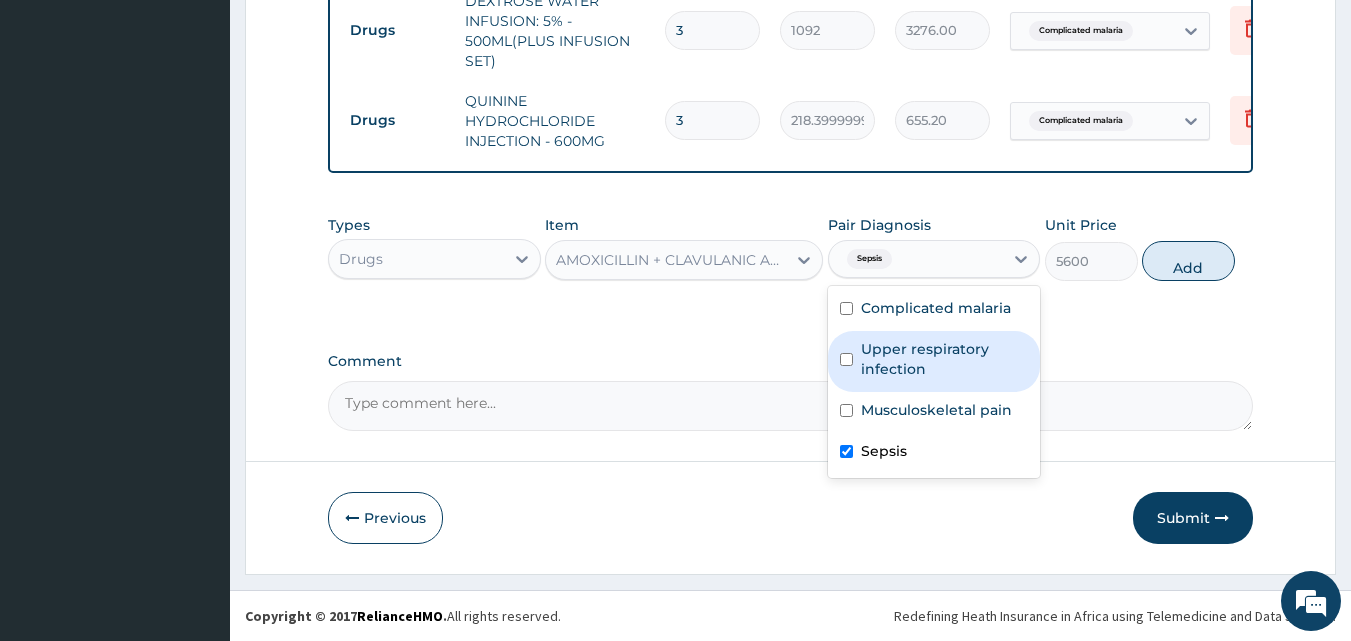 type on "0" 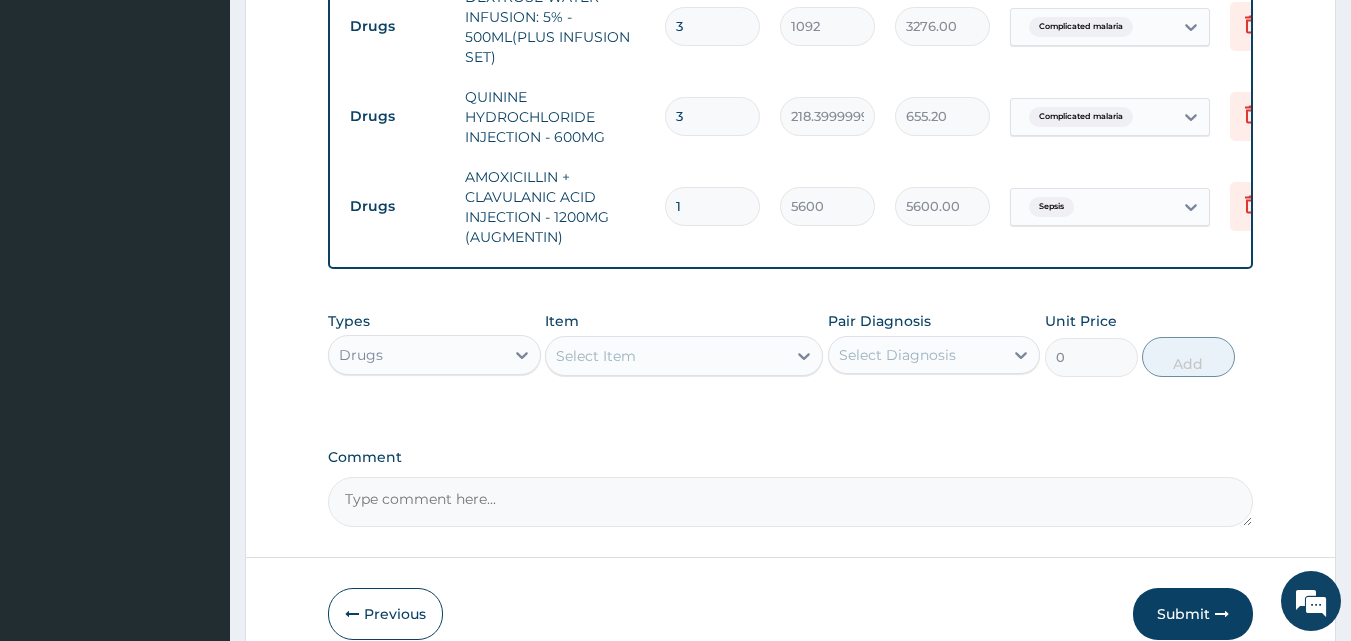 scroll, scrollTop: 1277, scrollLeft: 0, axis: vertical 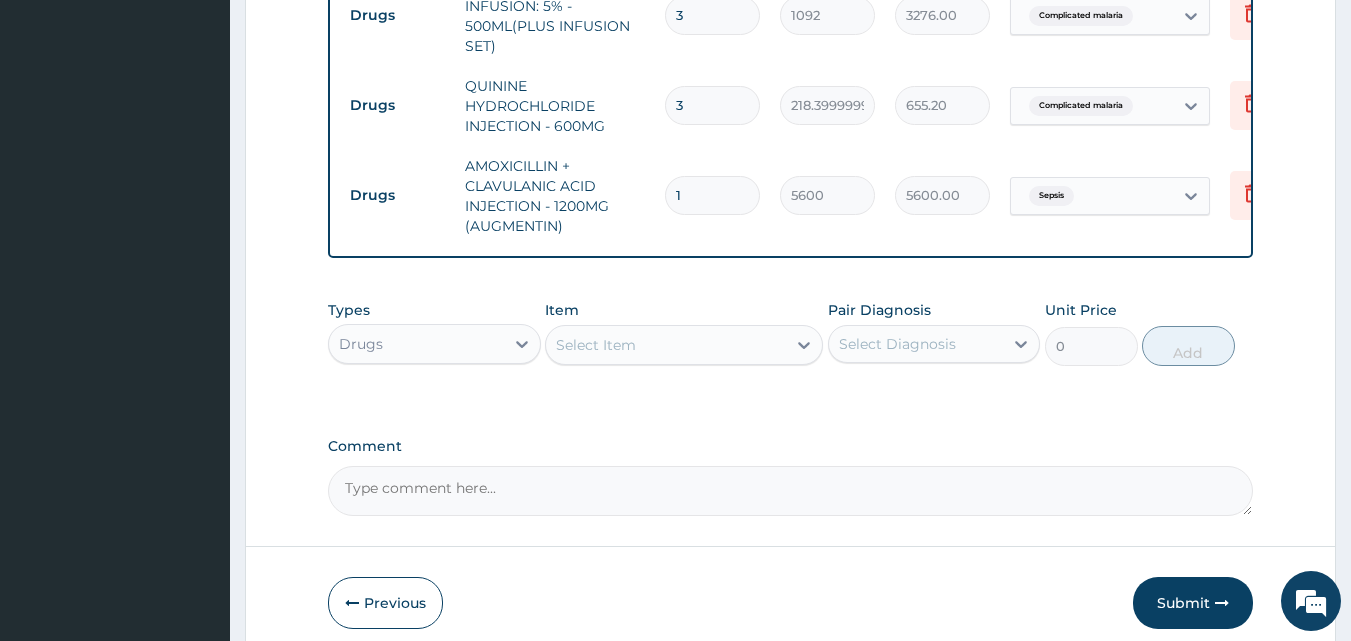 click on "Item Select Item" at bounding box center [684, 333] 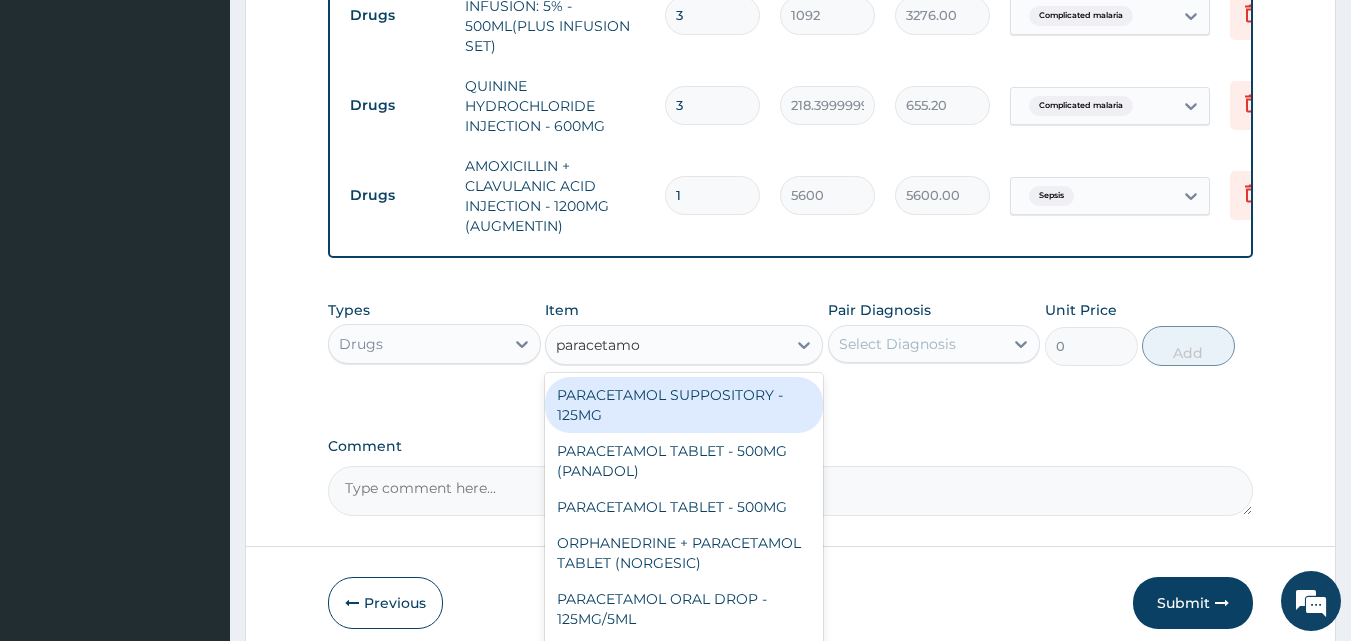 type on "paracetamol" 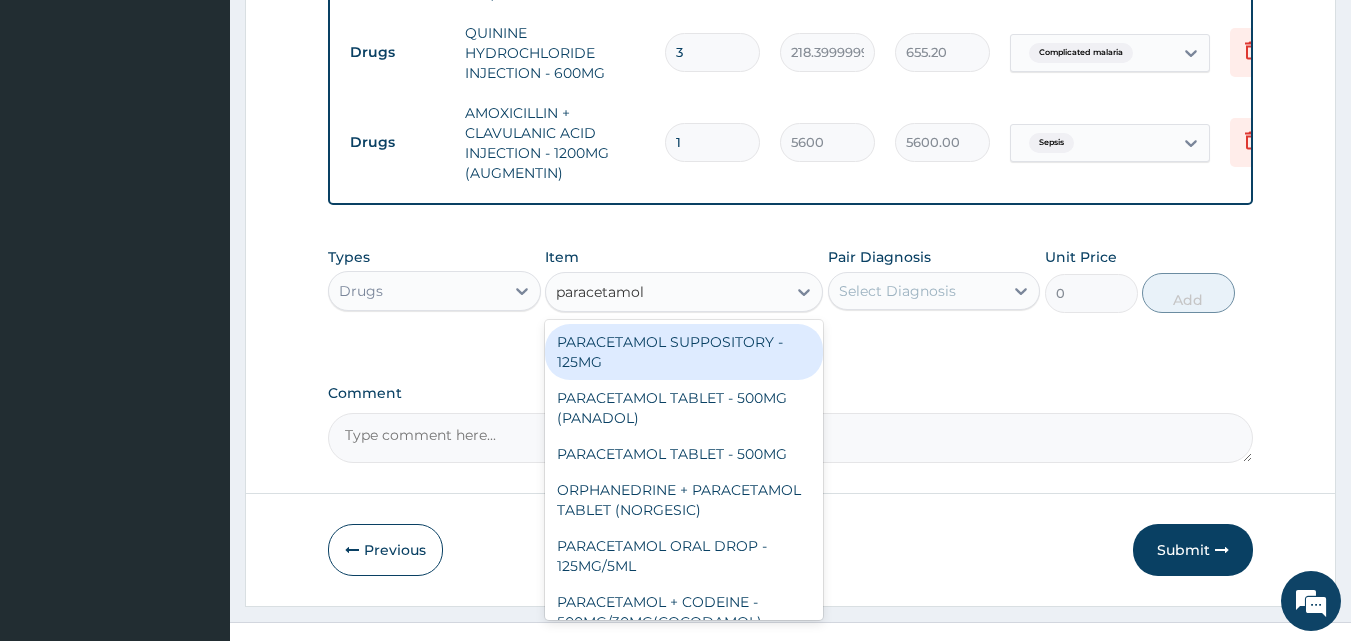 scroll, scrollTop: 1377, scrollLeft: 0, axis: vertical 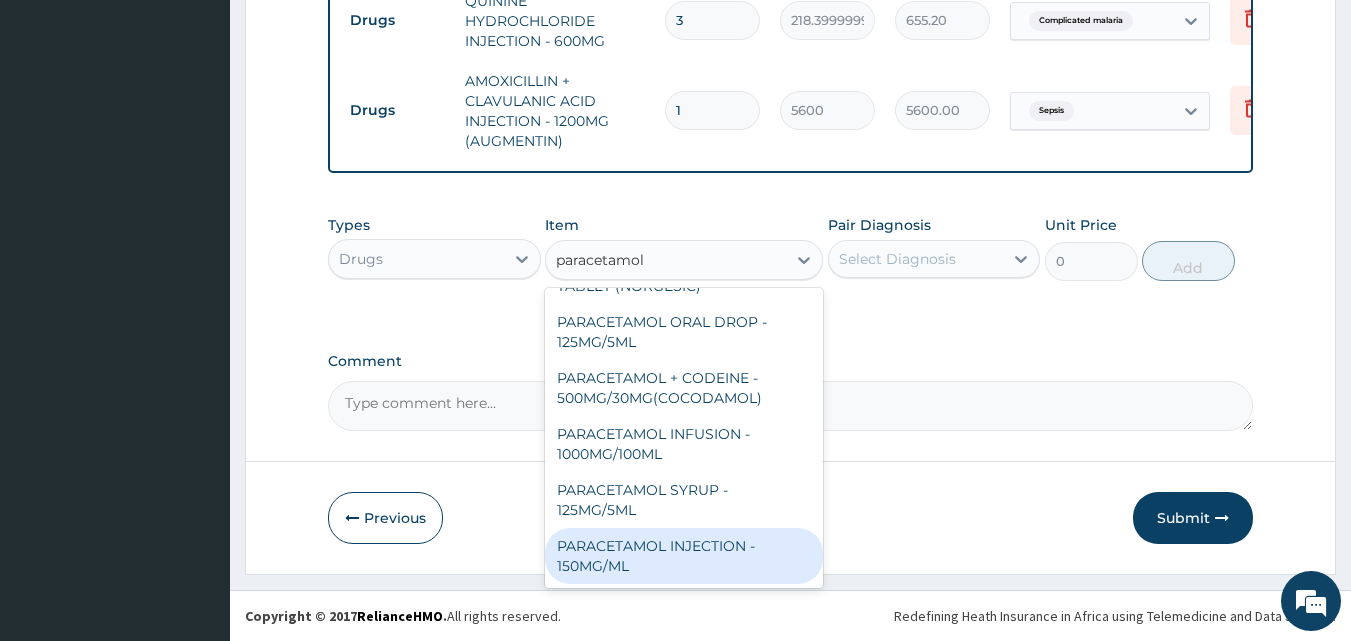 drag, startPoint x: 697, startPoint y: 568, endPoint x: 680, endPoint y: 533, distance: 38.910152 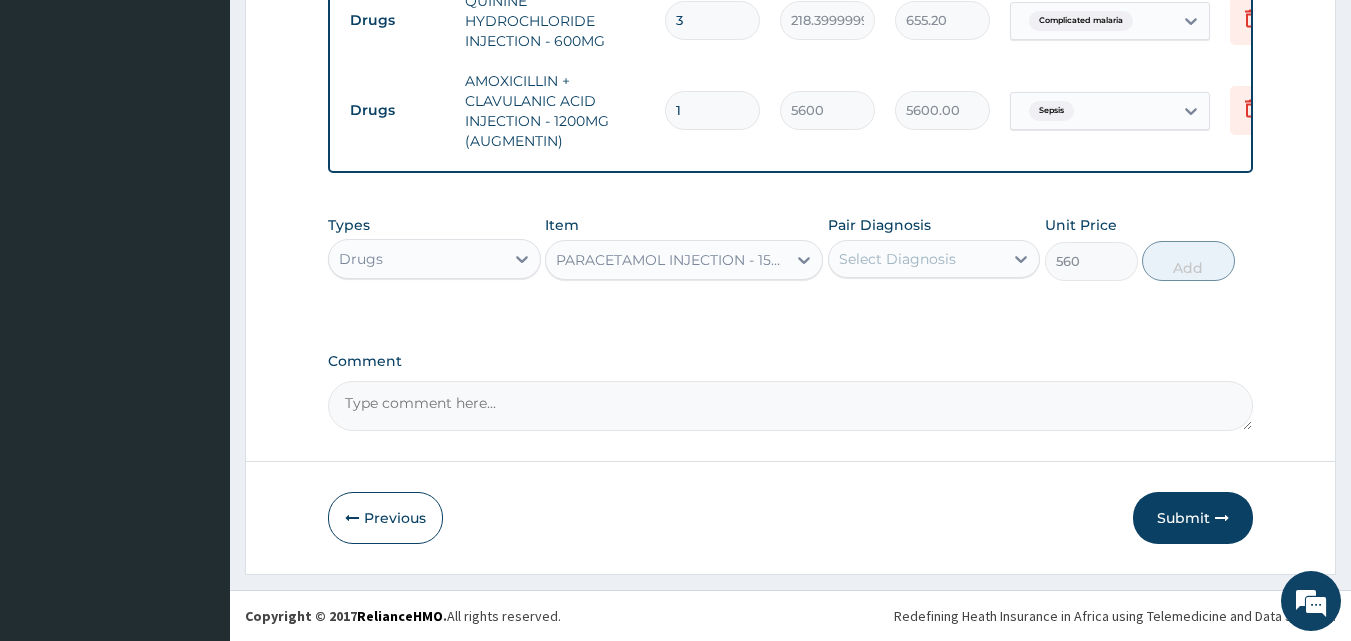 click on "Select Diagnosis" at bounding box center [897, 259] 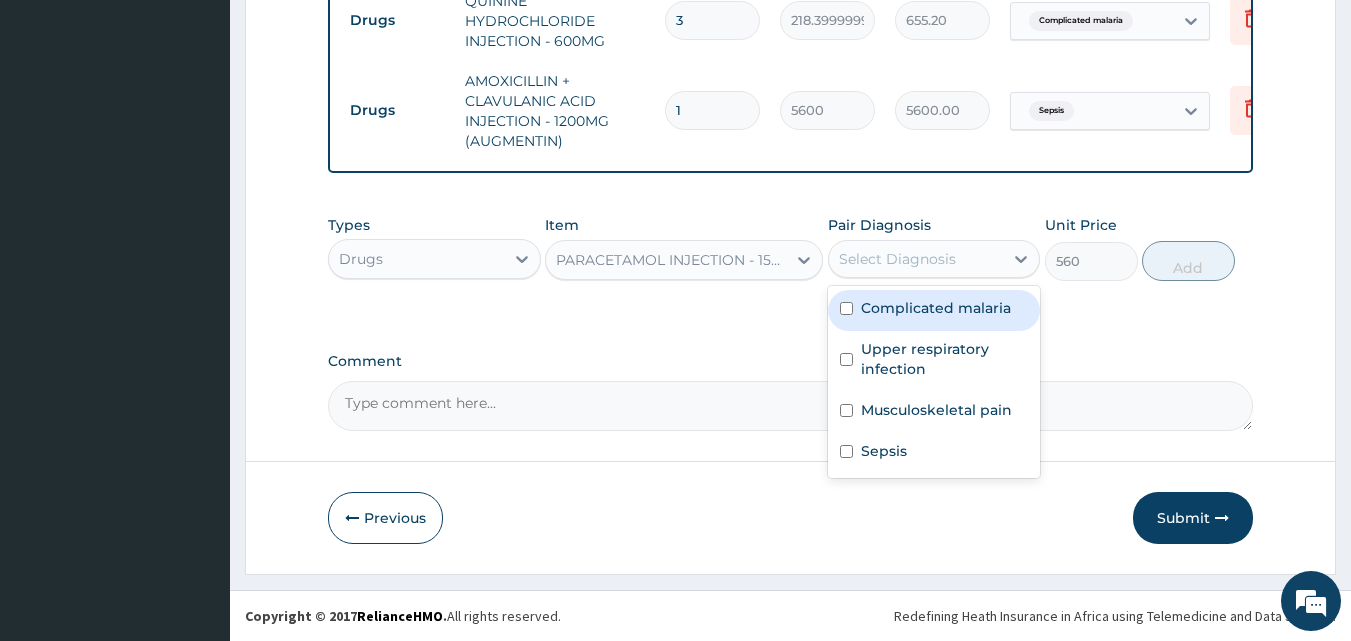 drag, startPoint x: 904, startPoint y: 301, endPoint x: 987, endPoint y: 302, distance: 83.00603 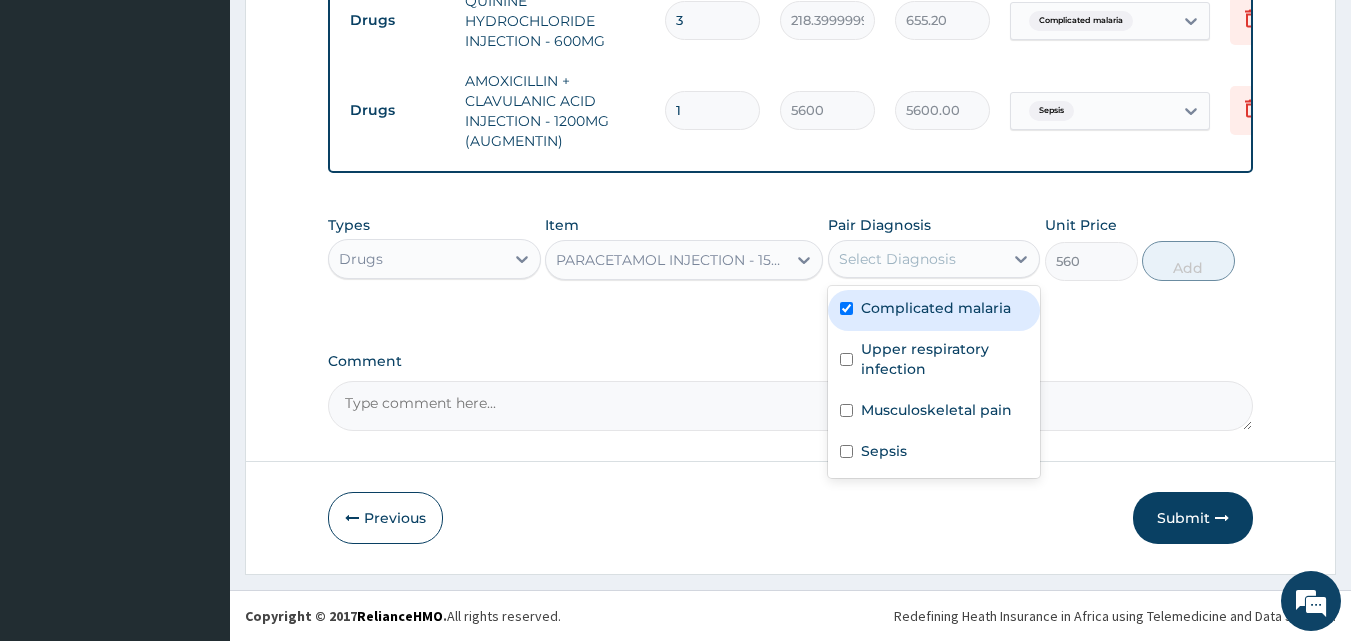 checkbox on "true" 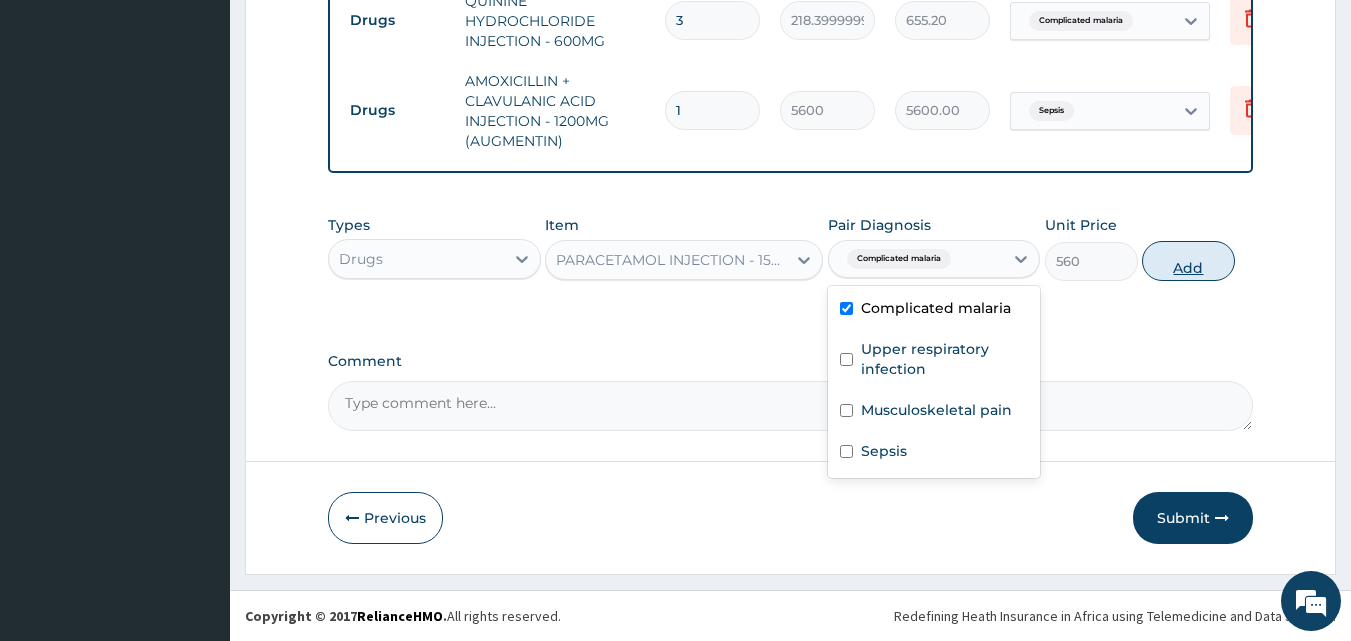 drag, startPoint x: 1180, startPoint y: 257, endPoint x: 950, endPoint y: 239, distance: 230.70328 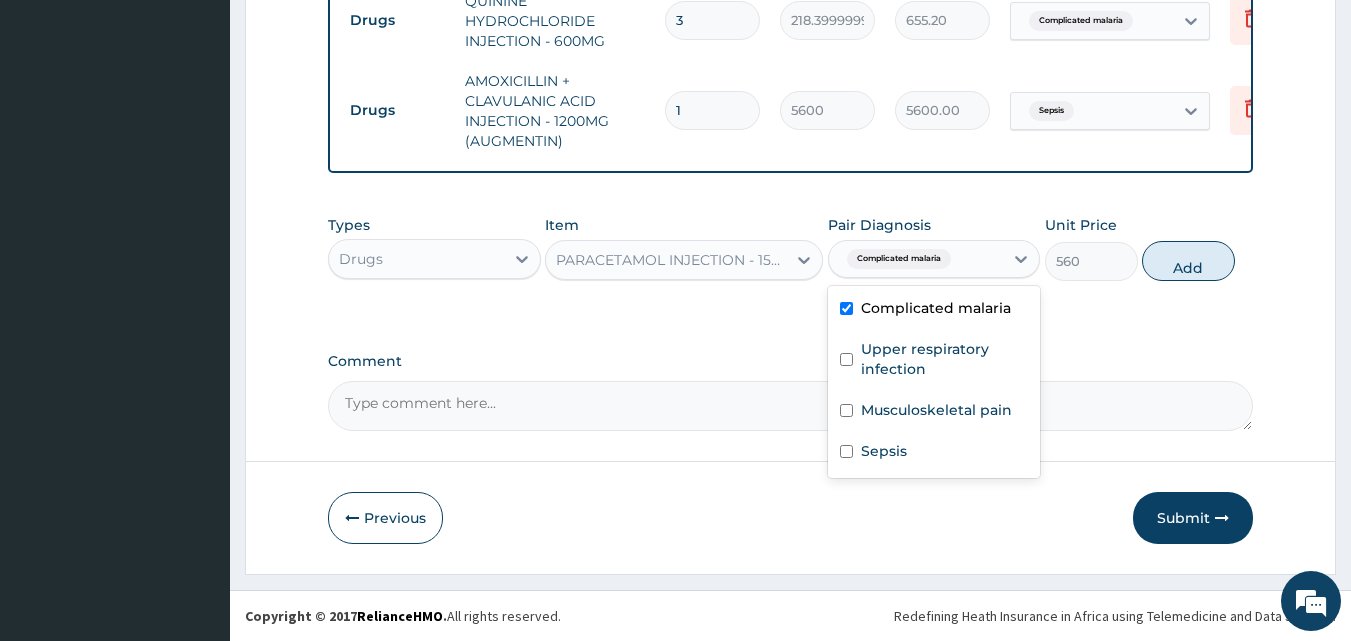 click on "Add" at bounding box center [1188, 261] 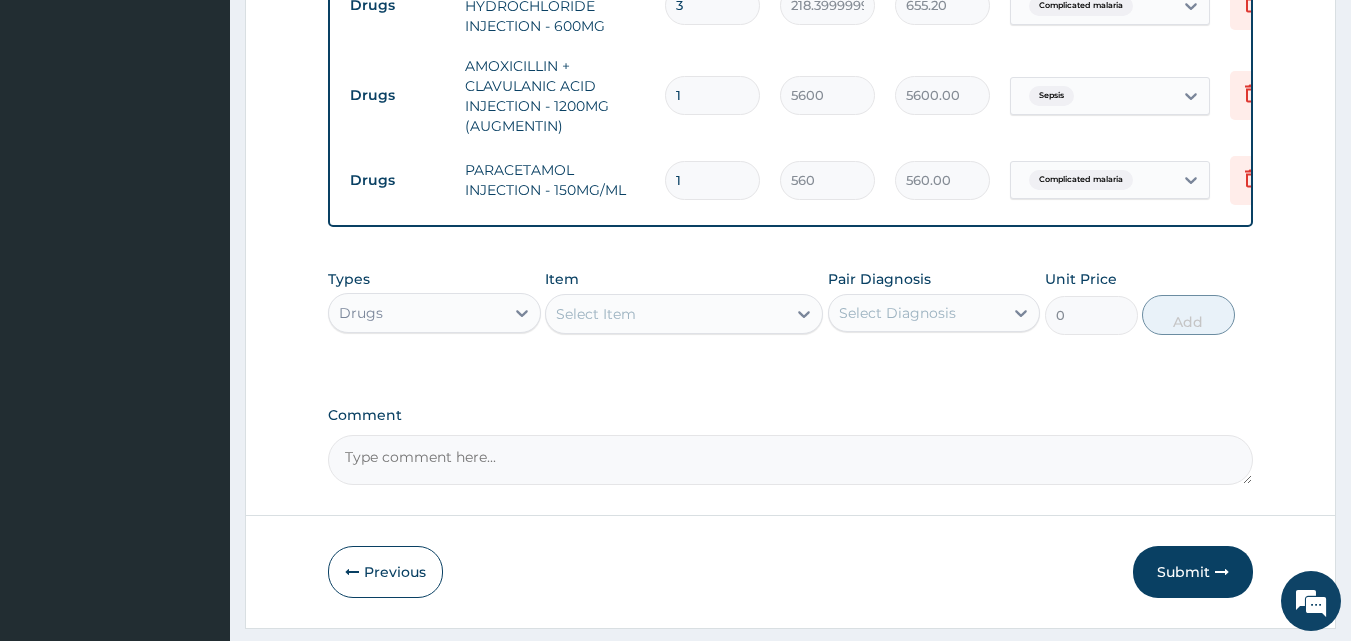 drag, startPoint x: 713, startPoint y: 167, endPoint x: 630, endPoint y: 187, distance: 85.37564 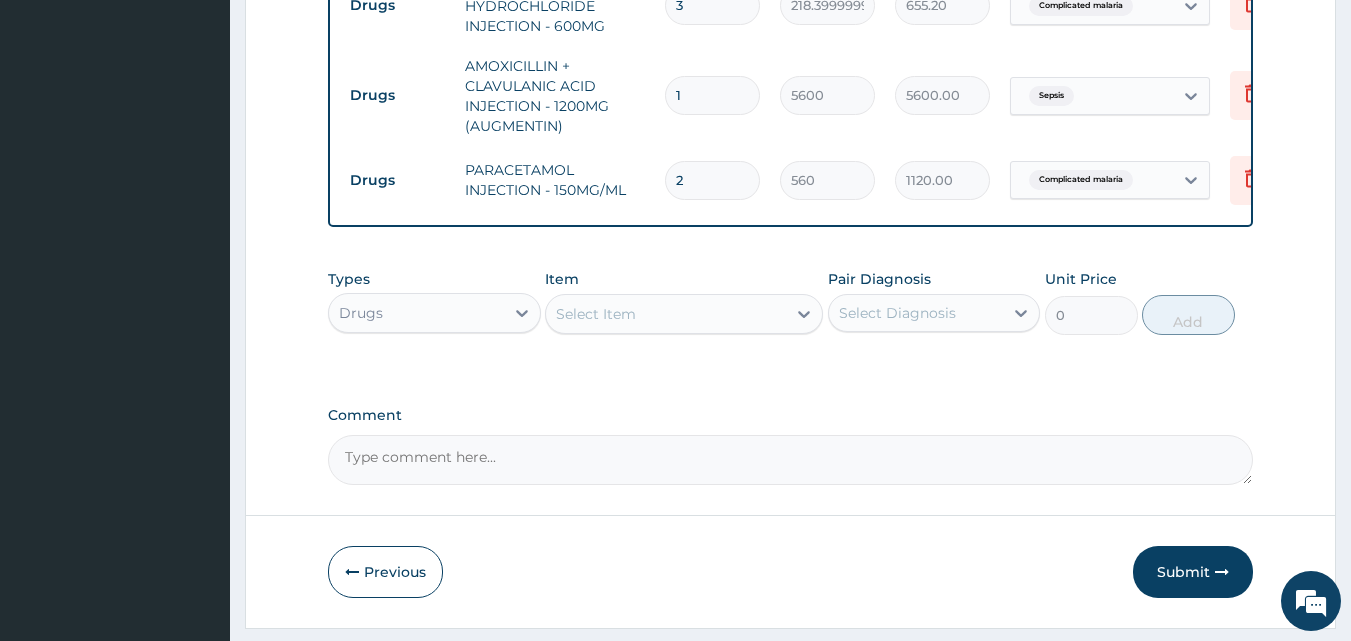 type on "2" 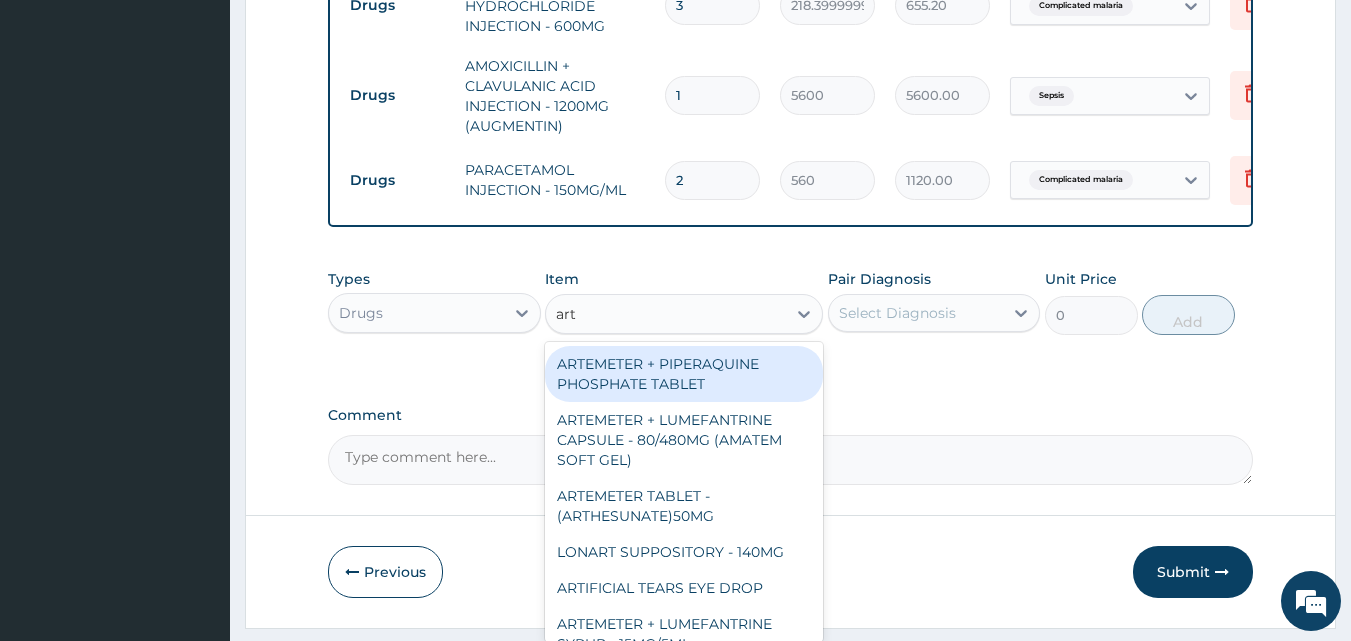 type on "arte" 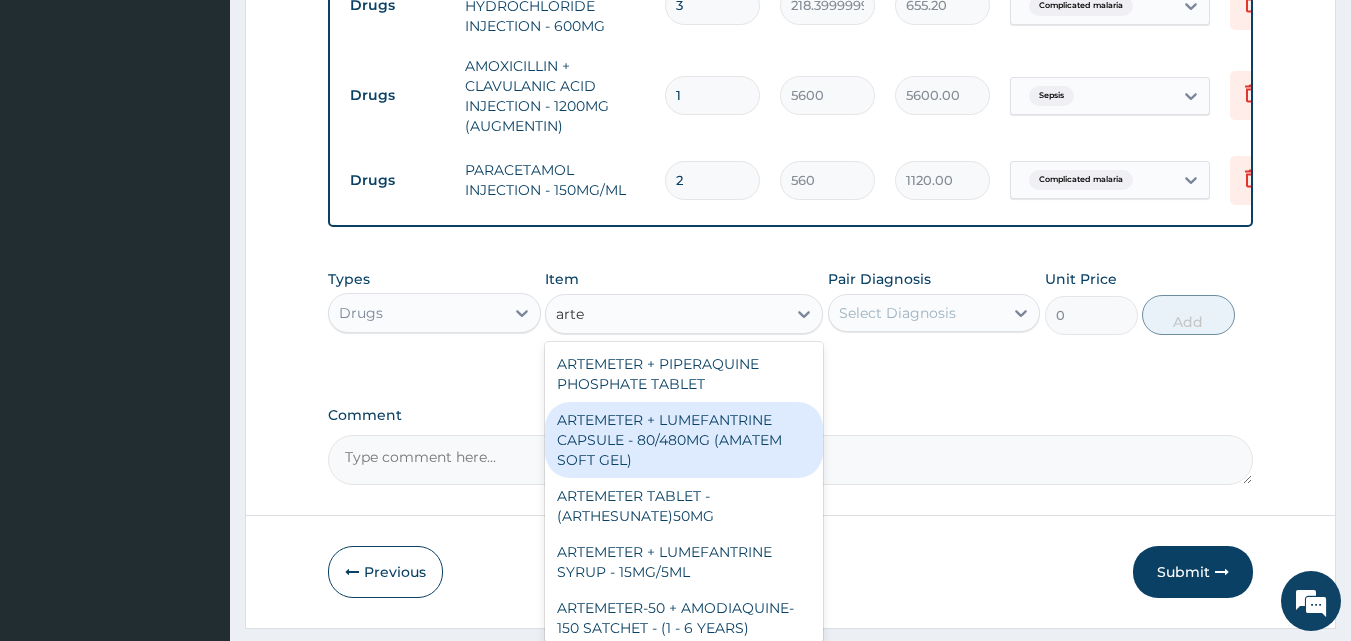 drag, startPoint x: 667, startPoint y: 475, endPoint x: 689, endPoint y: 462, distance: 25.553865 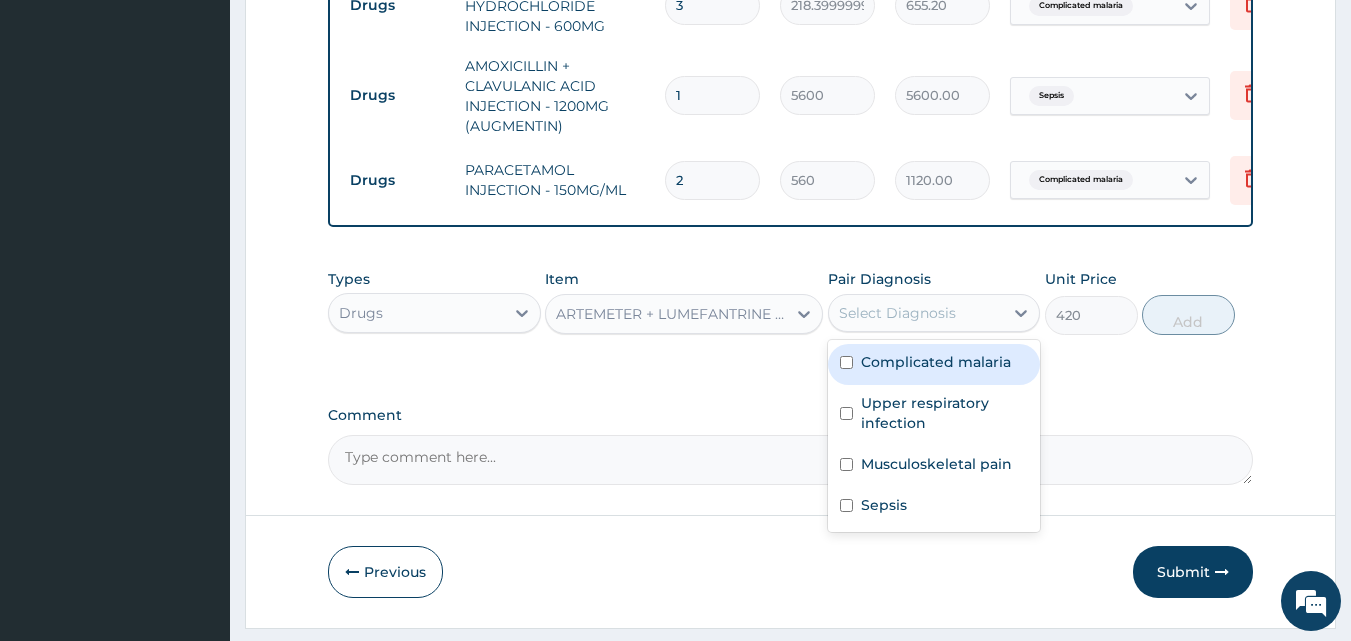 click on "Select Diagnosis" at bounding box center (897, 313) 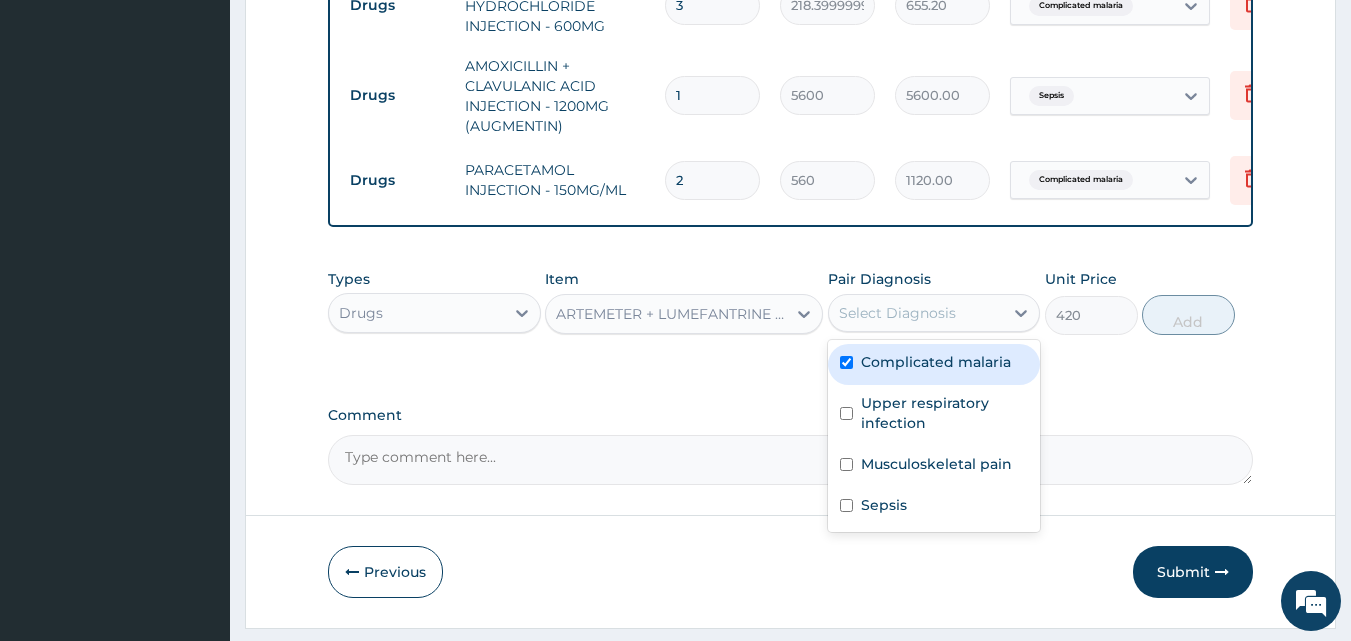 checkbox on "true" 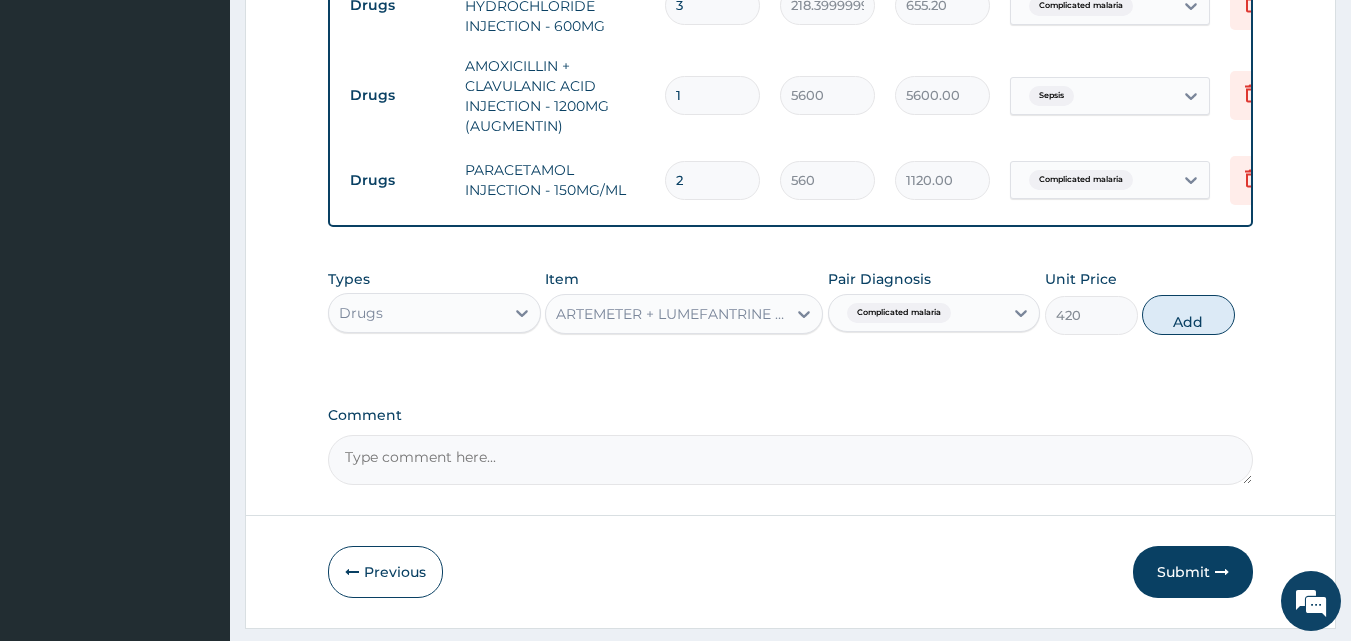 drag, startPoint x: 1183, startPoint y: 327, endPoint x: 883, endPoint y: 335, distance: 300.10666 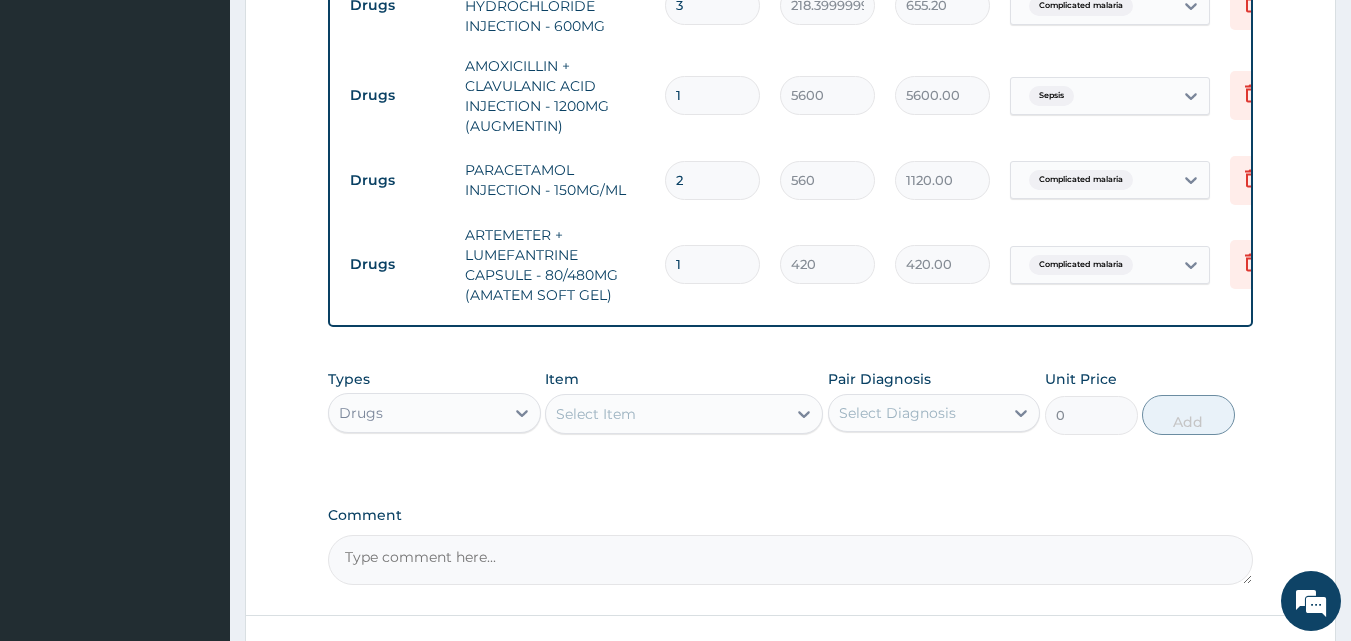 drag, startPoint x: 701, startPoint y: 256, endPoint x: 624, endPoint y: 269, distance: 78.08969 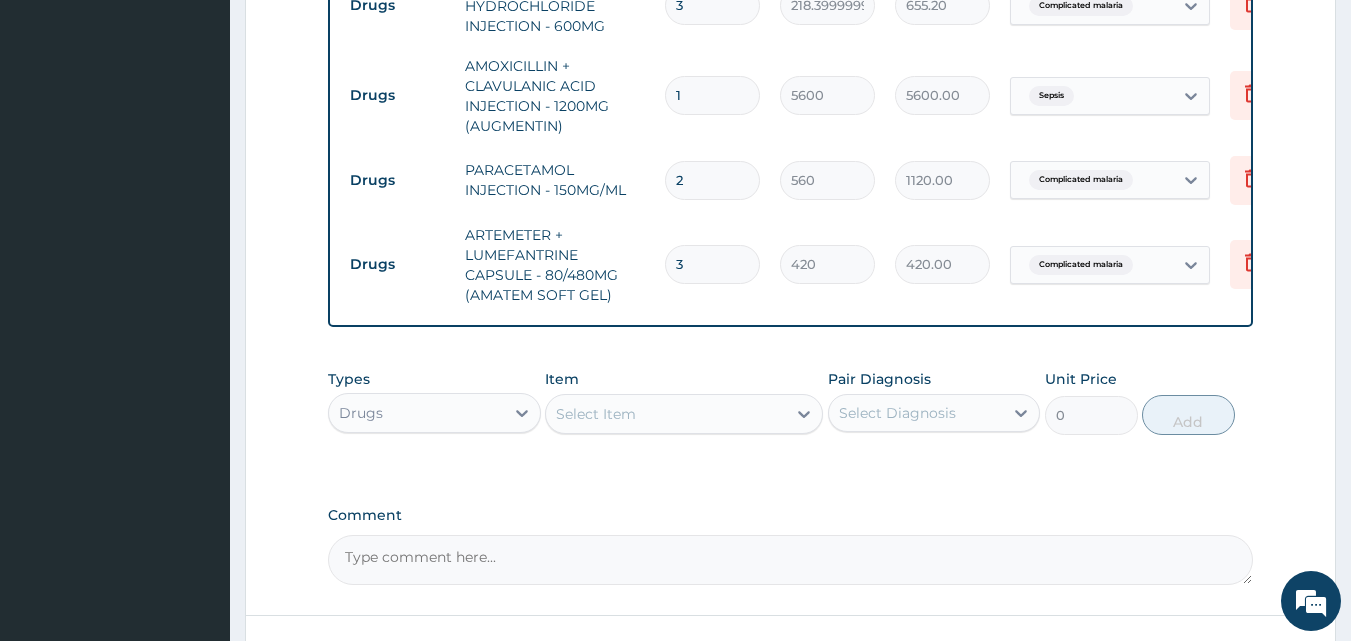 type on "1260.00" 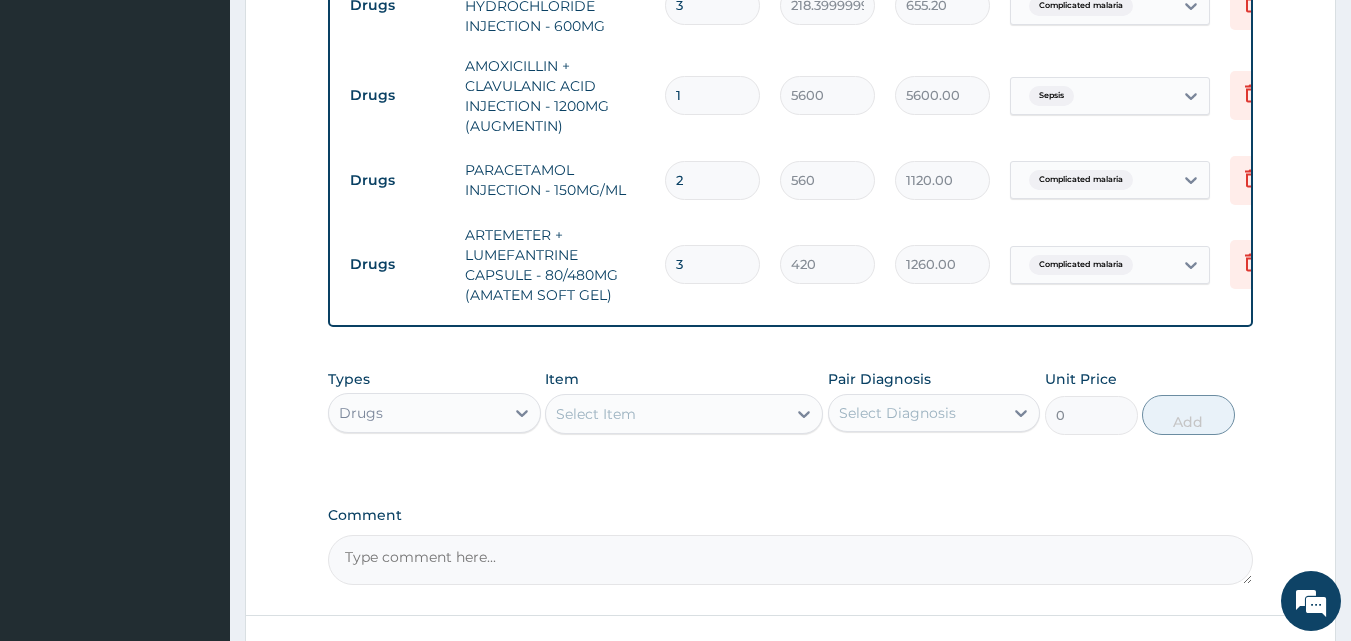 type on "3" 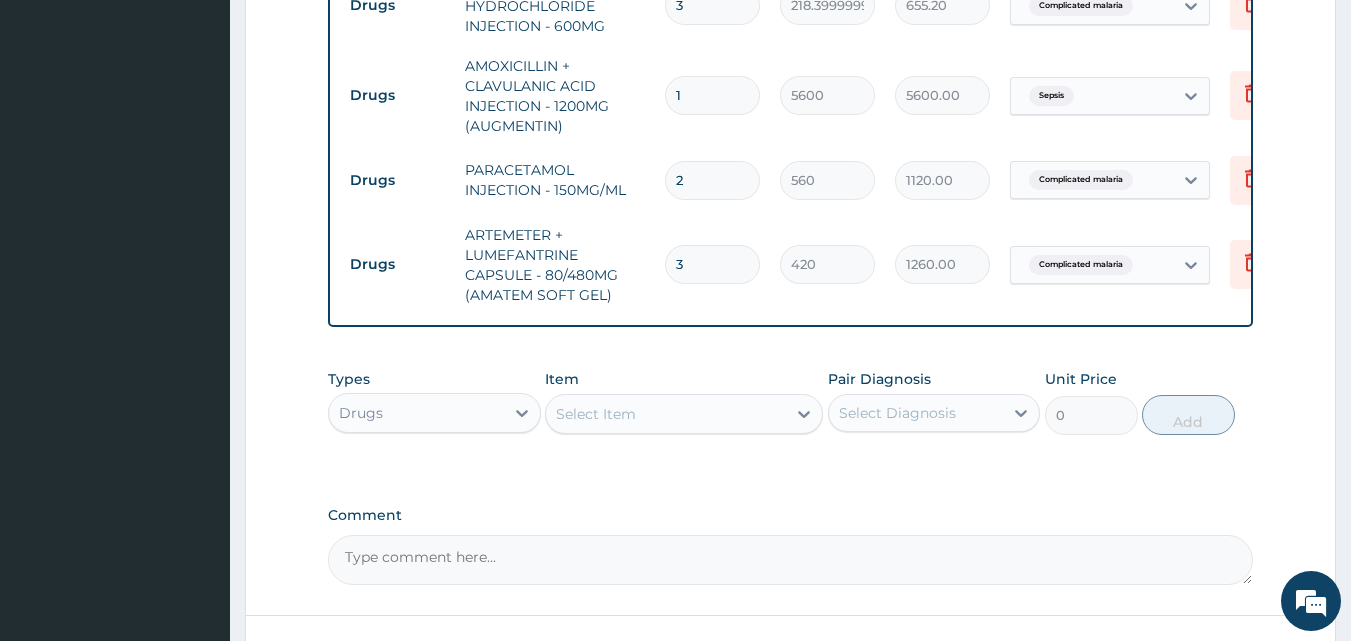 click on "Select Item" at bounding box center [596, 414] 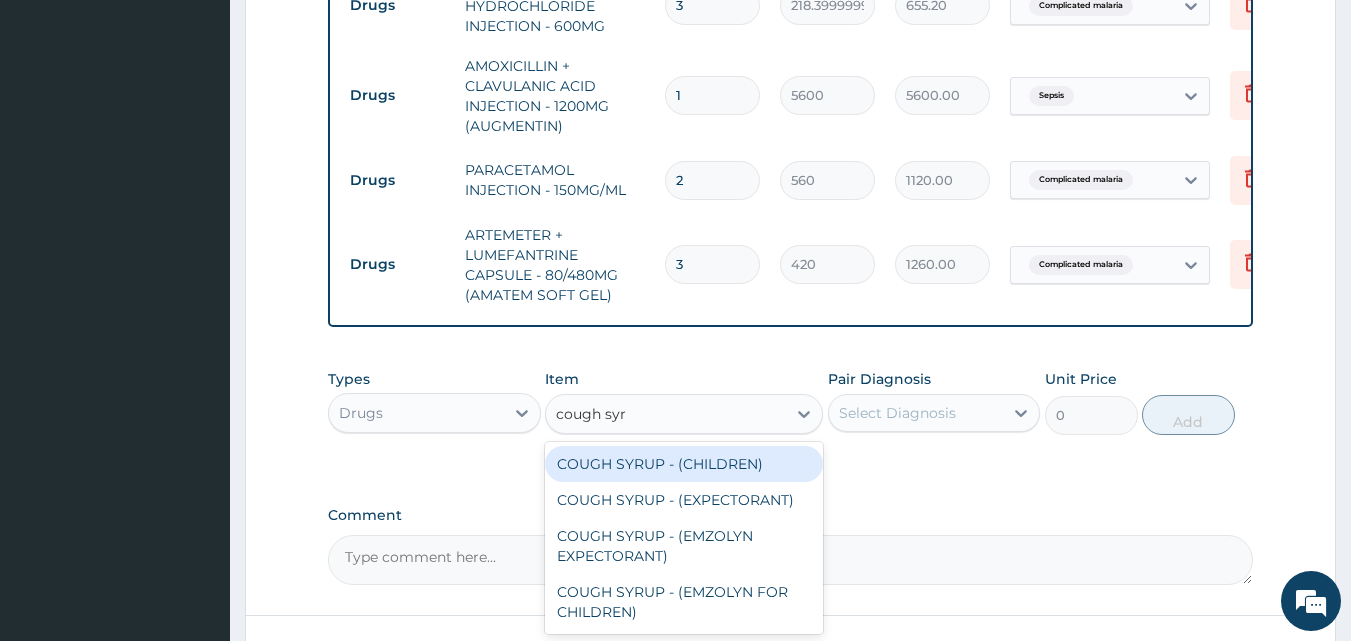 type on "cough syru" 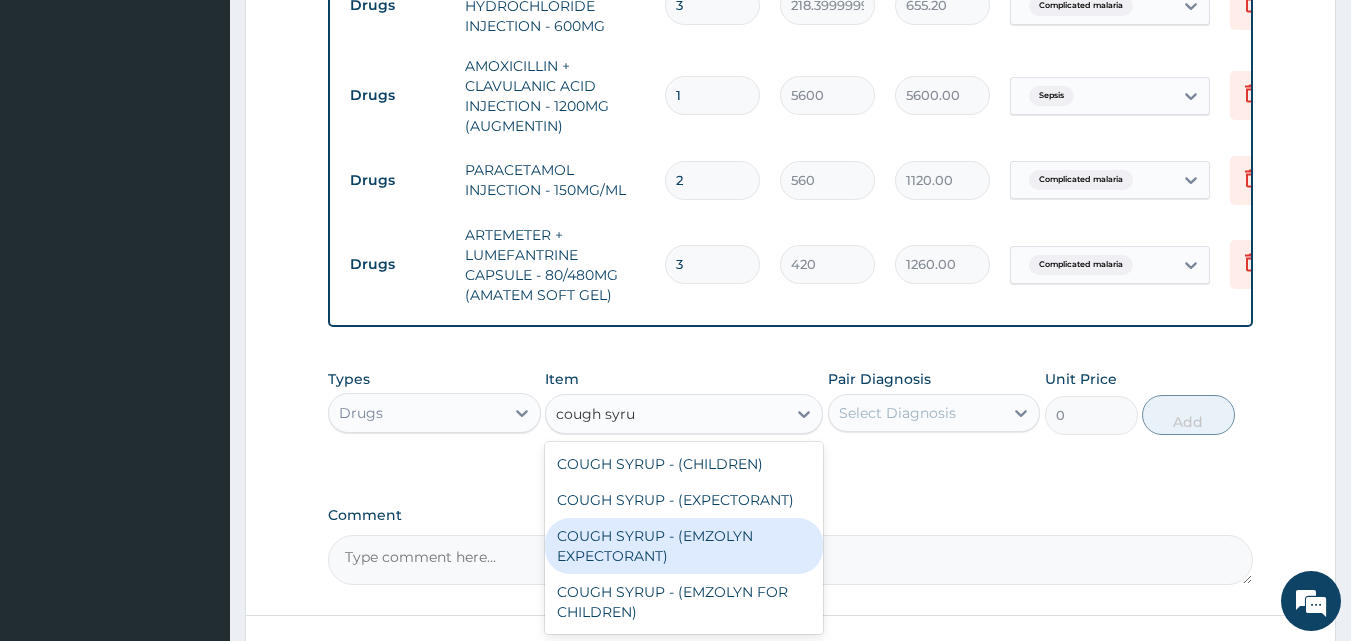 click on "COUGH SYRUP - (EMZOLYN EXPECTORANT)" at bounding box center [684, 546] 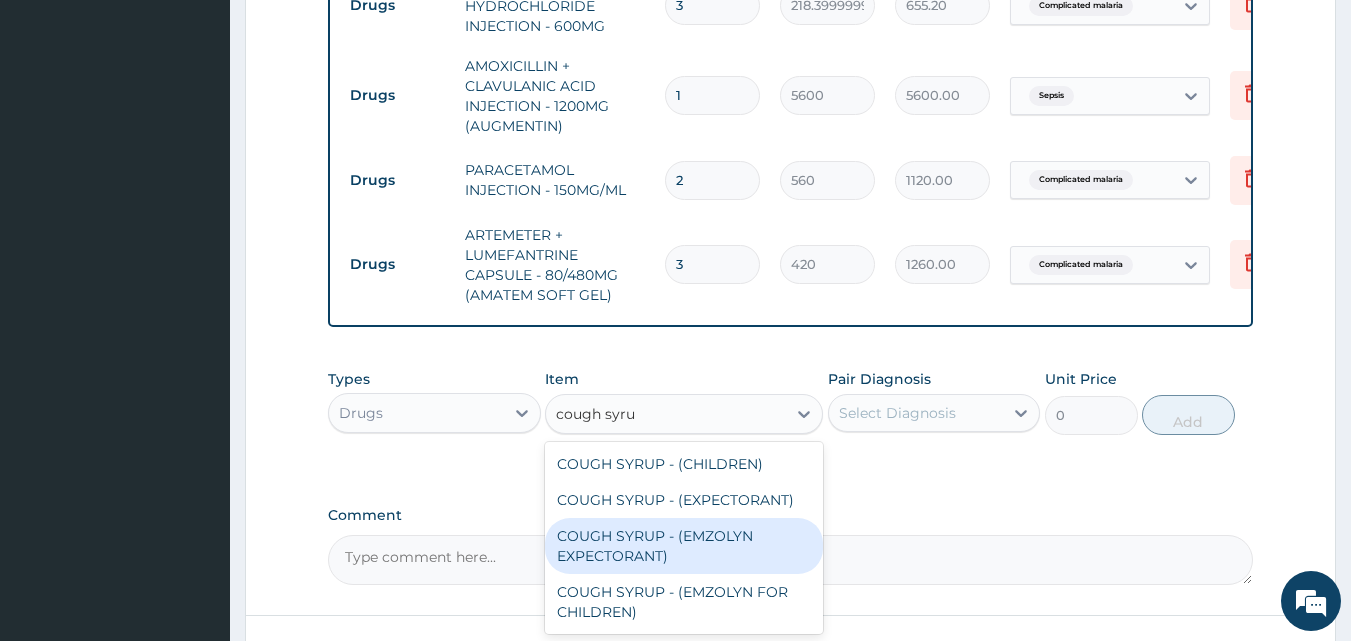 type 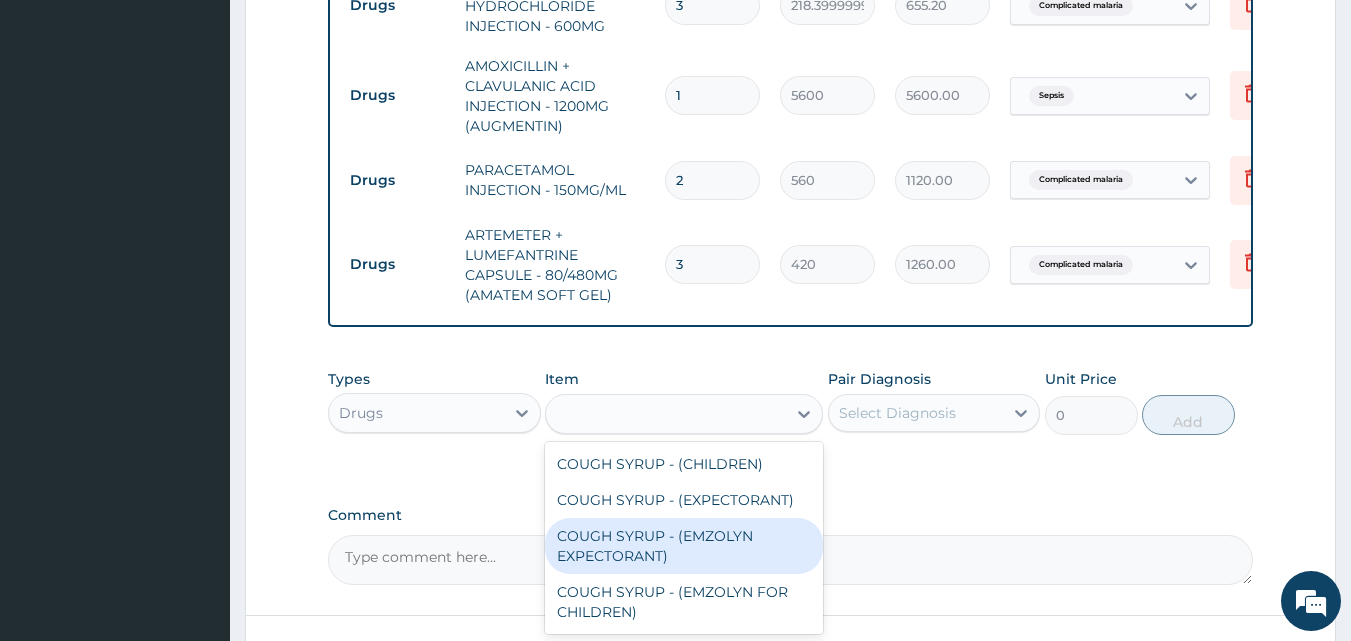 type on "1120" 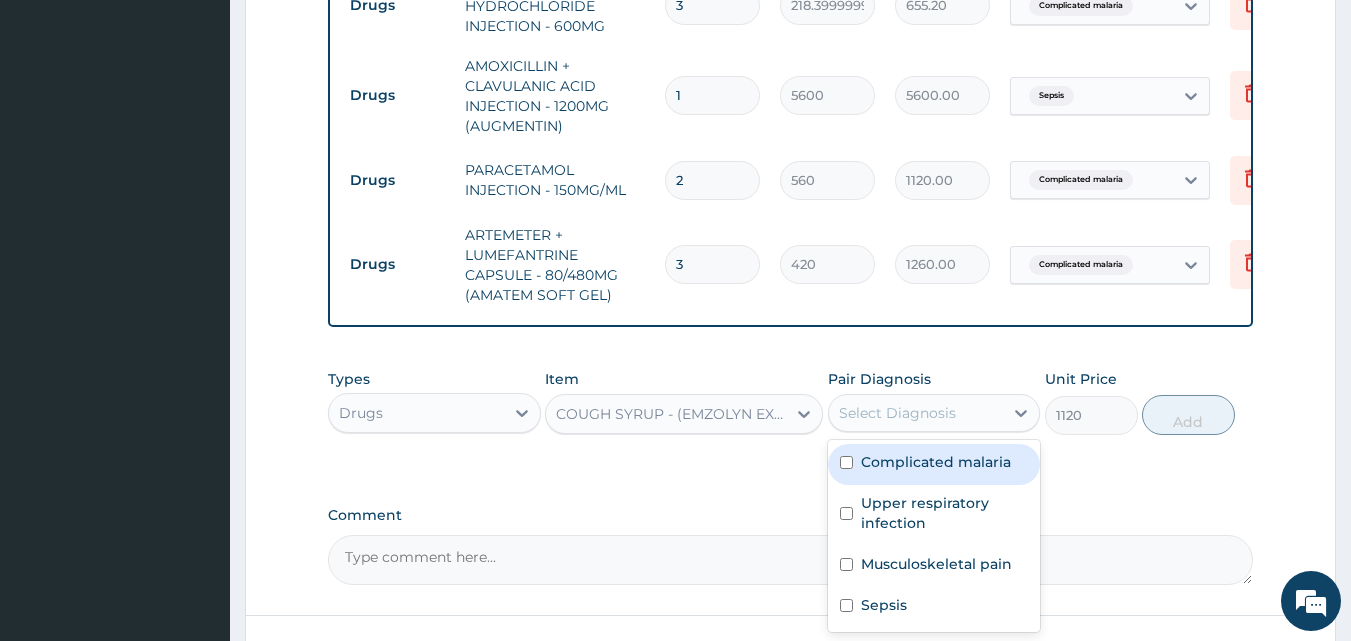 click on "Select Diagnosis" at bounding box center (897, 413) 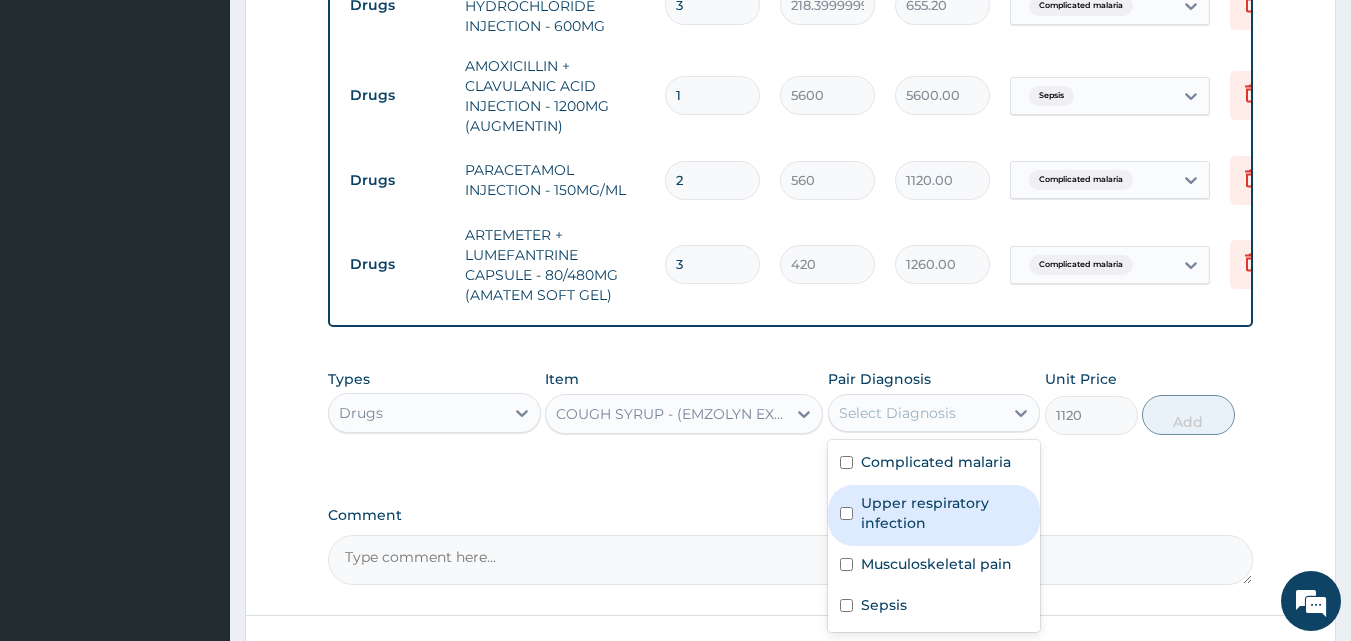 click on "Upper respiratory infection" at bounding box center [945, 513] 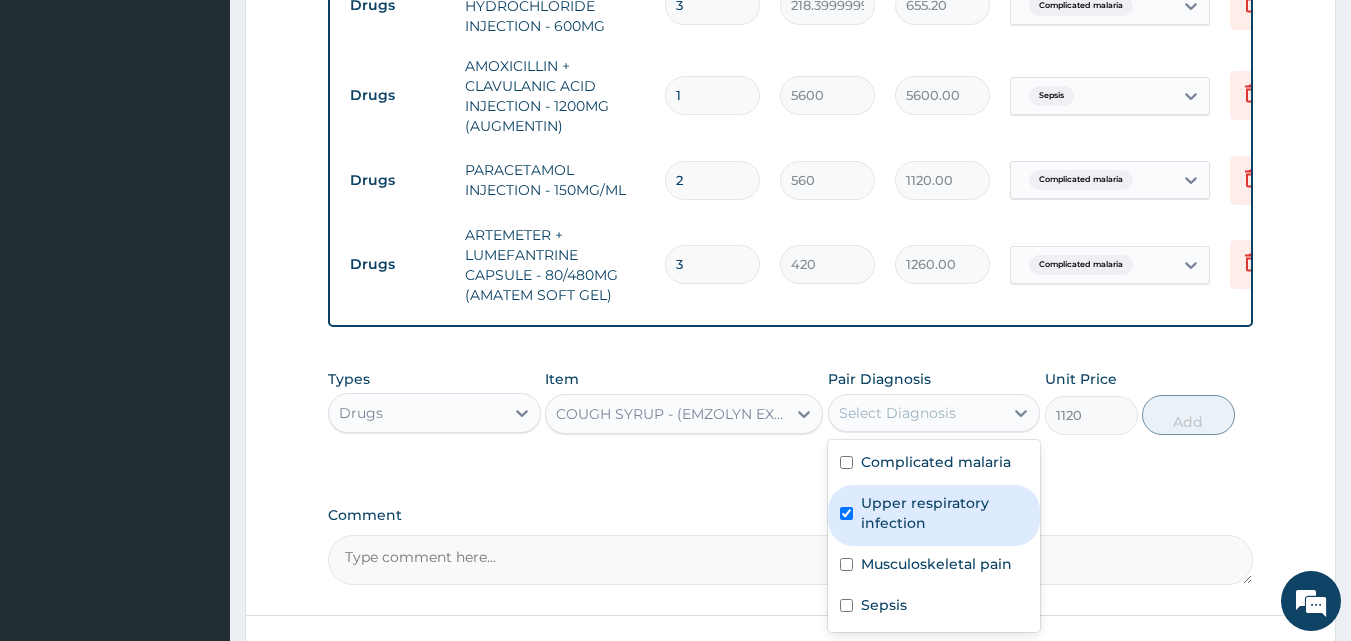 checkbox on "true" 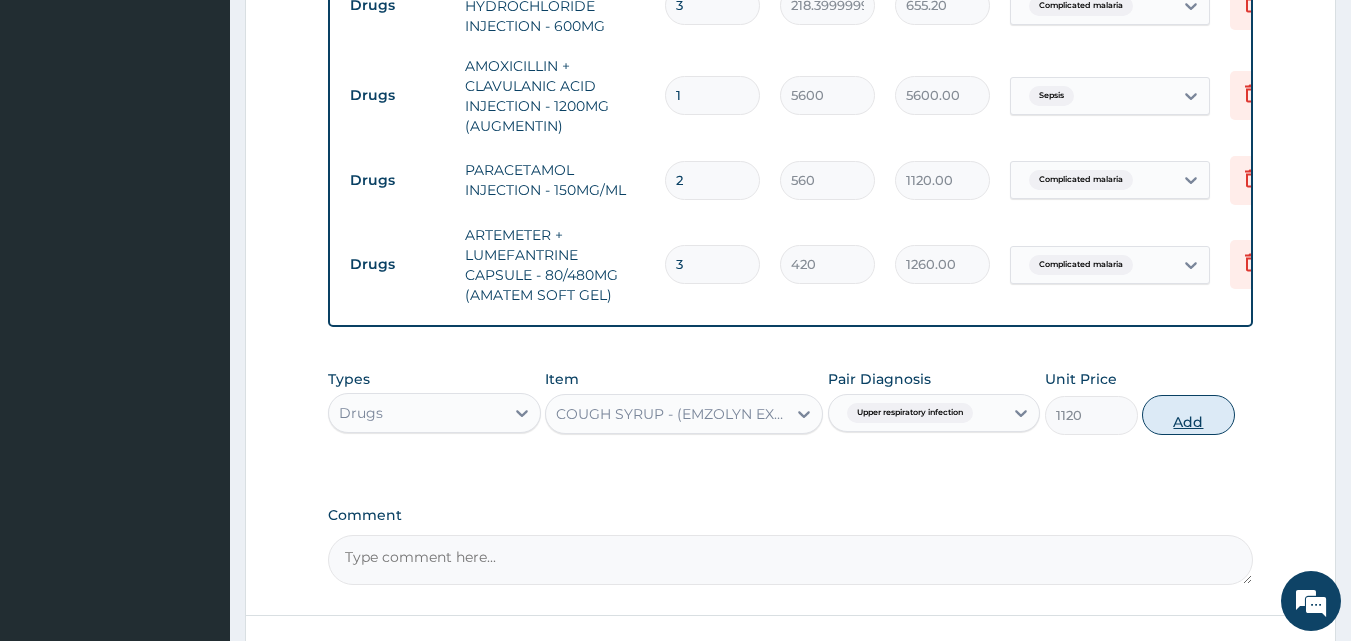 drag, startPoint x: 1177, startPoint y: 436, endPoint x: 980, endPoint y: 447, distance: 197.30687 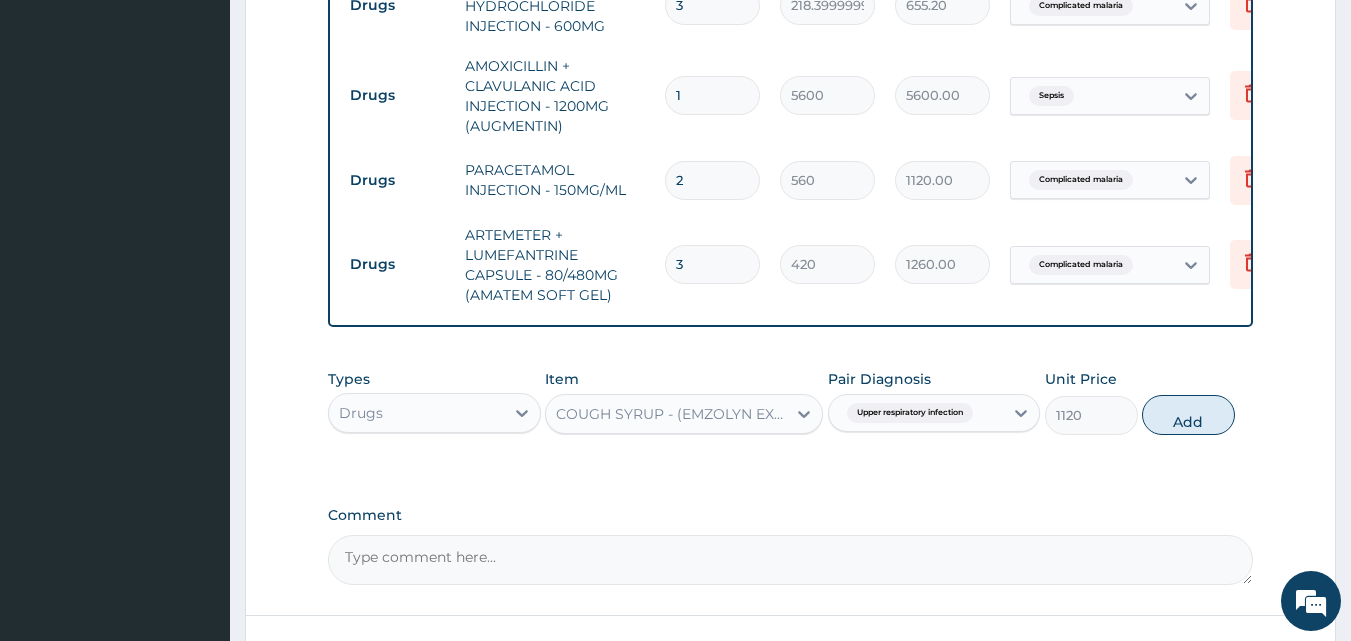 click on "Add" at bounding box center [1188, 415] 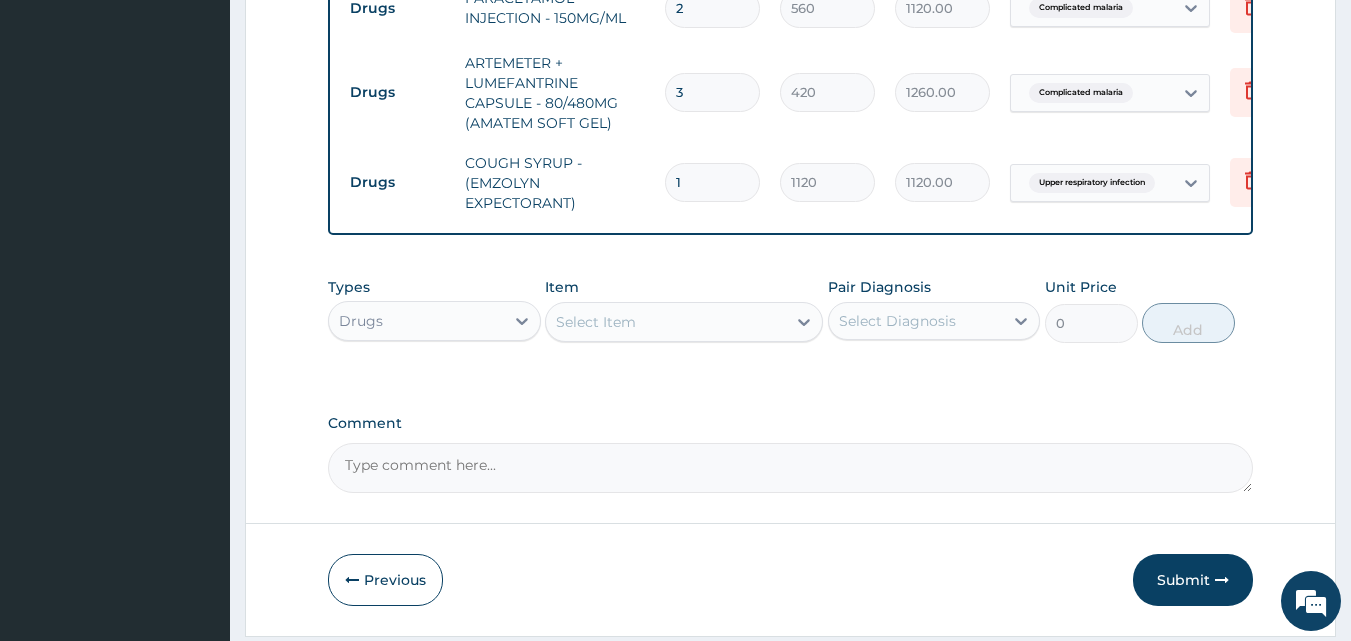 scroll, scrollTop: 1577, scrollLeft: 0, axis: vertical 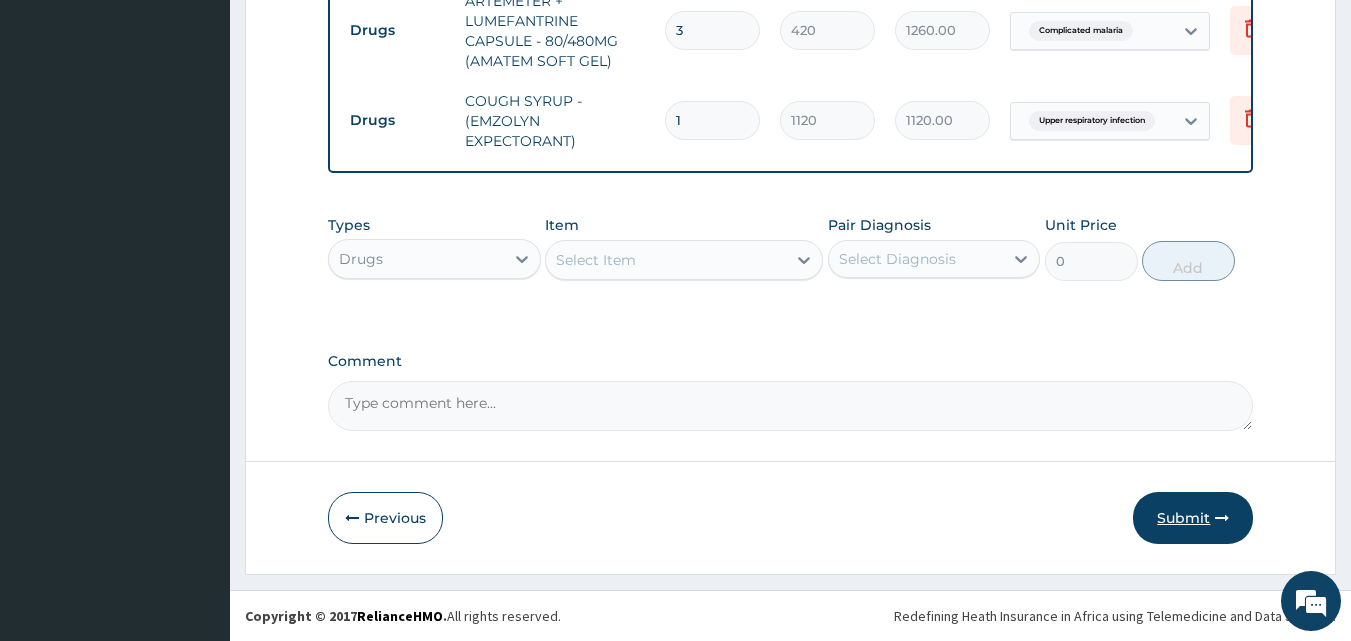 click on "Submit" at bounding box center [1193, 518] 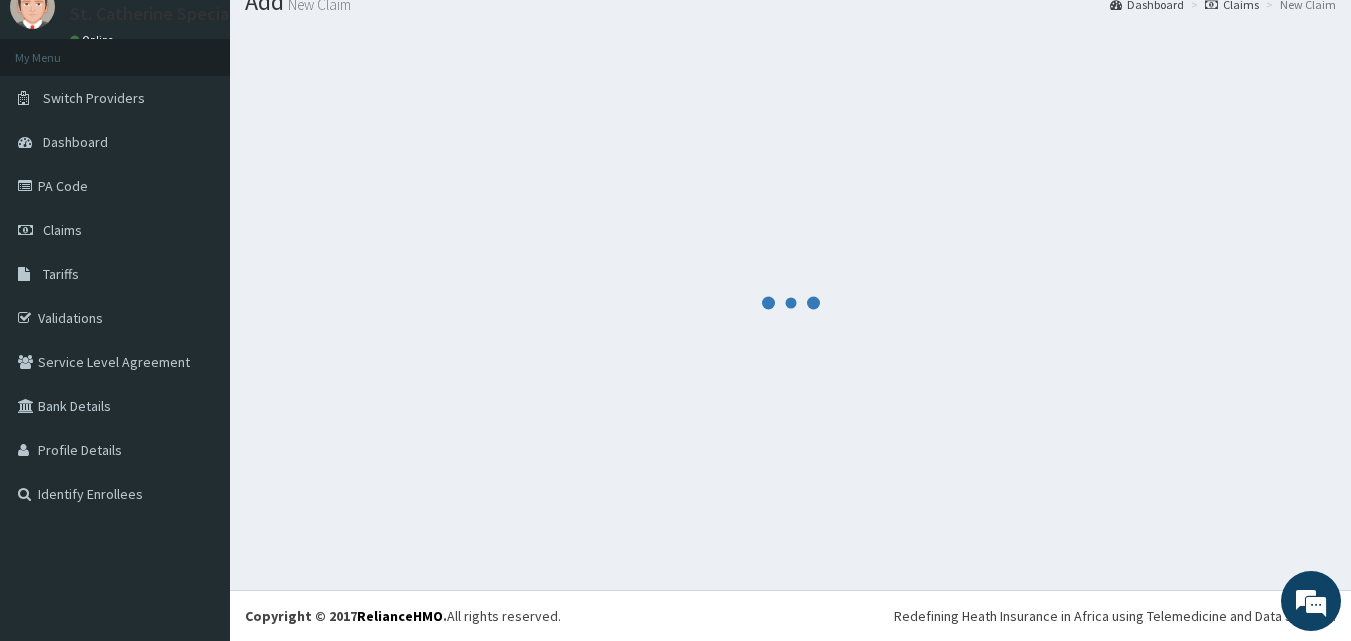 scroll, scrollTop: 76, scrollLeft: 0, axis: vertical 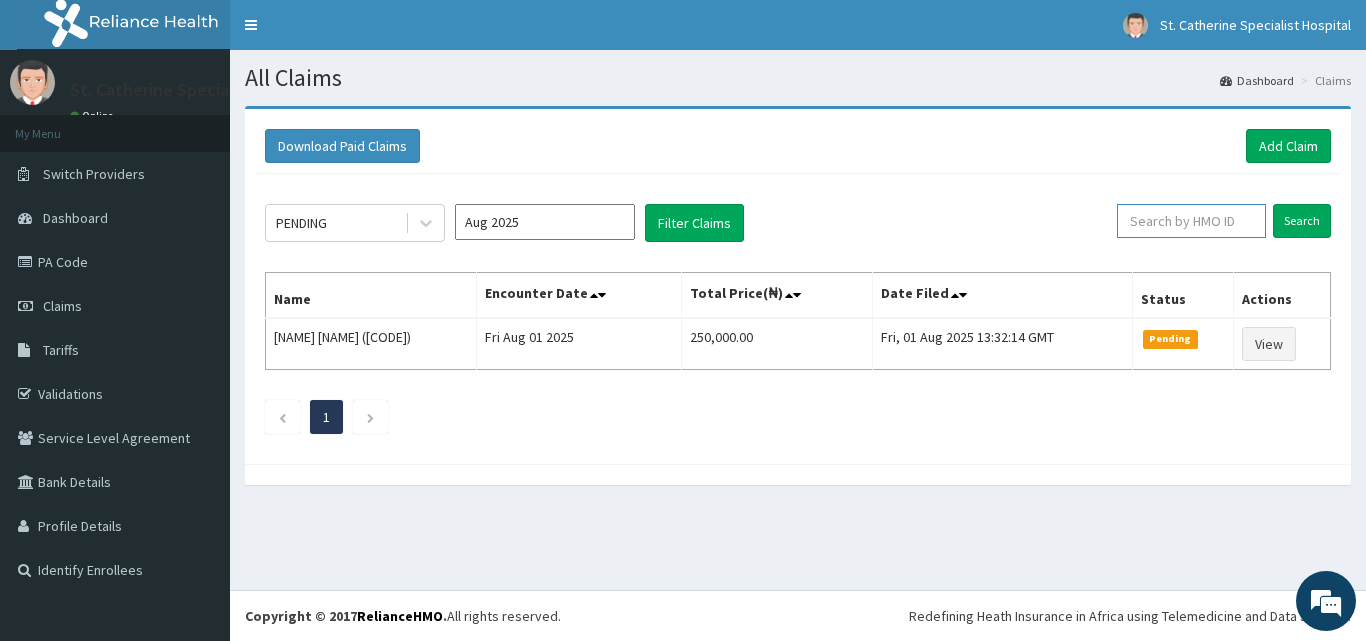 click at bounding box center [1191, 221] 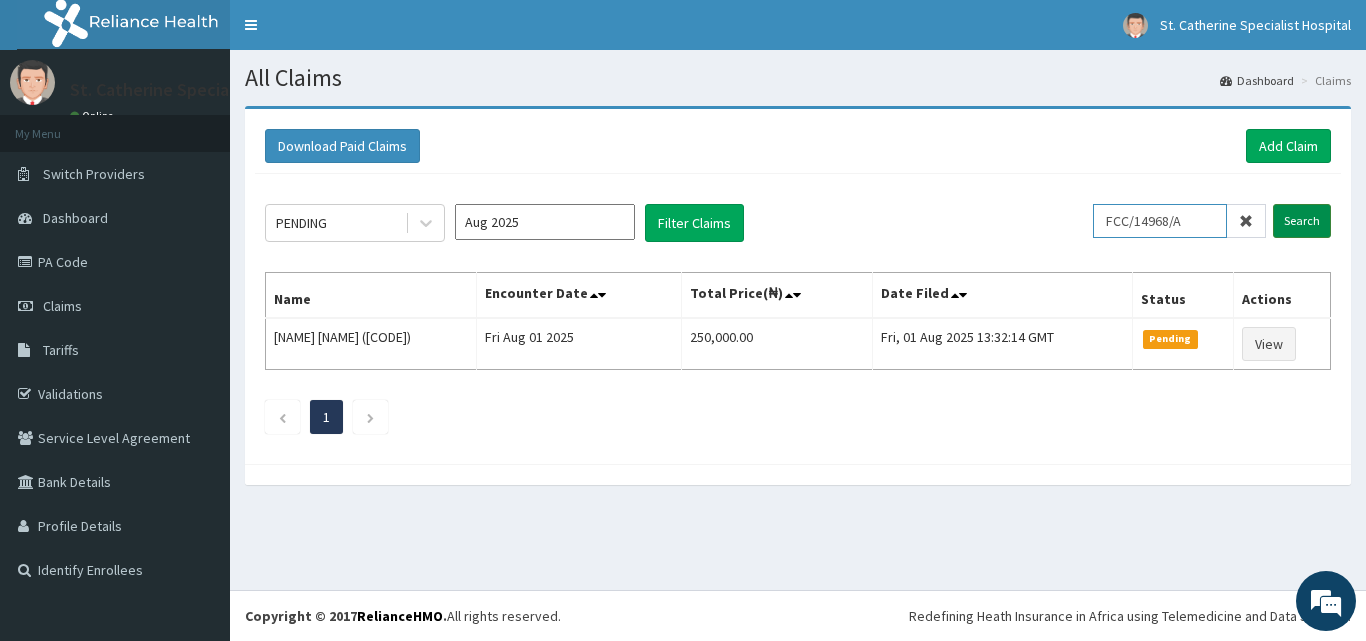 type on "FCC/14968/A" 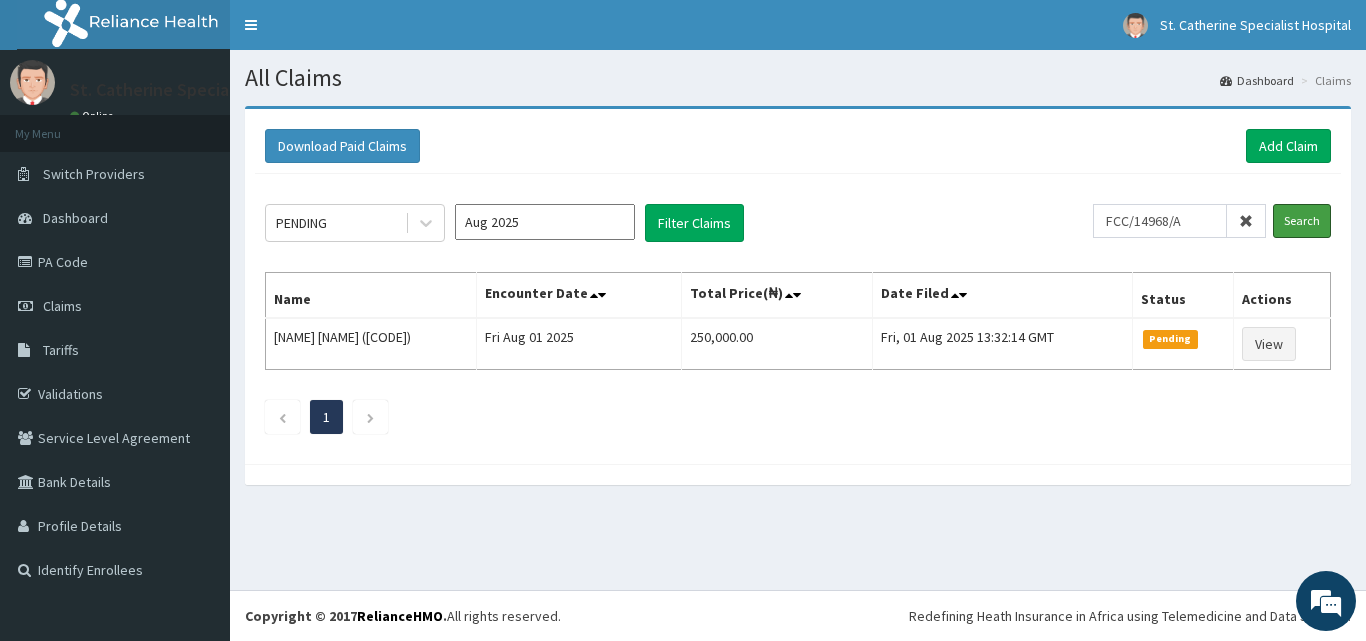 drag, startPoint x: 1321, startPoint y: 229, endPoint x: 1288, endPoint y: 242, distance: 35.468296 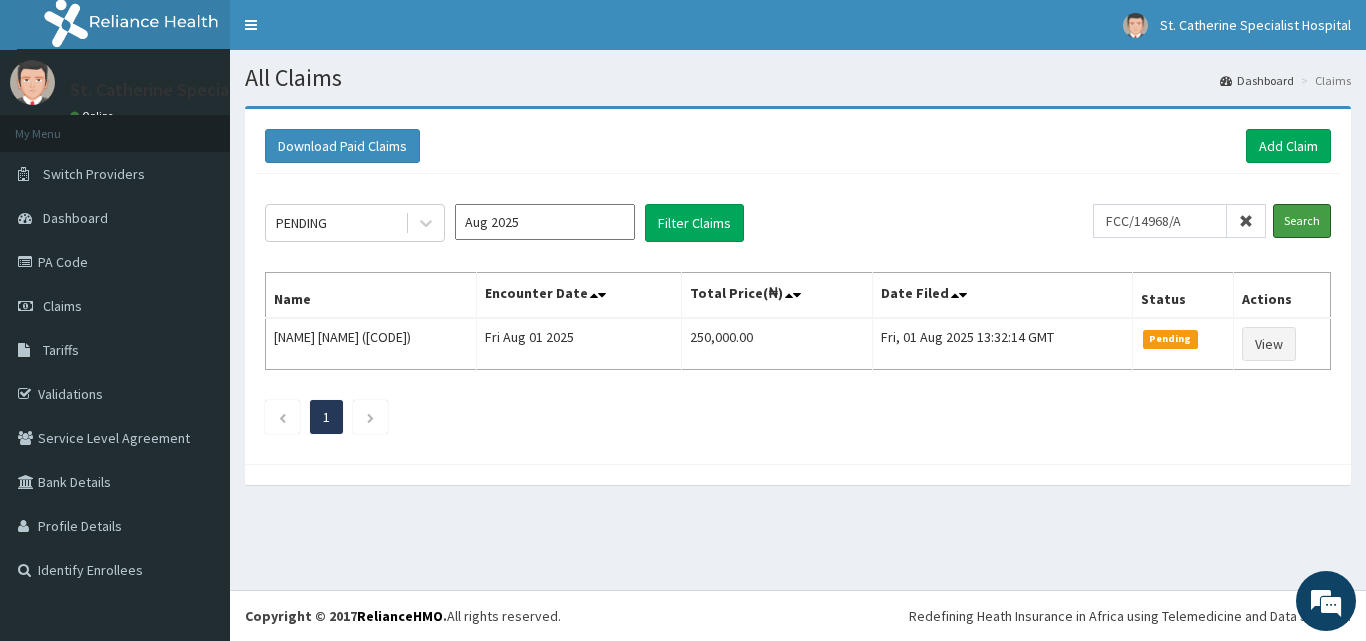 click on "Search" at bounding box center (1302, 221) 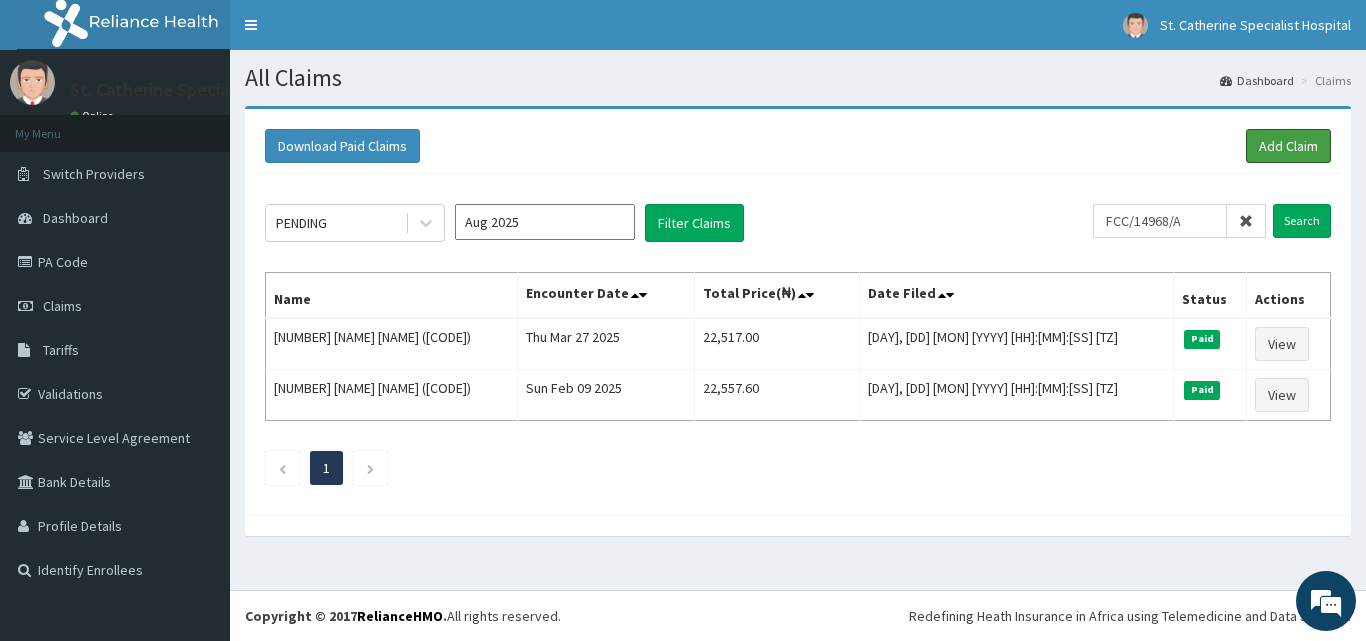 drag, startPoint x: 1284, startPoint y: 132, endPoint x: 1219, endPoint y: 149, distance: 67.18631 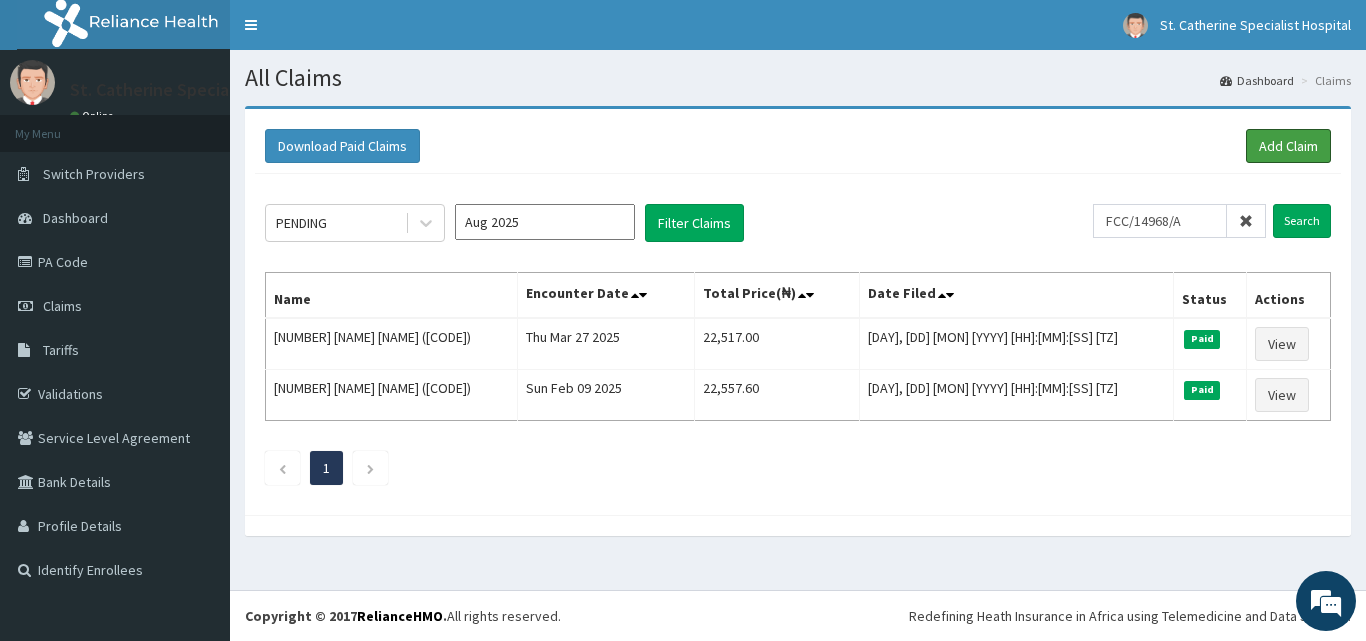 click on "Add Claim" at bounding box center [1288, 146] 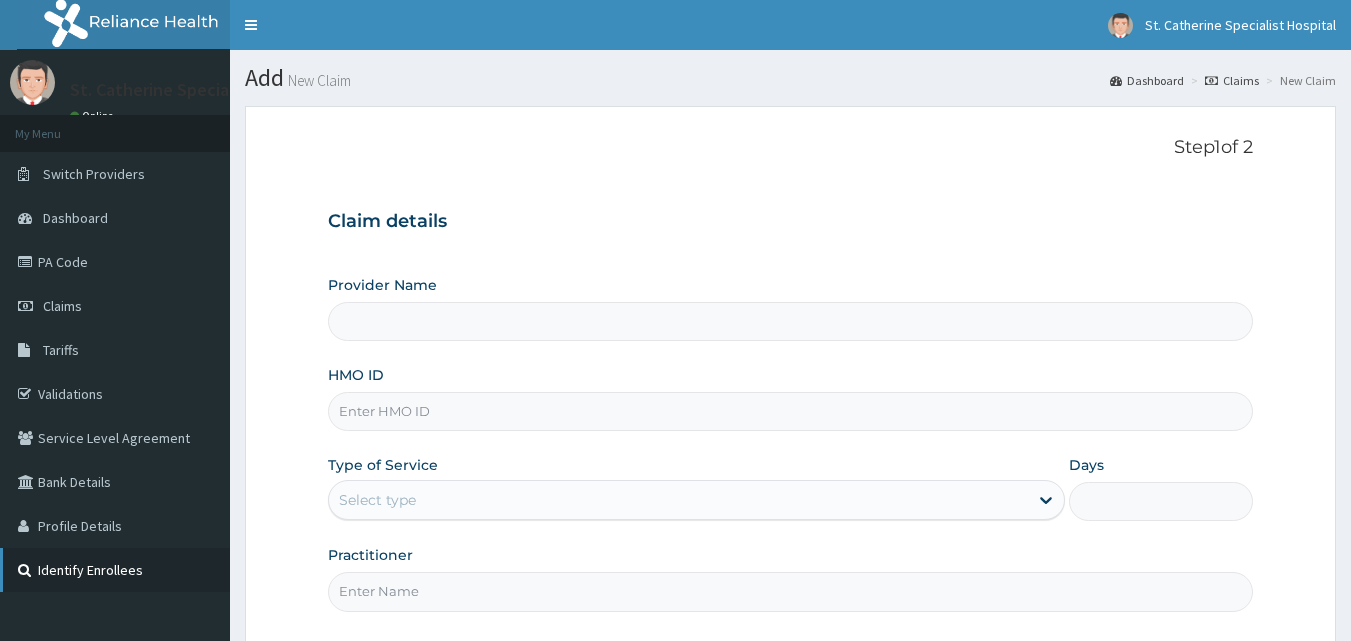 scroll, scrollTop: 0, scrollLeft: 0, axis: both 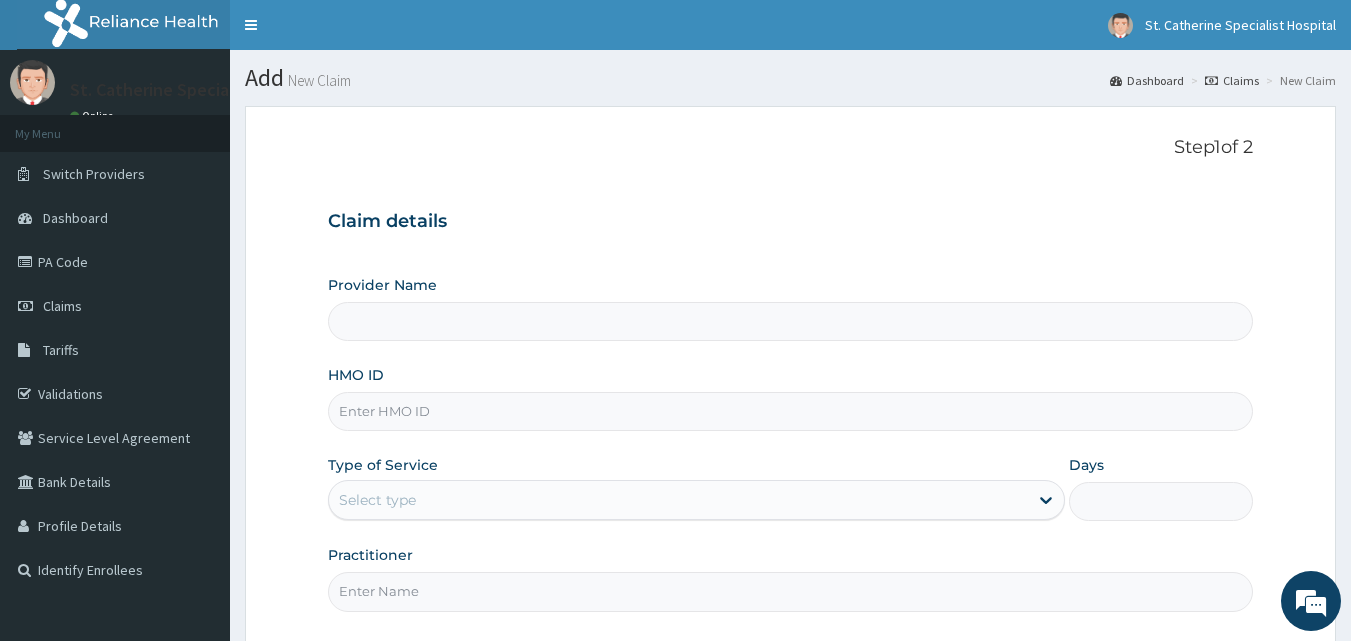 click on "HMO ID" at bounding box center (791, 411) 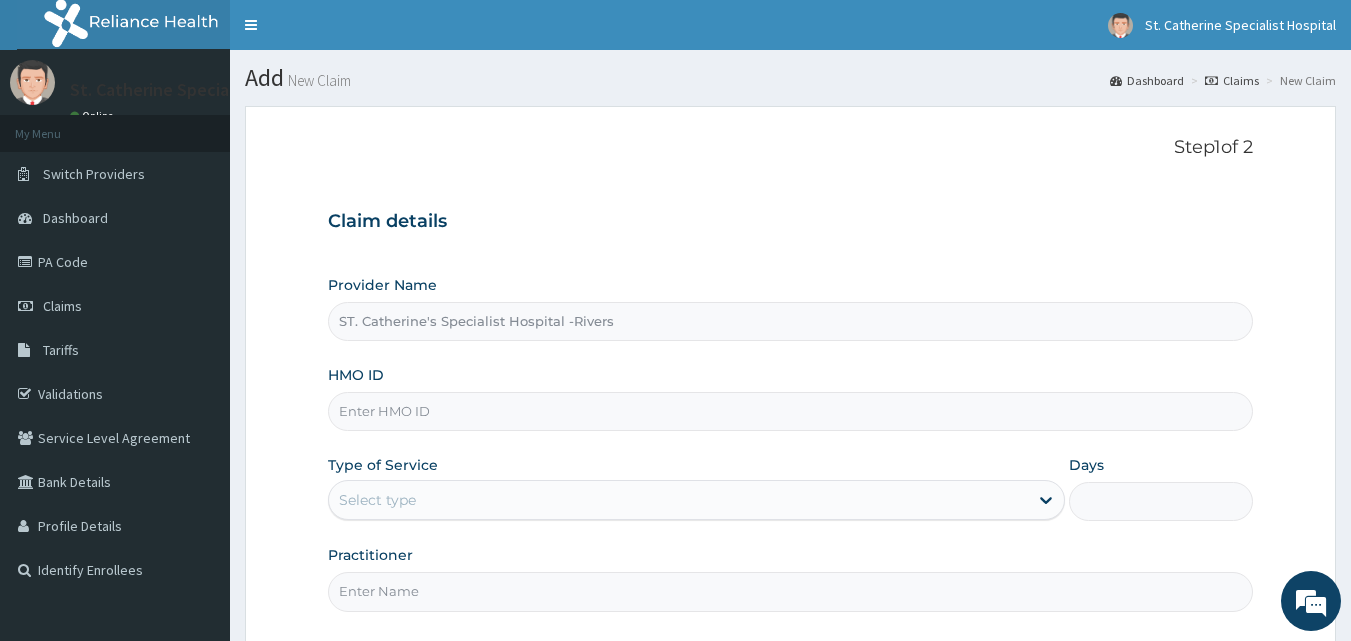 paste on "FCC/14968/A" 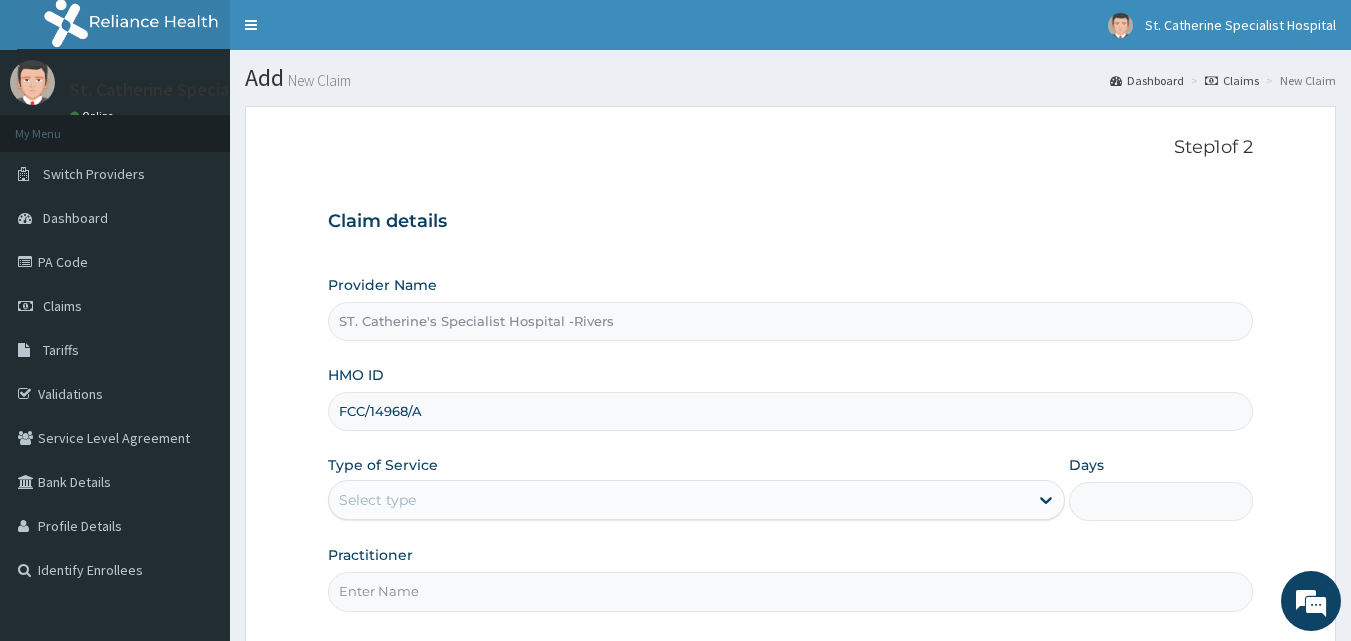 type on "FCC/14968/A" 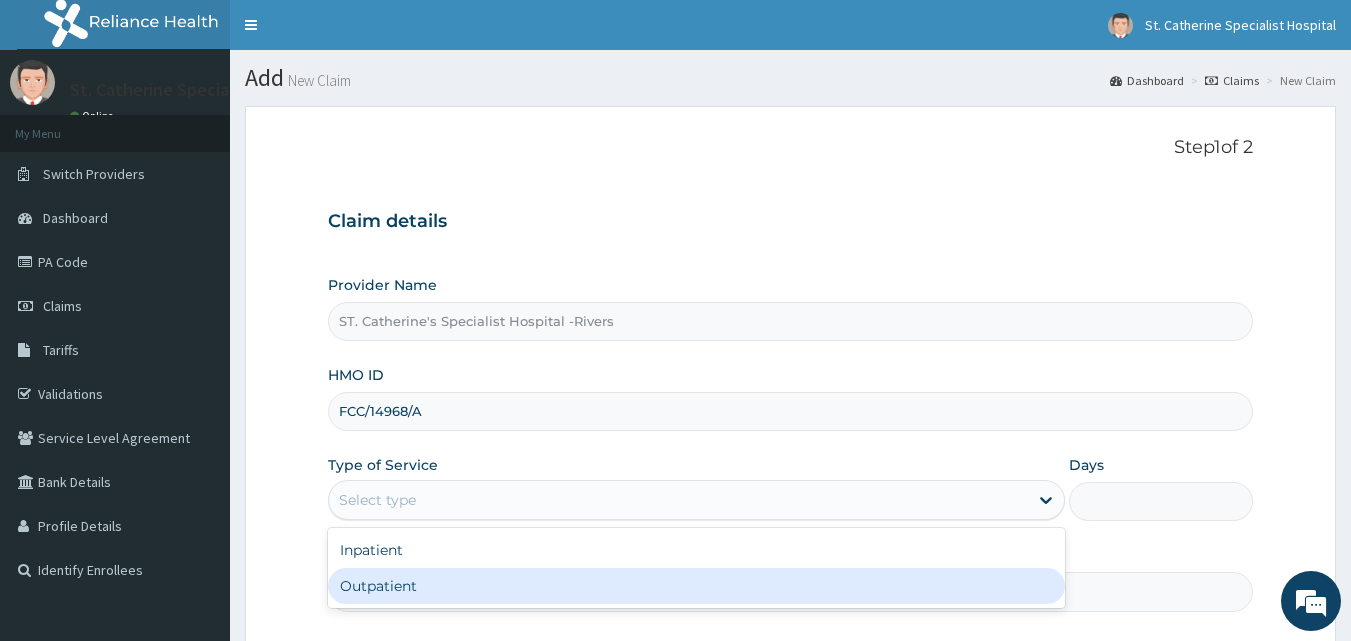 click on "Outpatient" at bounding box center [696, 586] 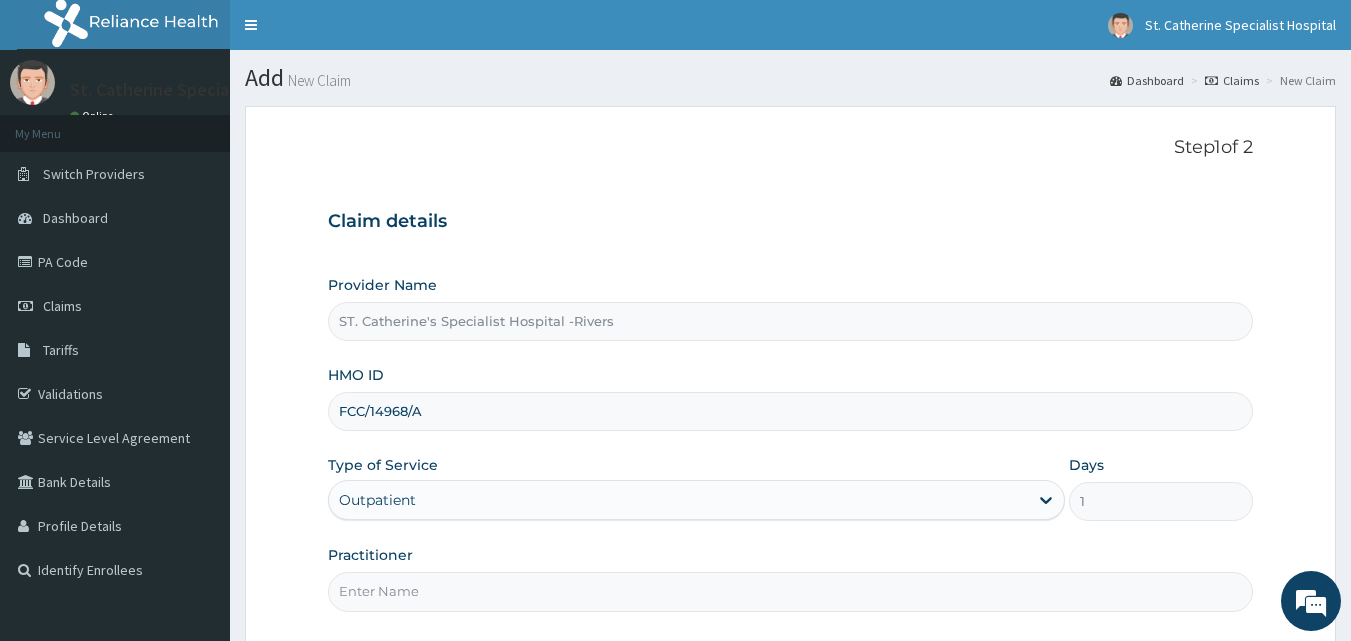 click on "Practitioner" at bounding box center [791, 591] 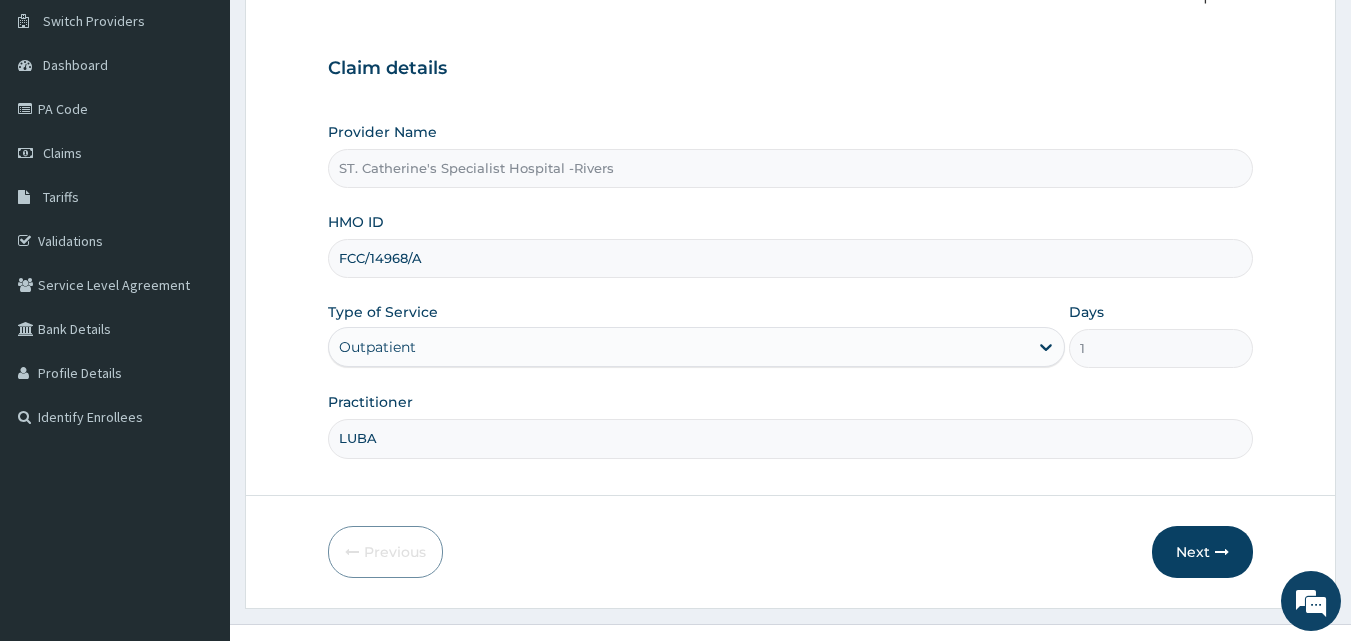 scroll, scrollTop: 187, scrollLeft: 0, axis: vertical 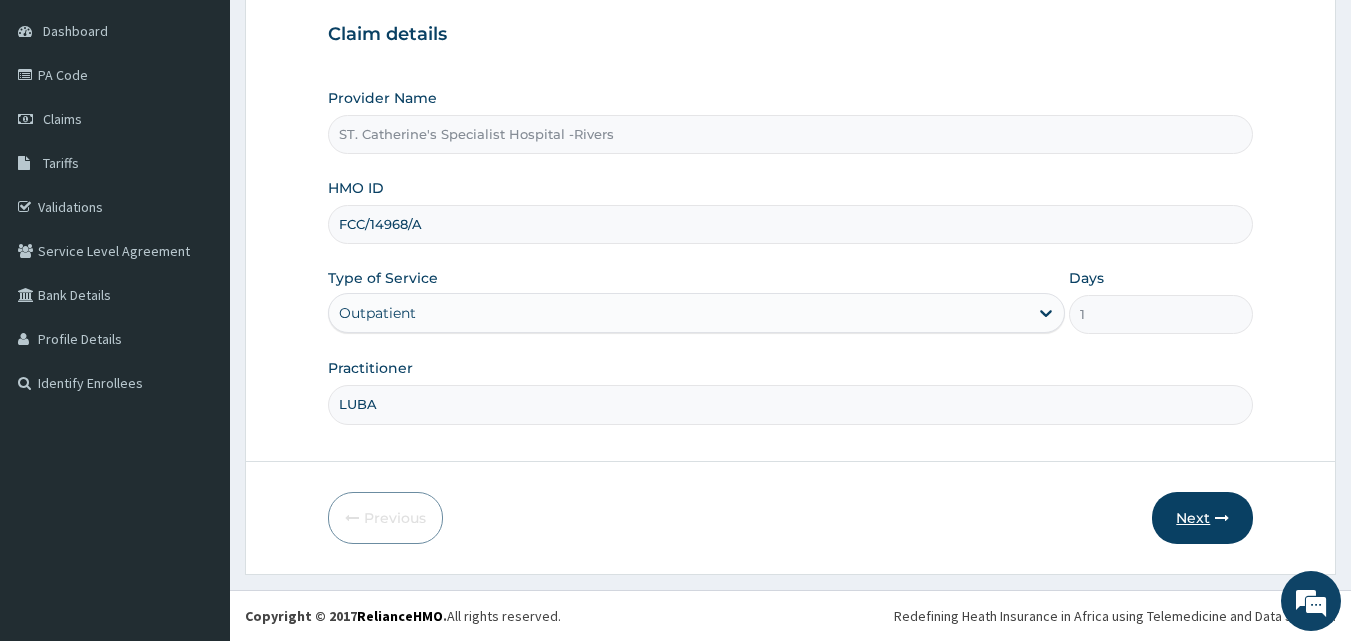 click on "Next" at bounding box center [1202, 518] 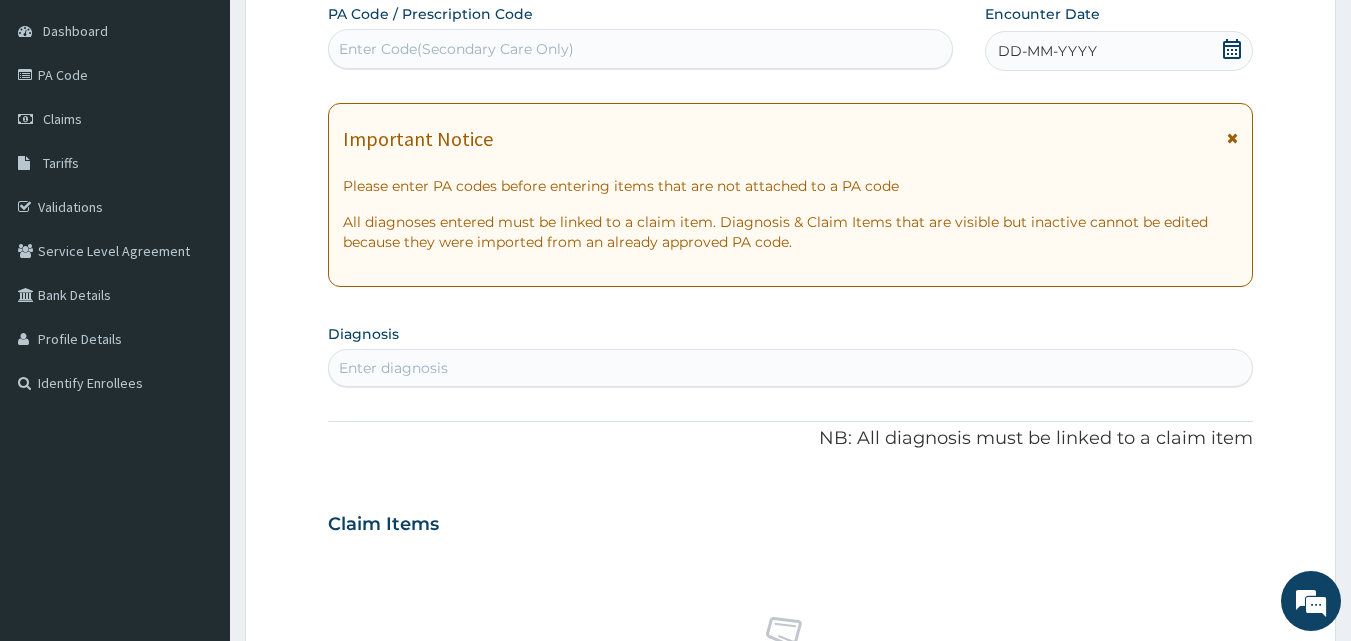click 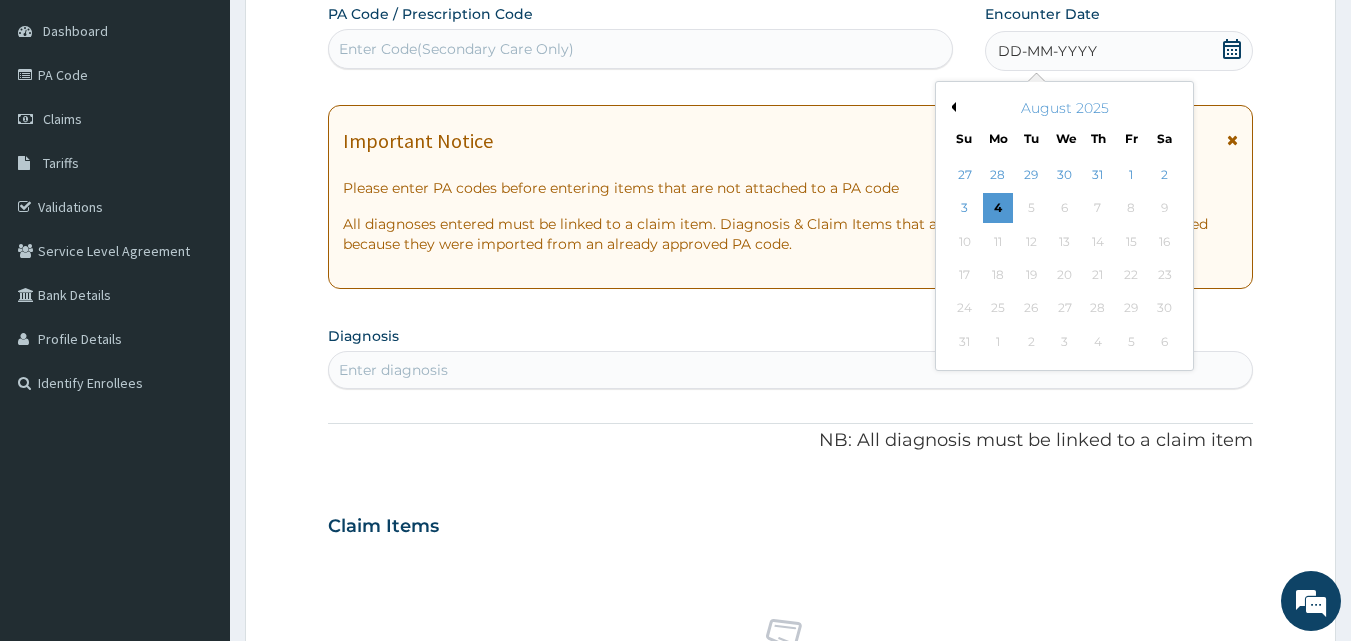 click on "Previous Month" at bounding box center [951, 107] 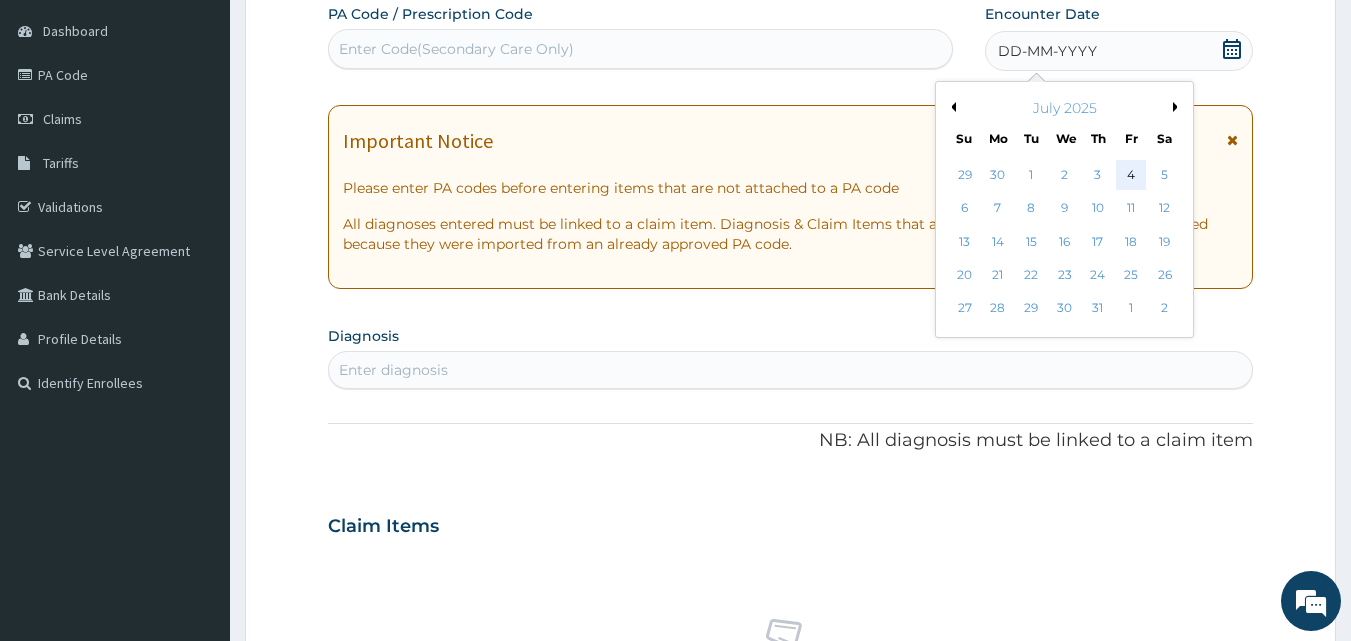 scroll, scrollTop: 0, scrollLeft: 0, axis: both 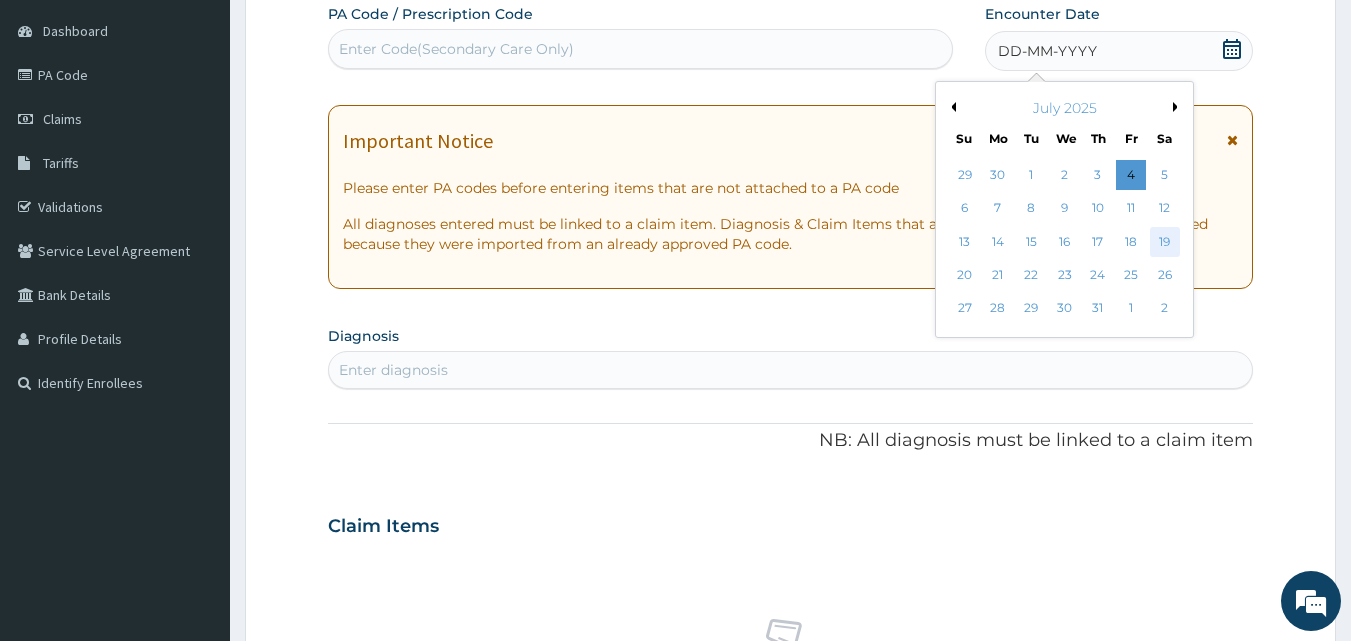 click on "19" at bounding box center [1165, 242] 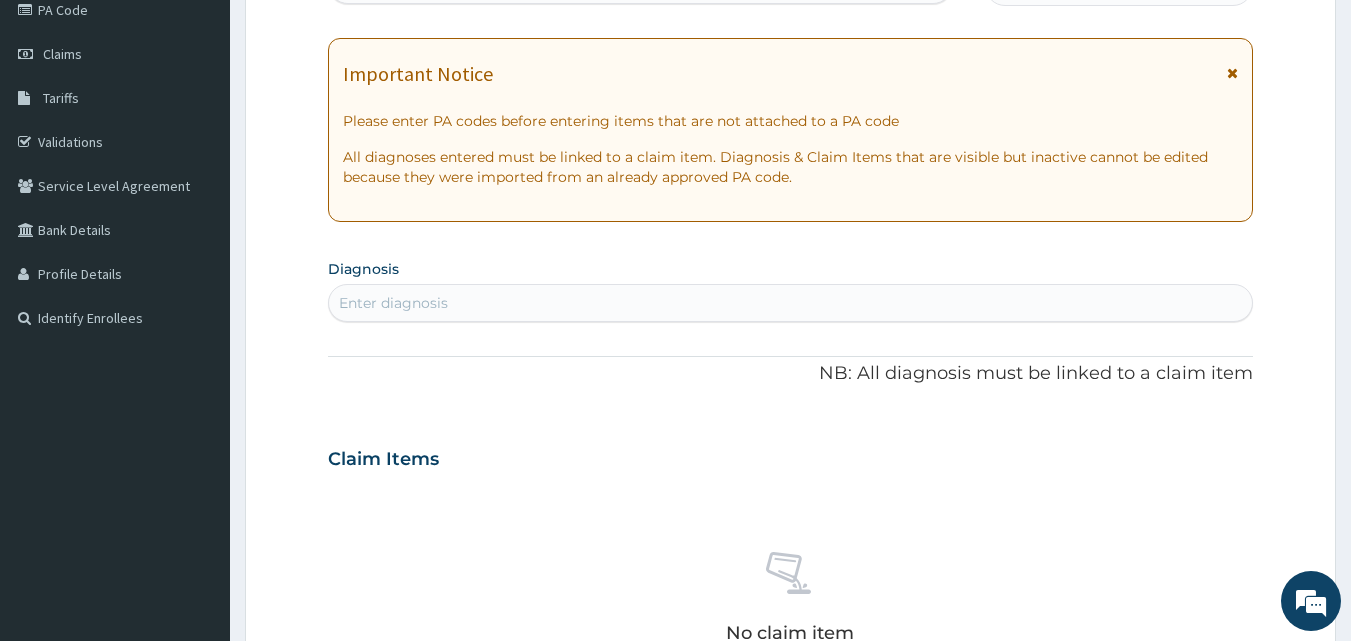 scroll, scrollTop: 287, scrollLeft: 0, axis: vertical 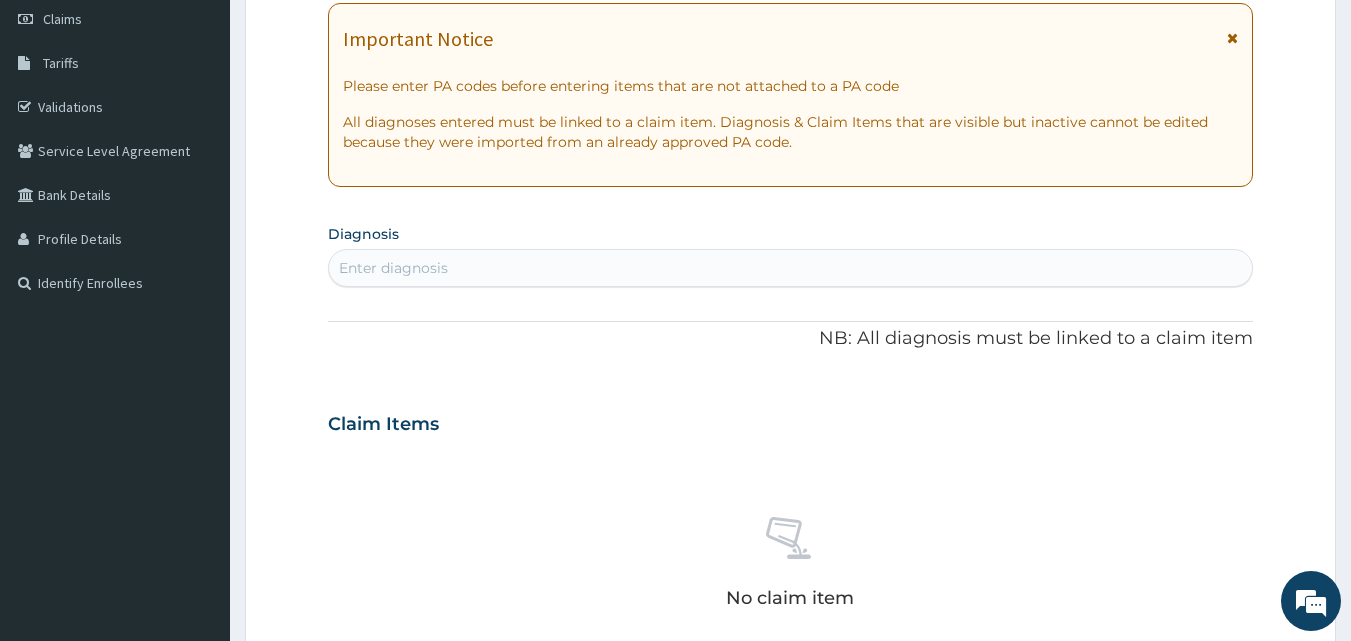 click on "Enter diagnosis" at bounding box center (791, 268) 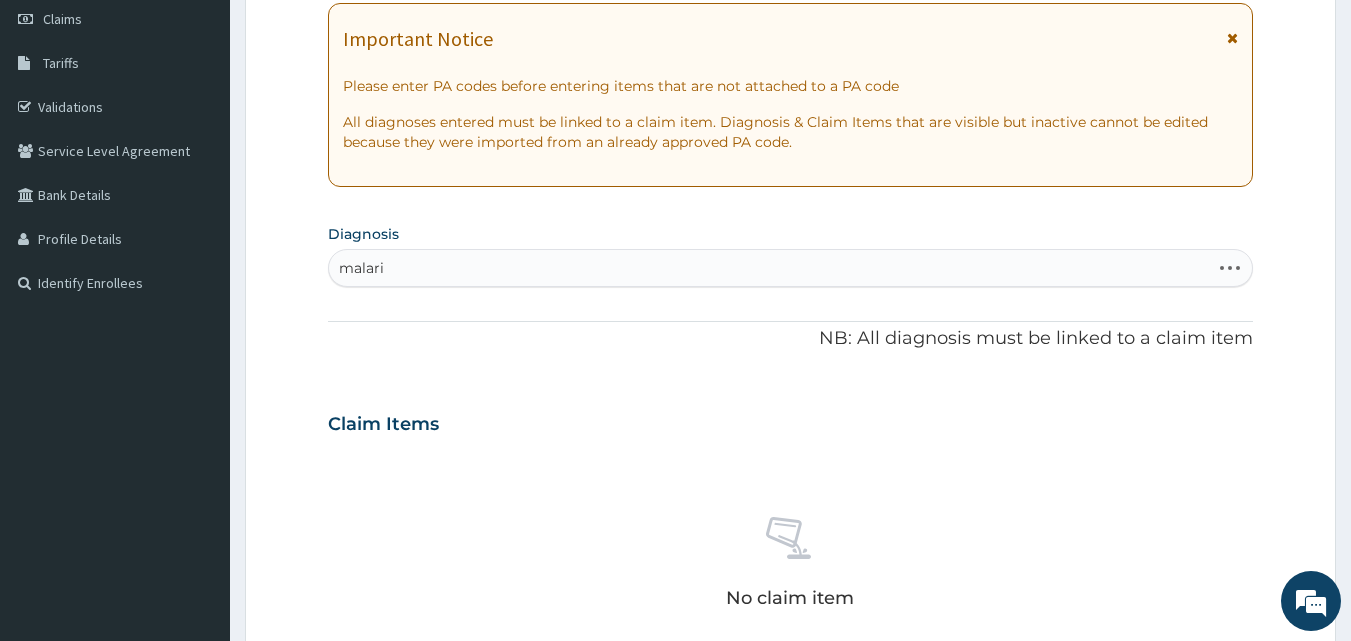 type on "malaria" 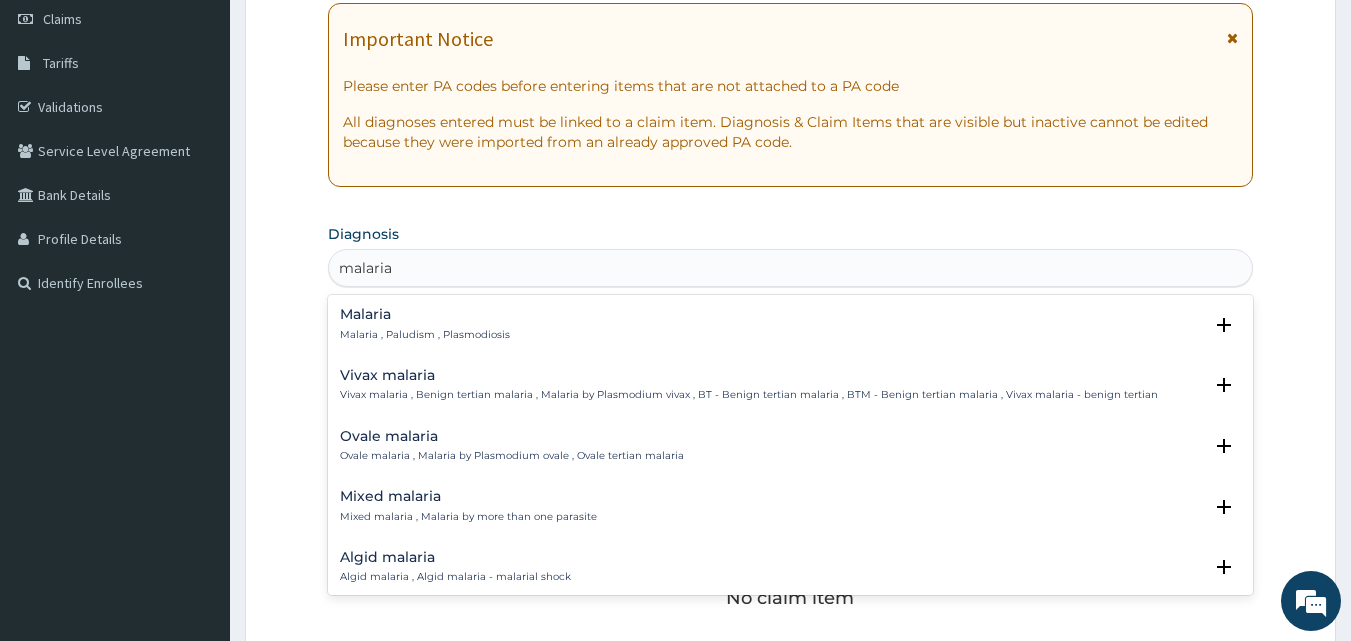 click on "Malaria" at bounding box center [425, 314] 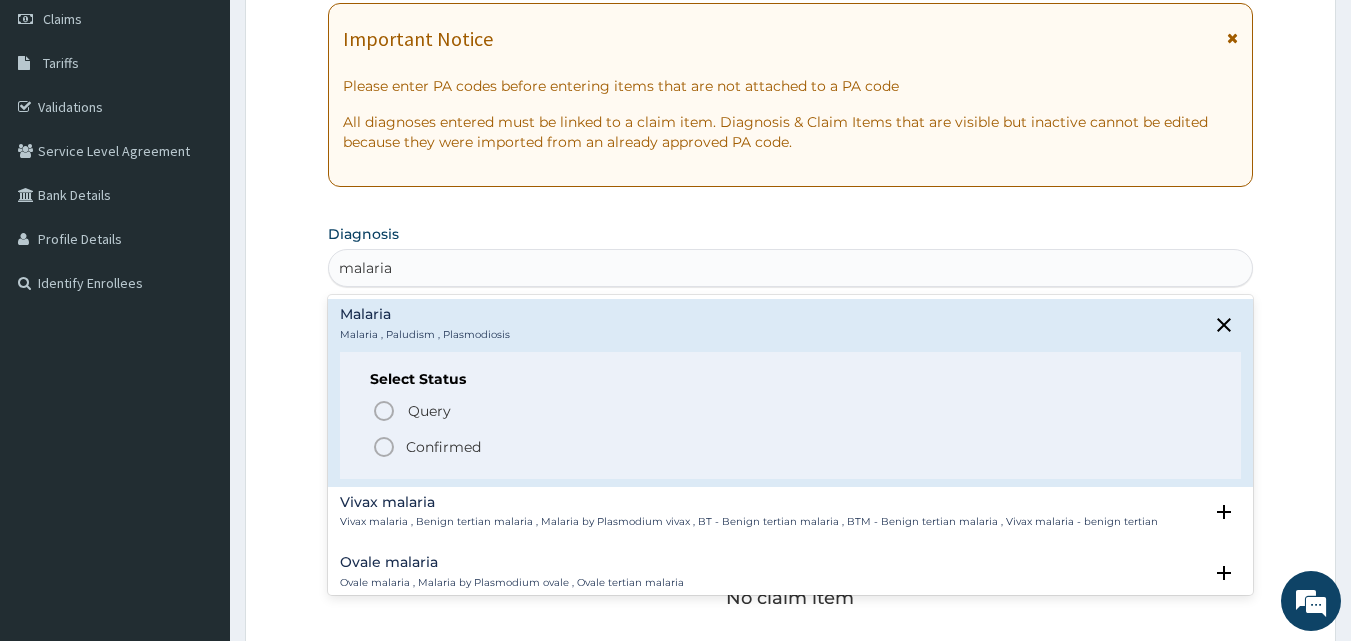 drag, startPoint x: 427, startPoint y: 448, endPoint x: 417, endPoint y: 440, distance: 12.806249 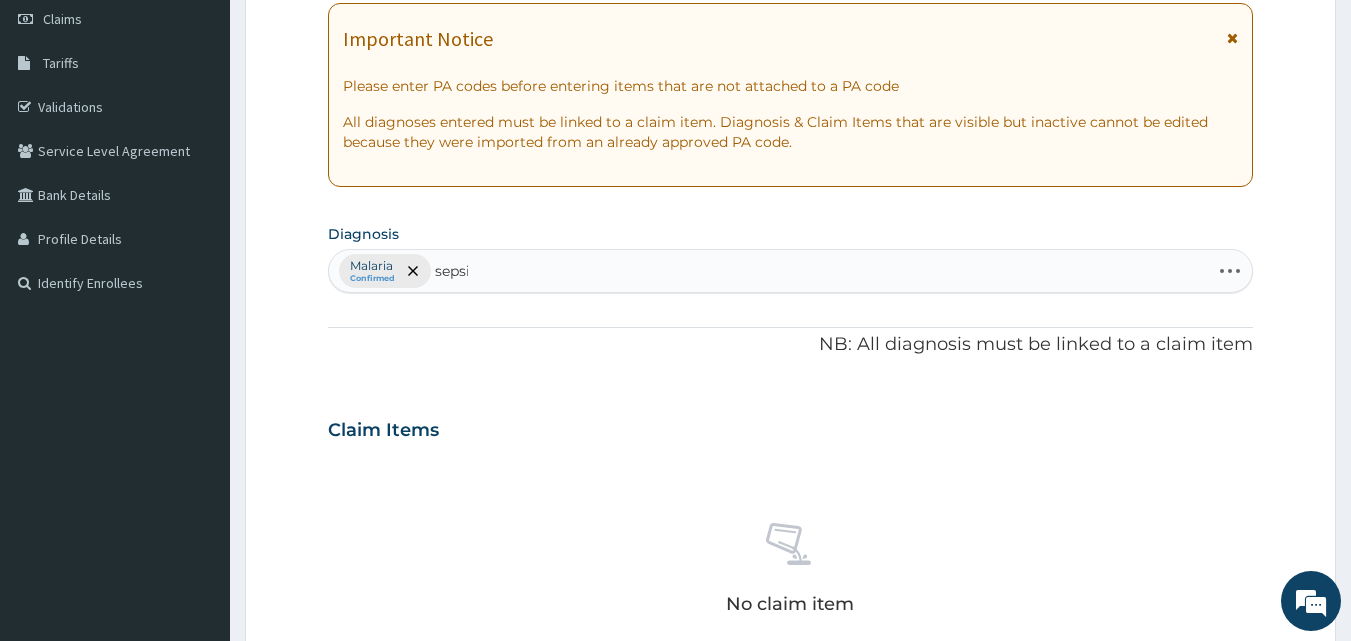 type on "sepsis" 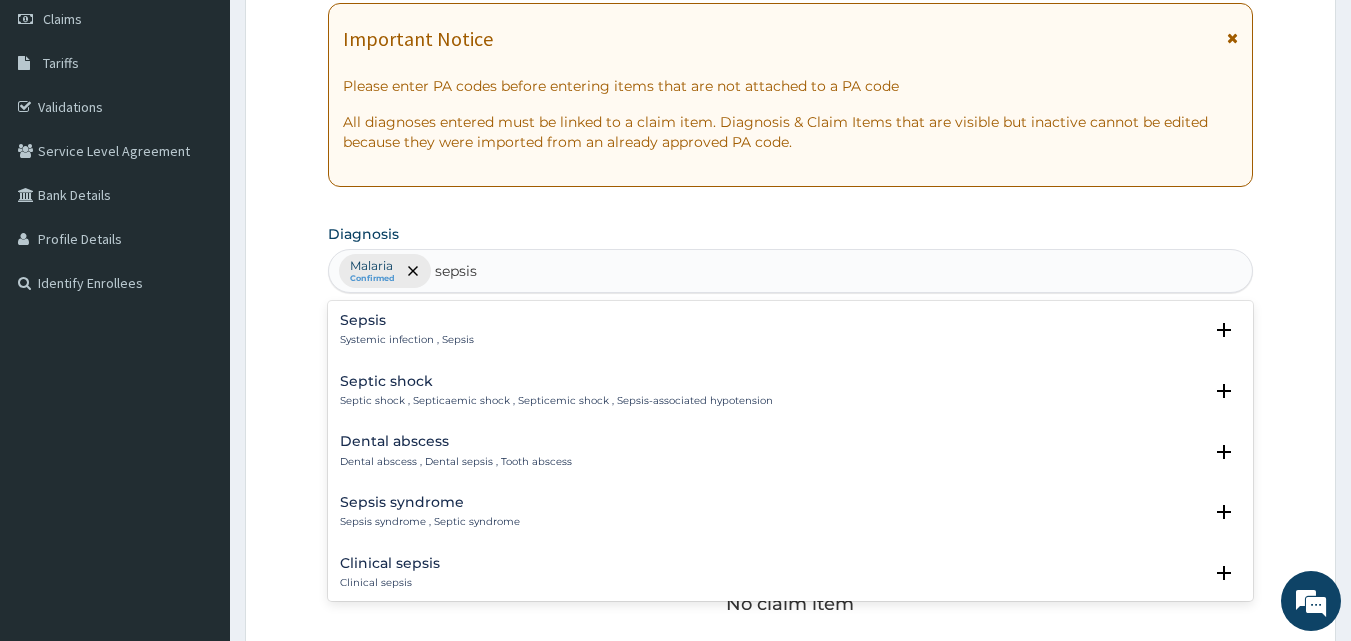 click on "Systemic infection , Sepsis" at bounding box center (407, 340) 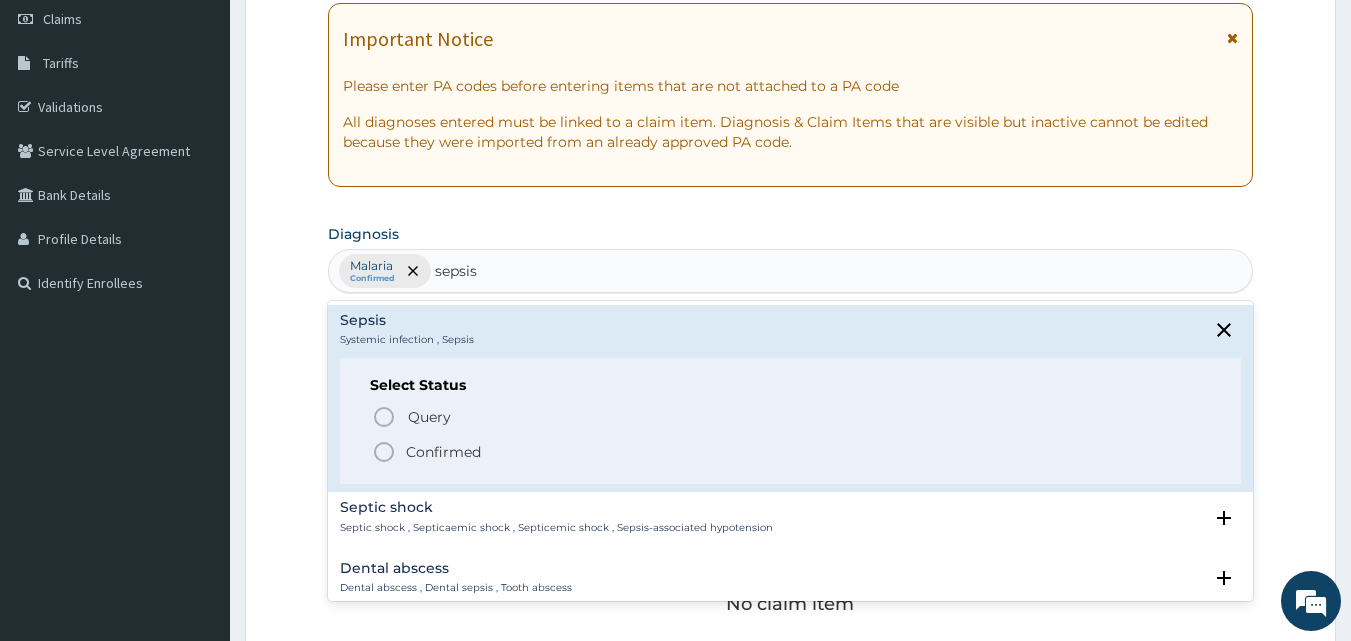 click on "Confirmed" at bounding box center (443, 452) 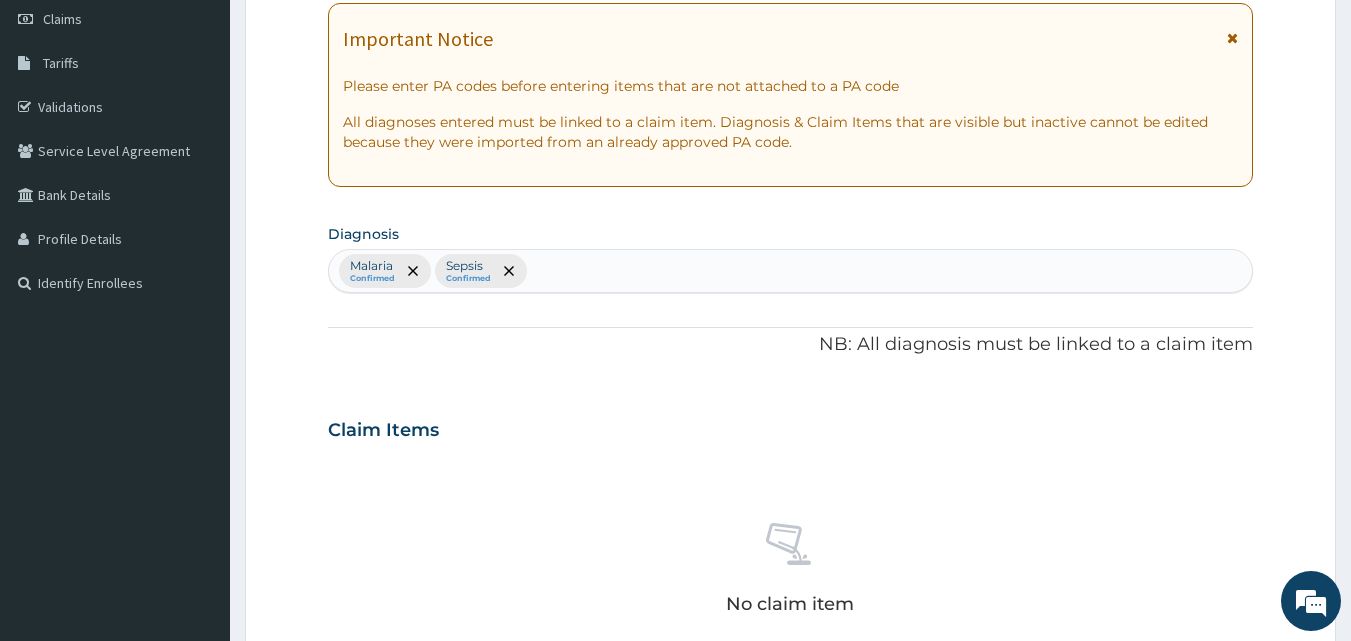 click on "Malaria Confirmed Sepsis Confirmed" at bounding box center [791, 271] 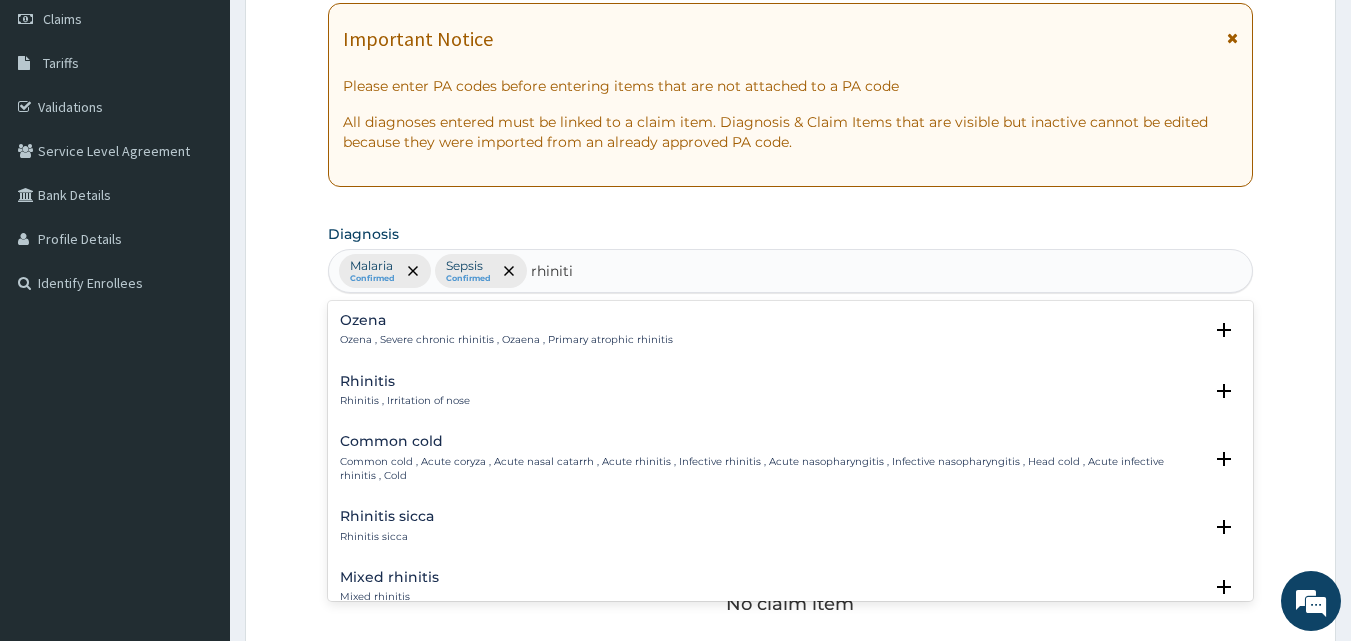 type on "rhinitis" 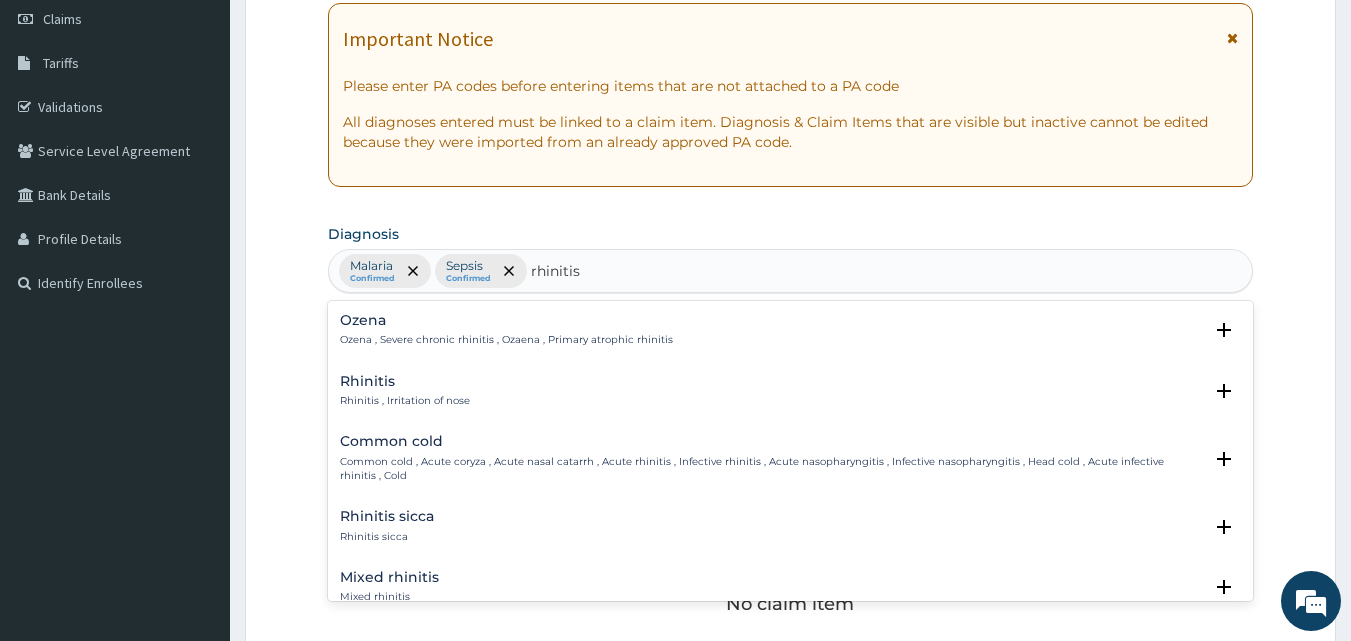 click on "Rhinitis" at bounding box center (405, 381) 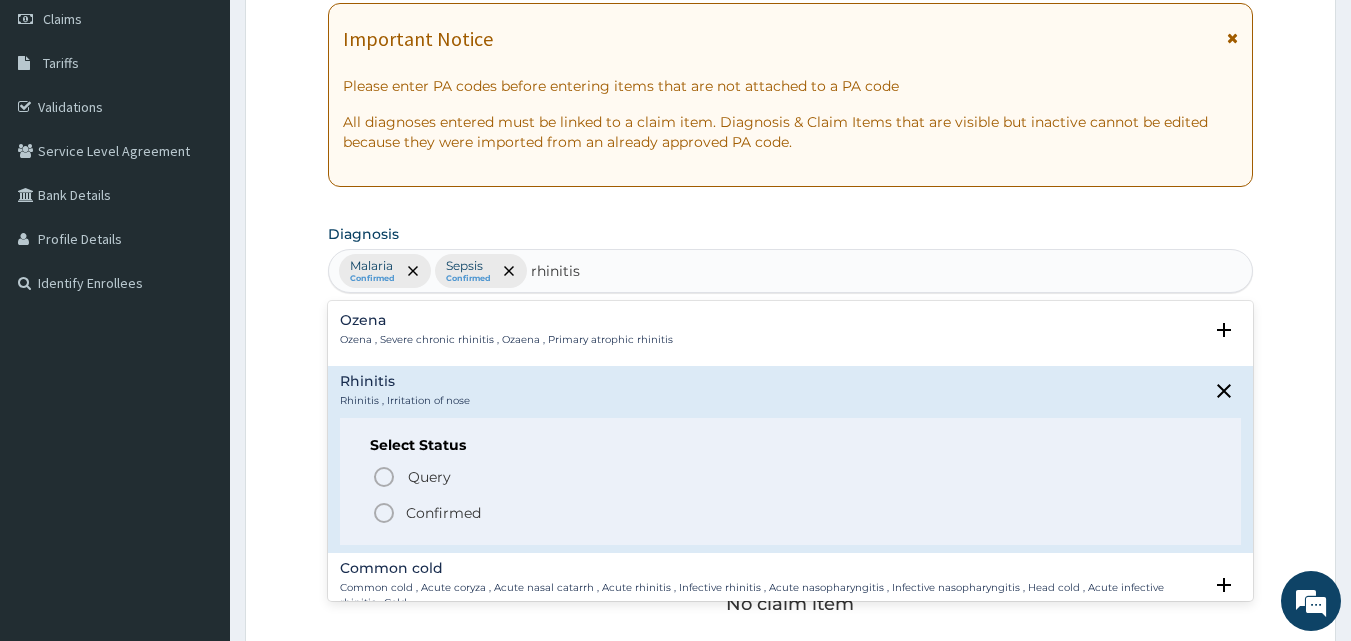 click on "Confirmed" at bounding box center [443, 513] 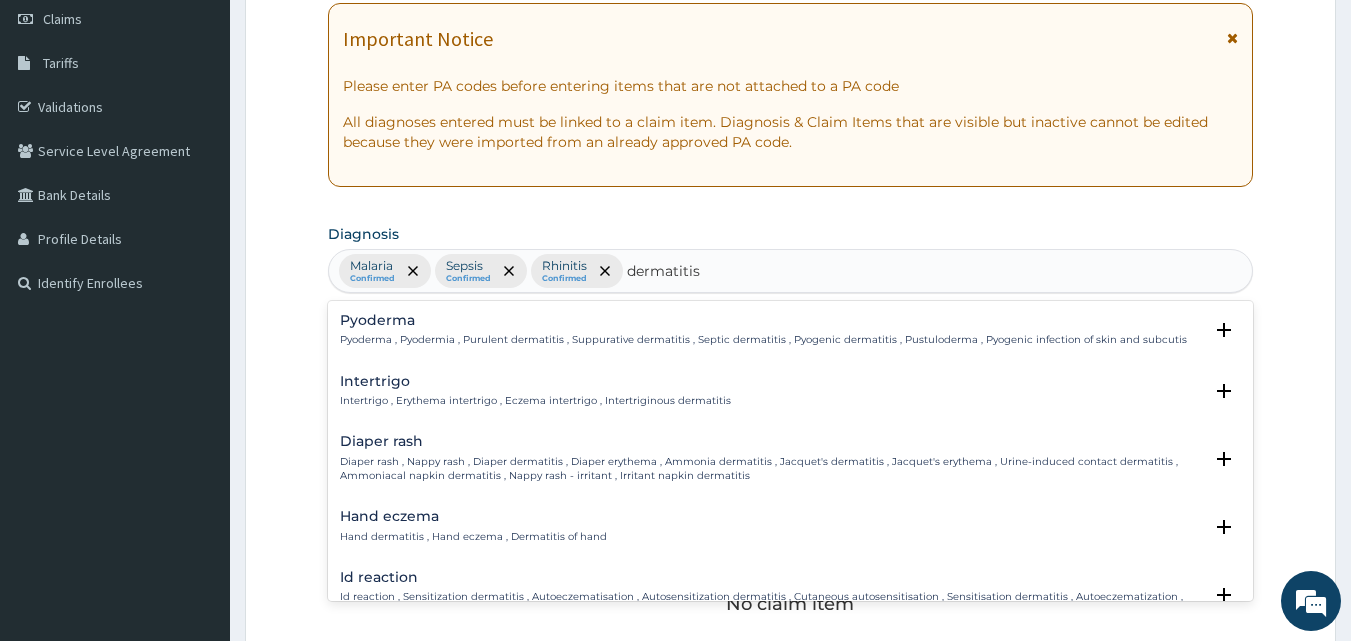 click on "dermatitis" at bounding box center [664, 271] 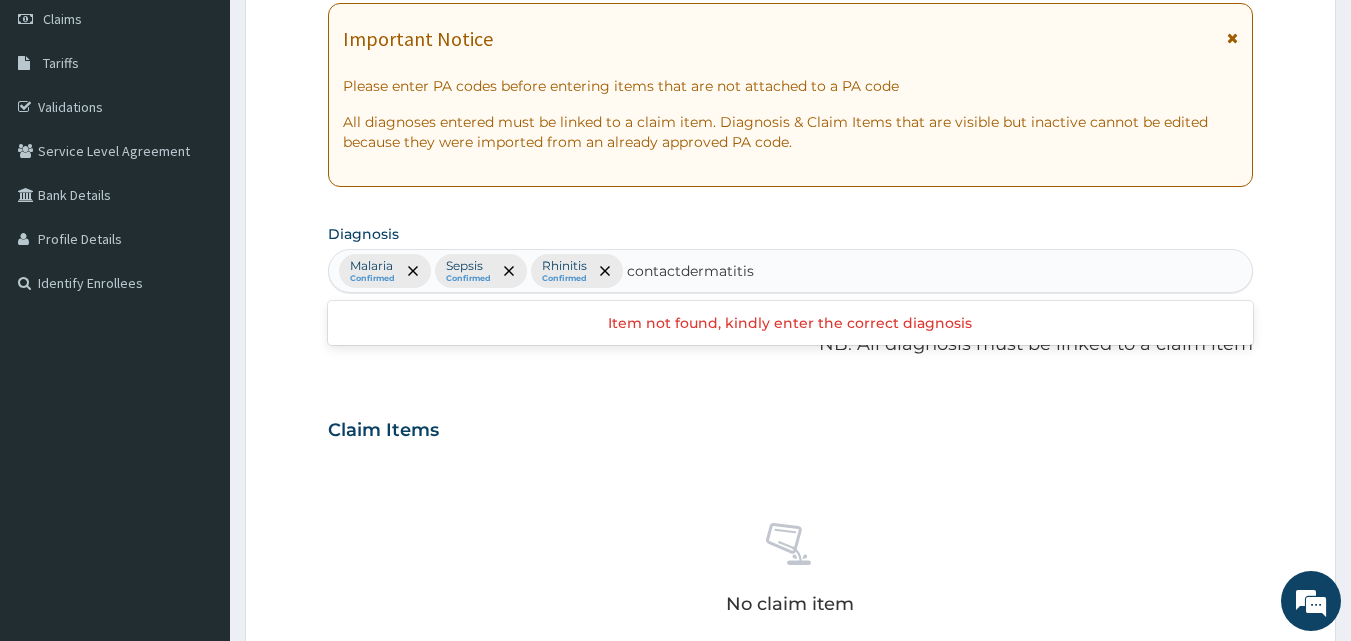 type on "contact dermatitis" 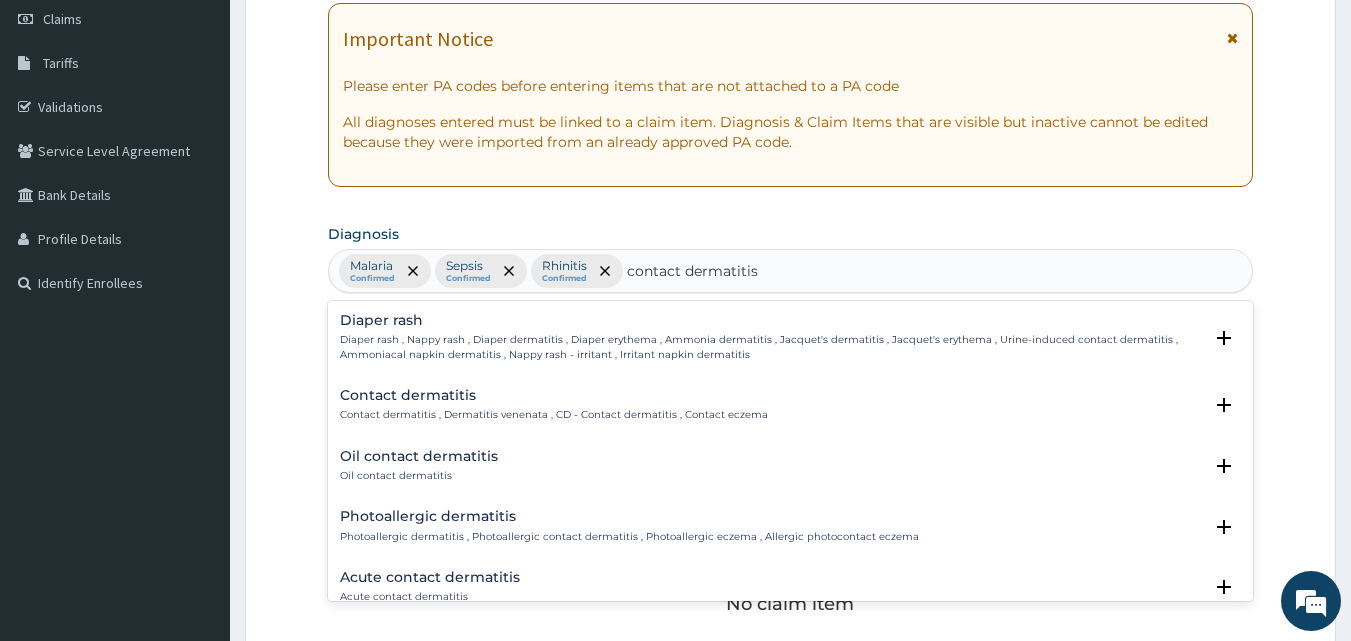 click on "Contact dermatitis" at bounding box center [554, 395] 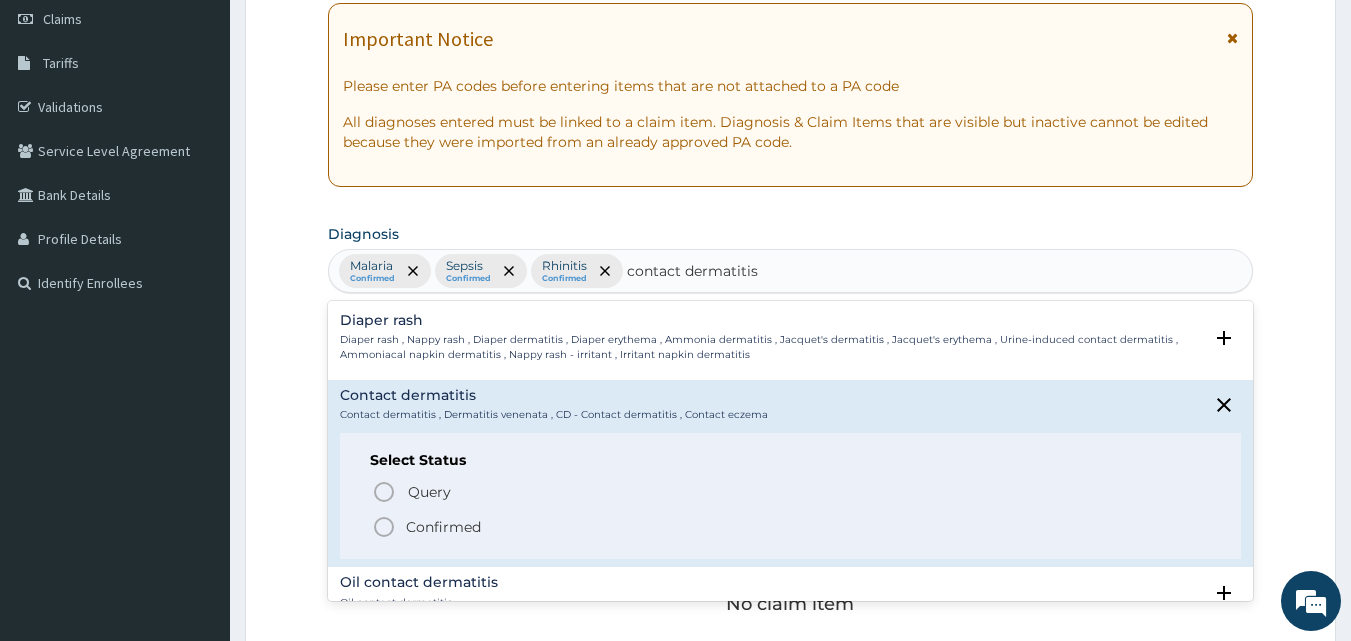 click 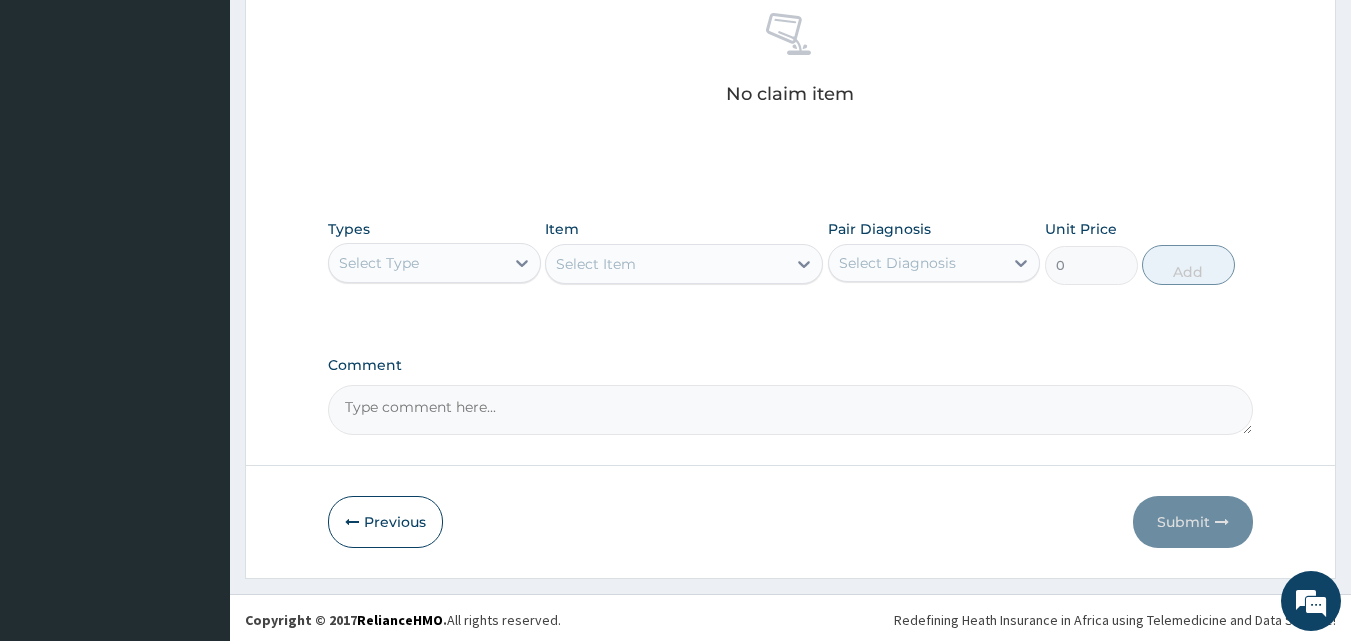 scroll, scrollTop: 801, scrollLeft: 0, axis: vertical 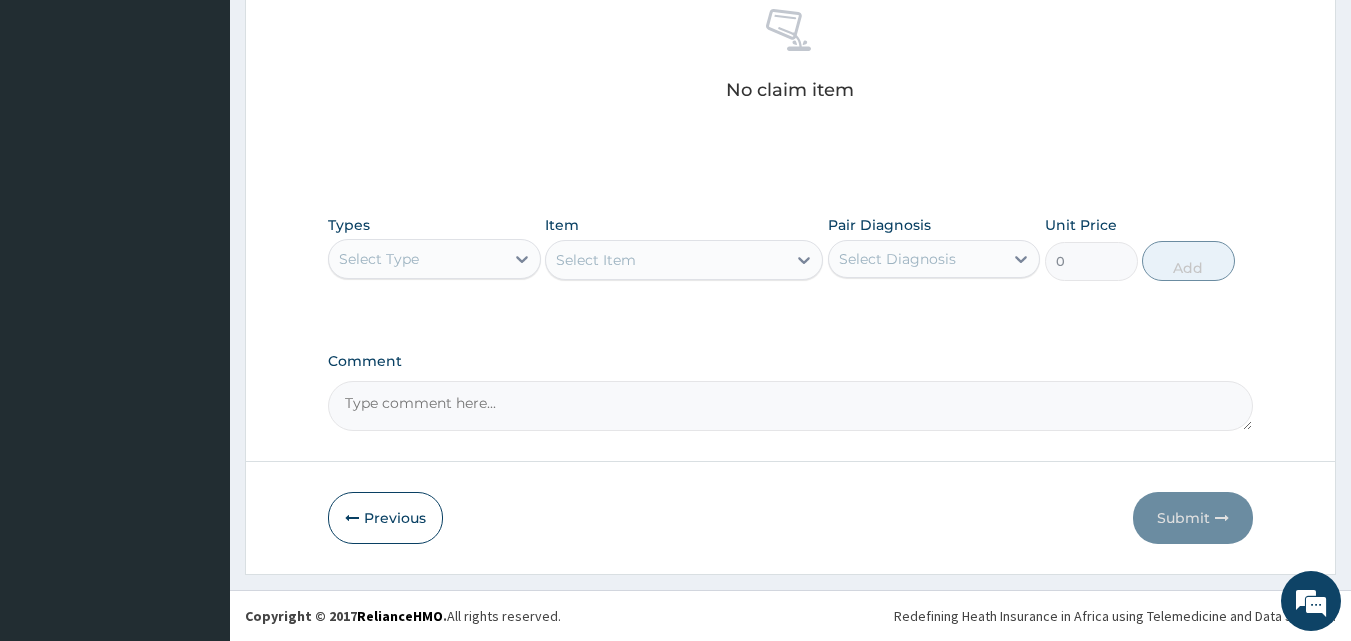 click on "Select Type" at bounding box center (379, 259) 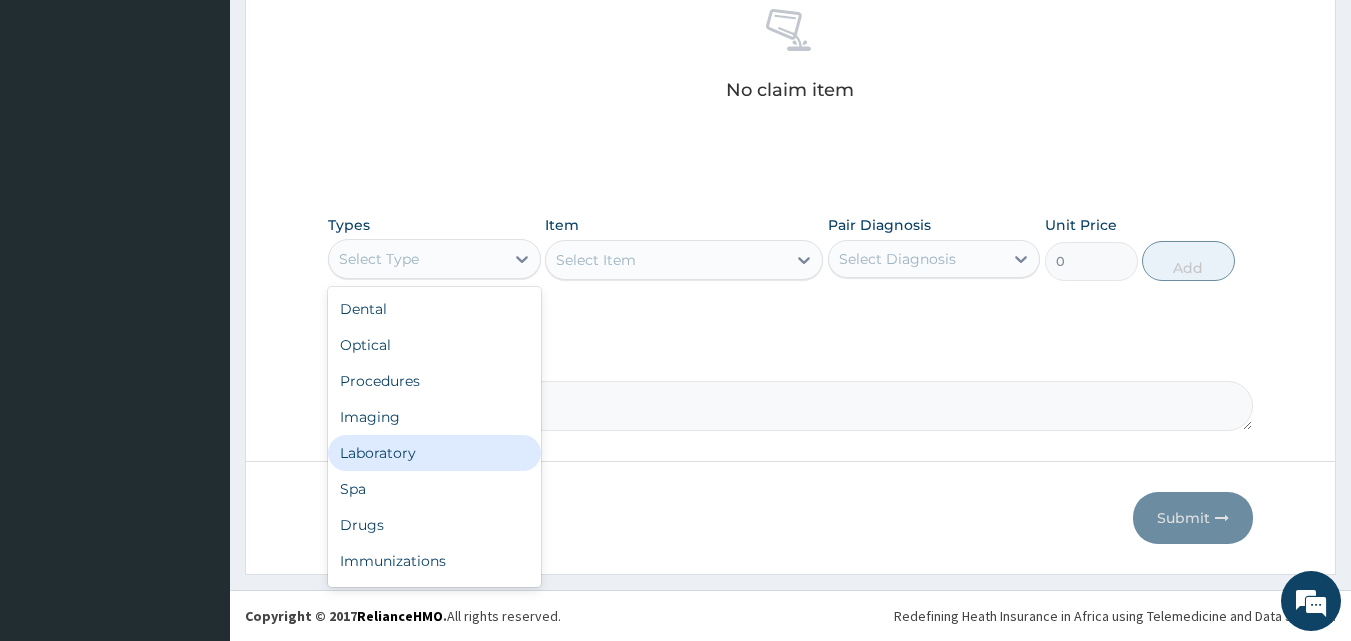 drag, startPoint x: 430, startPoint y: 453, endPoint x: 440, endPoint y: 436, distance: 19.723083 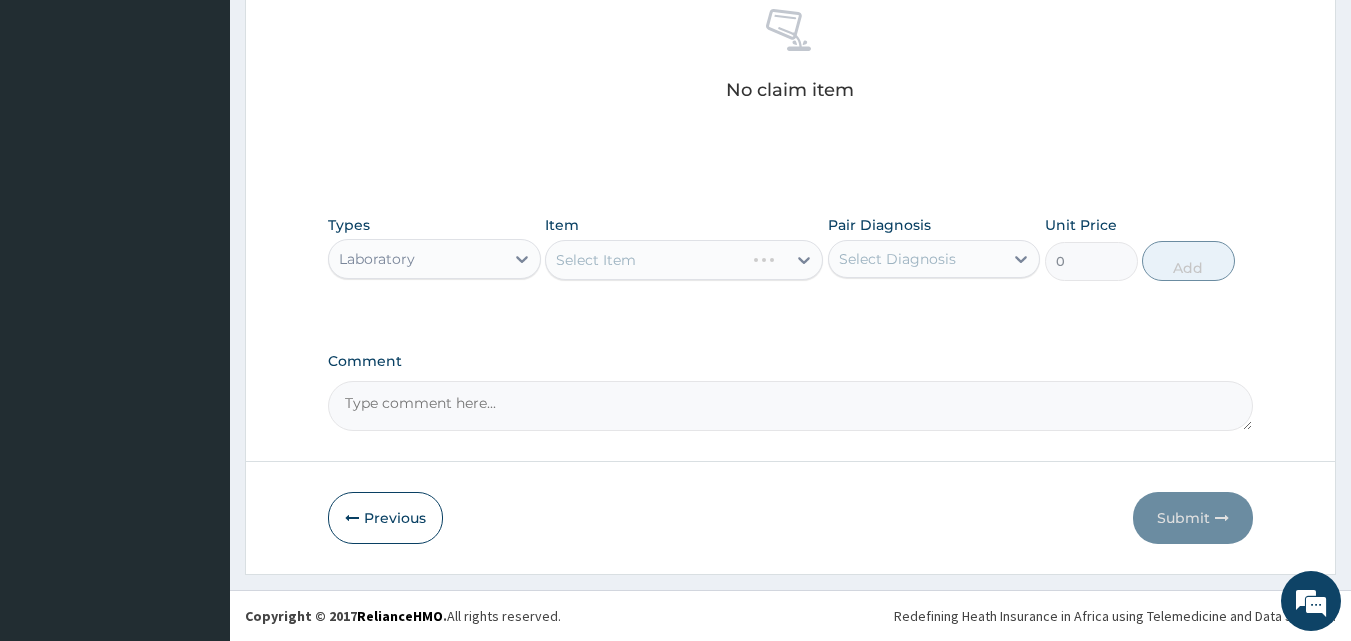 click on "Select Item" at bounding box center [684, 260] 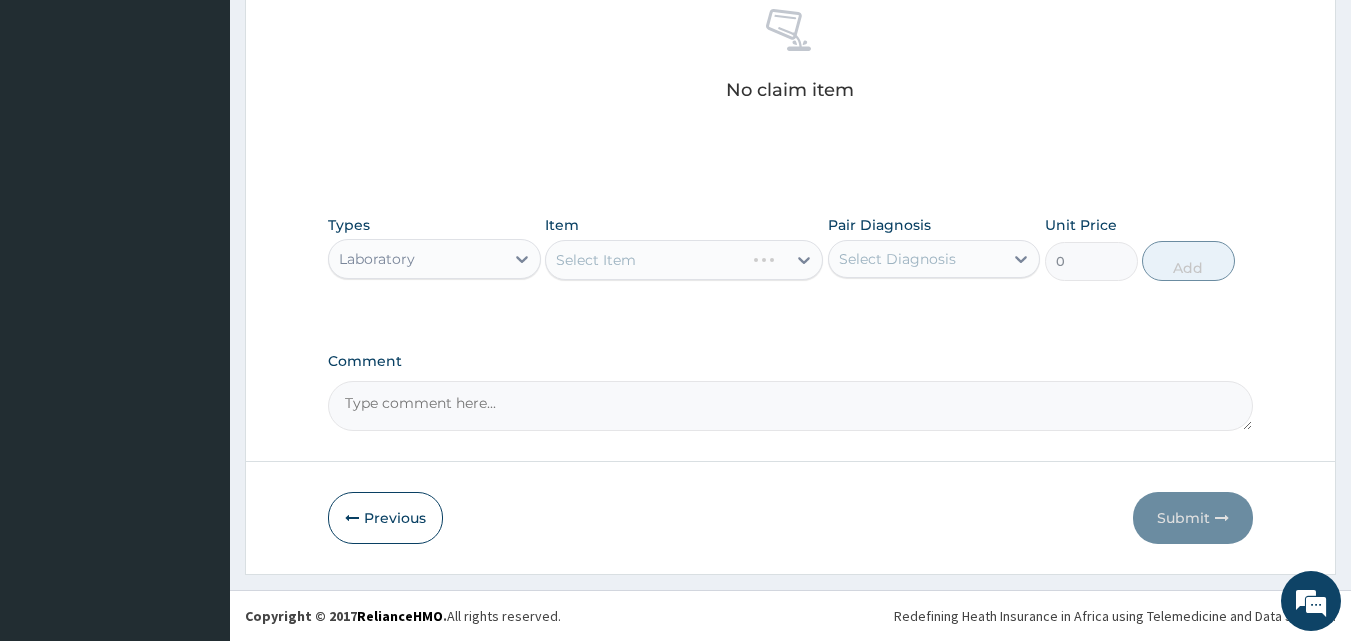 click on "Select Item" at bounding box center (684, 260) 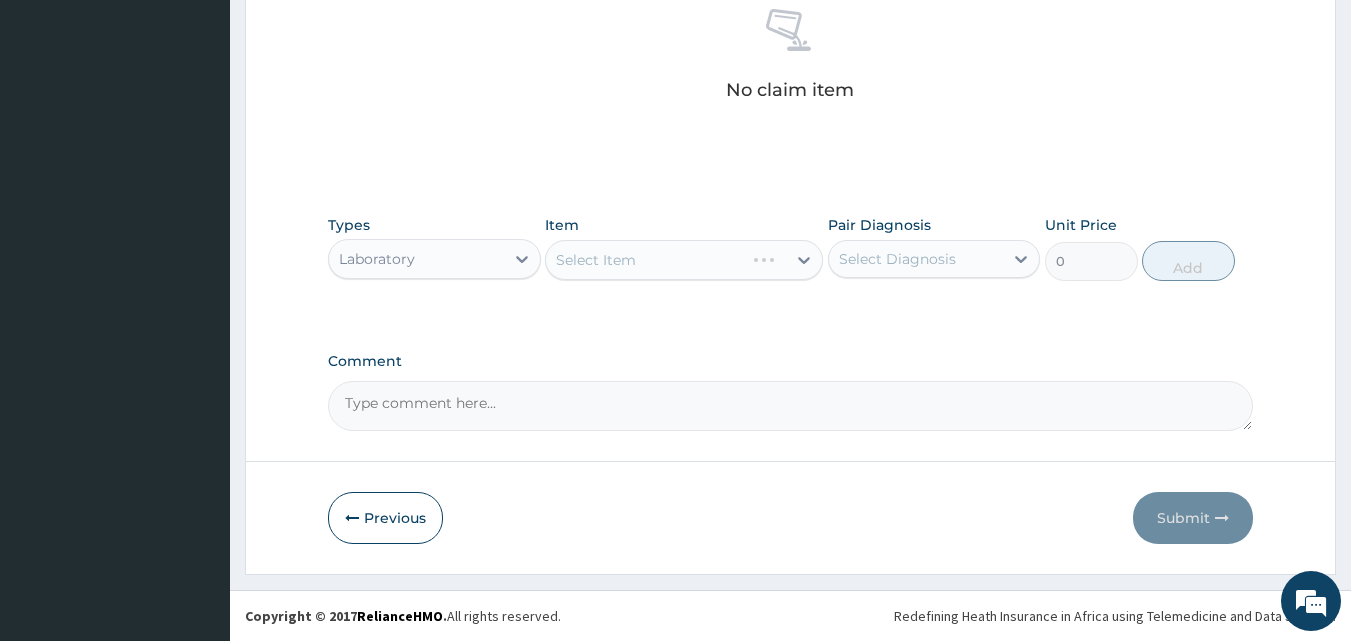 click on "Select Item" at bounding box center [684, 260] 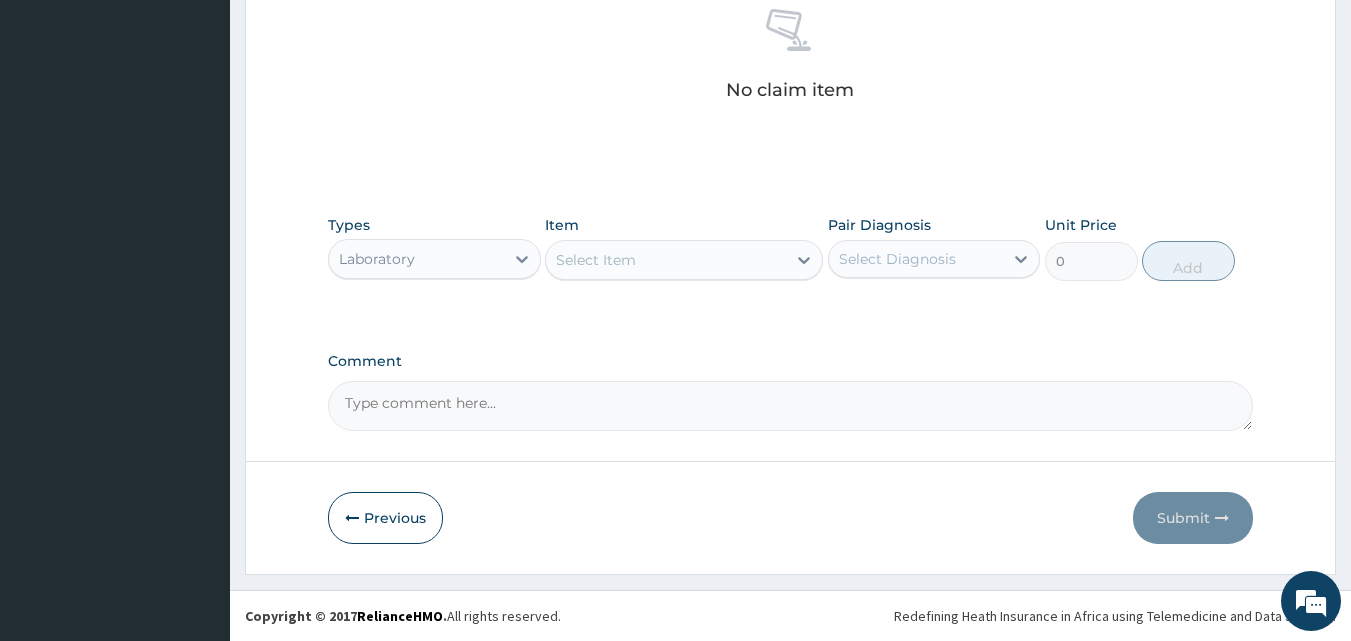 click on "Select Item" at bounding box center [666, 260] 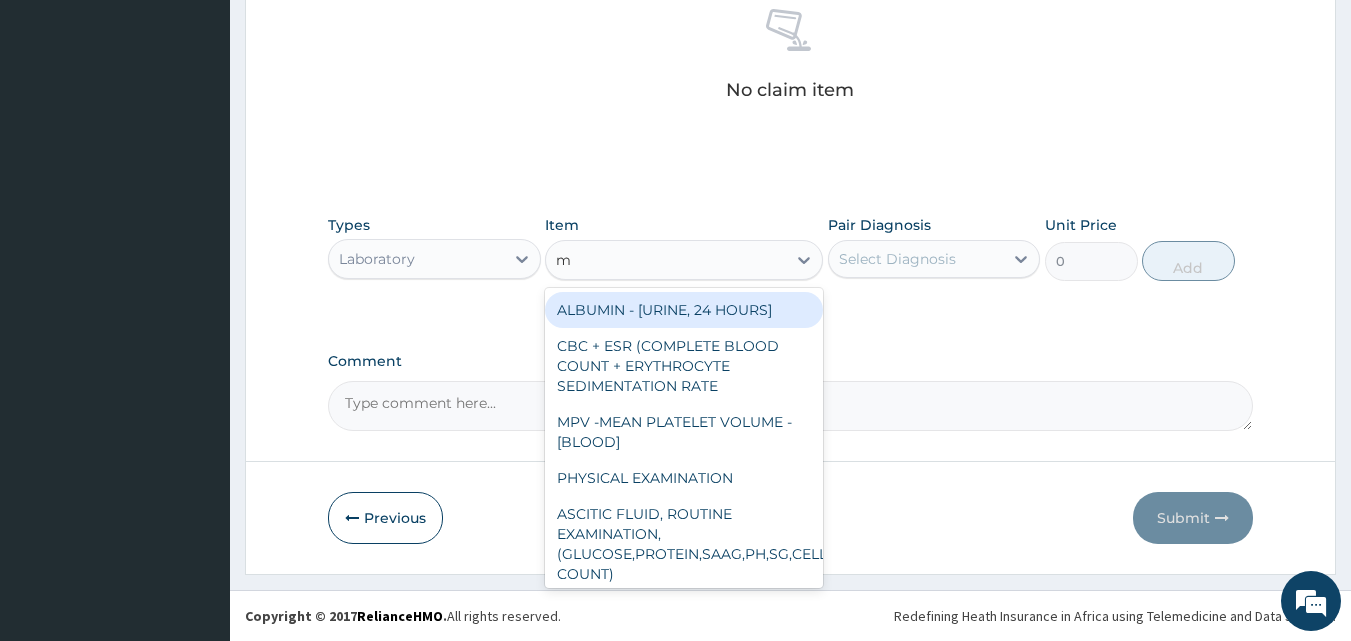 type on "mp" 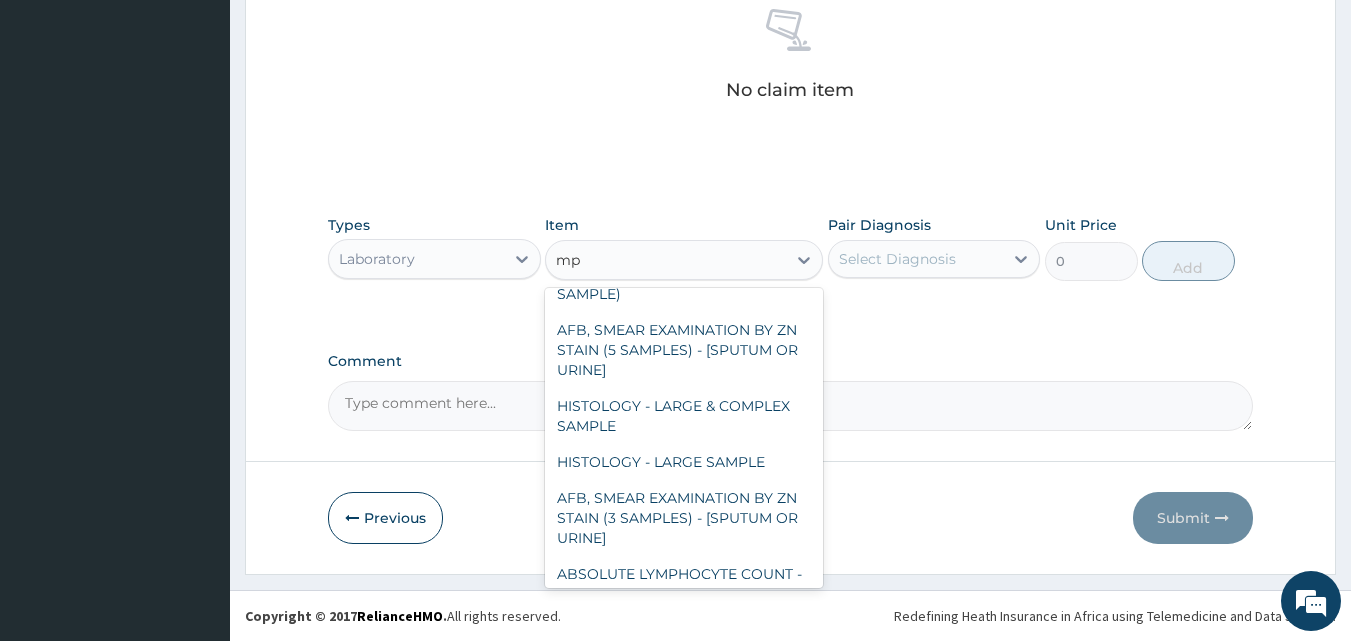 scroll, scrollTop: 436, scrollLeft: 0, axis: vertical 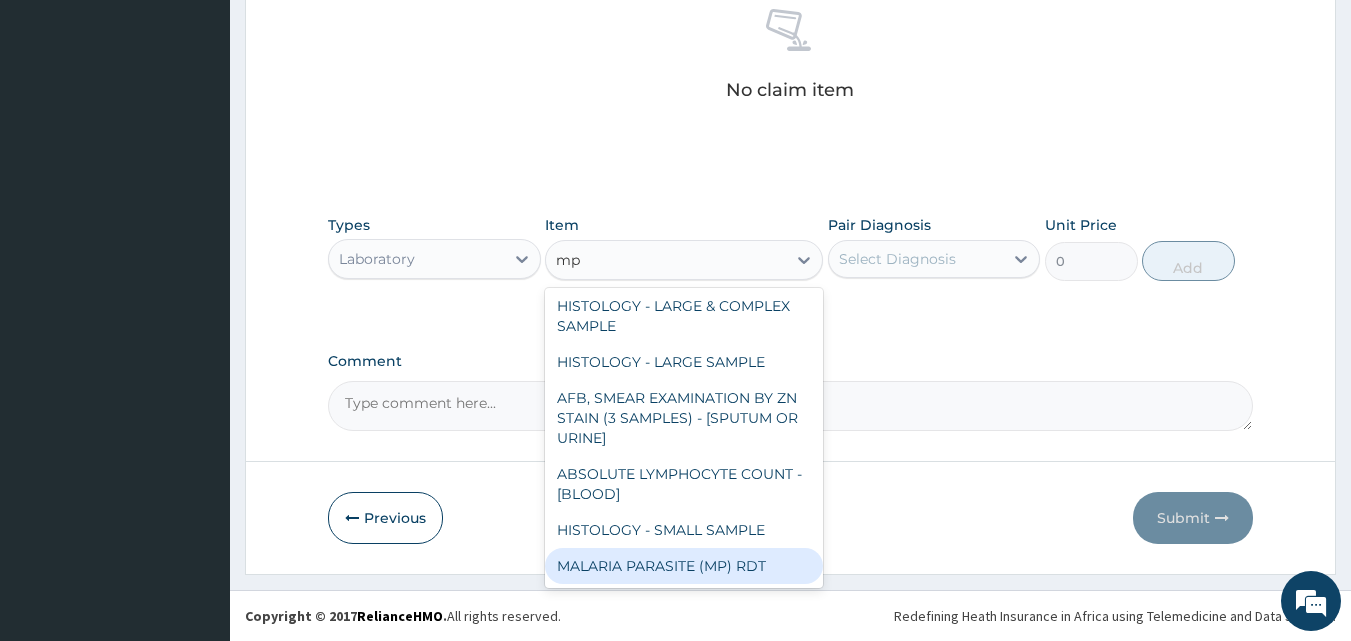 click on "MALARIA PARASITE (MP) RDT" at bounding box center [684, 566] 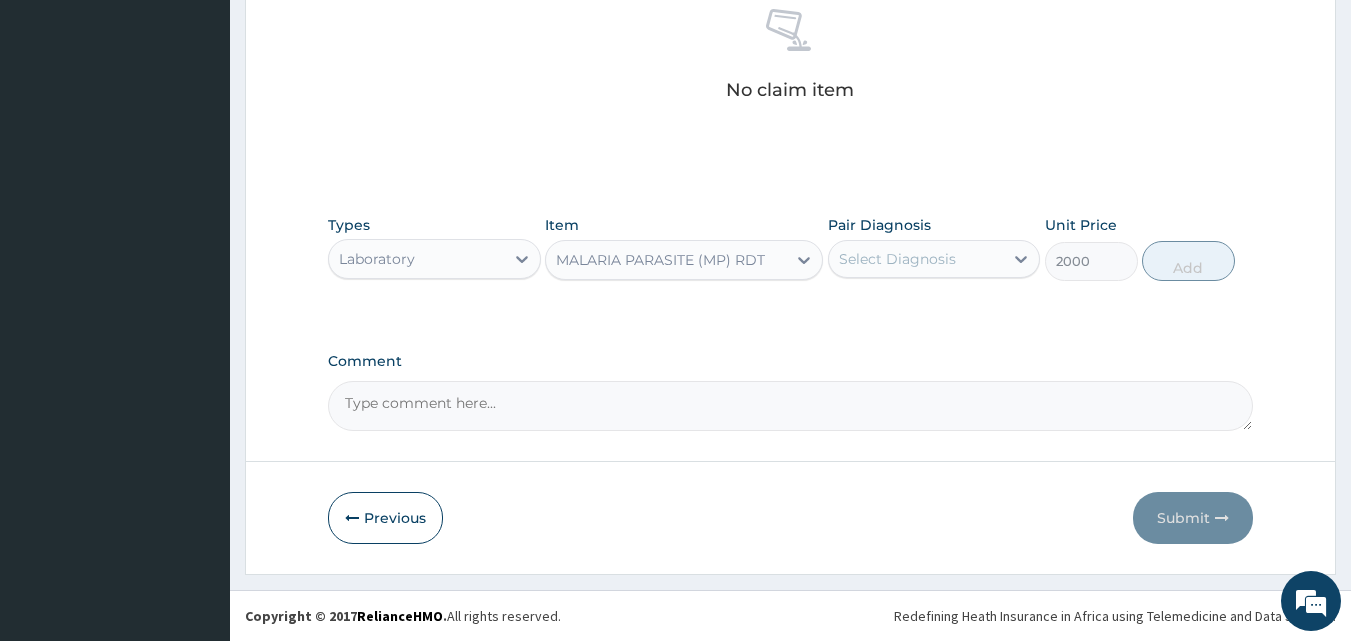 drag, startPoint x: 884, startPoint y: 259, endPoint x: 884, endPoint y: 280, distance: 21 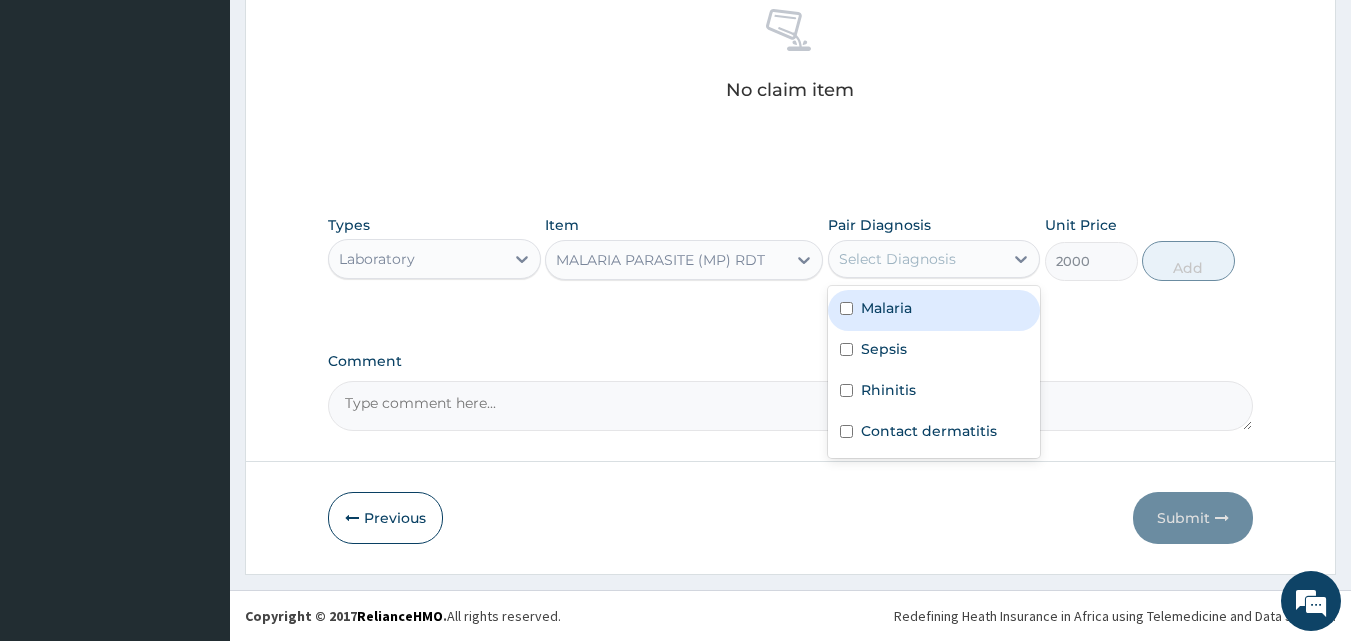drag, startPoint x: 888, startPoint y: 311, endPoint x: 1059, endPoint y: 308, distance: 171.0263 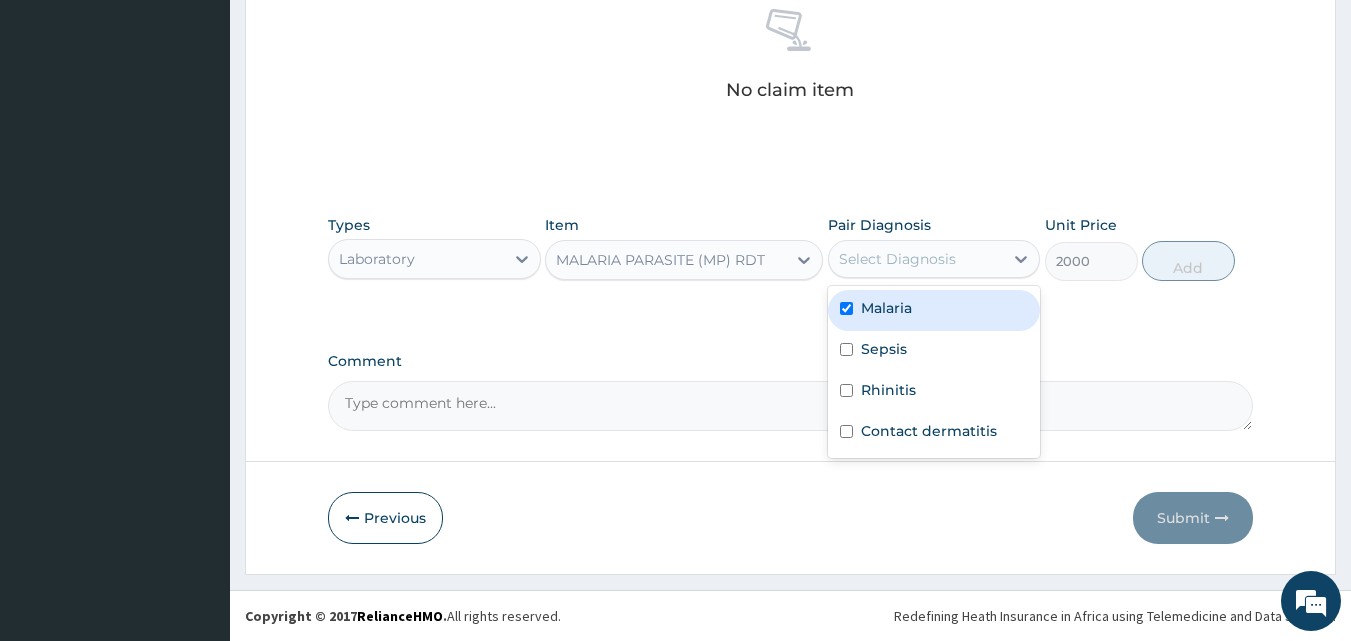 checkbox on "true" 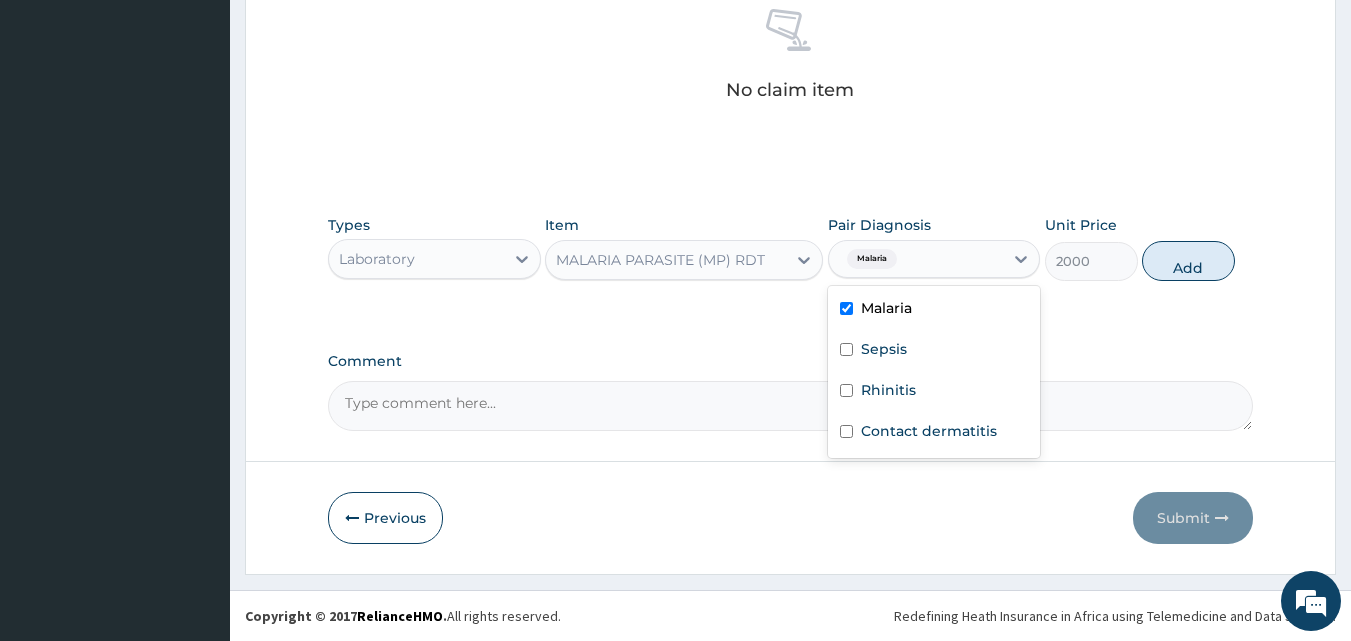 click on "Add" at bounding box center [1188, 261] 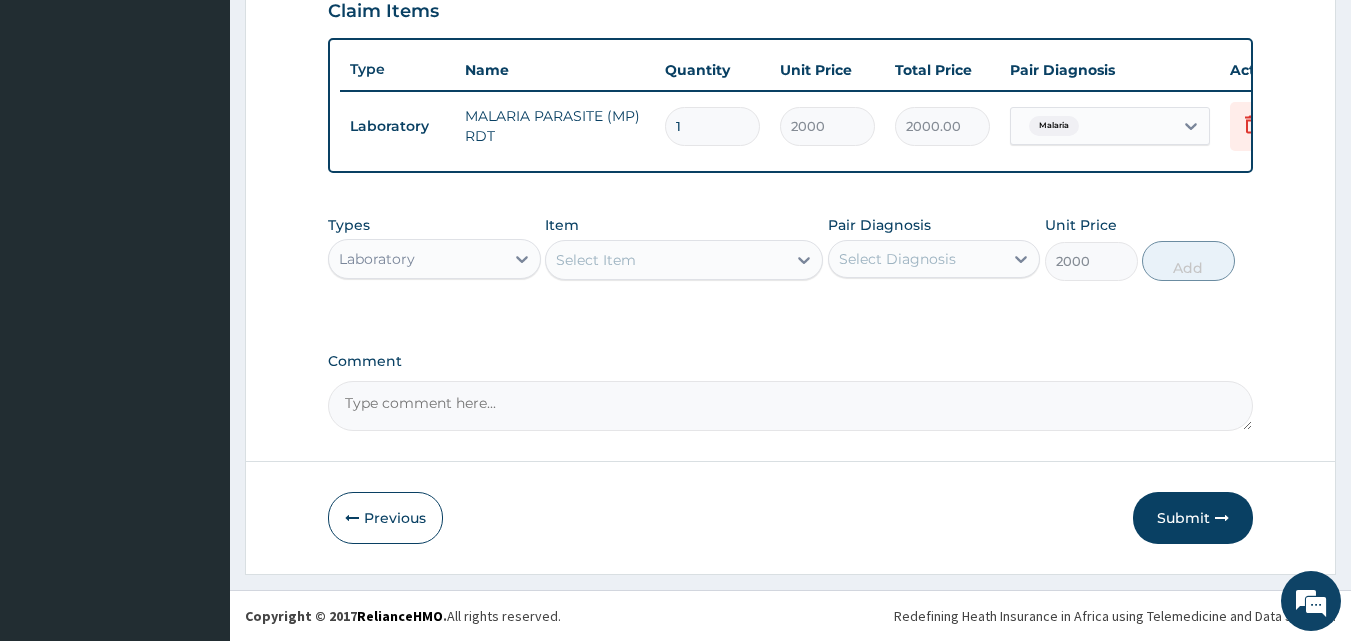 type on "0" 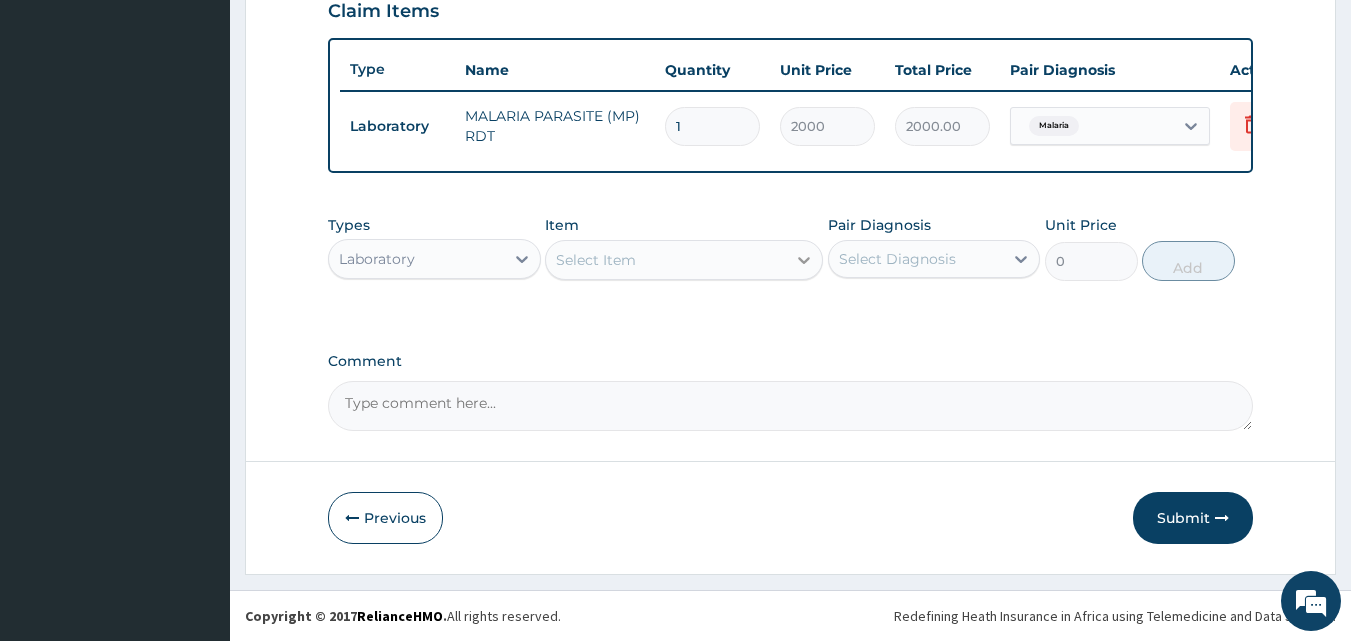 scroll, scrollTop: 721, scrollLeft: 0, axis: vertical 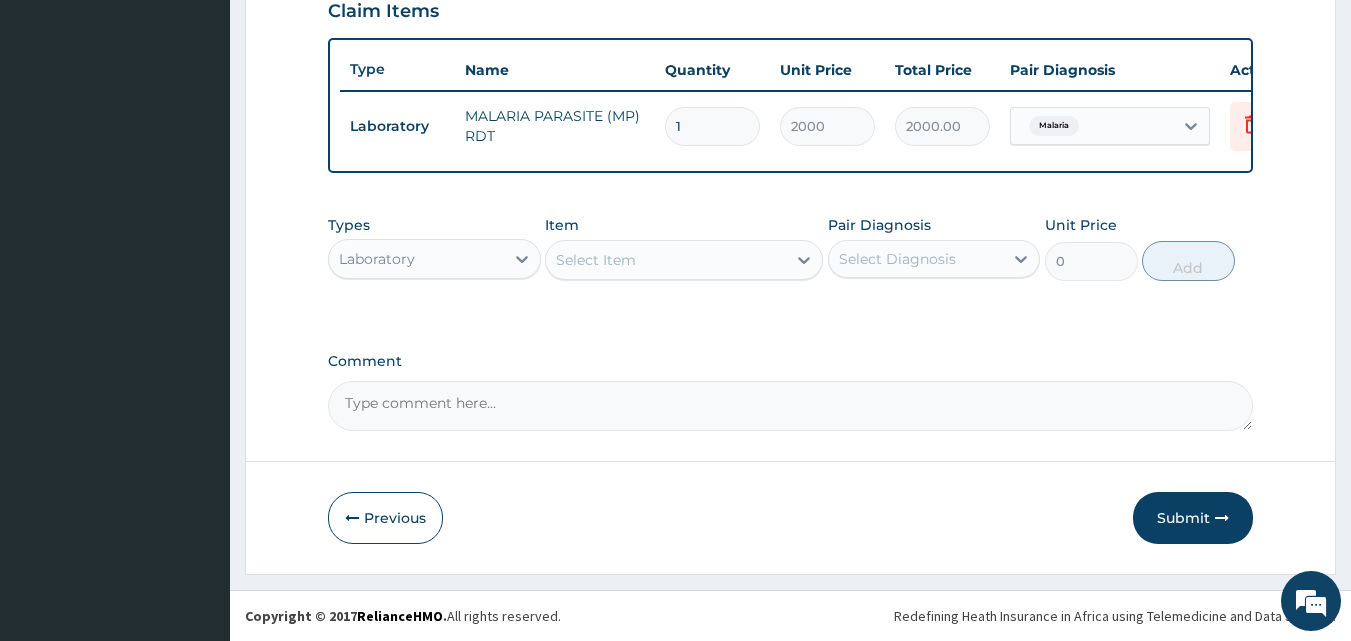 click on "Select Item" at bounding box center [666, 260] 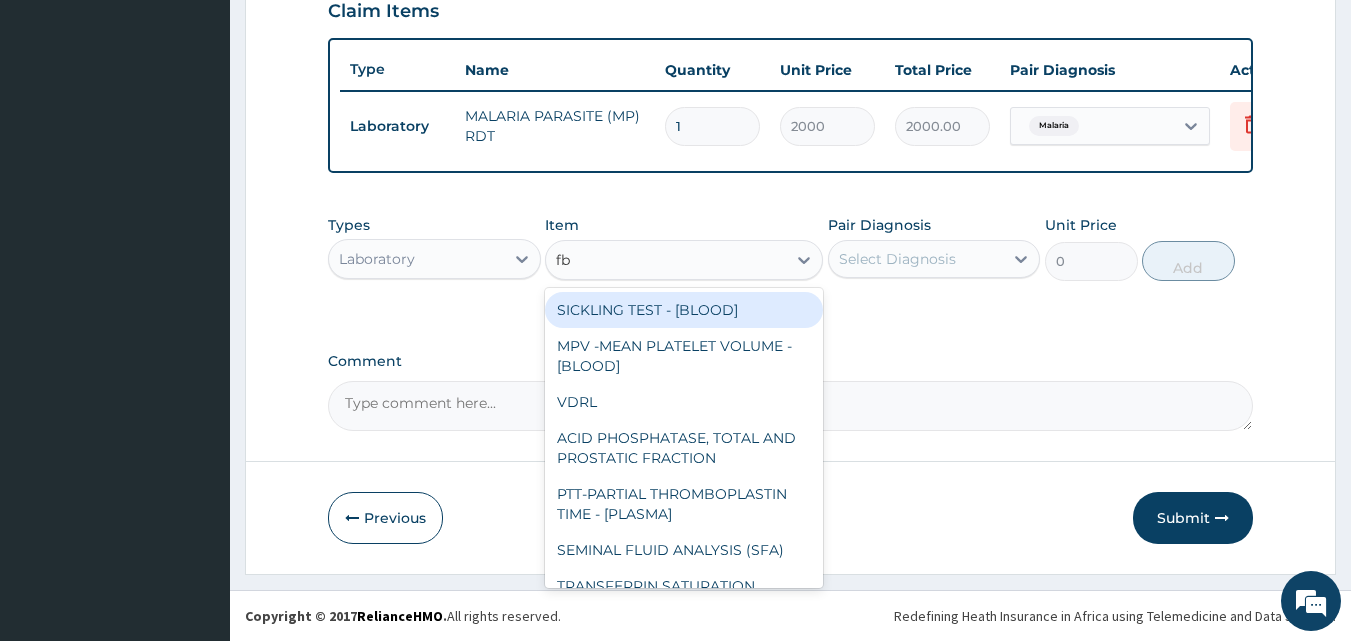type on "fbc" 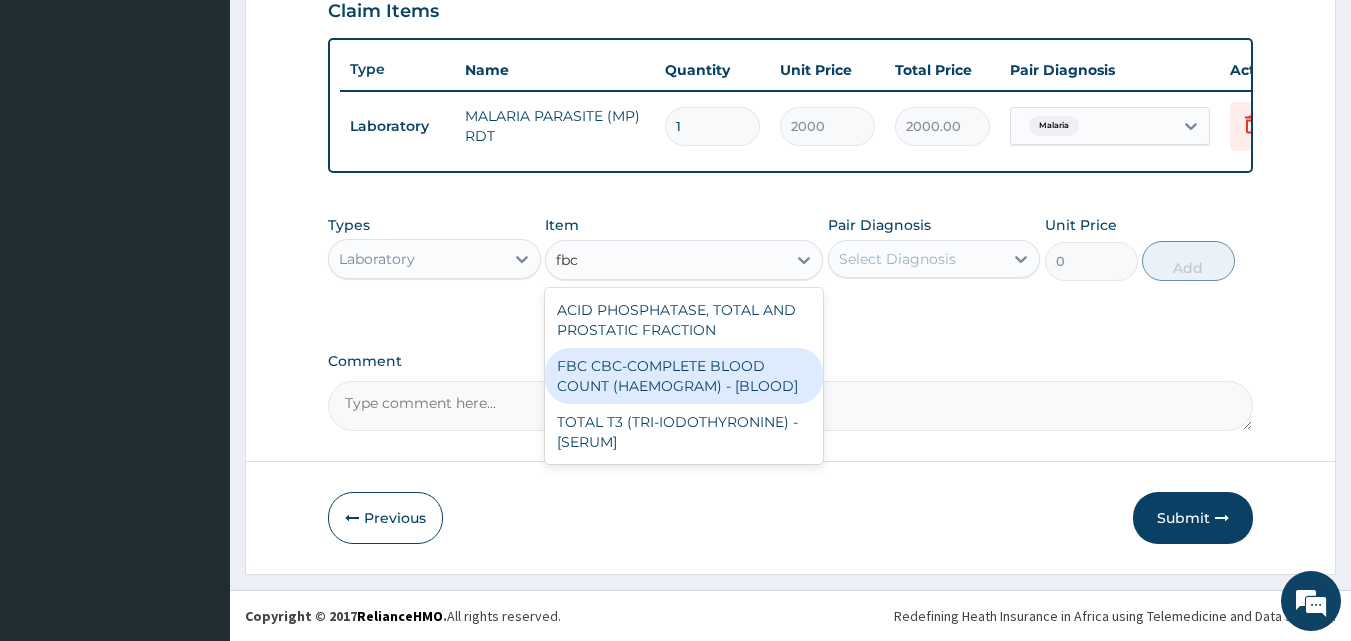 click on "FBC CBC-COMPLETE BLOOD COUNT (HAEMOGRAM) - [BLOOD]" at bounding box center (684, 376) 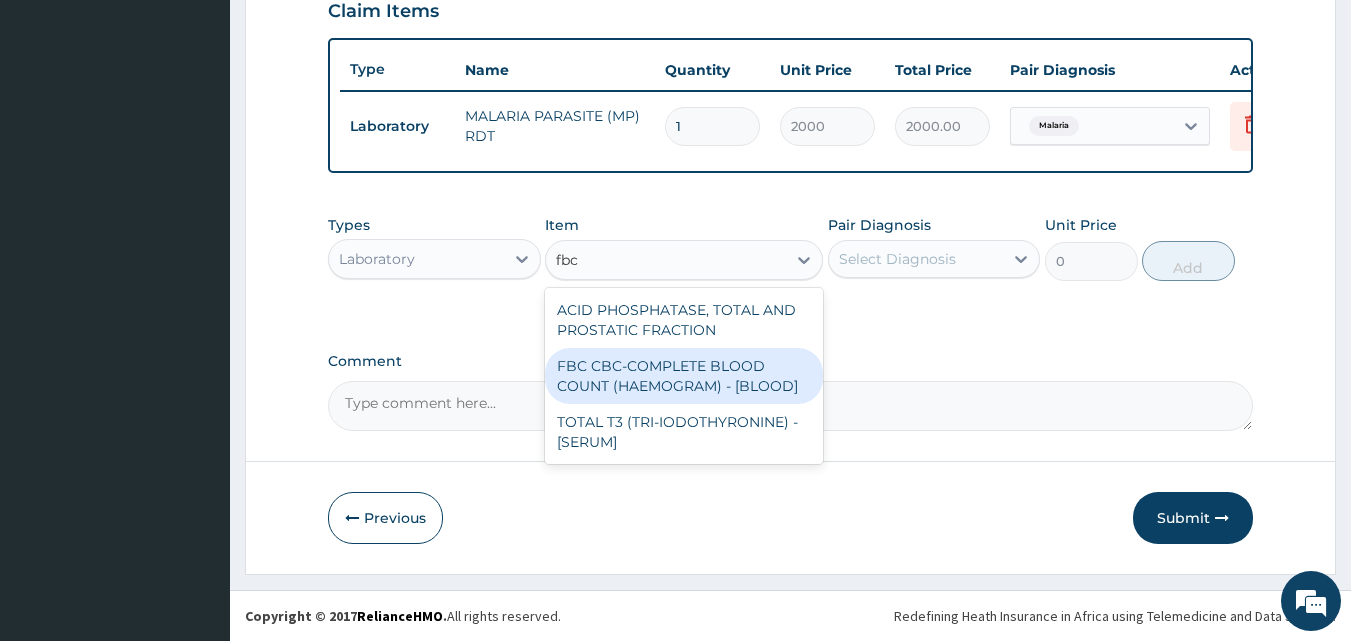 type 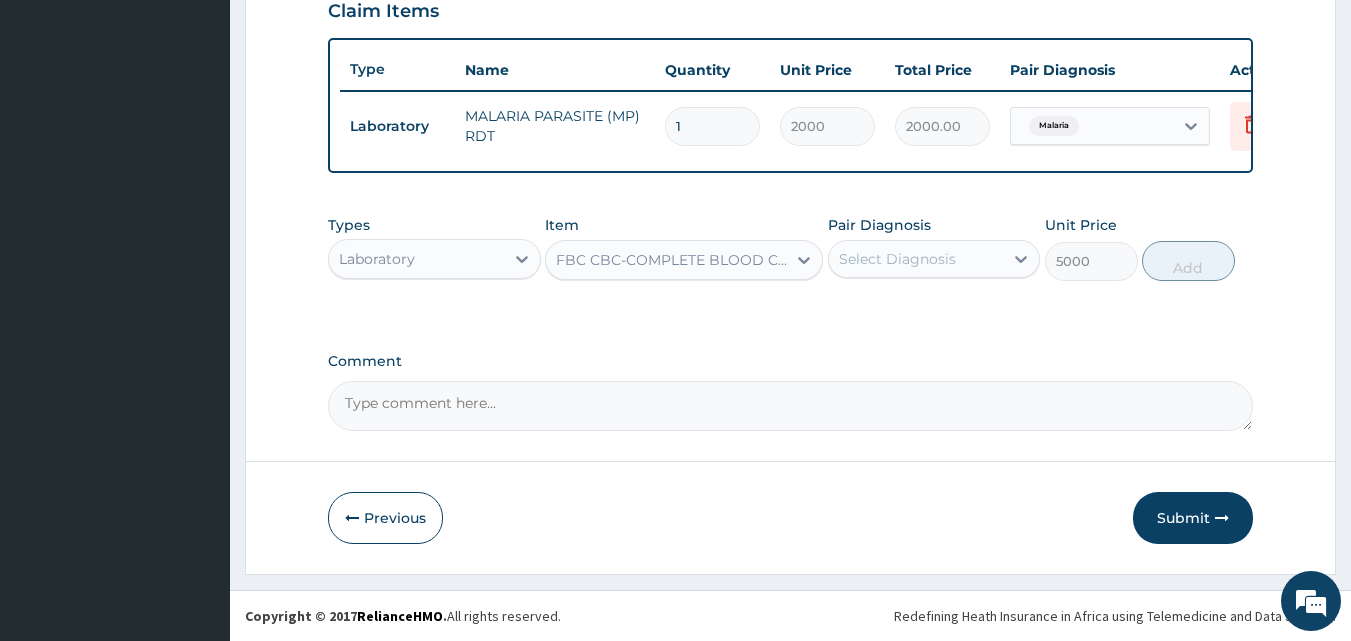 click on "Select Diagnosis" at bounding box center (916, 259) 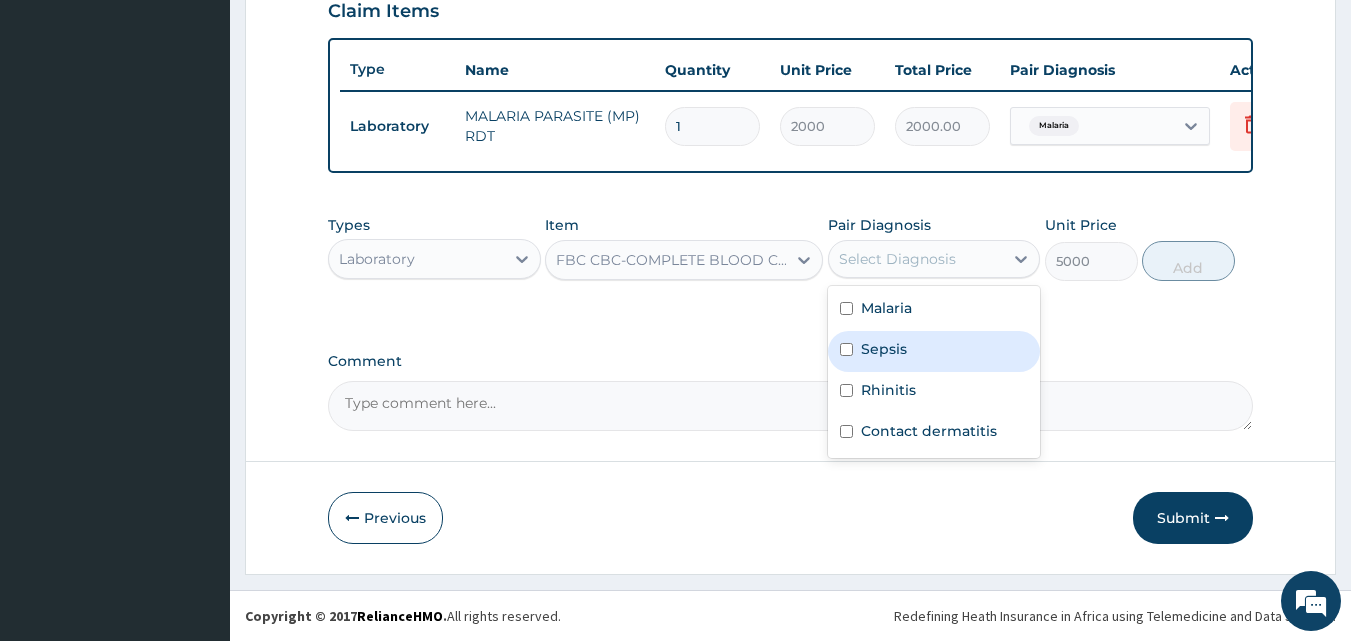 drag, startPoint x: 923, startPoint y: 348, endPoint x: 1043, endPoint y: 300, distance: 129.24396 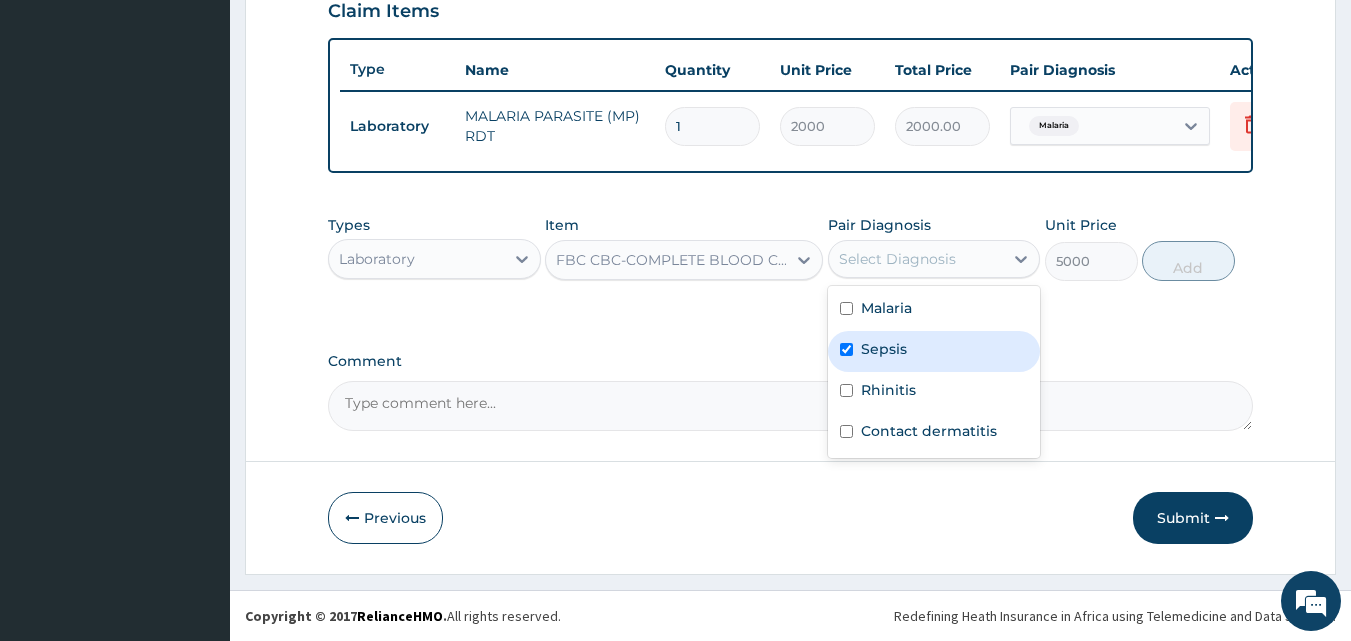 checkbox on "true" 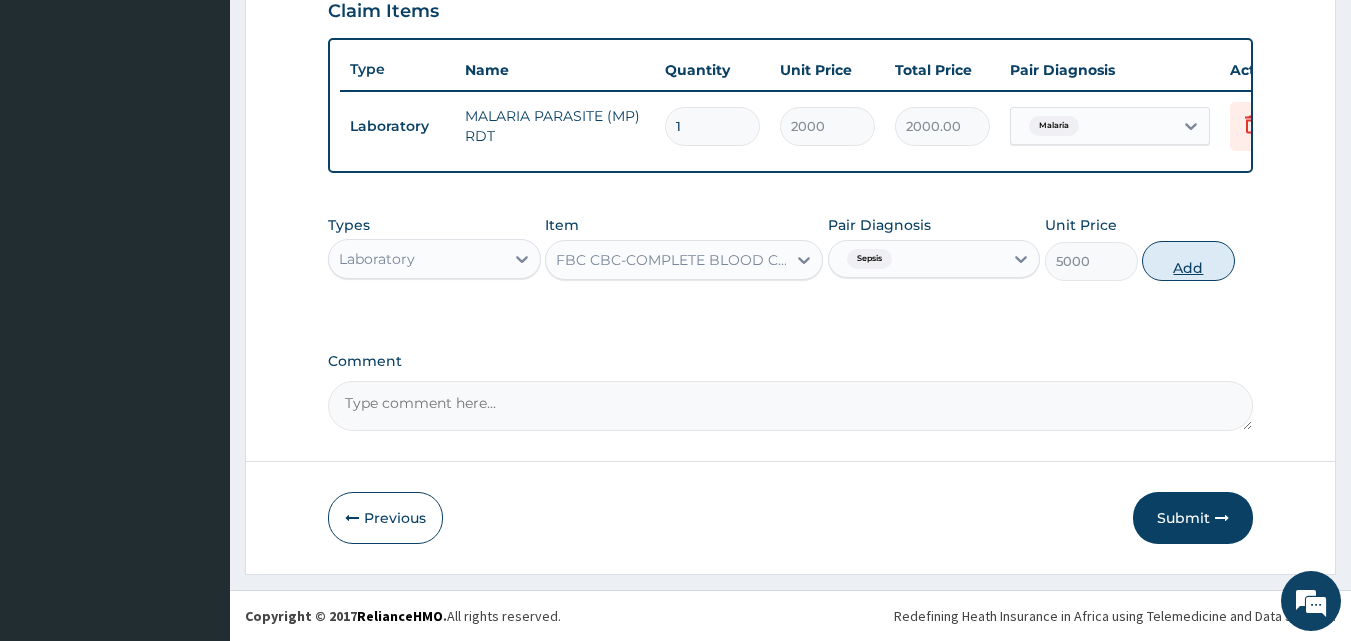 click on "Add" at bounding box center (1188, 261) 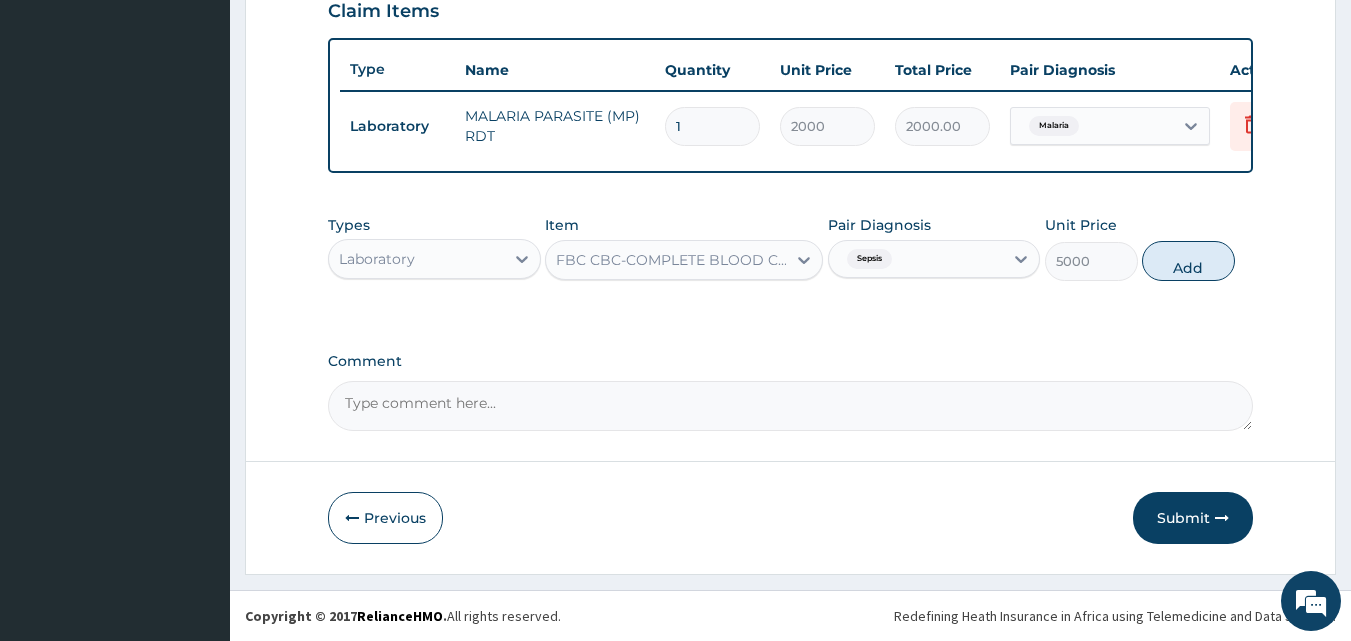 type on "0" 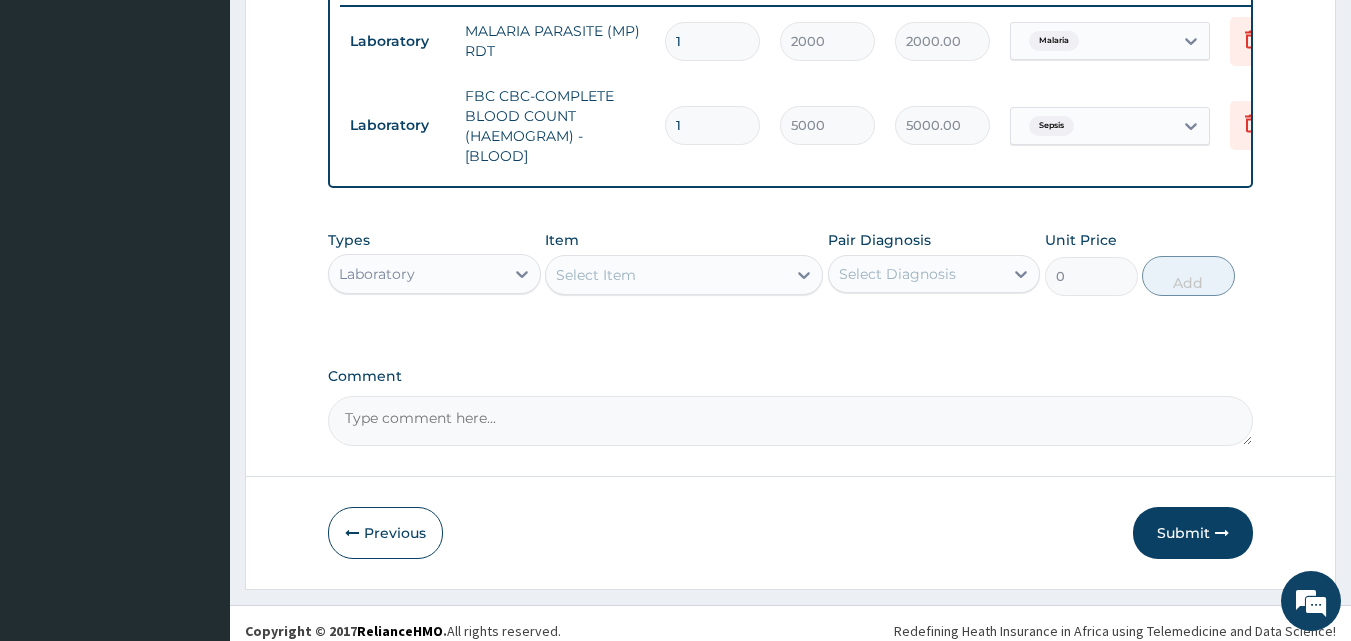 scroll, scrollTop: 821, scrollLeft: 0, axis: vertical 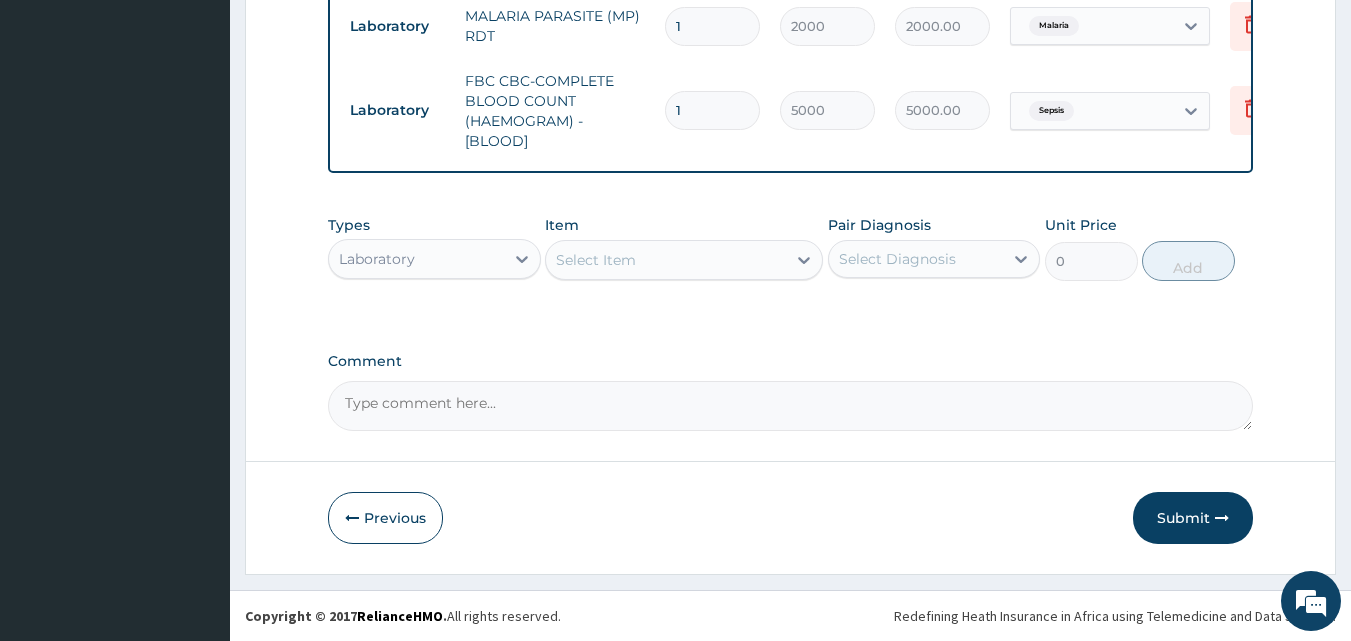 click on "Laboratory" at bounding box center [416, 259] 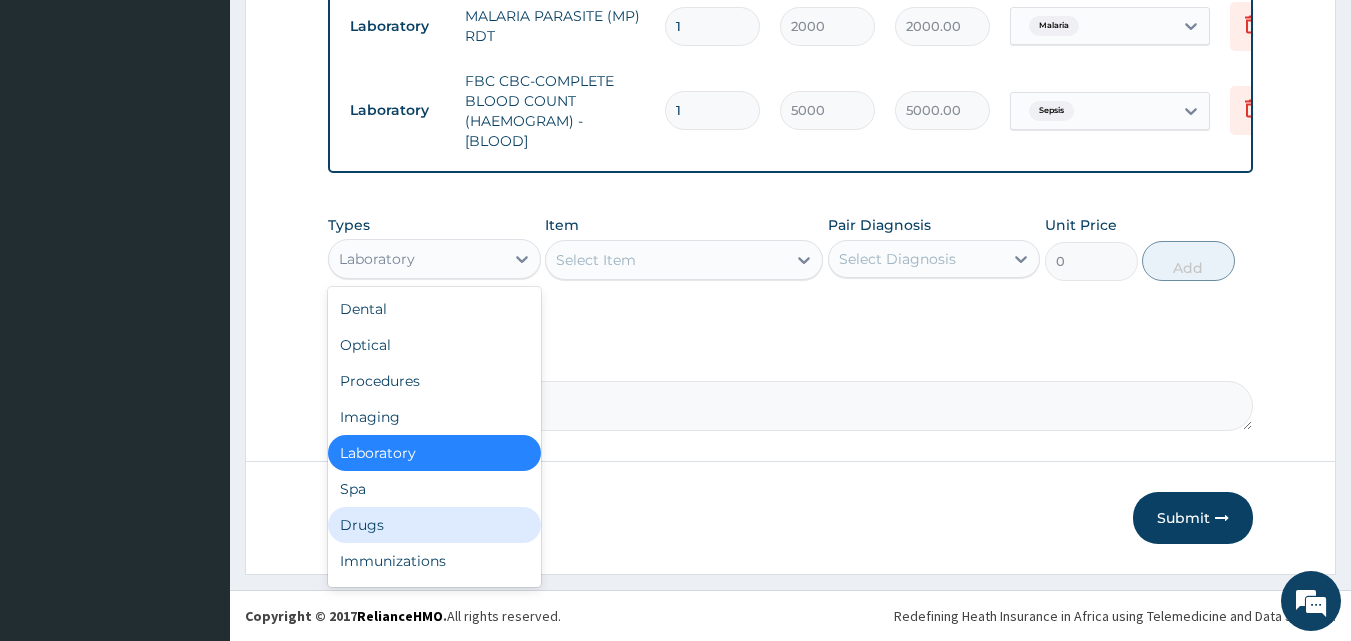 drag, startPoint x: 416, startPoint y: 513, endPoint x: 393, endPoint y: 545, distance: 39.40812 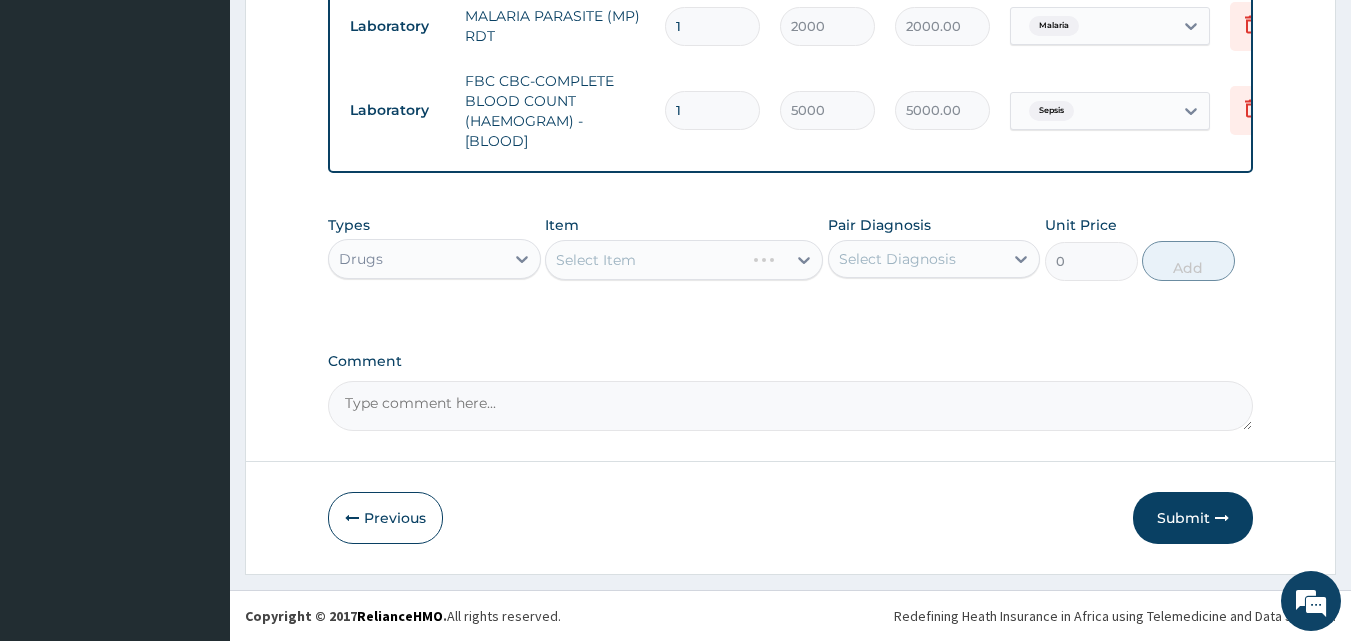 click on "Select Item" at bounding box center [684, 260] 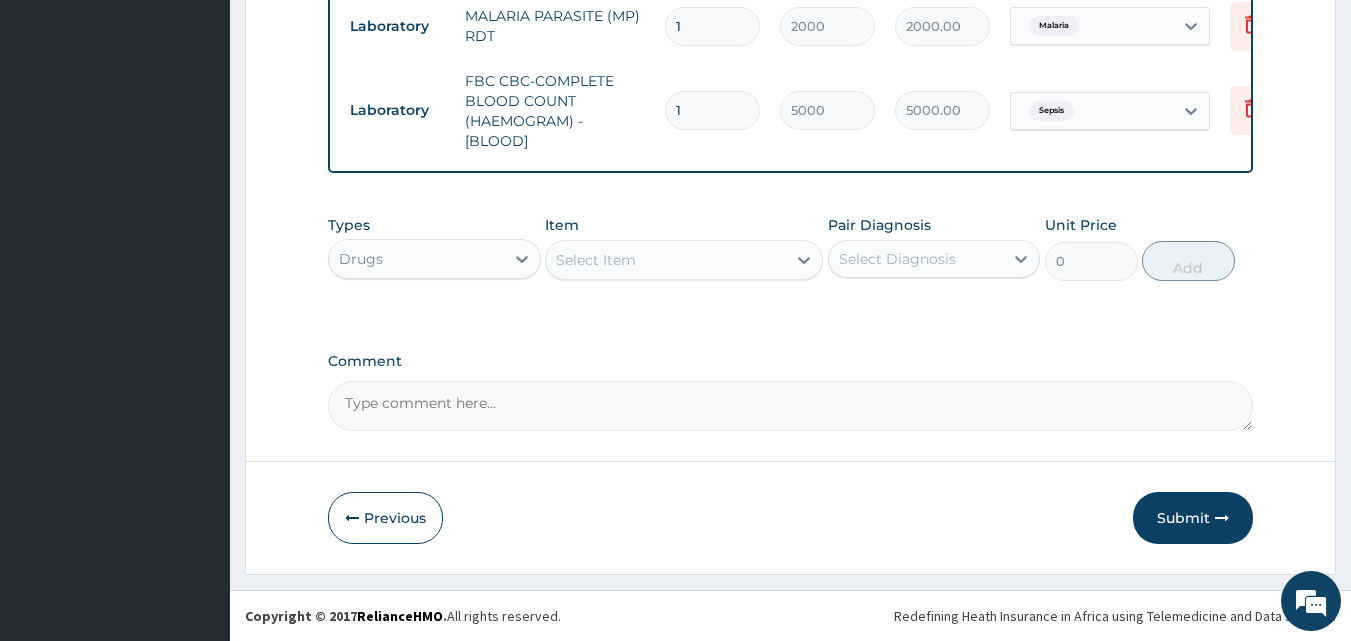 click on "Select Item" at bounding box center [666, 260] 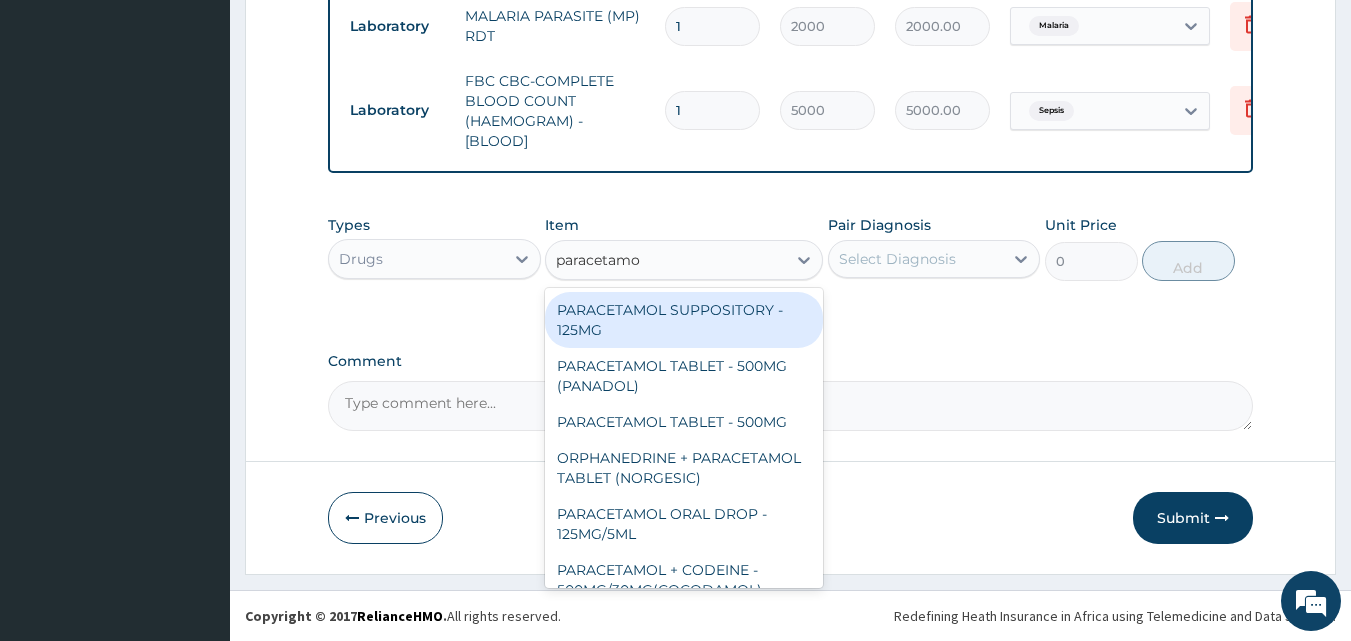 type on "paracetamol" 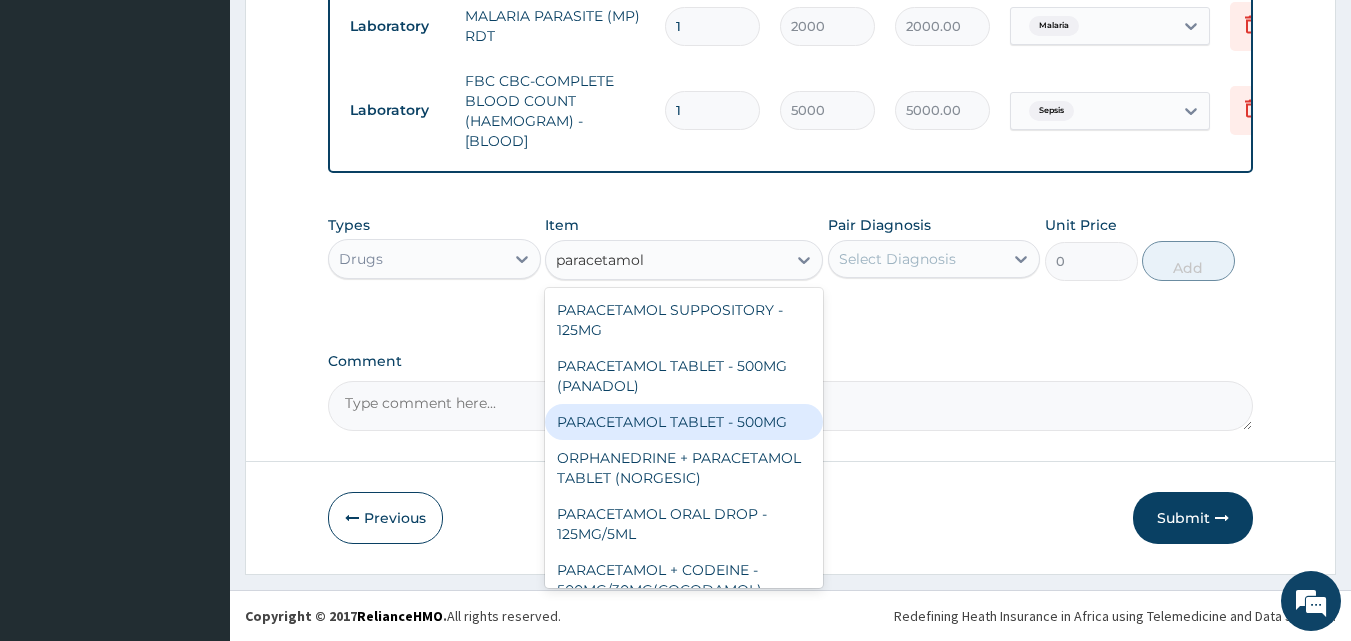 drag, startPoint x: 718, startPoint y: 406, endPoint x: 737, endPoint y: 391, distance: 24.207438 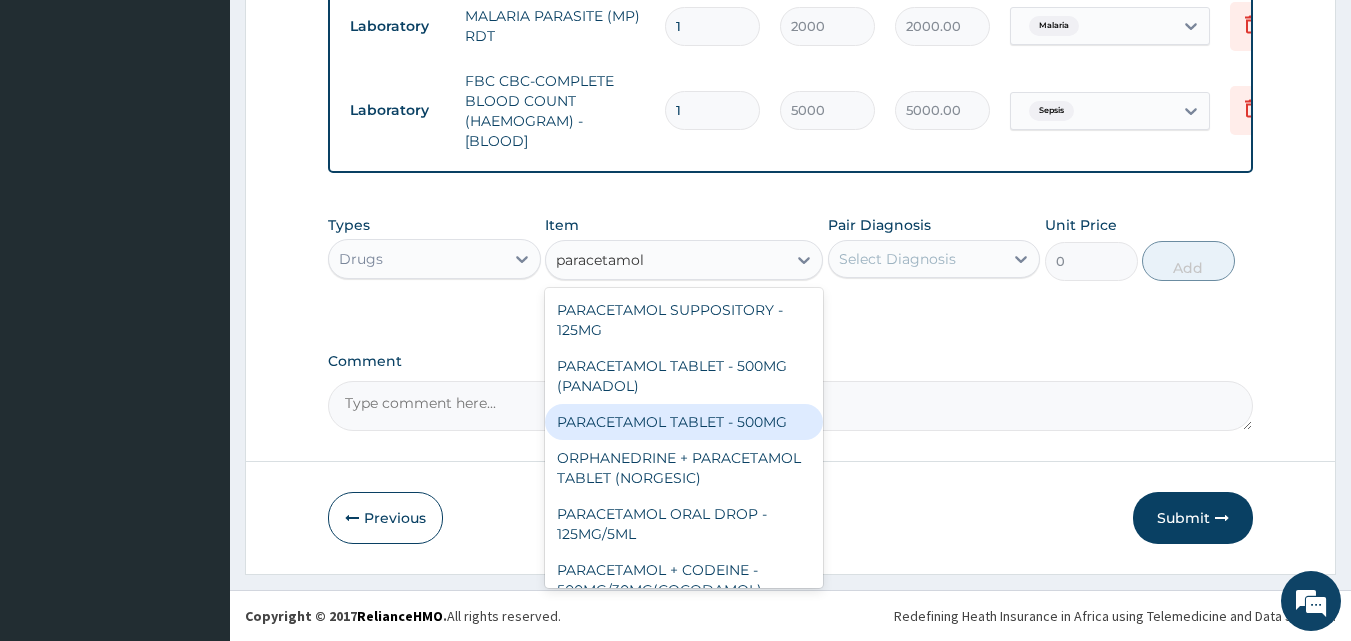 click on "PARACETAMOL TABLET - 500MG" at bounding box center [684, 422] 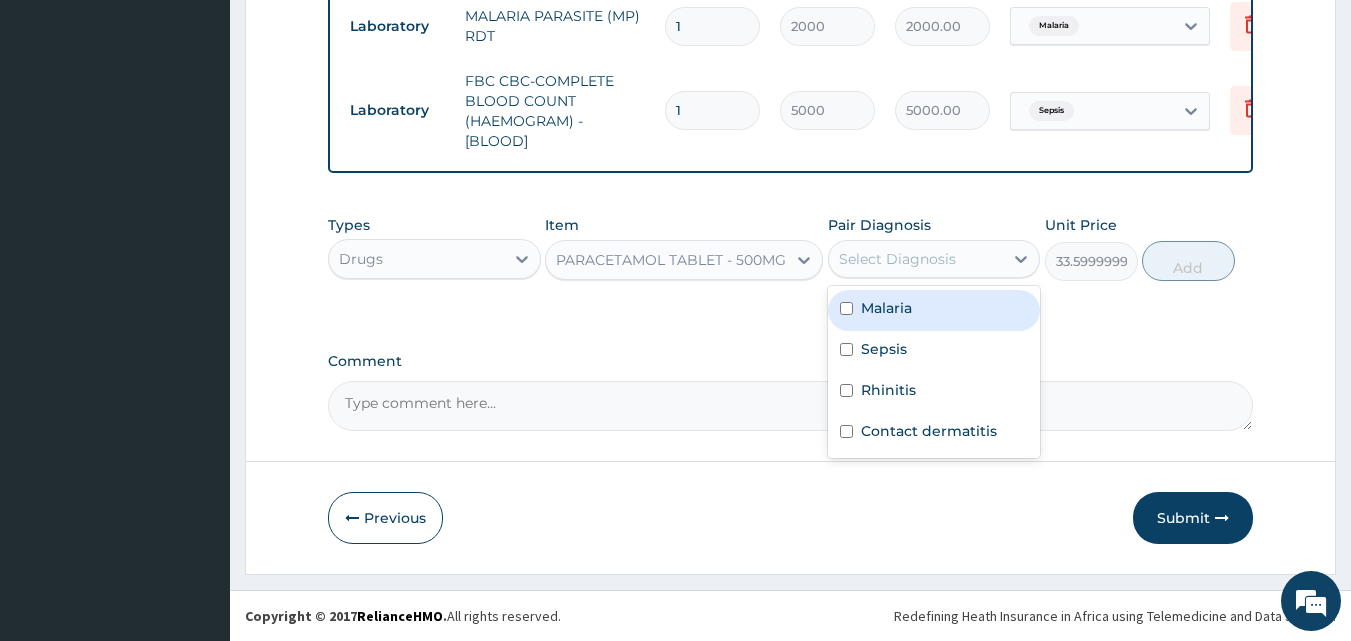 click on "Select Diagnosis" at bounding box center [897, 259] 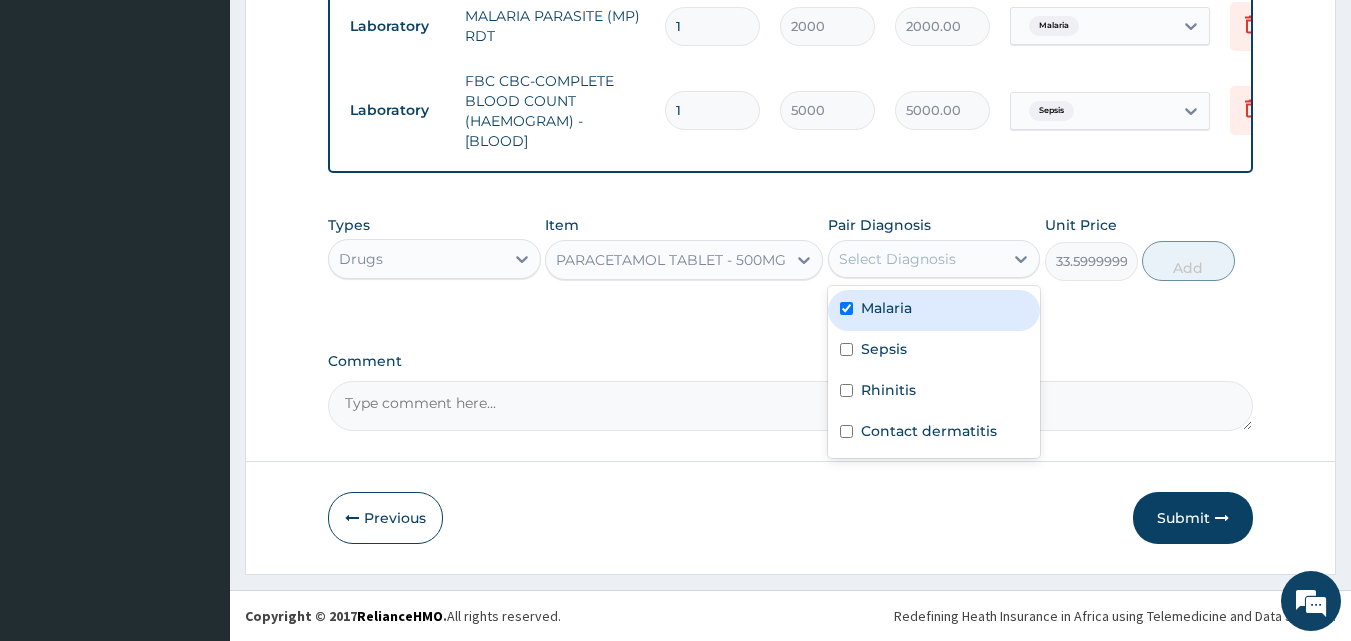 checkbox on "true" 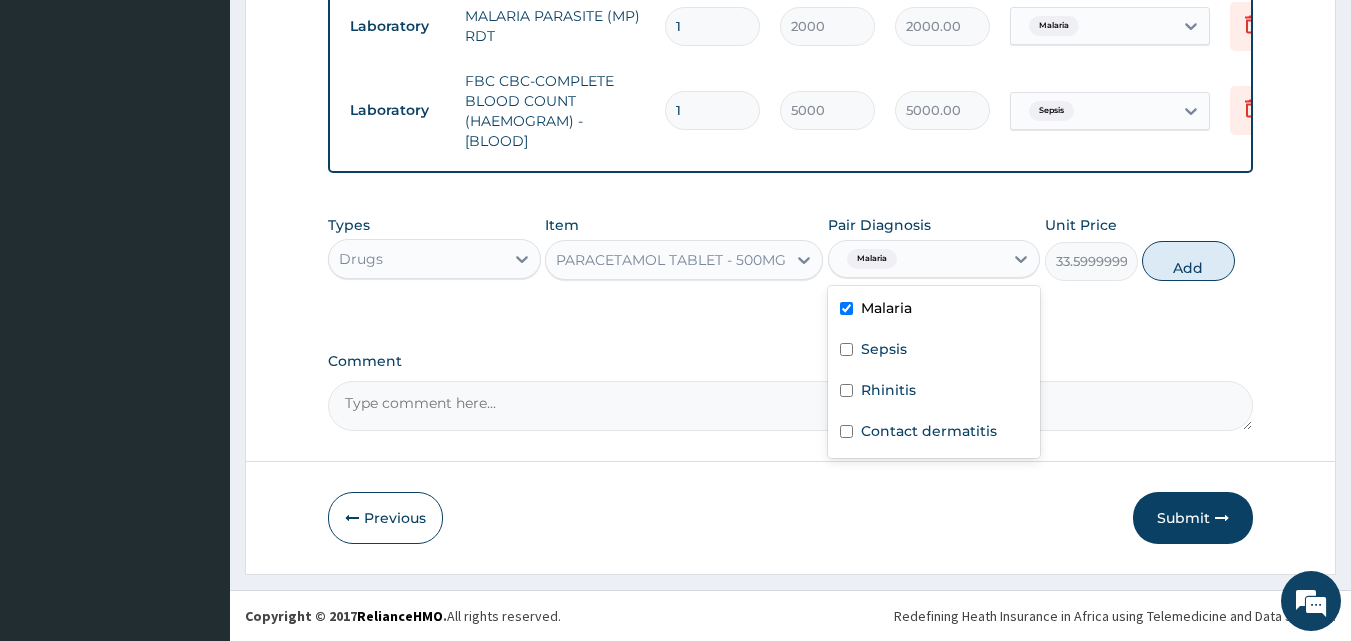 drag, startPoint x: 1184, startPoint y: 255, endPoint x: 1140, endPoint y: 264, distance: 44.911022 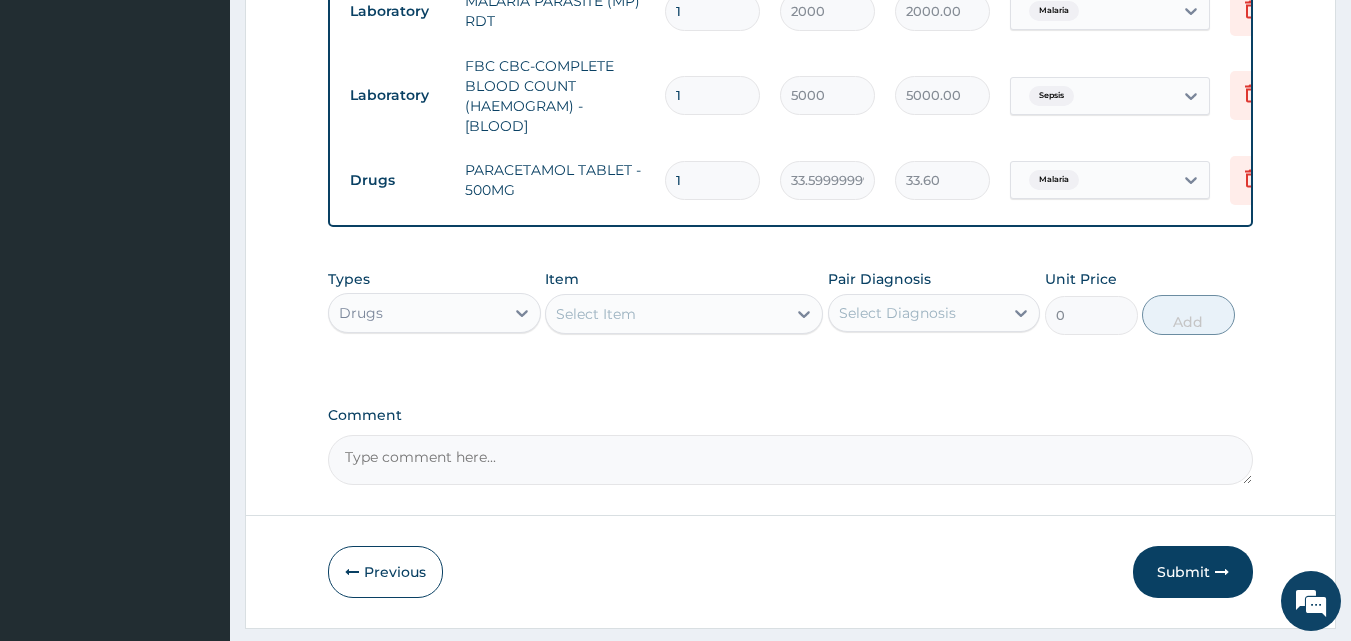type on "18" 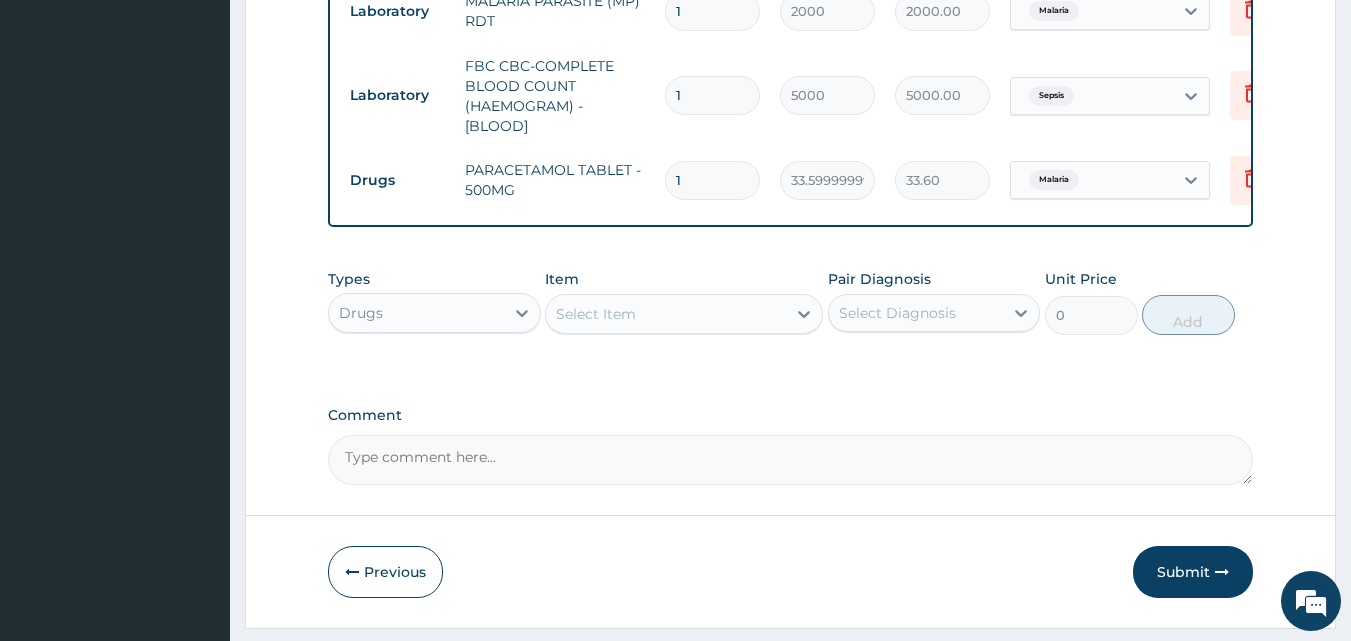 type on "604.80" 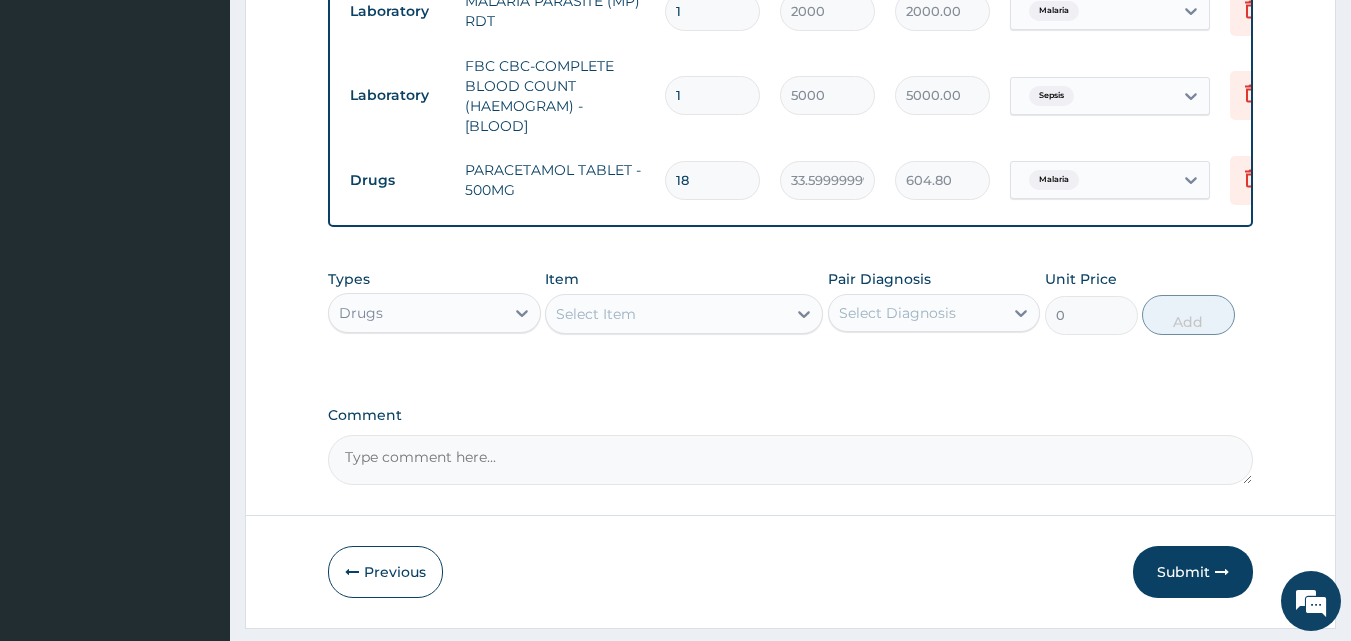 type on "18" 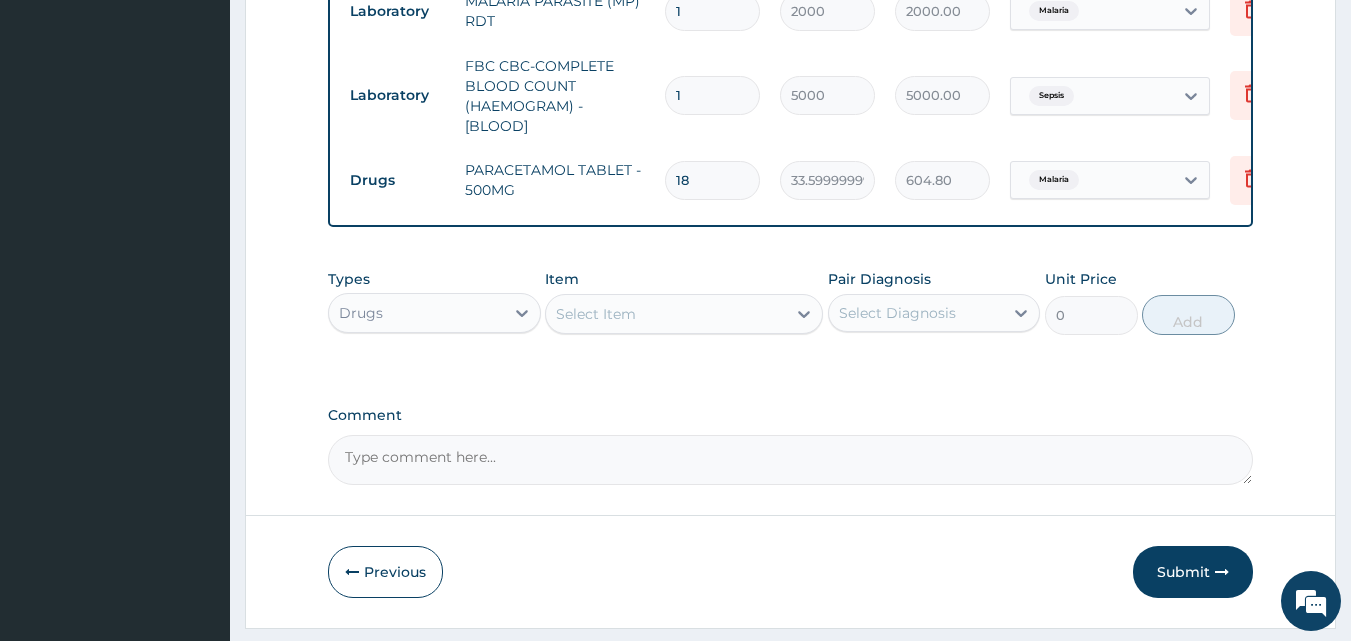 click on "Select Item" at bounding box center [684, 314] 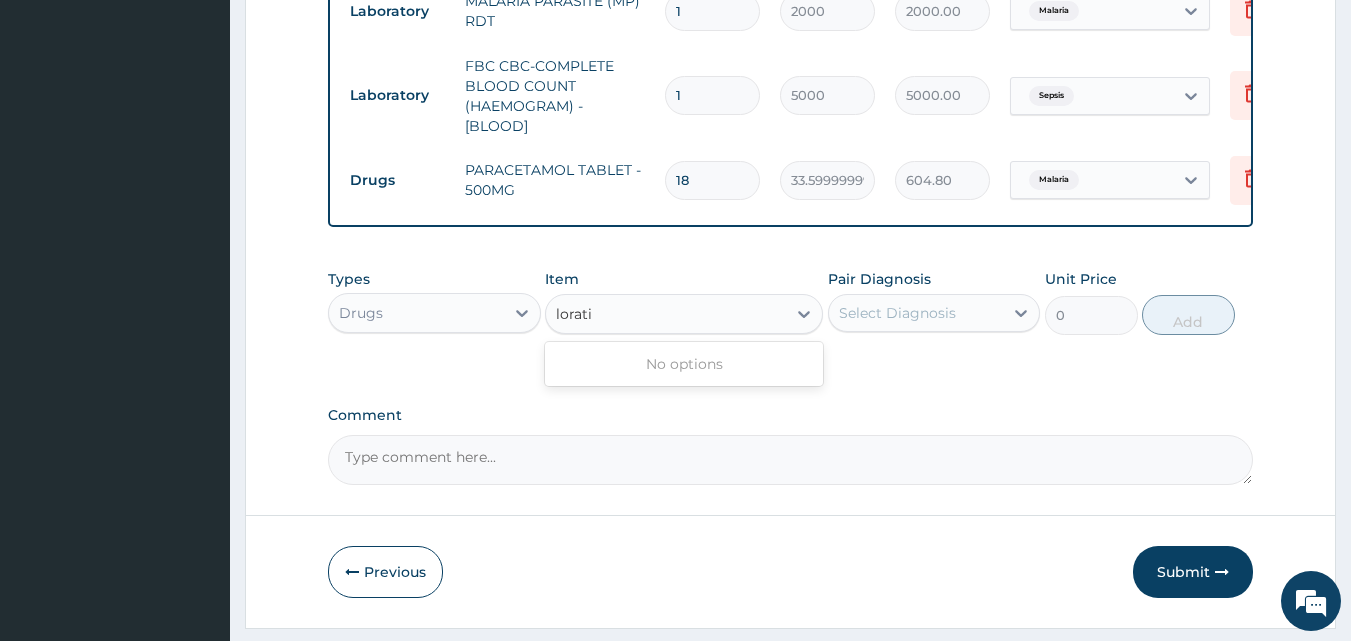 type on "lorat" 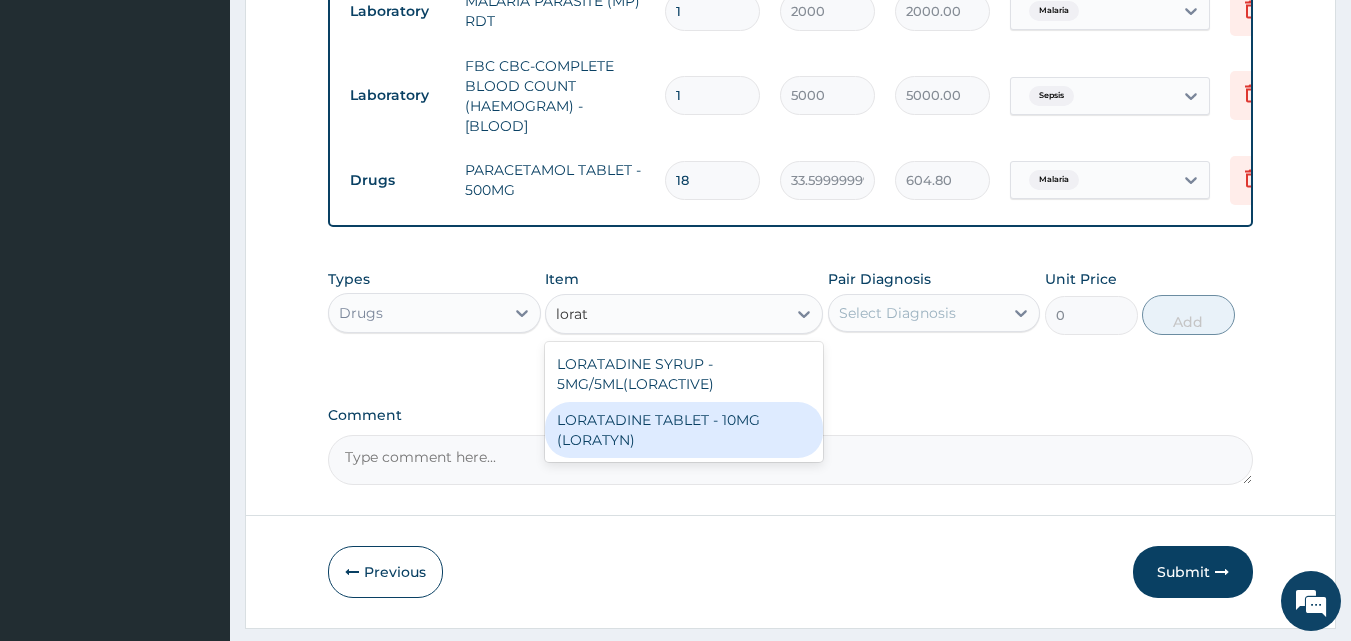drag, startPoint x: 635, startPoint y: 451, endPoint x: 680, endPoint y: 414, distance: 58.258045 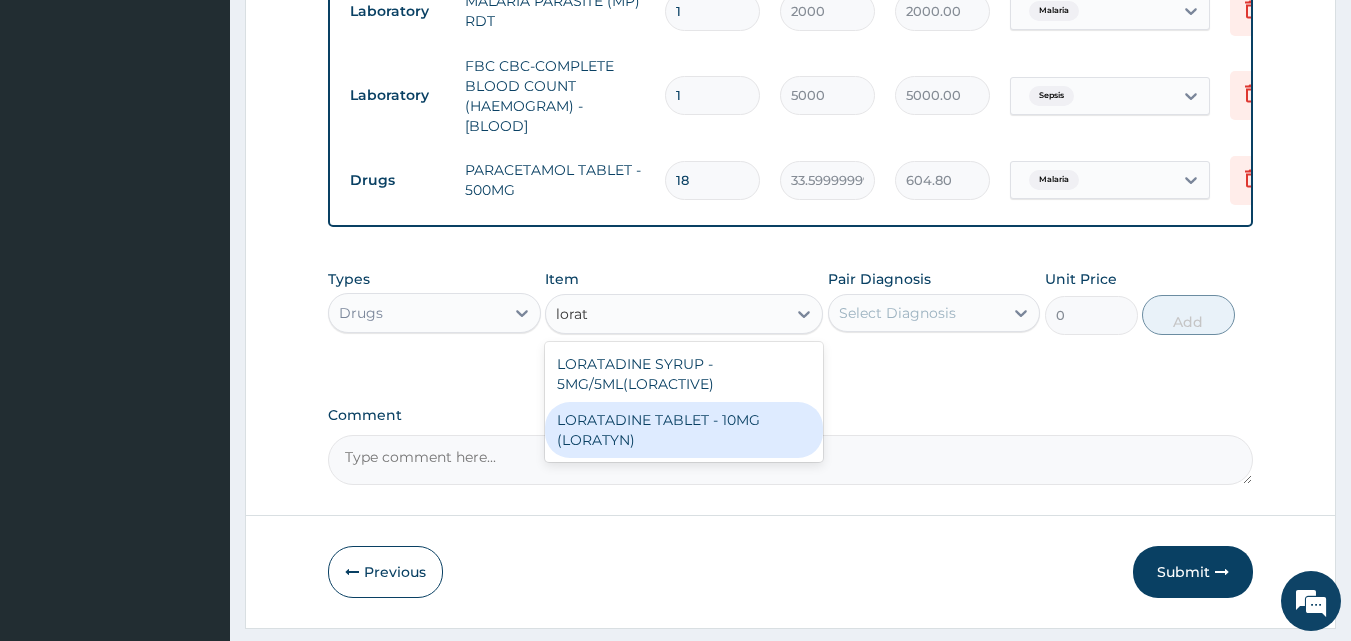 click on "LORATADINE TABLET - 10MG (LORATYN)" at bounding box center [684, 430] 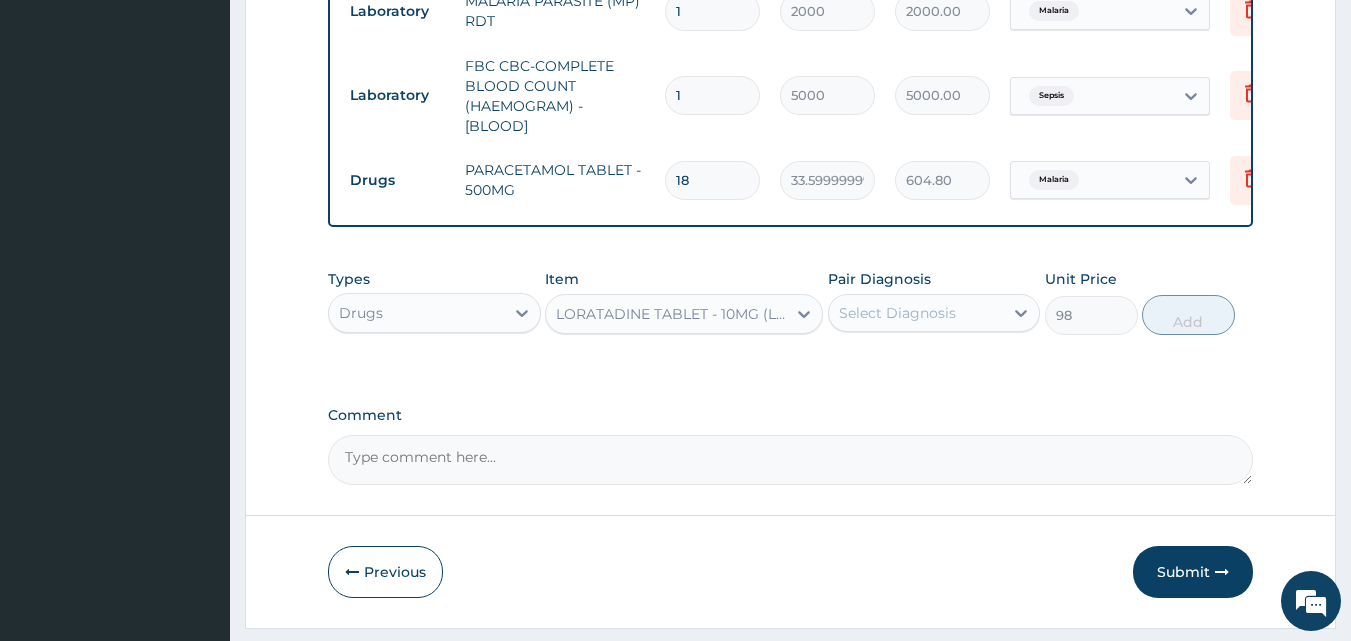 click on "Select Diagnosis" at bounding box center (916, 313) 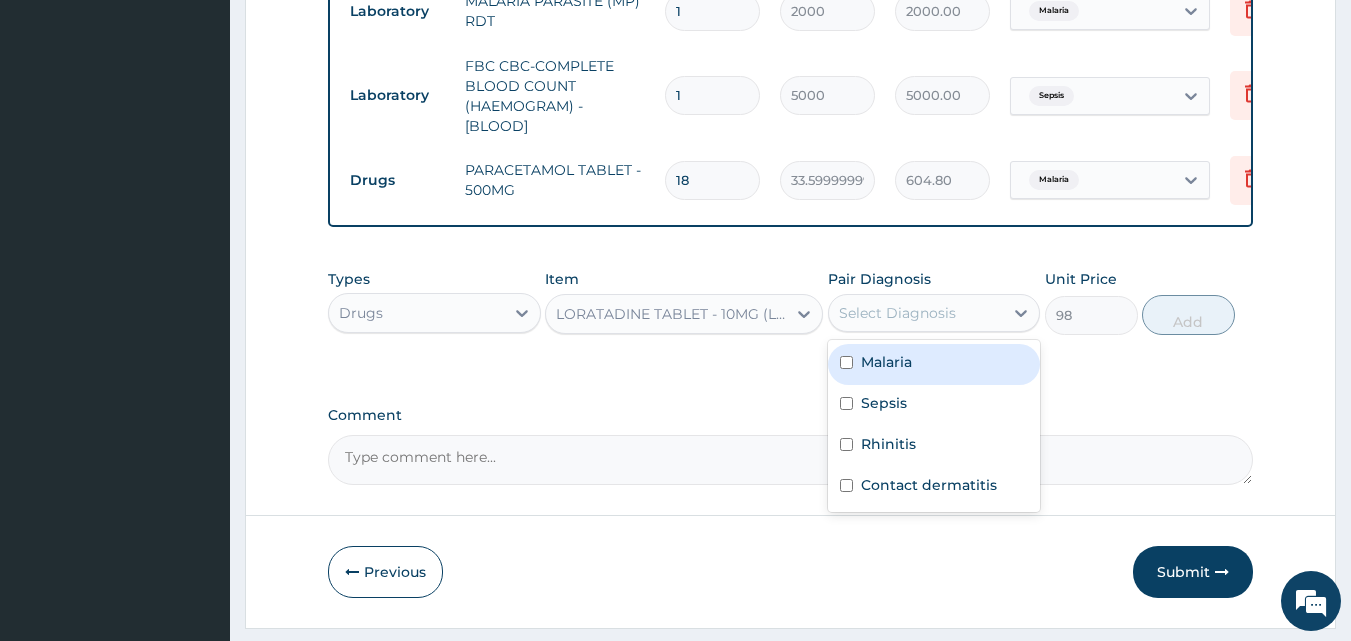 click on "Malaria" at bounding box center [886, 362] 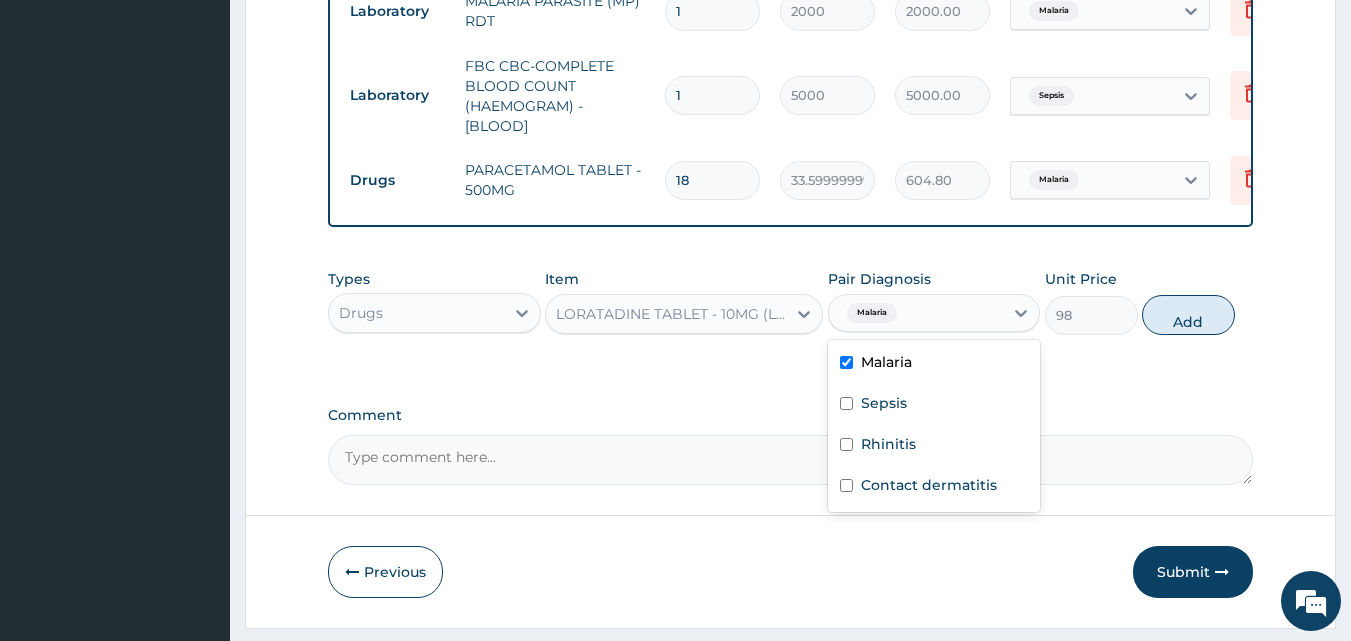 click on "Malaria" at bounding box center (886, 362) 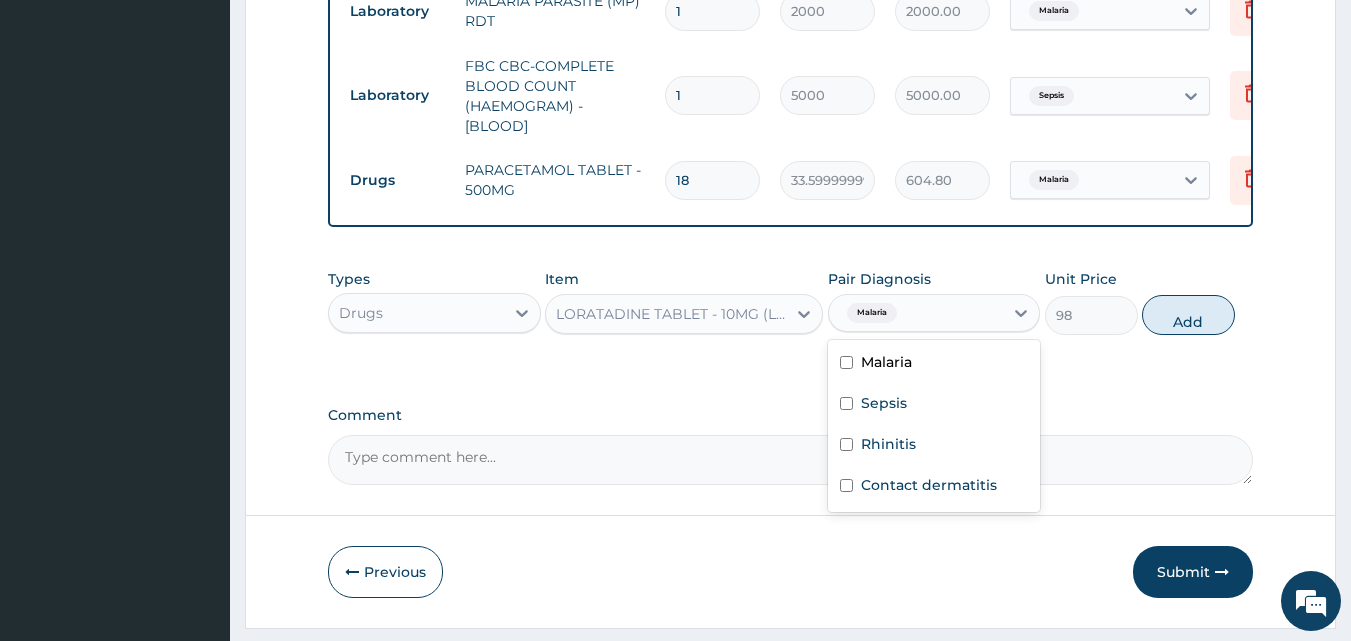checkbox on "false" 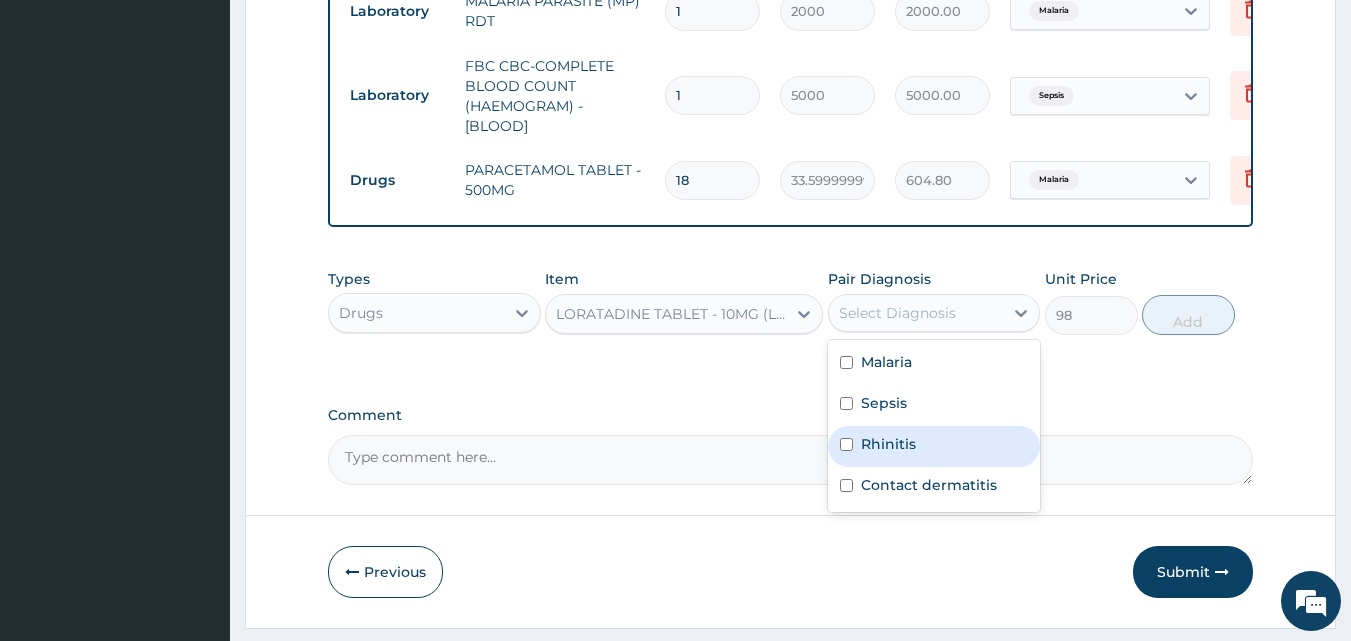 drag, startPoint x: 903, startPoint y: 458, endPoint x: 911, endPoint y: 444, distance: 16.124516 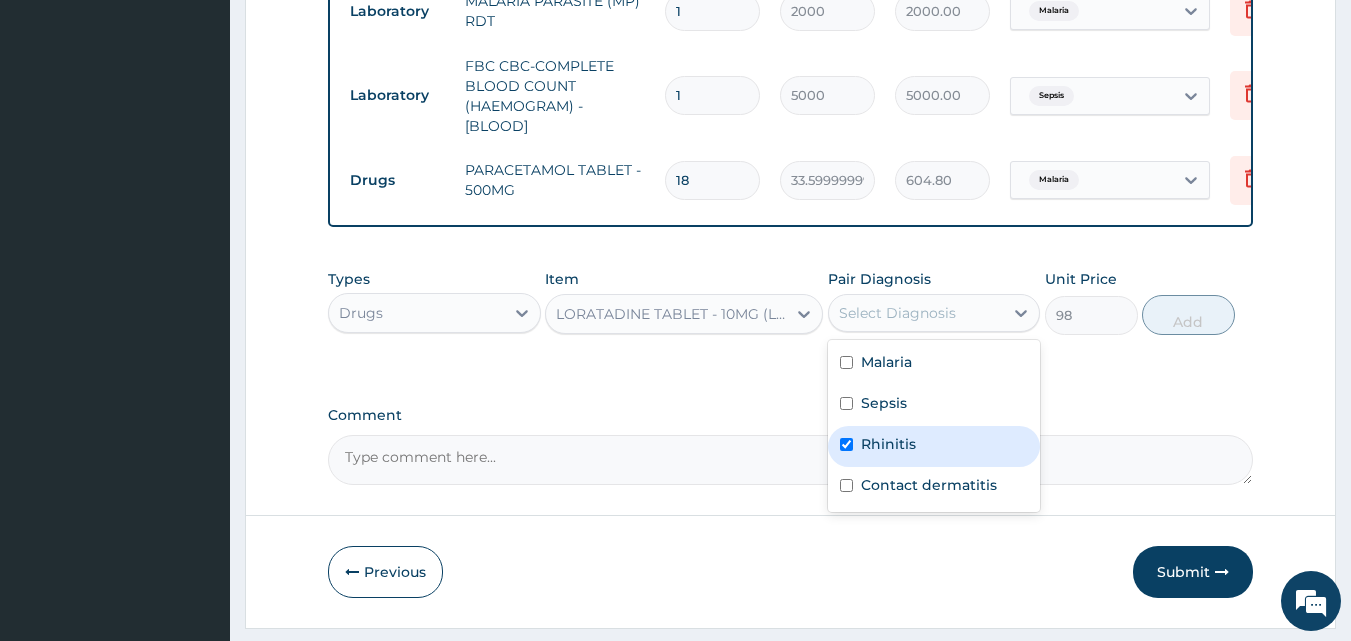 checkbox on "true" 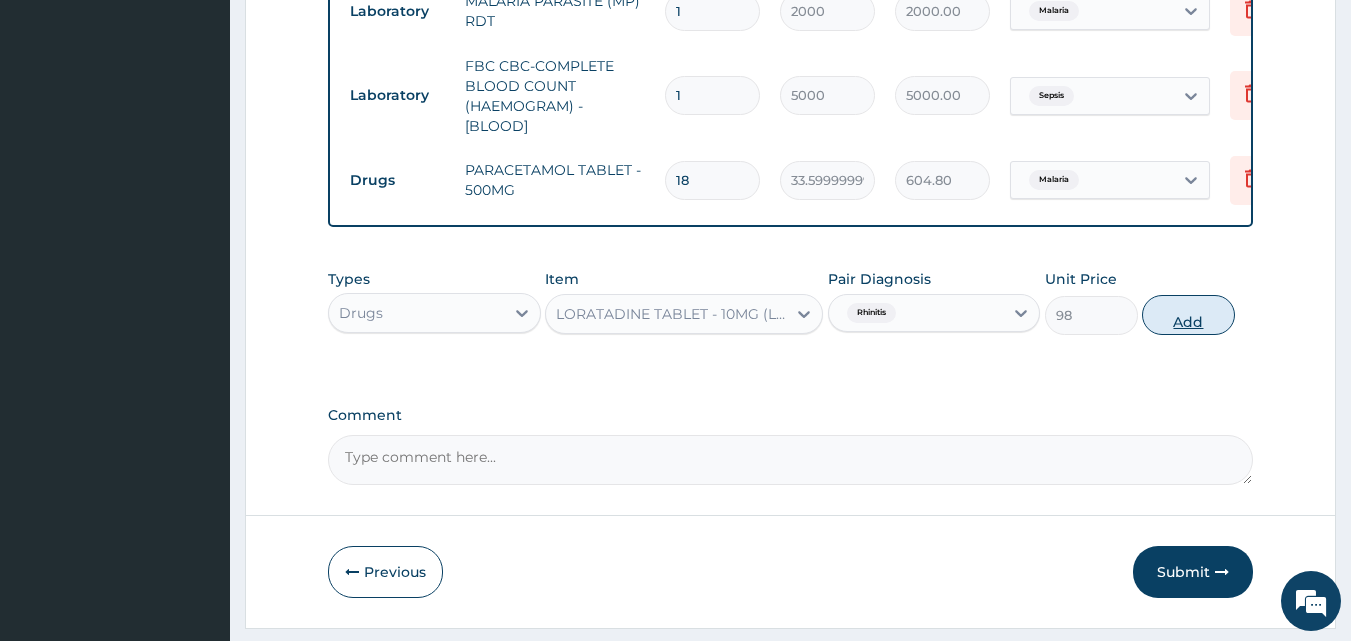click on "Add" at bounding box center (1188, 315) 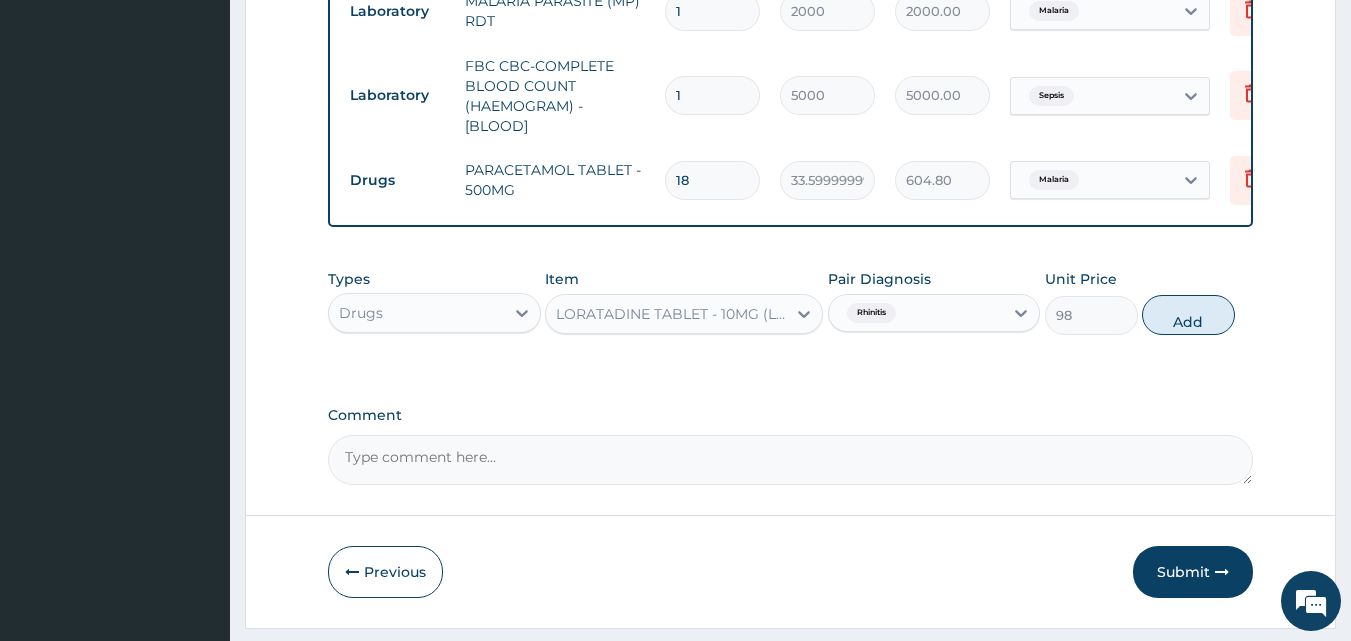 type on "0" 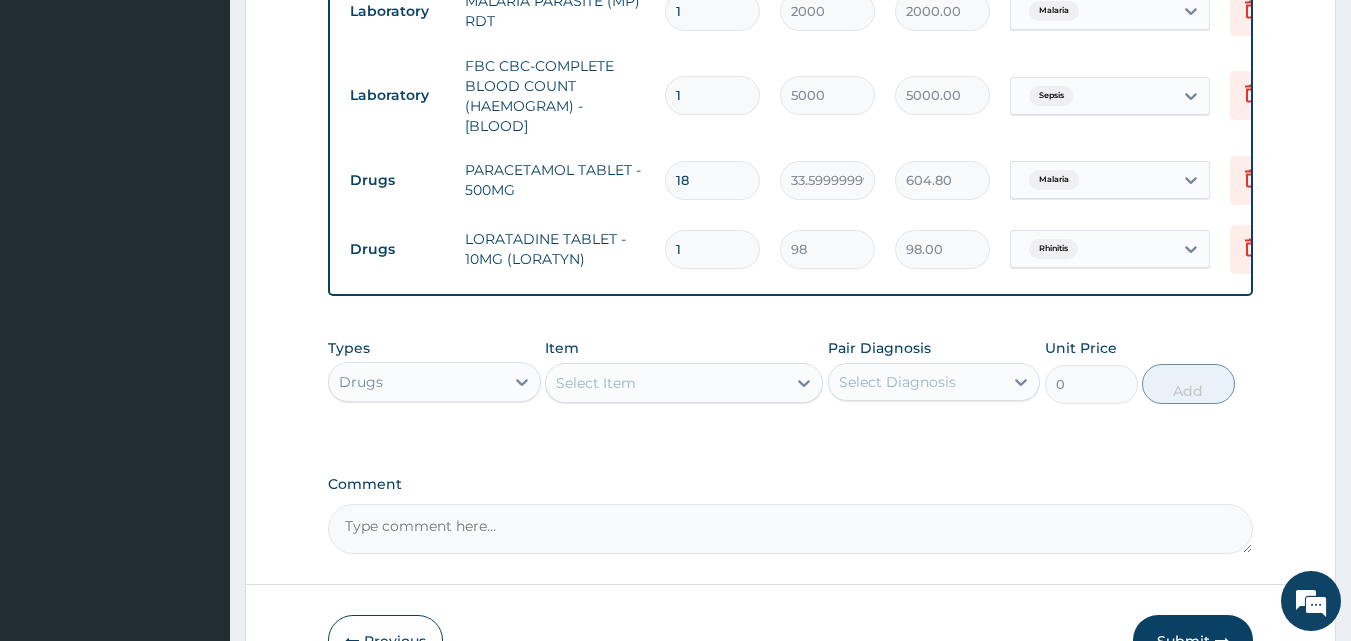drag, startPoint x: 716, startPoint y: 248, endPoint x: 607, endPoint y: 250, distance: 109.01835 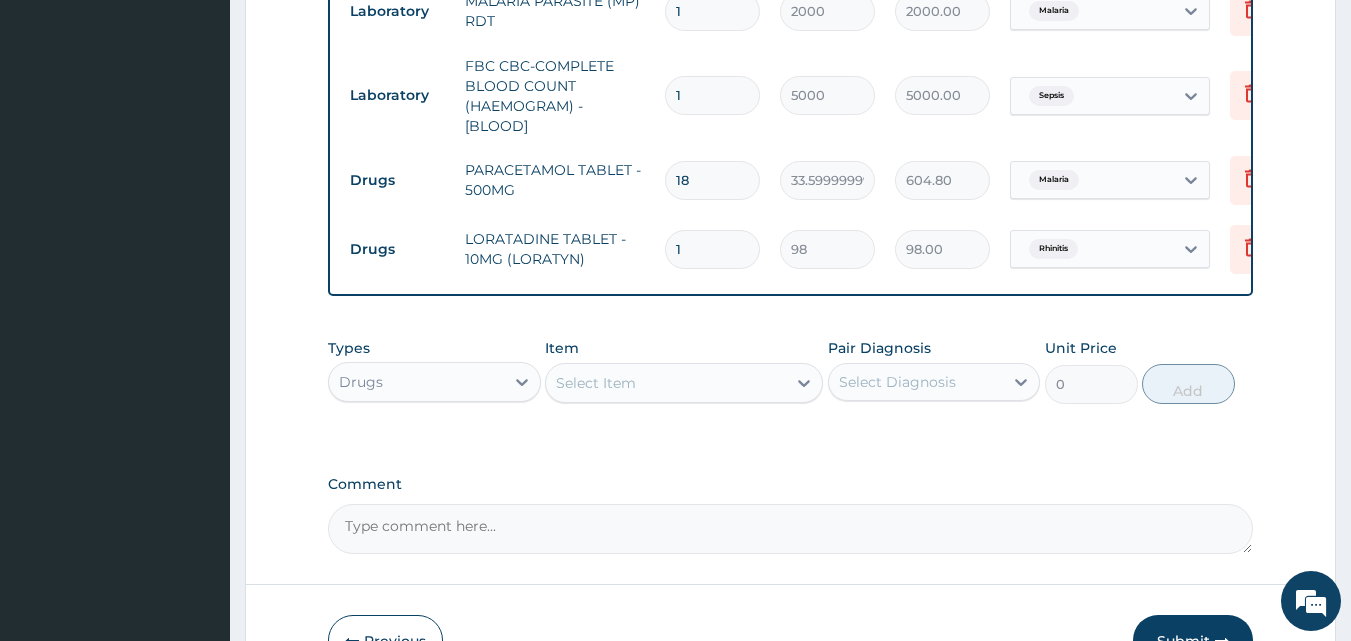 click on "Drugs LORATADINE TABLET - 10MG (LORATYN) 1 98 98.00 Rhinitis Delete" at bounding box center [830, 249] 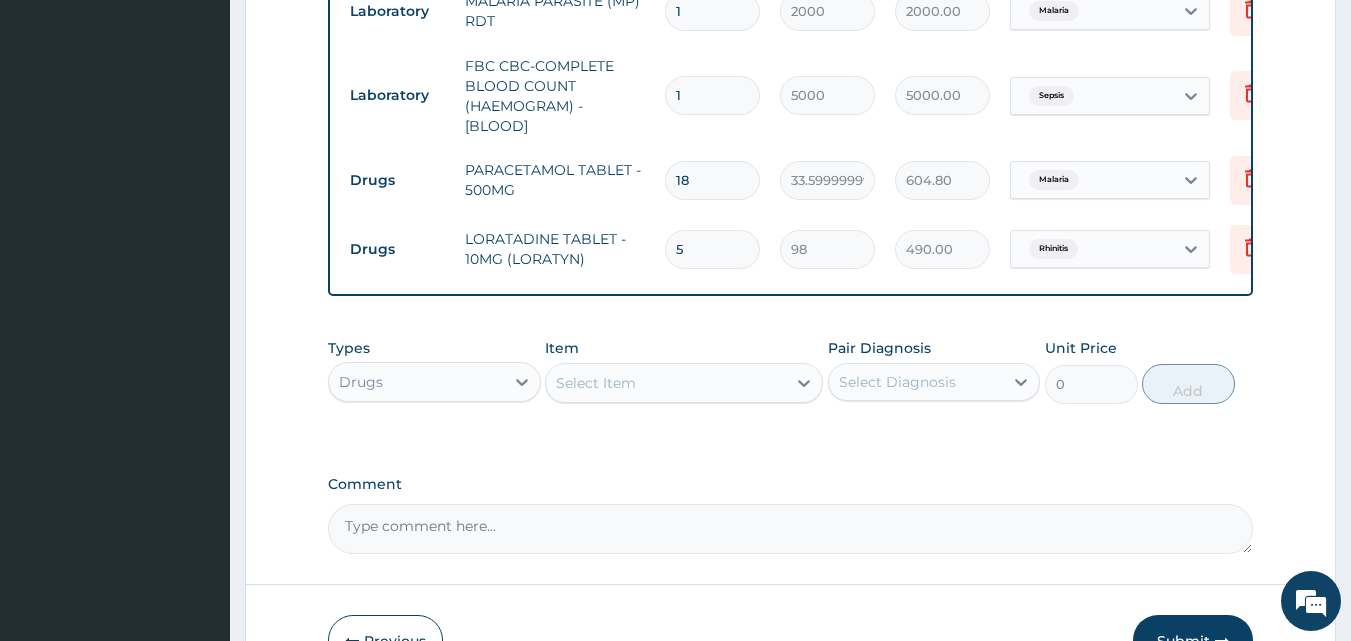 type on "5" 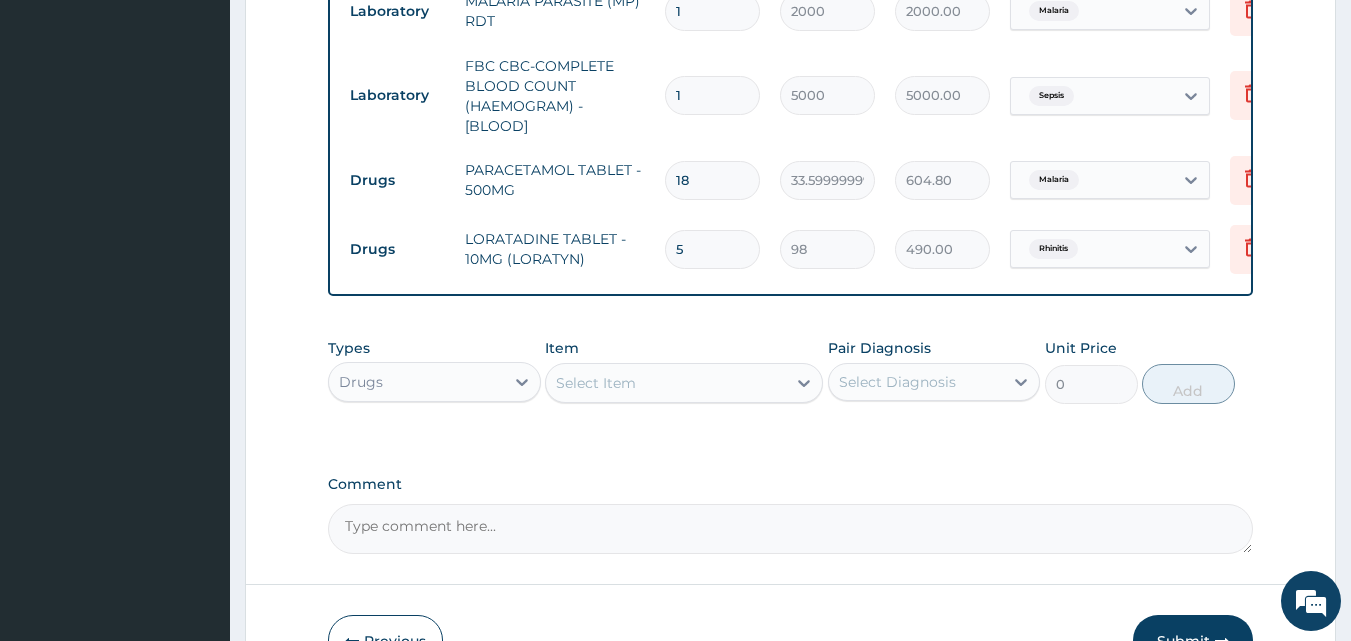 click on "Select Item" at bounding box center (596, 383) 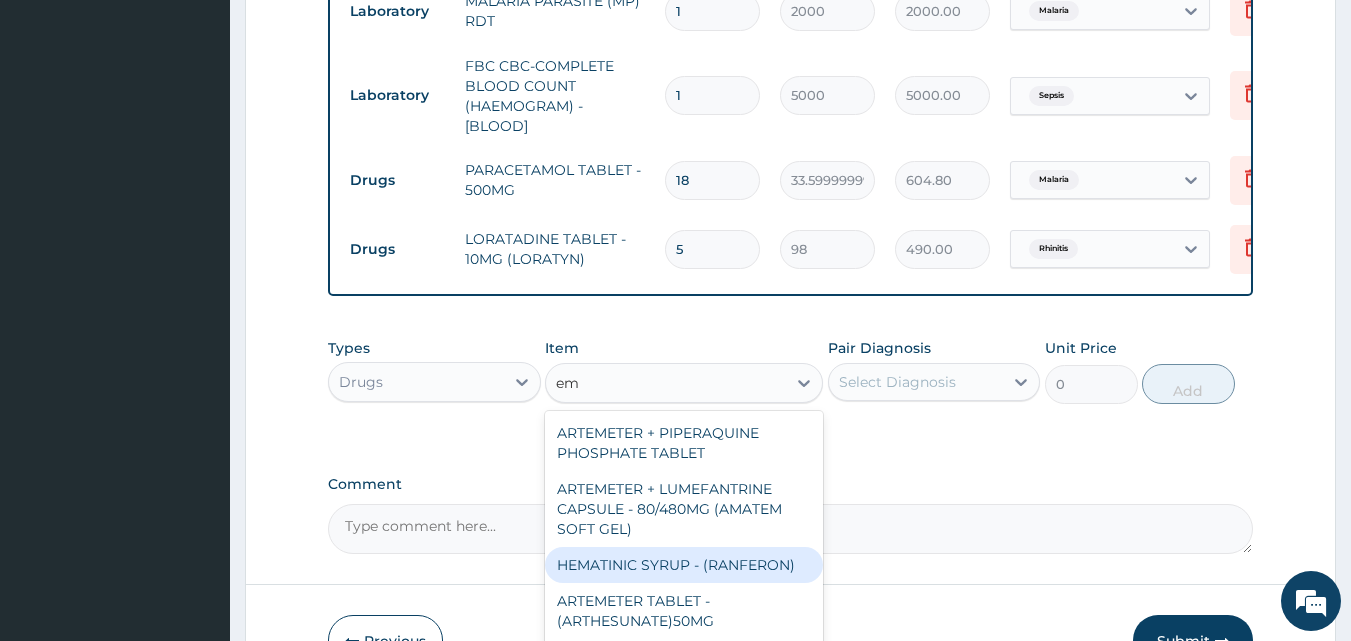 type on "e" 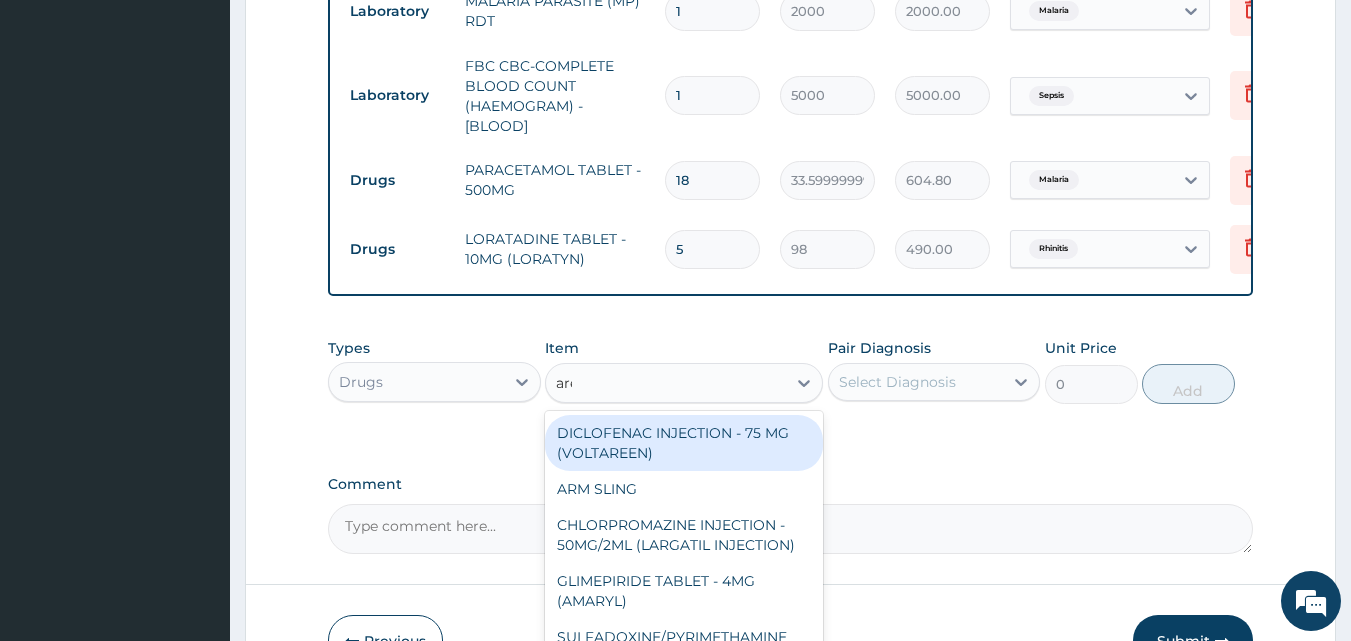 type on "aree" 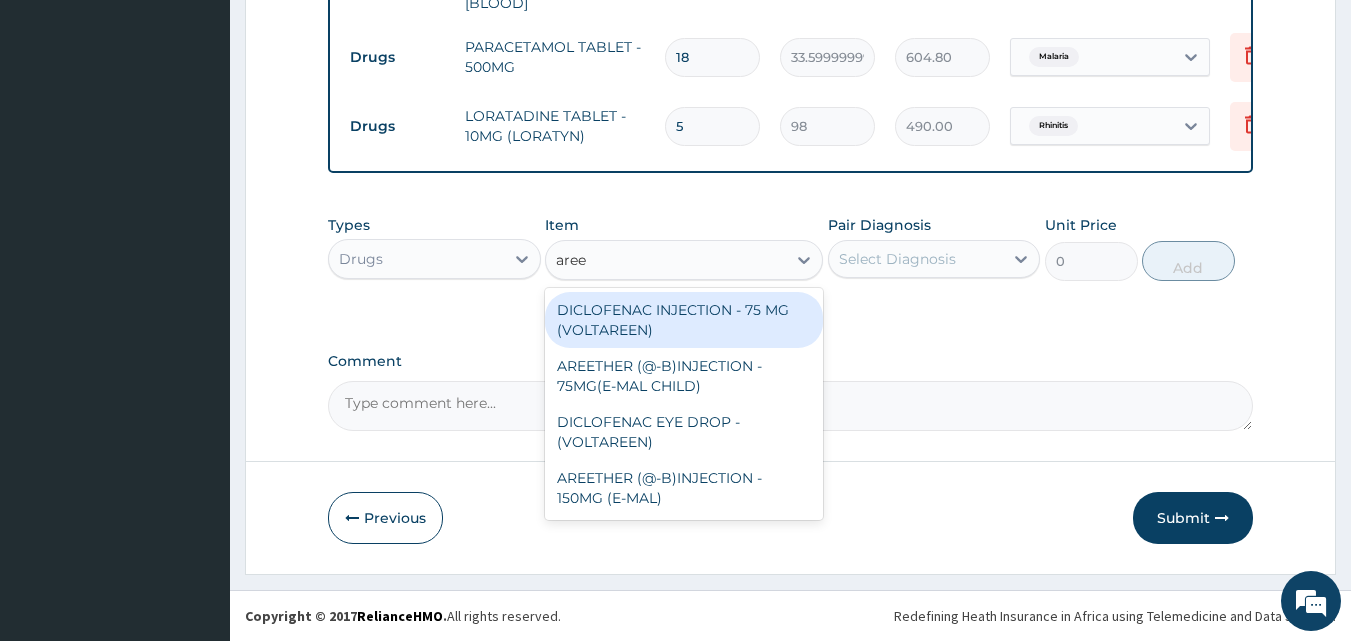 scroll, scrollTop: 959, scrollLeft: 0, axis: vertical 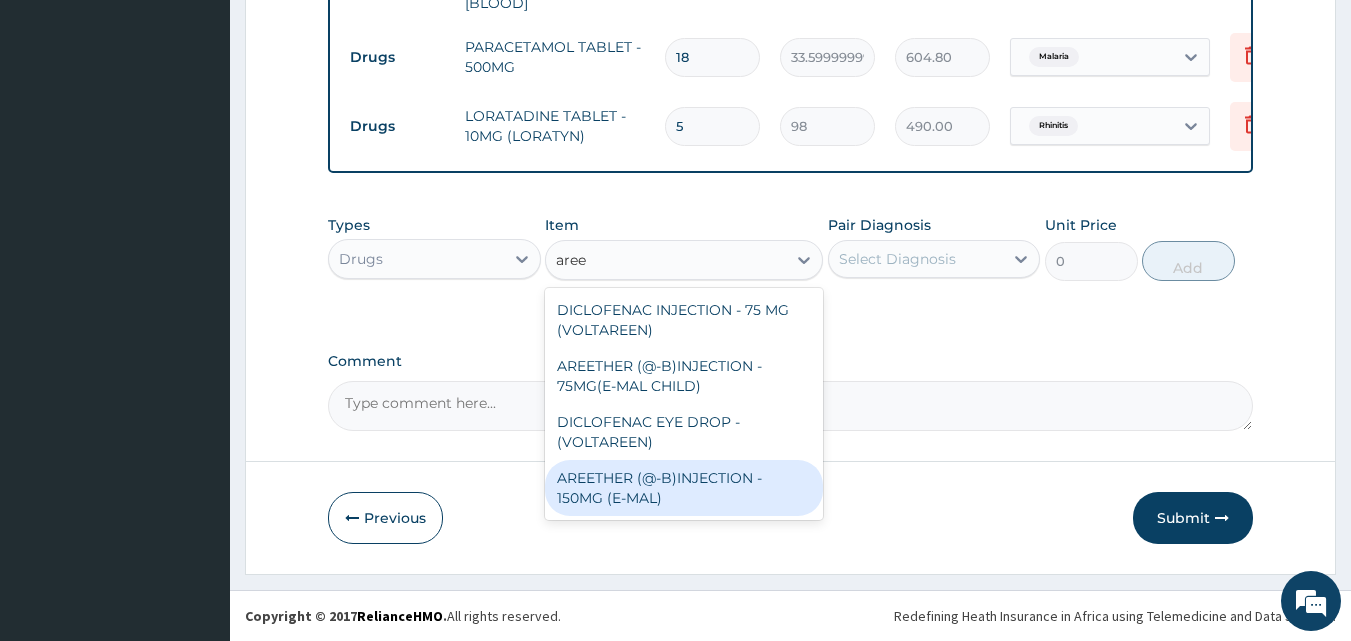 drag, startPoint x: 721, startPoint y: 490, endPoint x: 748, endPoint y: 439, distance: 57.706154 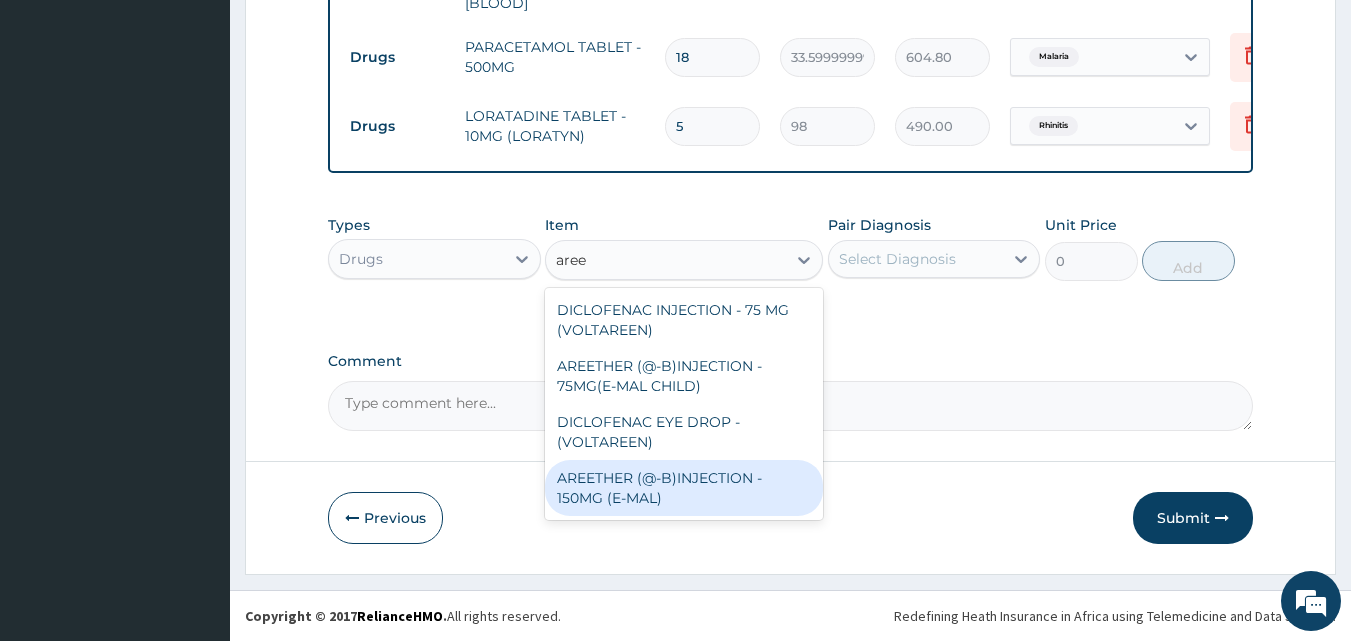 click on "AREETHER (@-B)INJECTION - 150MG (E-MAL)" at bounding box center (684, 488) 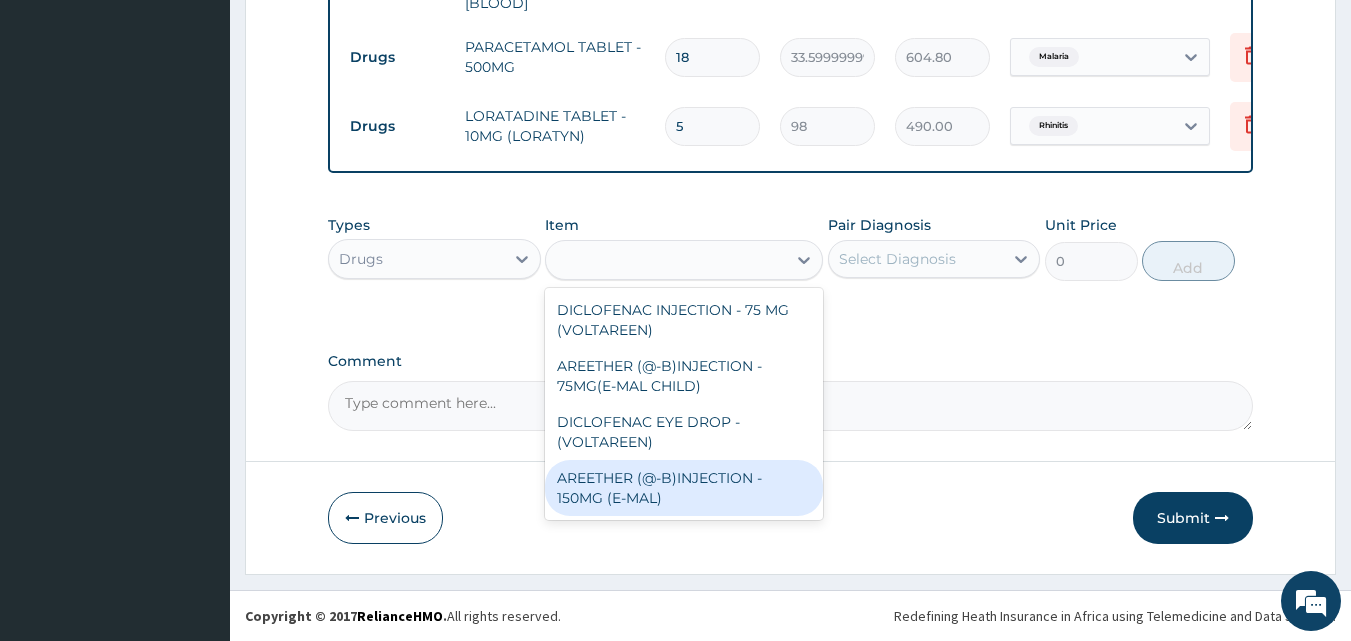 type on "1680" 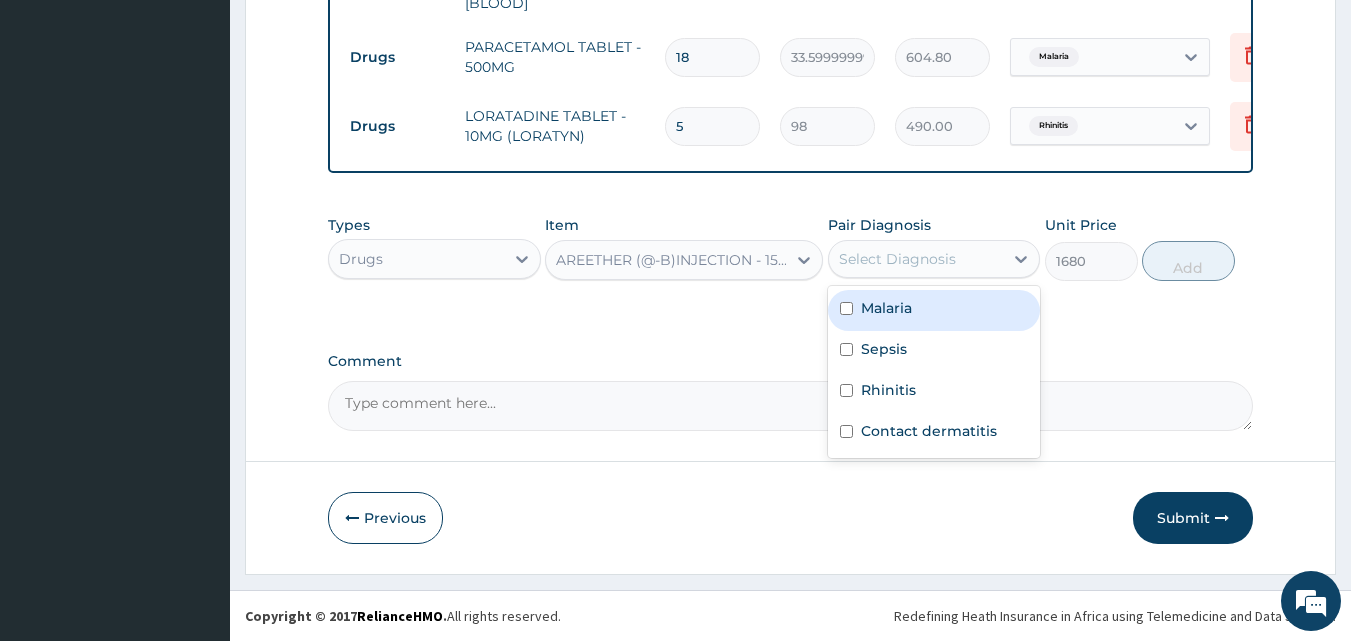 click on "Select Diagnosis" at bounding box center (897, 259) 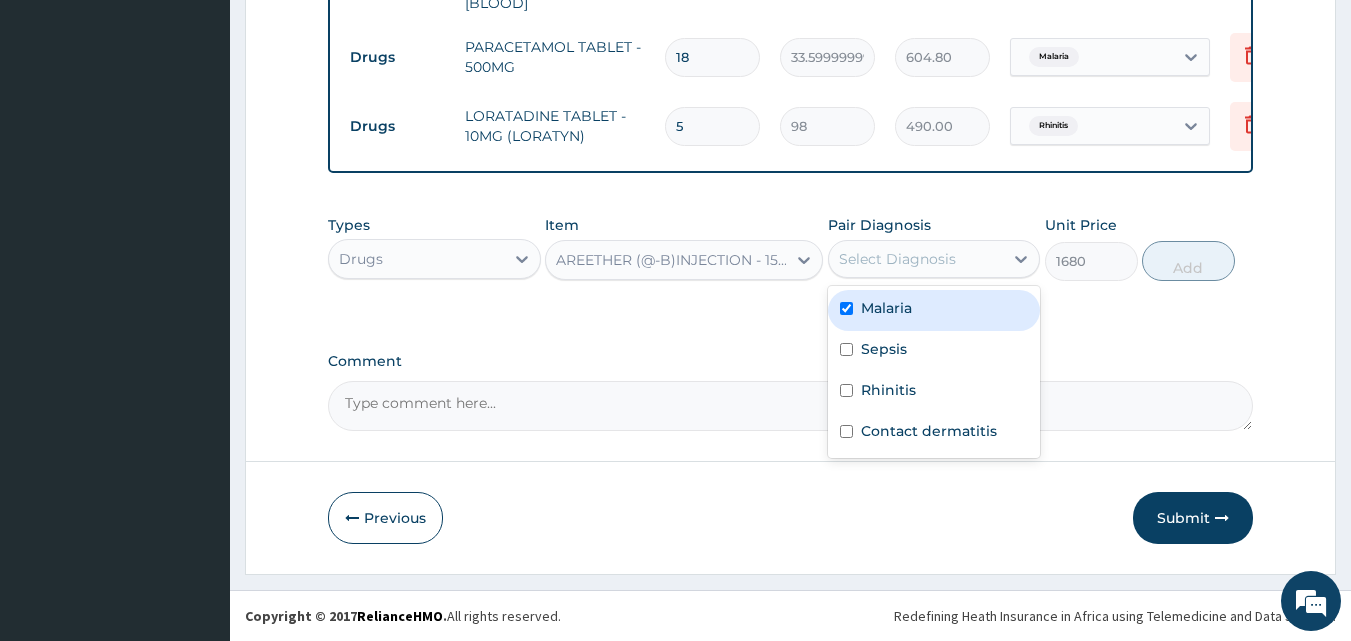 checkbox on "true" 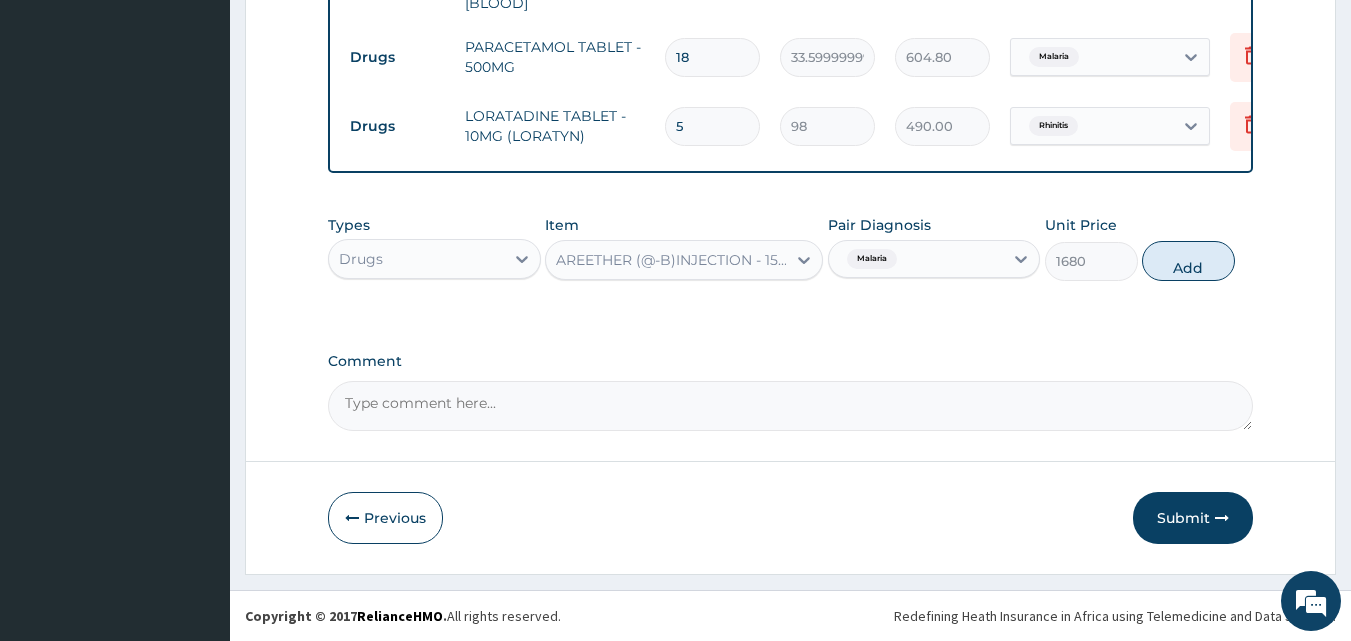 drag, startPoint x: 1160, startPoint y: 266, endPoint x: 1036, endPoint y: 228, distance: 129.69194 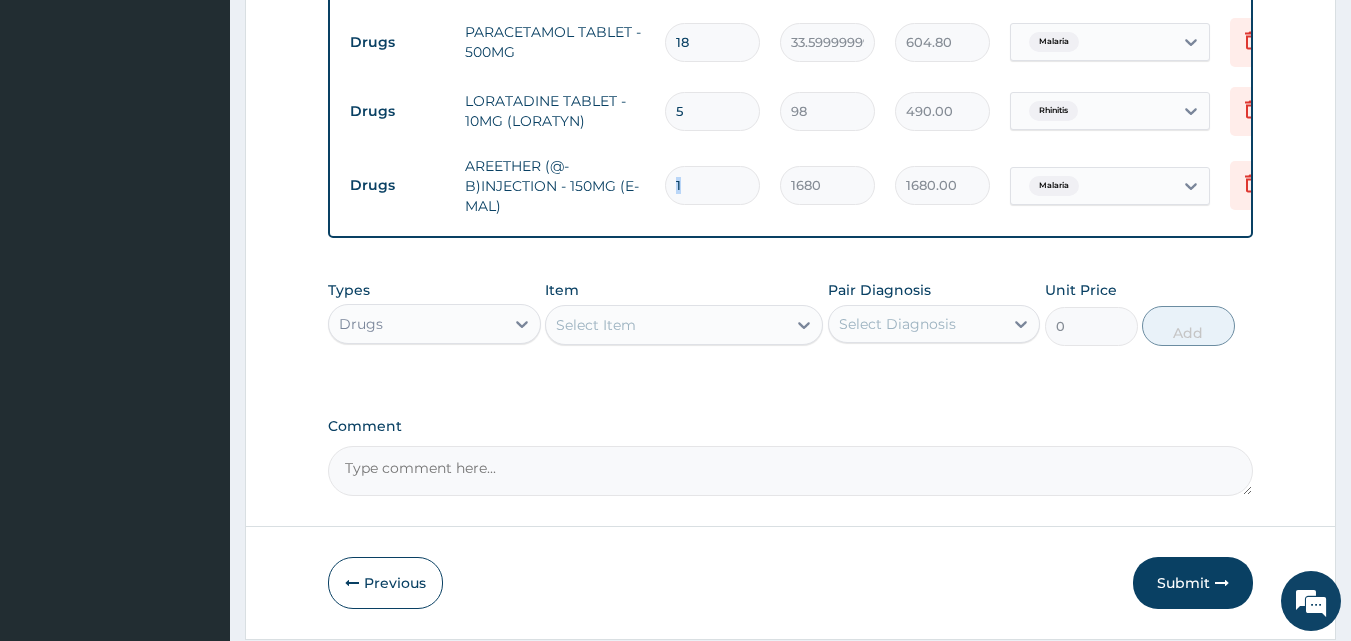 drag, startPoint x: 758, startPoint y: 177, endPoint x: 653, endPoint y: 184, distance: 105.23308 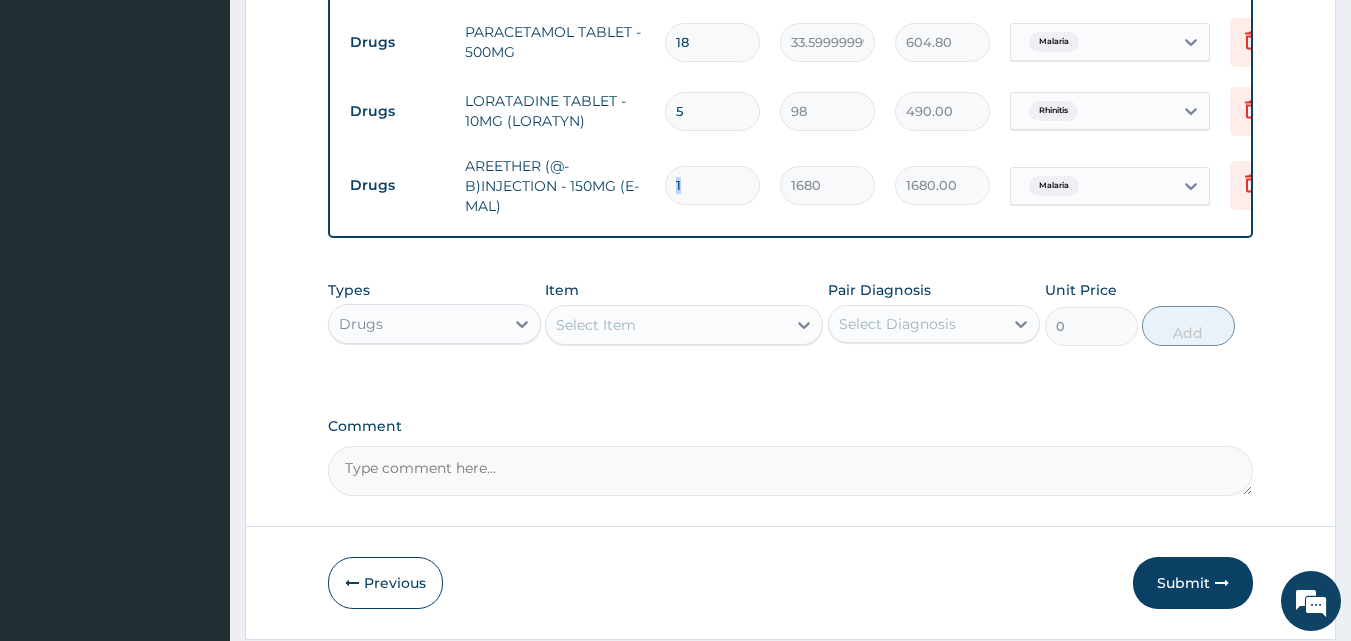 click on "Drugs AREETHER (@-B)INJECTION - 150MG (E-MAL) 1 1680 1680.00 Malaria Delete" at bounding box center (830, 186) 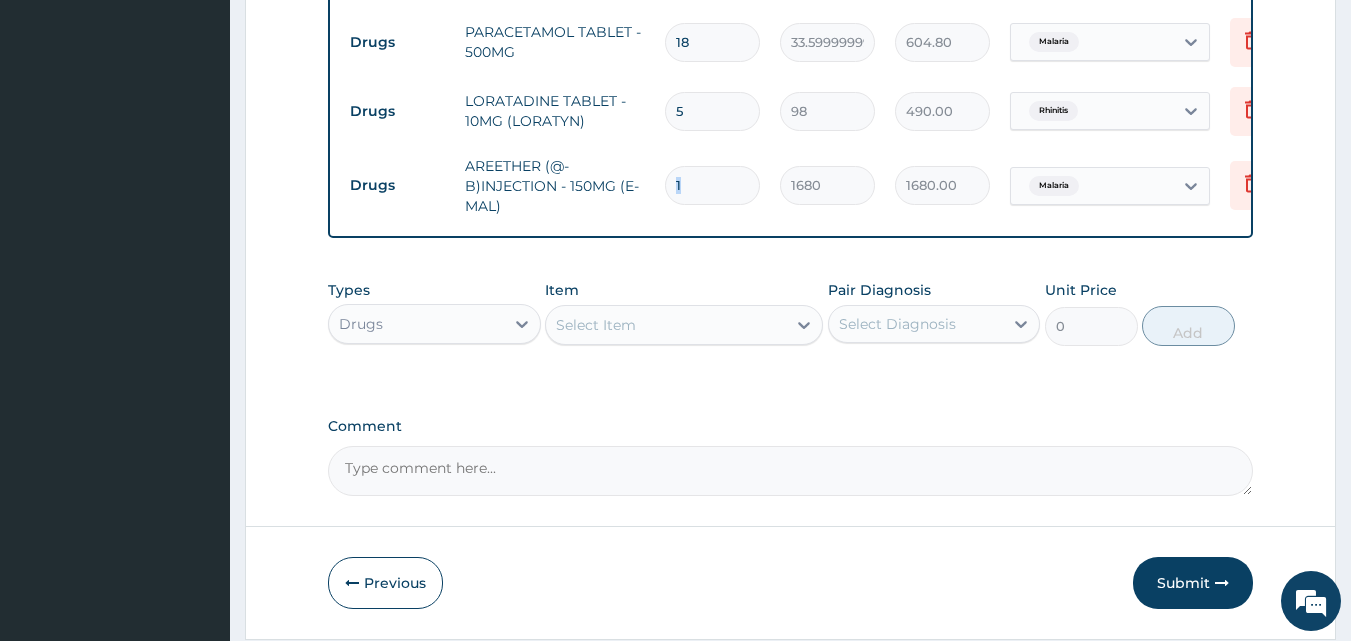 click on "1" at bounding box center (712, 185) 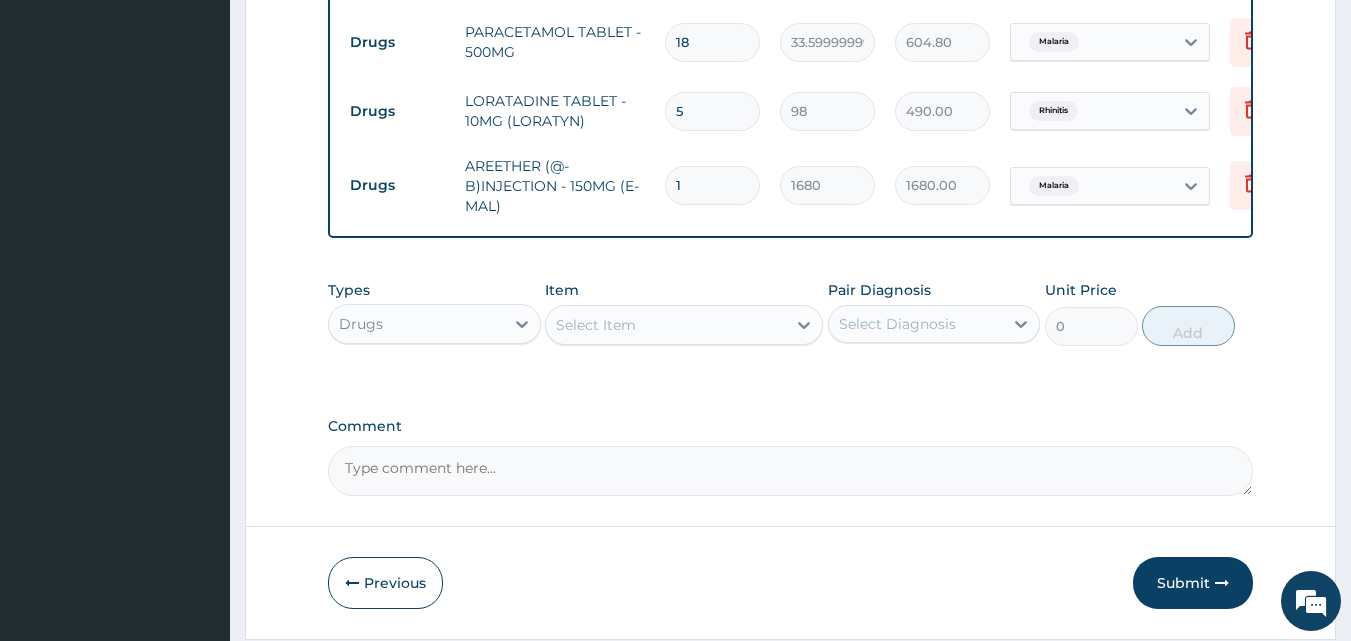 drag, startPoint x: 697, startPoint y: 189, endPoint x: 665, endPoint y: 192, distance: 32.140316 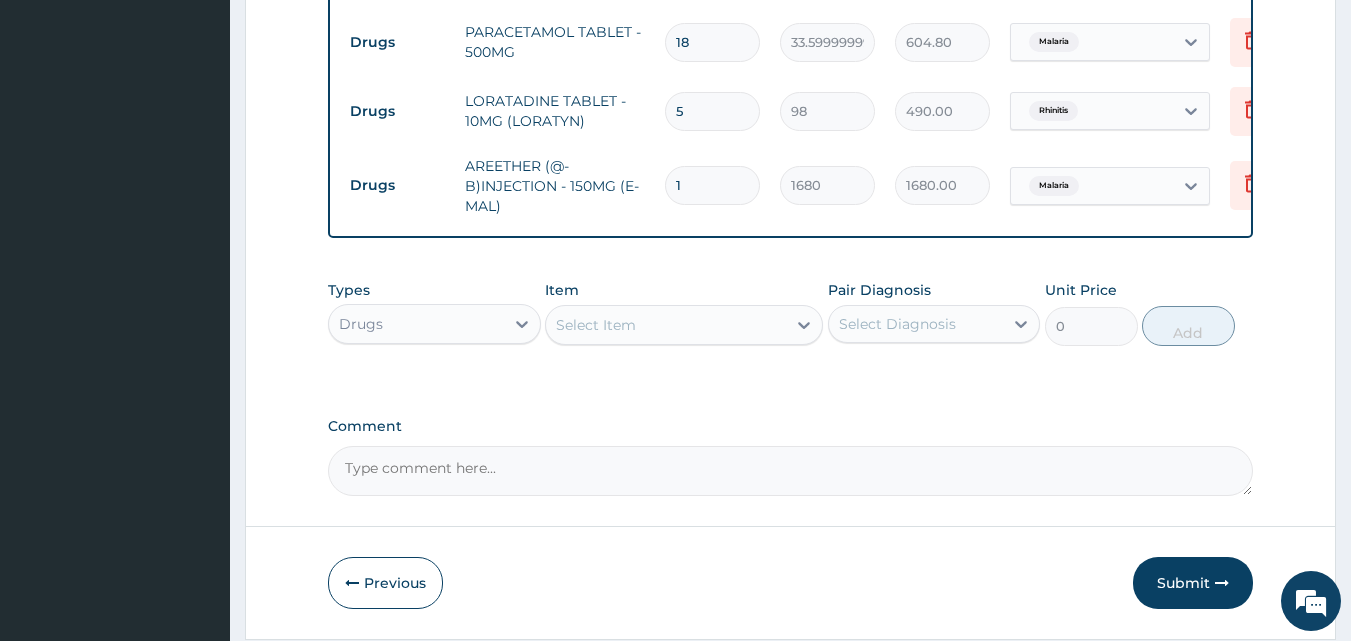 click on "1" at bounding box center [712, 185] 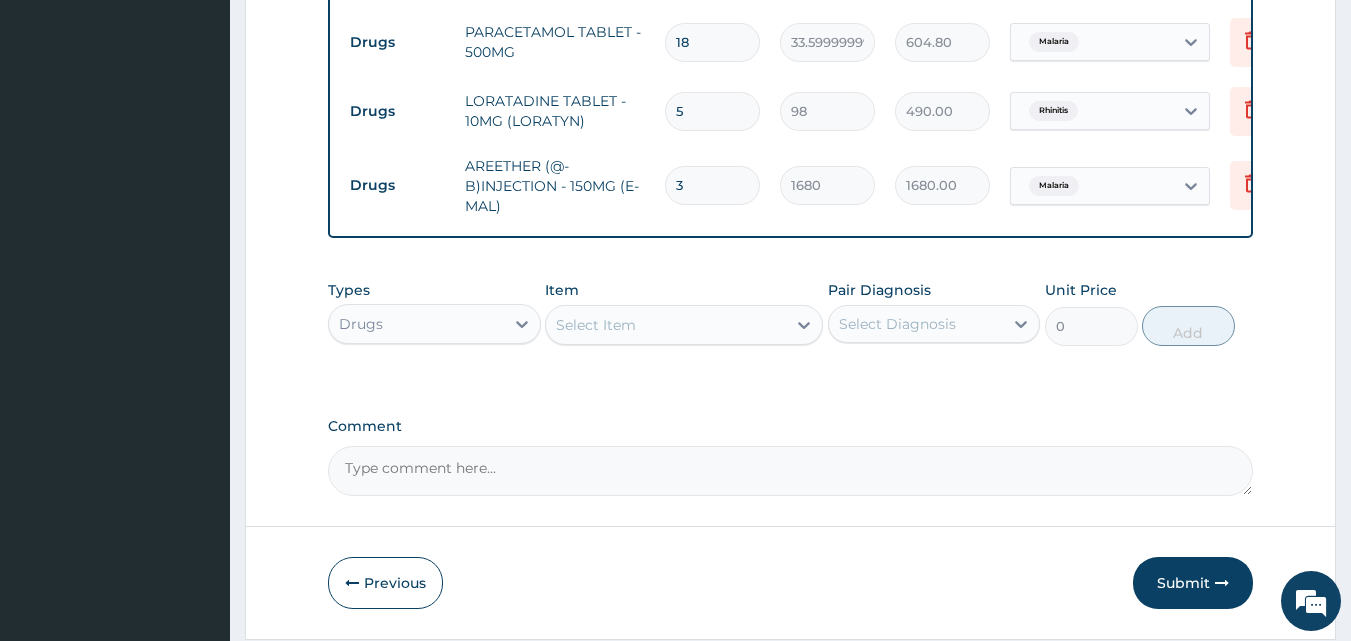 type on "5040.00" 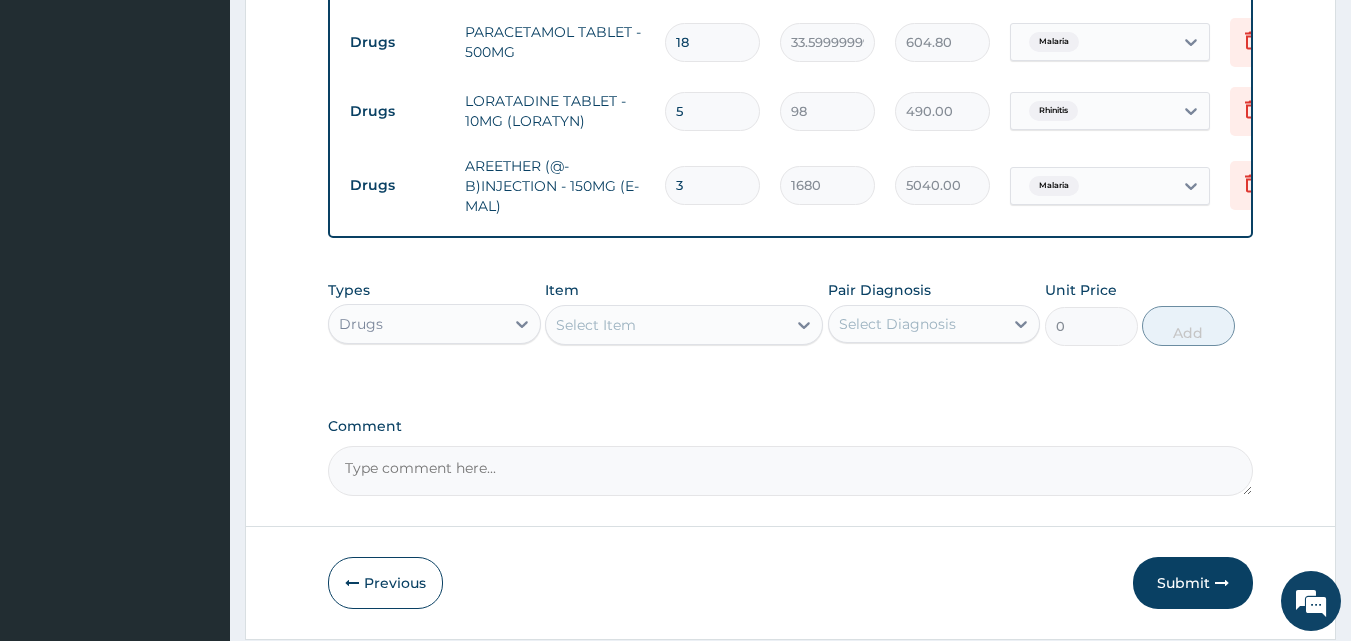 type on "3" 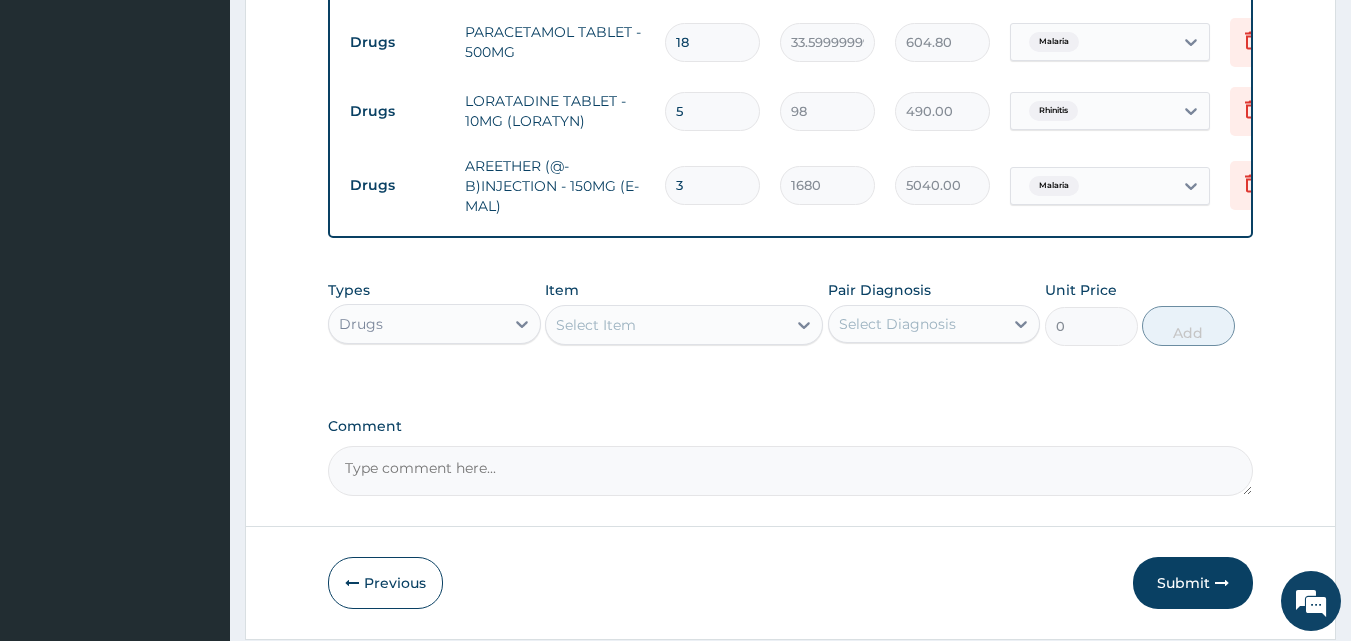 click on "Select Item" at bounding box center [666, 325] 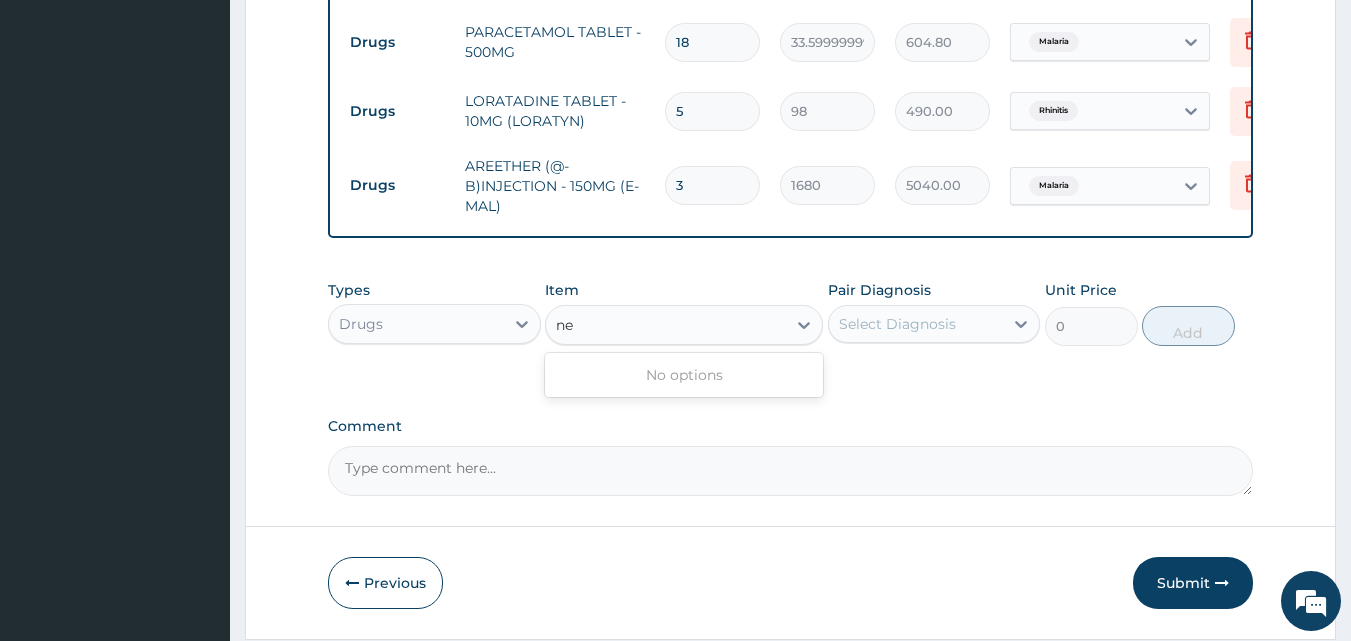 type on "n" 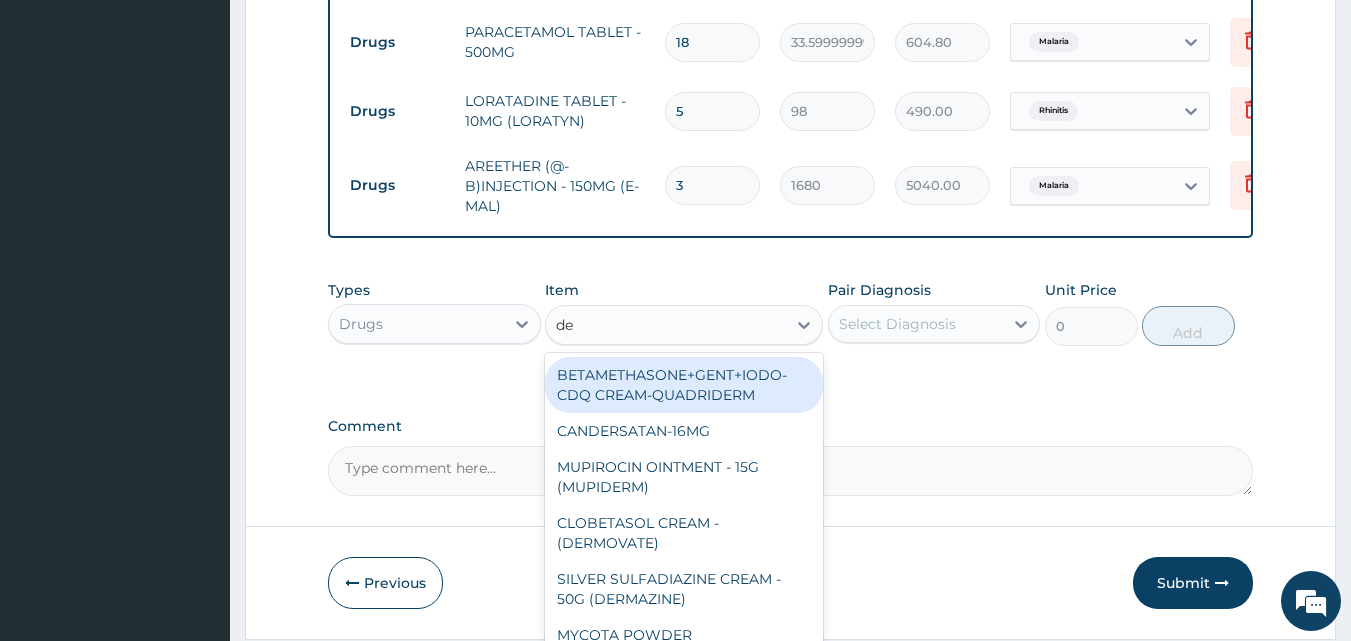 type on "d" 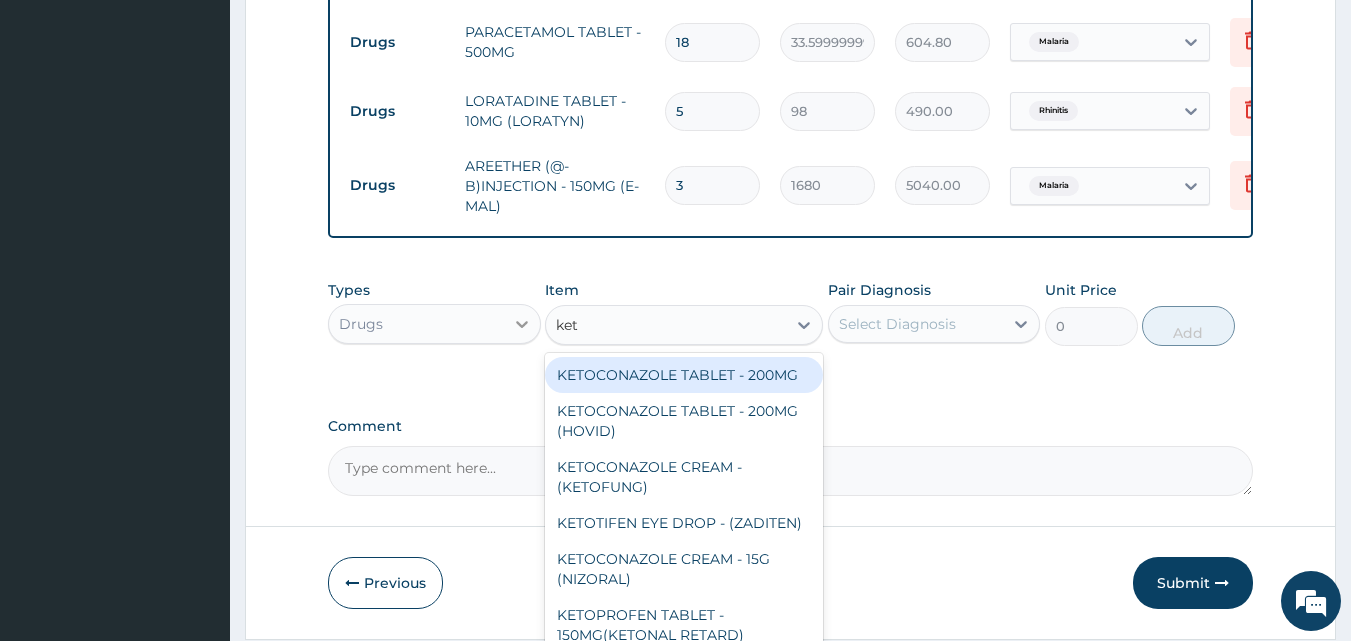 type on "keto" 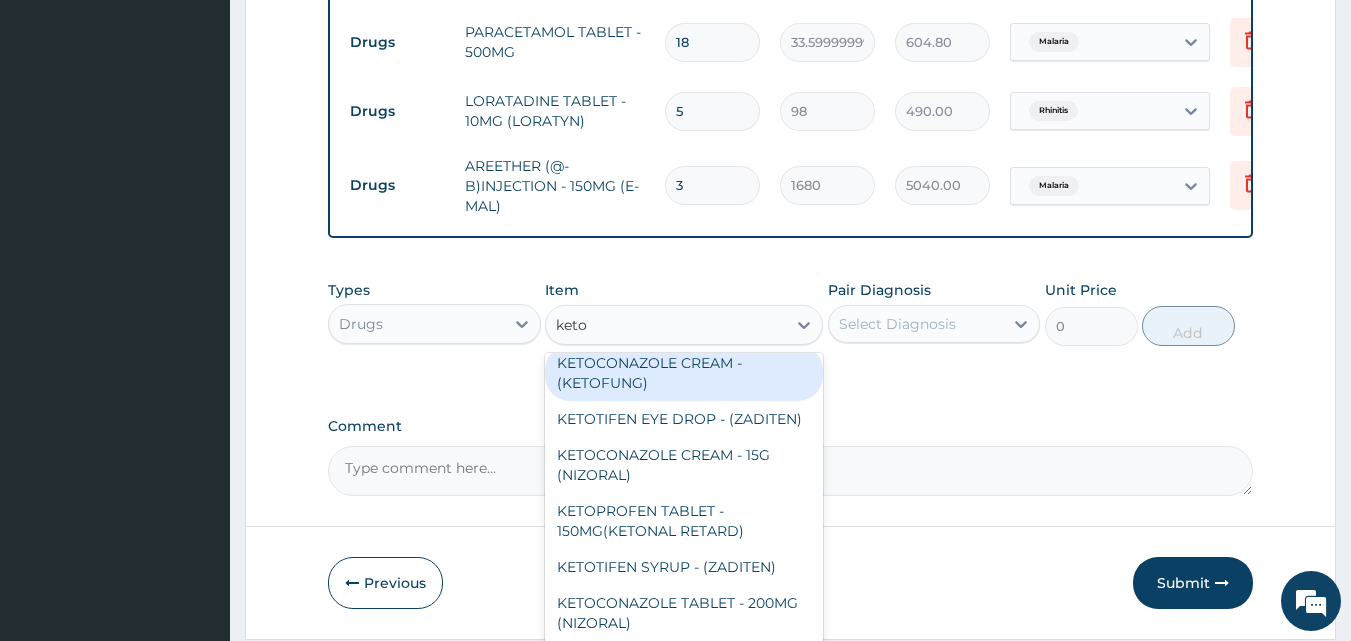 scroll, scrollTop: 200, scrollLeft: 0, axis: vertical 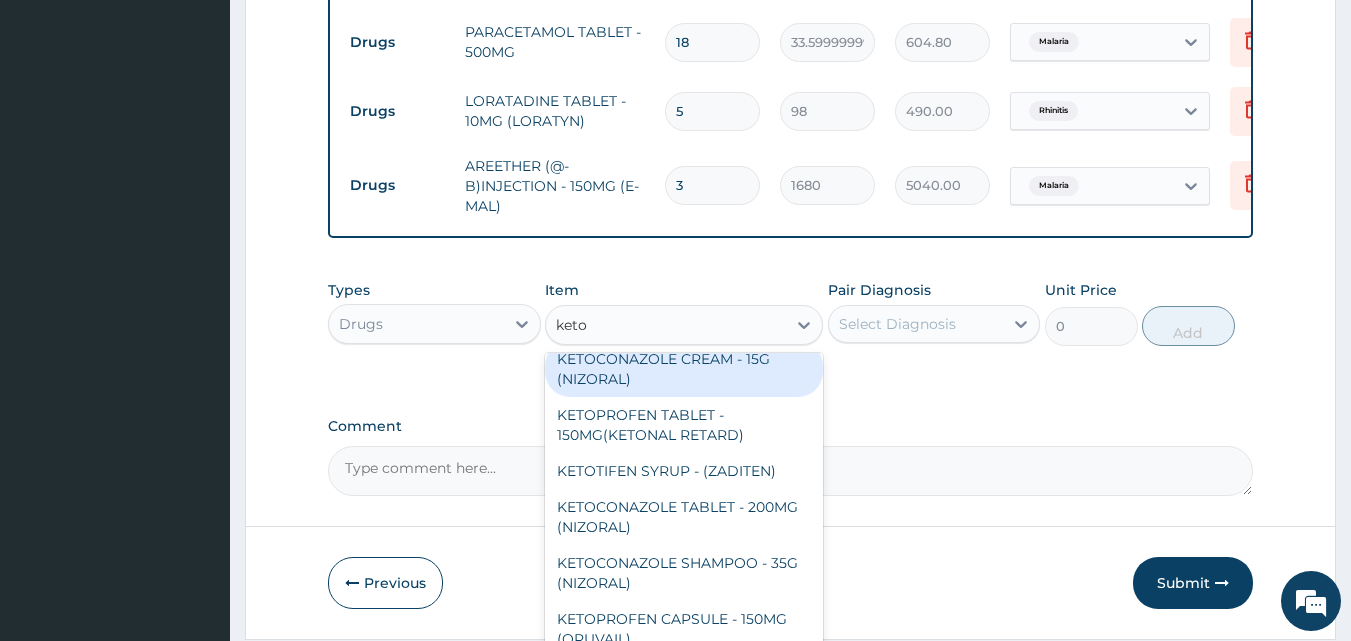 click on "KETOCONAZOLE CREAM - 15G (NIZORAL)" at bounding box center [684, 369] 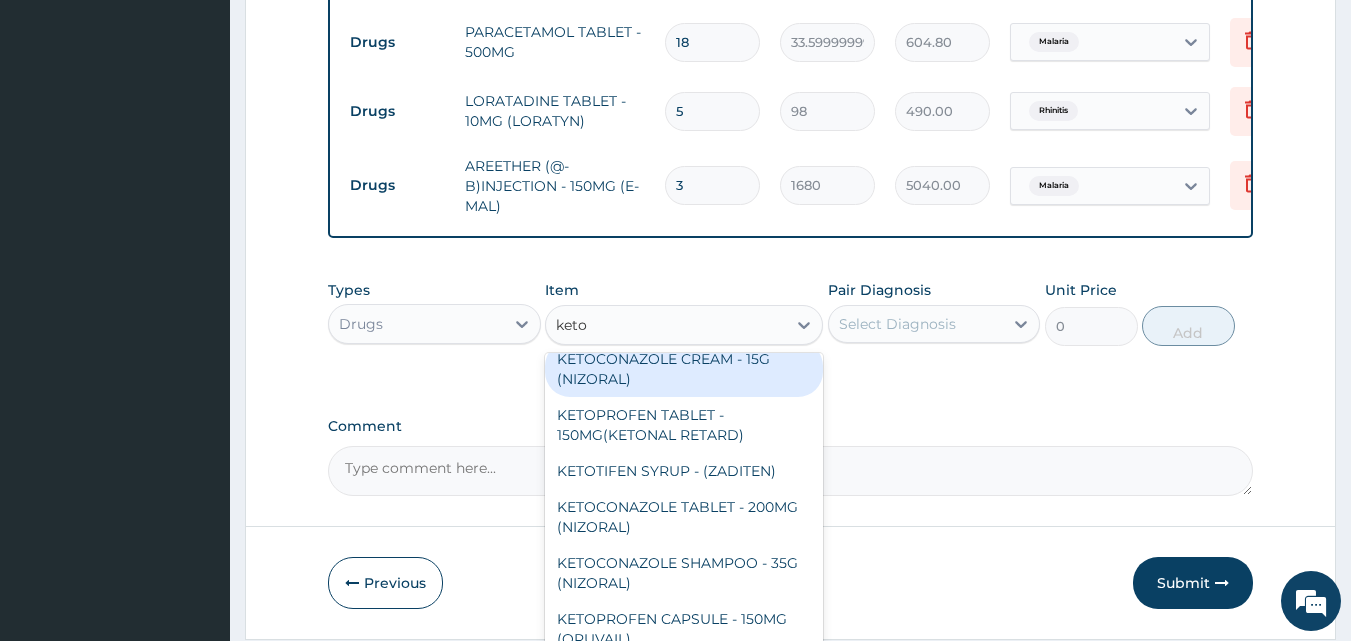 type 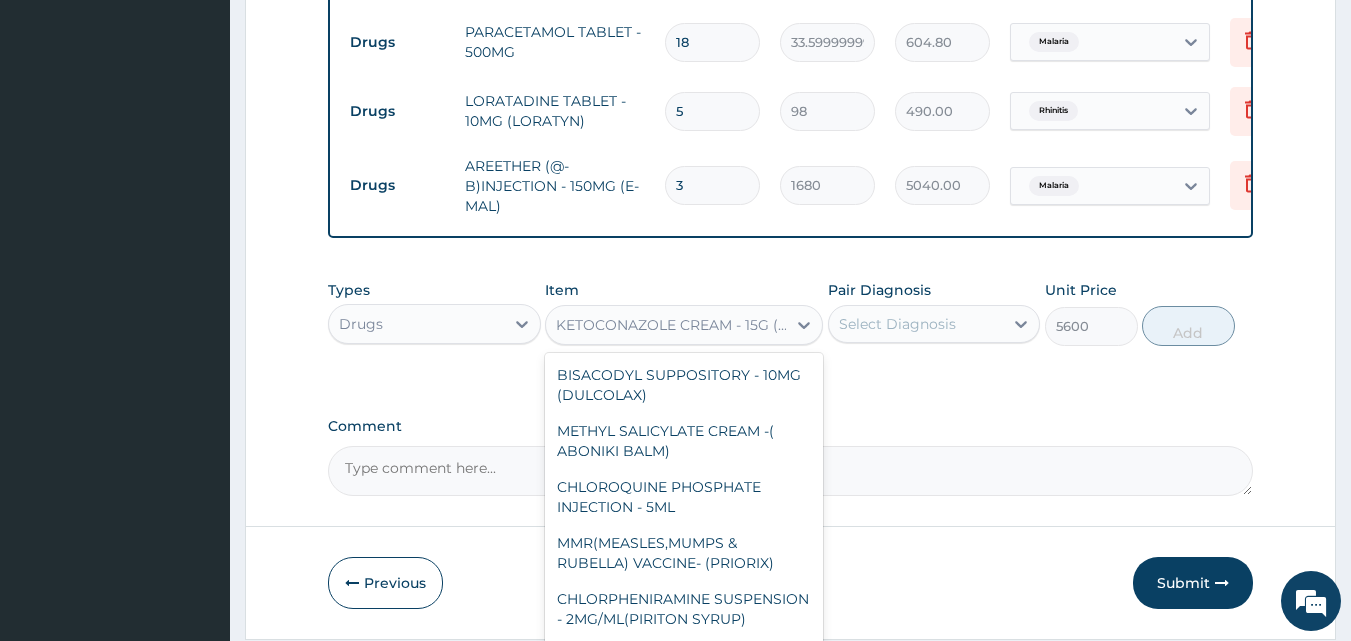 click on "KETOCONAZOLE CREAM - 15G (NIZORAL)" at bounding box center [672, 325] 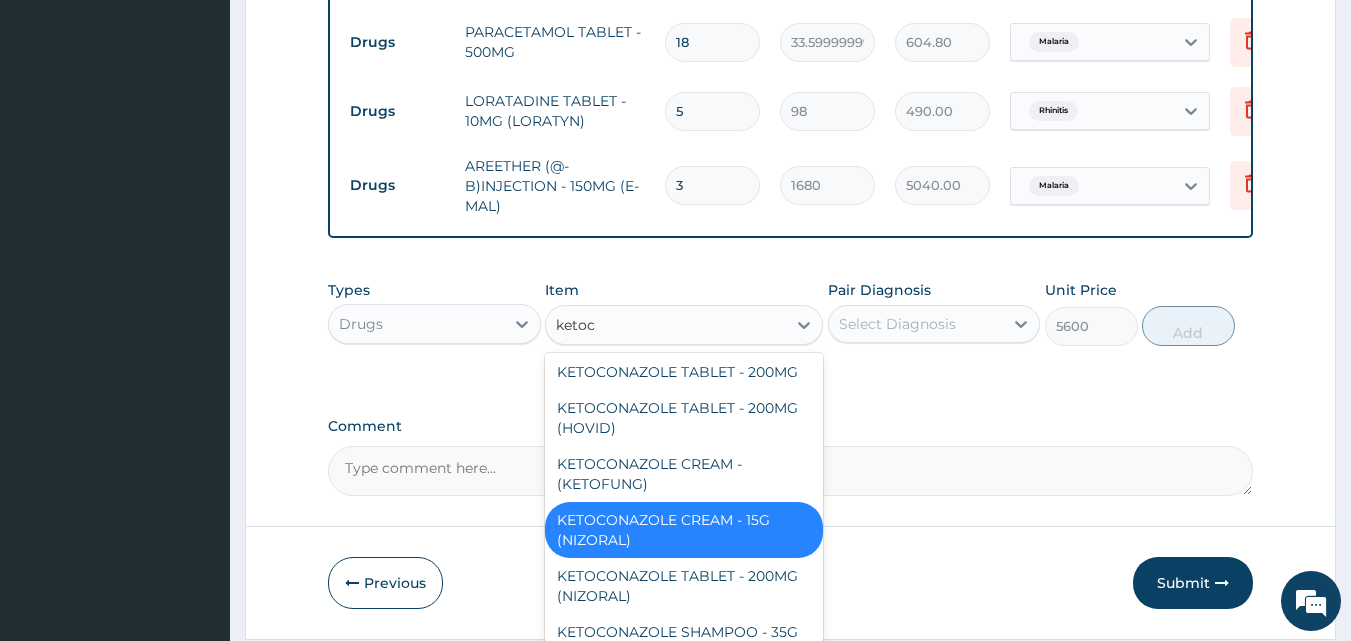scroll, scrollTop: 0, scrollLeft: 0, axis: both 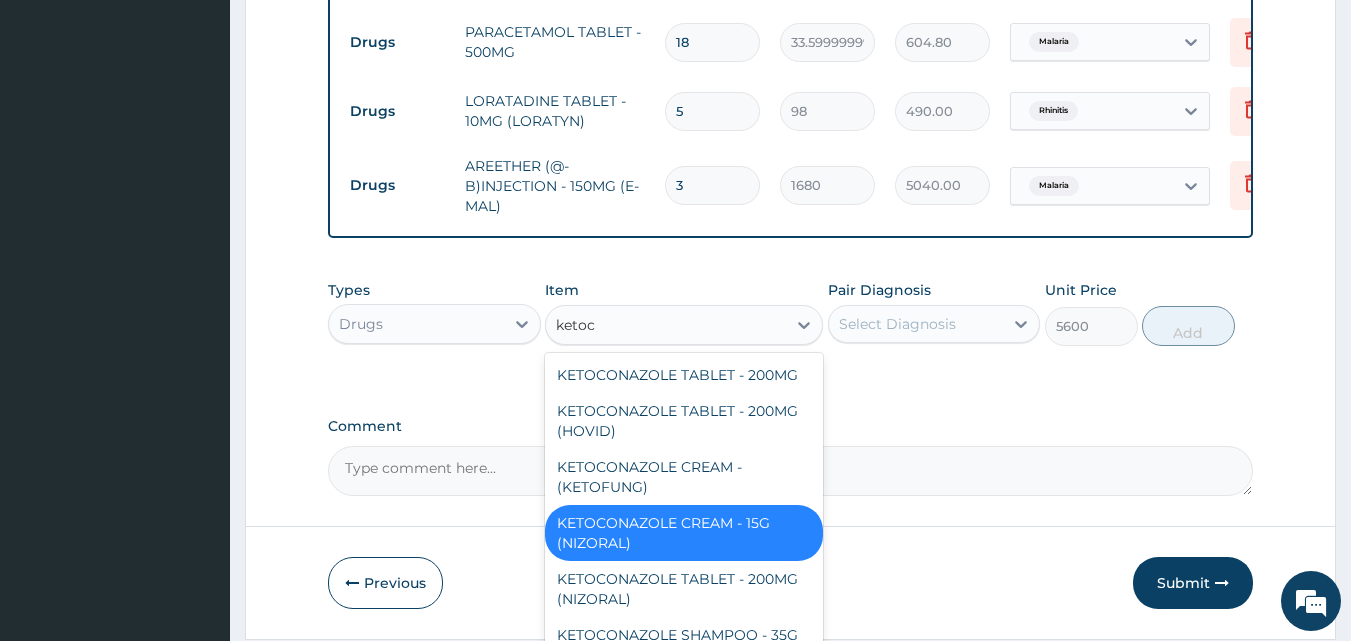 type on "ketoco" 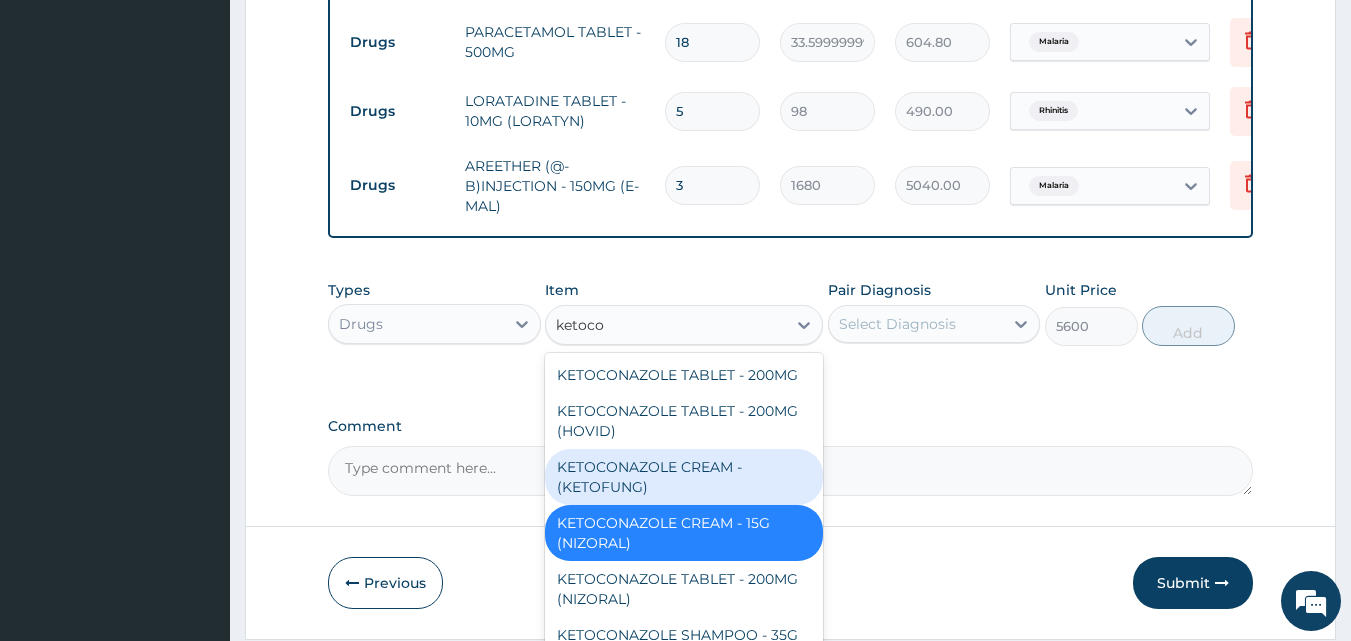 click on "KETOCONAZOLE CREAM - (KETOFUNG)" at bounding box center [684, 477] 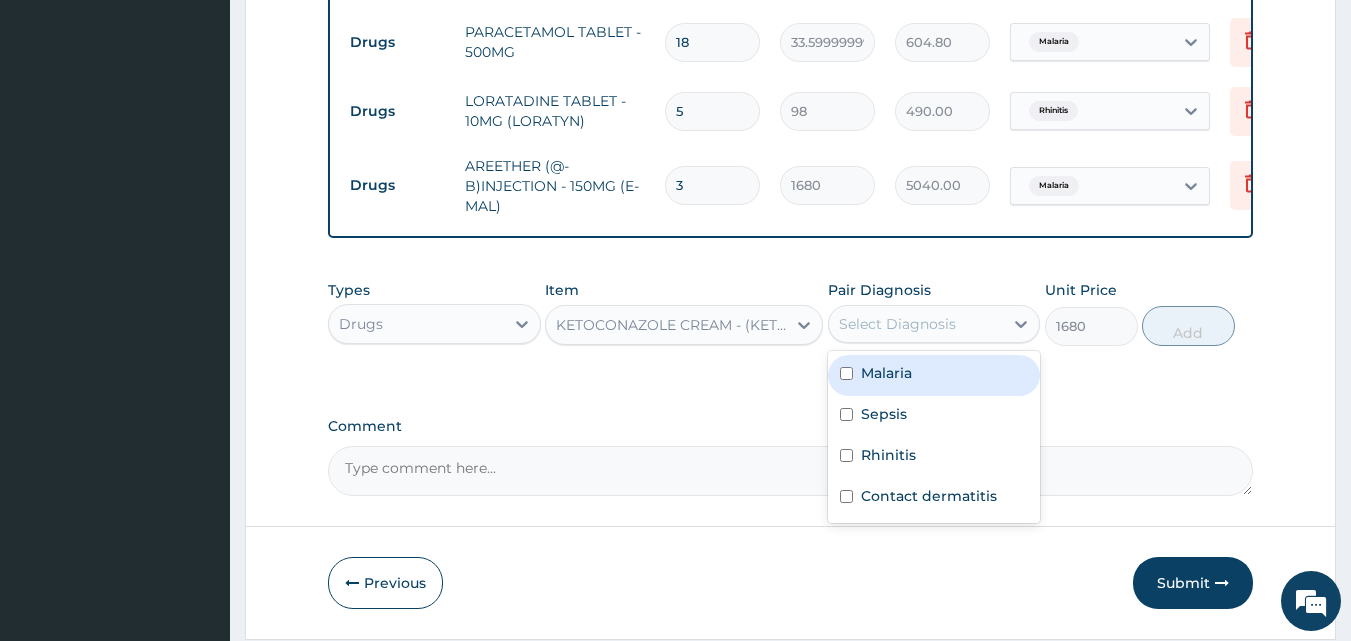 click on "Select Diagnosis" at bounding box center (897, 324) 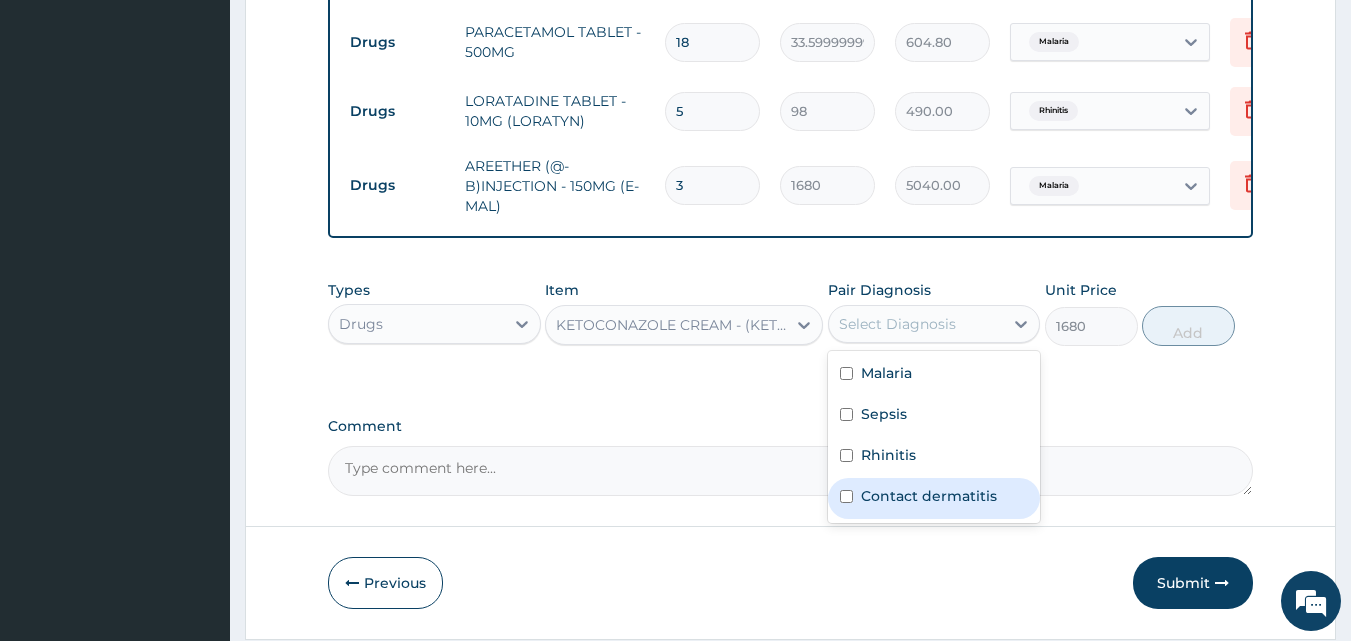 drag, startPoint x: 903, startPoint y: 515, endPoint x: 972, endPoint y: 466, distance: 84.6286 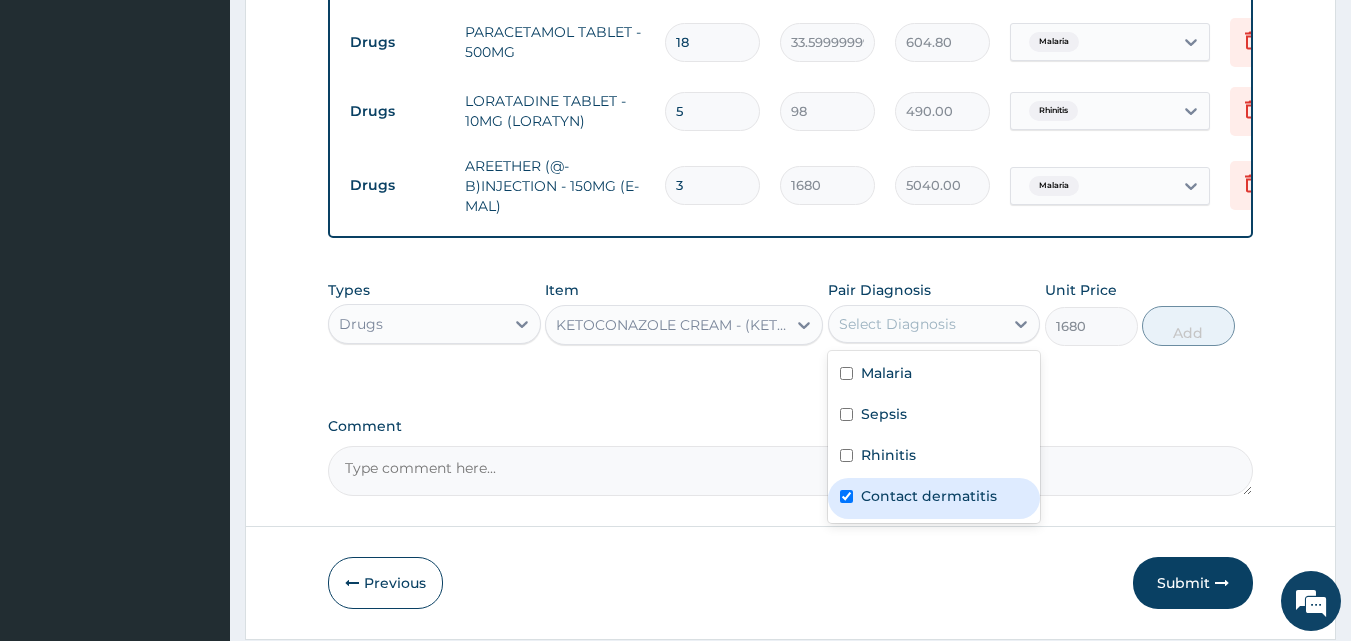 checkbox on "true" 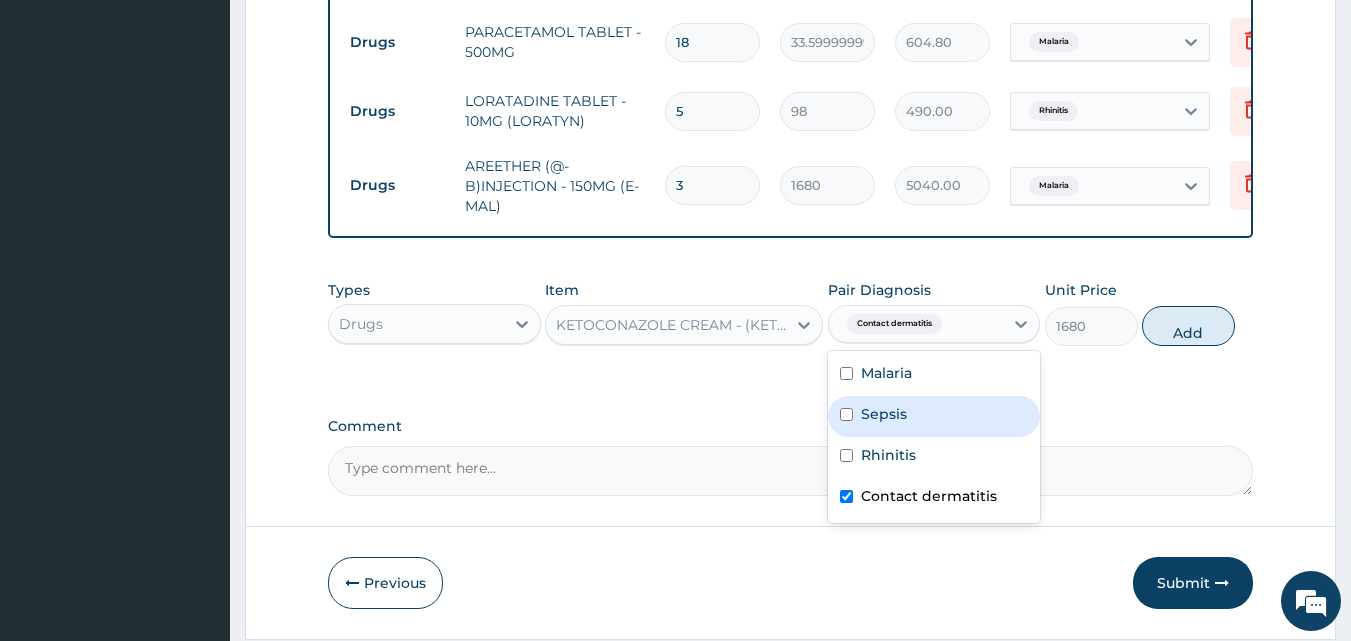 click on "Add" at bounding box center [1188, 326] 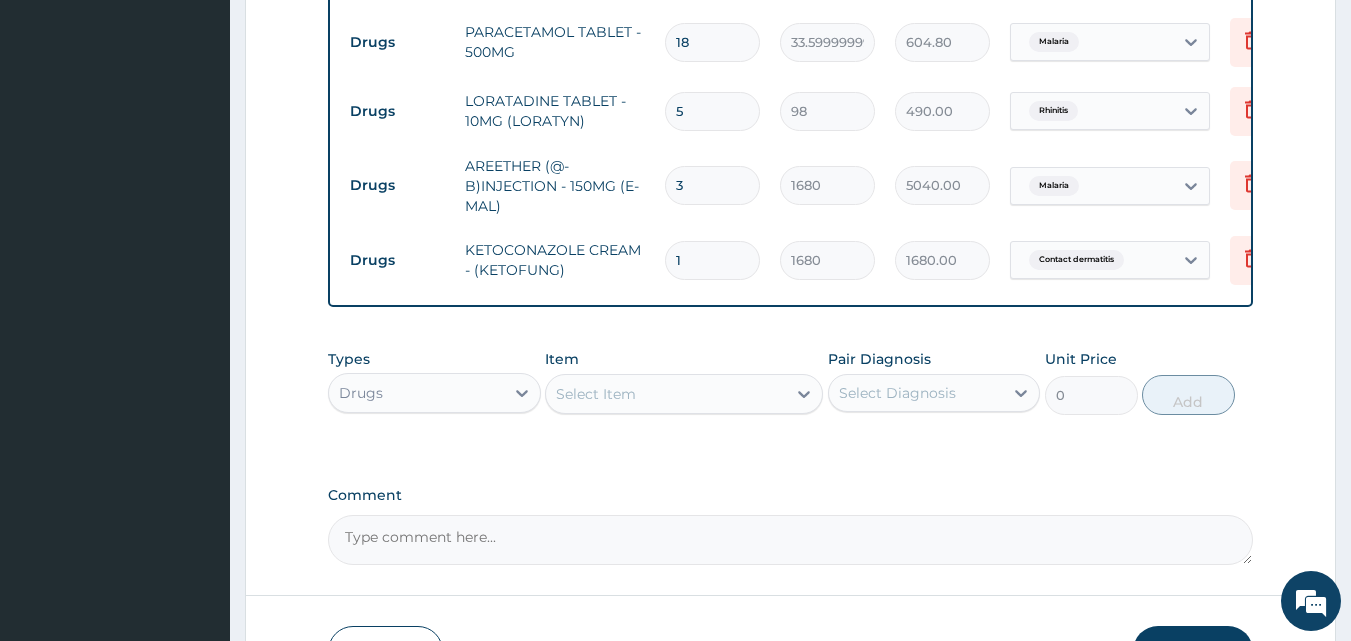 click on "Select Item" at bounding box center [596, 394] 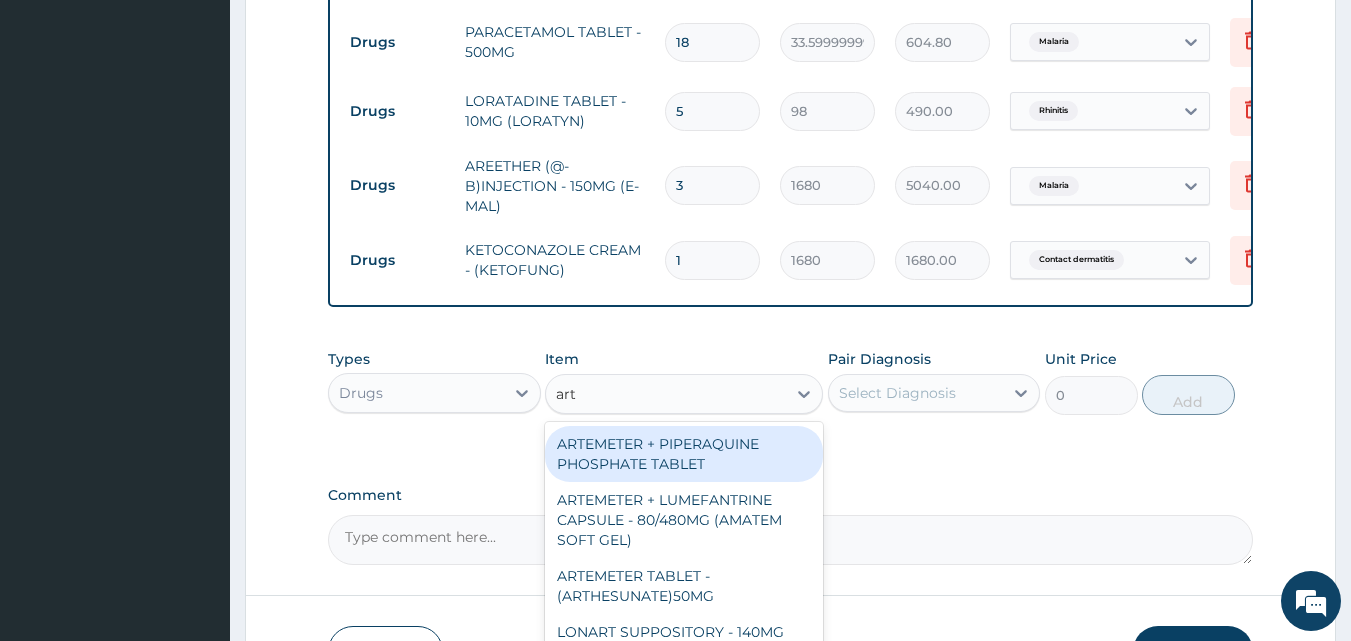 type on "arte" 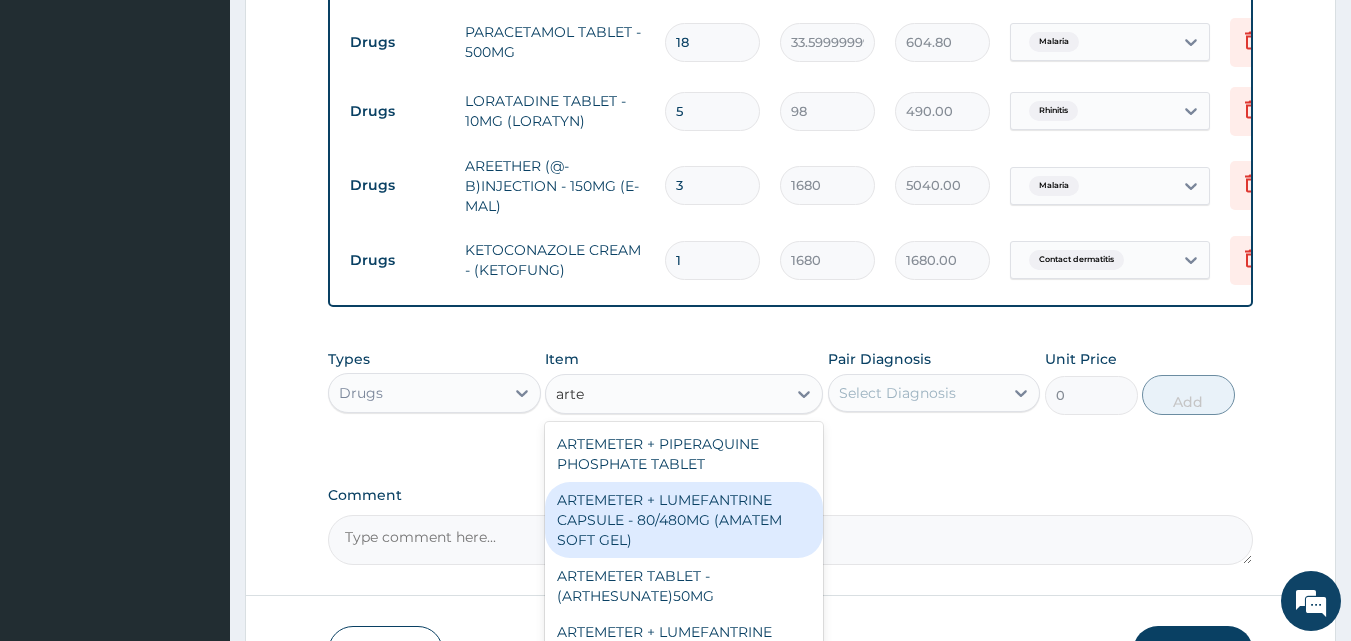 click on "ARTEMETER + LUMEFANTRINE CAPSULE -  80/480MG (AMATEM SOFT GEL)" at bounding box center [684, 520] 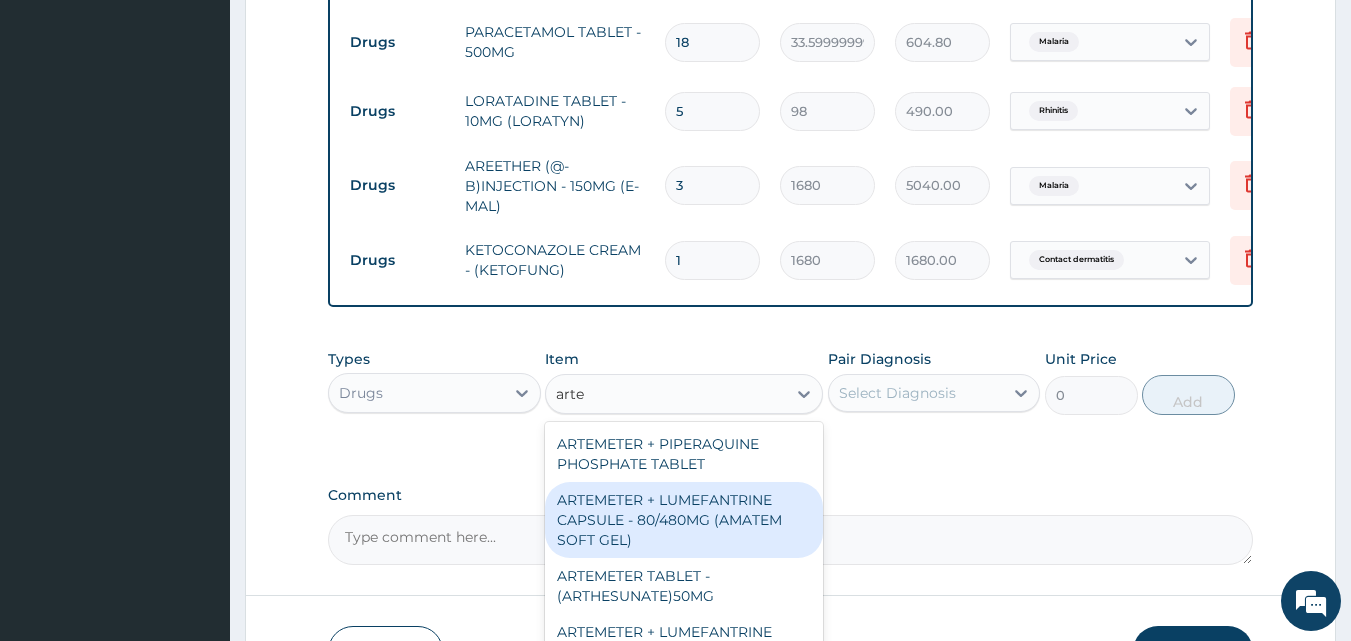 type 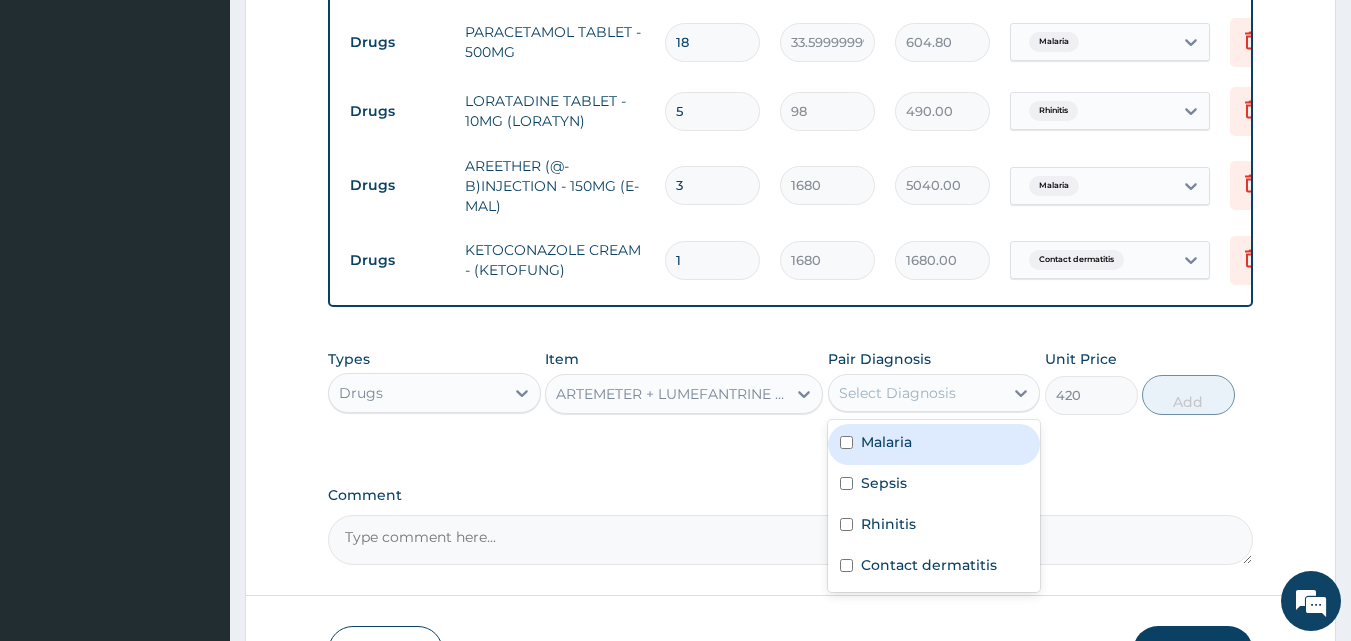 click on "Select Diagnosis" at bounding box center (897, 393) 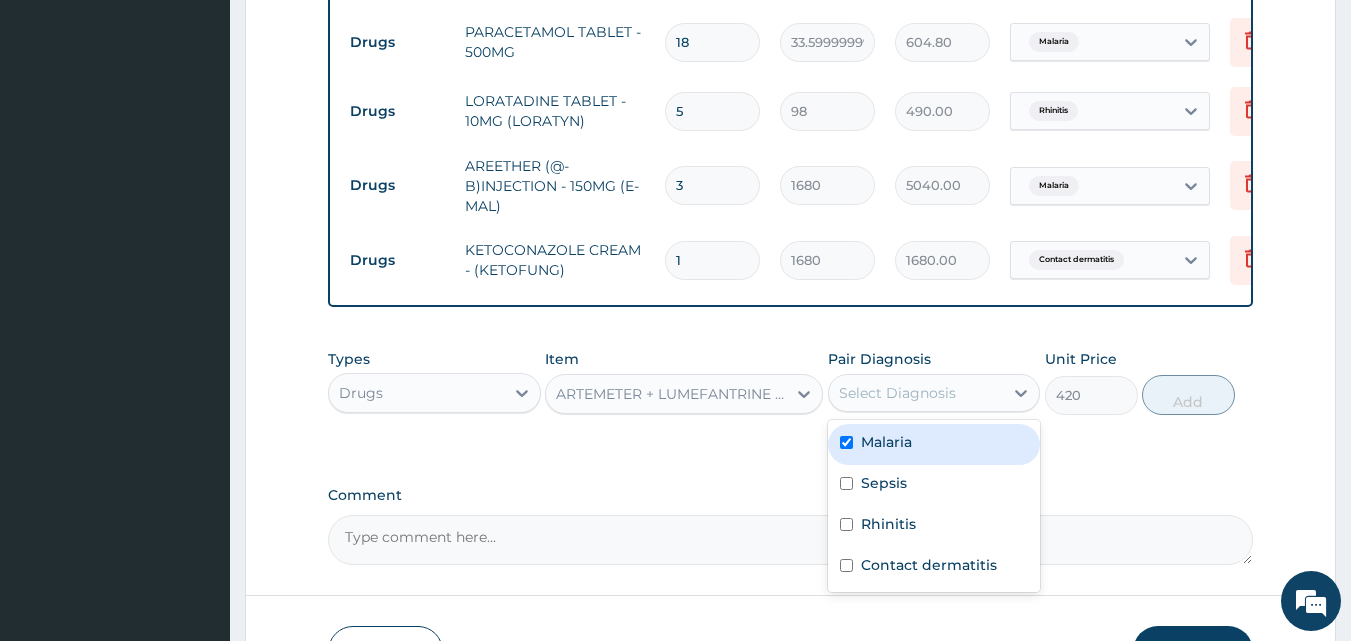 checkbox on "true" 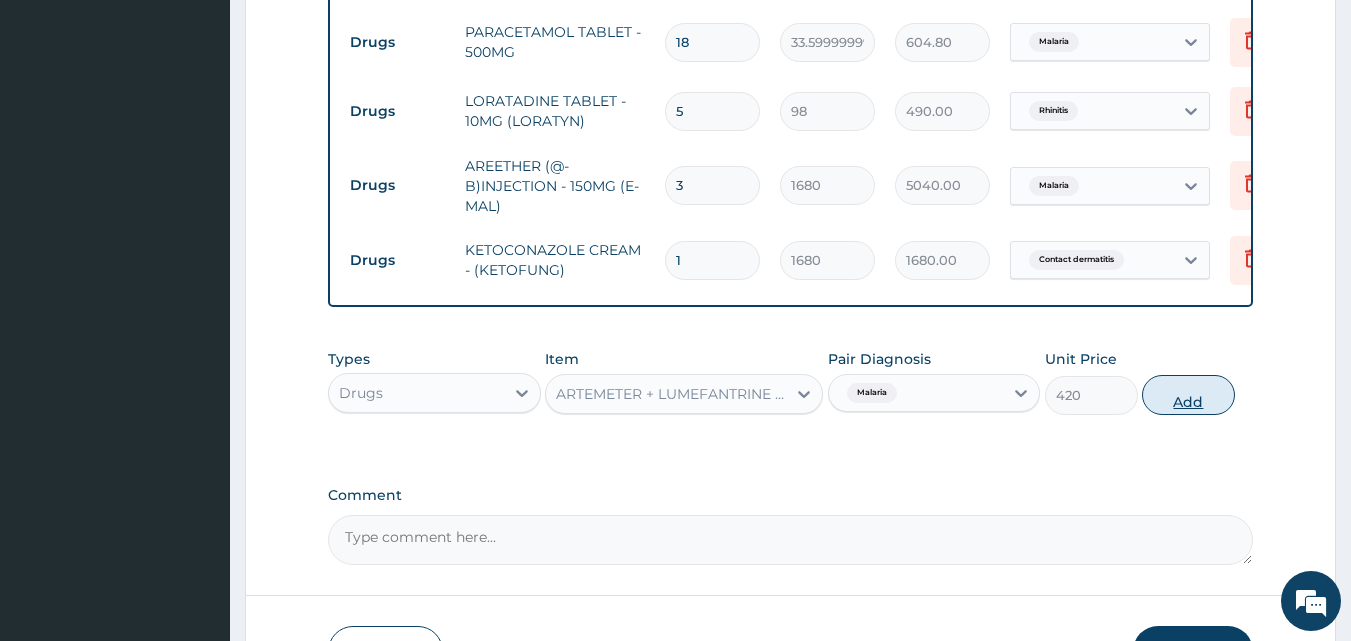 click on "Add" at bounding box center [1188, 395] 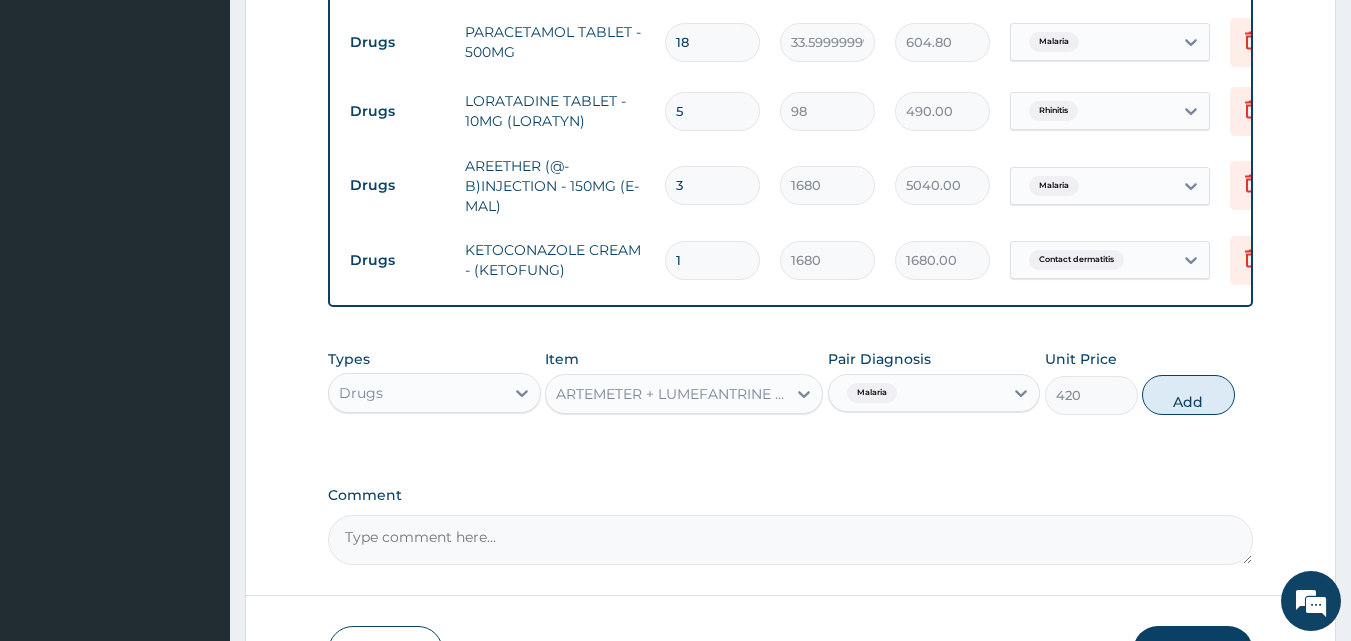 type on "0" 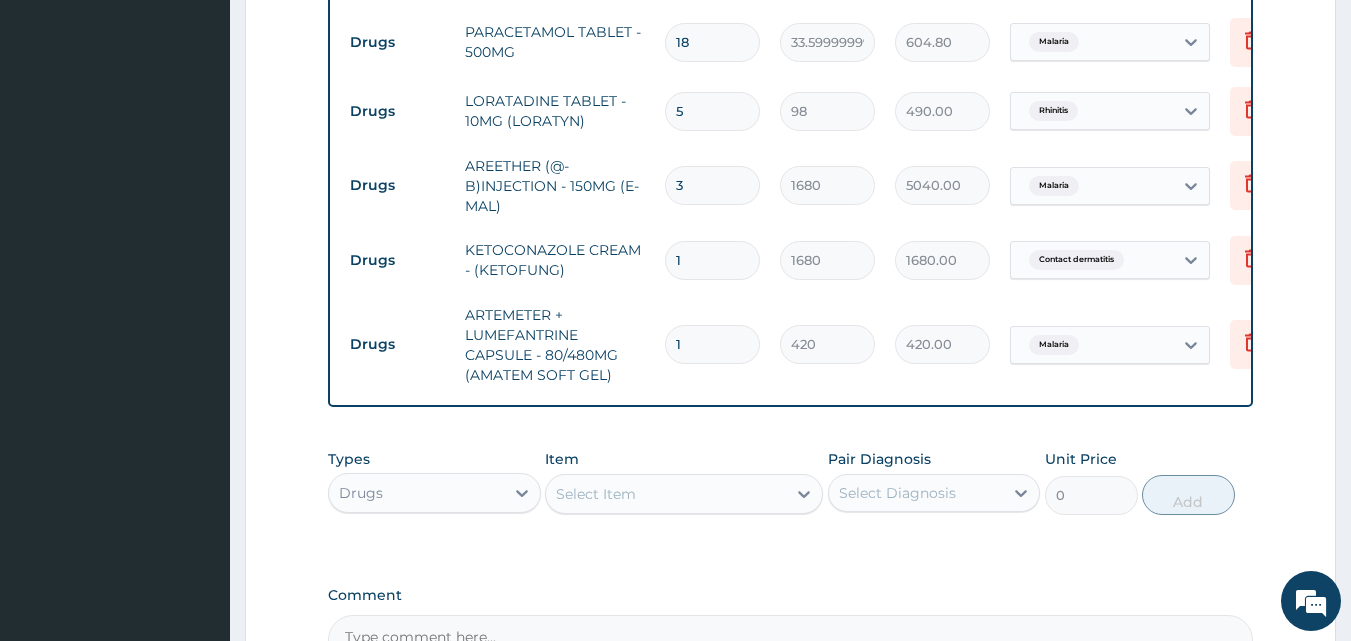 drag, startPoint x: 696, startPoint y: 353, endPoint x: 652, endPoint y: 345, distance: 44.72136 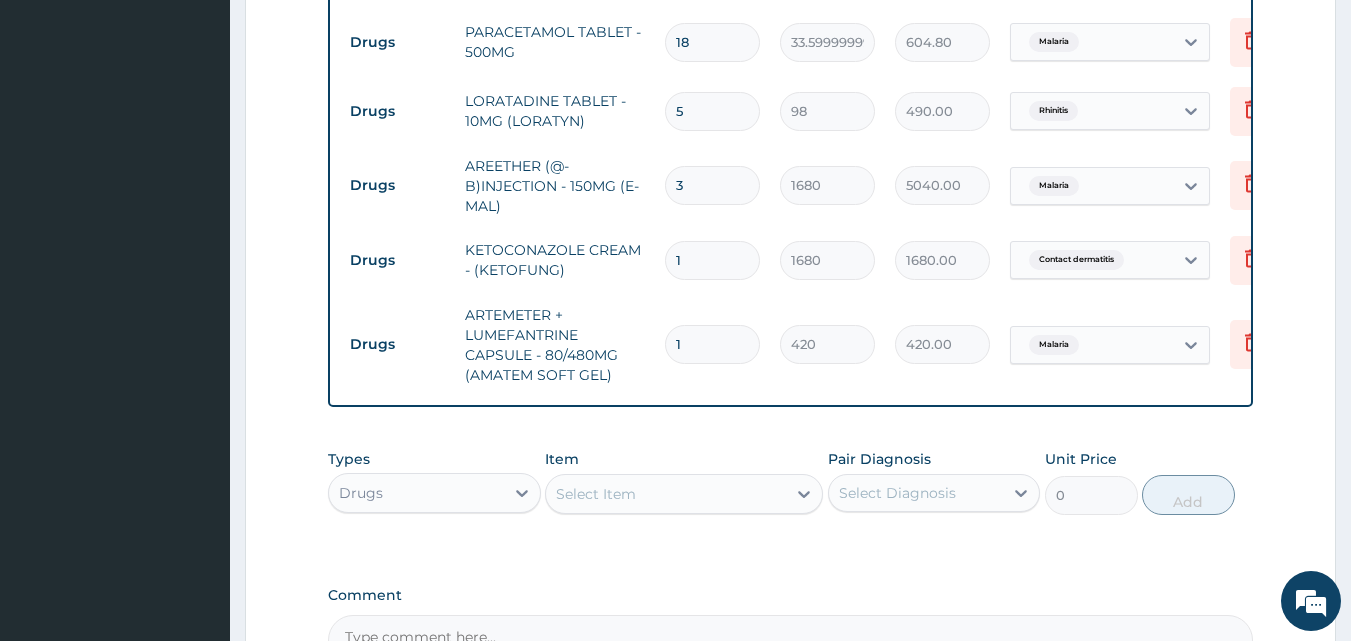 type on "6" 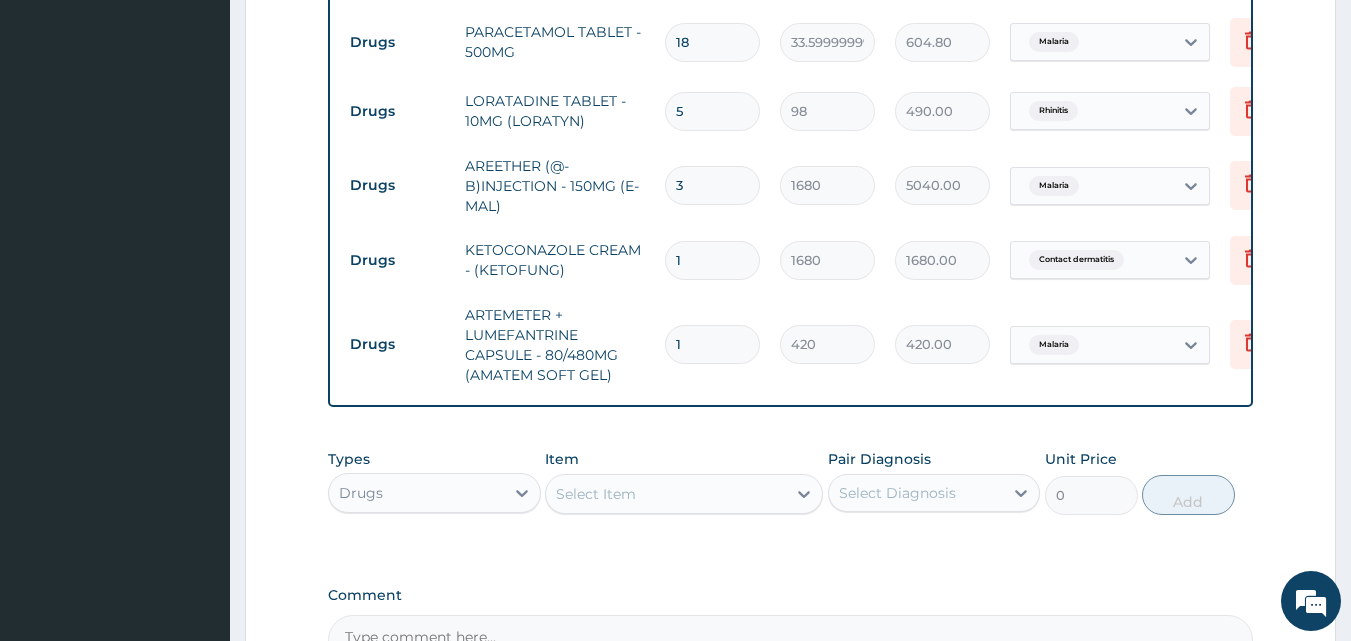 type on "2520.00" 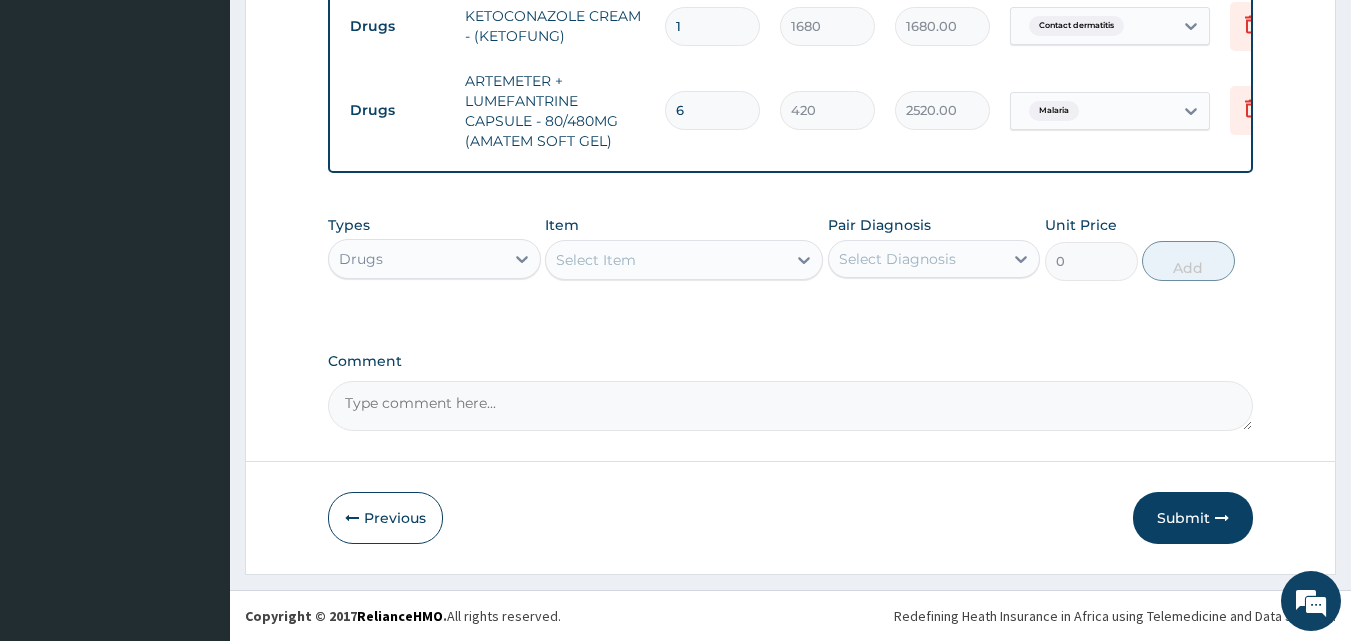 scroll, scrollTop: 1208, scrollLeft: 0, axis: vertical 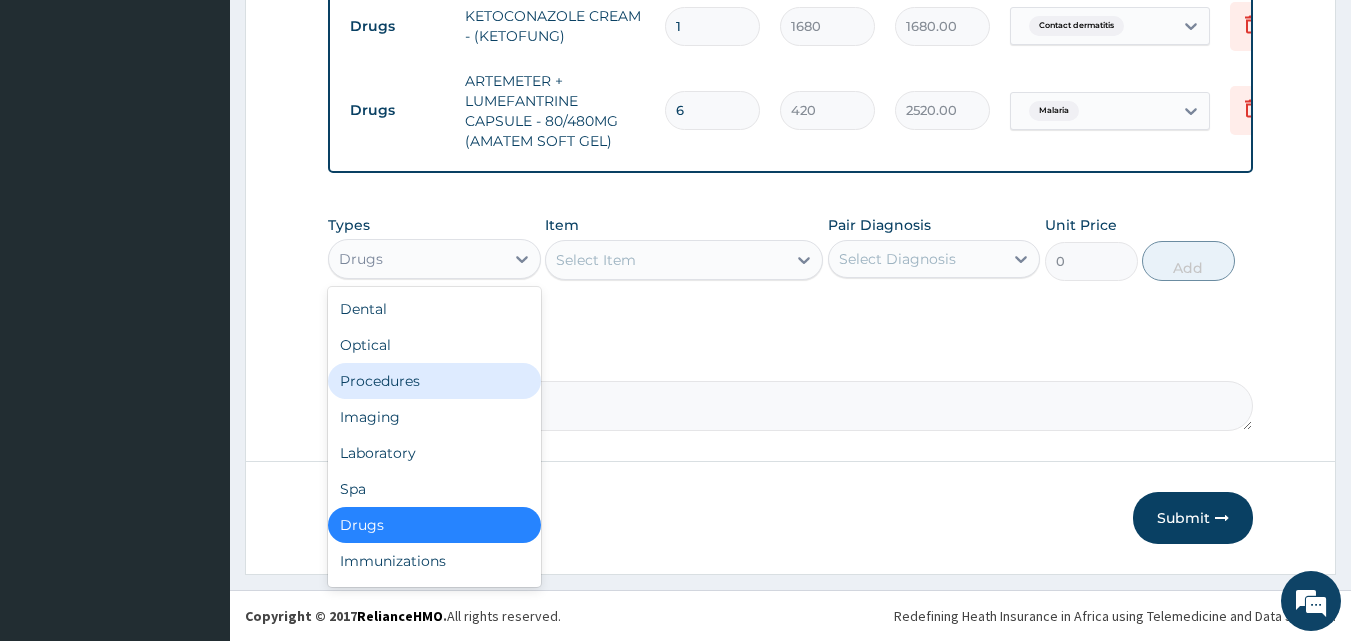 click on "Procedures" at bounding box center (434, 381) 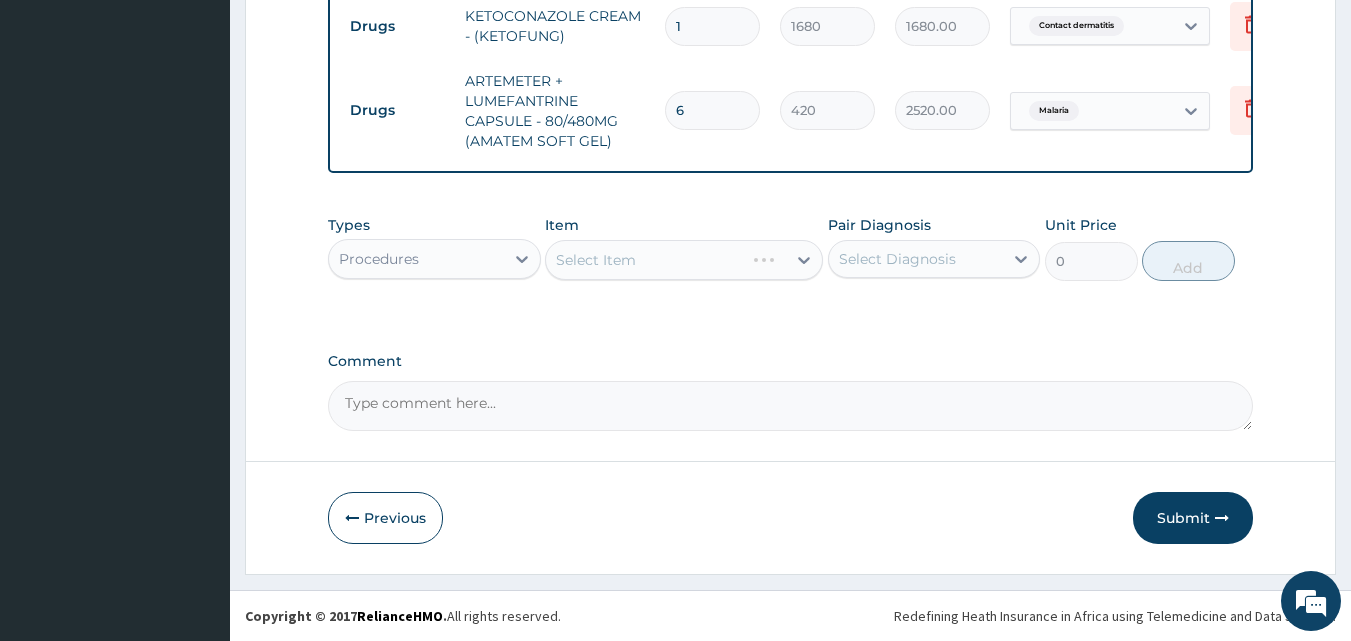 click on "Select Item" at bounding box center [684, 260] 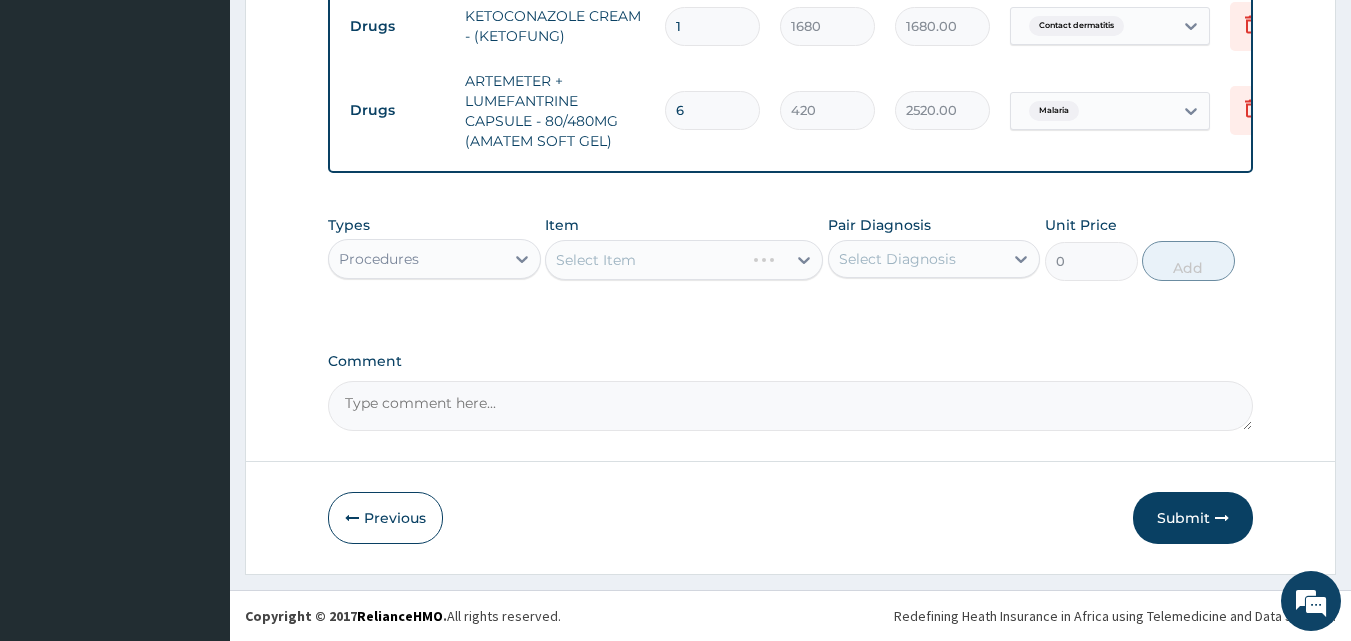 click on "Select Item" at bounding box center [684, 260] 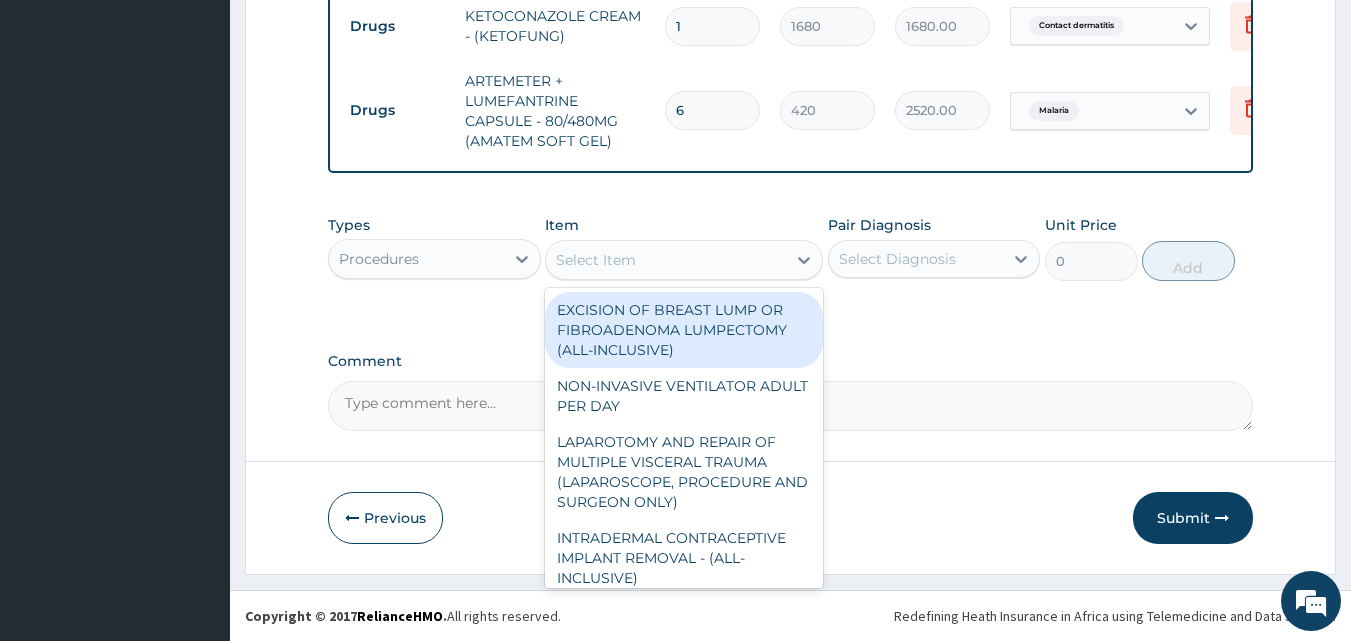 click on "Select Item" at bounding box center [666, 260] 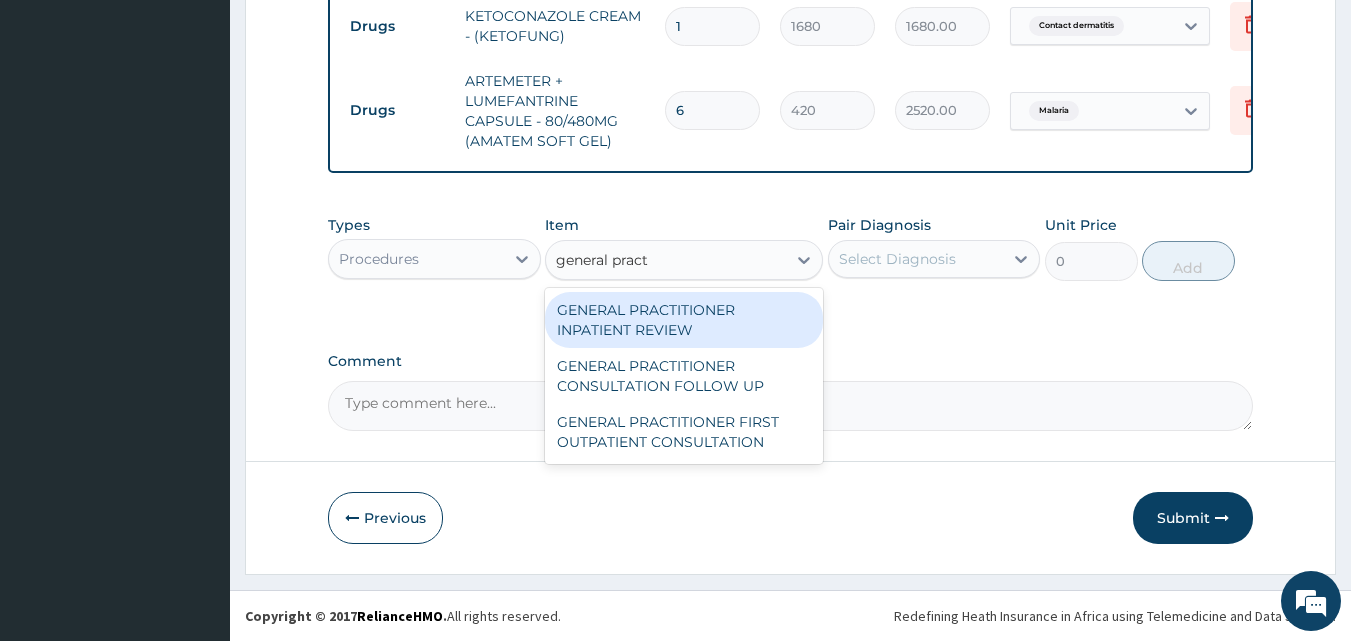type on "general practi" 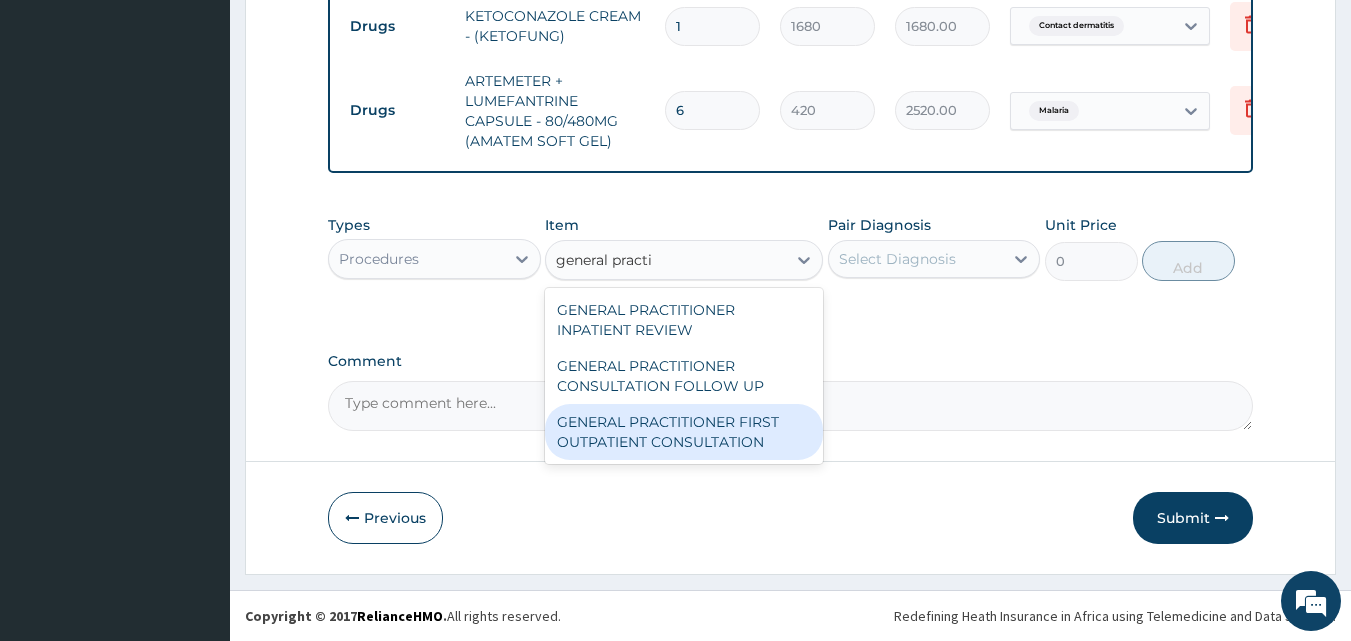 click on "GENERAL PRACTITIONER FIRST OUTPATIENT CONSULTATION" at bounding box center [684, 432] 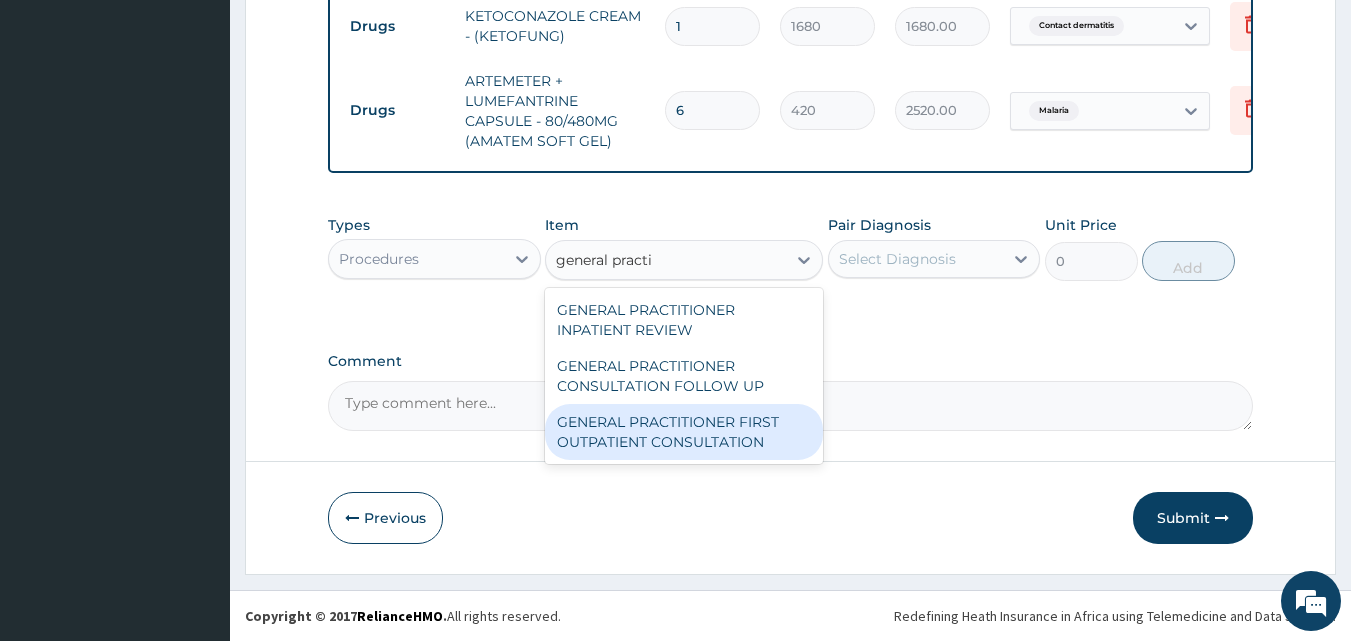 type 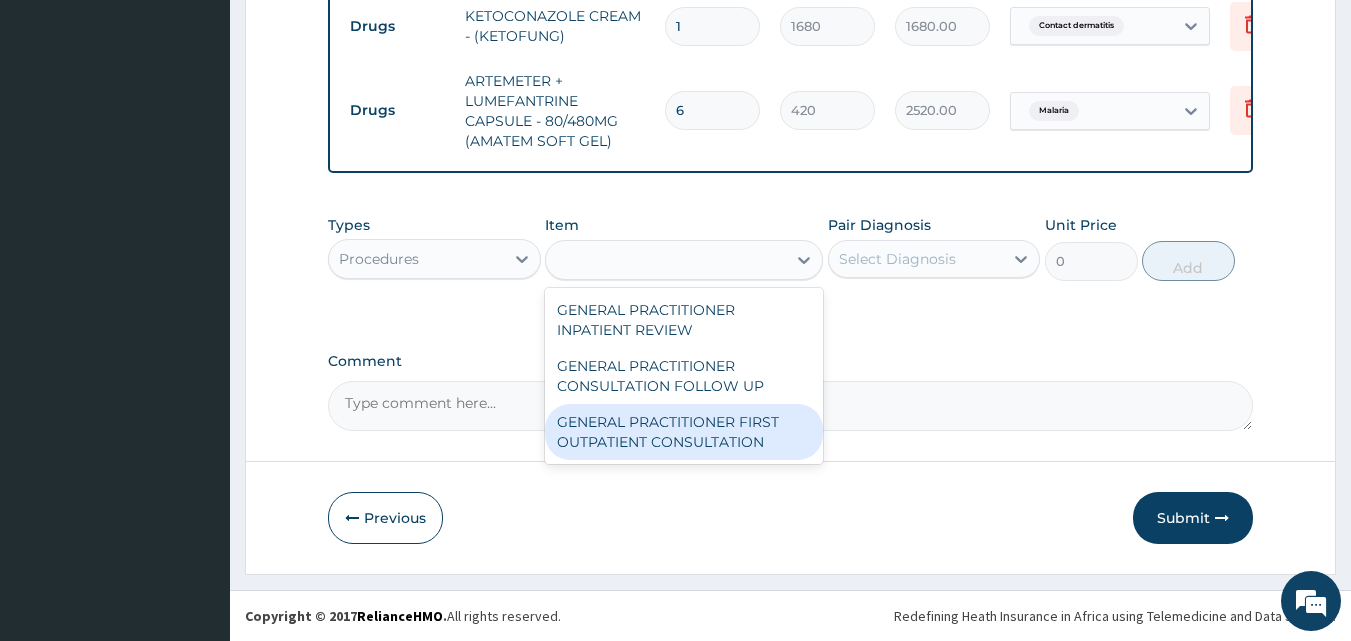 type on "3750" 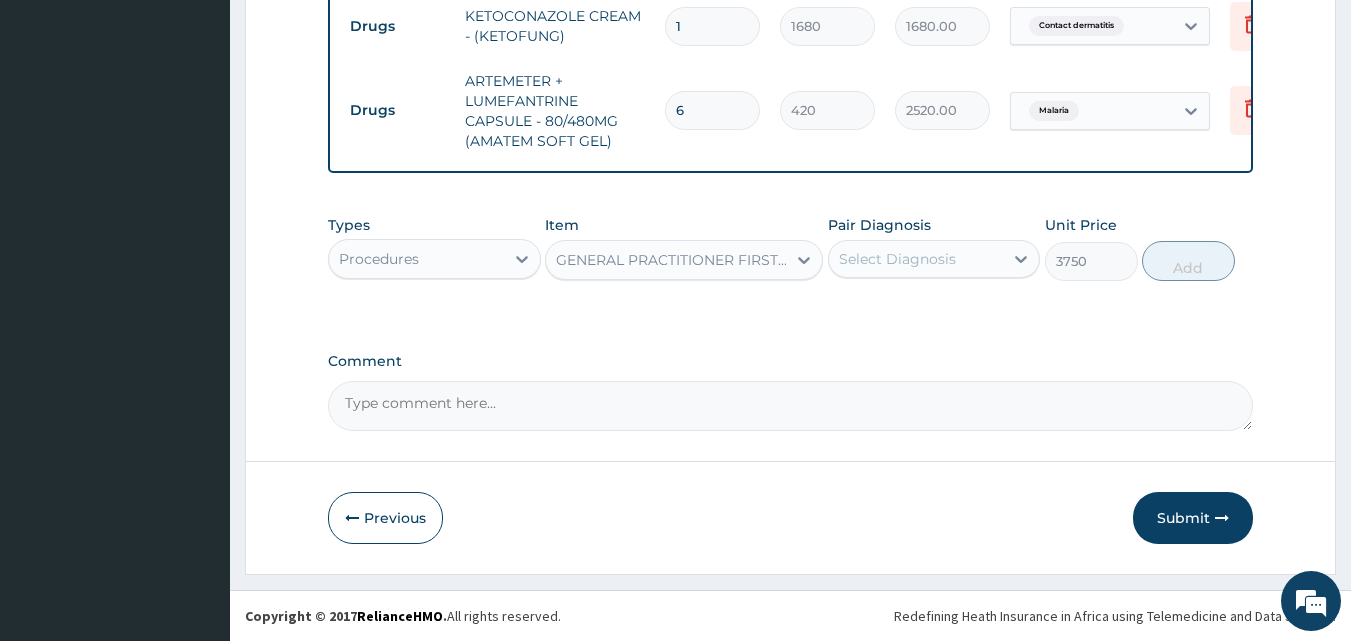 drag, startPoint x: 912, startPoint y: 268, endPoint x: 912, endPoint y: 279, distance: 11 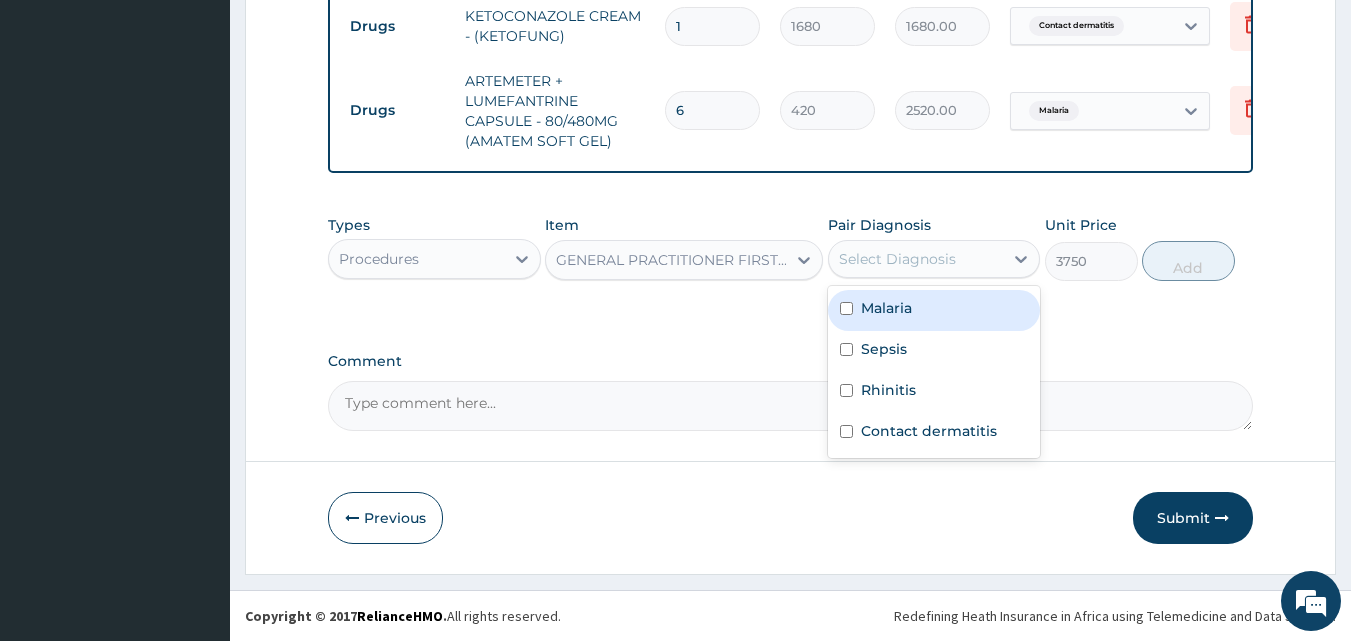 click on "Malaria" at bounding box center (934, 310) 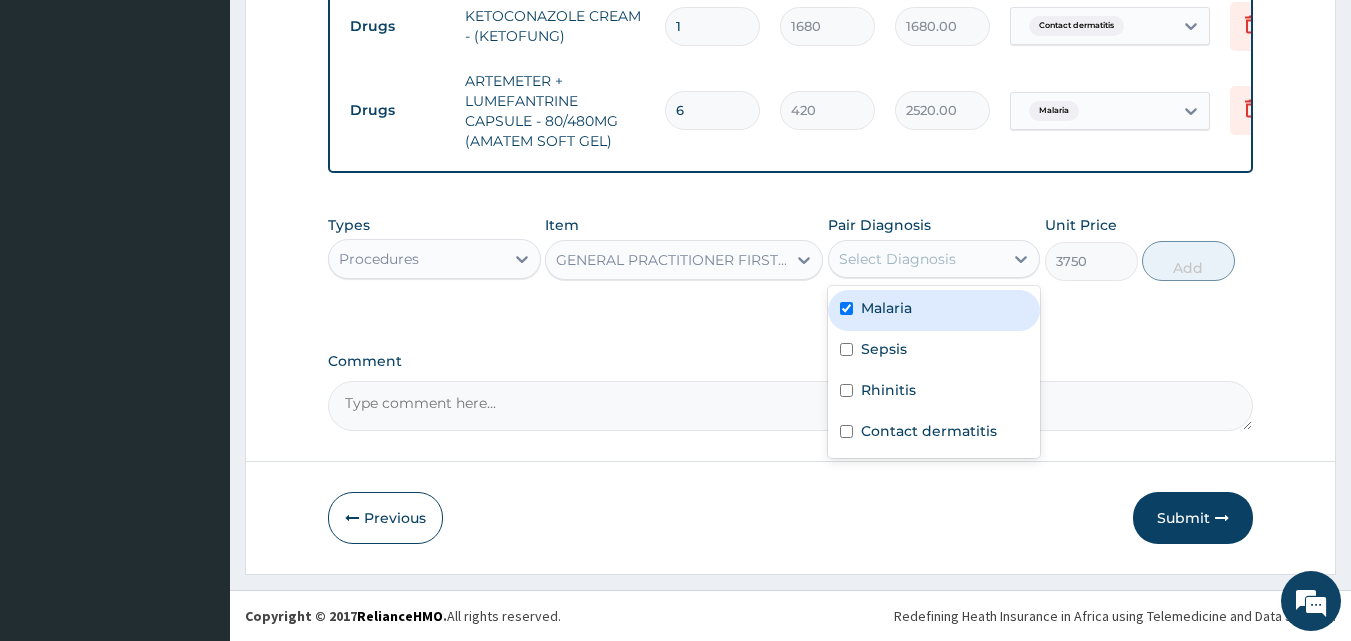 checkbox on "true" 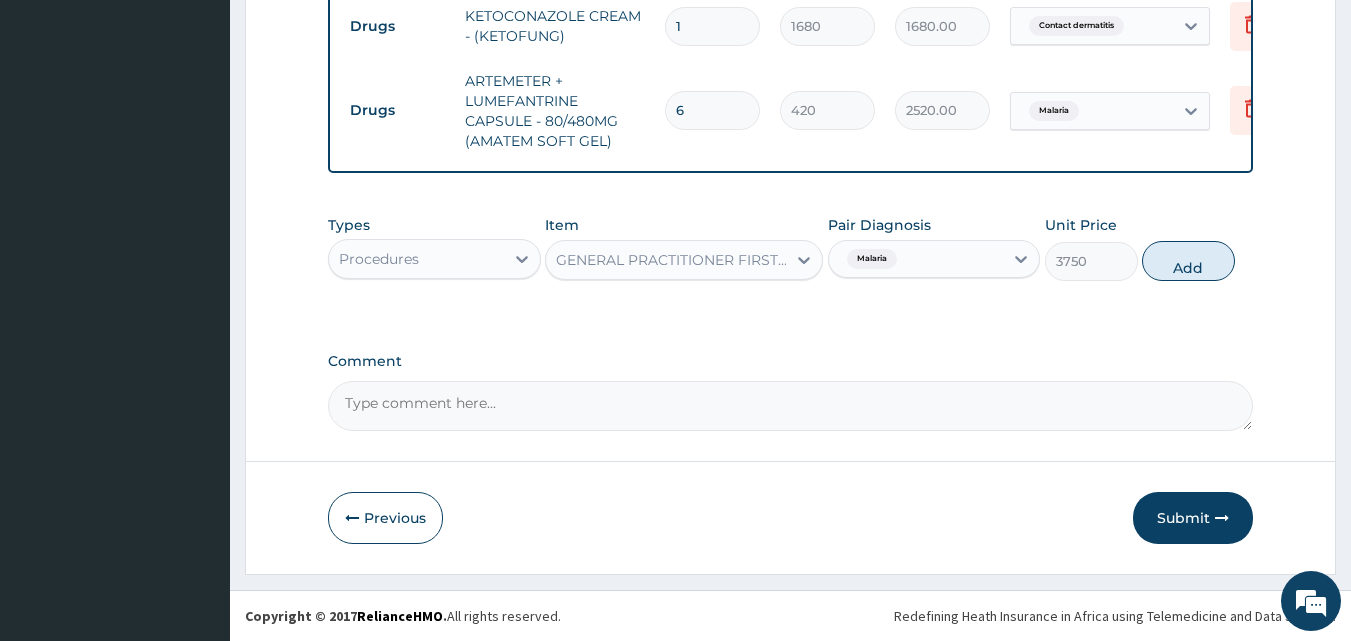 drag, startPoint x: 1171, startPoint y: 278, endPoint x: 1100, endPoint y: 384, distance: 127.581345 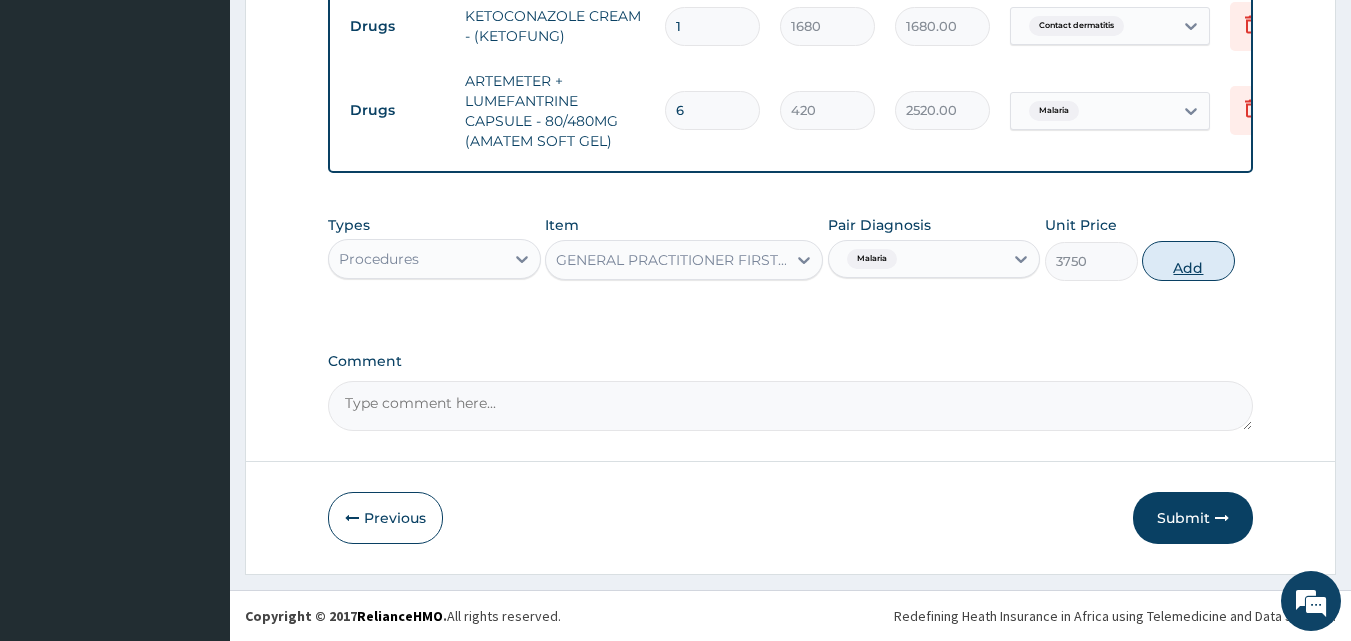 click on "Add" at bounding box center (1188, 261) 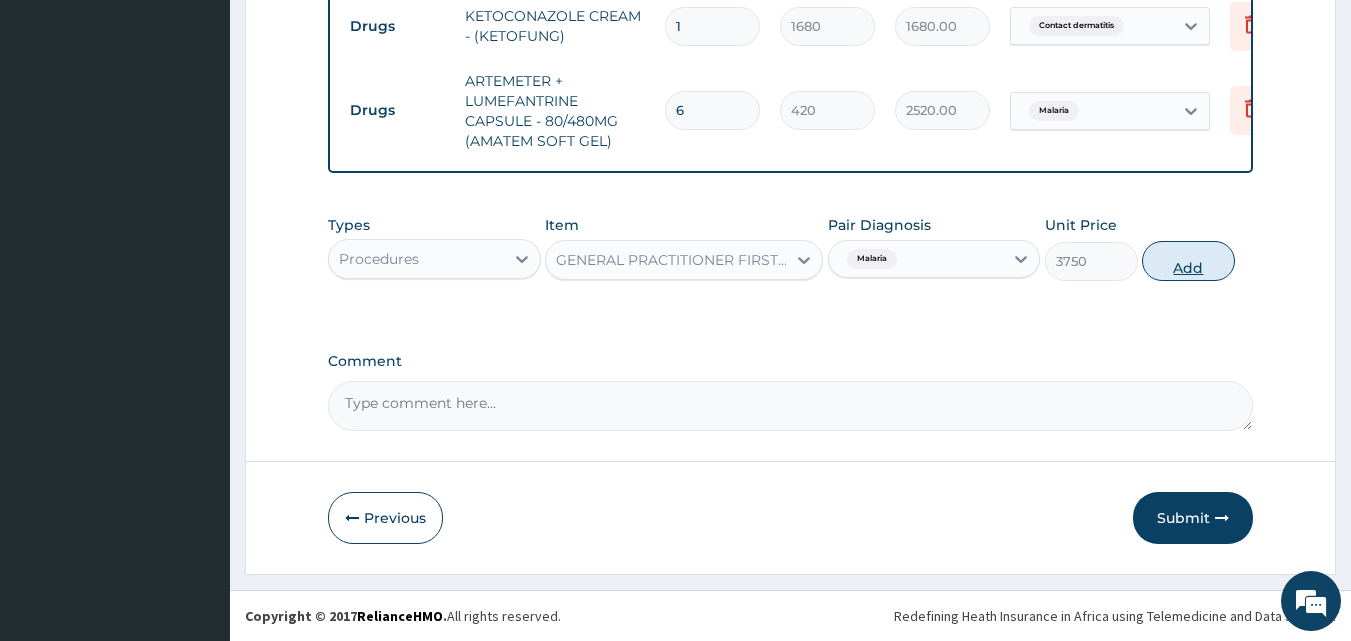 type on "0" 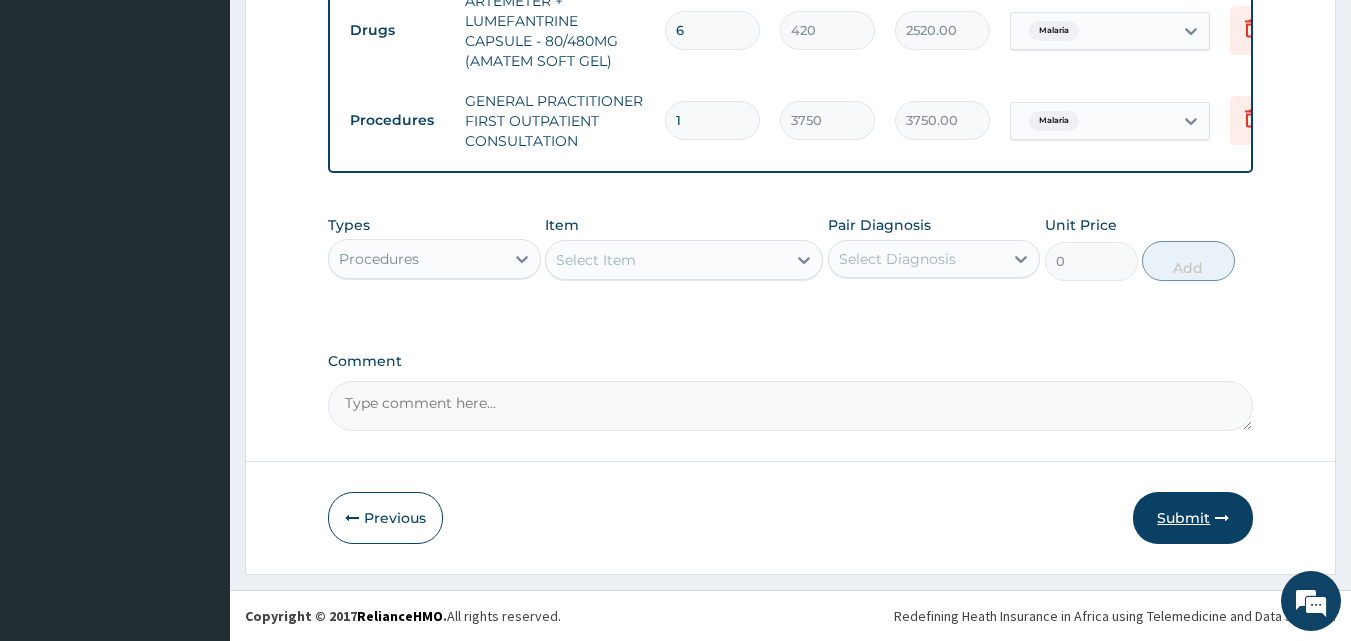 click on "Submit" at bounding box center (1193, 518) 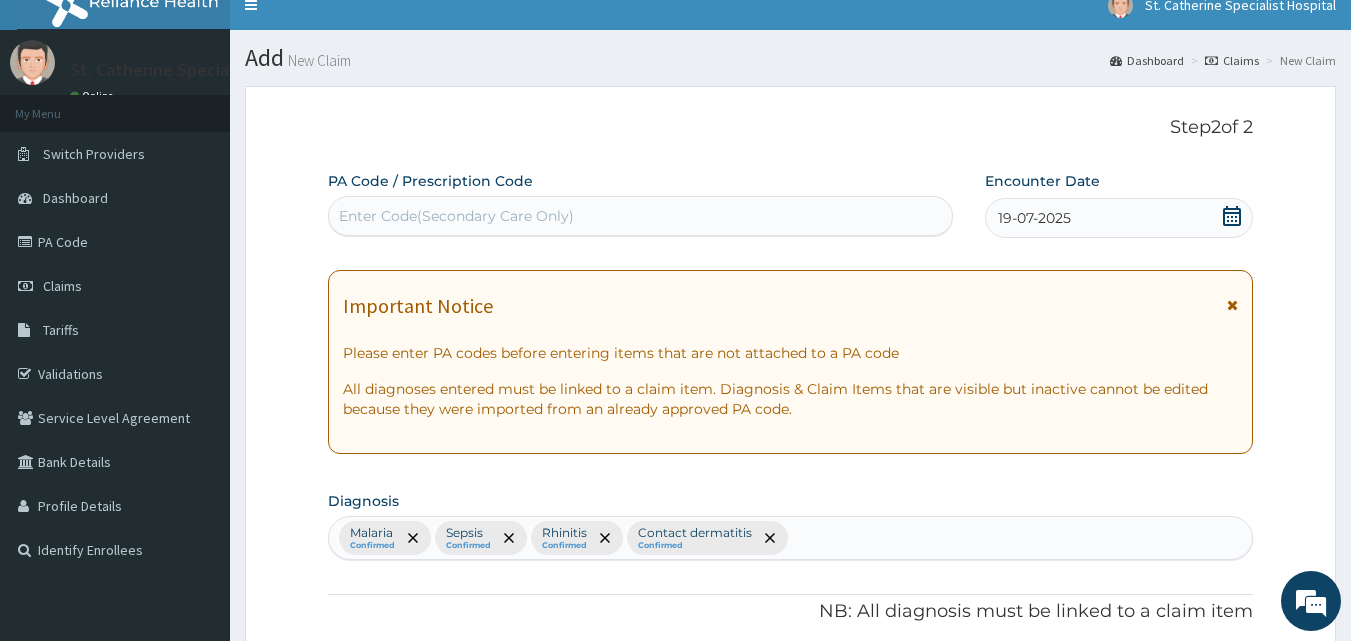 scroll, scrollTop: 0, scrollLeft: 0, axis: both 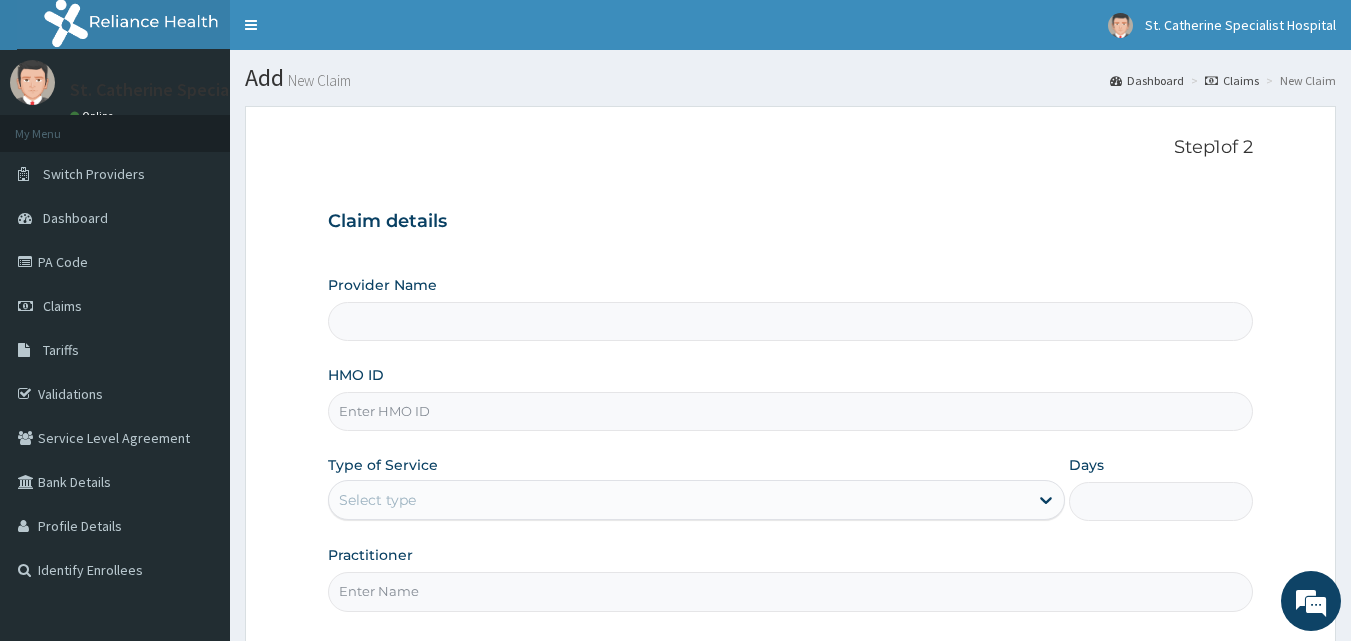 click on "HMO ID" at bounding box center (791, 411) 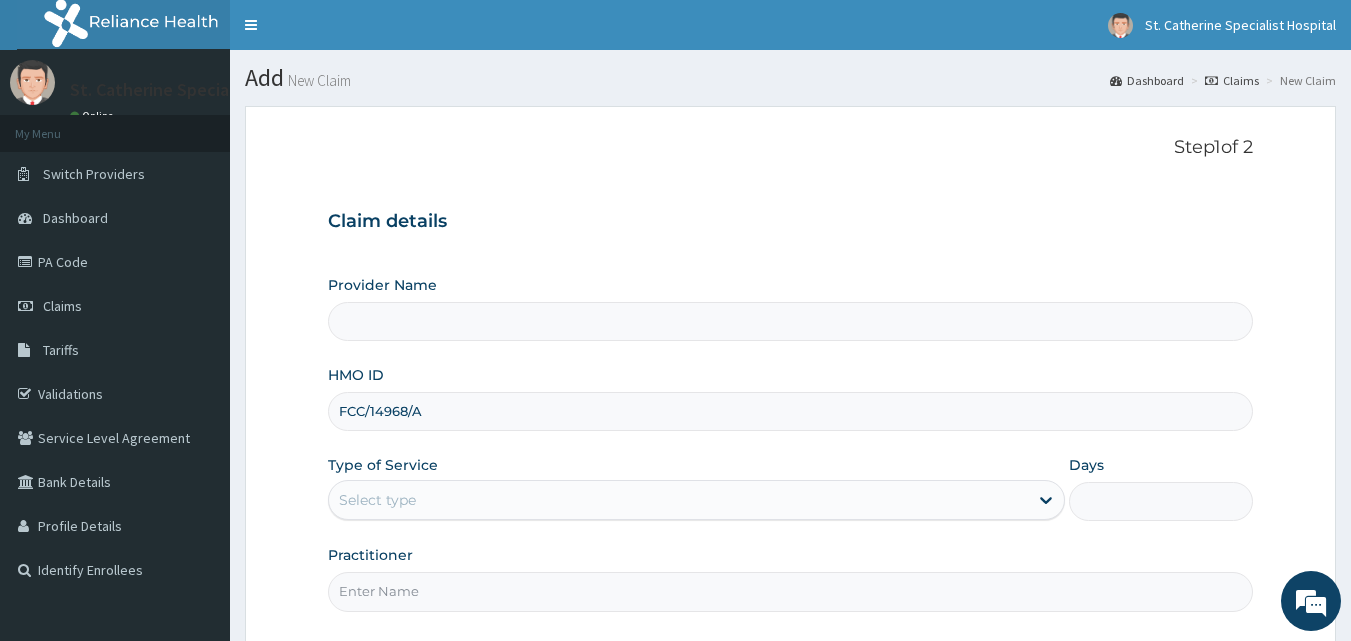 type on "ST. Catherine's Specialist Hospital -Rivers" 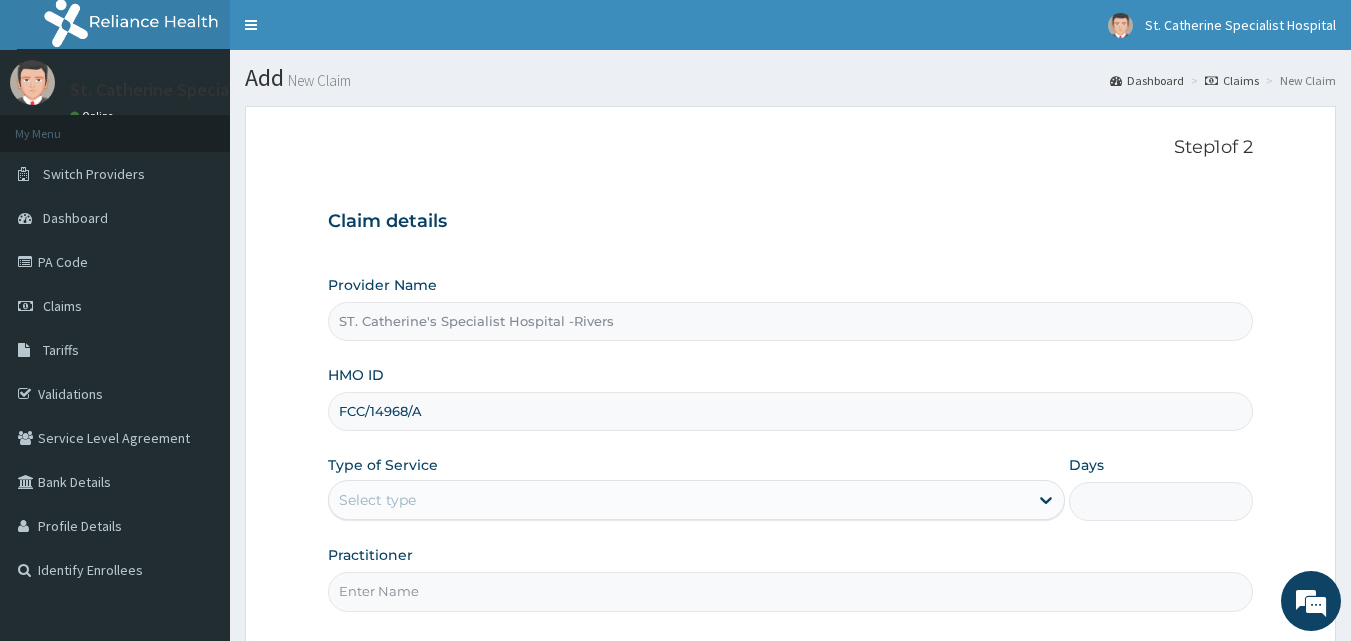type on "FCC/14968/A" 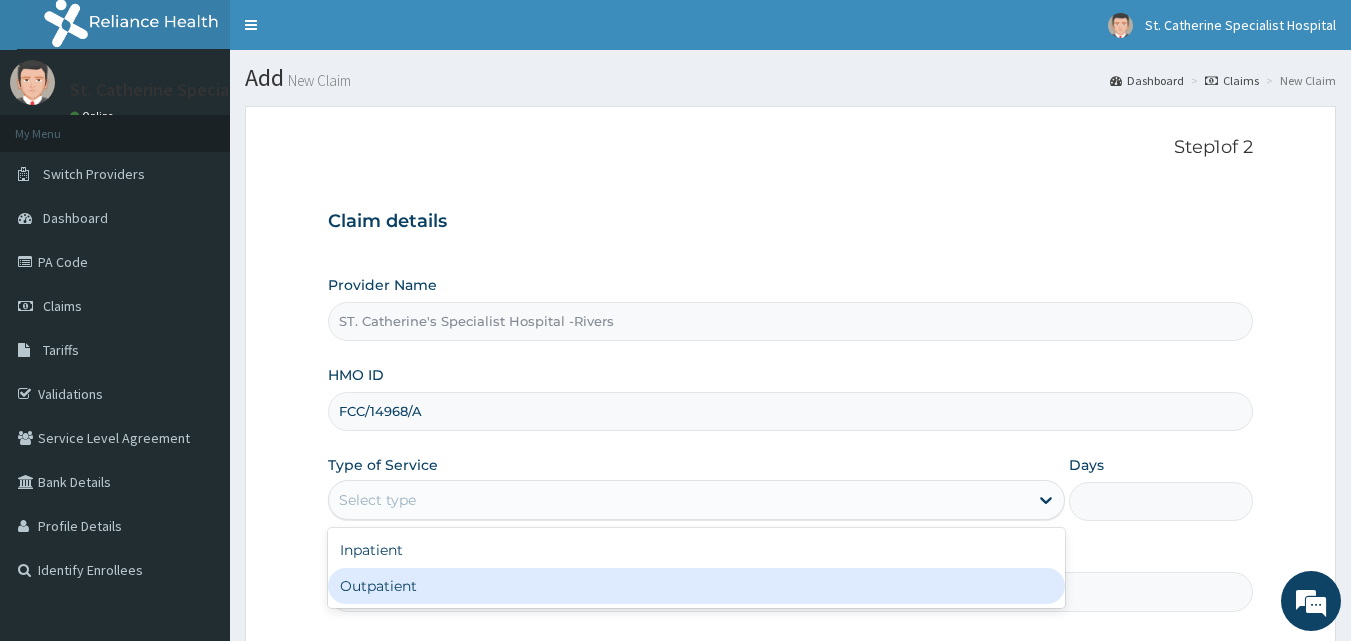 click on "Outpatient" at bounding box center (696, 586) 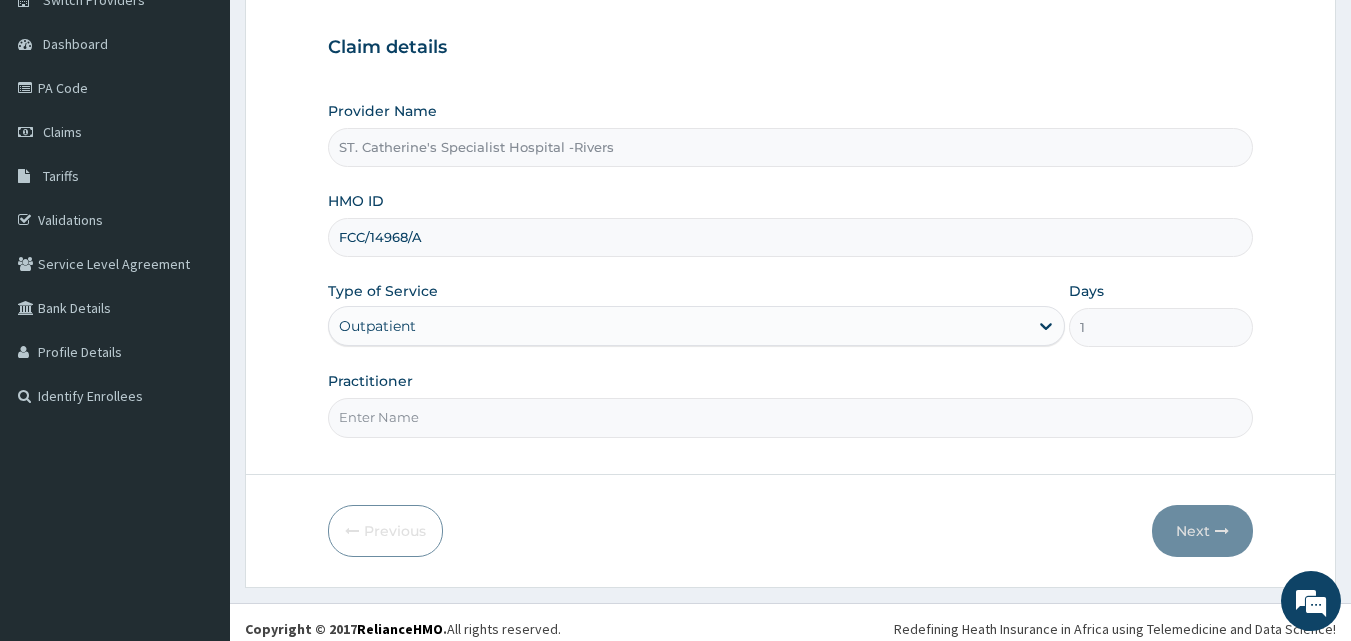 scroll, scrollTop: 187, scrollLeft: 0, axis: vertical 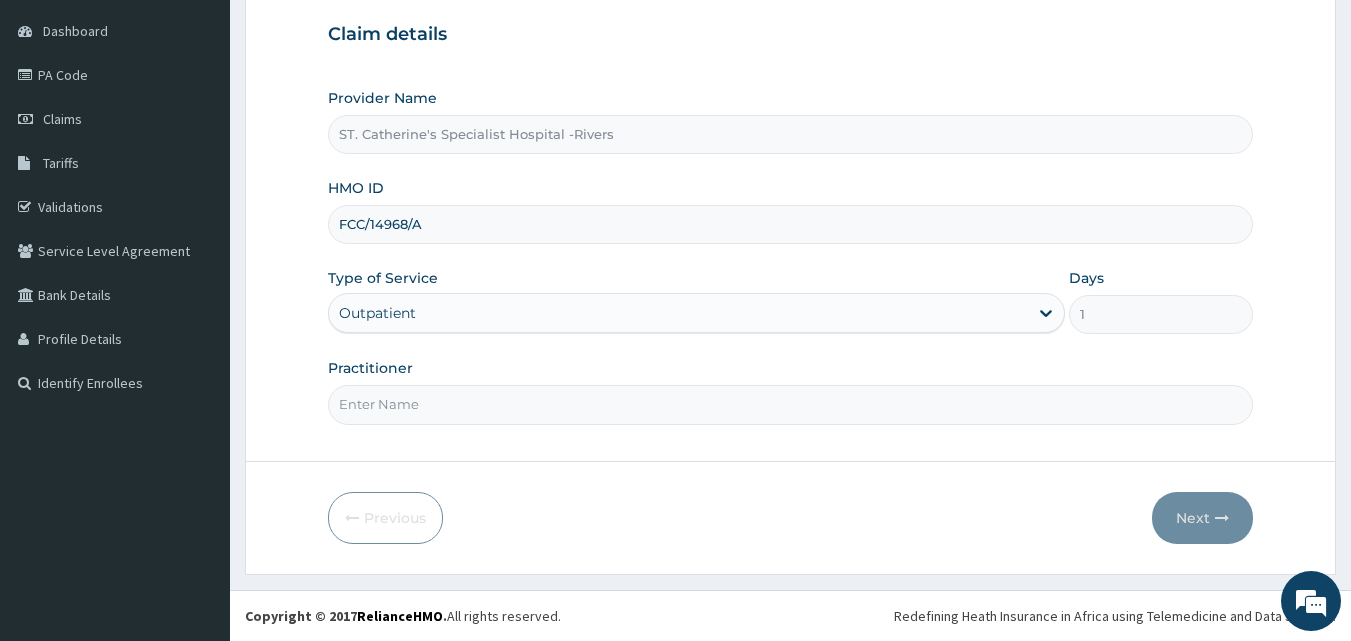 click on "Practitioner" at bounding box center [791, 404] 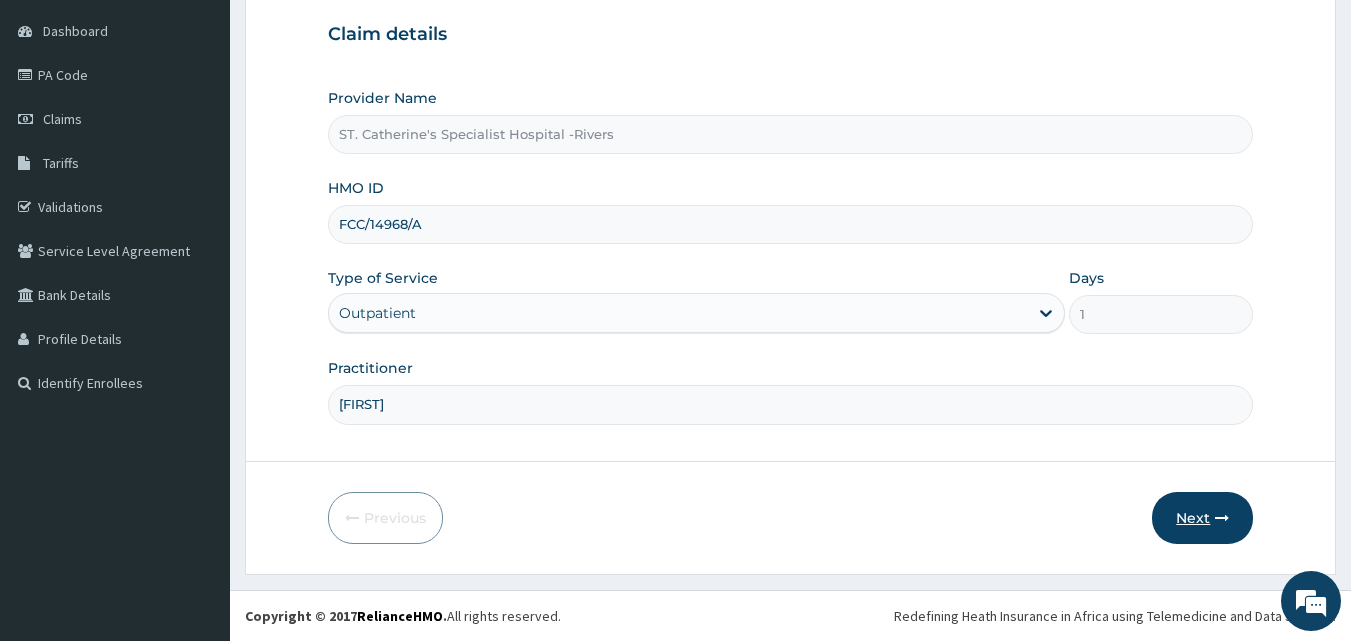 click on "Next" at bounding box center [1202, 518] 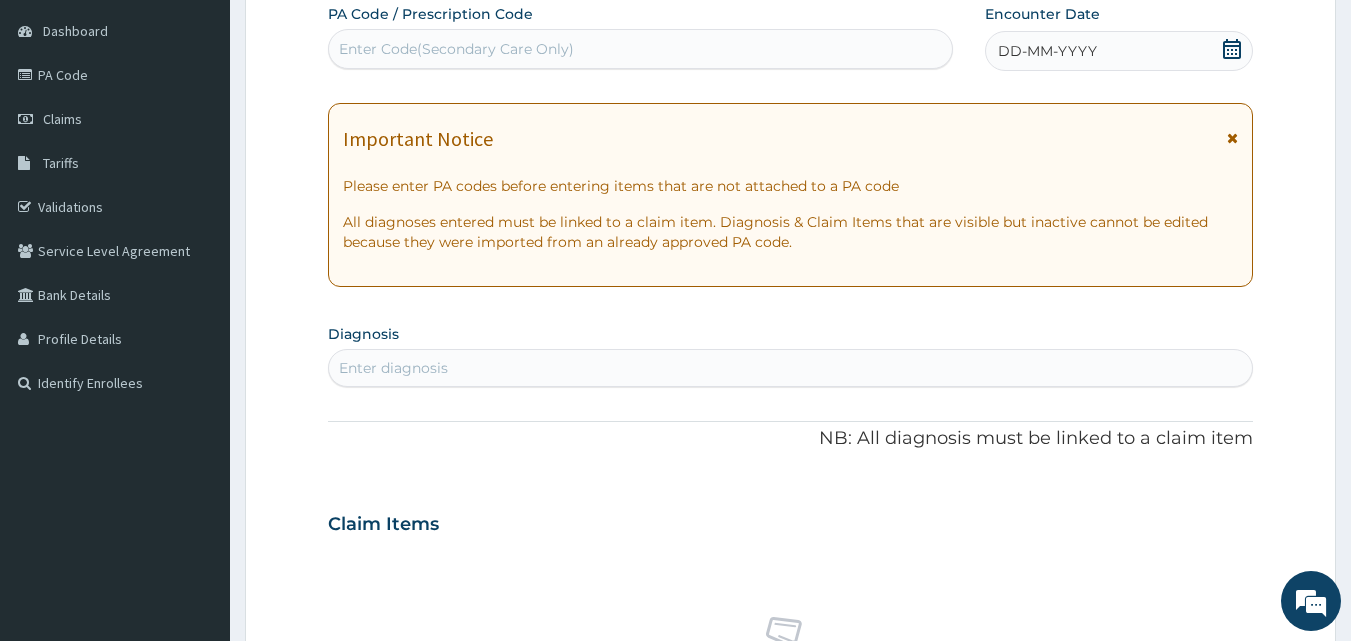 click 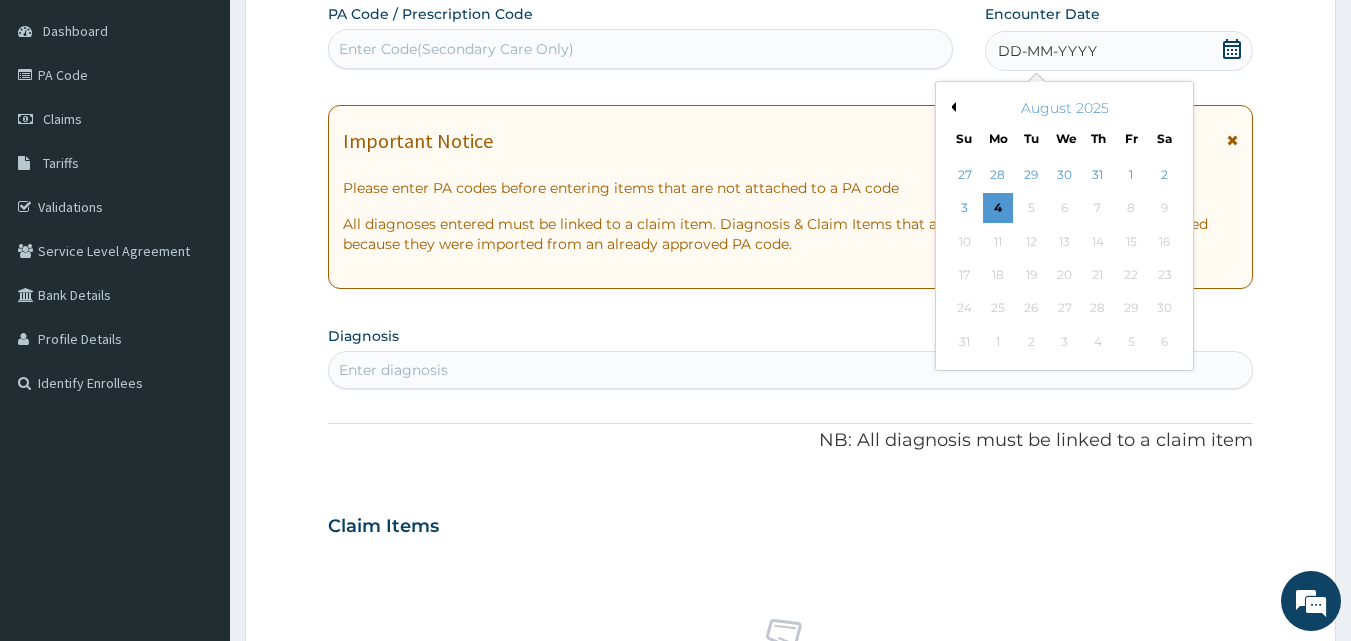 scroll, scrollTop: 0, scrollLeft: 0, axis: both 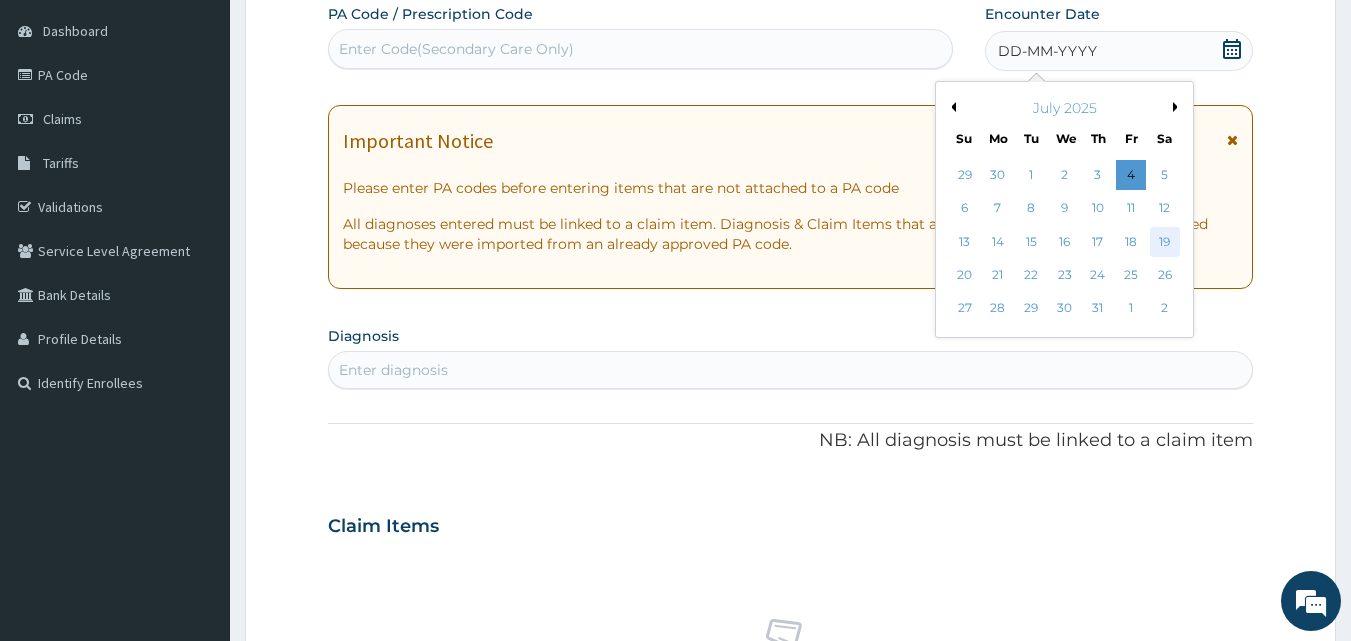 click on "19" at bounding box center (1165, 242) 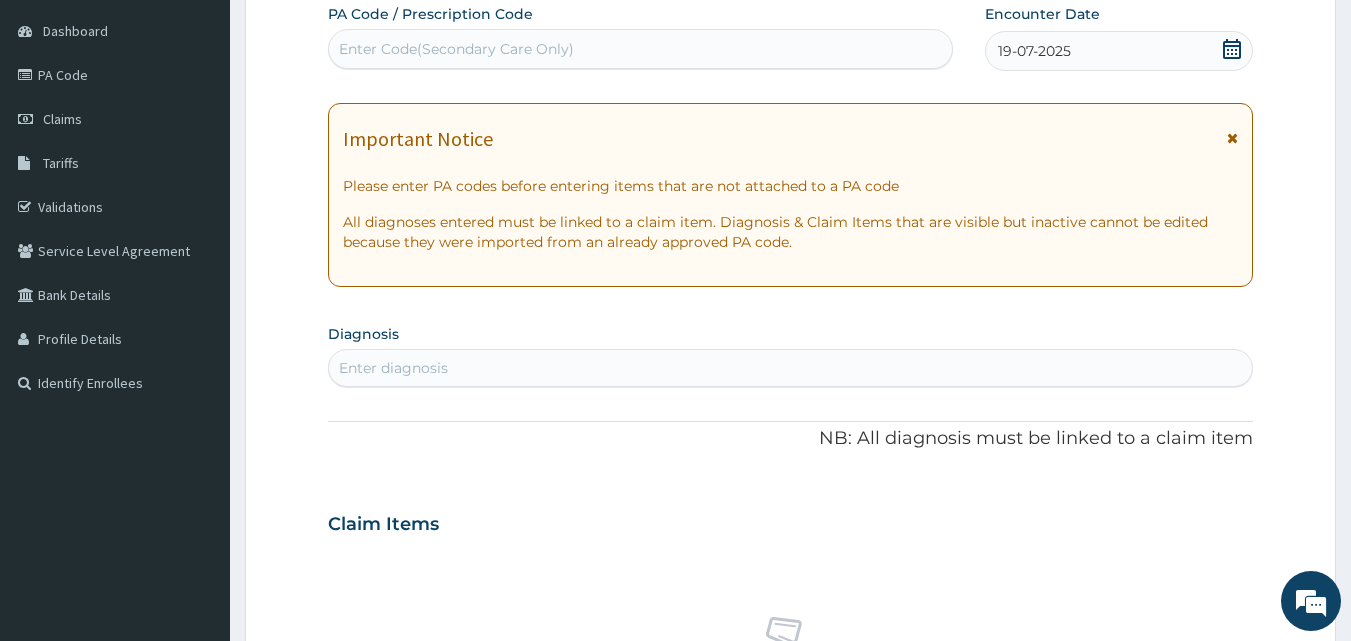 click on "Enter diagnosis" at bounding box center [791, 368] 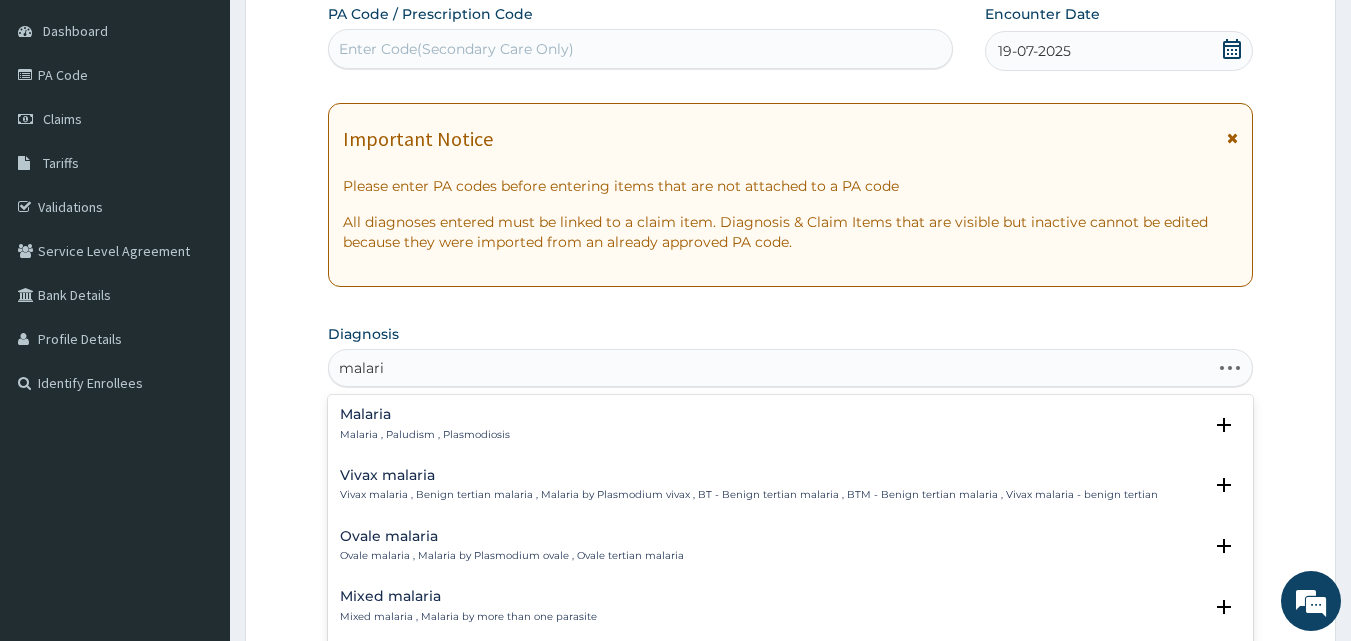 type on "malaria" 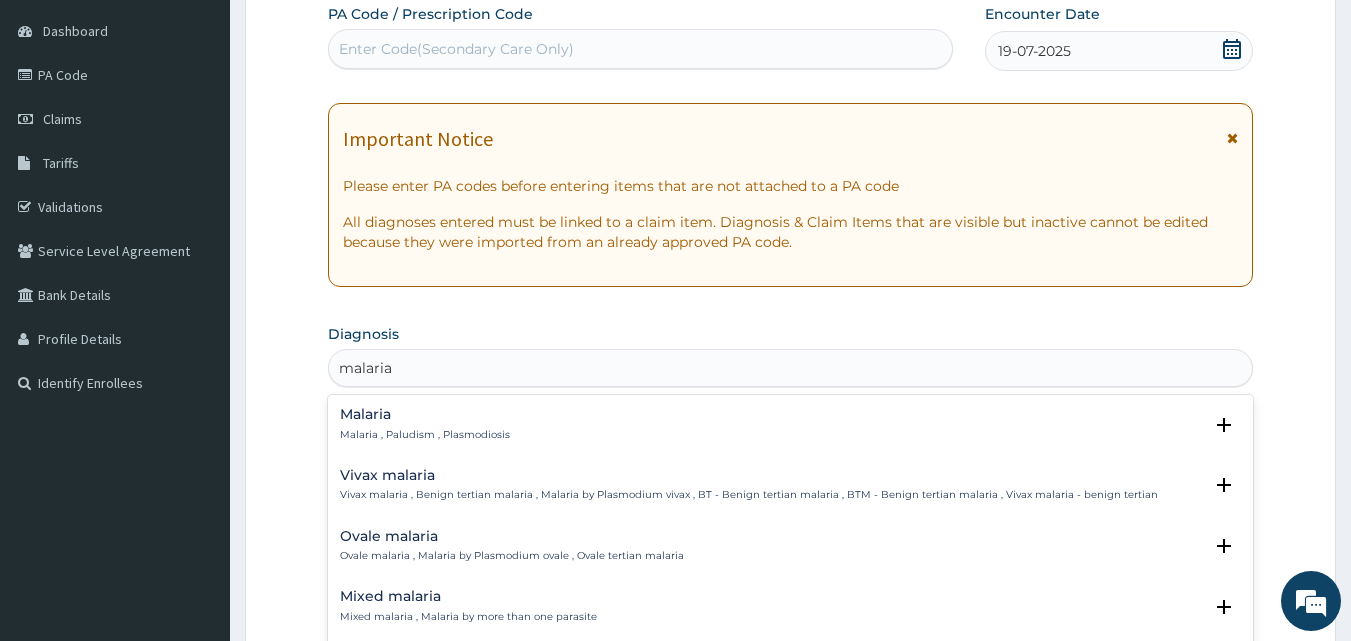 click on "Malaria Malaria , Paludism , Plasmodiosis Select Status Query Query covers suspected (?), Keep in view (kiv), Ruled out (r/o) Confirmed" at bounding box center [791, 429] 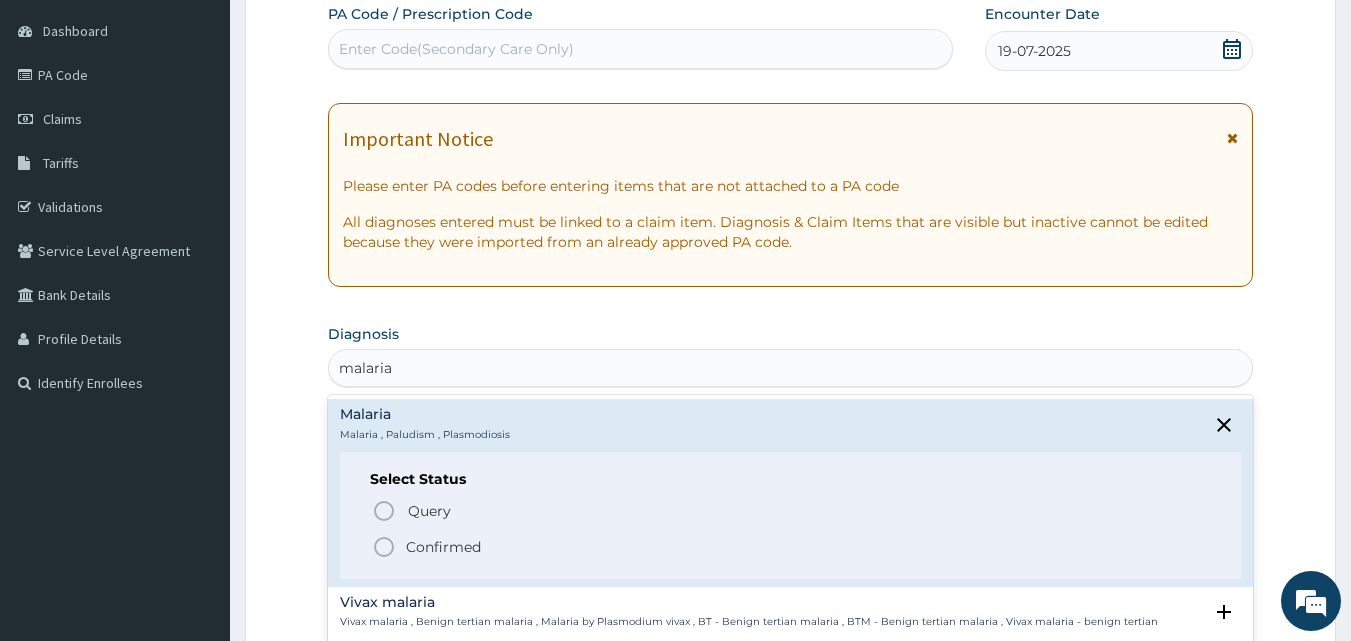 click on "Confirmed" at bounding box center [792, 547] 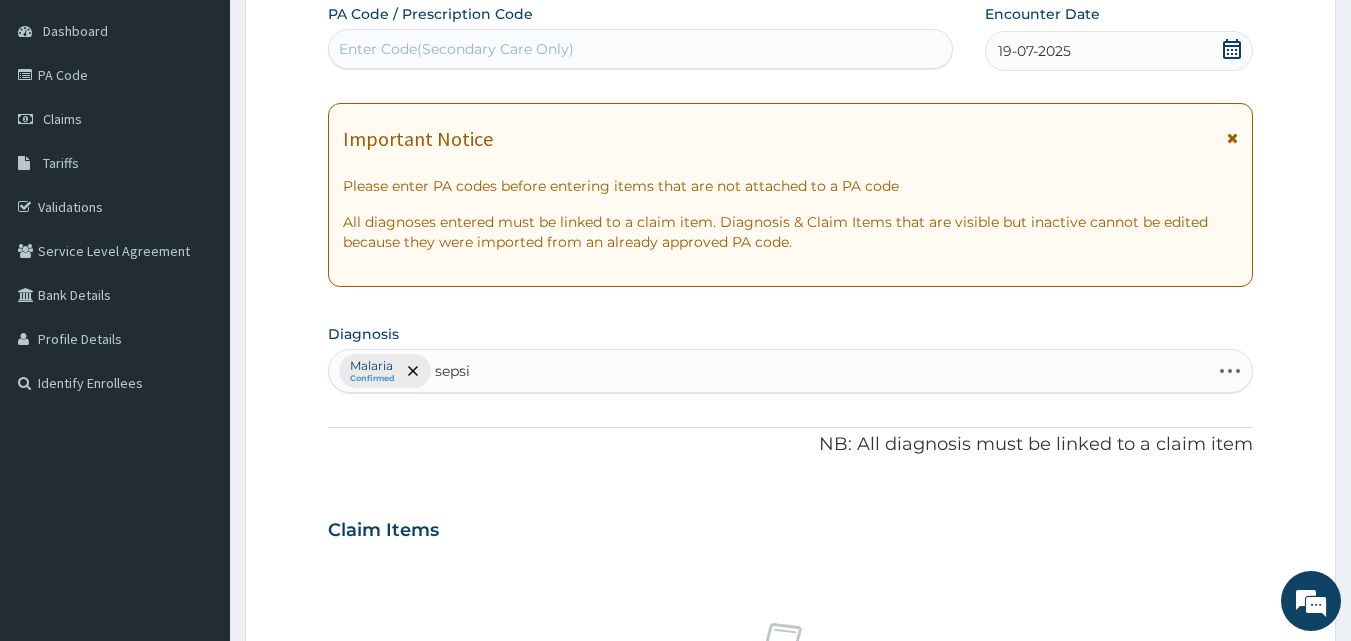 type on "sepsis" 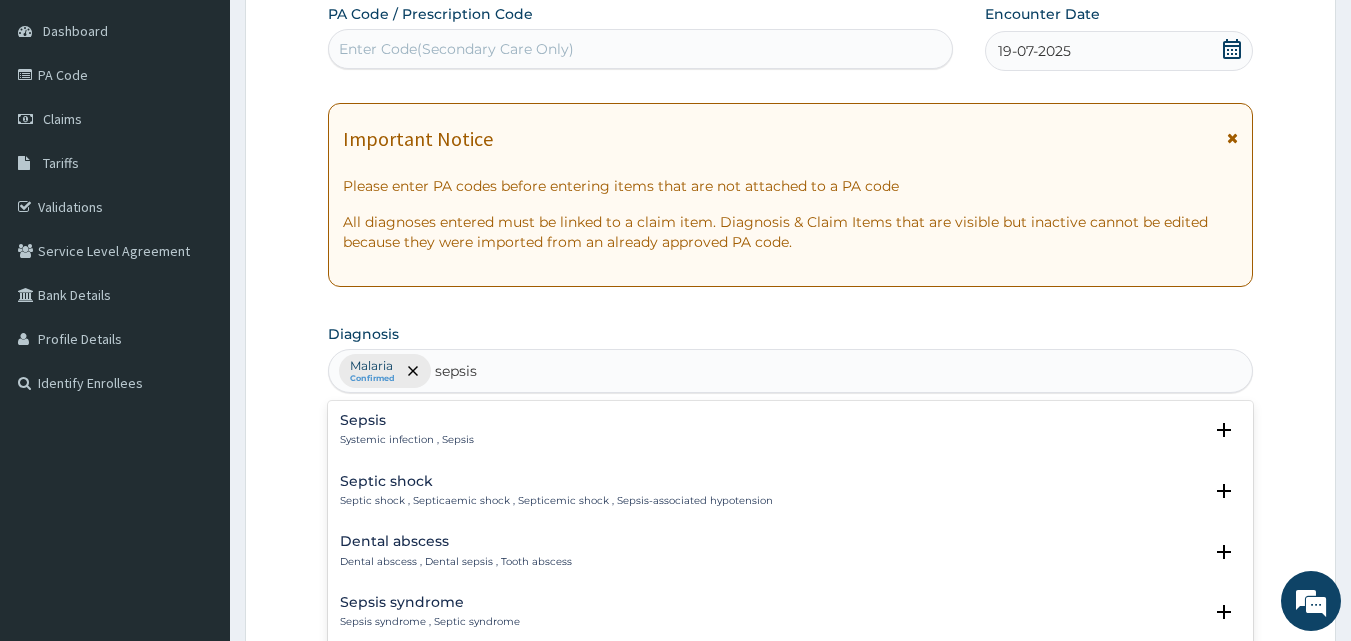 click on "Systemic infection , Sepsis" at bounding box center [407, 440] 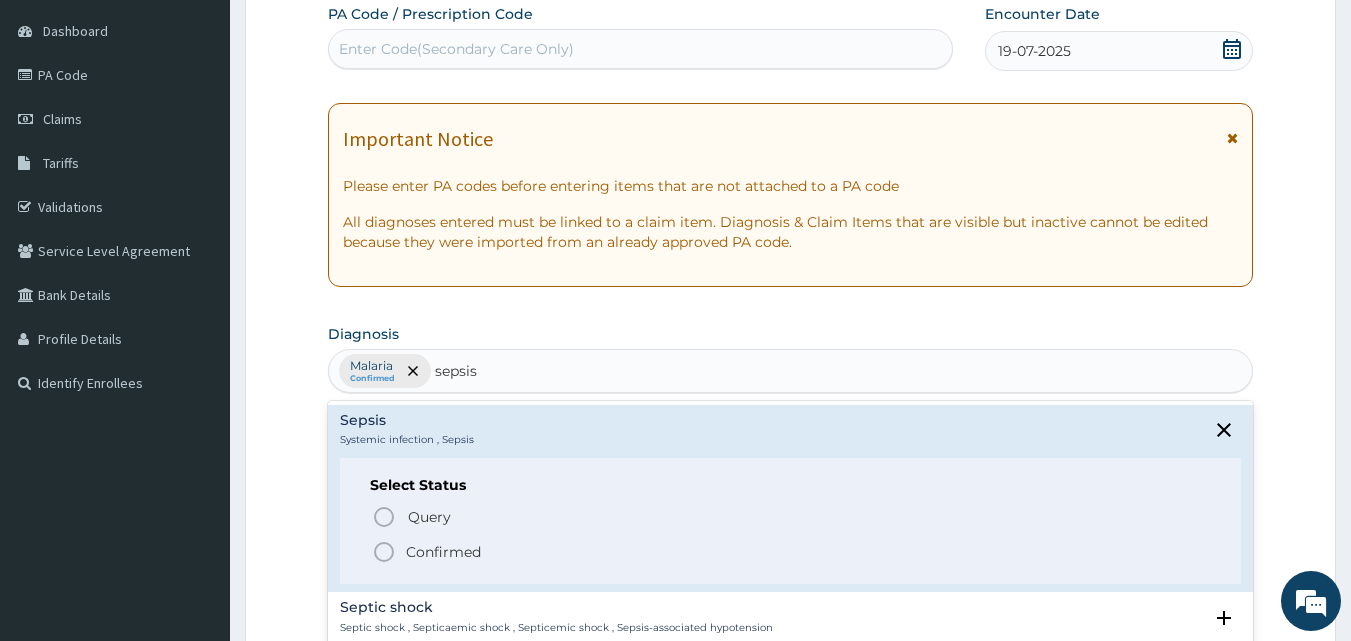 click 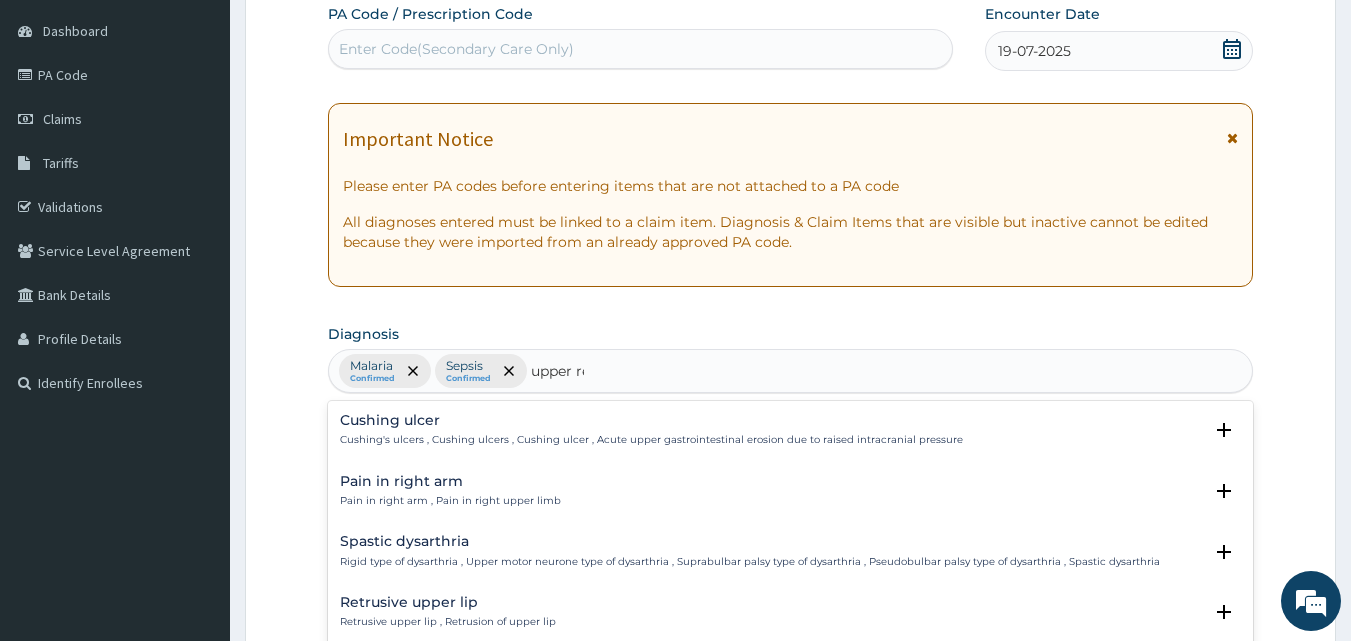 type on "upper res" 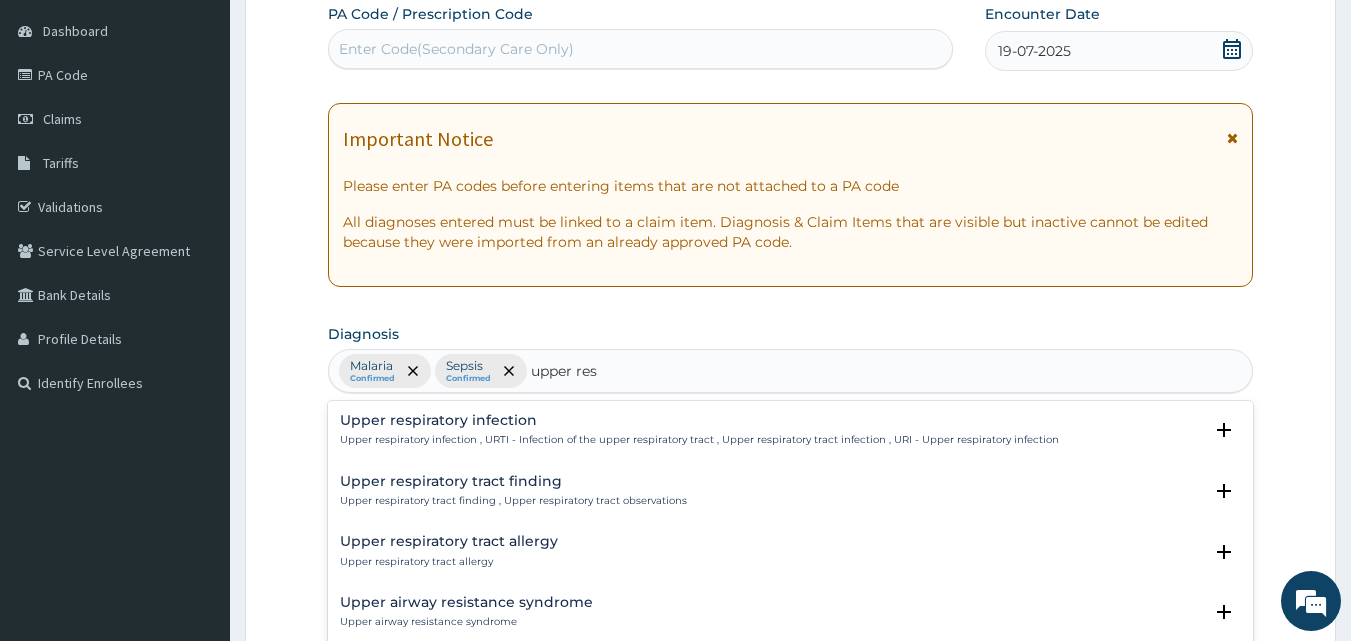 click on "Upper respiratory infection" at bounding box center [699, 420] 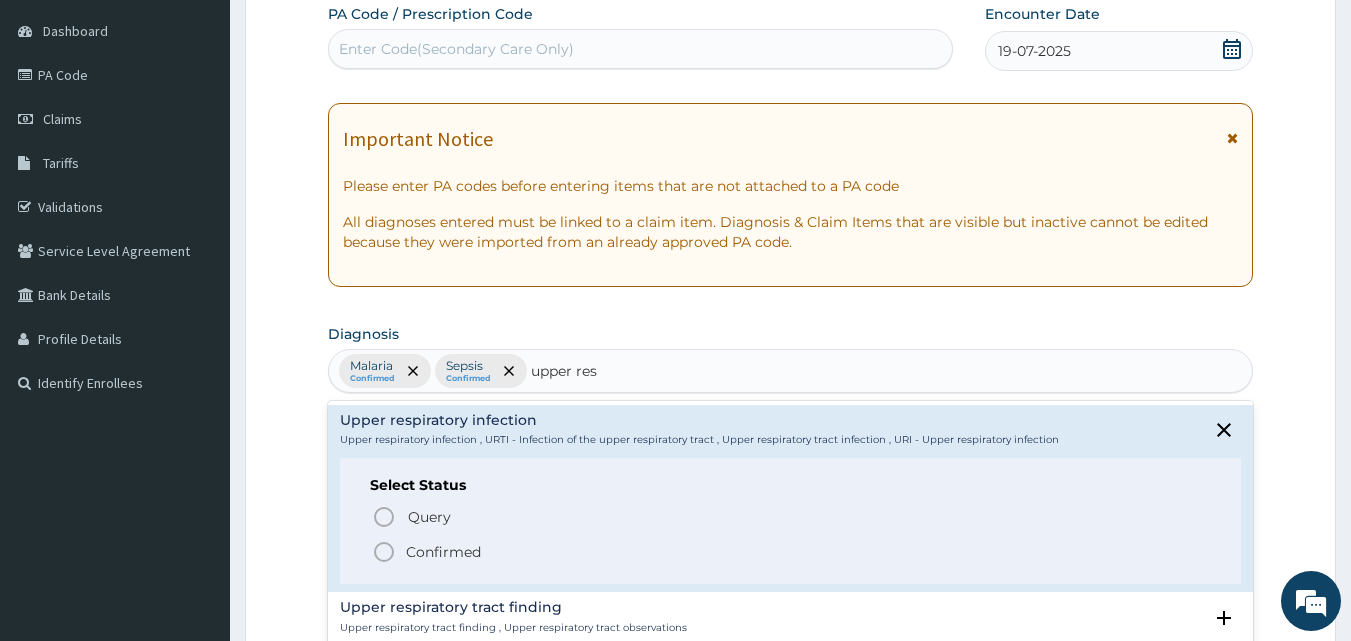 click on "Confirmed" at bounding box center [443, 552] 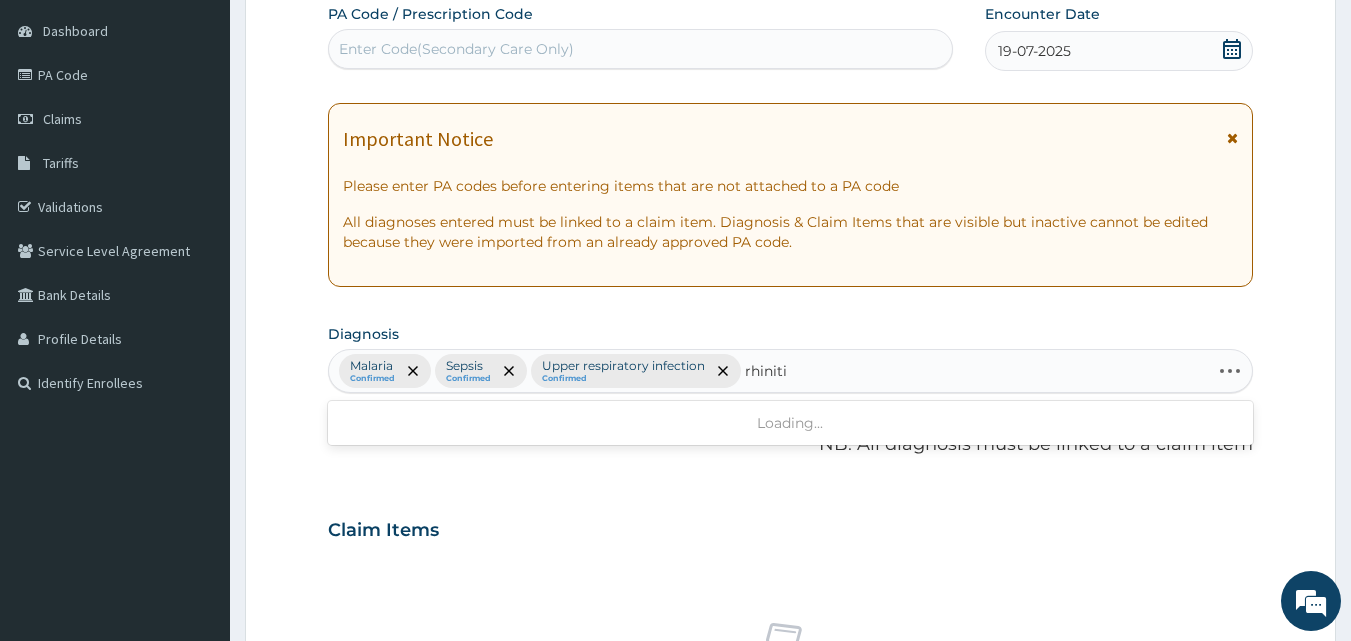 type on "rhinitis" 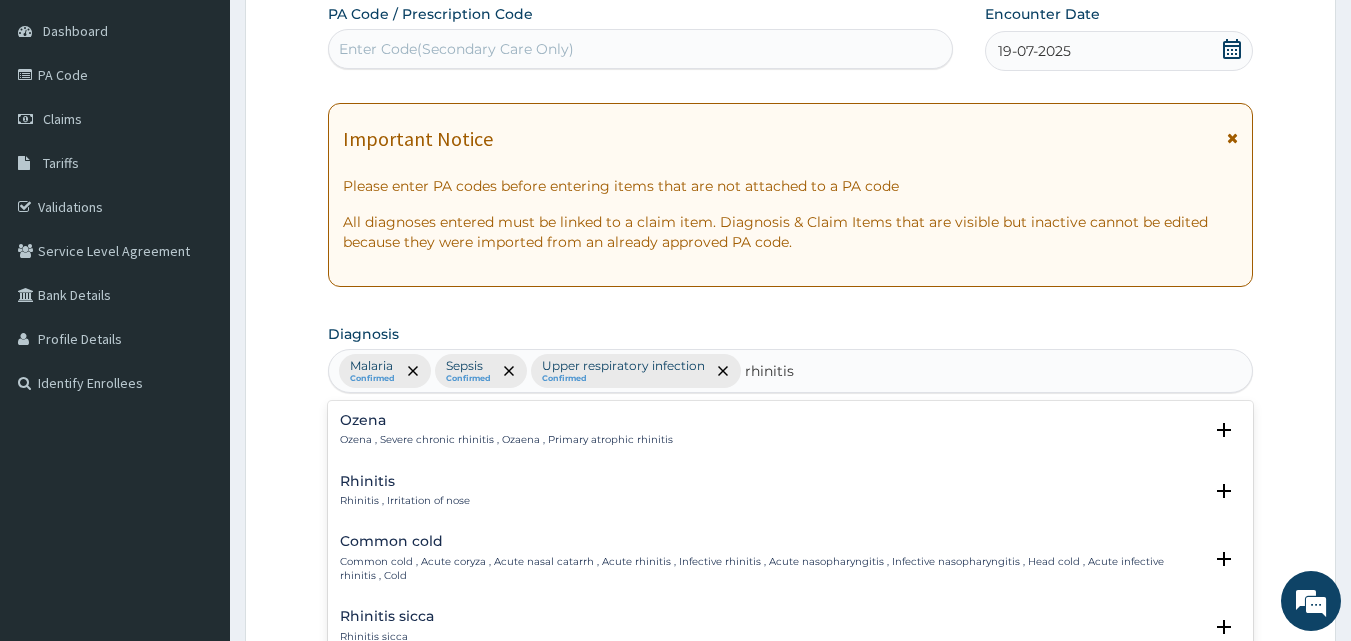 click on "Ozena Ozena , Severe chronic rhinitis , Ozaena , Primary atrophic rhinitis Select Status Query Query covers suspected (?), Keep in view (kiv), Ruled out (r/o) Confirmed" at bounding box center [791, 435] 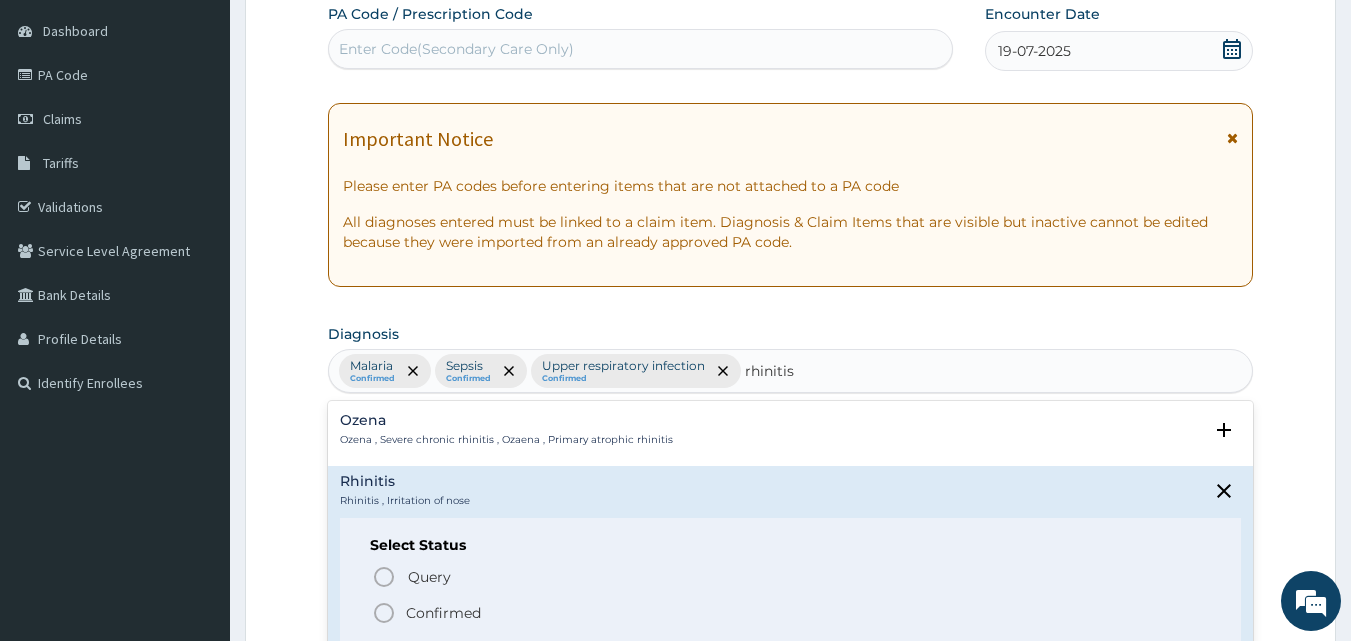click on "Rhinitis Rhinitis , Irritation of nose" at bounding box center (405, 491) 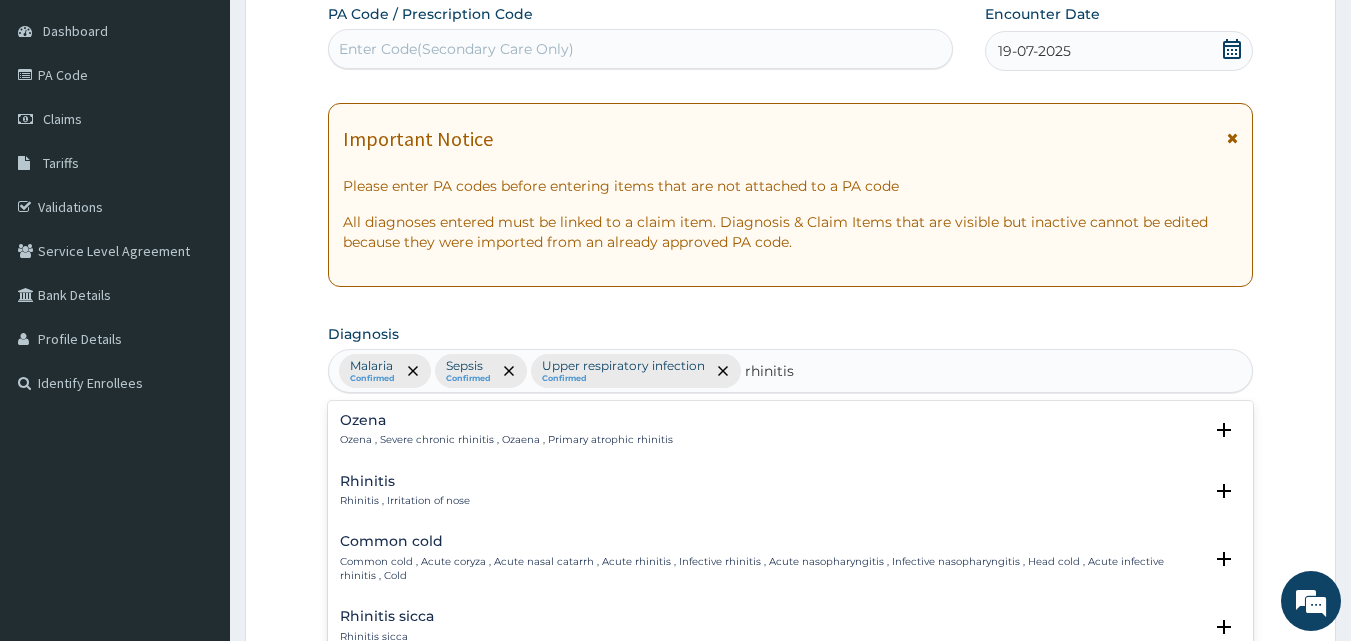 click on "Rhinitis , Irritation of nose" at bounding box center (405, 501) 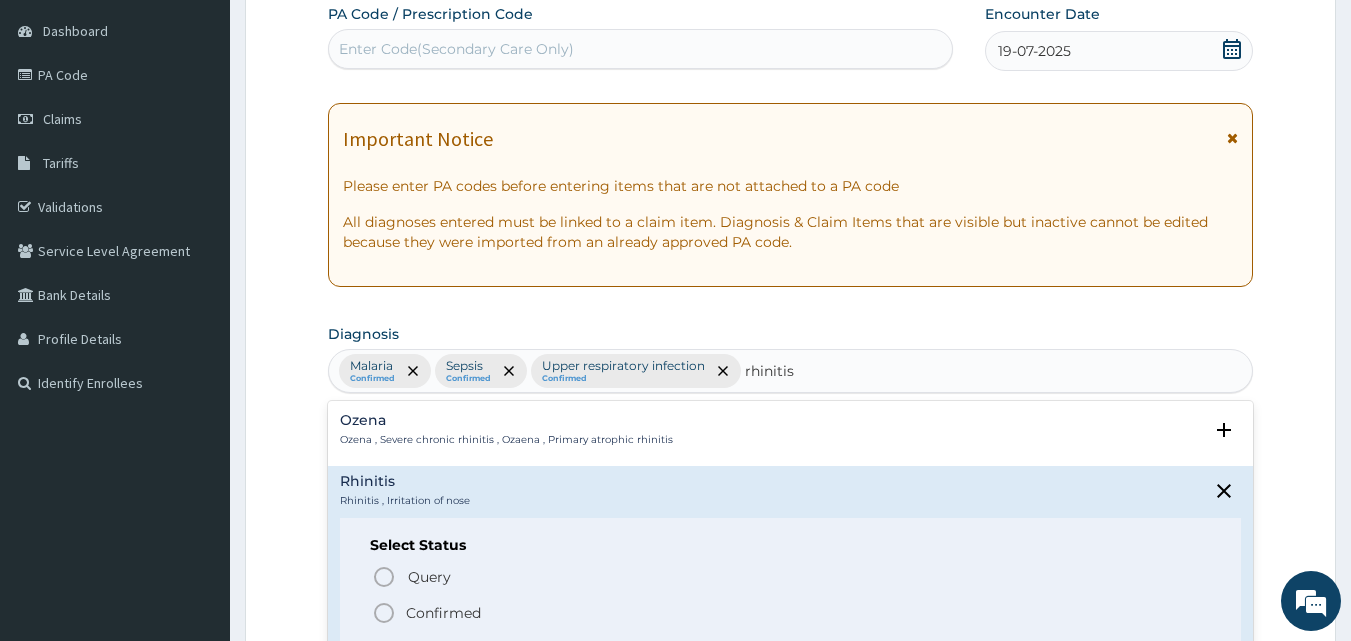 click on "Confirmed" at bounding box center (443, 613) 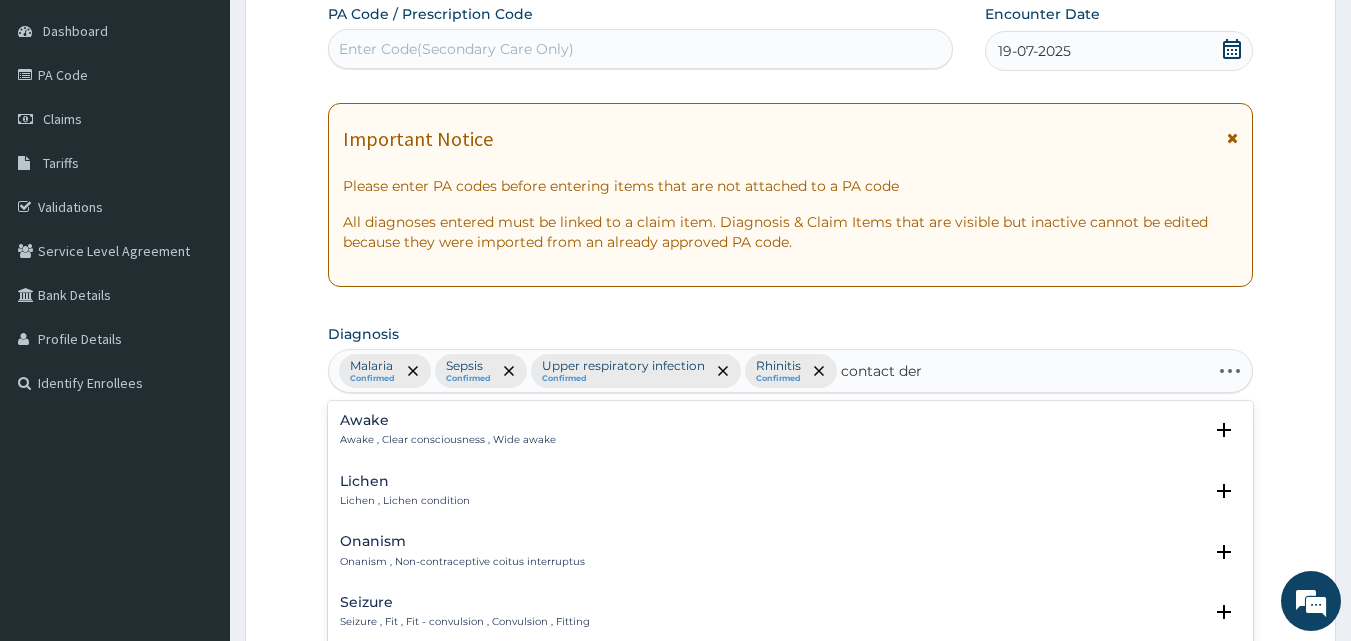 type on "contact derm" 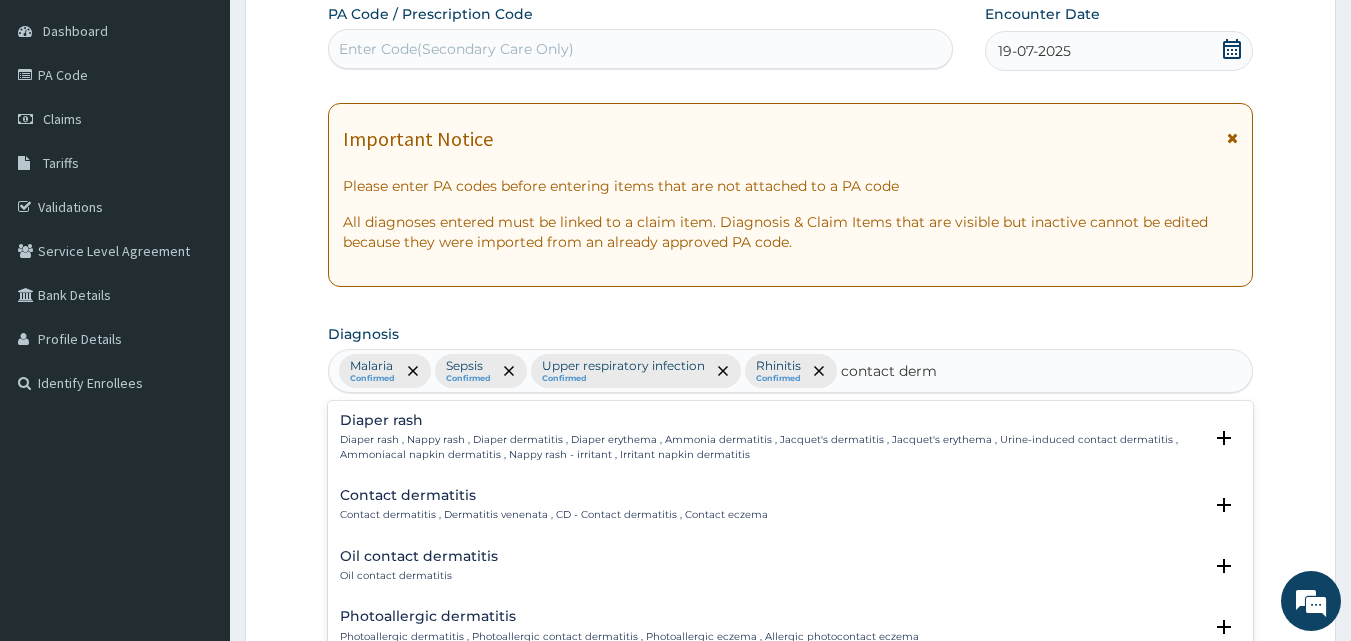 click on "Contact dermatitis Contact dermatitis , Dermatitis venenata , CD - Contact dermatitis , Contact eczema Select Status Query Query covers suspected (?), Keep in view (kiv), Ruled out (r/o) Confirmed" at bounding box center (791, 510) 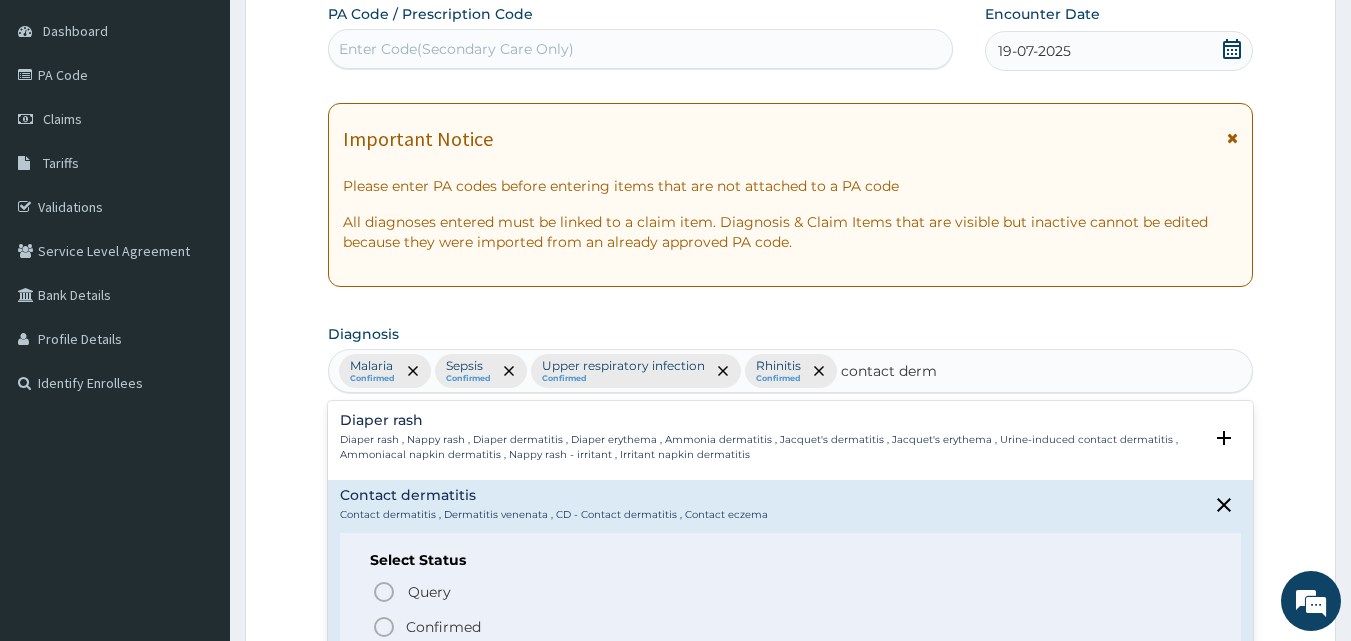 click on "Confirmed" at bounding box center [443, 627] 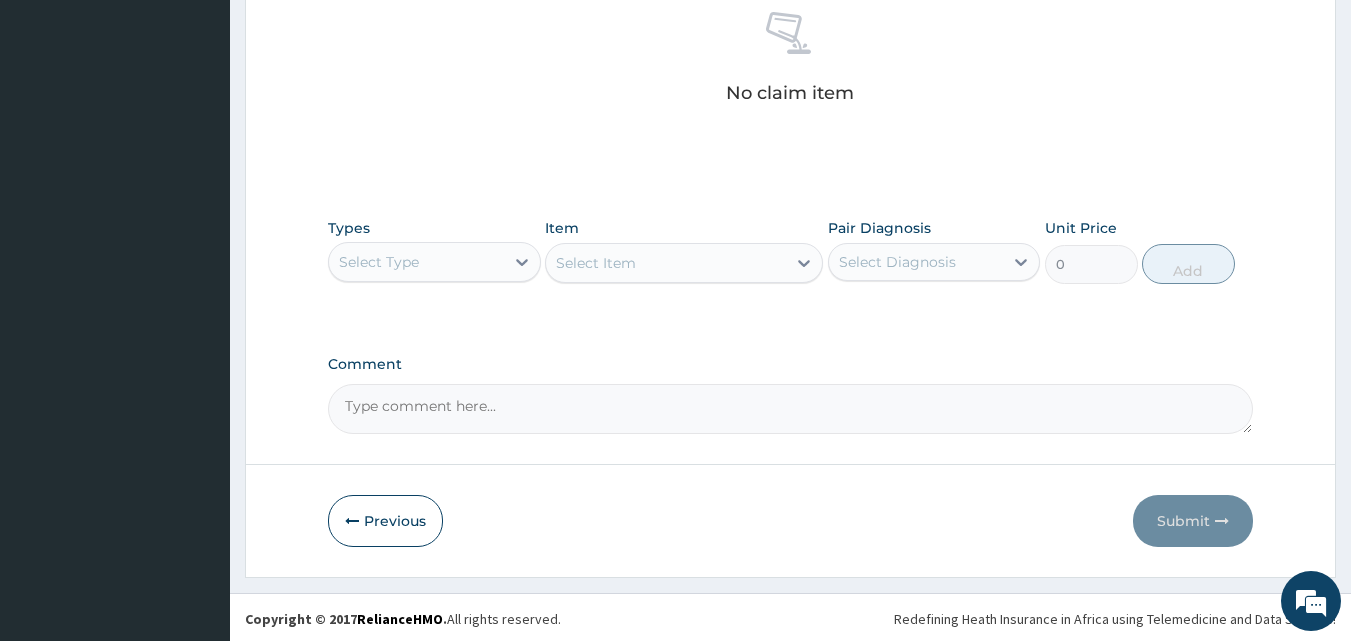scroll, scrollTop: 801, scrollLeft: 0, axis: vertical 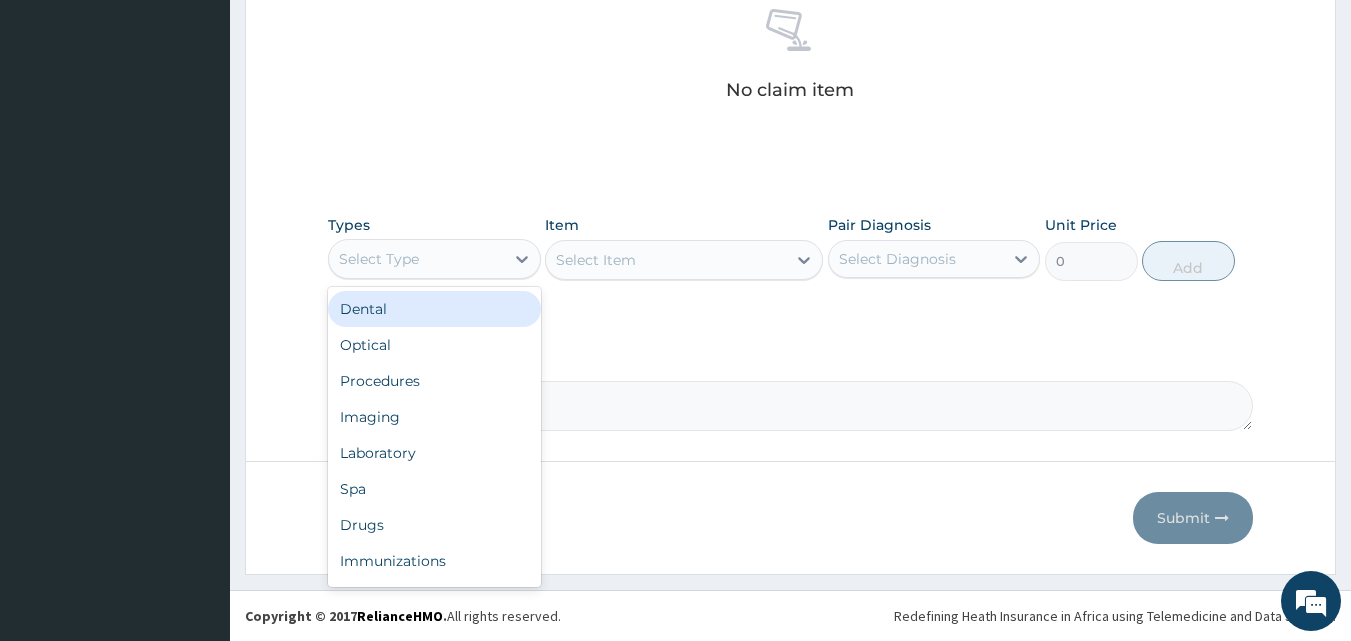 click on "Select Type" at bounding box center [416, 259] 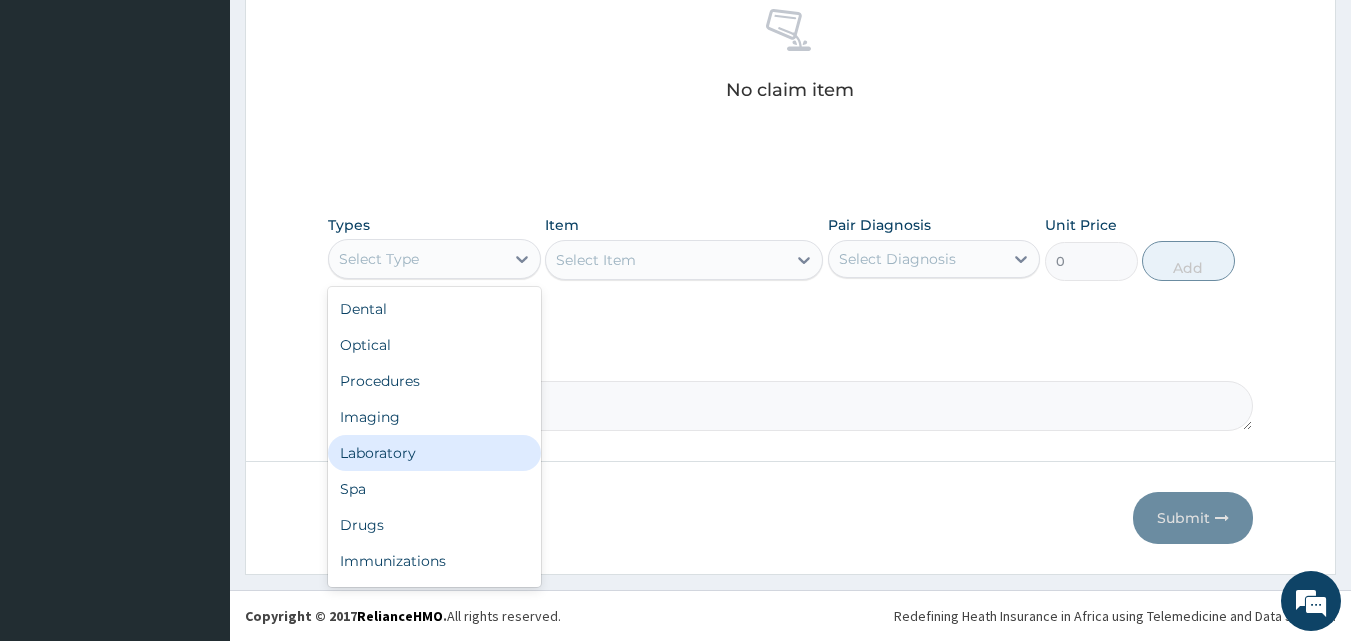 click on "Laboratory" at bounding box center [434, 453] 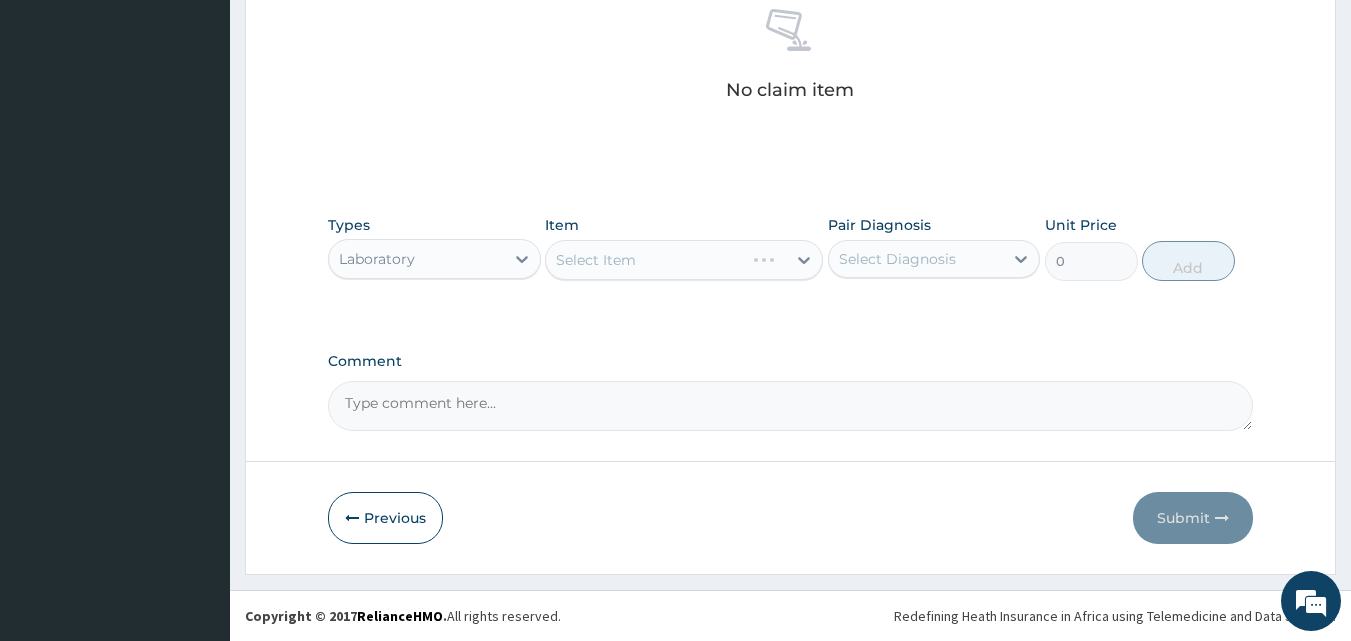 click on "Select Item" at bounding box center [684, 260] 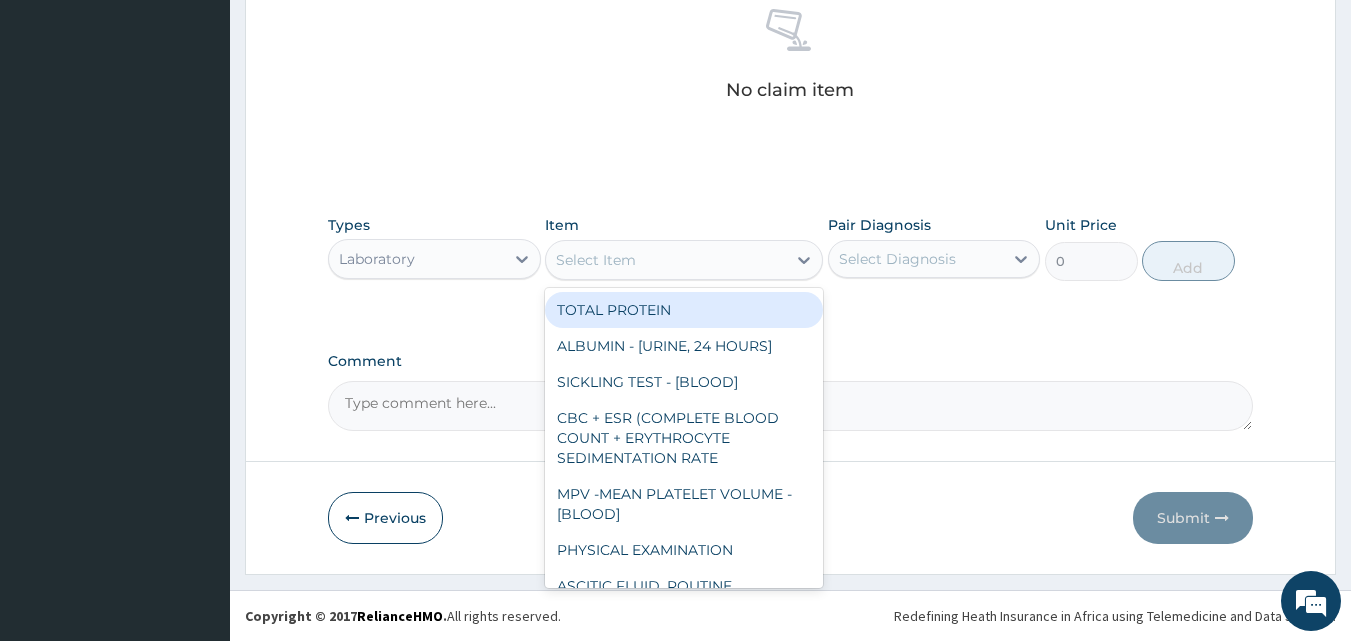 click on "Select Item" at bounding box center (666, 260) 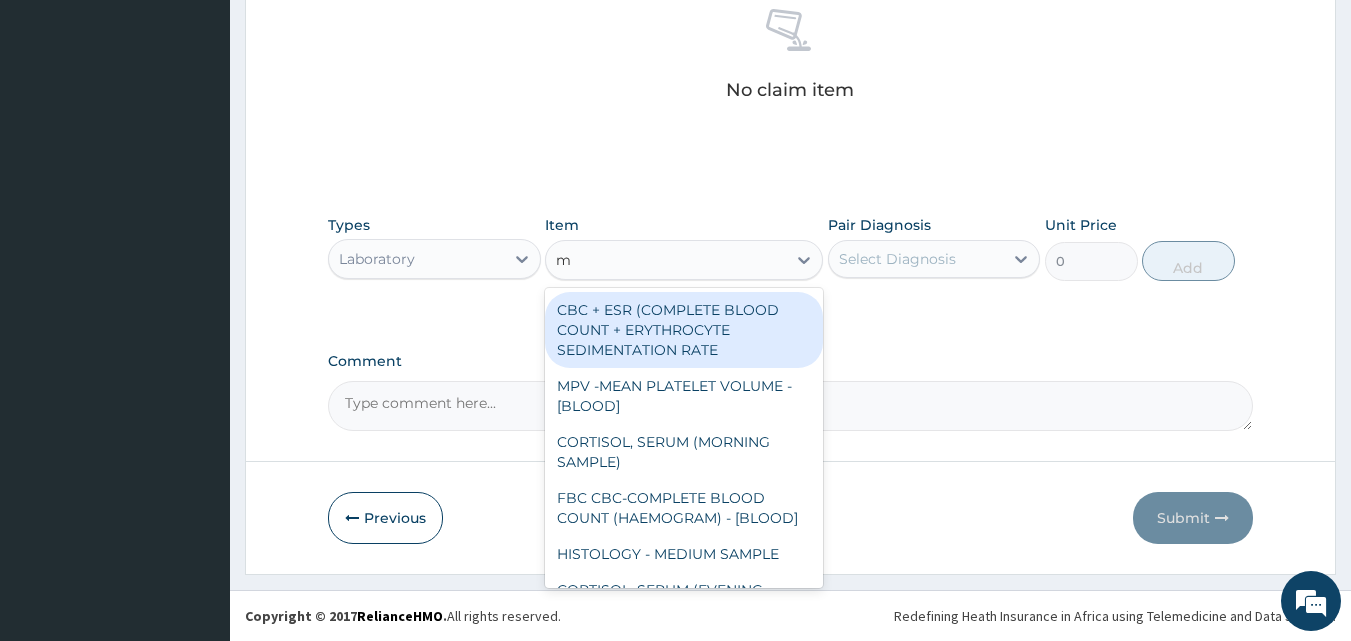 type on "mp" 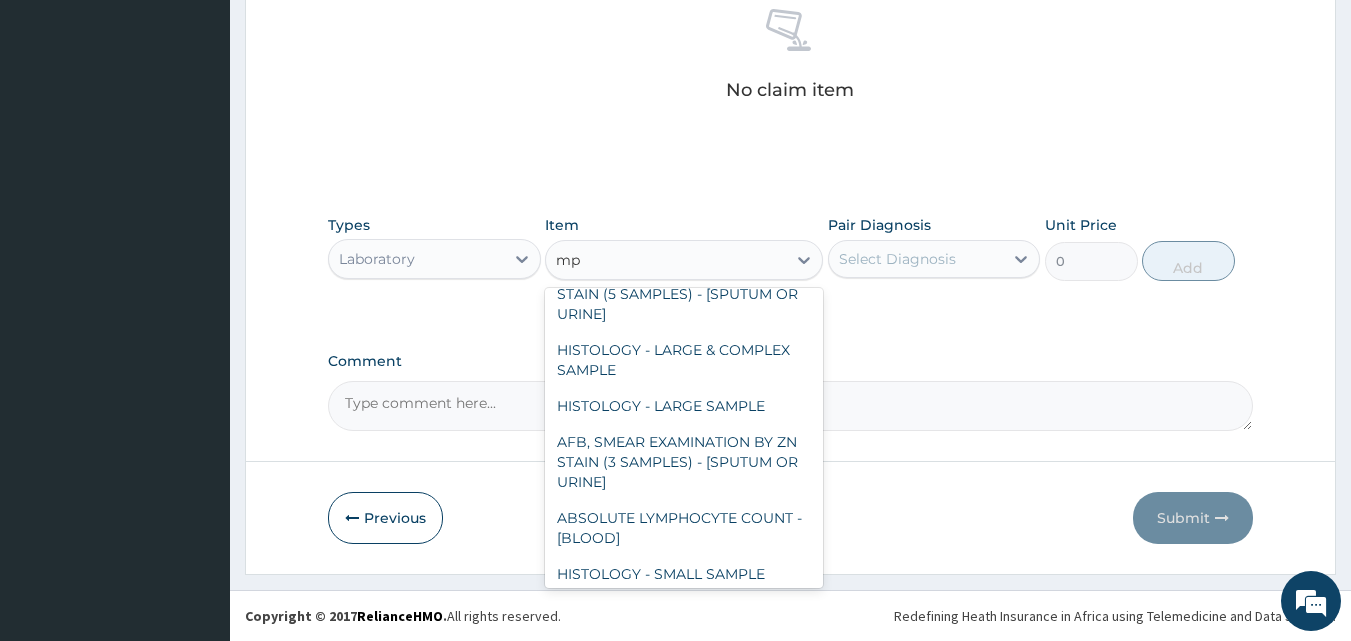 scroll, scrollTop: 436, scrollLeft: 0, axis: vertical 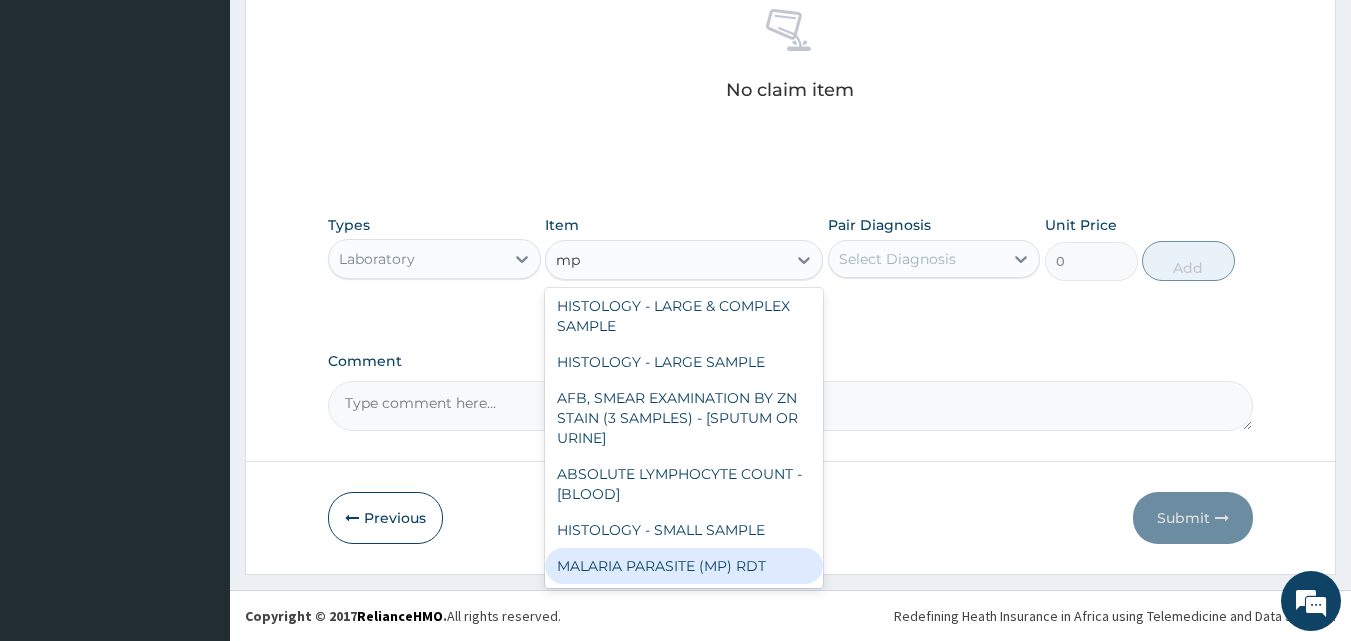 drag, startPoint x: 775, startPoint y: 578, endPoint x: 770, endPoint y: 569, distance: 10.29563 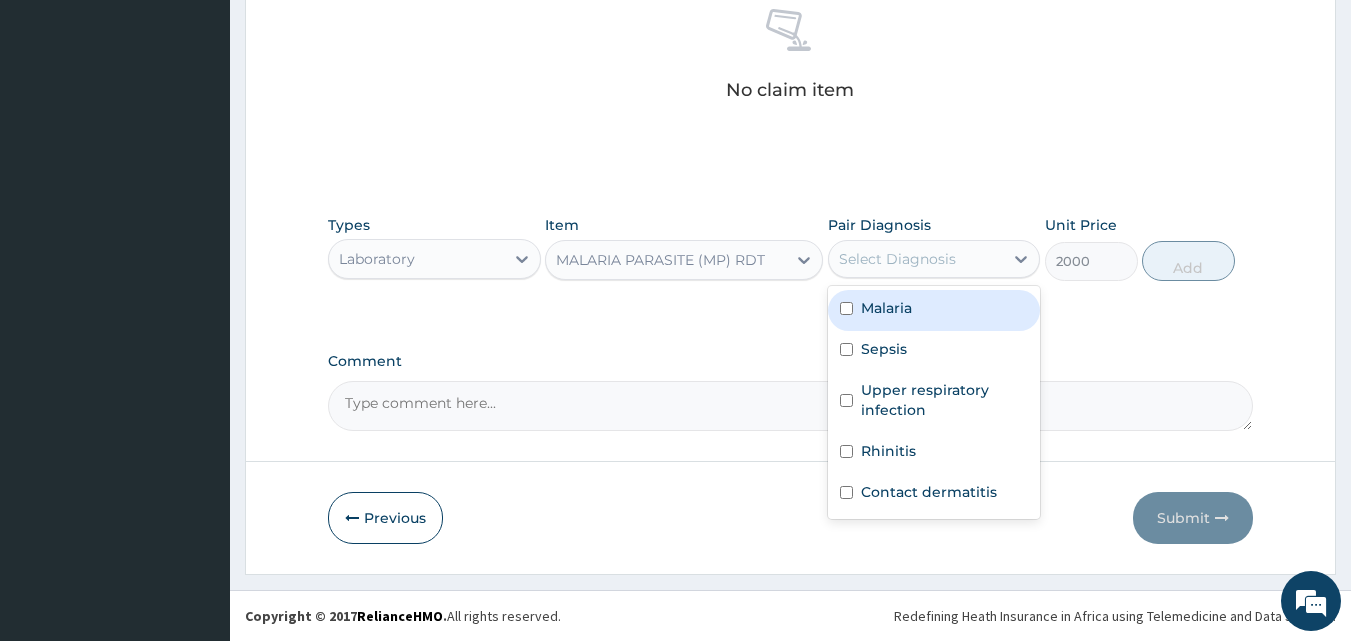 drag, startPoint x: 883, startPoint y: 259, endPoint x: 895, endPoint y: 323, distance: 65.11528 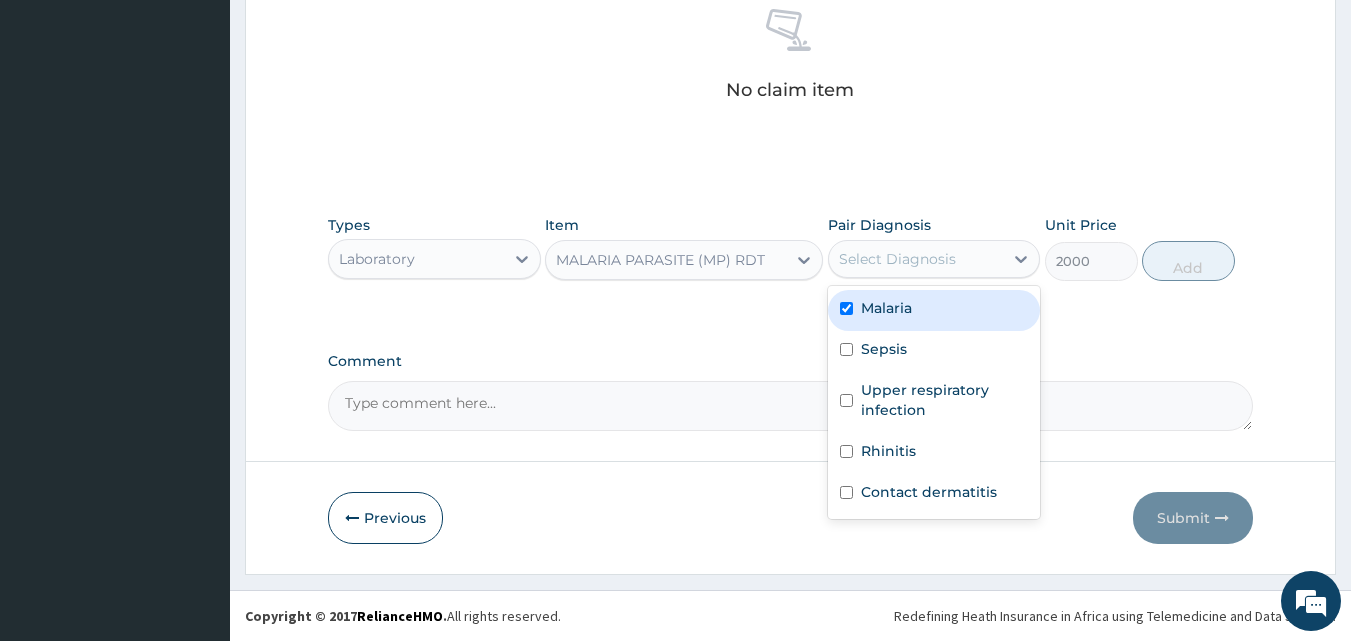 checkbox on "true" 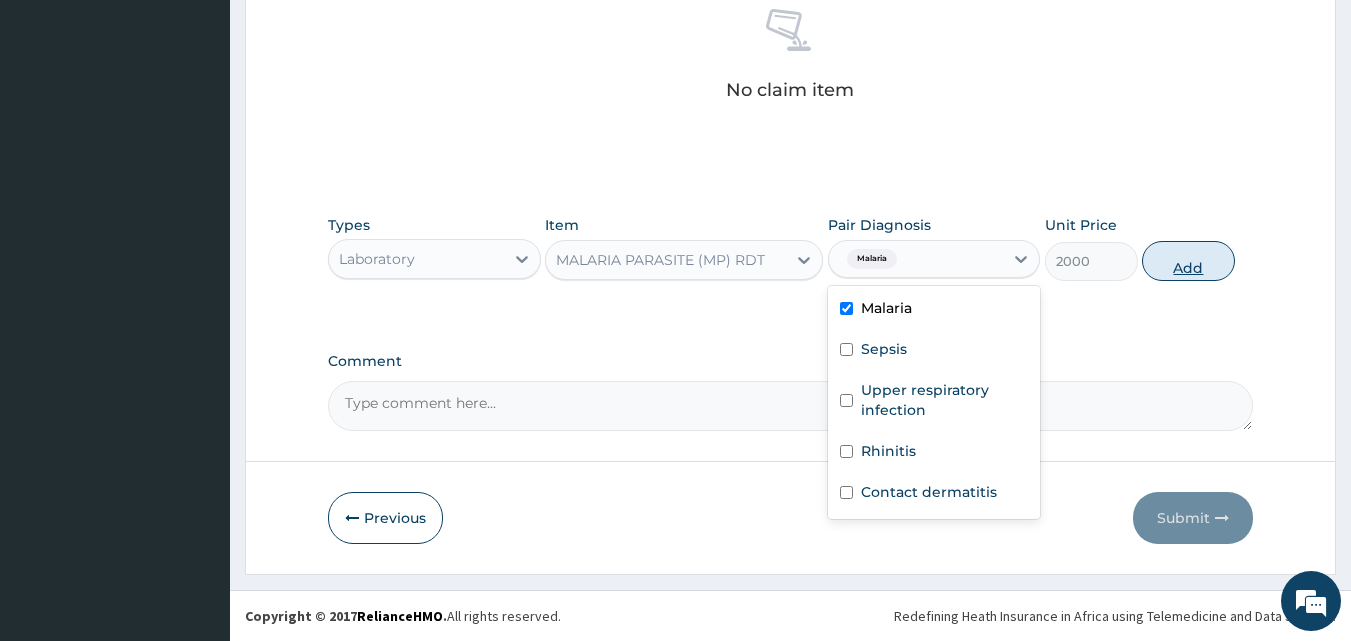 click on "Add" at bounding box center [1188, 261] 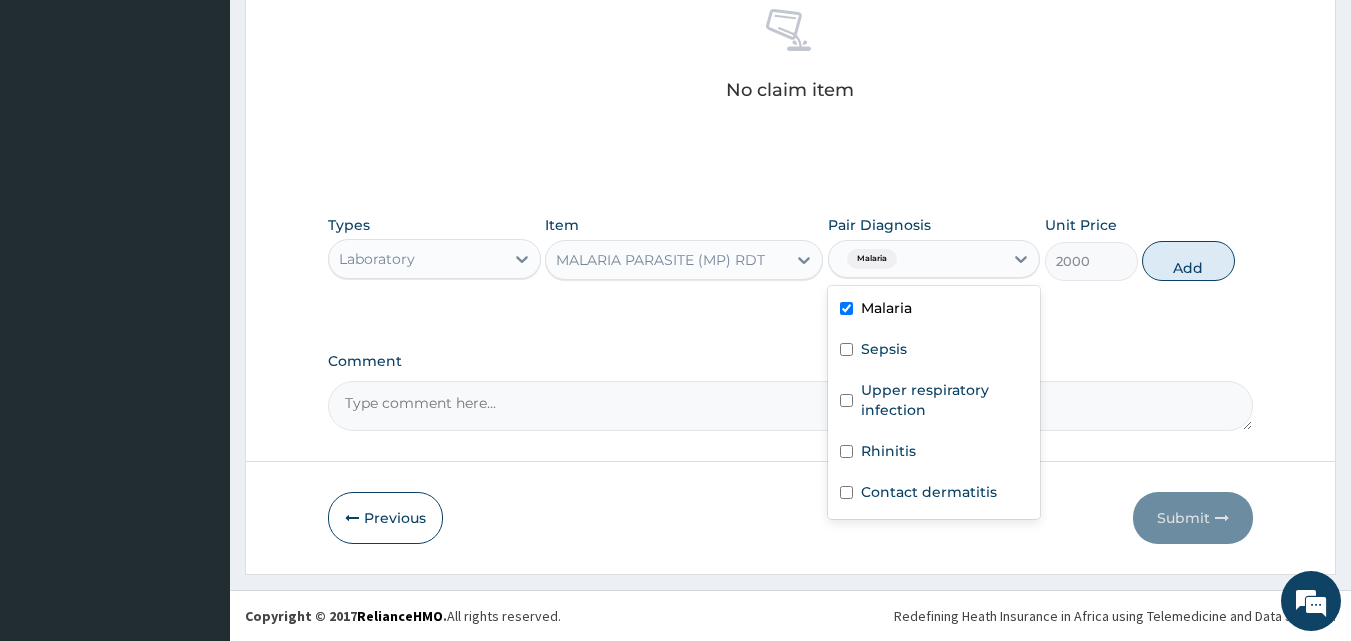 type on "0" 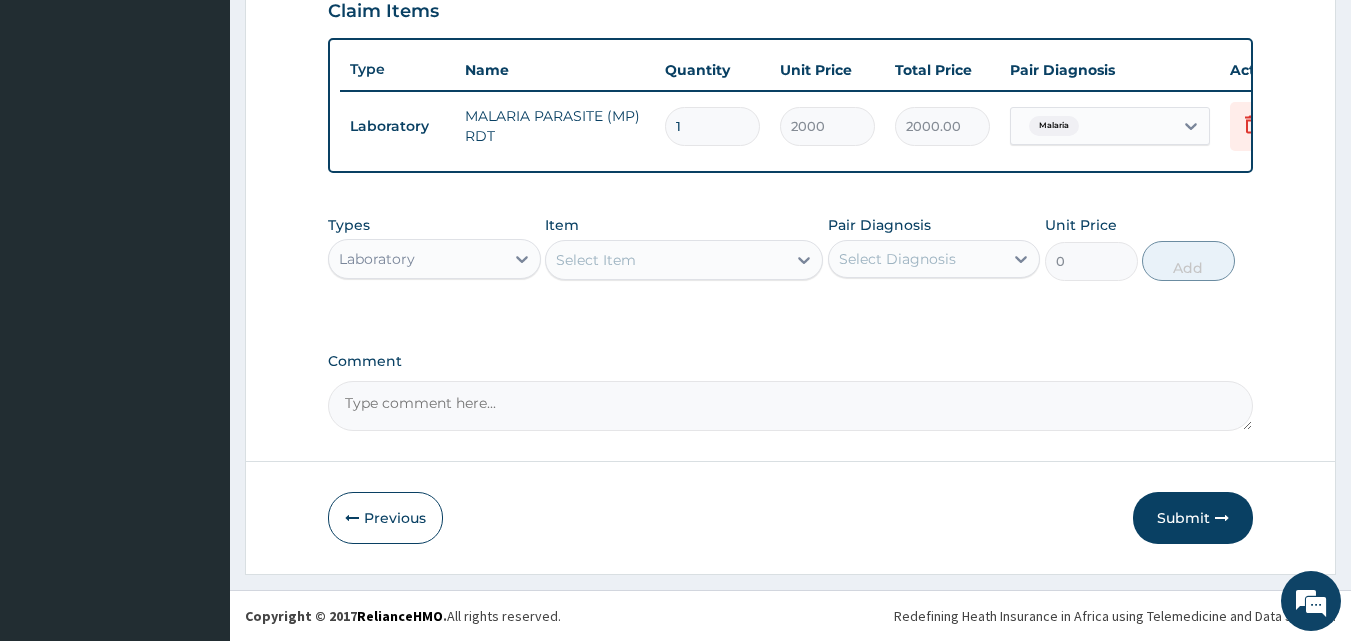 scroll, scrollTop: 721, scrollLeft: 0, axis: vertical 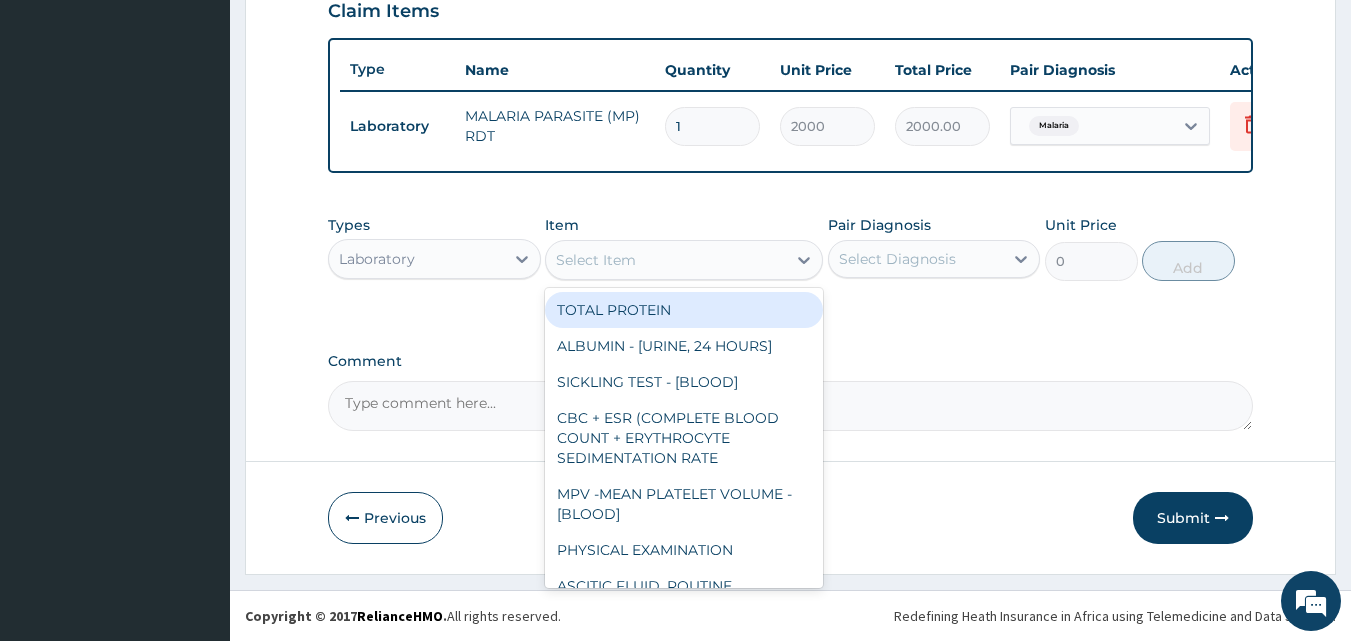 click on "Select Item" at bounding box center (666, 260) 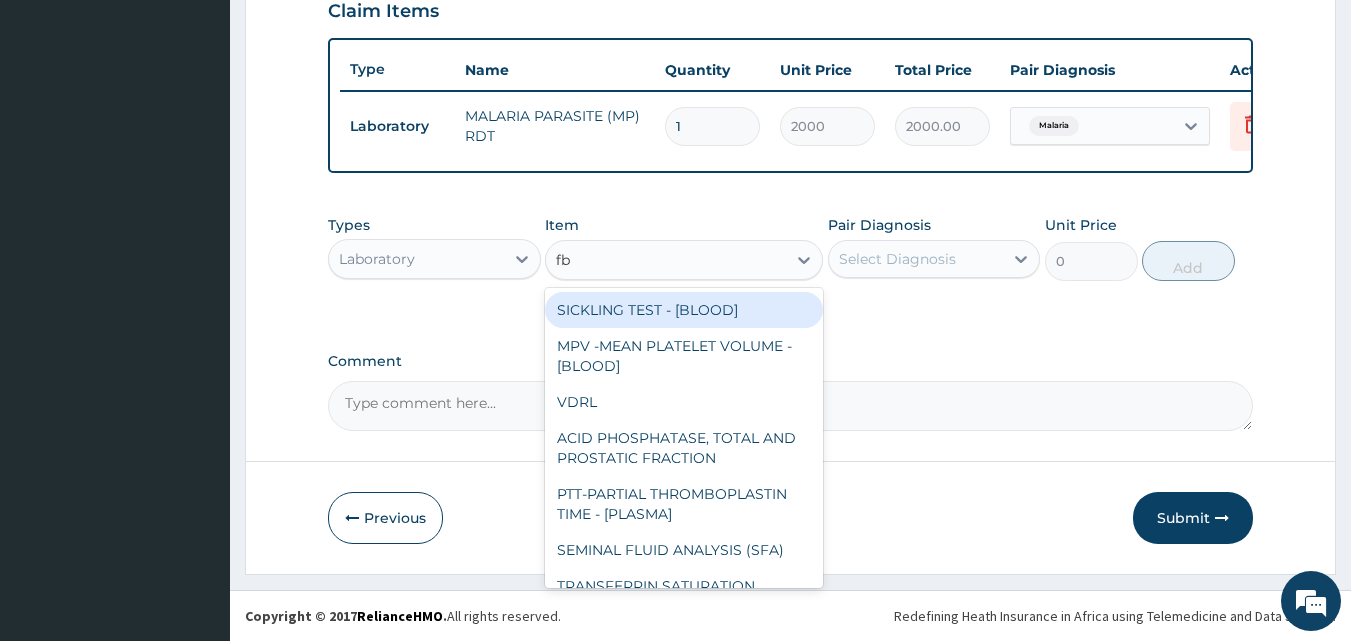 type on "fbc" 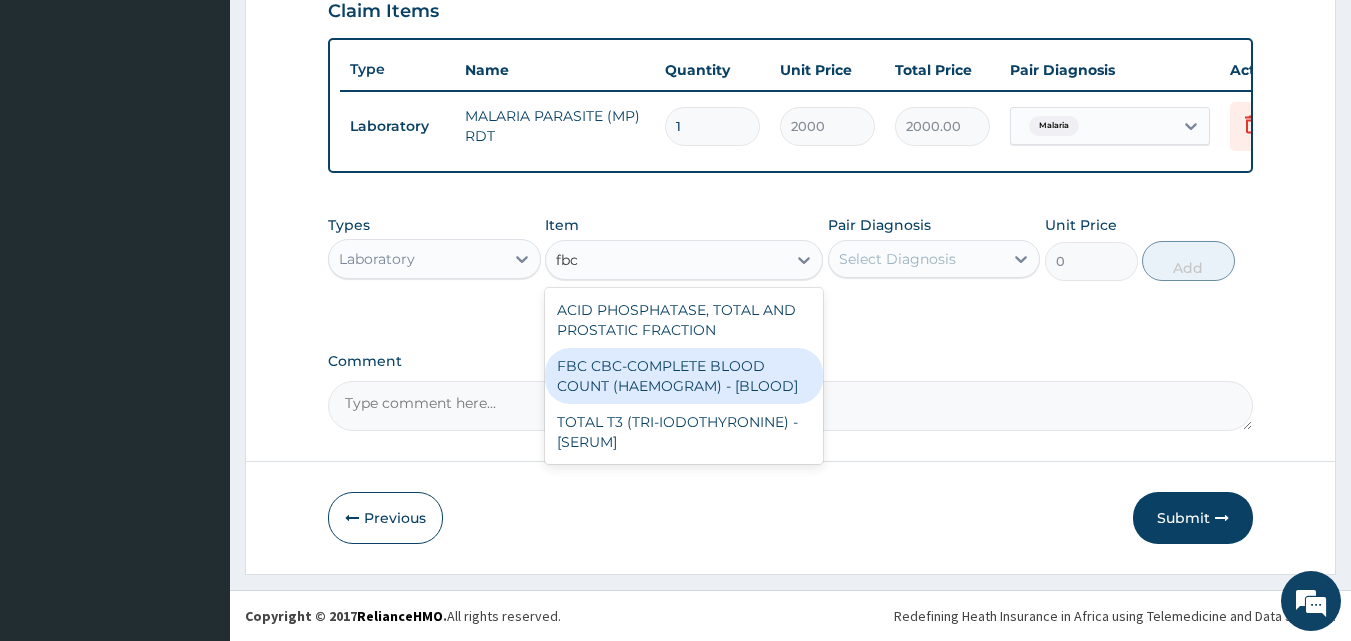 drag, startPoint x: 676, startPoint y: 381, endPoint x: 758, endPoint y: 346, distance: 89.157166 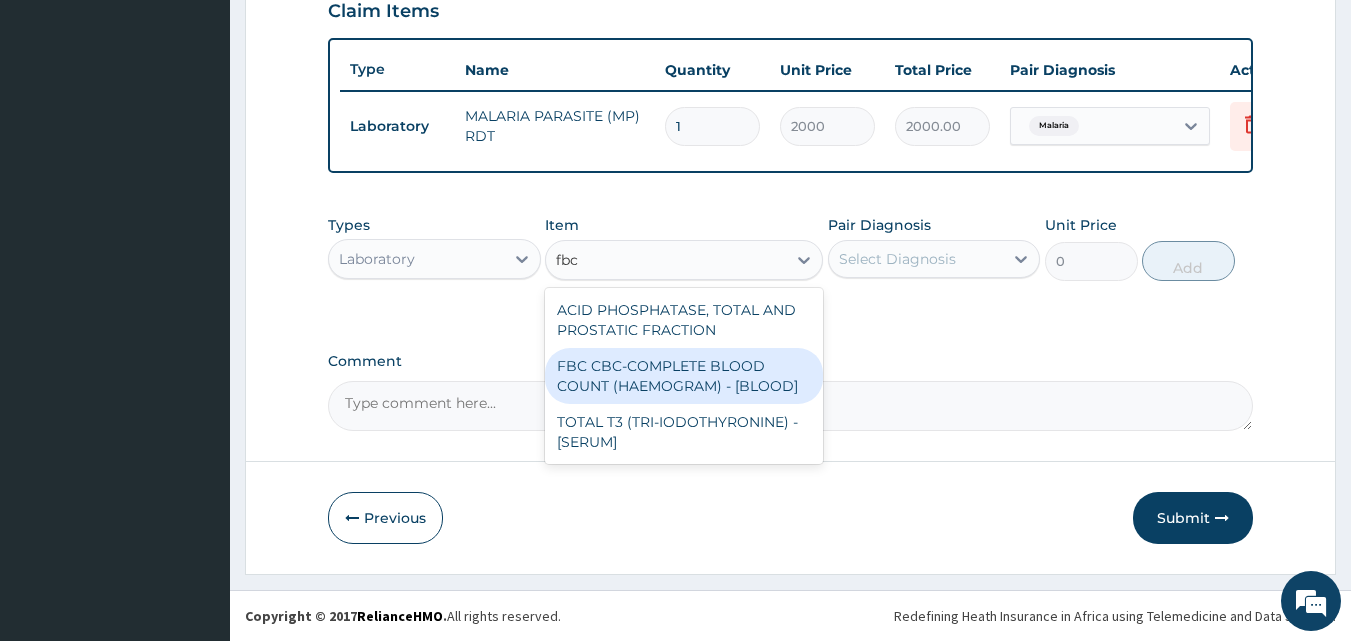 click on "FBC CBC-COMPLETE BLOOD COUNT (HAEMOGRAM) - [BLOOD]" at bounding box center [684, 376] 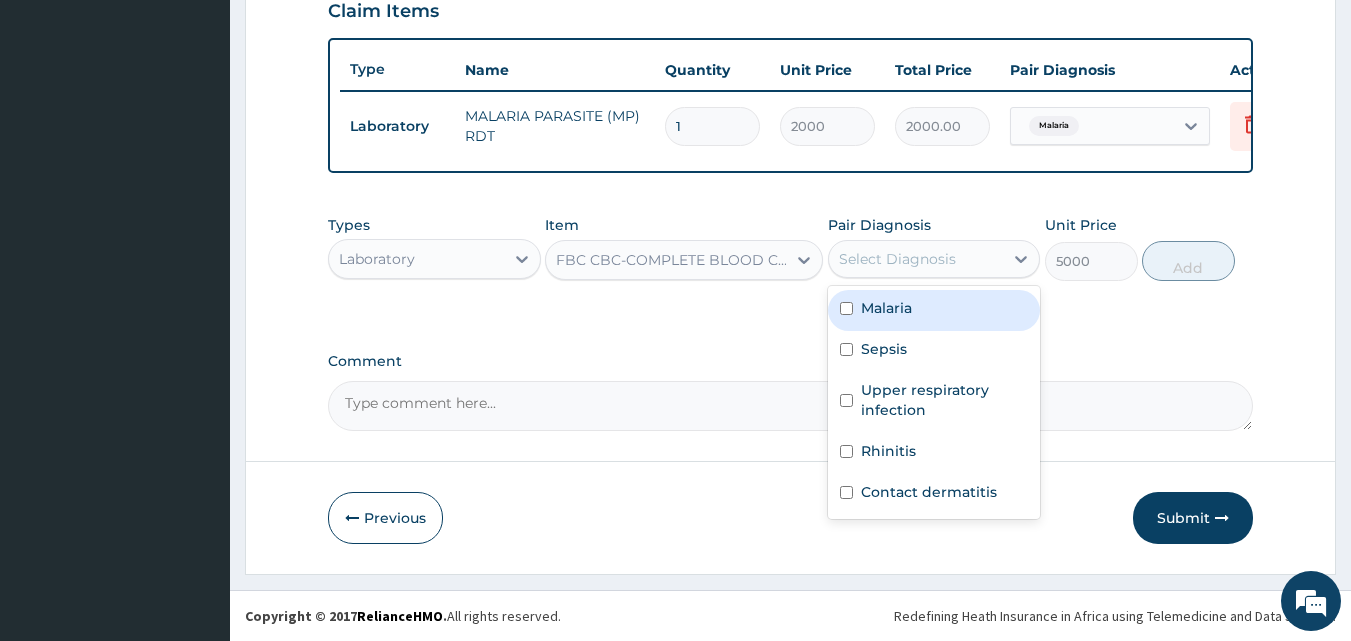 drag, startPoint x: 922, startPoint y: 256, endPoint x: 923, endPoint y: 321, distance: 65.00769 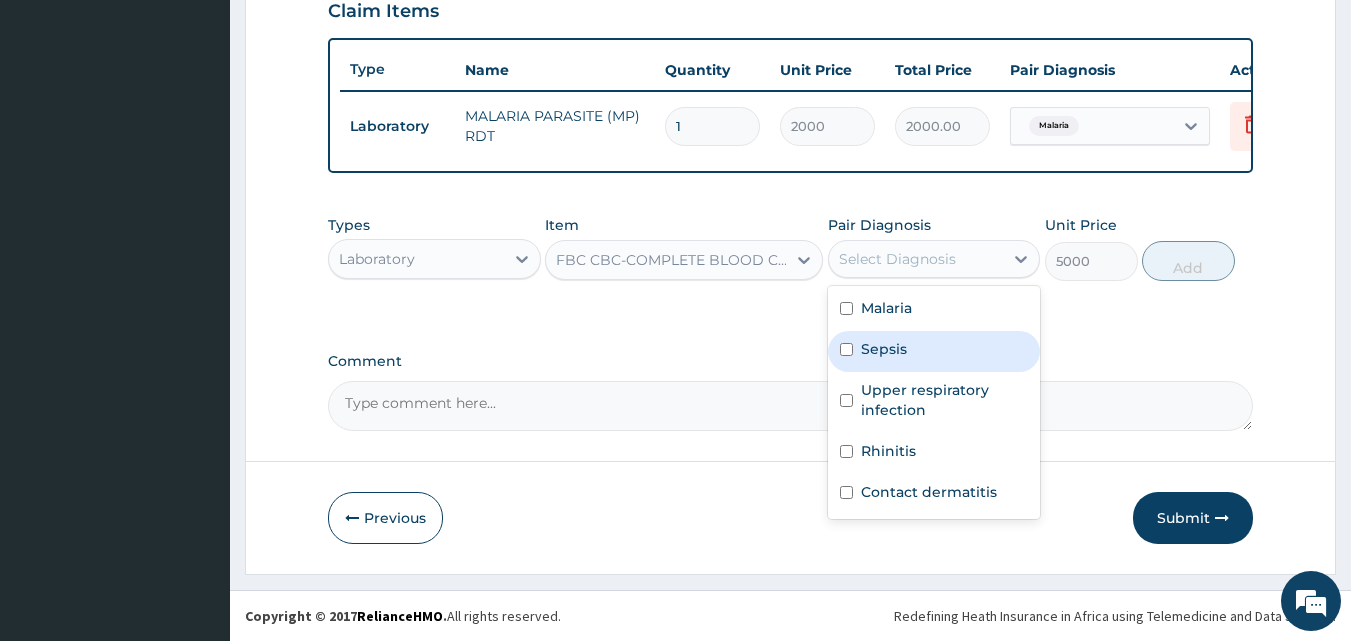 click on "Sepsis" at bounding box center [934, 351] 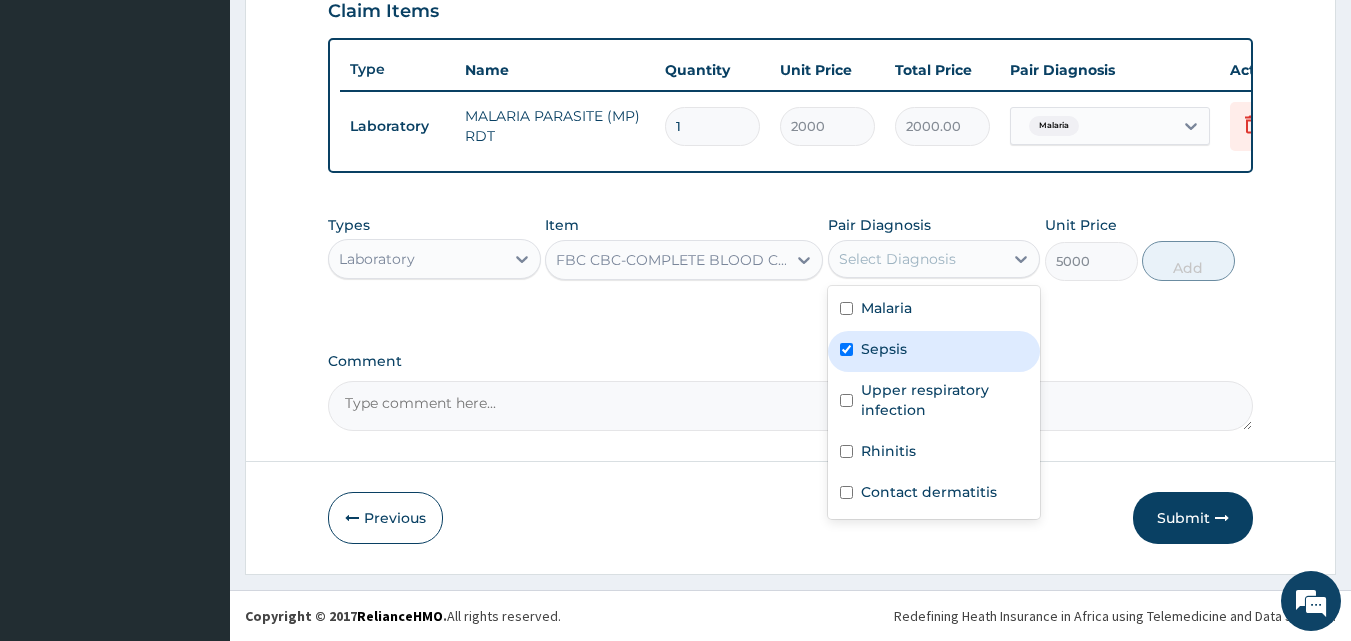 checkbox on "true" 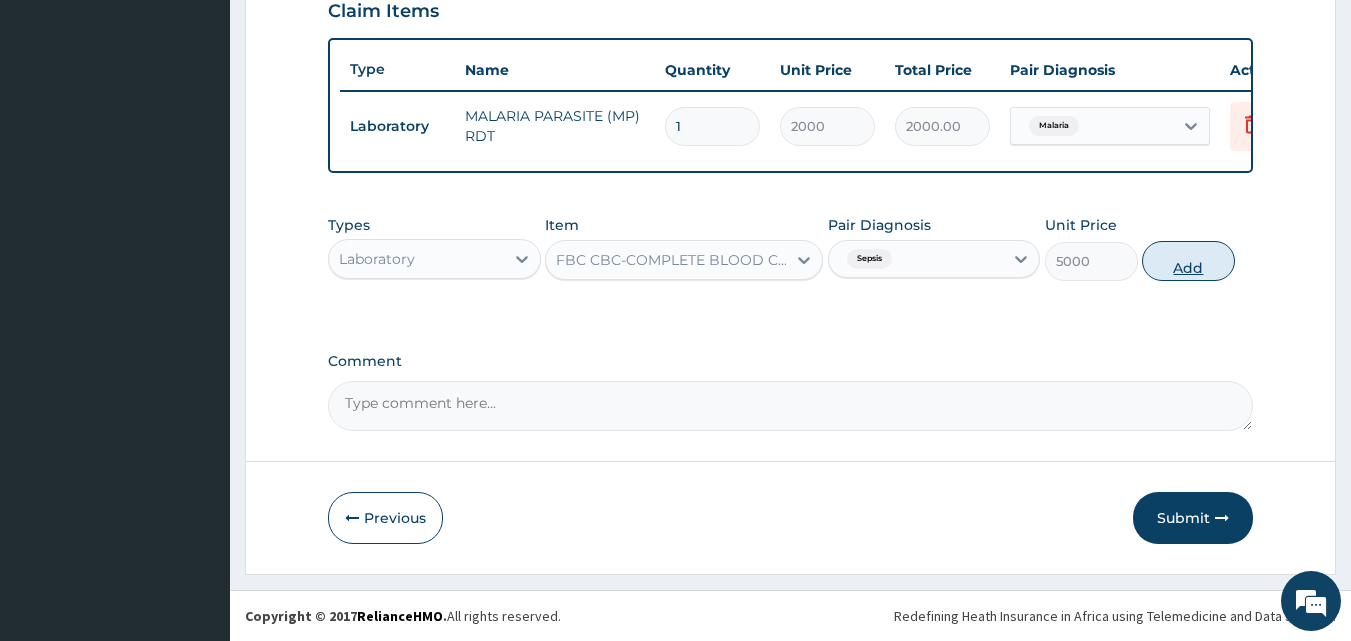 click on "Add" at bounding box center [1188, 261] 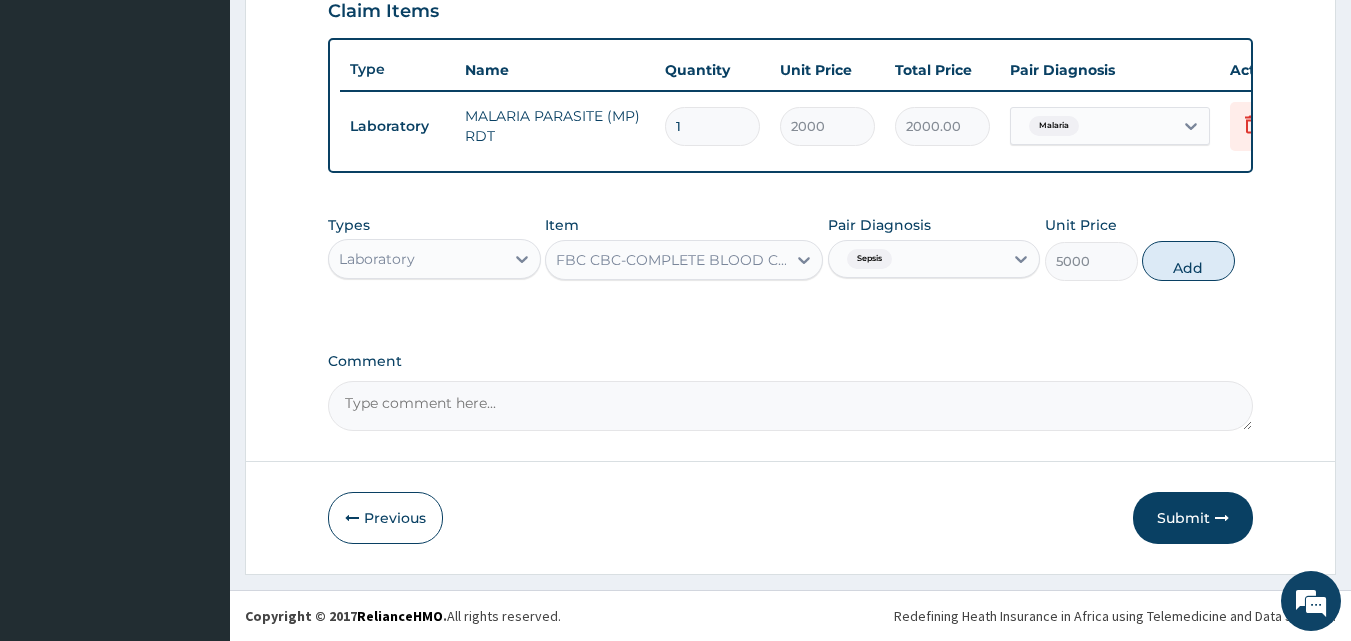 type on "0" 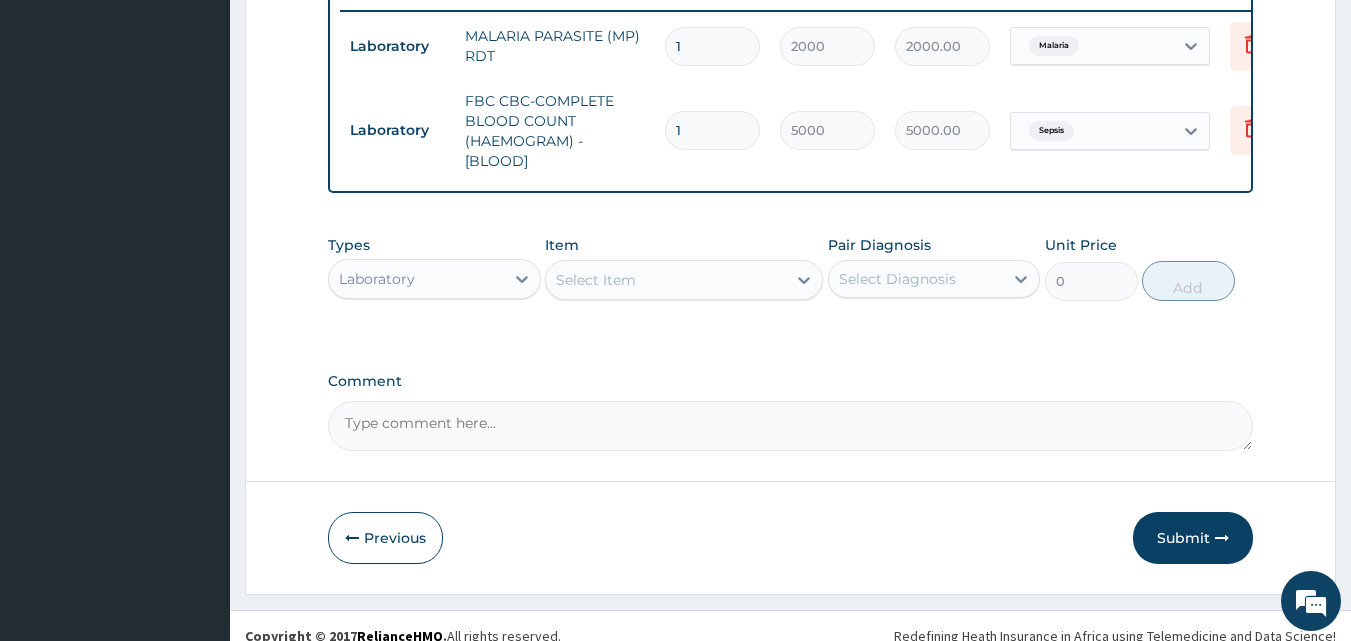 scroll, scrollTop: 821, scrollLeft: 0, axis: vertical 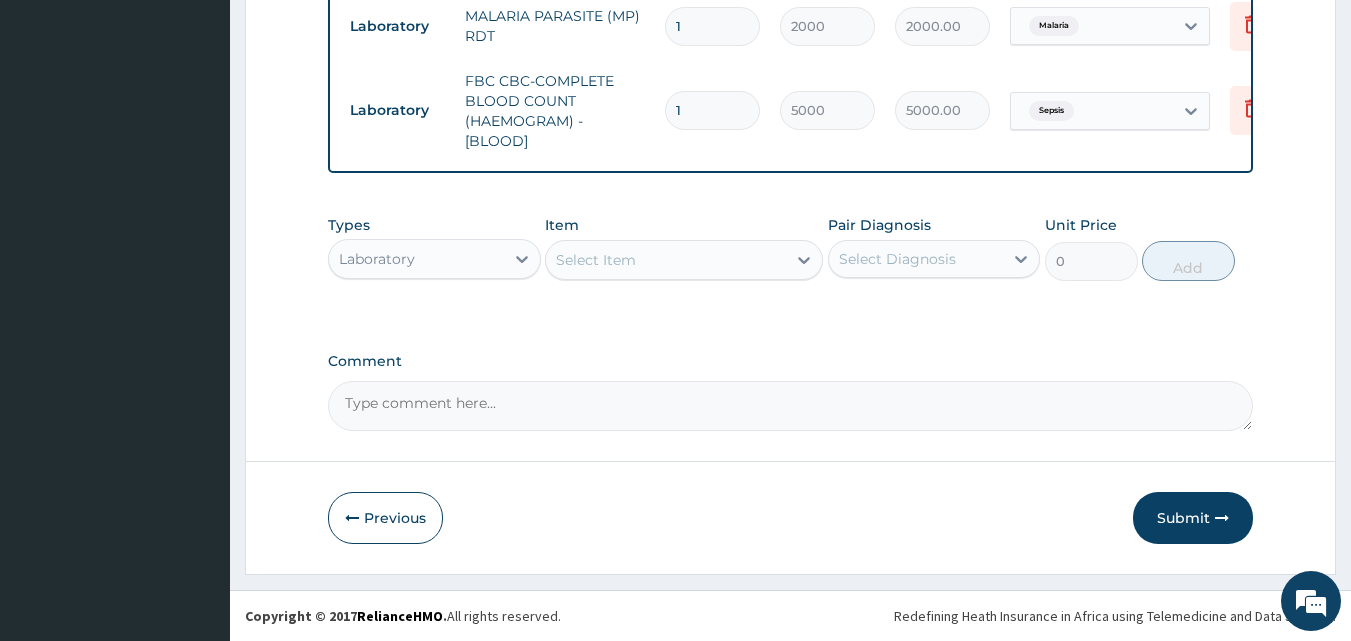click on "Laboratory" at bounding box center [377, 259] 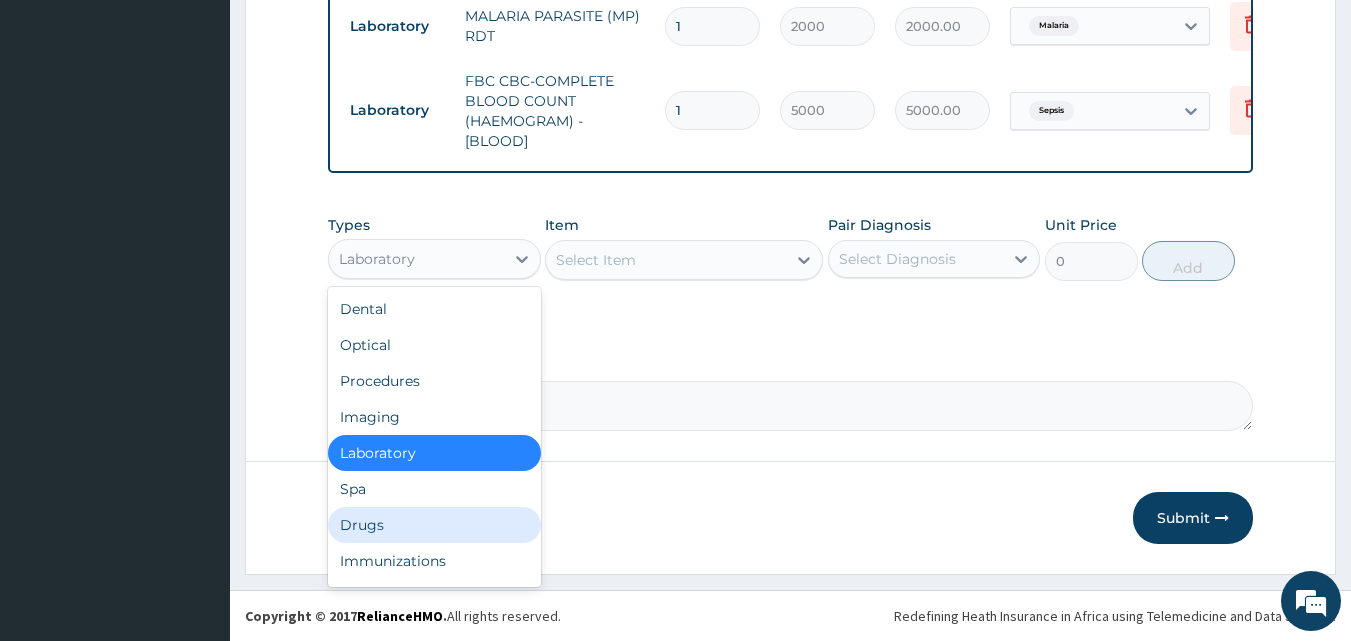 click on "Drugs" at bounding box center [434, 525] 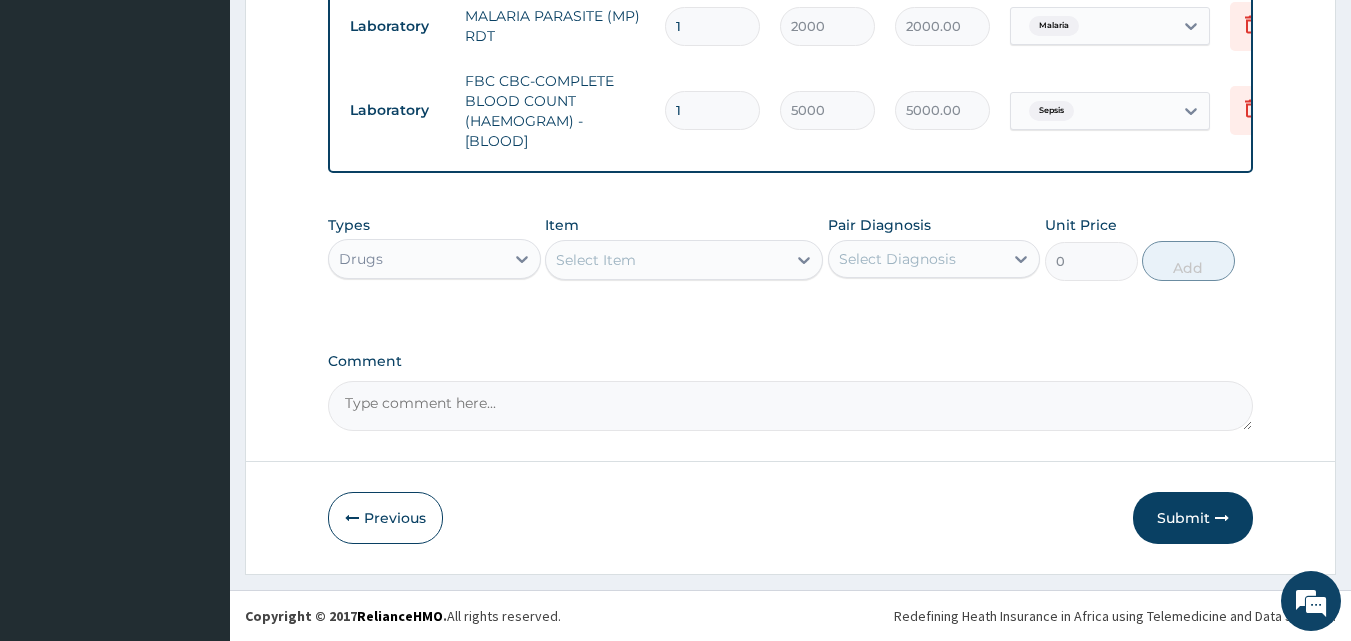 drag, startPoint x: 620, startPoint y: 260, endPoint x: 631, endPoint y: 260, distance: 11 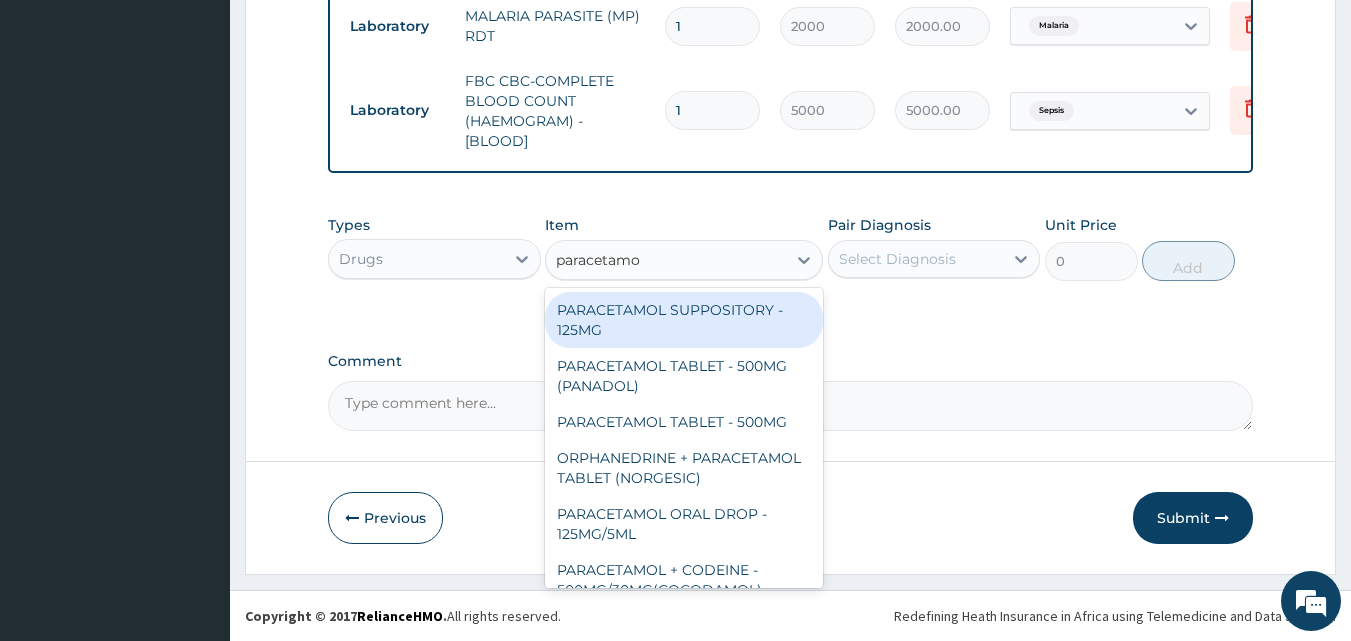 type on "paracetamol" 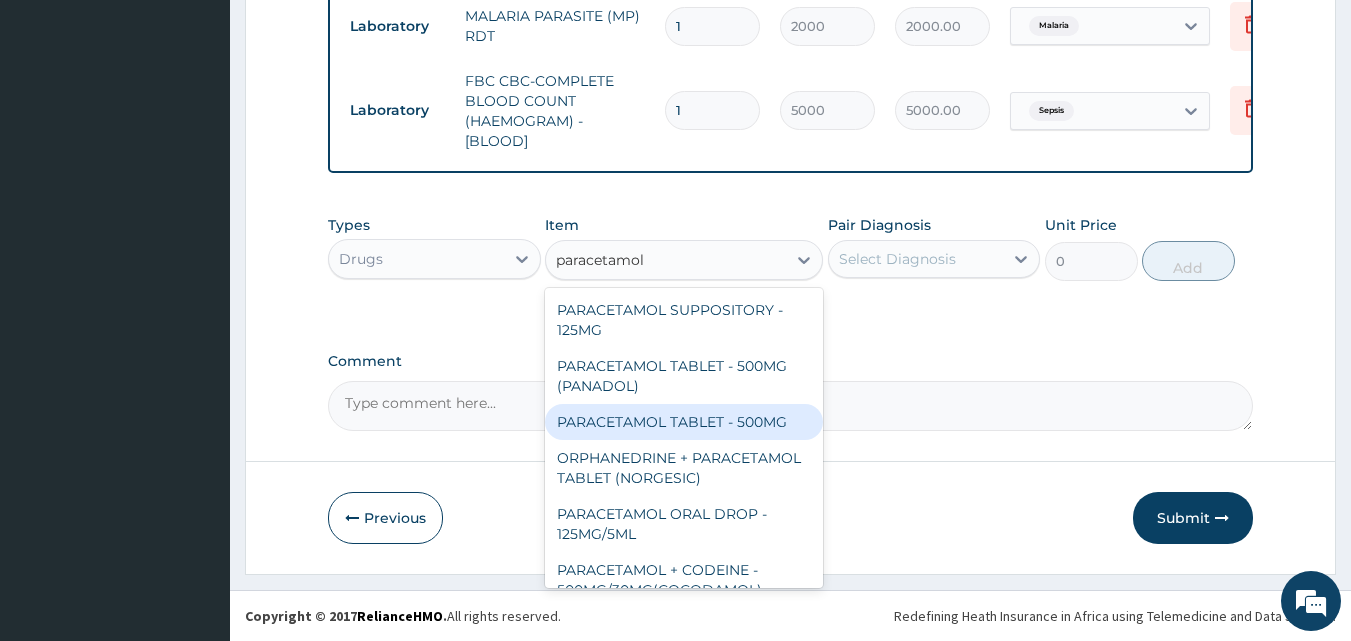 drag, startPoint x: 653, startPoint y: 424, endPoint x: 823, endPoint y: 368, distance: 178.98604 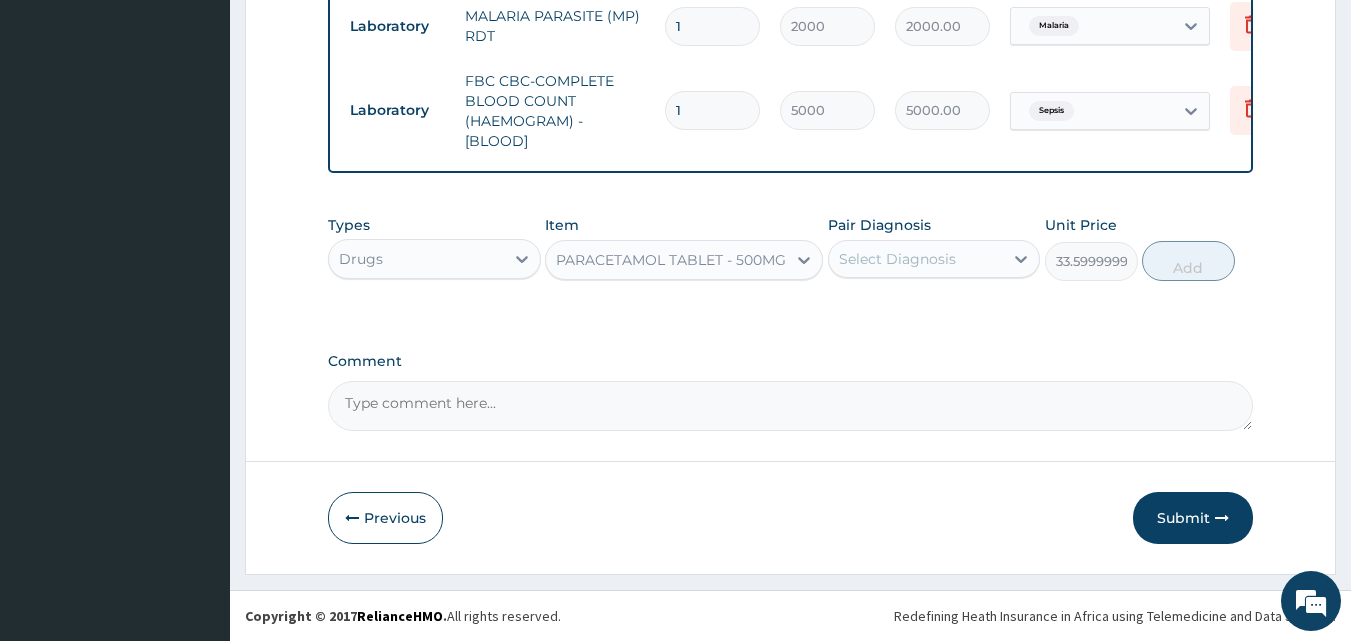 click on "Select Diagnosis" at bounding box center (916, 259) 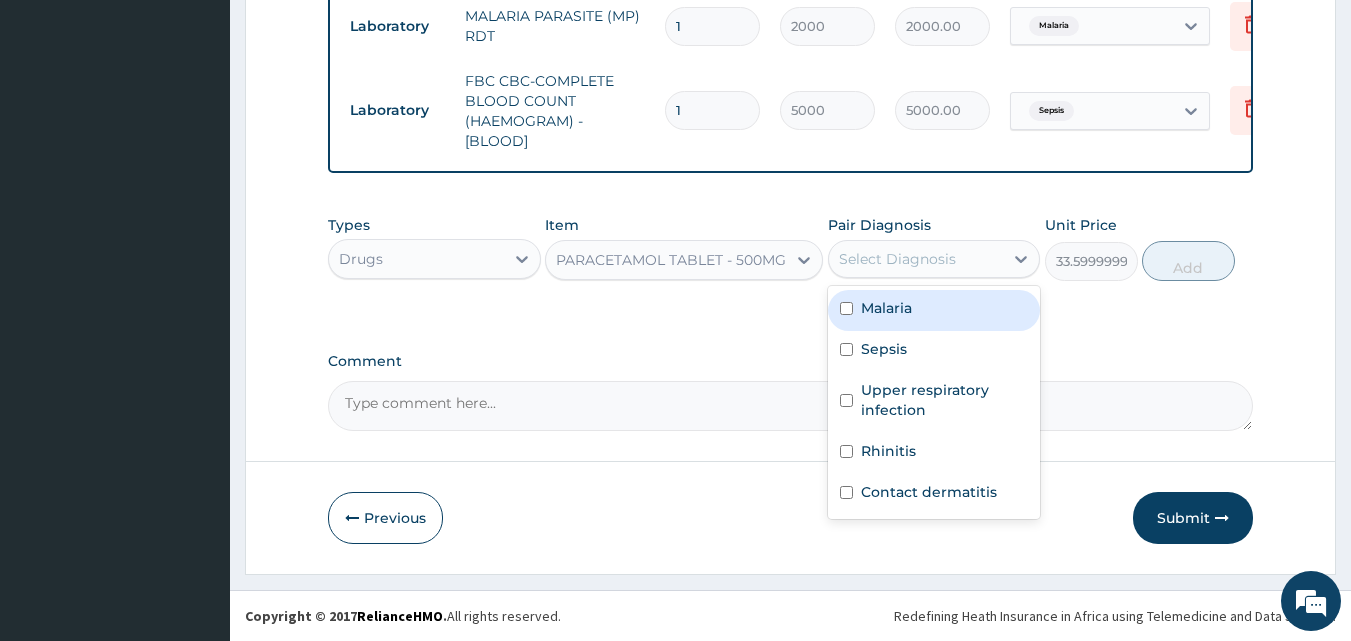 click on "Malaria" at bounding box center [886, 308] 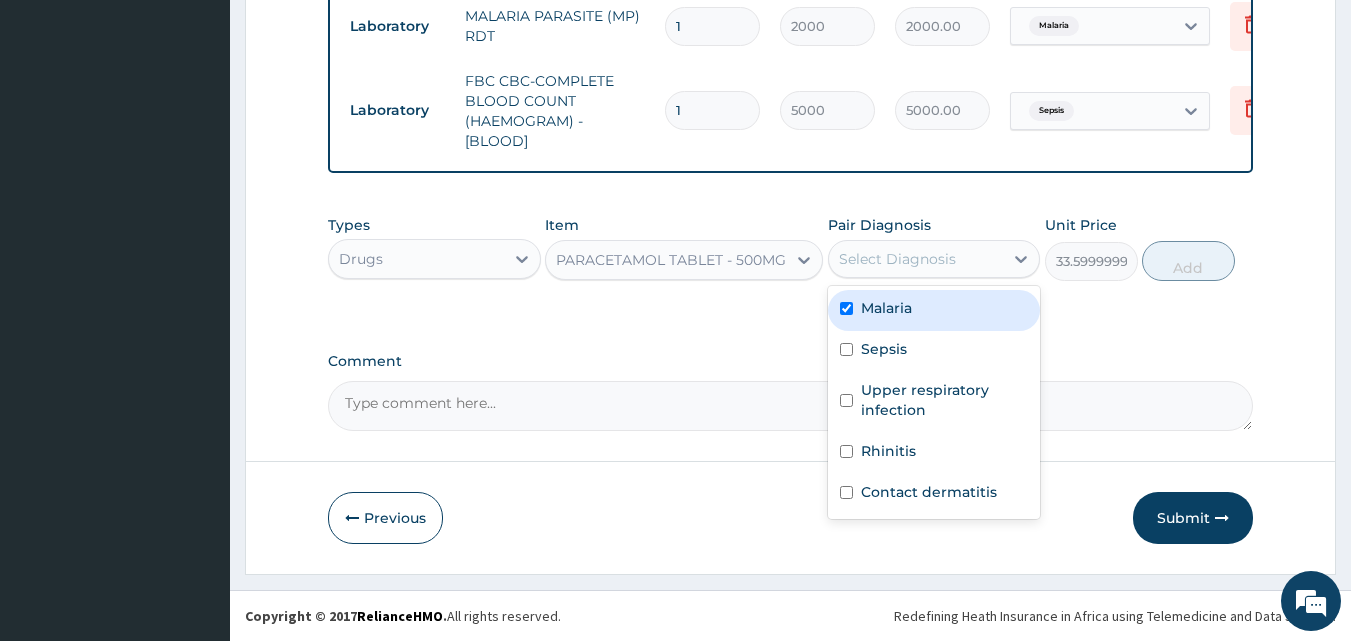 checkbox on "true" 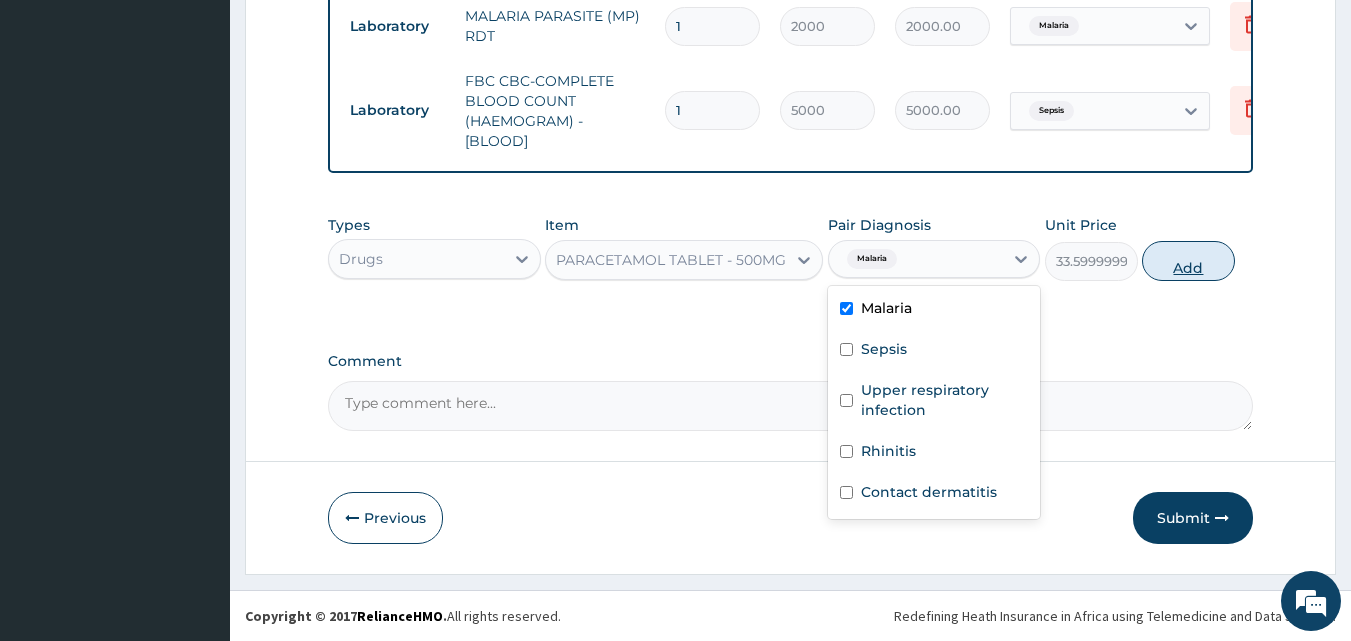 click on "Add" at bounding box center (1188, 261) 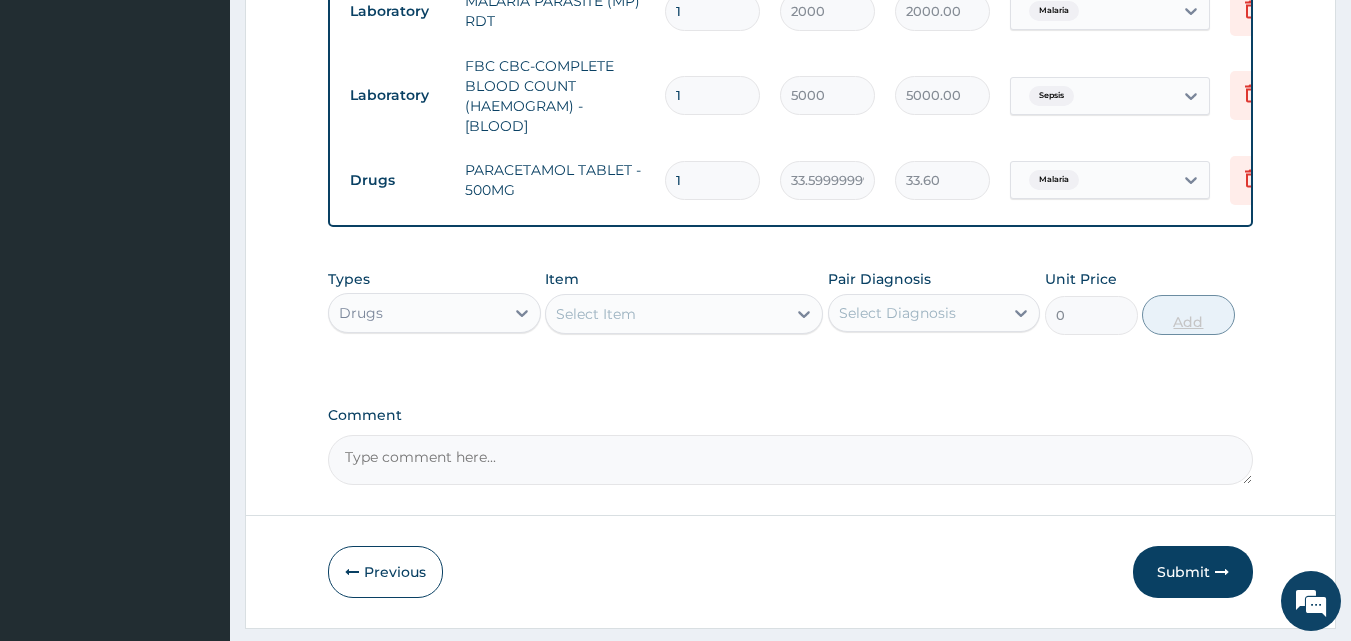 type on "18" 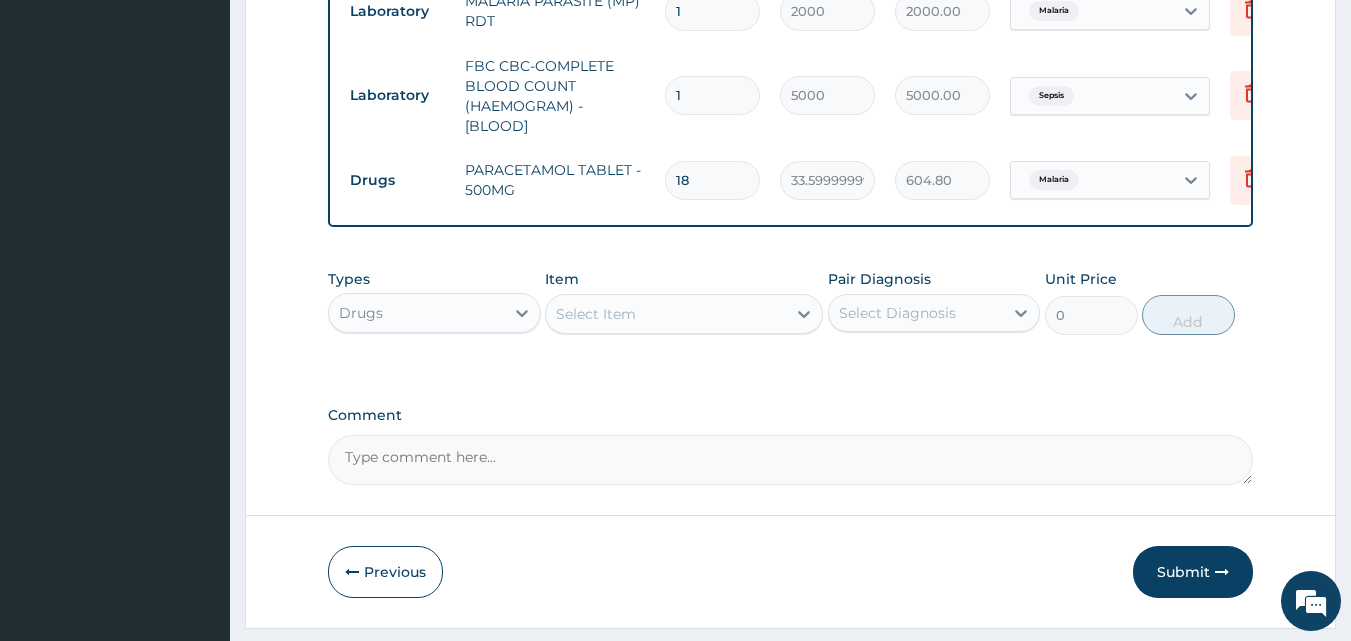 type on "18" 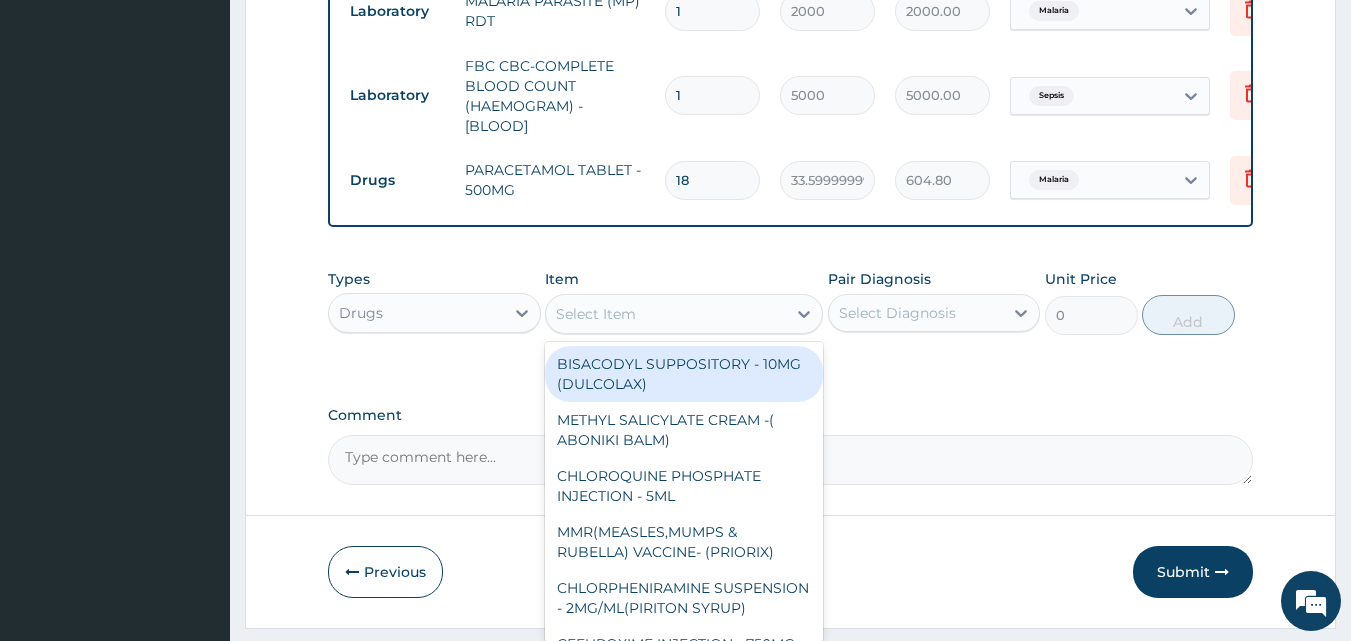click on "Select Item" at bounding box center (666, 314) 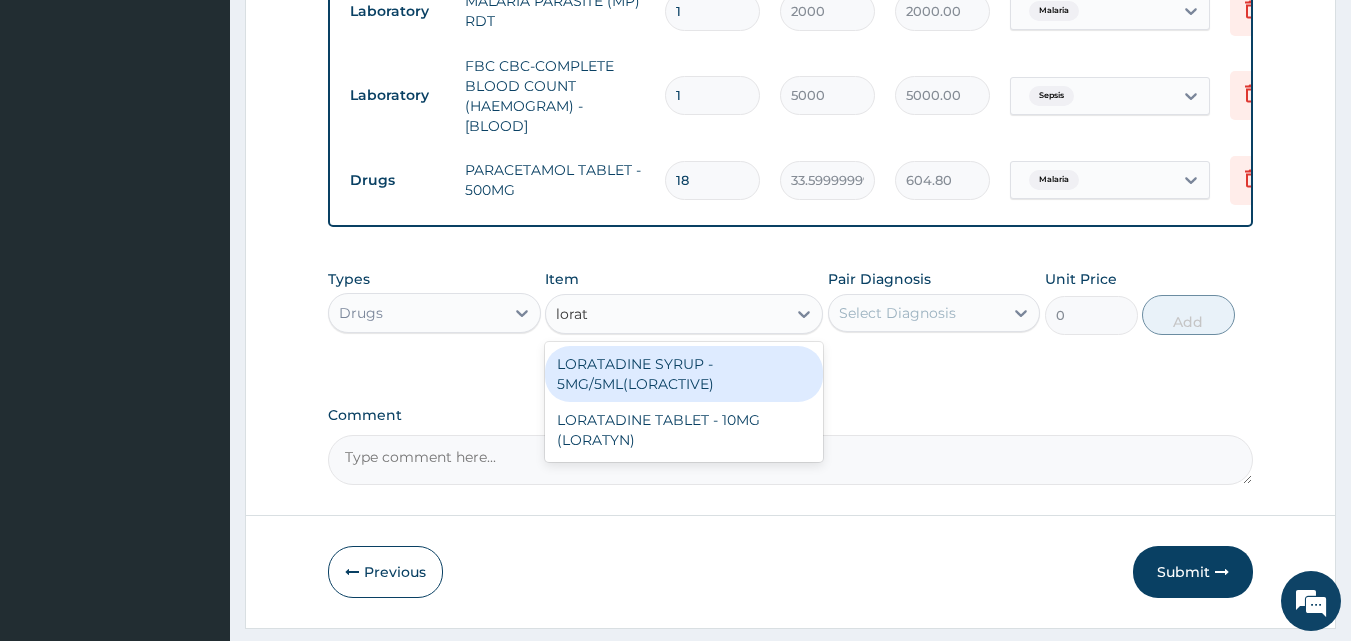 type on "lorata" 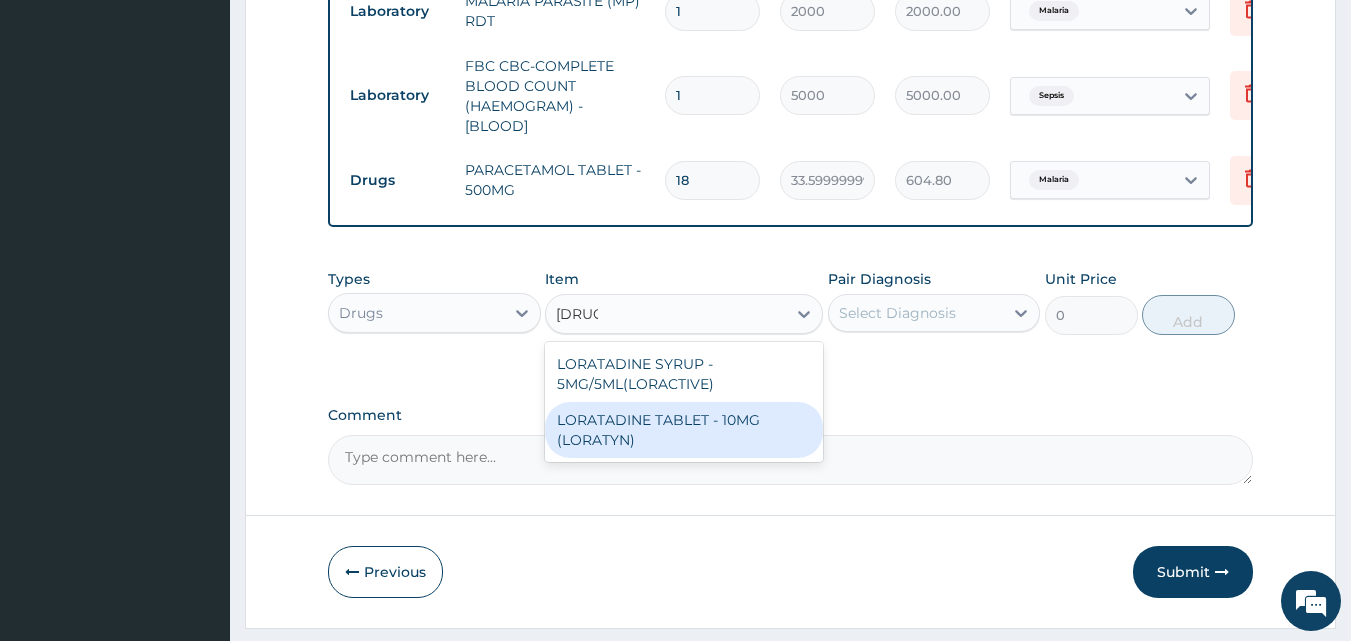 click on "LORATADINE TABLET - 10MG (LORATYN)" at bounding box center [684, 430] 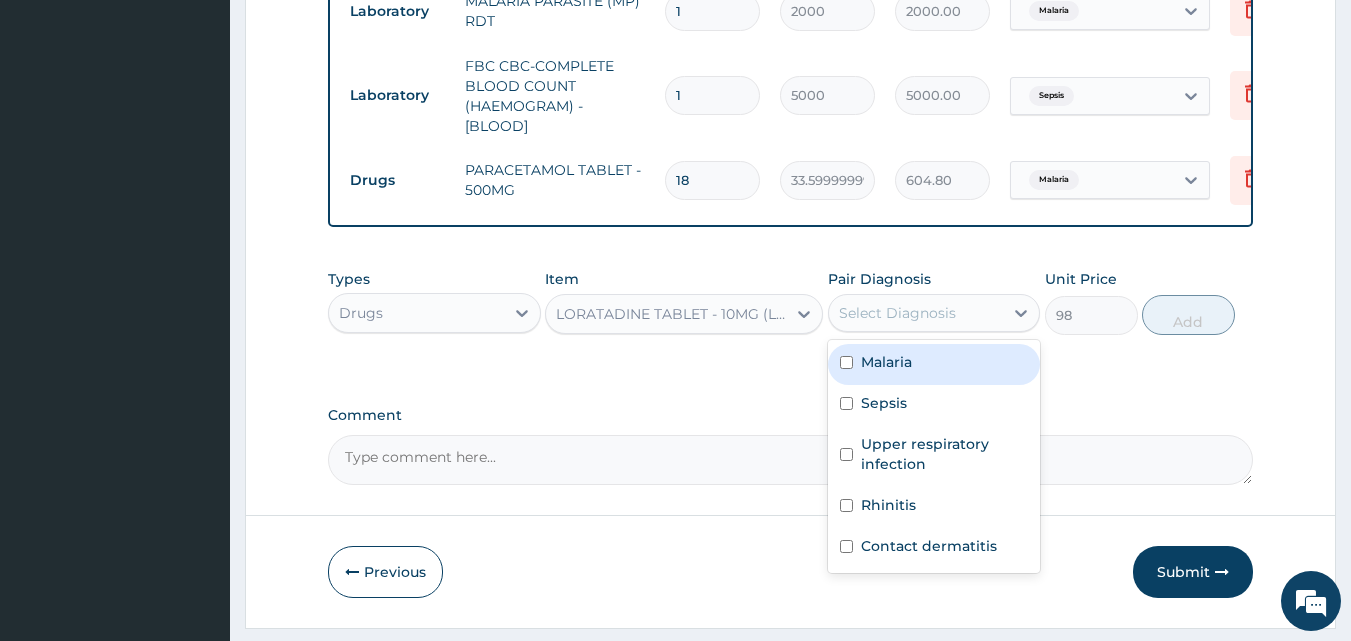 click on "Select Diagnosis" at bounding box center [897, 313] 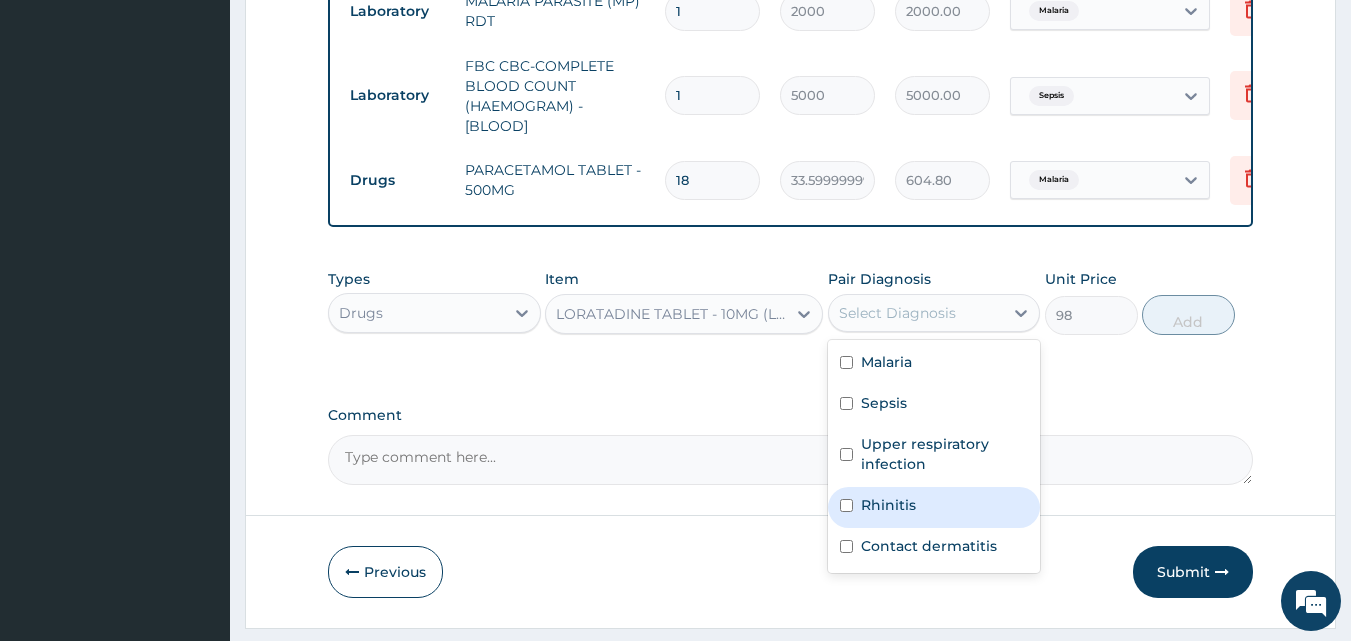 click on "Rhinitis" at bounding box center [888, 505] 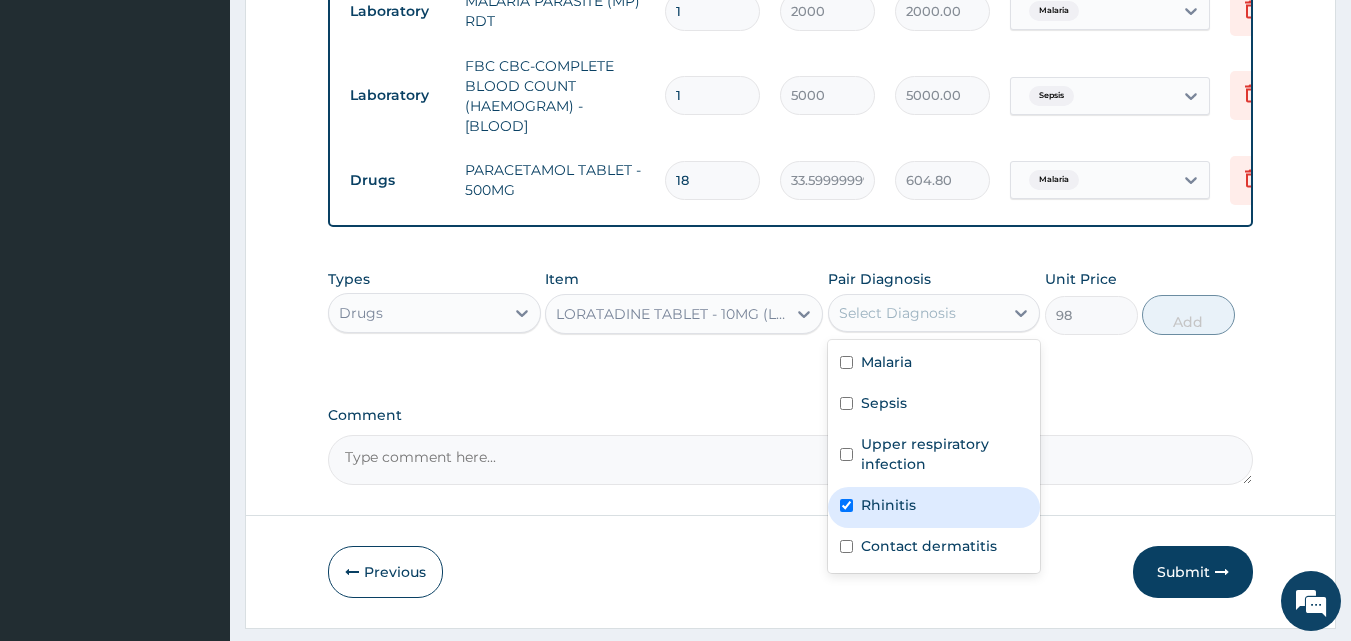 checkbox on "true" 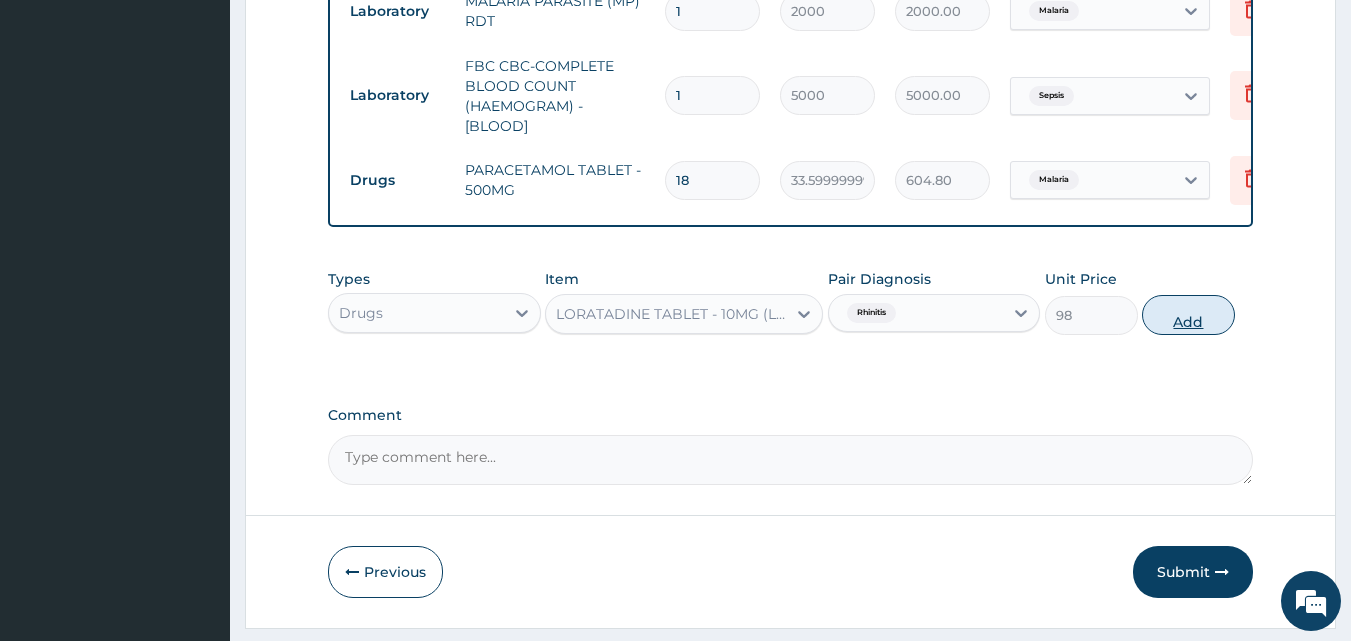 click on "Add" at bounding box center [1188, 315] 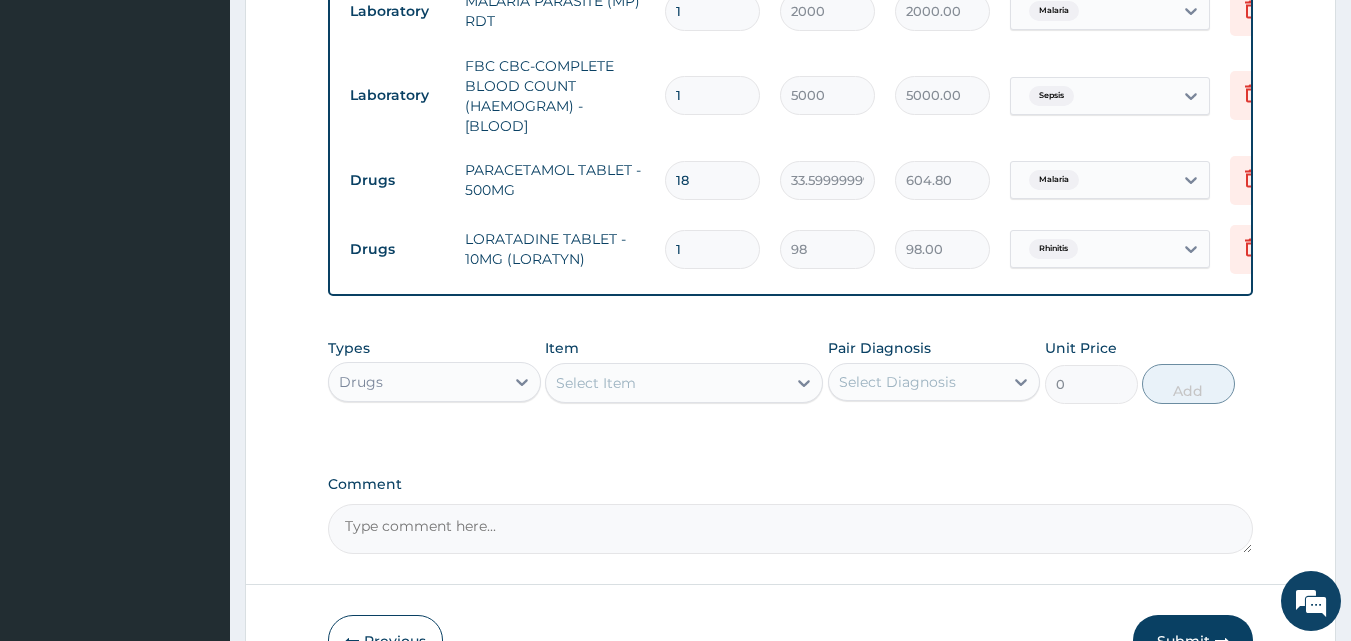 drag, startPoint x: 680, startPoint y: 248, endPoint x: 662, endPoint y: 248, distance: 18 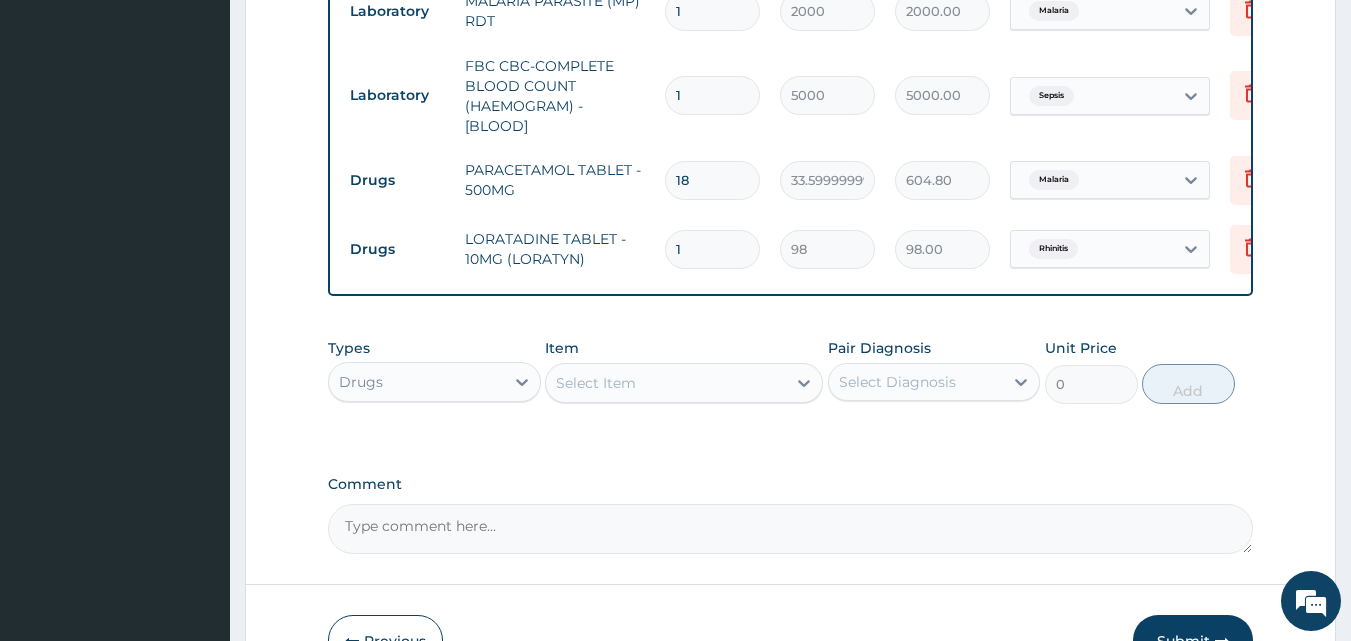 click on "1" at bounding box center [712, 249] 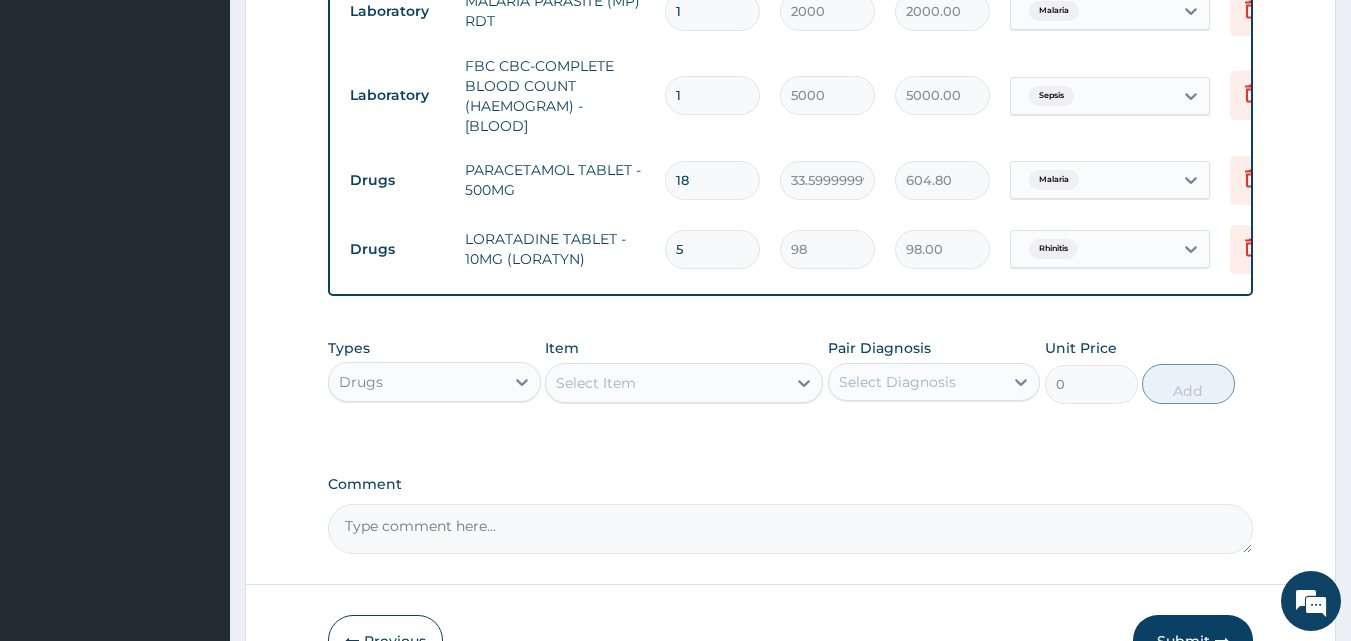 type on "490.00" 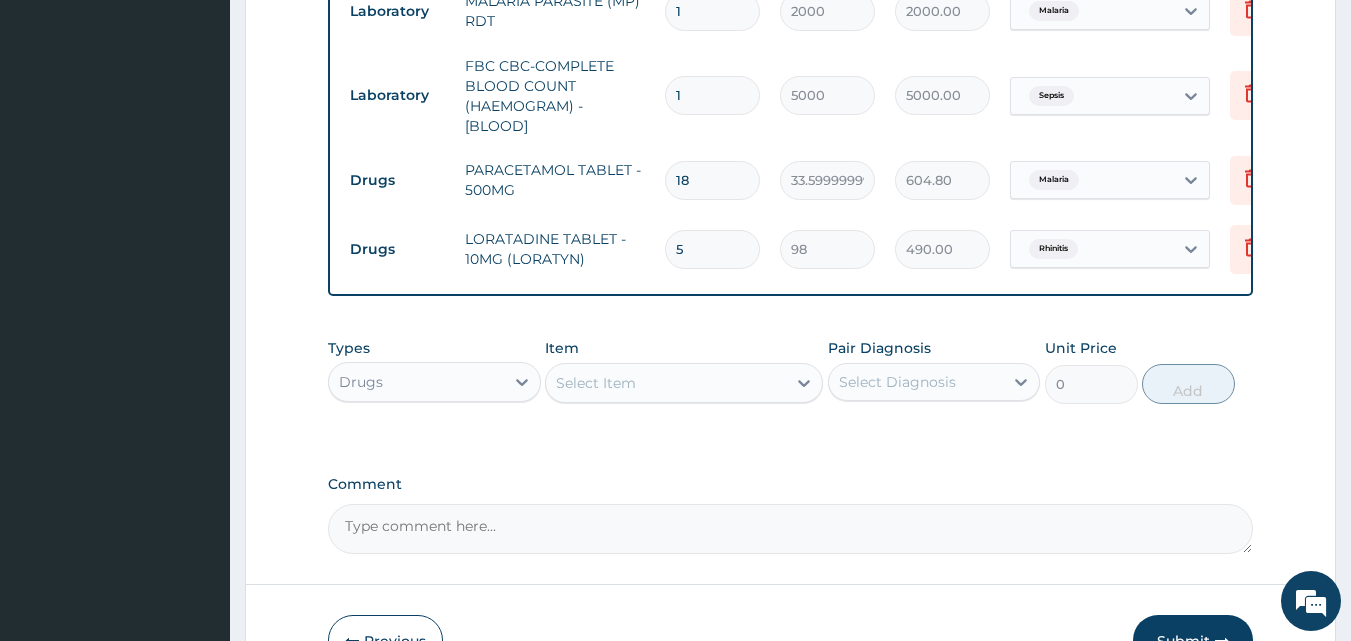 type on "5" 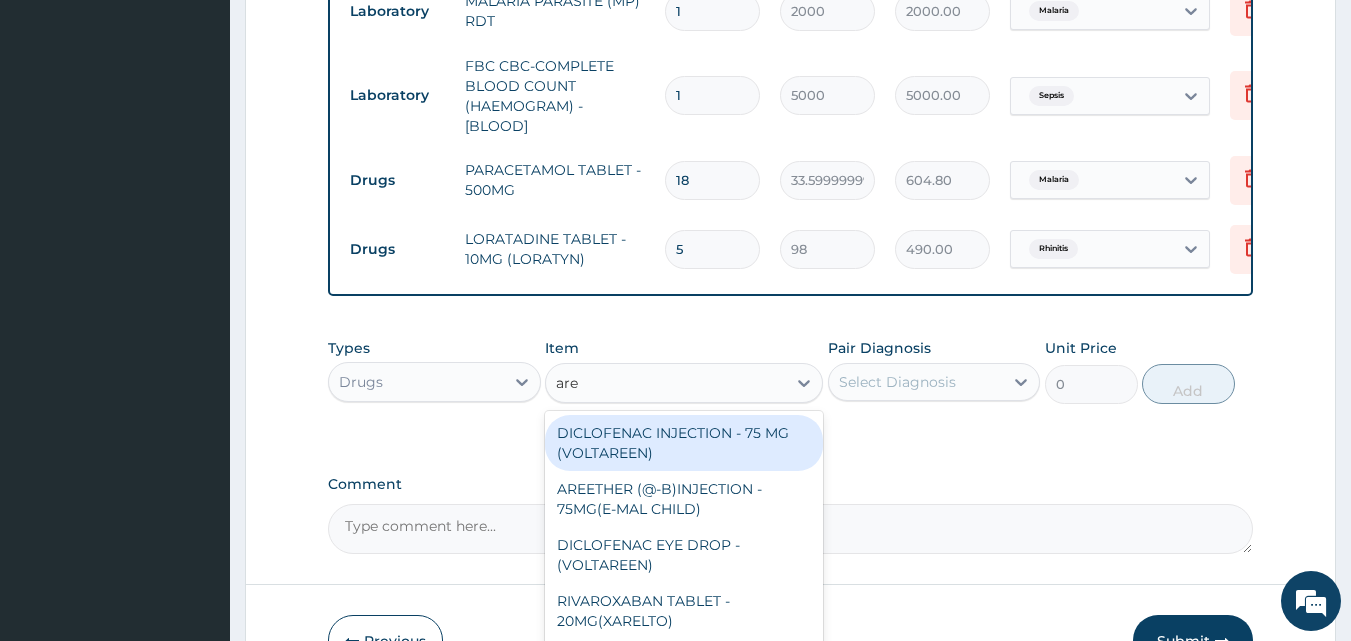 type on "aree" 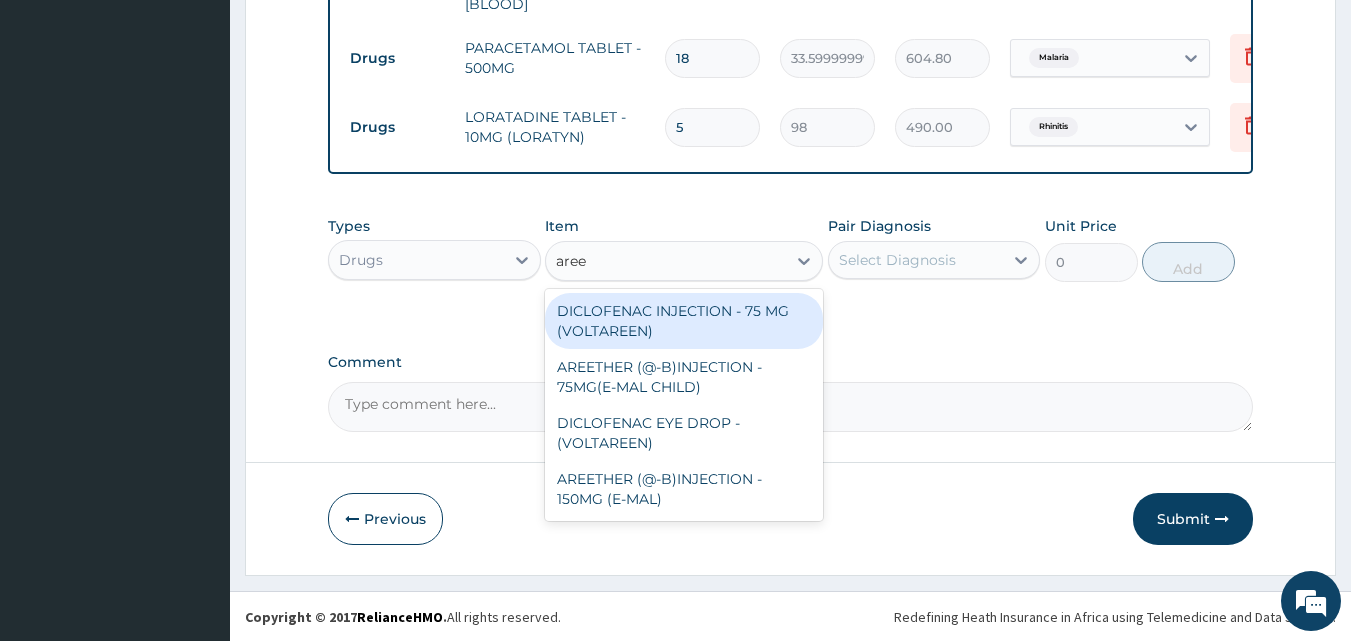 scroll, scrollTop: 959, scrollLeft: 0, axis: vertical 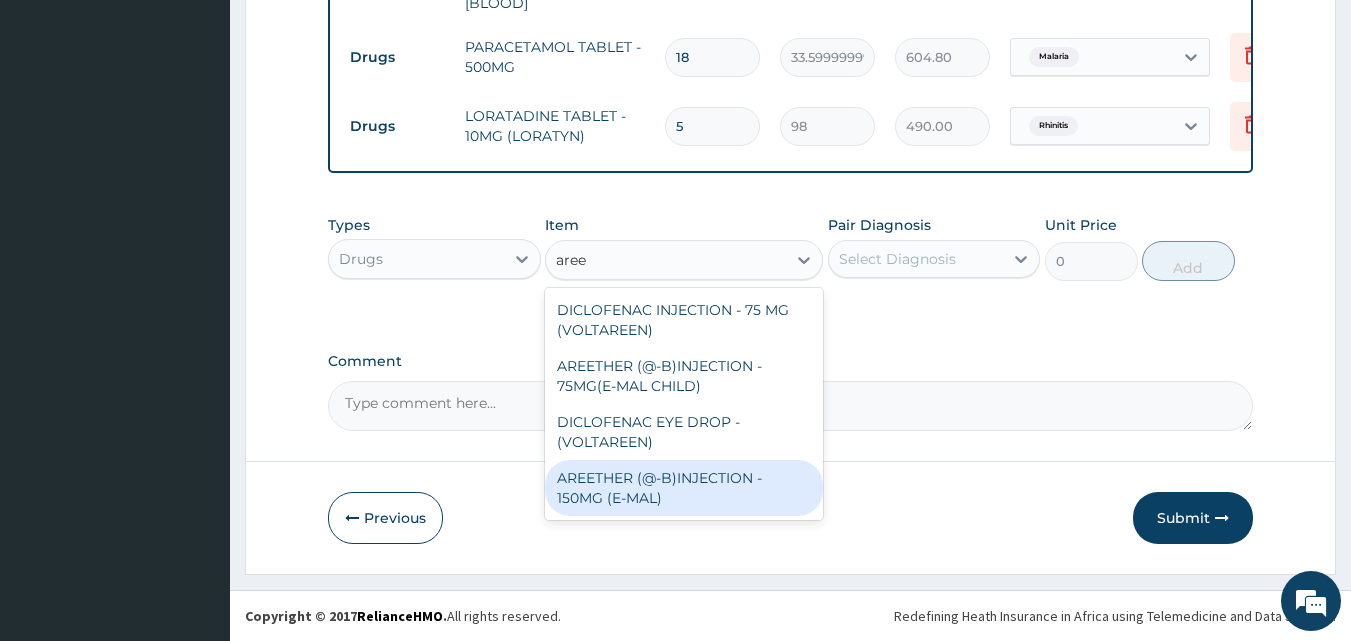 click on "AREETHER (@-B)INJECTION - 150MG (E-MAL)" at bounding box center [684, 488] 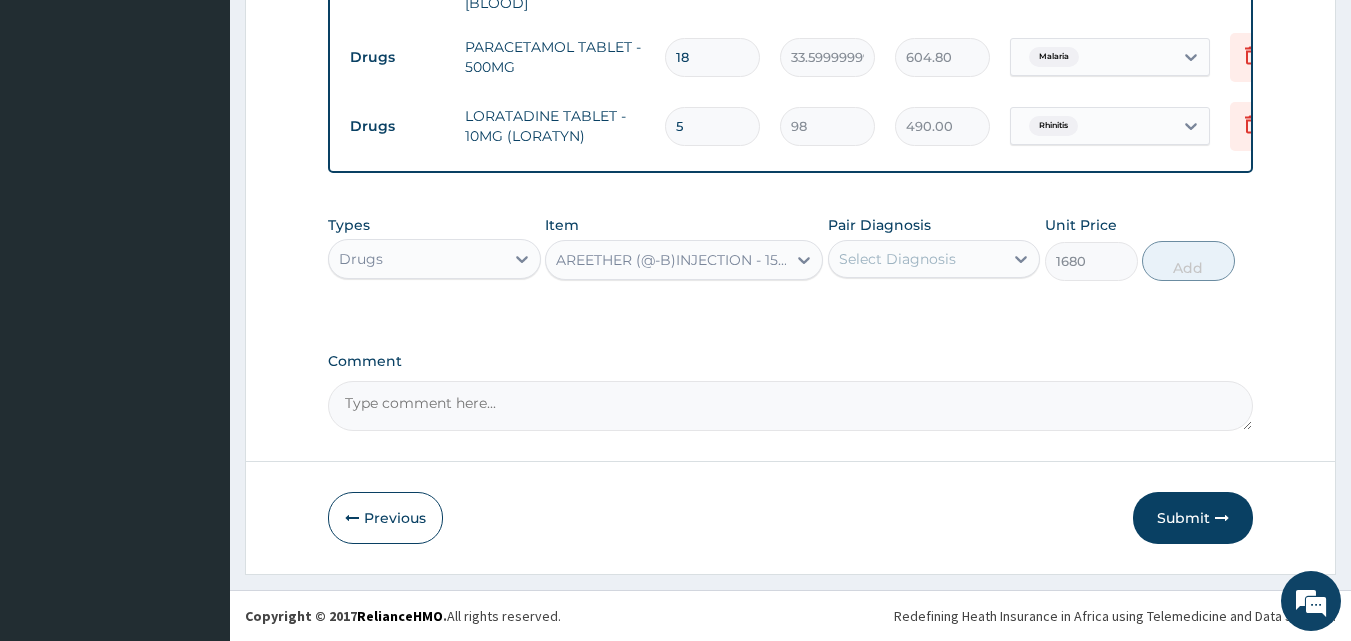 click on "Select Diagnosis" at bounding box center (897, 259) 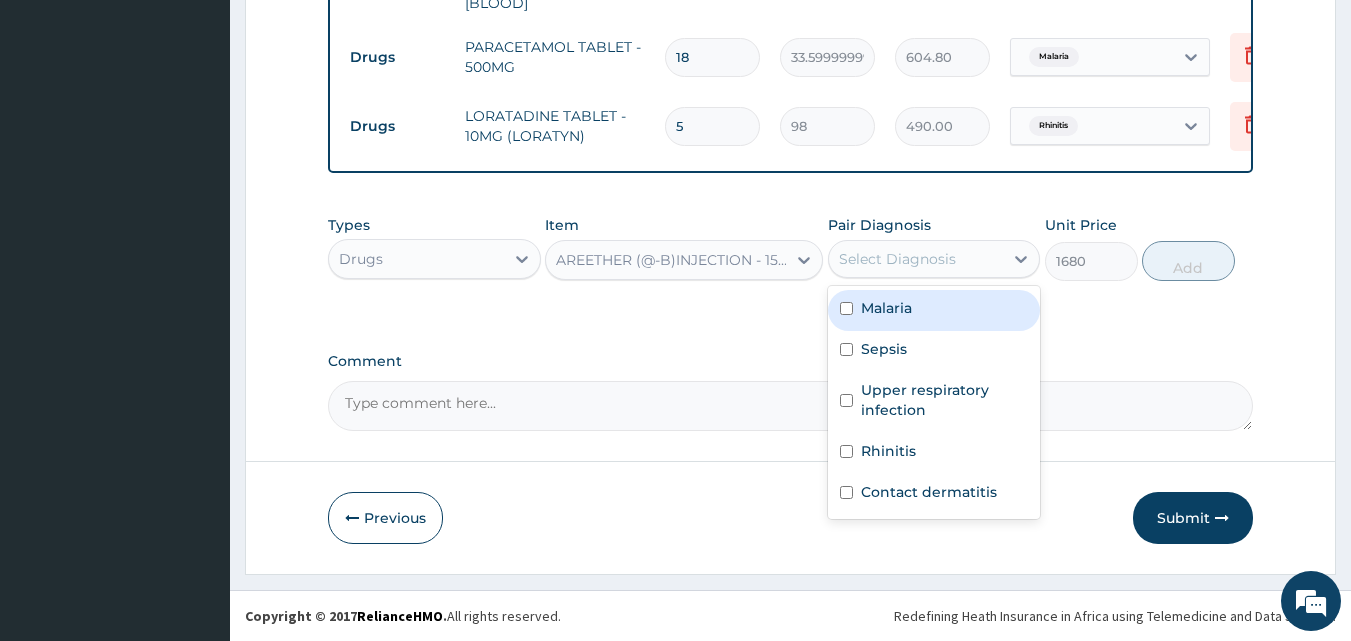 click on "Malaria" at bounding box center (886, 308) 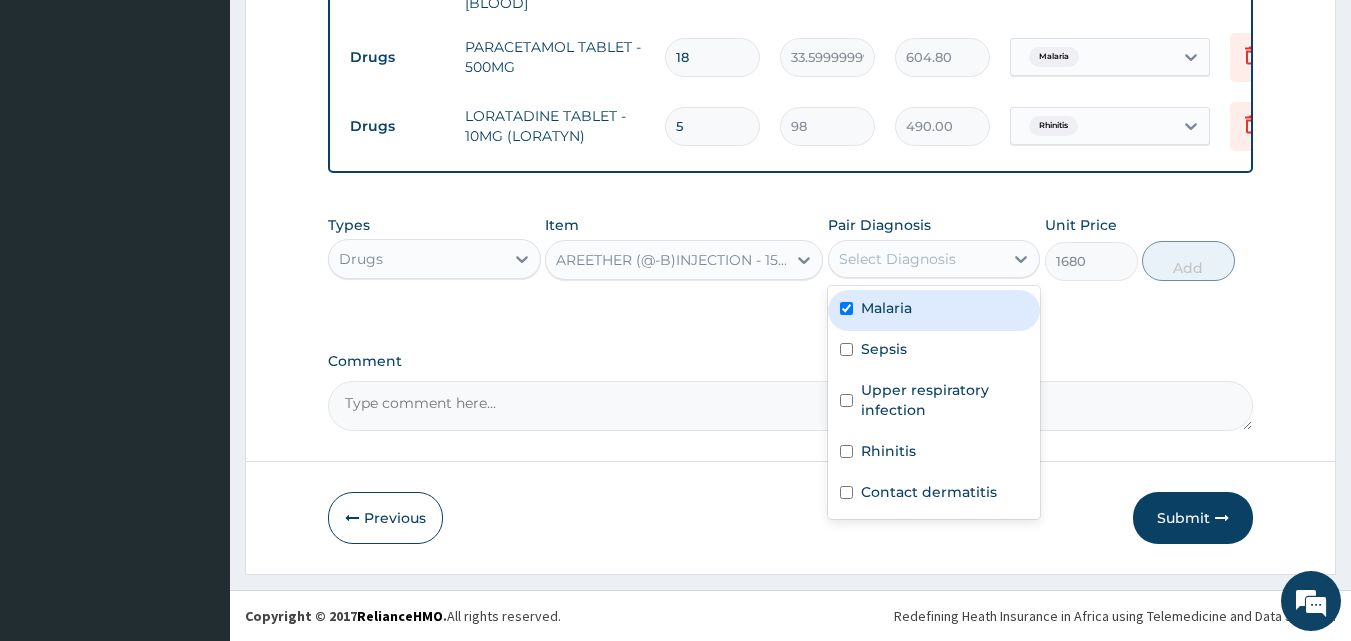 checkbox on "true" 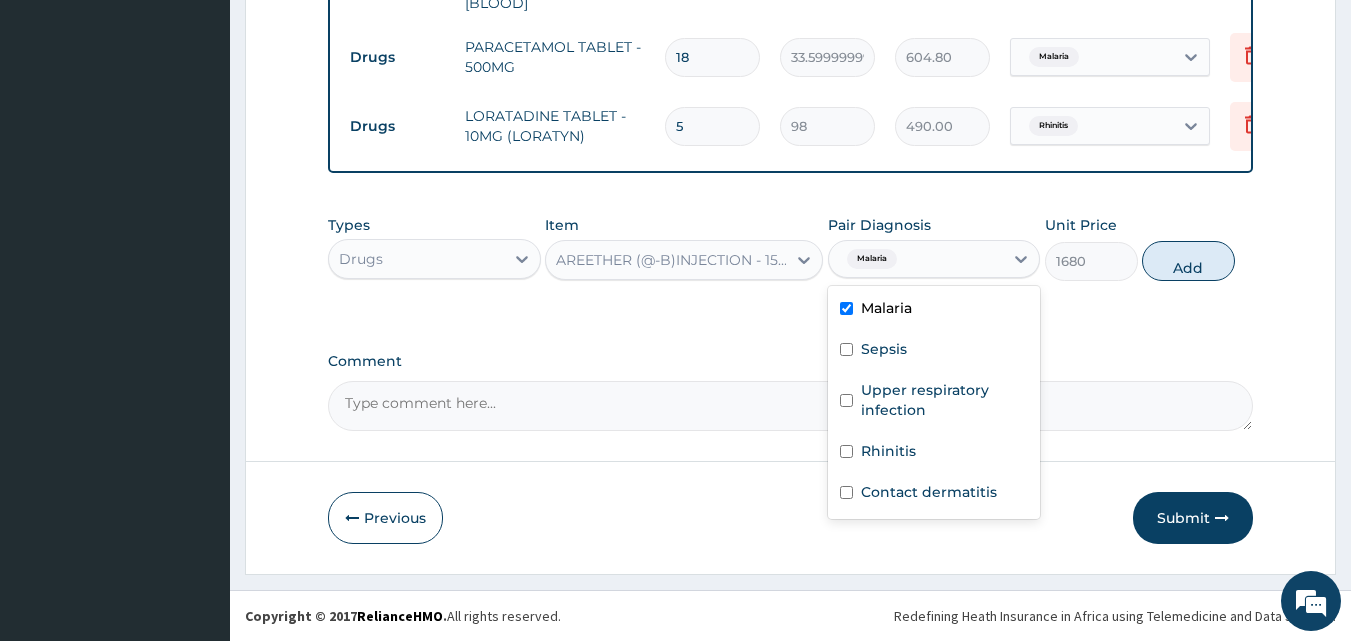 drag, startPoint x: 1173, startPoint y: 251, endPoint x: 1150, endPoint y: 269, distance: 29.206163 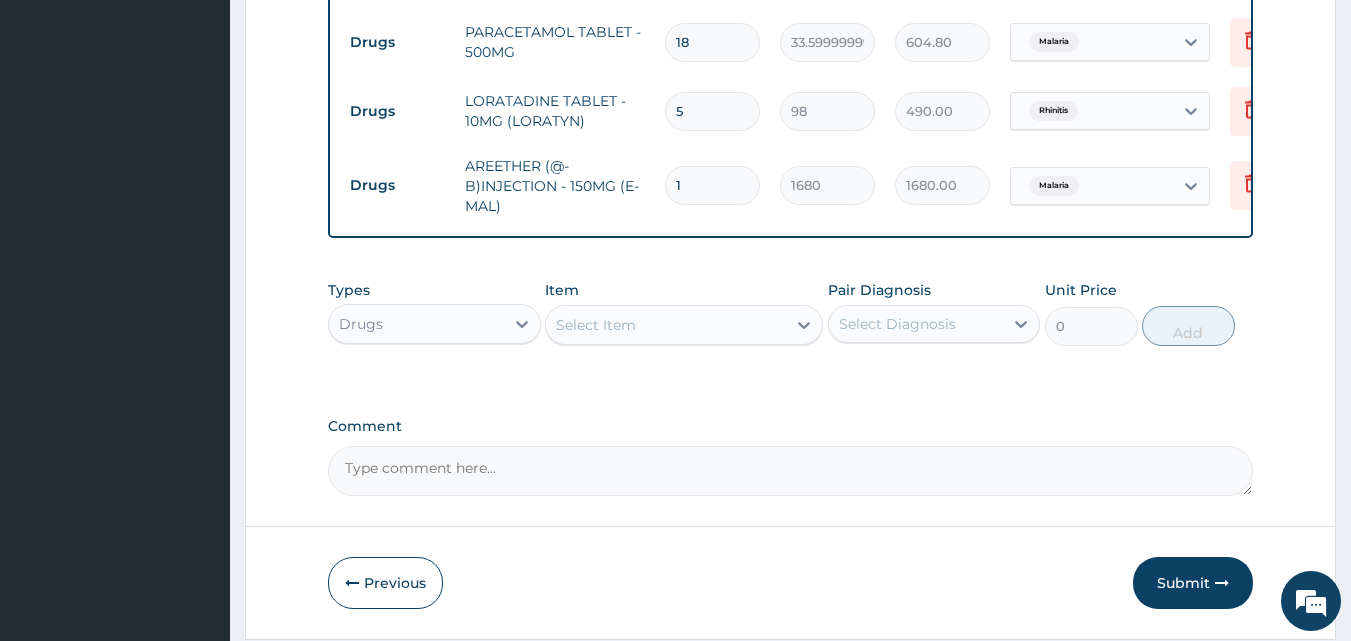 drag, startPoint x: 682, startPoint y: 182, endPoint x: 648, endPoint y: 185, distance: 34.132095 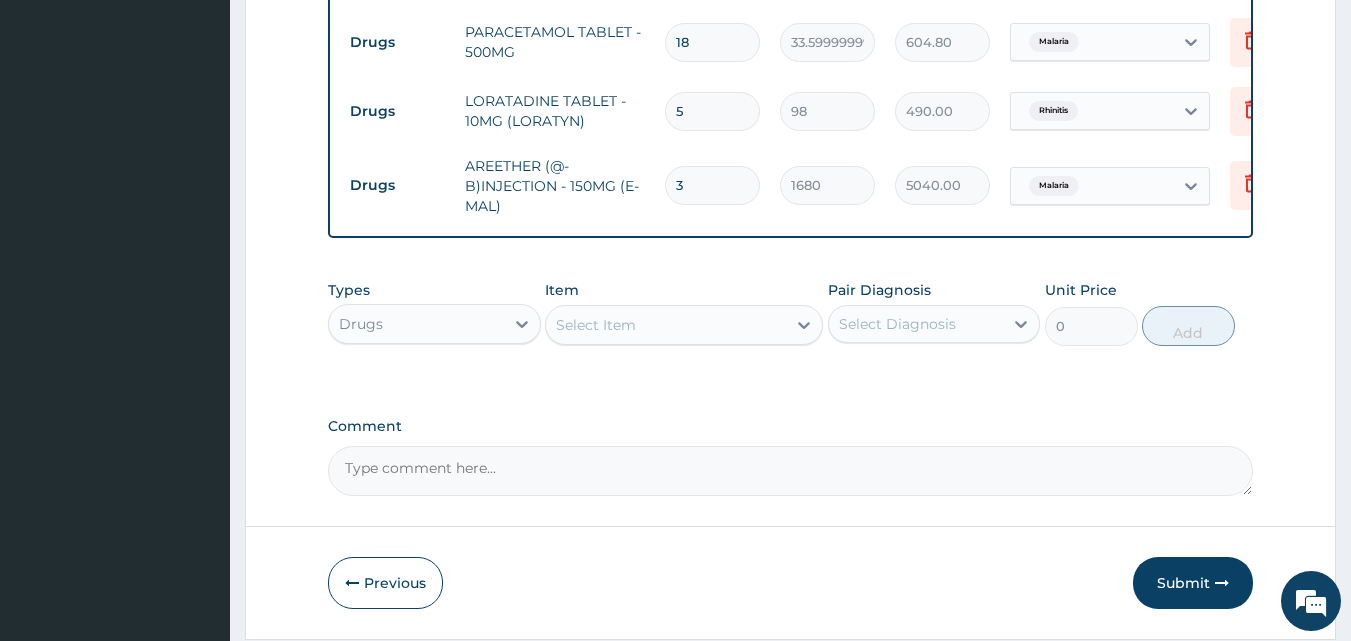type on "3" 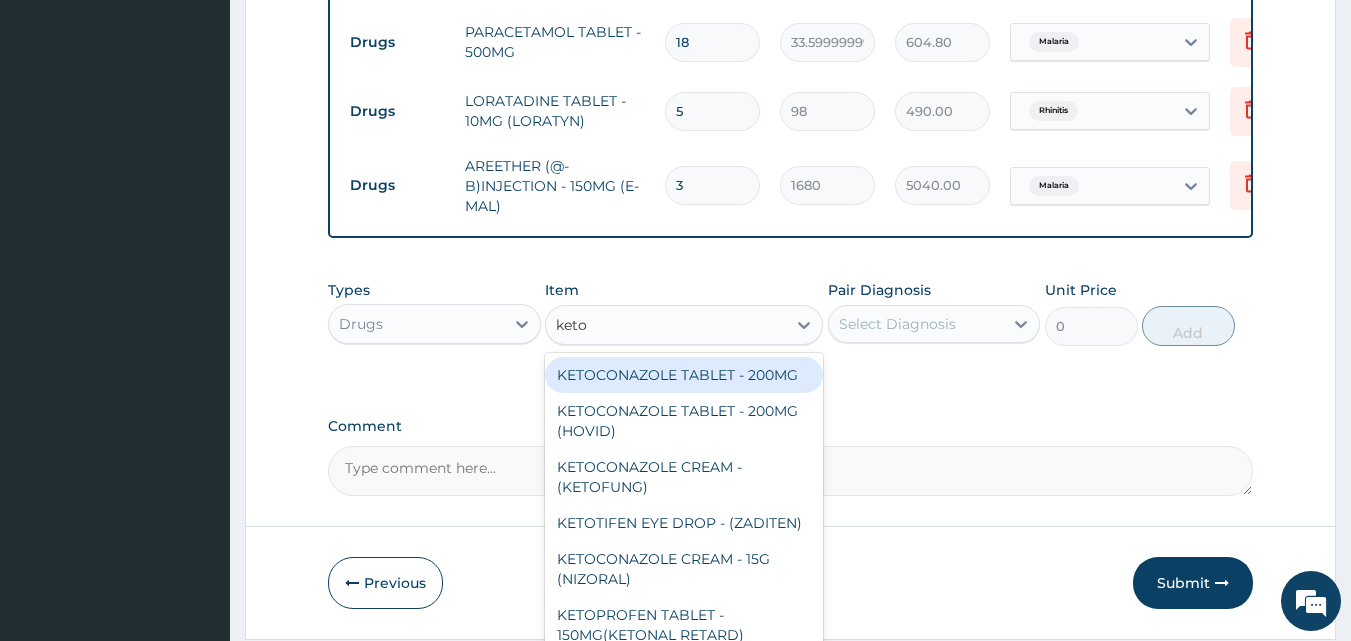 type on "ketoc" 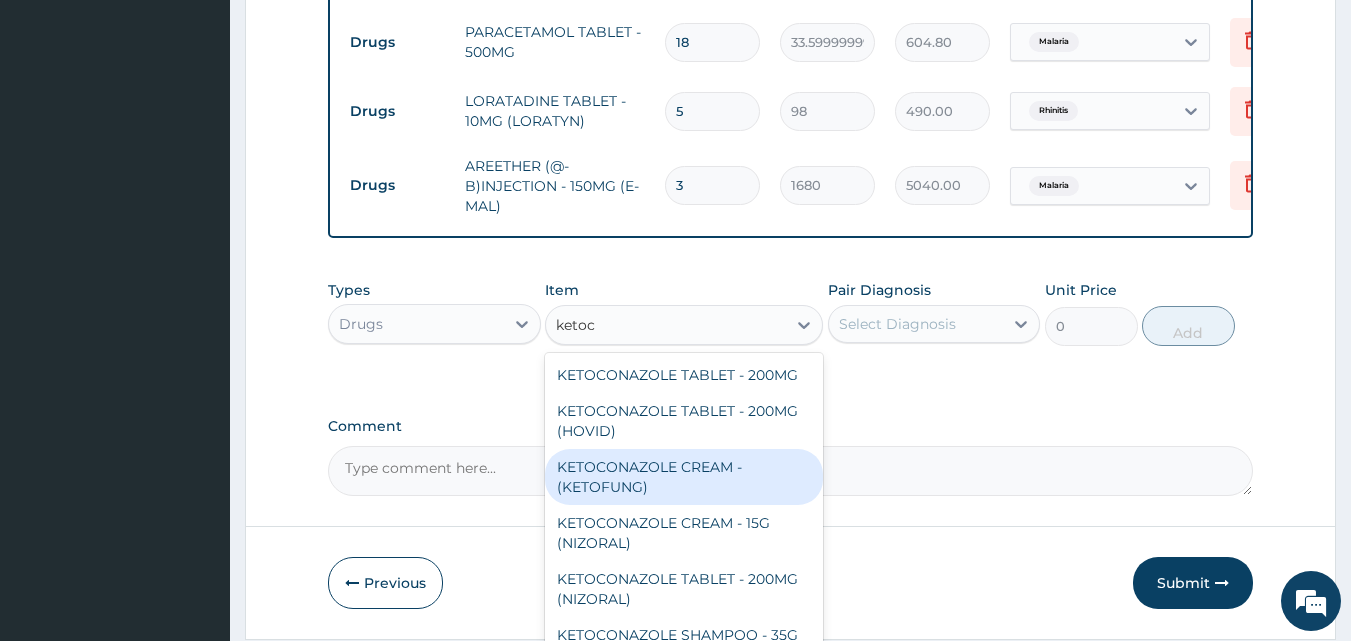 click on "KETOCONAZOLE CREAM - (KETOFUNG)" at bounding box center [684, 477] 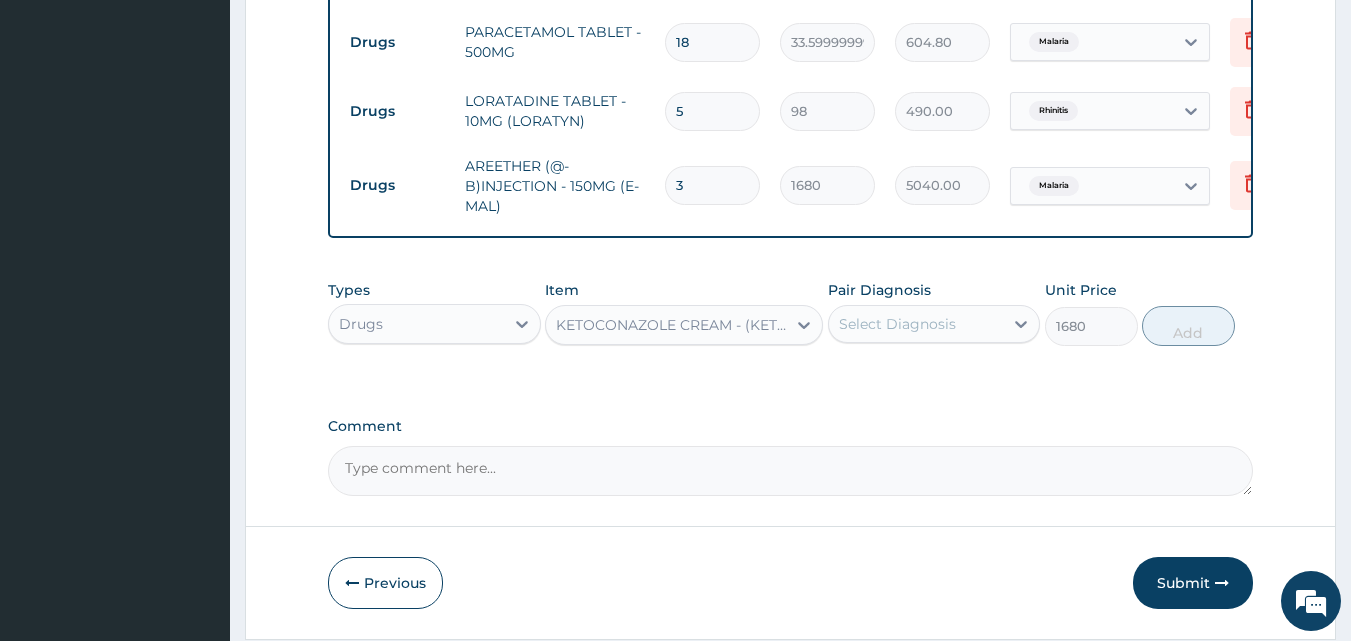 click on "Select Diagnosis" at bounding box center [897, 324] 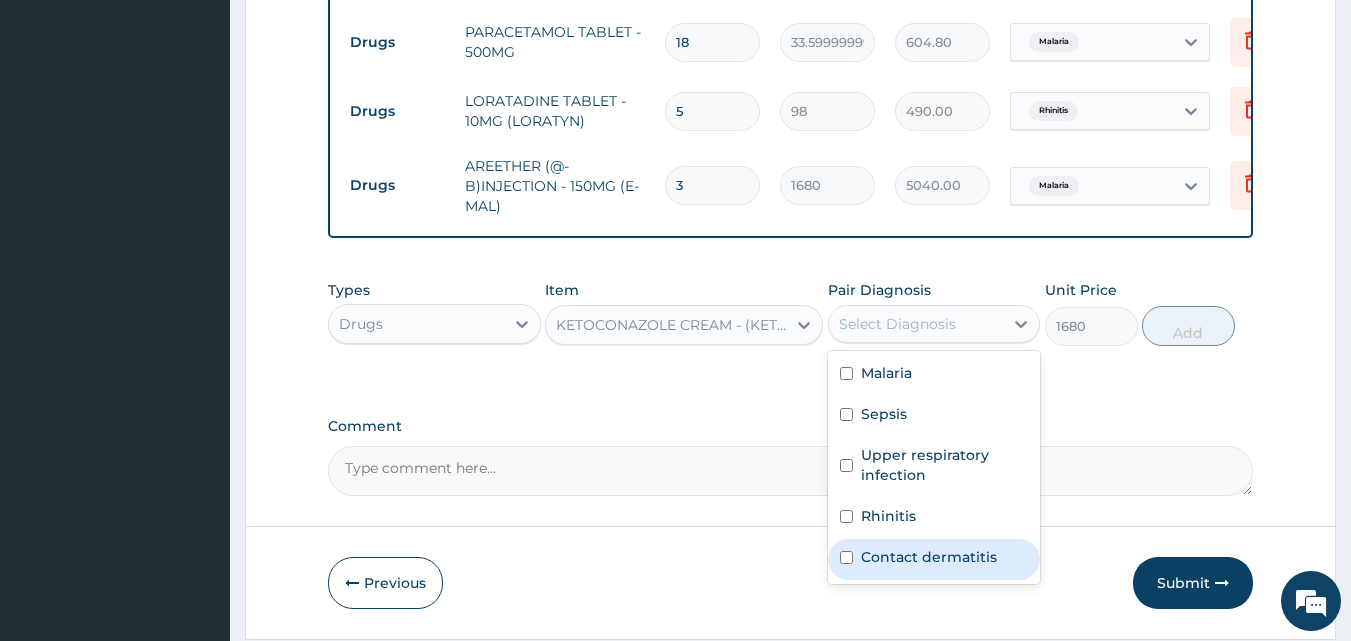 click on "Contact dermatitis" at bounding box center [929, 557] 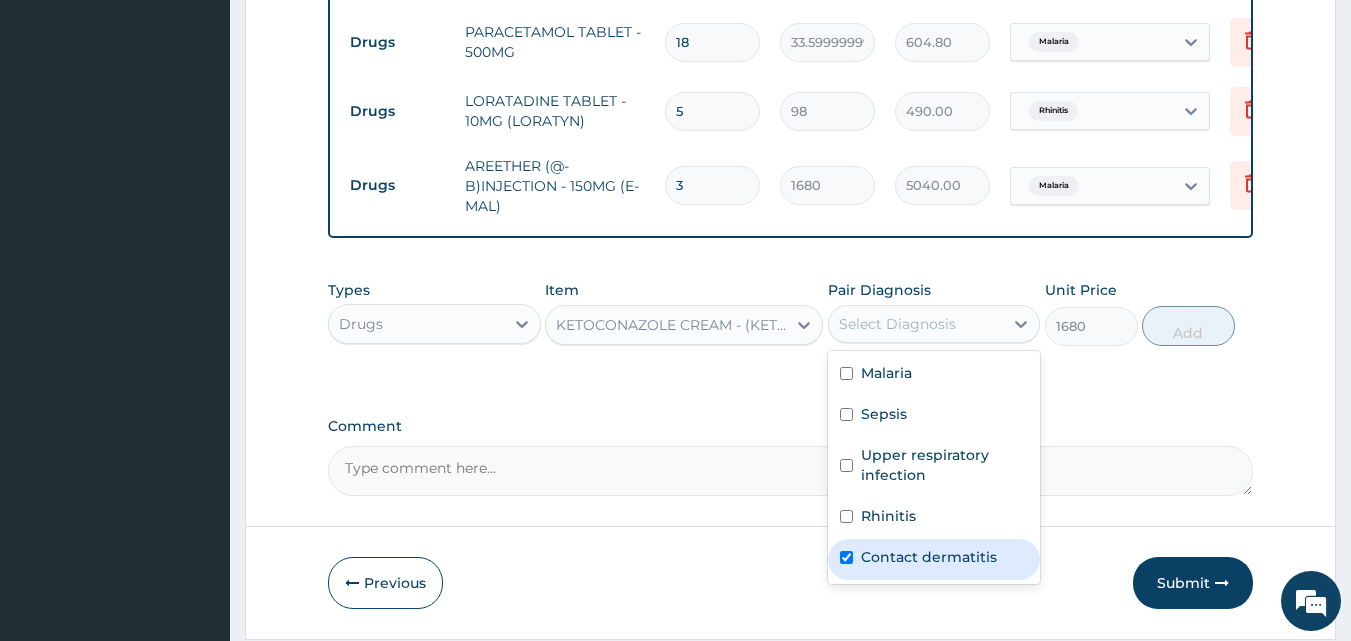 checkbox on "true" 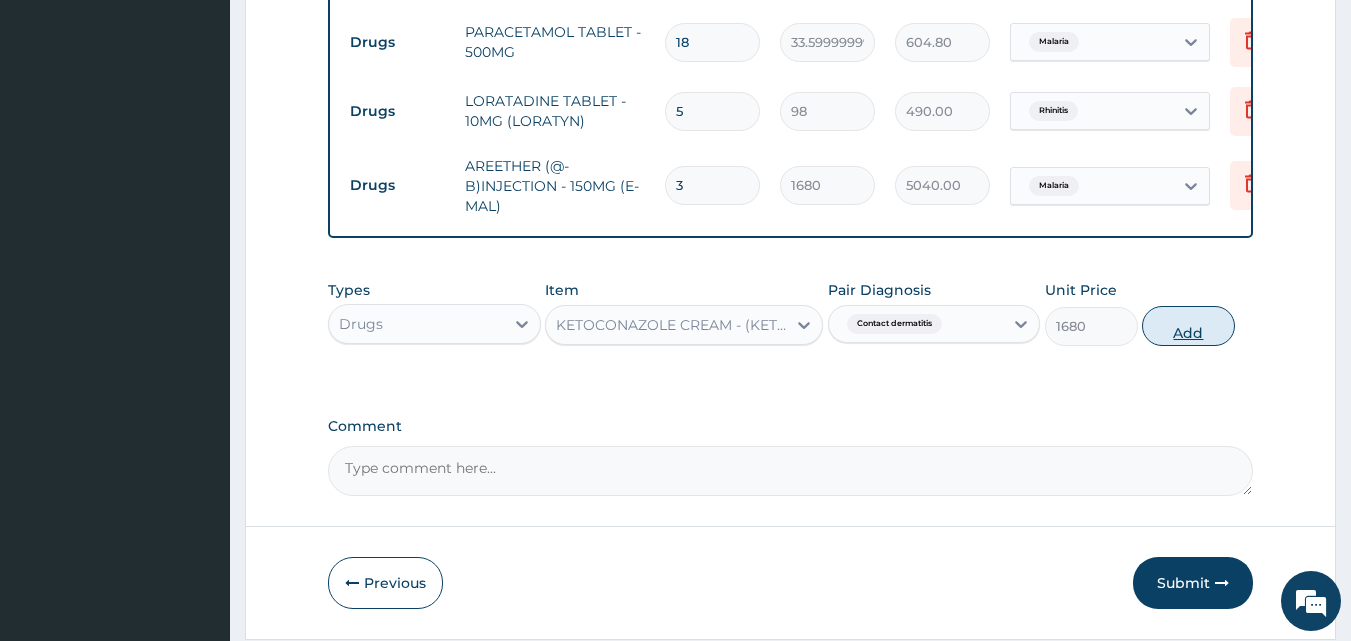 click on "Add" at bounding box center (1188, 326) 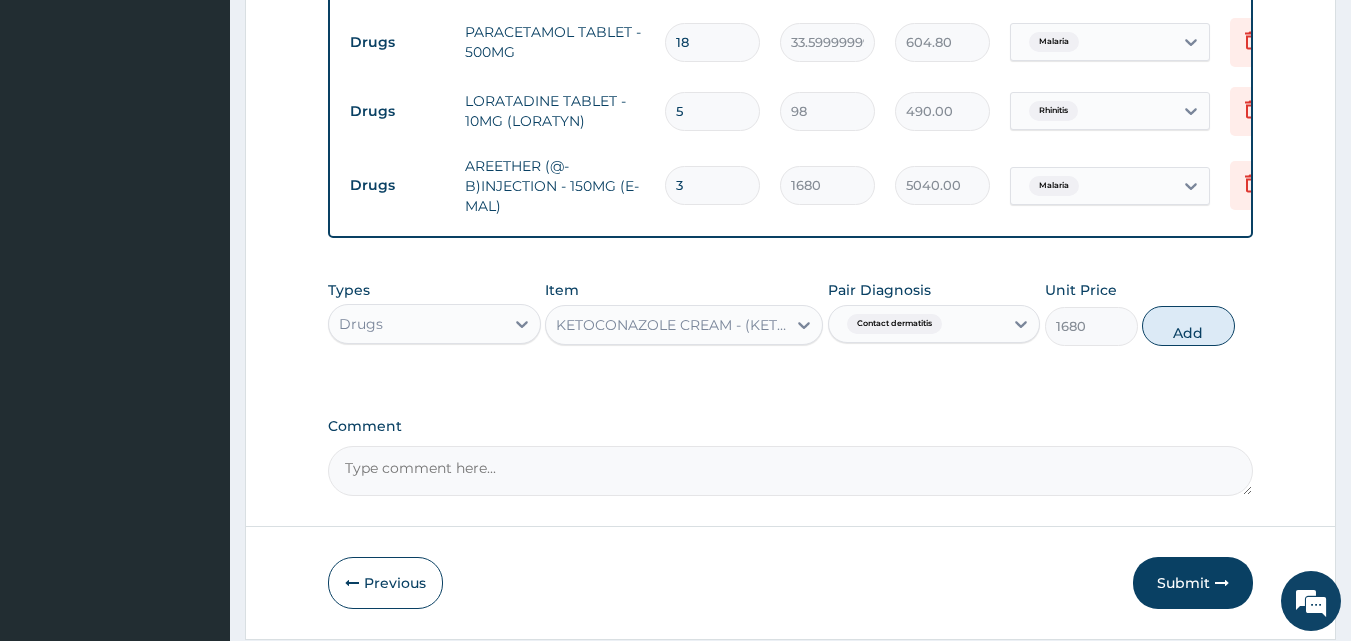 type on "0" 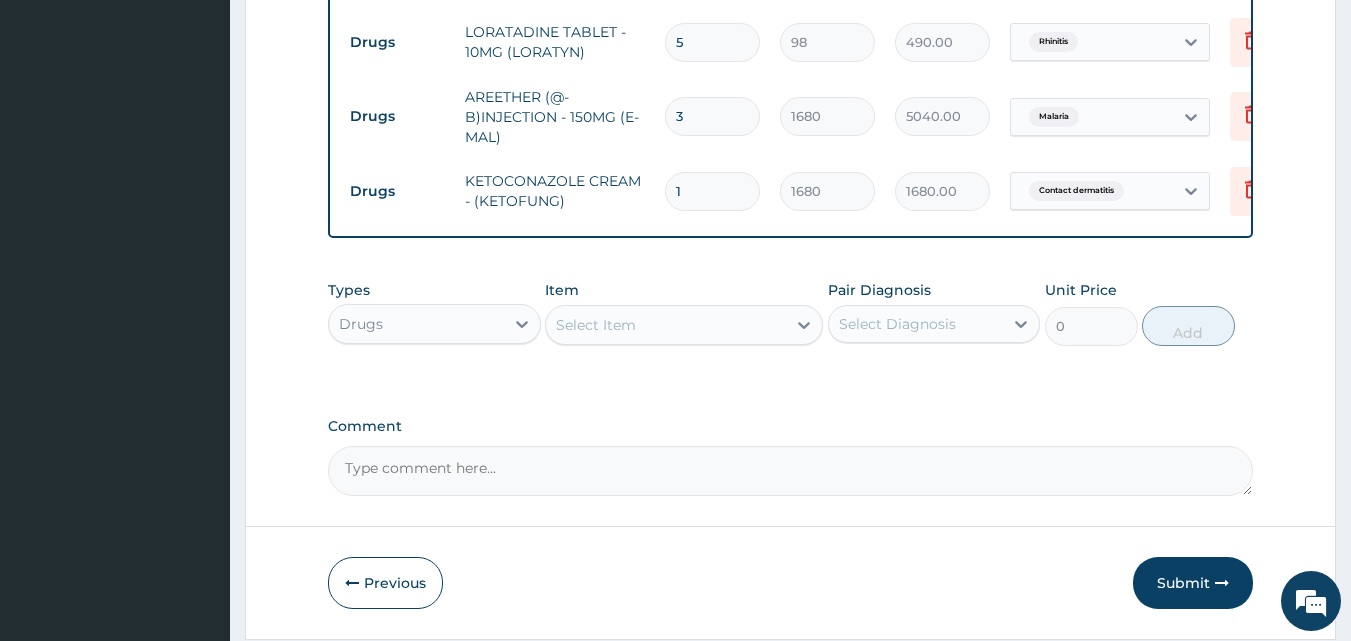 scroll, scrollTop: 1108, scrollLeft: 0, axis: vertical 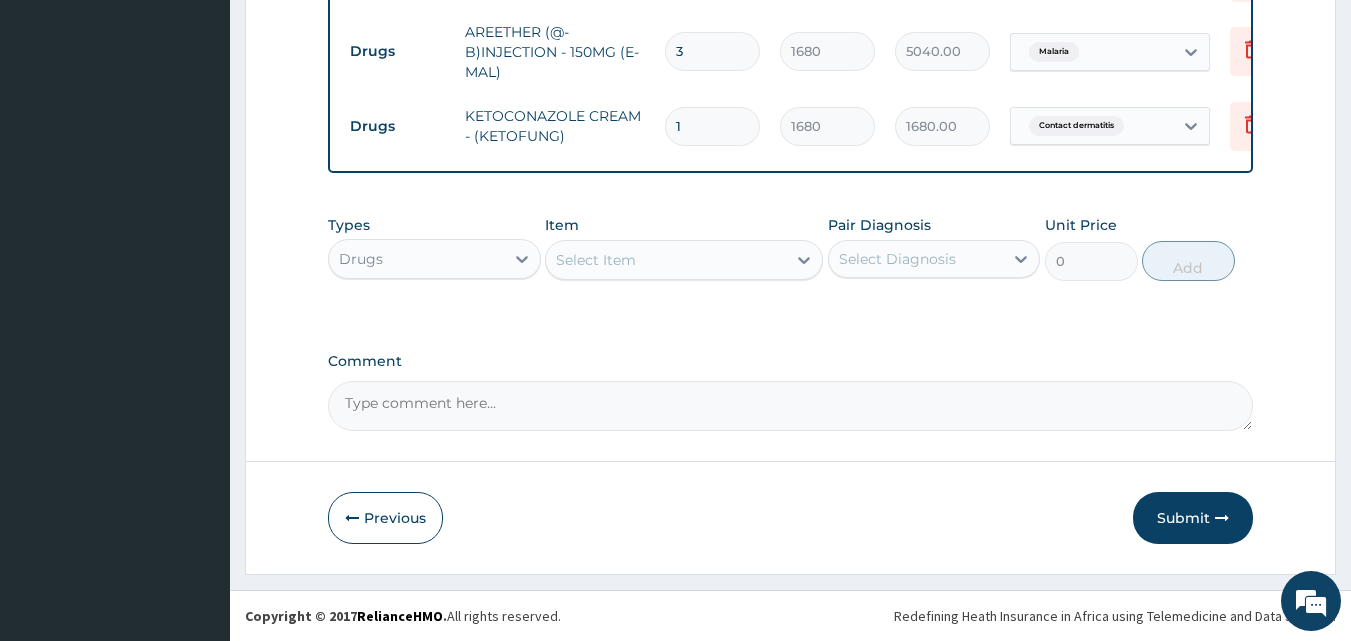 click on "Select Item" at bounding box center (596, 260) 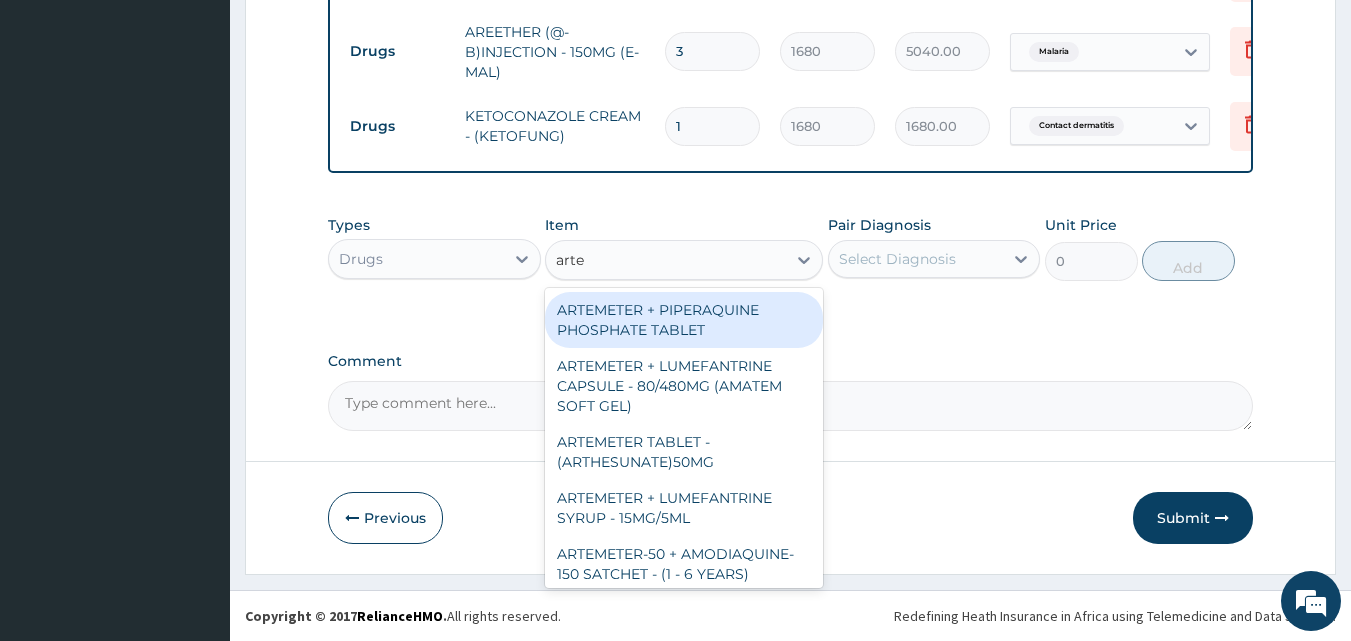 type on "artem" 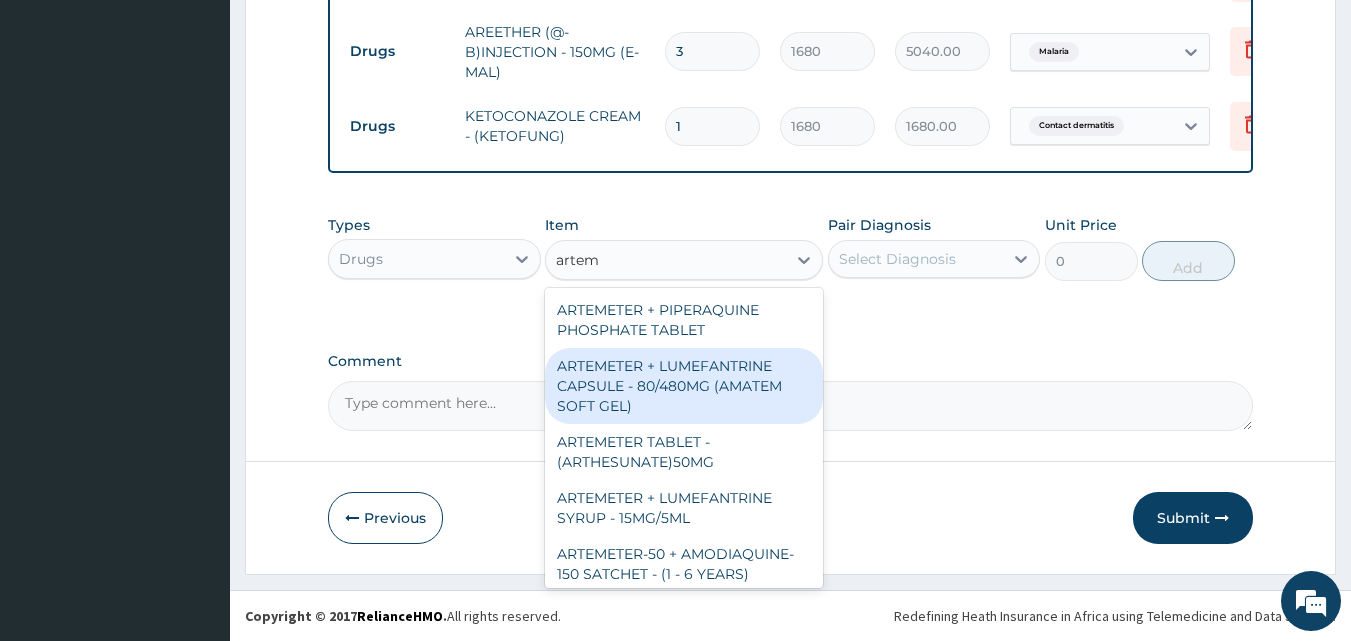 drag, startPoint x: 667, startPoint y: 402, endPoint x: 711, endPoint y: 362, distance: 59.464275 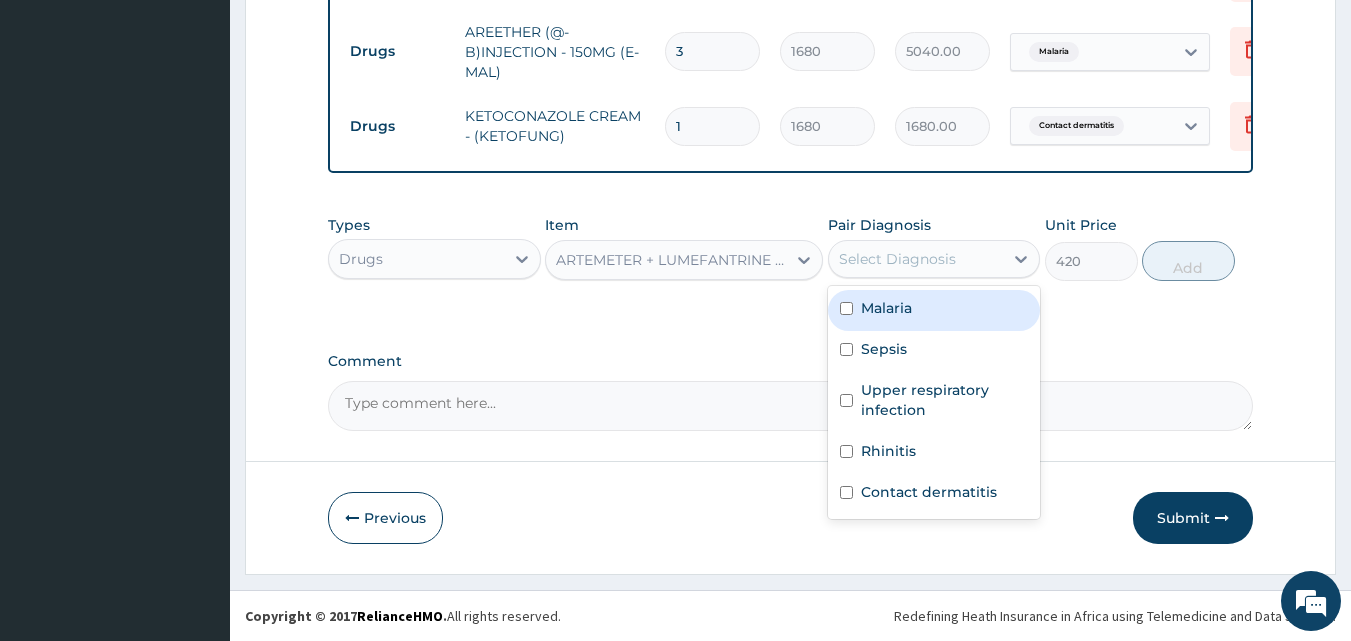 click on "Select Diagnosis" at bounding box center (934, 259) 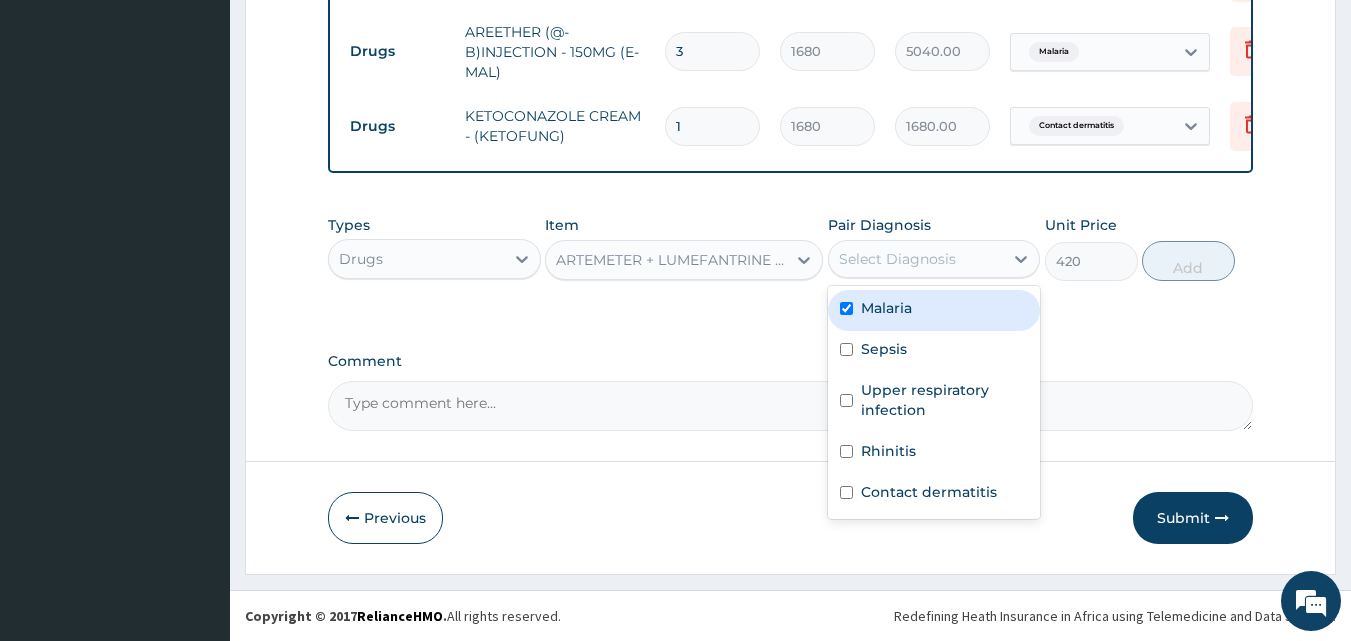 checkbox on "true" 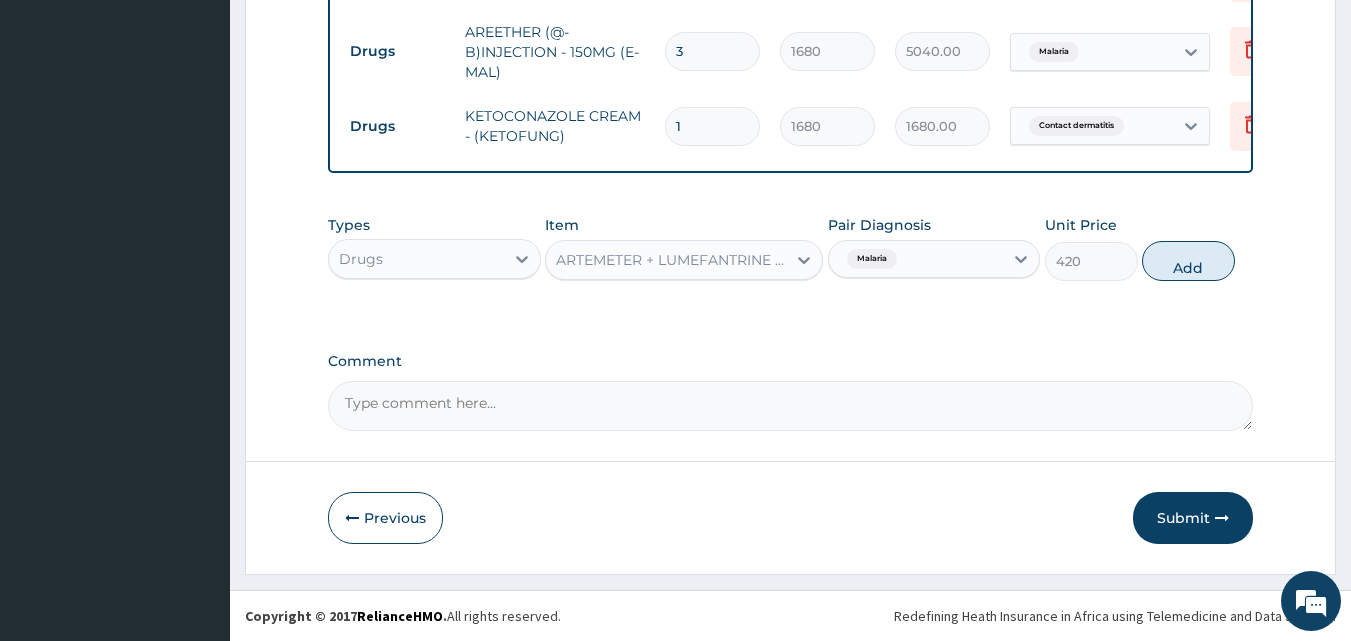 drag, startPoint x: 1201, startPoint y: 260, endPoint x: 1141, endPoint y: 261, distance: 60.00833 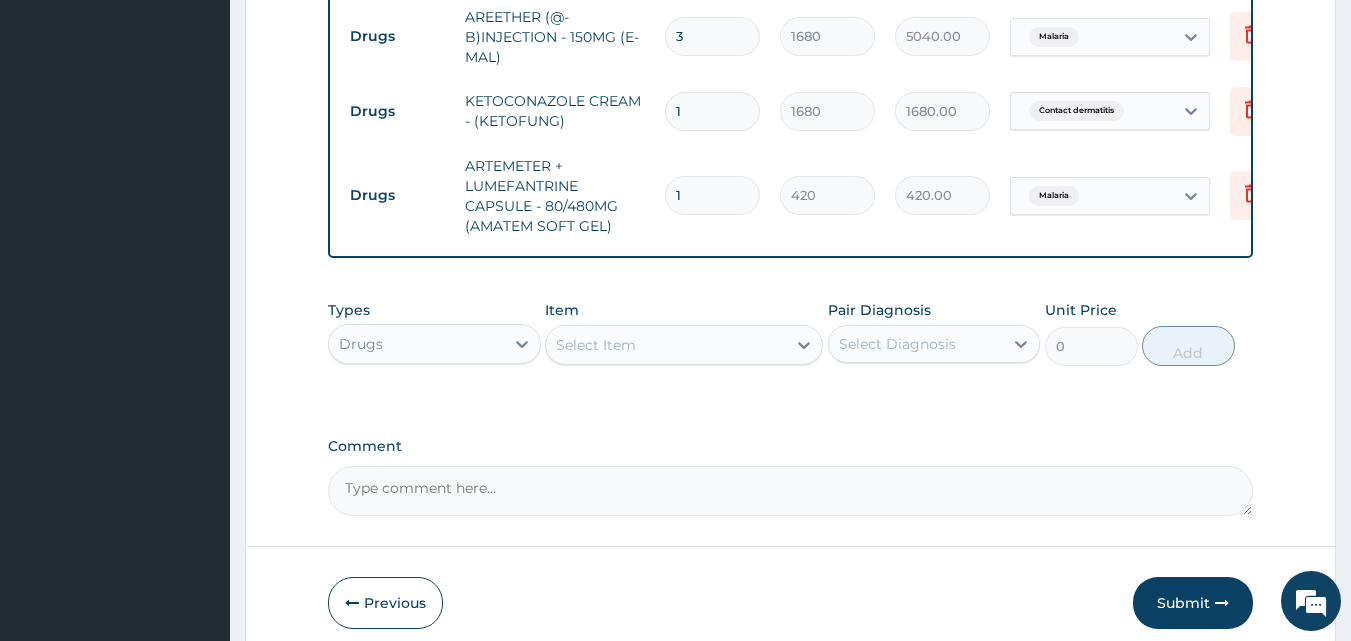 drag, startPoint x: 730, startPoint y: 191, endPoint x: 660, endPoint y: 193, distance: 70.028564 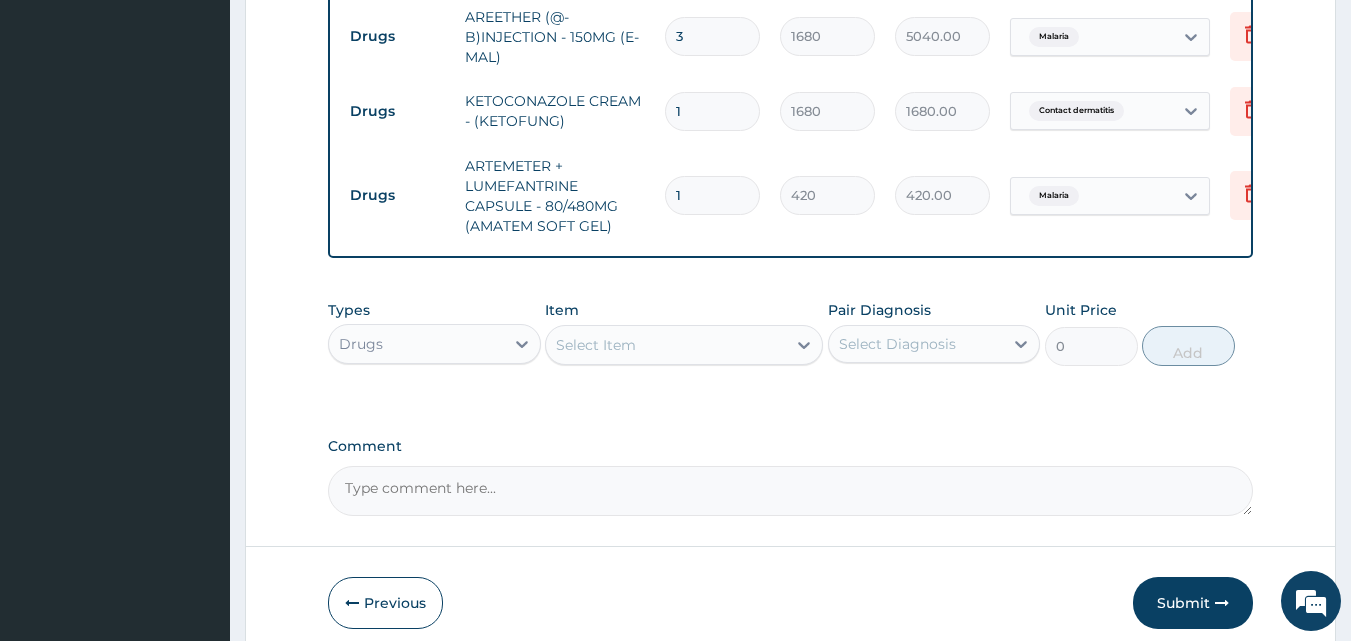 click on "1" at bounding box center [712, 195] 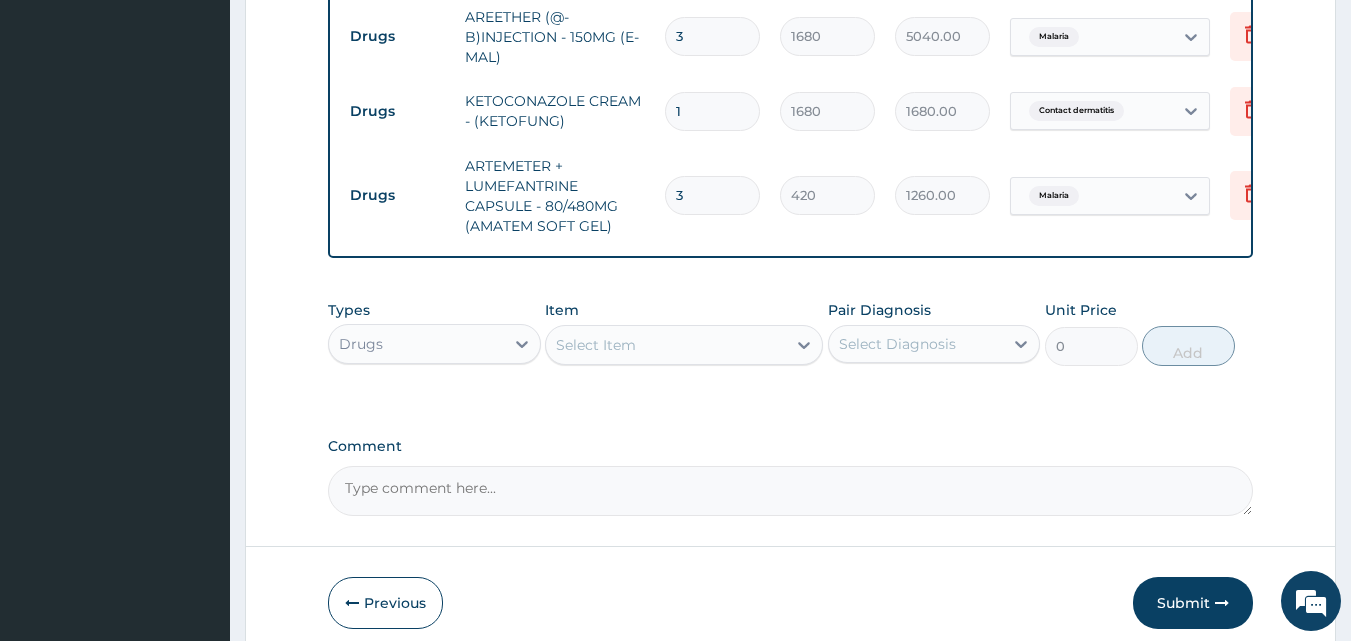 drag, startPoint x: 737, startPoint y: 202, endPoint x: 640, endPoint y: 202, distance: 97 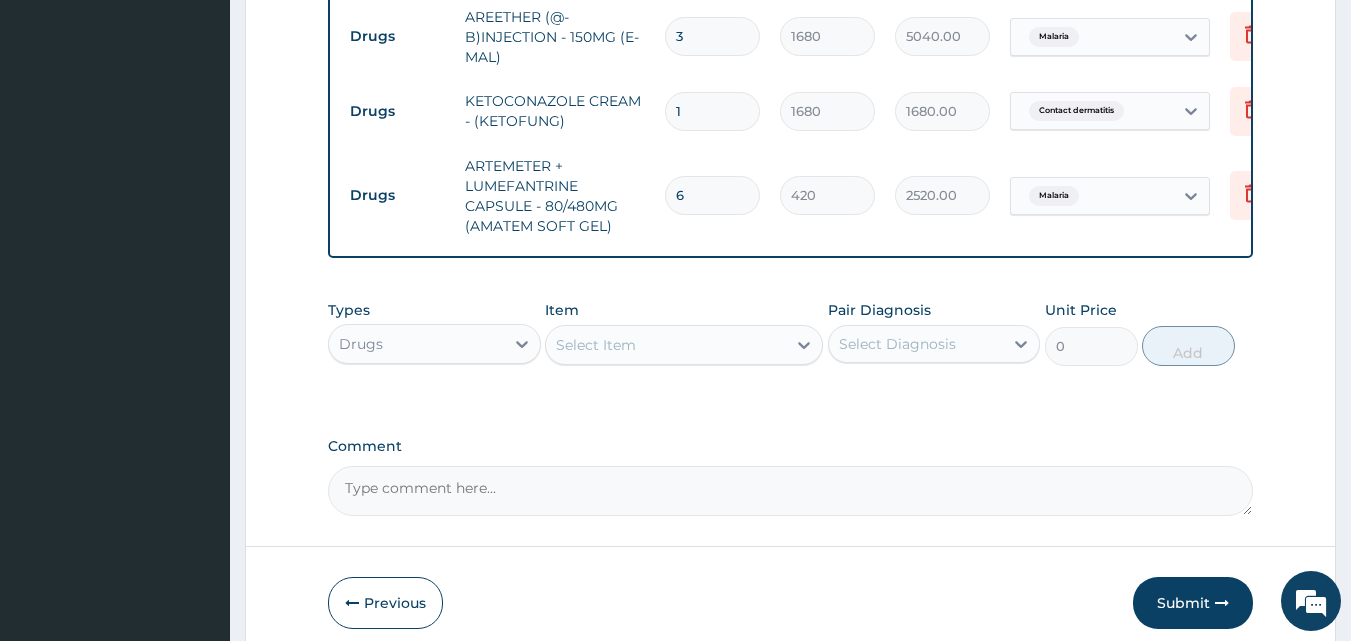 type on "6" 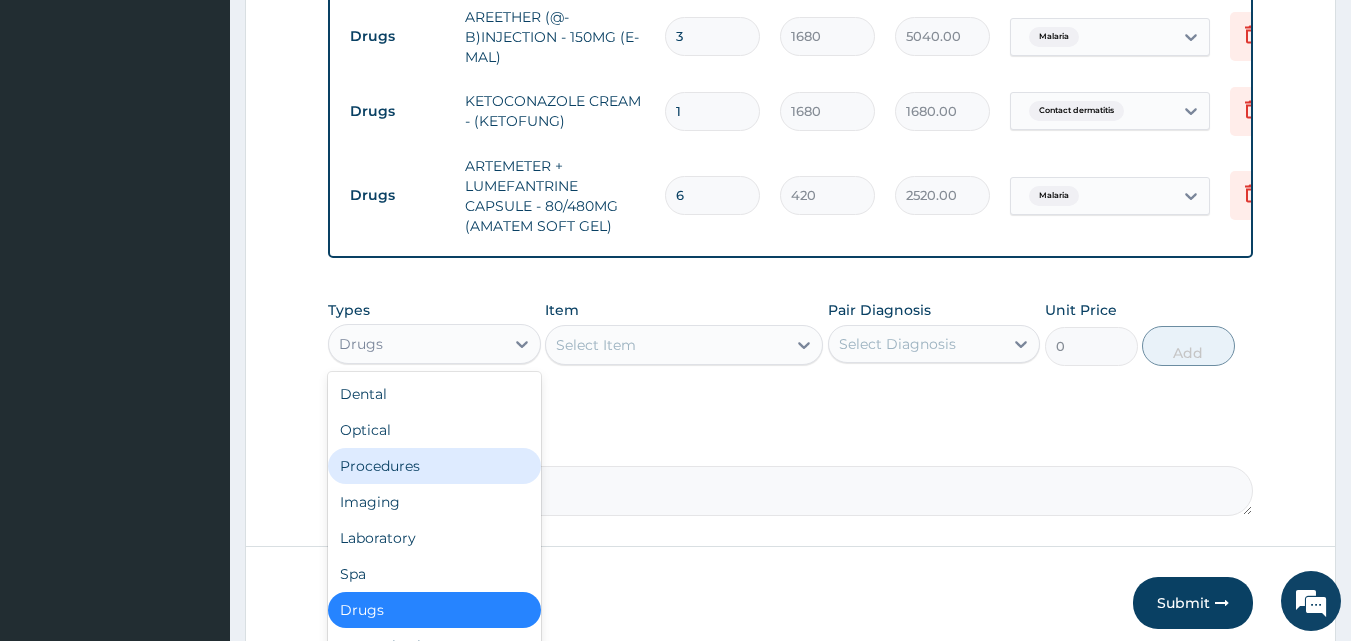click on "Procedures" at bounding box center (434, 466) 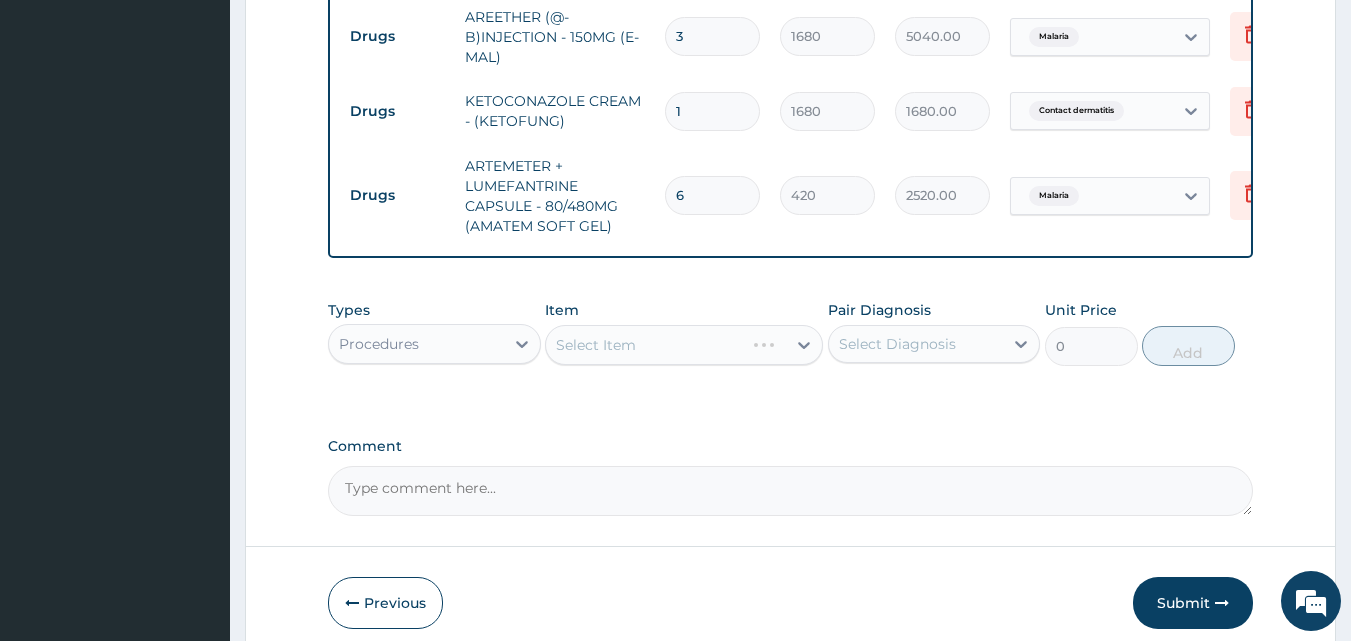 click on "Select Item" at bounding box center (684, 345) 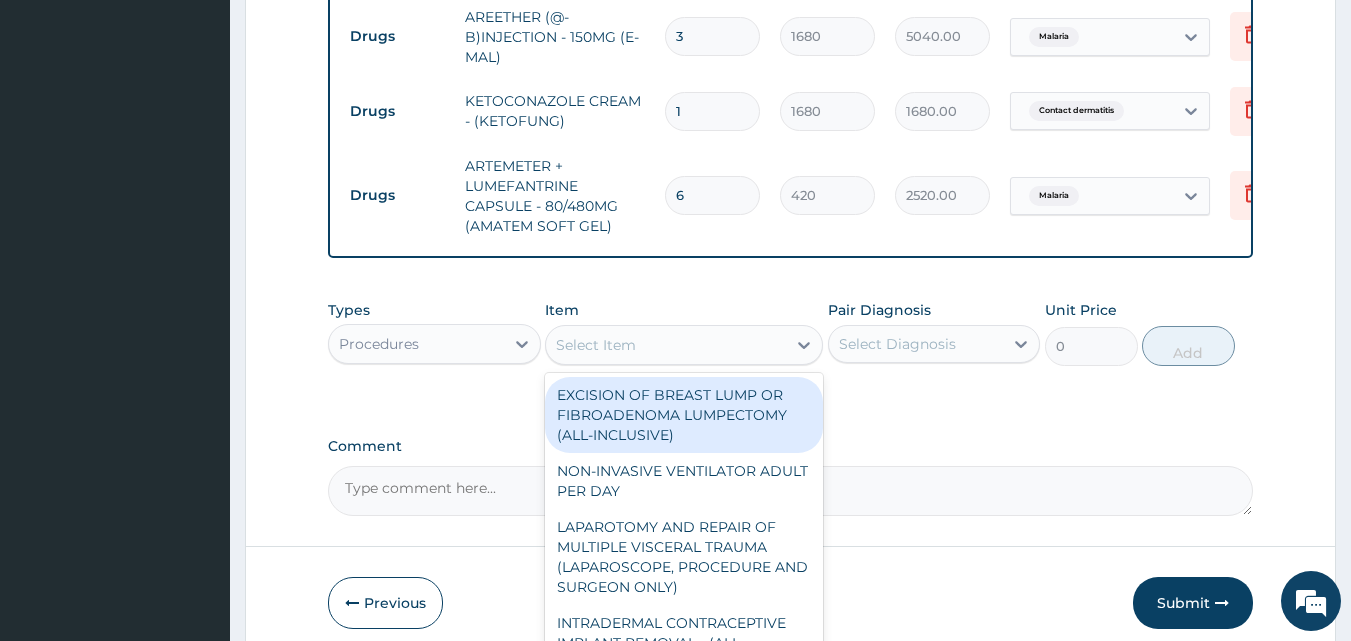 click on "Select Item" at bounding box center [596, 345] 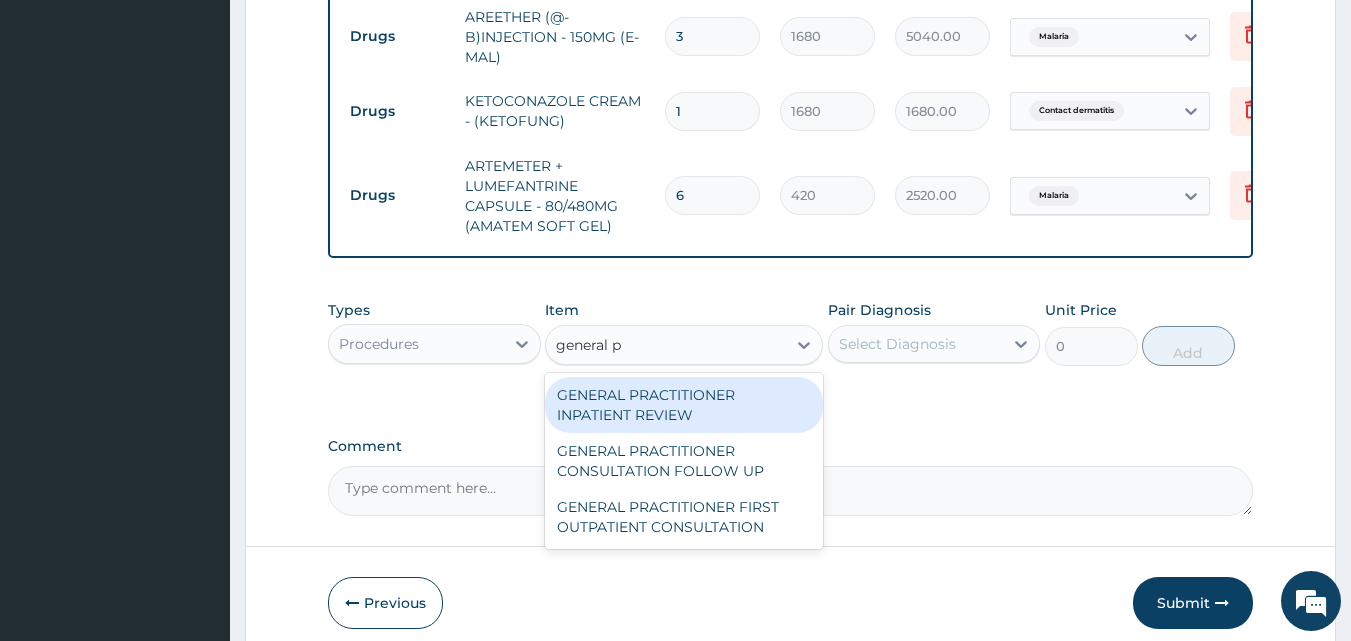 type on "general pr" 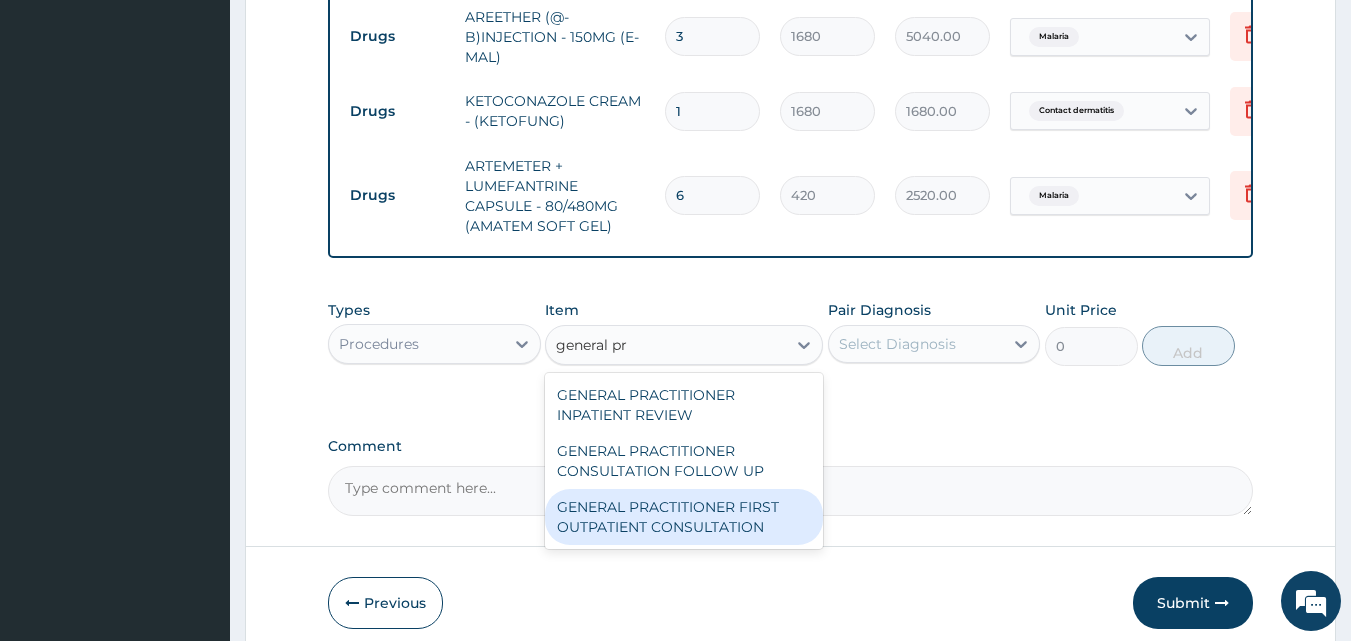 click on "GENERAL PRACTITIONER FIRST OUTPATIENT CONSULTATION" at bounding box center (684, 517) 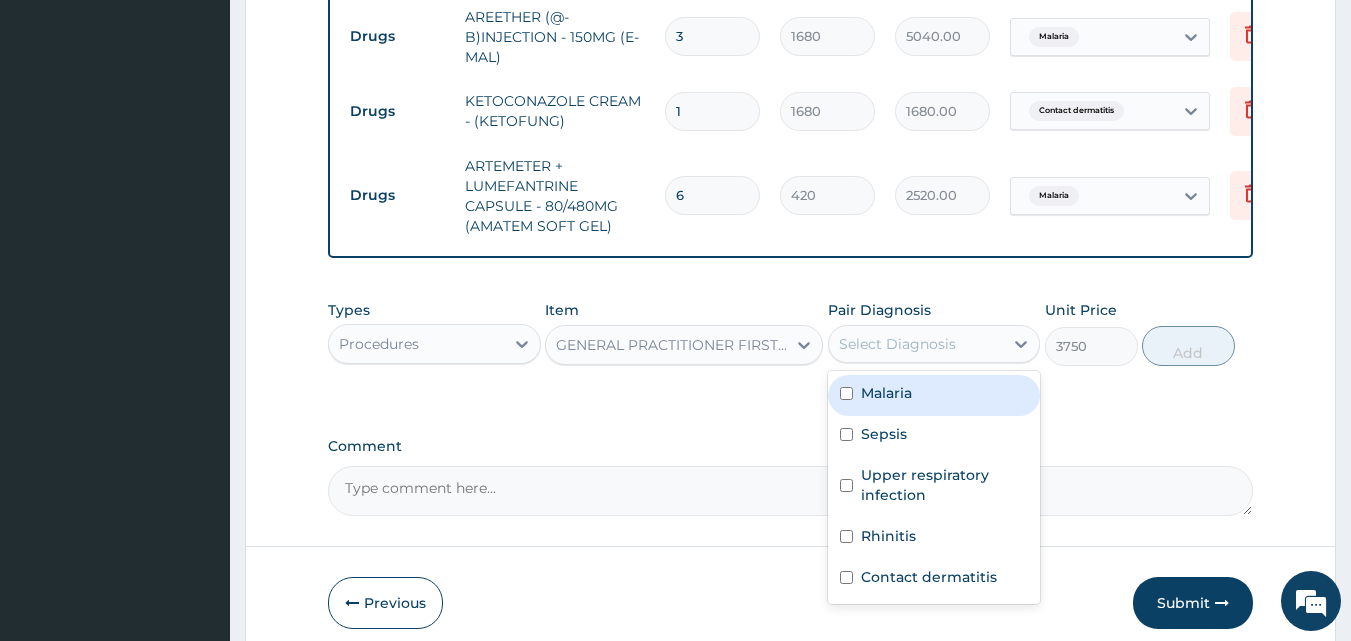 click on "Select Diagnosis" at bounding box center (897, 344) 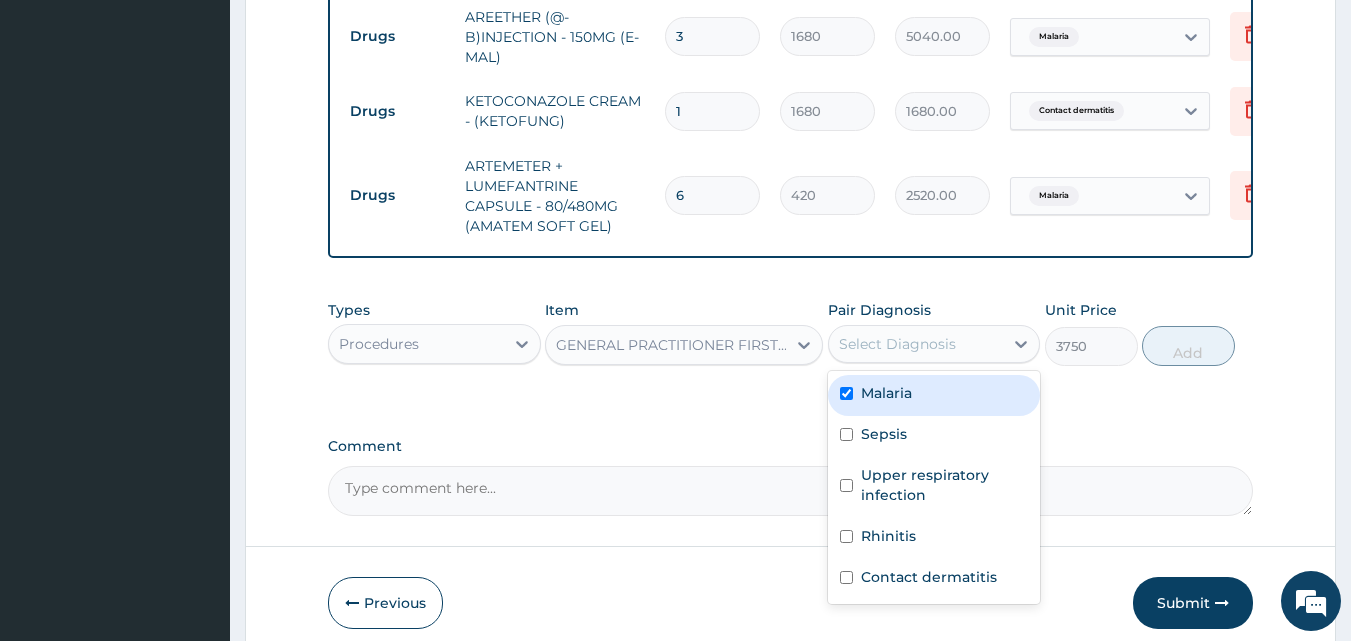 checkbox on "true" 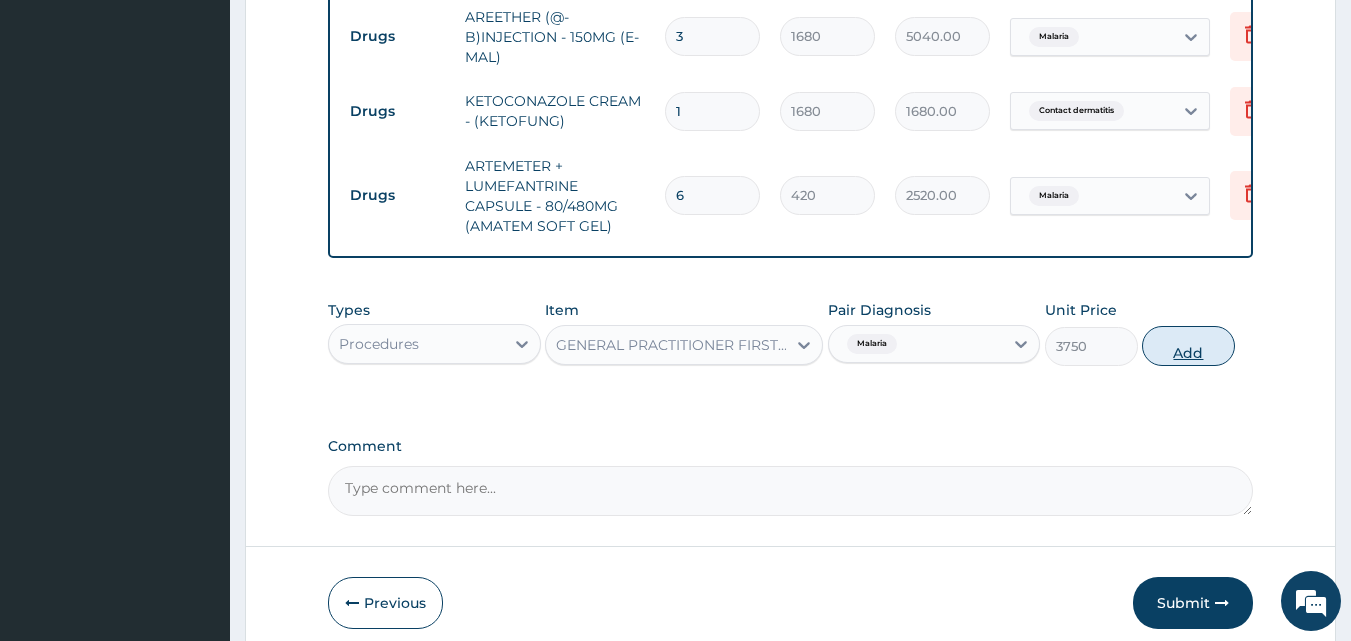 click on "Add" at bounding box center [1188, 346] 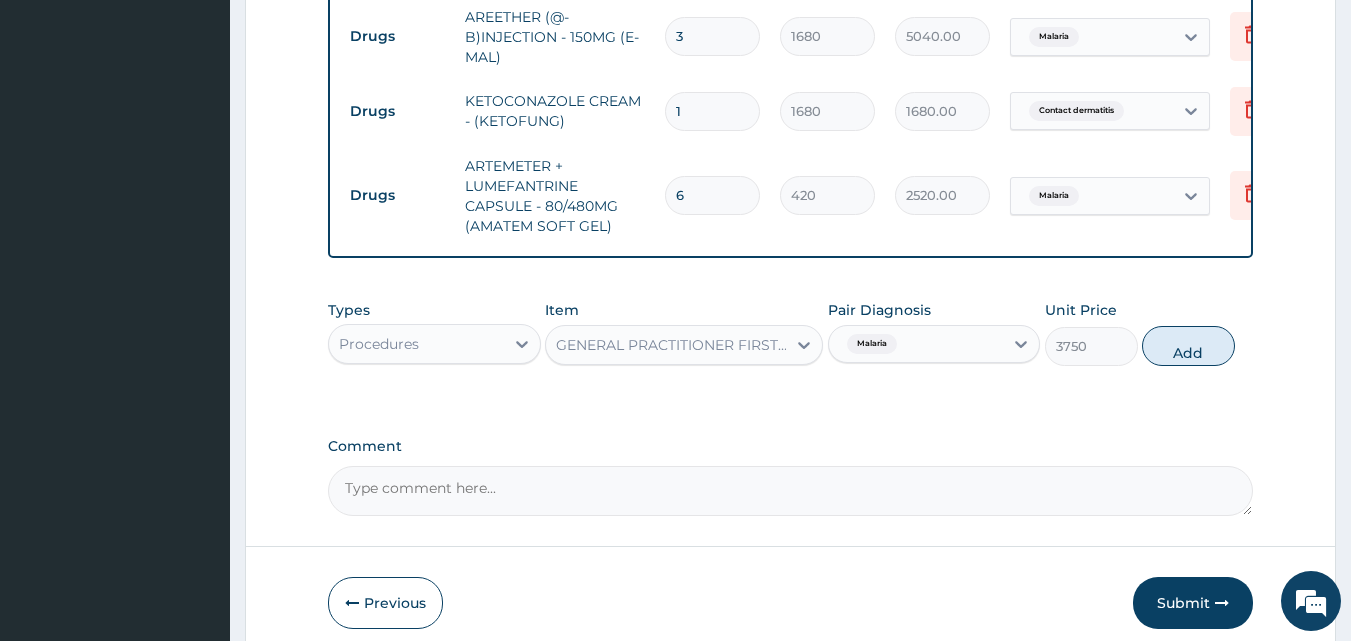 type on "0" 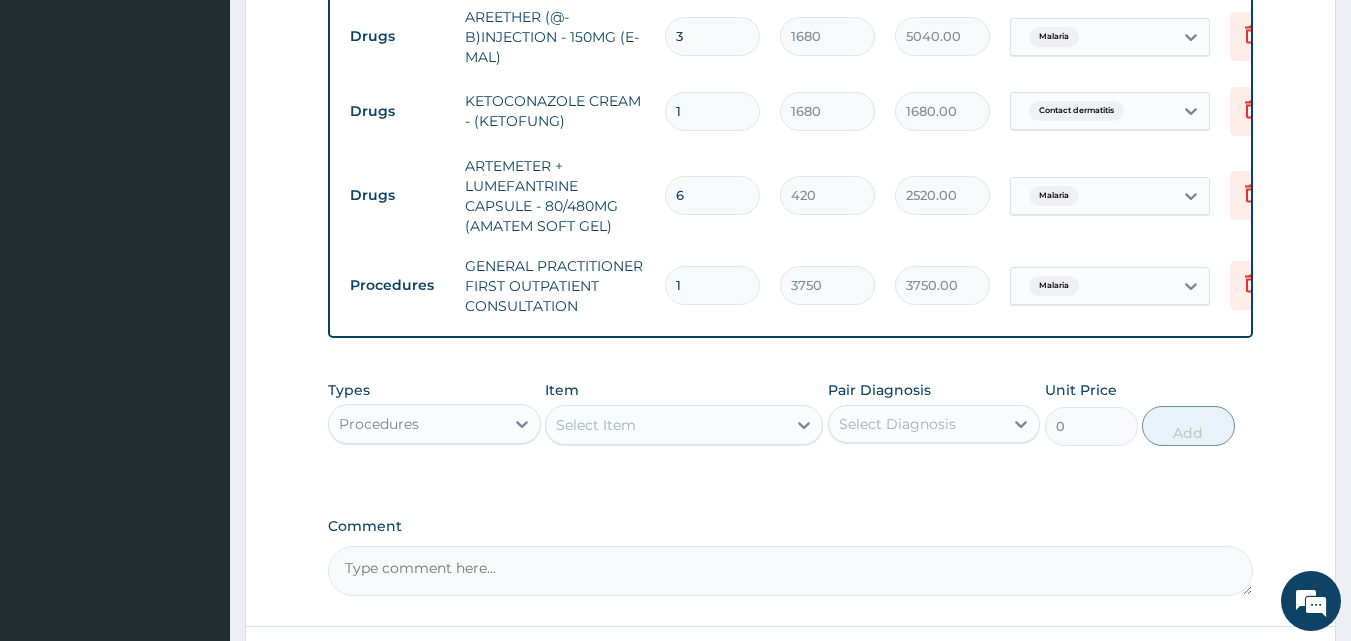 click on "PA Code / Prescription Code Enter Code(Secondary Care Only) Encounter Date 19-07-2025 Important Notice Please enter PA codes before entering items that are not attached to a PA code   All diagnoses entered must be linked to a claim item. Diagnosis & Claim Items that are visible but inactive cannot be edited because they were imported from an already approved PA code. Diagnosis Malaria Confirmed Sepsis Confirmed Upper respiratory infection Confirmed Rhinitis Confirmed Contact dermatitis Confirmed NB: All diagnosis must be linked to a claim item Claim Items Type Name Quantity Unit Price Total Price Pair Diagnosis Actions Laboratory MALARIA PARASITE (MP) RDT 1 2000 2000.00 Malaria Delete Laboratory FBC CBC-COMPLETE BLOOD COUNT (HAEMOGRAM) - [BLOOD] 1 5000 5000.00 Sepsis Delete Drugs PARACETAMOL TABLET - 500MG 18 33.599999999999994 604.80 Malaria Delete Drugs LORATADINE TABLET - 10MG (LORATYN) 5 98 490.00 Rhinitis Delete Drugs AREETHER (@-B)INJECTION - 150MG (E-MAL) 3 1680 5040.00 Malaria Delete Drugs 1 1680 6 1" at bounding box center [791, -161] 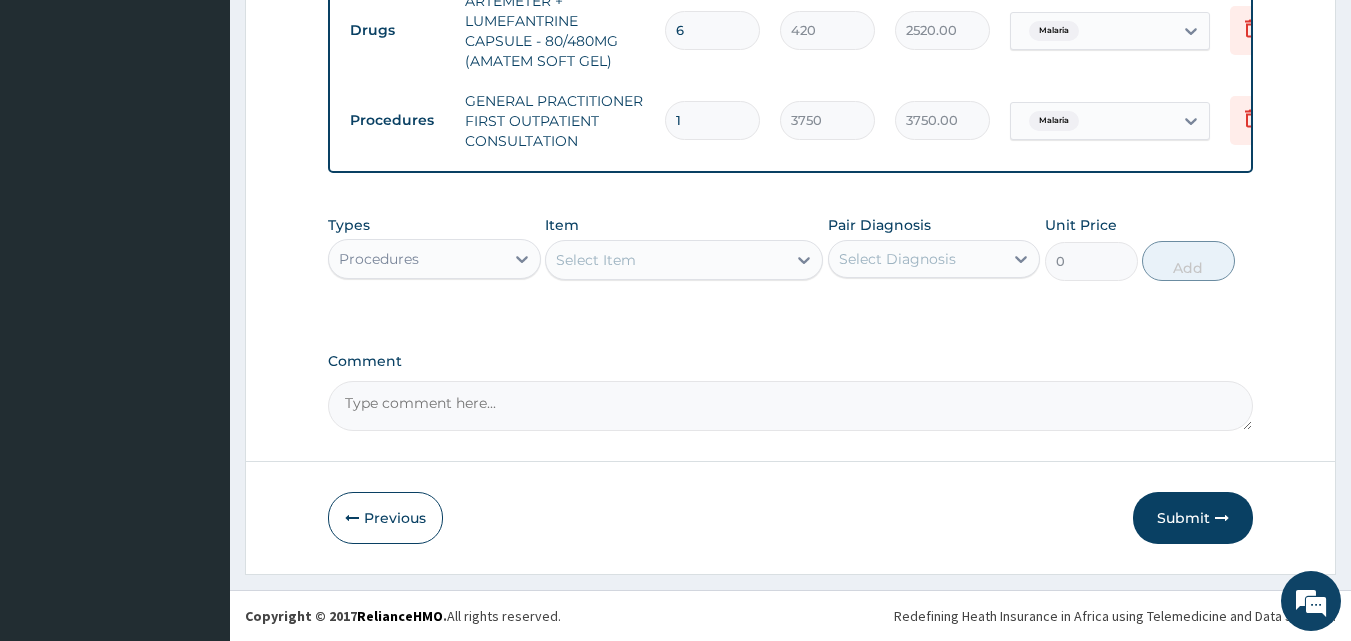 scroll, scrollTop: 1288, scrollLeft: 0, axis: vertical 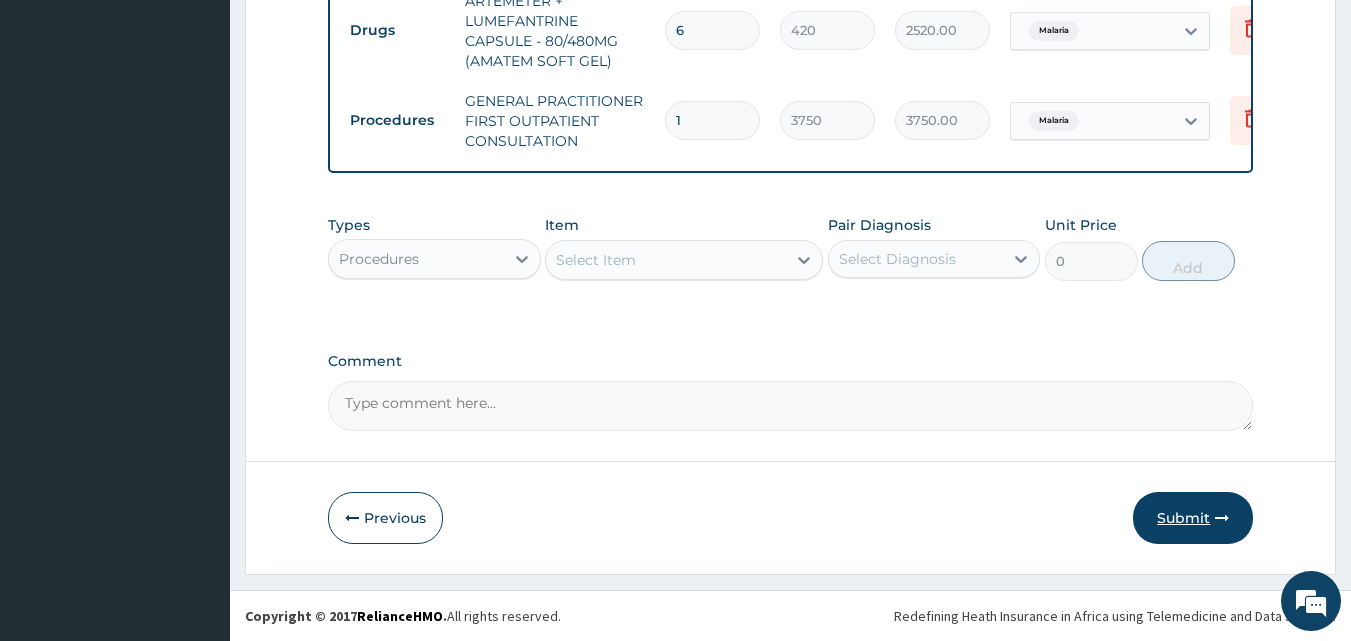 click on "Submit" at bounding box center [1193, 518] 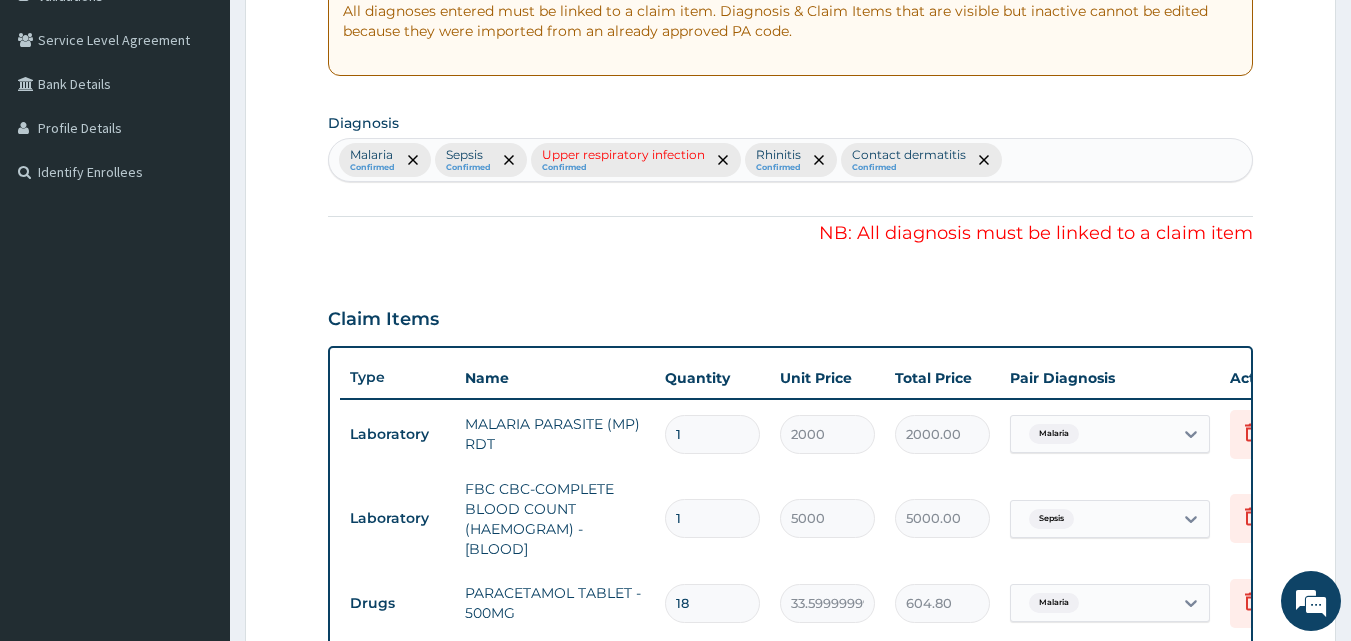 scroll, scrollTop: 388, scrollLeft: 0, axis: vertical 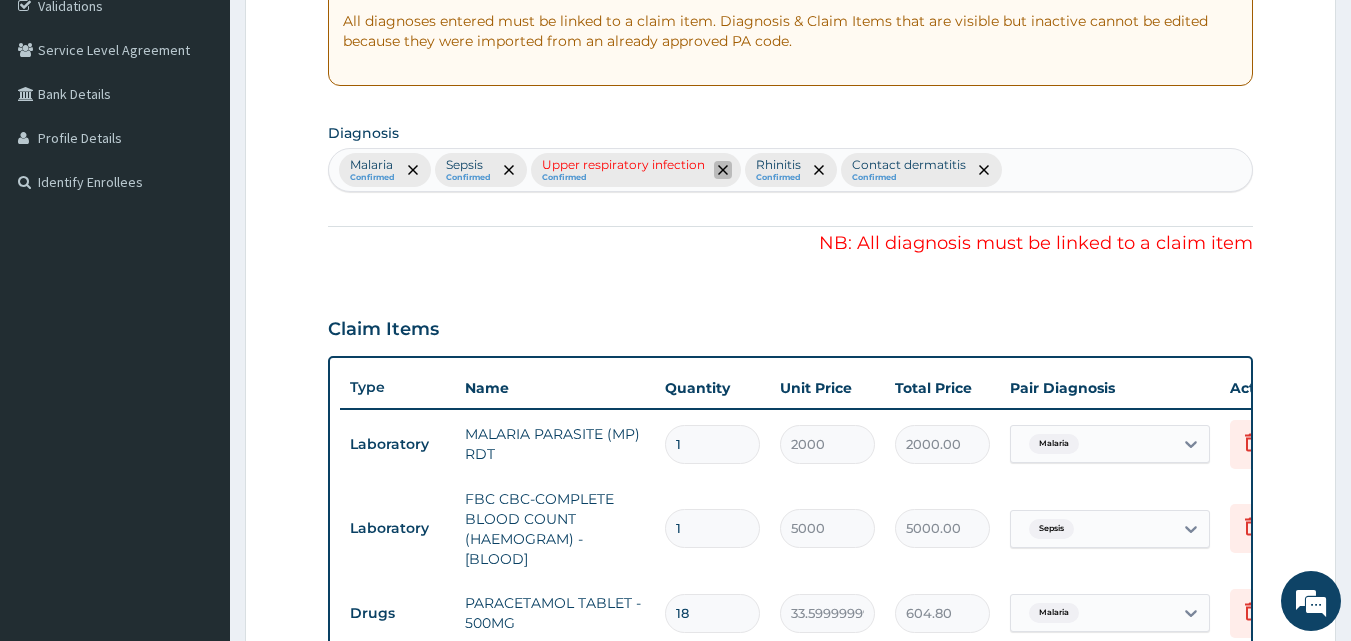 click 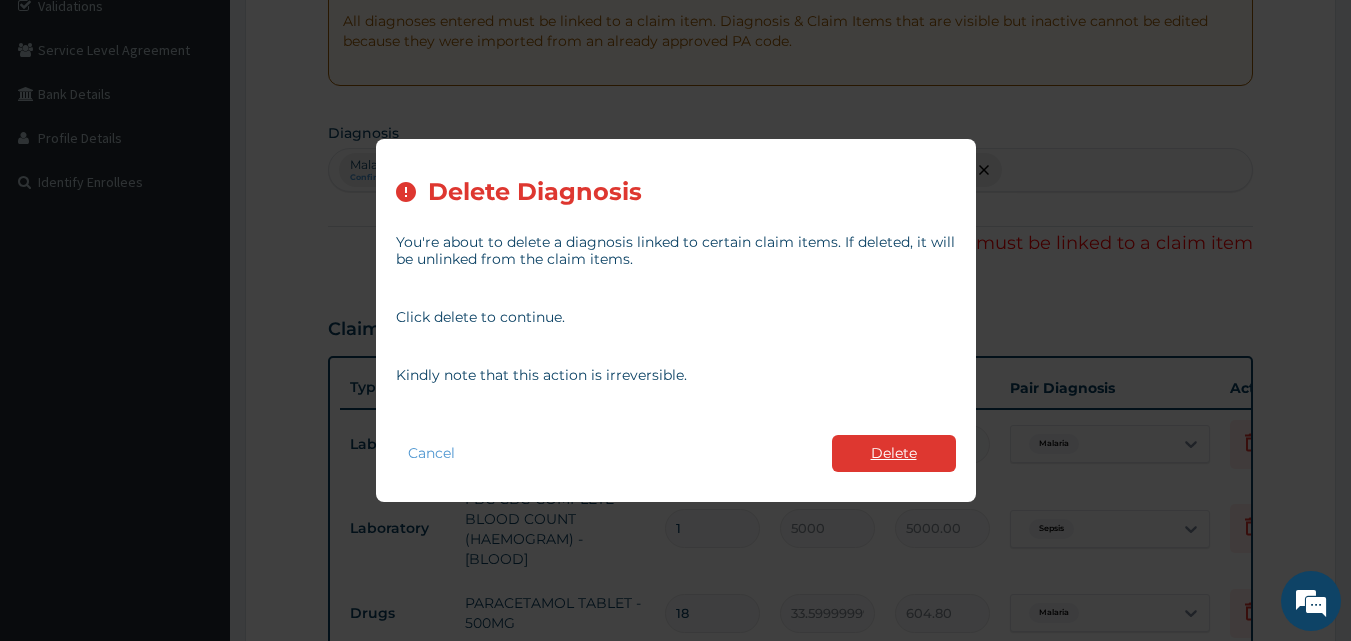 drag, startPoint x: 901, startPoint y: 457, endPoint x: 909, endPoint y: 467, distance: 12.806249 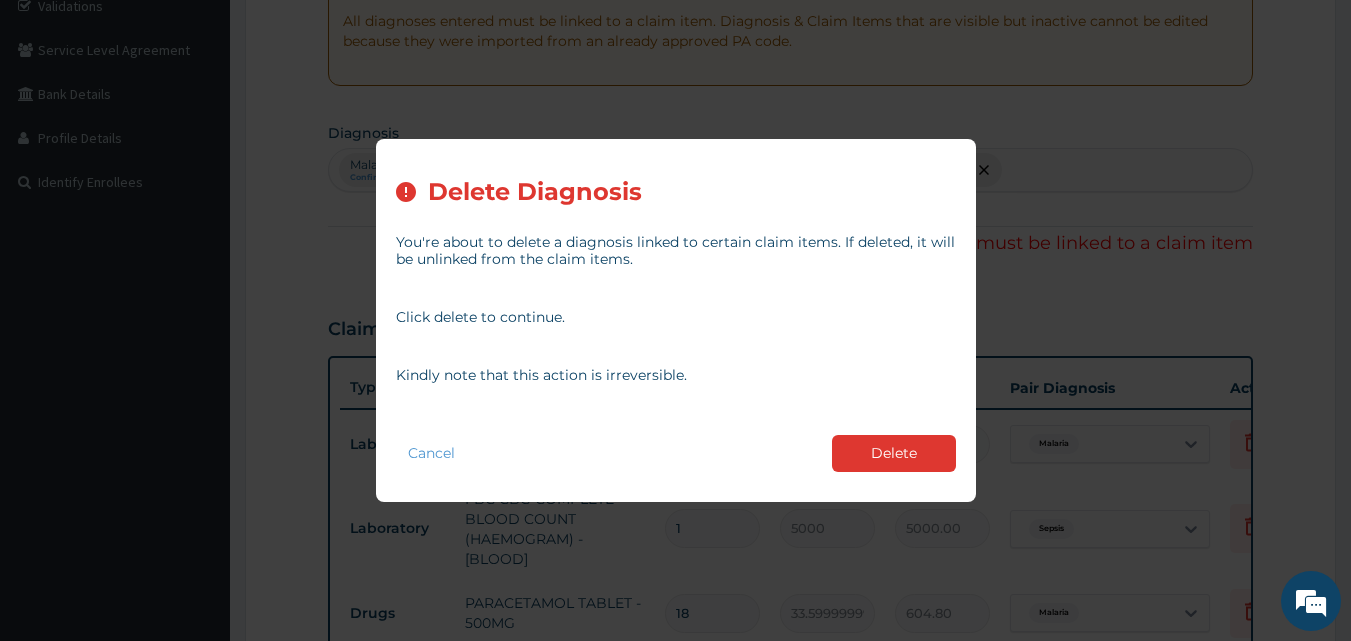 click on "Delete" at bounding box center (894, 453) 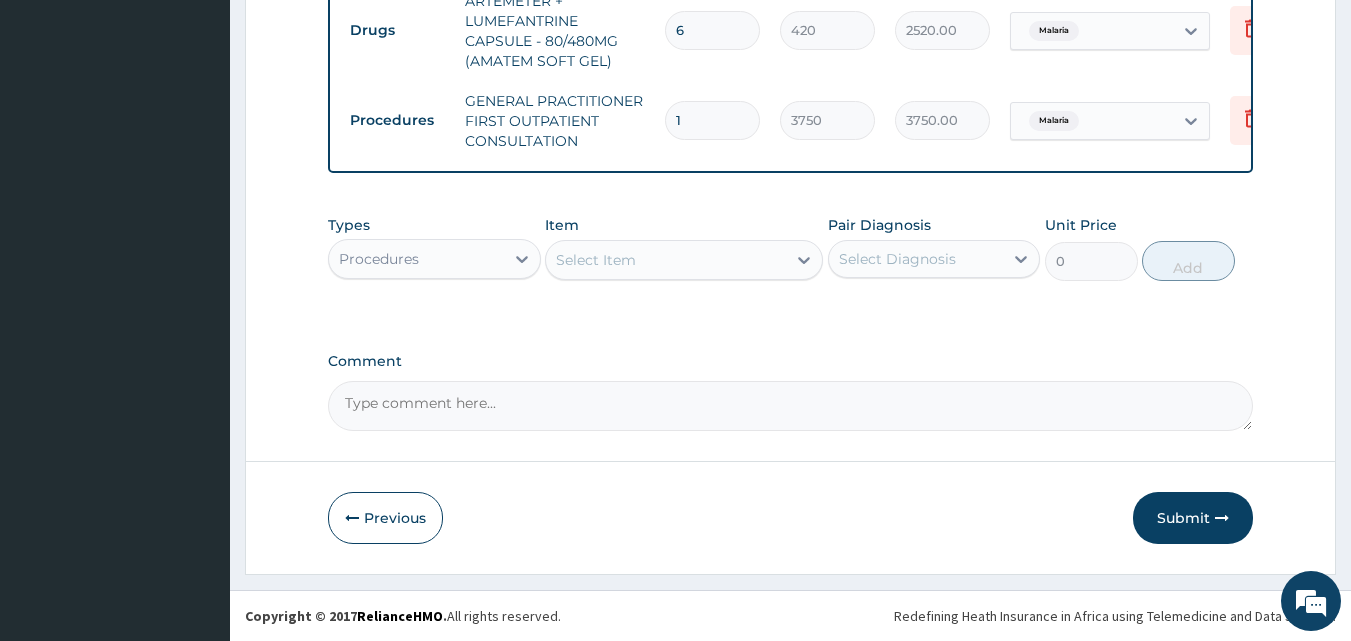 click on "Submit" at bounding box center [1193, 518] 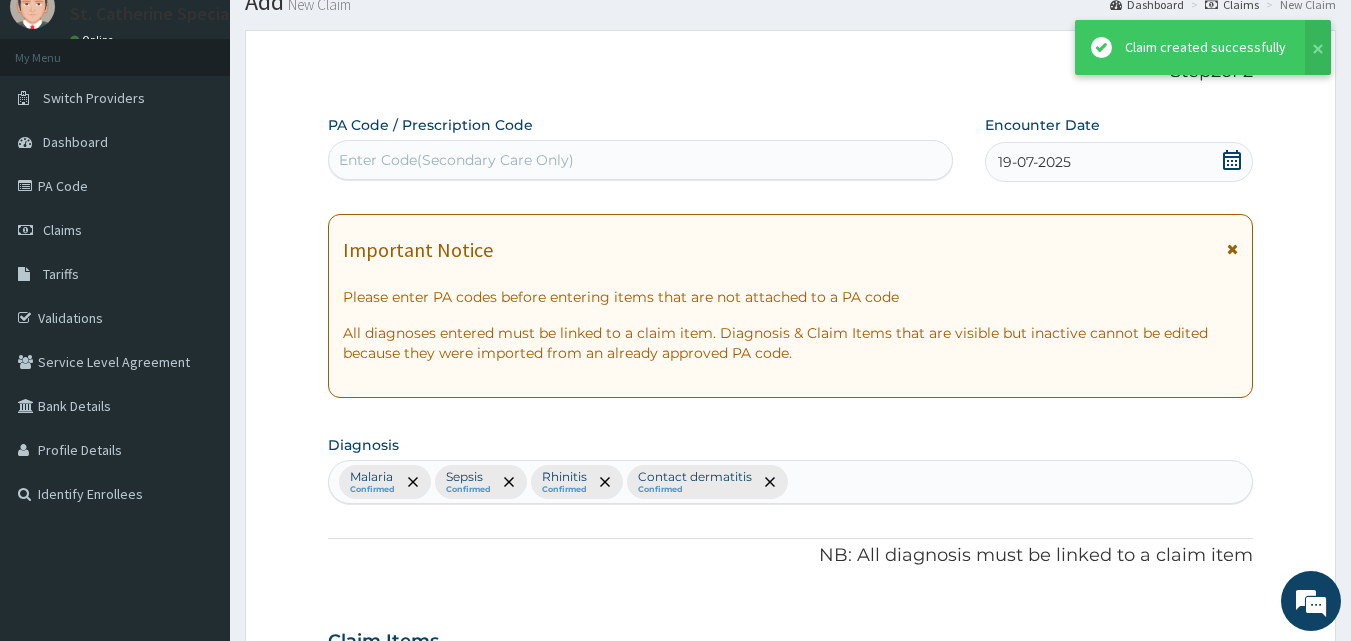 scroll, scrollTop: 1288, scrollLeft: 0, axis: vertical 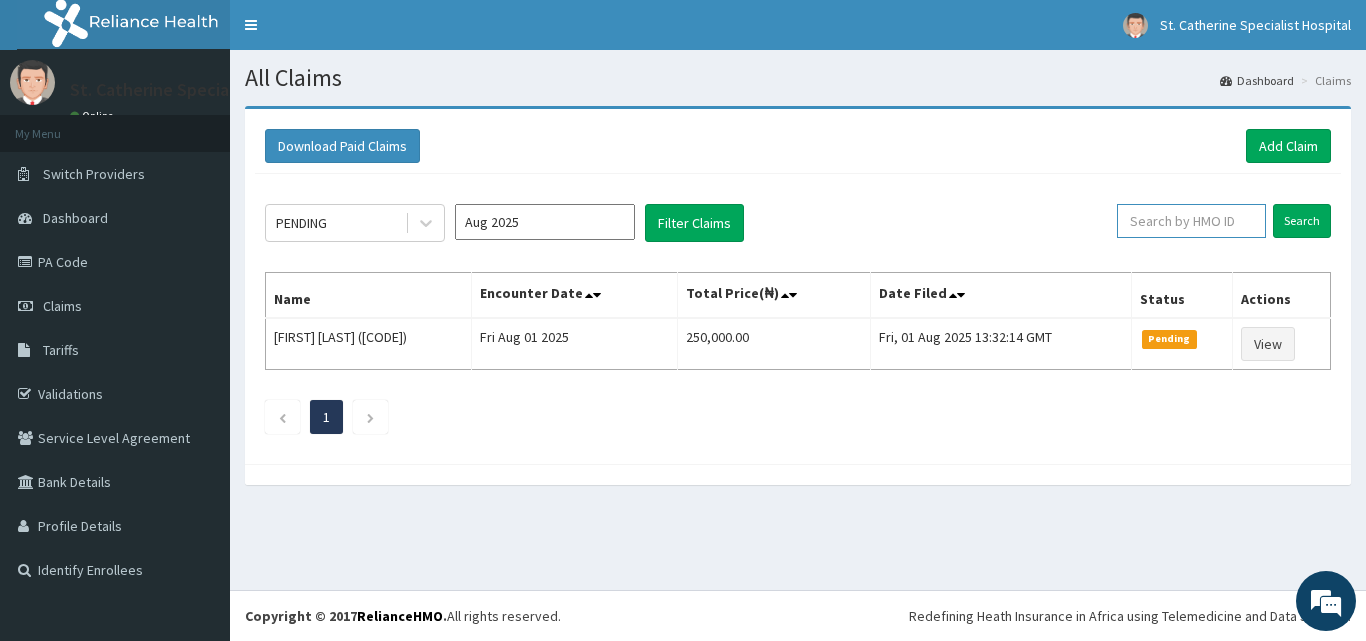 click at bounding box center (1191, 221) 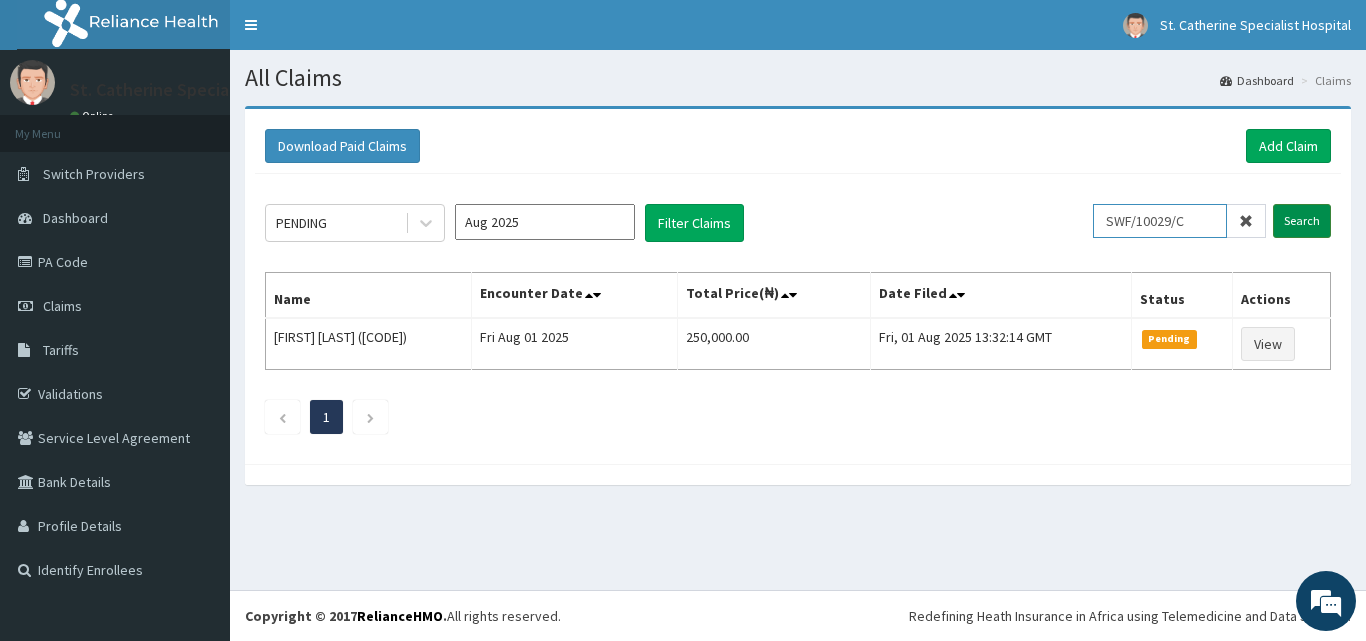 type on "SWF/10029/C" 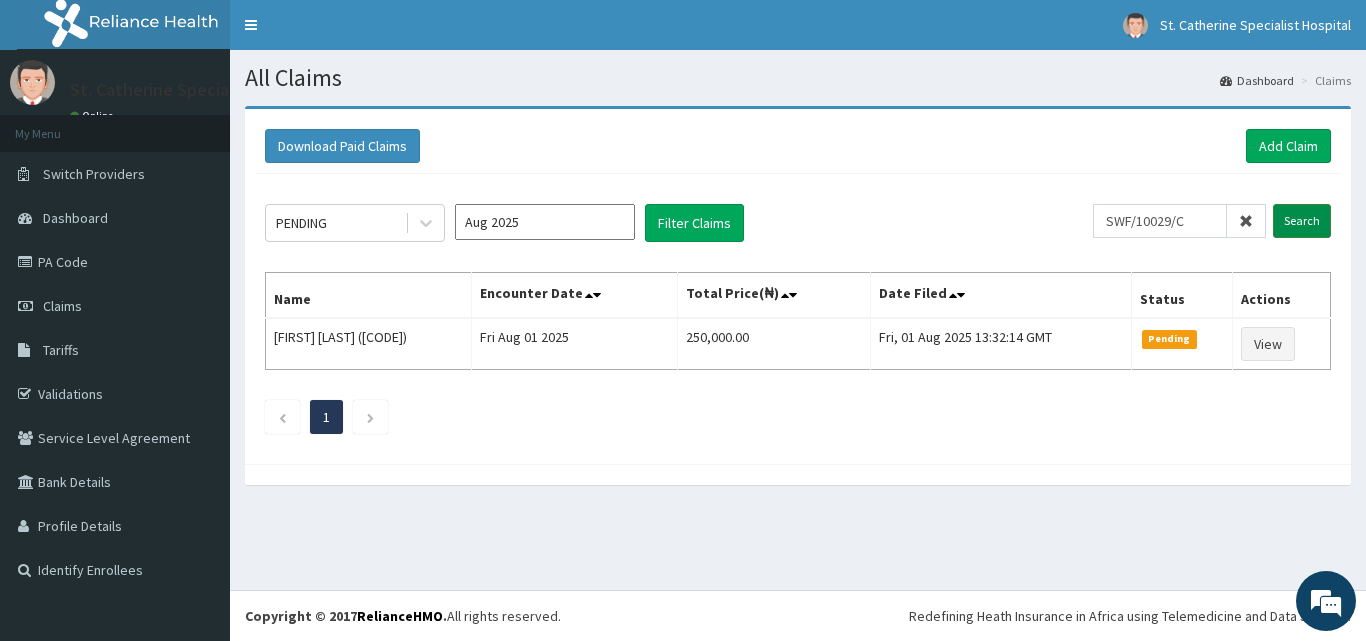 click on "Search" at bounding box center [1302, 221] 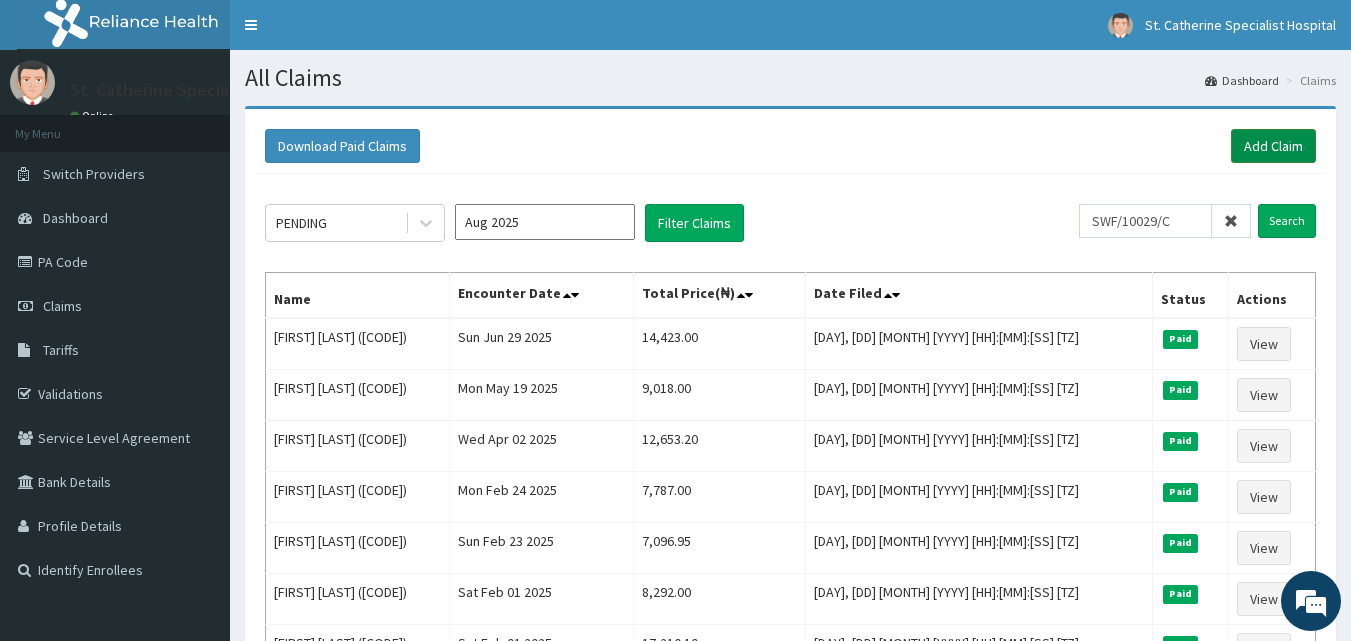 click on "Add Claim" at bounding box center (1273, 146) 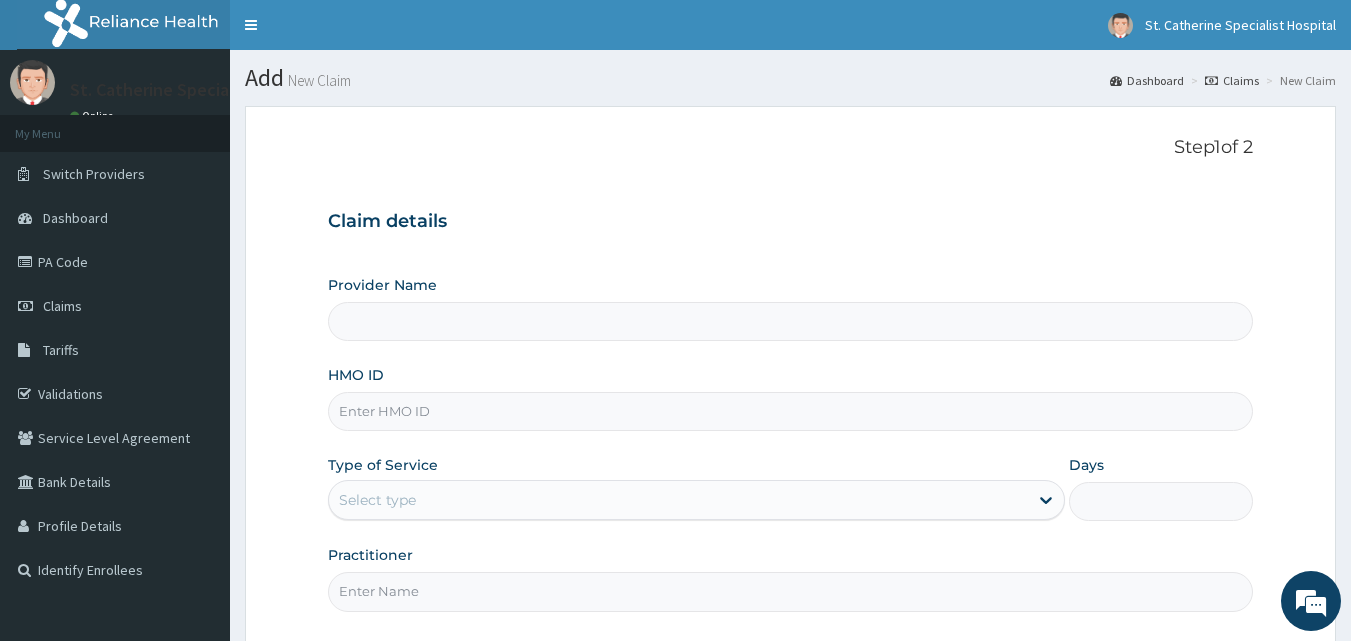 scroll, scrollTop: 0, scrollLeft: 0, axis: both 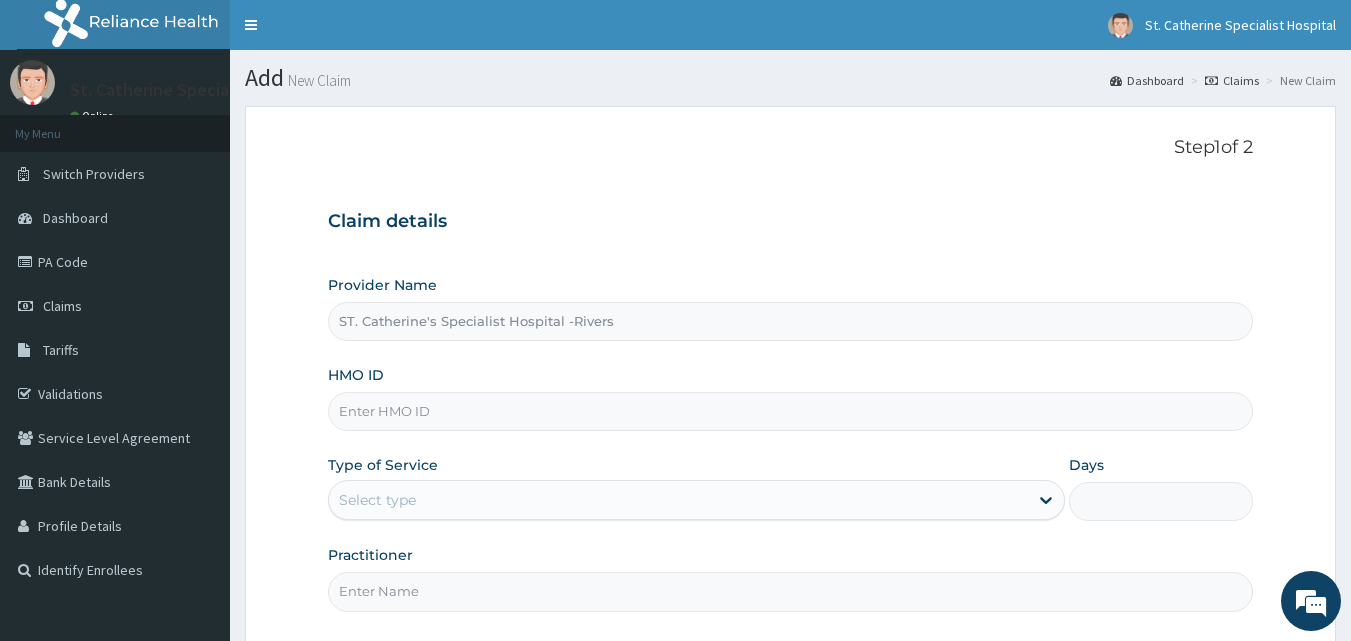 click on "HMO ID" at bounding box center [791, 411] 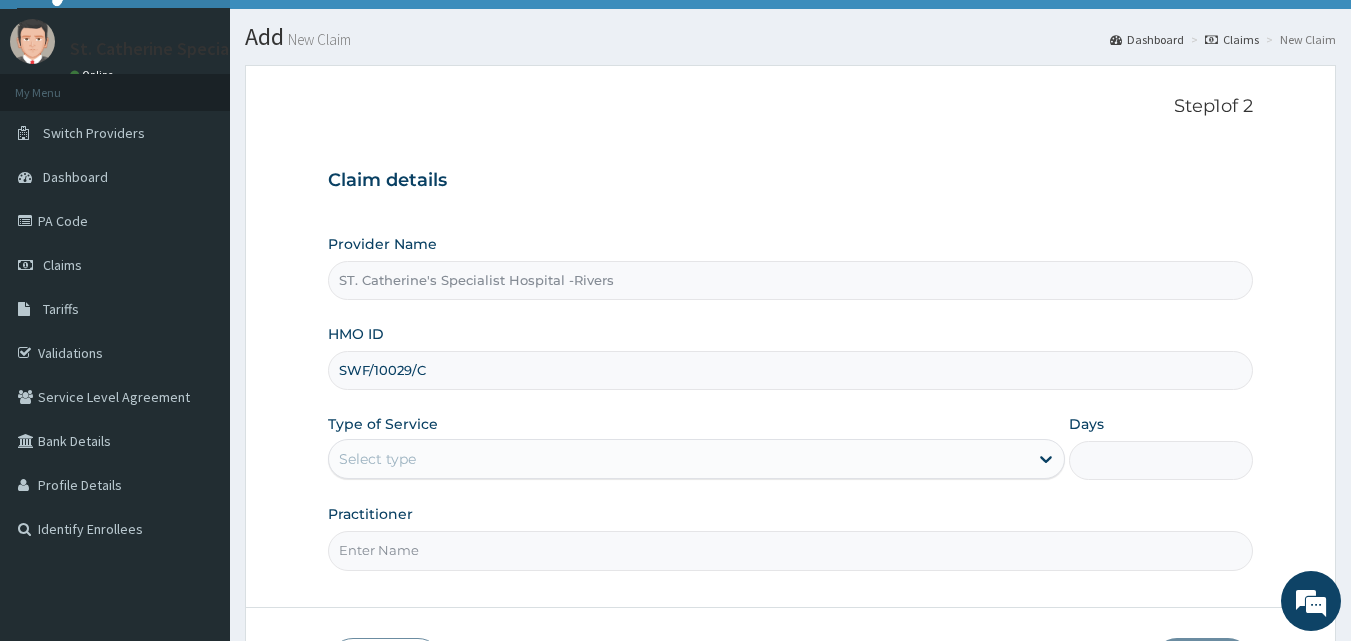 scroll, scrollTop: 187, scrollLeft: 0, axis: vertical 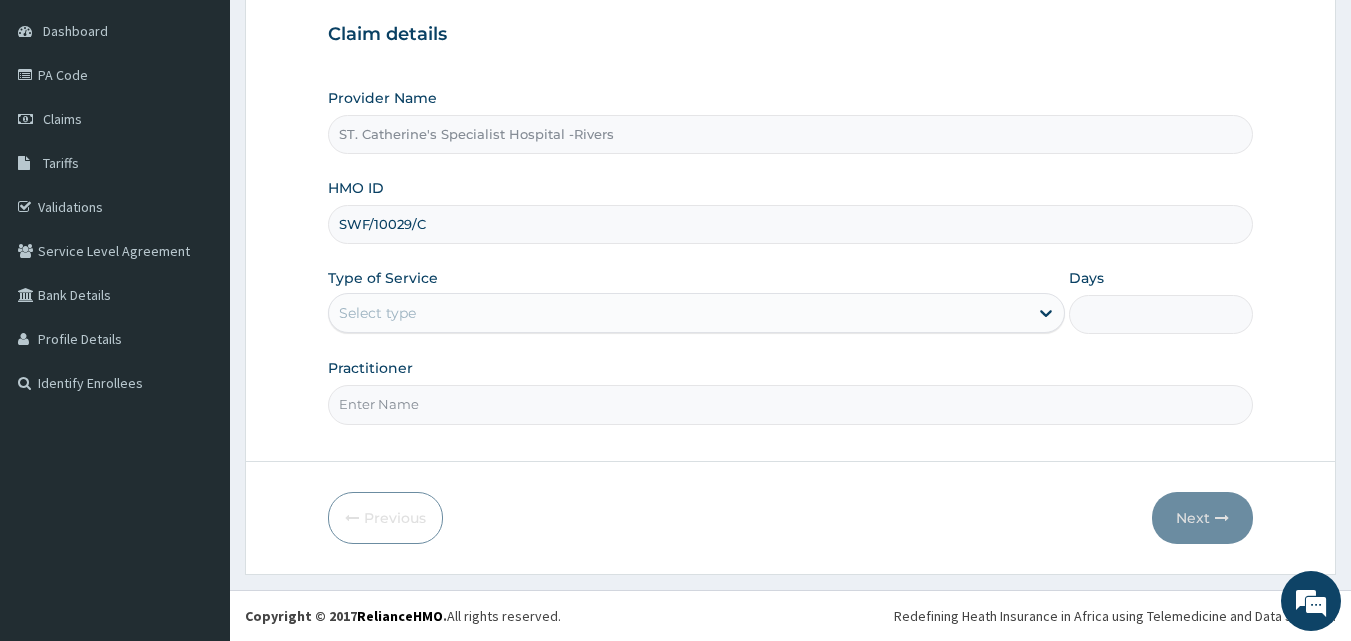 type on "SWF/10029/C" 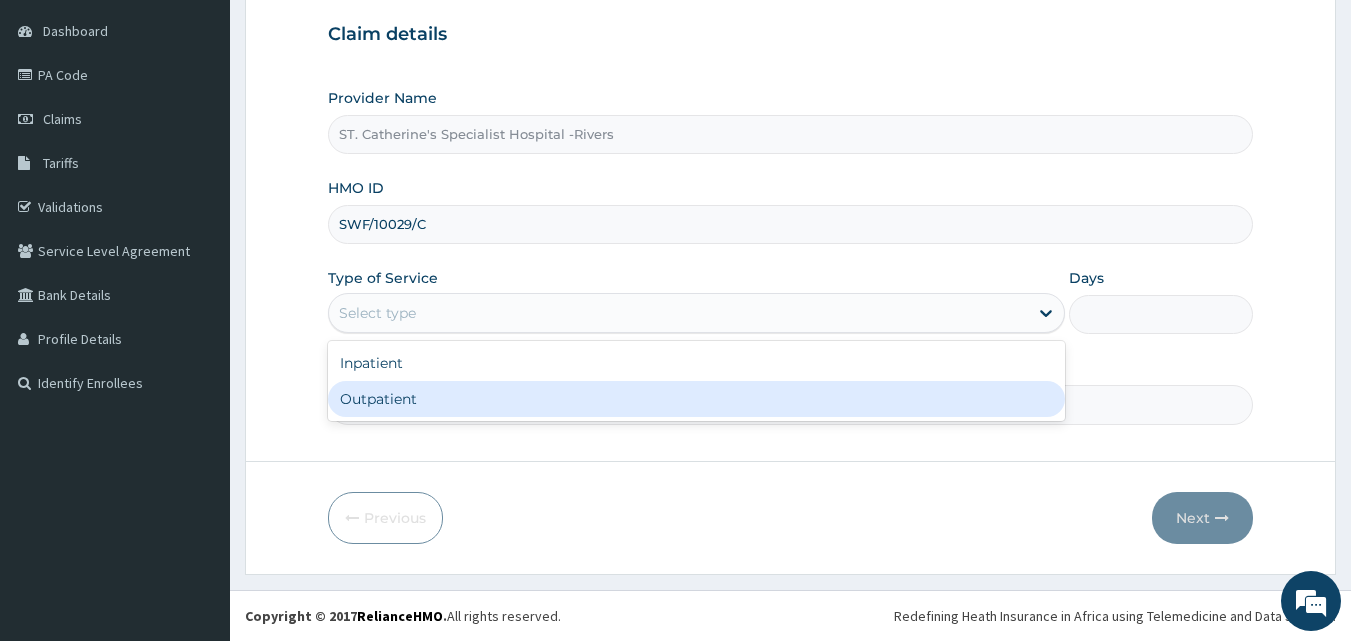 click on "Outpatient" at bounding box center [696, 399] 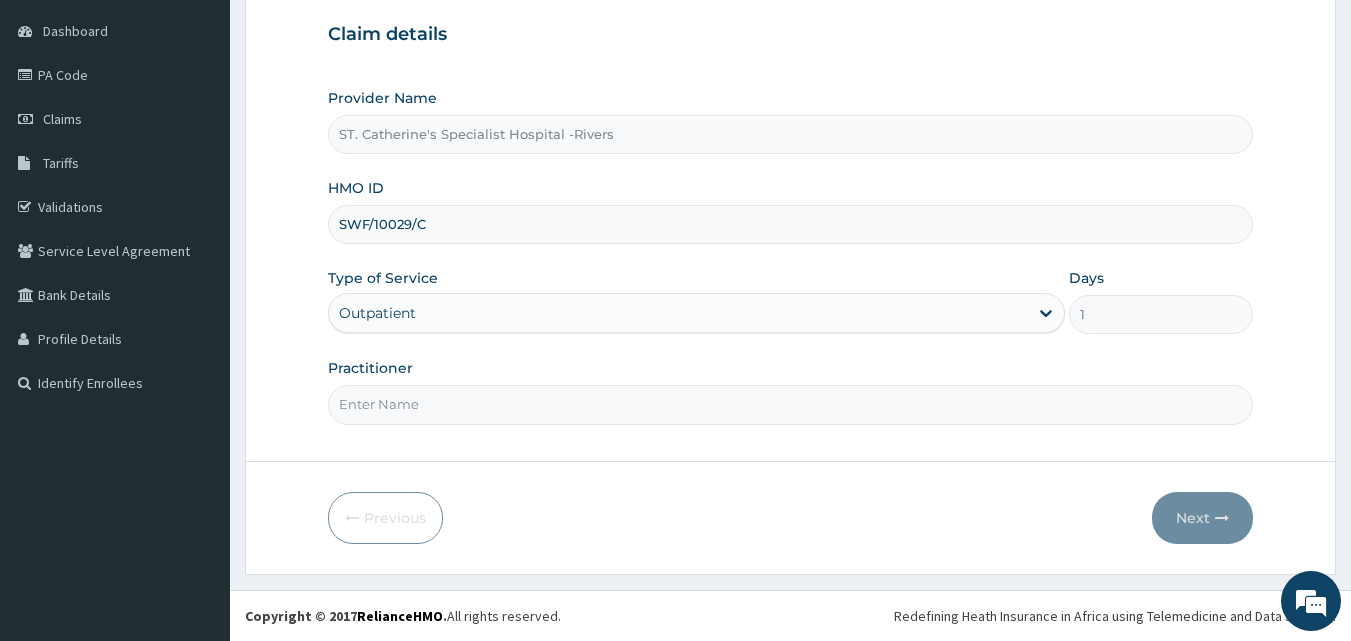 click on "Practitioner" at bounding box center (791, 404) 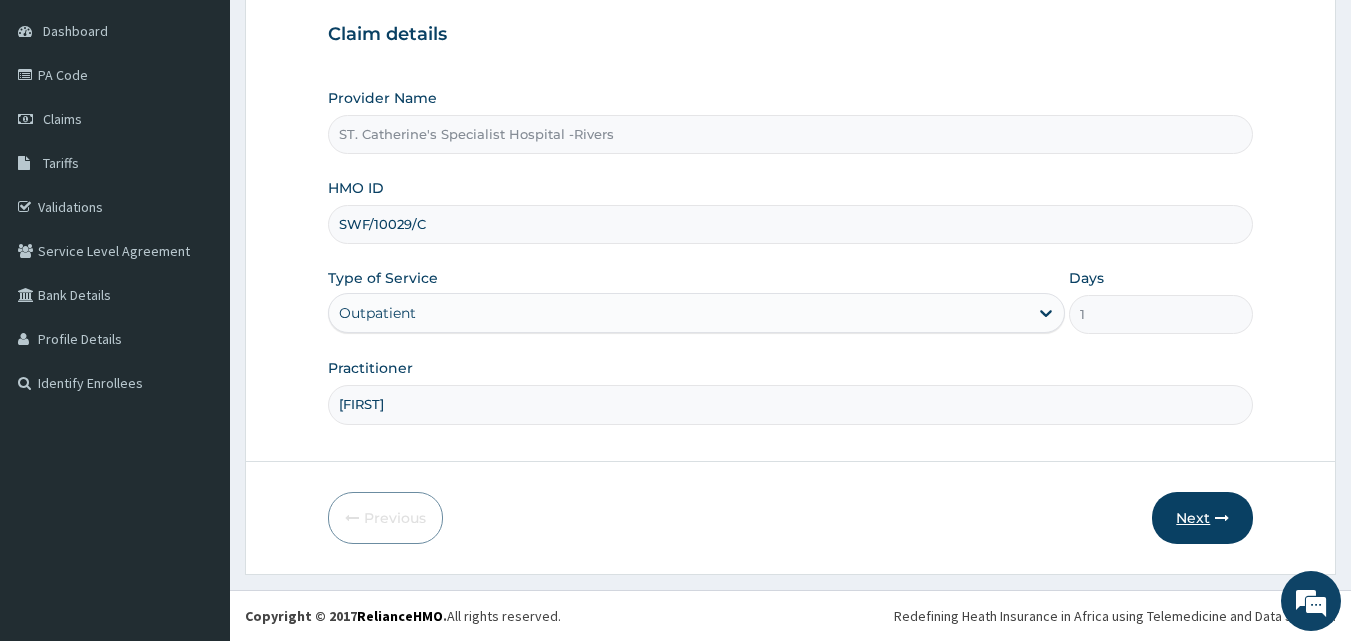 click on "Next" at bounding box center (1202, 518) 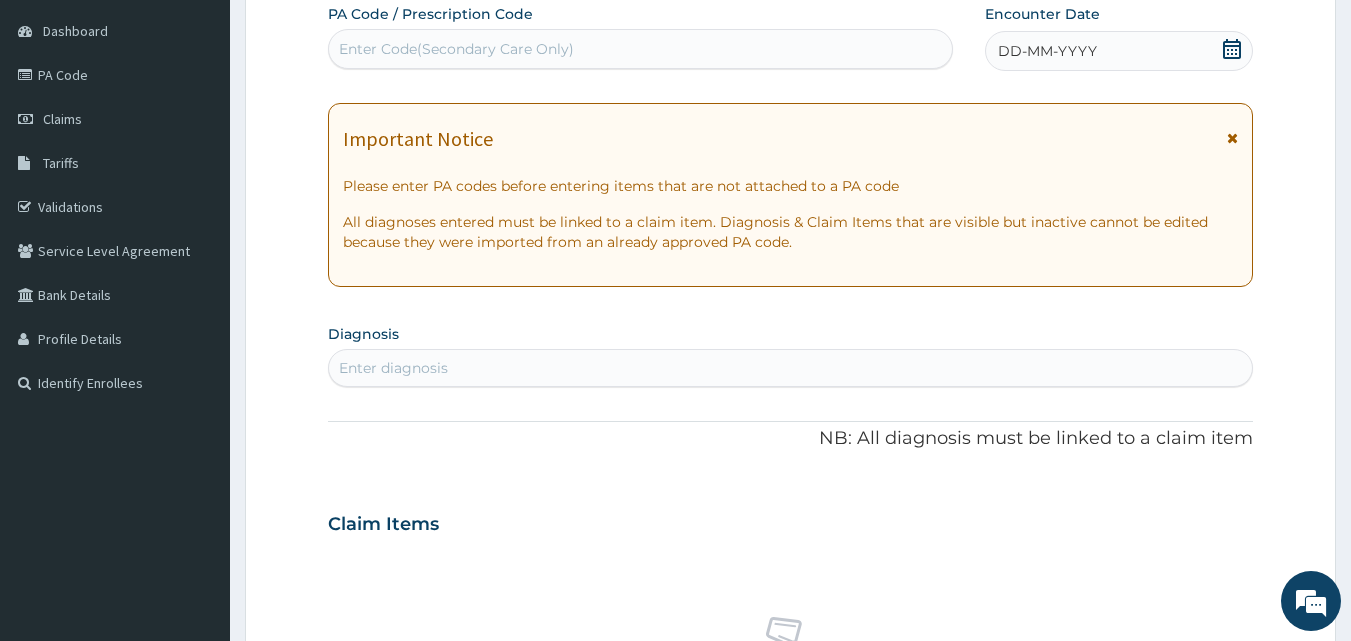 click on "Enter Code(Secondary Care Only)" at bounding box center (641, 49) 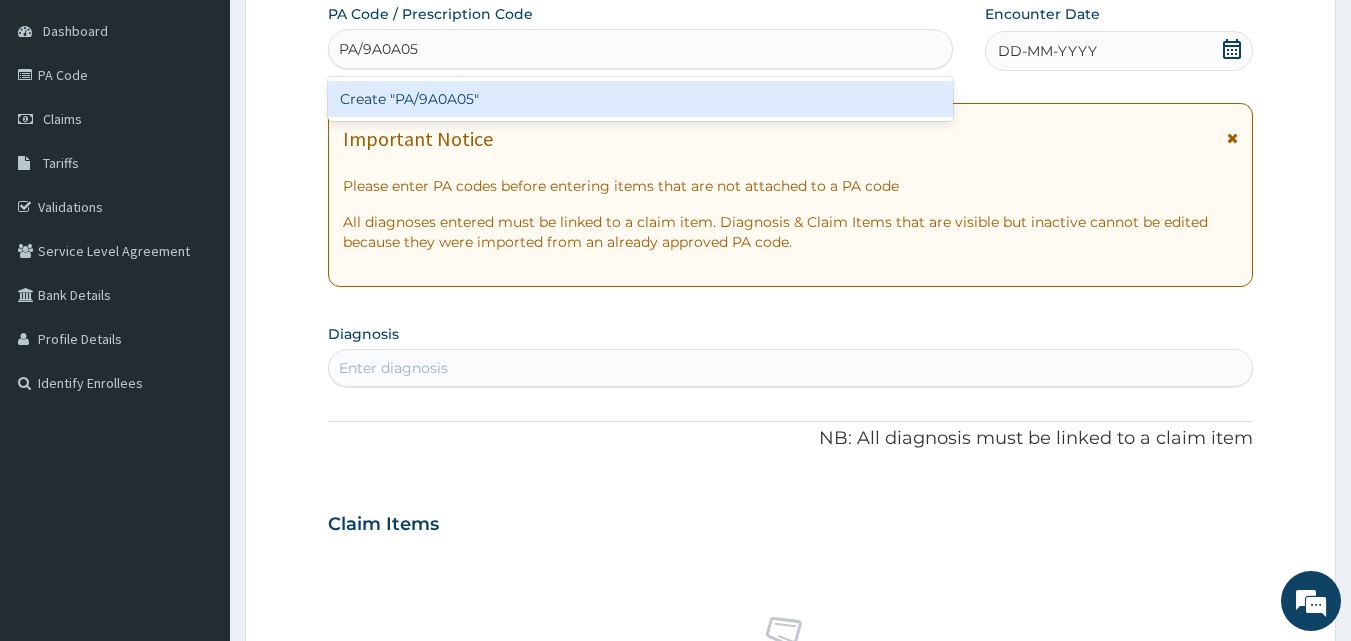 type 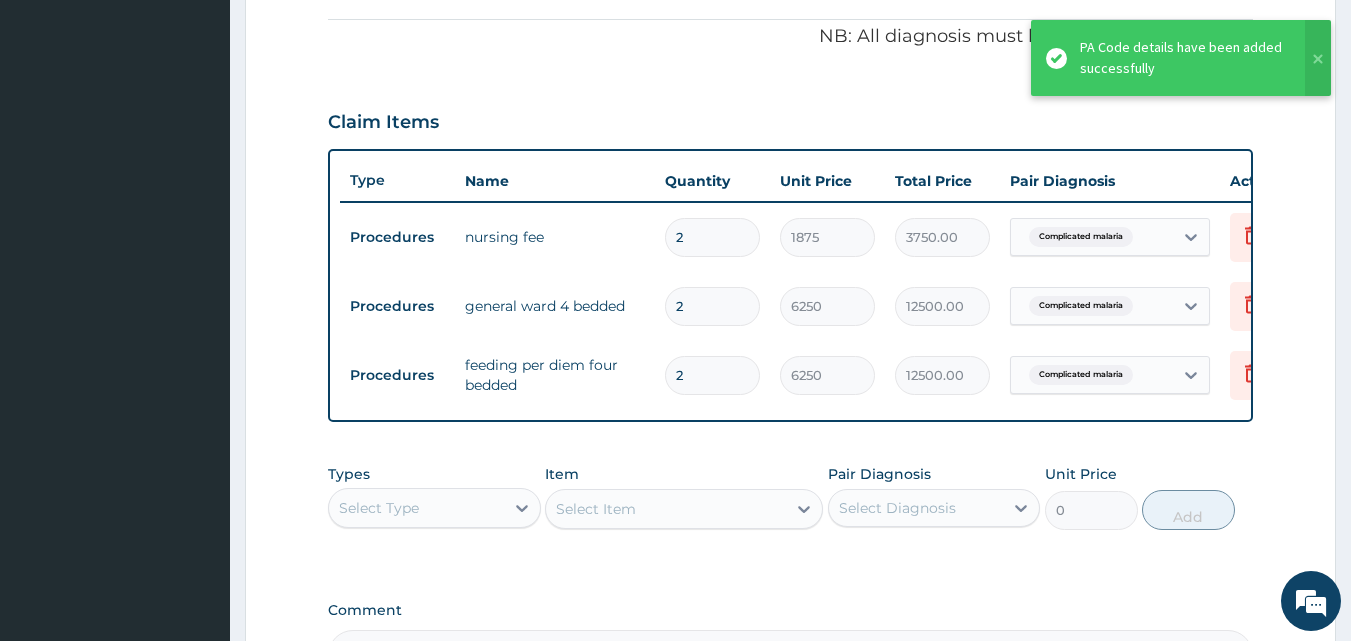 scroll, scrollTop: 550, scrollLeft: 0, axis: vertical 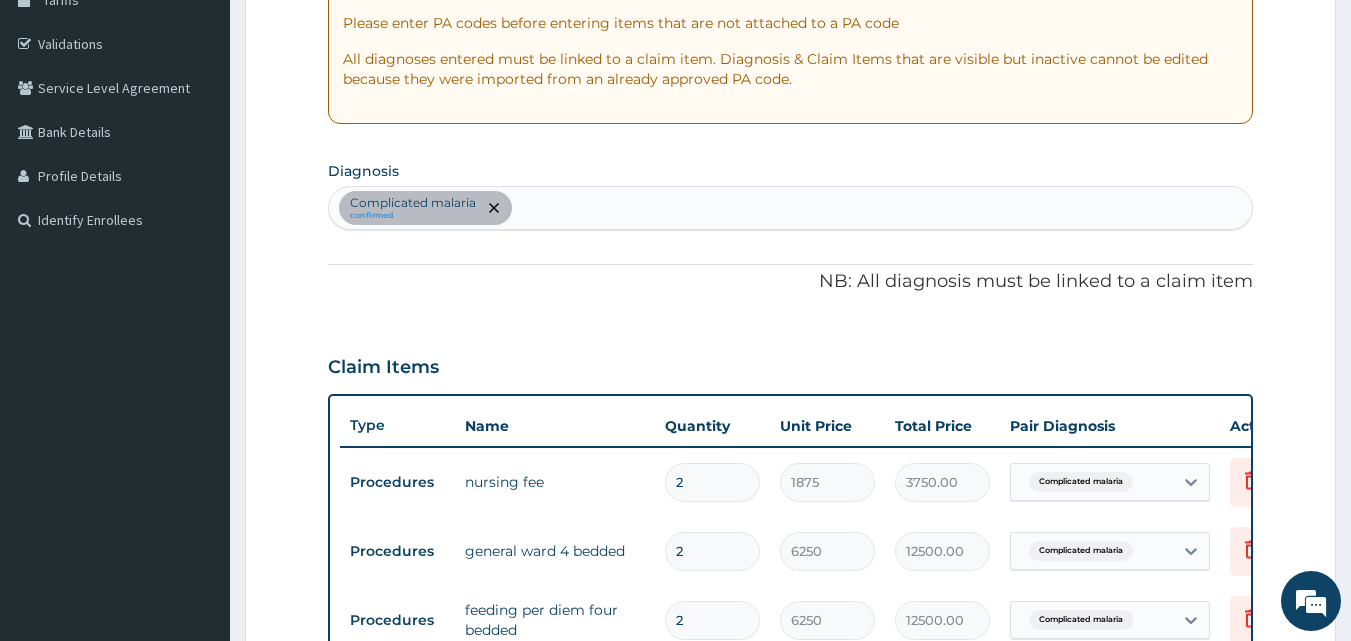 click on "Complicated malaria confirmed" at bounding box center (791, 208) 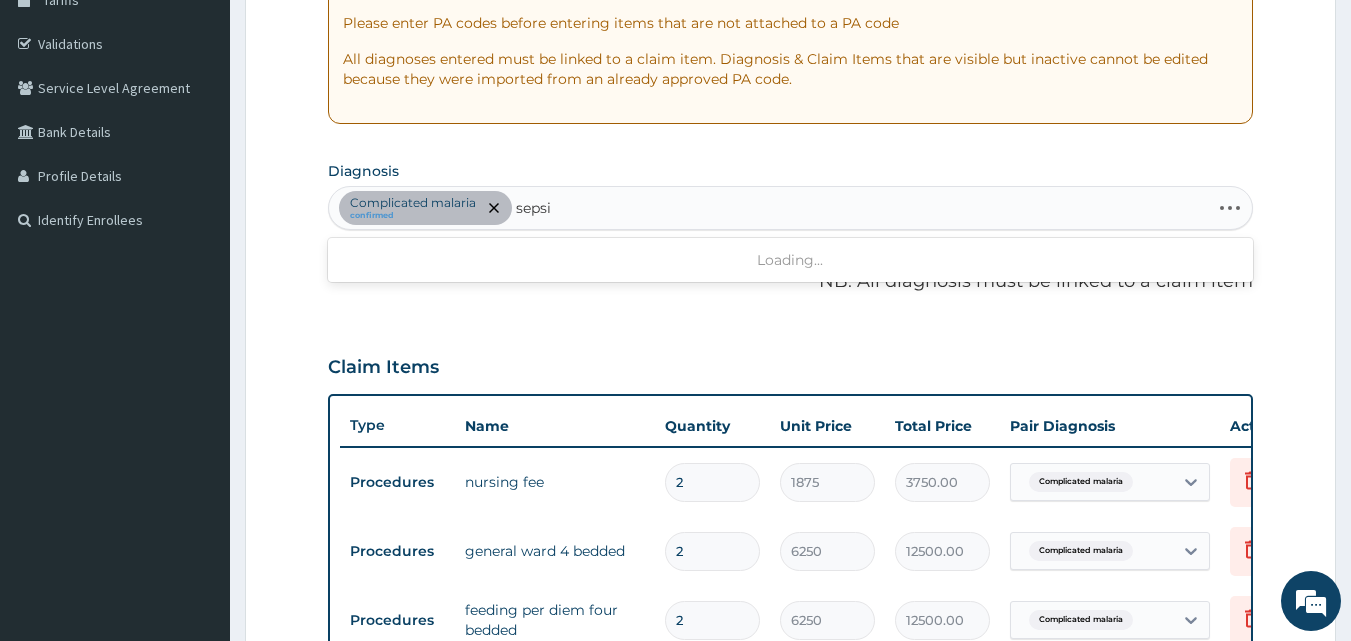 type on "sepsis" 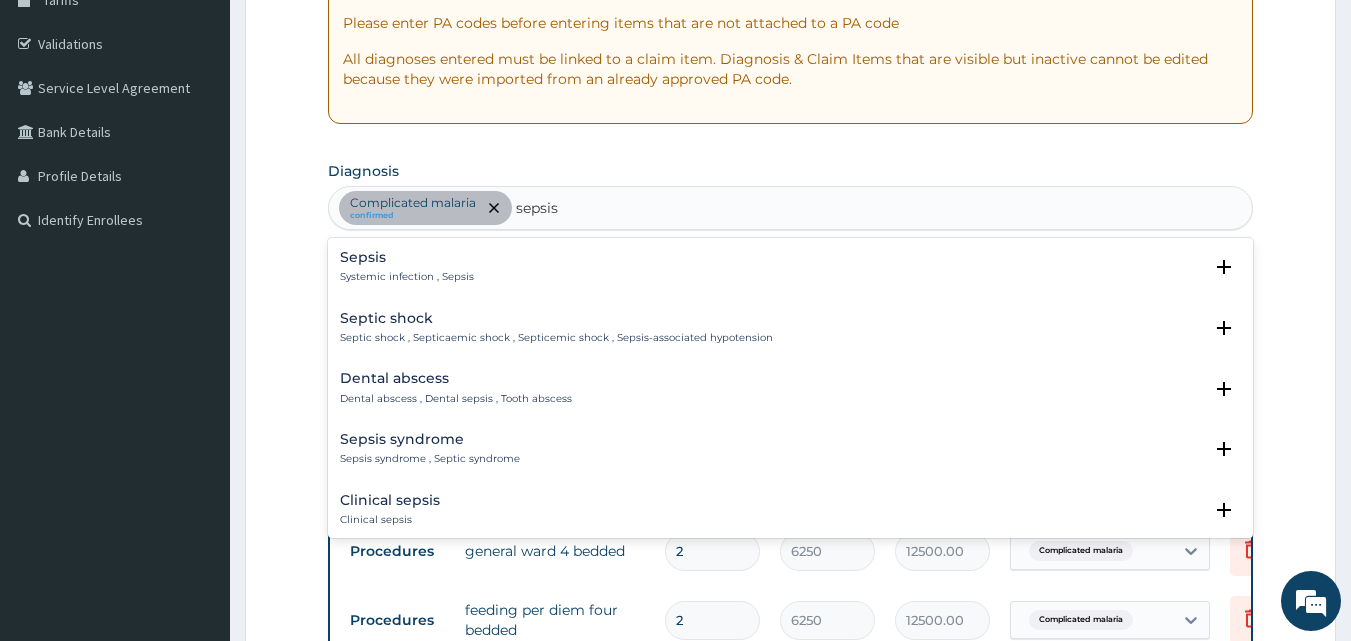 click on "Sepsis" at bounding box center (407, 257) 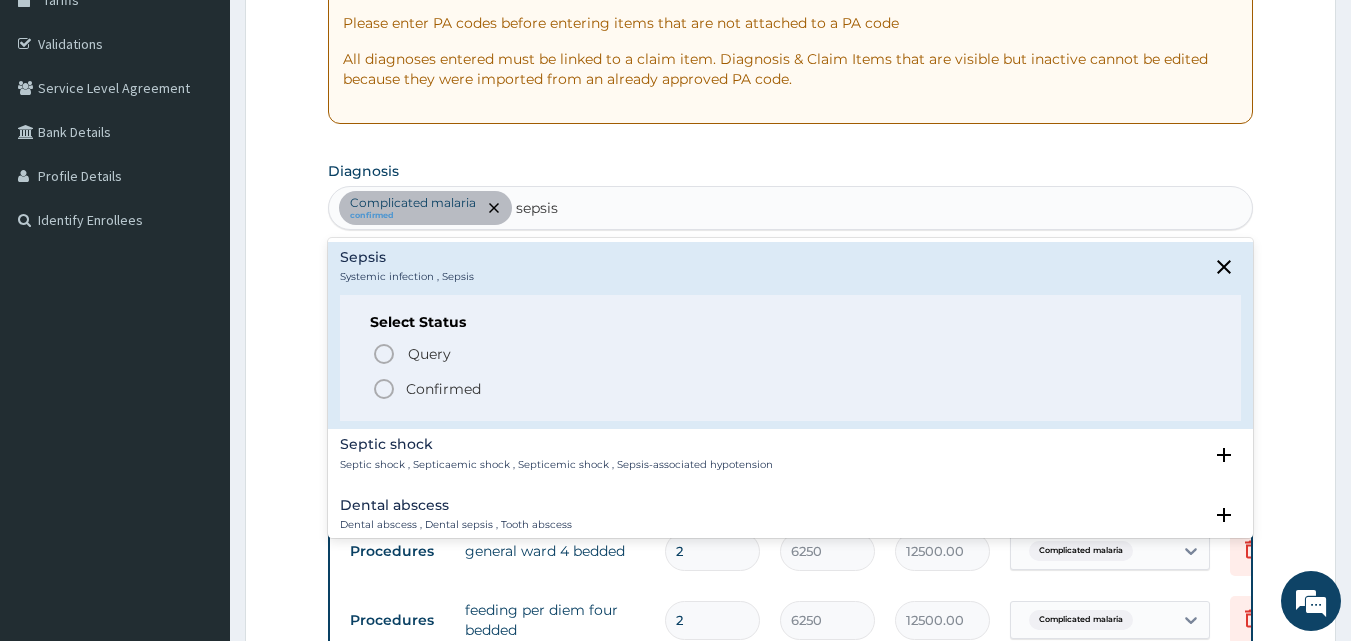 click on "Query Query covers suspected (?), Keep in view (kiv), Ruled out (r/o) Confirmed" at bounding box center [791, 370] 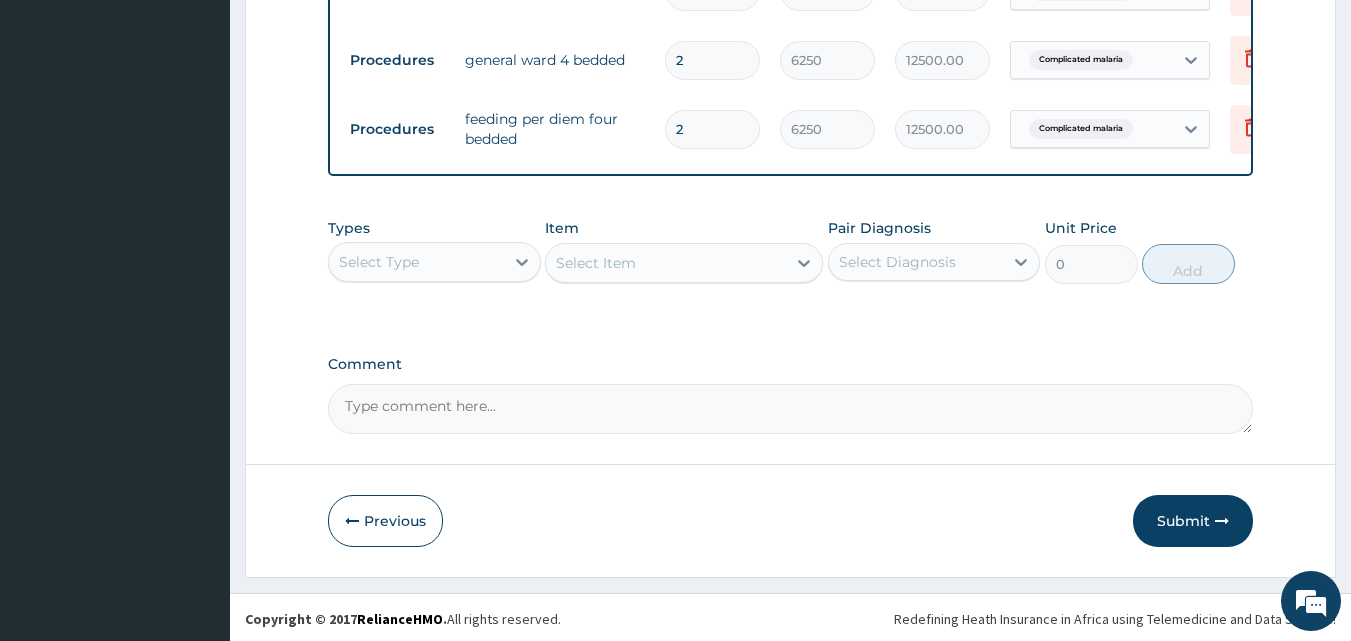 scroll, scrollTop: 850, scrollLeft: 0, axis: vertical 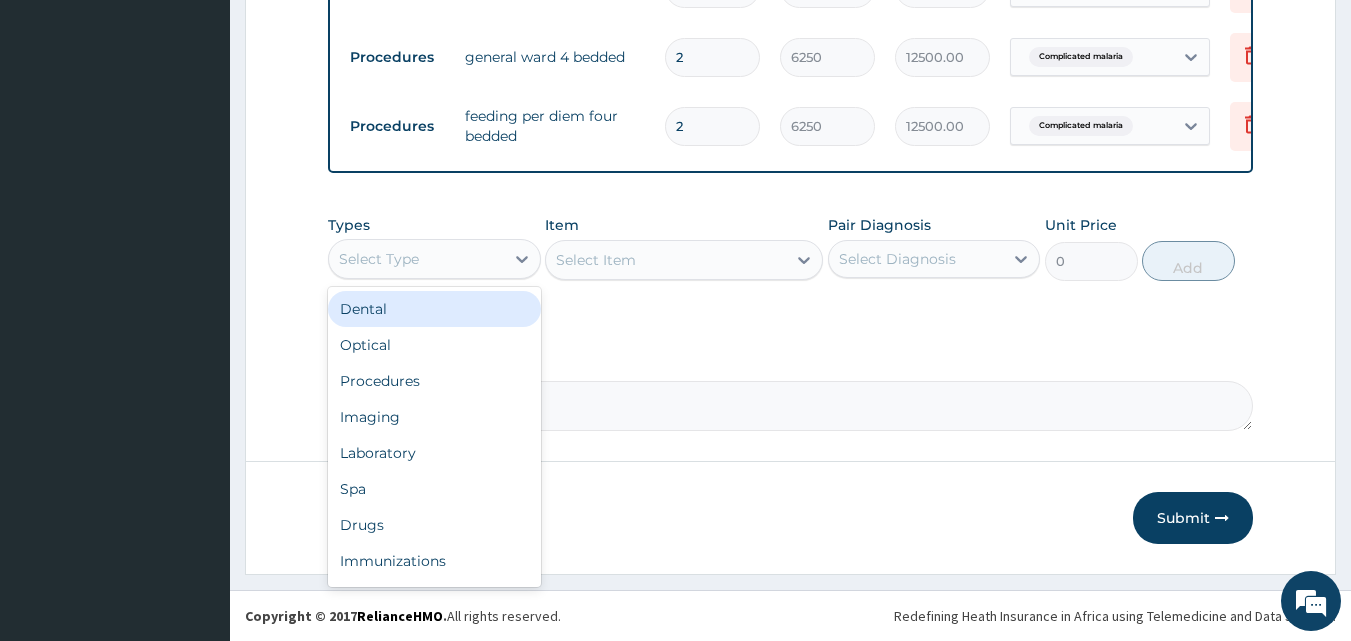 click on "Select Type" at bounding box center [416, 259] 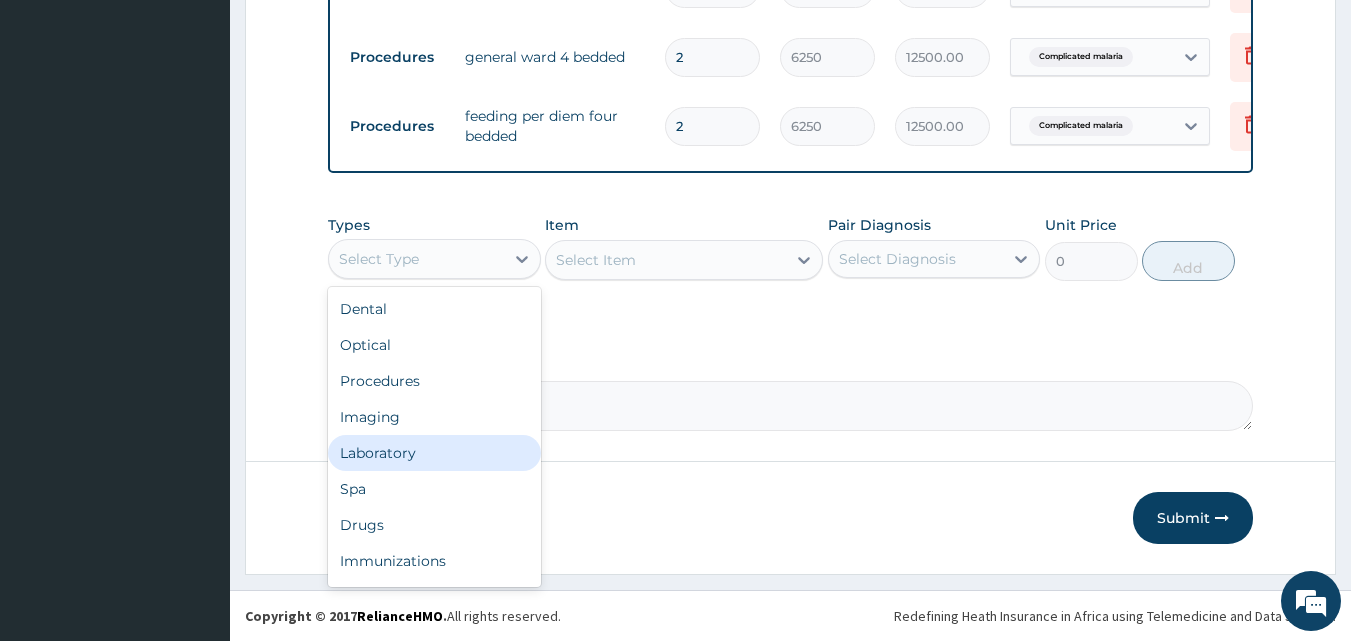 click on "Laboratory" at bounding box center [434, 453] 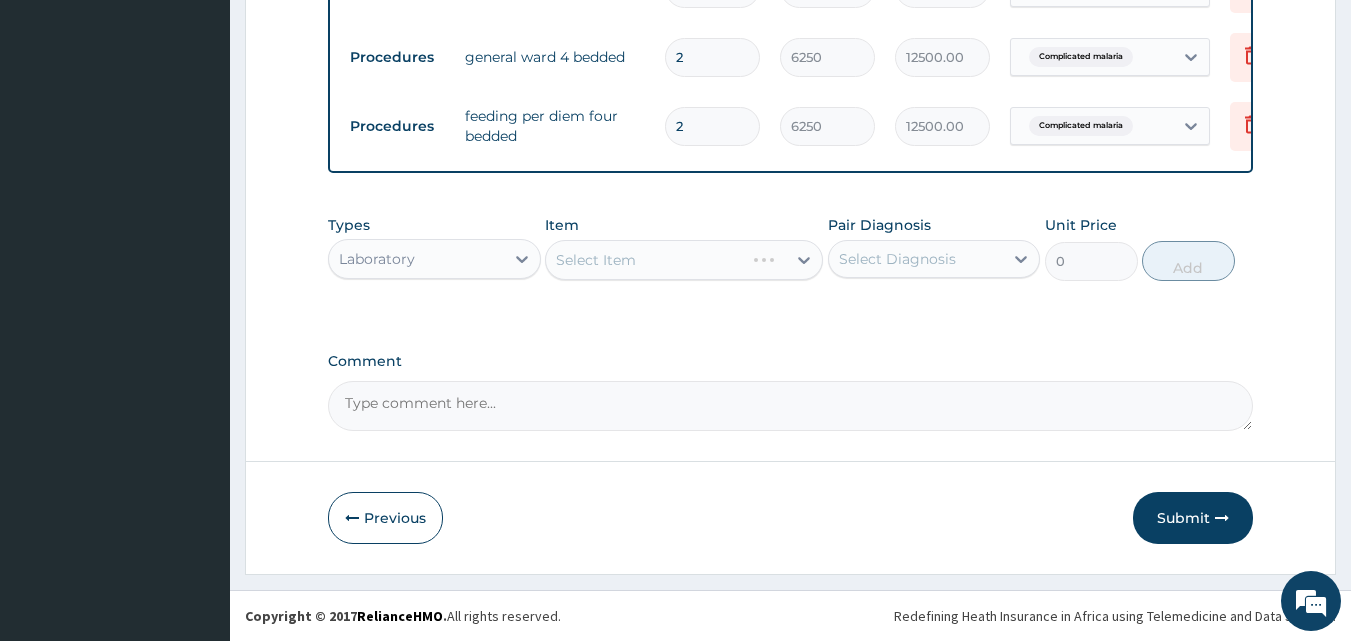 click on "Select Item" at bounding box center [684, 260] 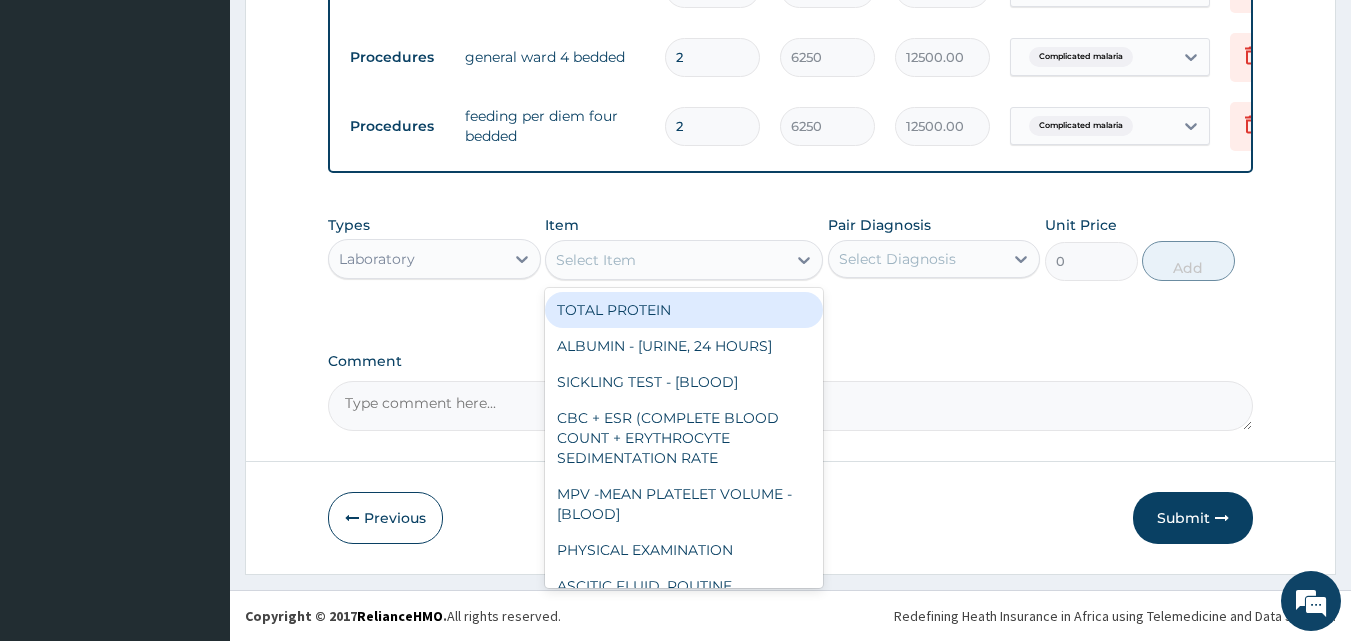 click on "Select Item" at bounding box center (666, 260) 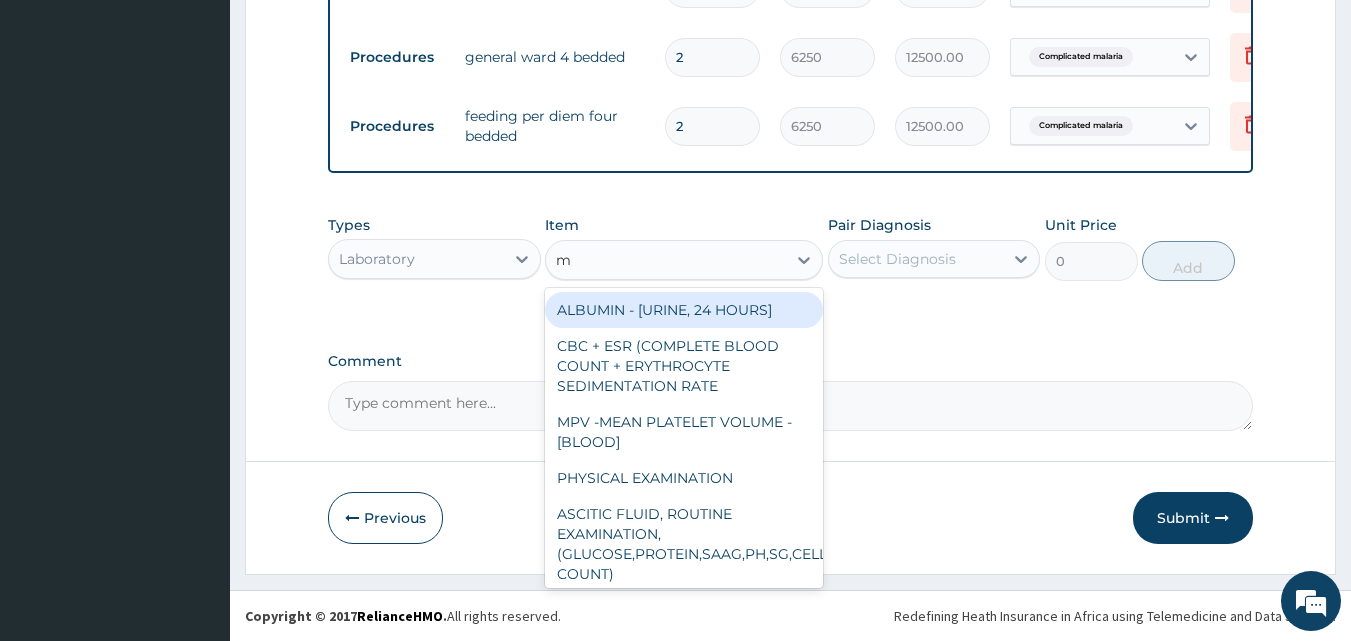 type on "mp" 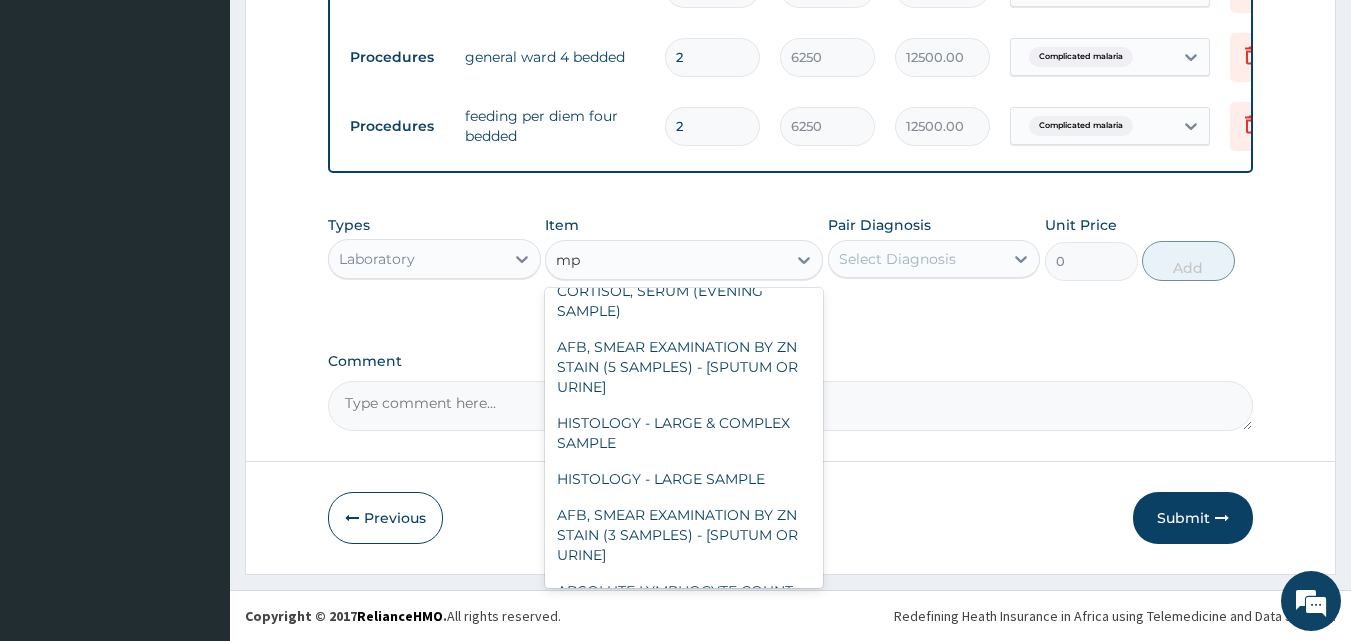 scroll, scrollTop: 436, scrollLeft: 0, axis: vertical 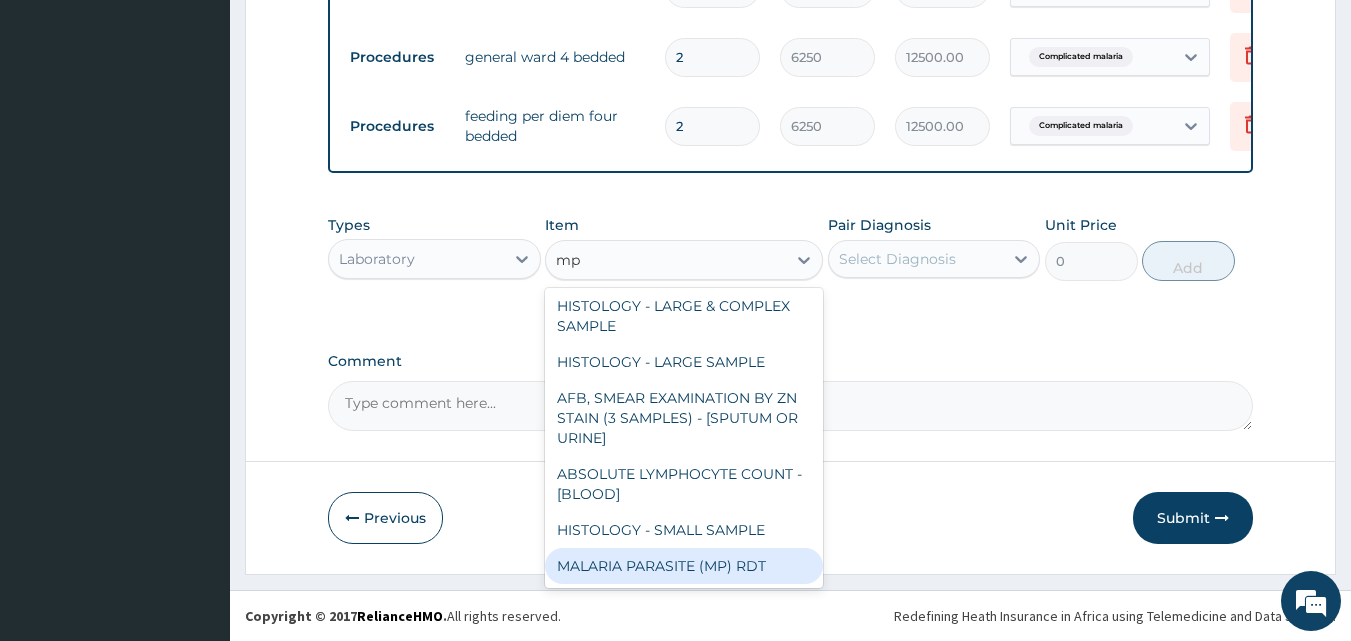 click on "MALARIA PARASITE (MP) RDT" at bounding box center (684, 566) 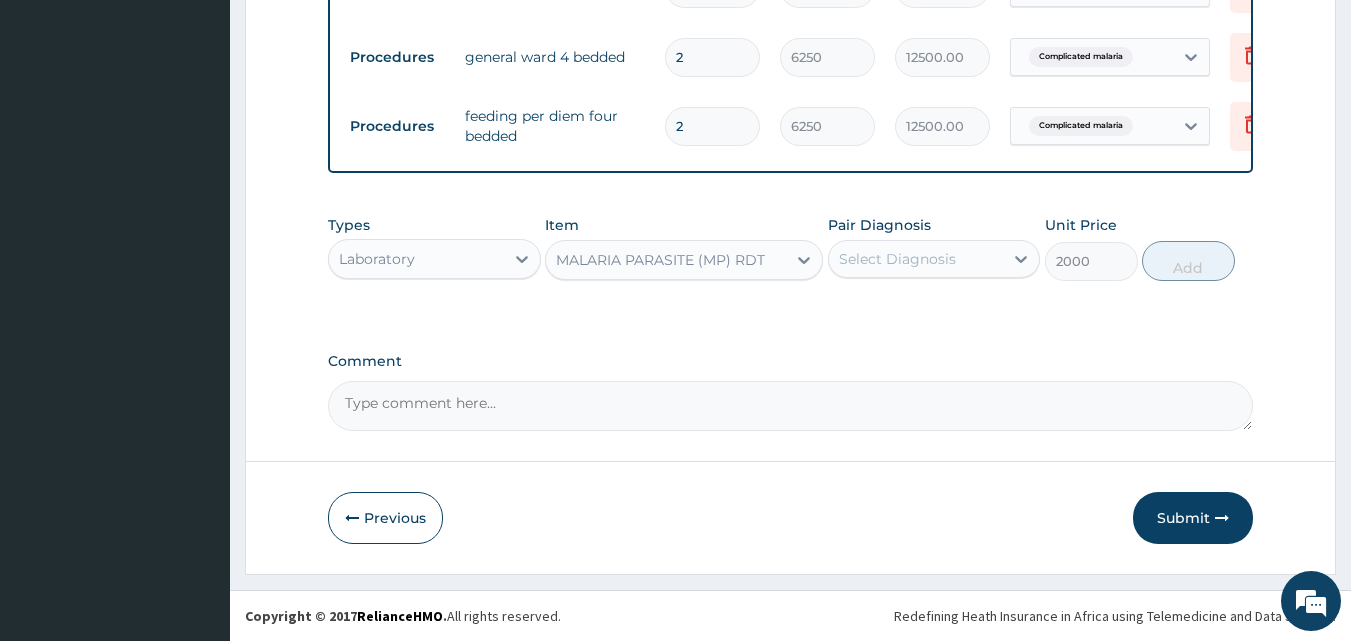 drag, startPoint x: 930, startPoint y: 262, endPoint x: 931, endPoint y: 291, distance: 29.017237 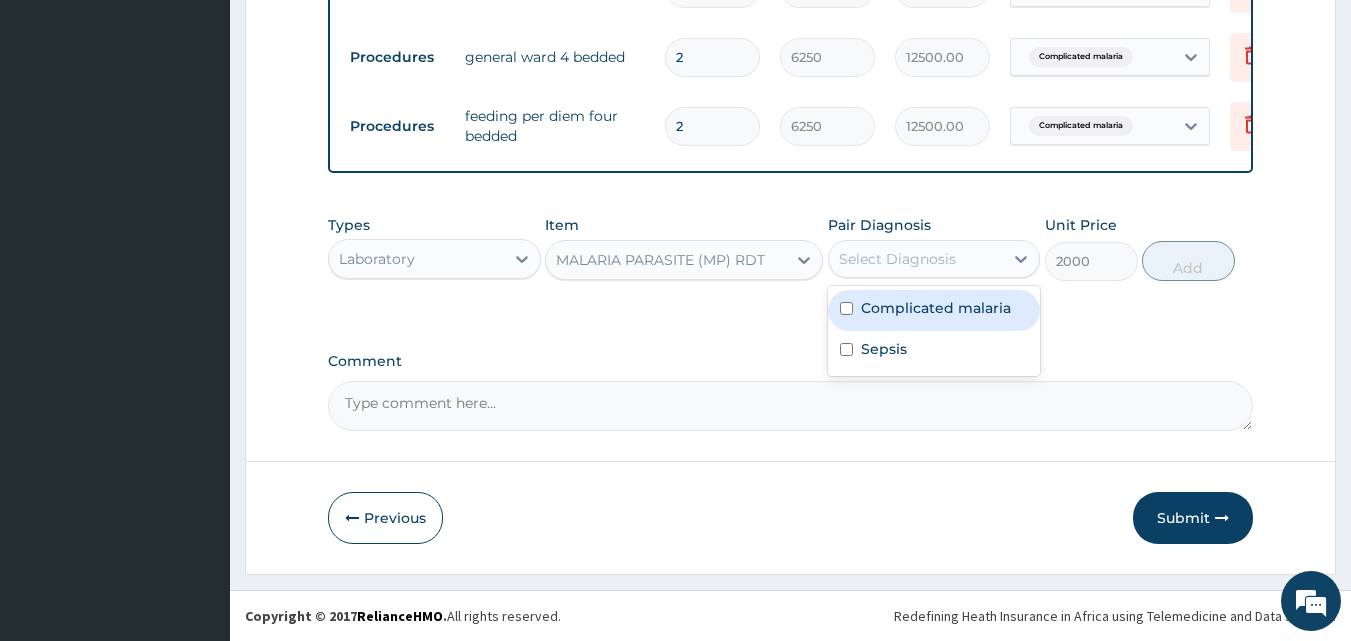 drag, startPoint x: 936, startPoint y: 327, endPoint x: 964, endPoint y: 324, distance: 28.160255 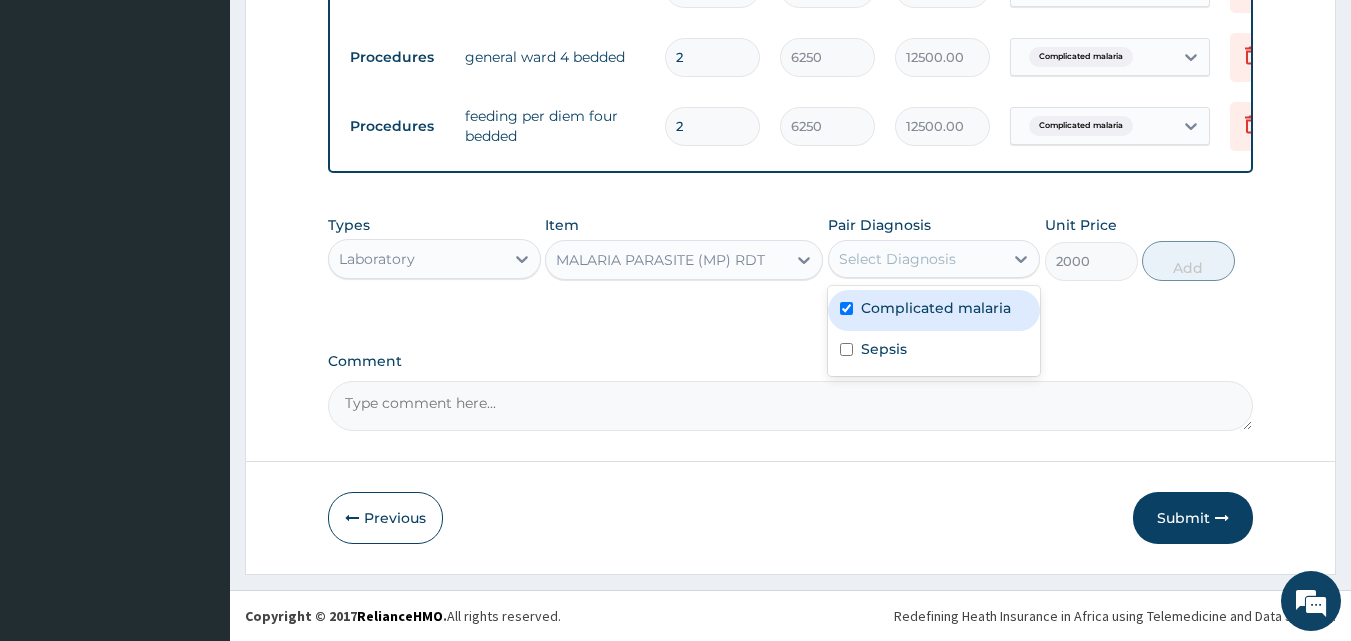 checkbox on "true" 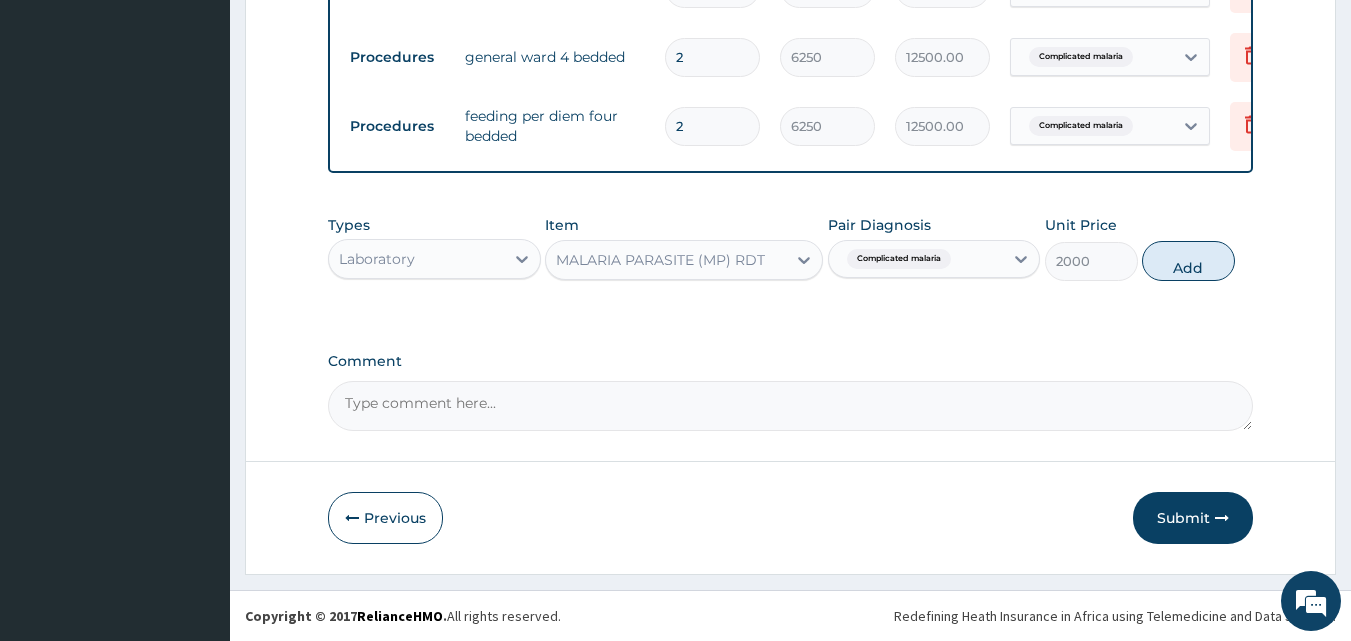 drag, startPoint x: 1188, startPoint y: 256, endPoint x: 1107, endPoint y: 276, distance: 83.43261 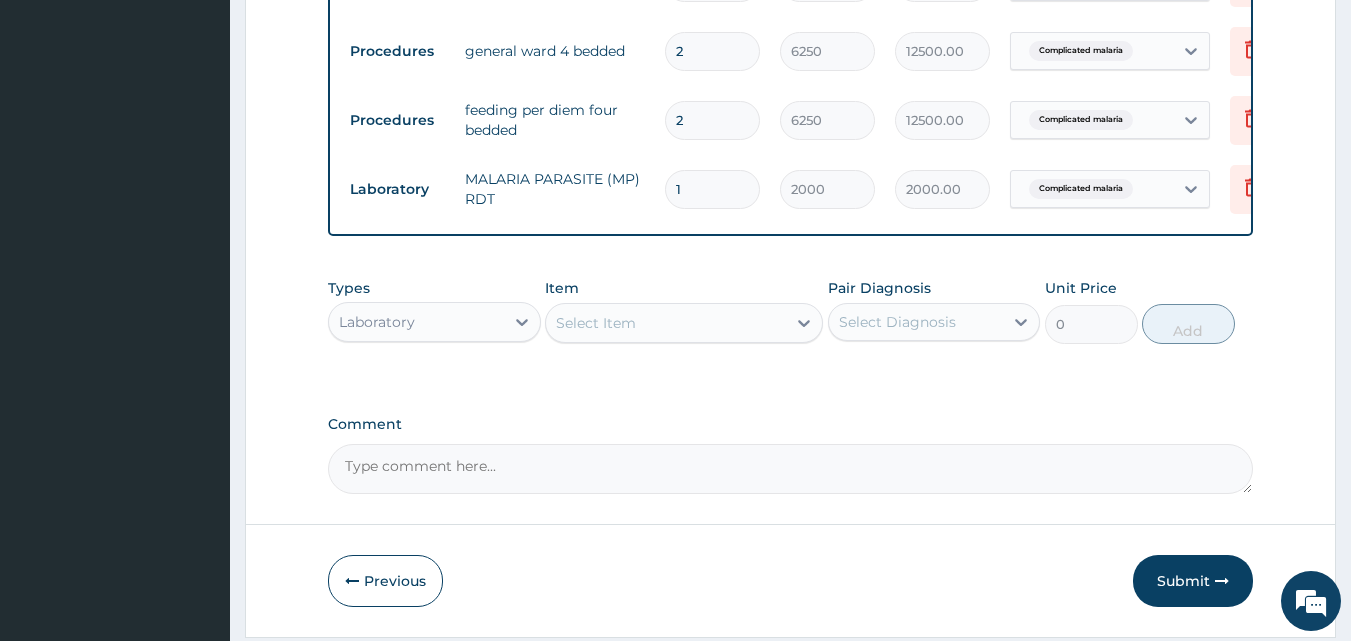 click on "Select Item" at bounding box center (666, 323) 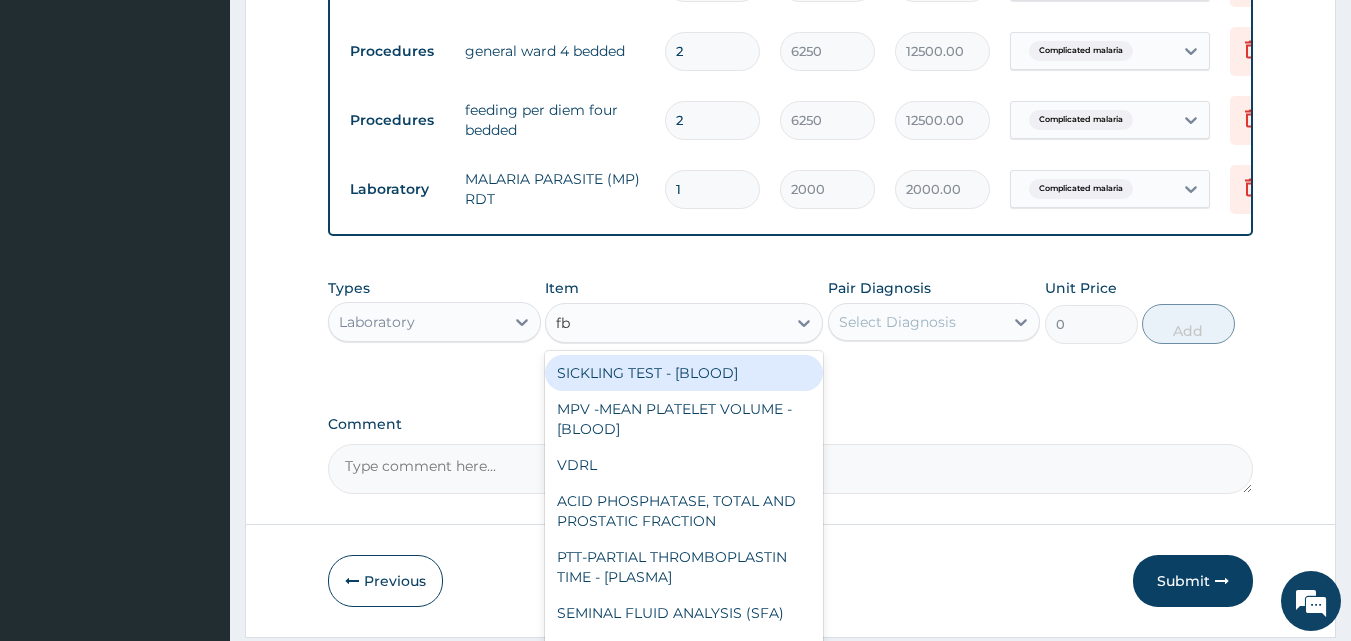 type on "fbc" 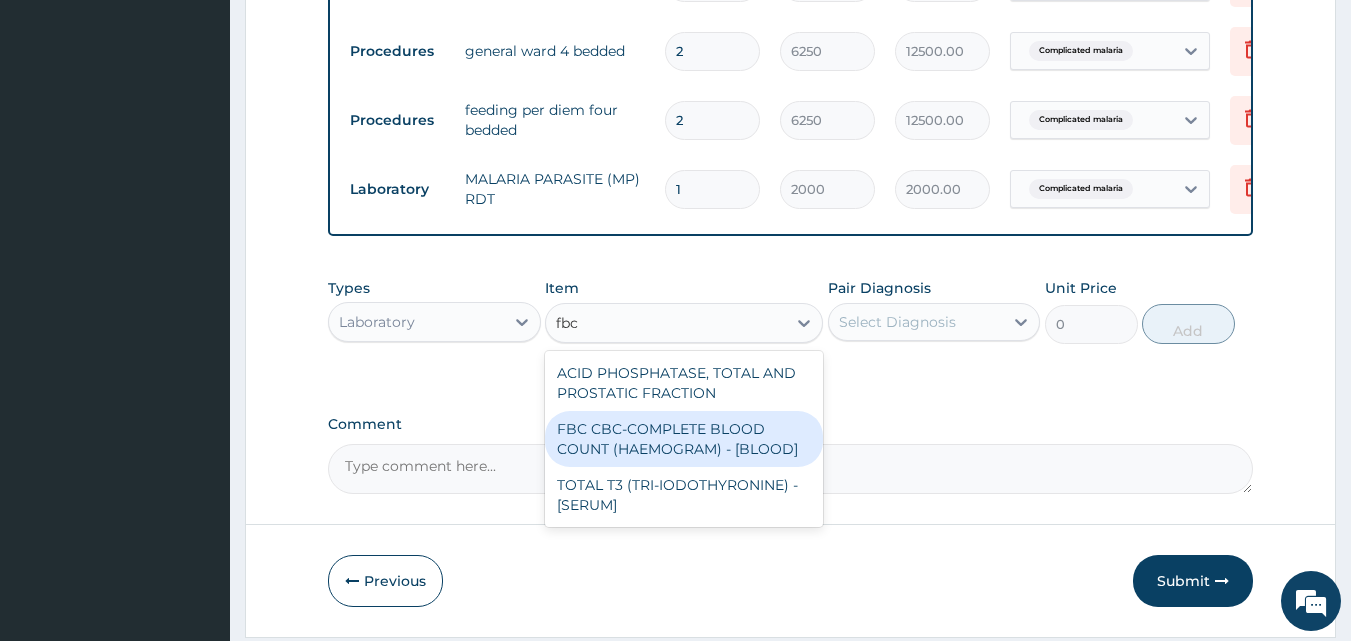 drag, startPoint x: 670, startPoint y: 452, endPoint x: 877, endPoint y: 365, distance: 224.53954 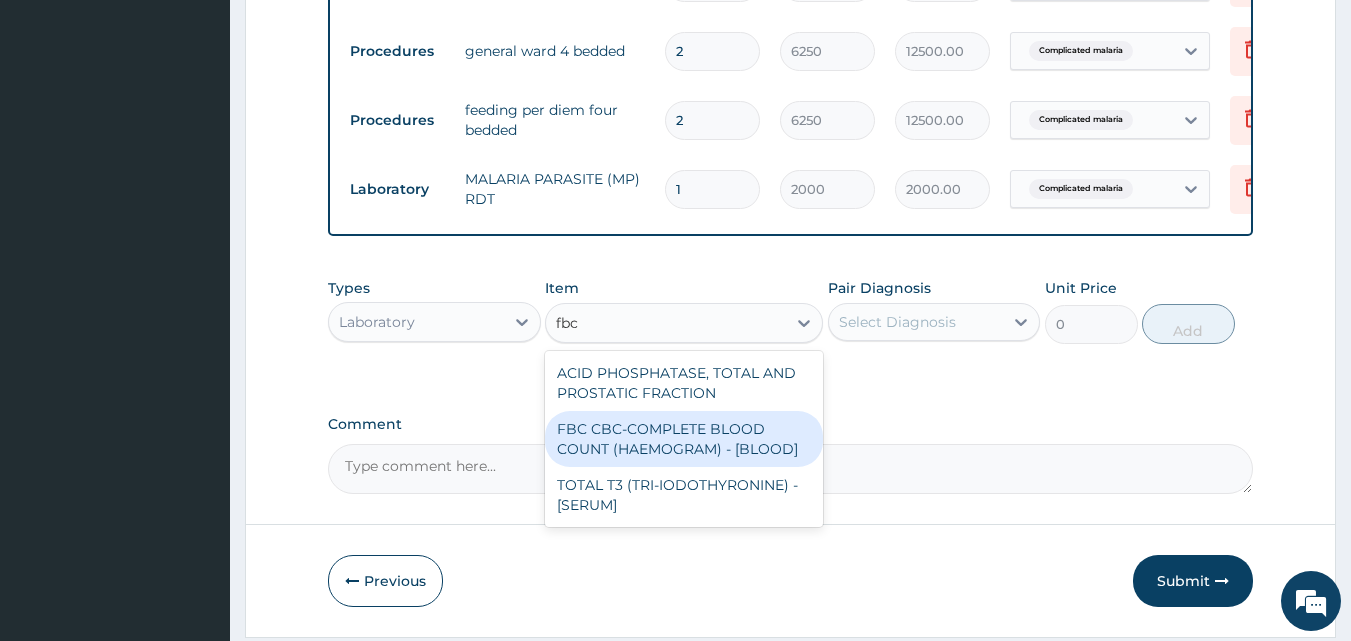click on "FBC CBC-COMPLETE BLOOD COUNT (HAEMOGRAM) - [BLOOD]" at bounding box center [684, 439] 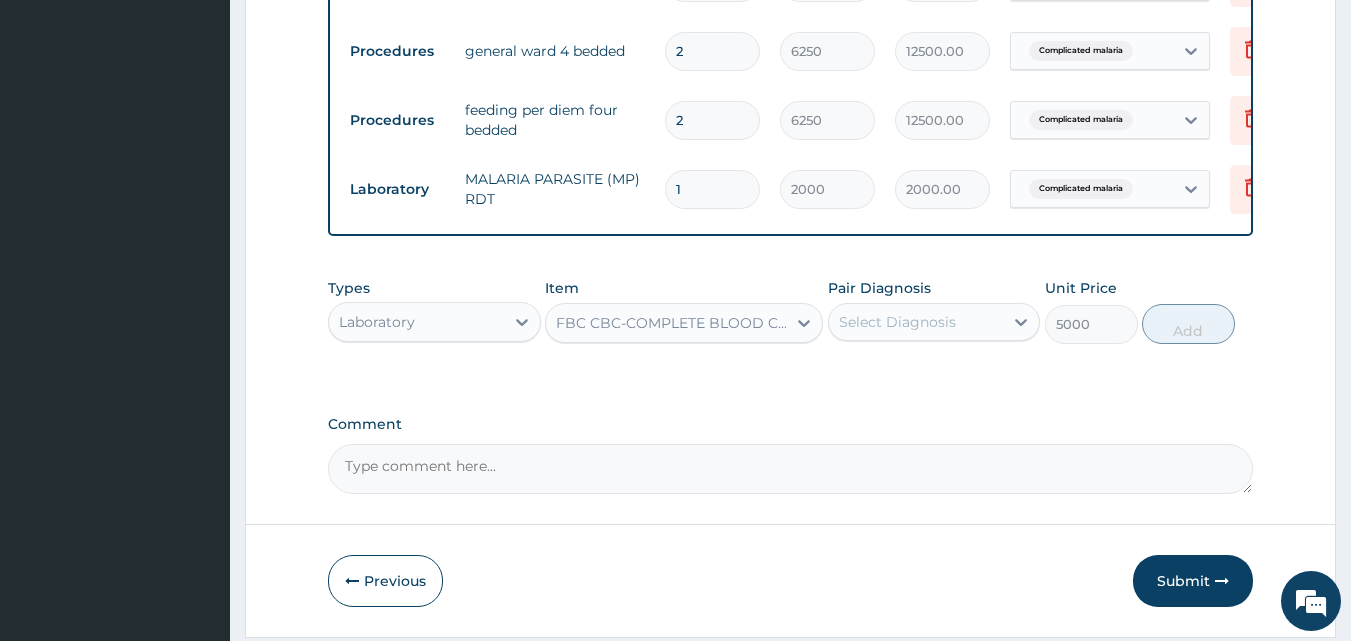 click on "Pair Diagnosis Select Diagnosis" at bounding box center (934, 311) 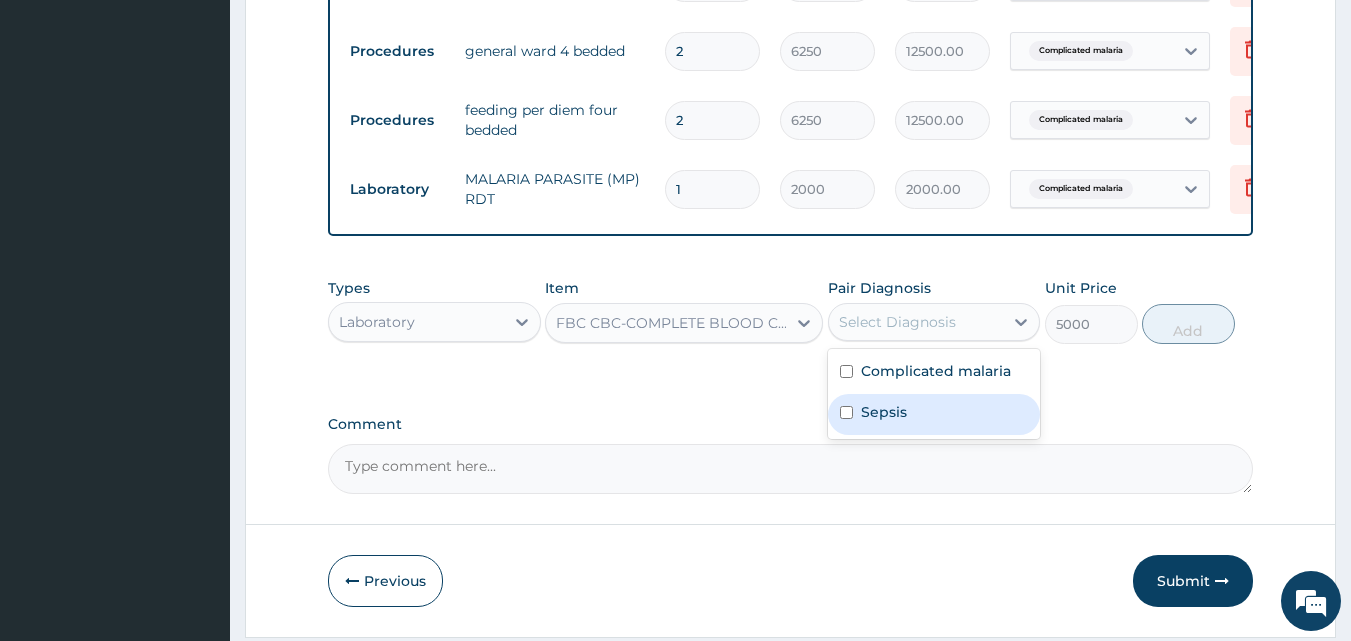 drag, startPoint x: 923, startPoint y: 424, endPoint x: 975, endPoint y: 394, distance: 60.033325 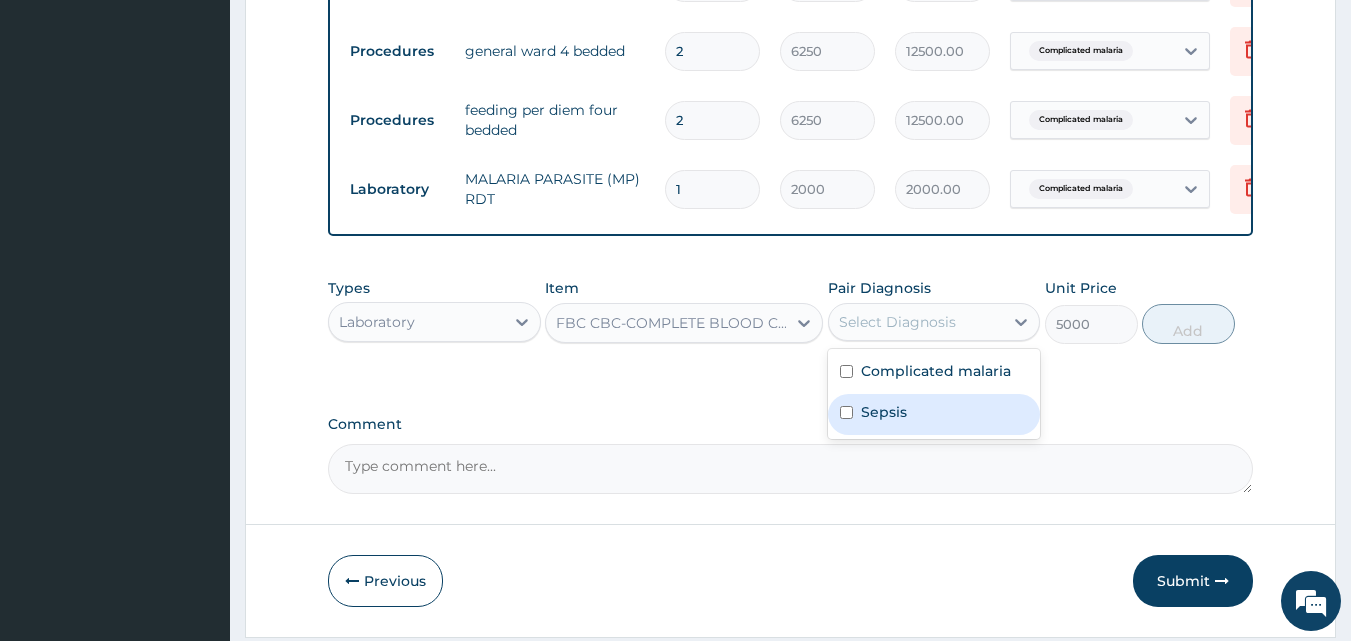 click on "Sepsis" at bounding box center [934, 414] 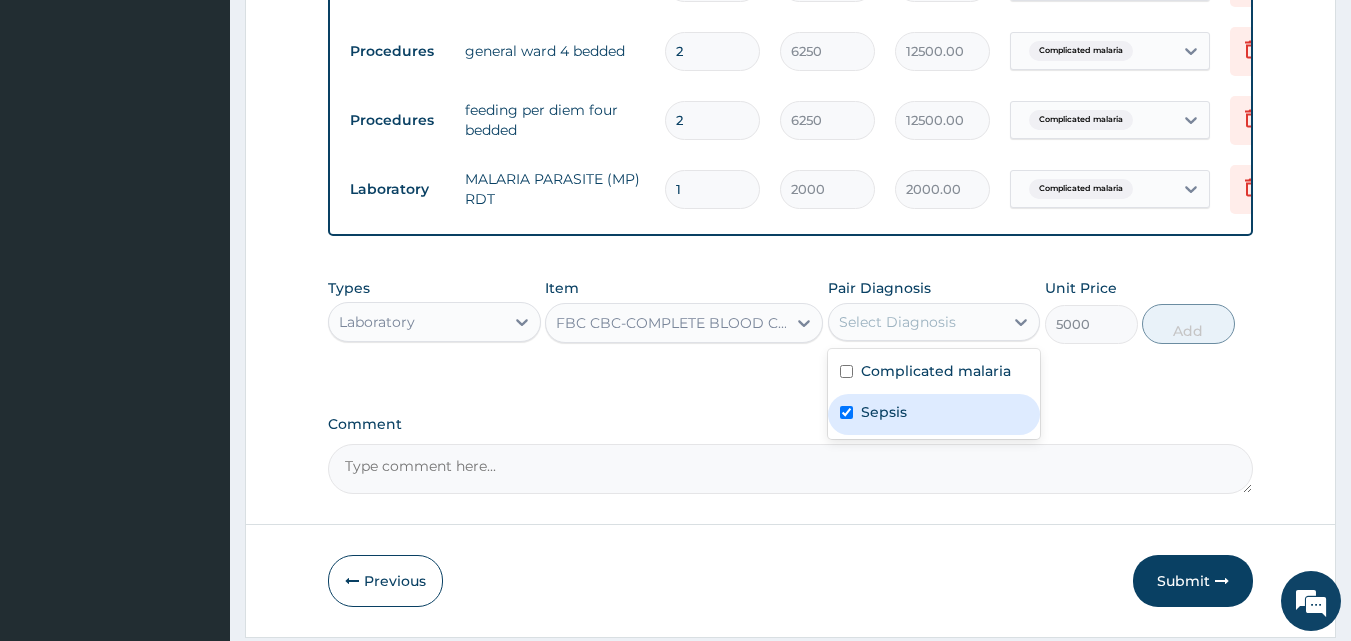 checkbox on "true" 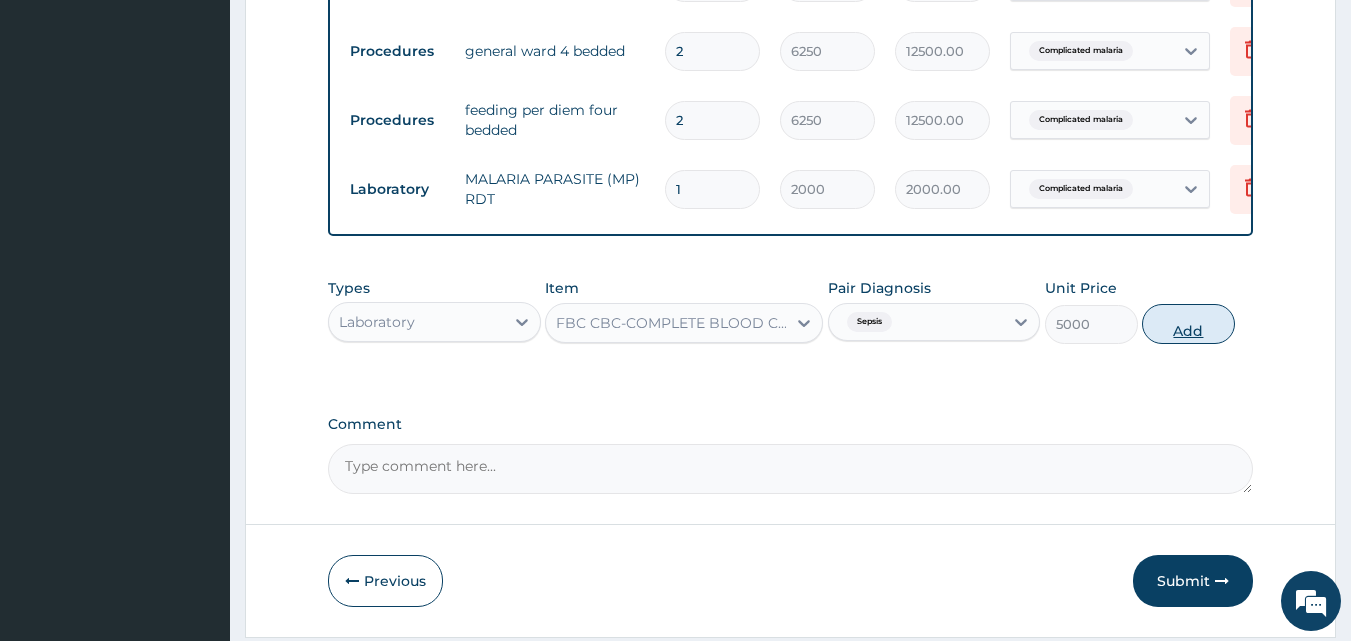 click on "Add" at bounding box center (1188, 324) 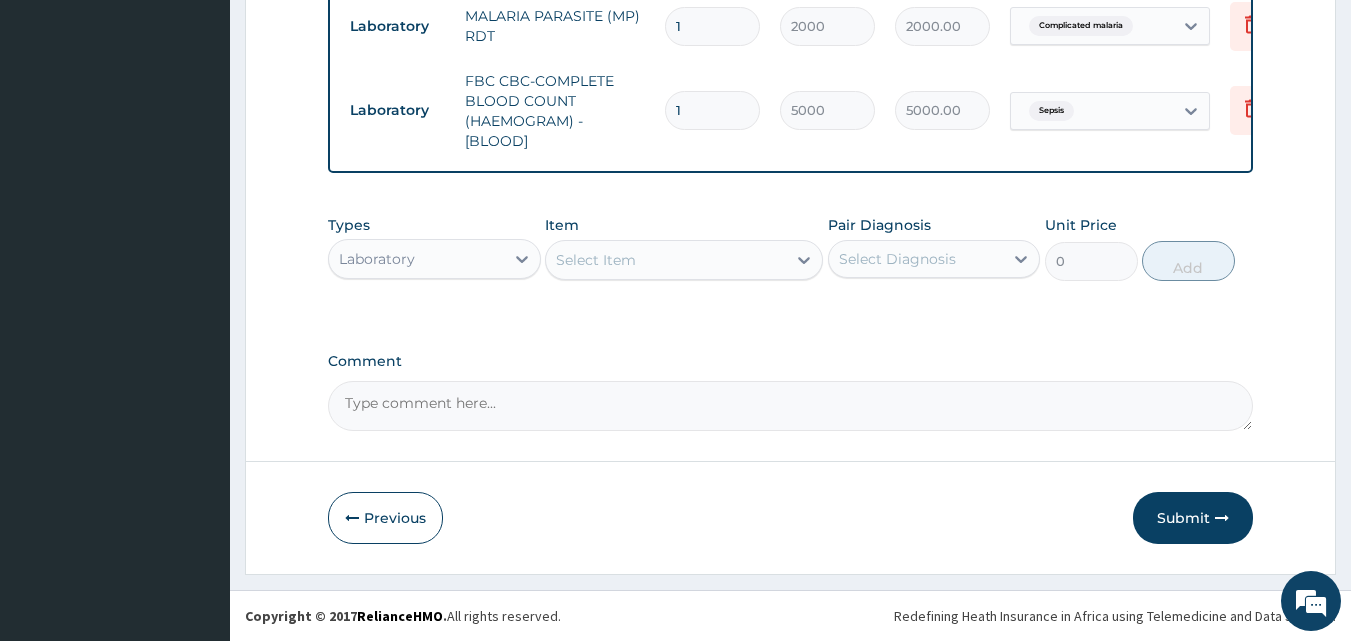 scroll, scrollTop: 1028, scrollLeft: 0, axis: vertical 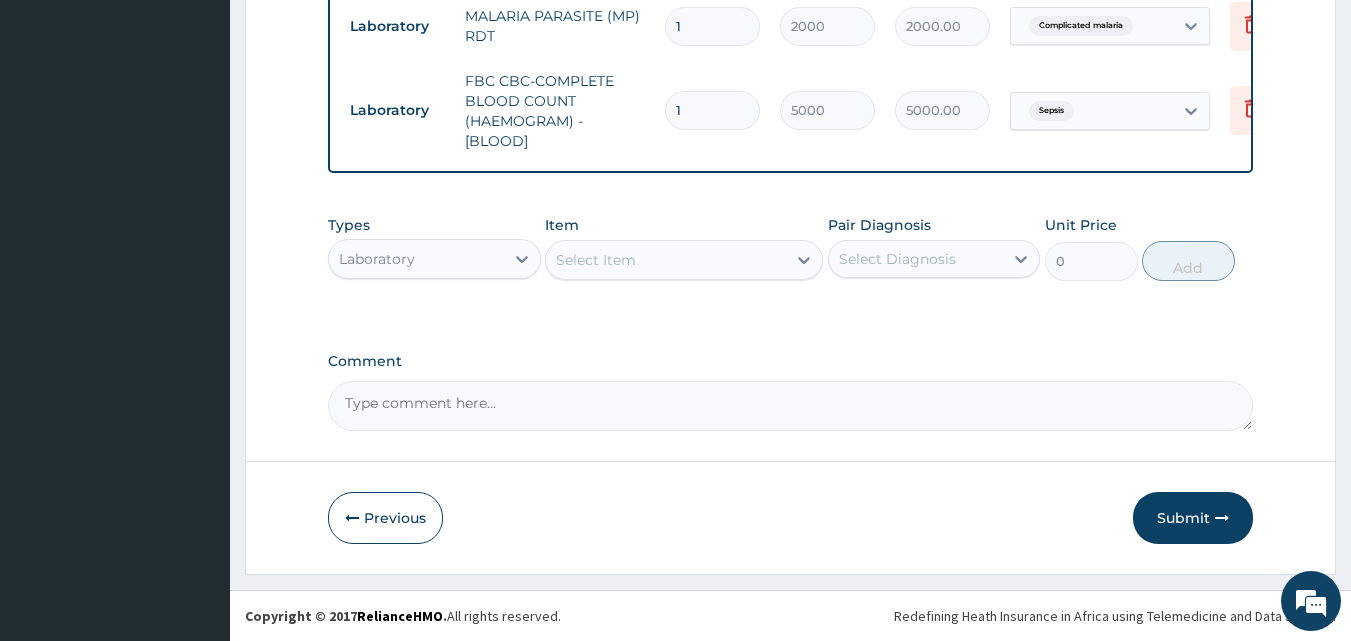 drag, startPoint x: 358, startPoint y: 242, endPoint x: 373, endPoint y: 259, distance: 22.671568 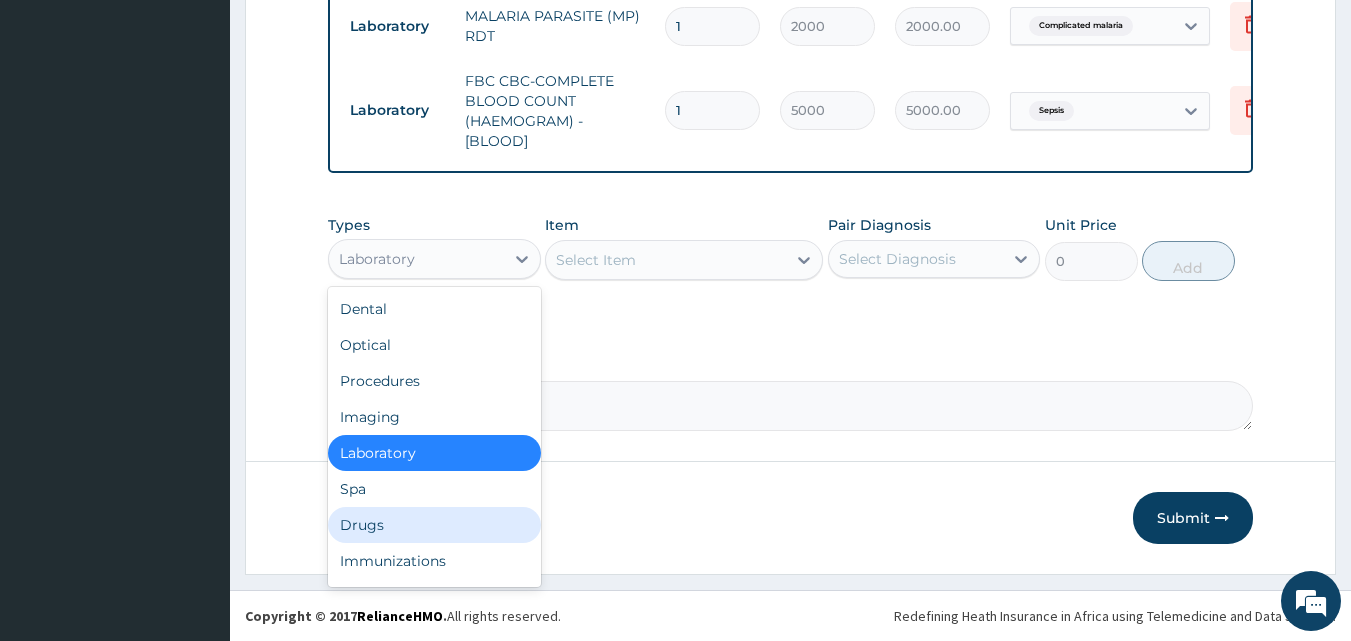 drag, startPoint x: 421, startPoint y: 524, endPoint x: 443, endPoint y: 511, distance: 25.553865 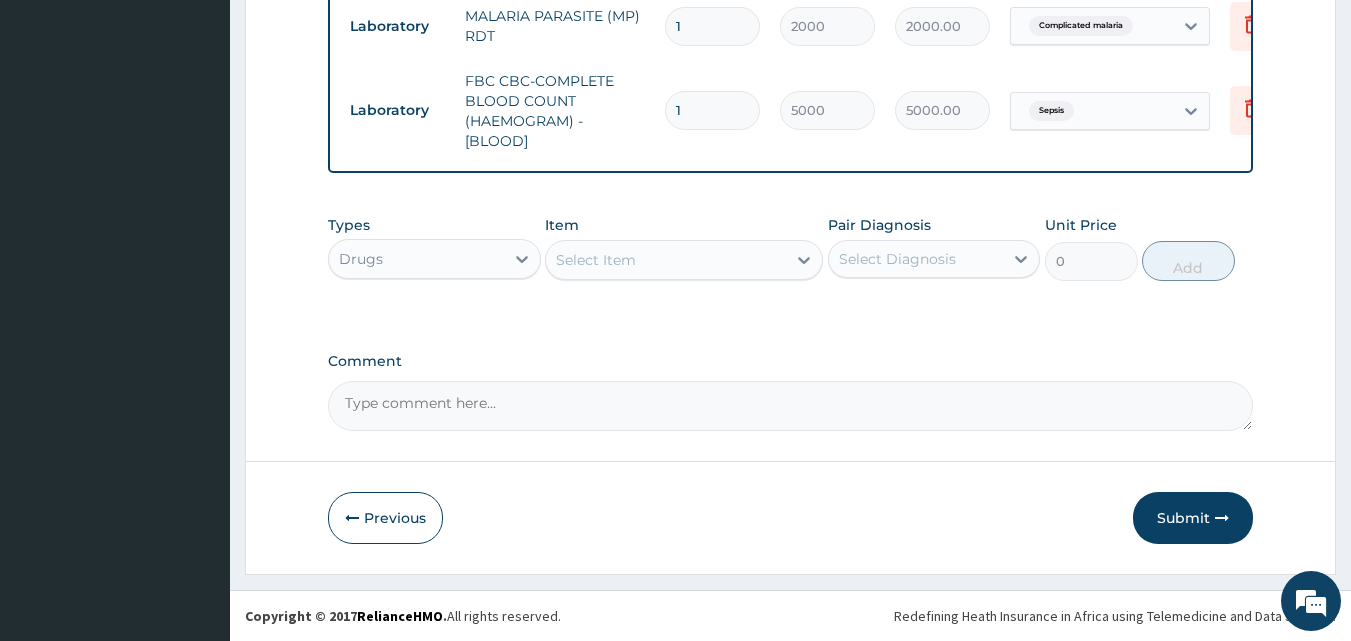 click on "Select Item" at bounding box center [666, 260] 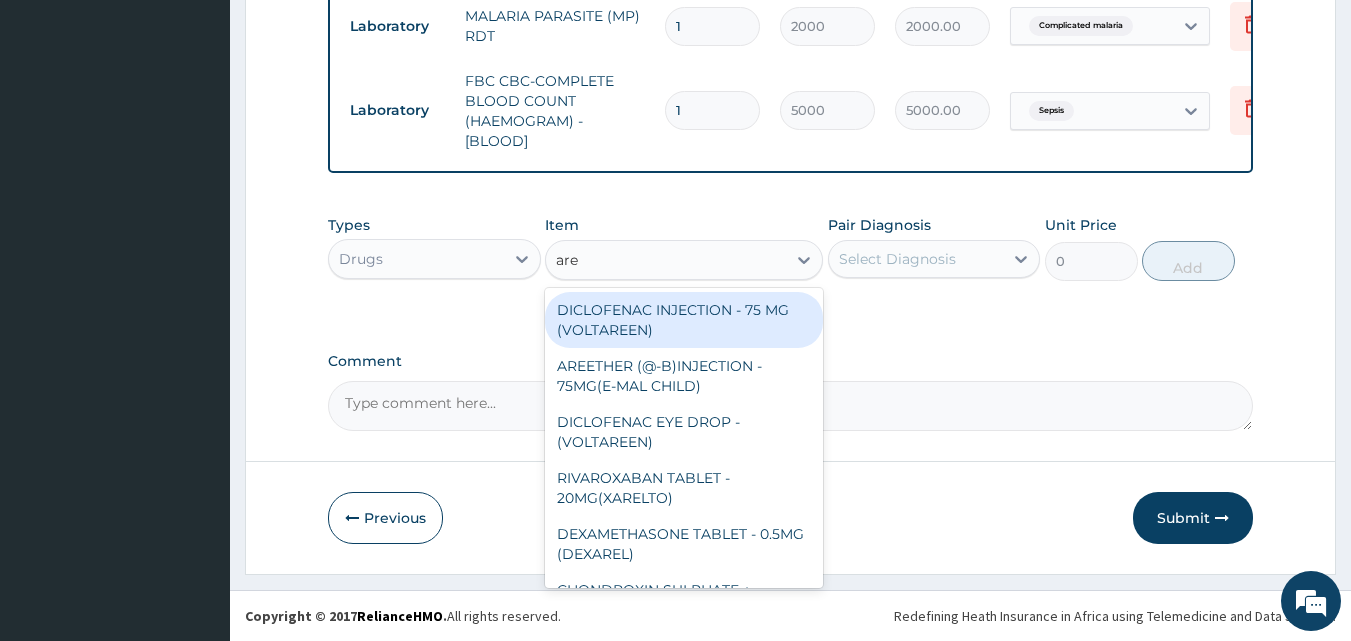 type on "aree" 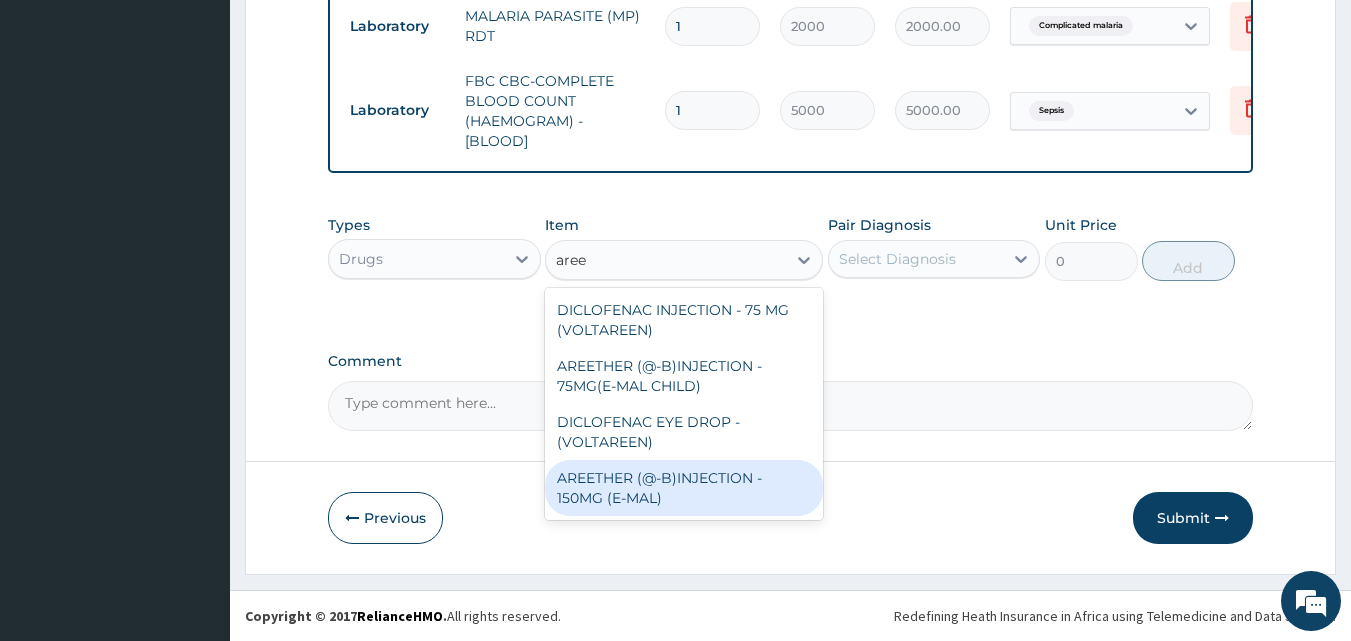 click on "AREETHER (@-B)INJECTION - 150MG (E-MAL)" at bounding box center [684, 488] 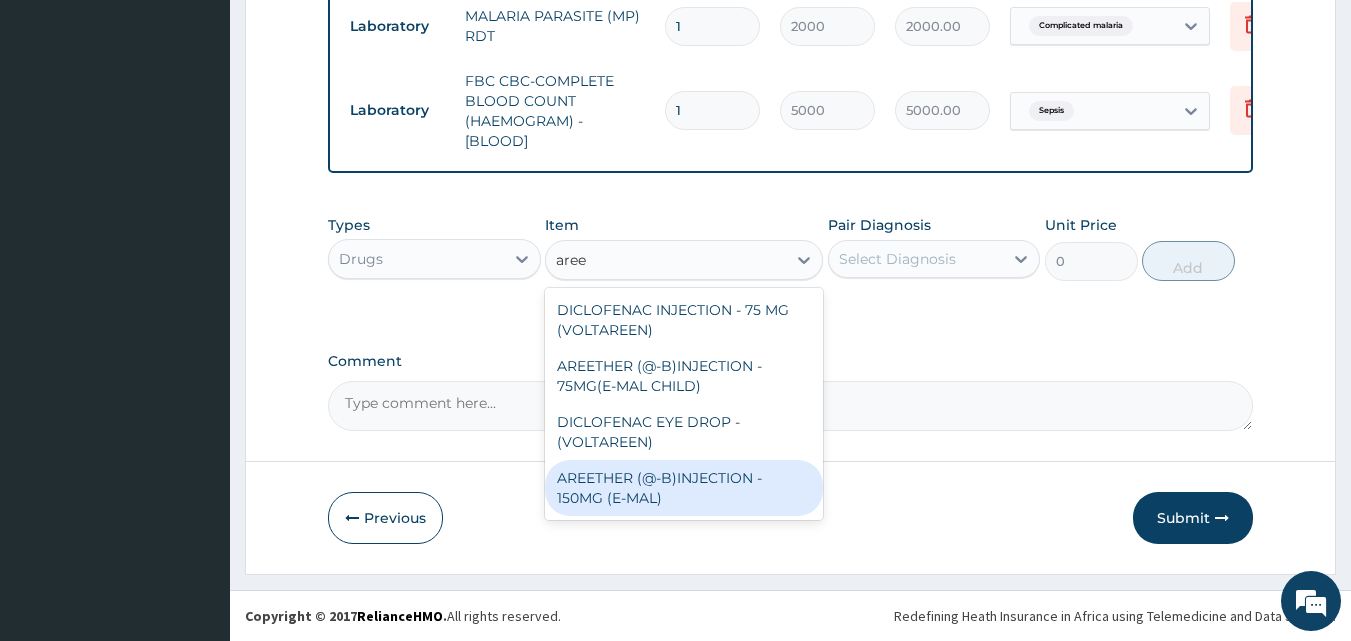 type 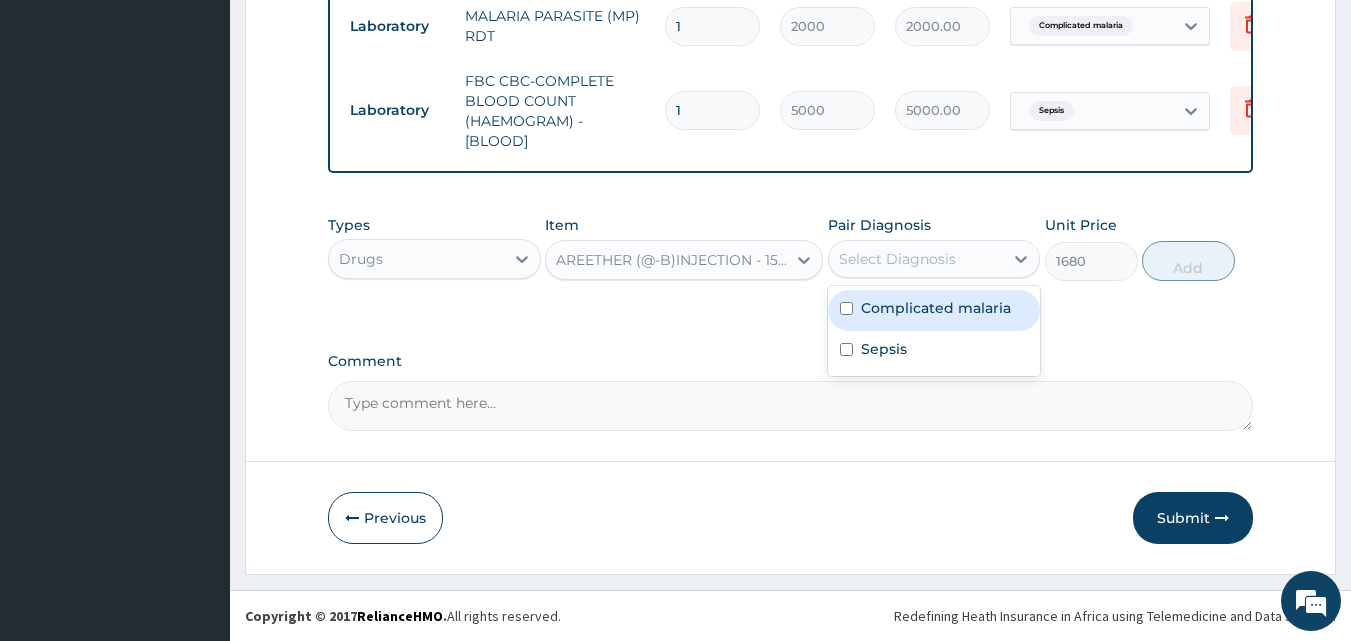 click on "Select Diagnosis" at bounding box center [897, 259] 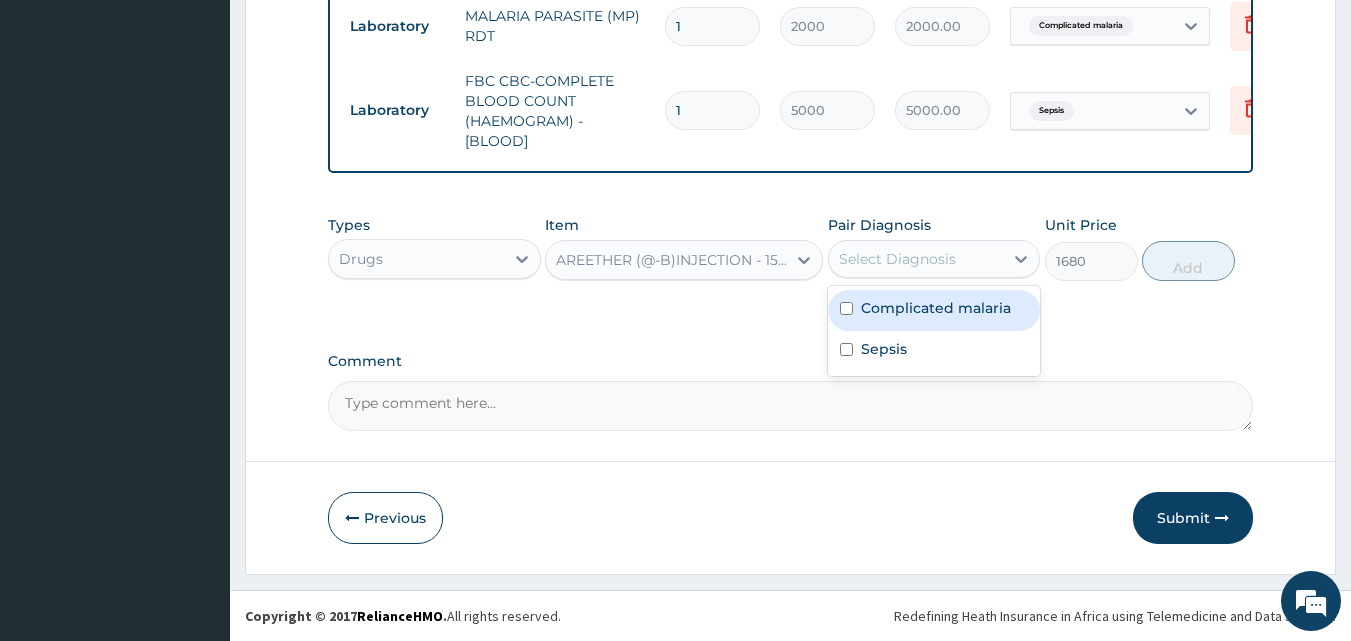 drag, startPoint x: 950, startPoint y: 304, endPoint x: 962, endPoint y: 302, distance: 12.165525 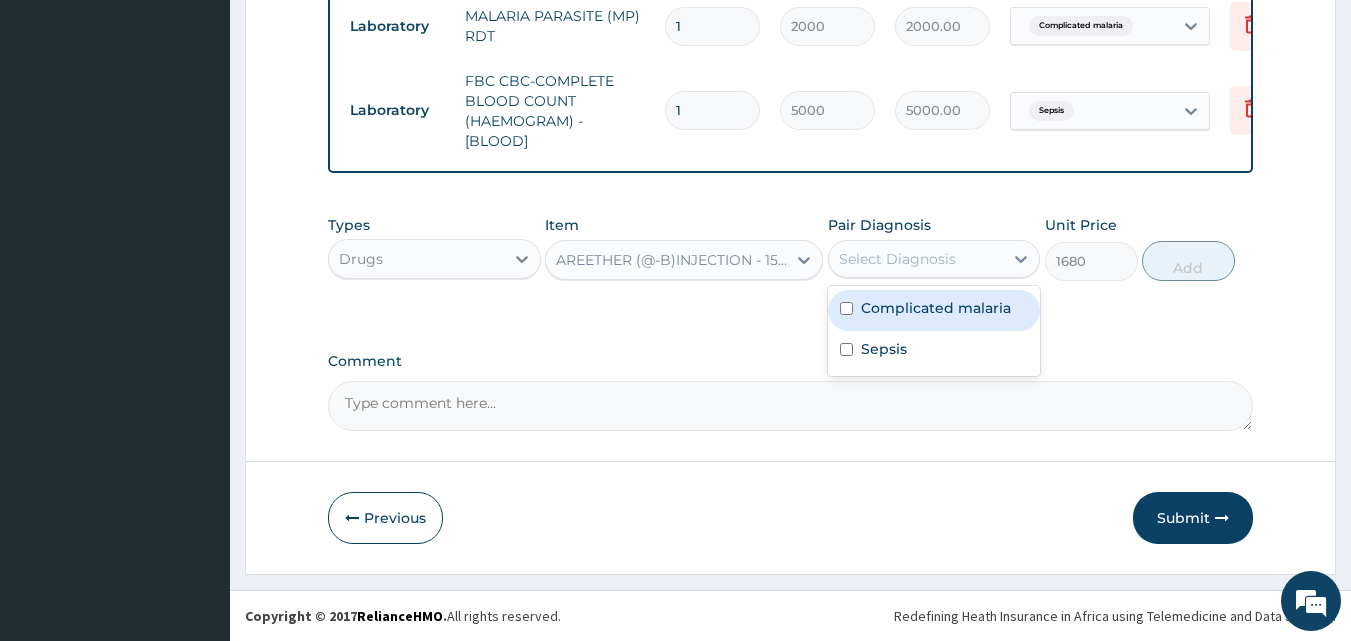 click on "Complicated malaria" at bounding box center [936, 308] 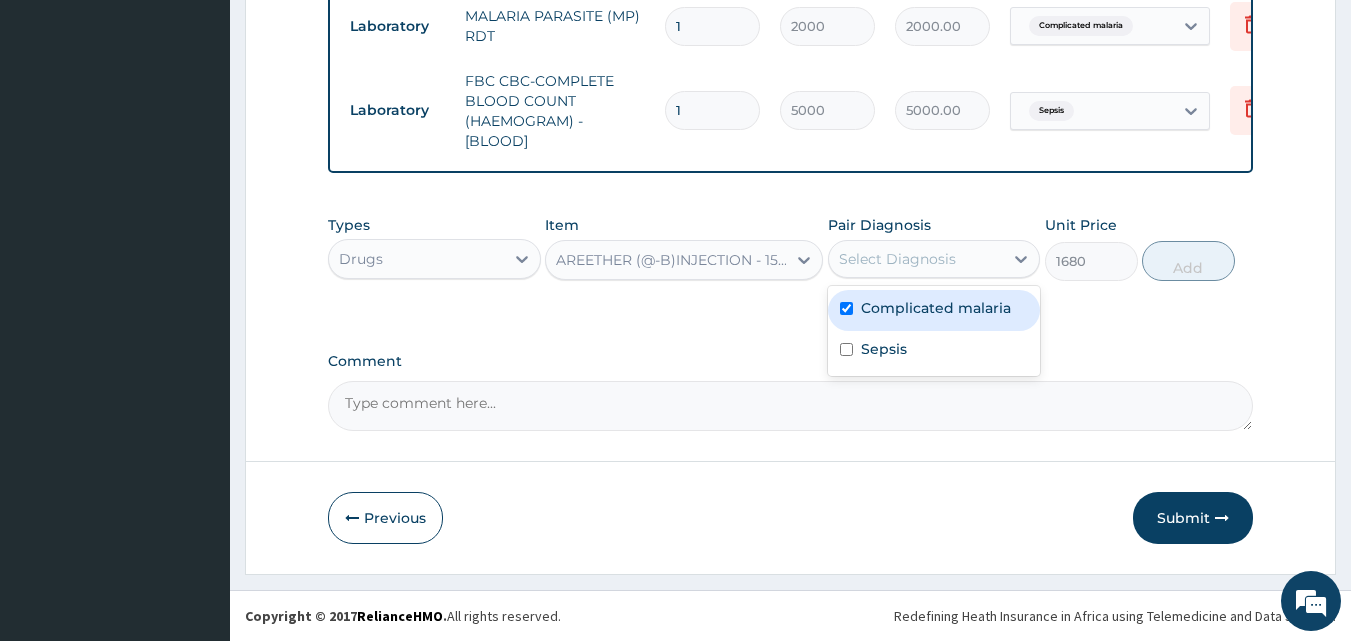 checkbox on "true" 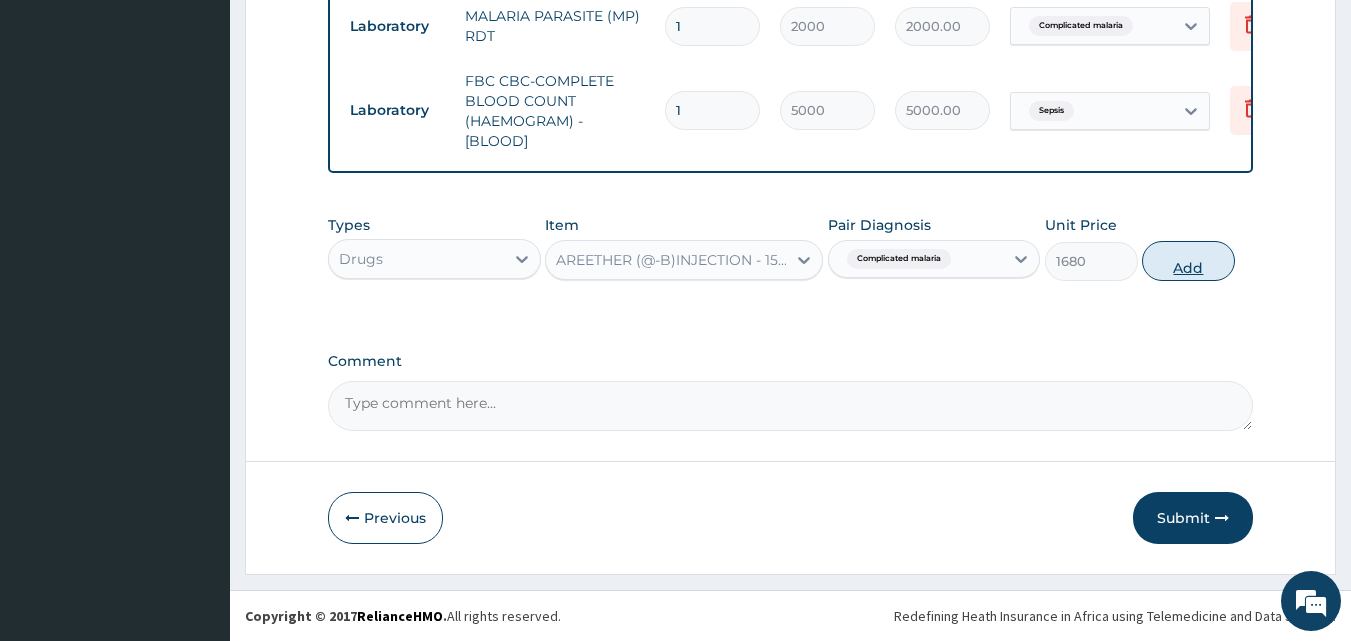 click on "Add" at bounding box center [1188, 261] 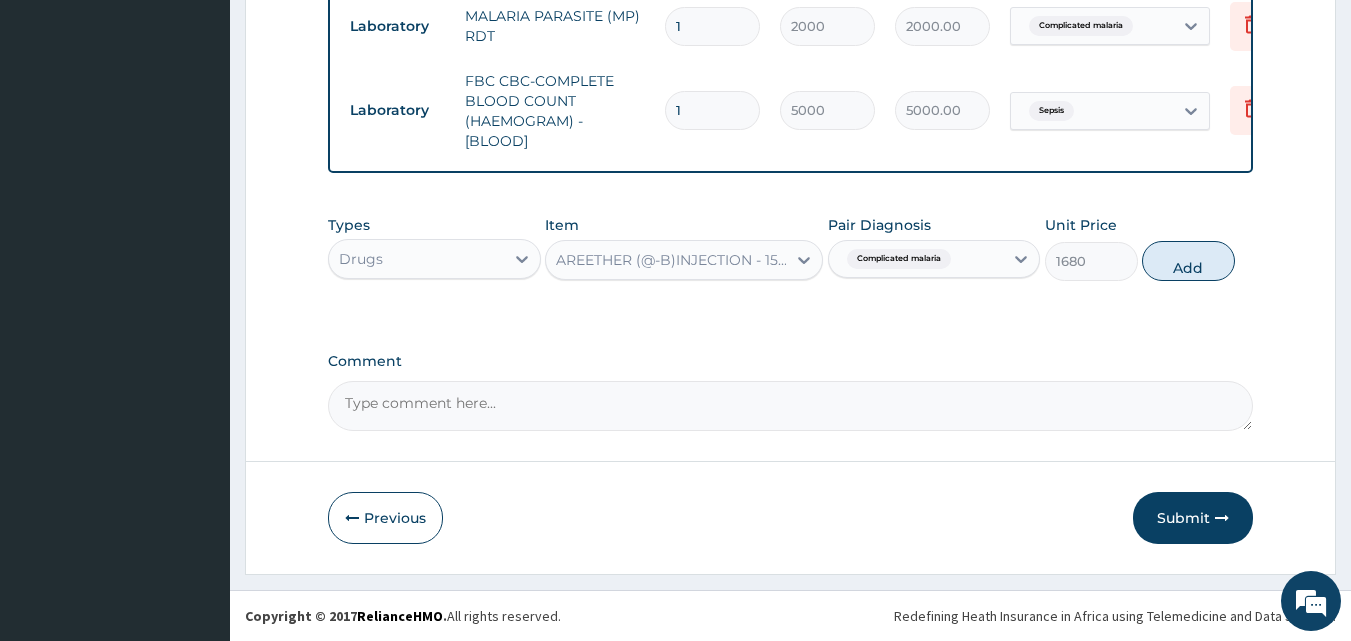 type on "0" 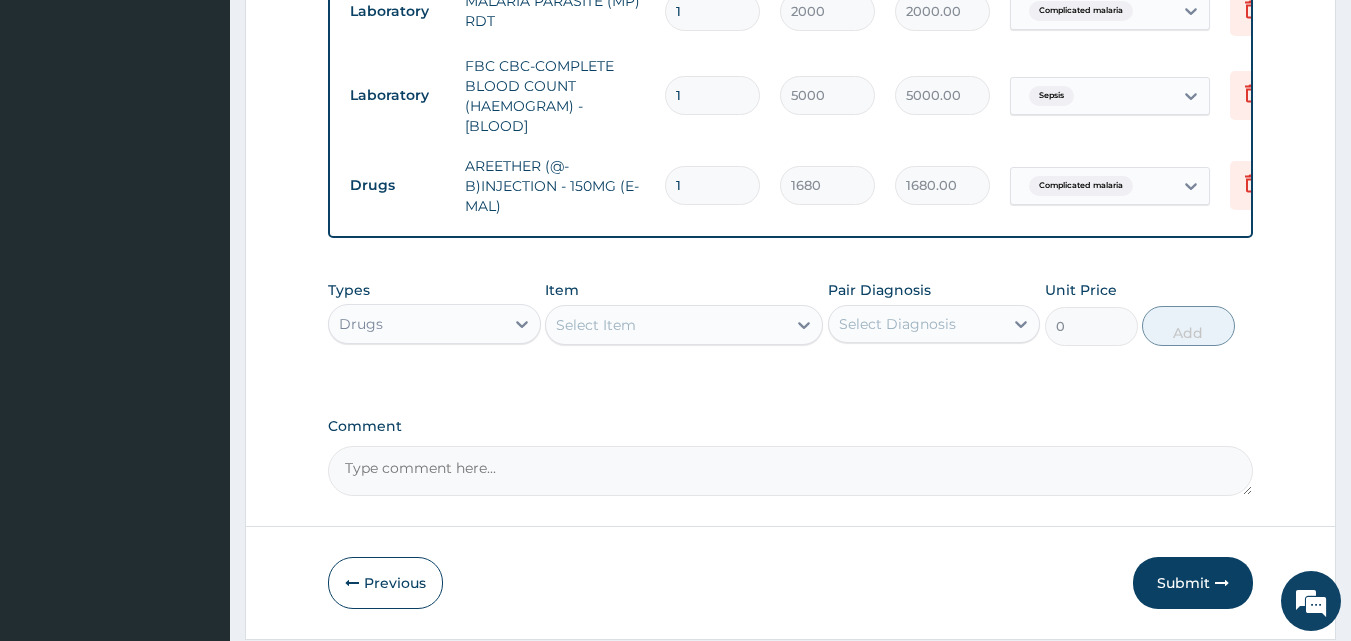 drag, startPoint x: 722, startPoint y: 176, endPoint x: 657, endPoint y: 191, distance: 66.70832 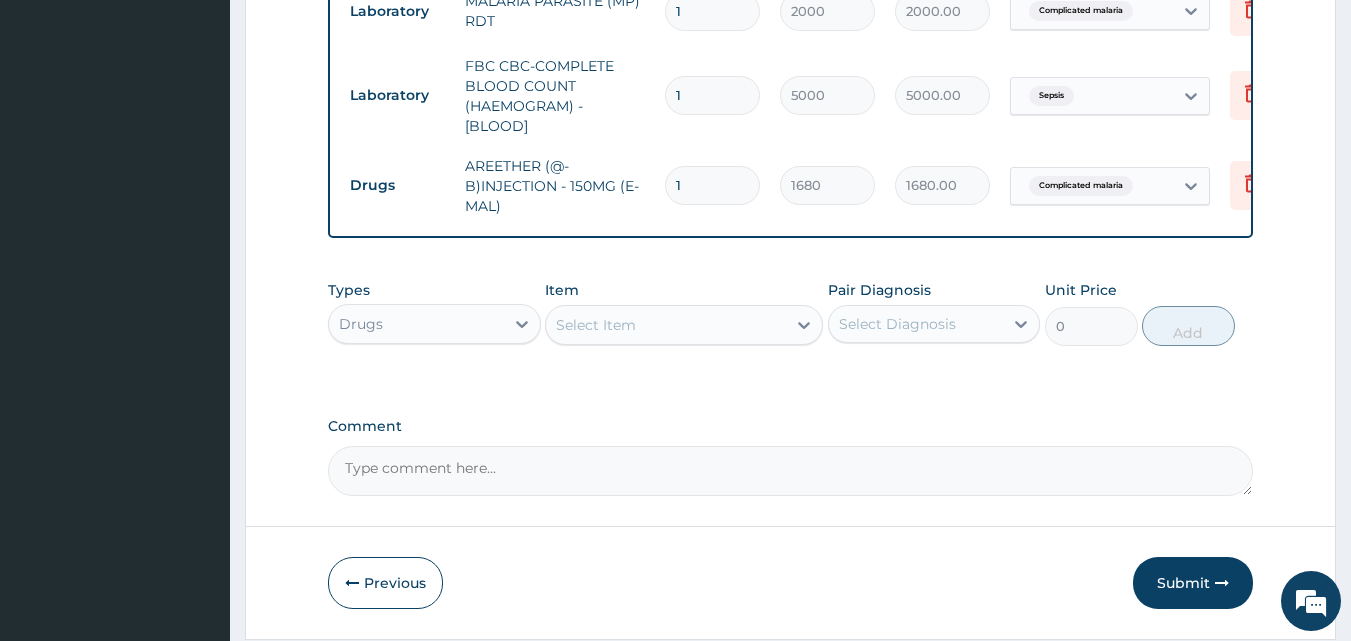 click on "1" at bounding box center (712, 185) 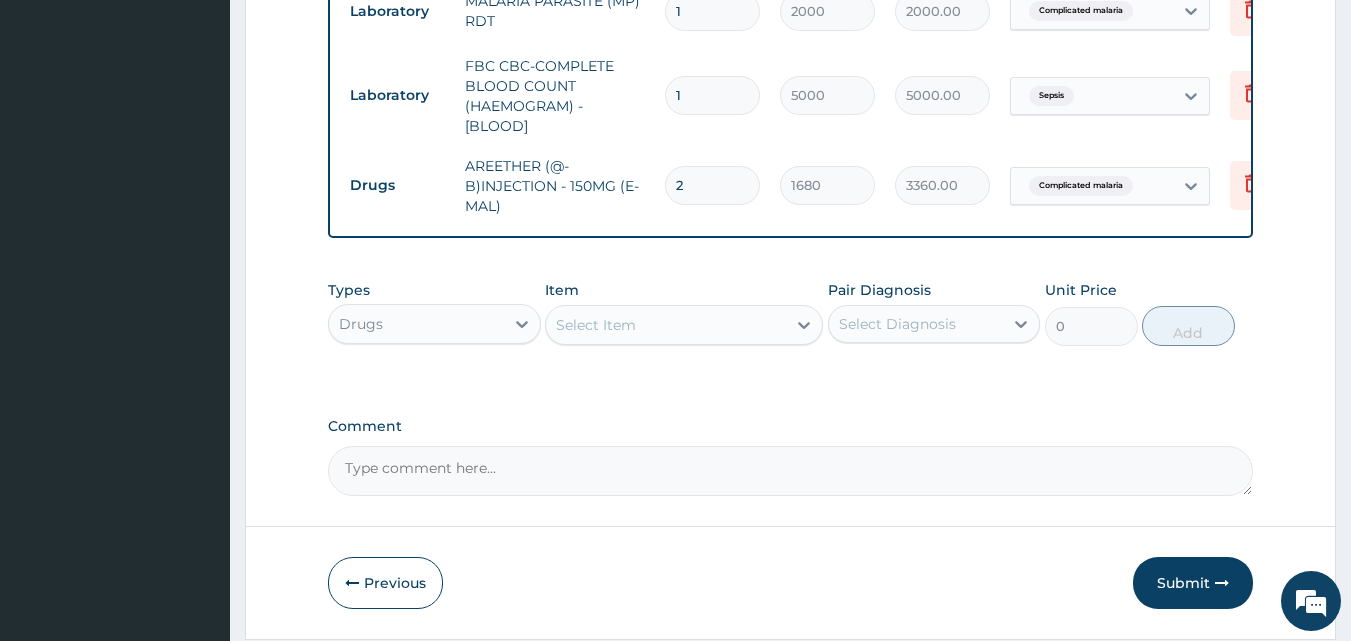 type on "2" 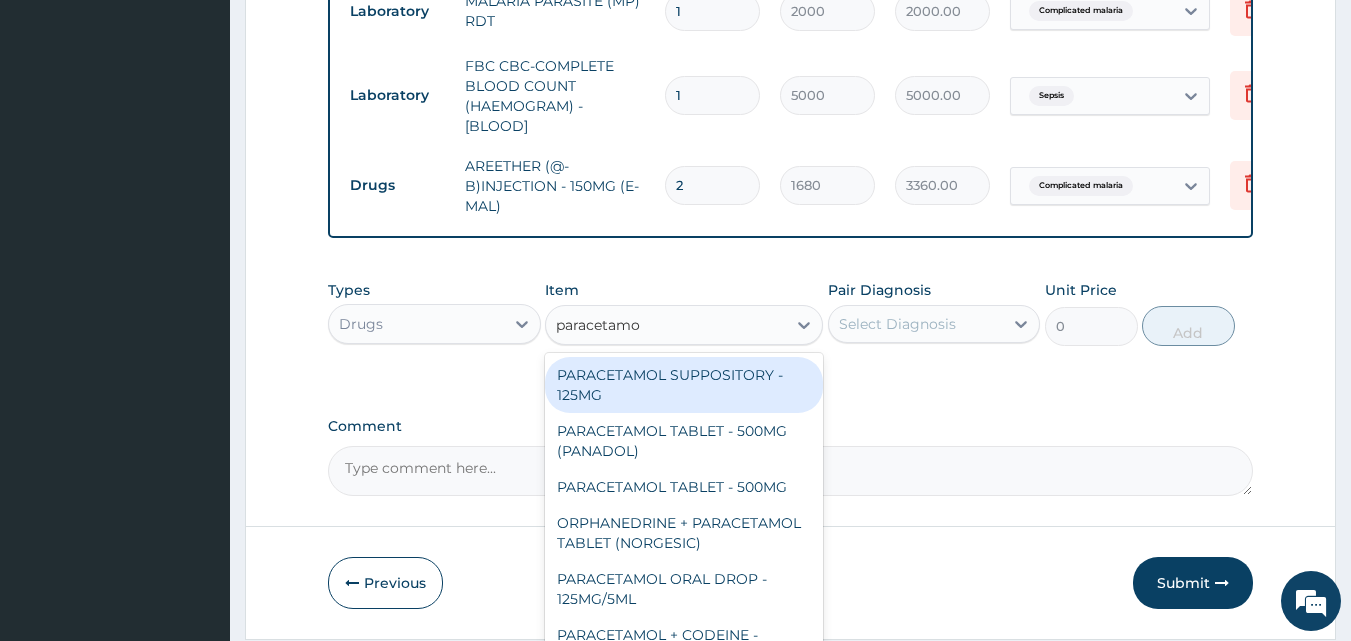 type on "paracetamol" 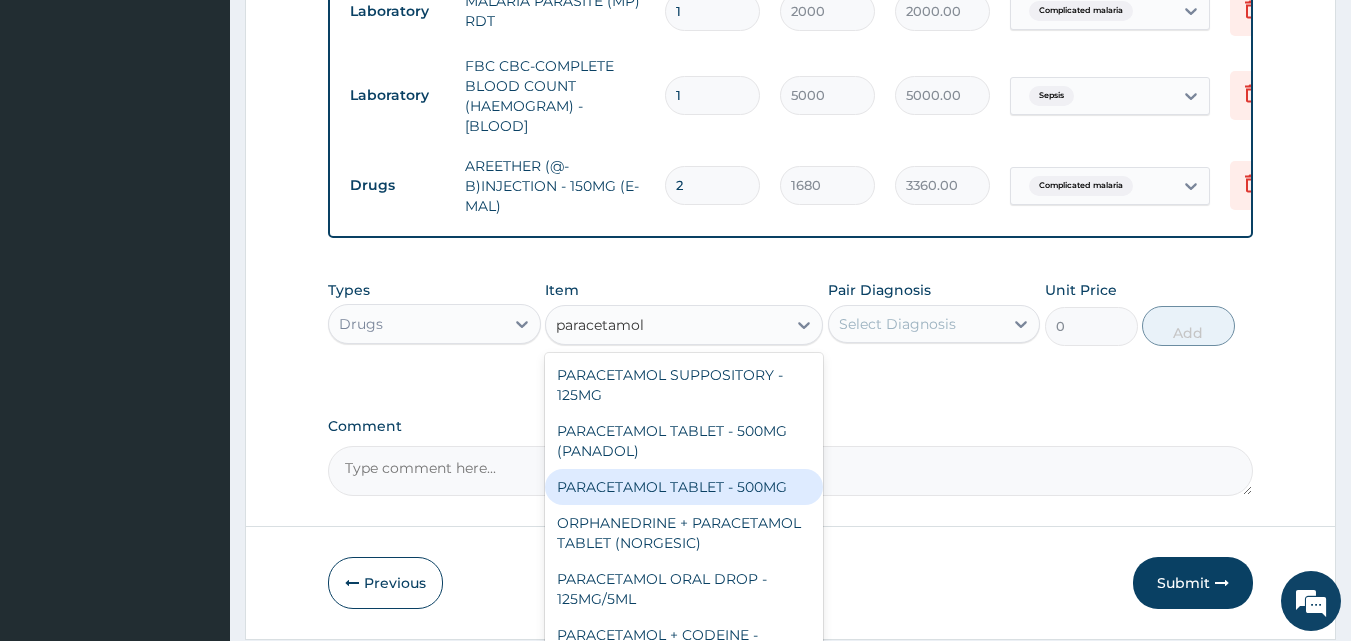 drag, startPoint x: 674, startPoint y: 507, endPoint x: 699, endPoint y: 471, distance: 43.829212 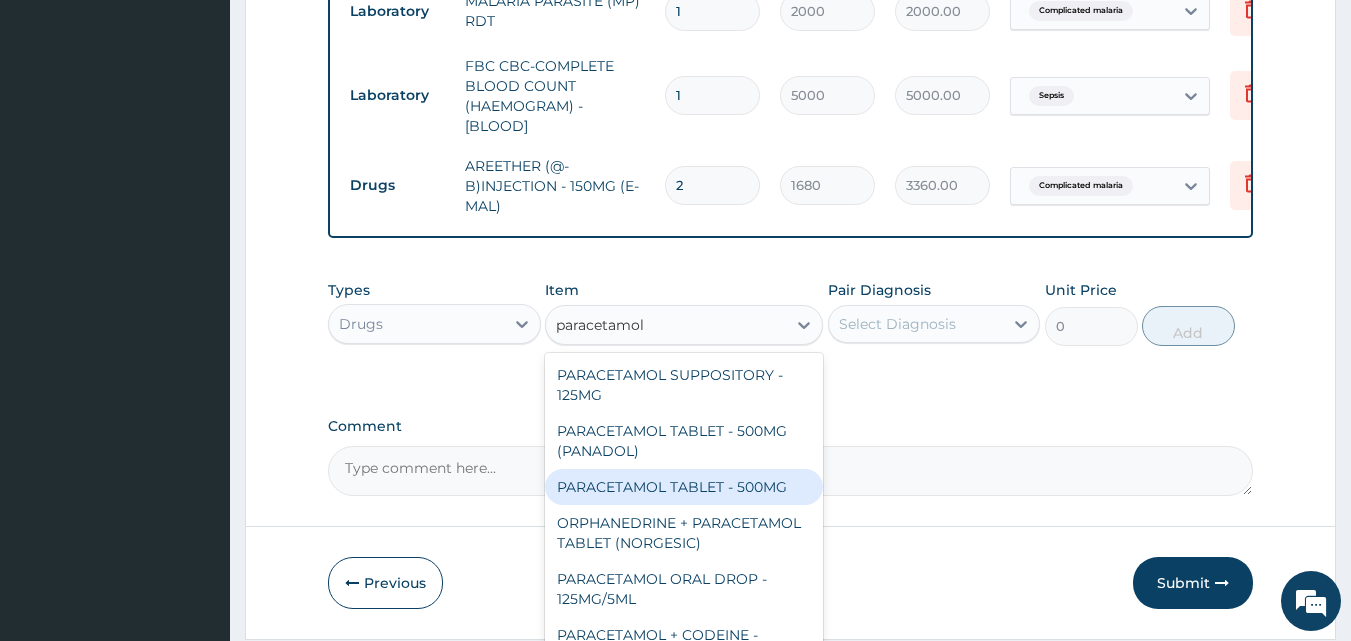 click on "PARACETAMOL TABLET - 500MG" at bounding box center [684, 487] 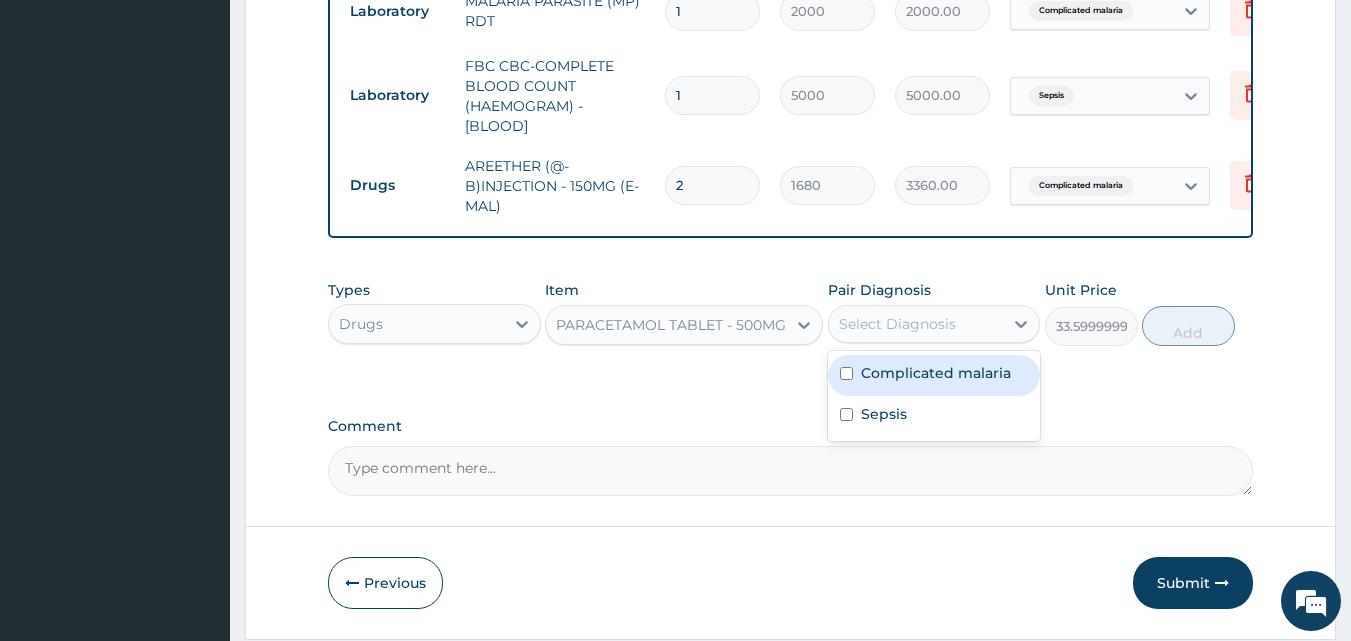 click on "Select Diagnosis" at bounding box center [897, 324] 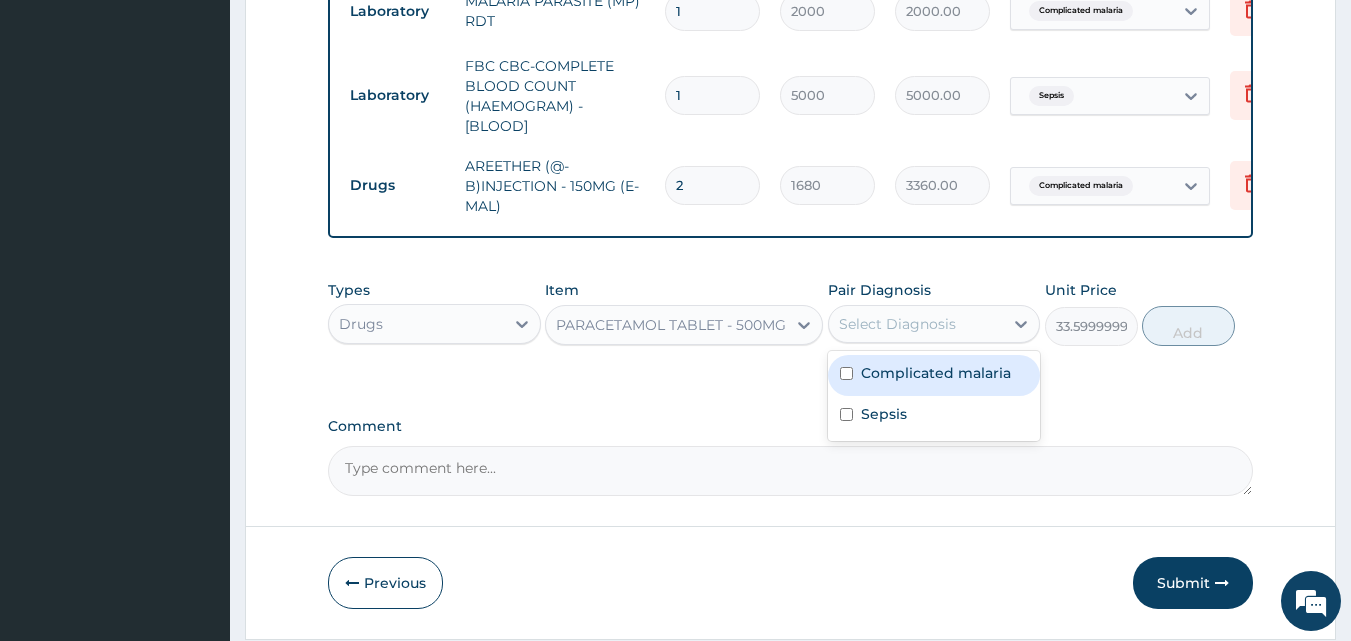 drag, startPoint x: 945, startPoint y: 397, endPoint x: 1035, endPoint y: 388, distance: 90.44888 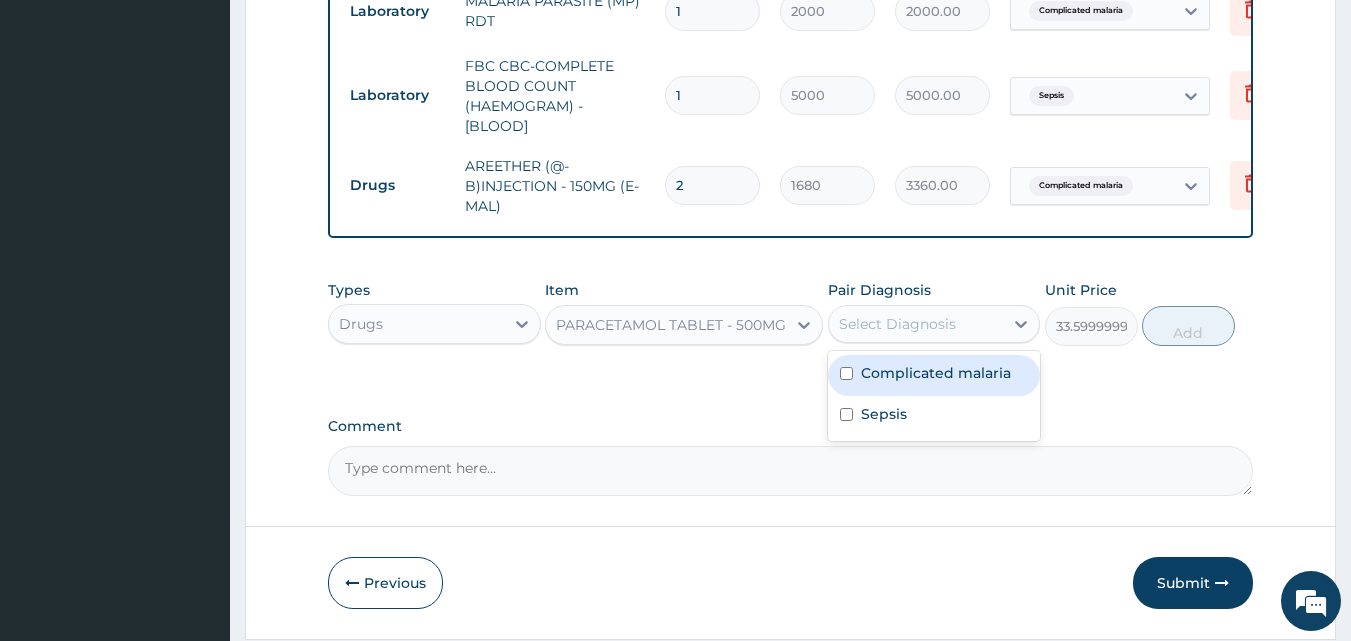 click on "Complicated malaria" at bounding box center [936, 373] 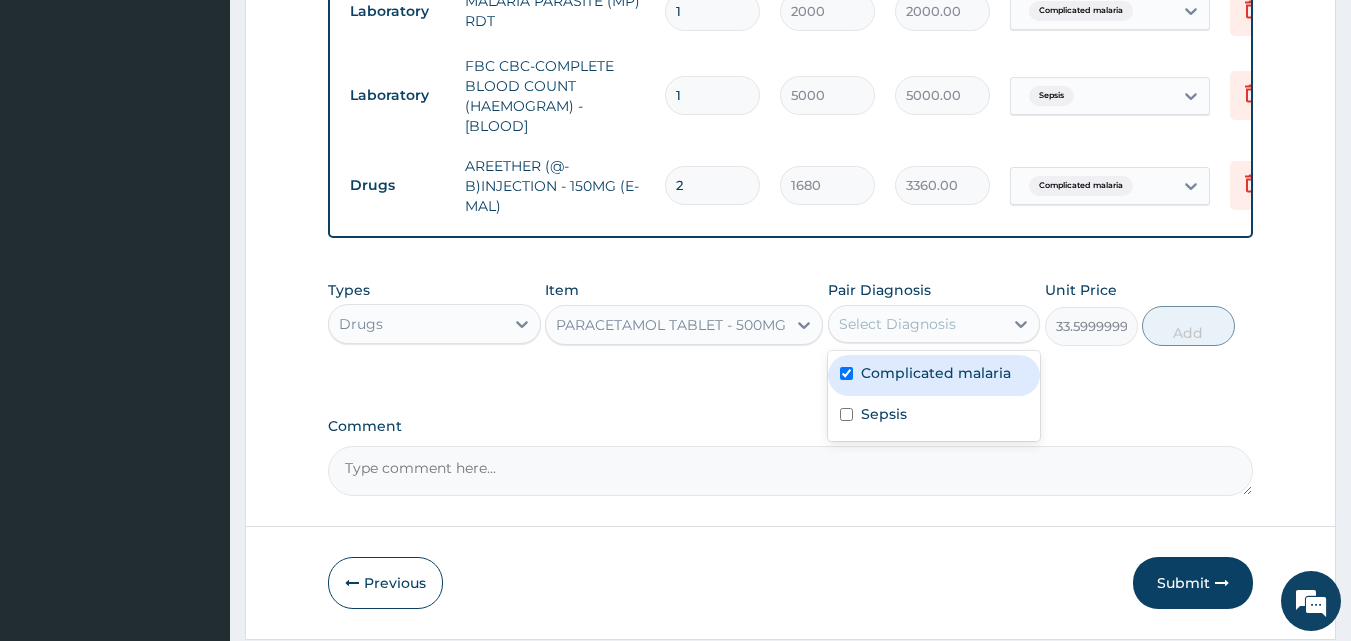checkbox on "true" 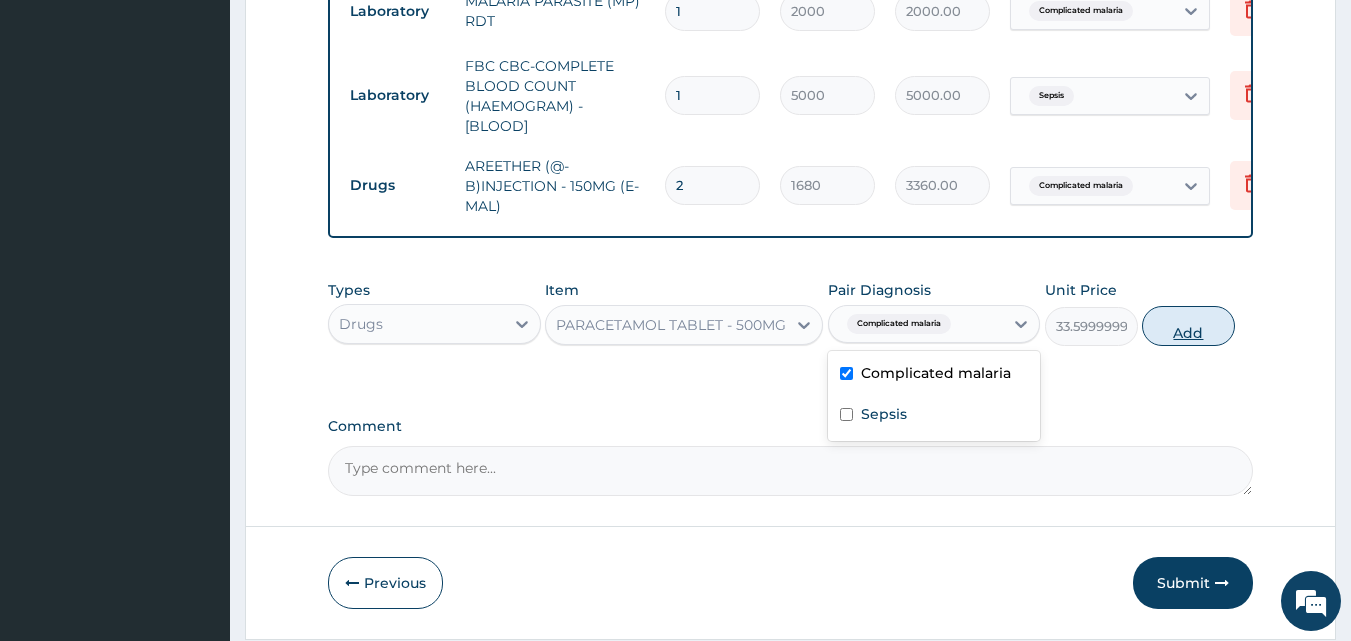 click on "Add" at bounding box center (1188, 326) 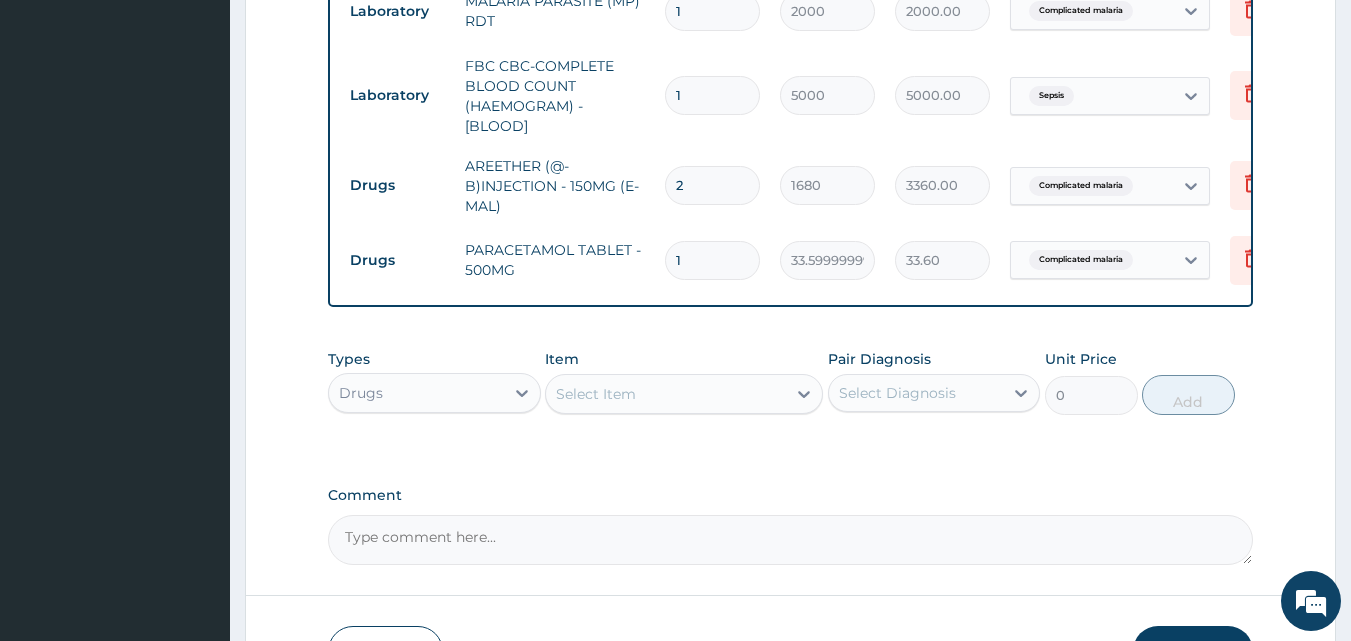 type on "12" 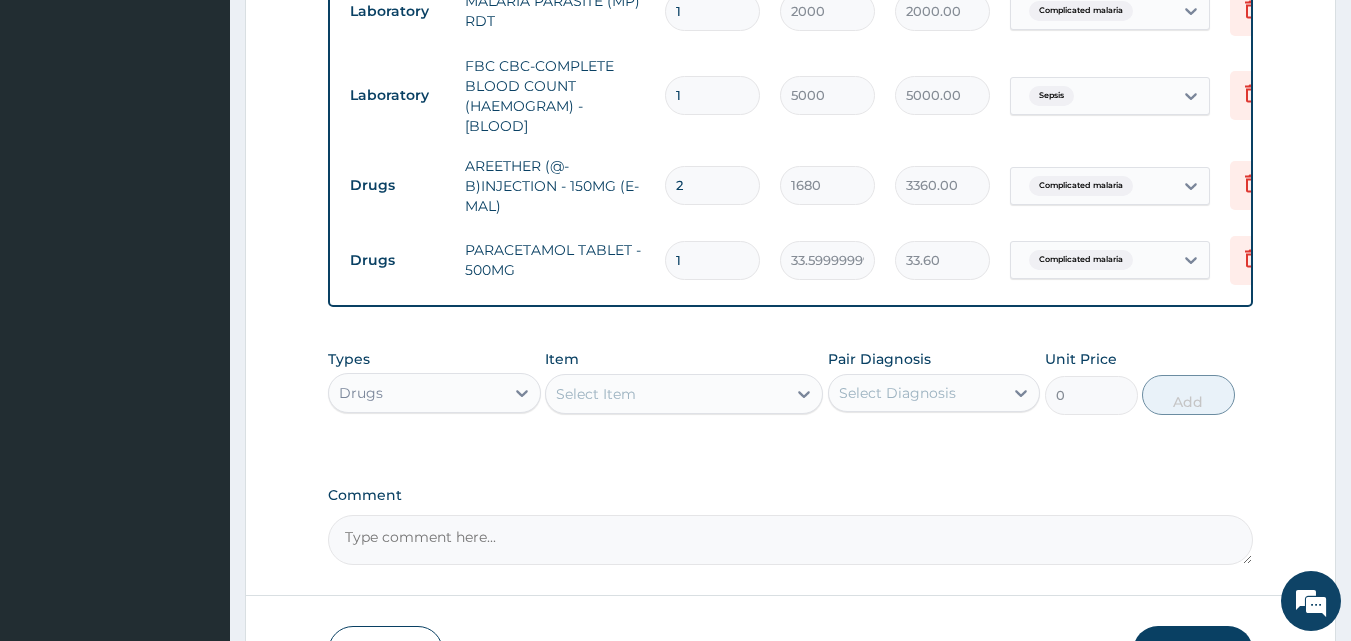 type on "403.20" 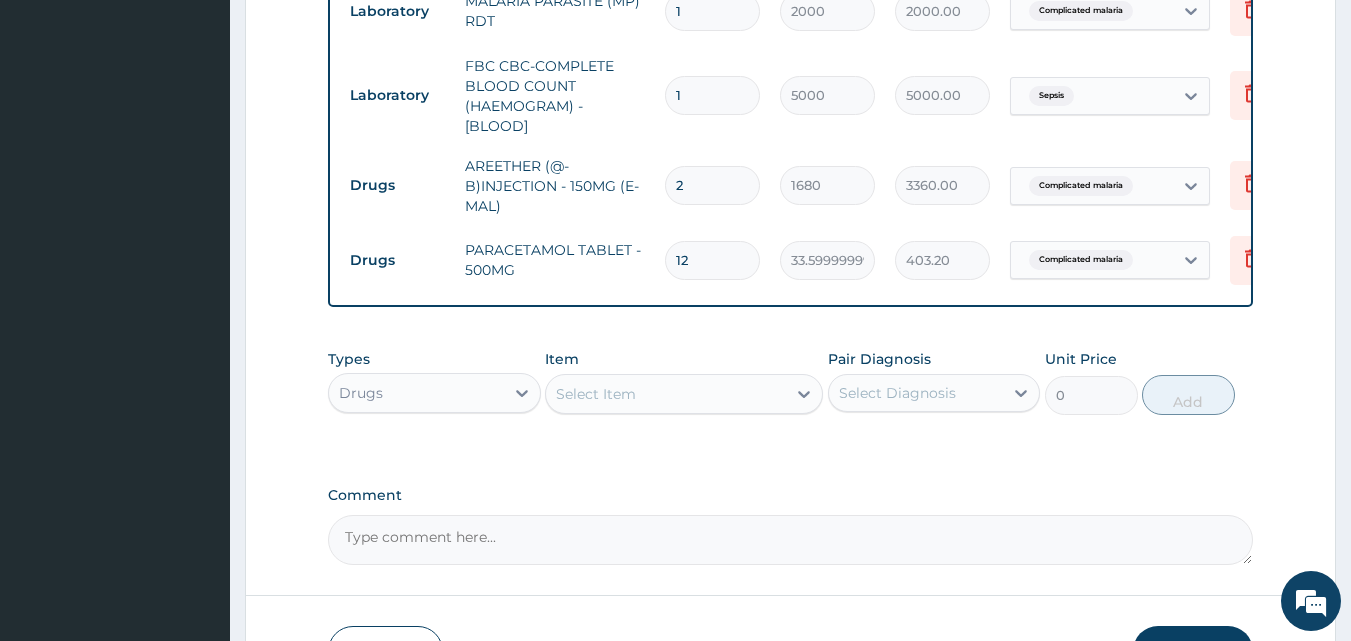 type on "12" 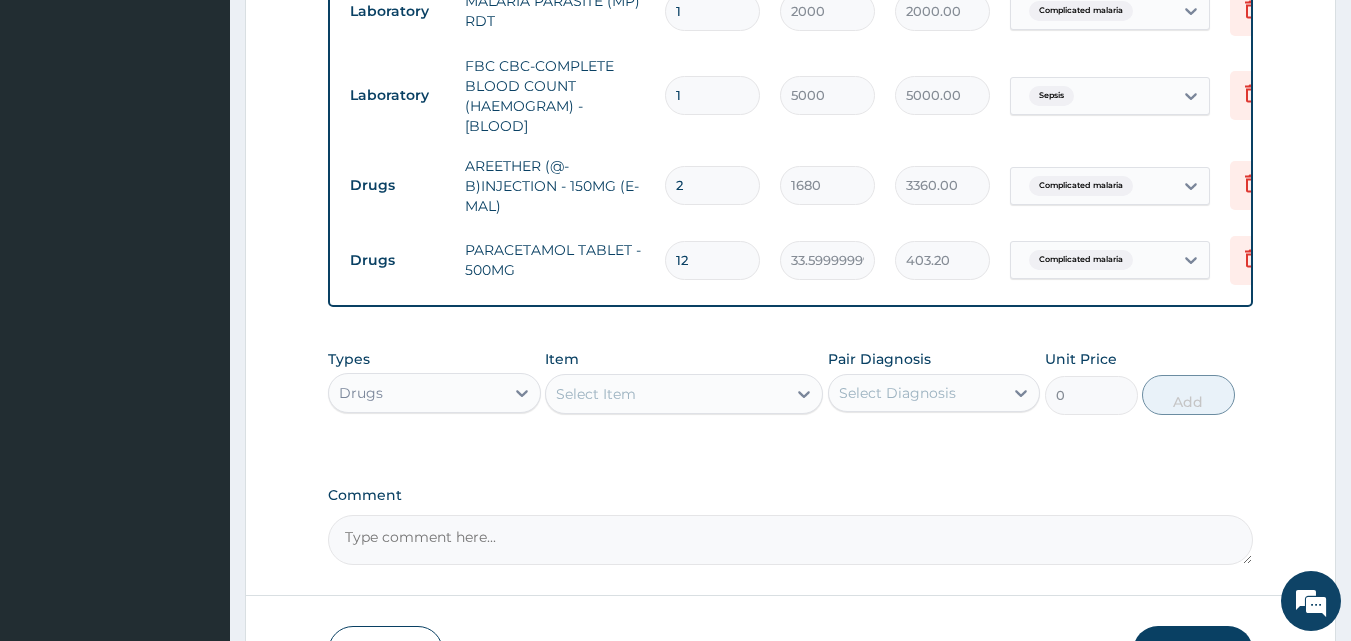 drag, startPoint x: 637, startPoint y: 407, endPoint x: 625, endPoint y: 413, distance: 13.416408 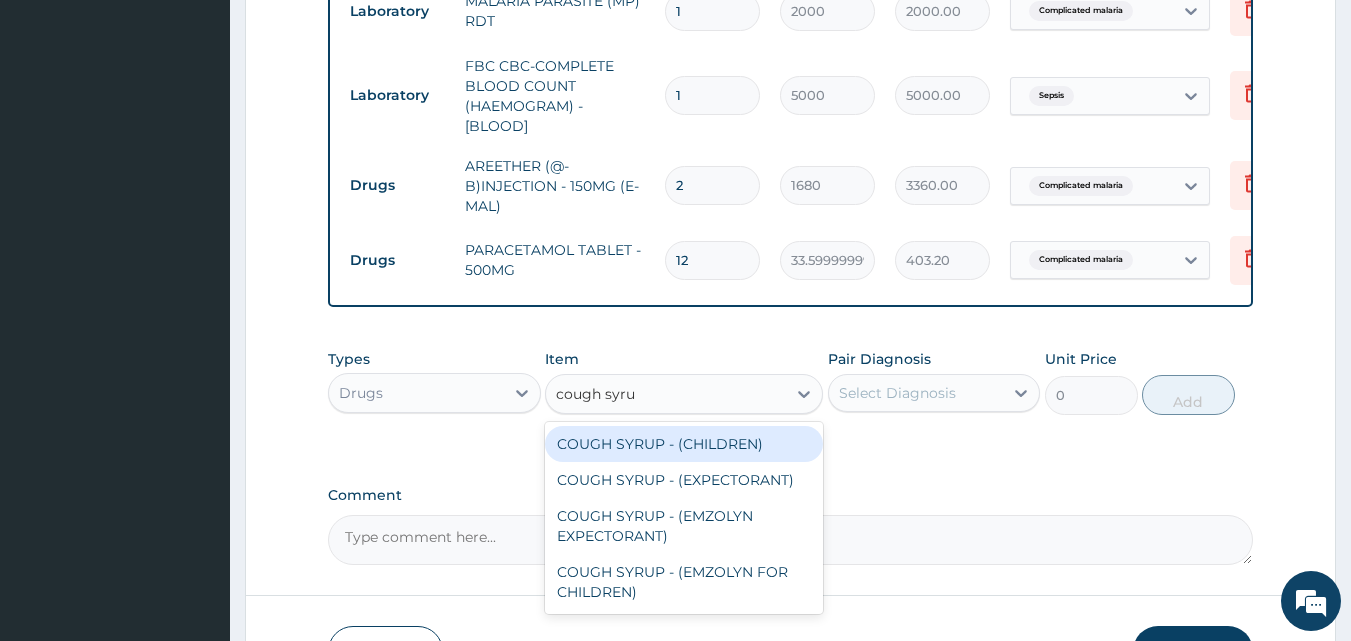 type on "cough syrup" 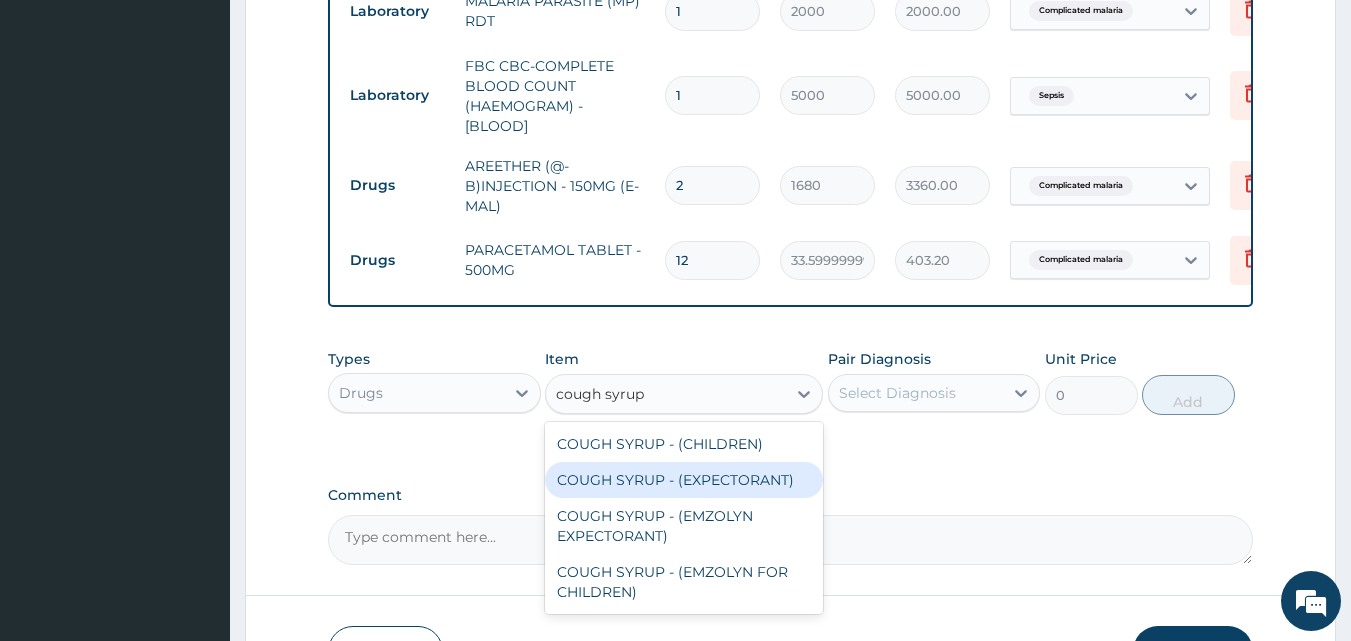 click on "COUGH SYRUP - (EXPECTORANT)" at bounding box center [684, 480] 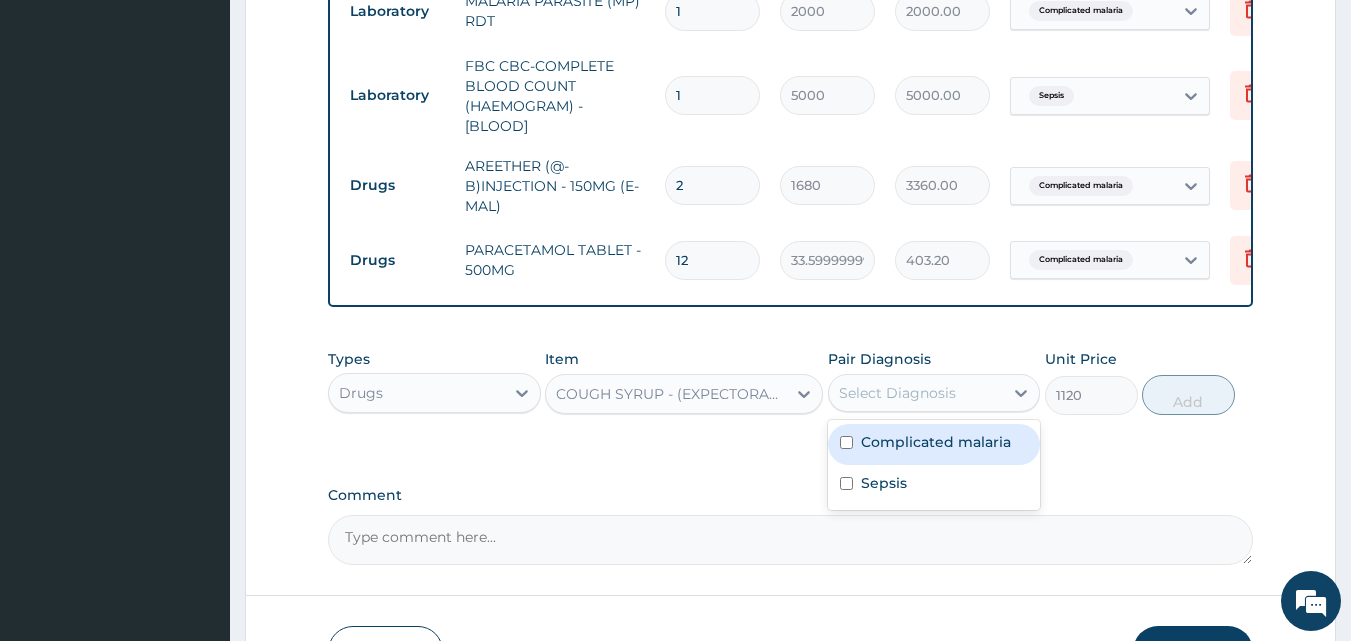 drag, startPoint x: 867, startPoint y: 411, endPoint x: 875, endPoint y: 466, distance: 55.578773 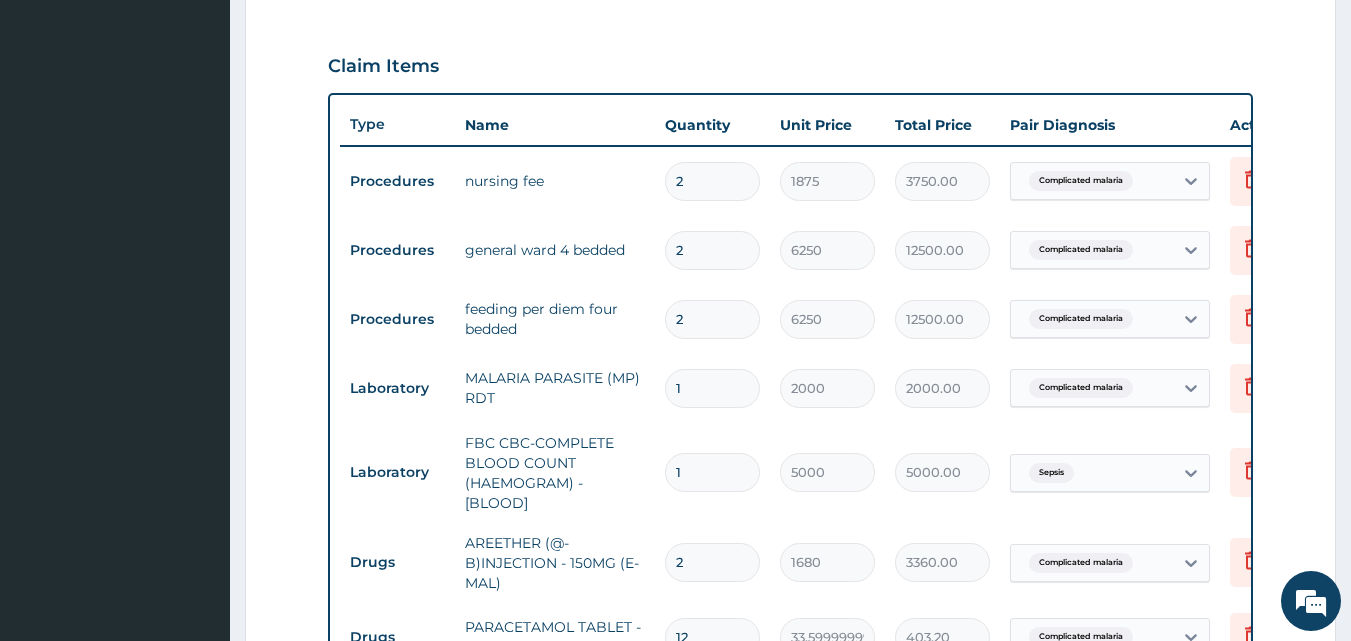 scroll, scrollTop: 228, scrollLeft: 0, axis: vertical 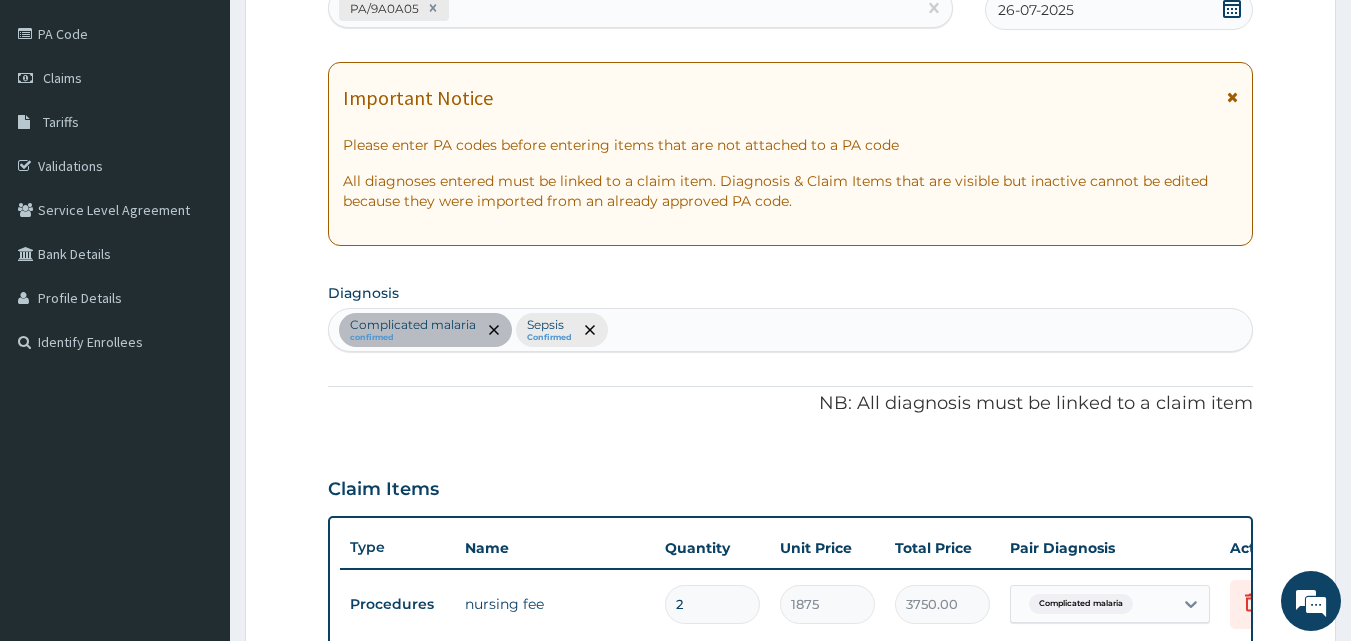 click on "Complicated malaria confirmed Sepsis Confirmed" at bounding box center [791, 330] 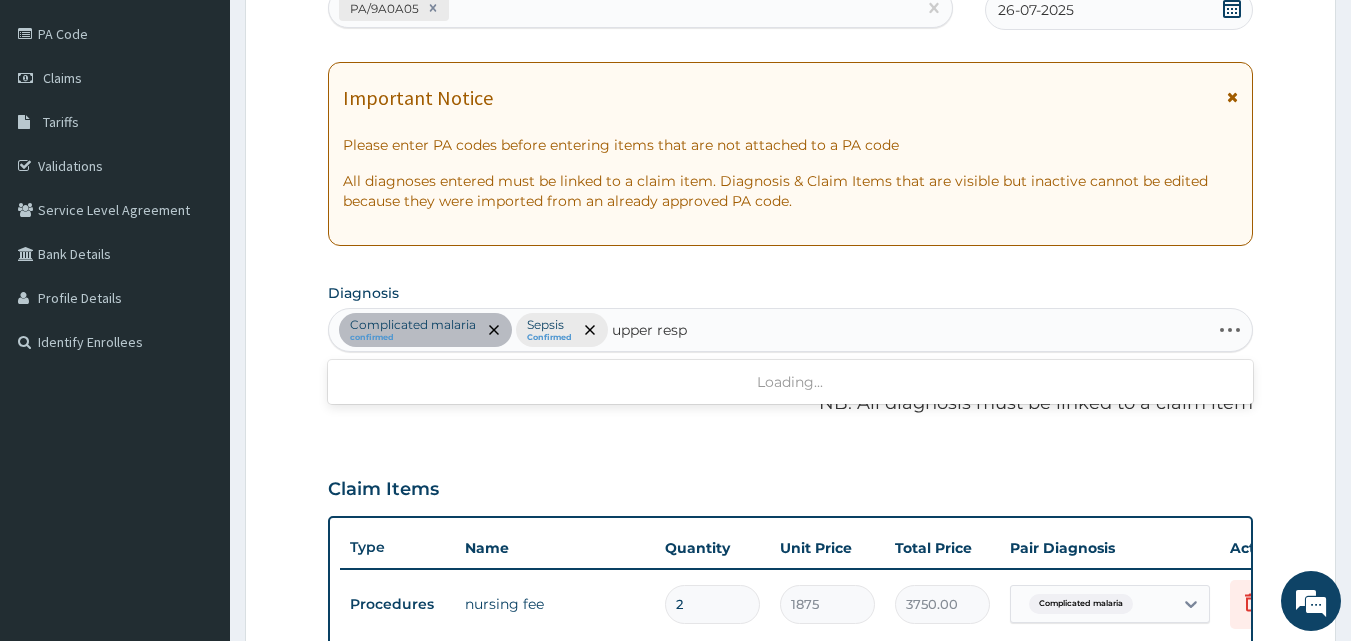 type on "upper respi" 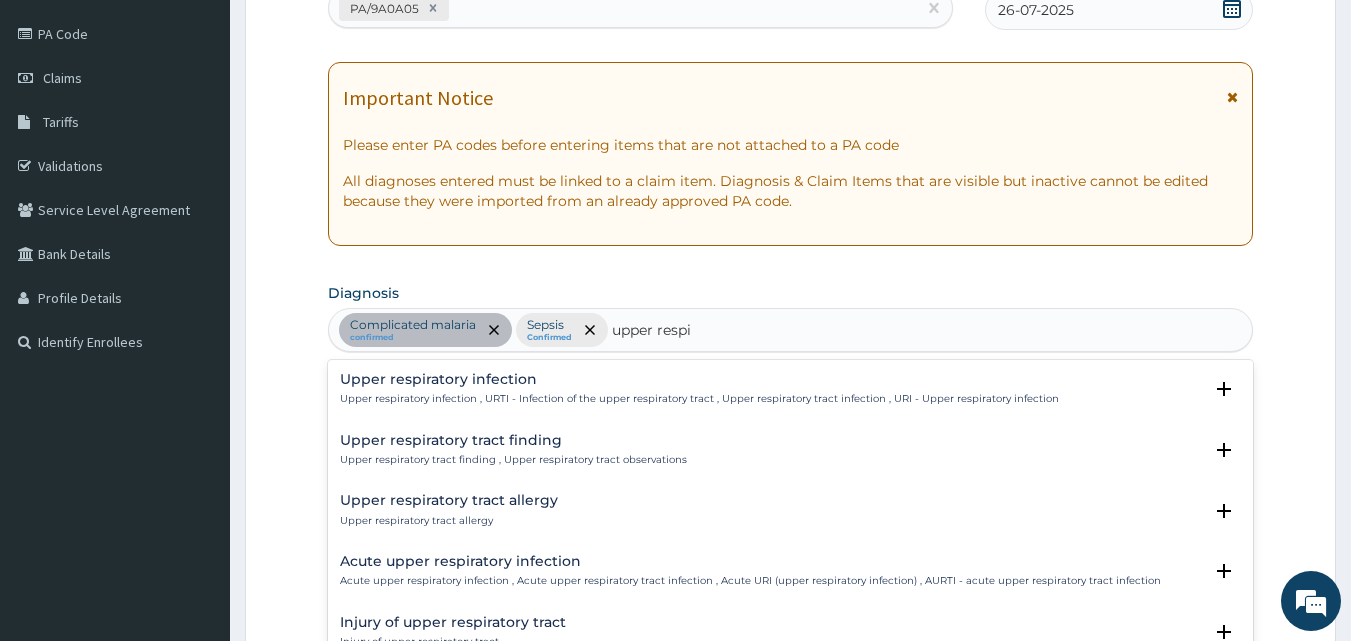 click on "Upper respiratory infection Upper respiratory infection , URTI - Infection of the upper respiratory tract , Upper respiratory tract infection , URI - Upper respiratory infection" at bounding box center (699, 389) 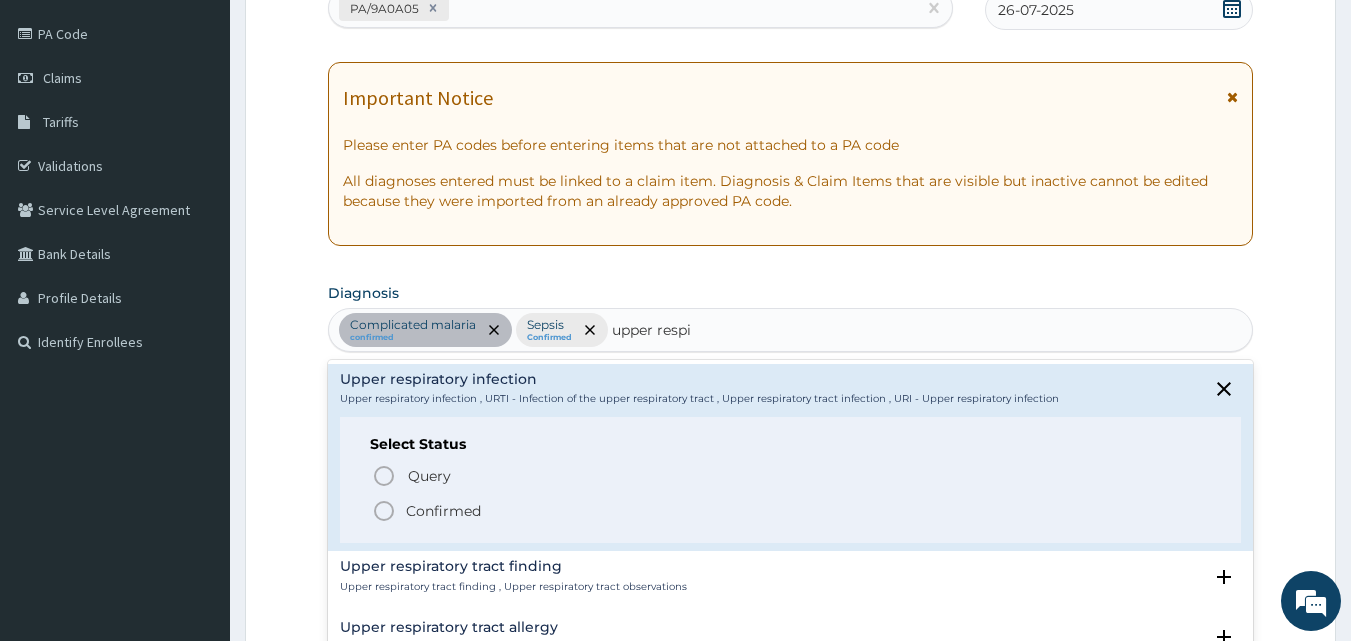 click on "Confirmed" at bounding box center [443, 511] 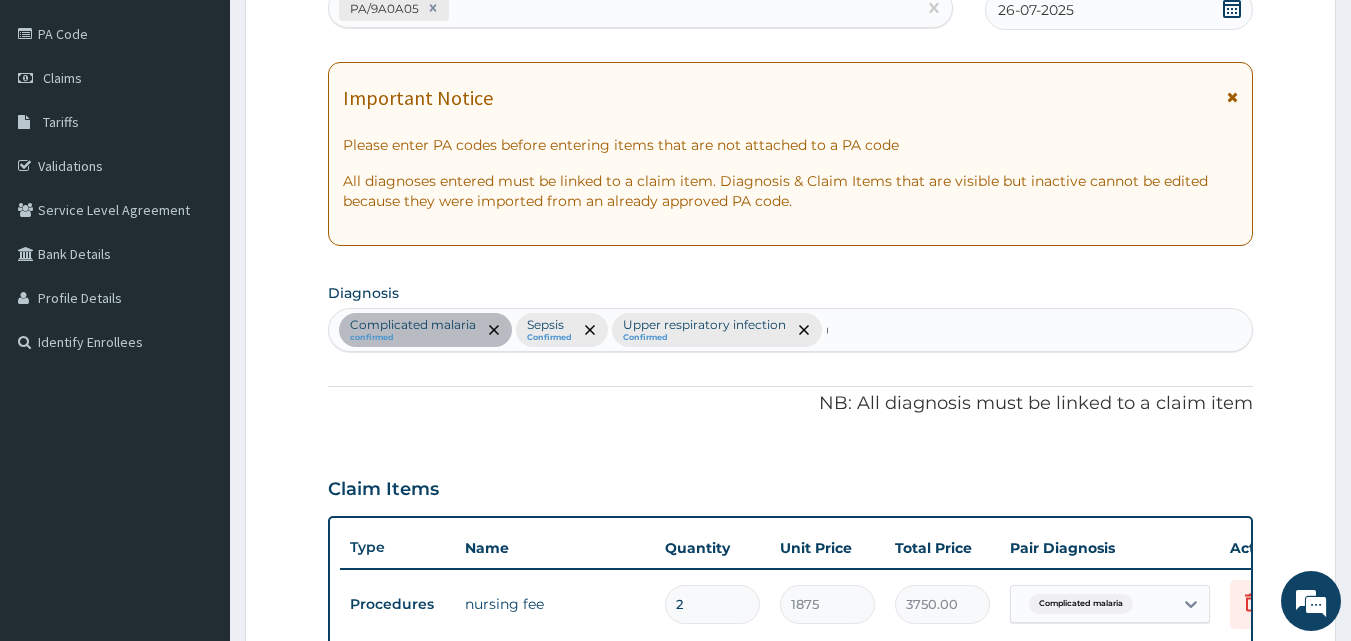 type 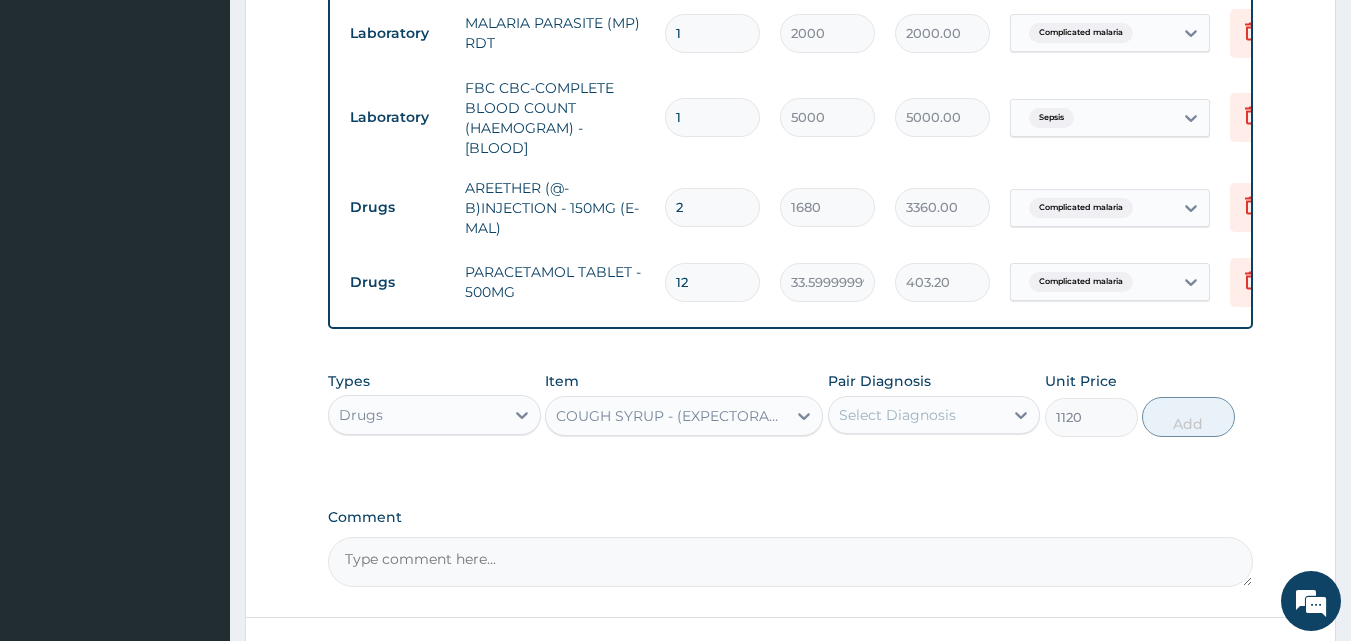 scroll, scrollTop: 1028, scrollLeft: 0, axis: vertical 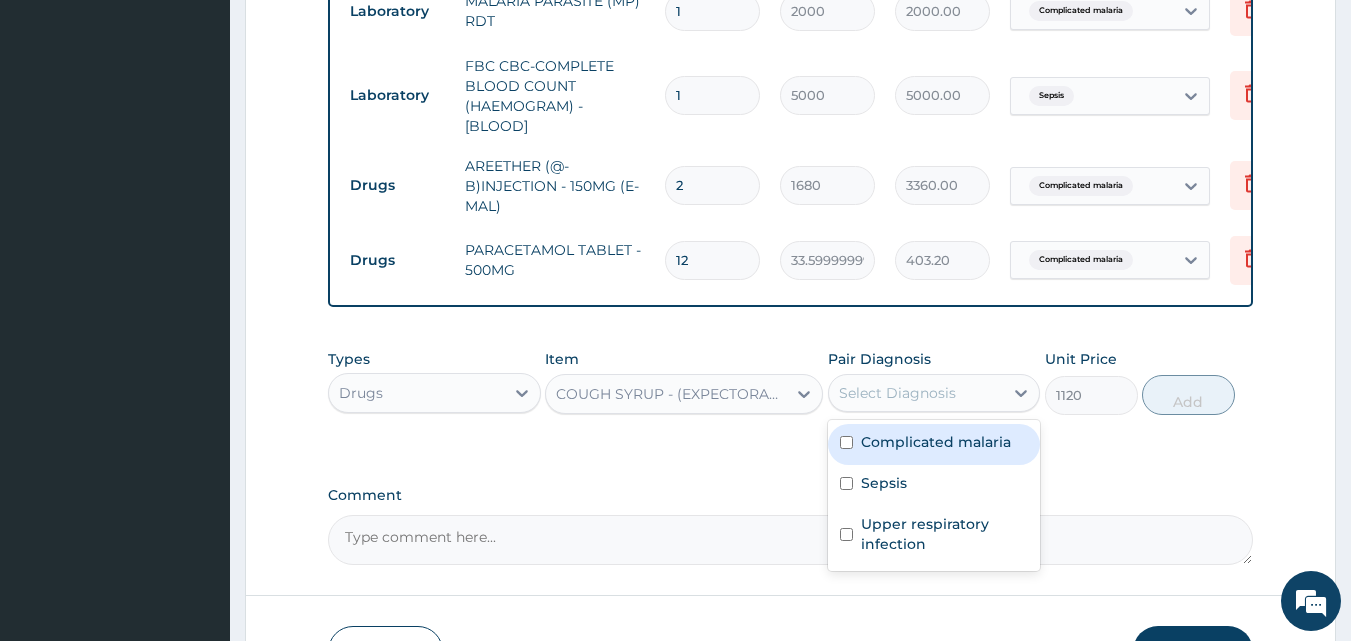 click on "Select Diagnosis" at bounding box center (897, 393) 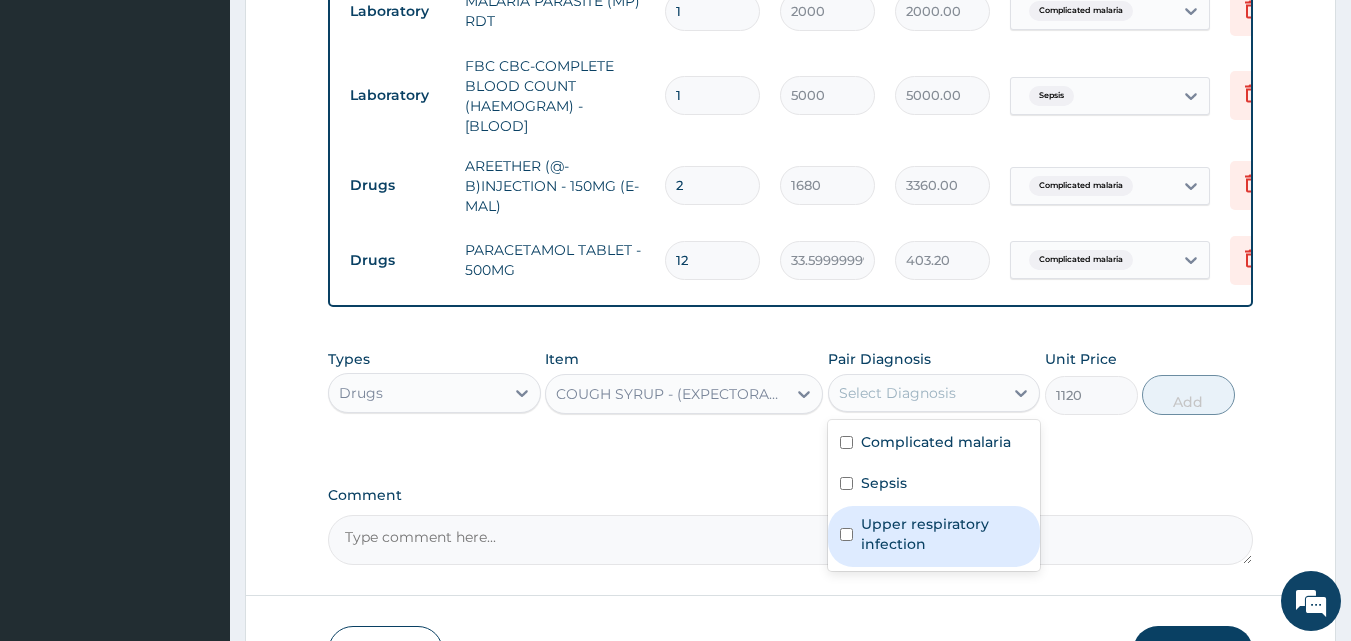 drag, startPoint x: 895, startPoint y: 566, endPoint x: 905, endPoint y: 555, distance: 14.866069 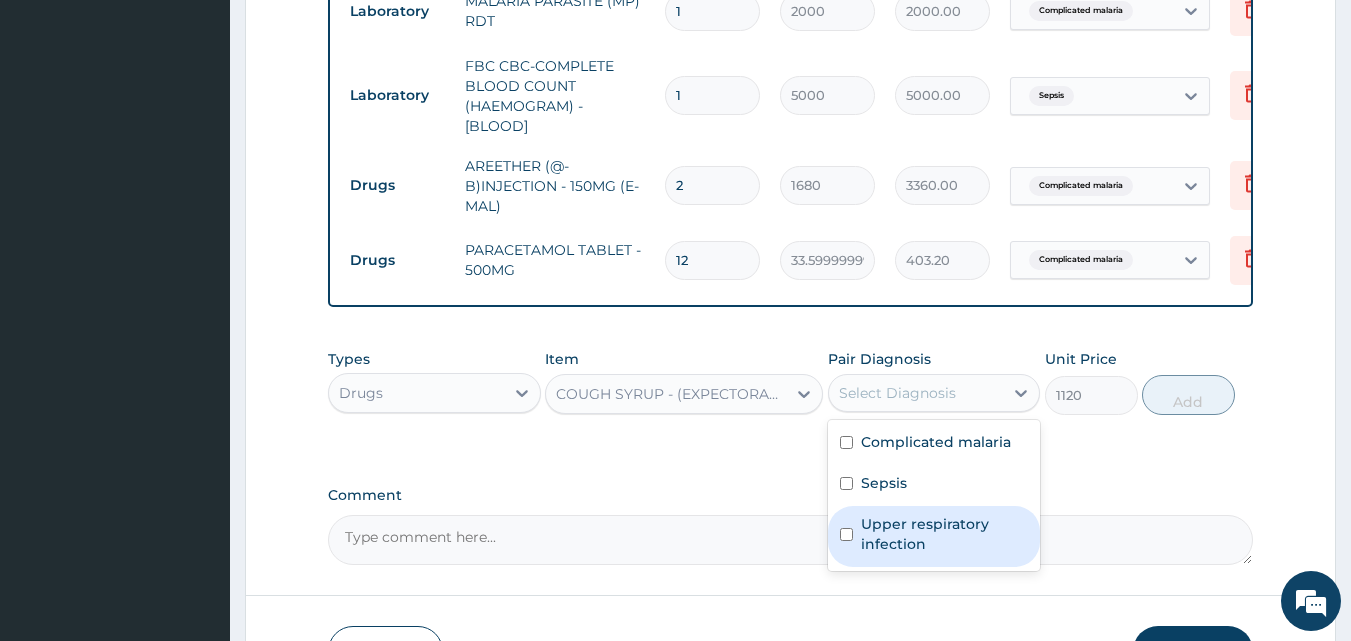 click on "Upper respiratory infection" at bounding box center (945, 534) 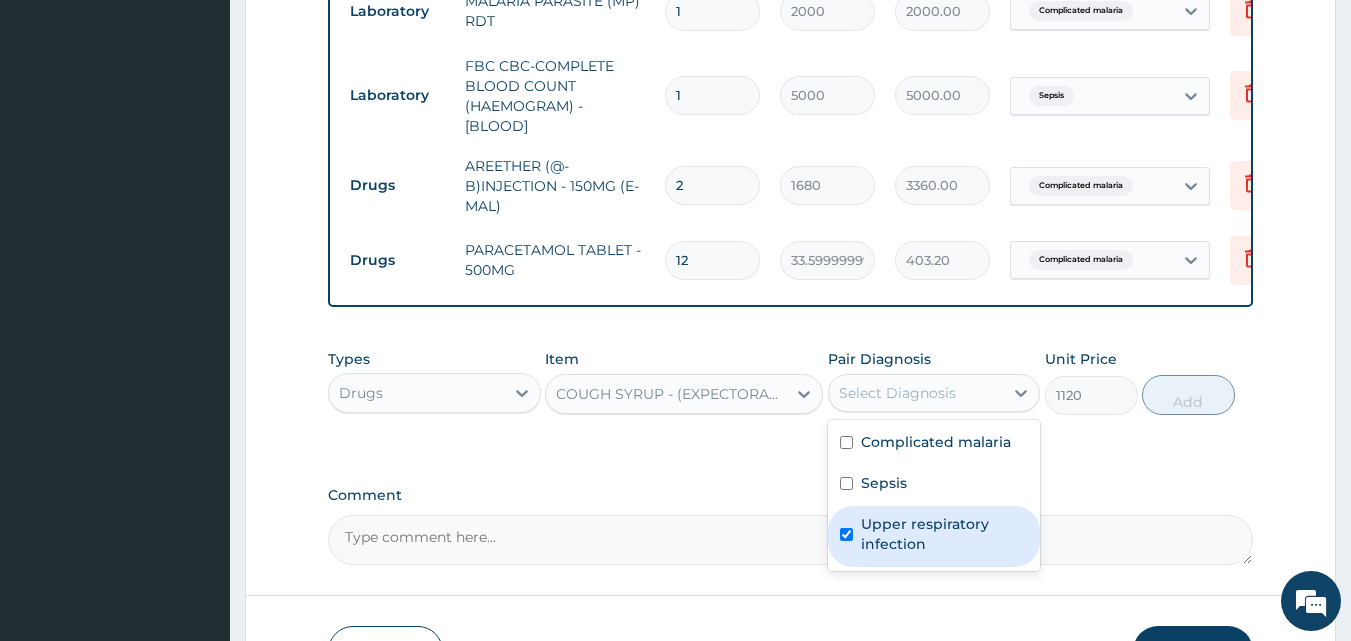 checkbox on "true" 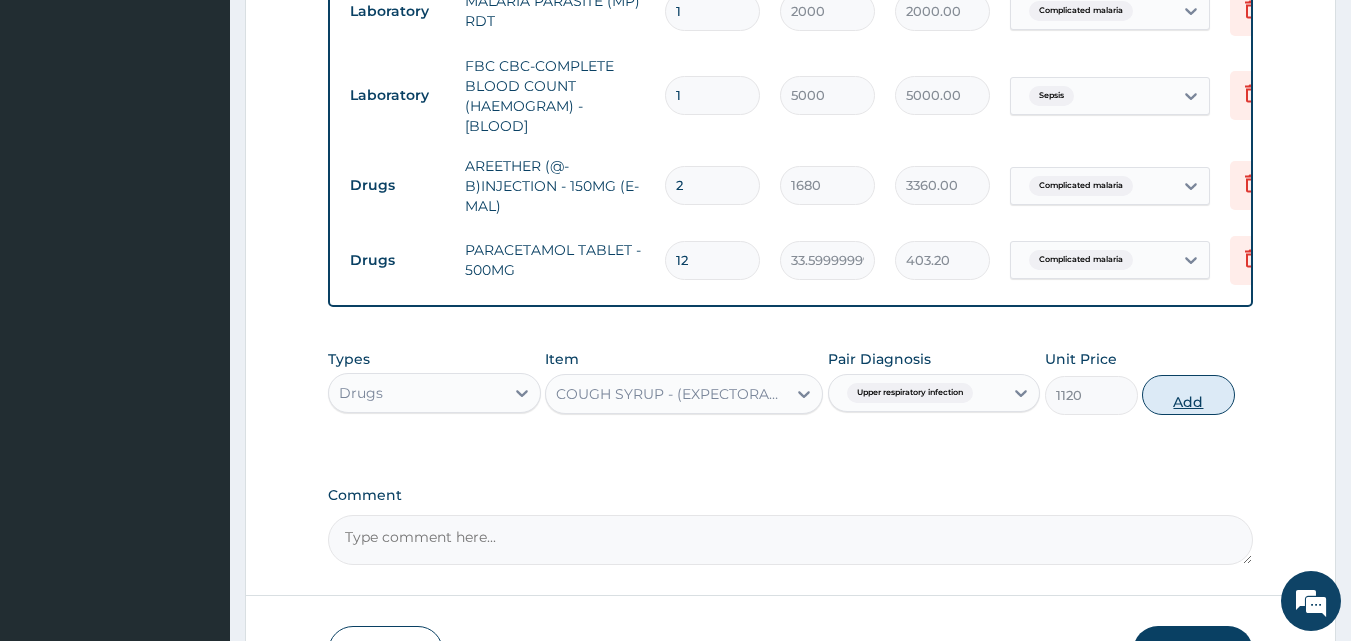 click on "Add" at bounding box center (1188, 395) 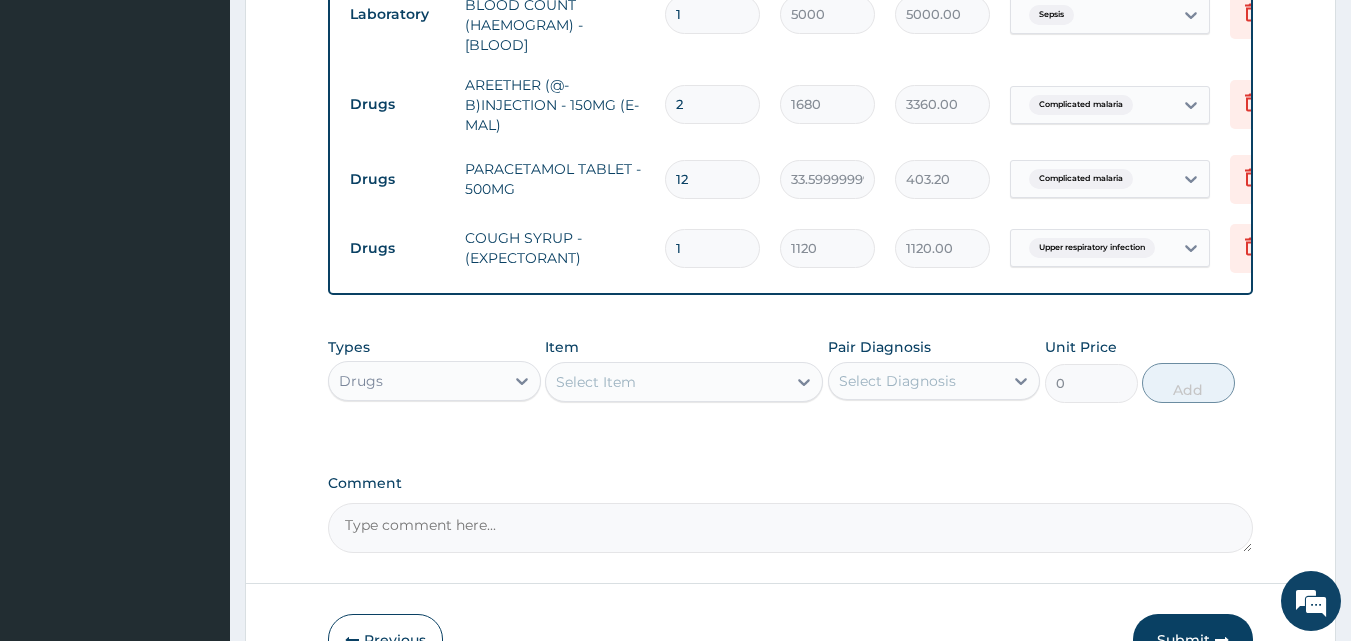 scroll, scrollTop: 1246, scrollLeft: 0, axis: vertical 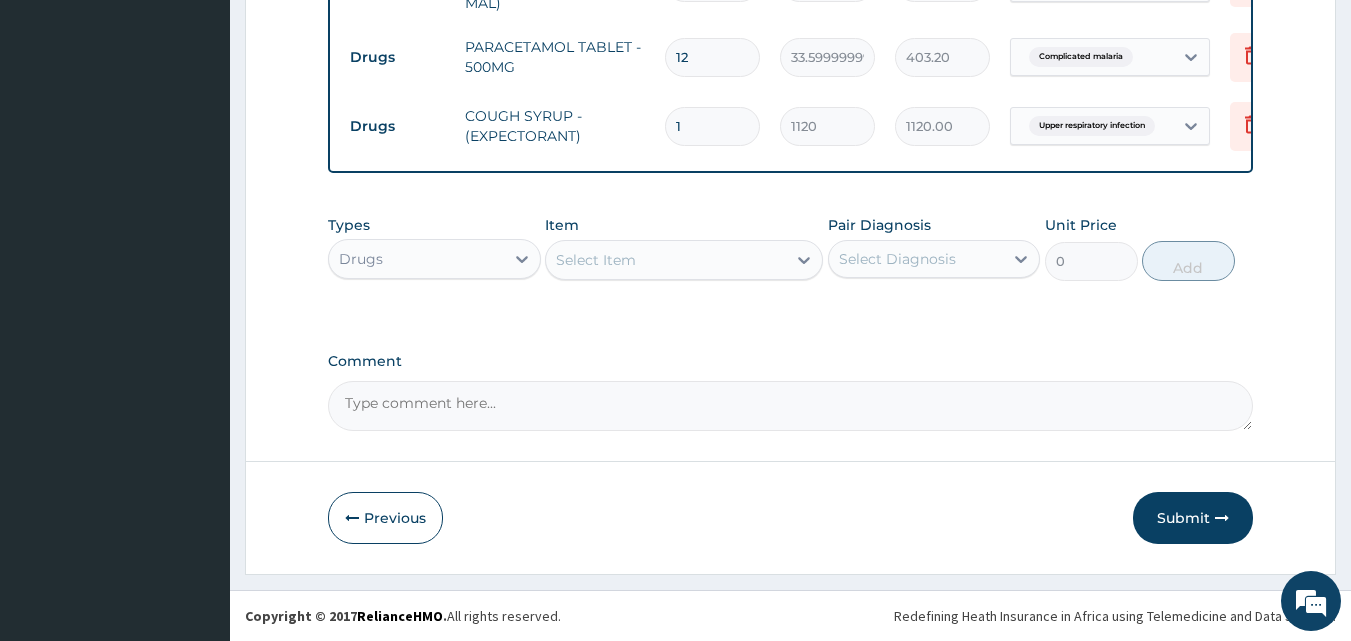 click on "Select Item" at bounding box center [666, 260] 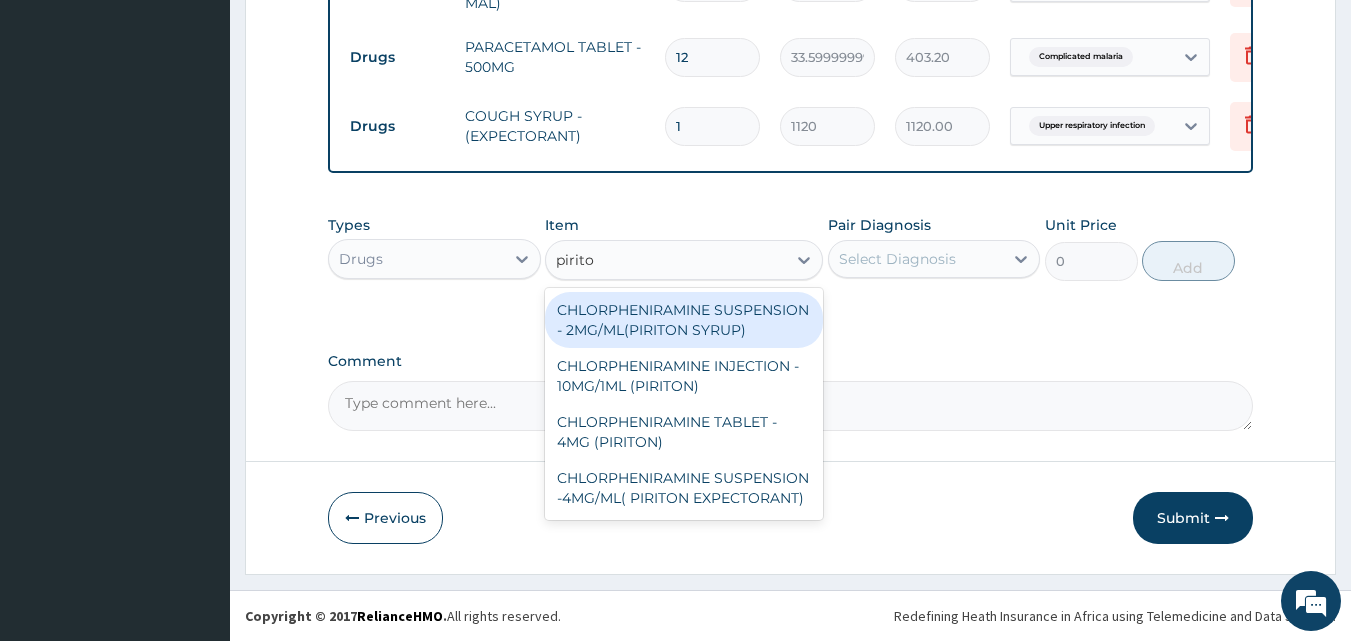 type on "piriton" 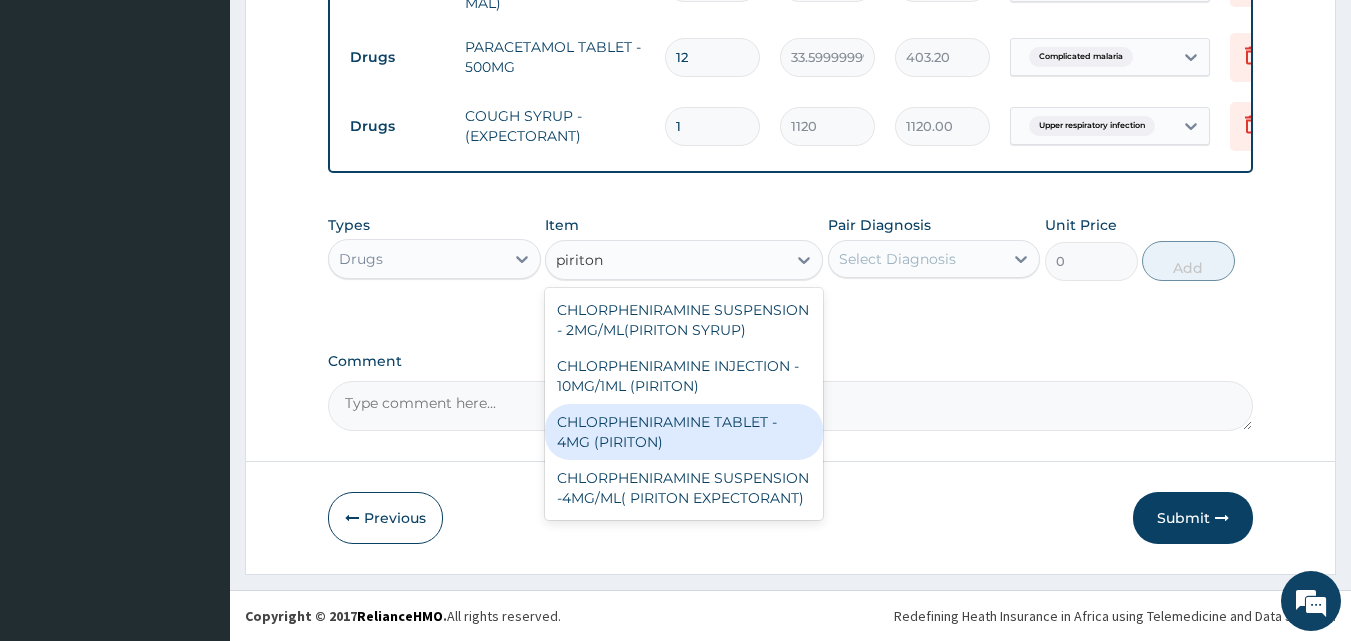 click on "CHLORPHENIRAMINE TABLET - 4MG (PIRITON)" at bounding box center (684, 432) 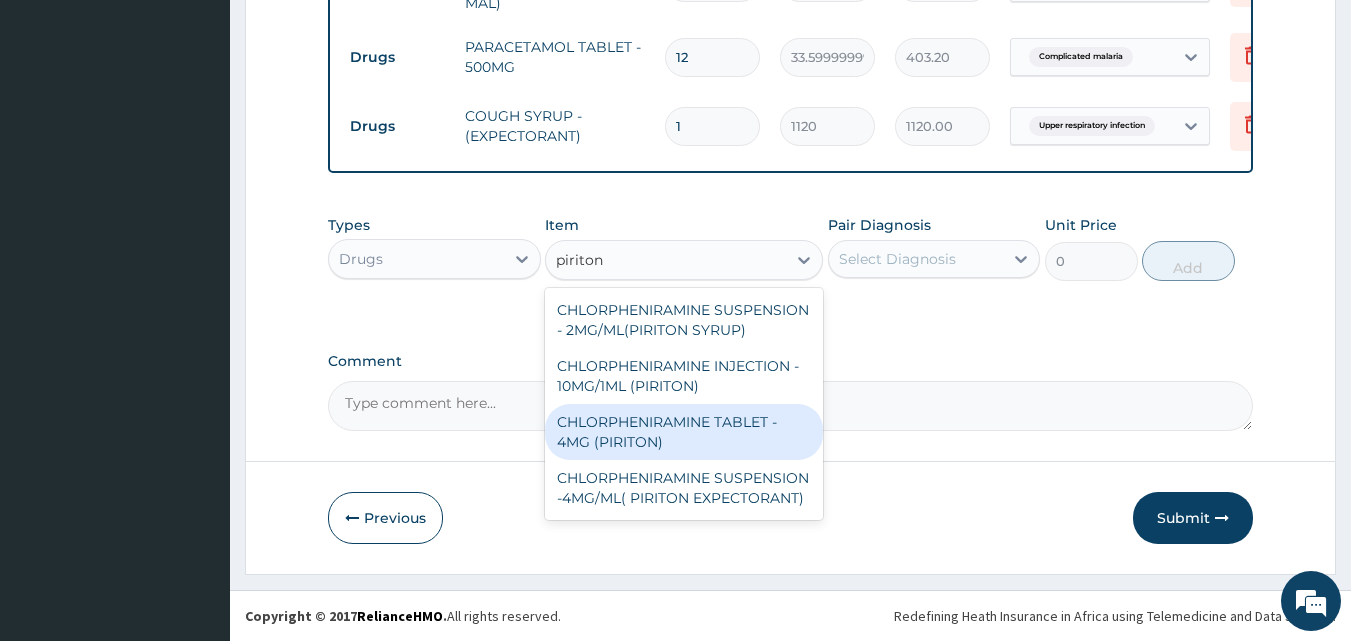 type 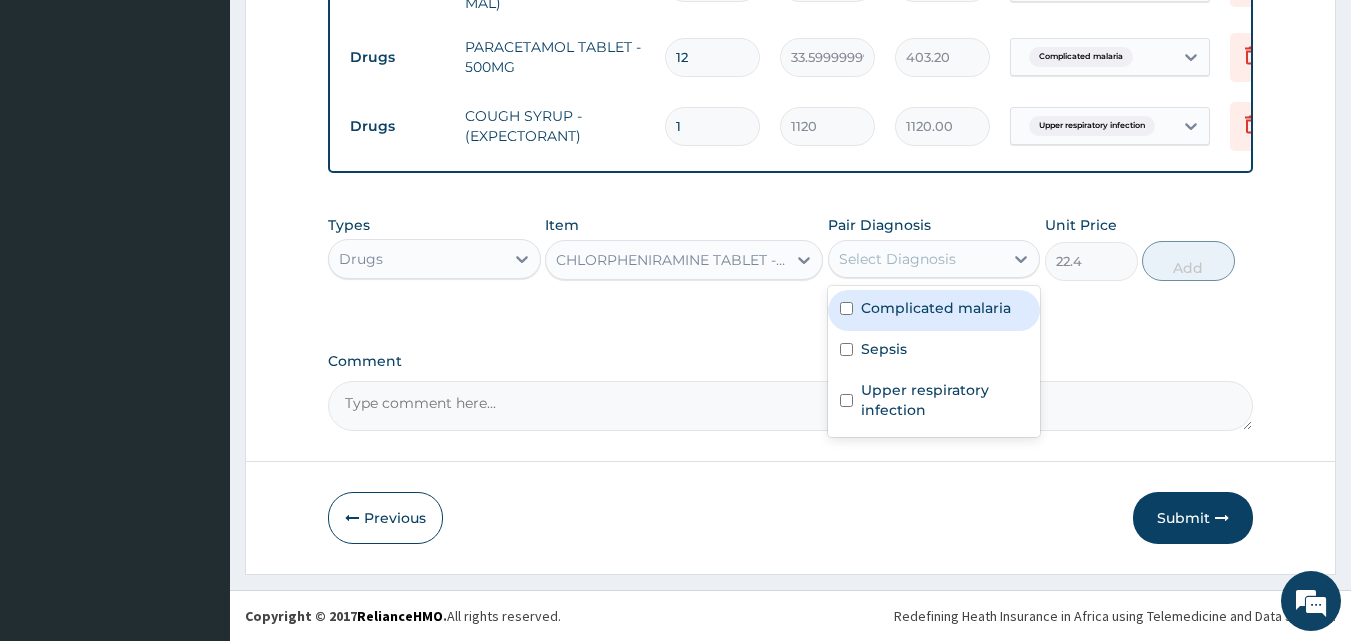 click on "Select Diagnosis" at bounding box center [897, 259] 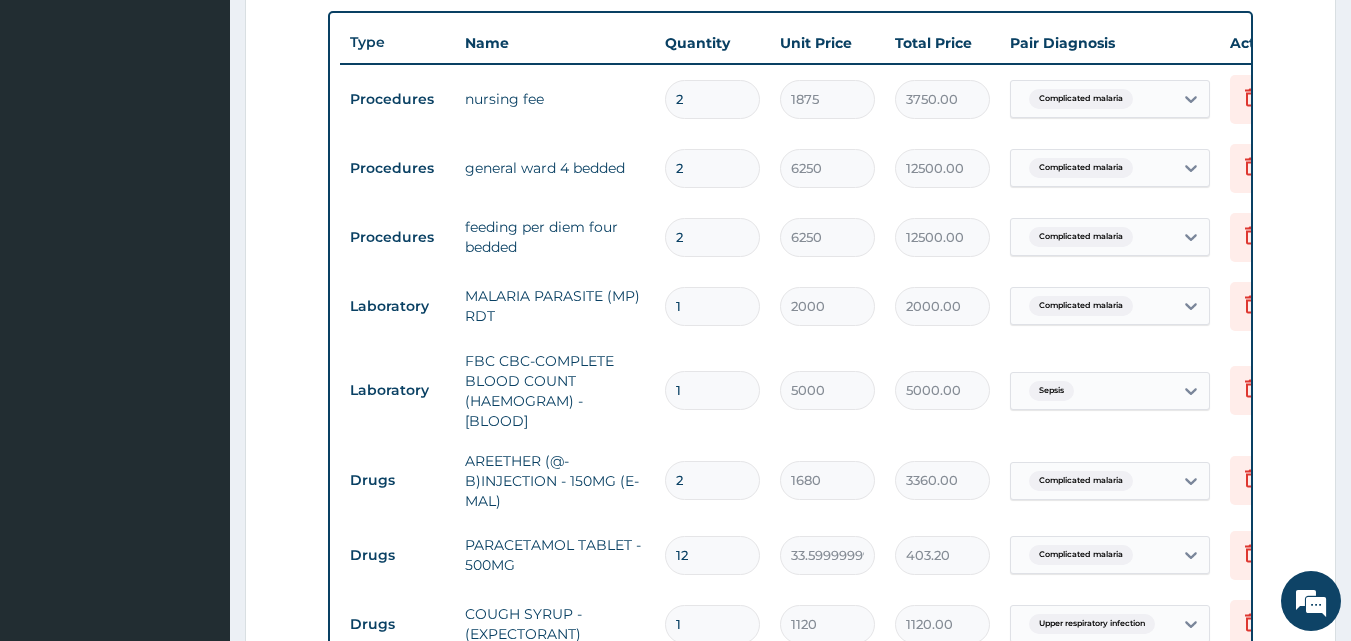 scroll, scrollTop: 546, scrollLeft: 0, axis: vertical 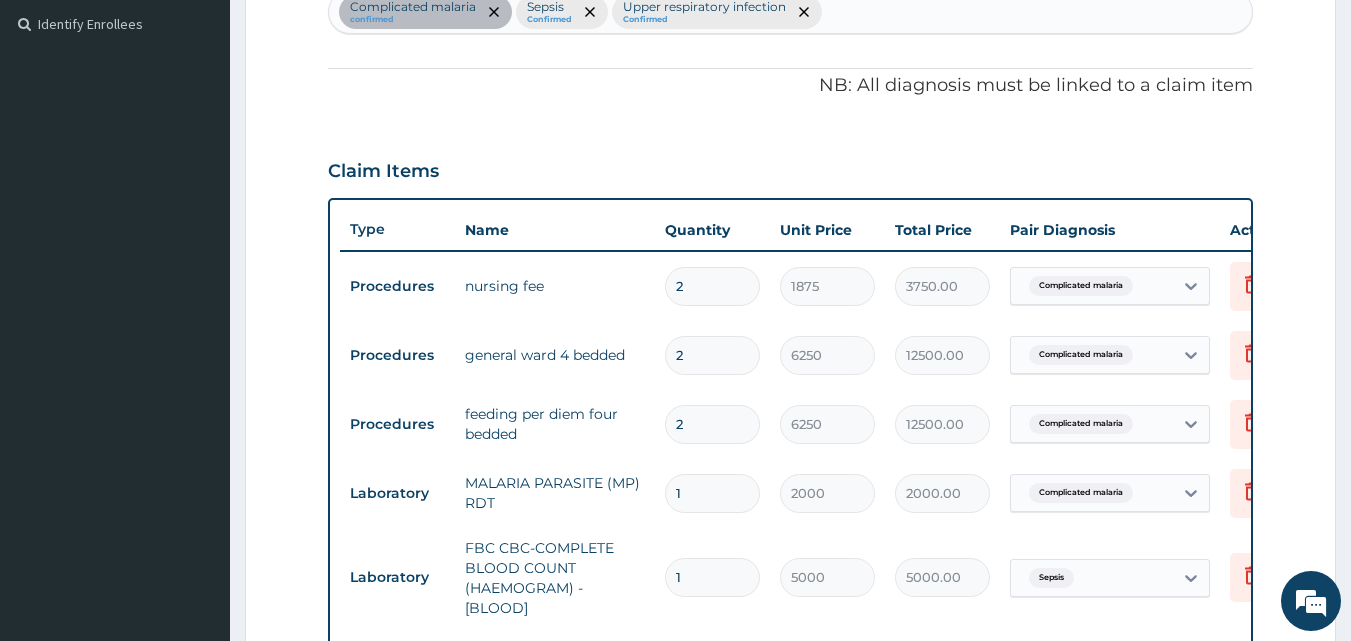 click on "Complicated malaria confirmed Sepsis Confirmed Upper respiratory infection Confirmed" at bounding box center [791, 12] 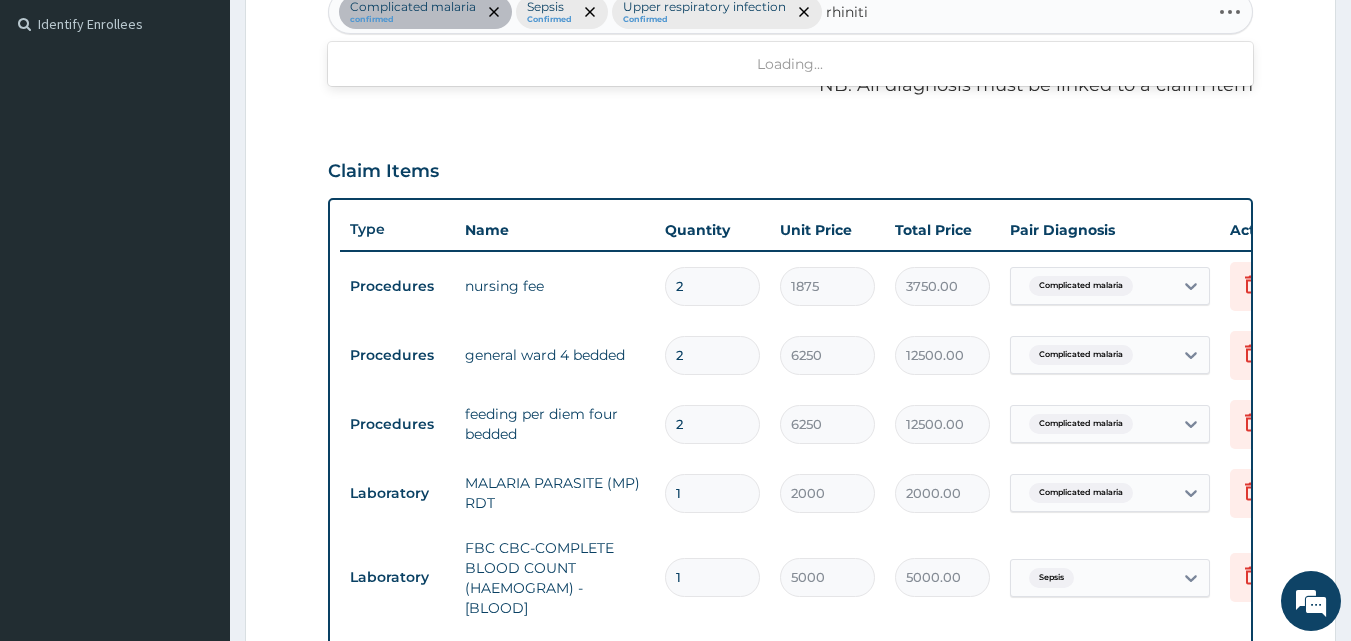 type on "rhinitis" 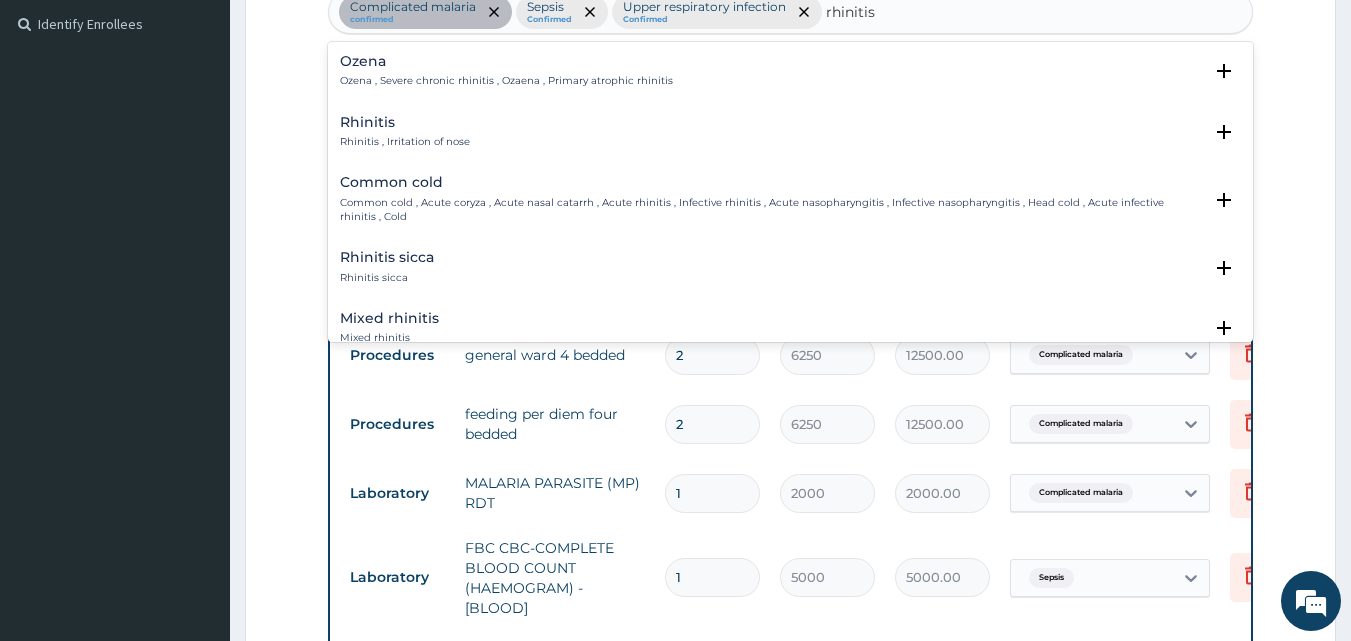 click on "Rhinitis Rhinitis , Irritation of nose Select Status Query Query covers suspected (?), Keep in view (kiv), Ruled out (r/o) Confirmed" at bounding box center (791, 137) 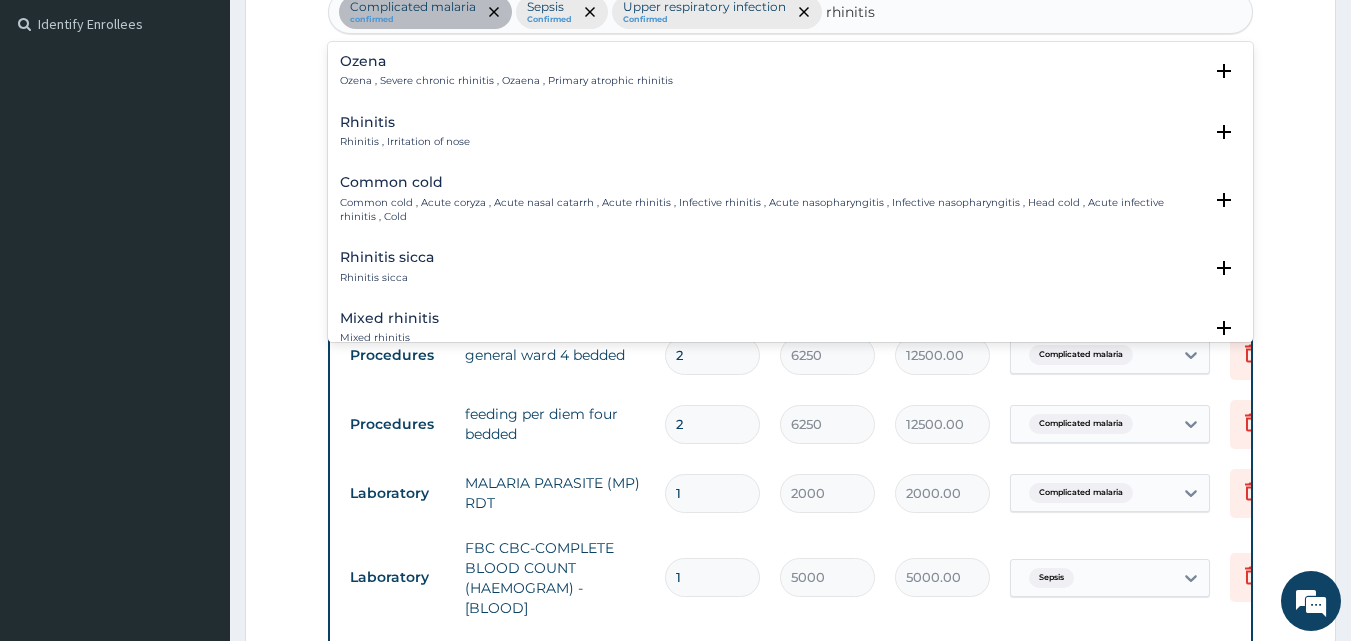 click on "Rhinitis , Irritation of nose" at bounding box center (405, 142) 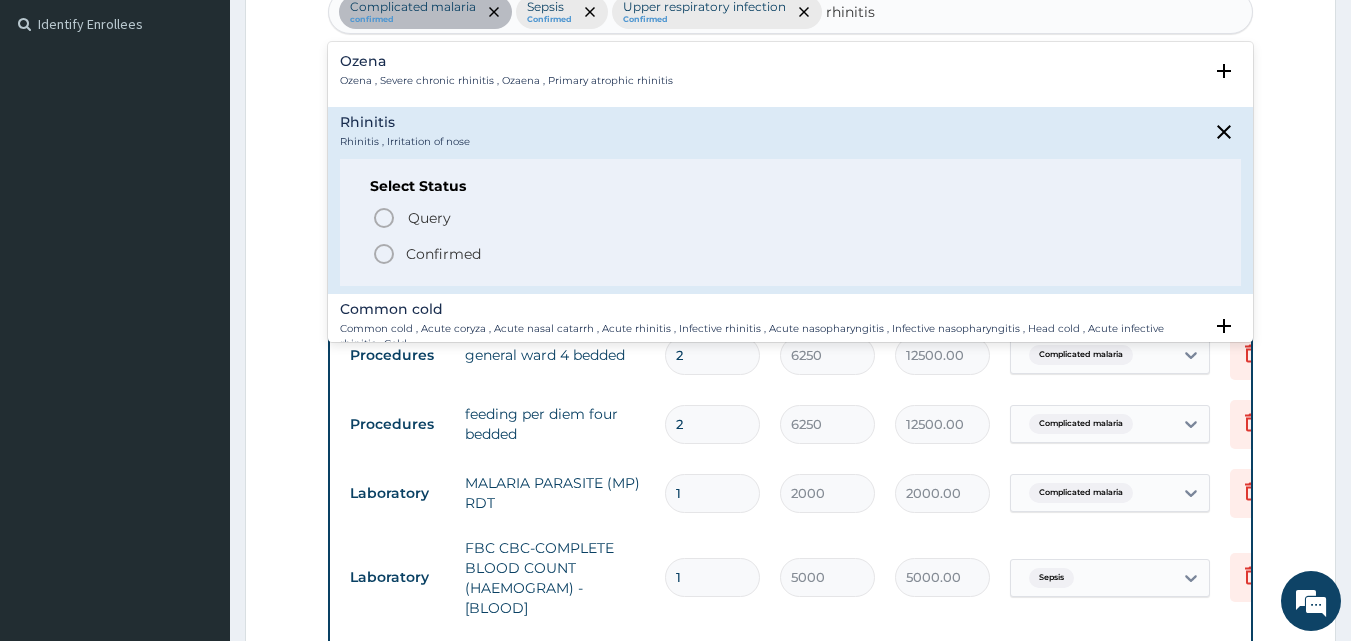 click on "Confirmed" at bounding box center (443, 254) 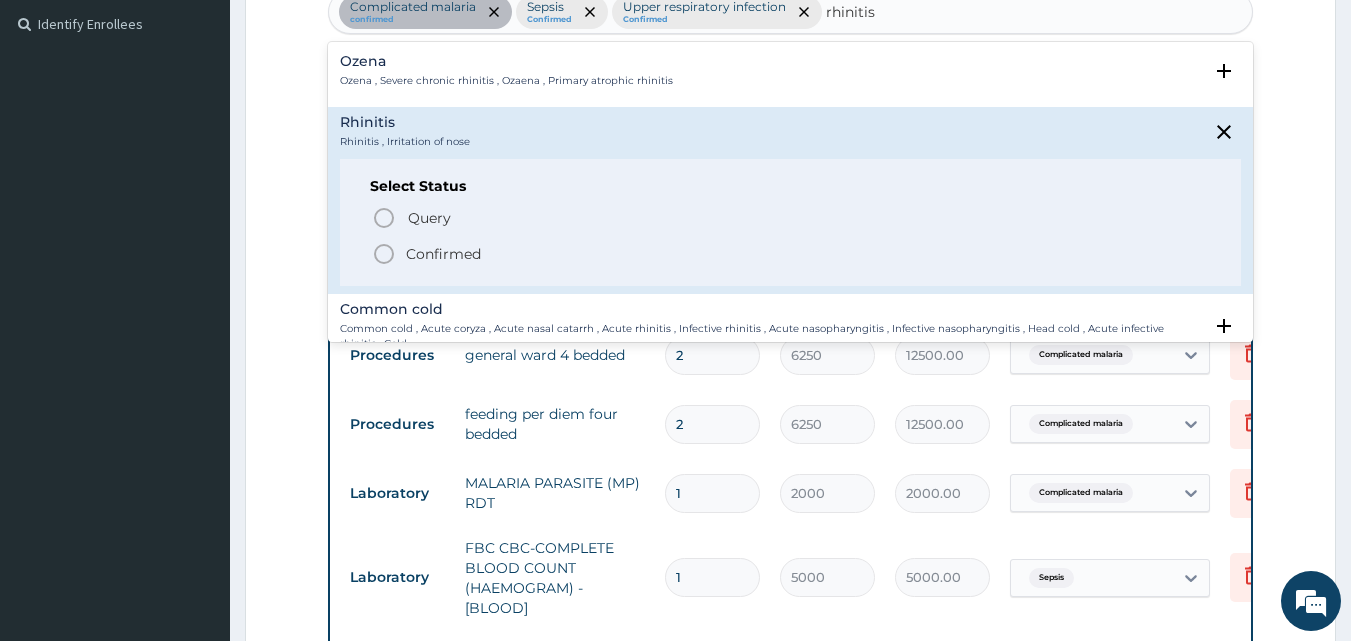 type 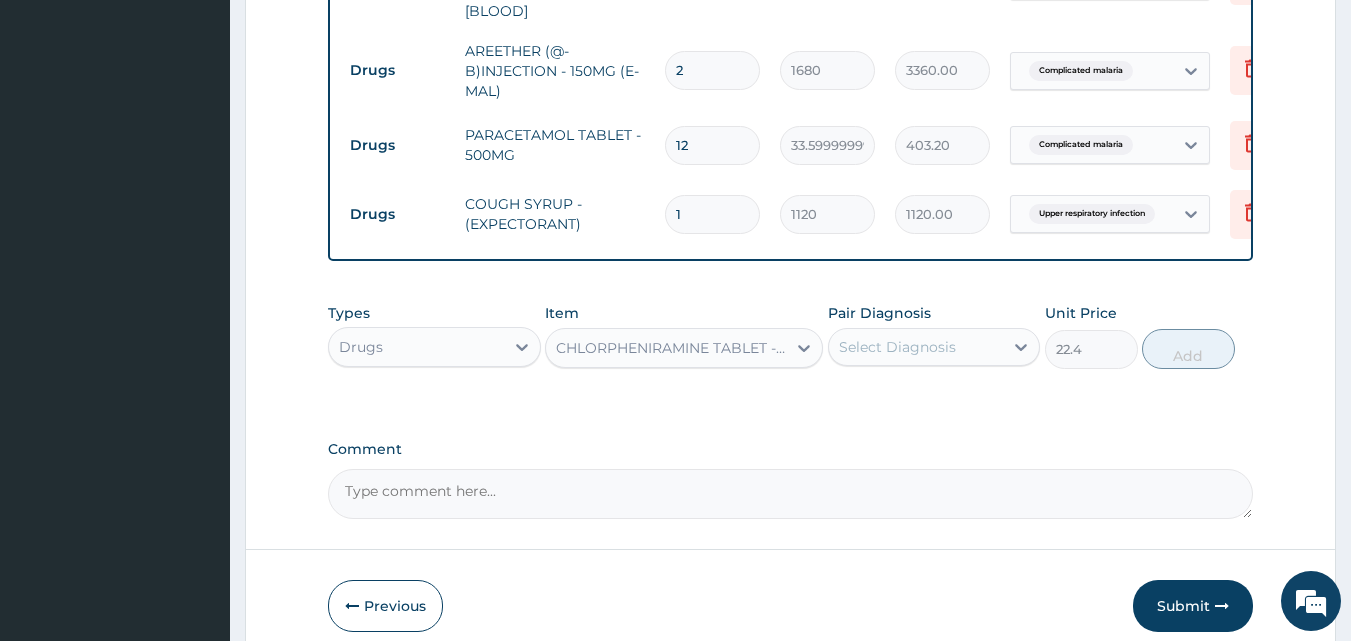 scroll, scrollTop: 1146, scrollLeft: 0, axis: vertical 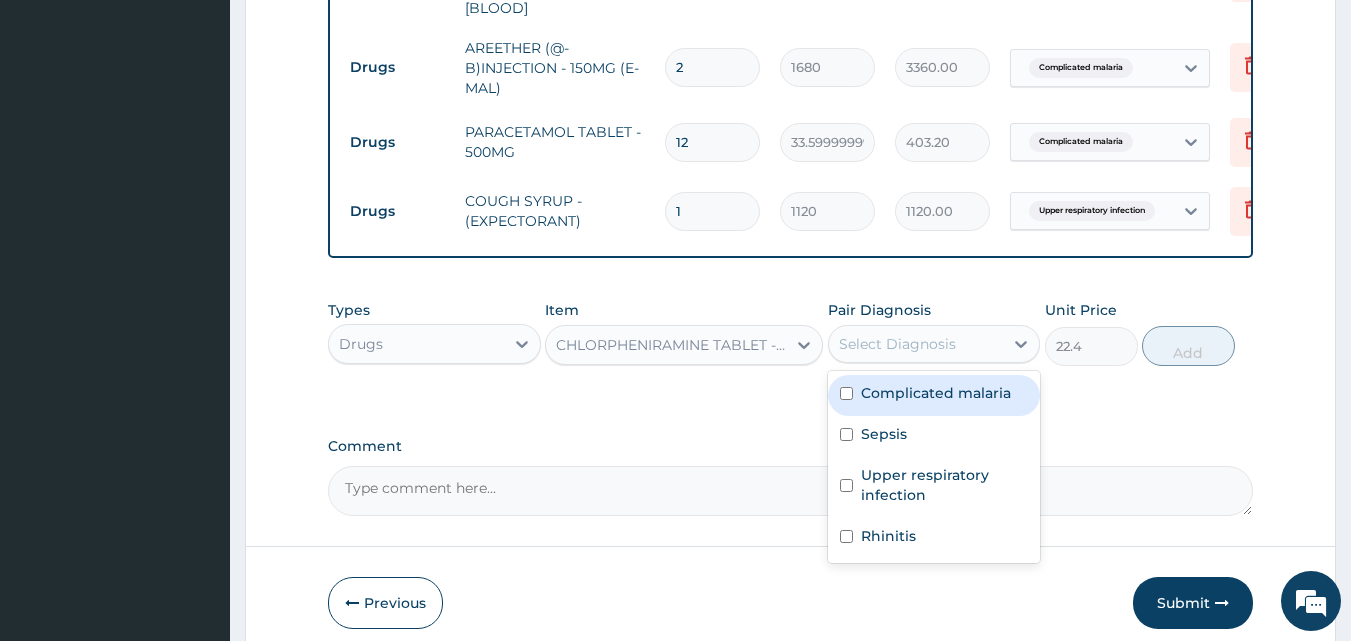 click on "Select Diagnosis" at bounding box center [897, 344] 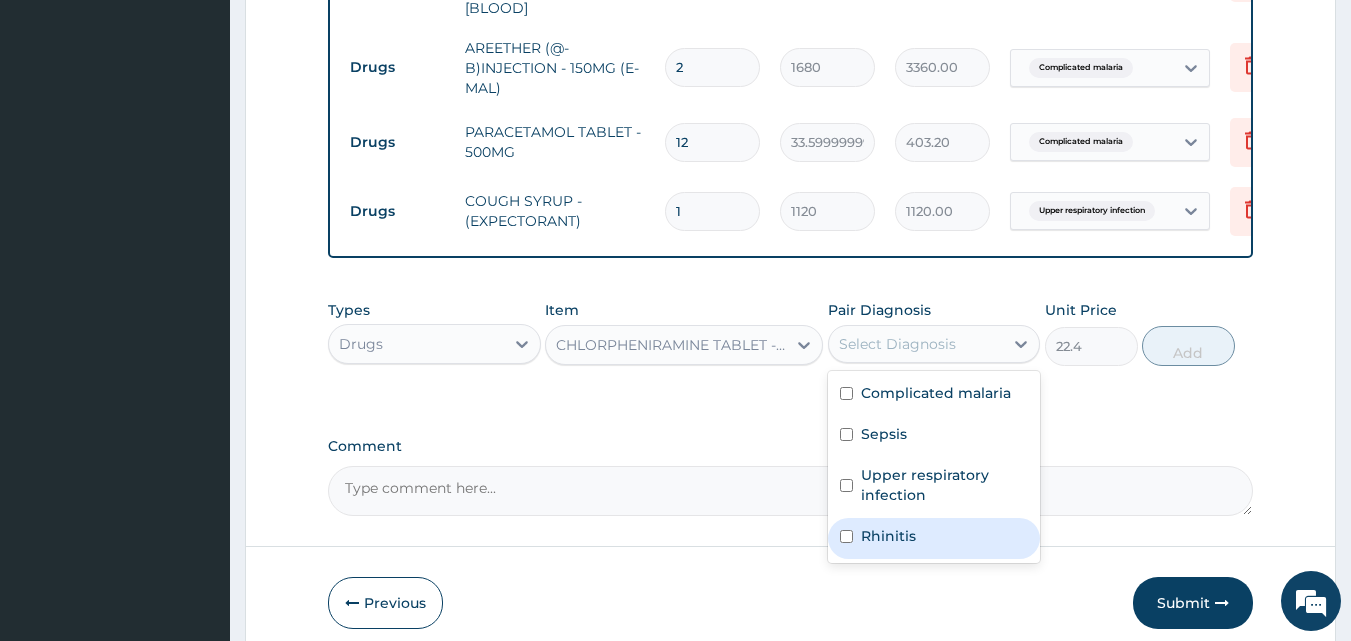 click on "Rhinitis" at bounding box center (888, 536) 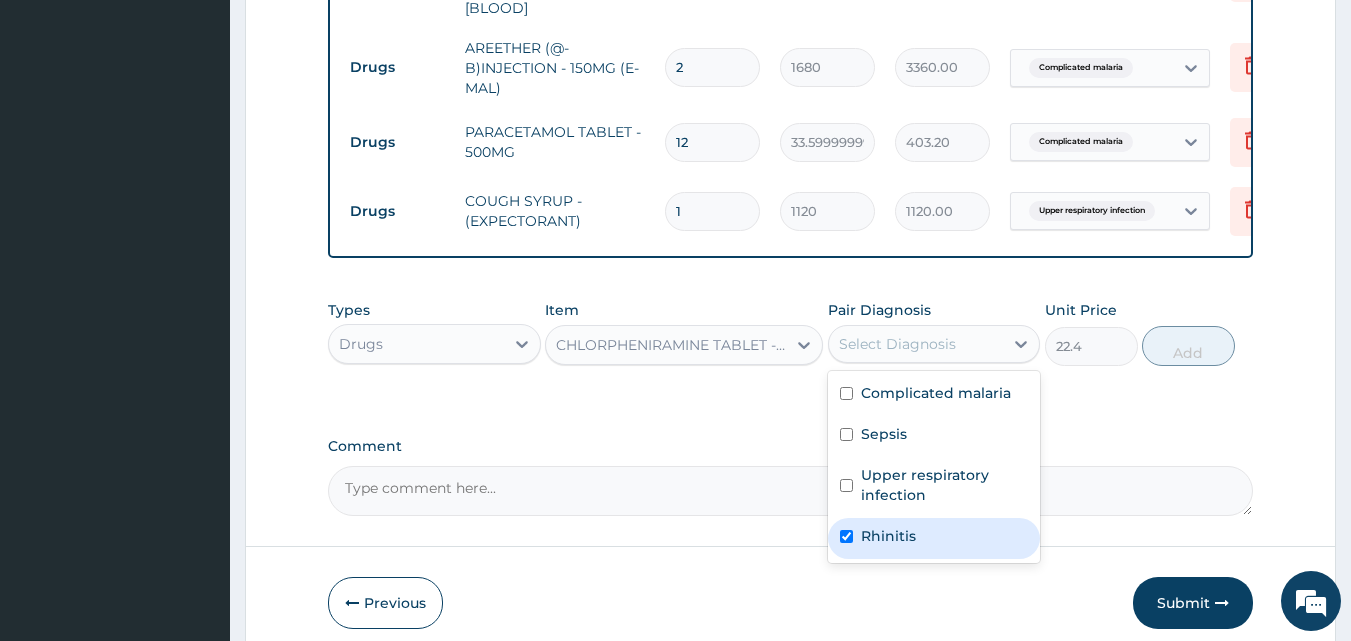 checkbox on "true" 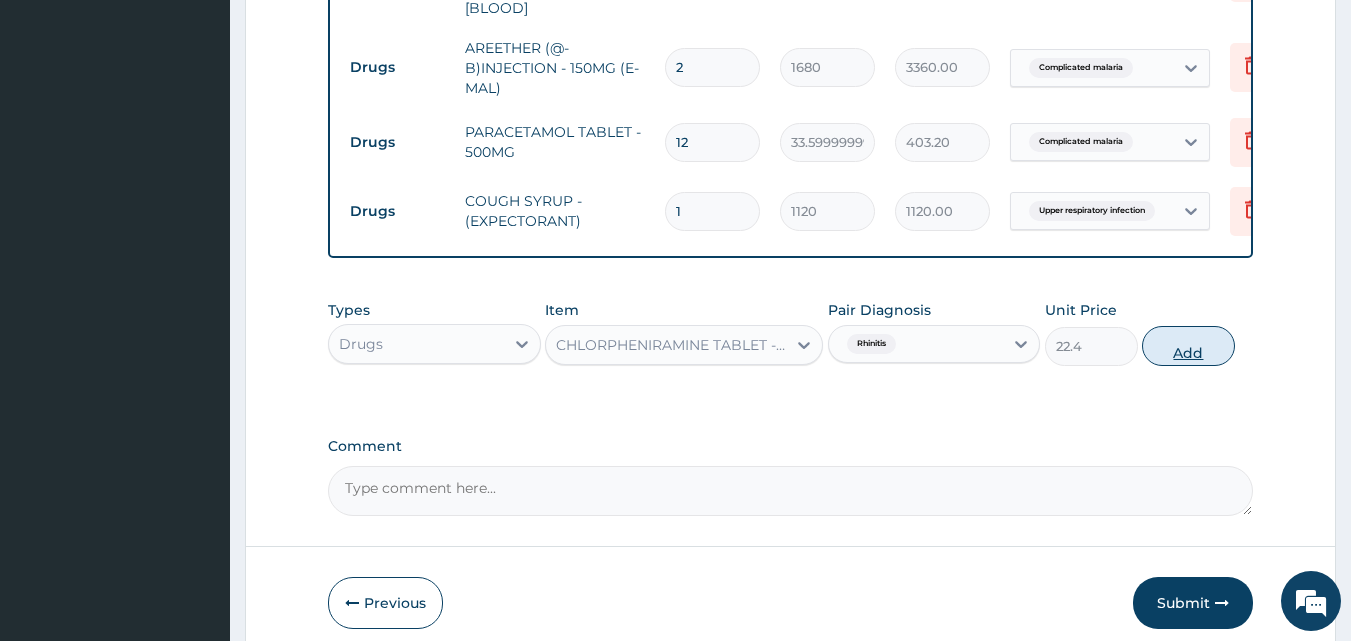 click on "Add" at bounding box center (1188, 346) 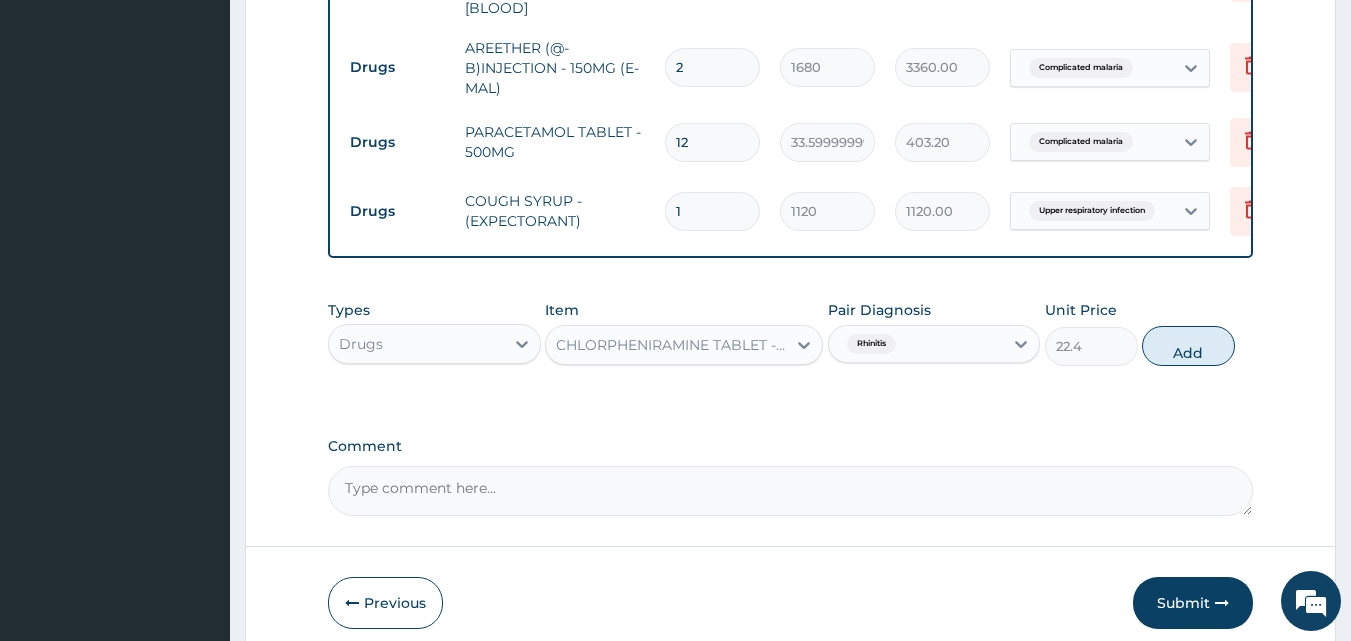 type on "0" 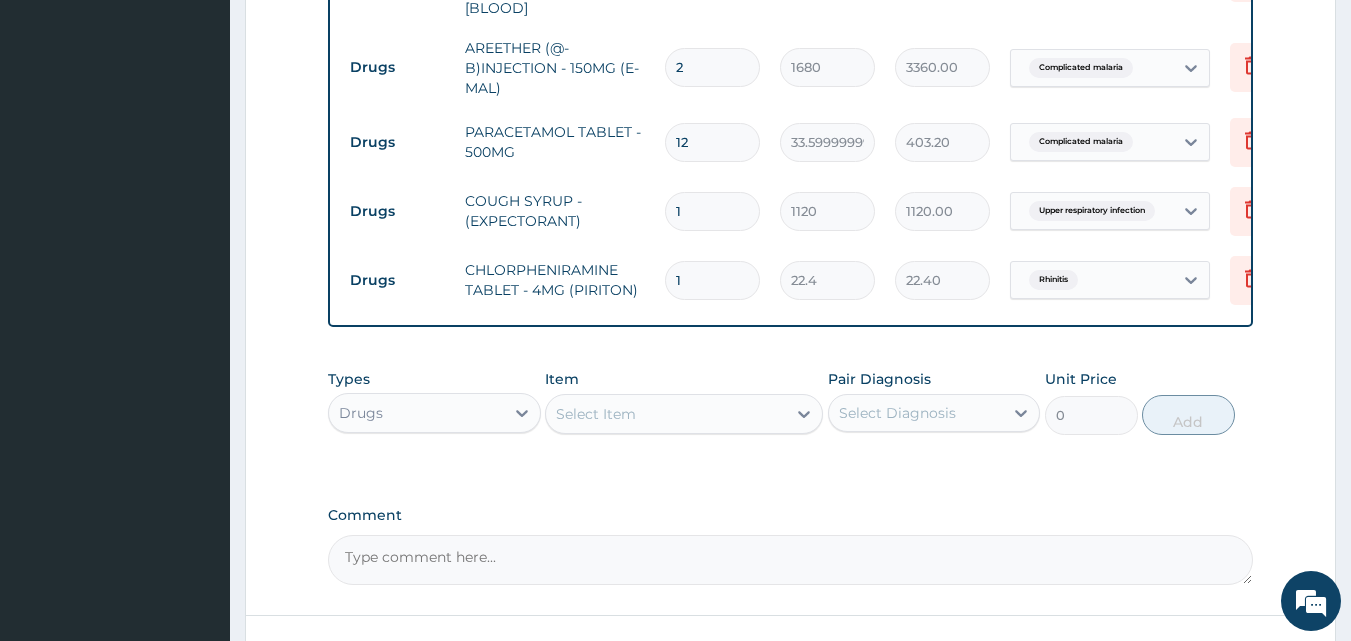 drag, startPoint x: 749, startPoint y: 264, endPoint x: 661, endPoint y: 283, distance: 90.02777 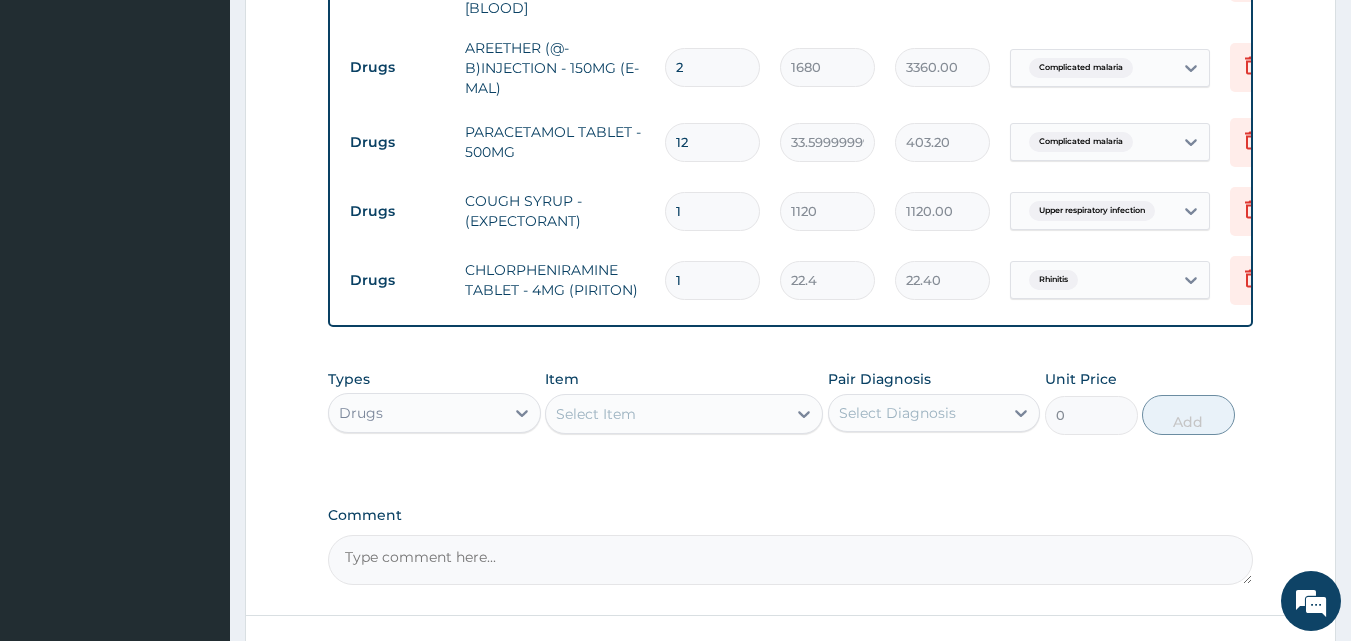 click on "1" at bounding box center [712, 280] 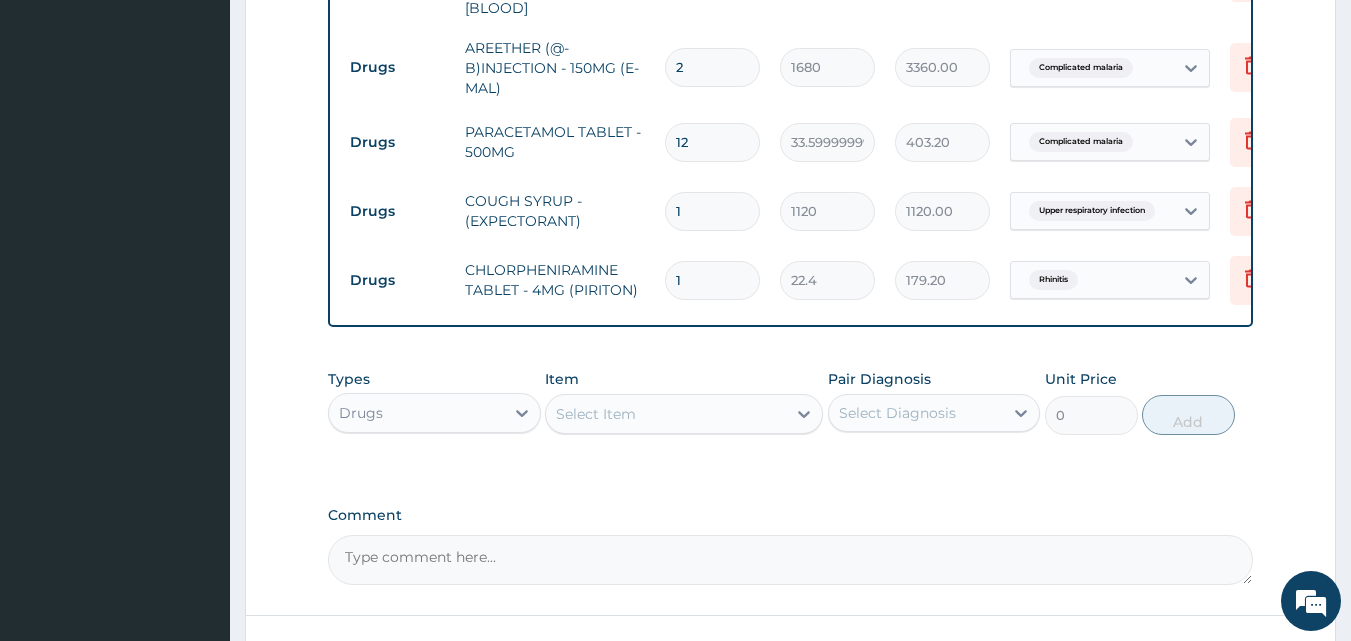type on "8" 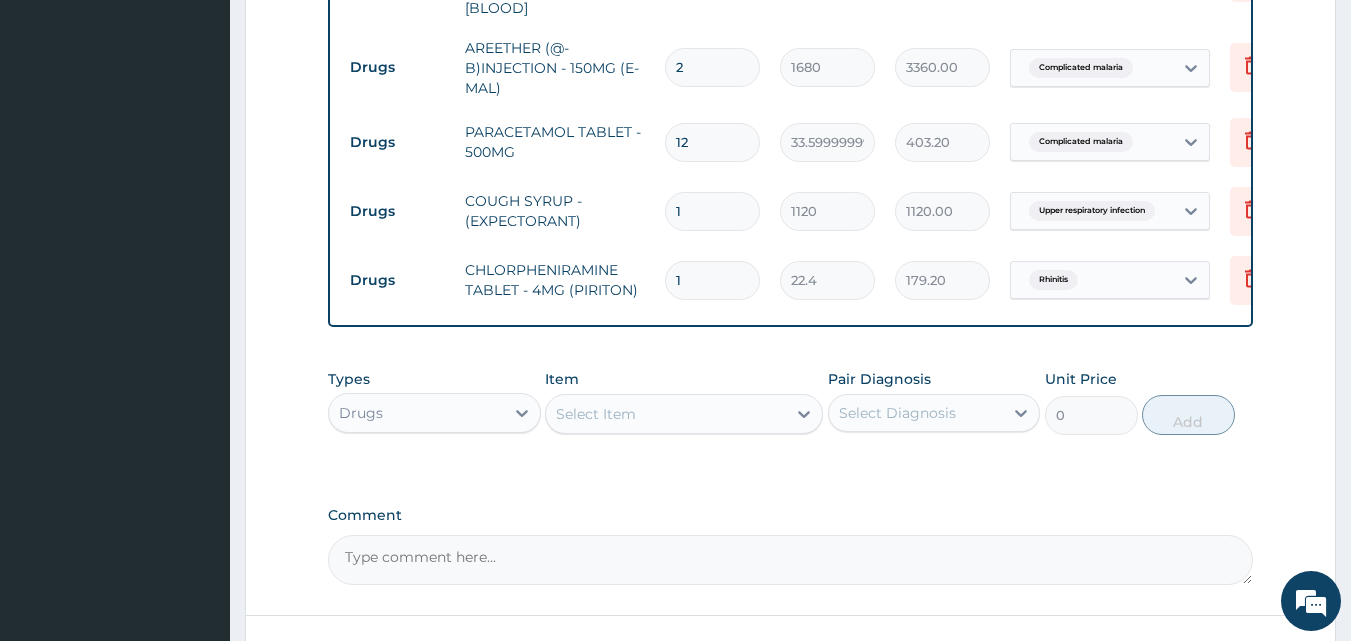 type on "179.20" 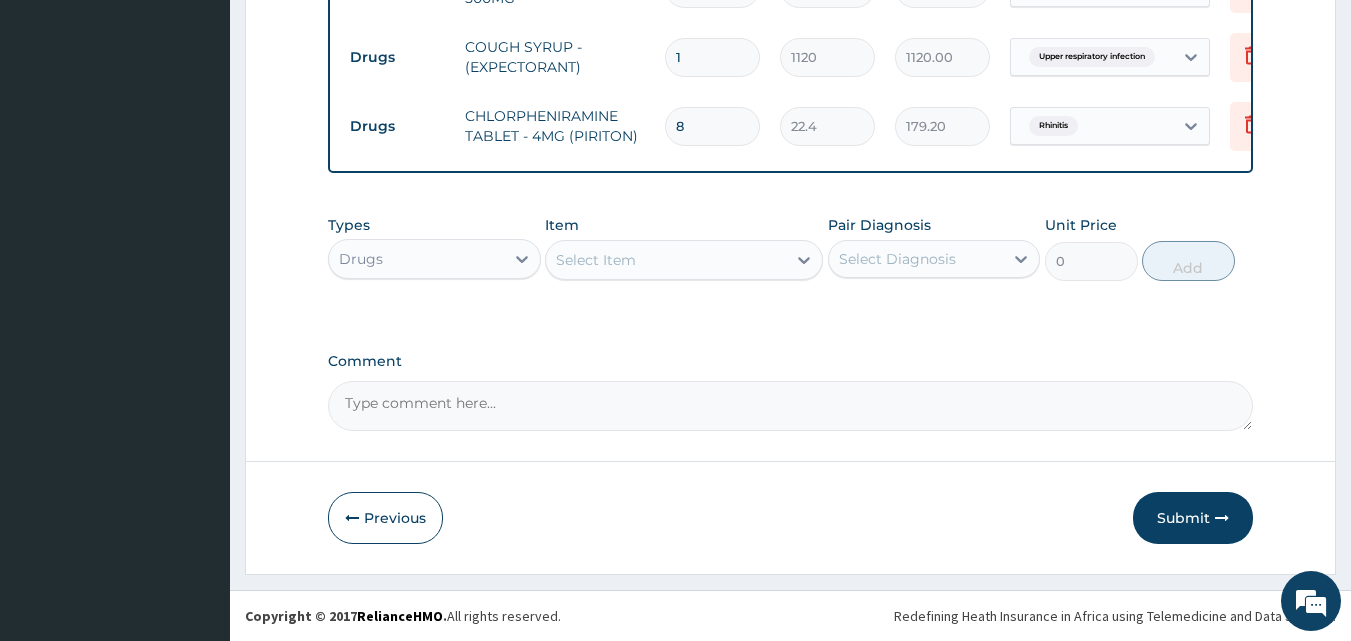 scroll, scrollTop: 1315, scrollLeft: 0, axis: vertical 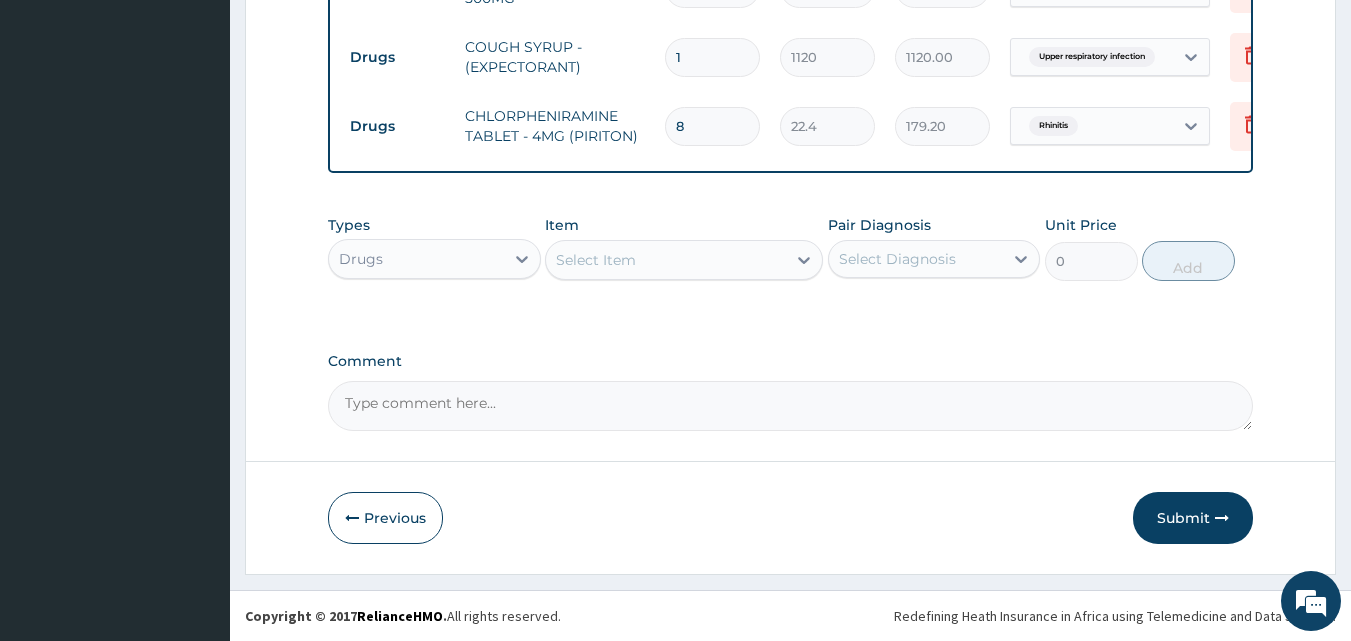 type on "8" 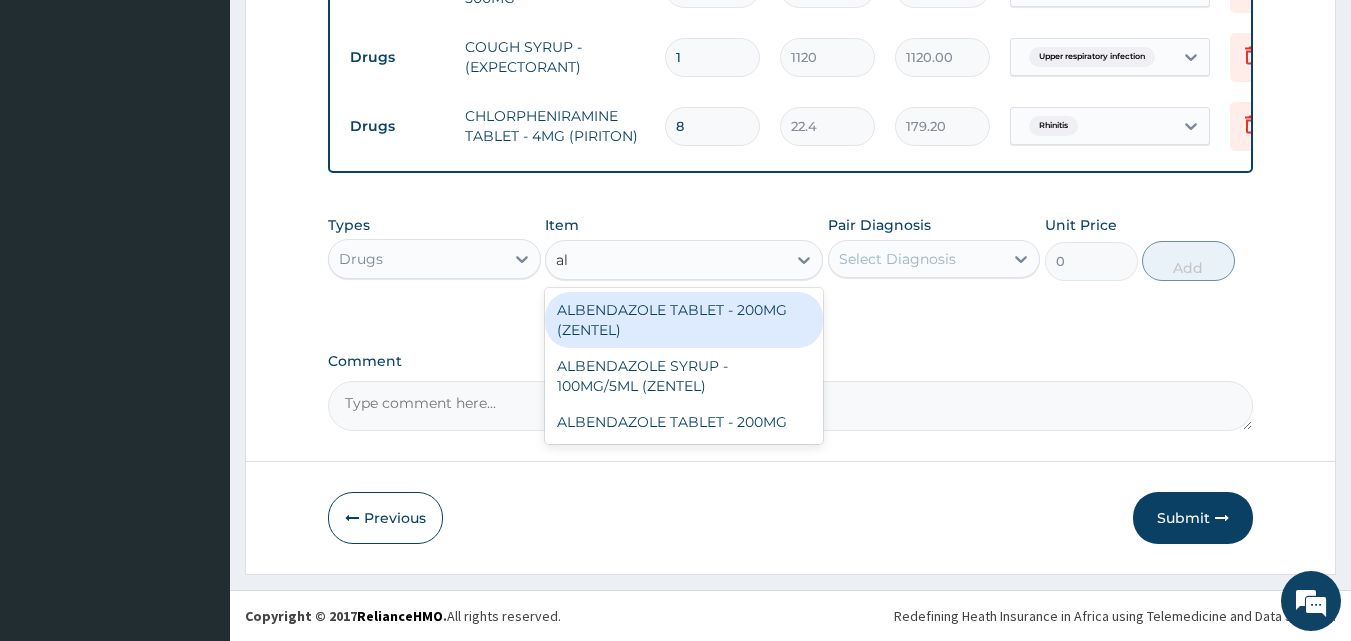 type on "a" 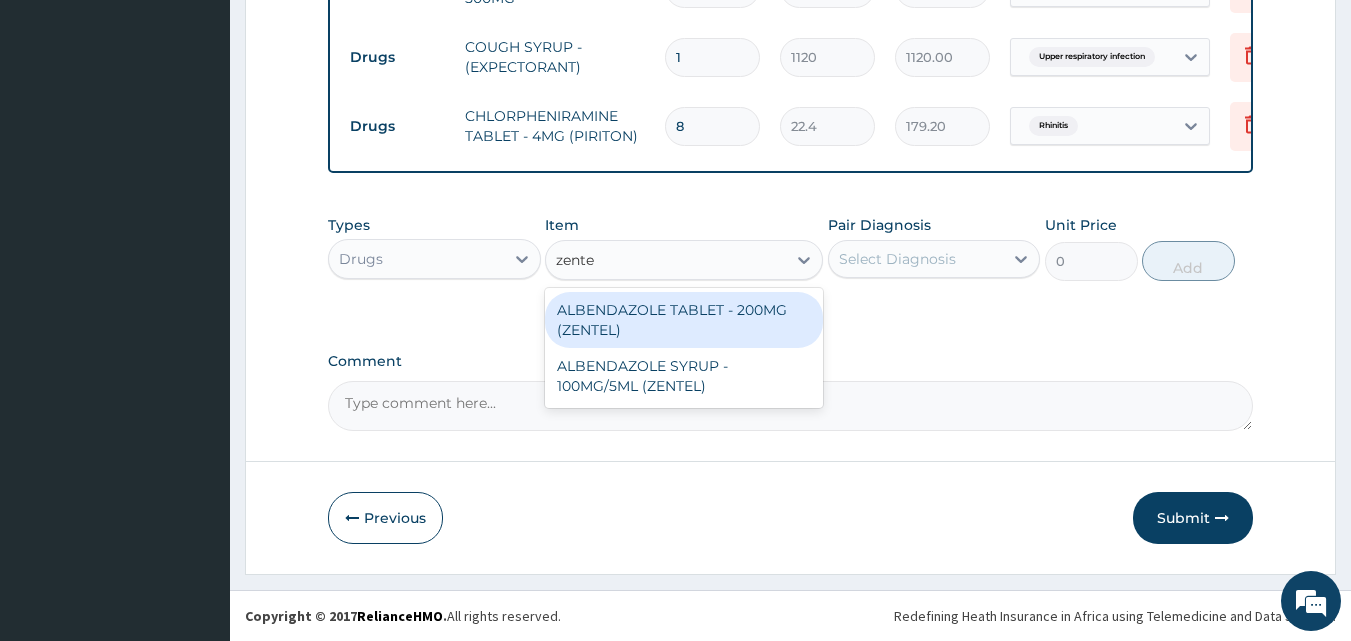 type on "zentel" 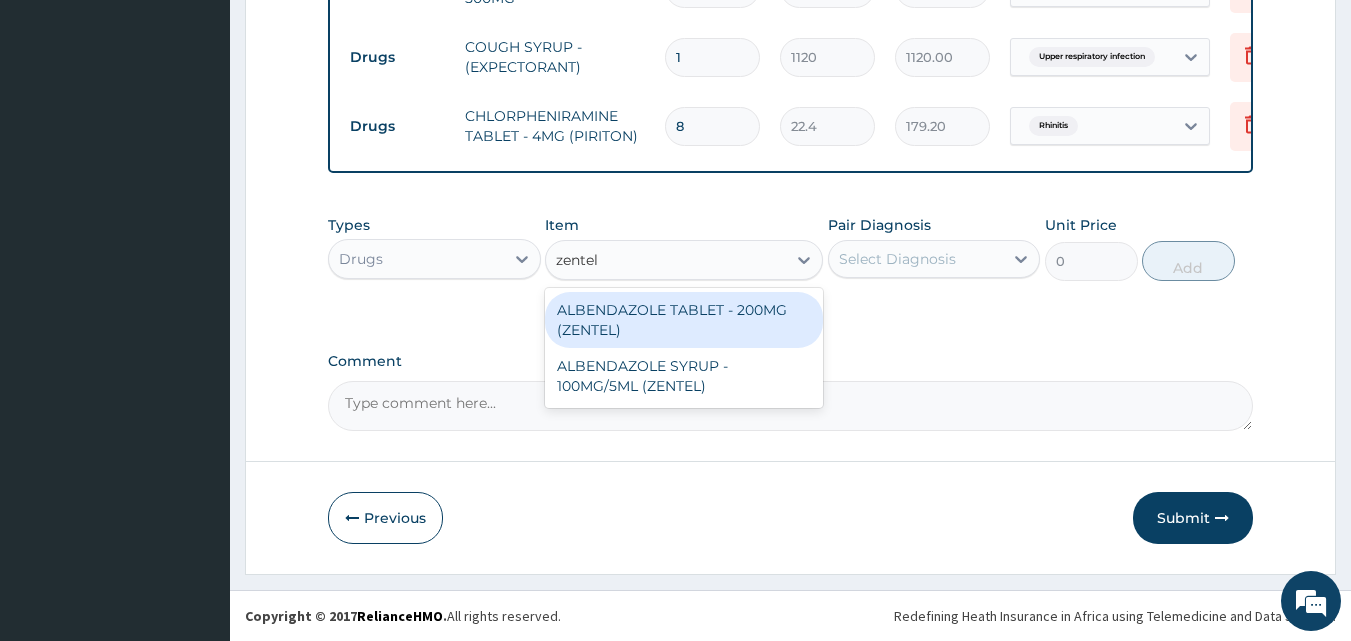 click on "ALBENDAZOLE TABLET - 200MG (ZENTEL)" at bounding box center (684, 320) 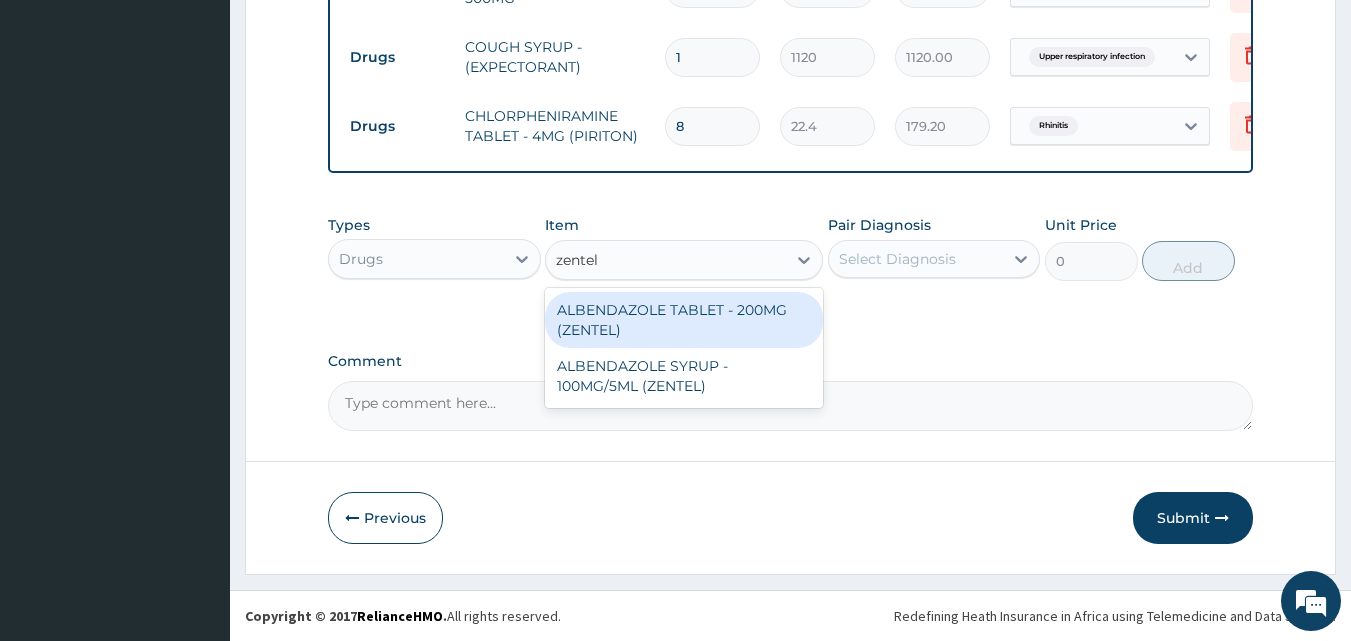 type 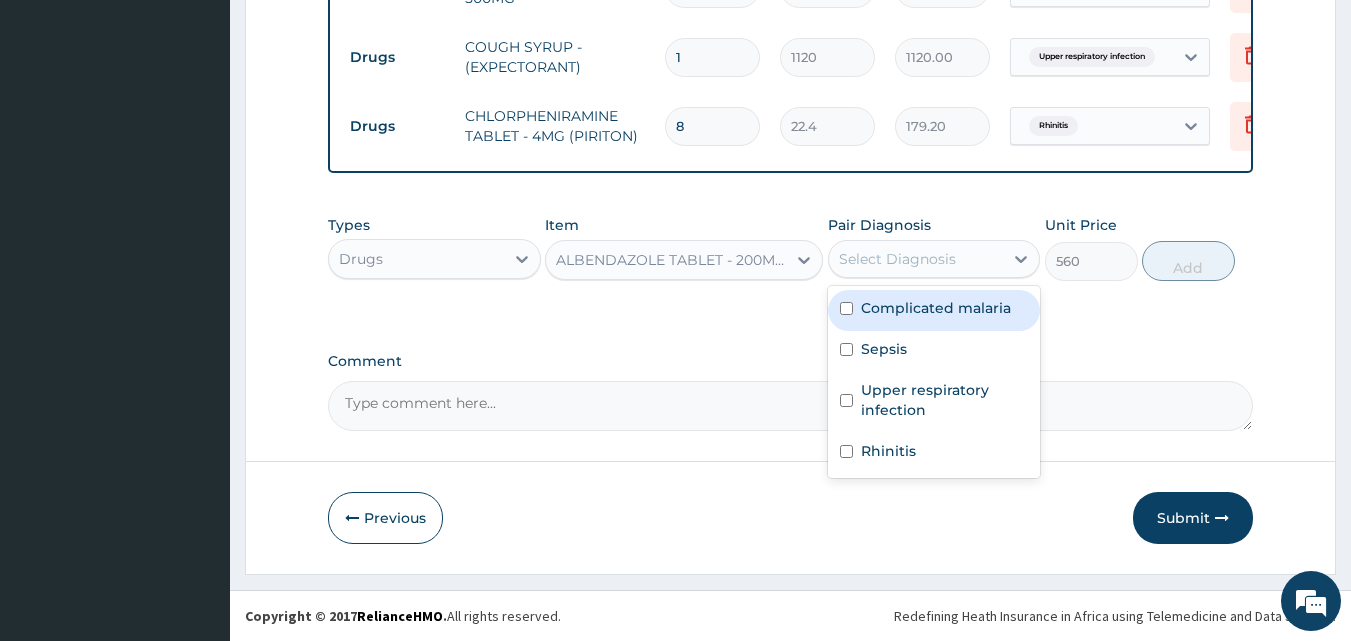 click on "Select Diagnosis" at bounding box center (897, 259) 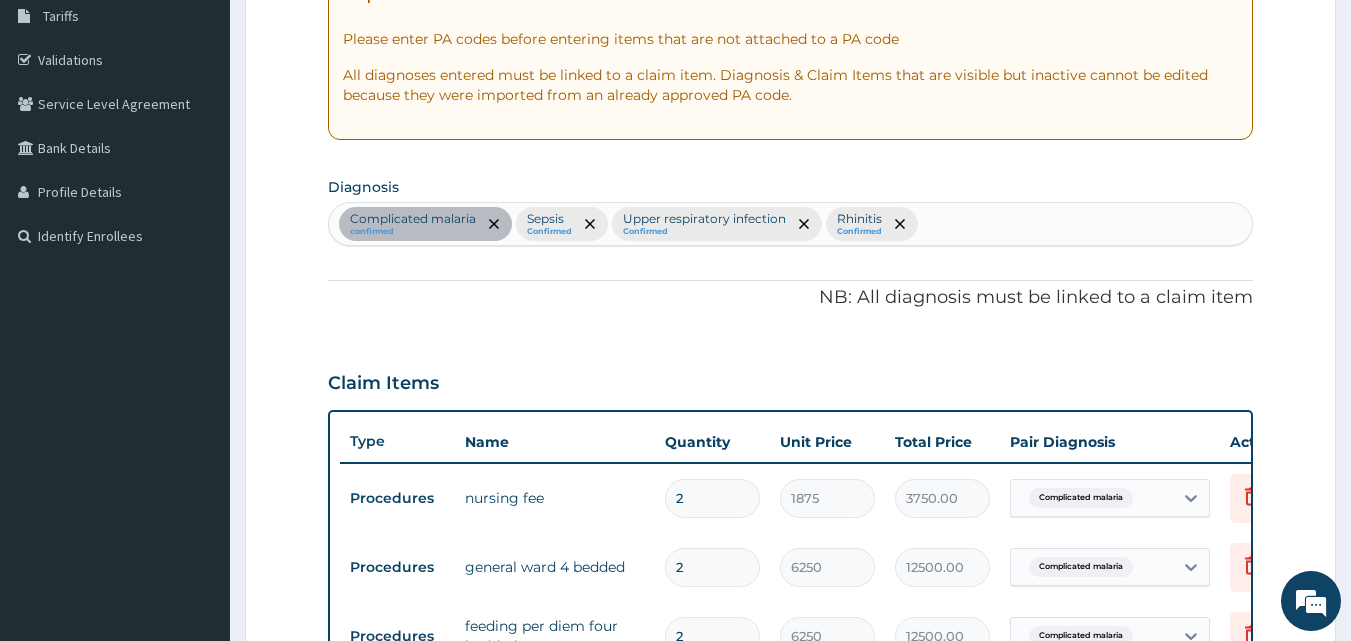 scroll, scrollTop: 315, scrollLeft: 0, axis: vertical 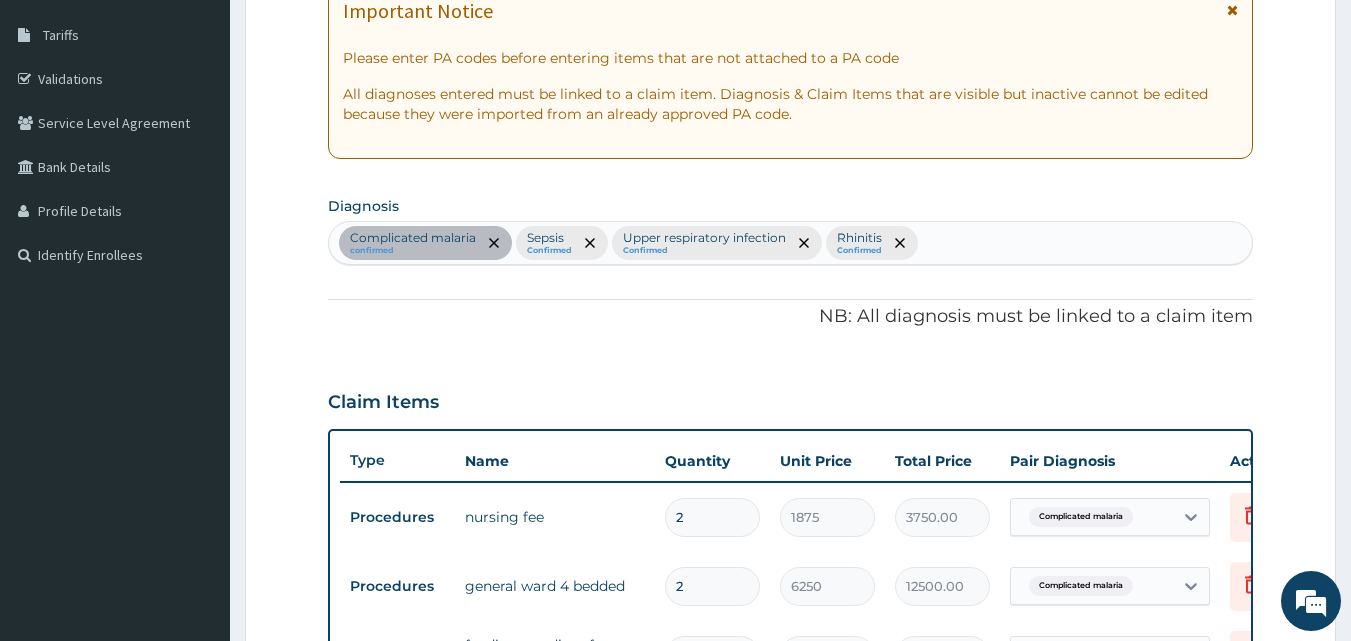 click on "Complicated malaria confirmed Sepsis Confirmed Upper respiratory infection Confirmed Rhinitis Confirmed" at bounding box center (791, 243) 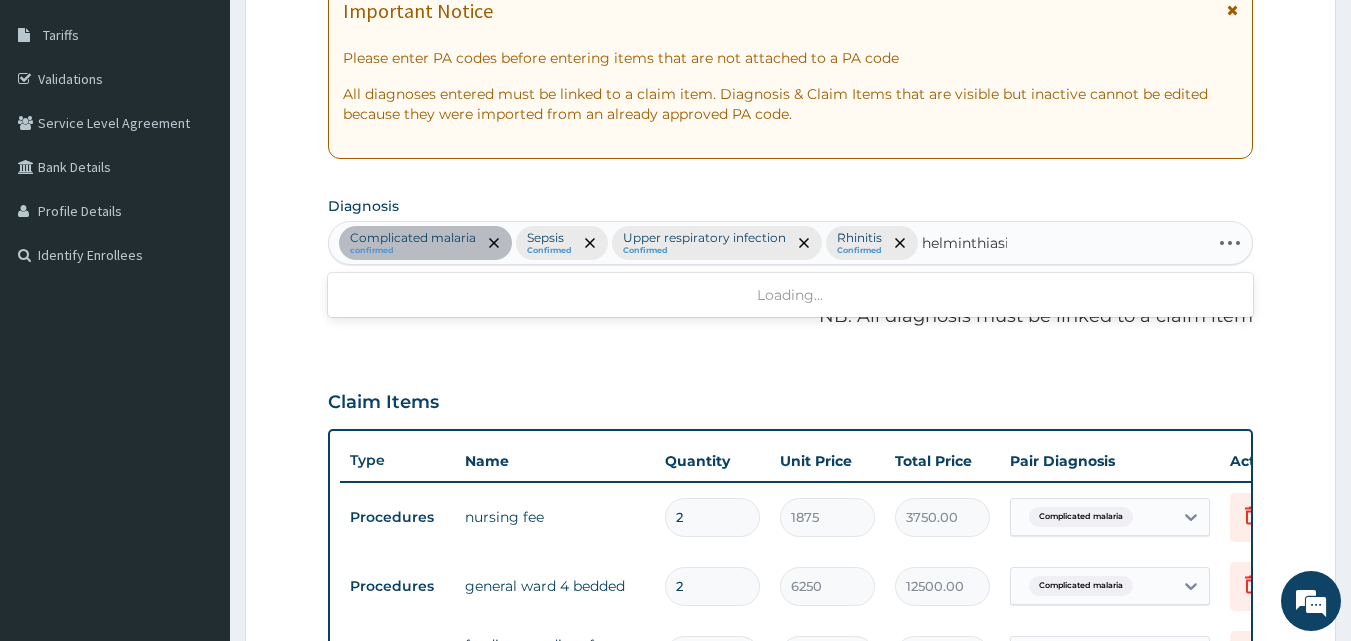 type on "helminthiasis" 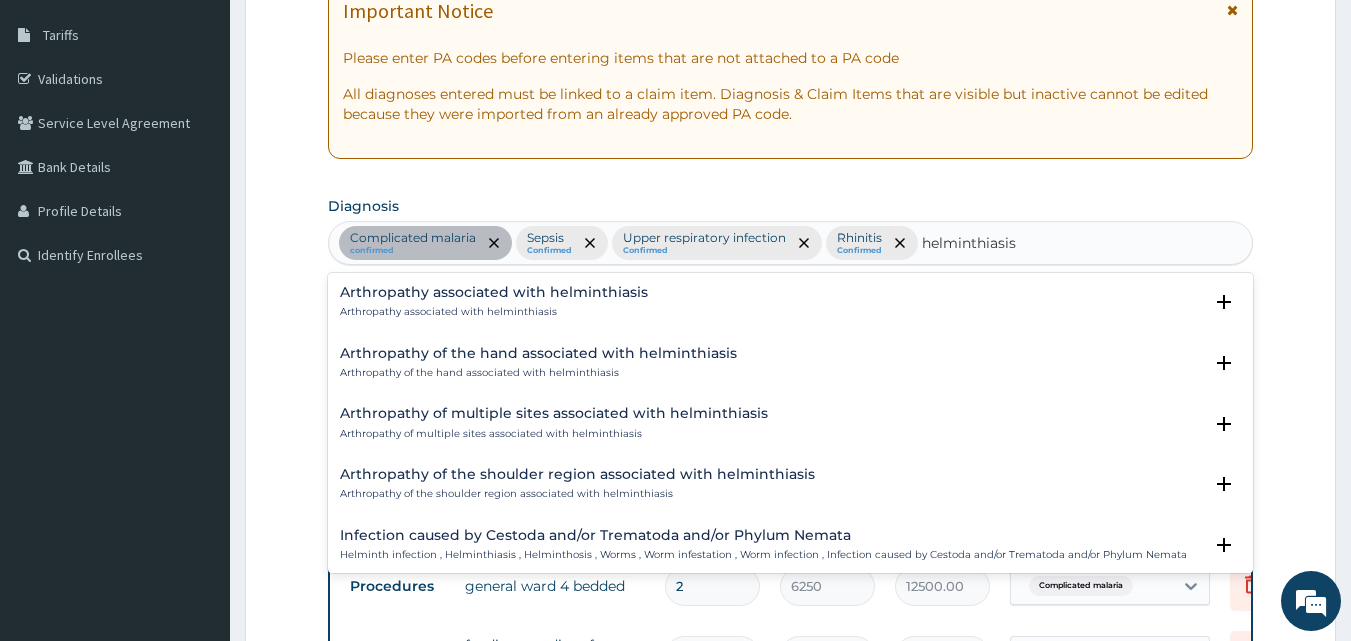 click on "Arthropathy associated with helminthiasis" at bounding box center (494, 292) 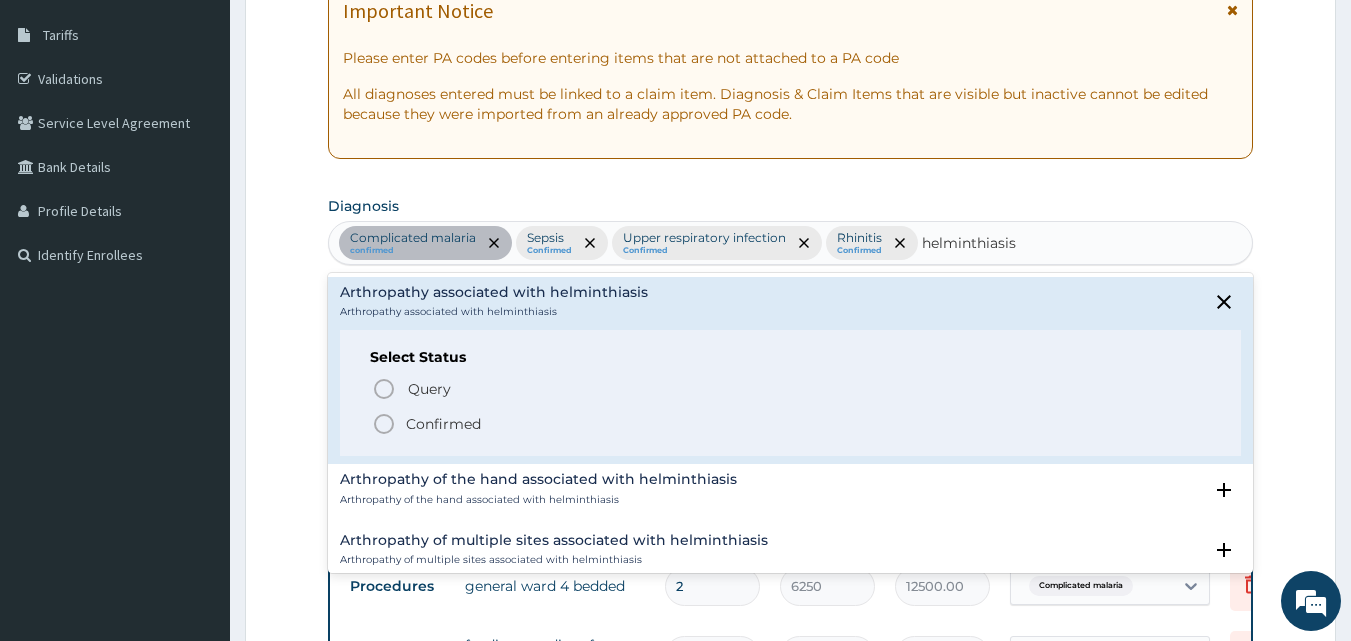 click on "Confirmed" at bounding box center [443, 424] 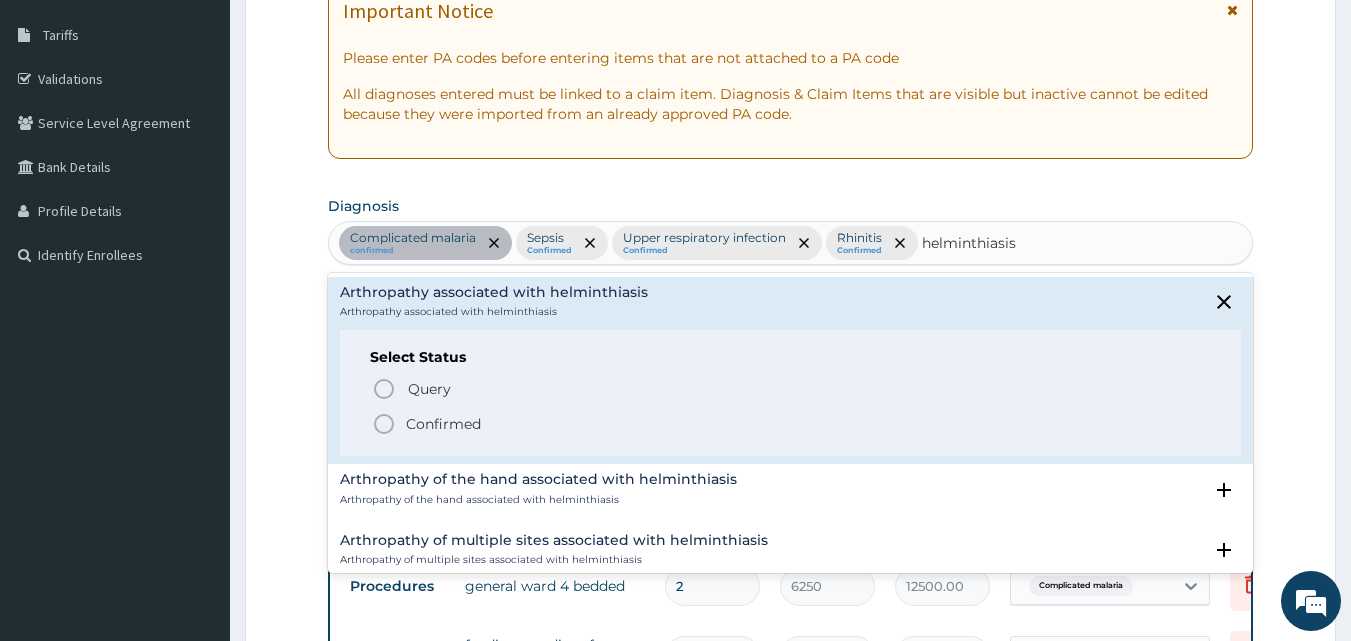 type 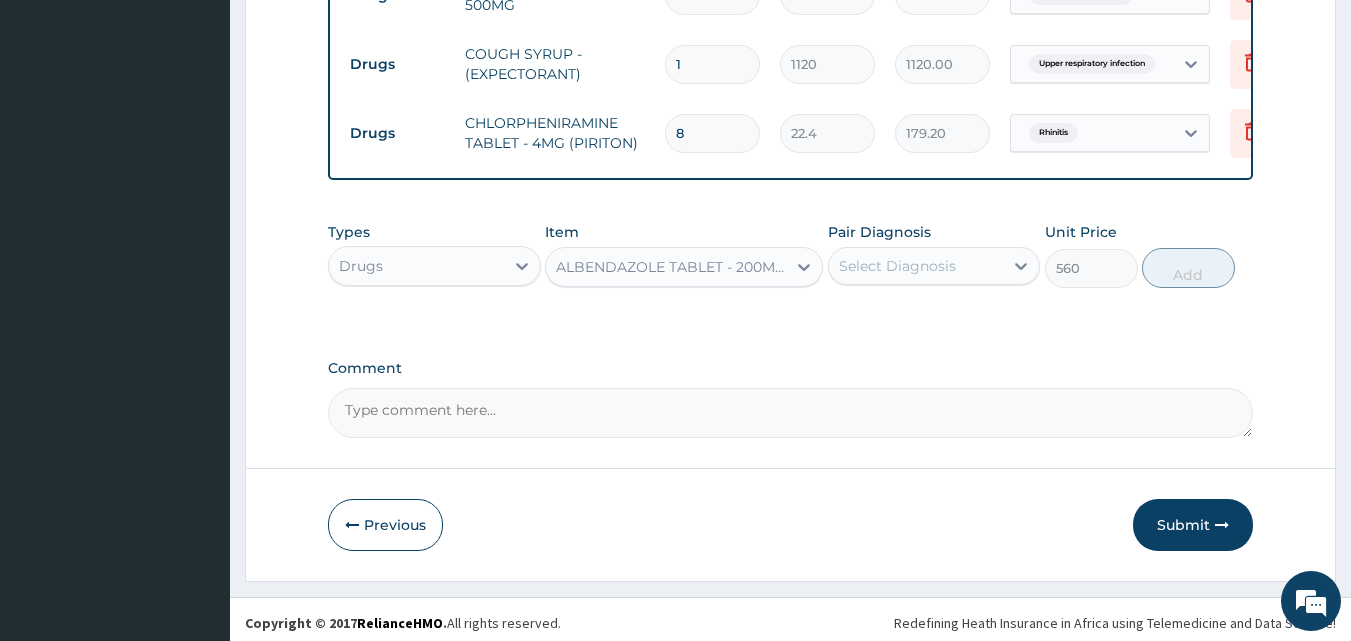 scroll, scrollTop: 1315, scrollLeft: 0, axis: vertical 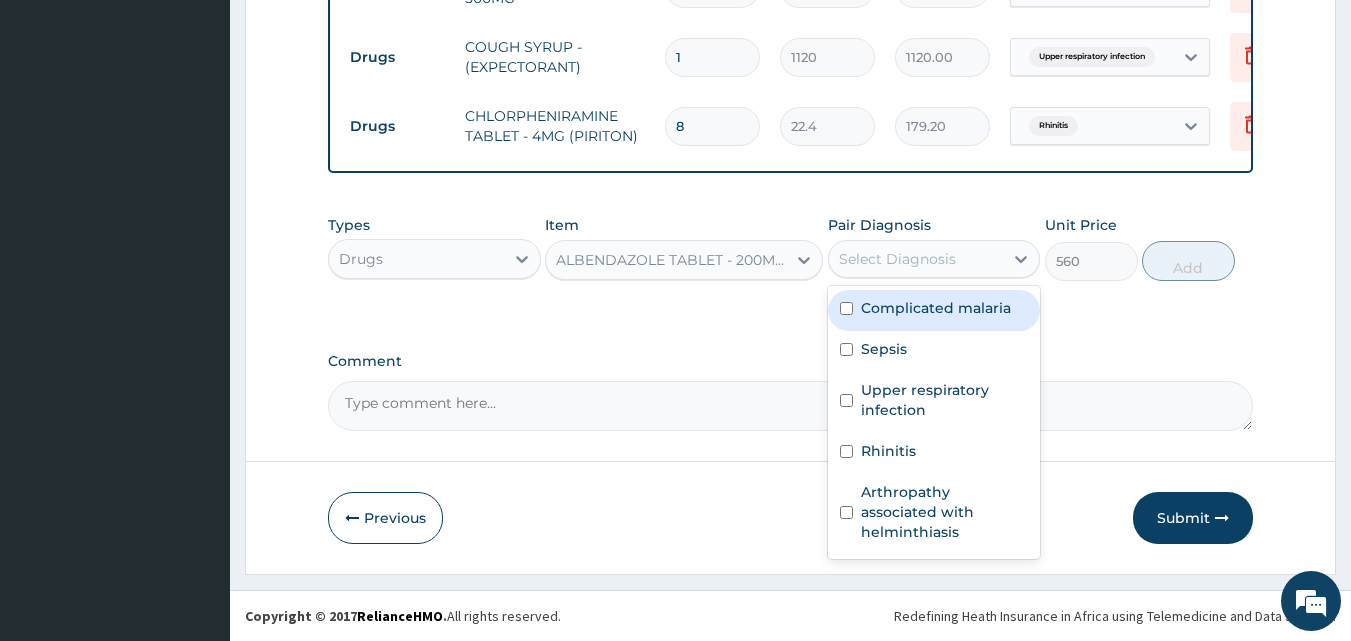 click on "Select Diagnosis" at bounding box center (916, 259) 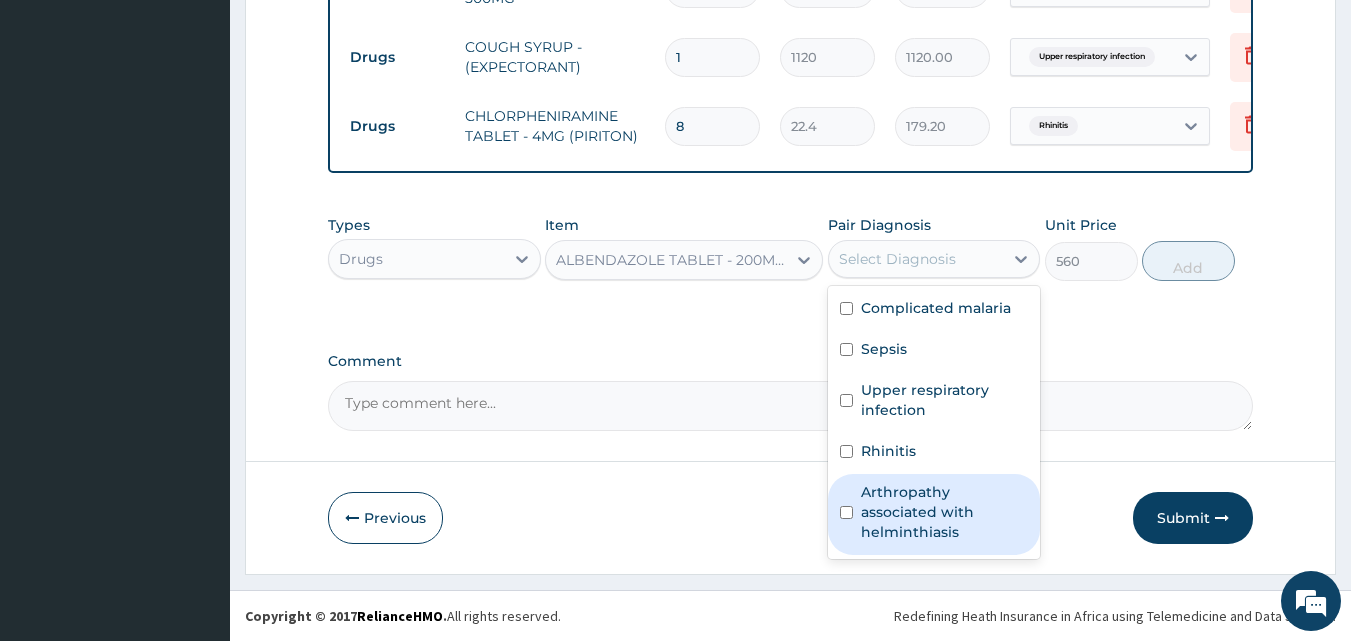 drag, startPoint x: 921, startPoint y: 503, endPoint x: 1050, endPoint y: 363, distance: 190.3707 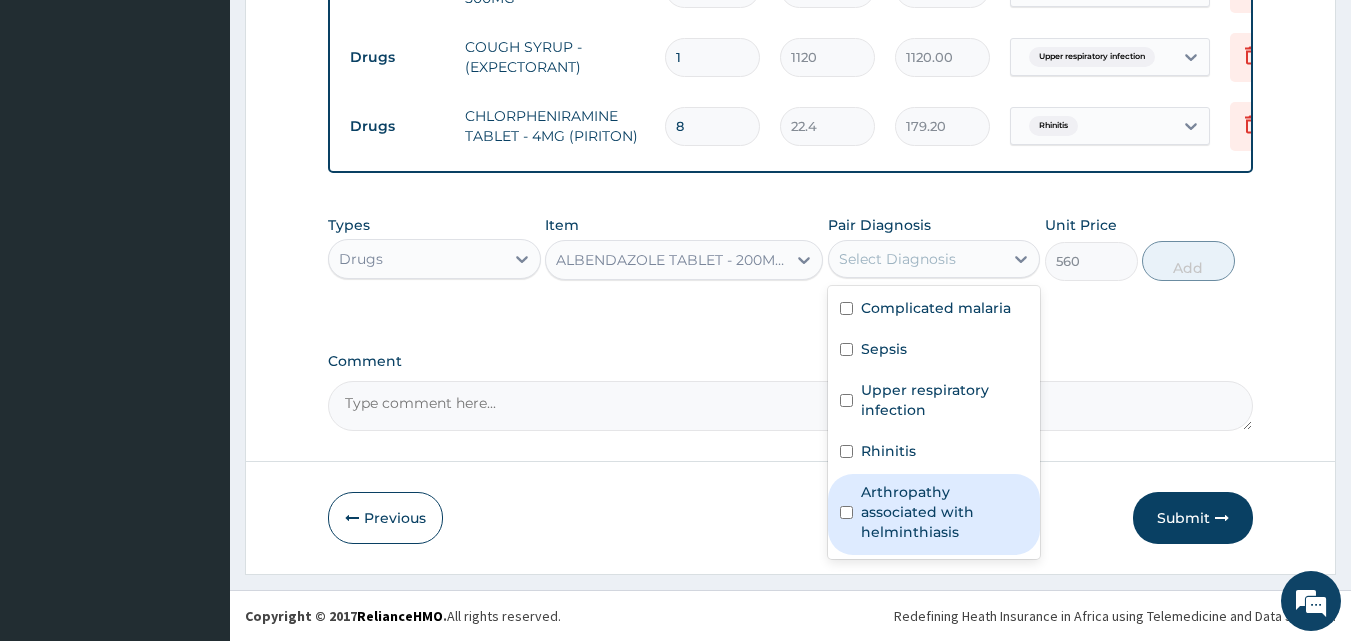 click on "Arthropathy associated with helminthiasis" at bounding box center [945, 512] 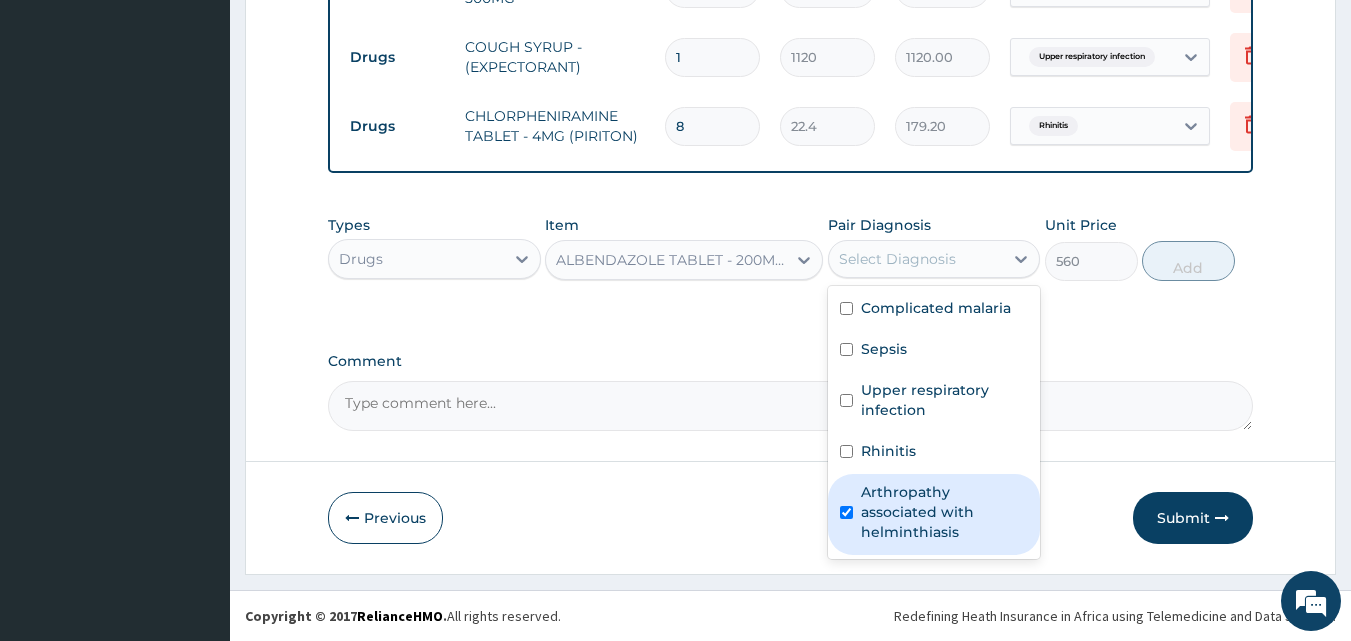 checkbox on "true" 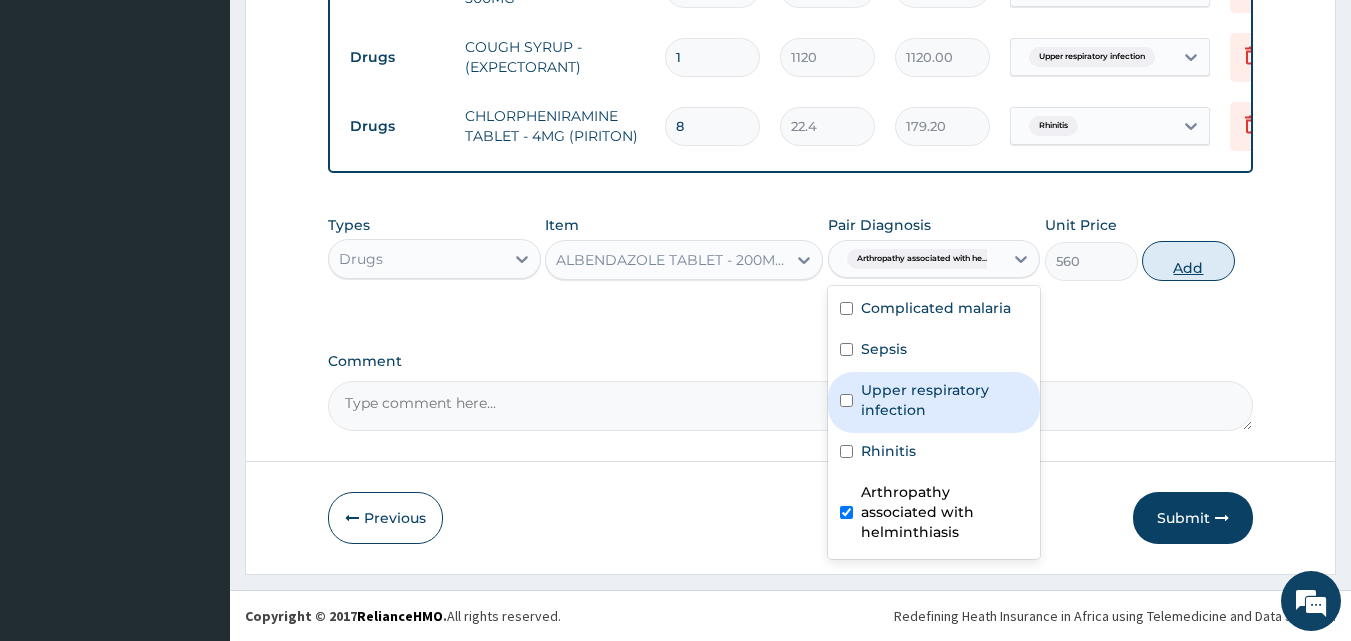 click on "Add" at bounding box center (1188, 261) 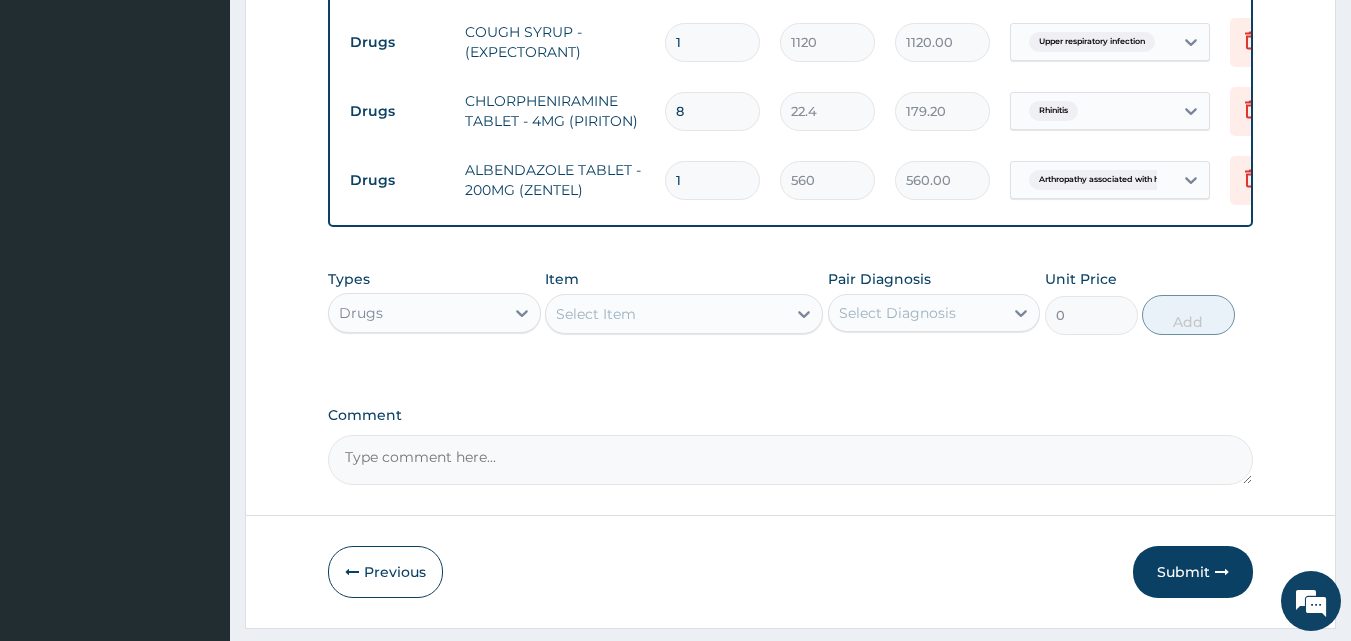 drag, startPoint x: 672, startPoint y: 172, endPoint x: 643, endPoint y: 165, distance: 29.832869 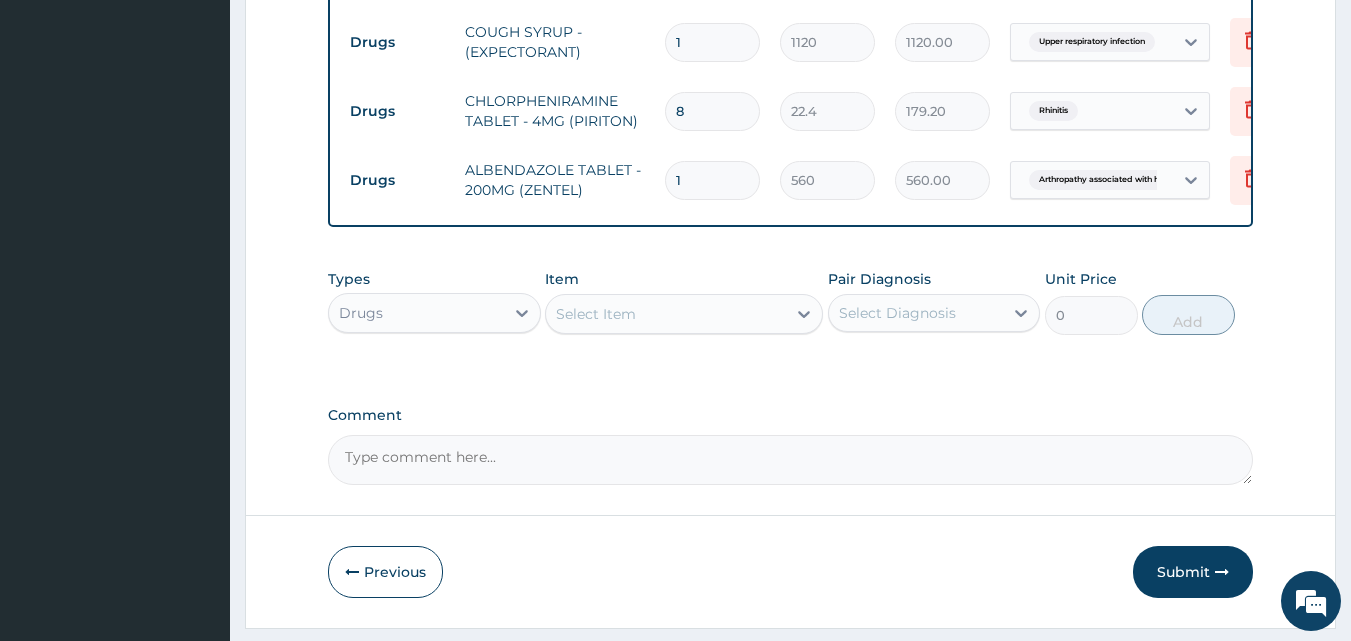 click on "Drugs ALBENDAZOLE TABLET - 200MG (ZENTEL) 1 560 560.00 Arthropathy associated with he... Delete" at bounding box center (830, 180) 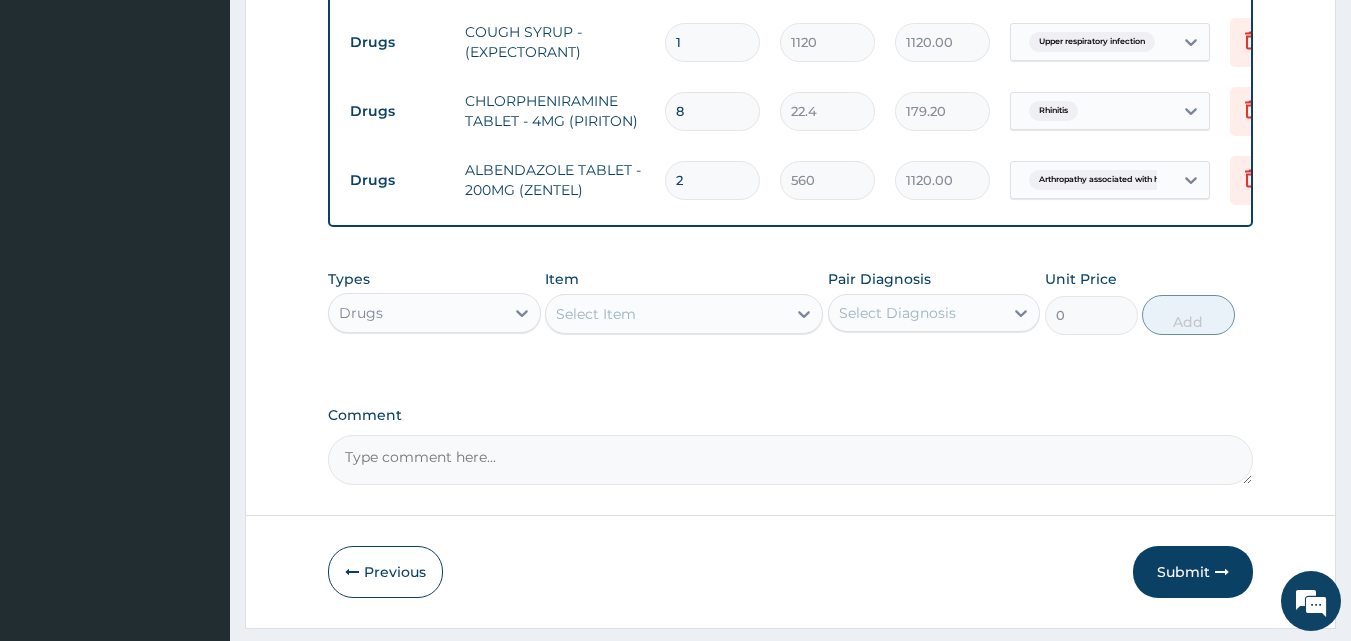 type on "2" 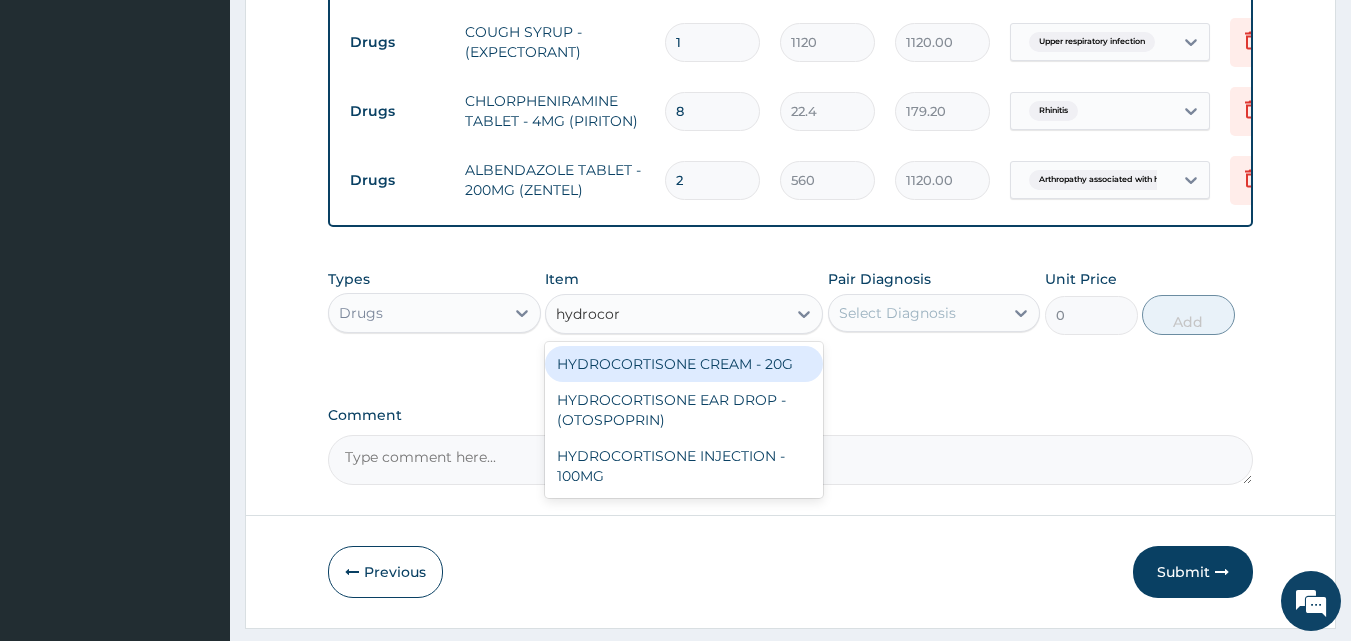 type on "hydrocort" 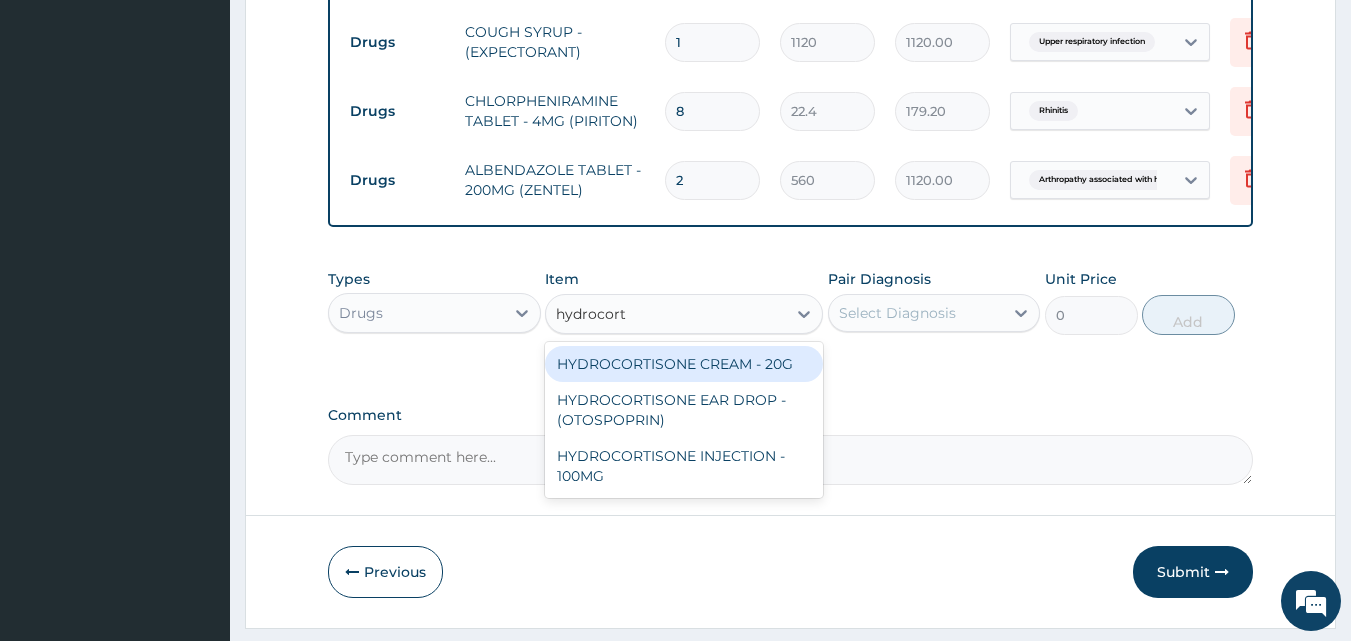 click on "HYDROCORTISONE CREAM - 20G" at bounding box center (684, 364) 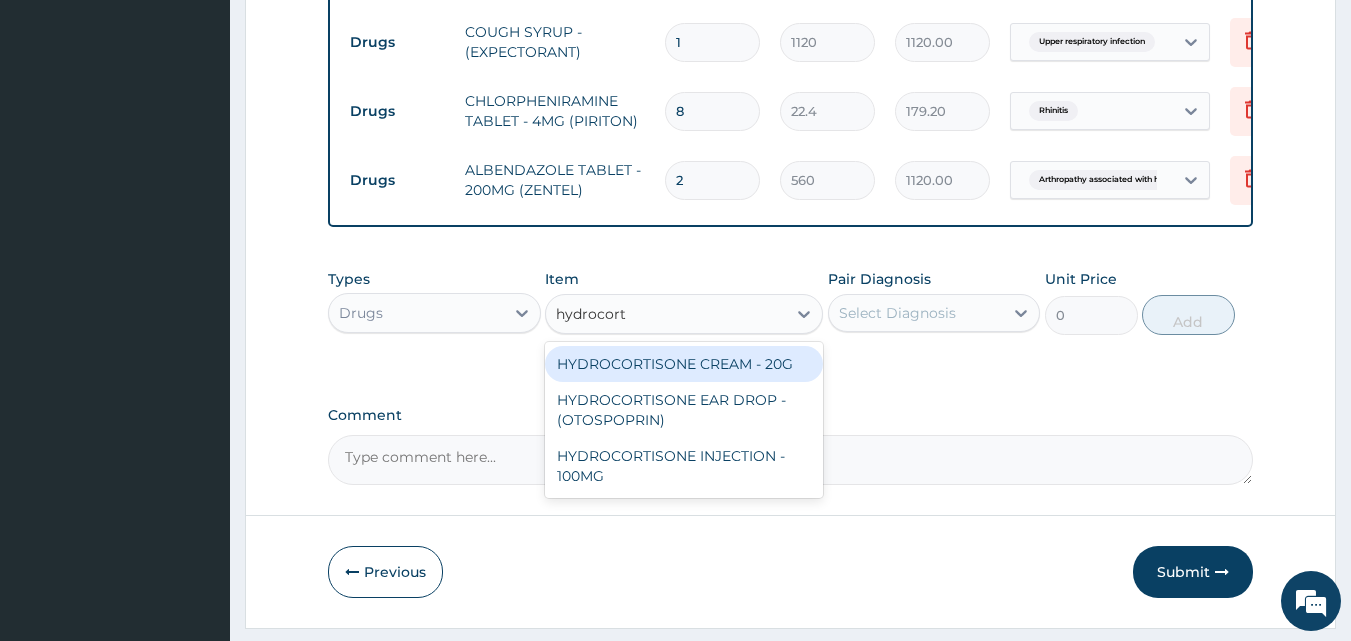type 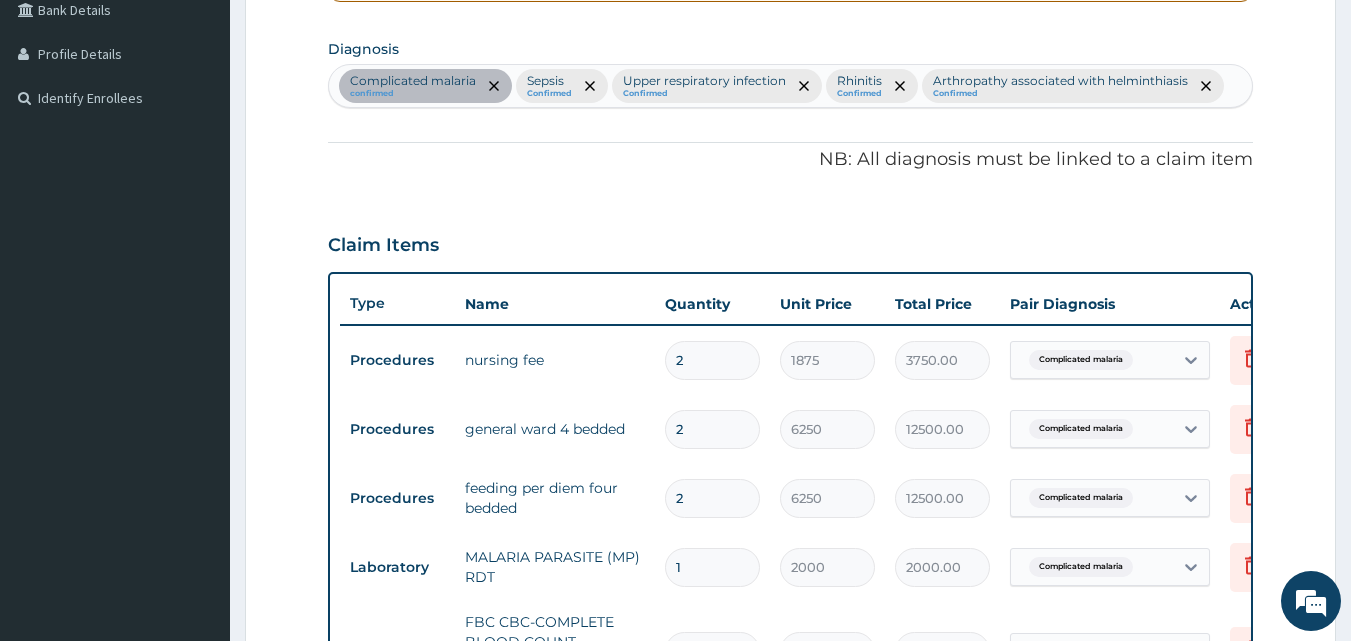 scroll, scrollTop: 415, scrollLeft: 0, axis: vertical 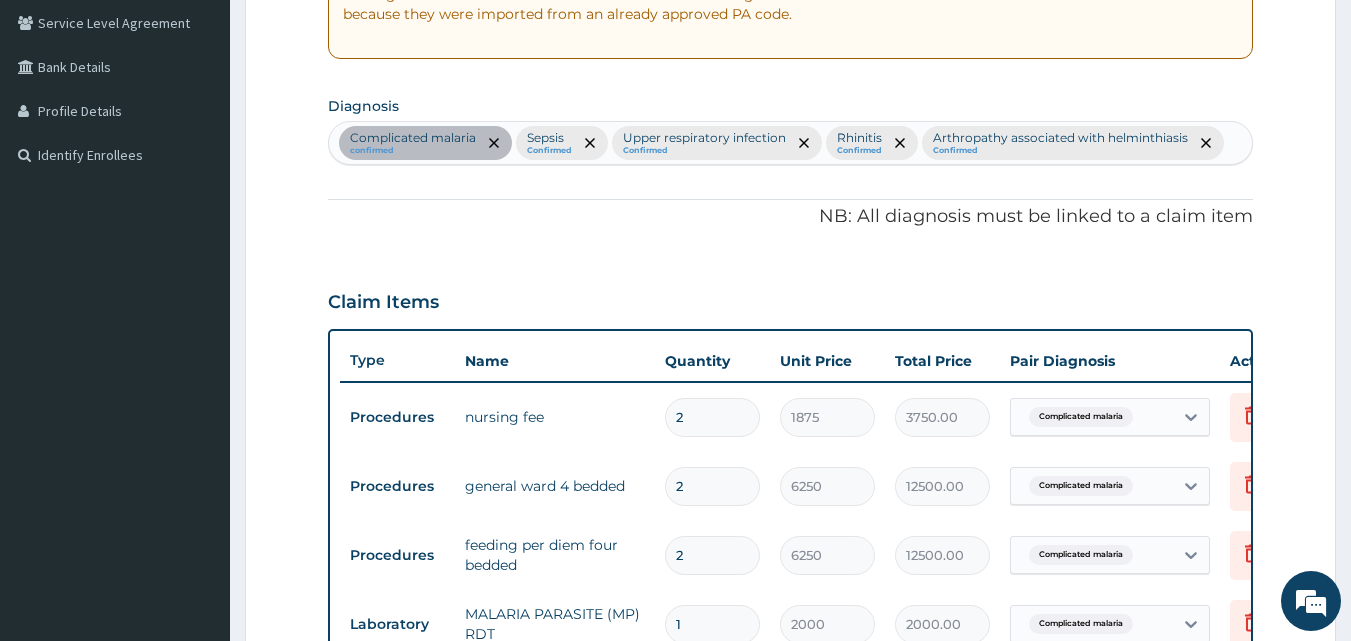 click on "Complicated malaria confirmed Sepsis Confirmed Upper respiratory infection Confirmed Rhinitis Confirmed Arthropathy associated with helminthiasis Confirmed" at bounding box center [791, 143] 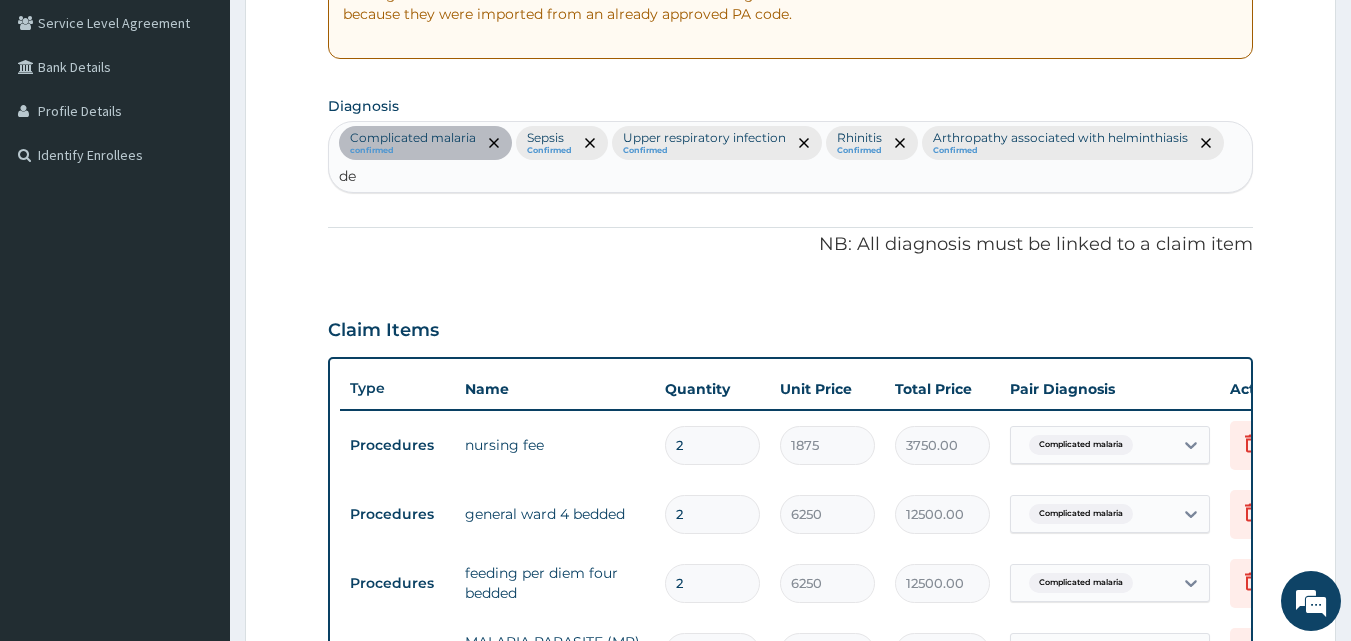 type on "d" 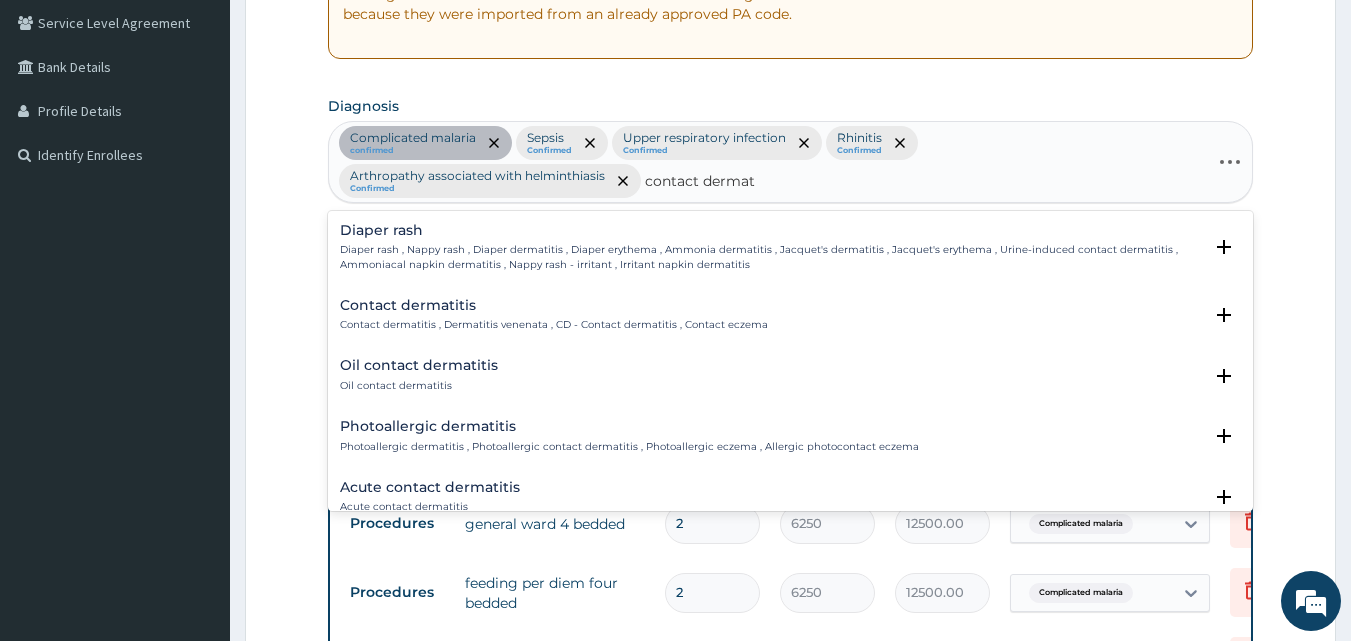 type on "contact dermati" 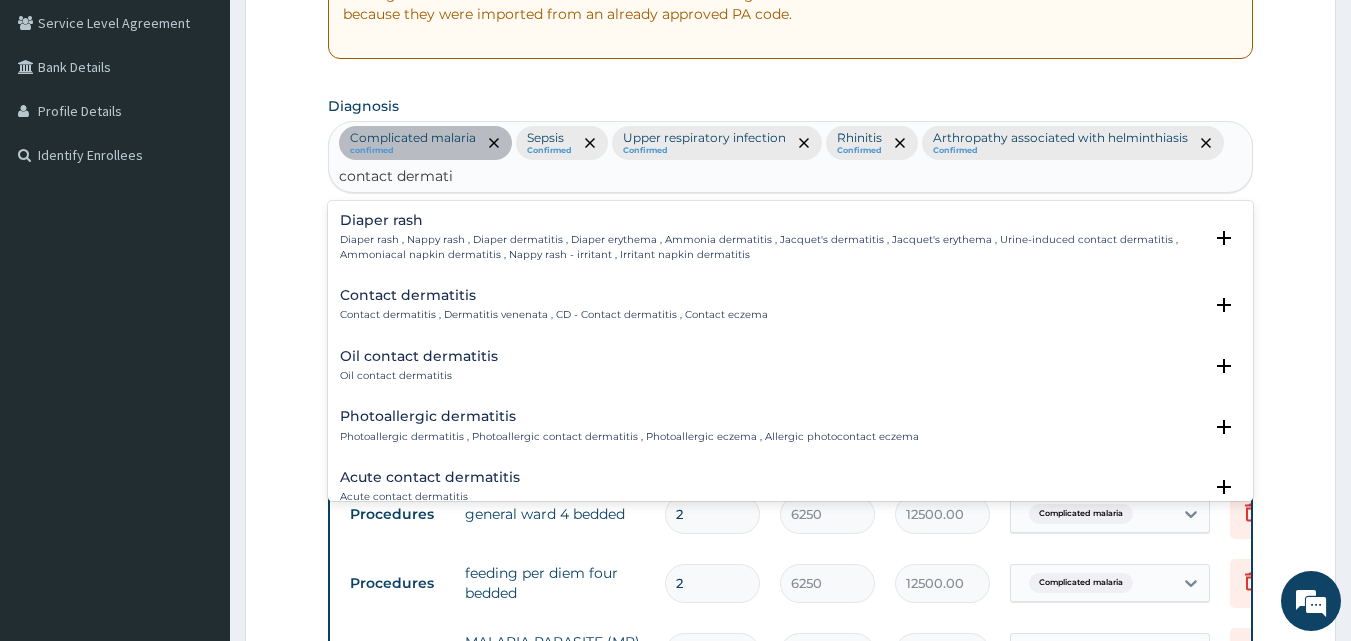 click on "Contact dermatitis Contact dermatitis , Dermatitis venenata , CD - Contact dermatitis , Contact eczema" at bounding box center (554, 305) 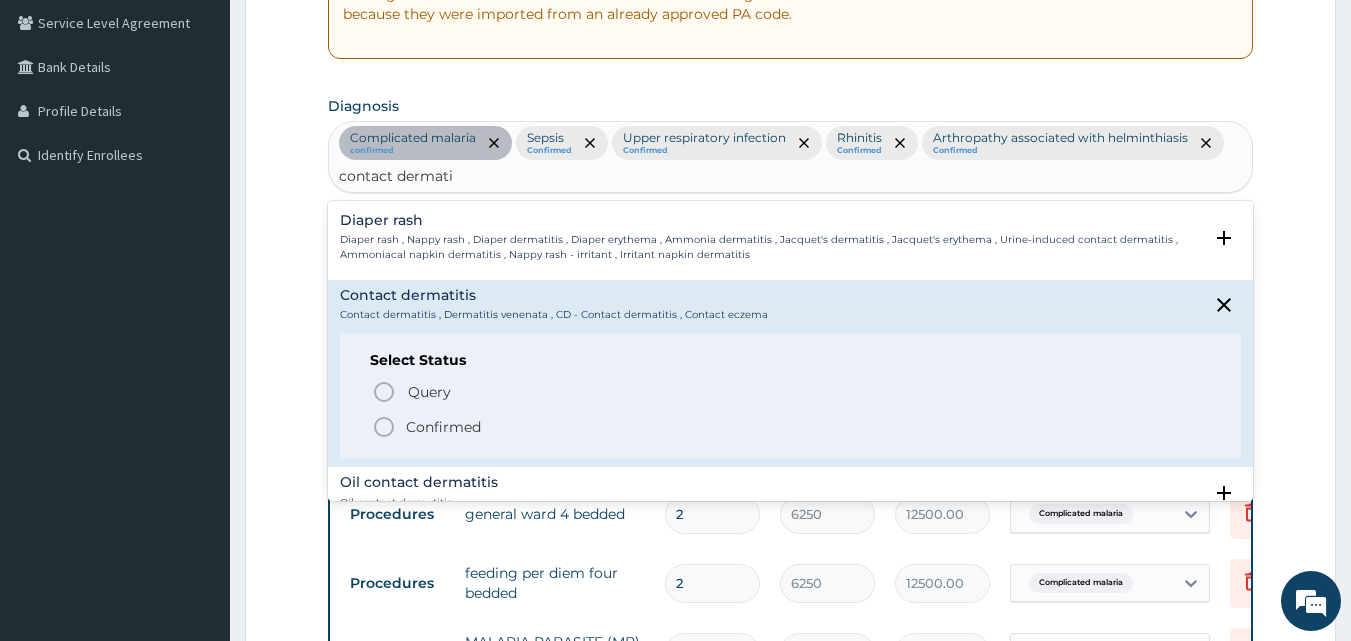 click on "Confirmed" at bounding box center (443, 427) 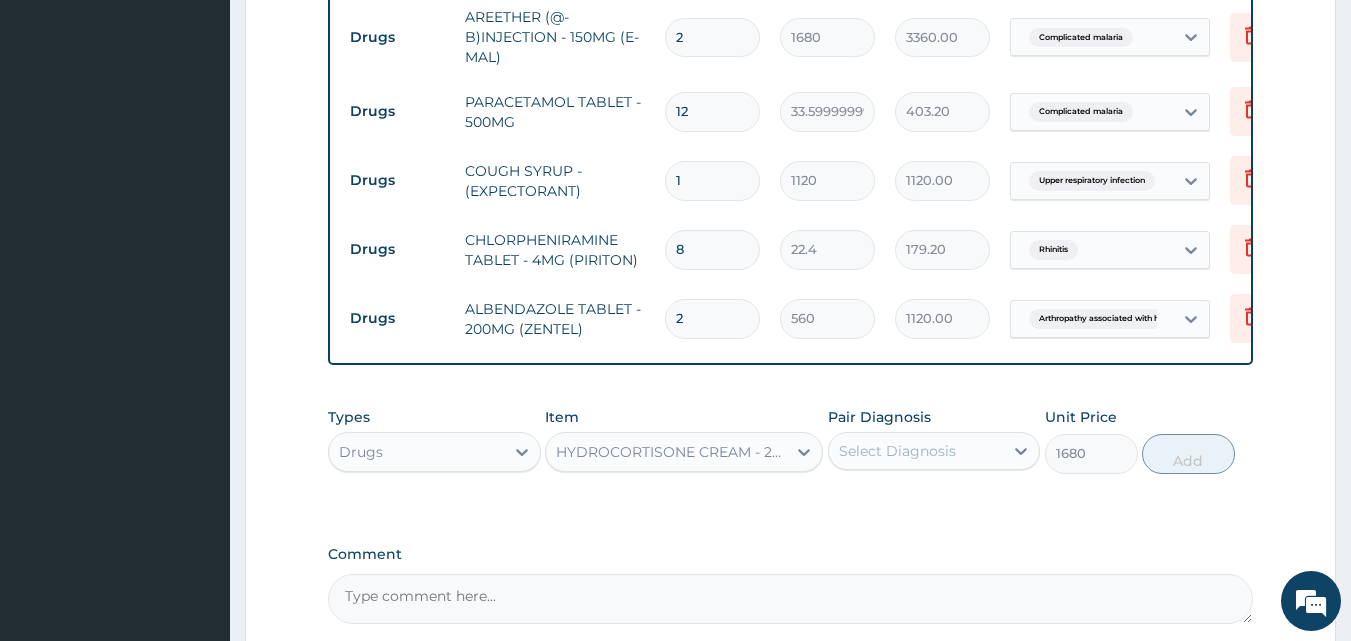 scroll, scrollTop: 1415, scrollLeft: 0, axis: vertical 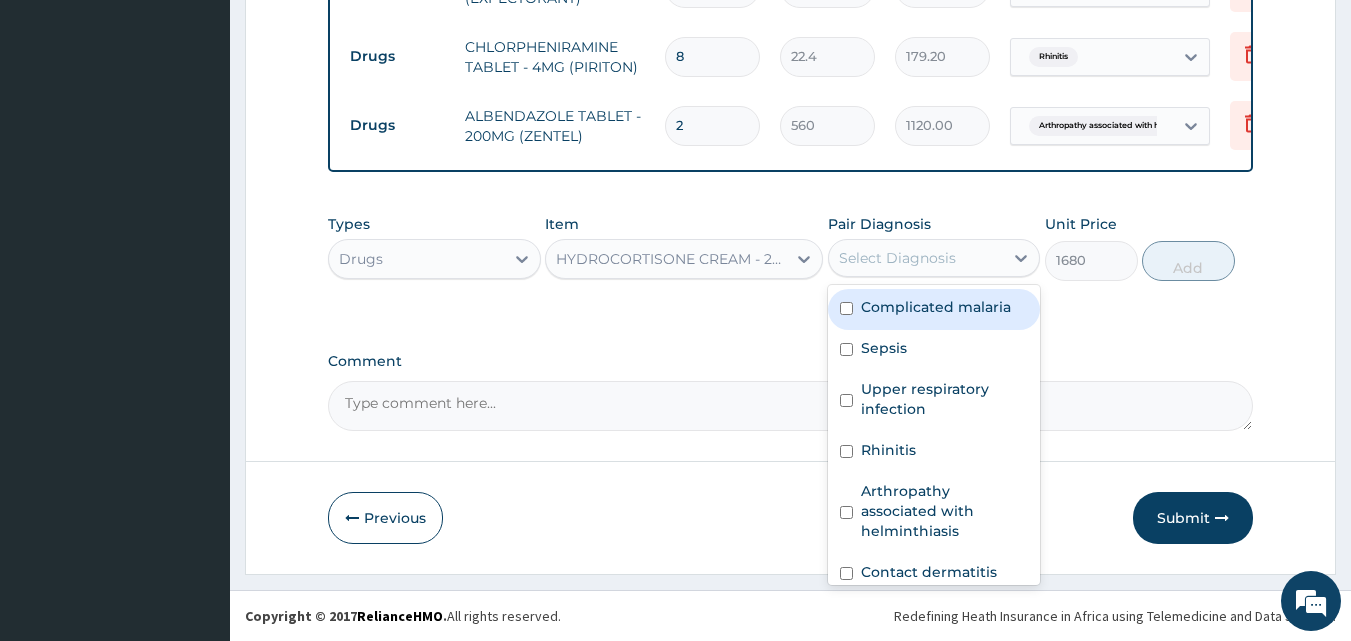 click on "Select Diagnosis" at bounding box center [897, 258] 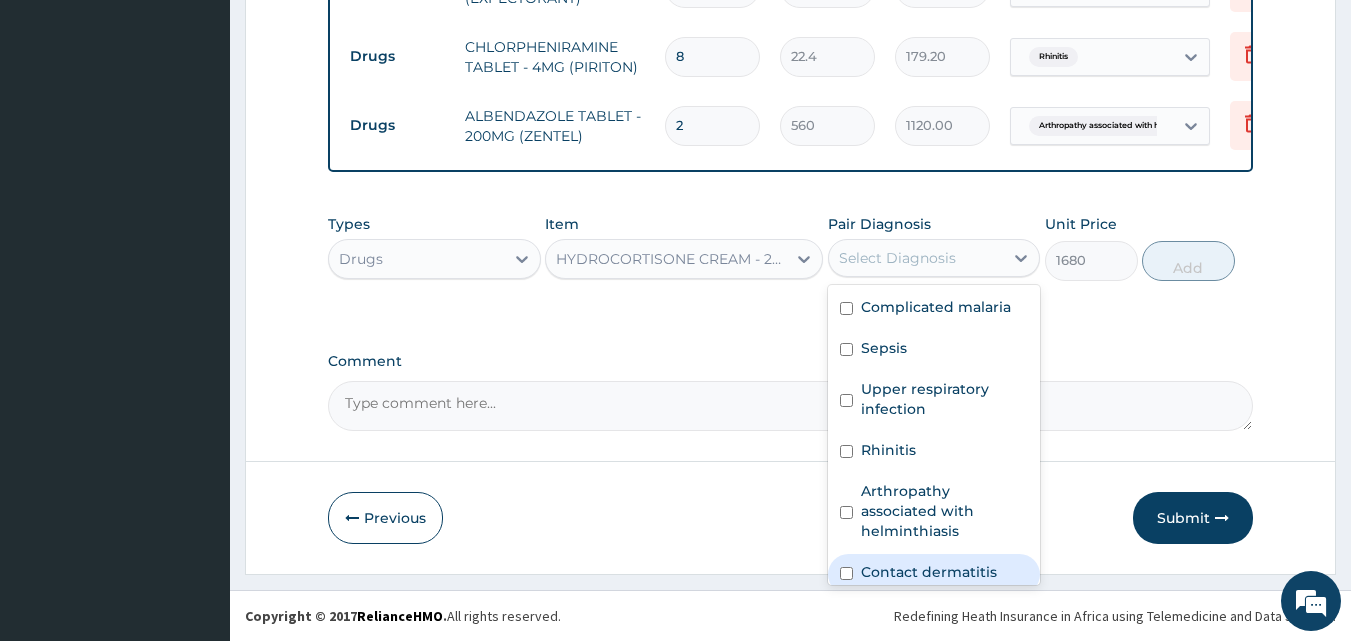 click on "Contact dermatitis" at bounding box center (934, 574) 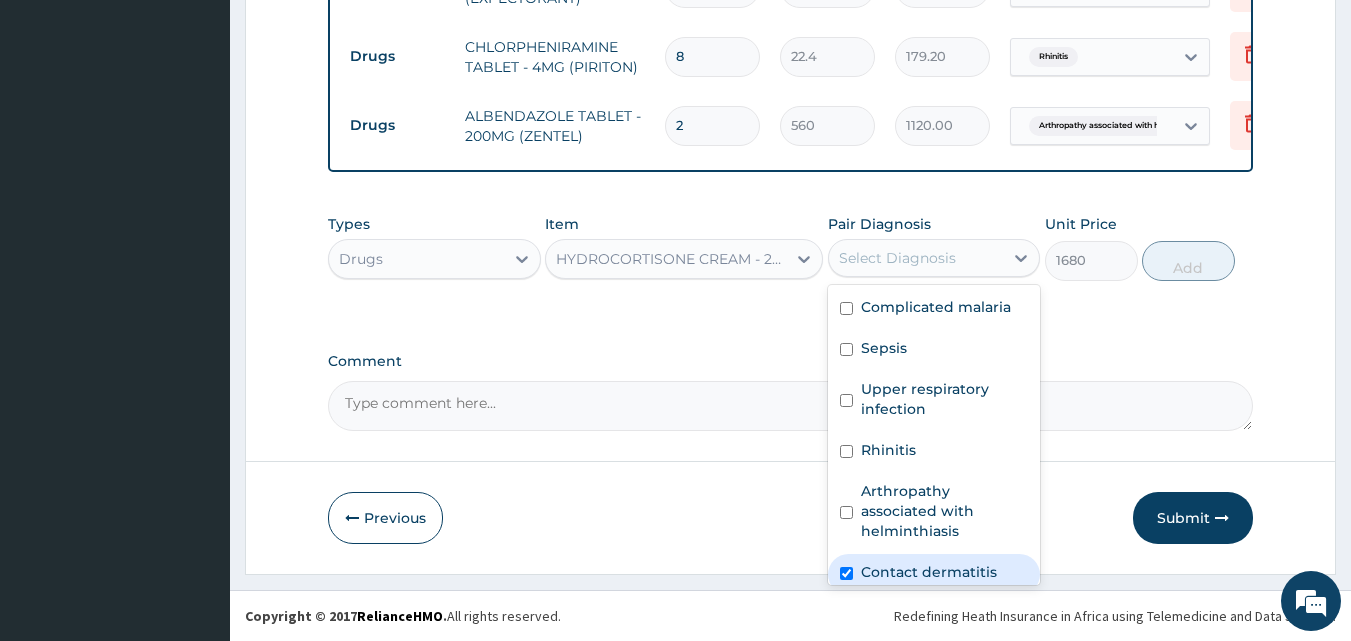 checkbox on "true" 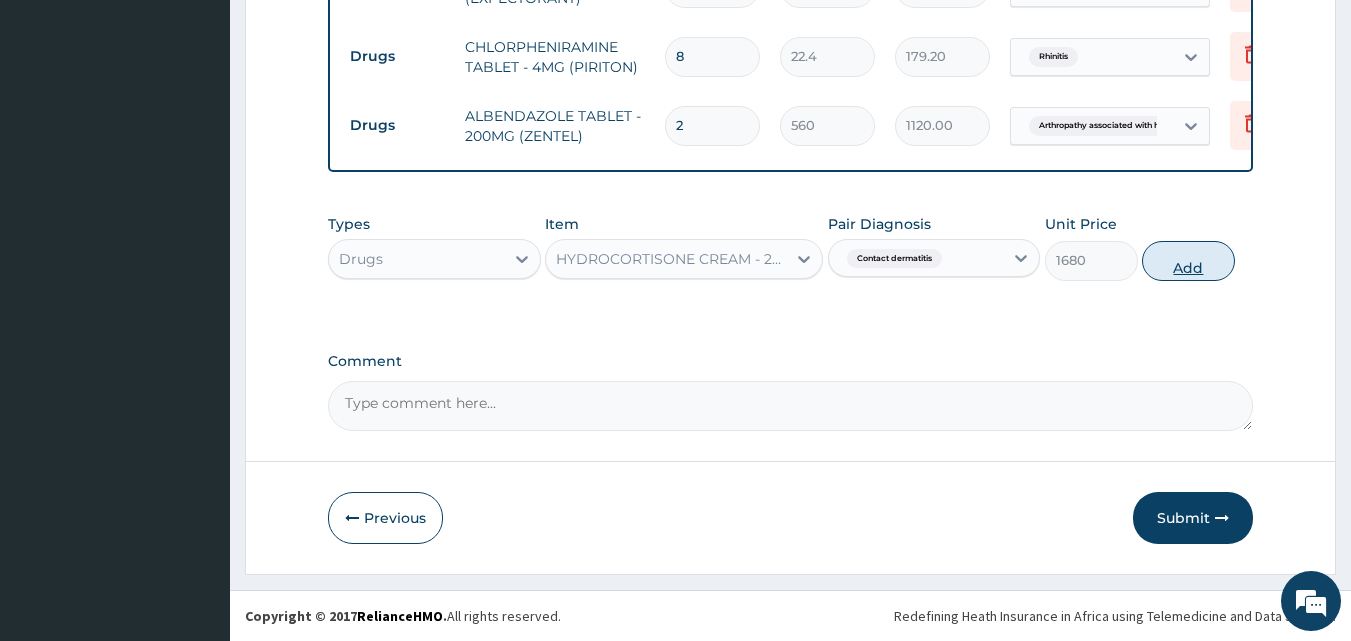 click on "Add" at bounding box center (1188, 261) 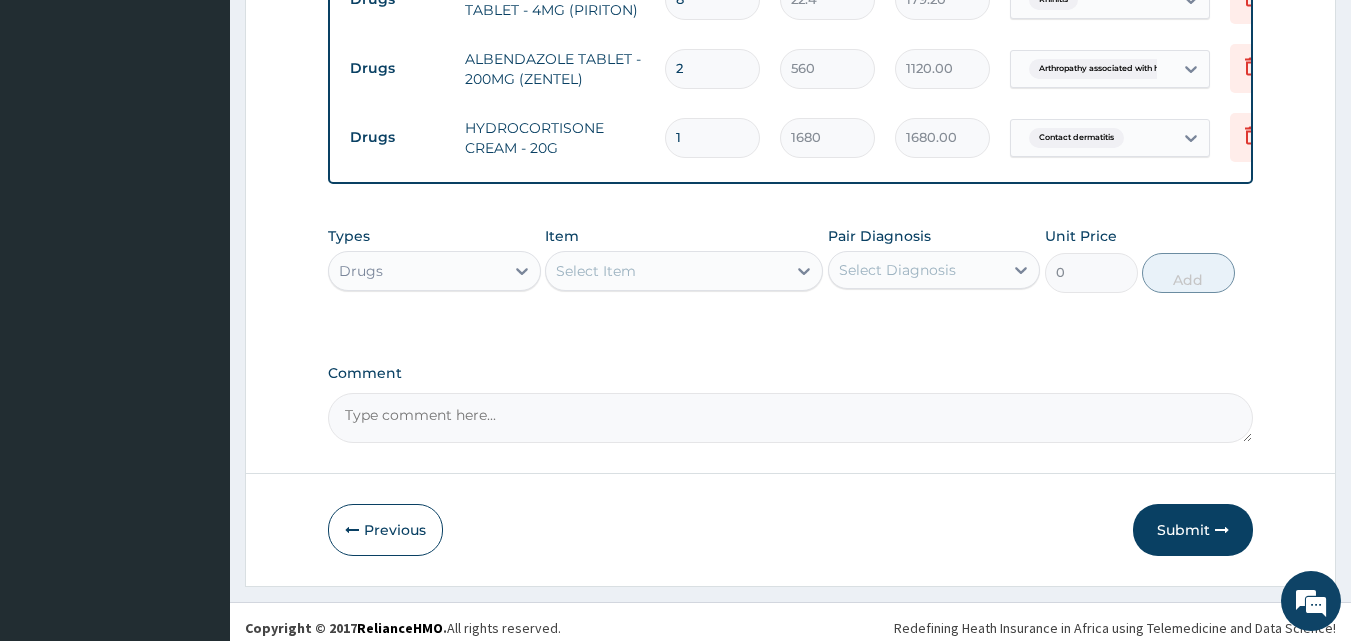 scroll, scrollTop: 1491, scrollLeft: 0, axis: vertical 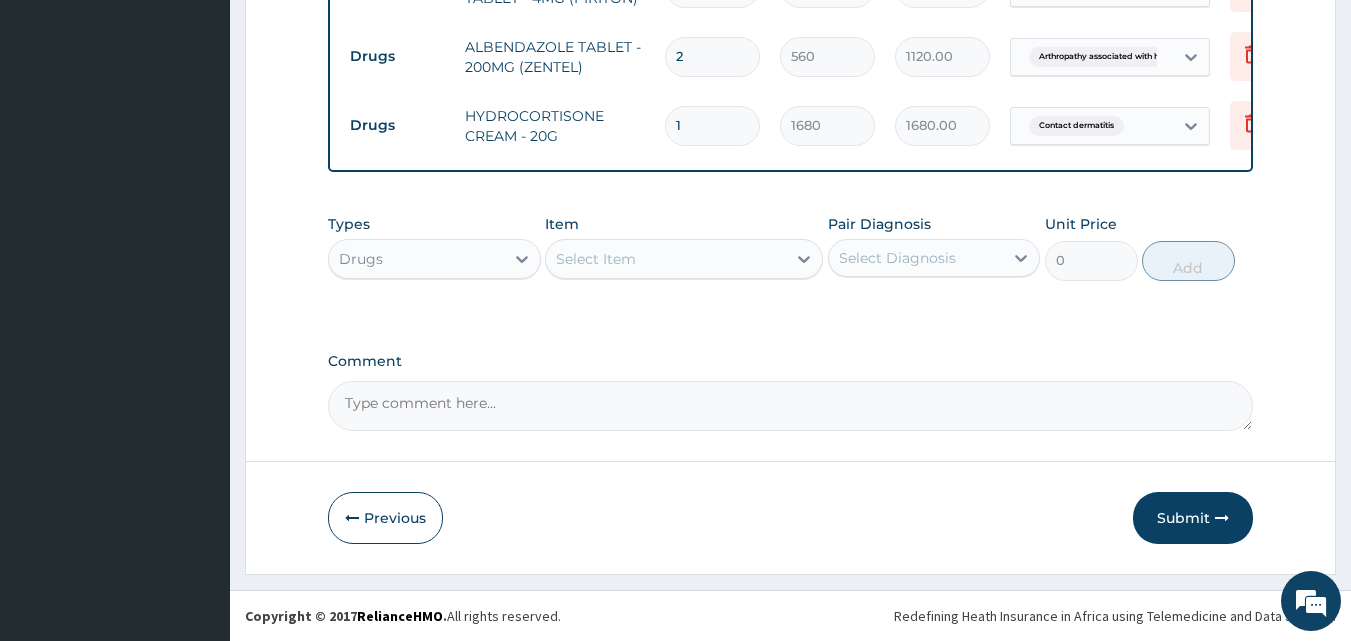 click on "Select Item" at bounding box center (596, 259) 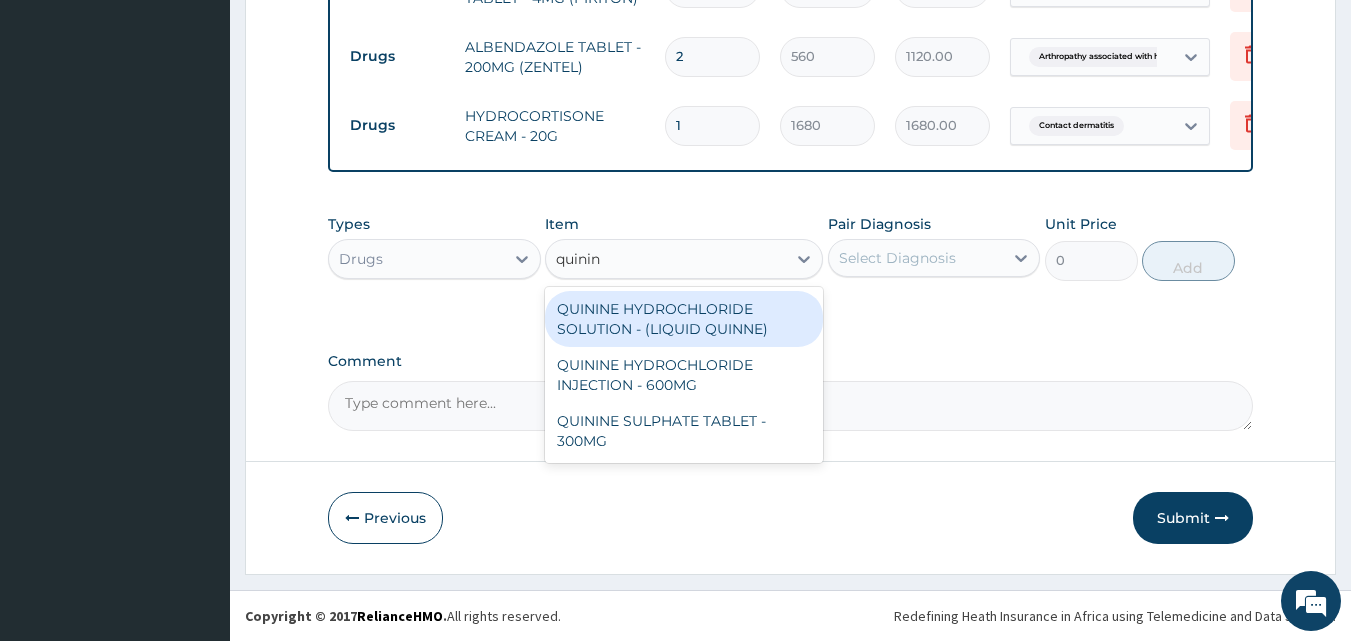type on "quinine" 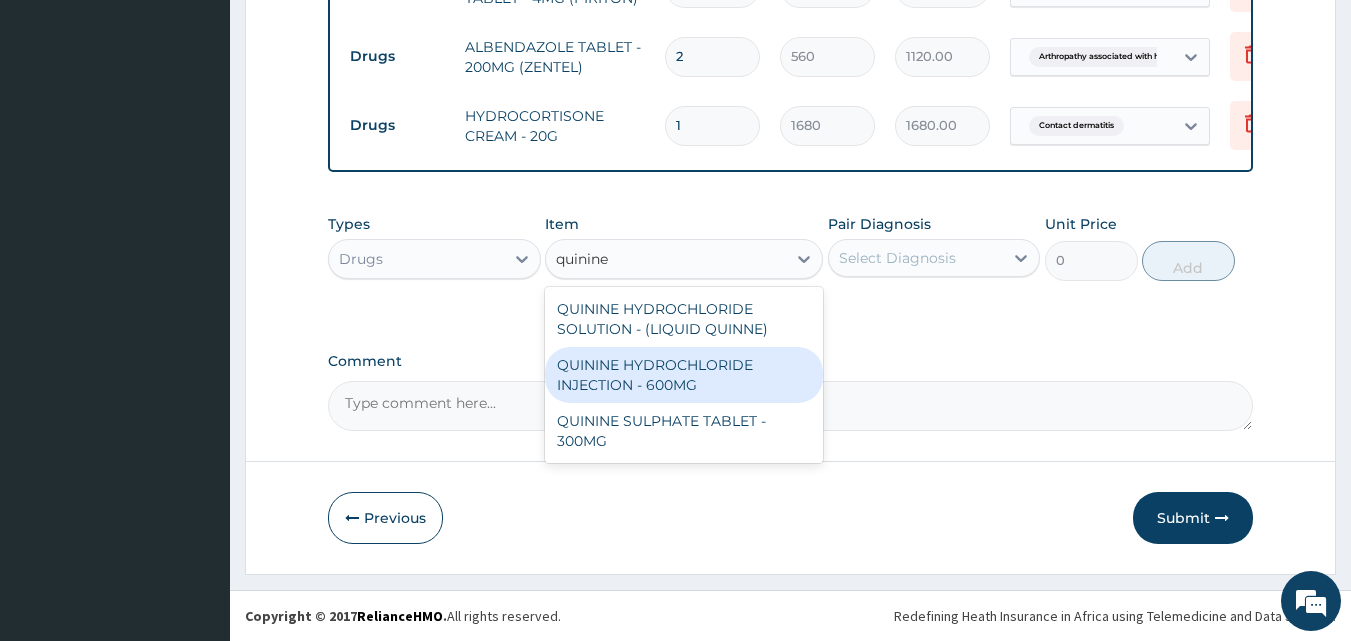 click on "QUININE HYDROCHLORIDE INJECTION - 600MG" at bounding box center [684, 375] 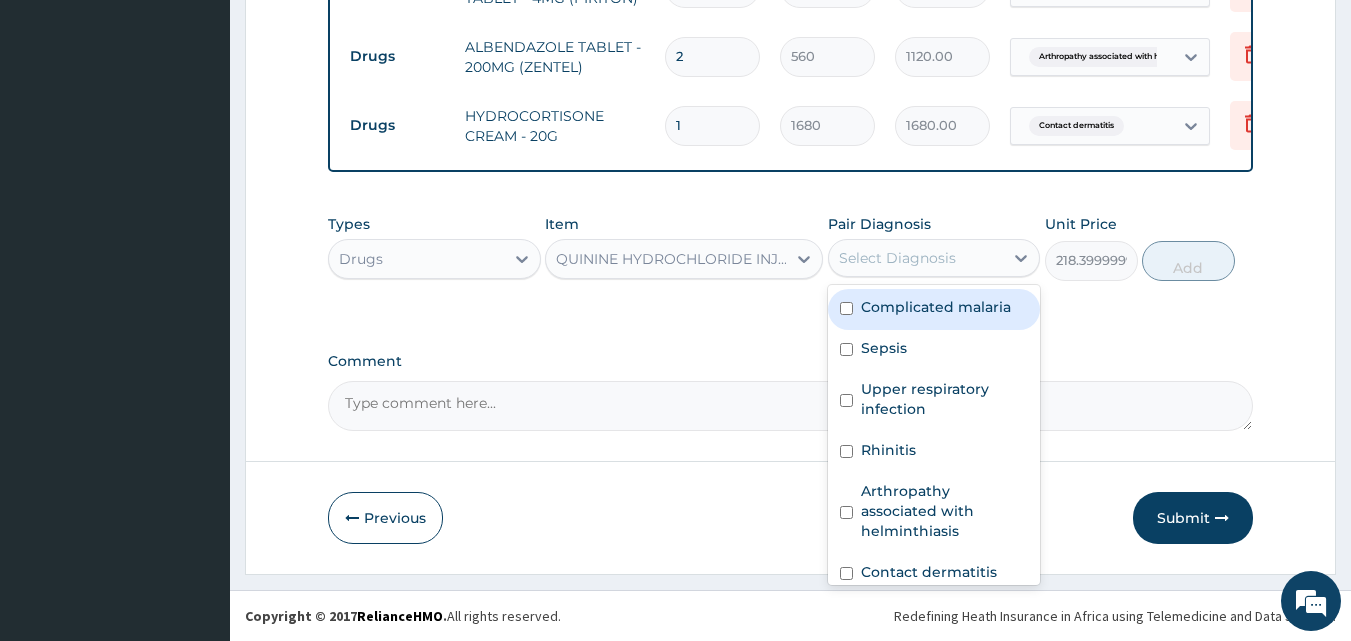 click on "Select Diagnosis" at bounding box center (897, 258) 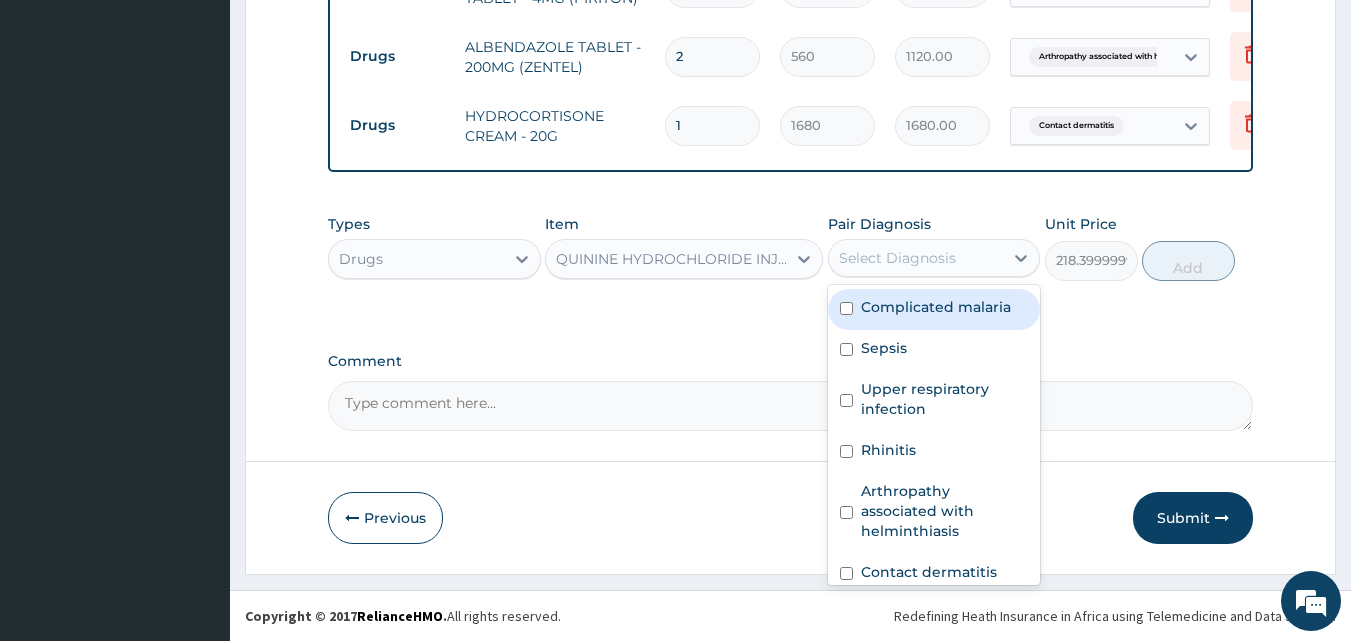 click on "Complicated malaria" at bounding box center (936, 307) 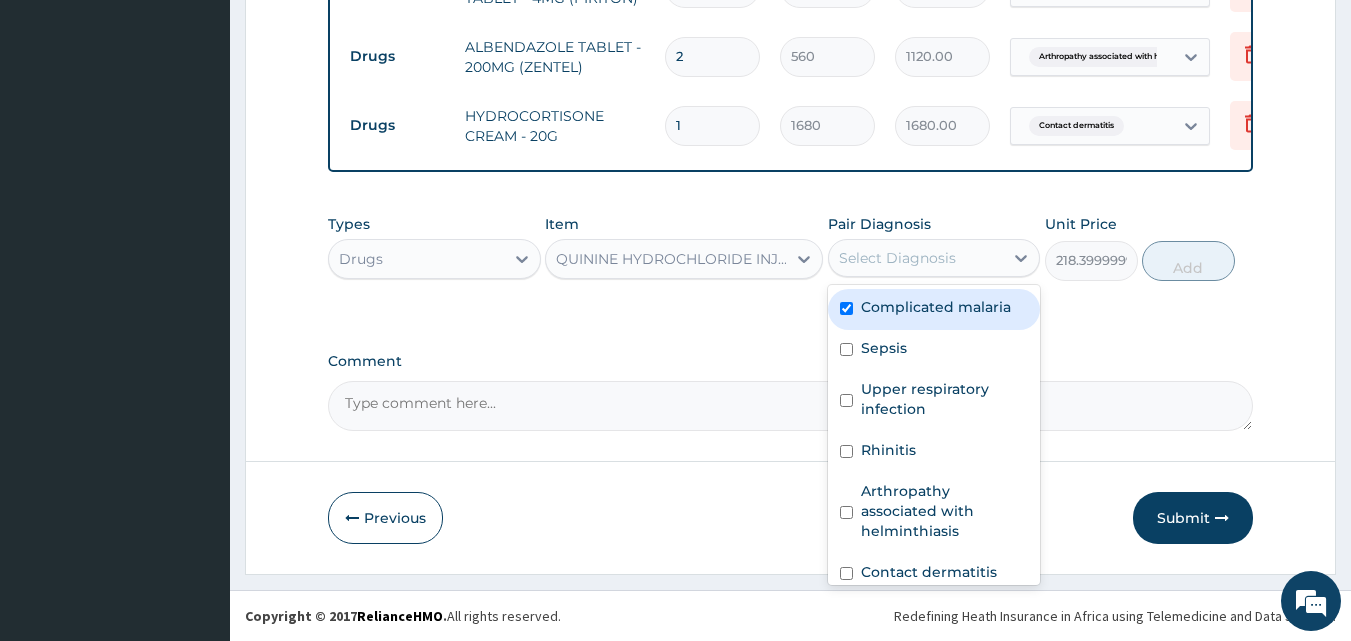 checkbox on "true" 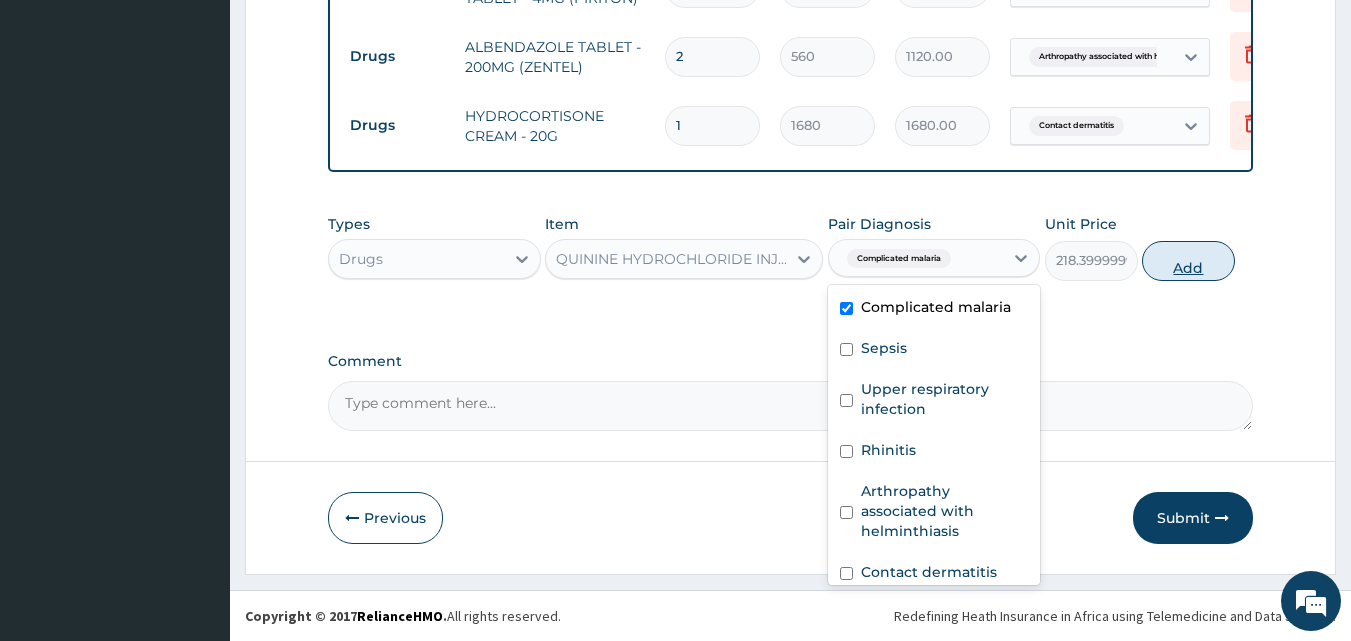 click on "Add" at bounding box center (1188, 261) 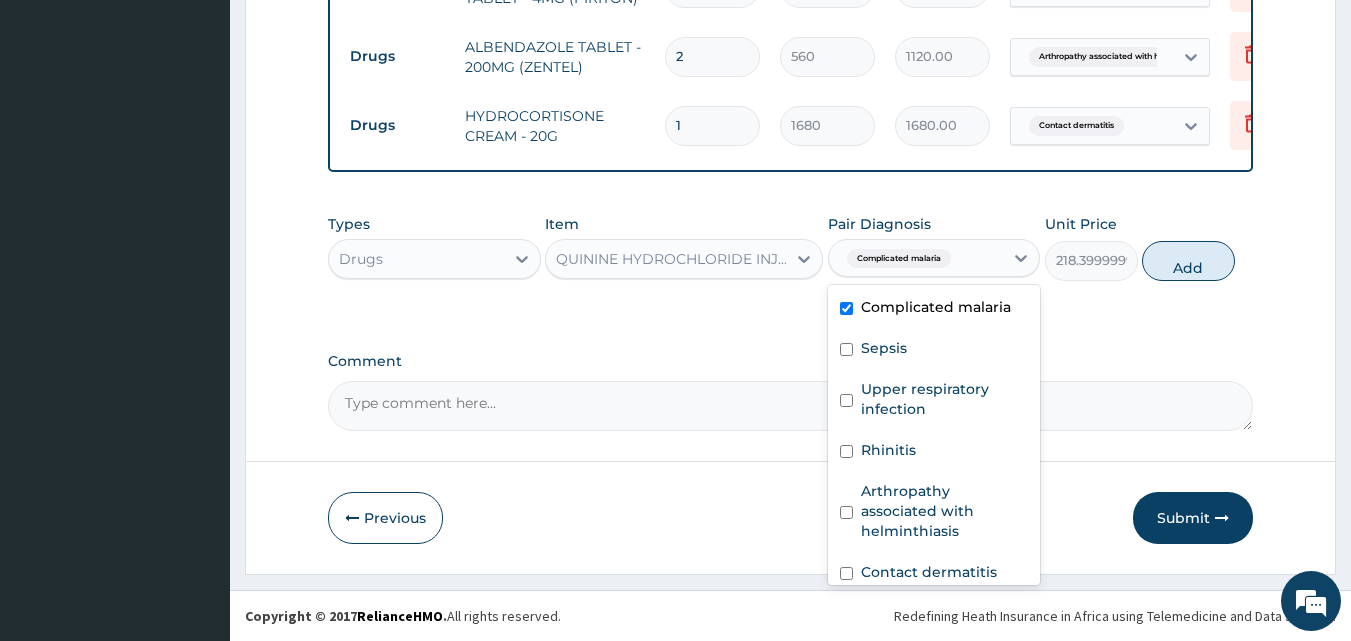 type on "0" 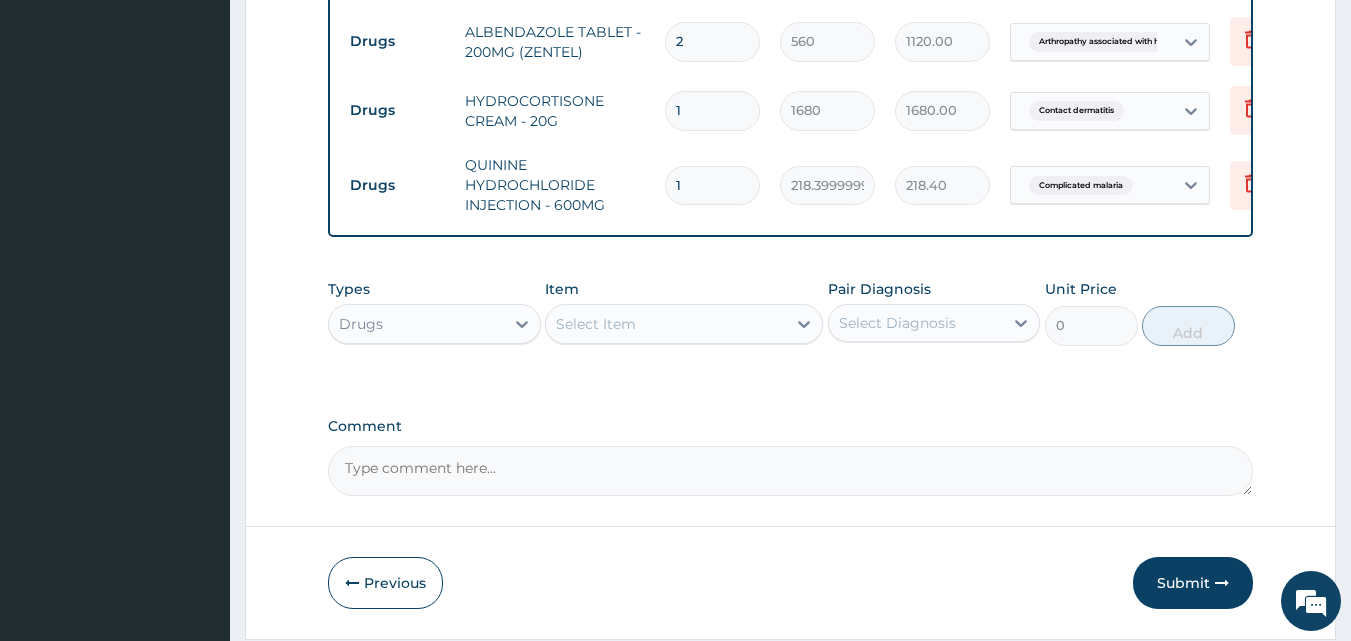 drag, startPoint x: 731, startPoint y: 185, endPoint x: 652, endPoint y: 185, distance: 79 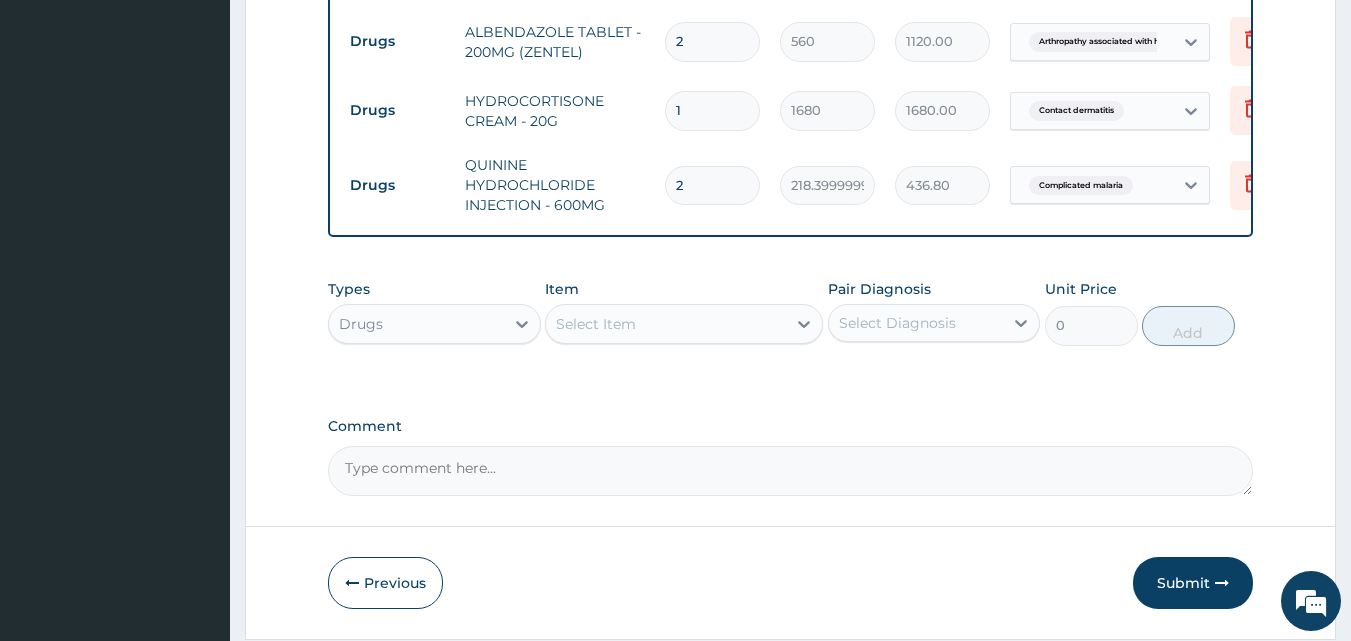 type on "2" 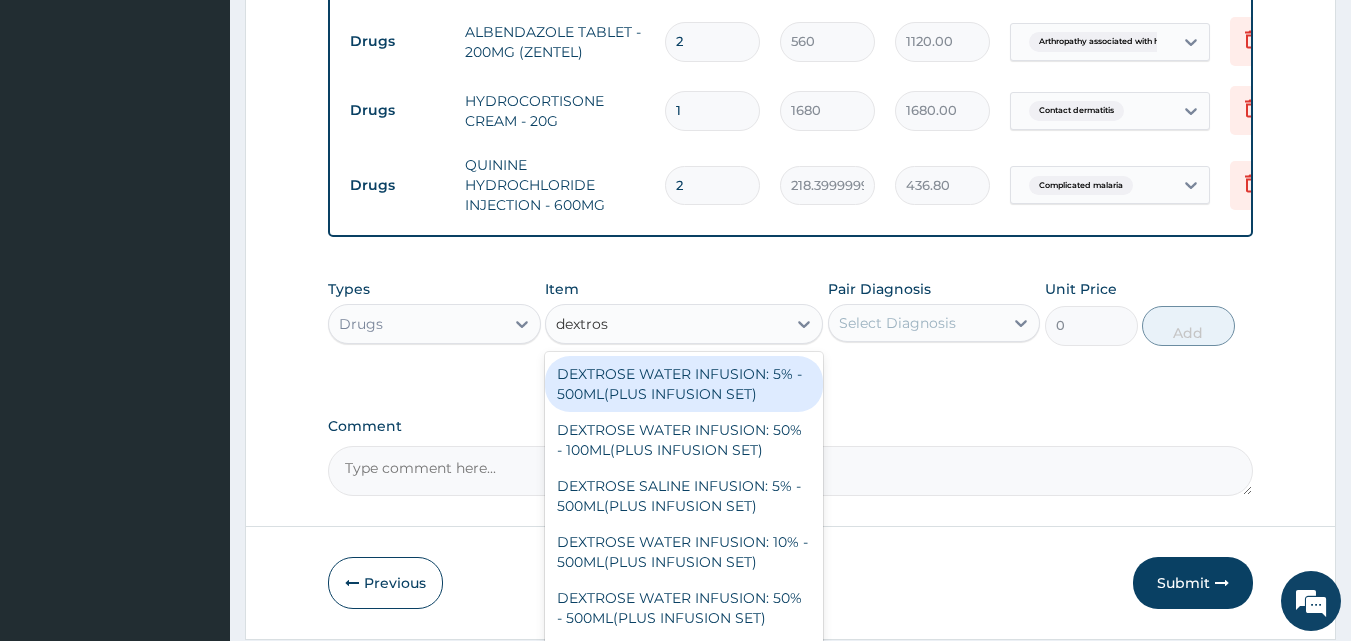 type on "dextrose" 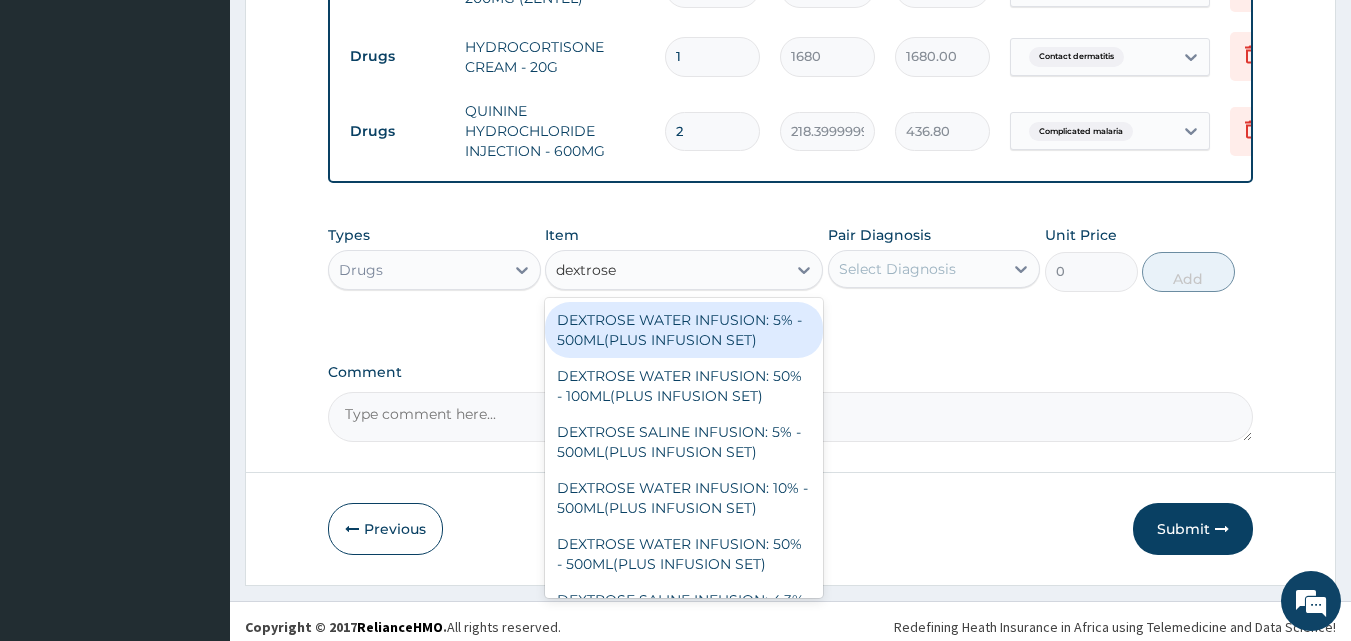 scroll, scrollTop: 1571, scrollLeft: 0, axis: vertical 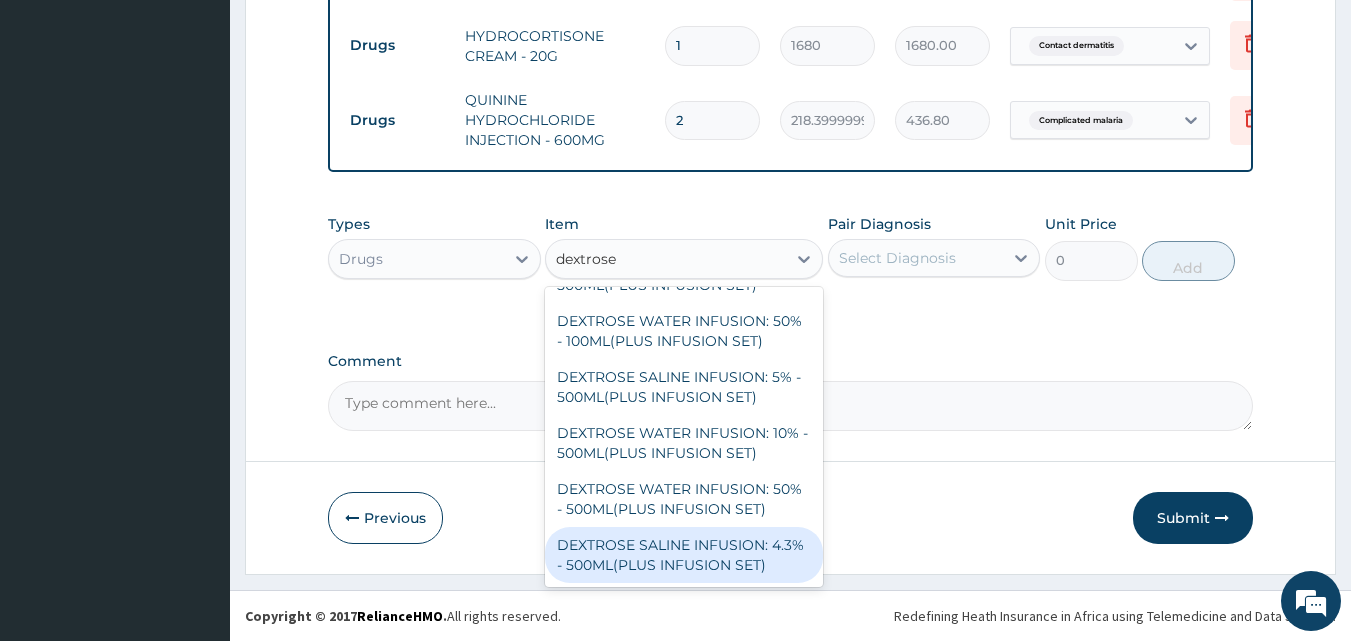 click on "DEXTROSE SALINE  INFUSION: 4.3% - 500ML(PLUS INFUSION SET)" at bounding box center (684, 555) 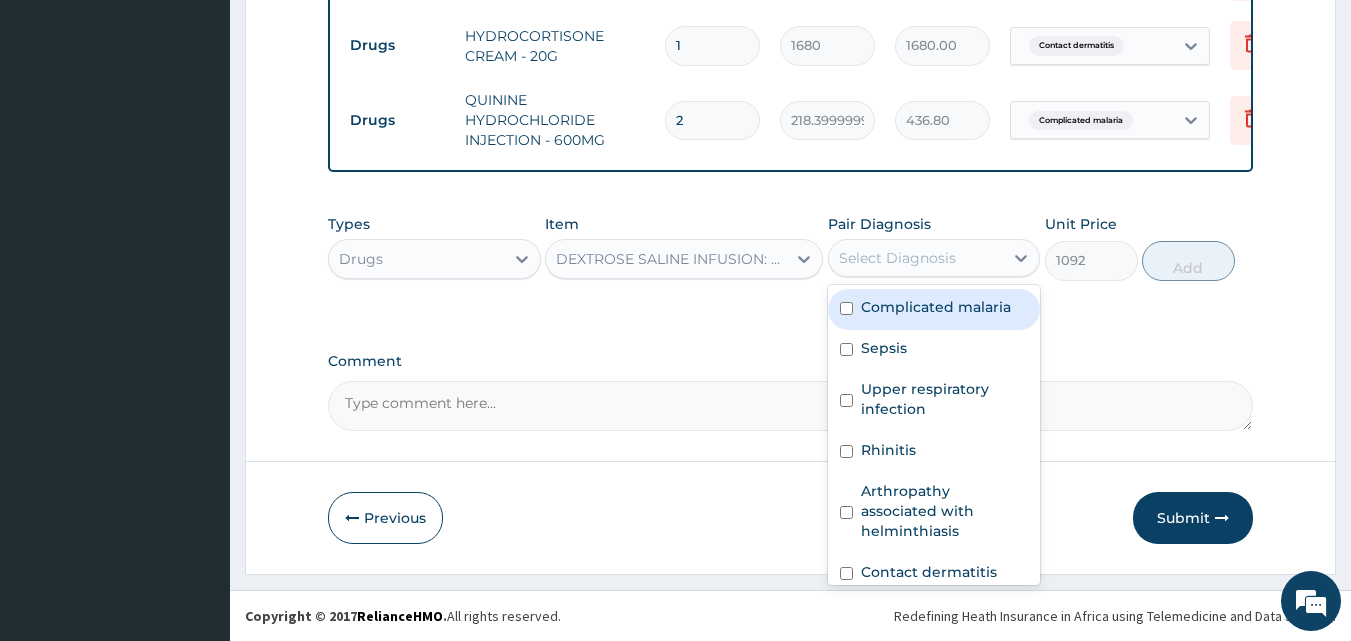 drag, startPoint x: 894, startPoint y: 263, endPoint x: 901, endPoint y: 305, distance: 42.579338 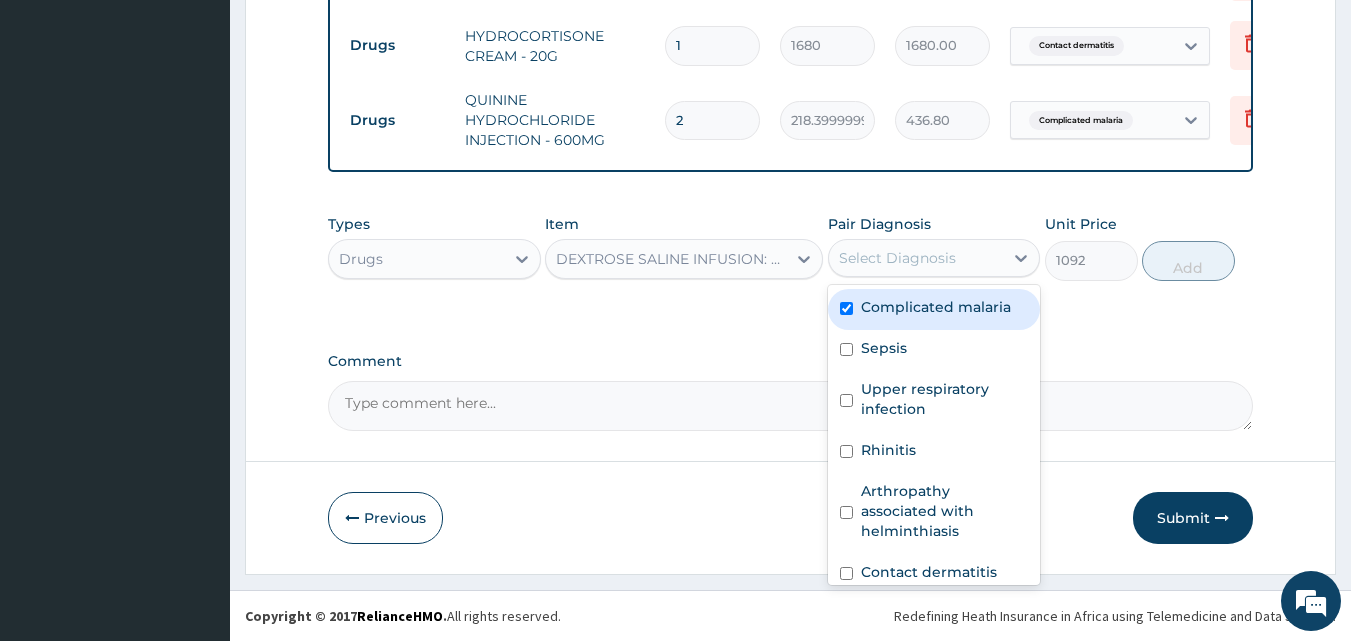 checkbox on "true" 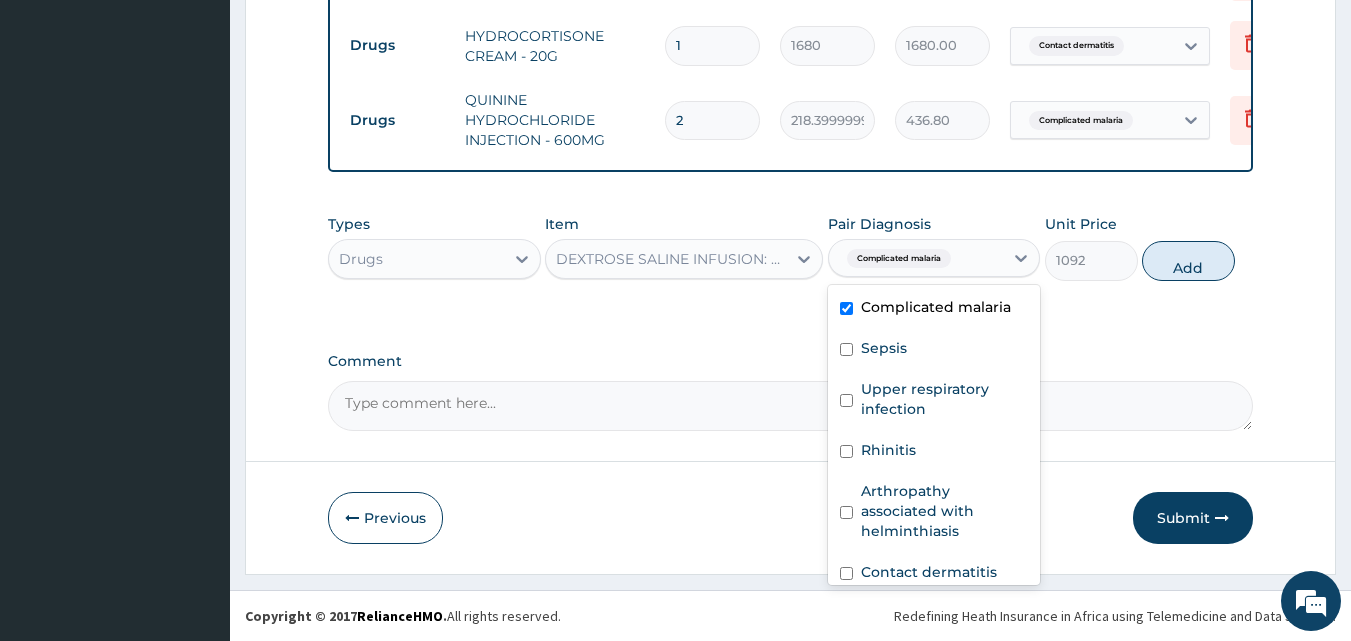drag, startPoint x: 1168, startPoint y: 262, endPoint x: 1081, endPoint y: 287, distance: 90.52071 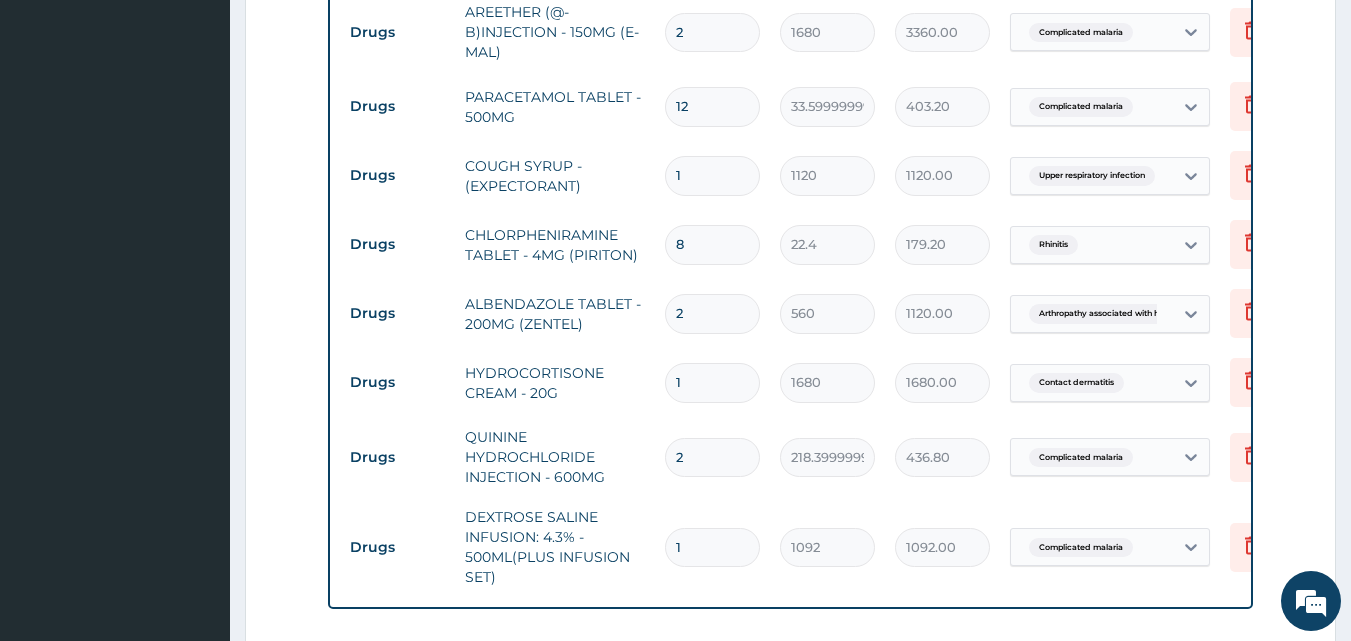 scroll, scrollTop: 1171, scrollLeft: 0, axis: vertical 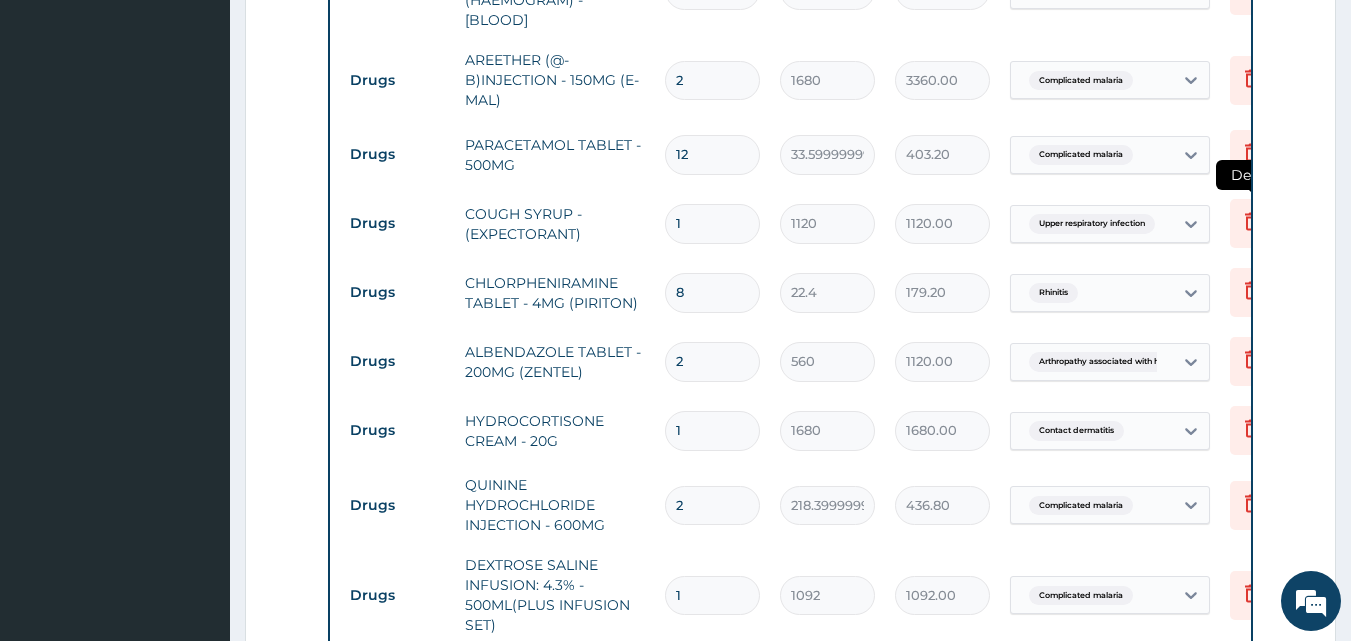 click 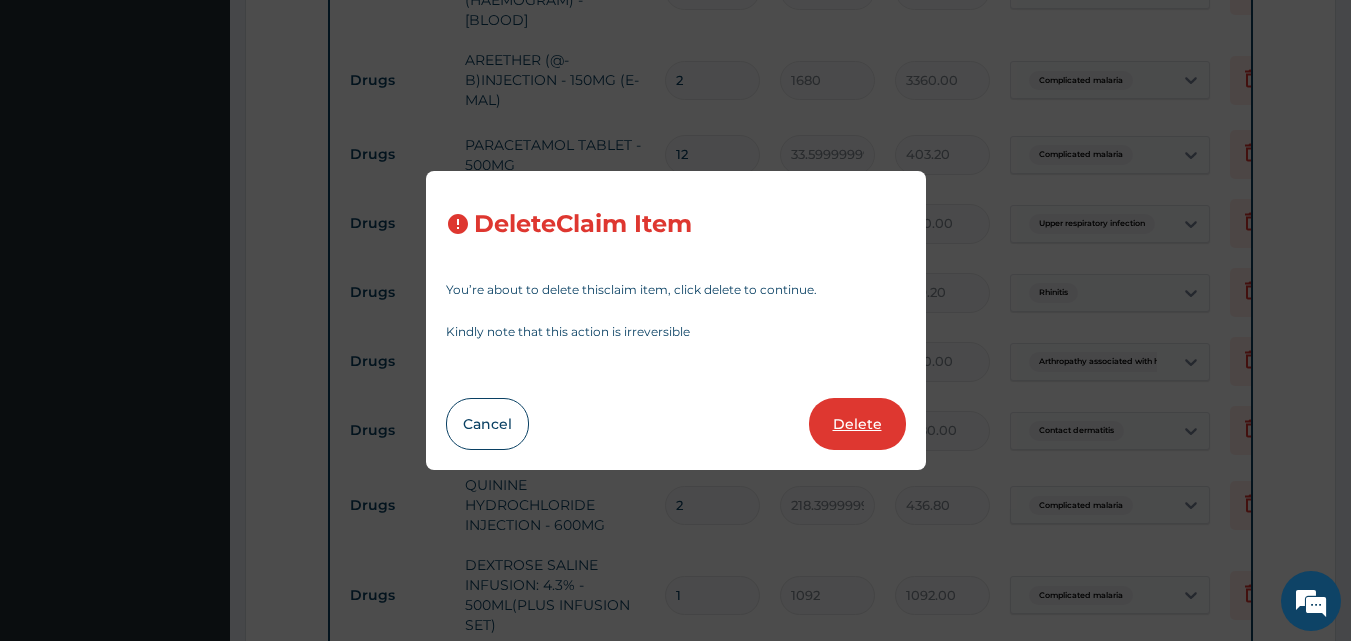 click on "Delete" at bounding box center [857, 424] 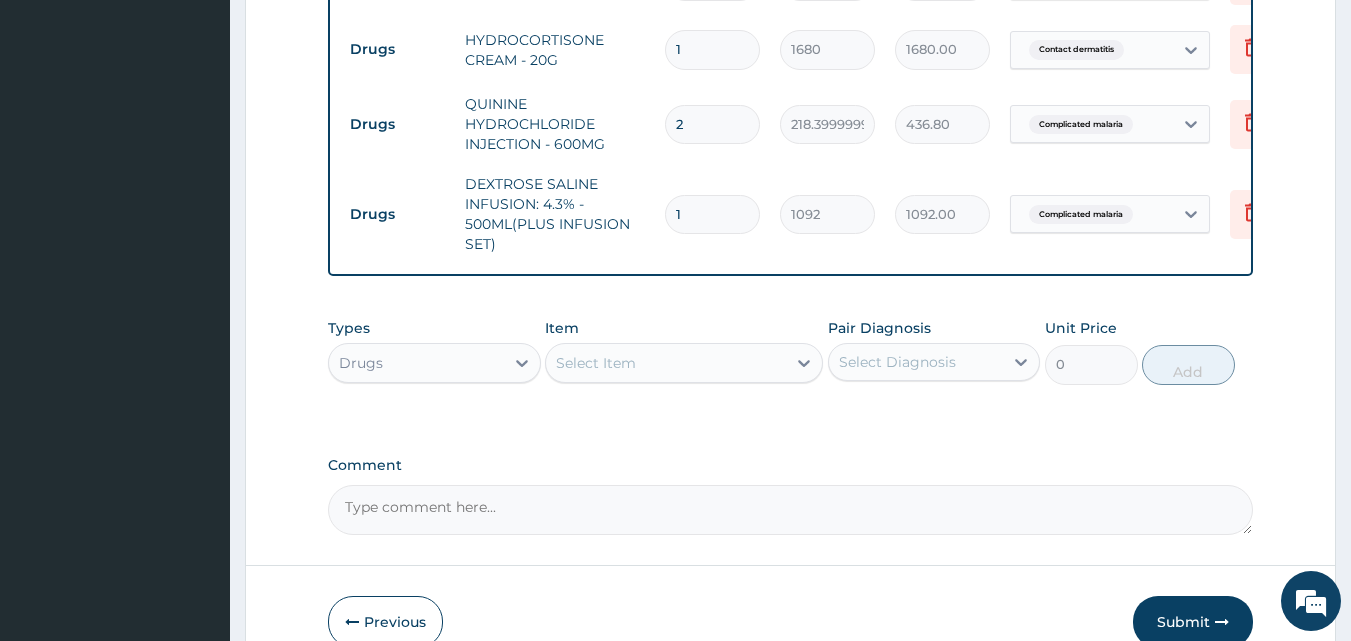 scroll, scrollTop: 1571, scrollLeft: 0, axis: vertical 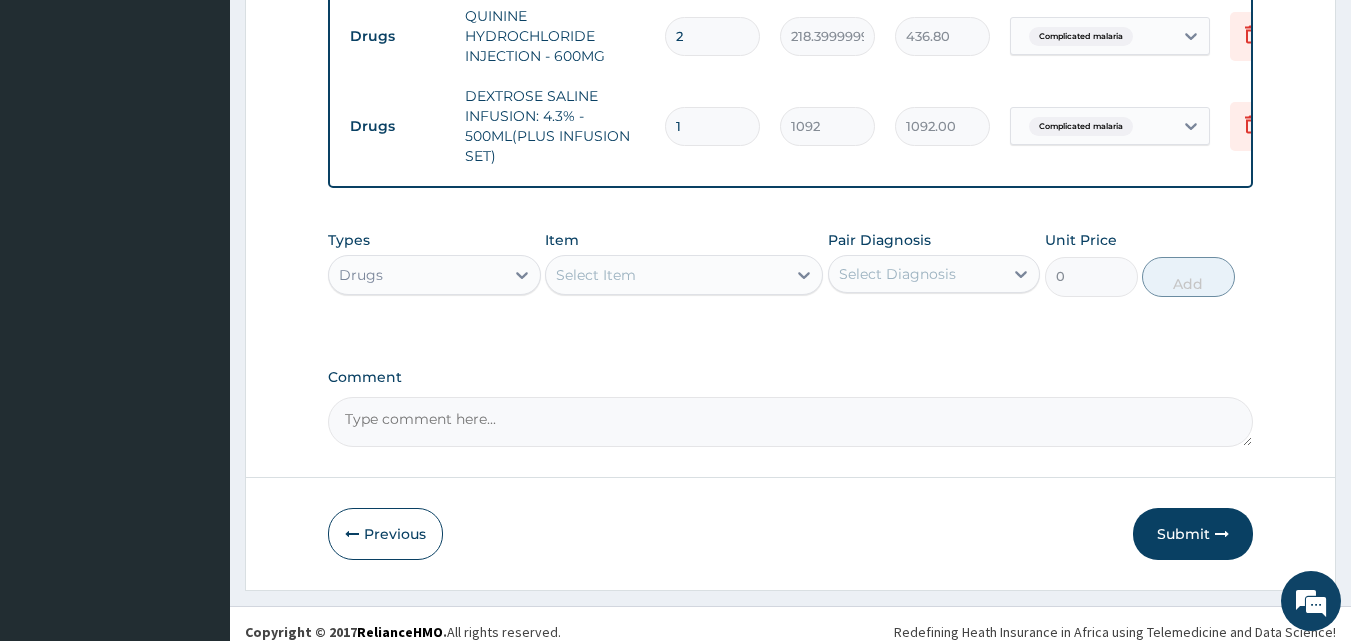 click on "Select Item" at bounding box center (596, 275) 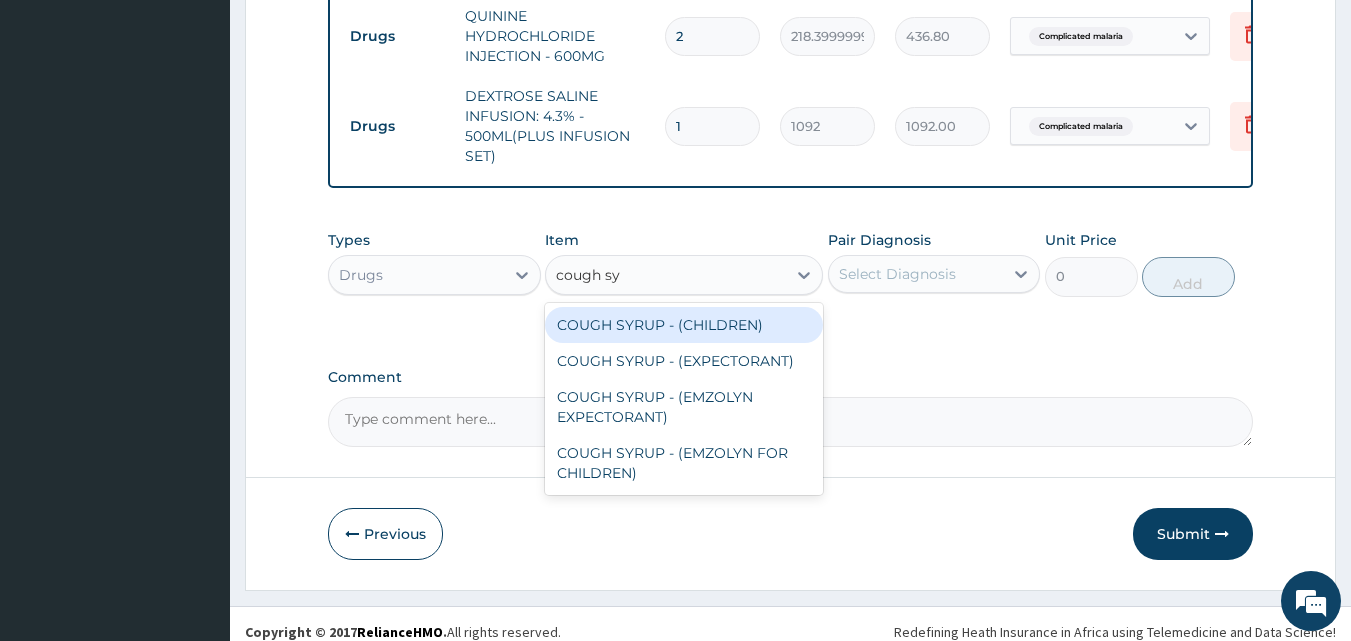 type on "cough syr" 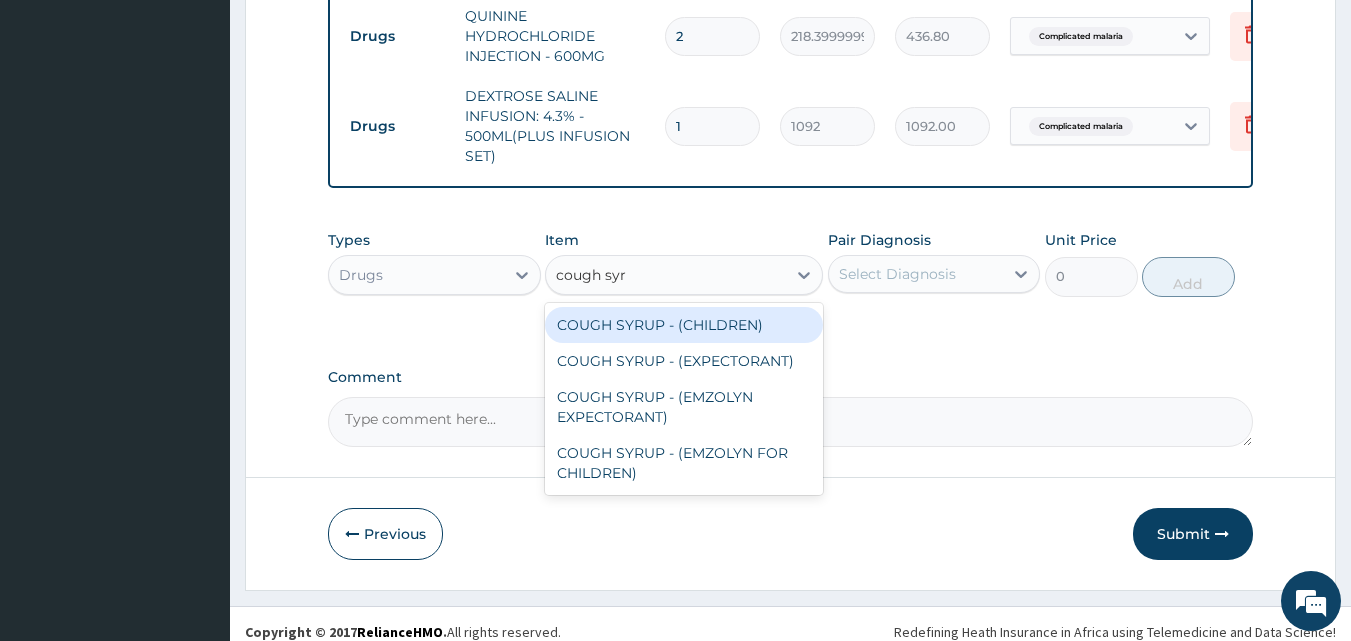 click on "COUGH SYRUP - (CHILDREN)" at bounding box center [684, 325] 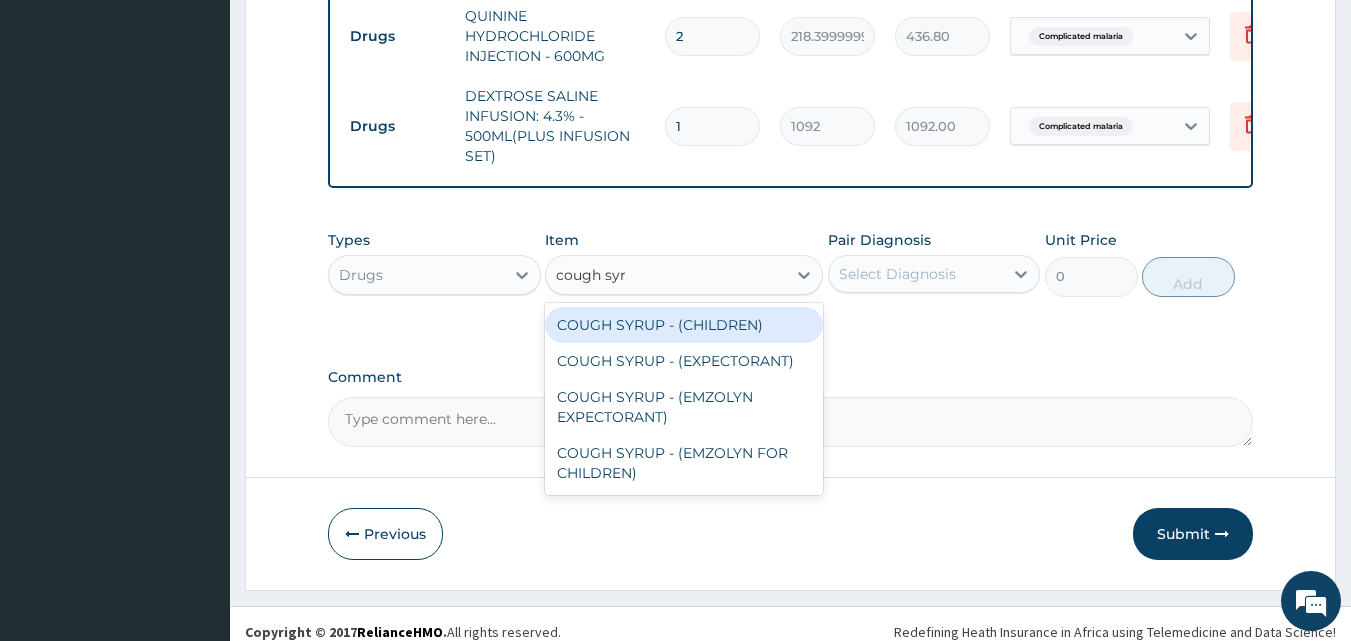 type 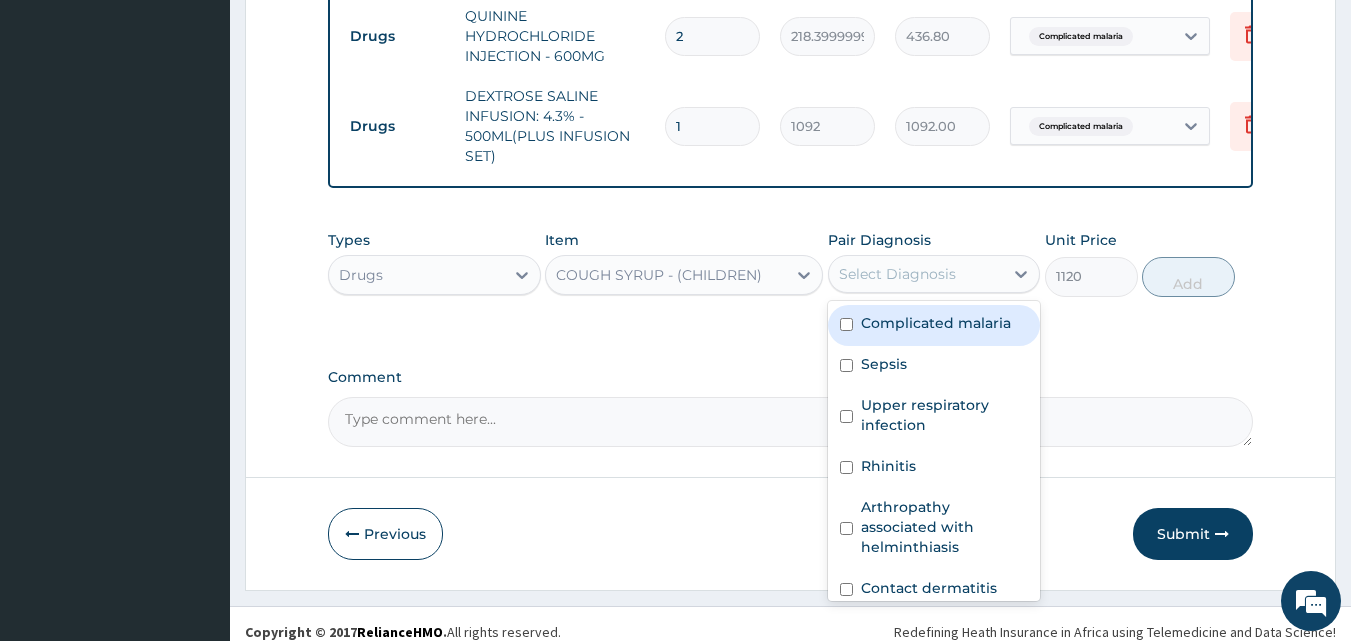 click on "Select Diagnosis" at bounding box center [897, 274] 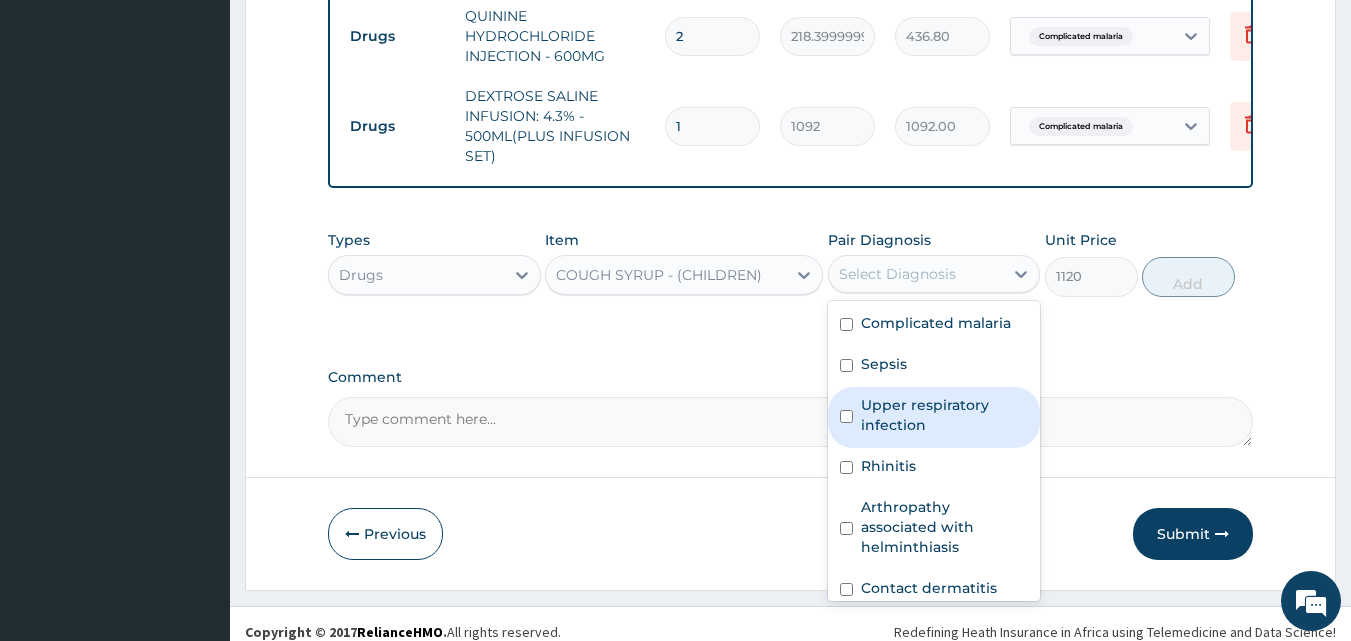 click on "Upper respiratory infection" at bounding box center (945, 415) 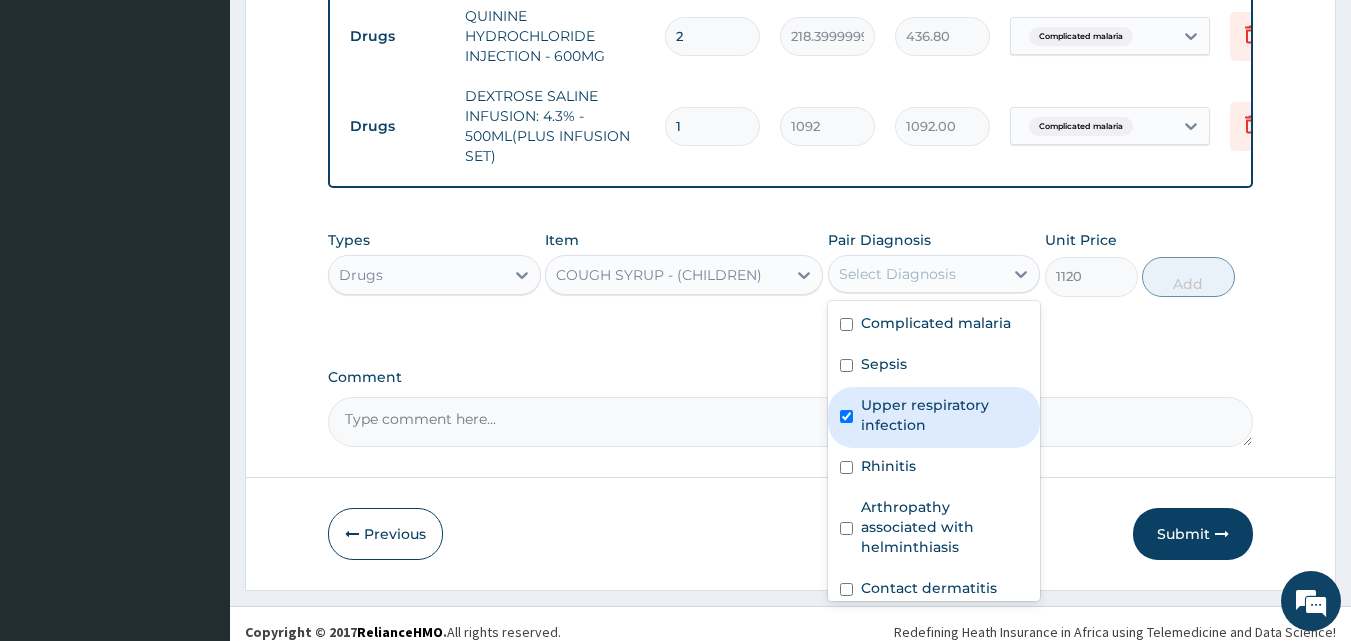 checkbox on "true" 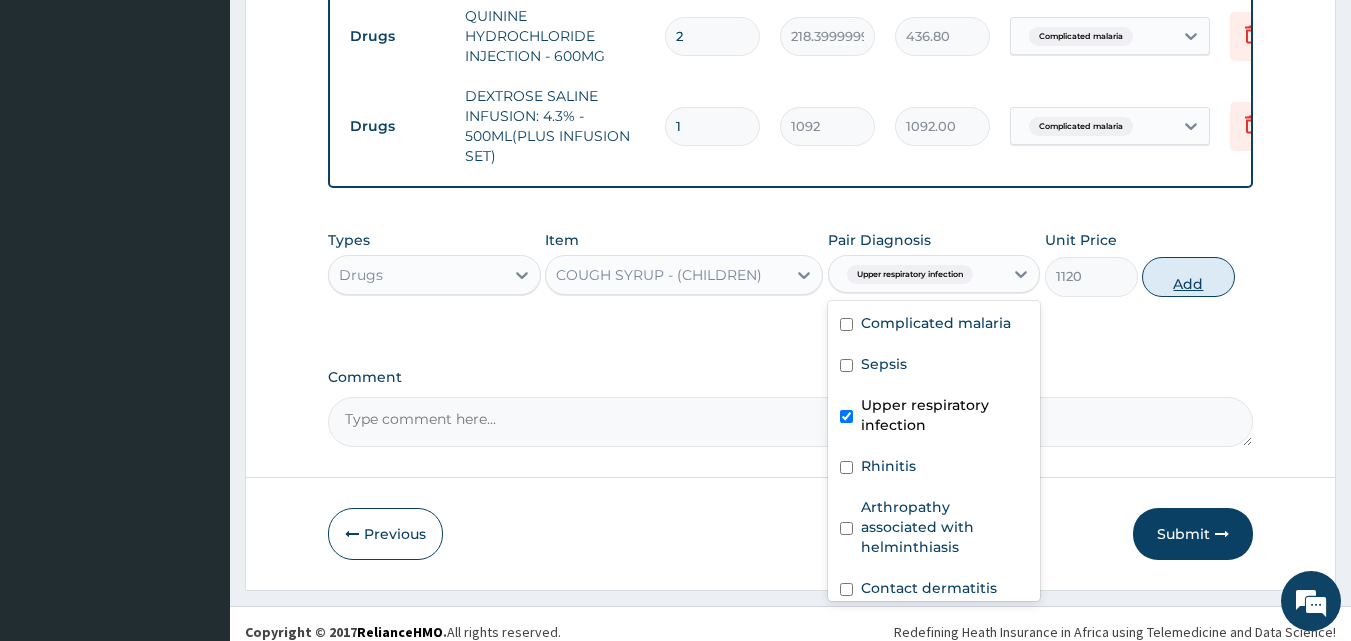 click on "Add" at bounding box center [1188, 277] 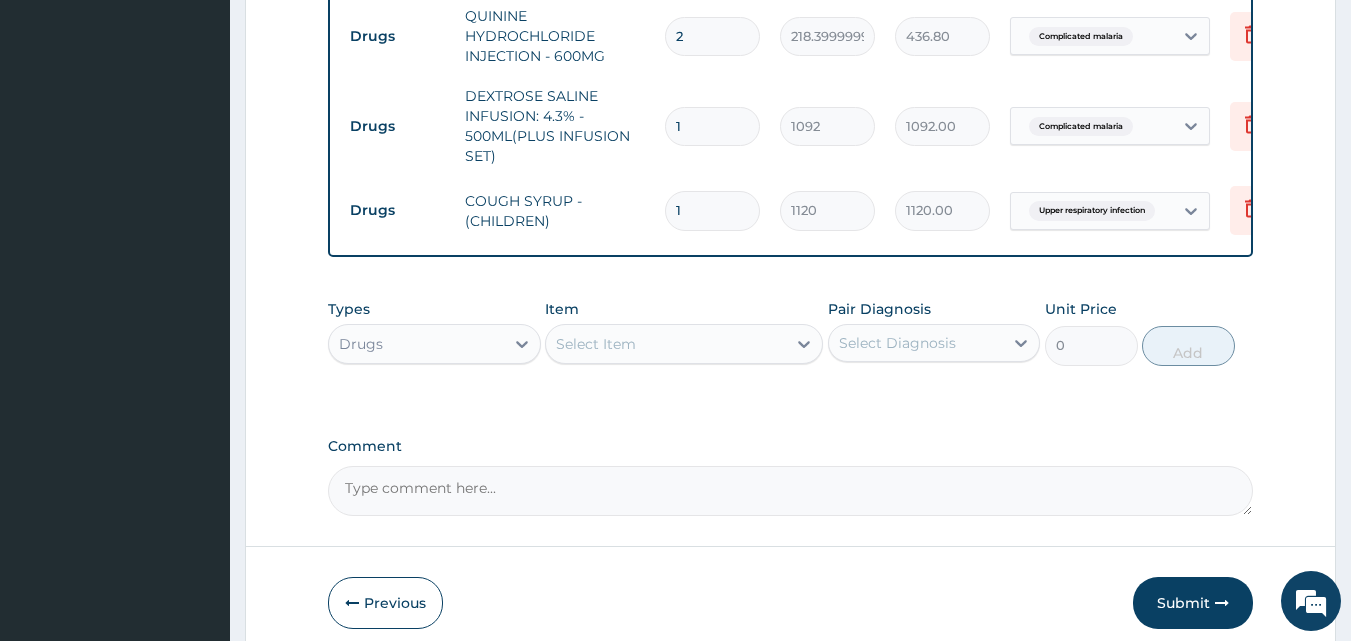 click on "Select Item" at bounding box center [596, 344] 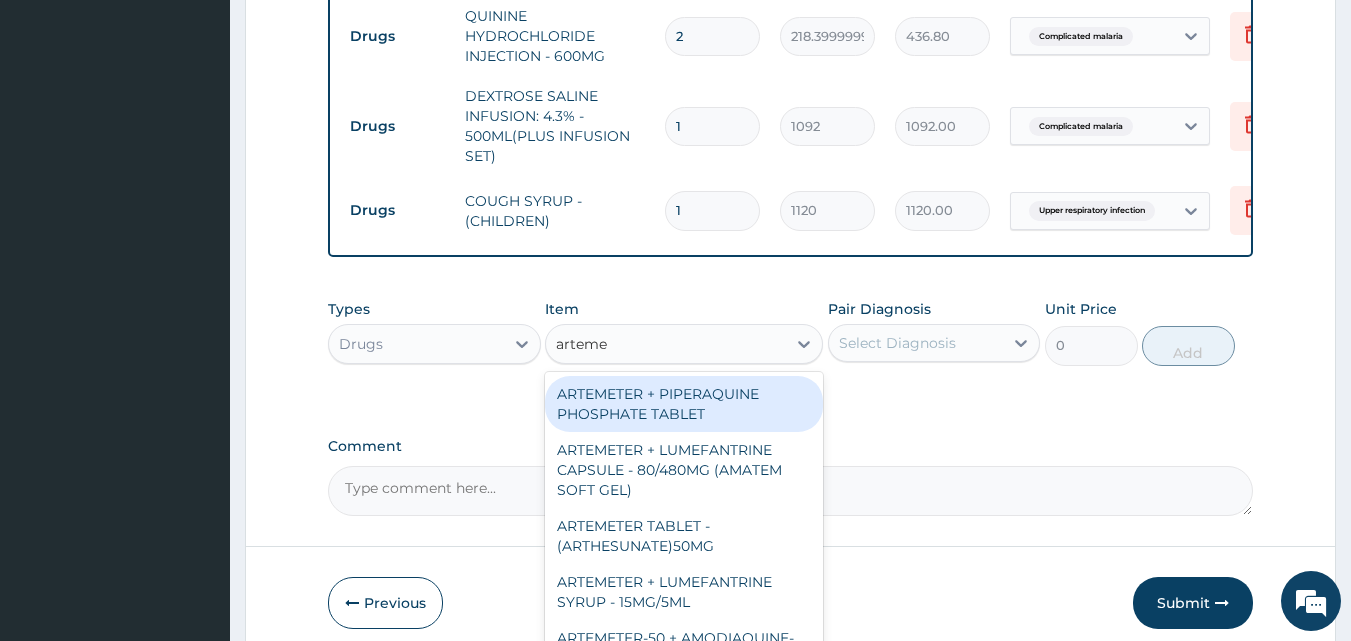 type on "artem" 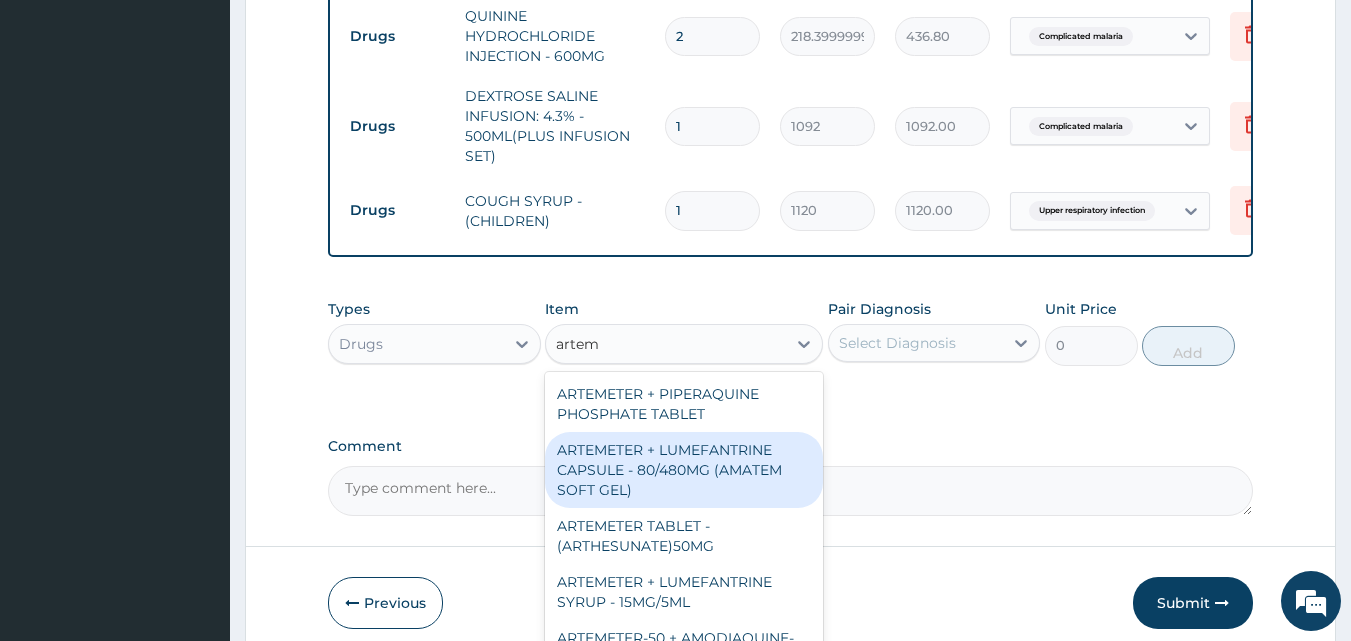 click on "ARTEMETER + LUMEFANTRINE CAPSULE -  80/480MG (AMATEM SOFT GEL)" at bounding box center (684, 470) 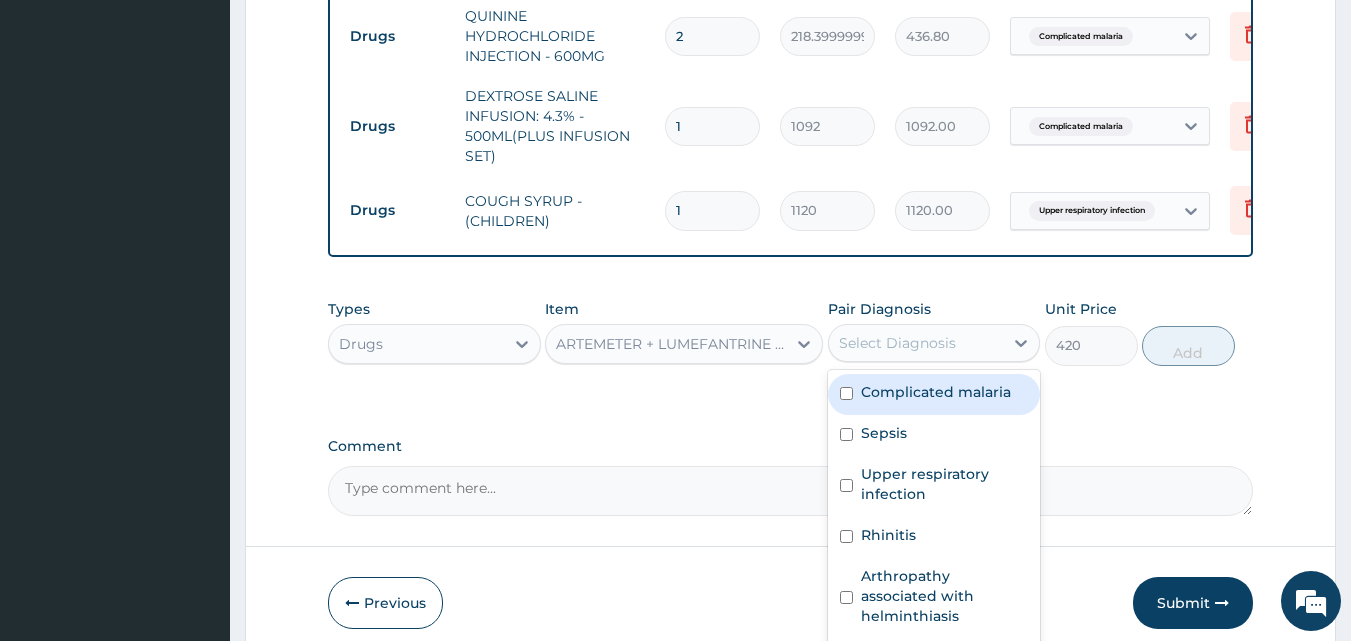 drag, startPoint x: 932, startPoint y: 341, endPoint x: 926, endPoint y: 367, distance: 26.683329 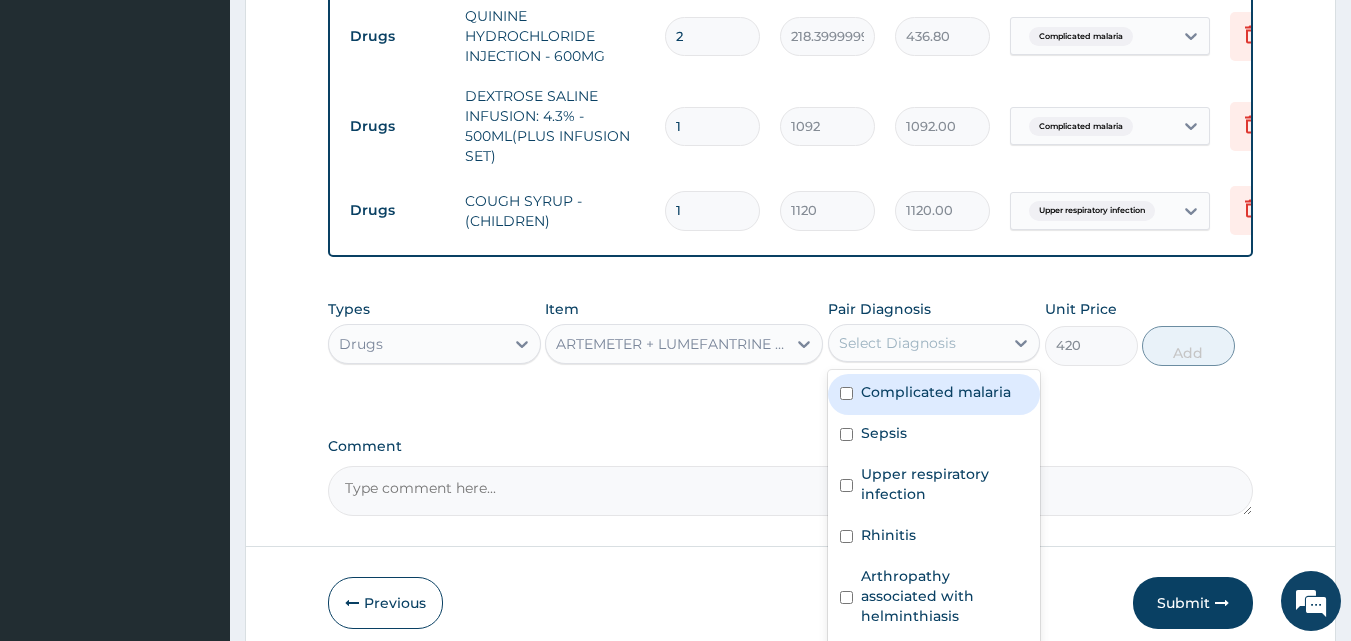 click on "Select Diagnosis" at bounding box center [934, 343] 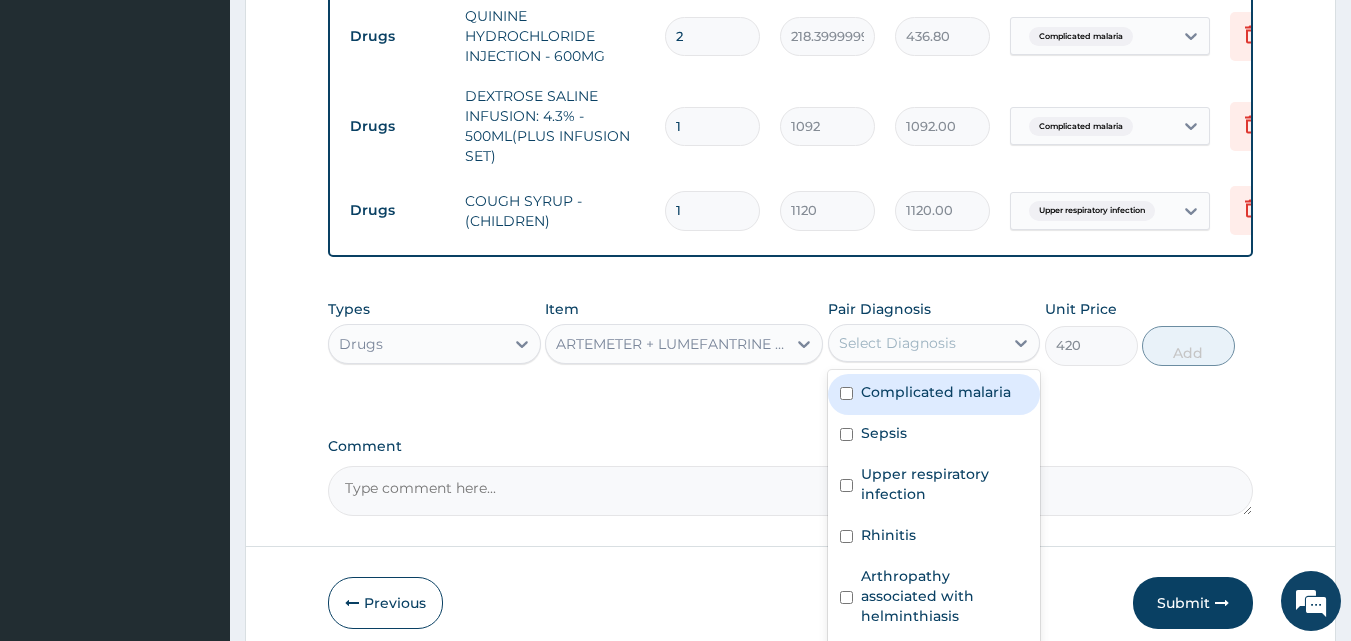 drag, startPoint x: 952, startPoint y: 417, endPoint x: 1018, endPoint y: 390, distance: 71.30919 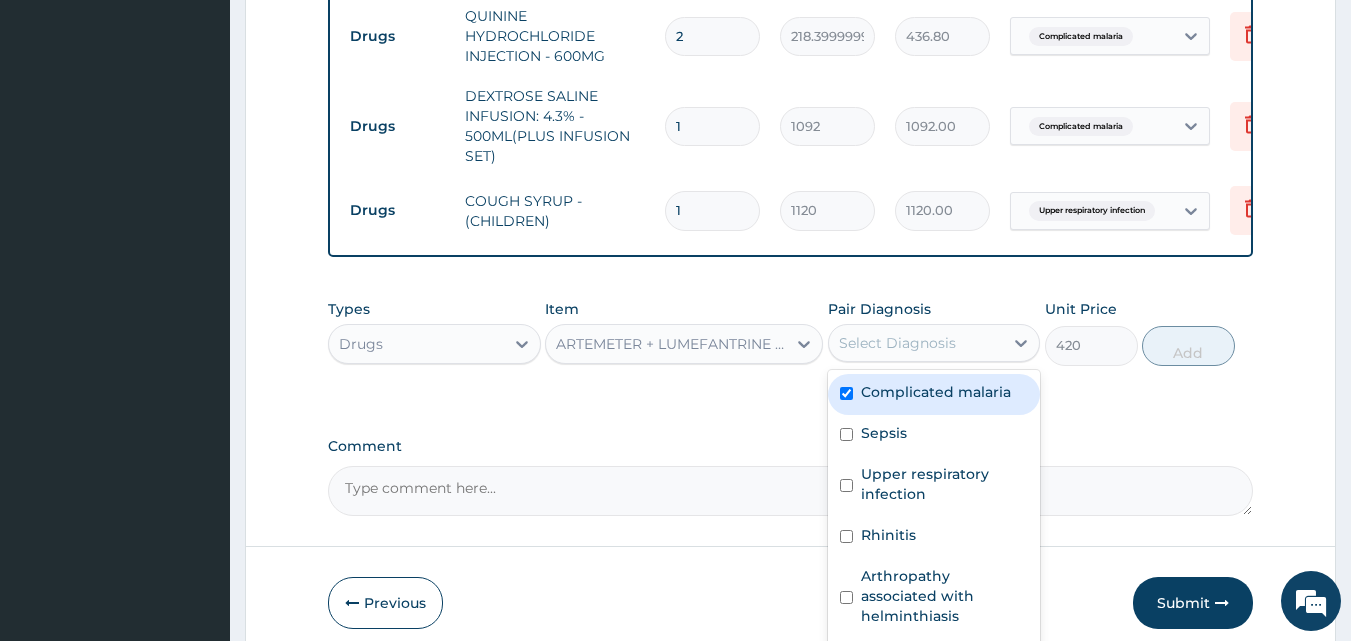 checkbox on "true" 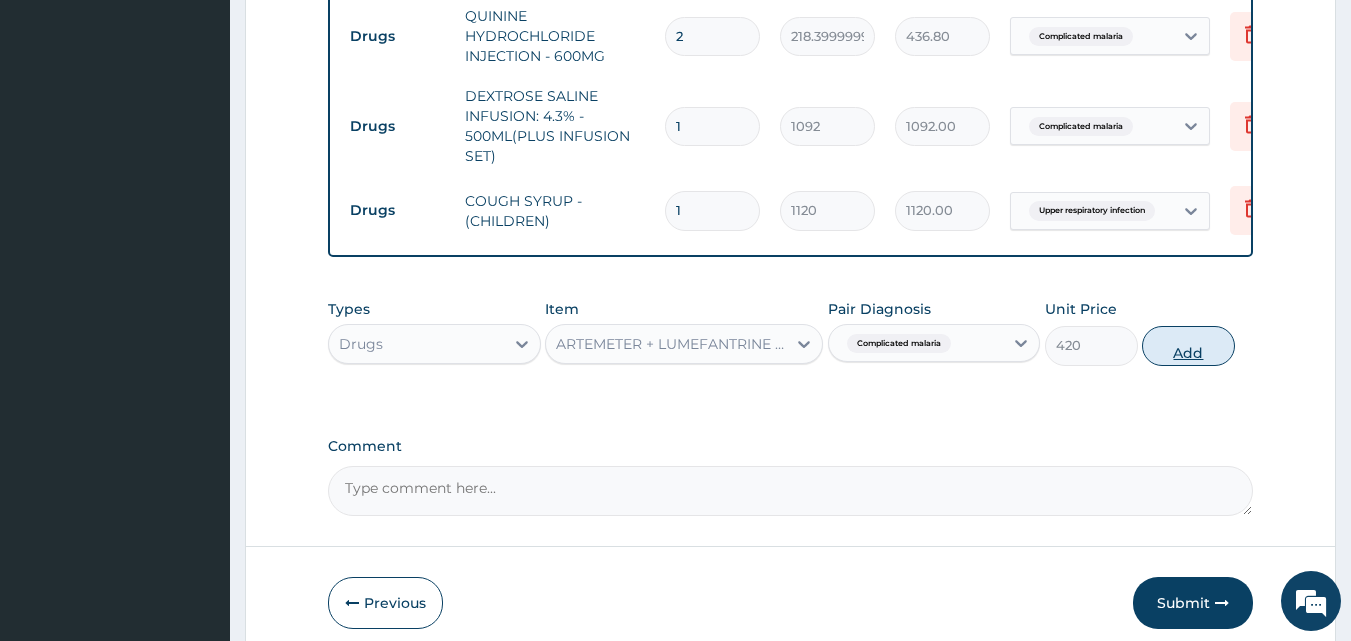 drag, startPoint x: 1176, startPoint y: 328, endPoint x: 1178, endPoint y: 343, distance: 15.132746 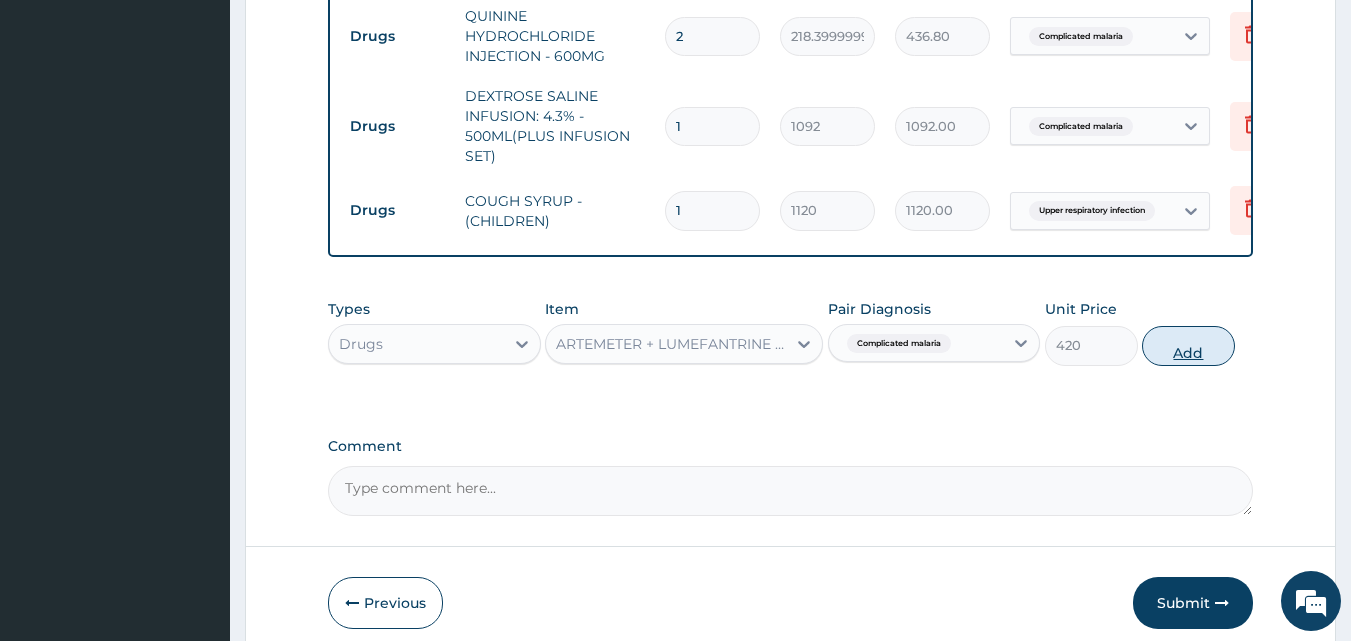 click on "Types Drugs Item ARTEMETER + LUMEFANTRINE CAPSULE -  80/480MG (AMATEM SOFT GEL) Pair Diagnosis Complicated malaria Unit Price 420 Add" at bounding box center [791, 332] 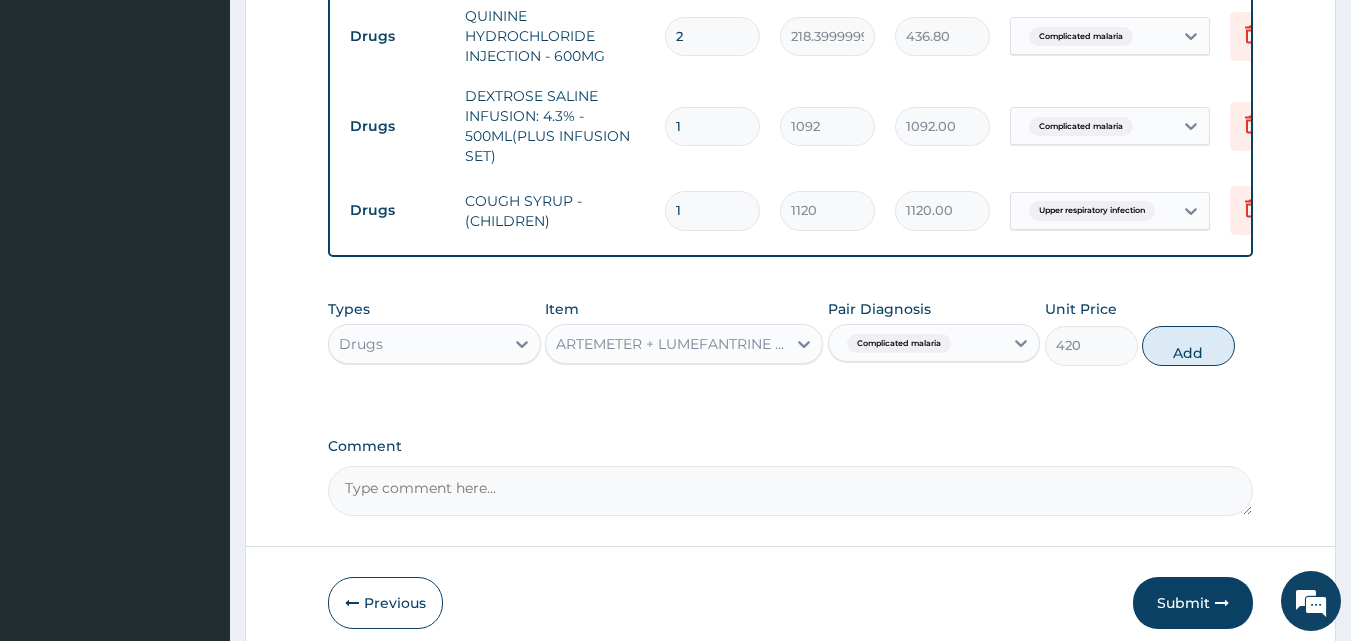 drag, startPoint x: 1180, startPoint y: 345, endPoint x: 1147, endPoint y: 379, distance: 47.38143 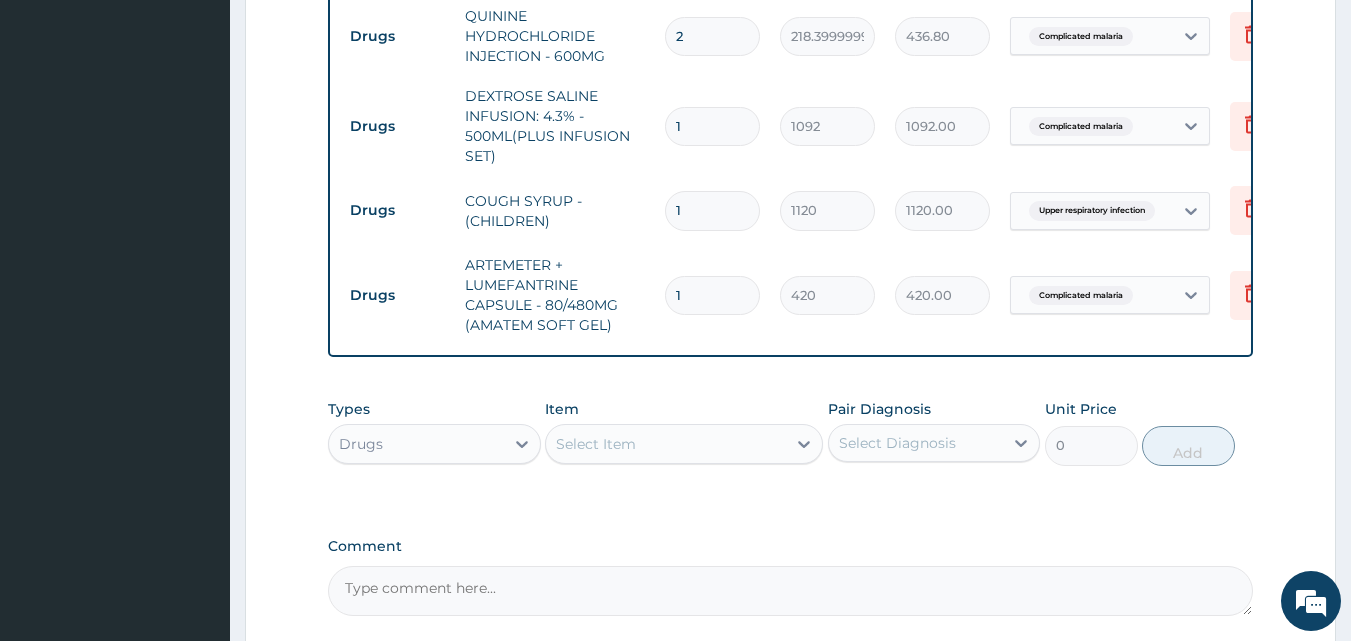 drag, startPoint x: 674, startPoint y: 300, endPoint x: 638, endPoint y: 309, distance: 37.107952 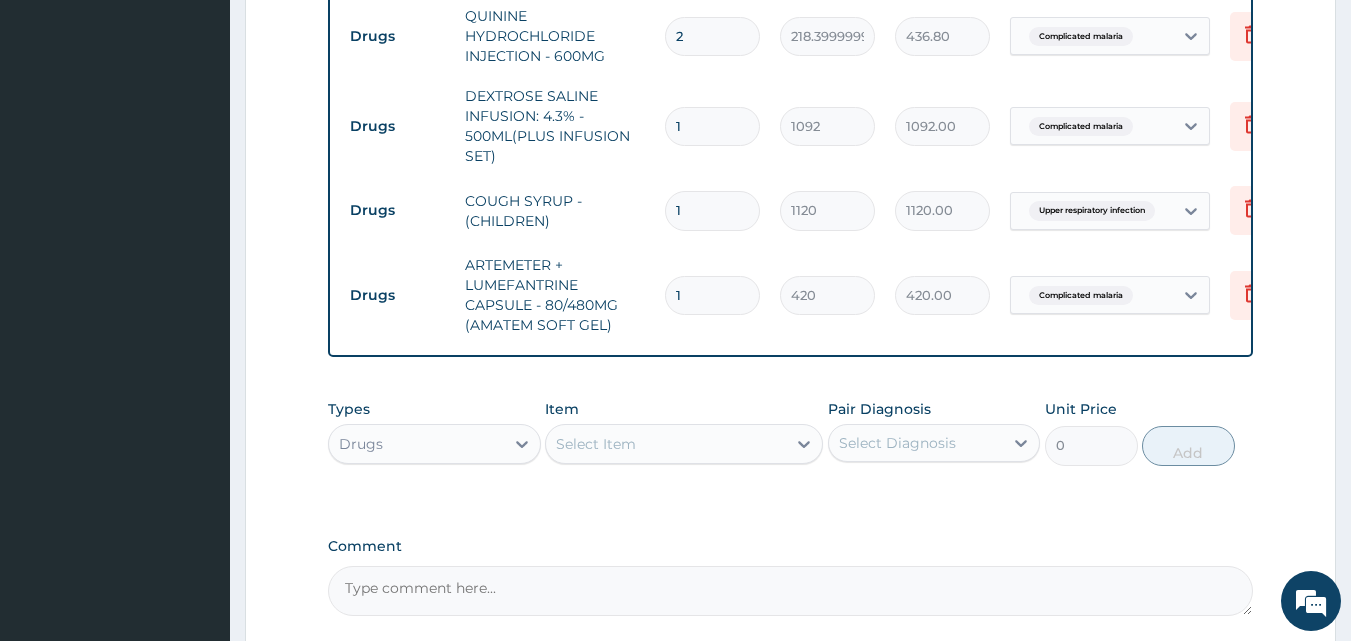 click on "Drugs ARTEMETER + LUMEFANTRINE CAPSULE -  80/480MG (AMATEM SOFT GEL) 1 420 420.00 Complicated malaria Delete" at bounding box center (830, 295) 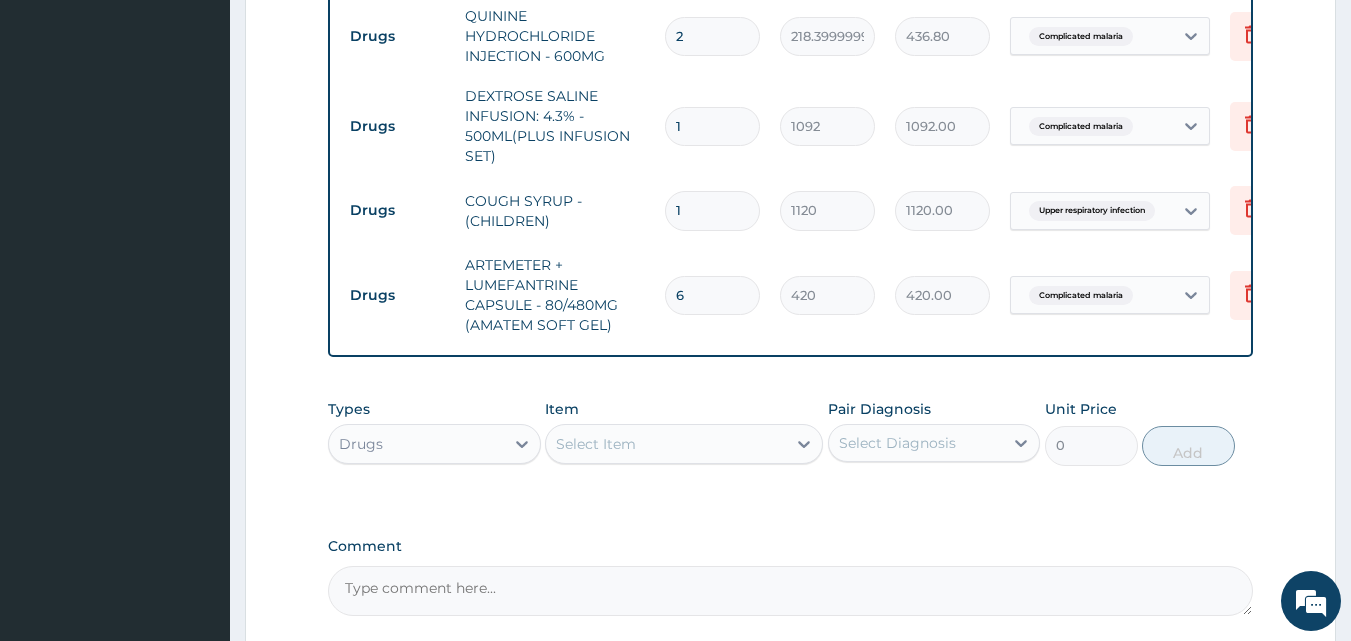 type on "2520.00" 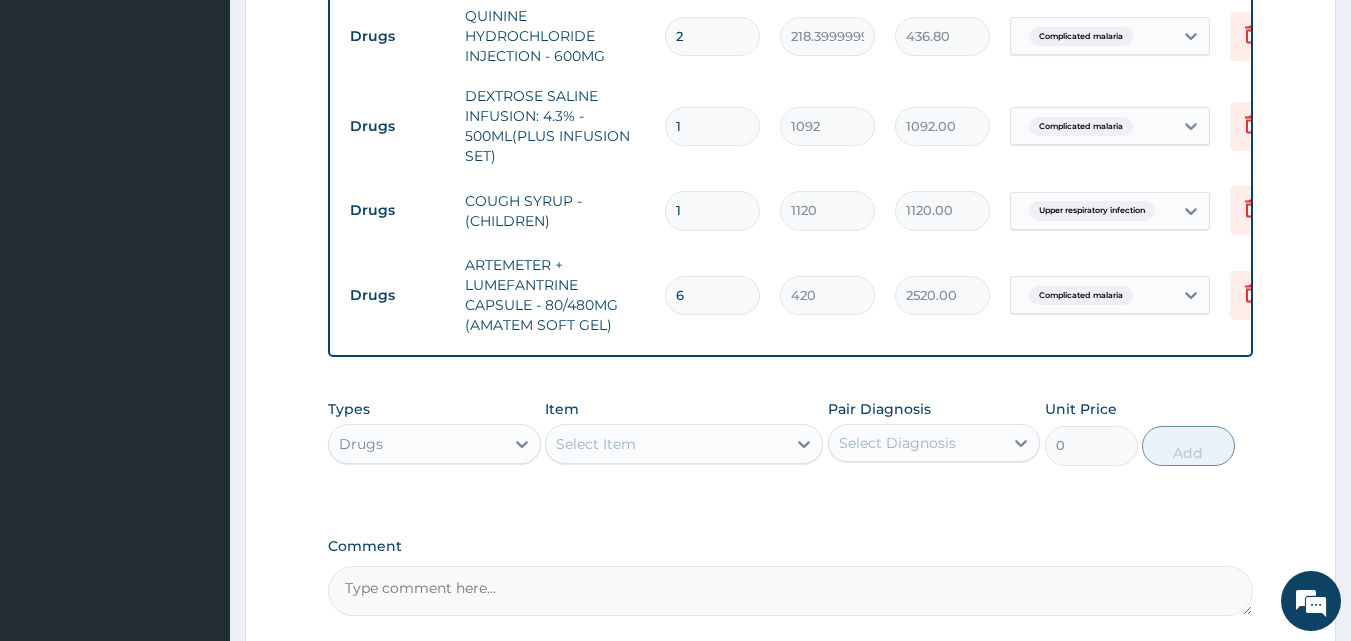 type on "6" 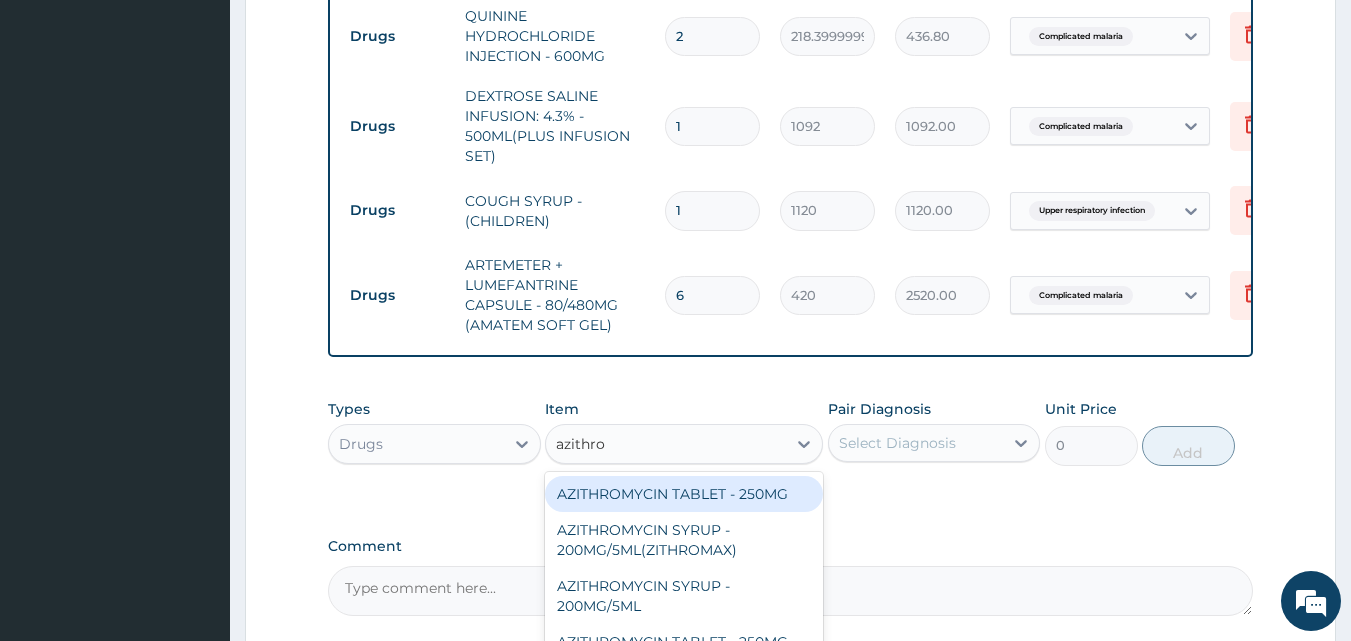 type on "azithrom" 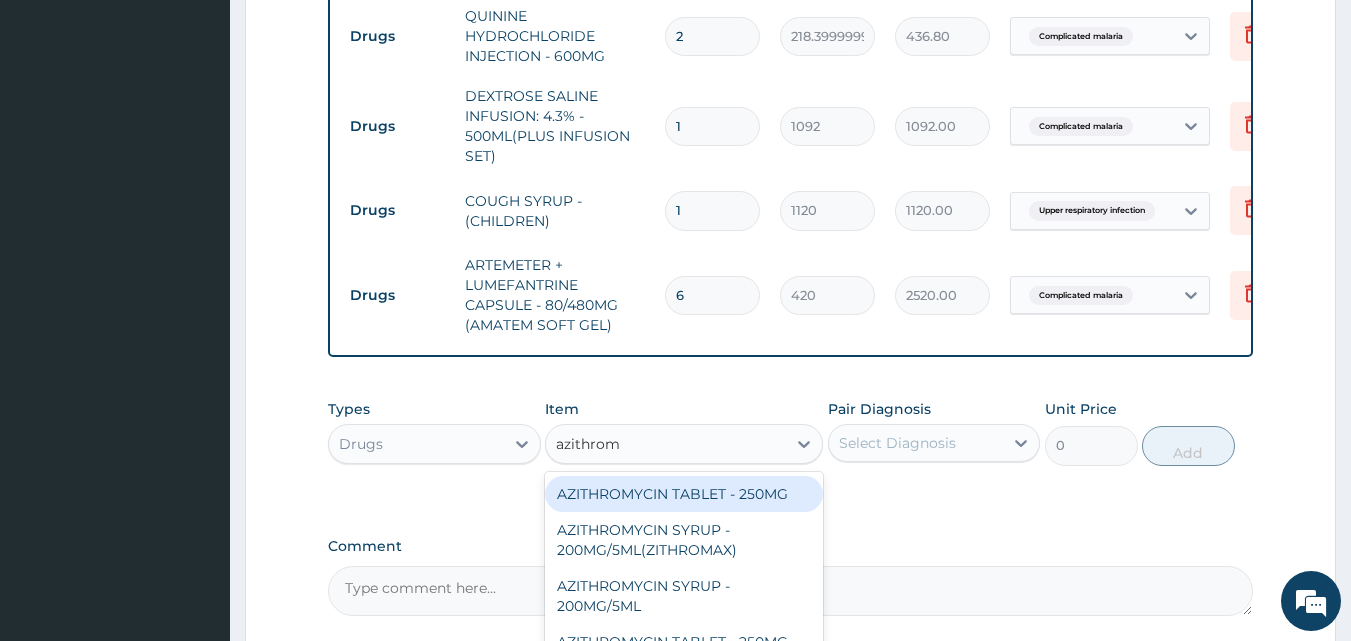 click on "AZITHROMYCIN TABLET - 250MG" at bounding box center [684, 494] 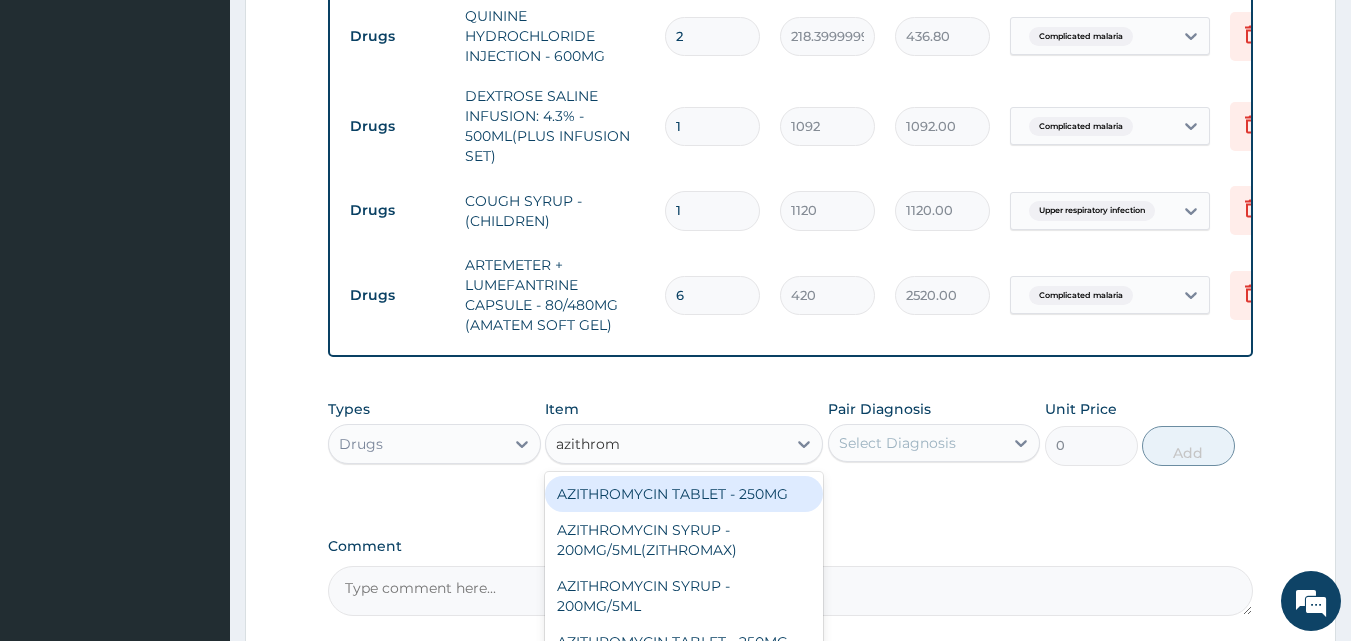 type 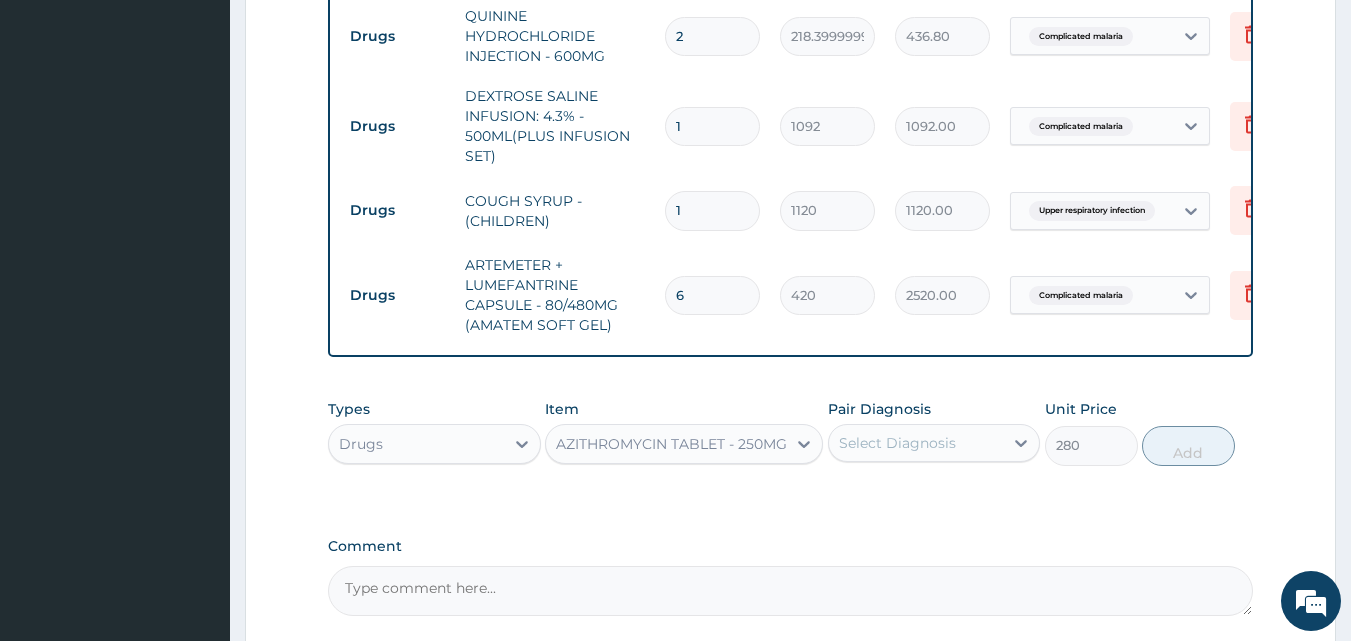 click on "Select Diagnosis" at bounding box center [897, 443] 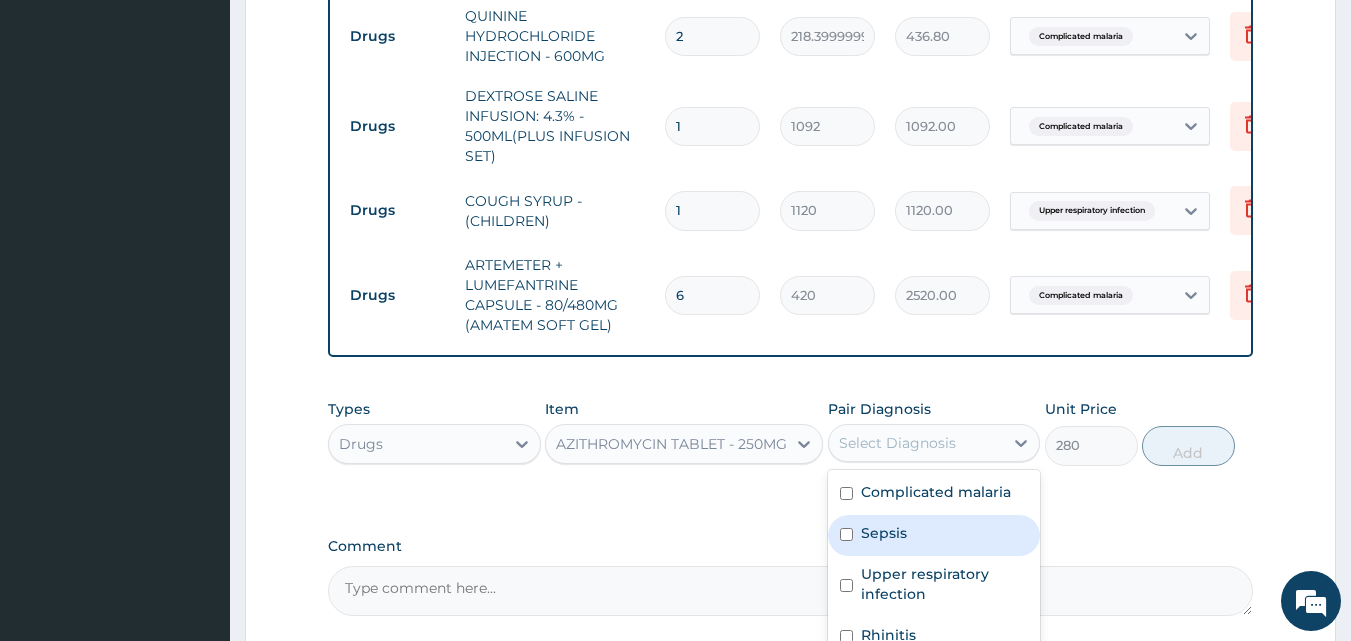 drag, startPoint x: 960, startPoint y: 550, endPoint x: 1020, endPoint y: 521, distance: 66.64083 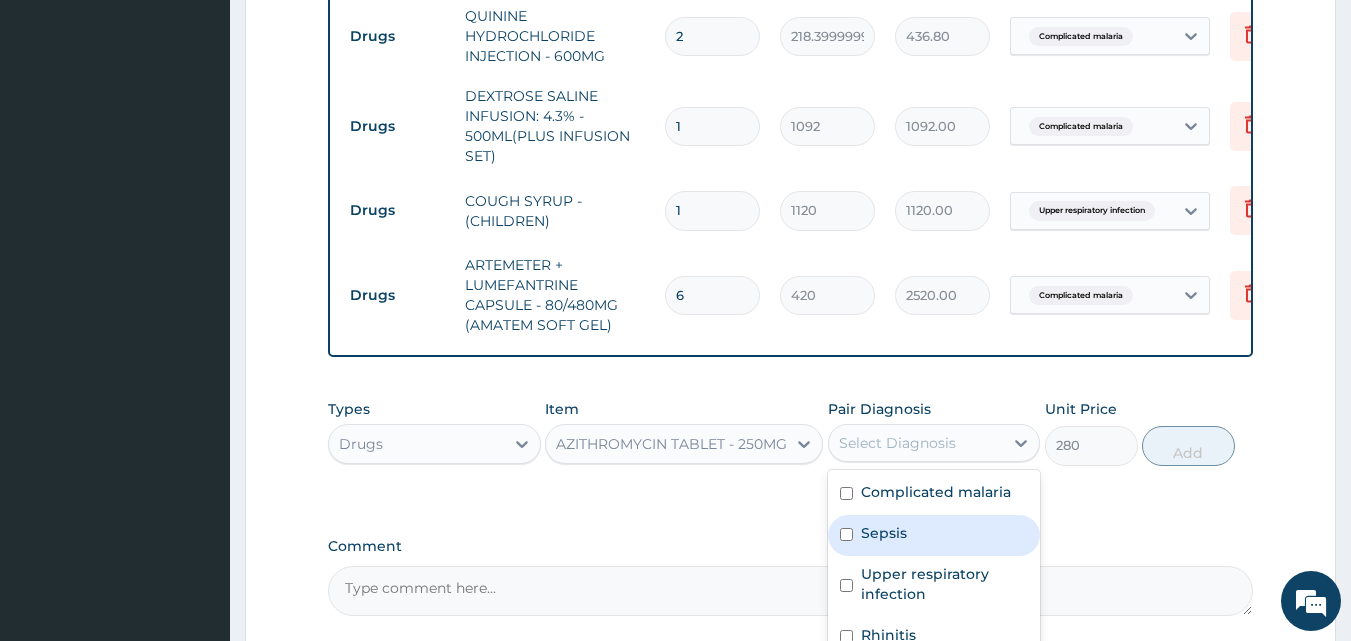 click on "Sepsis" at bounding box center [934, 535] 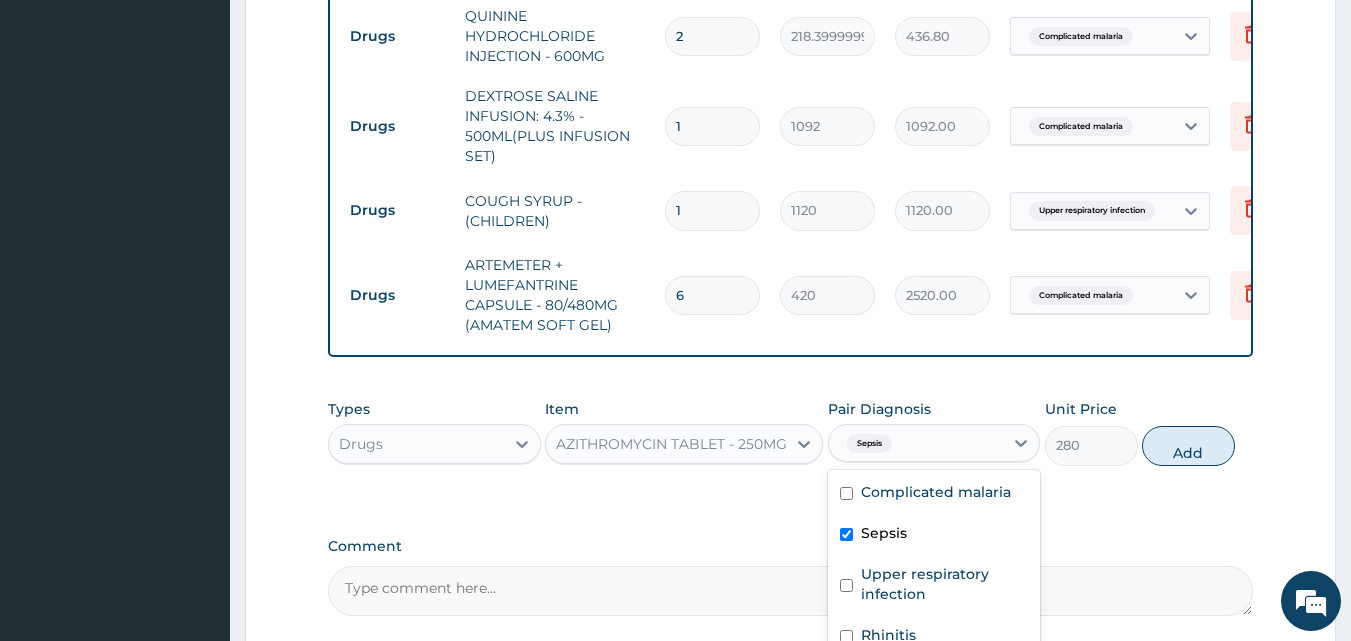 drag, startPoint x: 934, startPoint y: 551, endPoint x: 924, endPoint y: 598, distance: 48.052055 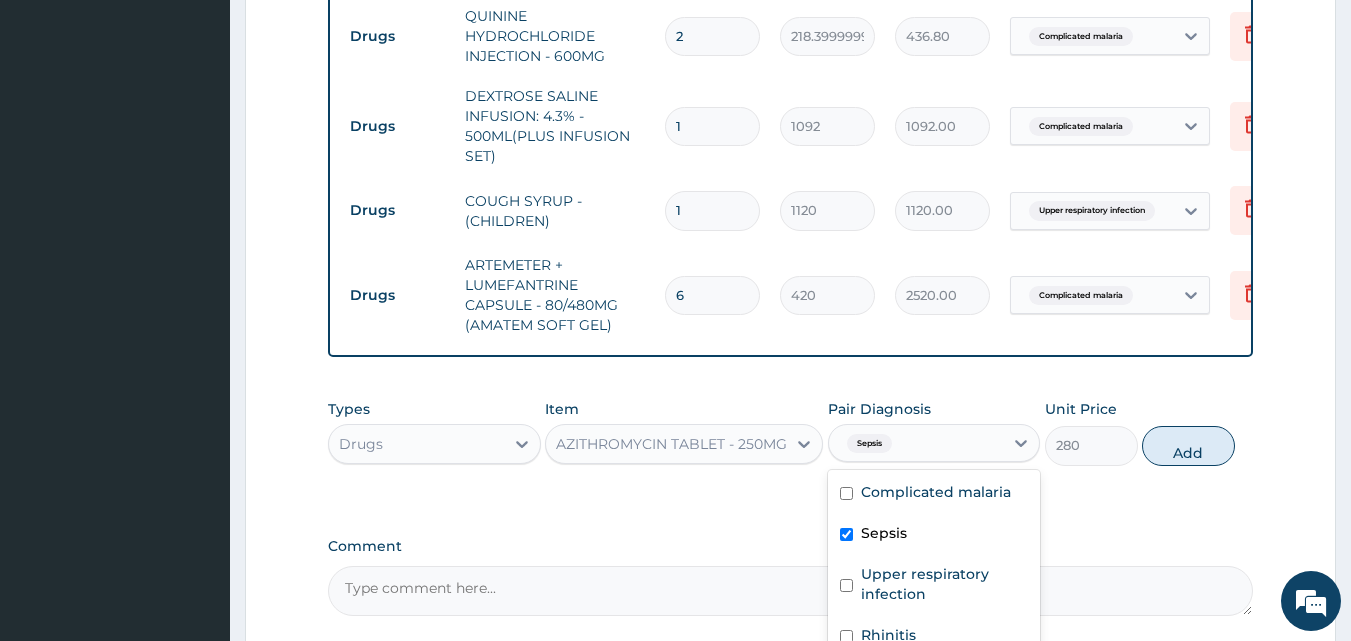 click on "Sepsis" at bounding box center [934, 535] 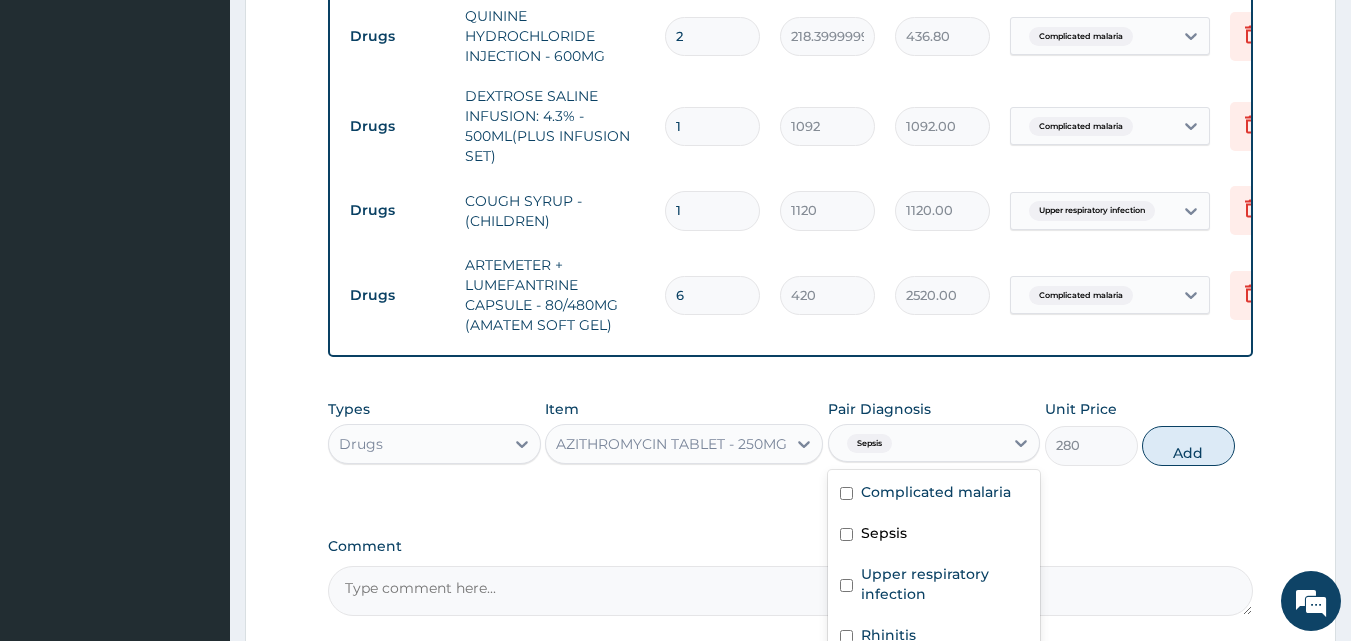 checkbox on "false" 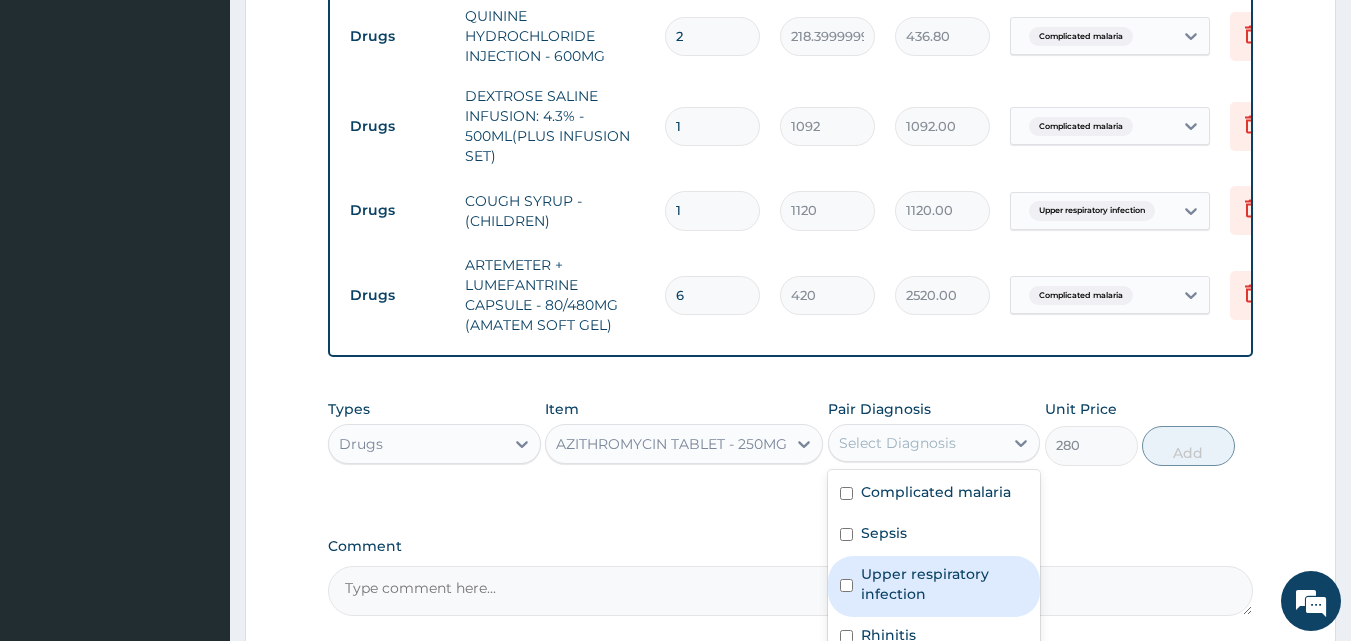 drag, startPoint x: 924, startPoint y: 603, endPoint x: 1071, endPoint y: 553, distance: 155.27074 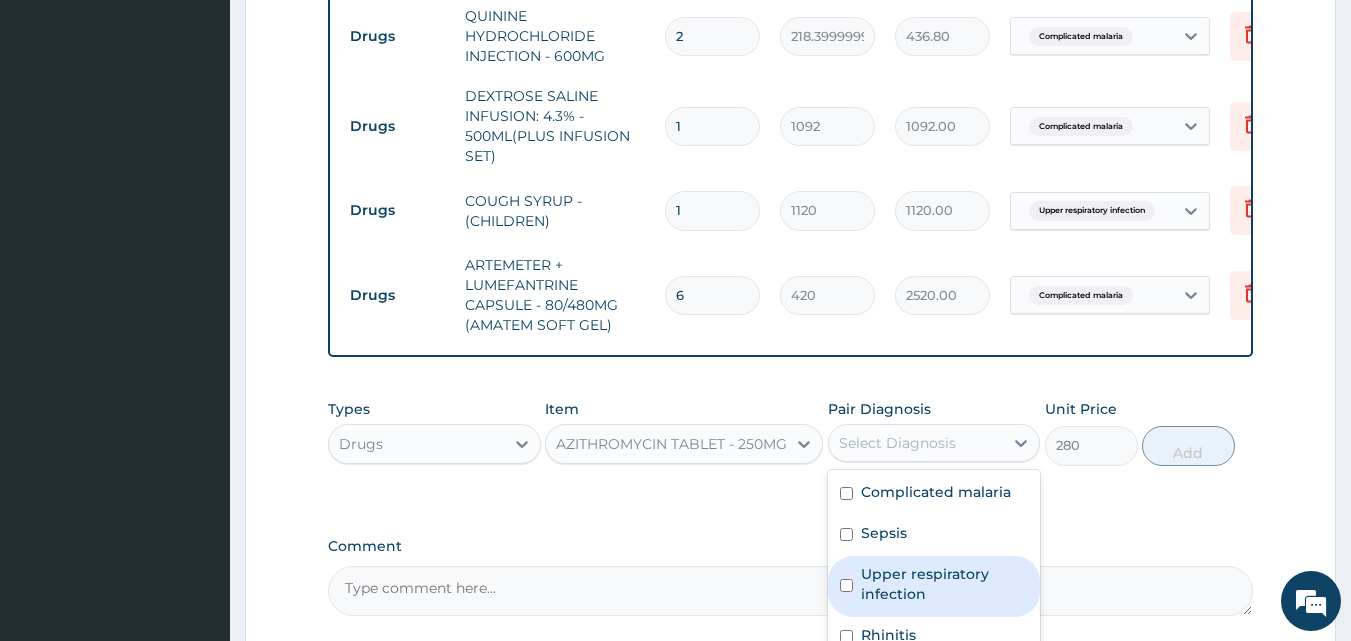 click on "Upper respiratory infection" at bounding box center [945, 584] 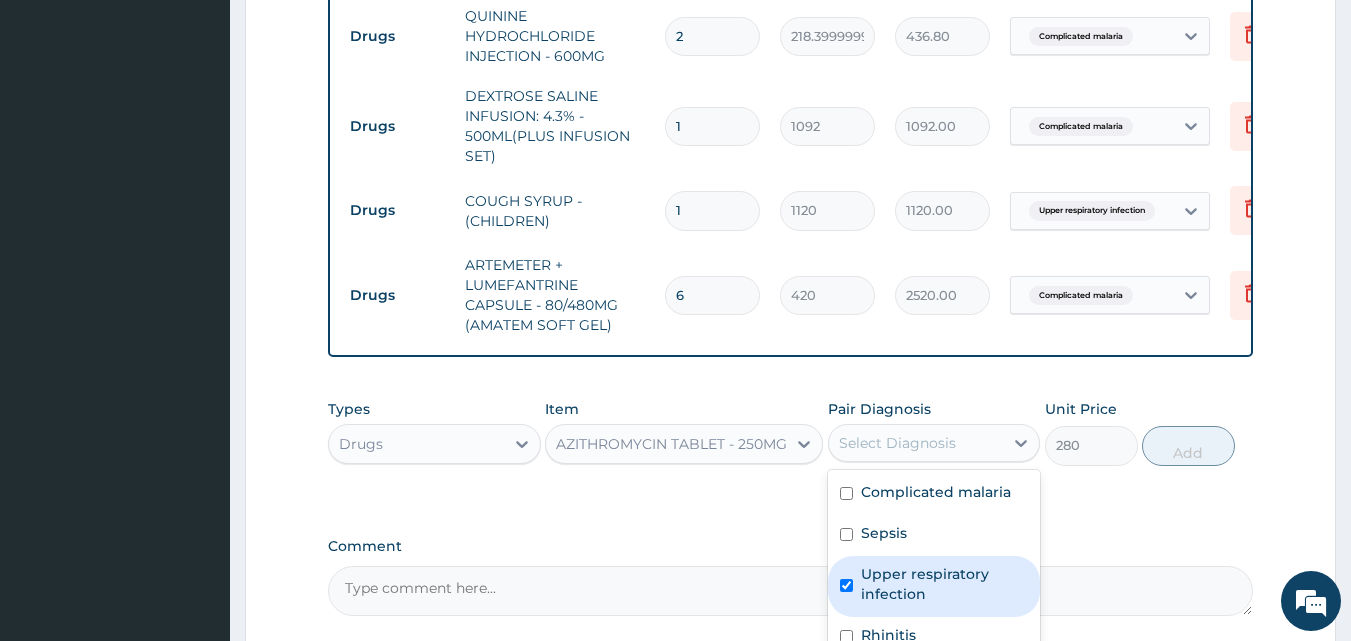 checkbox on "true" 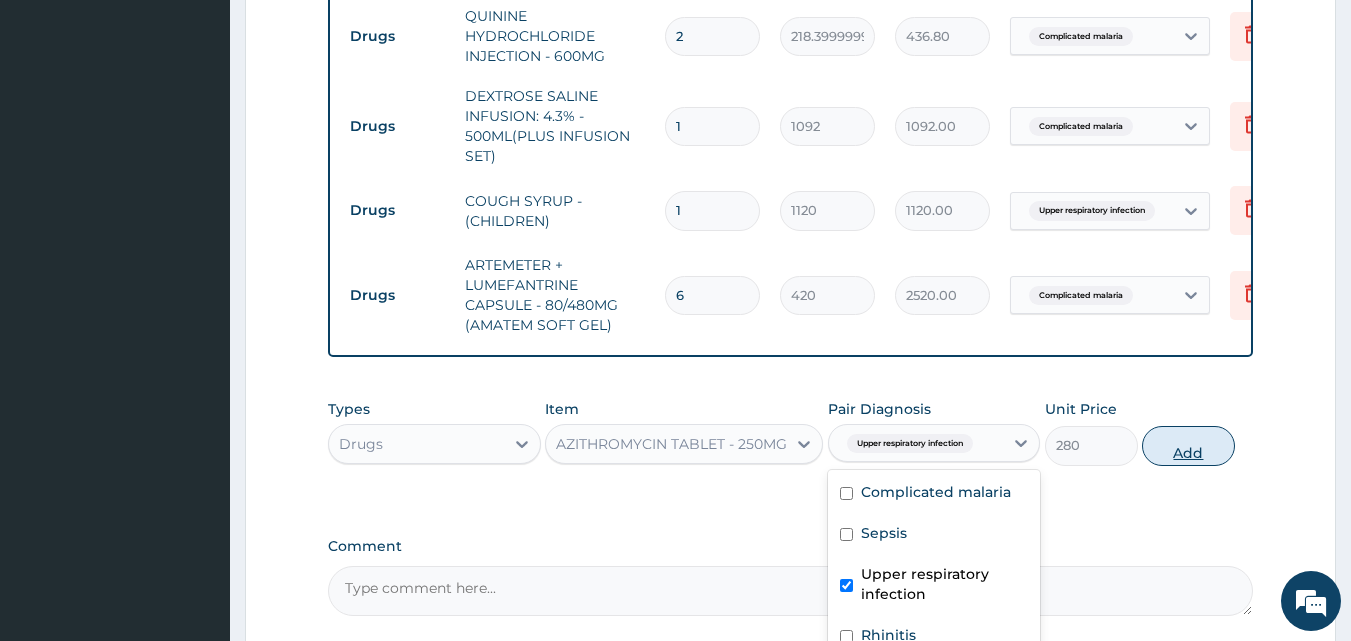 drag, startPoint x: 1185, startPoint y: 472, endPoint x: 1023, endPoint y: 441, distance: 164.93938 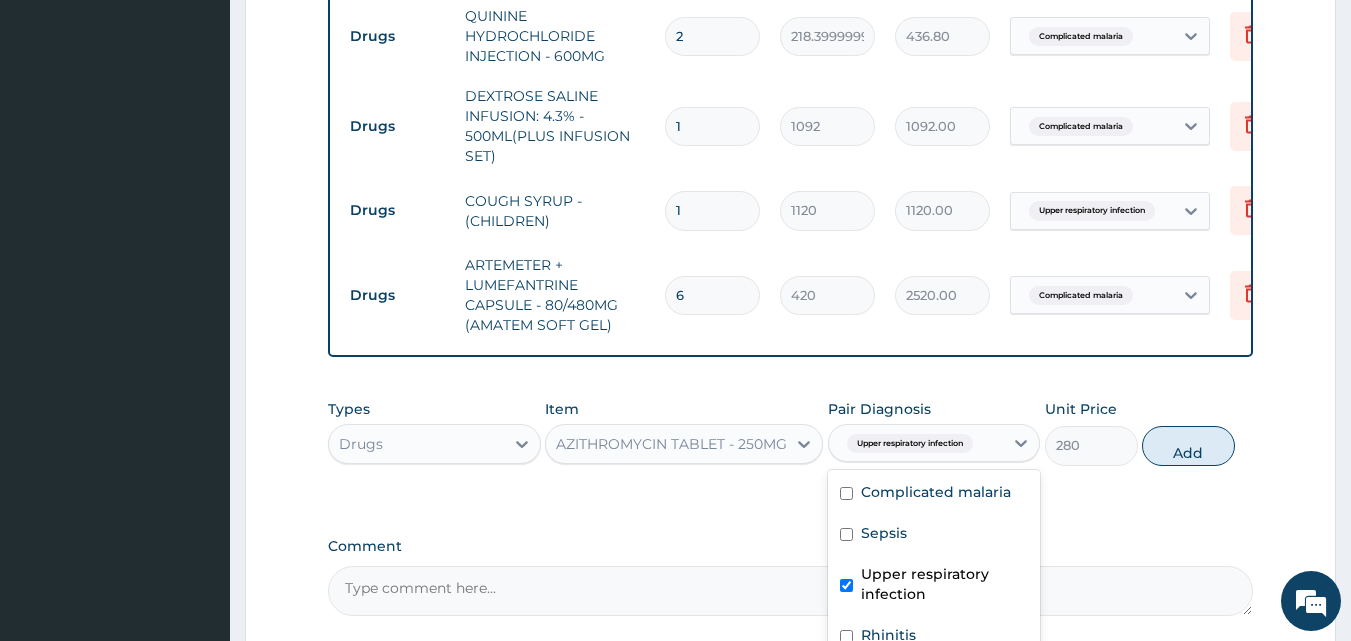 click on "Add" at bounding box center (1188, 446) 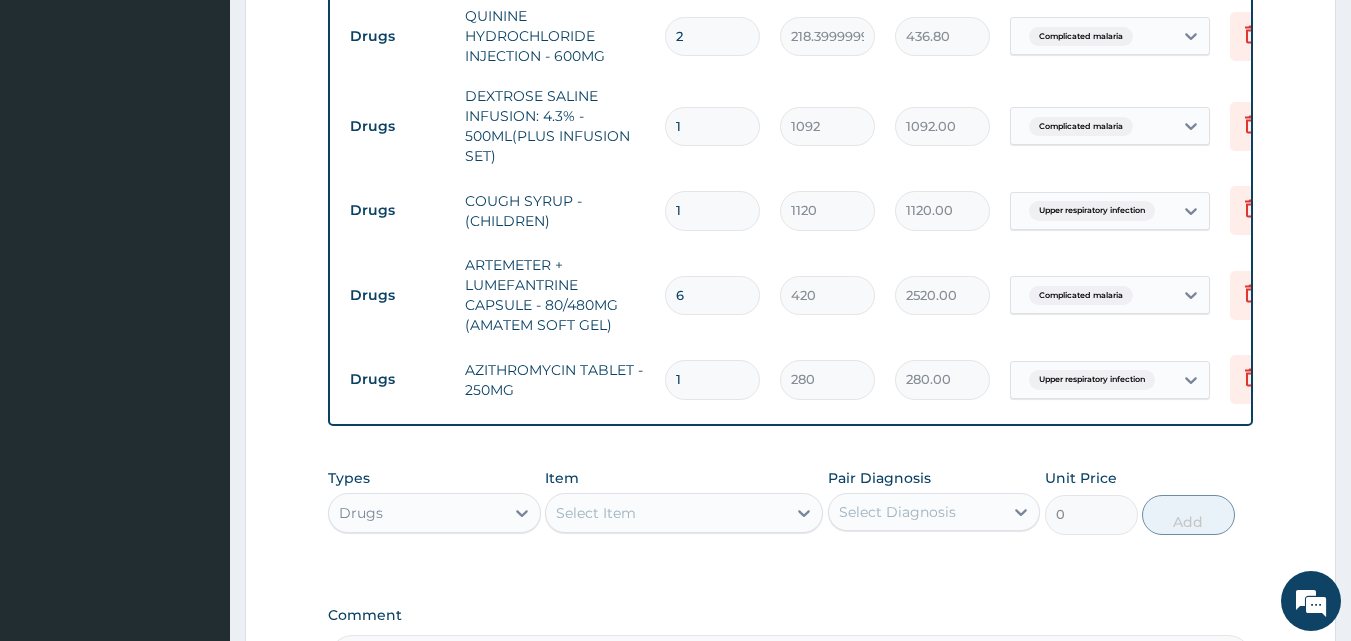 click on "Drugs ARTEMETER + LUMEFANTRINE CAPSULE -  80/480MG (AMATEM SOFT GEL) 6 420 2520.00 Complicated malaria Delete" at bounding box center [830, 295] 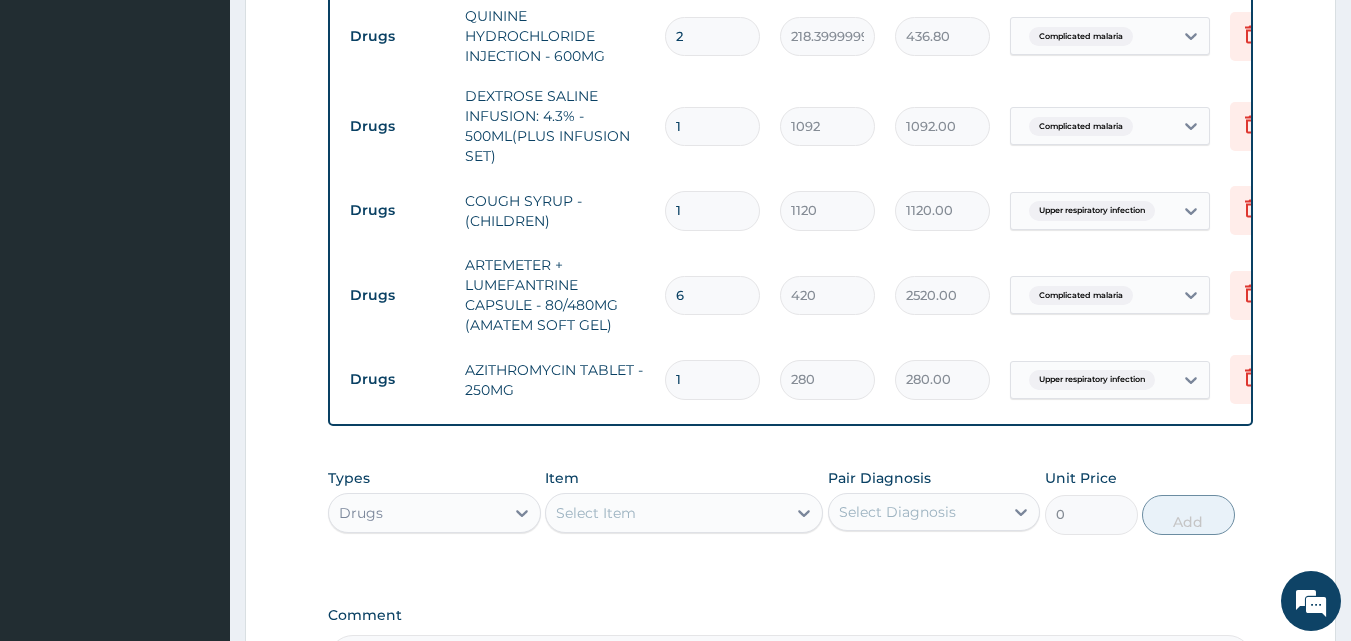 drag, startPoint x: 699, startPoint y: 374, endPoint x: 626, endPoint y: 397, distance: 76.537575 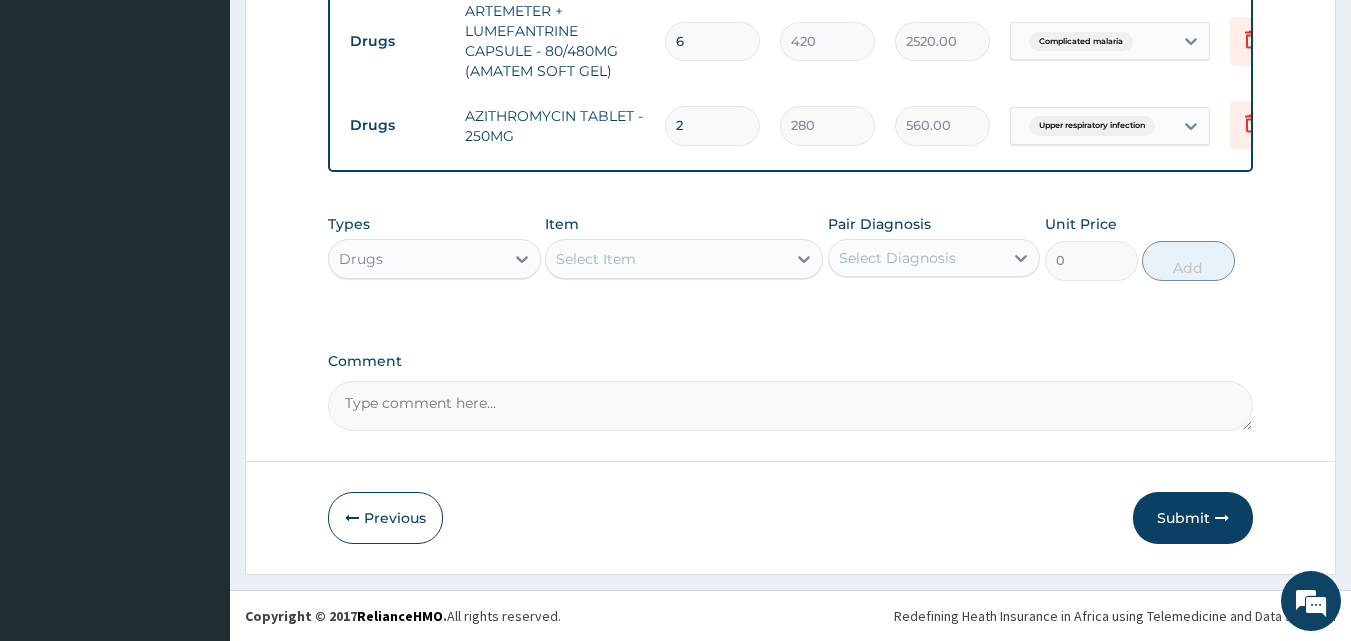 scroll, scrollTop: 1840, scrollLeft: 0, axis: vertical 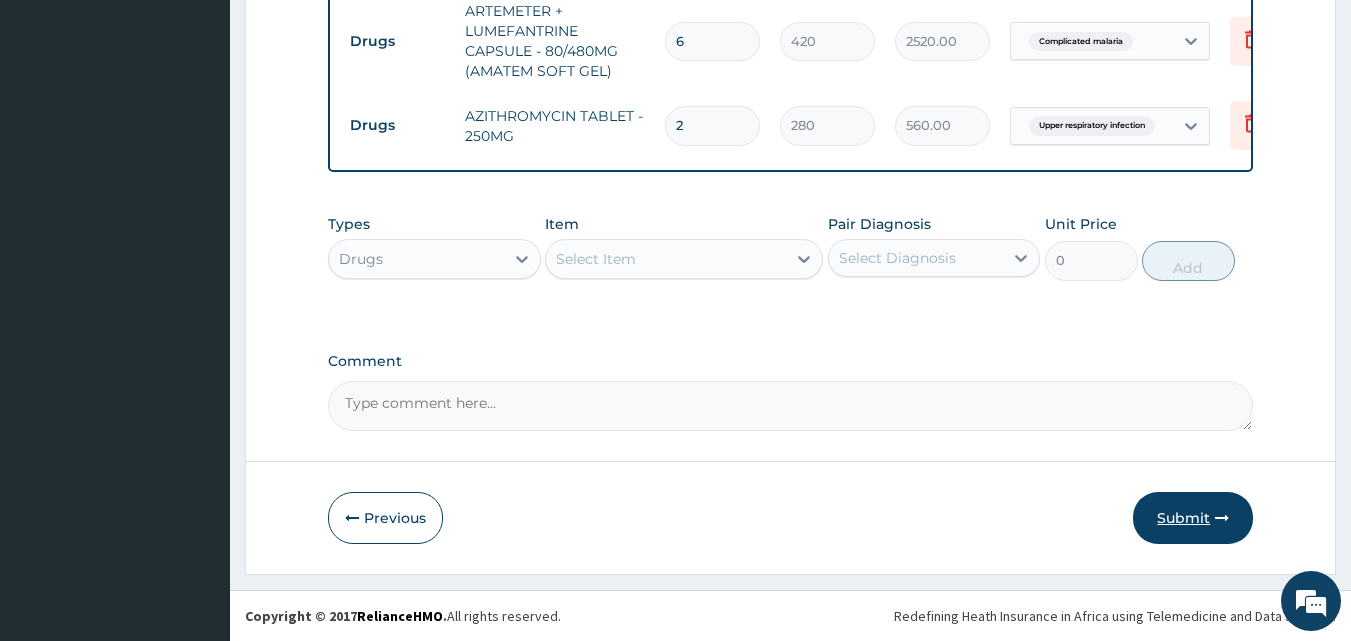 click on "Submit" at bounding box center (1193, 518) 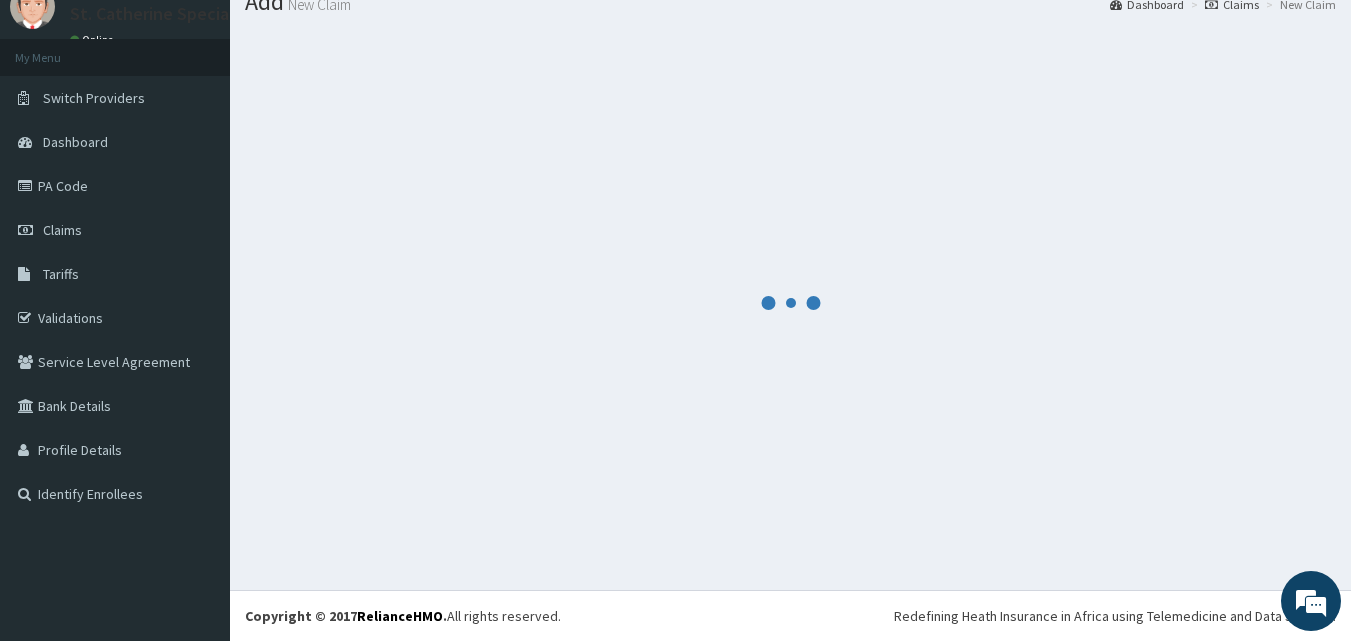 scroll, scrollTop: 76, scrollLeft: 0, axis: vertical 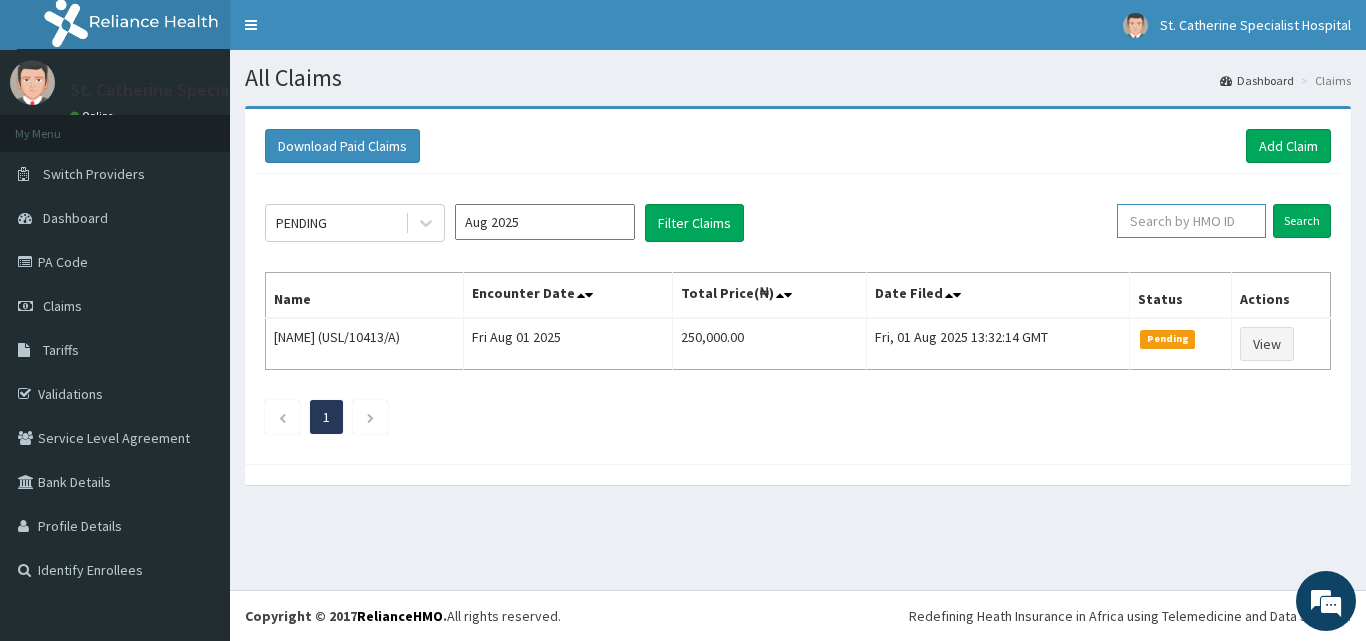 click at bounding box center [1191, 221] 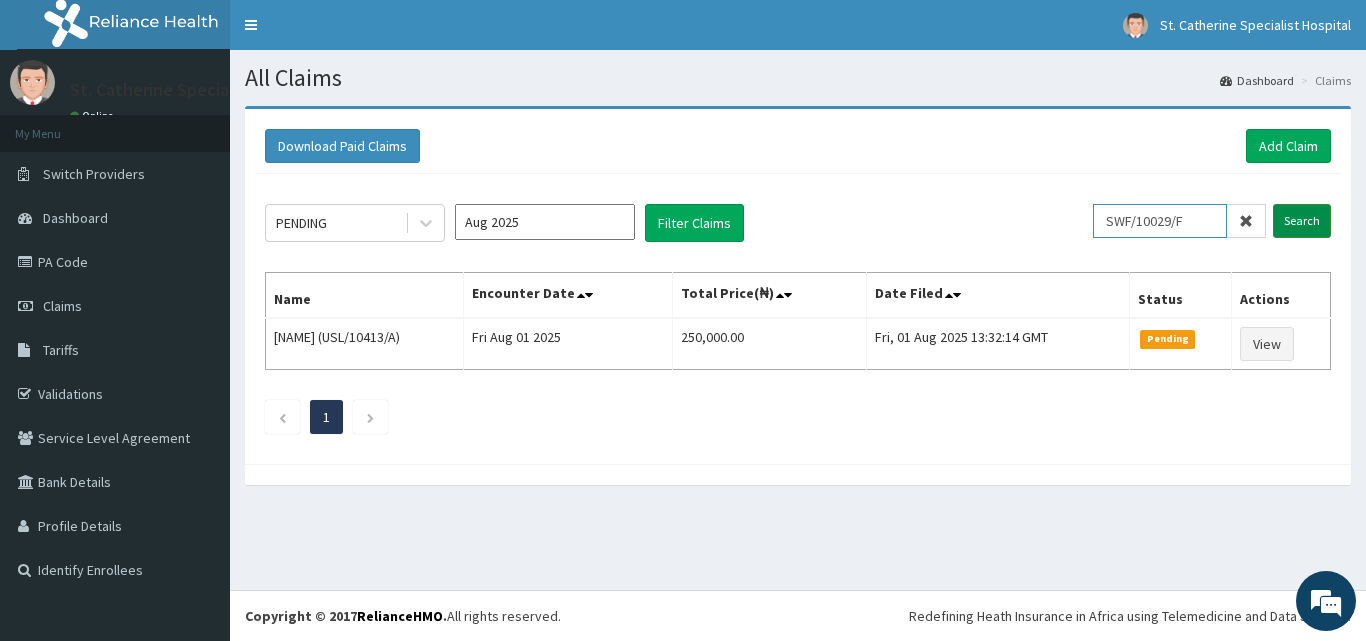 type on "SWF/10029/F" 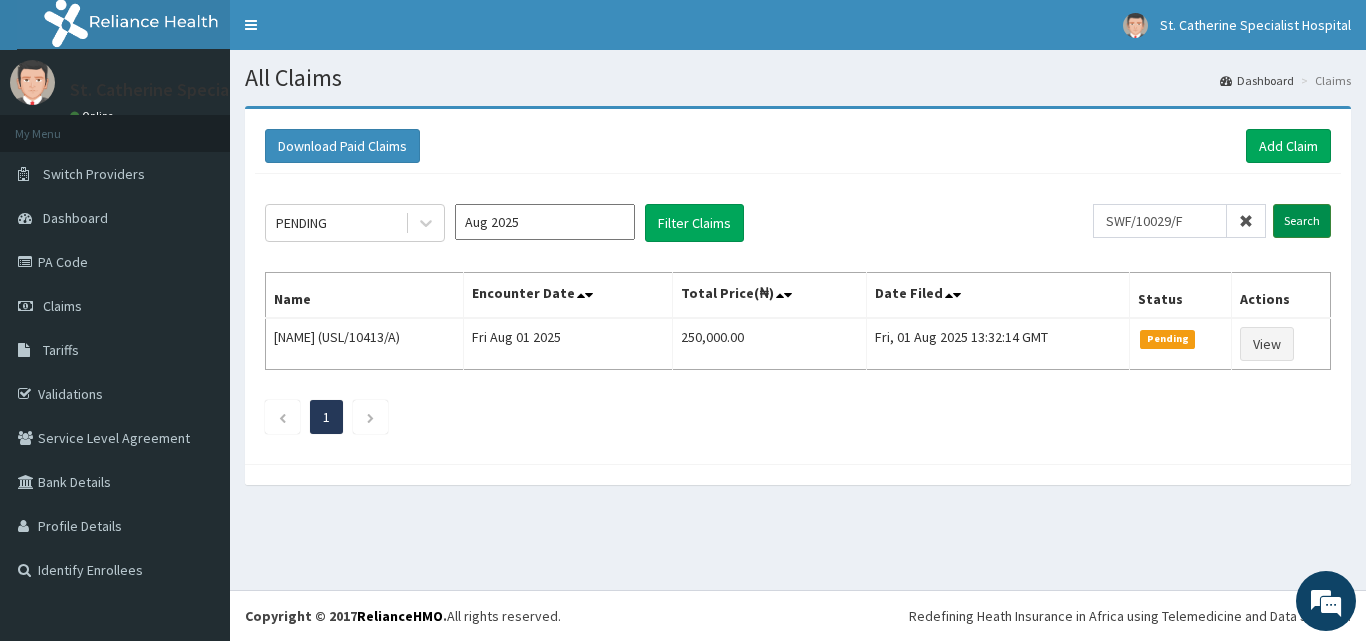 click on "Search" at bounding box center [1302, 221] 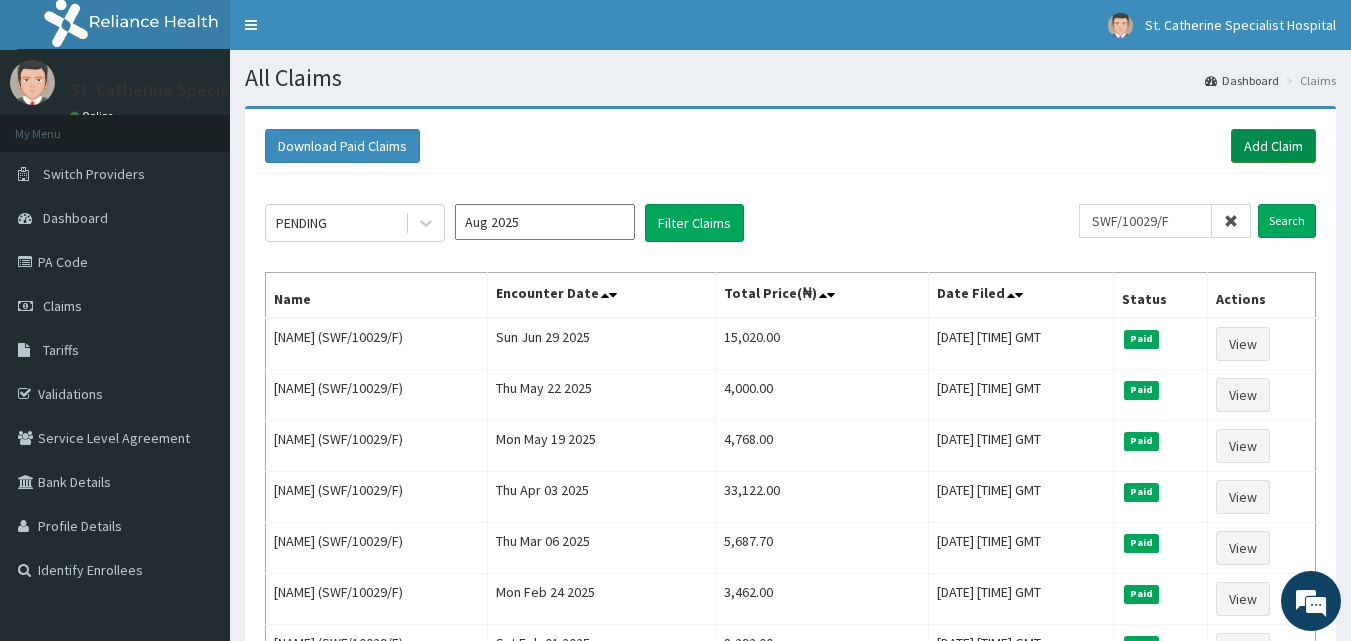 click on "Add Claim" at bounding box center (1273, 146) 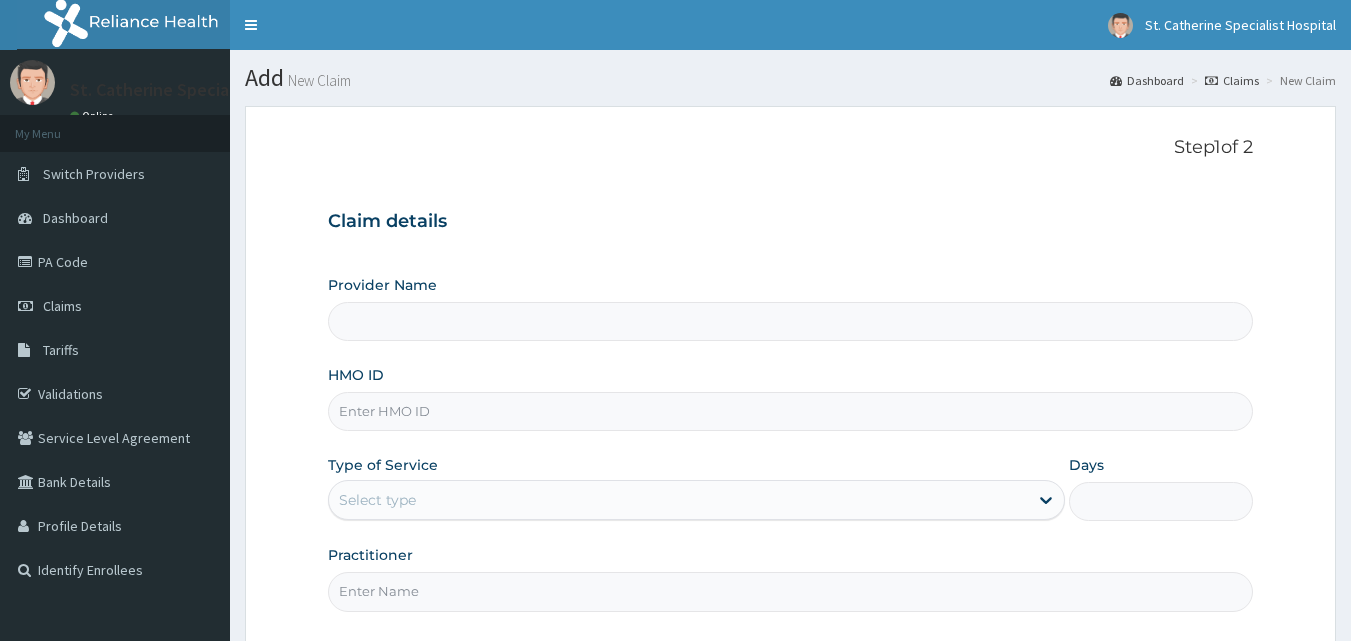 scroll, scrollTop: 0, scrollLeft: 0, axis: both 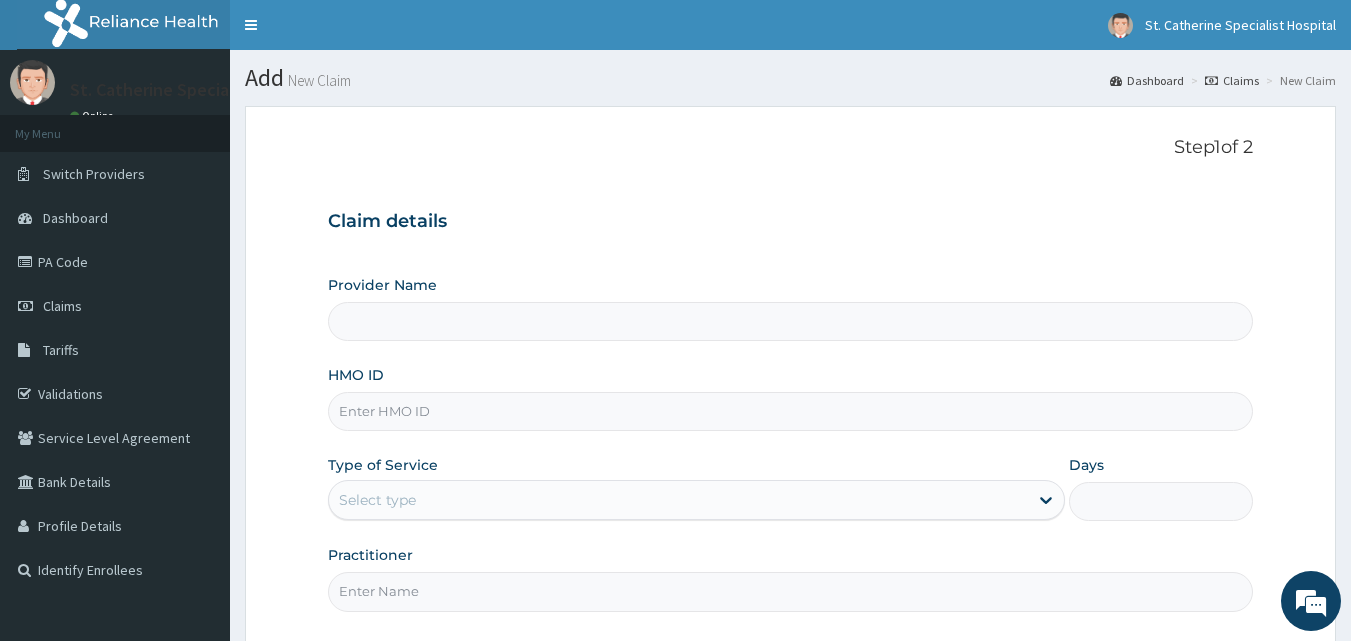 drag, startPoint x: 444, startPoint y: 429, endPoint x: 439, endPoint y: 407, distance: 22.561028 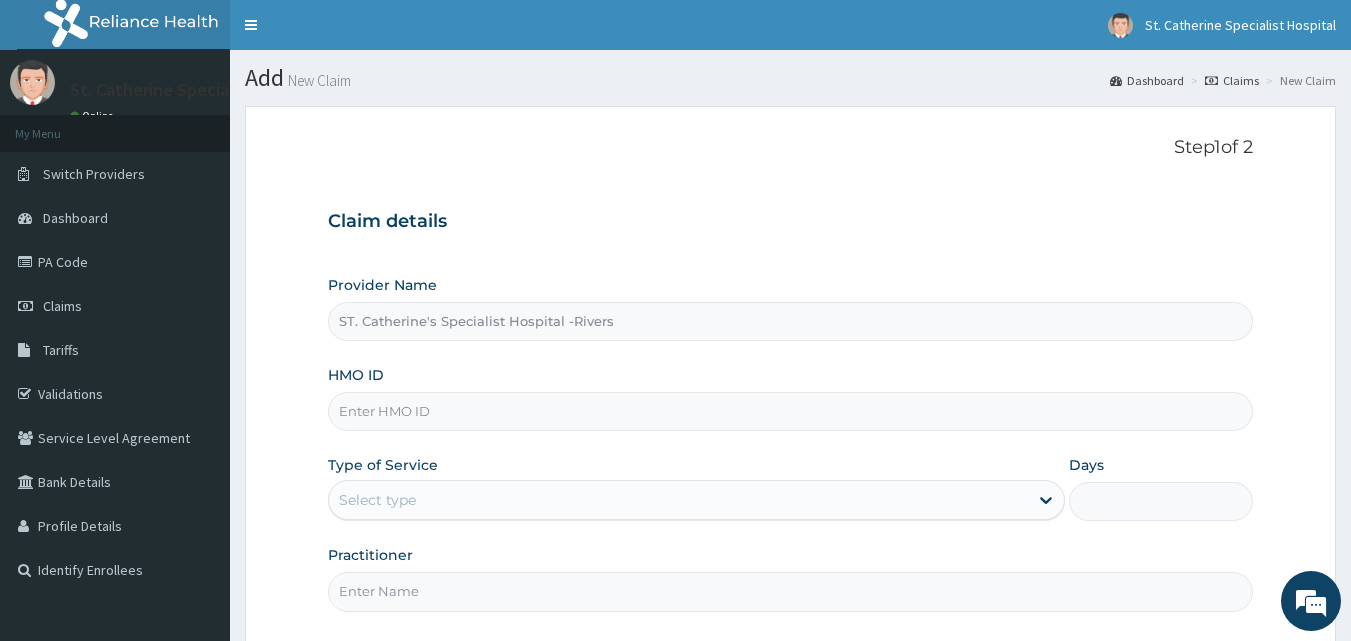 paste on "SWF/10029/F" 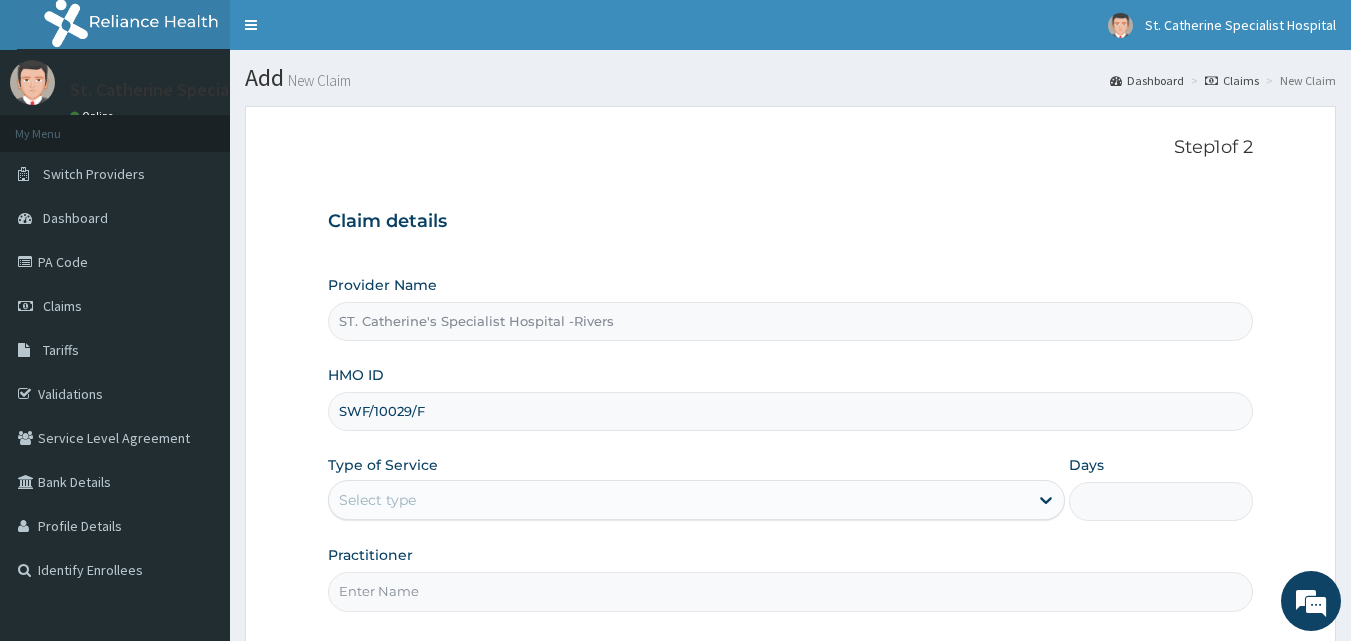type on "SWF/10029/F" 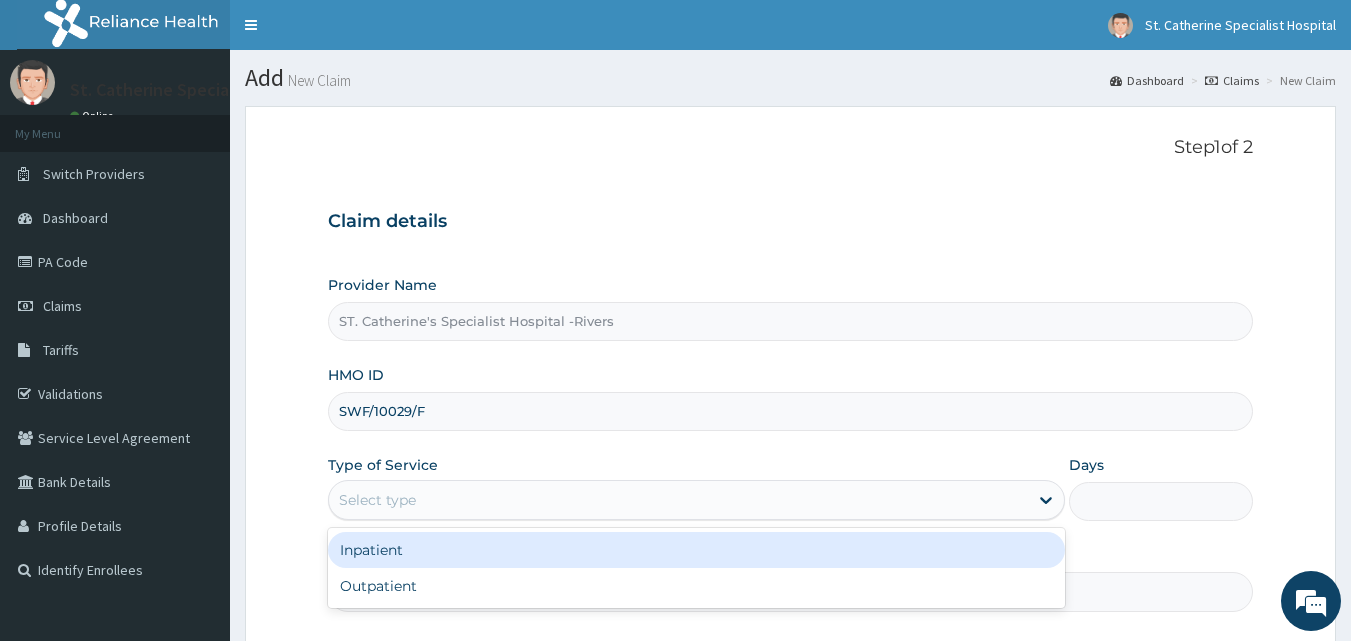 click on "Select type" at bounding box center [678, 500] 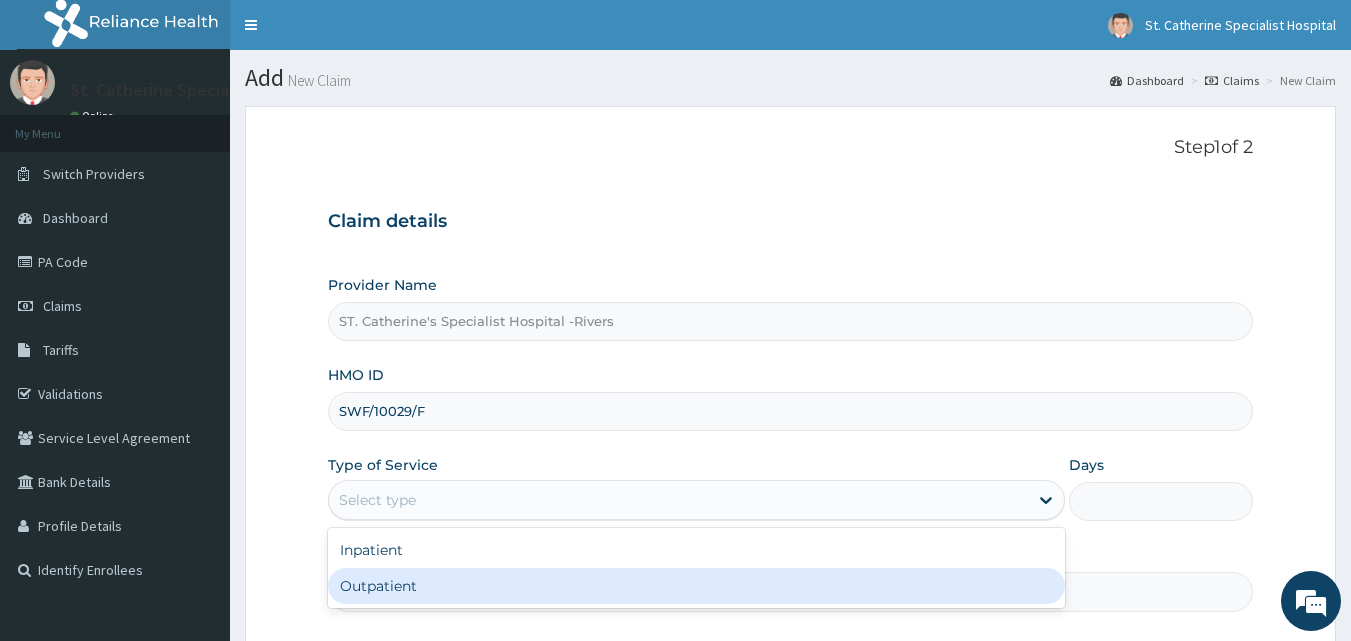 drag, startPoint x: 448, startPoint y: 571, endPoint x: 448, endPoint y: 582, distance: 11 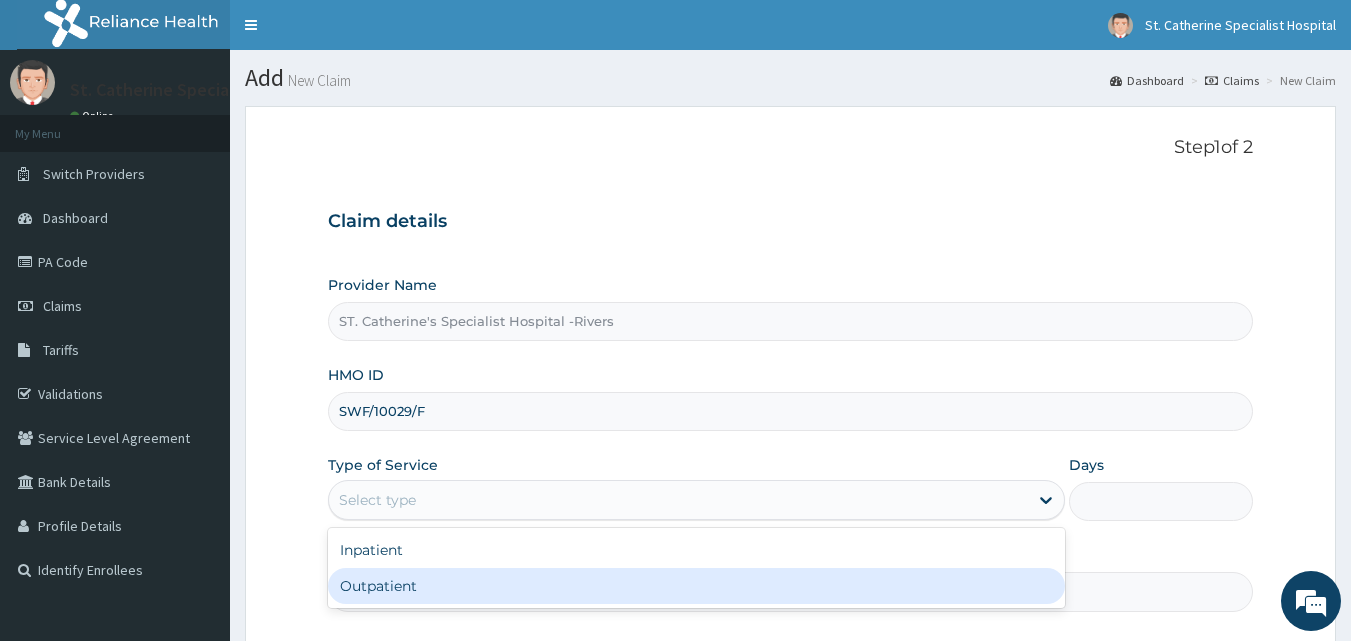click on "Outpatient" at bounding box center (696, 586) 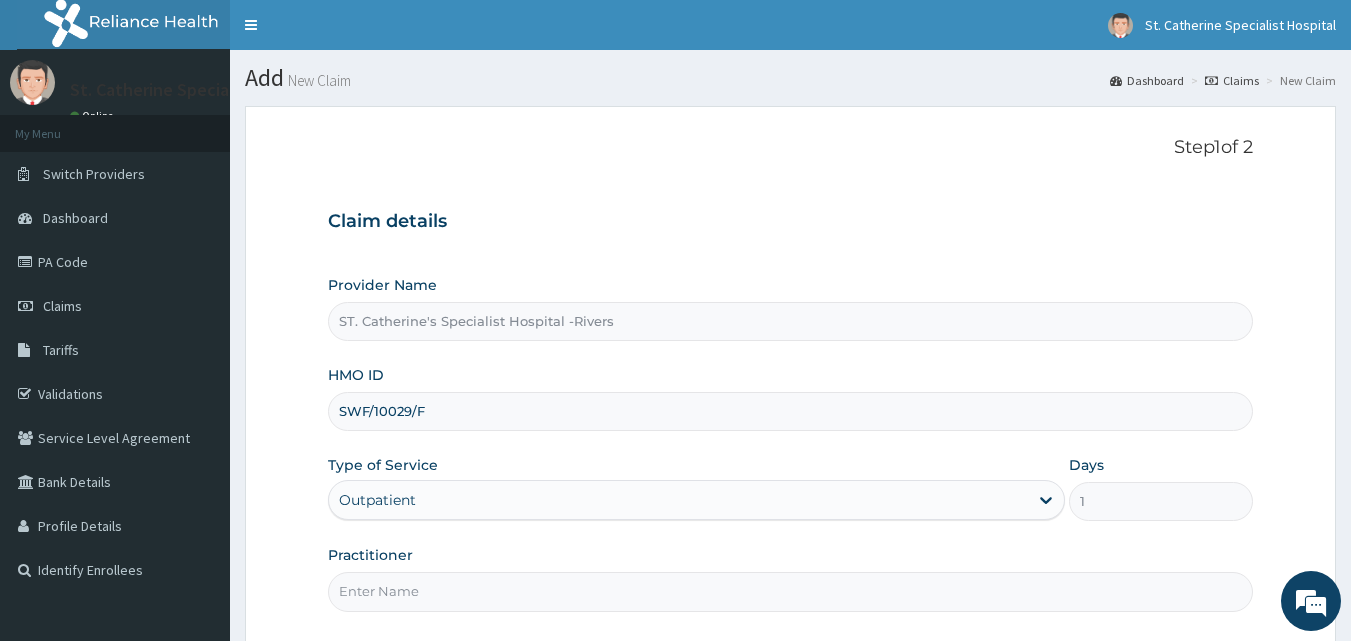 drag, startPoint x: 446, startPoint y: 586, endPoint x: 425, endPoint y: 576, distance: 23.259407 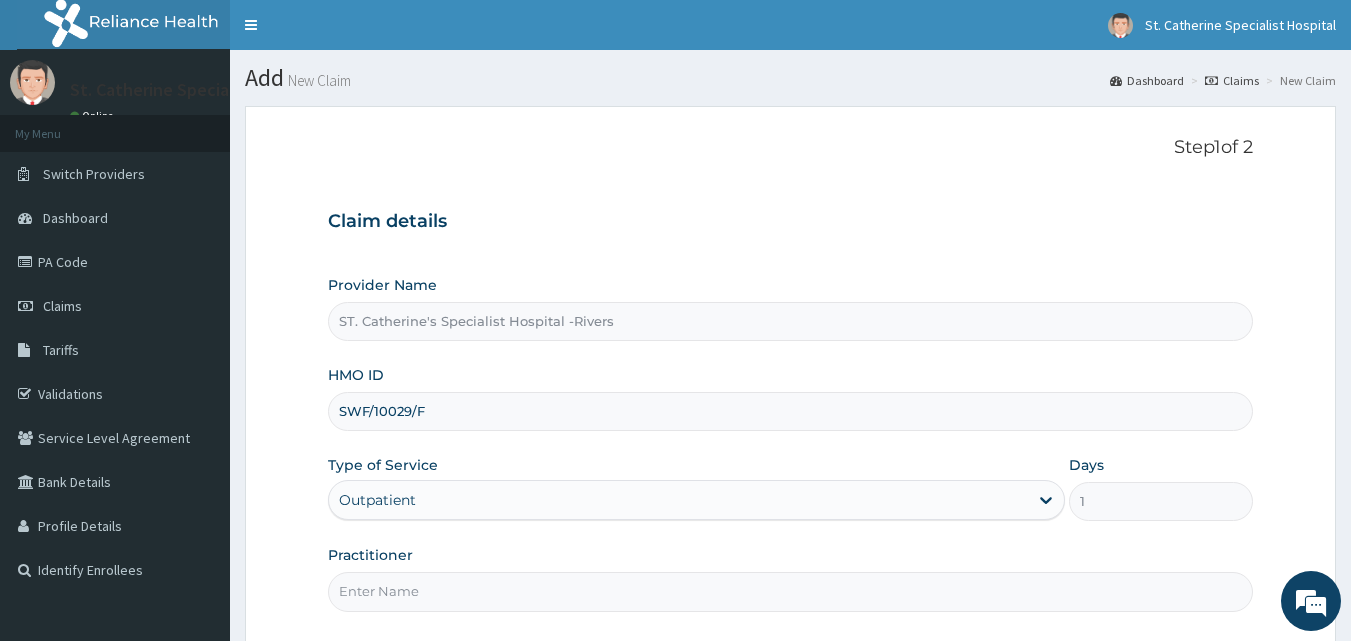 type on "LUBA" 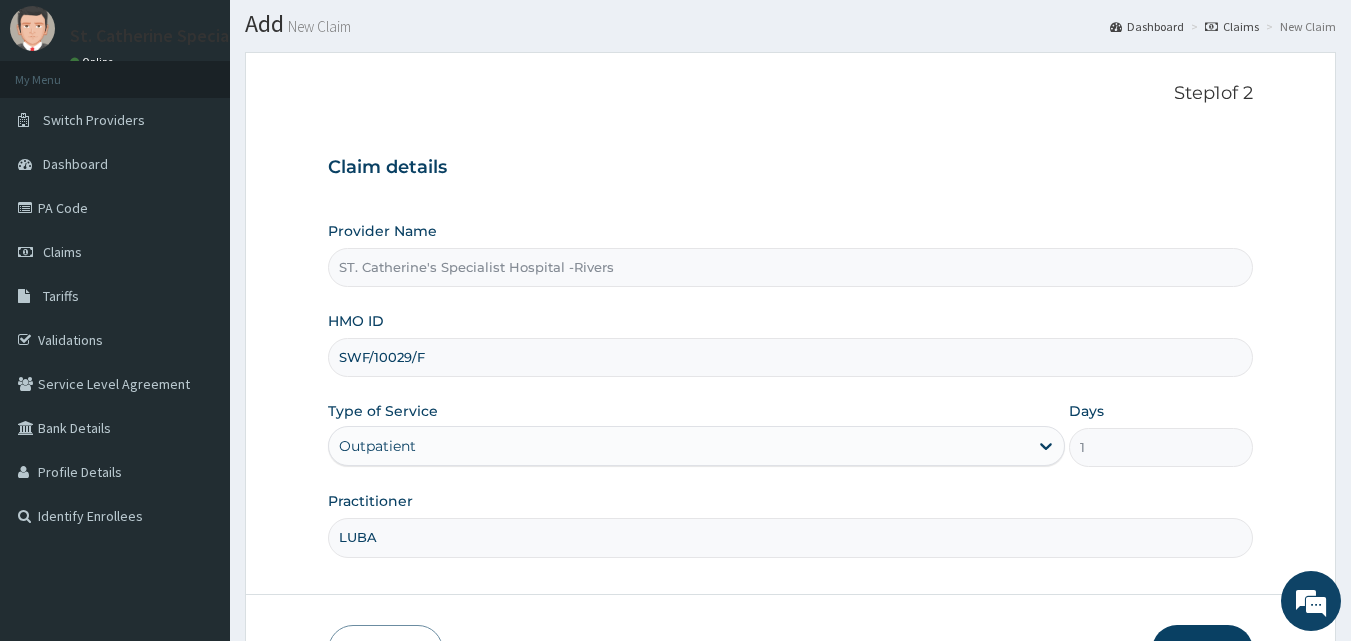 scroll, scrollTop: 187, scrollLeft: 0, axis: vertical 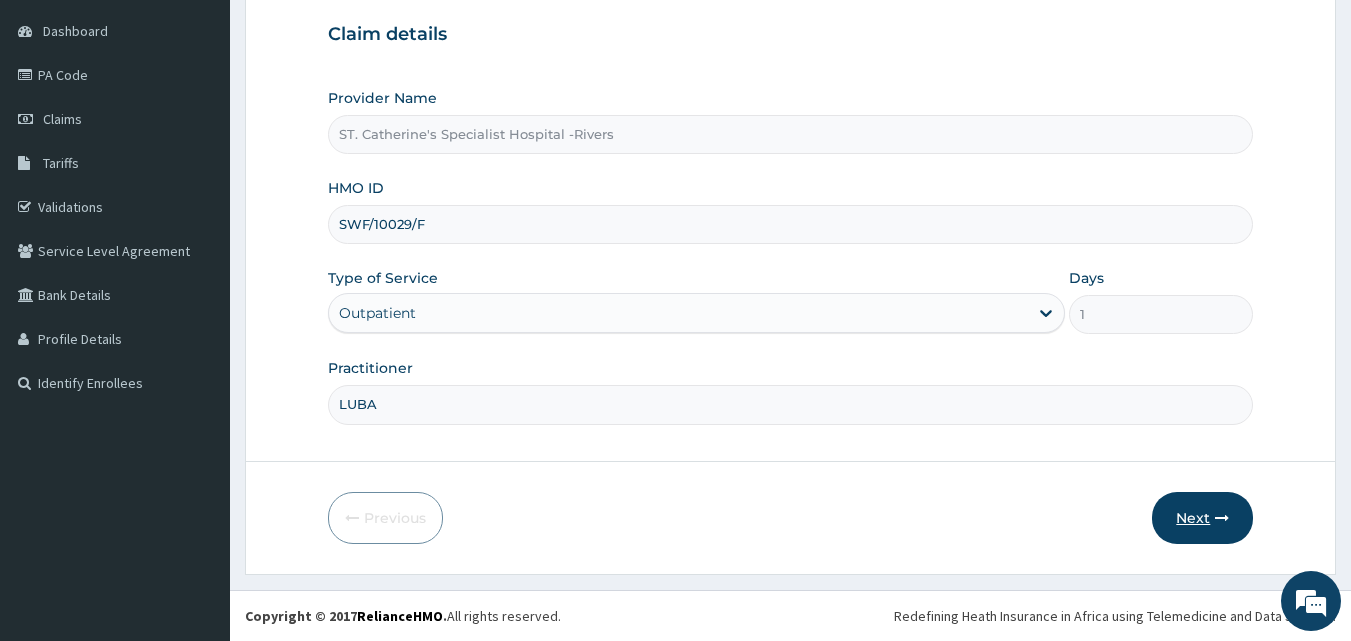 click on "Next" at bounding box center (1202, 518) 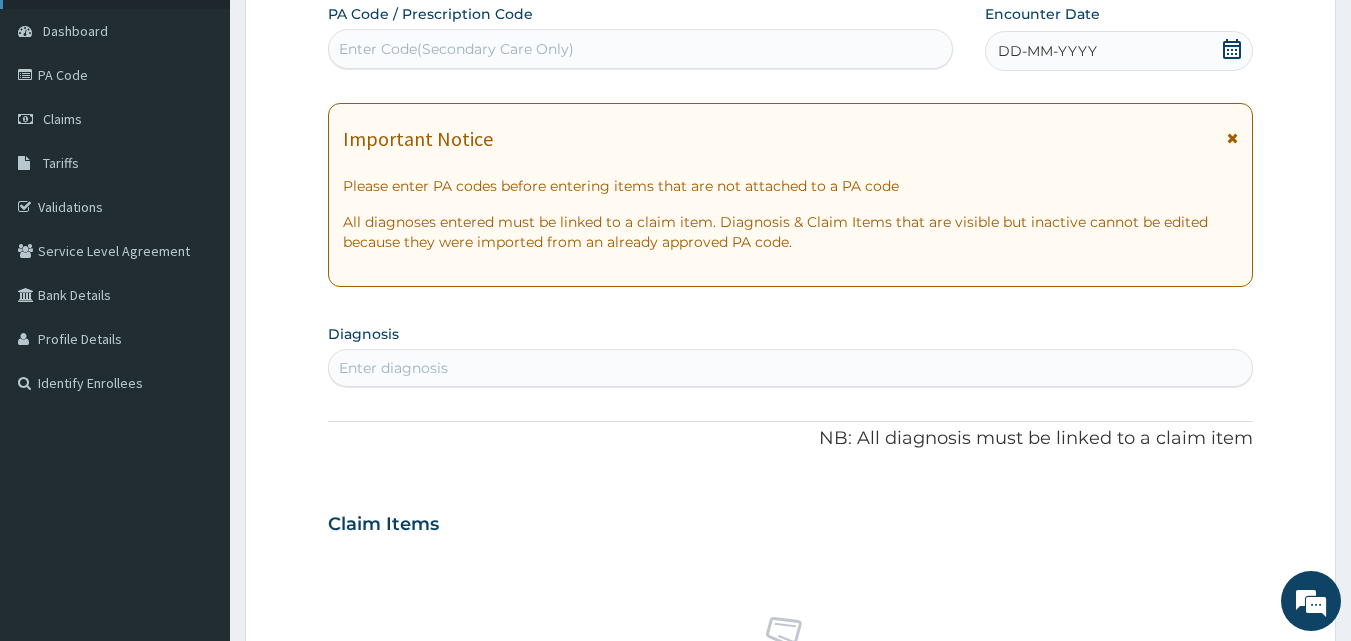 scroll, scrollTop: 0, scrollLeft: 0, axis: both 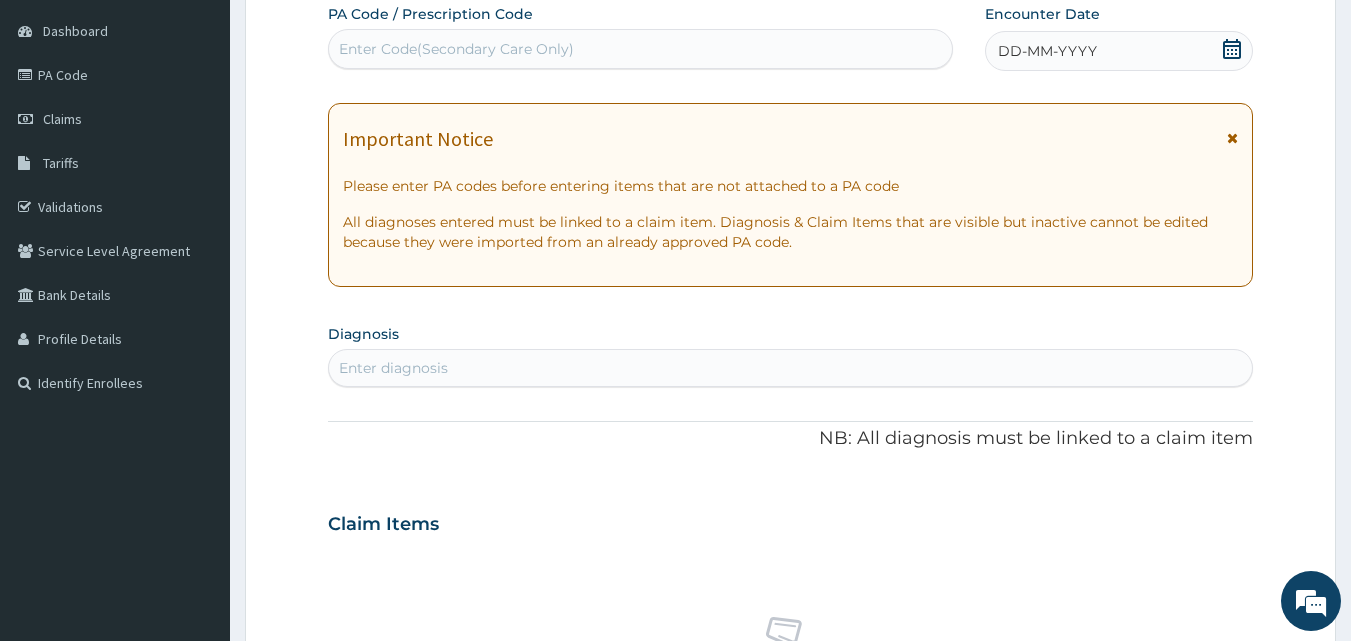 click on "Enter Code(Secondary Care Only)" at bounding box center (641, 49) 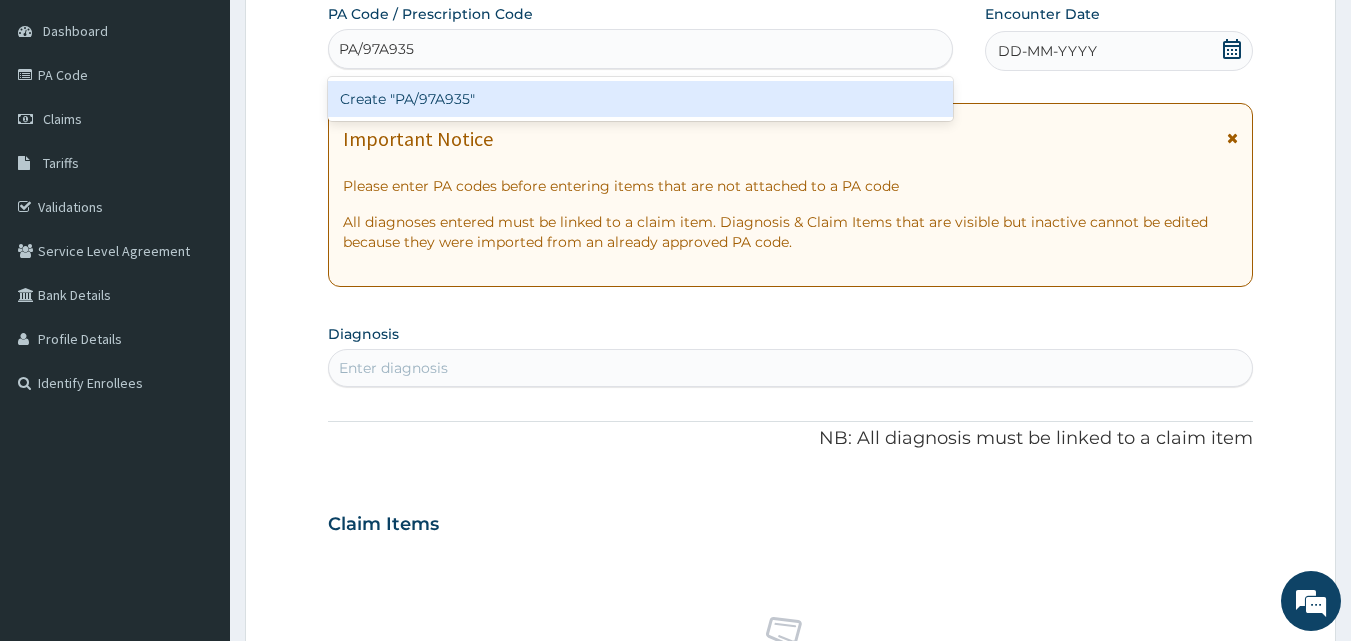 type 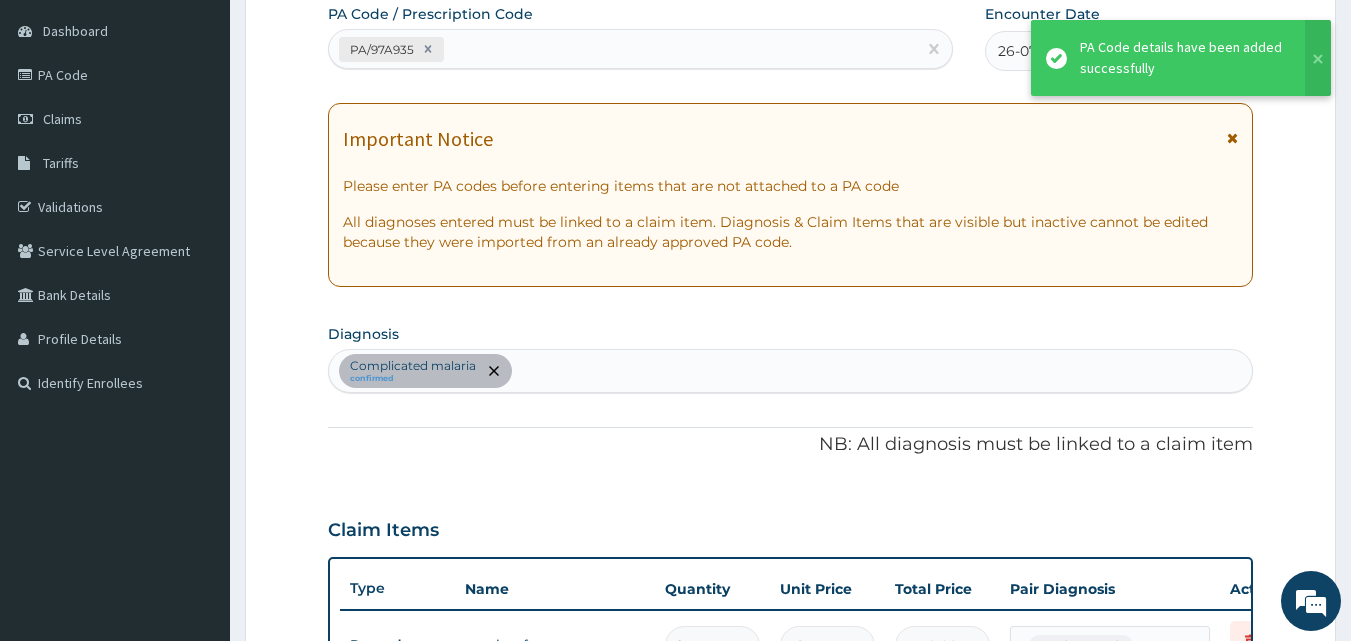 scroll, scrollTop: 650, scrollLeft: 0, axis: vertical 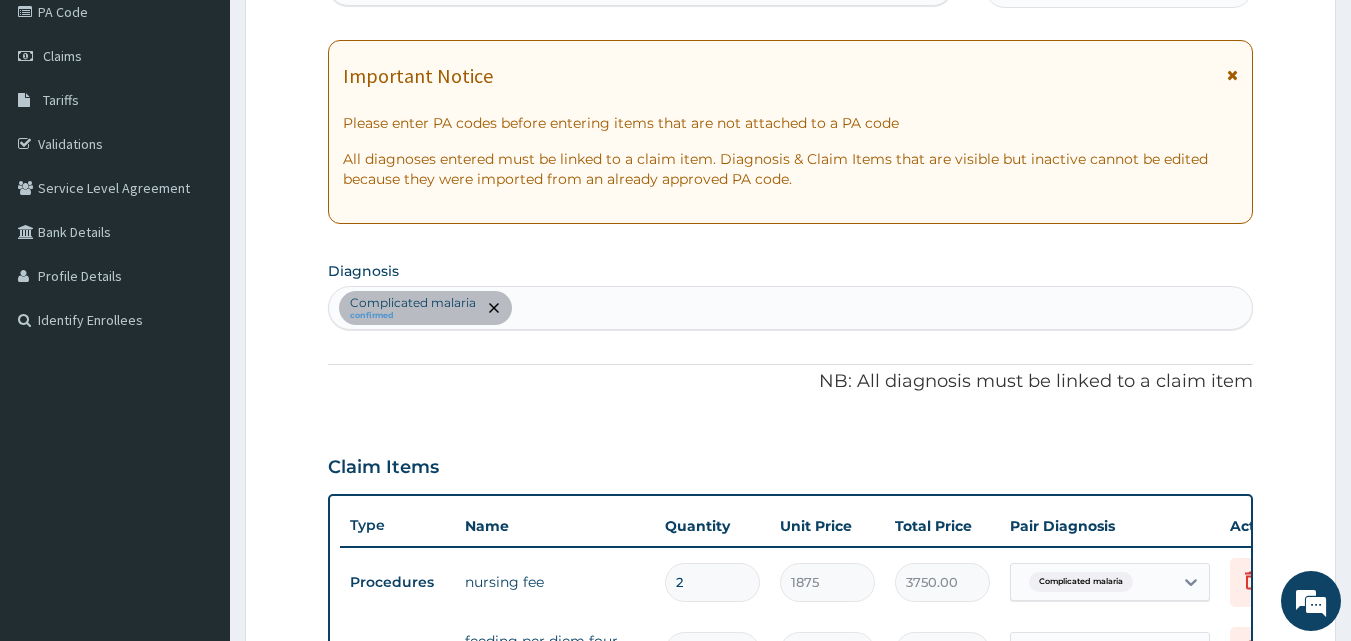 click on "Complicated malaria confirmed" at bounding box center (791, 308) 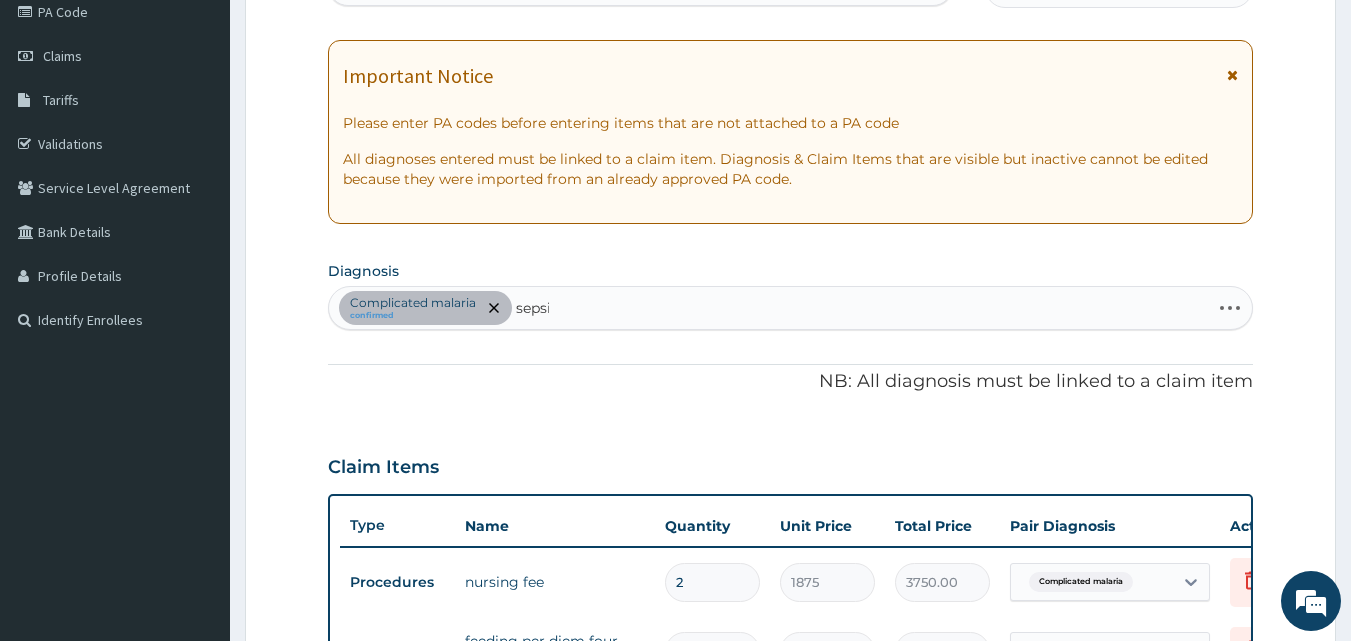type on "sepsis" 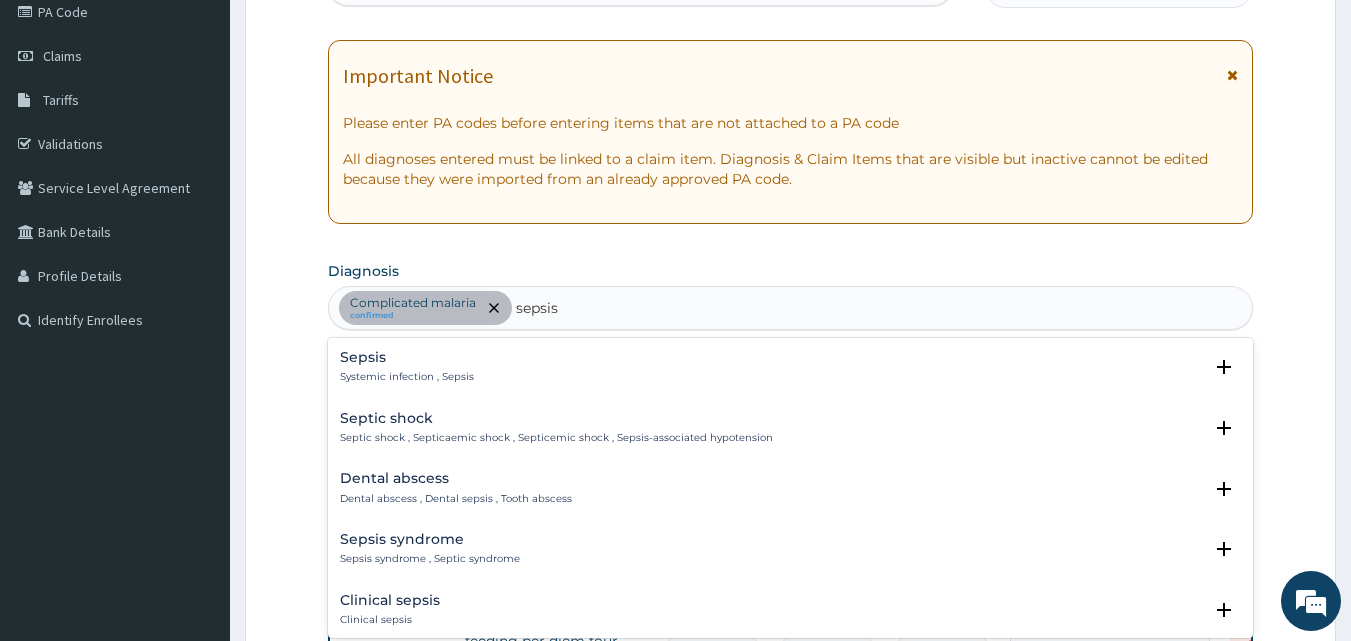 click on "Systemic infection , Sepsis" at bounding box center (407, 377) 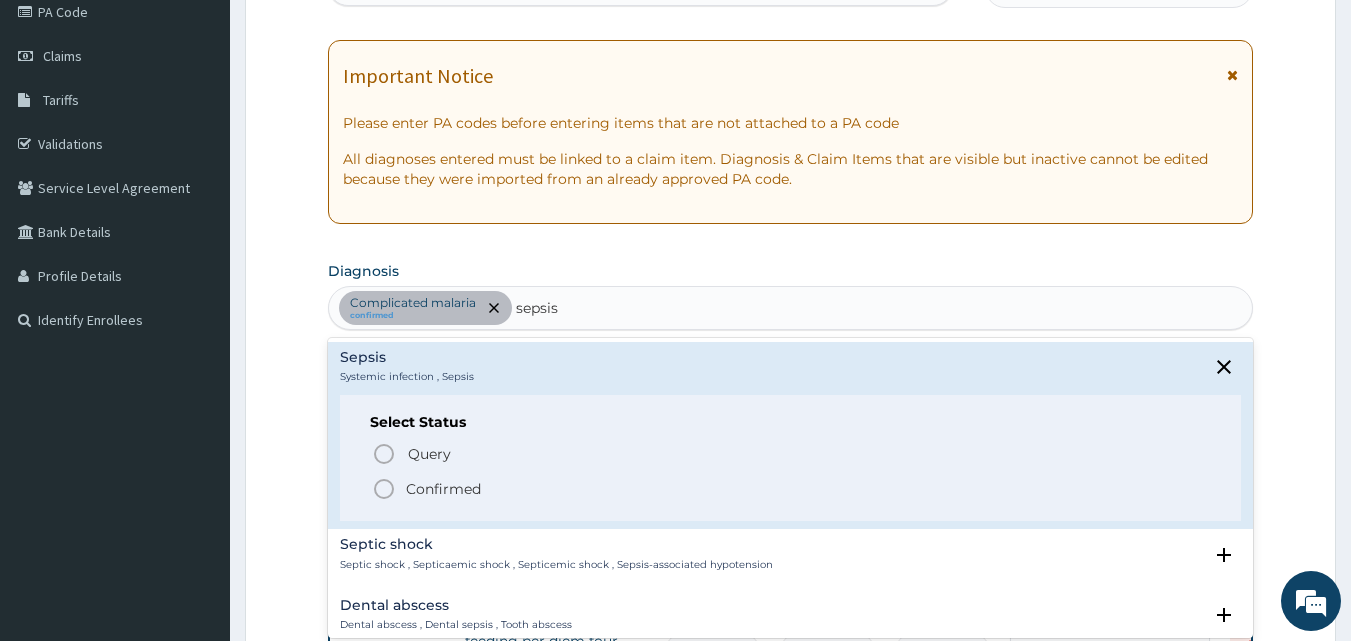 click on "Confirmed" at bounding box center [443, 489] 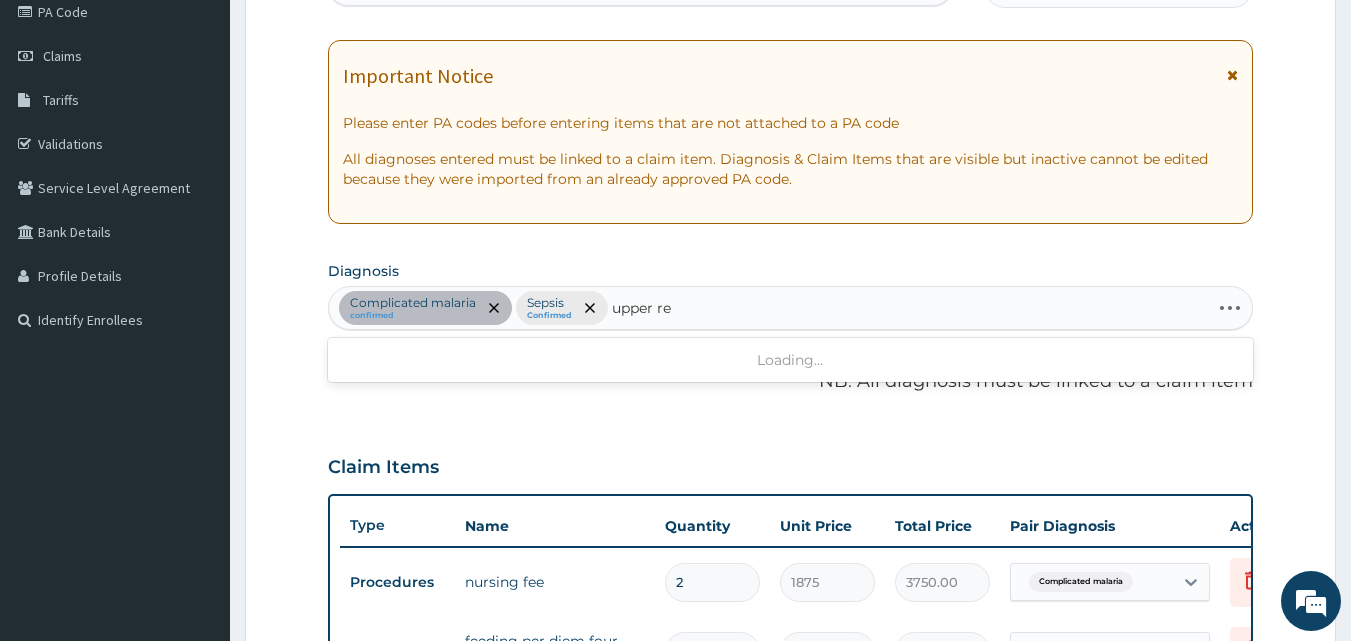 type on "upper res" 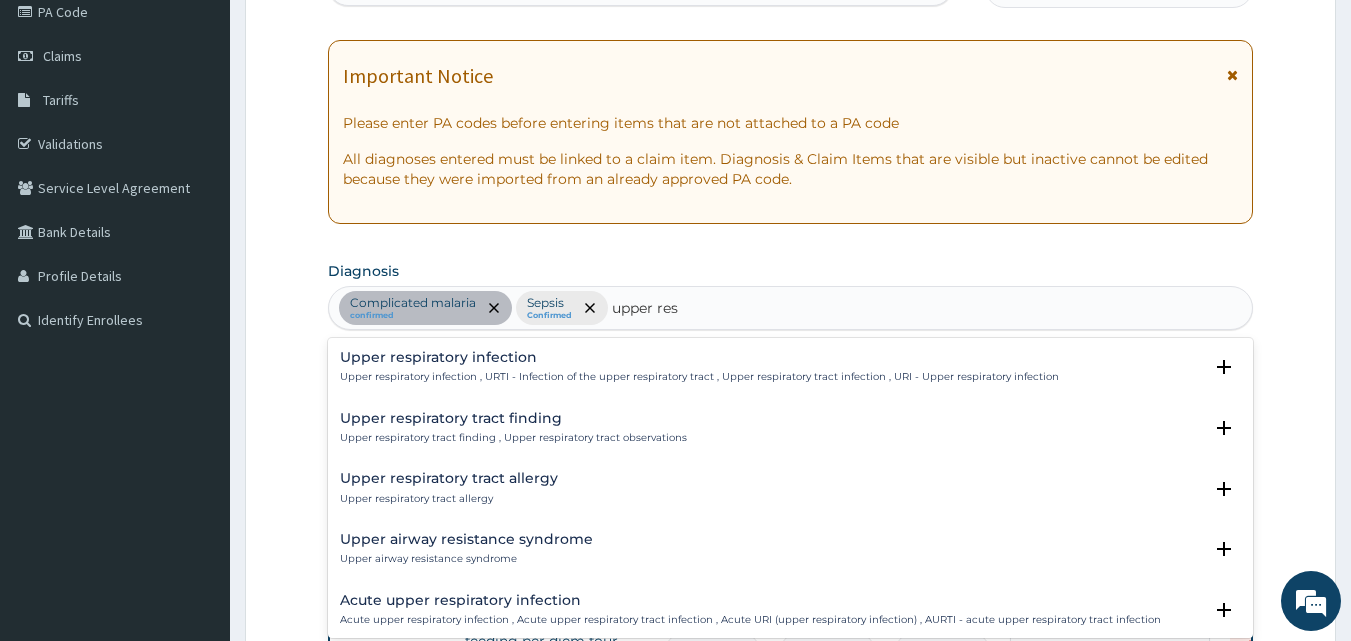 click on "Upper respiratory infection" at bounding box center [699, 357] 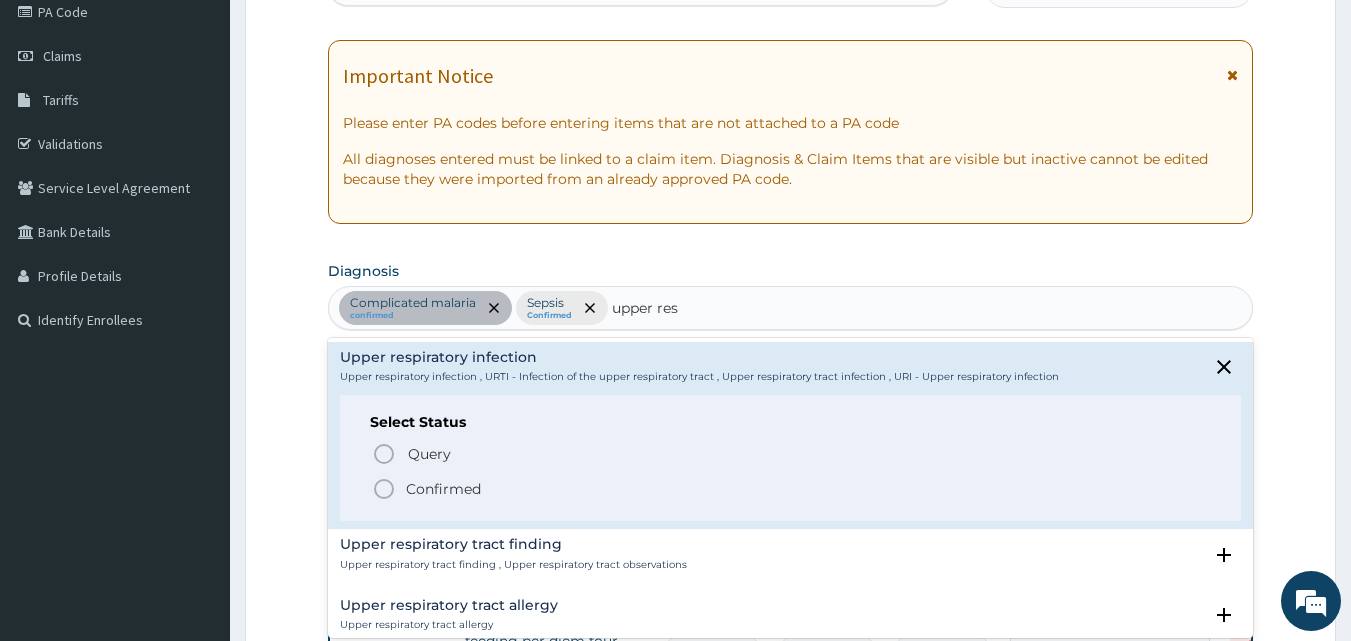 click on "Confirmed" at bounding box center [792, 489] 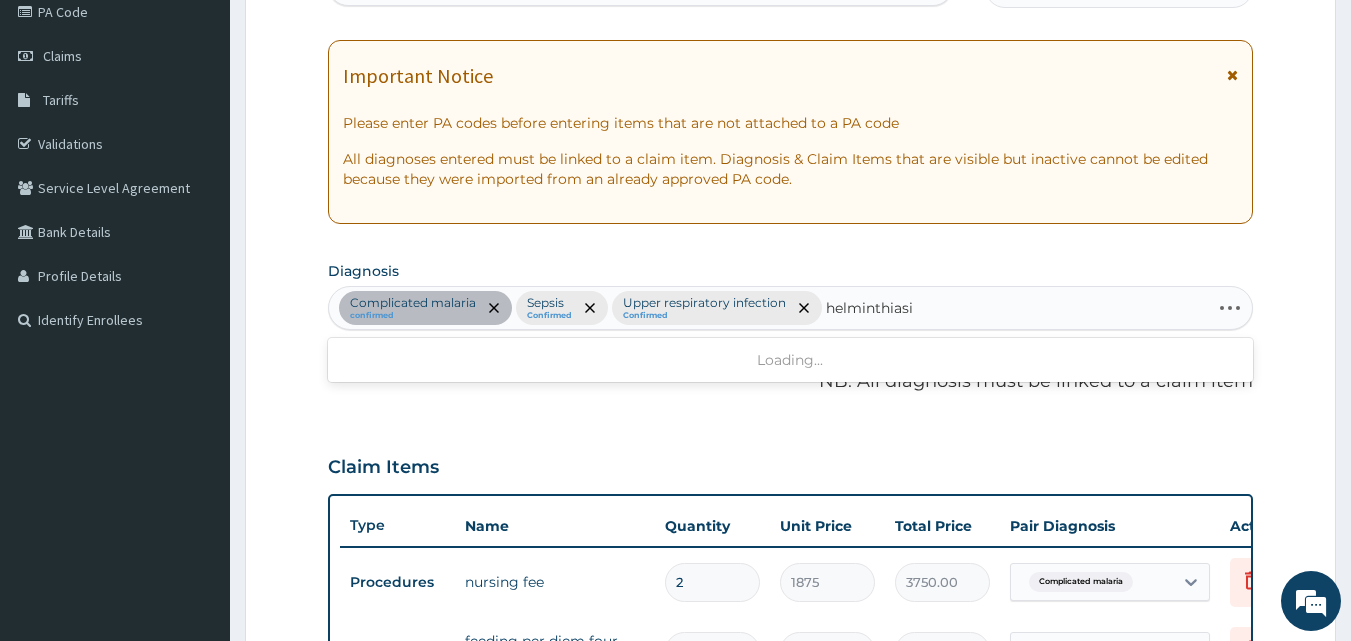 type on "helminthiasis" 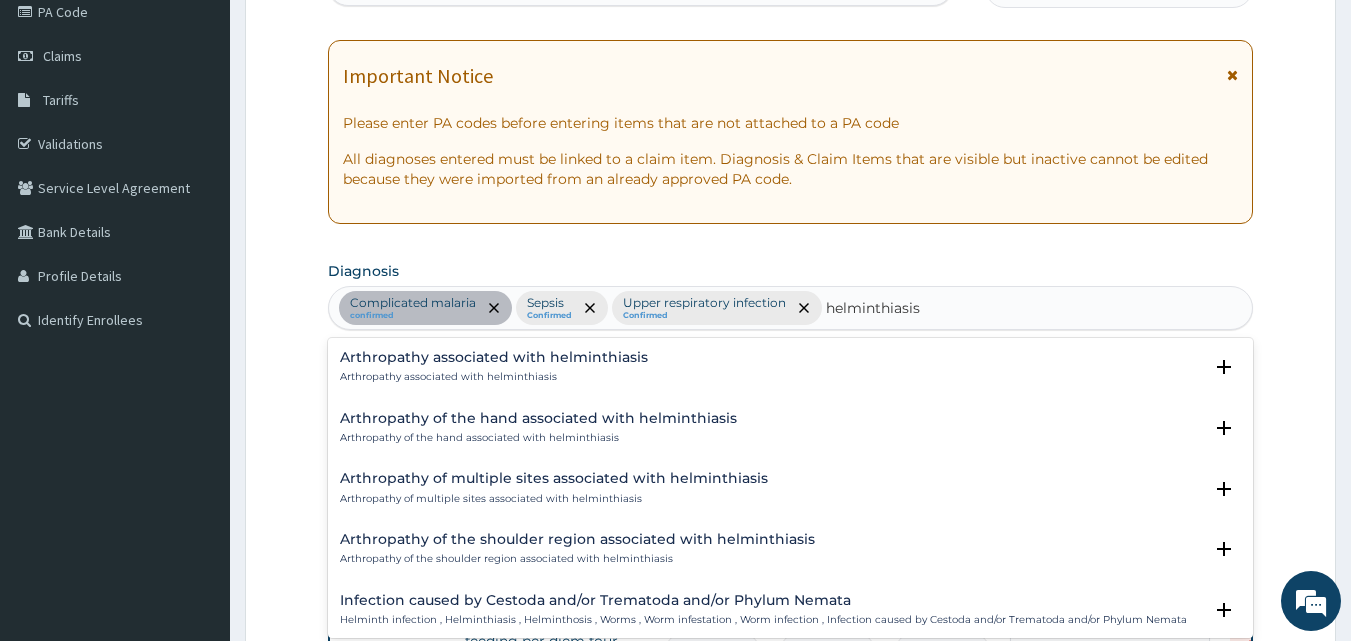 click on "Arthropathy associated with helminthiasis Arthropathy associated with helminthiasis" at bounding box center [494, 367] 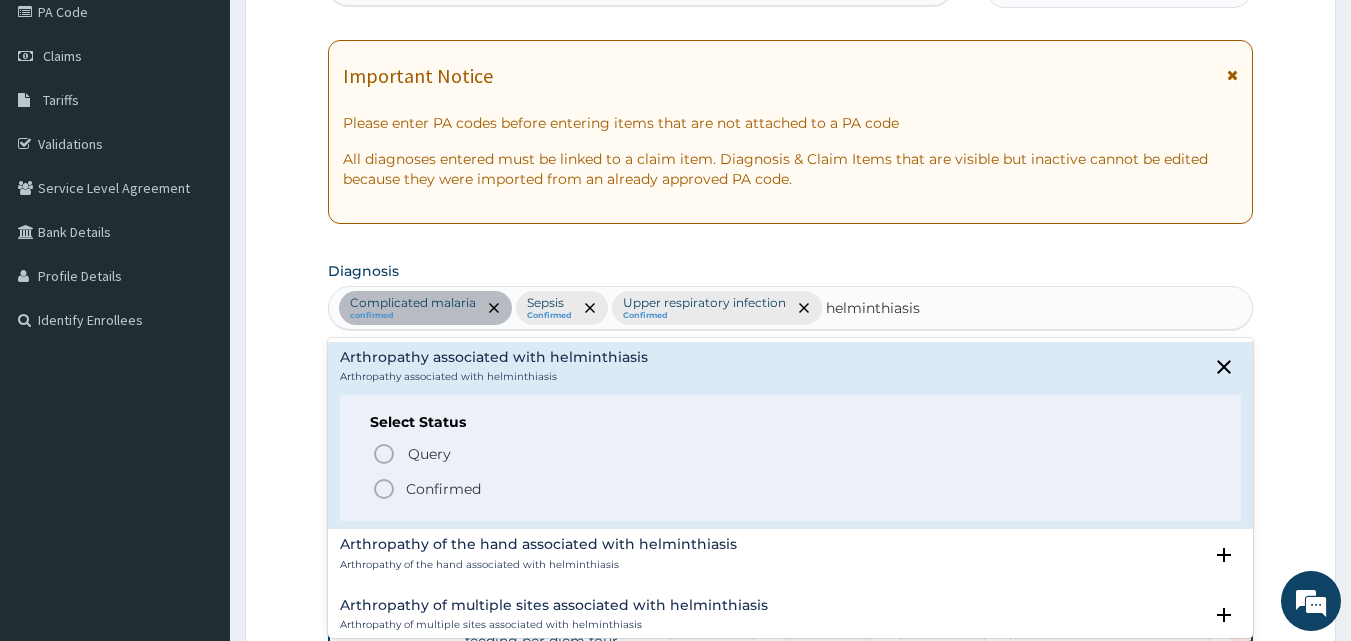 click on "Confirmed" at bounding box center [443, 489] 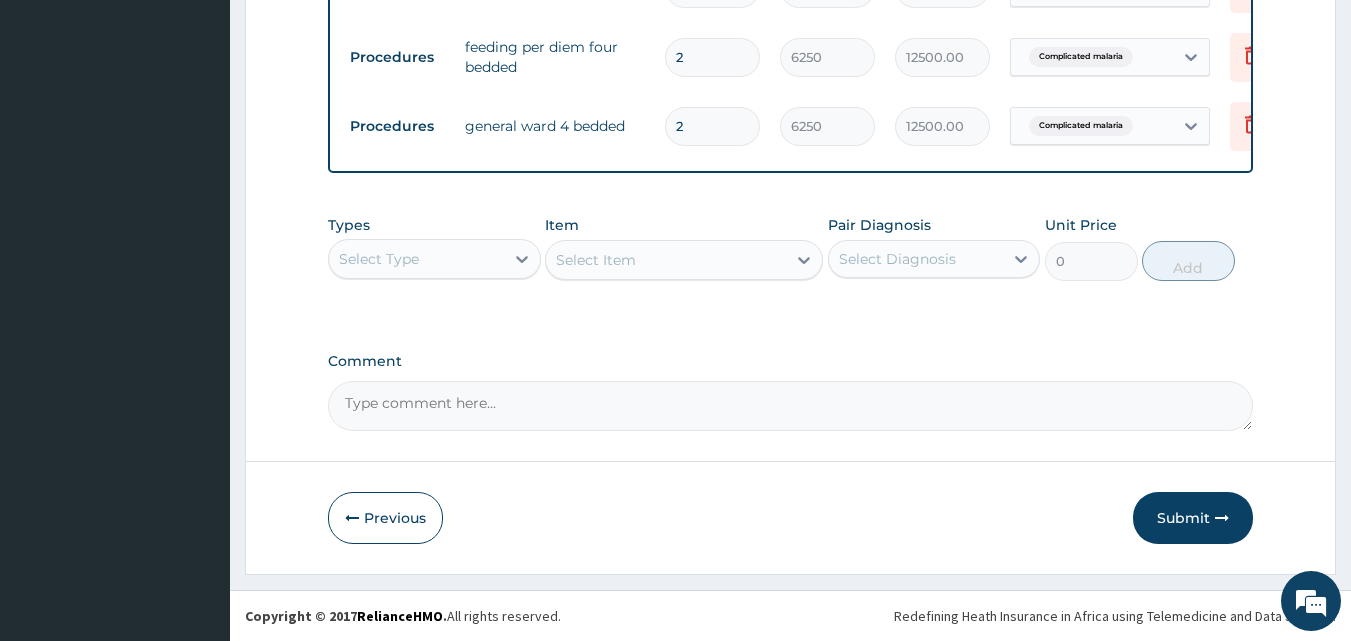 scroll, scrollTop: 859, scrollLeft: 0, axis: vertical 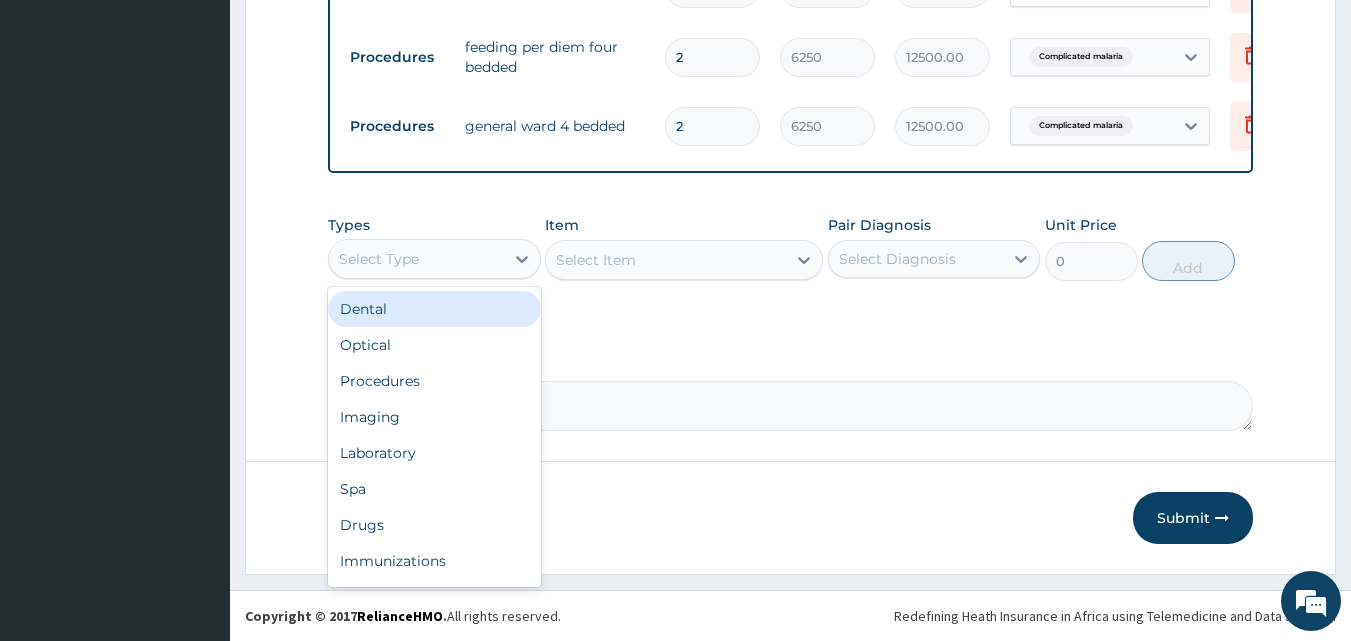 click on "Select Type" at bounding box center (416, 259) 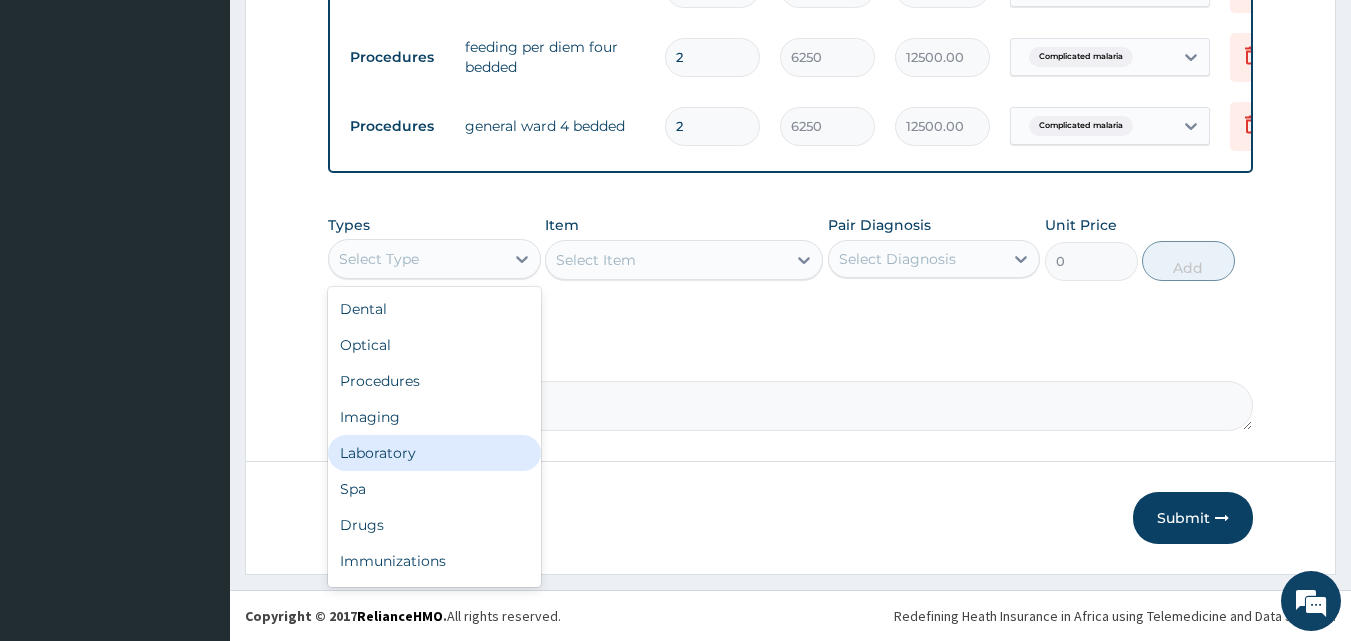 click on "Laboratory" at bounding box center [434, 453] 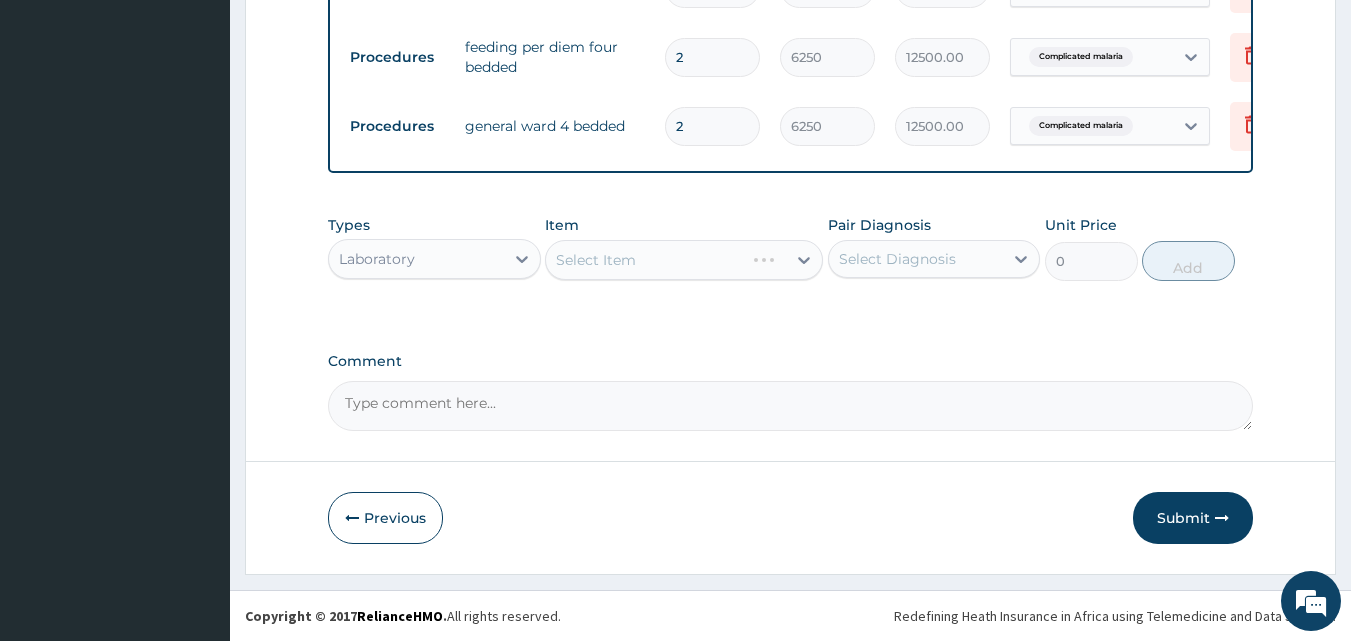 drag, startPoint x: 660, startPoint y: 259, endPoint x: 677, endPoint y: 261, distance: 17.117243 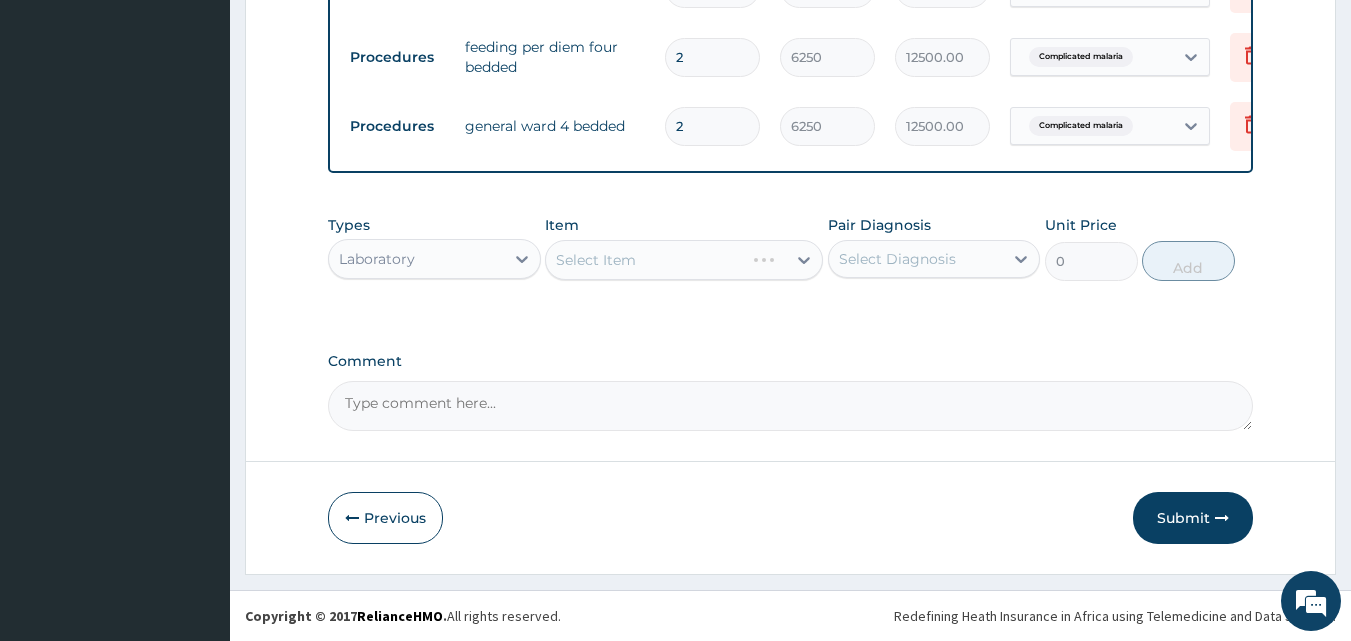 click on "Select Item" at bounding box center (684, 260) 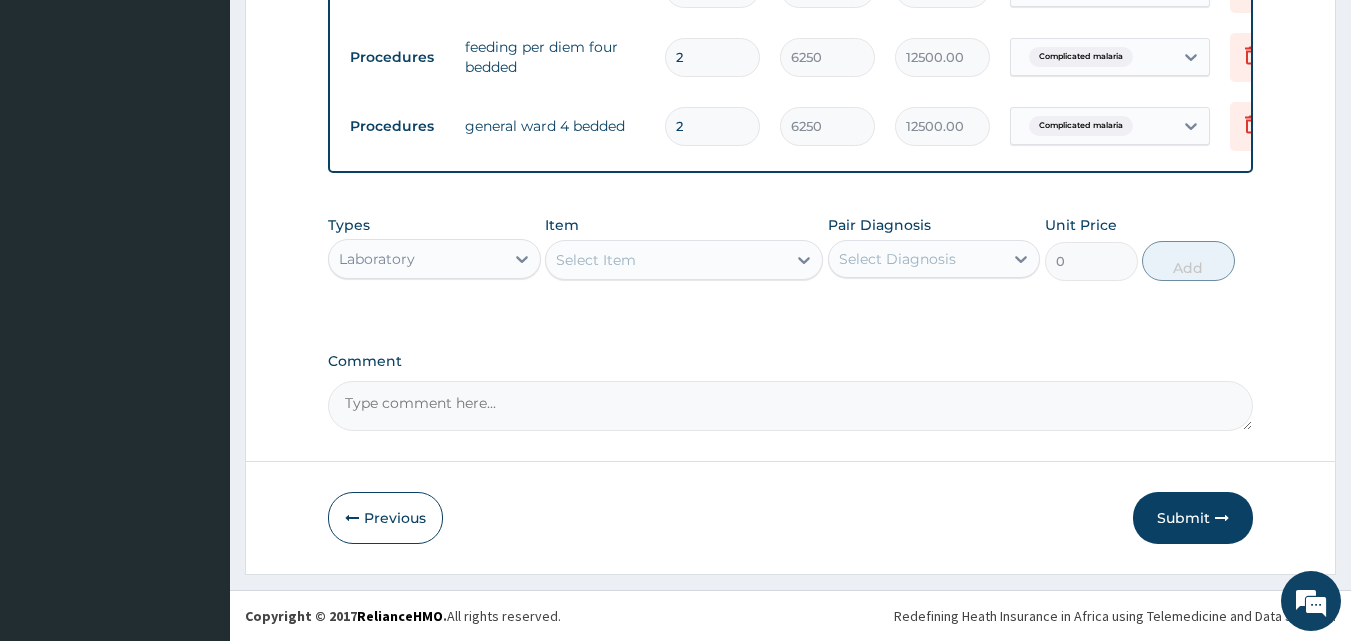 click on "Select Item" at bounding box center (666, 260) 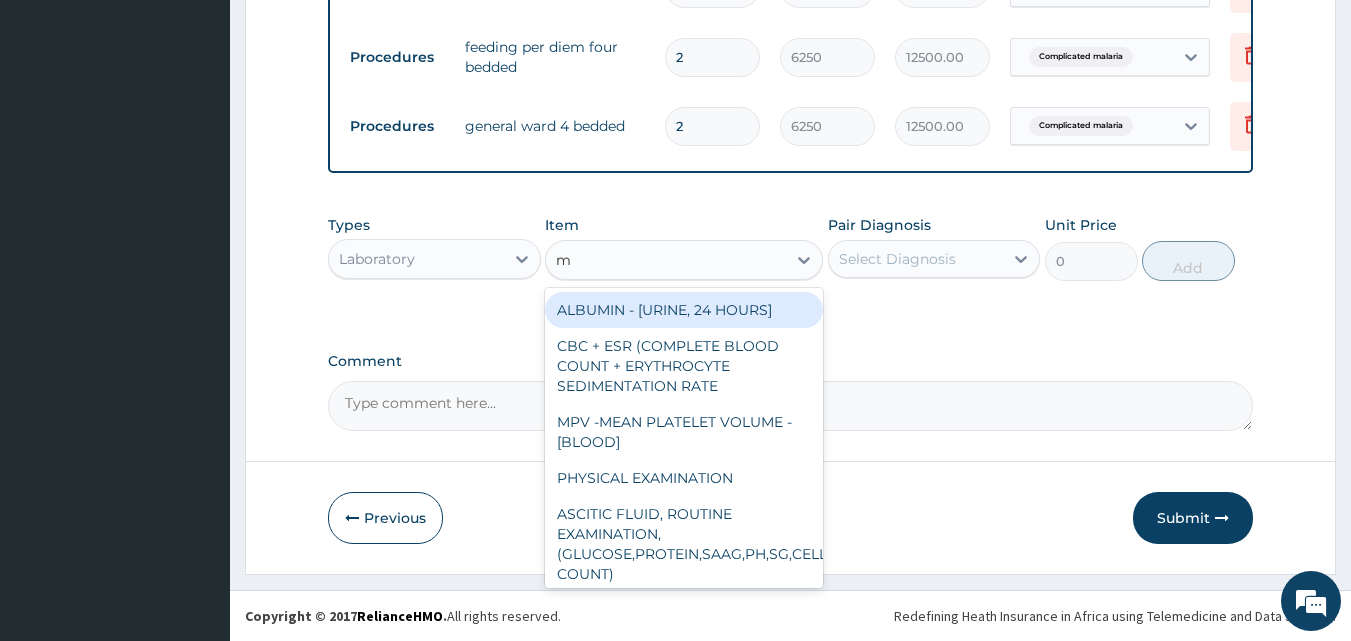 type on "mp" 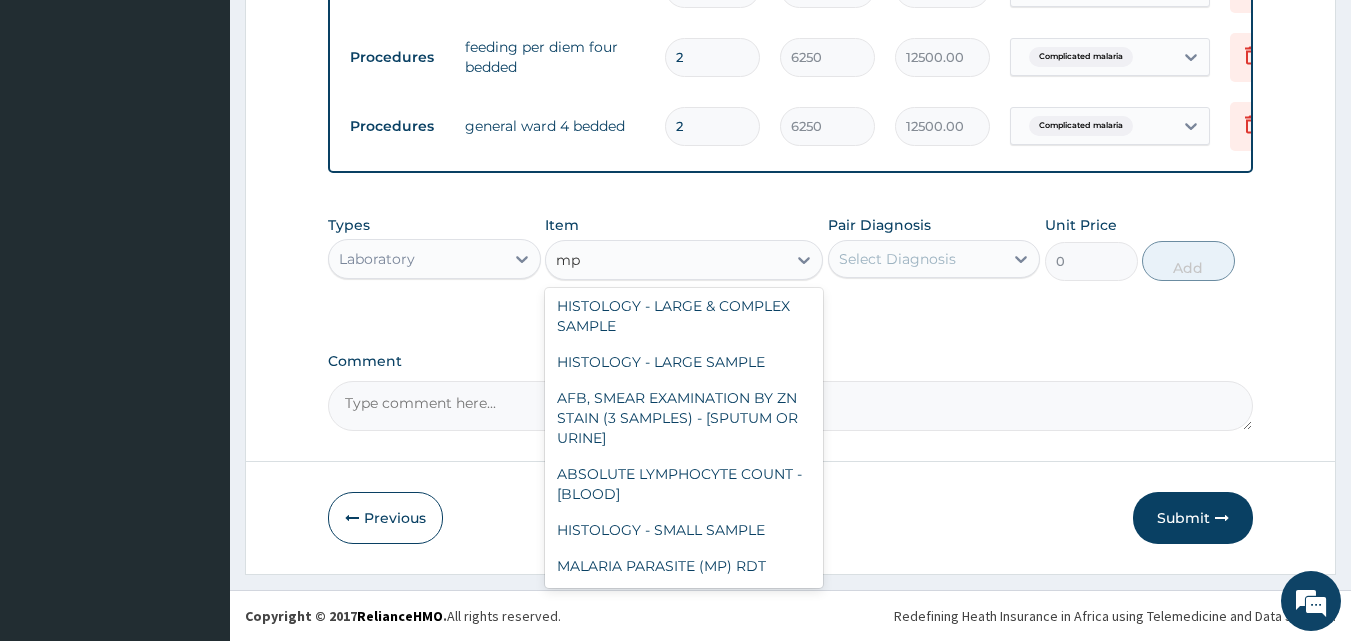 scroll, scrollTop: 436, scrollLeft: 0, axis: vertical 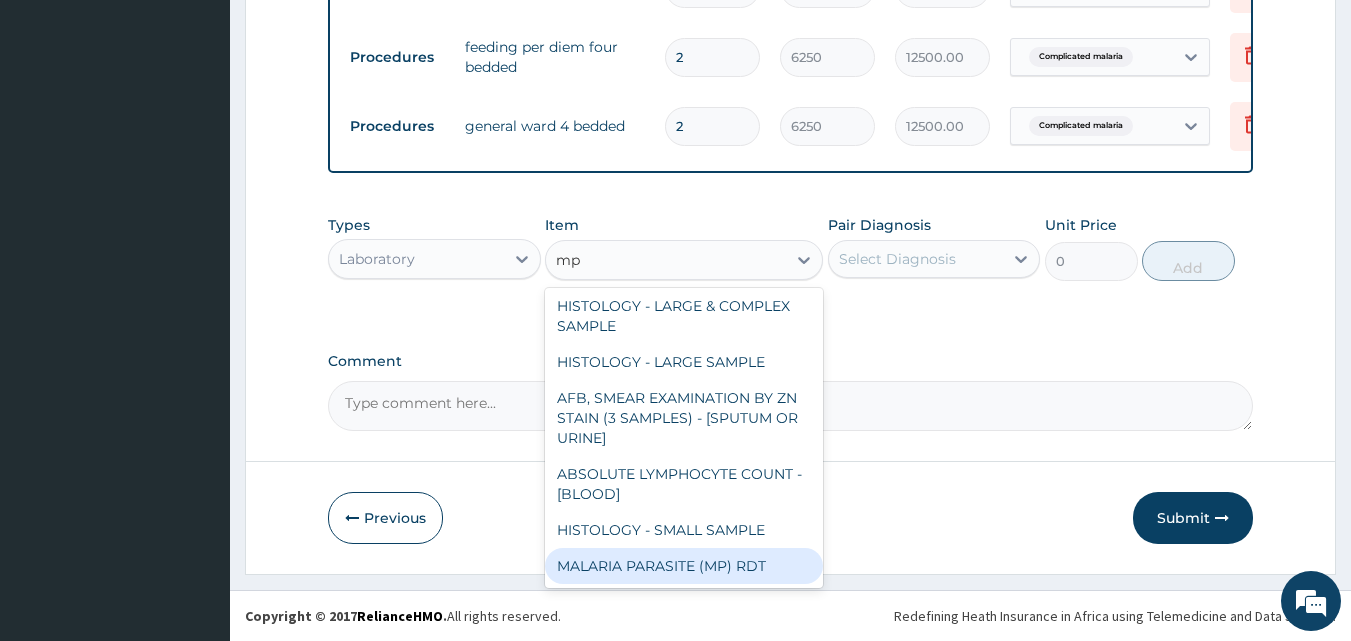 drag, startPoint x: 736, startPoint y: 570, endPoint x: 740, endPoint y: 483, distance: 87.0919 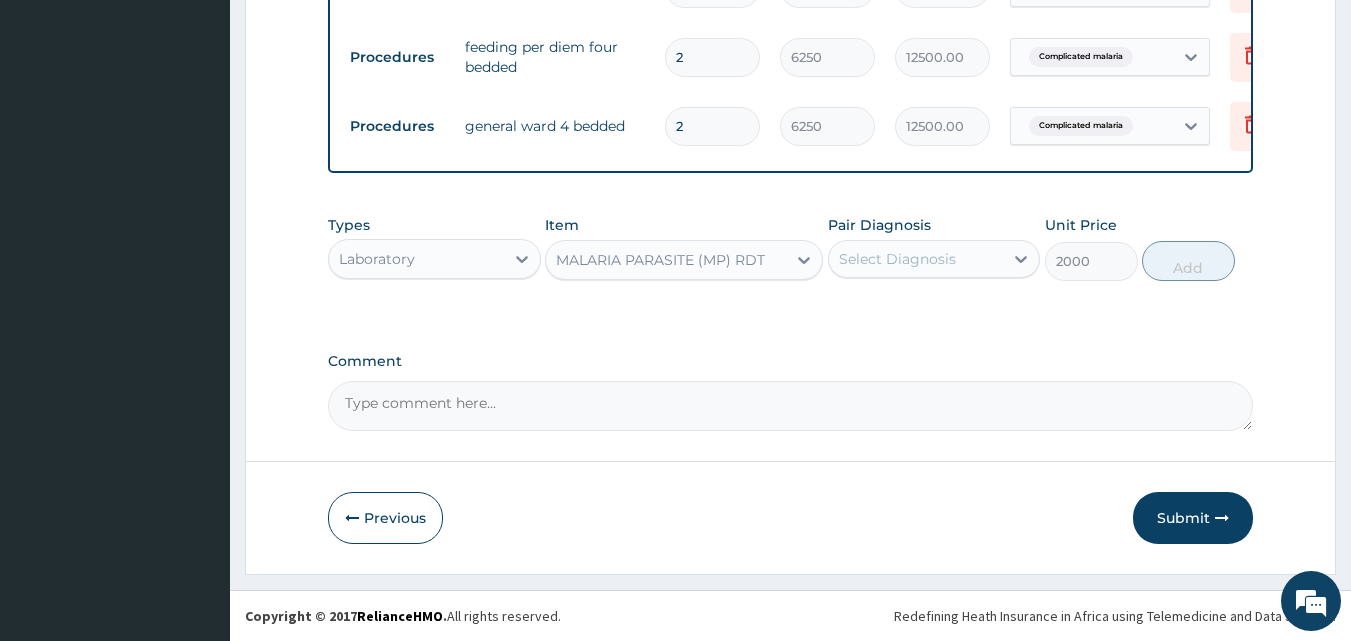 drag, startPoint x: 903, startPoint y: 253, endPoint x: 911, endPoint y: 279, distance: 27.202942 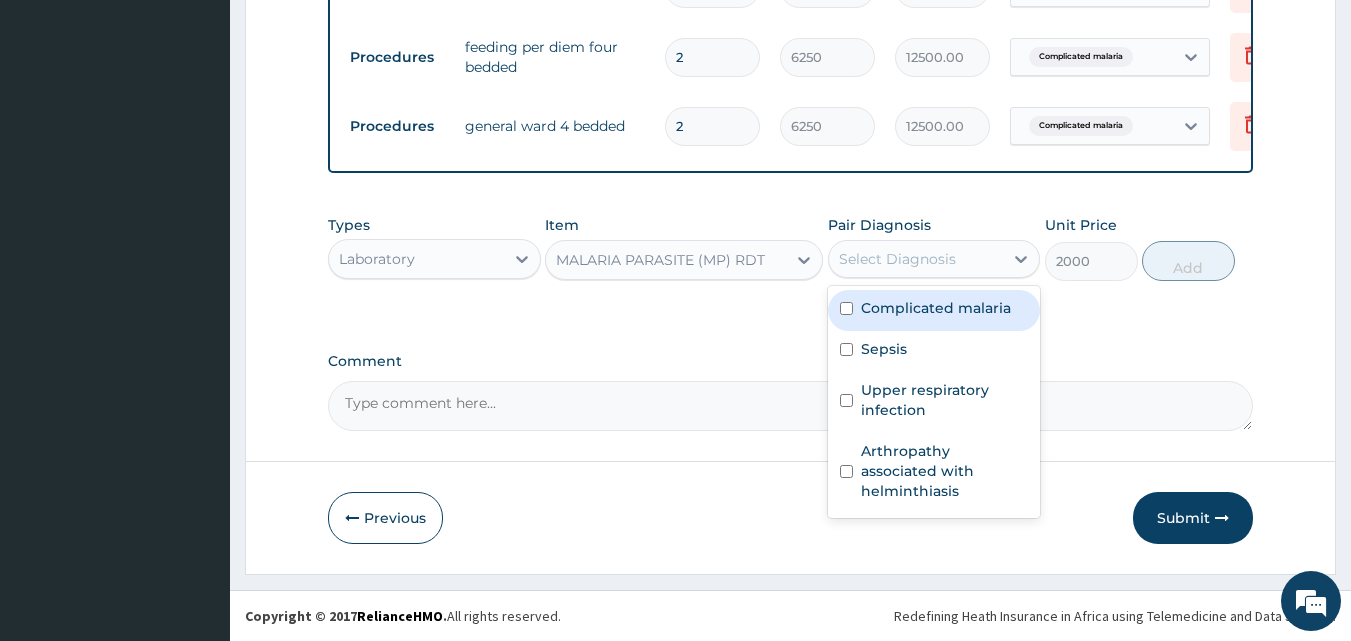 drag, startPoint x: 936, startPoint y: 323, endPoint x: 952, endPoint y: 319, distance: 16.492422 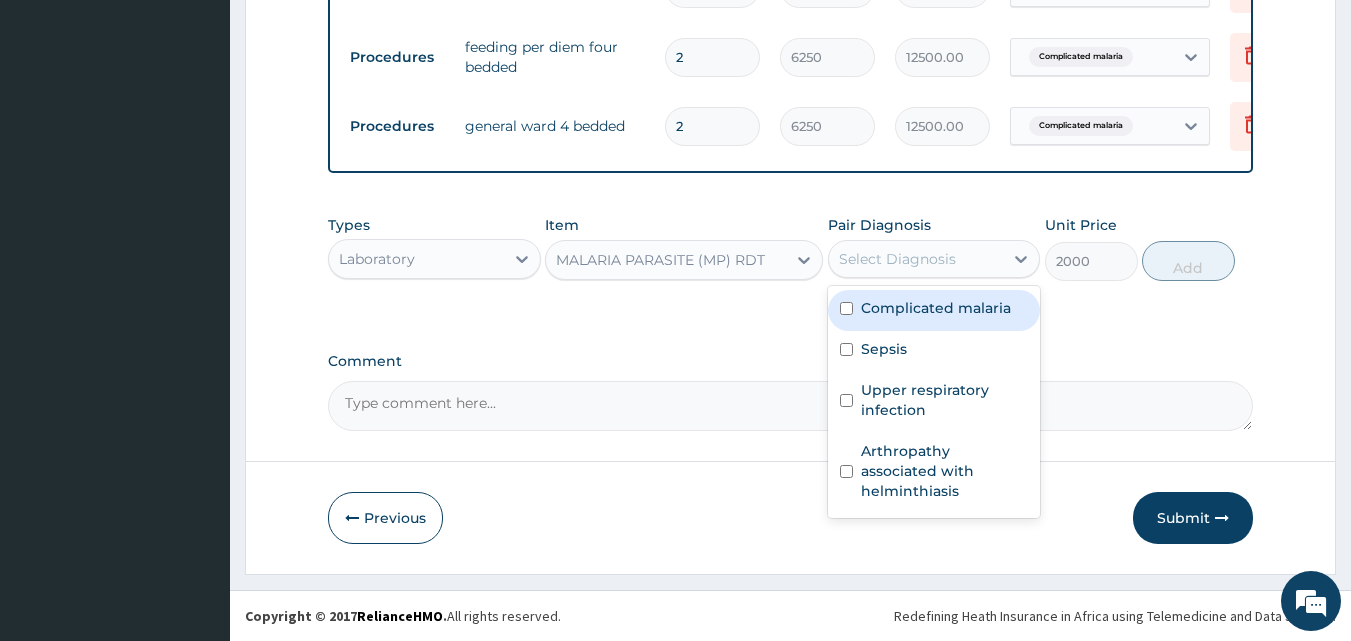 click on "Complicated malaria" at bounding box center [934, 310] 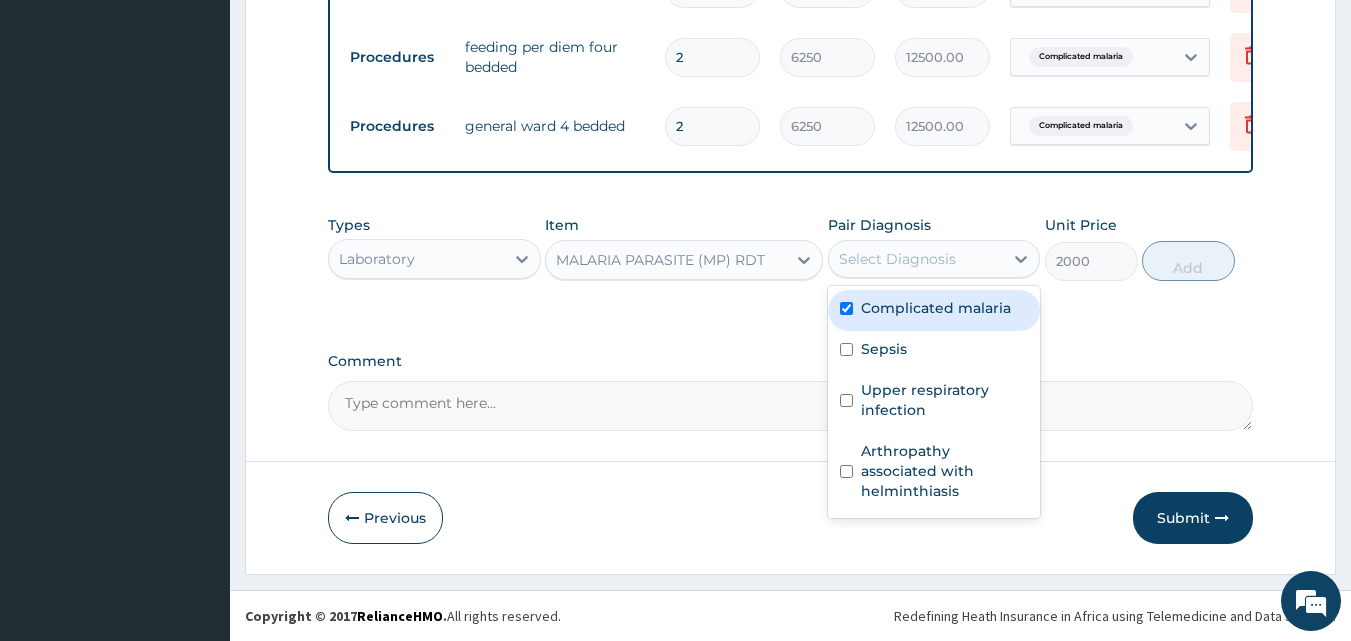 checkbox on "true" 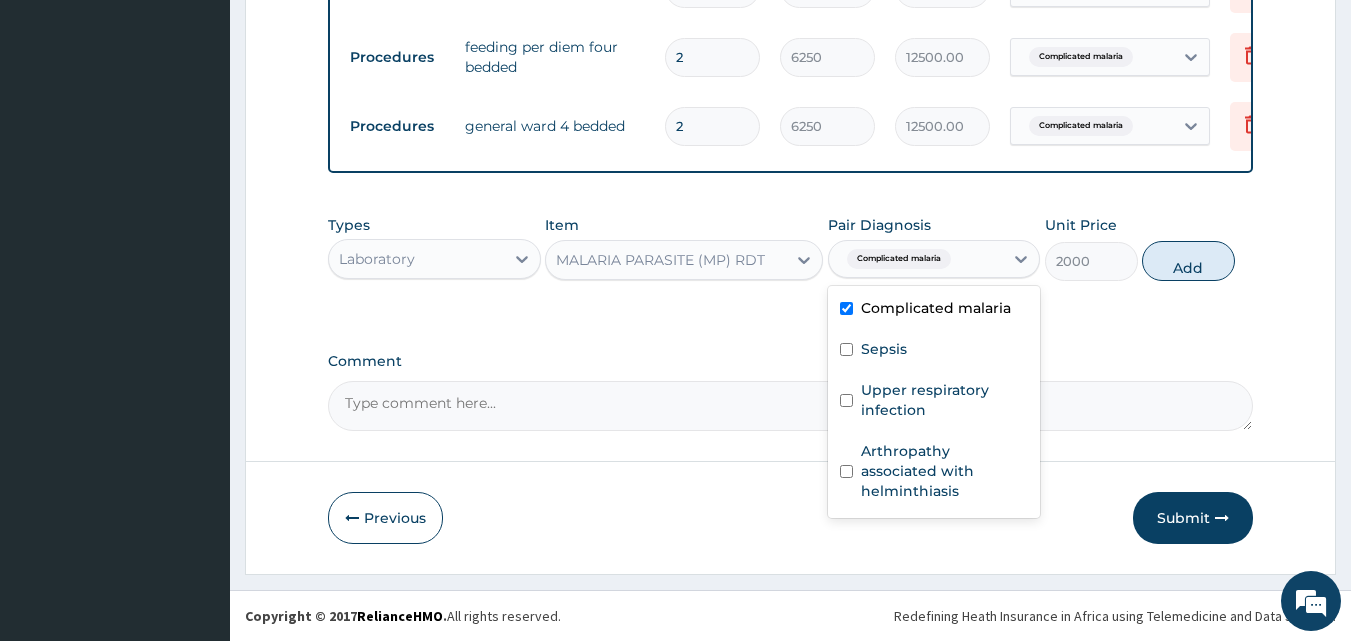 click on "Add" at bounding box center (1188, 261) 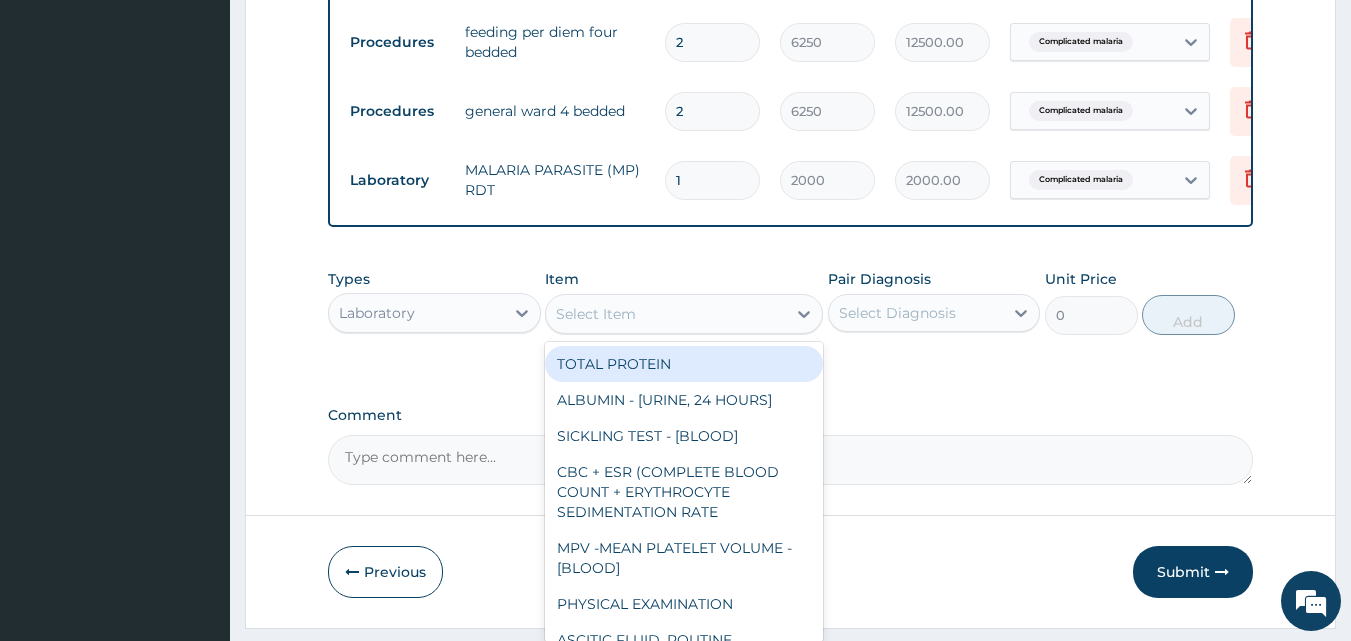 drag, startPoint x: 648, startPoint y: 328, endPoint x: 616, endPoint y: 339, distance: 33.83785 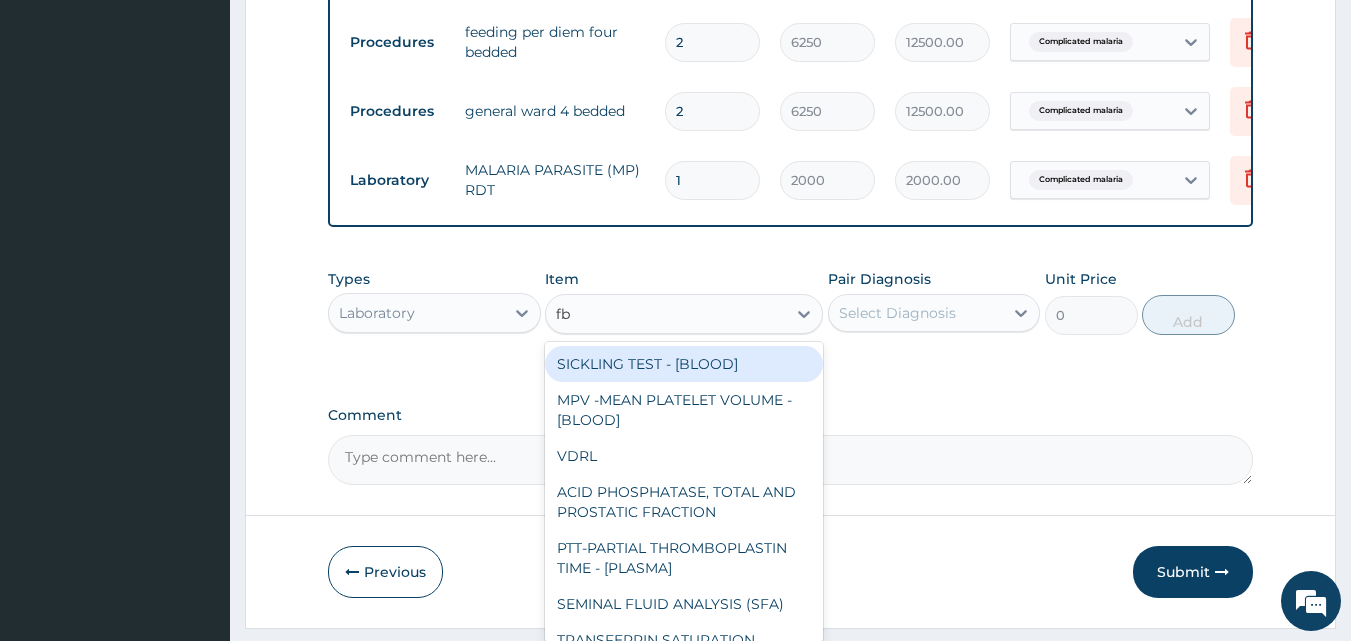 type on "fbc" 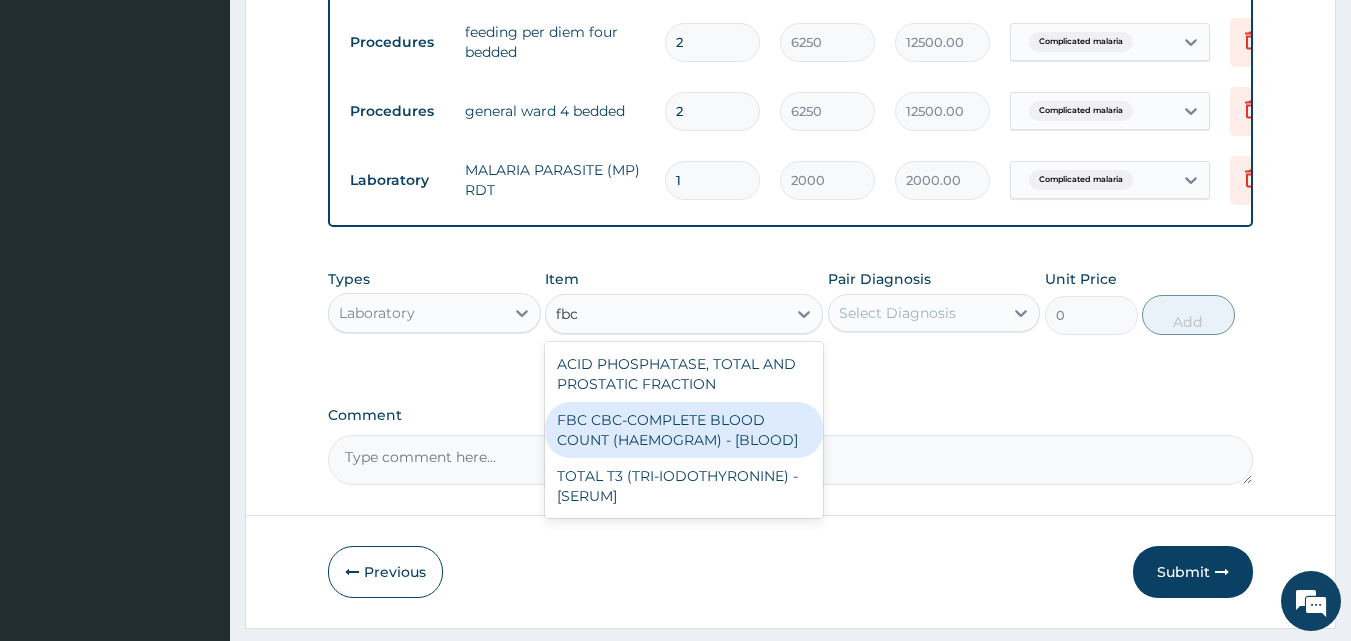 drag, startPoint x: 609, startPoint y: 447, endPoint x: 774, endPoint y: 409, distance: 169.31923 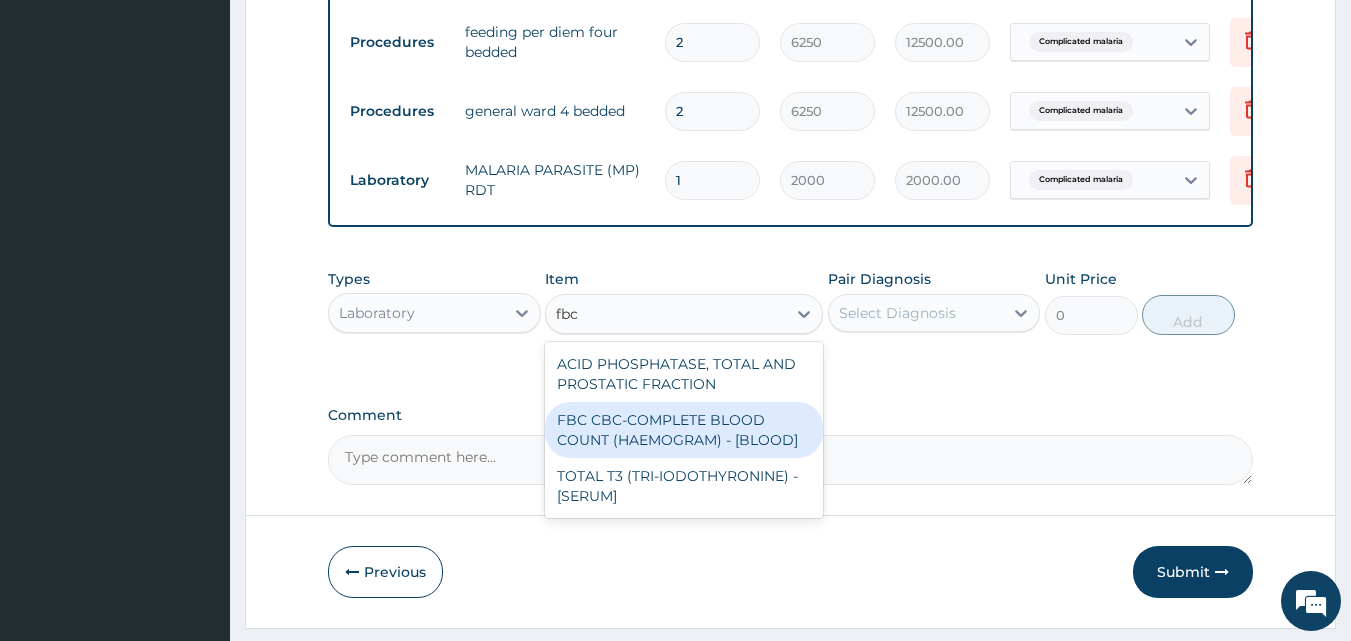 click on "FBC CBC-COMPLETE BLOOD COUNT (HAEMOGRAM) - [BLOOD]" at bounding box center (684, 430) 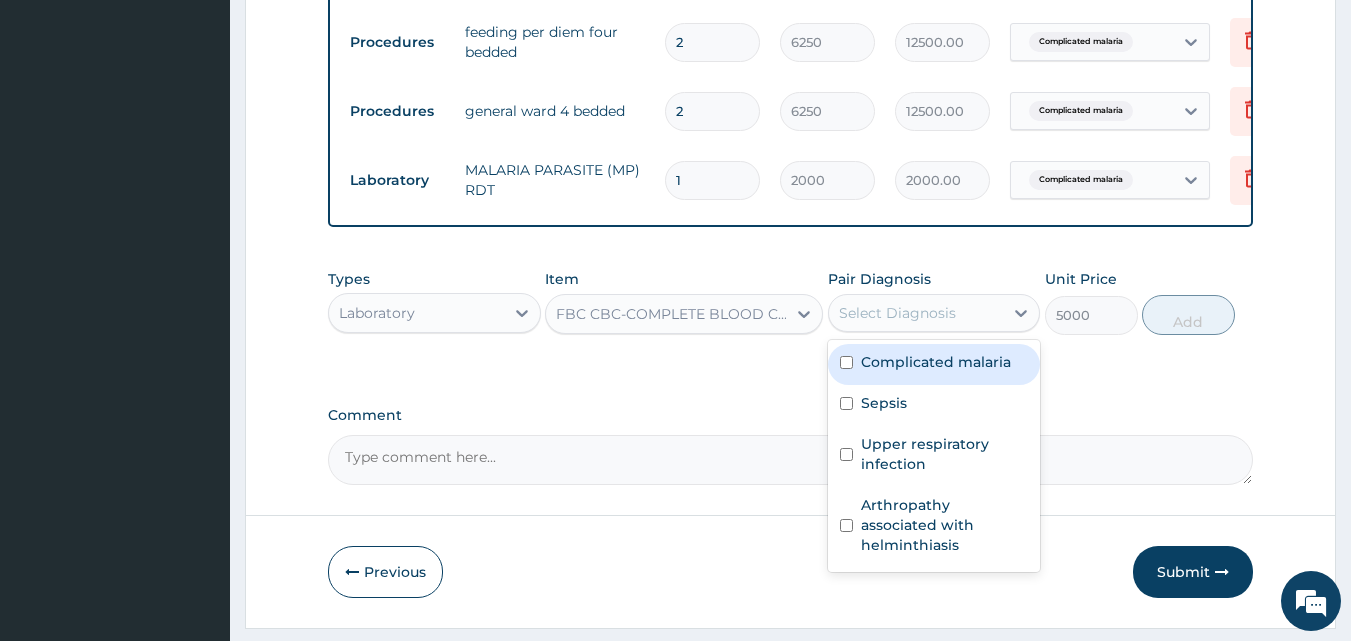 drag, startPoint x: 908, startPoint y: 325, endPoint x: 910, endPoint y: 390, distance: 65.03076 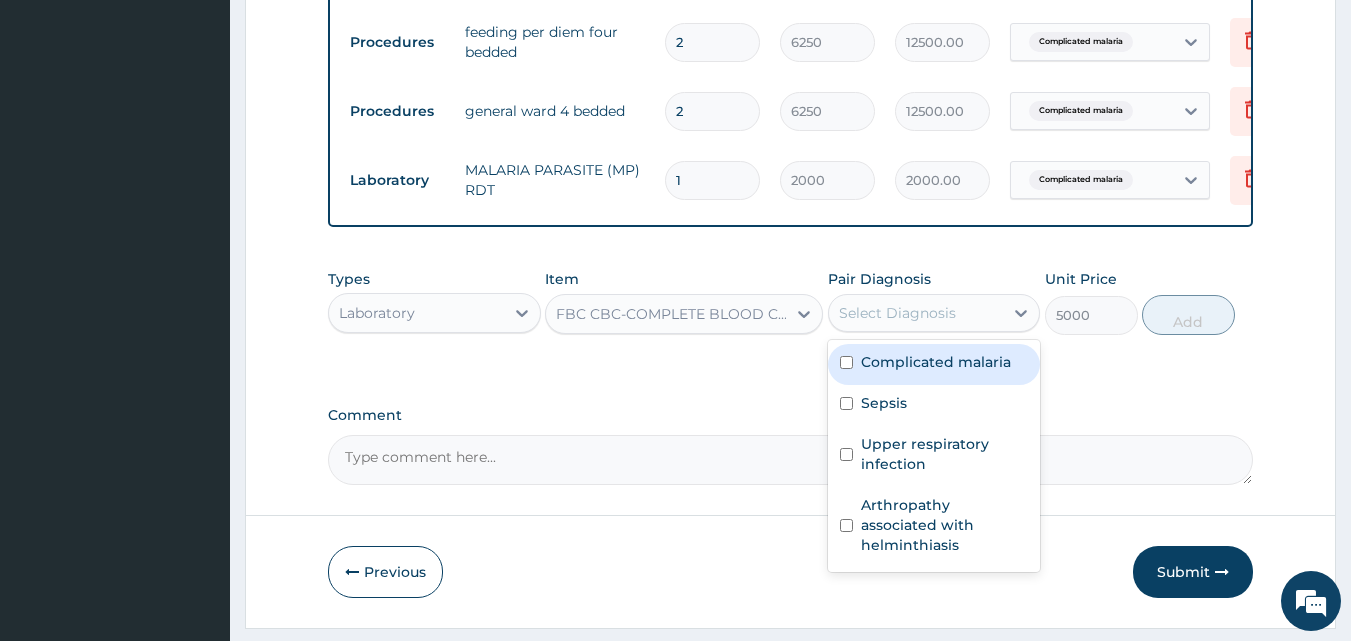 click on "Select Diagnosis" at bounding box center [897, 313] 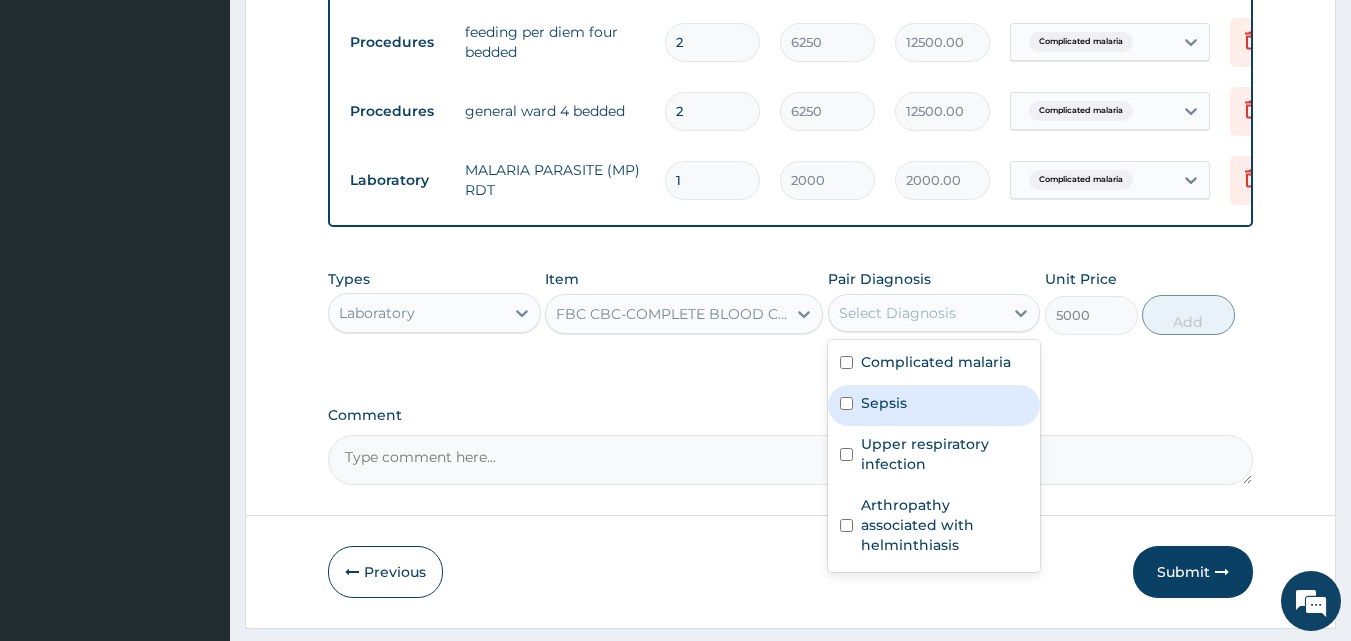 drag, startPoint x: 913, startPoint y: 428, endPoint x: 966, endPoint y: 404, distance: 58.18075 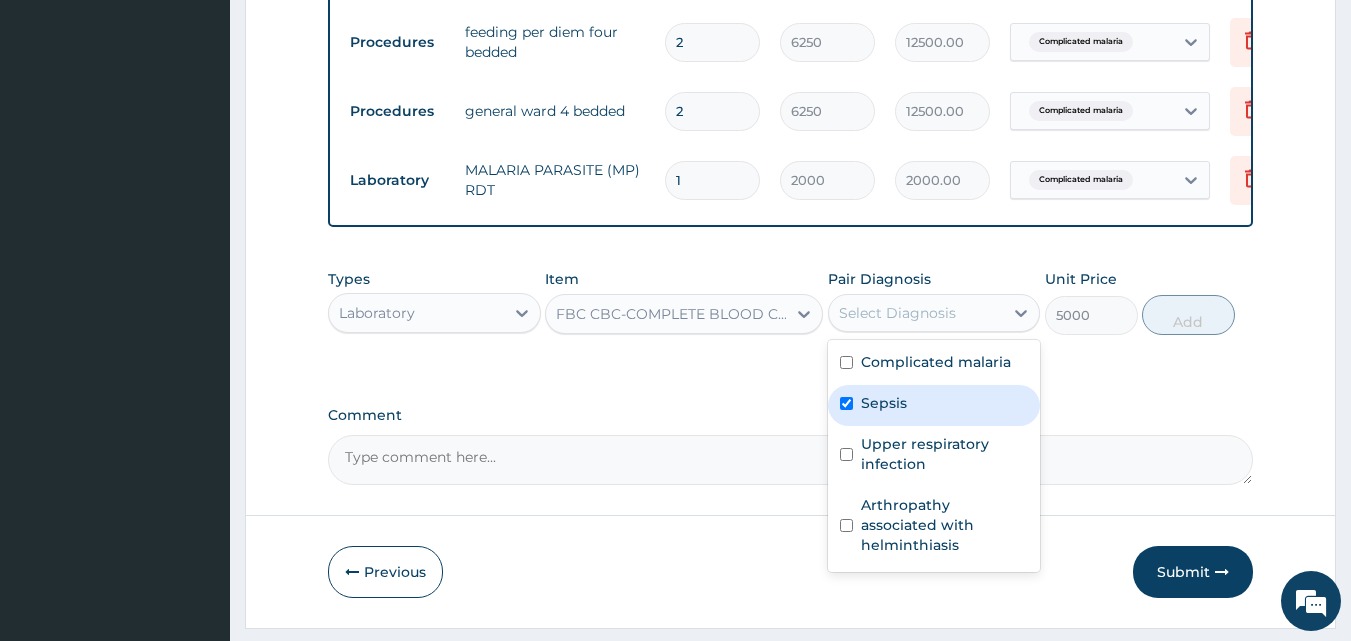 checkbox on "true" 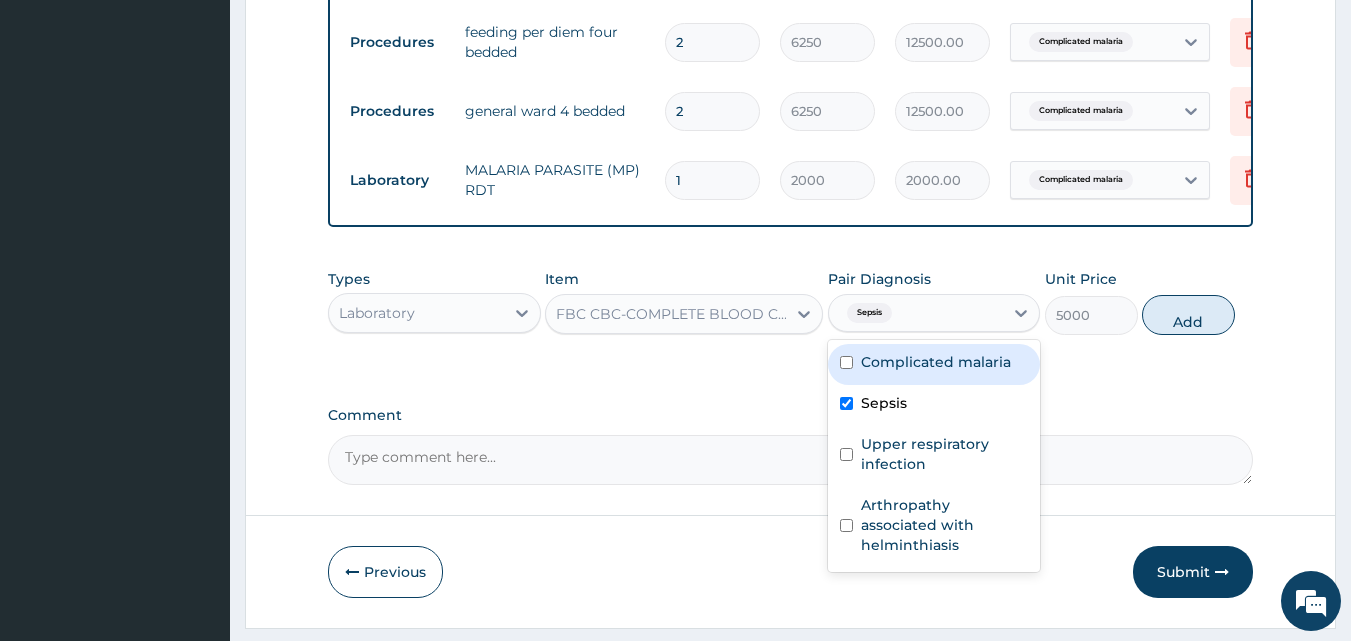 drag, startPoint x: 1203, startPoint y: 345, endPoint x: 1171, endPoint y: 355, distance: 33.526108 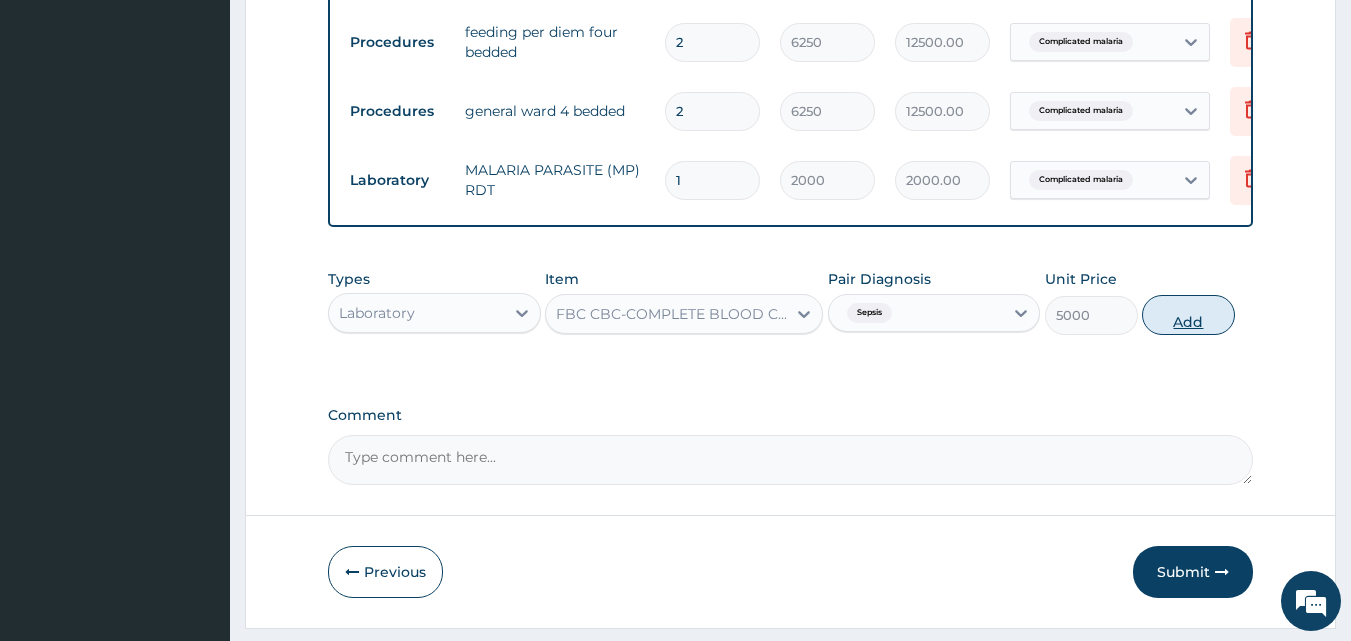 click on "Add" at bounding box center (1188, 315) 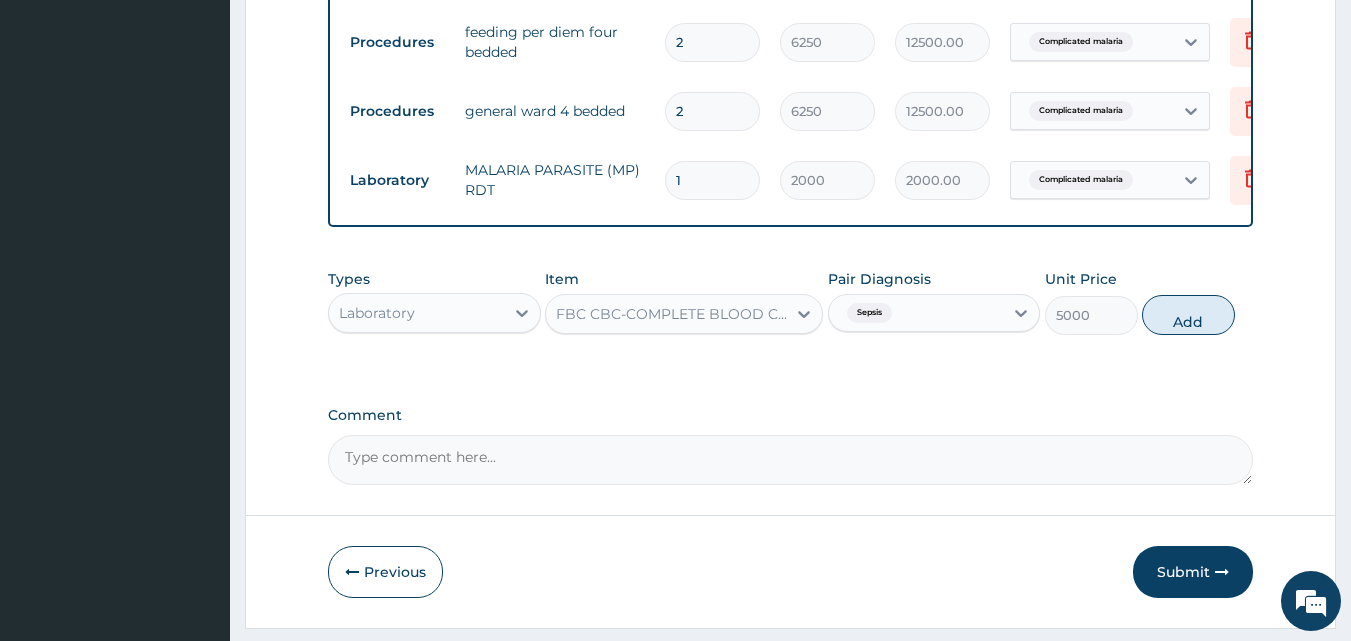 type on "0" 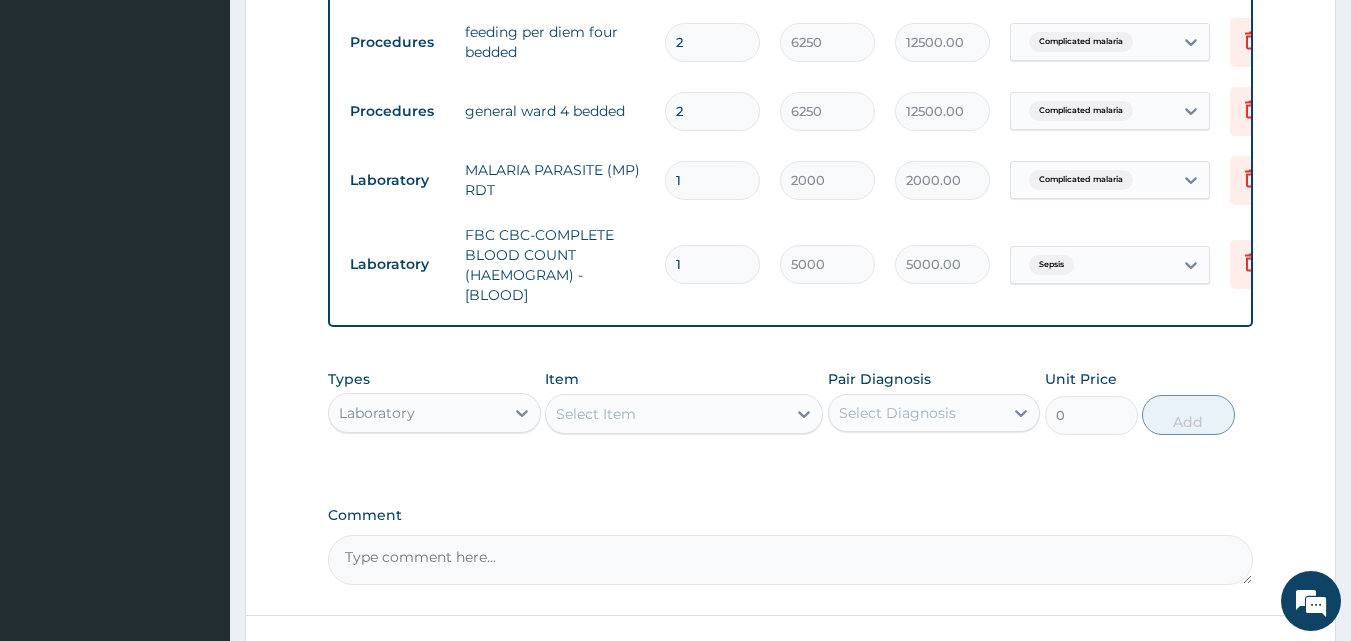 click on "Laboratory" at bounding box center [416, 413] 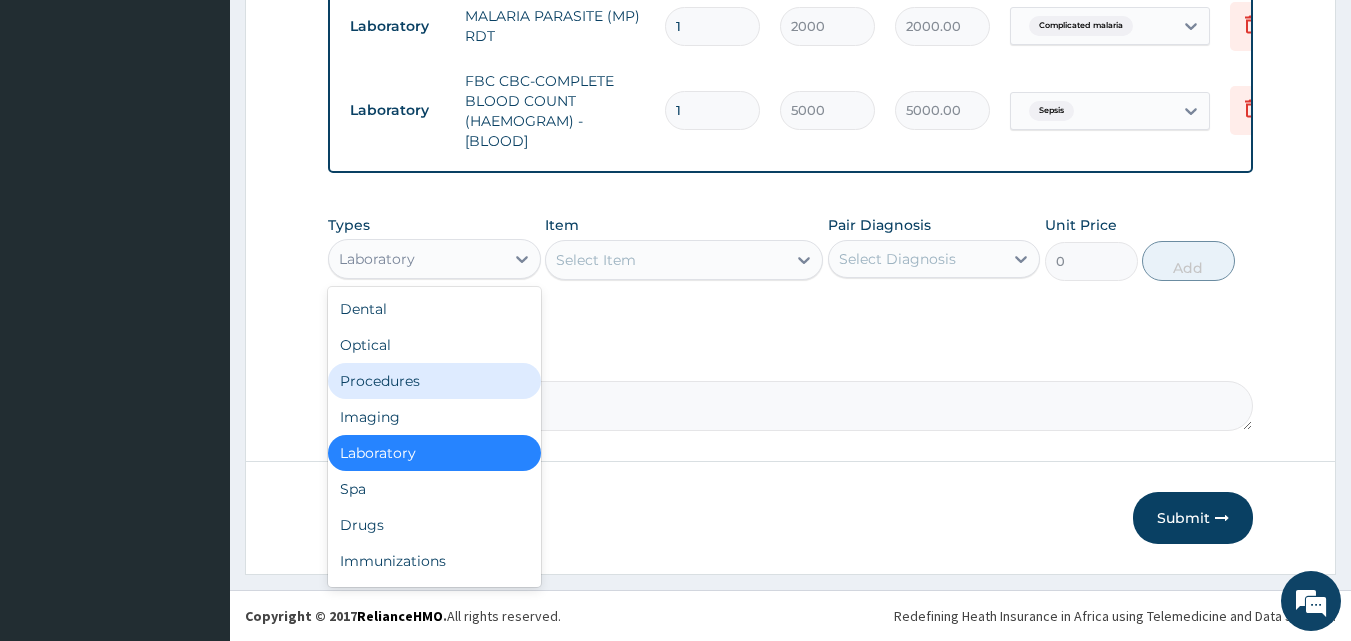scroll, scrollTop: 1028, scrollLeft: 0, axis: vertical 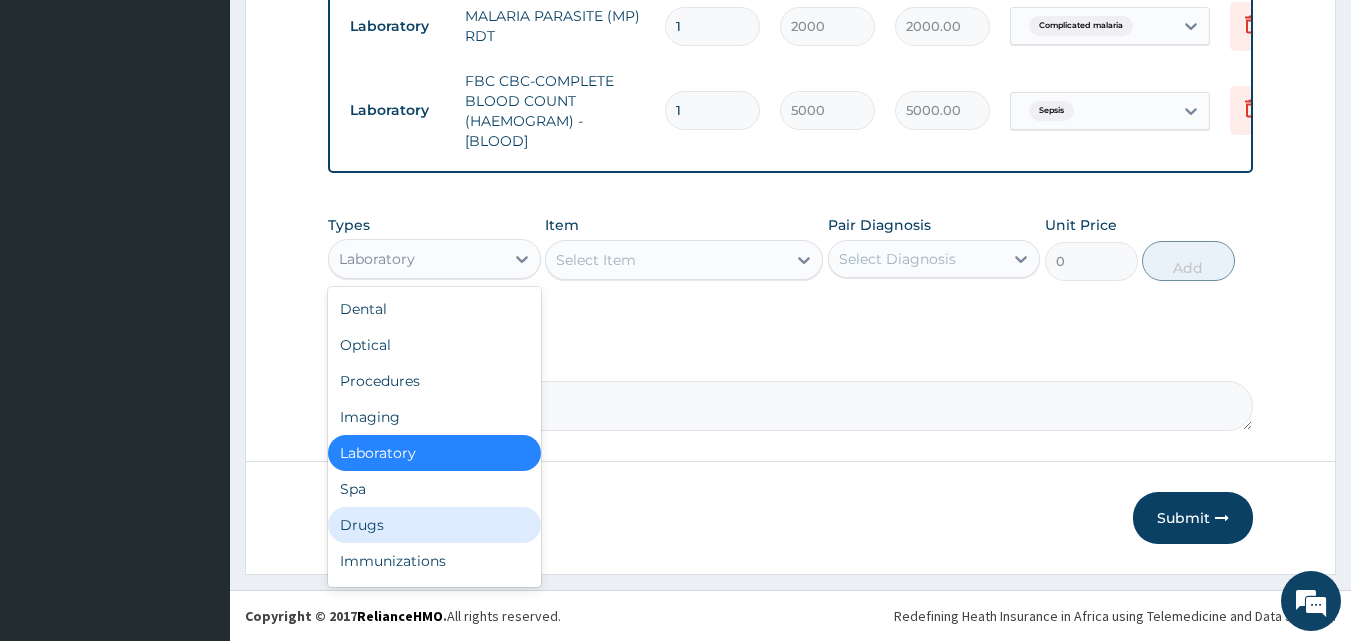 click on "Drugs" at bounding box center [434, 525] 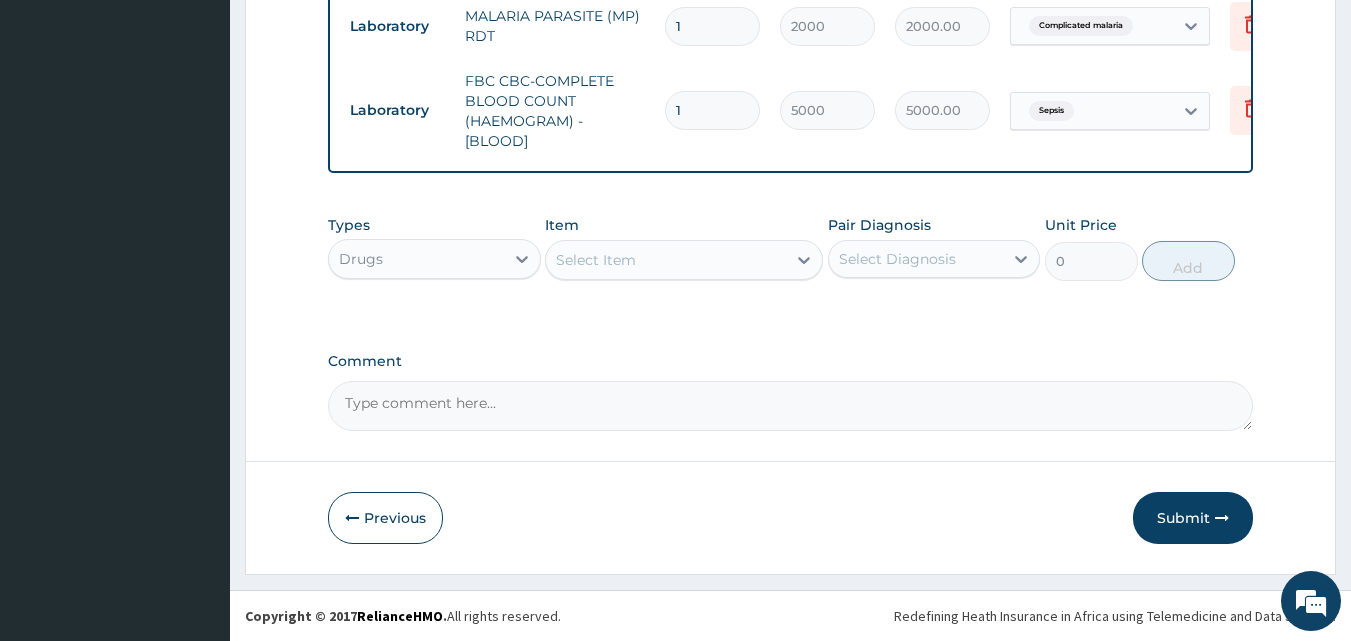 click on "Select Item" at bounding box center [684, 260] 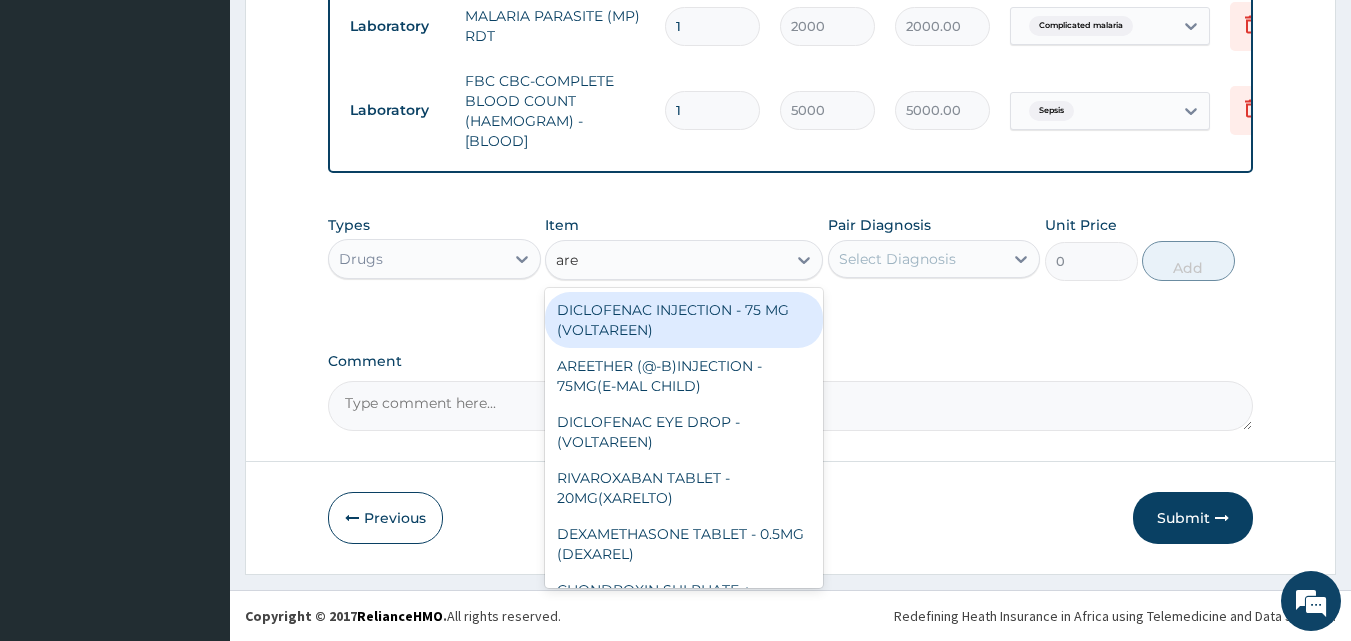 type on "aree" 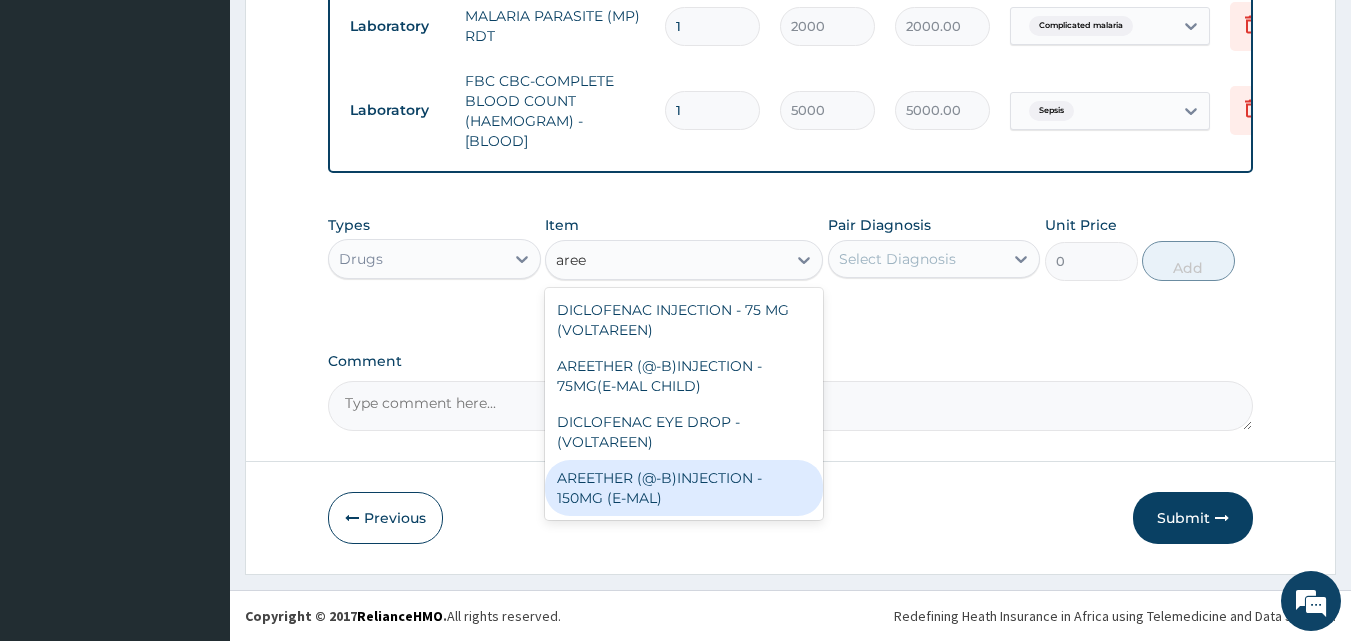 click on "AREETHER (@-B)INJECTION - 150MG (E-MAL)" at bounding box center [684, 488] 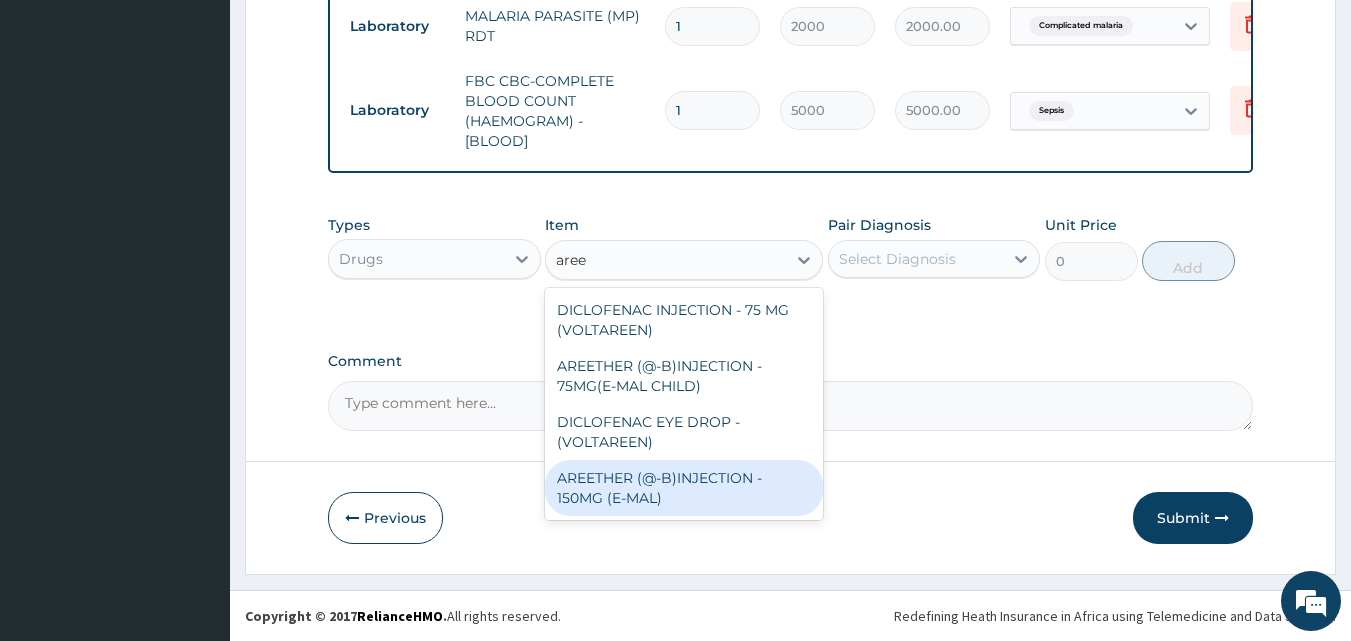type 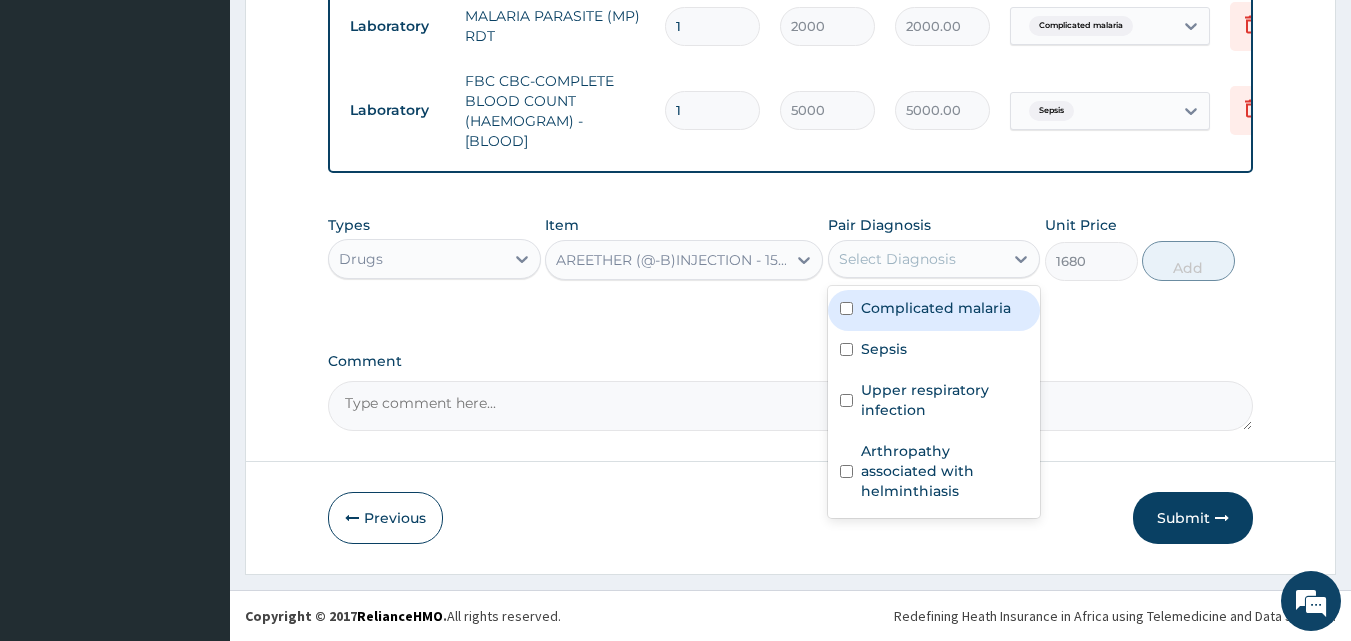 drag, startPoint x: 914, startPoint y: 255, endPoint x: 918, endPoint y: 319, distance: 64.12488 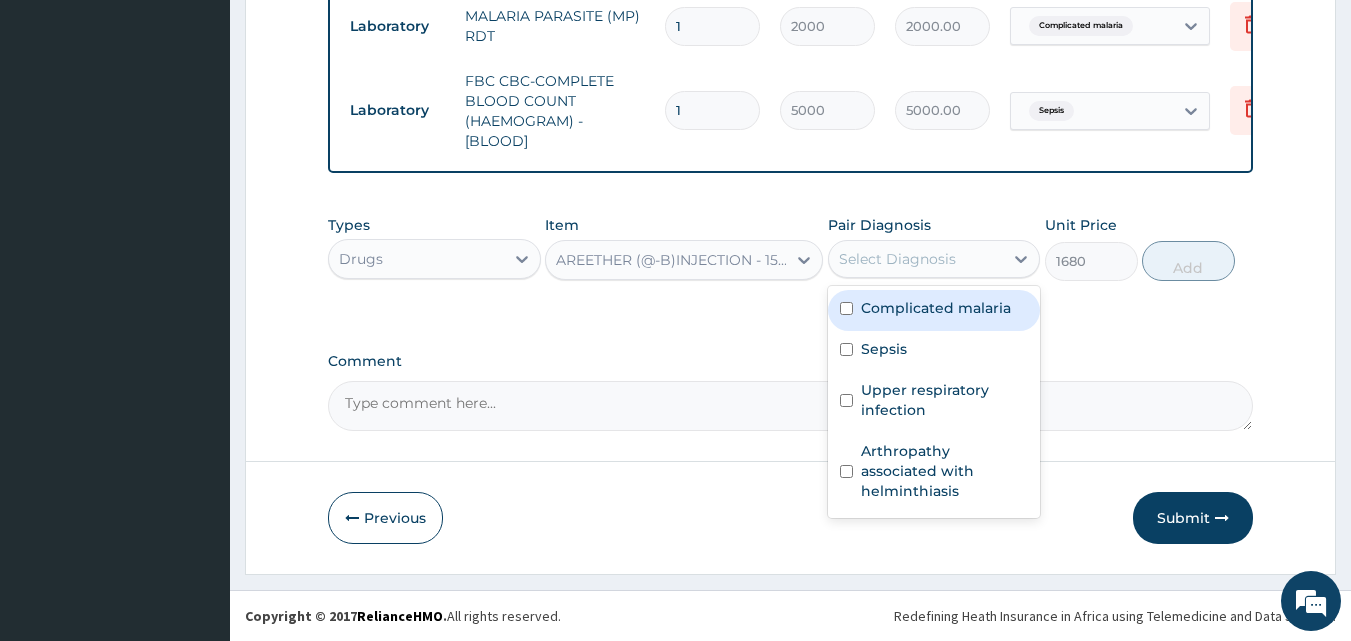 click on "Select Diagnosis" at bounding box center [897, 259] 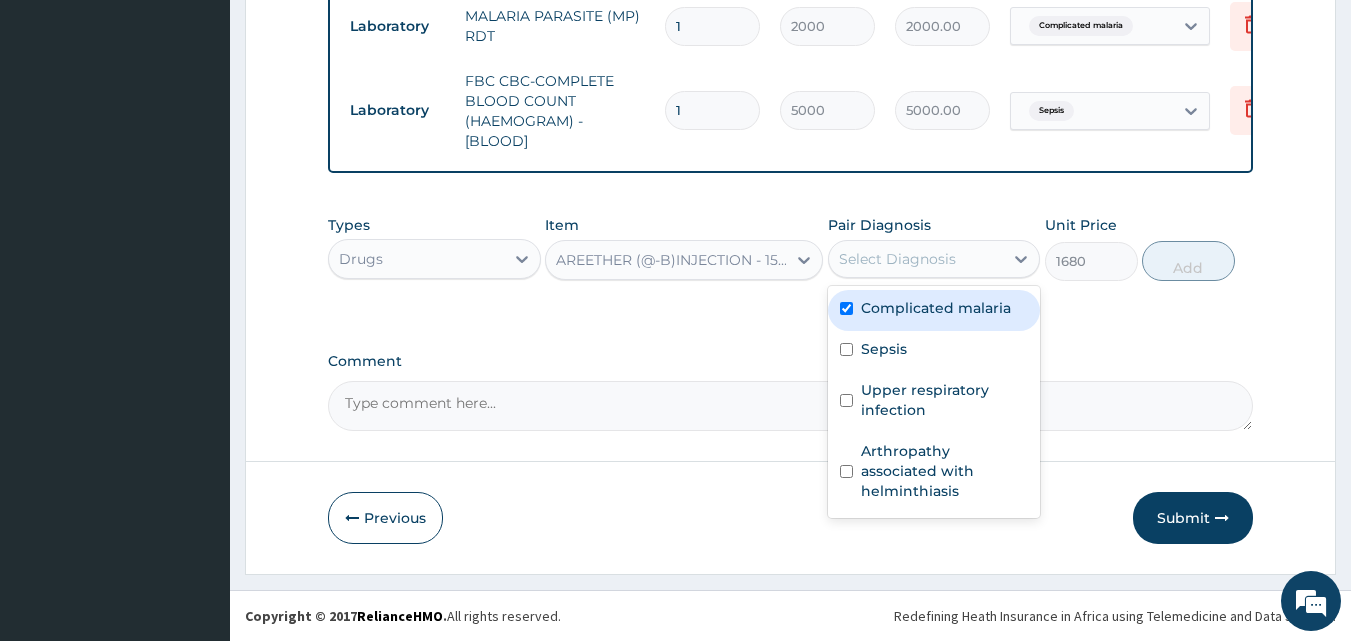 checkbox on "true" 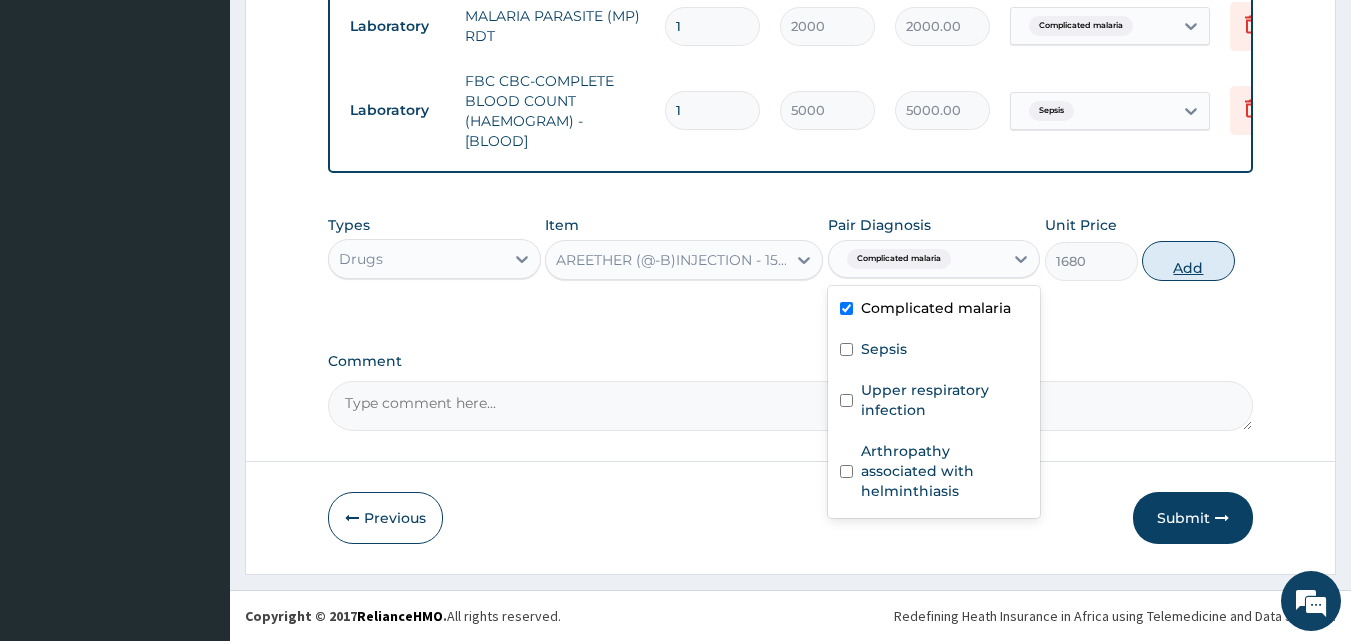 click on "Add" at bounding box center [1188, 261] 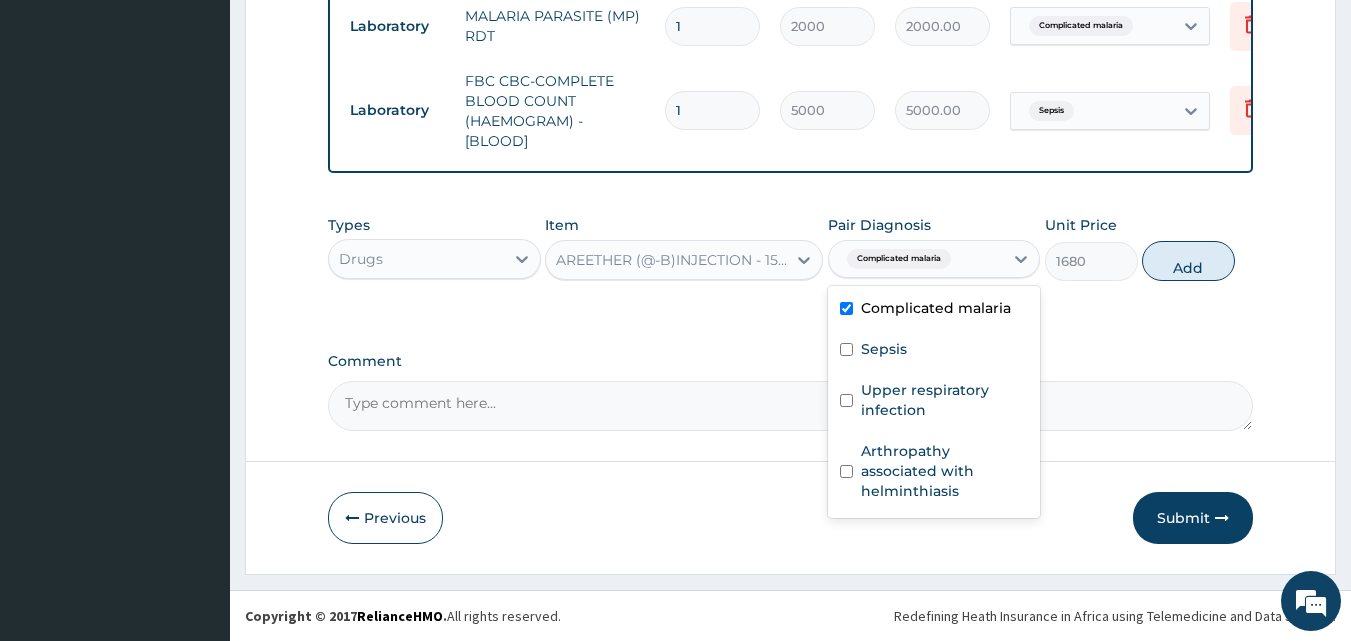 type on "0" 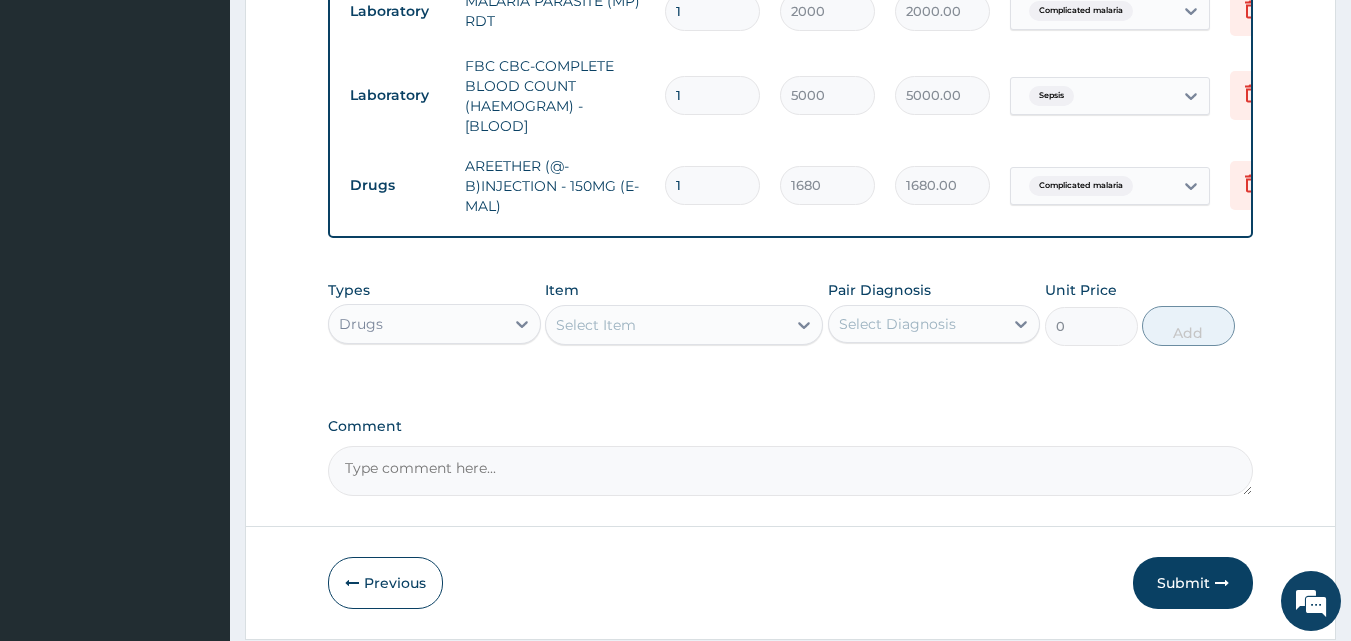 drag, startPoint x: 685, startPoint y: 182, endPoint x: 648, endPoint y: 193, distance: 38.600517 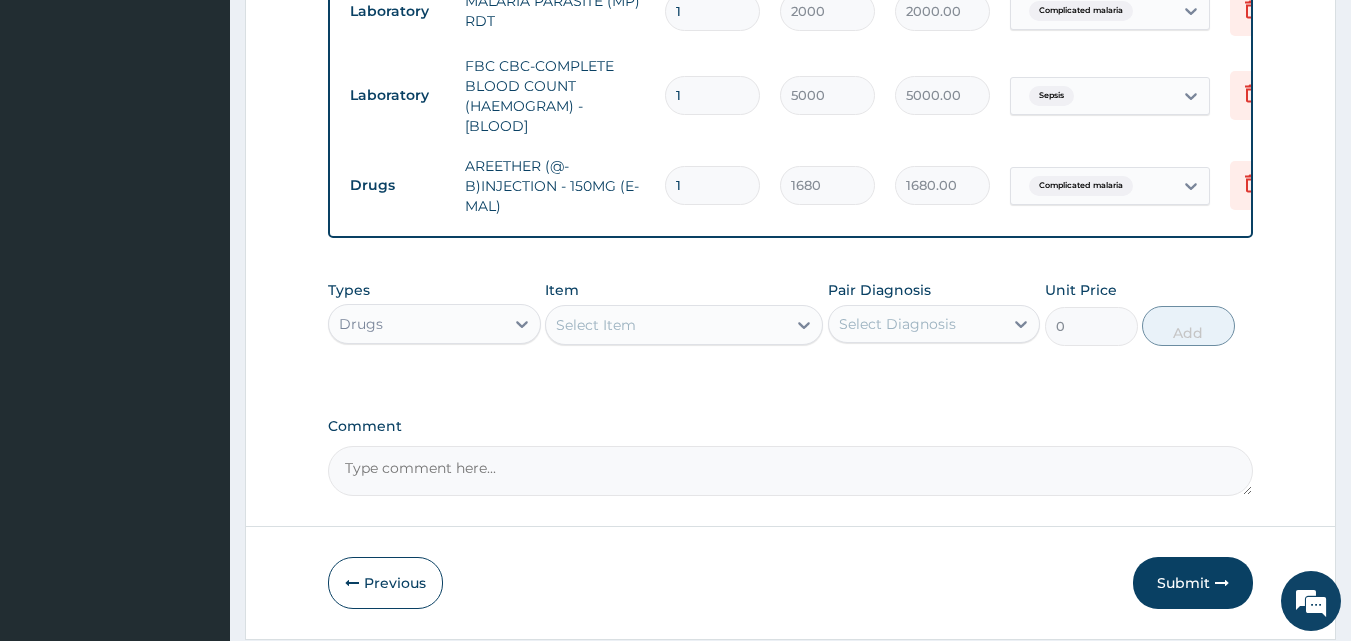 click on "Drugs AREETHER (@-B)INJECTION - 150MG (E-MAL) 1 1680 1680.00 Complicated malaria Delete" at bounding box center [830, 186] 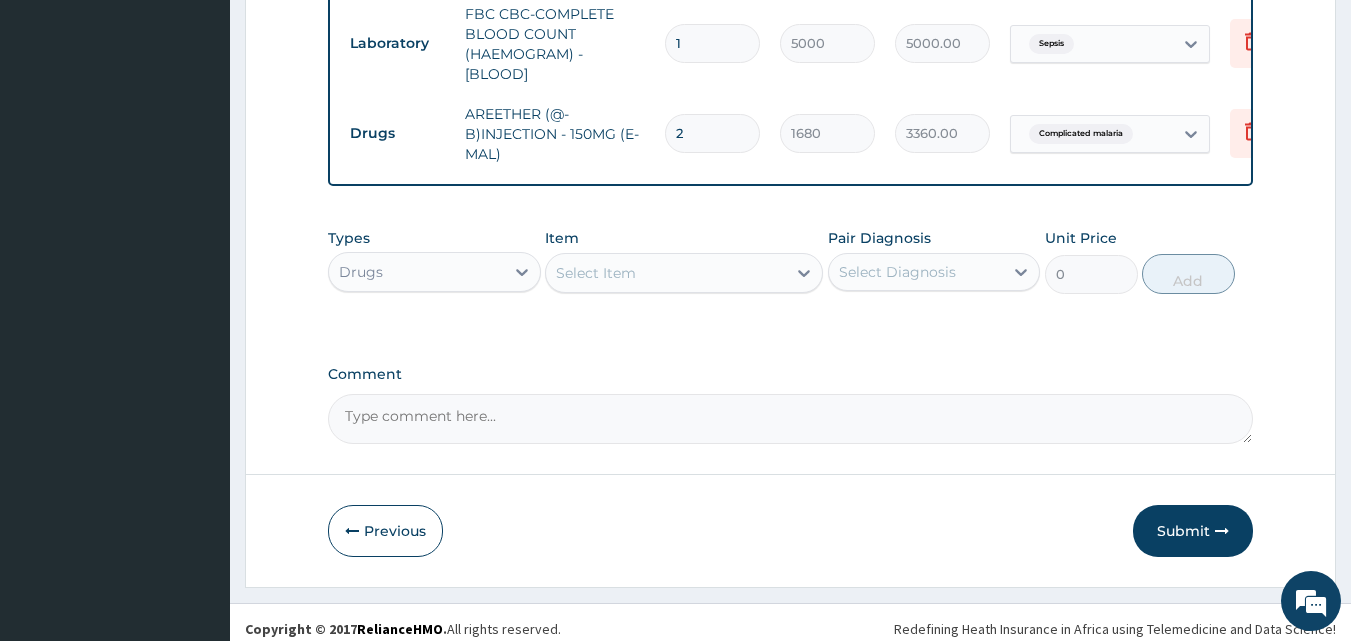 scroll, scrollTop: 1108, scrollLeft: 0, axis: vertical 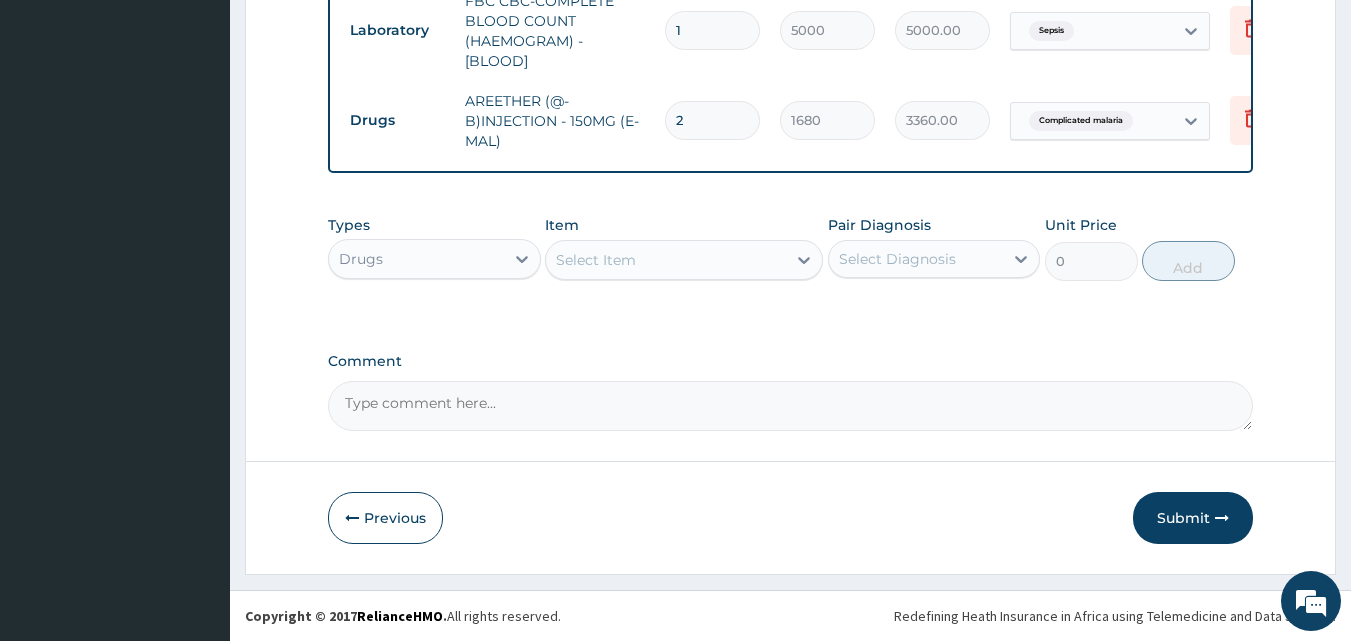 type on "2" 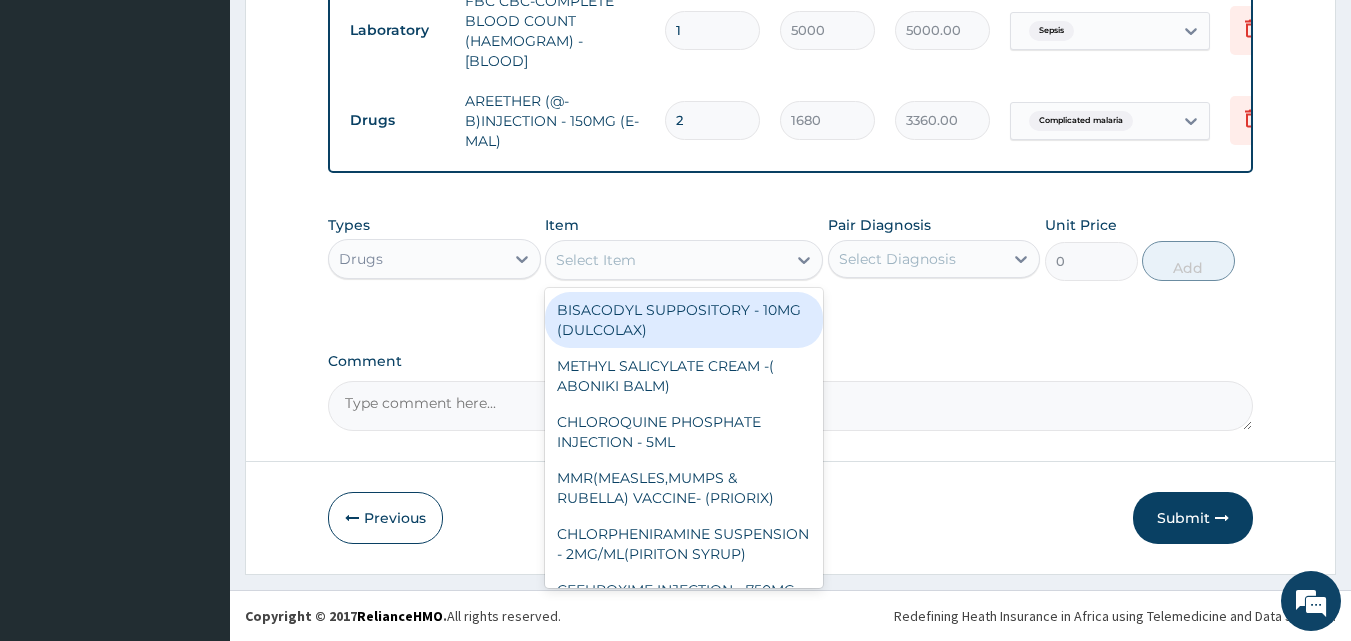 drag, startPoint x: 629, startPoint y: 242, endPoint x: 581, endPoint y: 261, distance: 51.62364 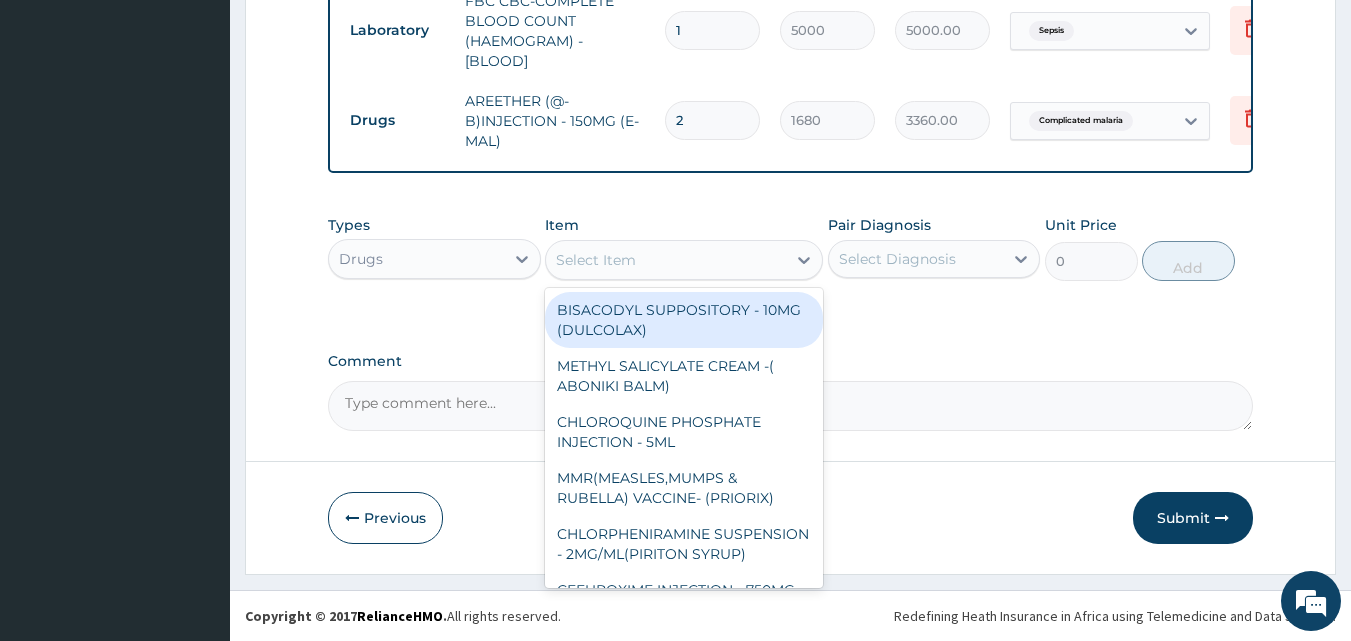 click on "Select Item" at bounding box center (684, 260) 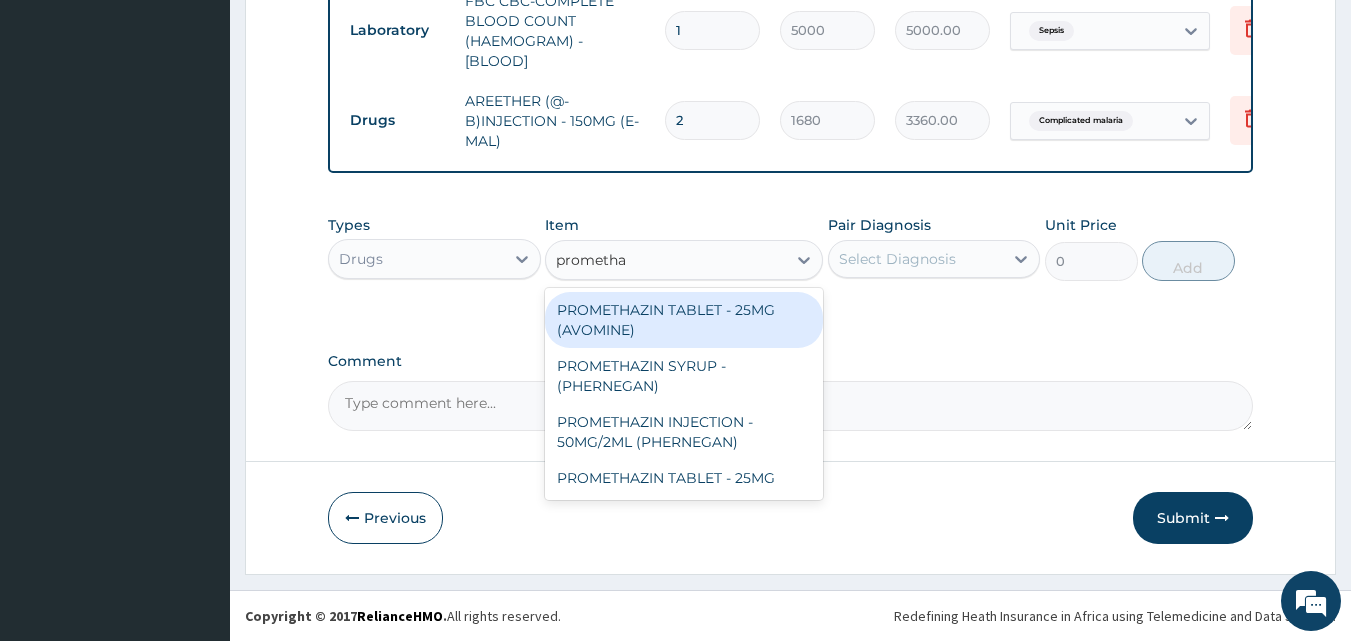 type on "promethaz" 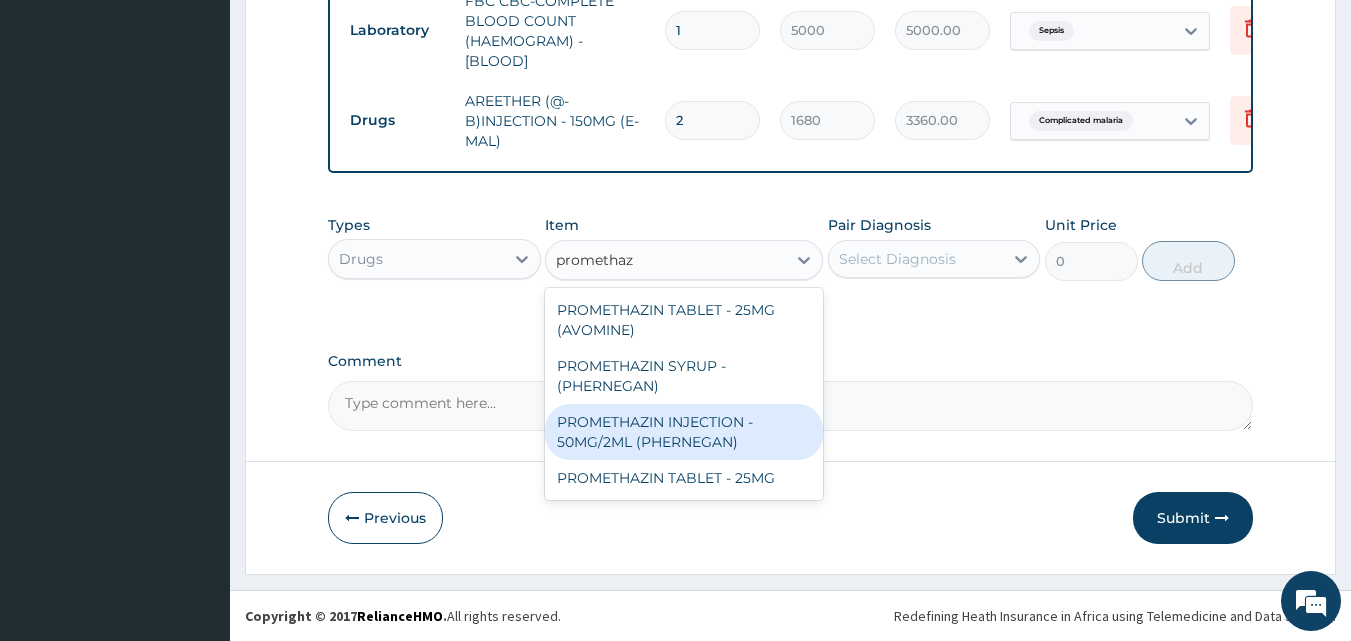 click on "PROMETHAZIN INJECTION - 50MG/2ML (PHERNEGAN)" at bounding box center [684, 432] 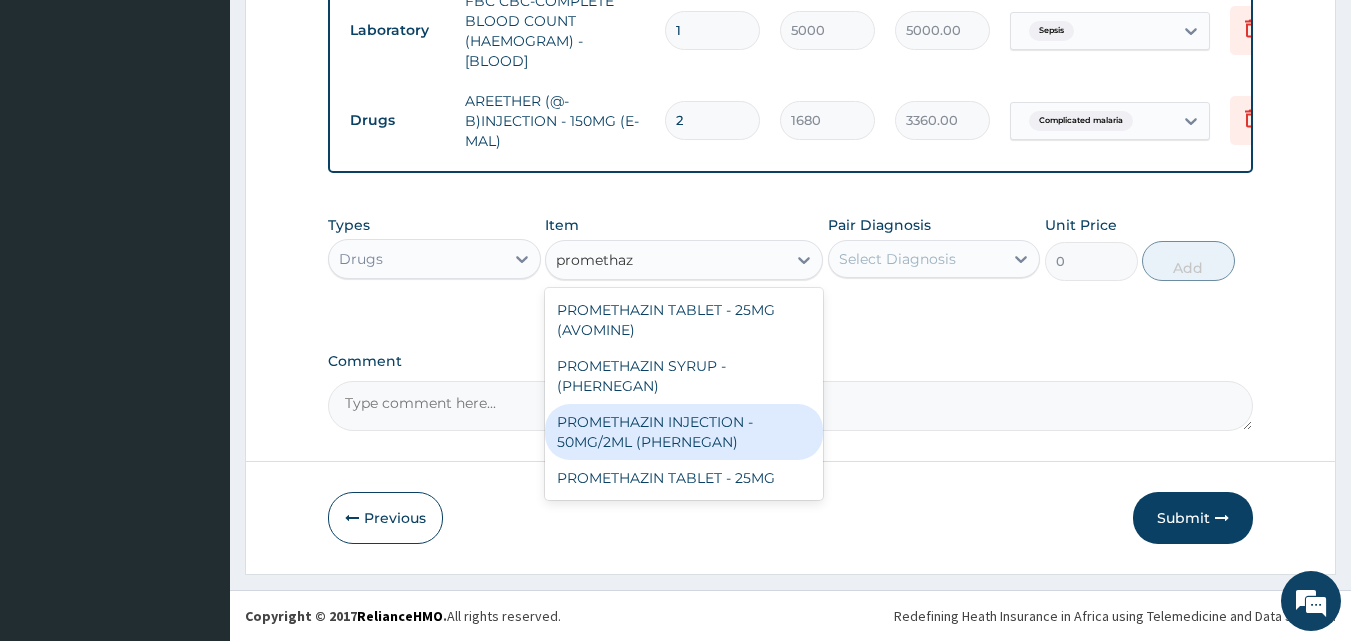 type 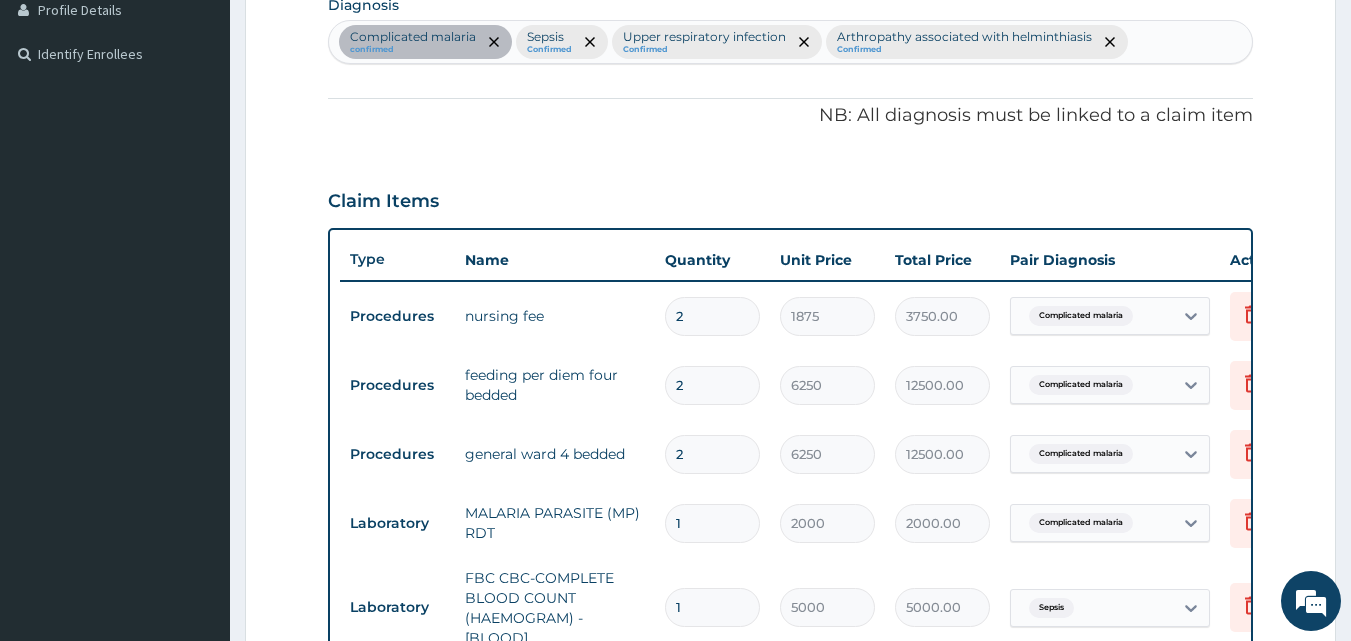 scroll, scrollTop: 508, scrollLeft: 0, axis: vertical 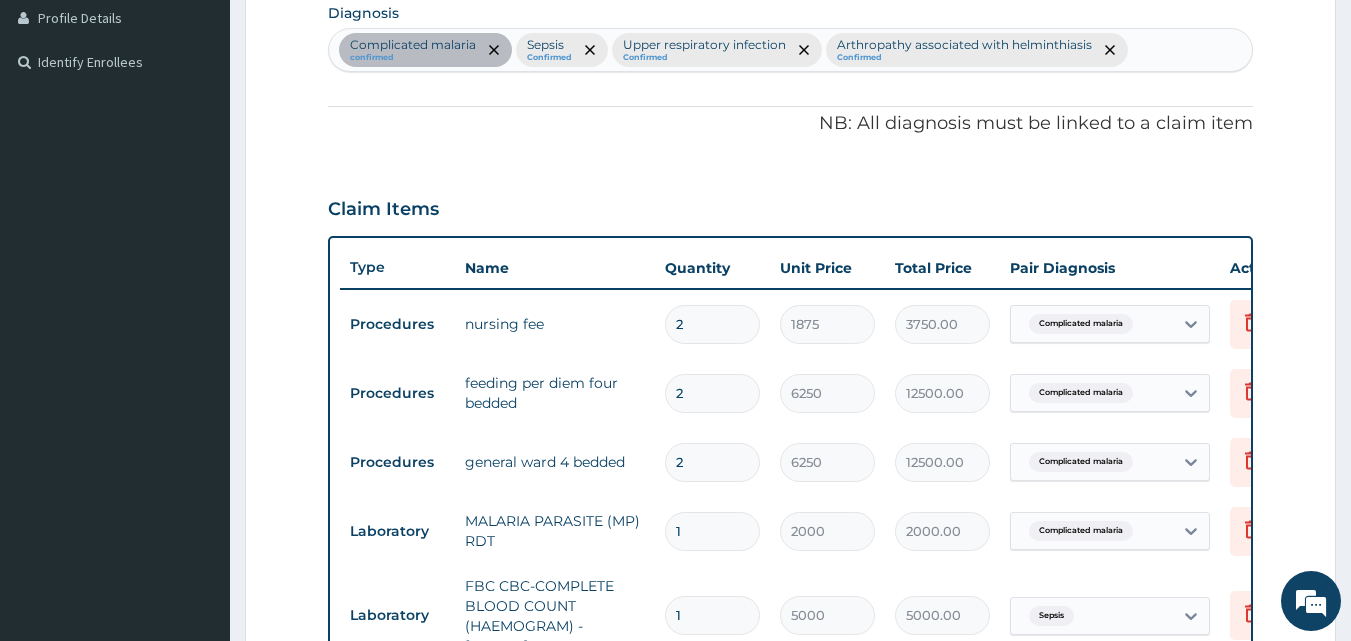 click on "Complicated malaria confirmed Sepsis Confirmed Upper respiratory infection Confirmed Arthropathy associated with helminthiasis Confirmed" at bounding box center [791, 50] 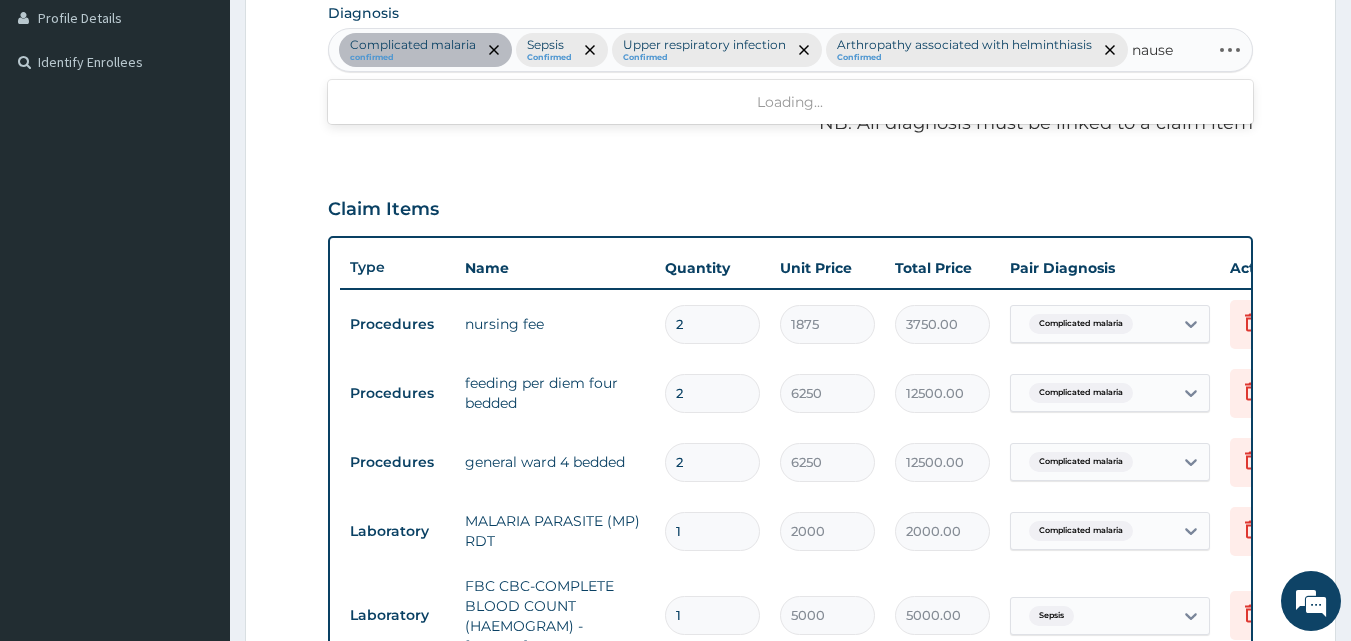 type on "nausea" 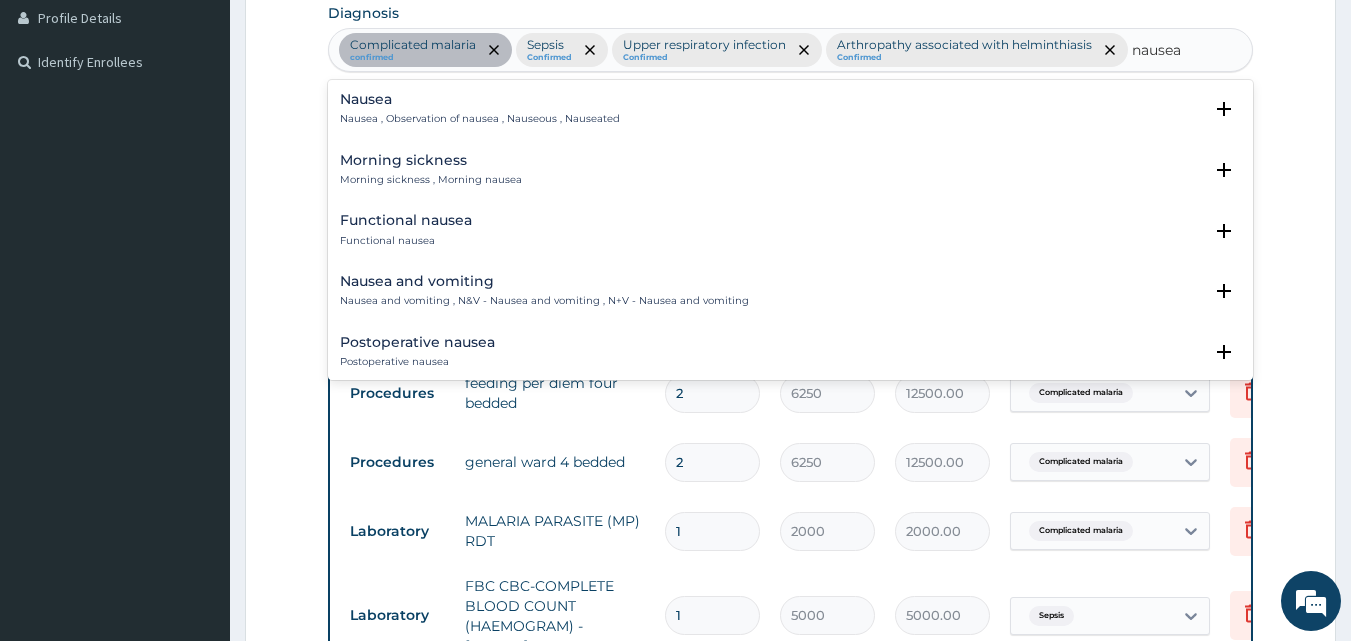 drag, startPoint x: 603, startPoint y: 90, endPoint x: 592, endPoint y: 113, distance: 25.495098 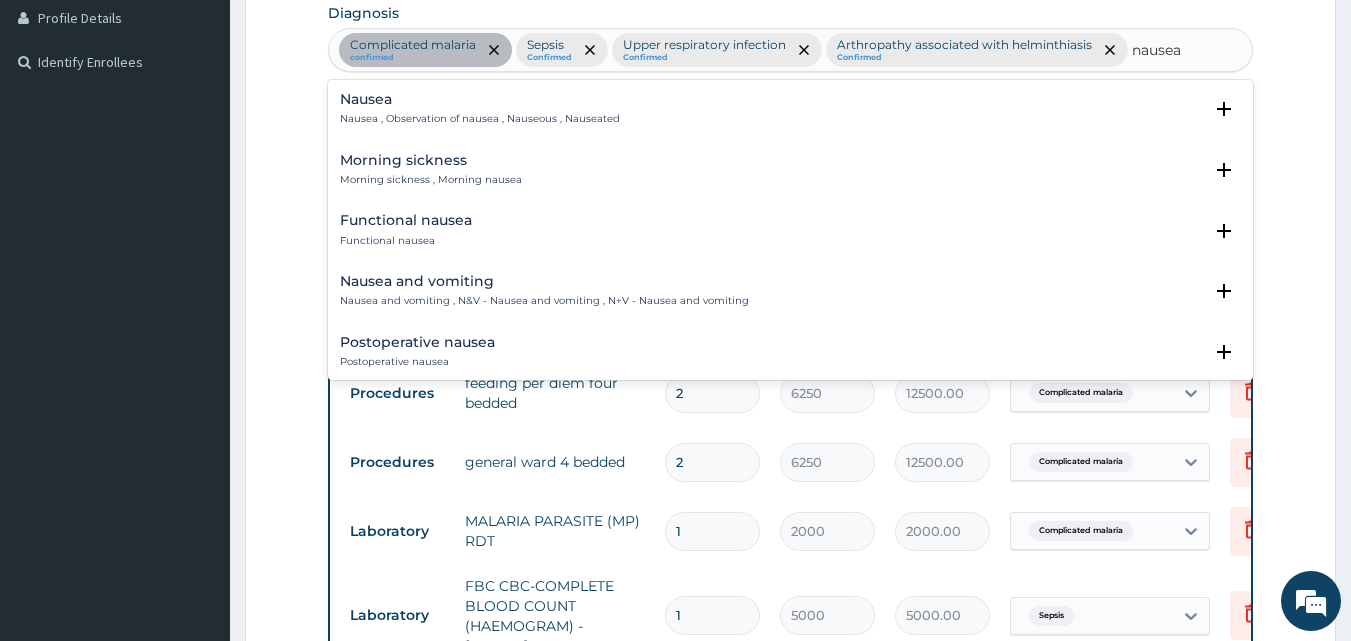 click on "Nausea Nausea , Observation of nausea , Nauseous , Nauseated Select Status Query Query covers suspected (?), Keep in view (kiv), Ruled out (r/o) Confirmed" at bounding box center [791, 114] 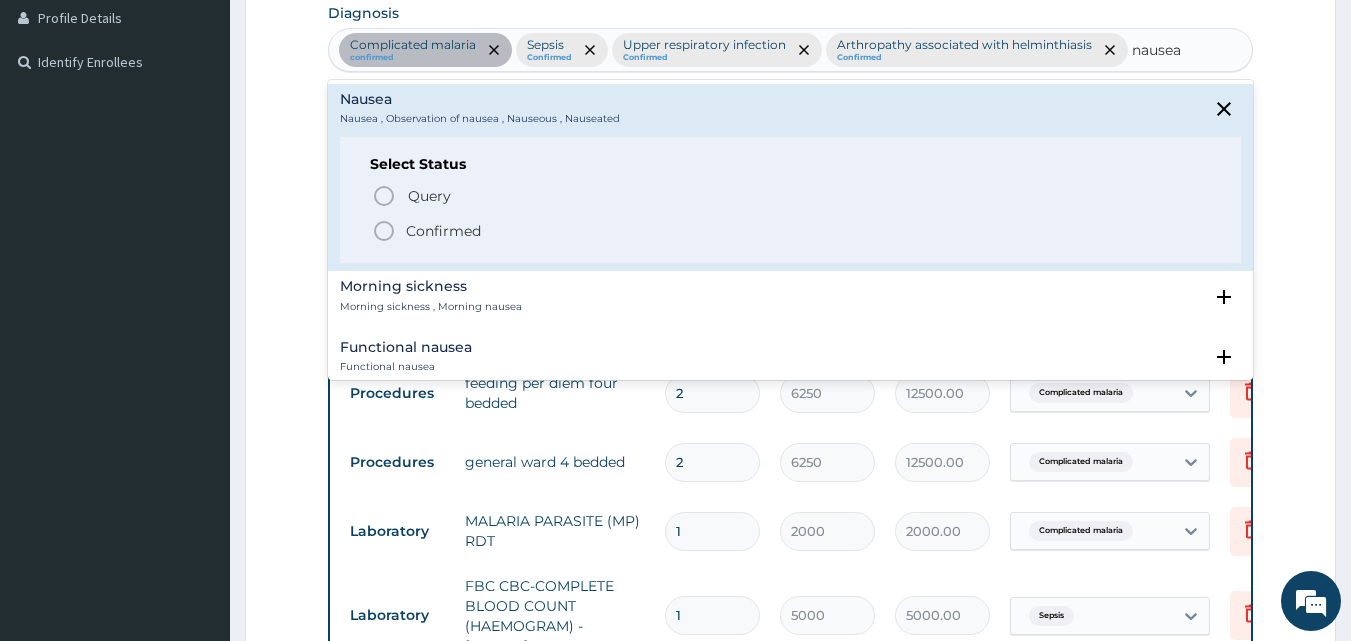 click on "Confirmed" at bounding box center [443, 231] 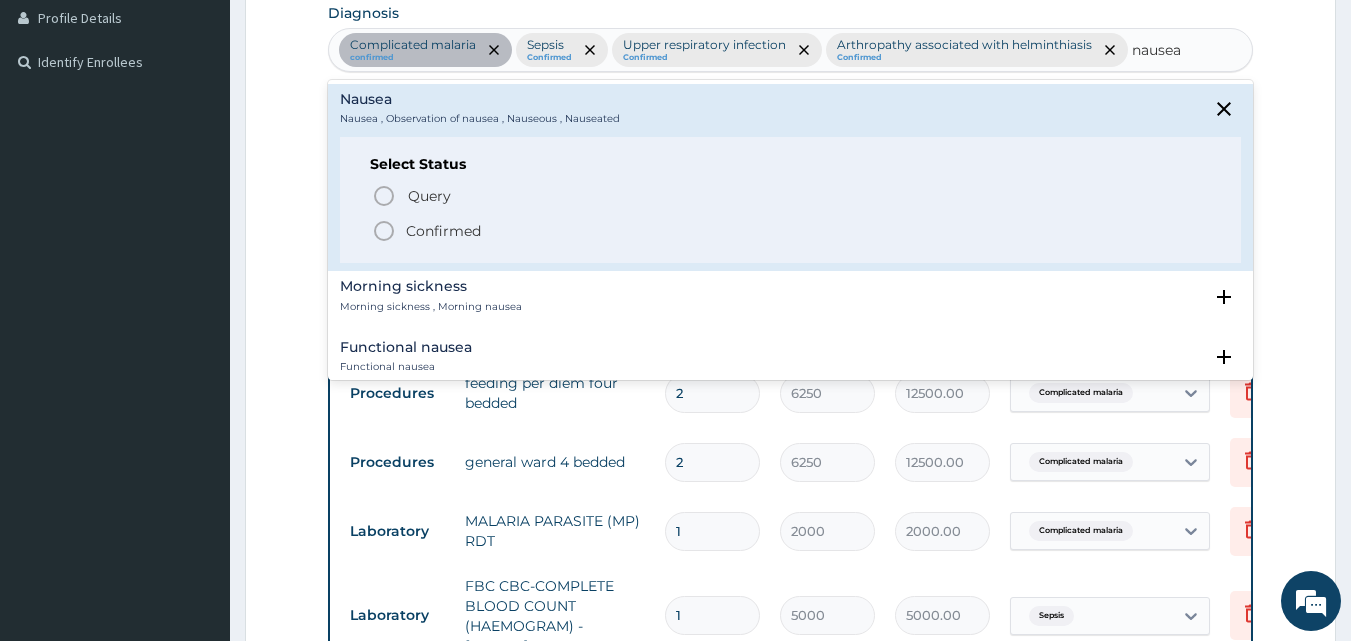 type 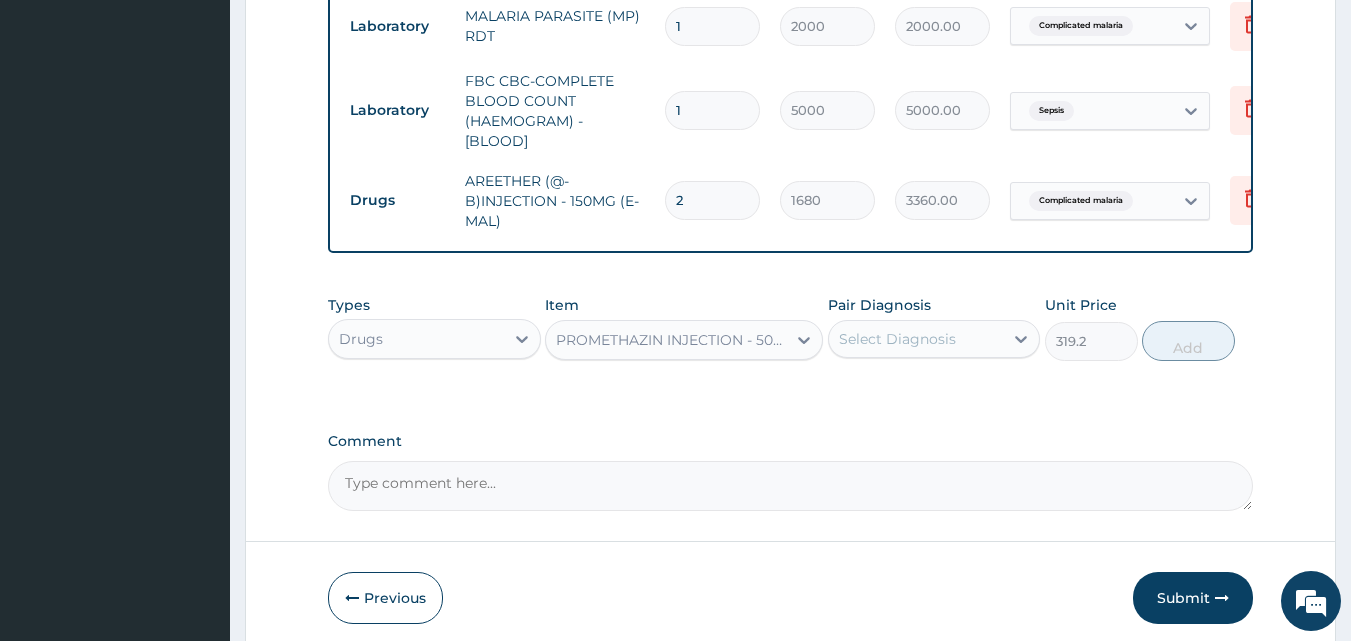 scroll, scrollTop: 1108, scrollLeft: 0, axis: vertical 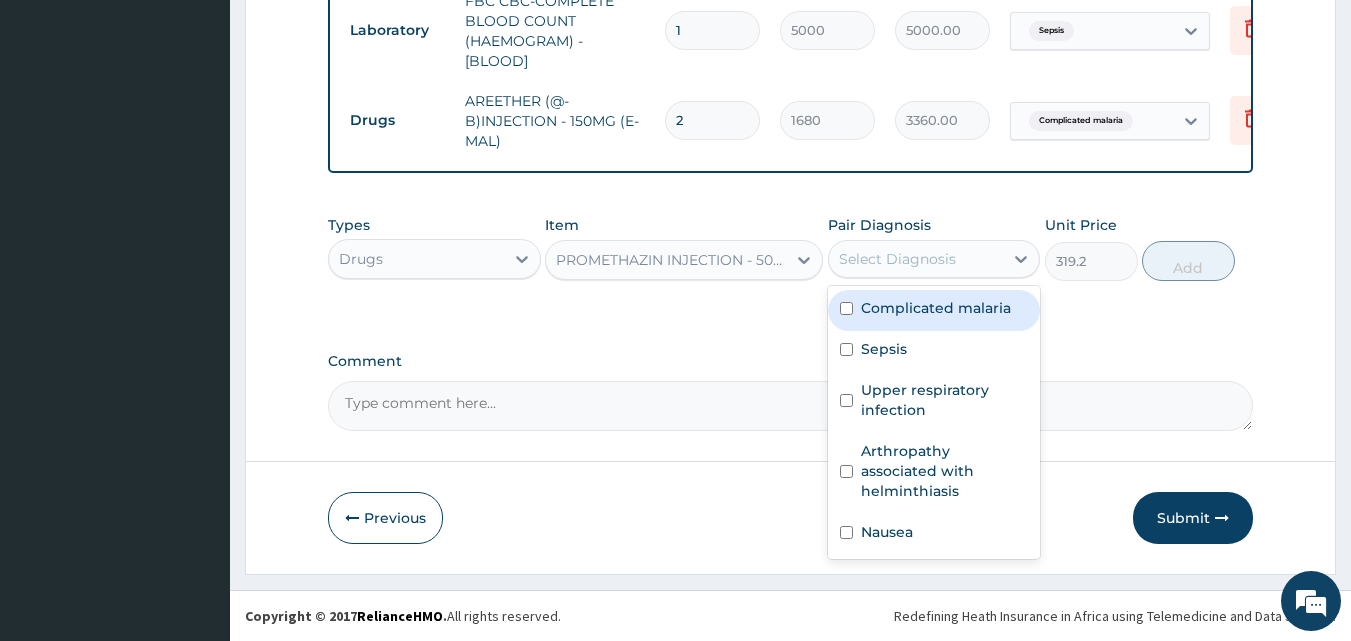 click on "Select Diagnosis" at bounding box center [897, 259] 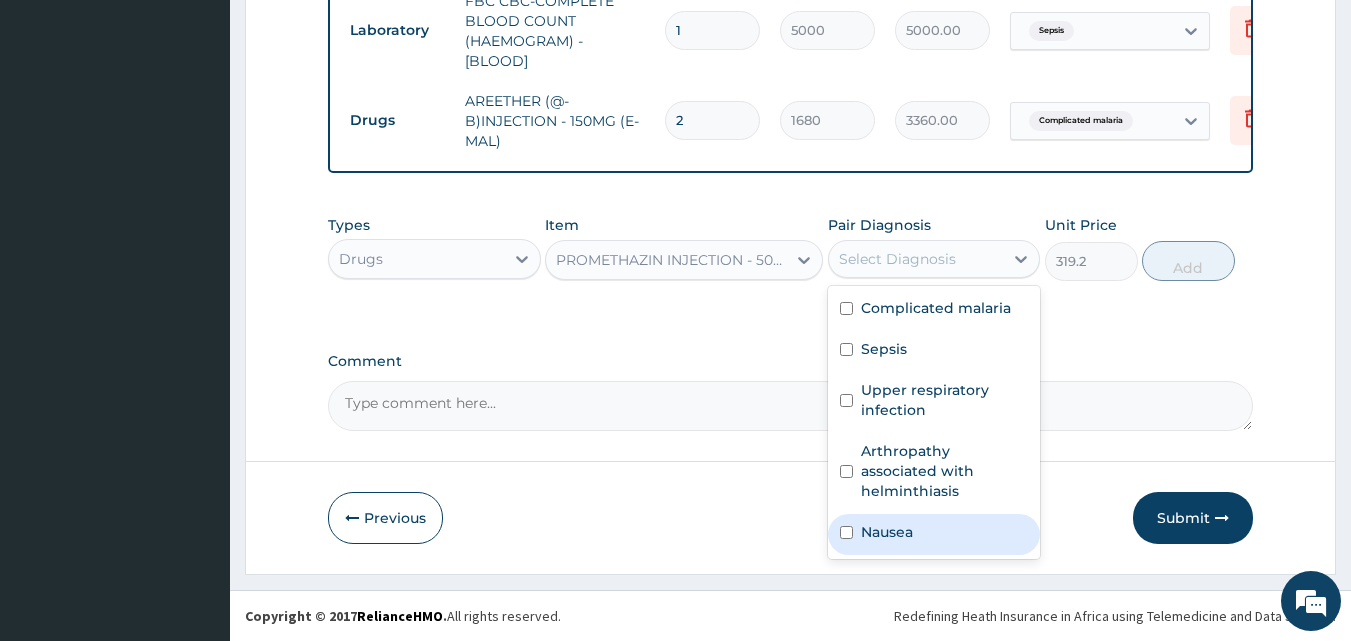 click on "Nausea" at bounding box center (934, 534) 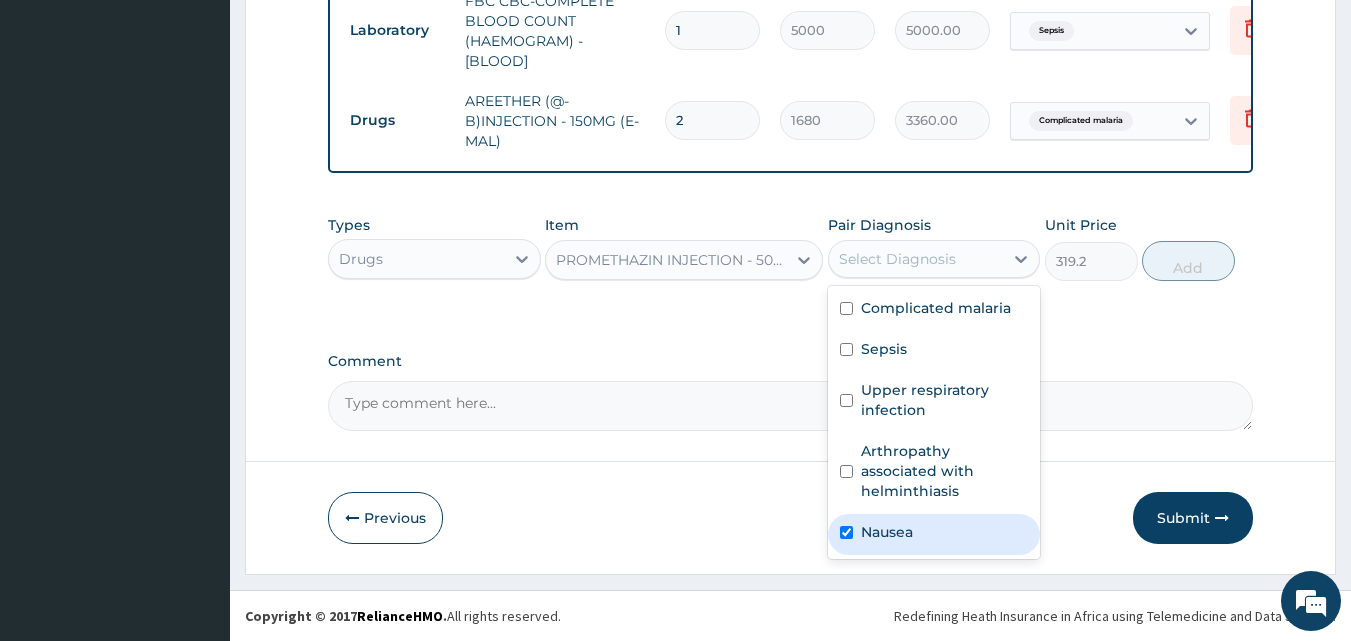 checkbox on "true" 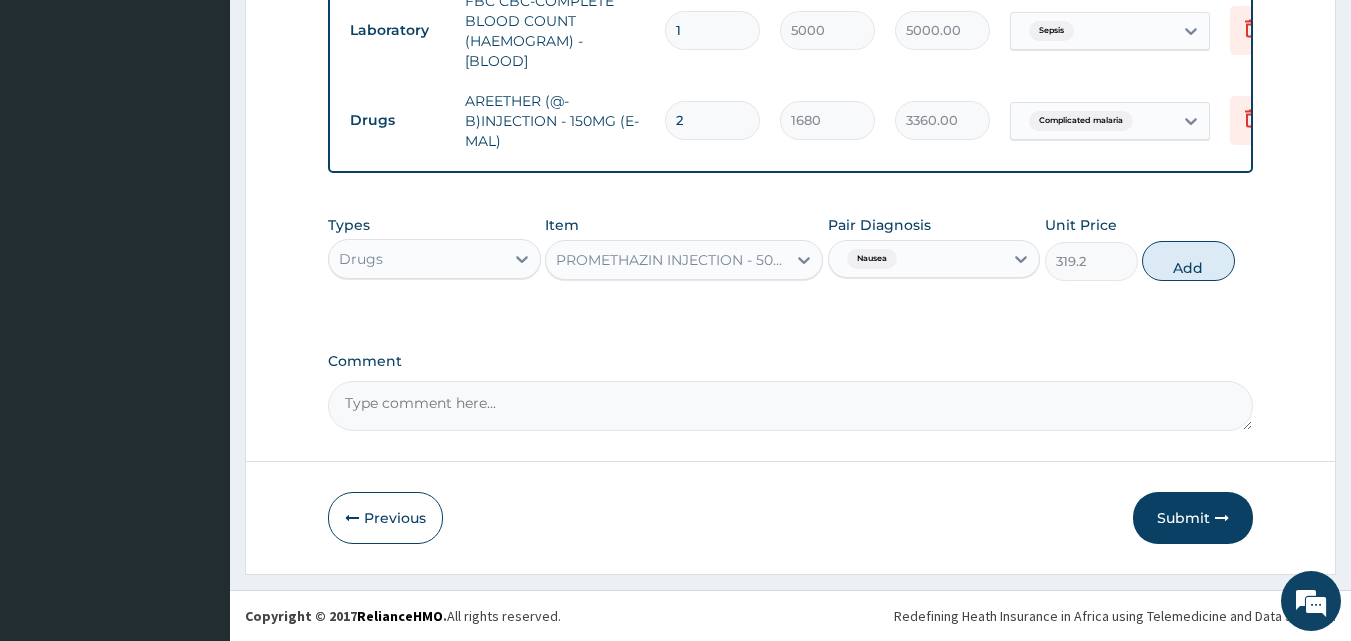 drag, startPoint x: 1201, startPoint y: 263, endPoint x: 1057, endPoint y: 298, distance: 148.19244 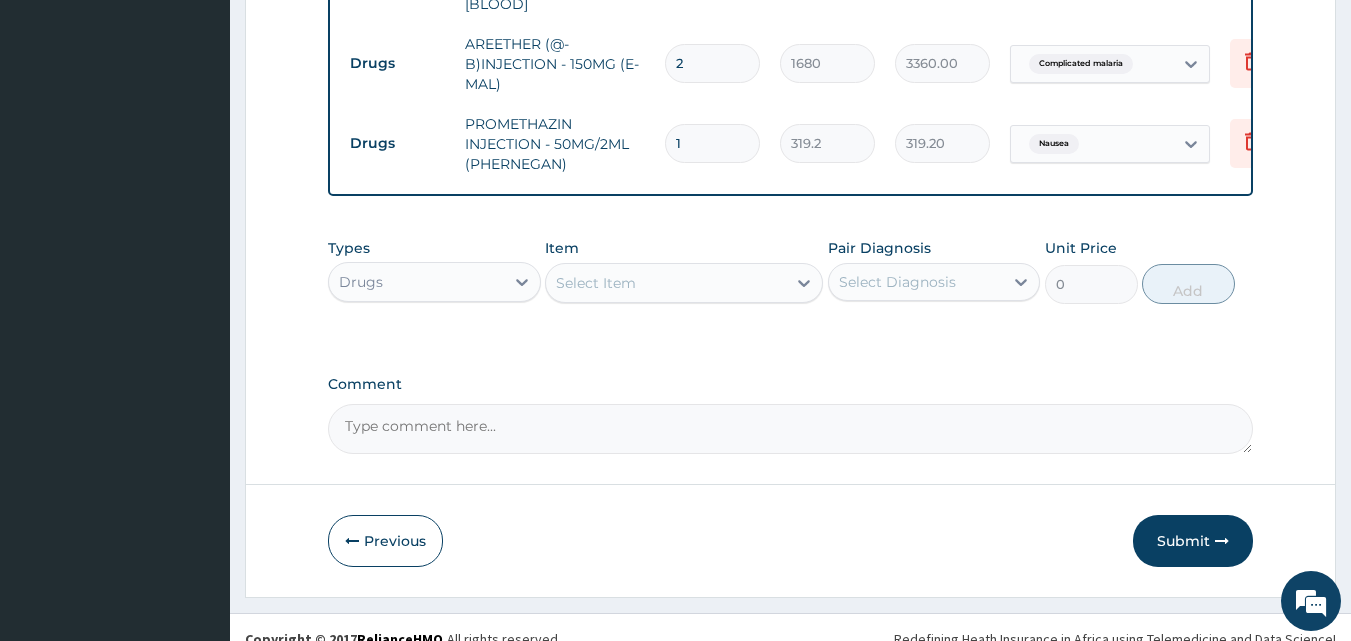 scroll, scrollTop: 1188, scrollLeft: 0, axis: vertical 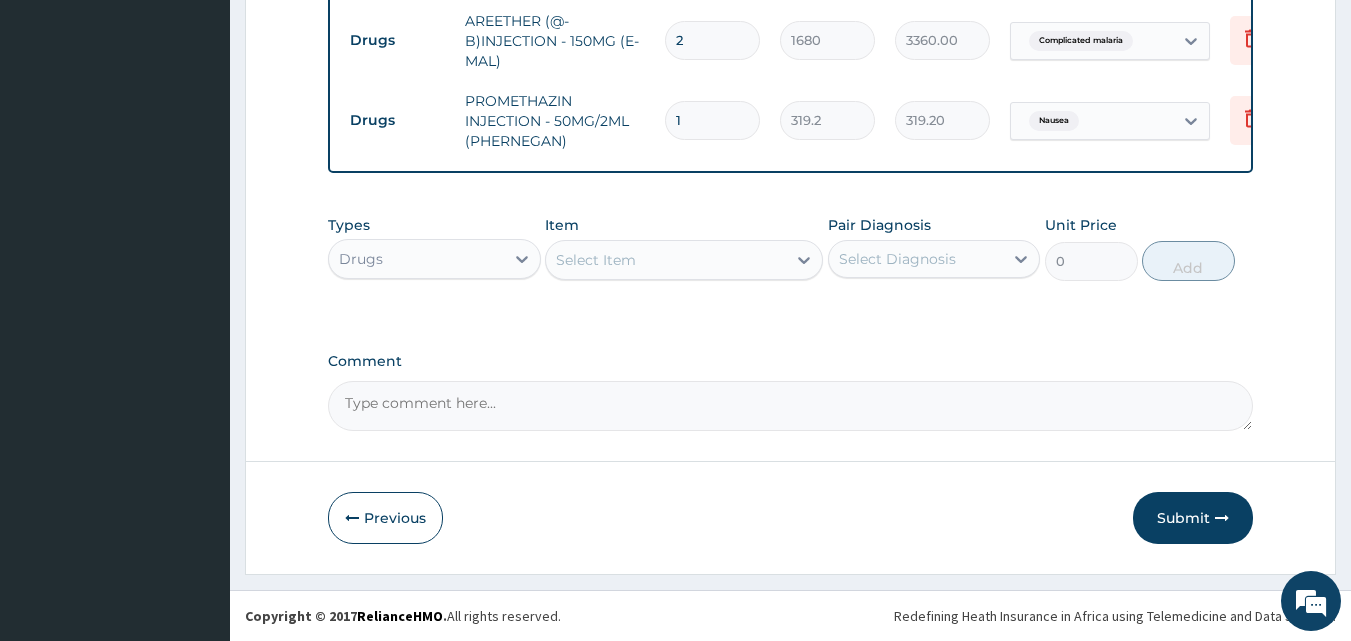 click on "Select Item" at bounding box center [596, 260] 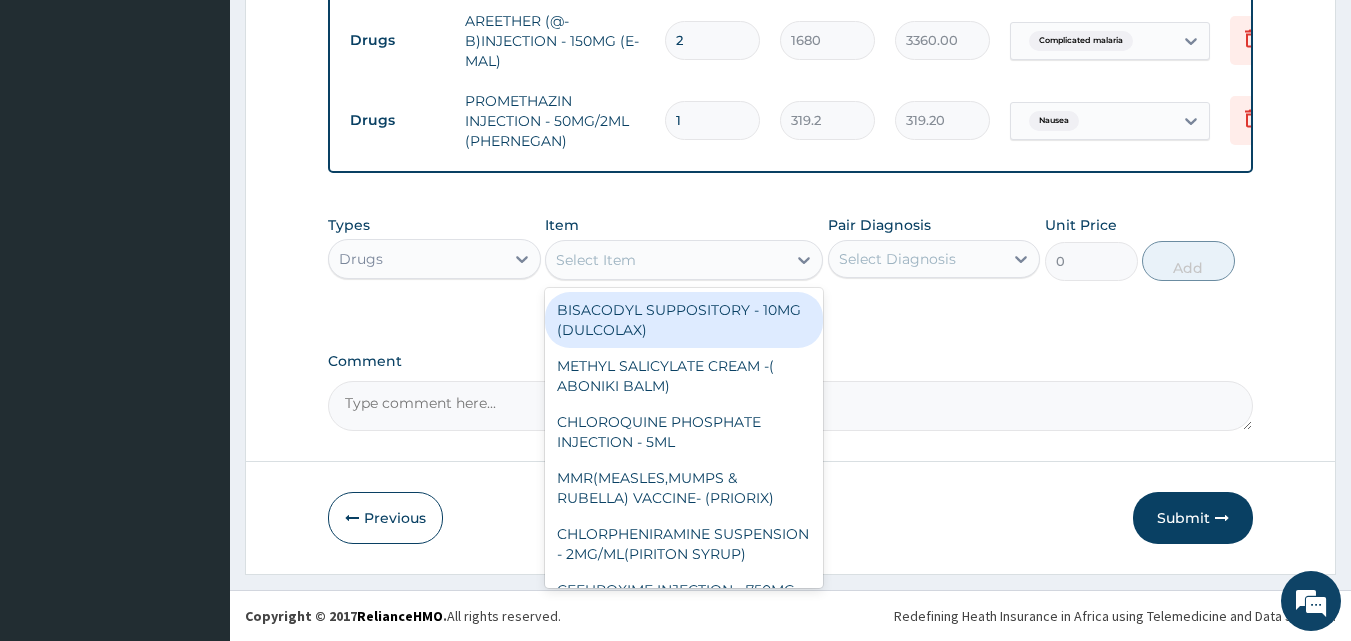 type on "a" 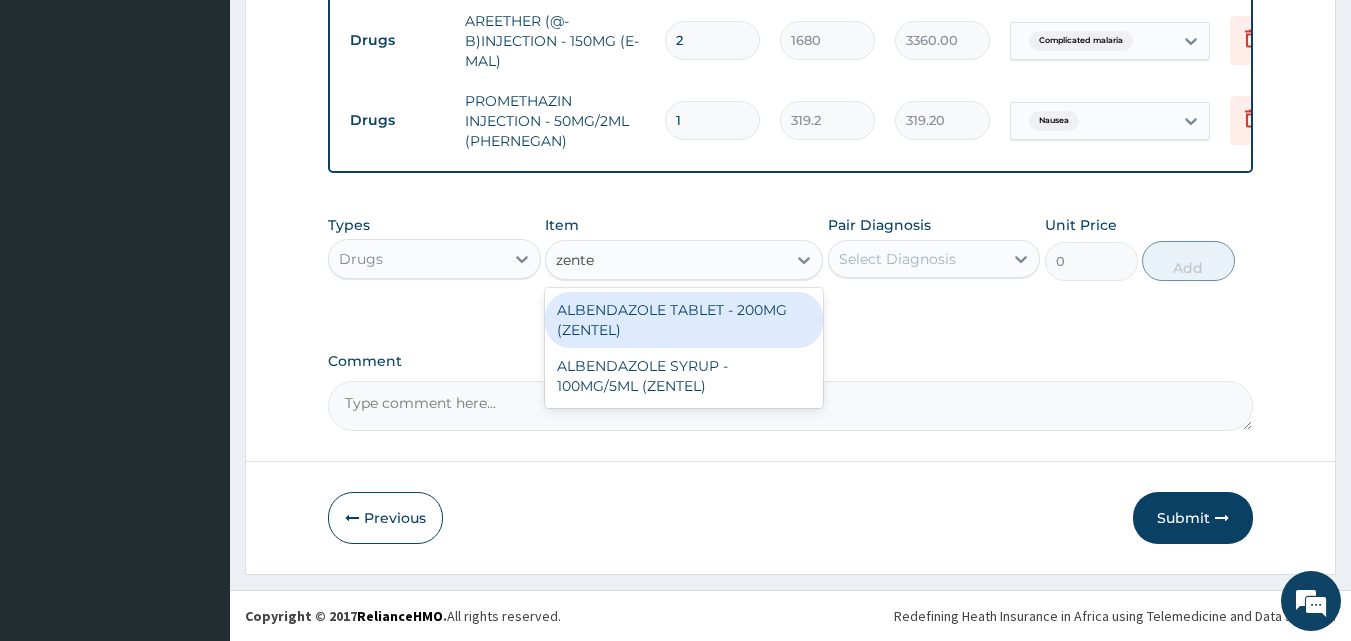 type on "zentel" 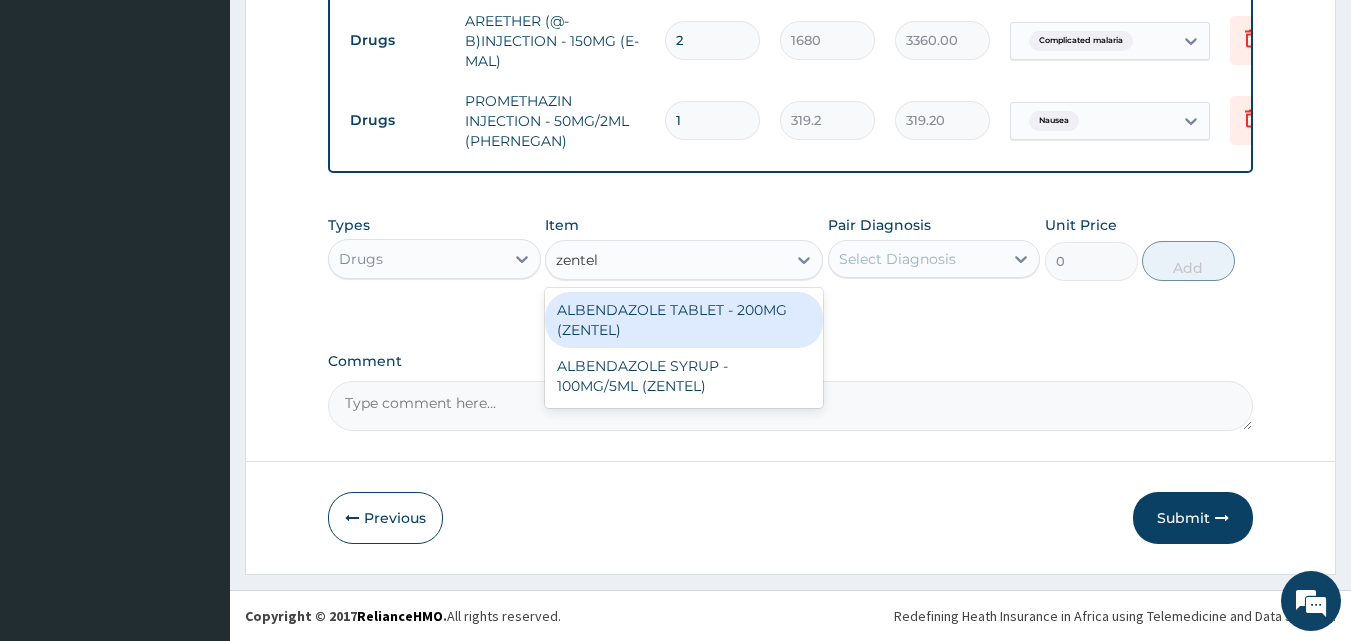 click on "ALBENDAZOLE TABLET - 200MG (ZENTEL)" at bounding box center [684, 320] 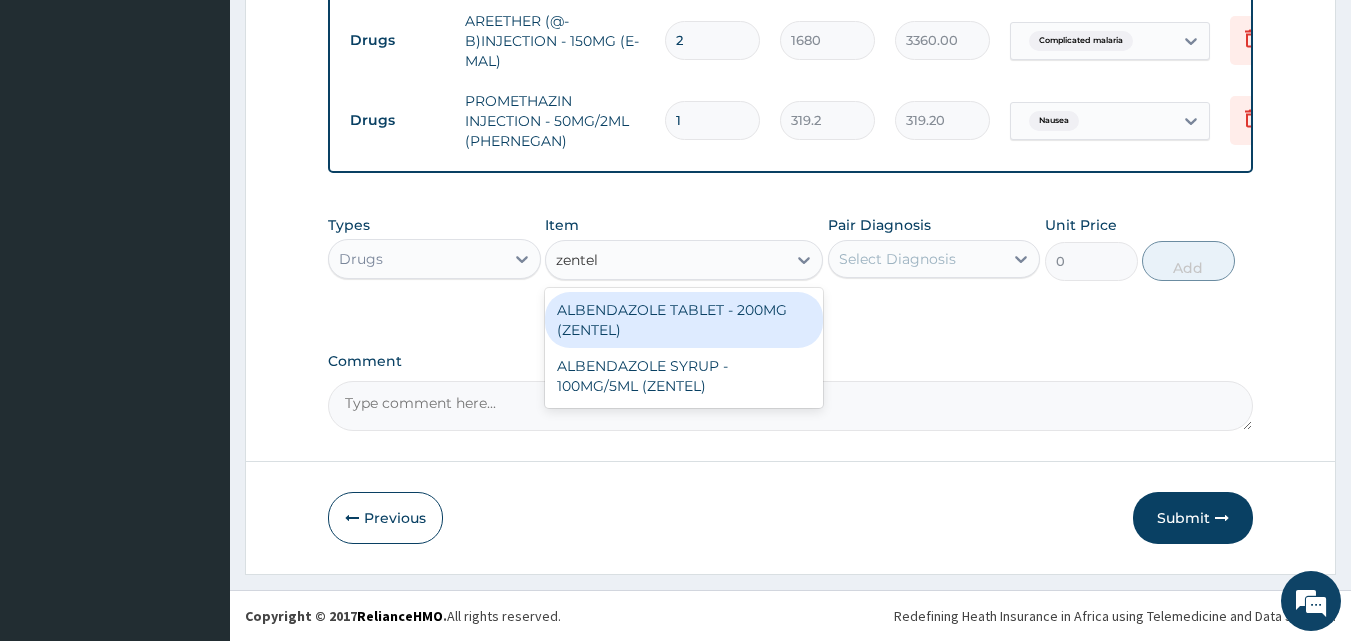 type 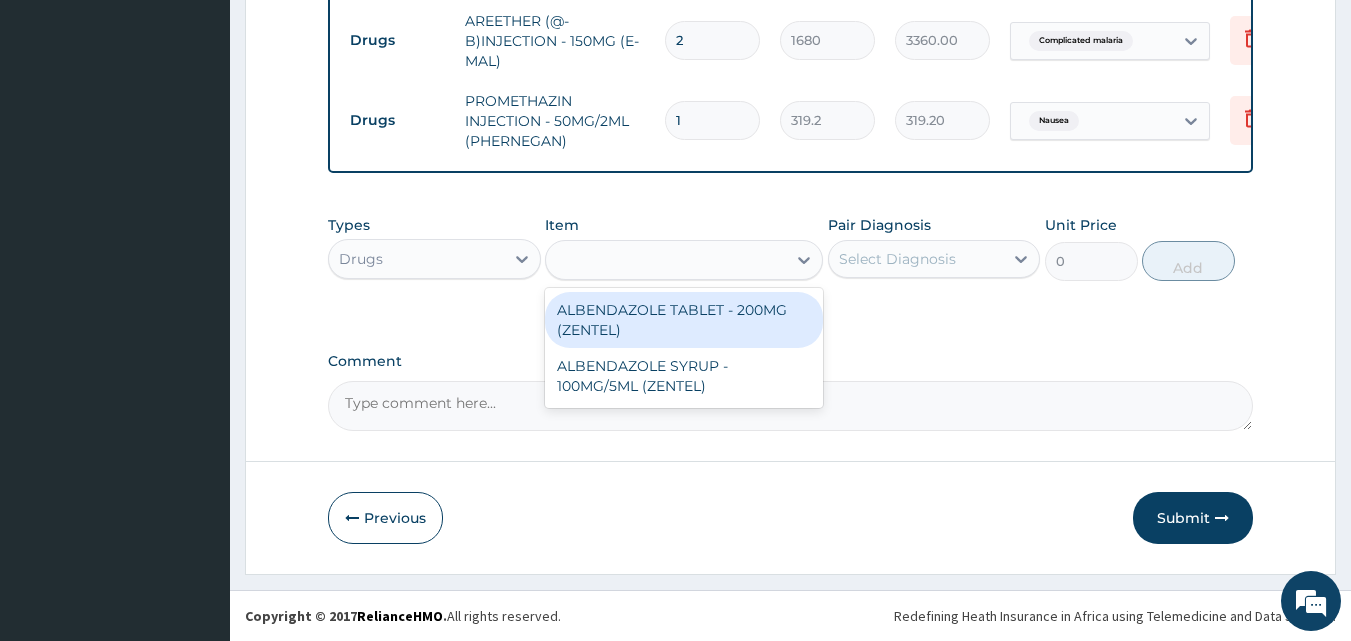 type on "560" 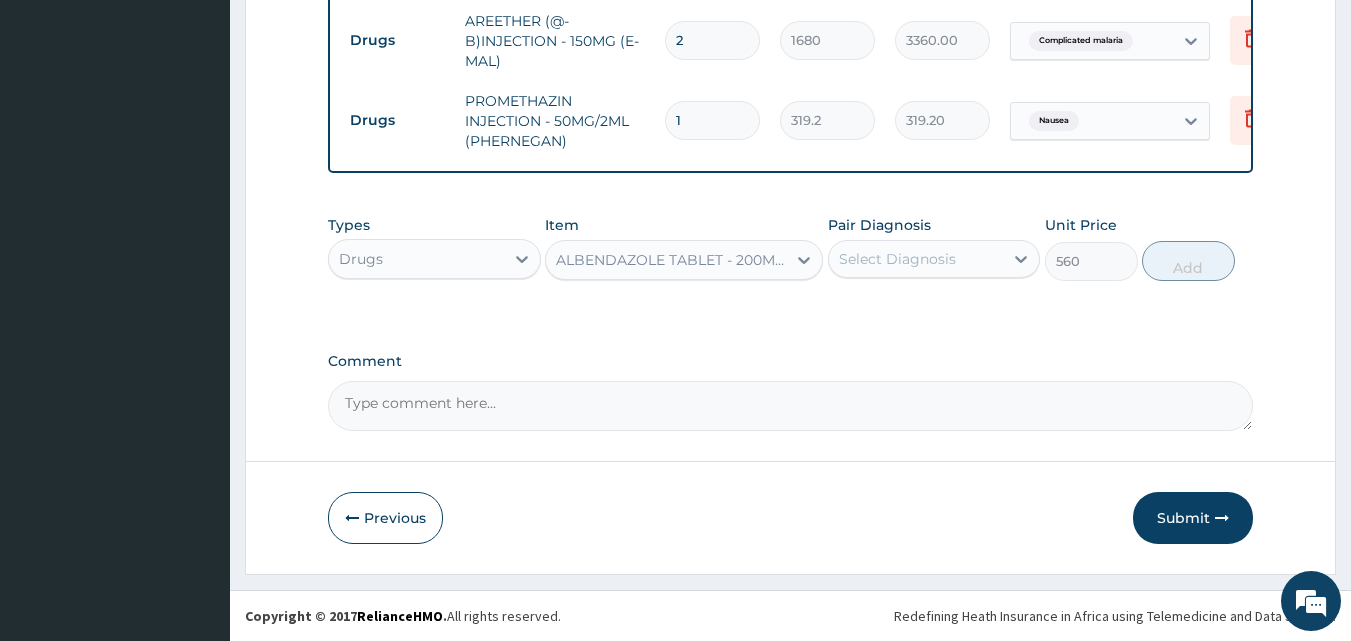 click on "Select Diagnosis" at bounding box center [897, 259] 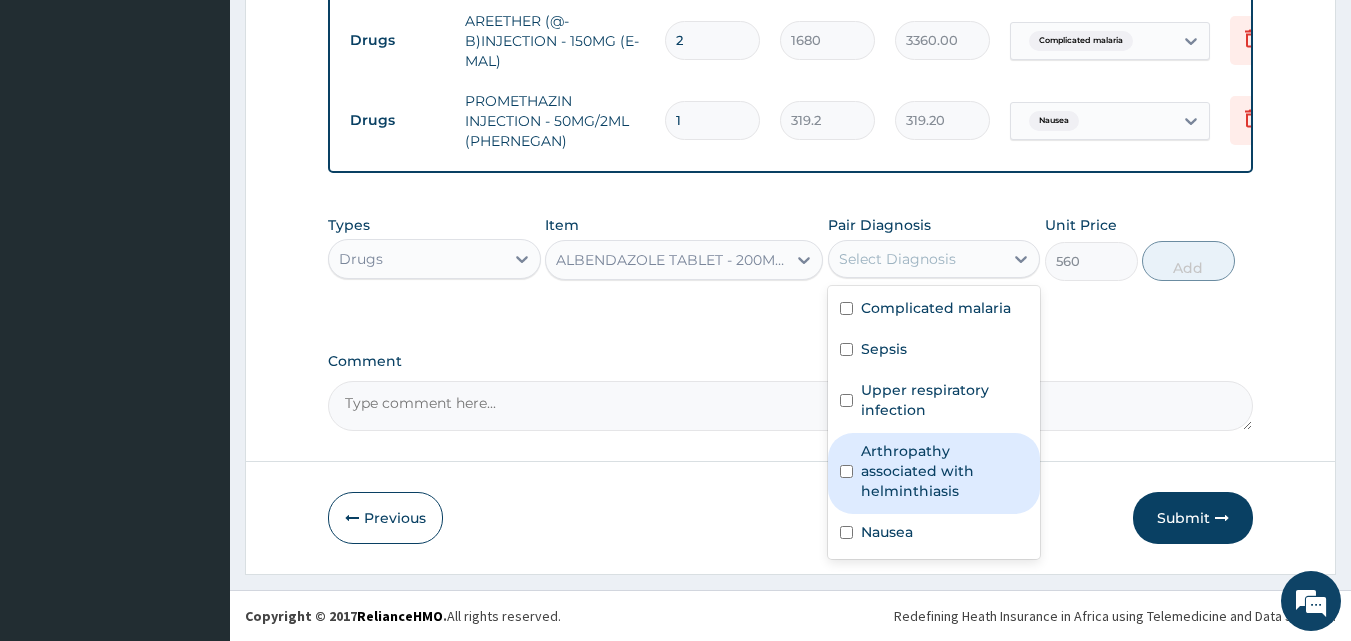 drag, startPoint x: 911, startPoint y: 472, endPoint x: 1020, endPoint y: 426, distance: 118.308914 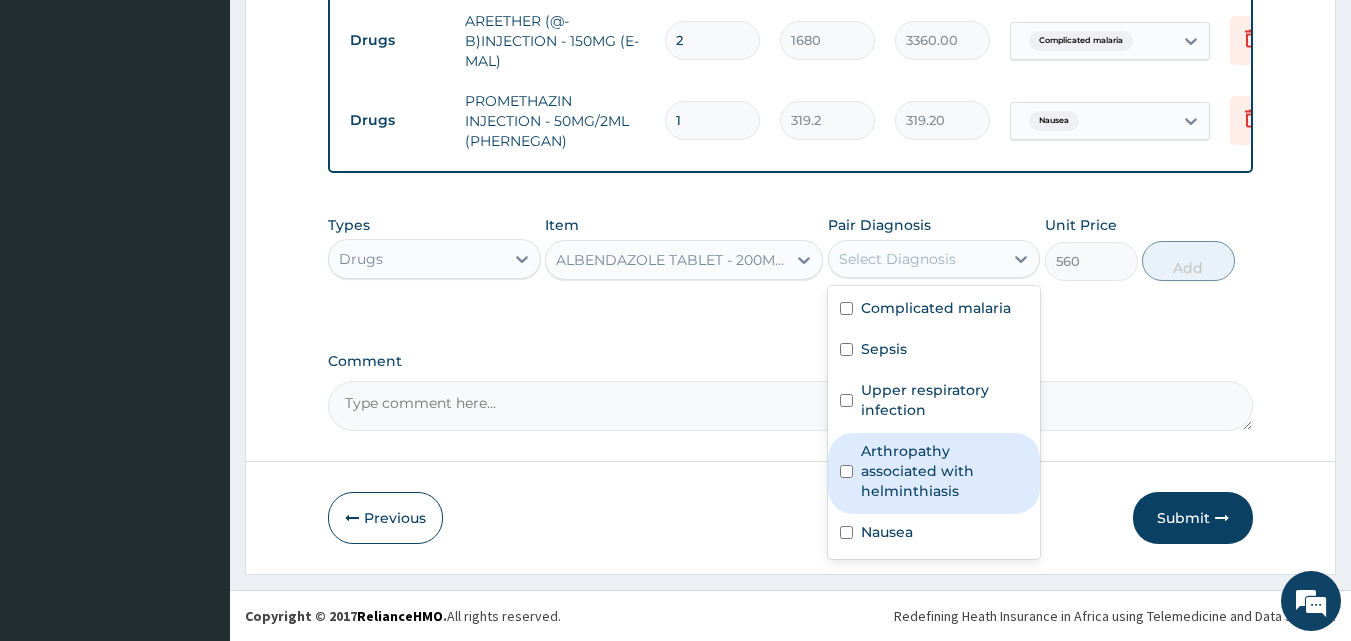 click on "Arthropathy associated with helminthiasis" at bounding box center (945, 471) 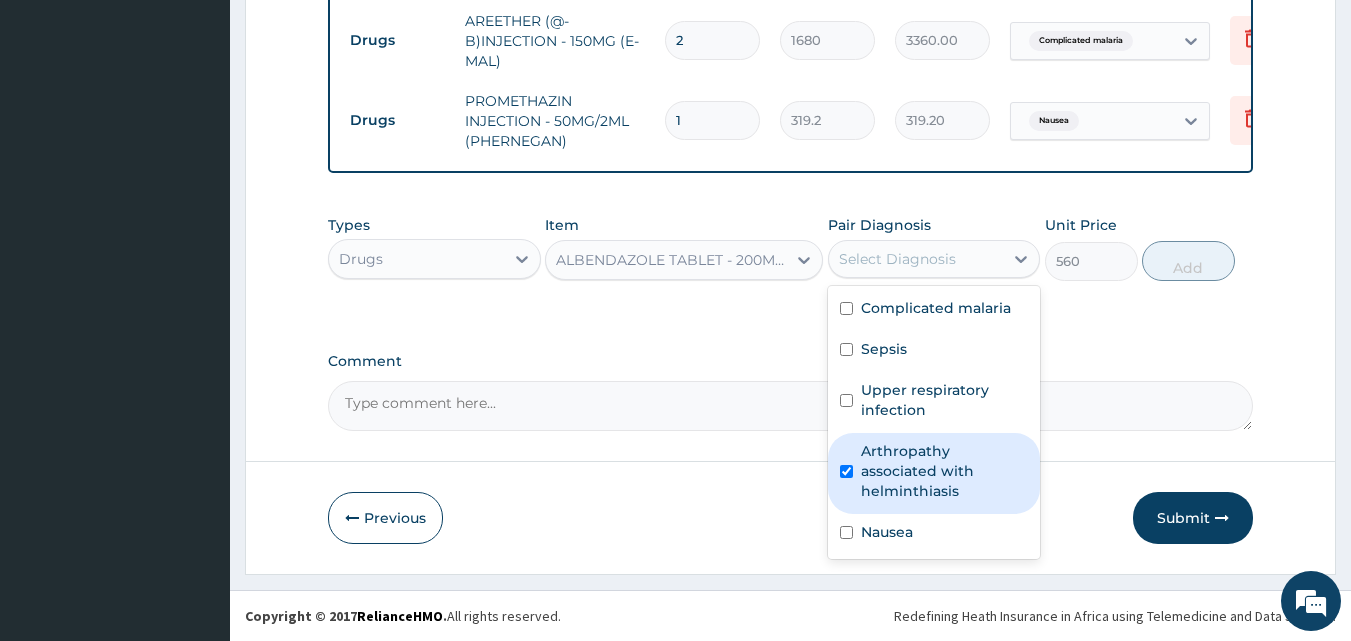 checkbox on "true" 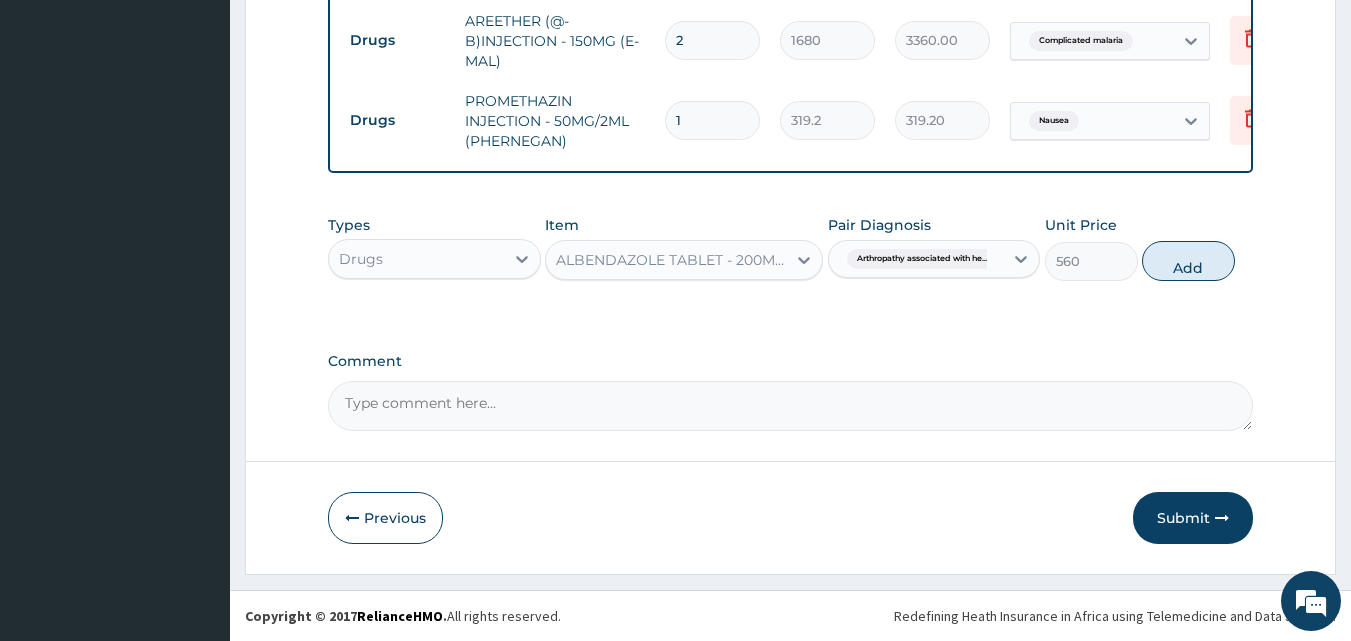 drag, startPoint x: 1187, startPoint y: 248, endPoint x: 987, endPoint y: 263, distance: 200.5617 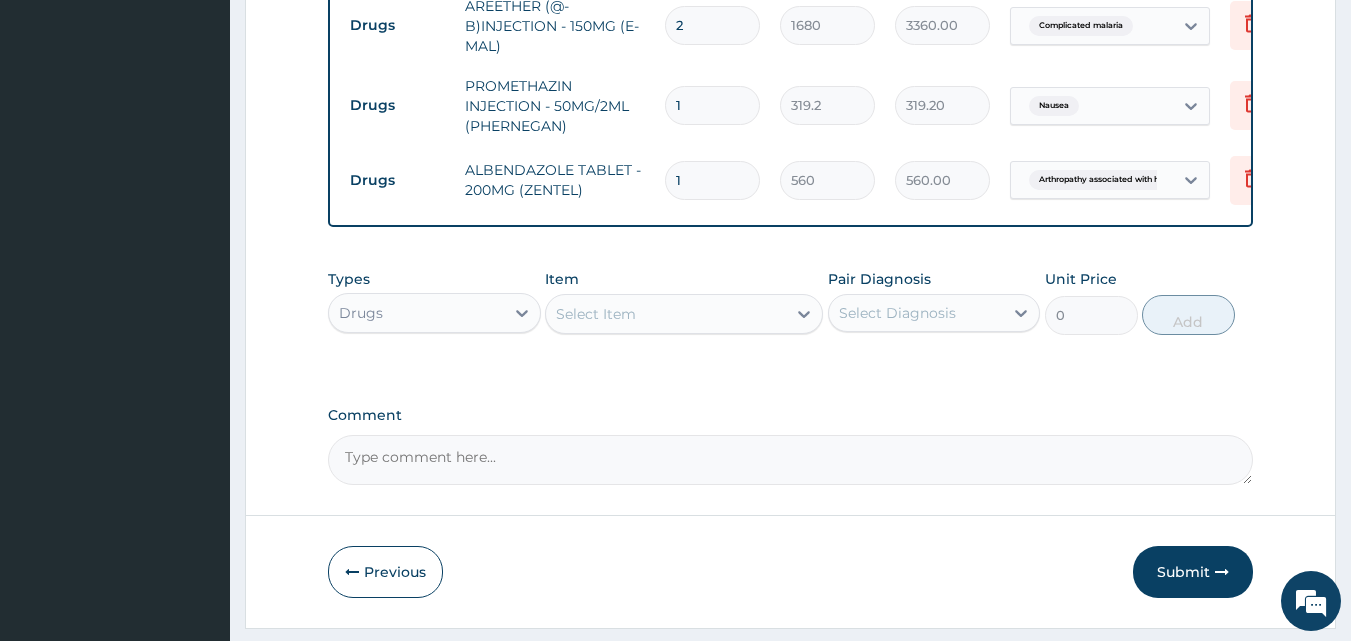drag, startPoint x: 712, startPoint y: 185, endPoint x: 654, endPoint y: 179, distance: 58.30952 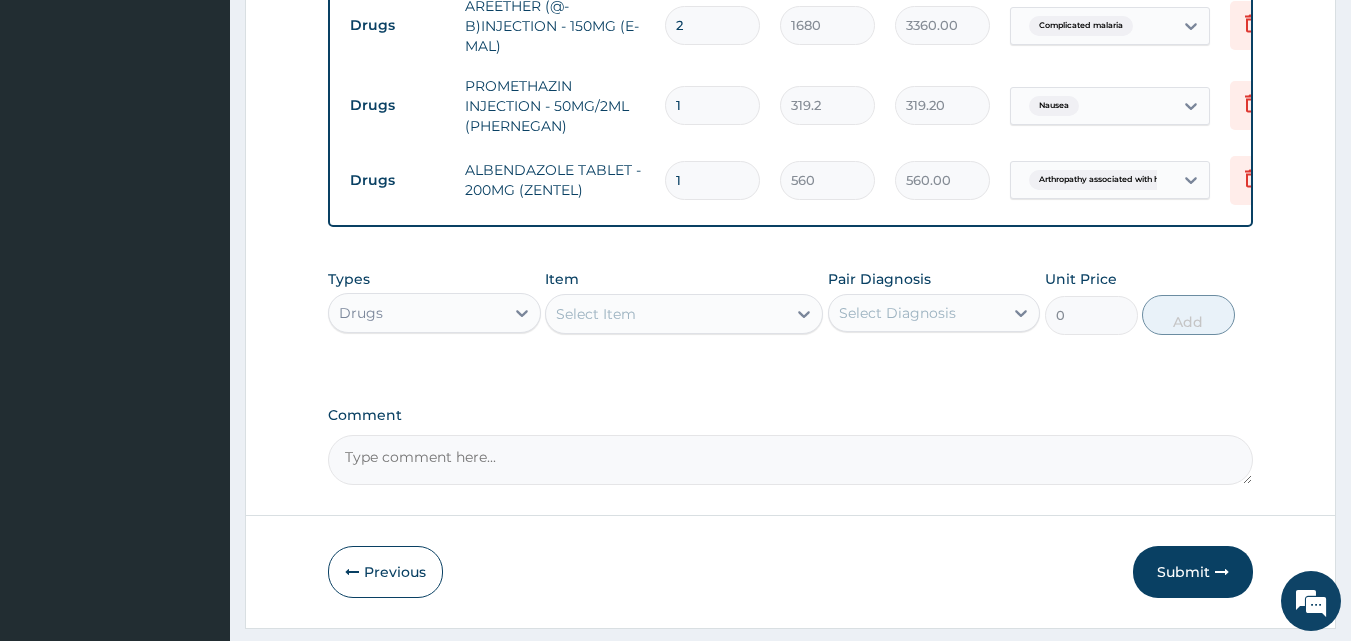 click on "1" at bounding box center (712, 180) 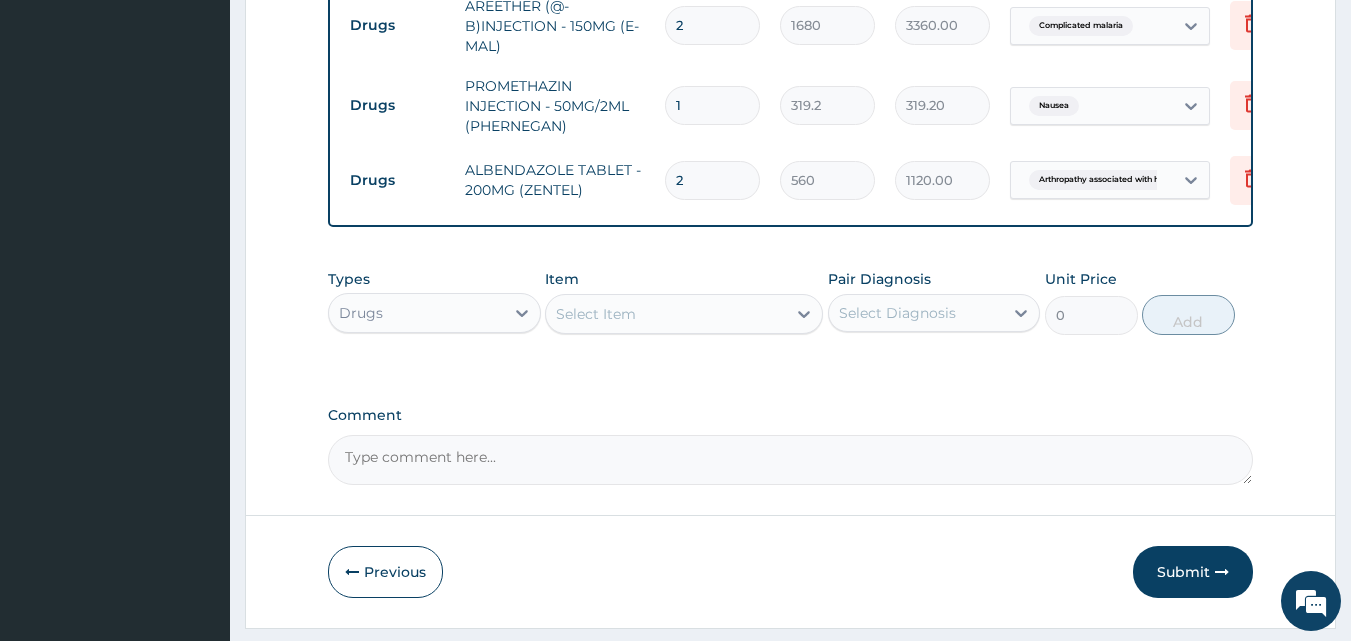 type on "2" 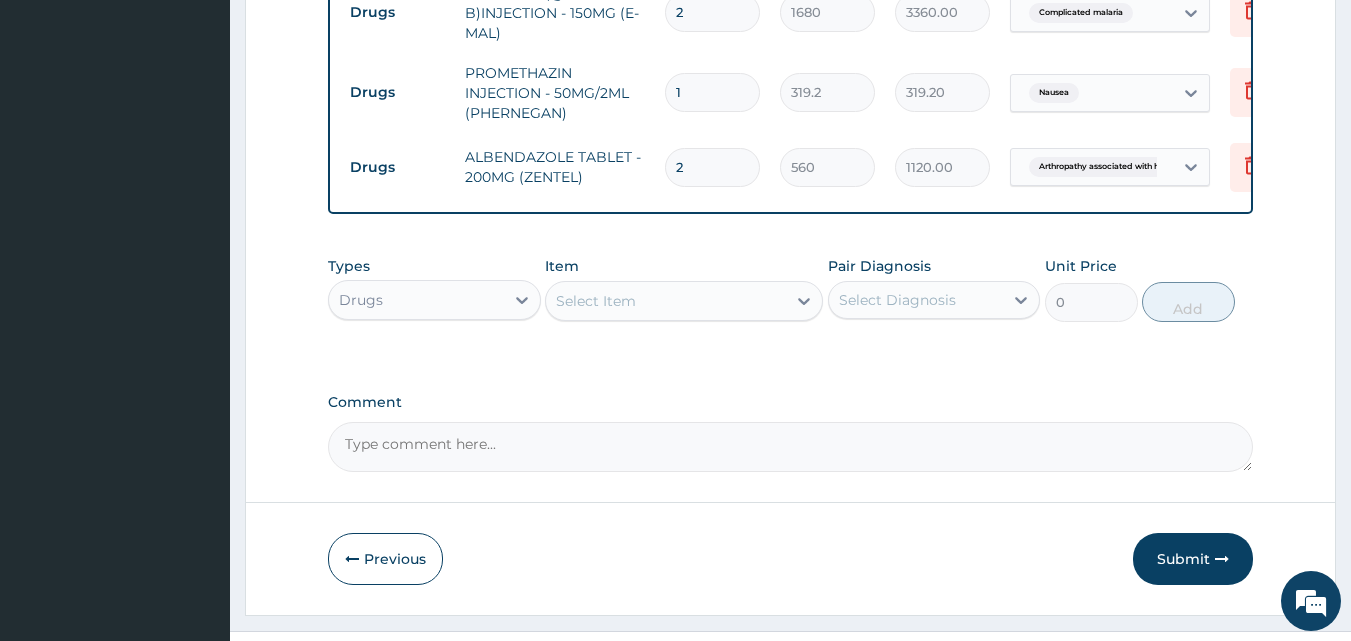 scroll, scrollTop: 1257, scrollLeft: 0, axis: vertical 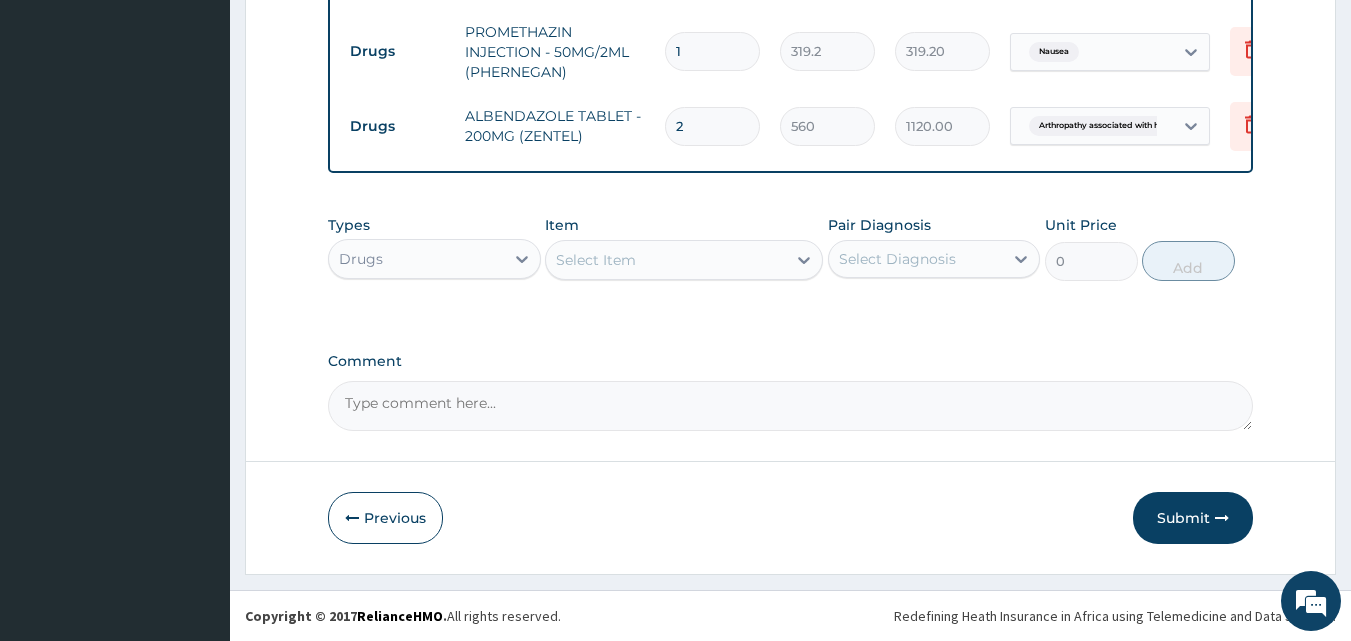 click on "Select Item" at bounding box center (596, 260) 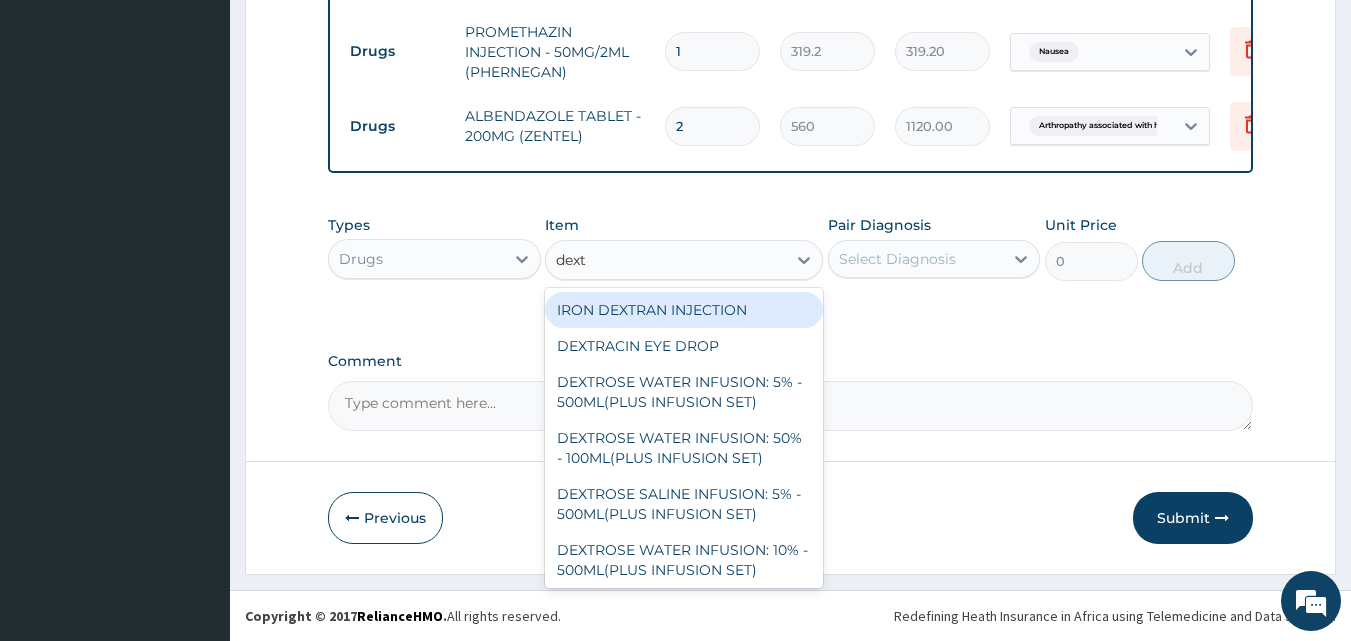 type on "dextr" 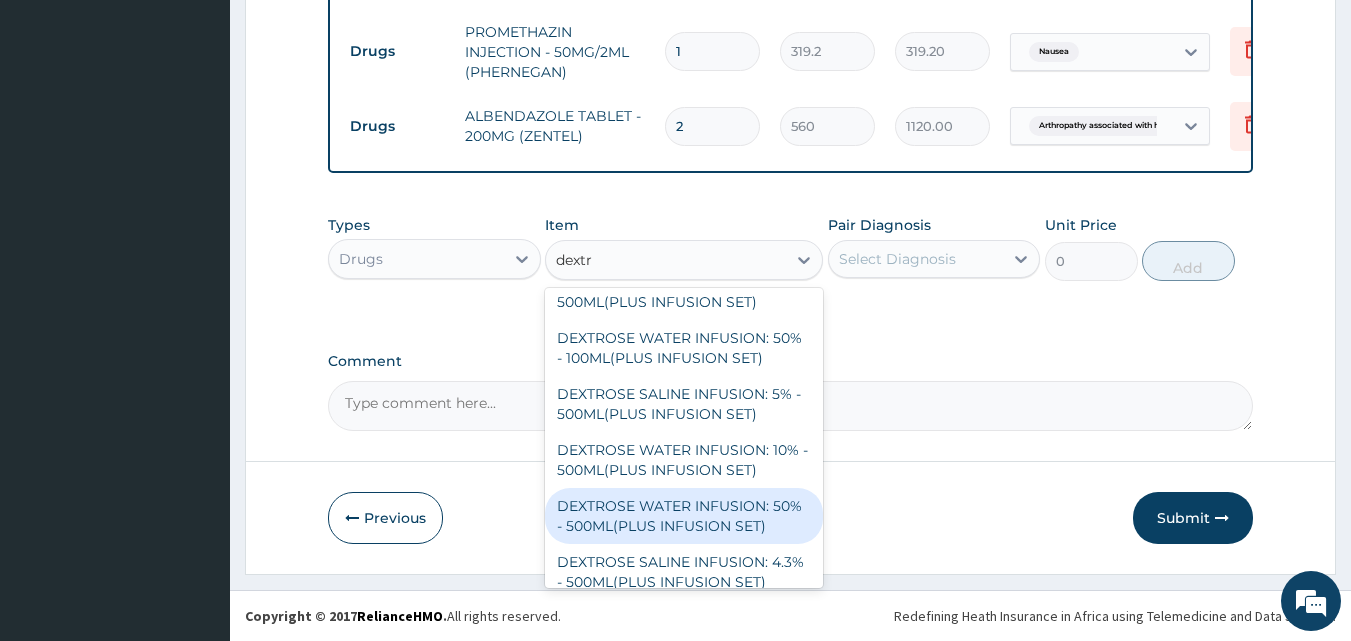 scroll, scrollTop: 156, scrollLeft: 0, axis: vertical 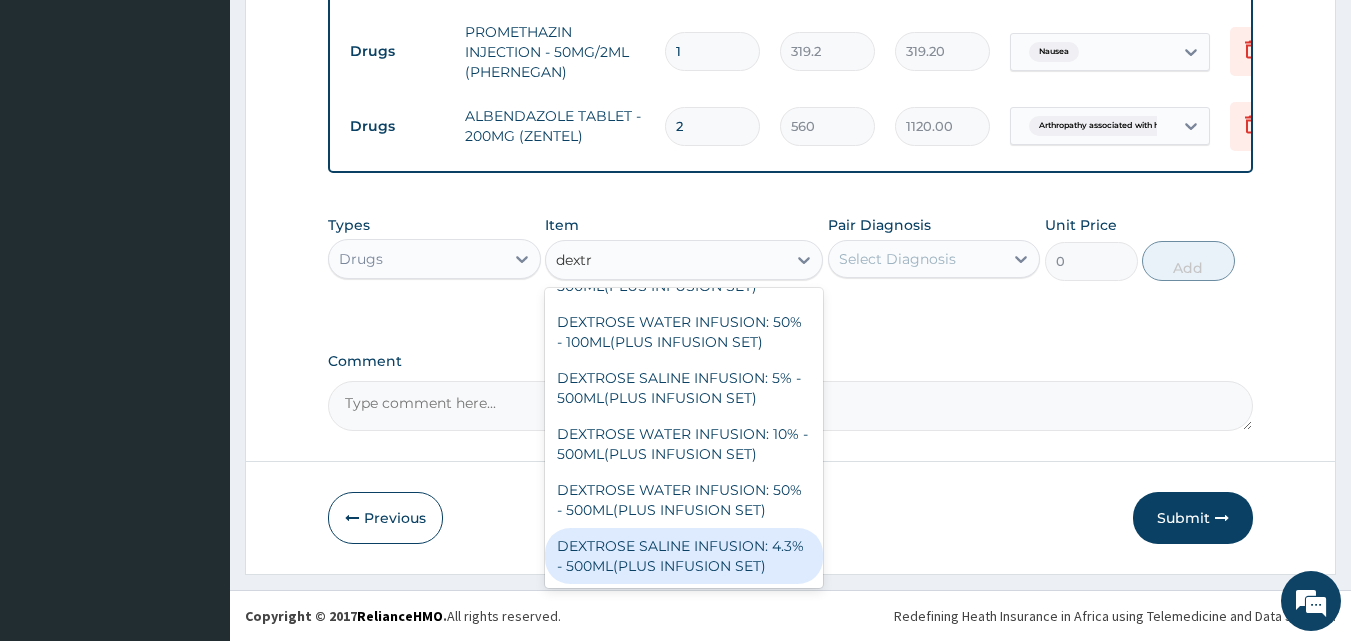 click on "DEXTROSE SALINE  INFUSION: 4.3% - 500ML(PLUS INFUSION SET)" at bounding box center [684, 556] 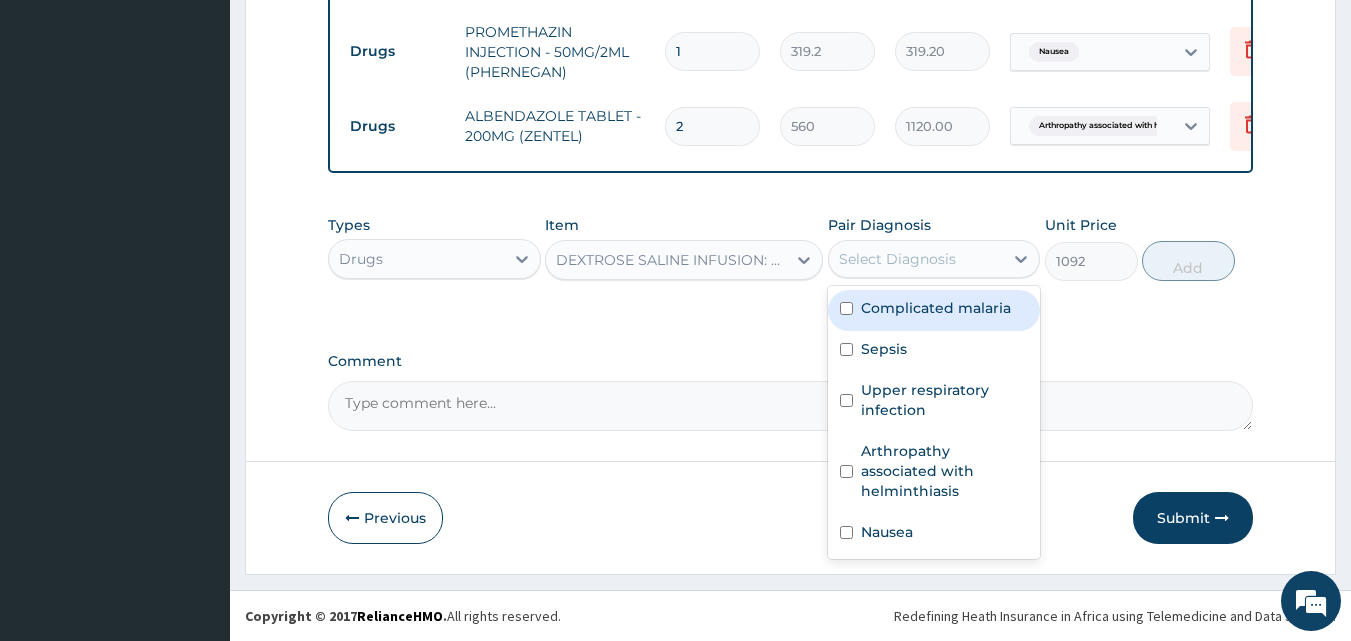 click on "Select Diagnosis" at bounding box center (897, 259) 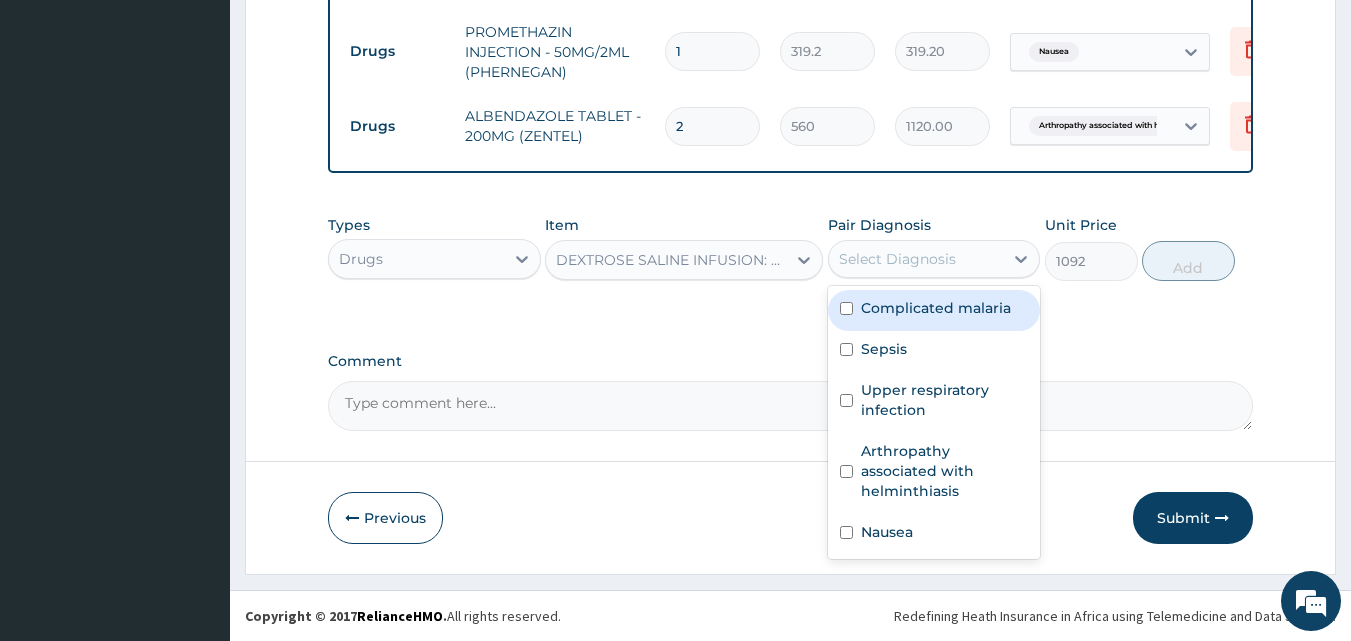 drag, startPoint x: 945, startPoint y: 317, endPoint x: 1096, endPoint y: 312, distance: 151.08276 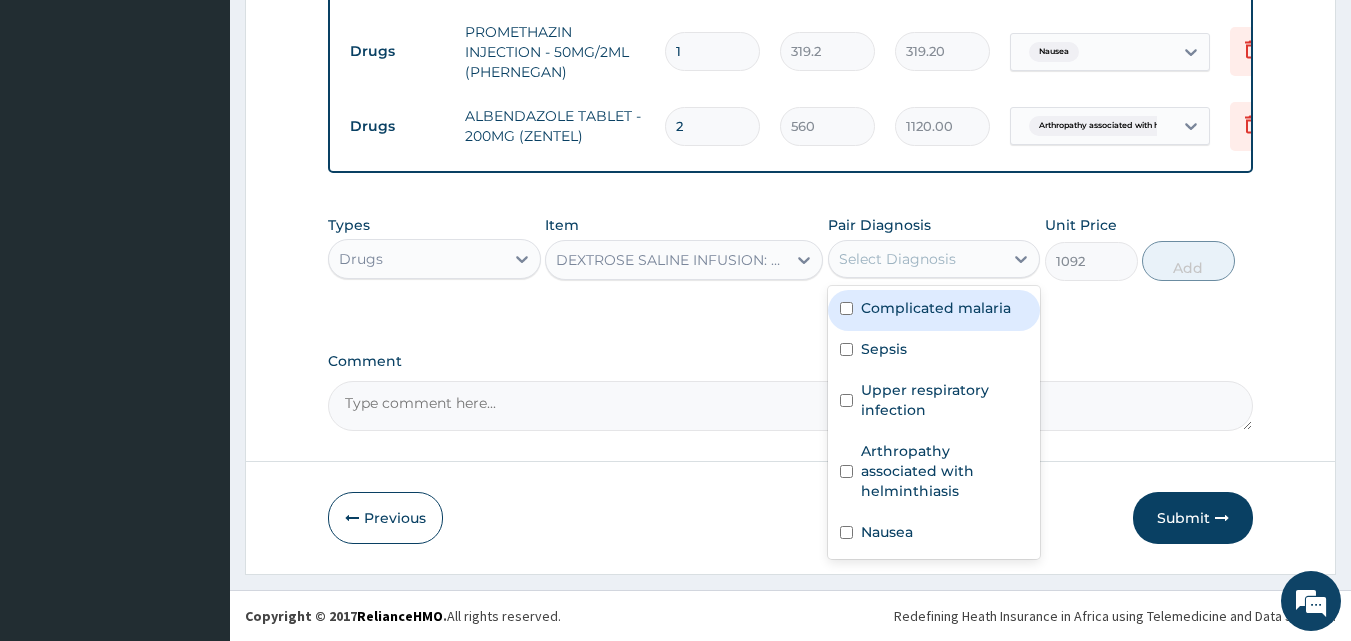 click on "Complicated malaria" at bounding box center [936, 308] 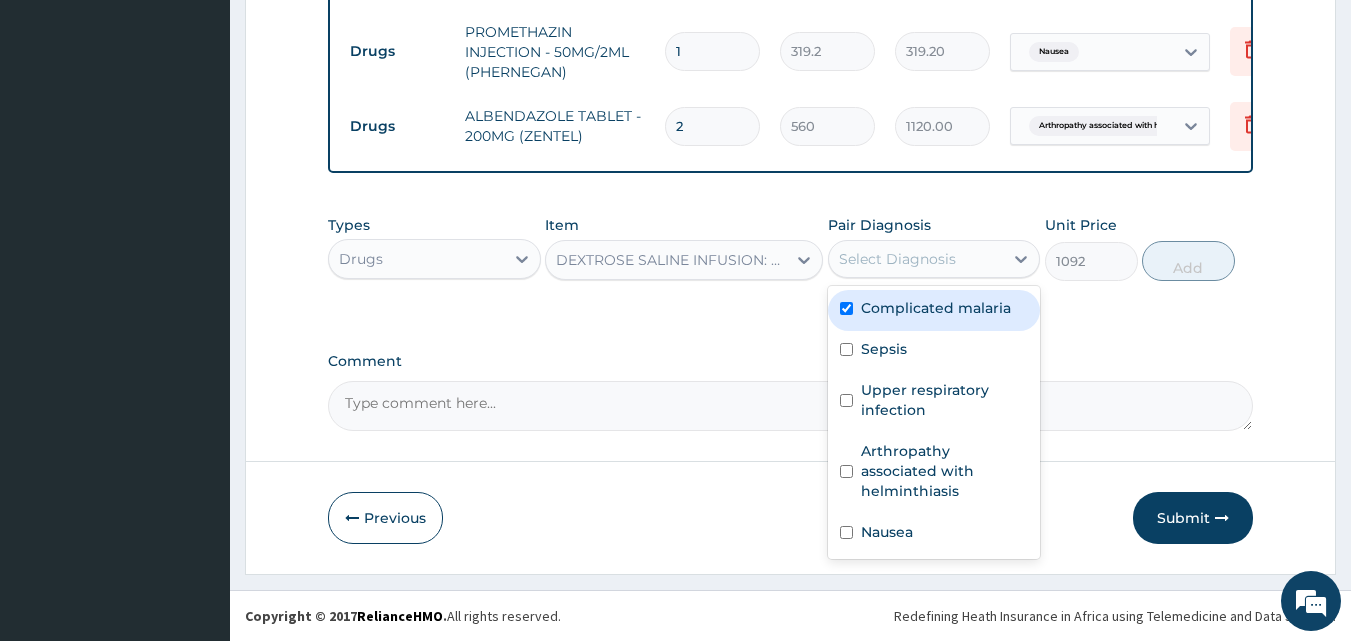 checkbox on "true" 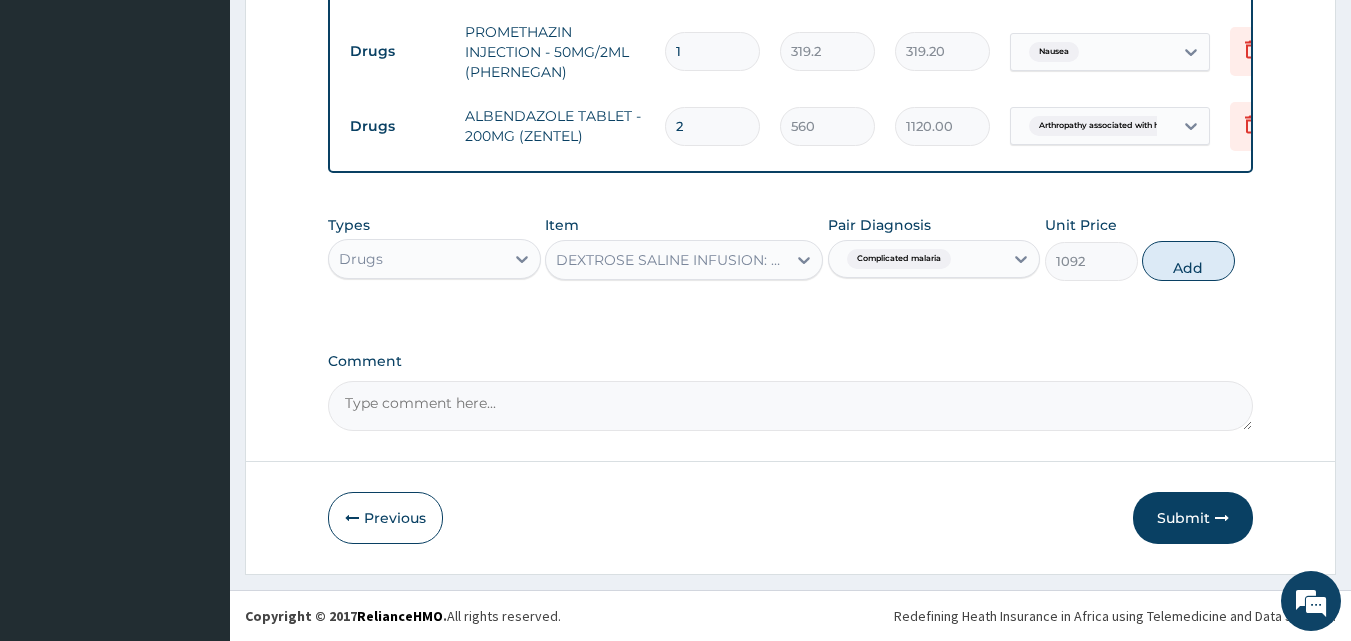 click on "Types Drugs Item DEXTROSE SALINE  INFUSION: 4.3% - 500ML(PLUS INFUSION SET) Pair Diagnosis Complicated malaria Unit Price 1092 Add" at bounding box center (791, 248) 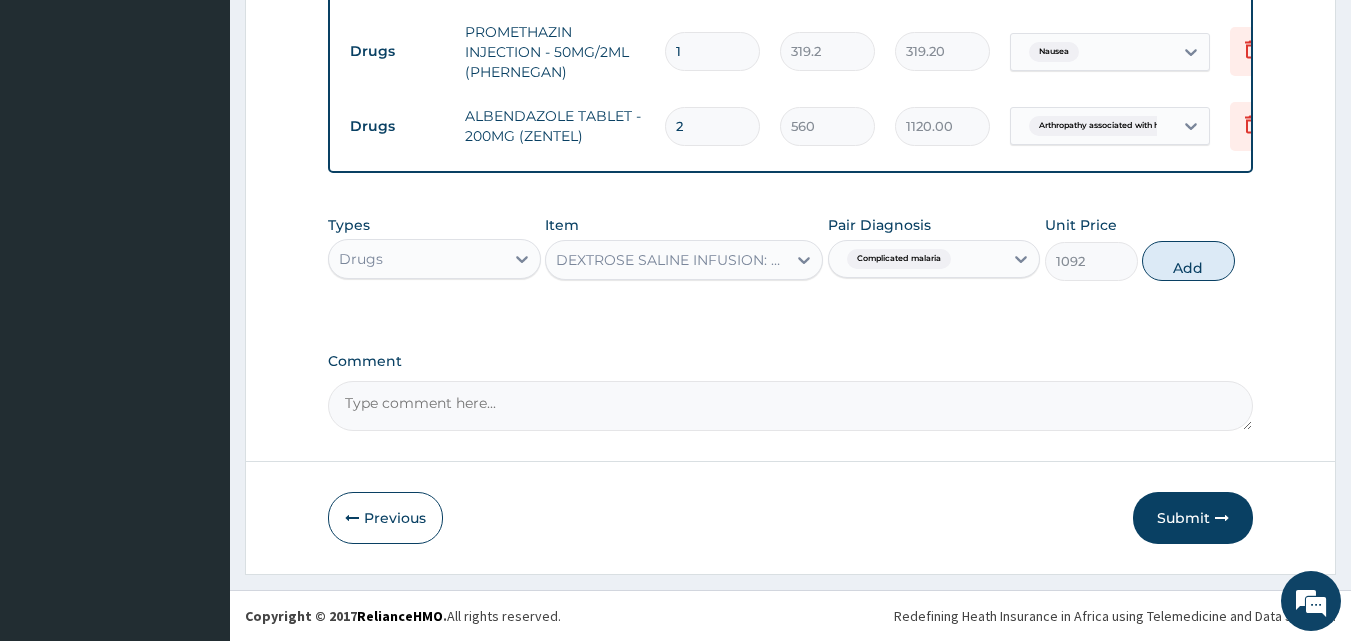 click on "Add" at bounding box center (1188, 261) 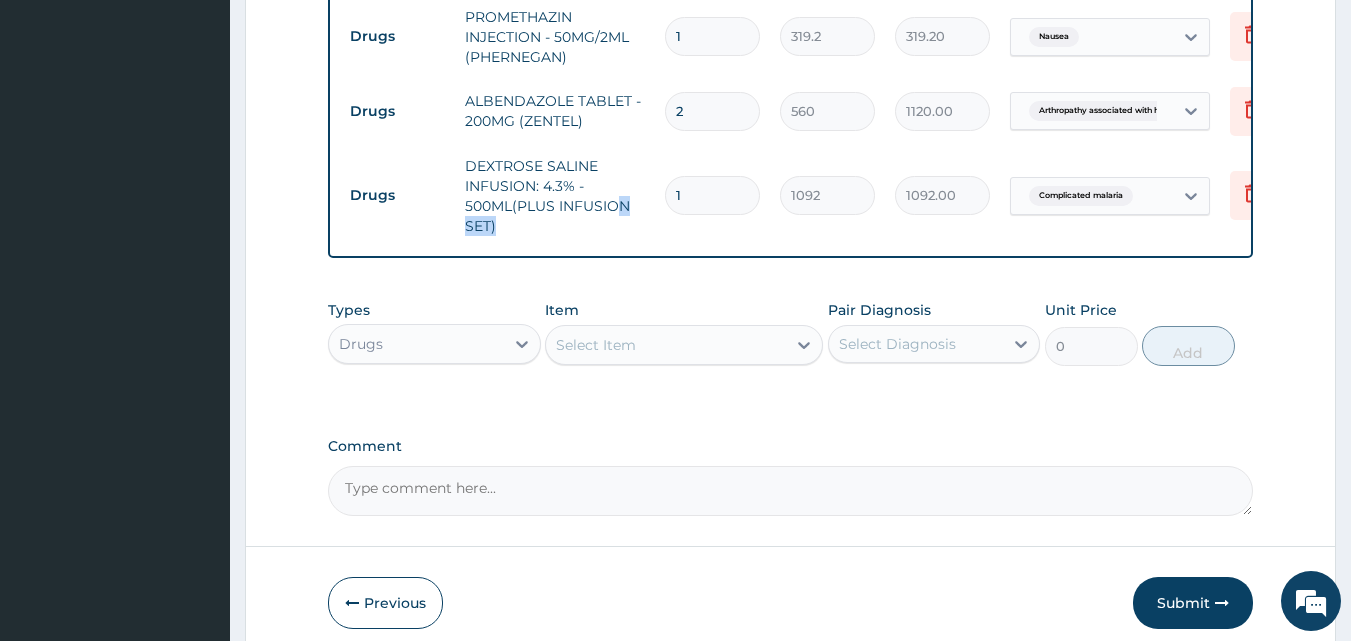 drag, startPoint x: 688, startPoint y: 187, endPoint x: 617, endPoint y: 224, distance: 80.06248 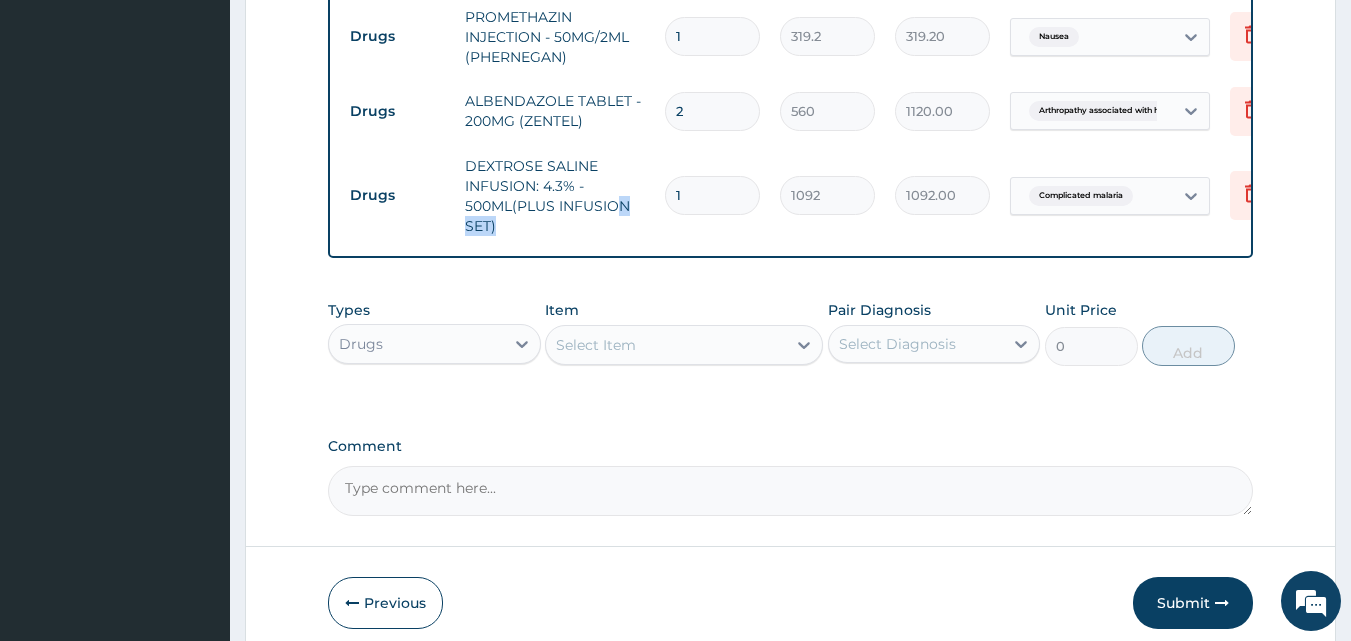 click on "Drugs DEXTROSE SALINE  INFUSION: 4.3% - 500ML(PLUS INFUSION SET) 1 1092 1092.00 Complicated malaria Delete" at bounding box center (830, 196) 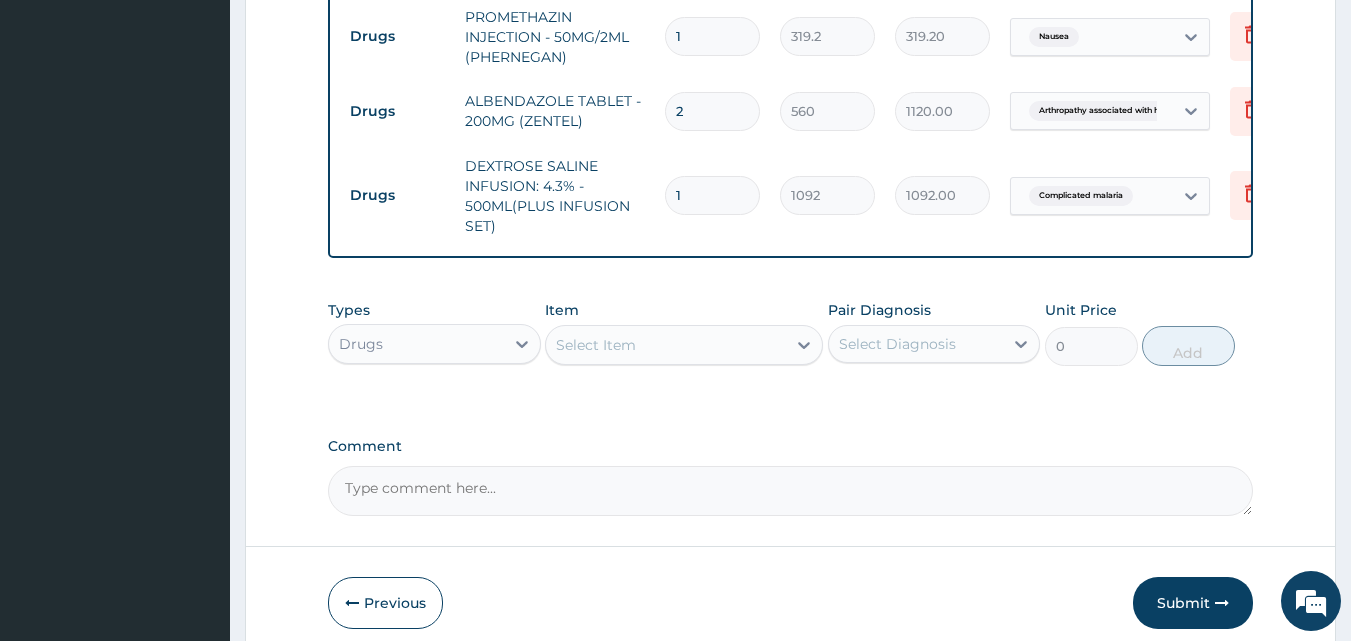 drag, startPoint x: 699, startPoint y: 181, endPoint x: 664, endPoint y: 202, distance: 40.81666 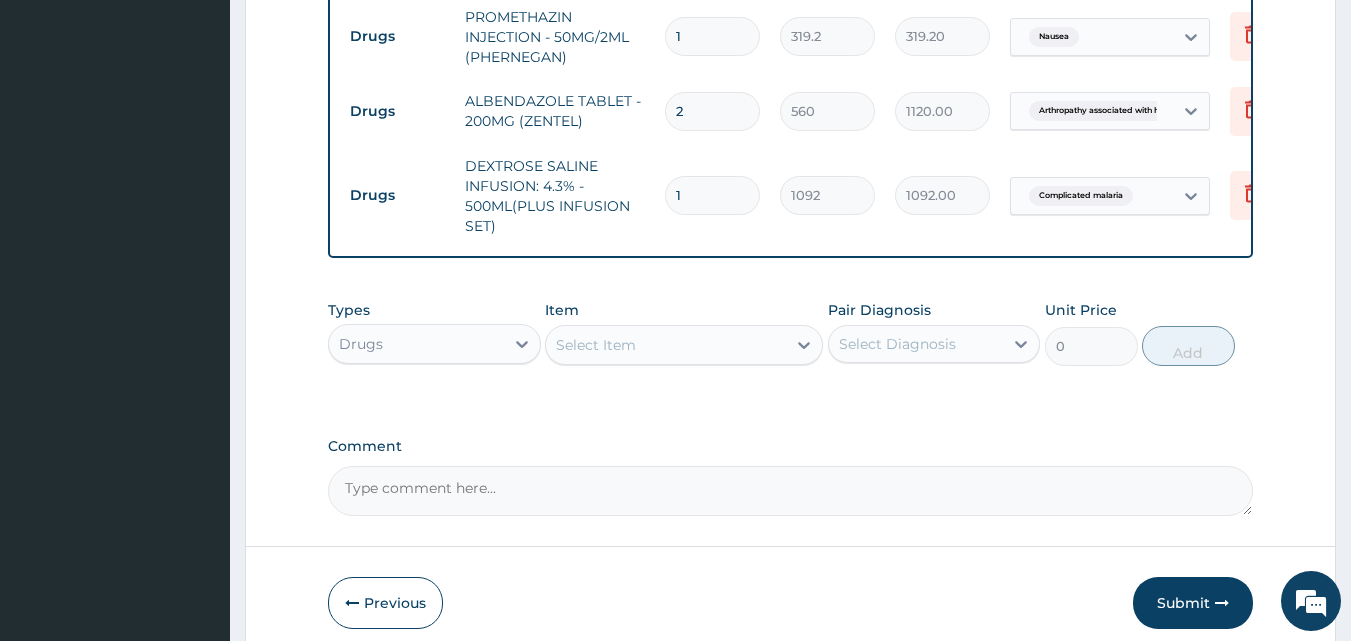 click on "1" at bounding box center [712, 195] 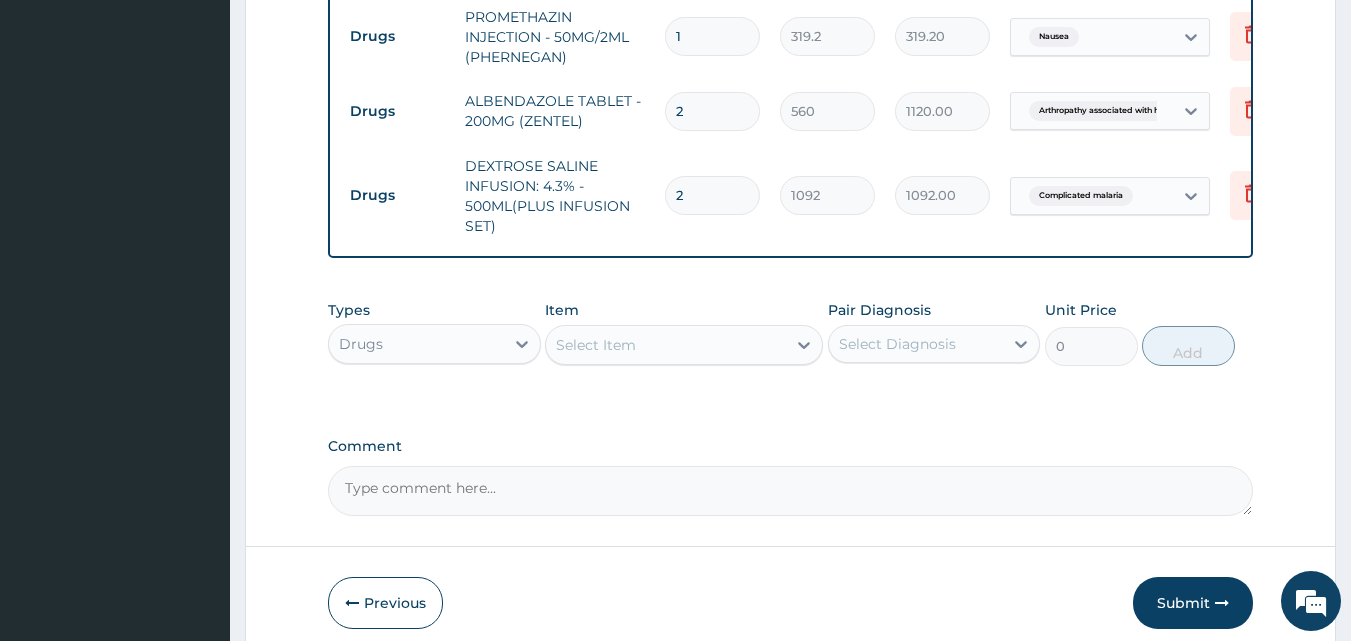 type on "2184.00" 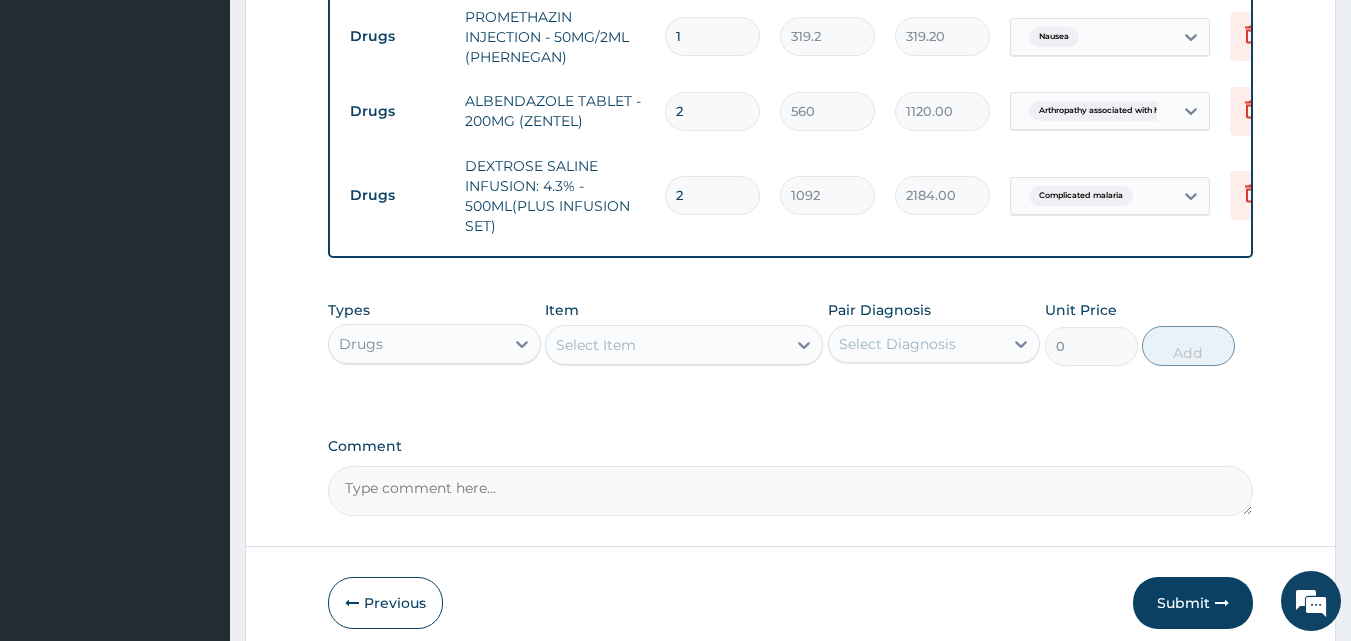 type on "2" 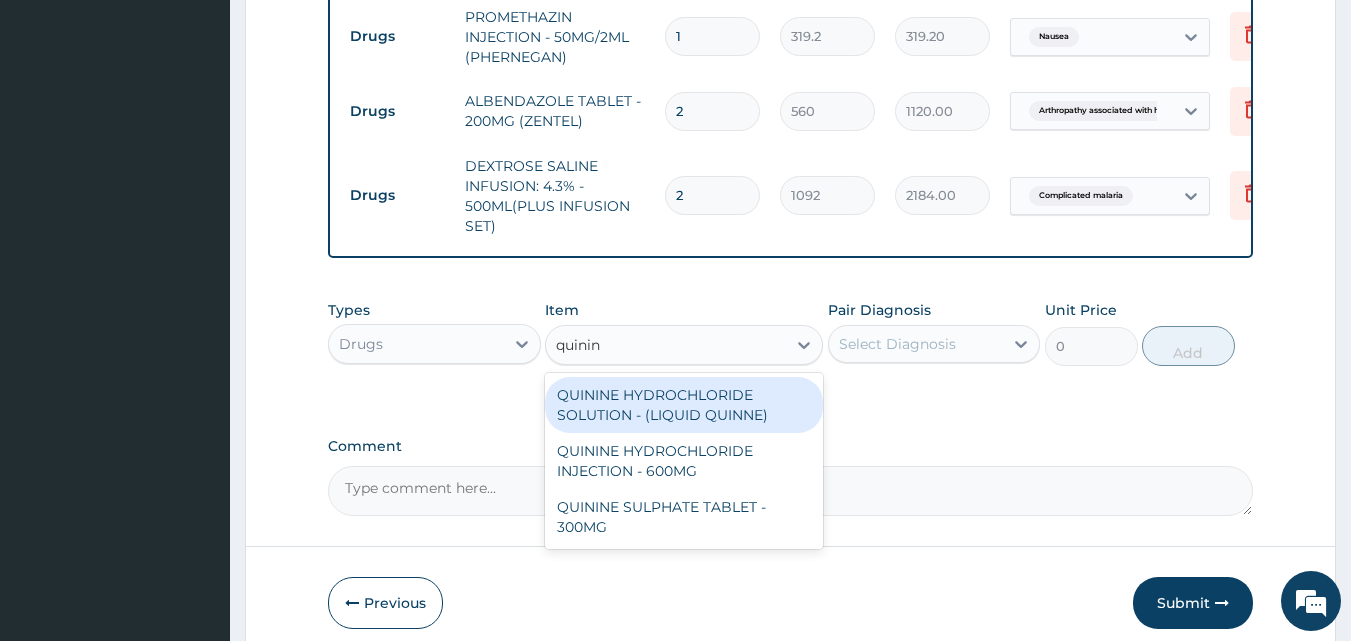 type on "quinine" 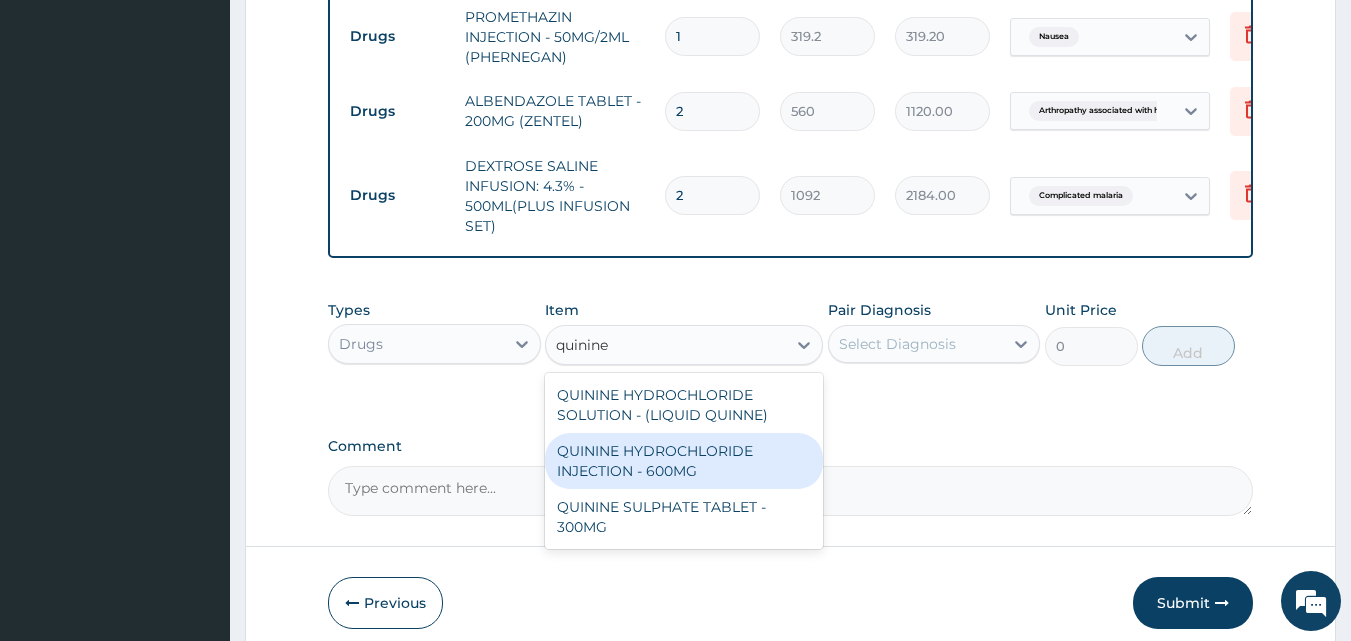 drag, startPoint x: 681, startPoint y: 476, endPoint x: 836, endPoint y: 412, distance: 167.69318 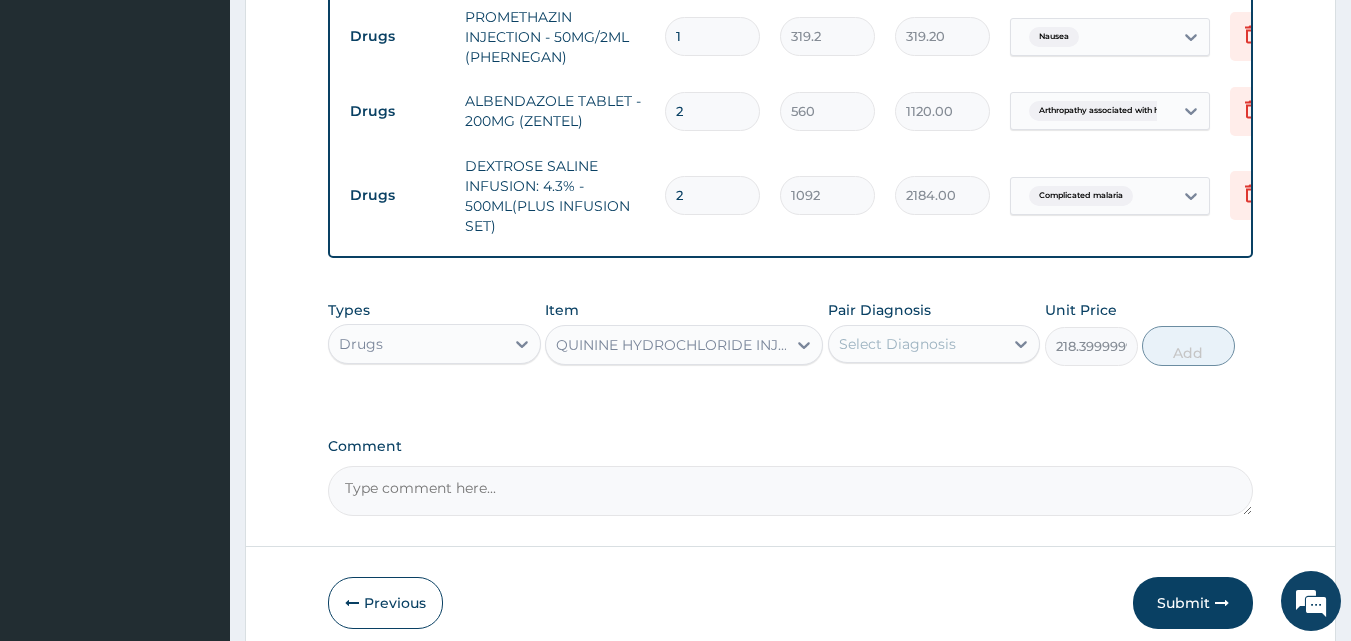 click on "Select Diagnosis" at bounding box center [916, 344] 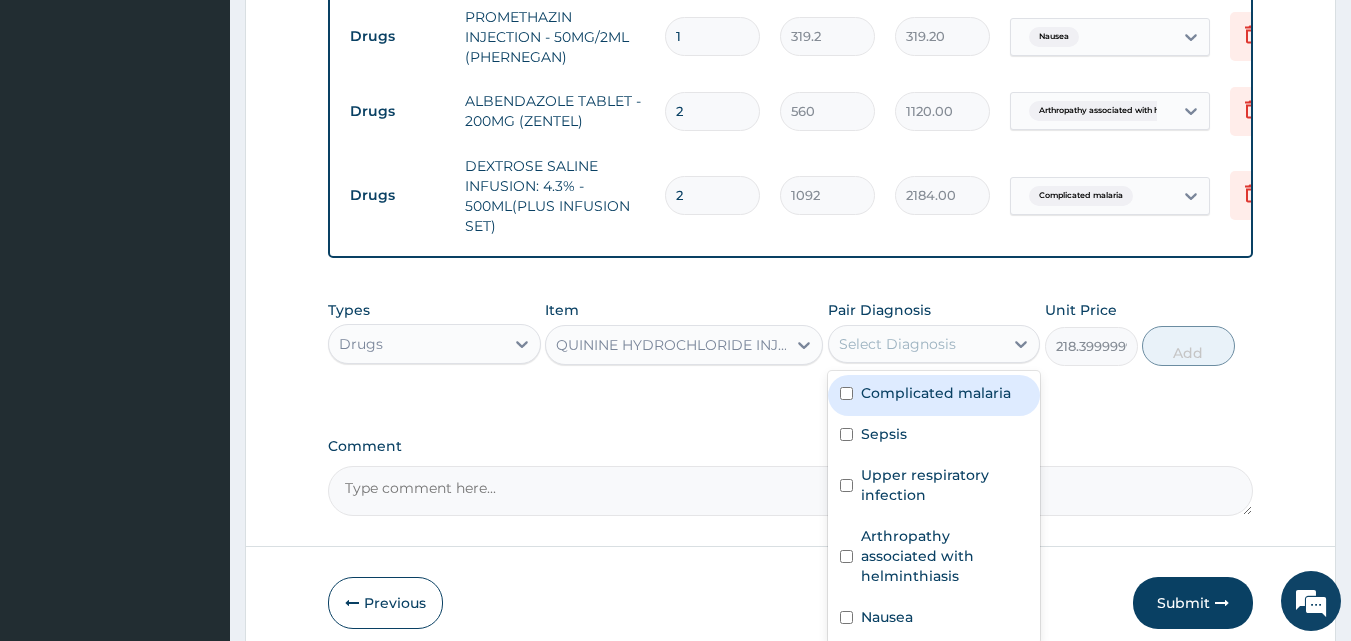 drag, startPoint x: 949, startPoint y: 408, endPoint x: 988, endPoint y: 398, distance: 40.261642 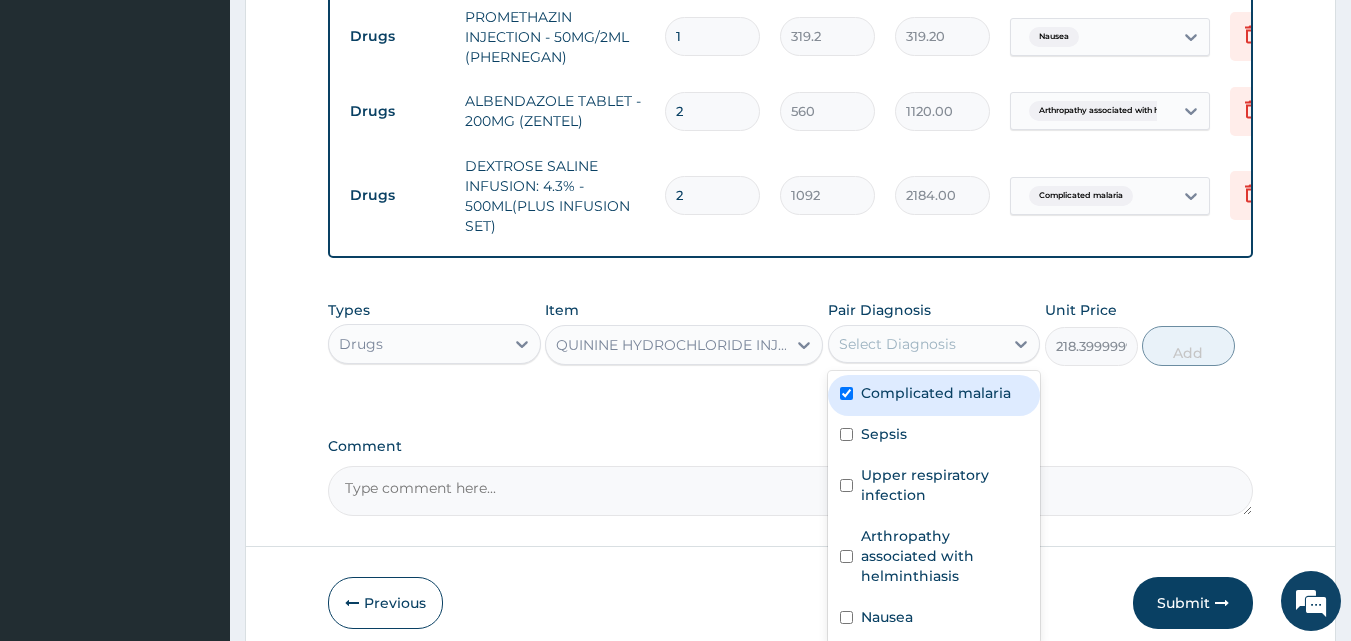 checkbox on "true" 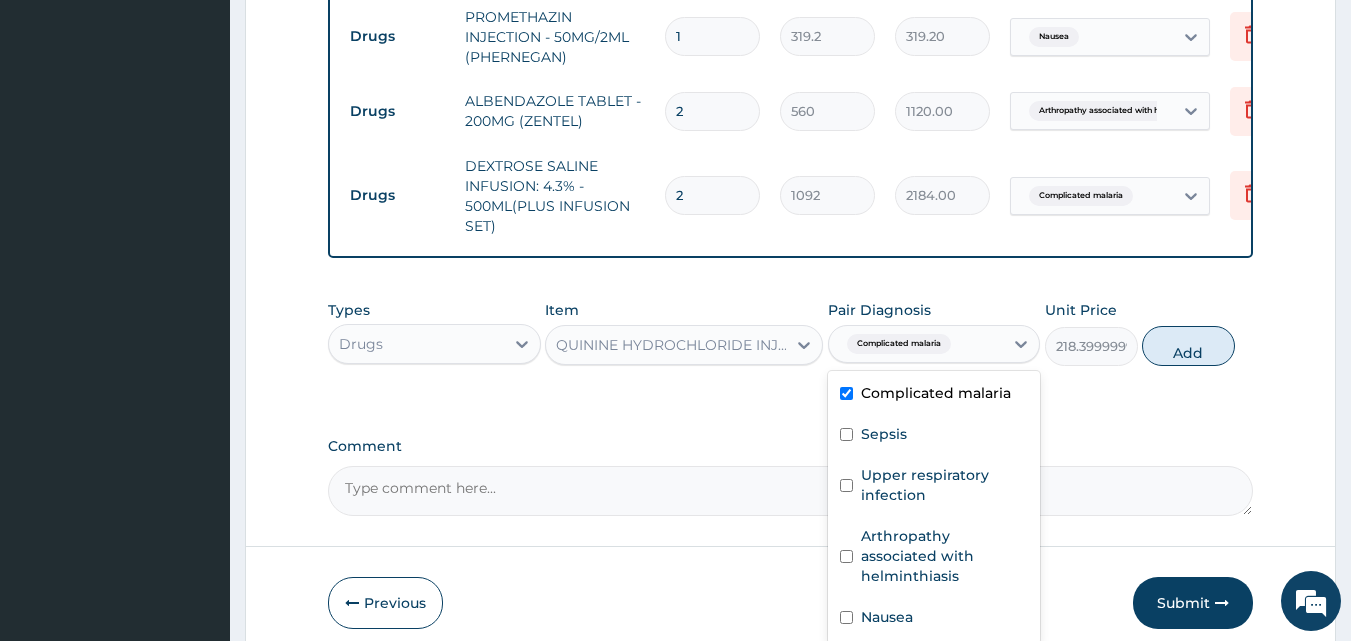 drag, startPoint x: 1162, startPoint y: 359, endPoint x: 930, endPoint y: 410, distance: 237.53947 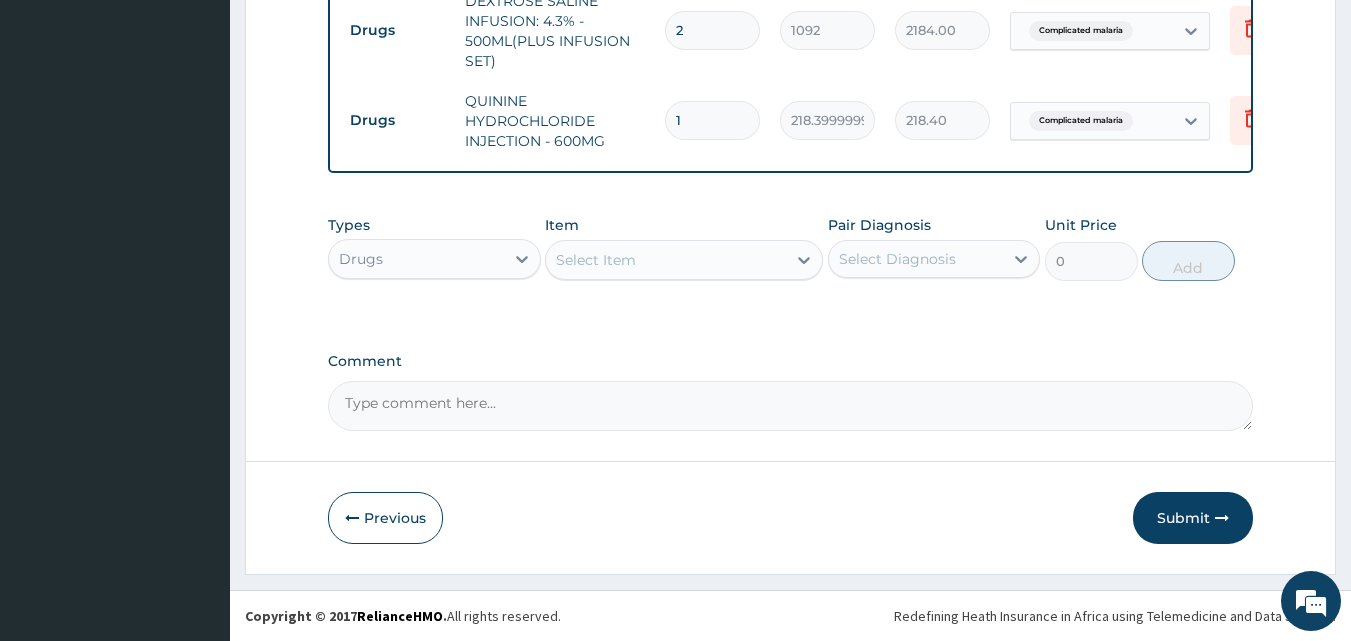scroll, scrollTop: 1437, scrollLeft: 0, axis: vertical 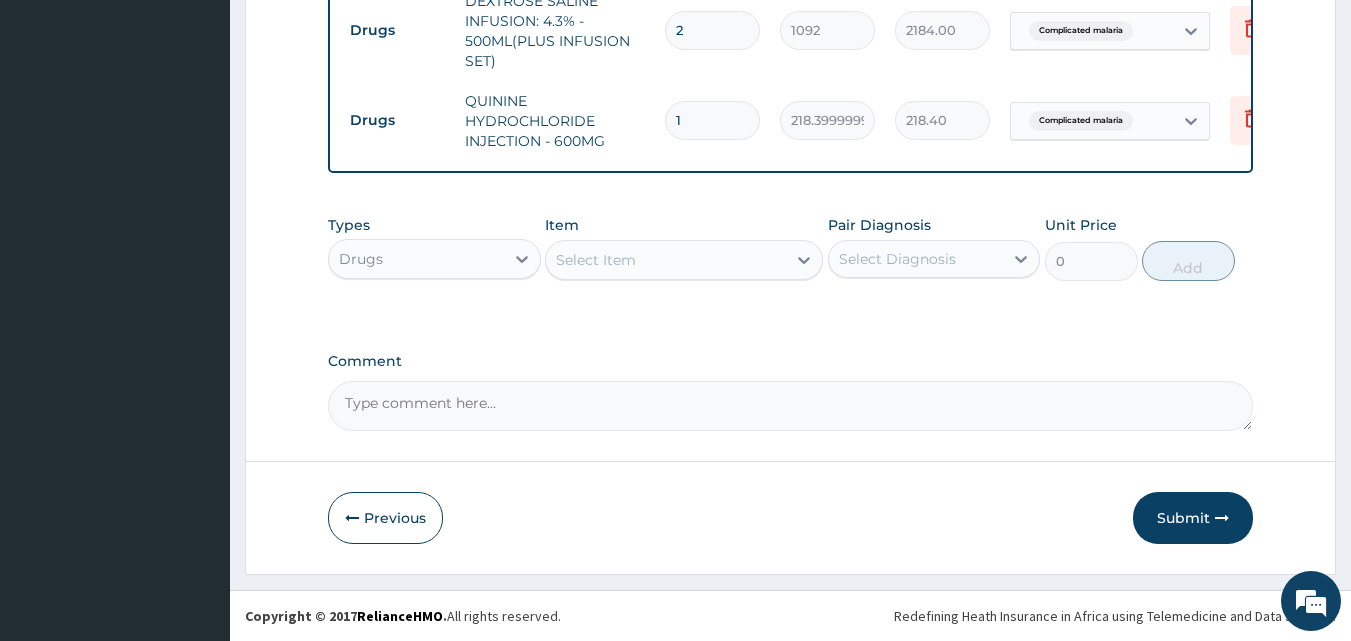 click on "Select Item" at bounding box center (666, 260) 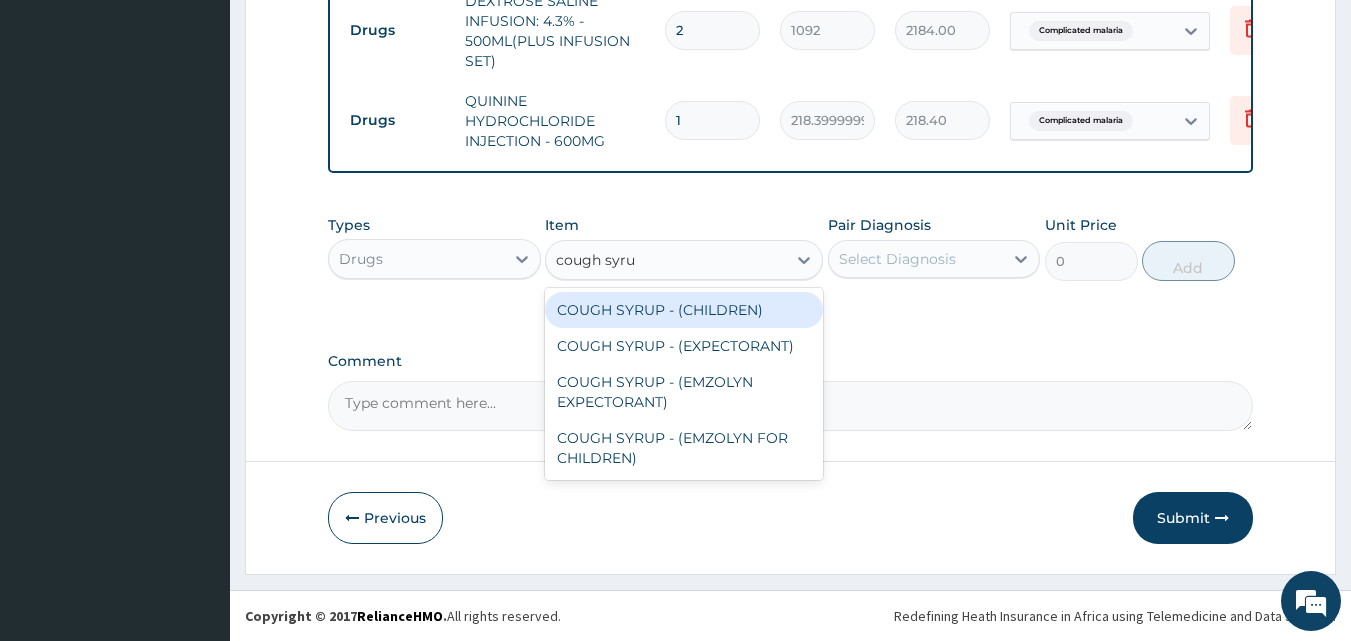 type on "cough syrup" 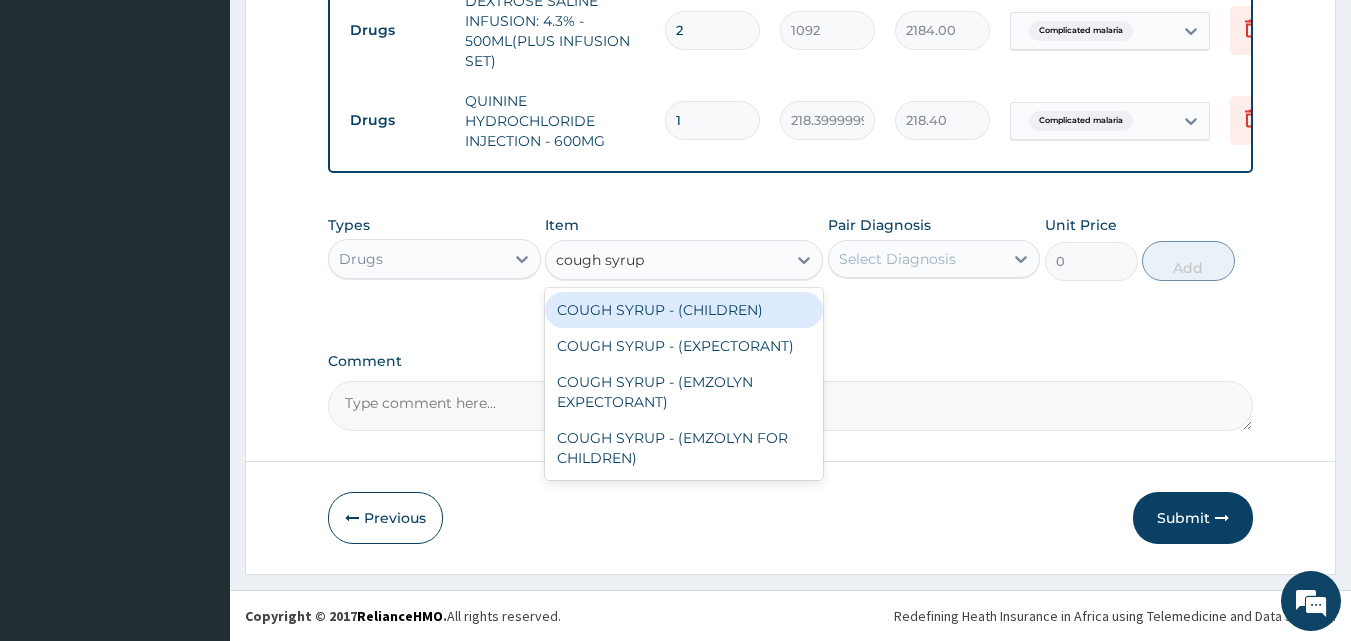 click on "COUGH SYRUP - (CHILDREN)" at bounding box center (684, 310) 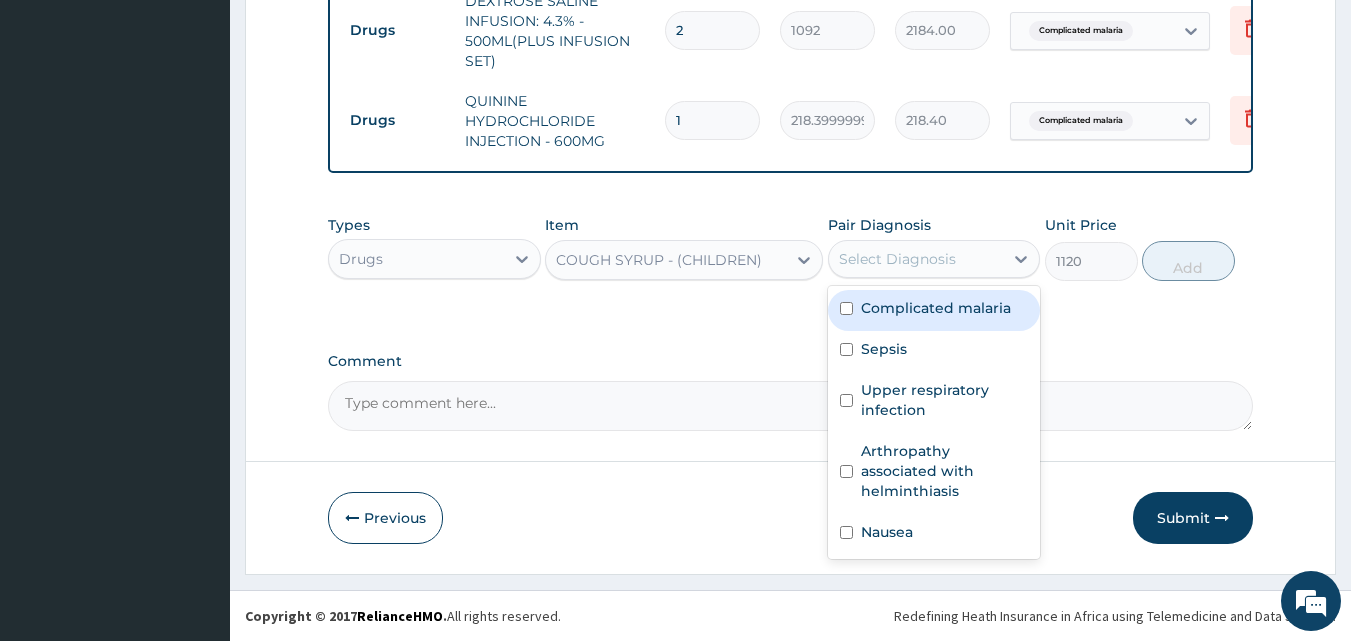 click on "Select Diagnosis" at bounding box center [897, 259] 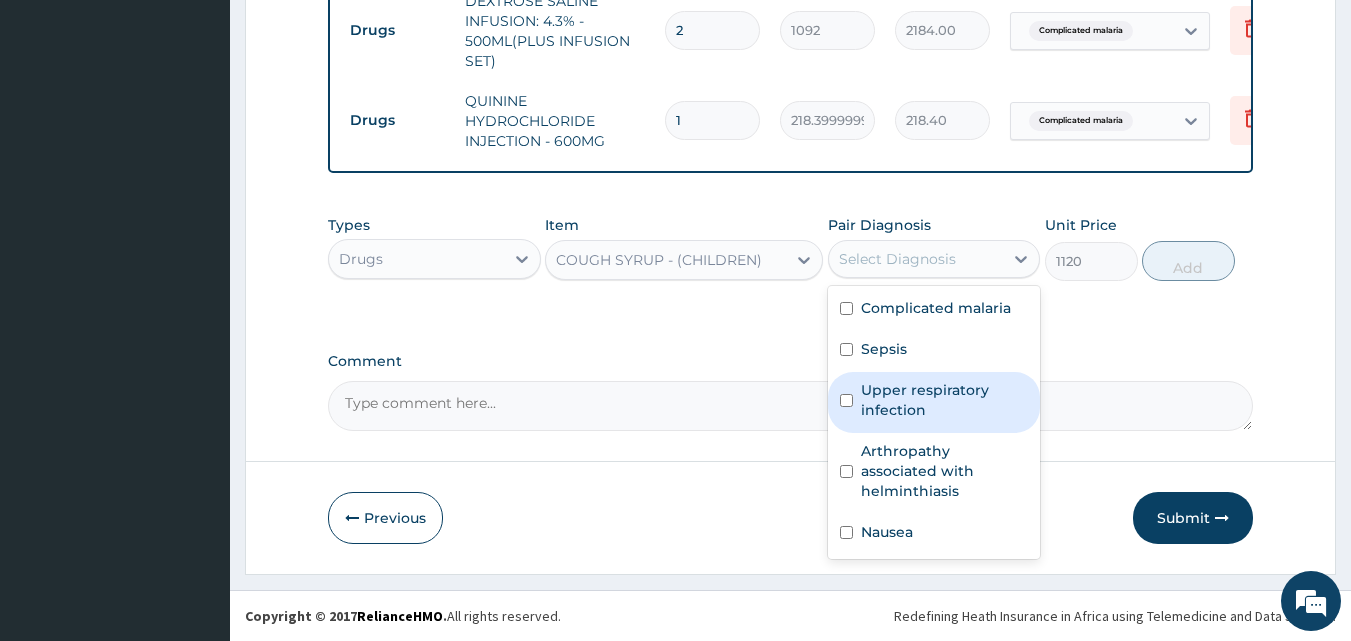 click on "Upper respiratory infection" at bounding box center [945, 400] 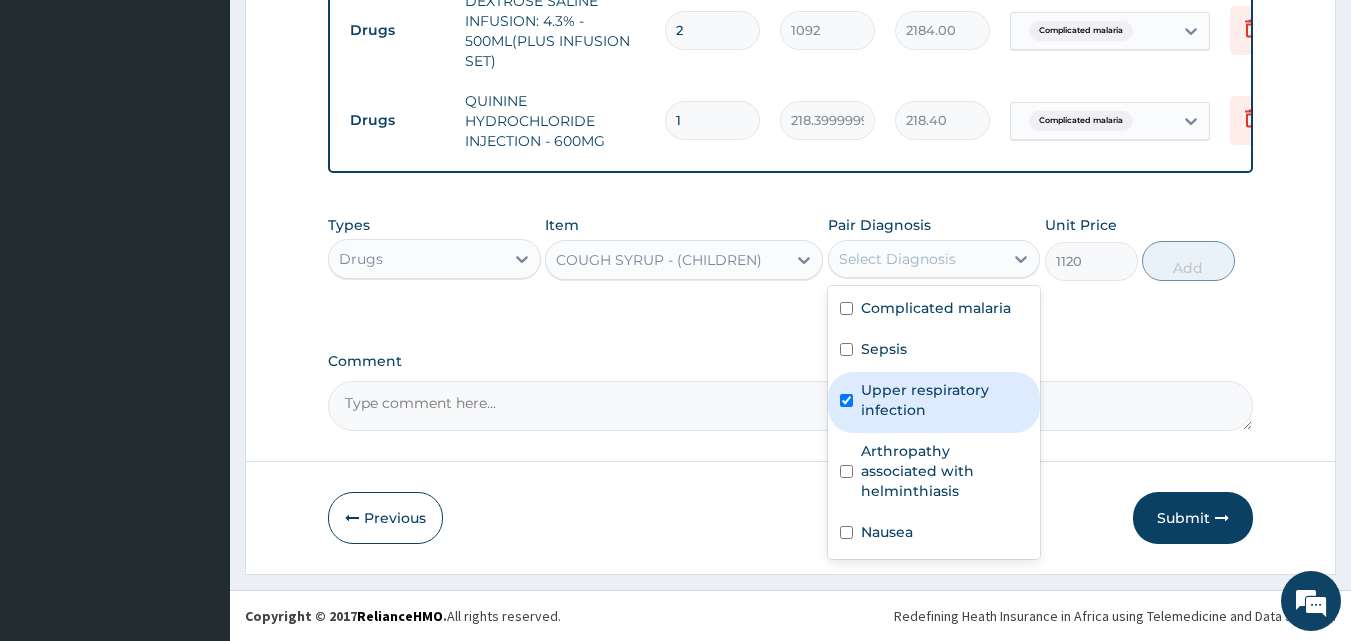 checkbox on "true" 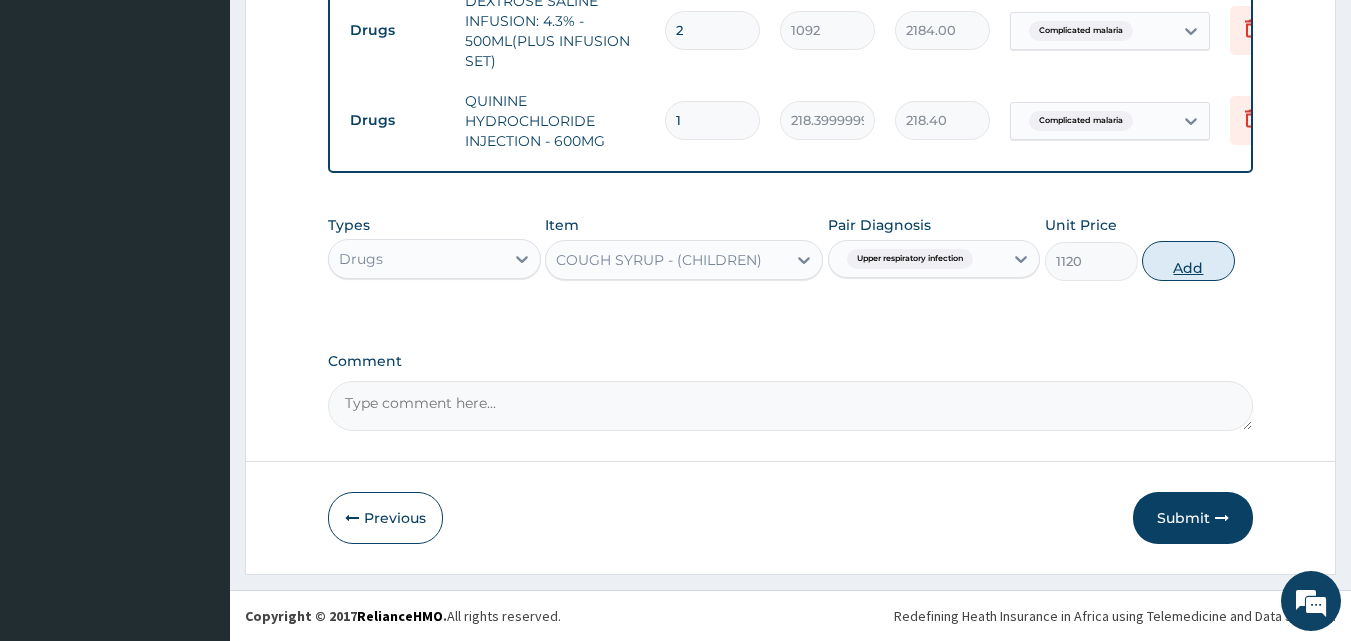 drag, startPoint x: 1172, startPoint y: 260, endPoint x: 1216, endPoint y: 418, distance: 164.01219 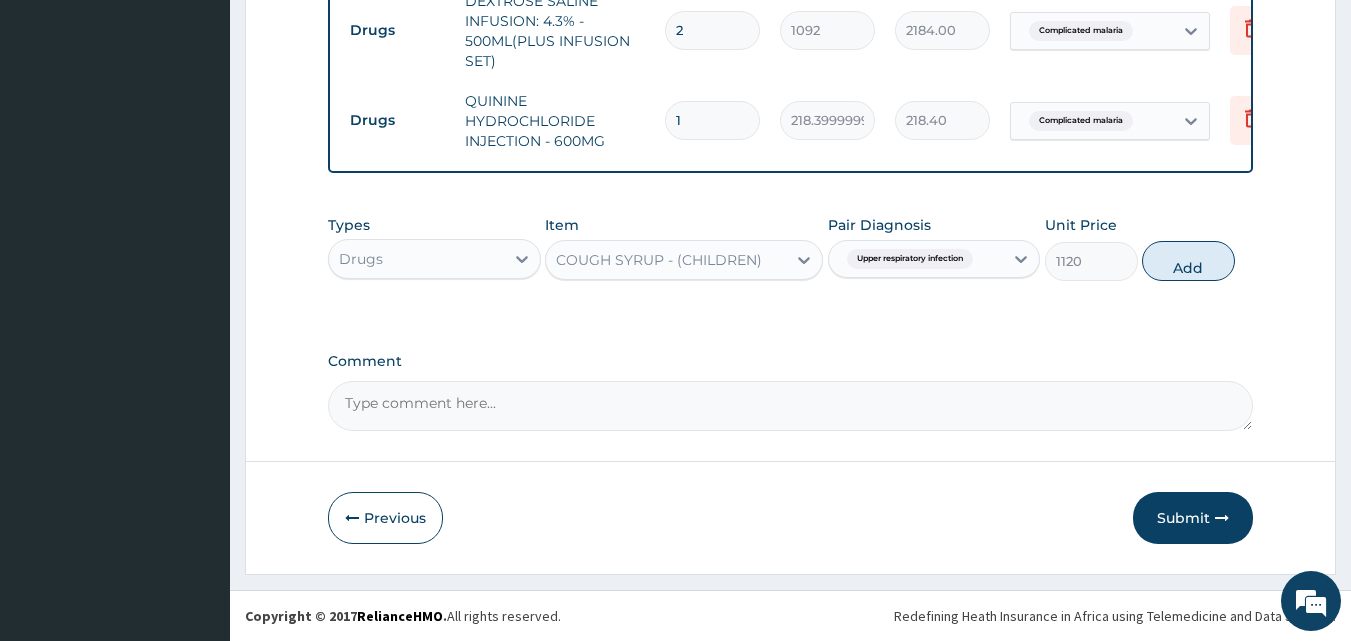 click on "Add" at bounding box center [1188, 261] 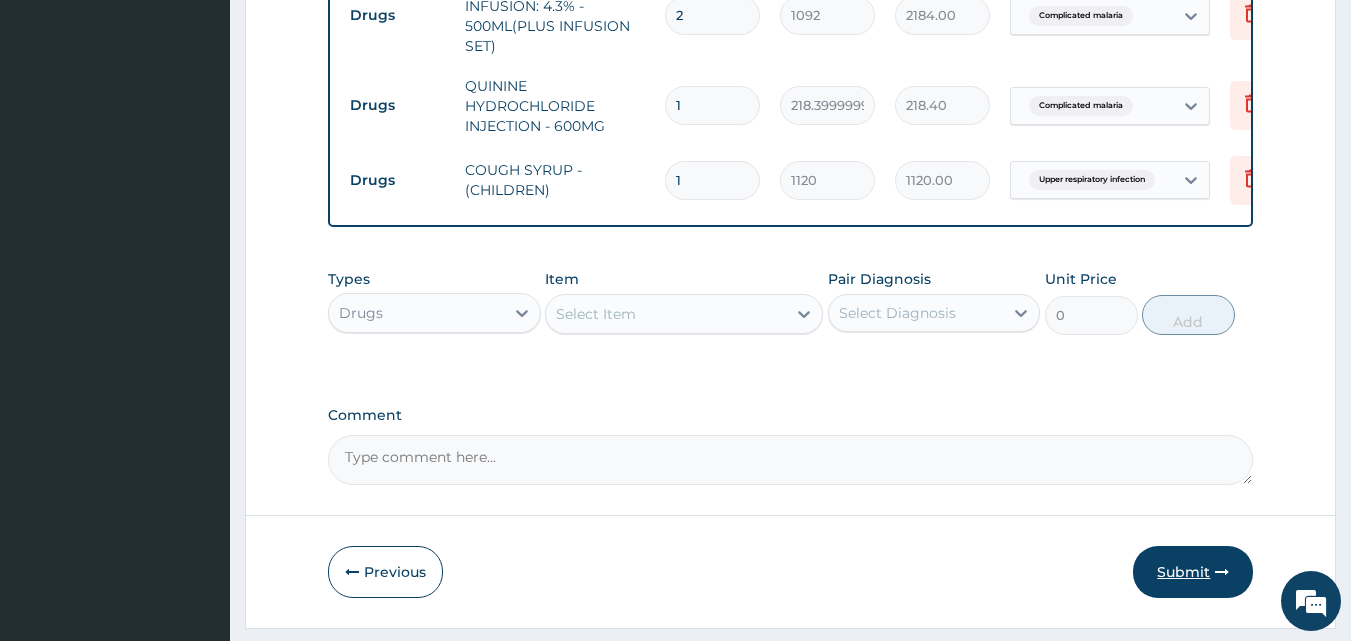 click on "Submit" at bounding box center [1193, 572] 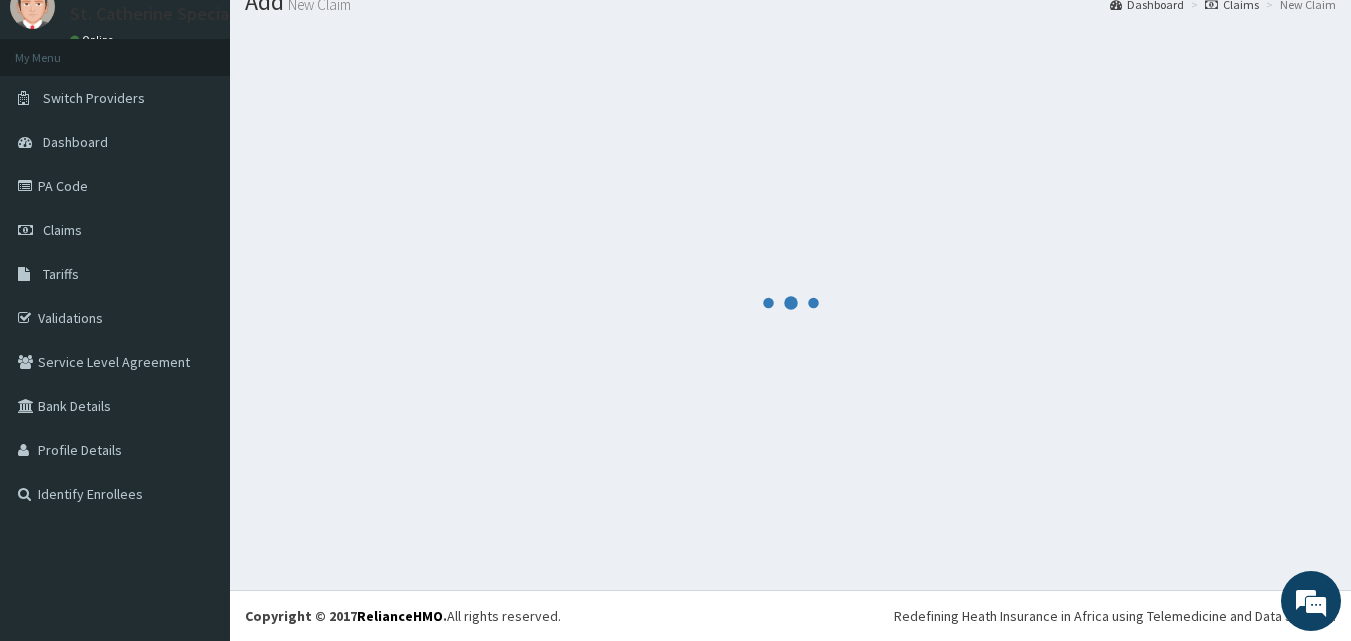 scroll, scrollTop: 76, scrollLeft: 0, axis: vertical 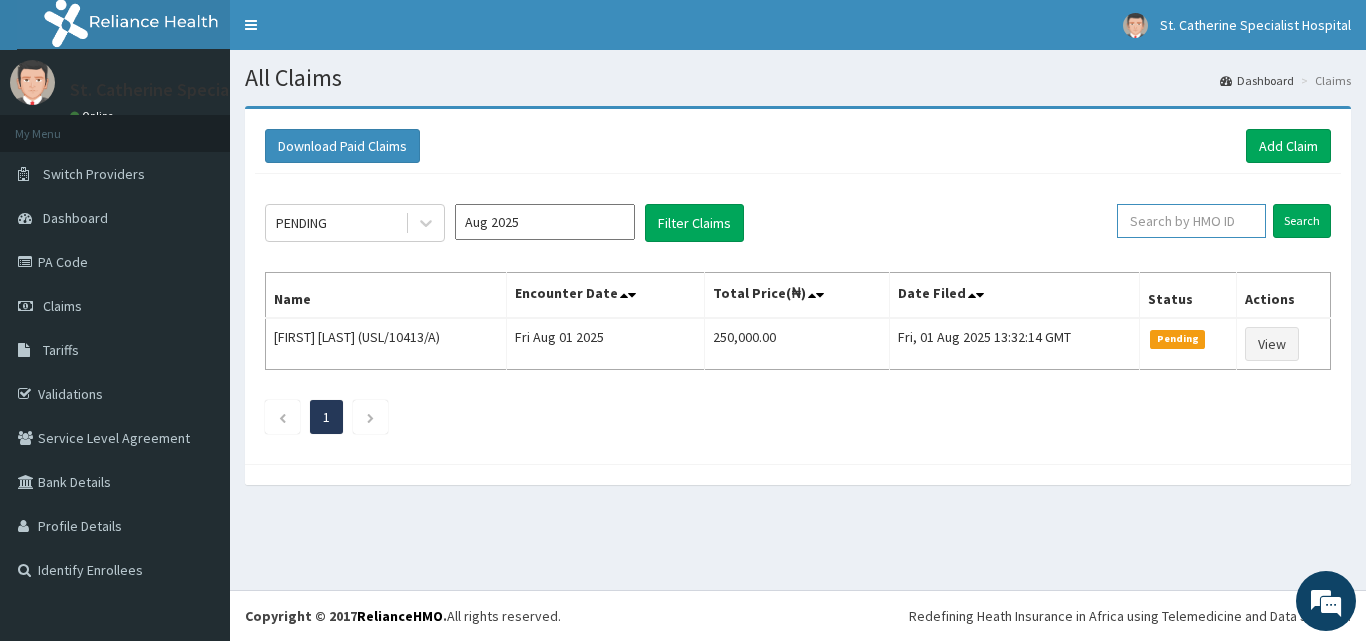click at bounding box center [1191, 221] 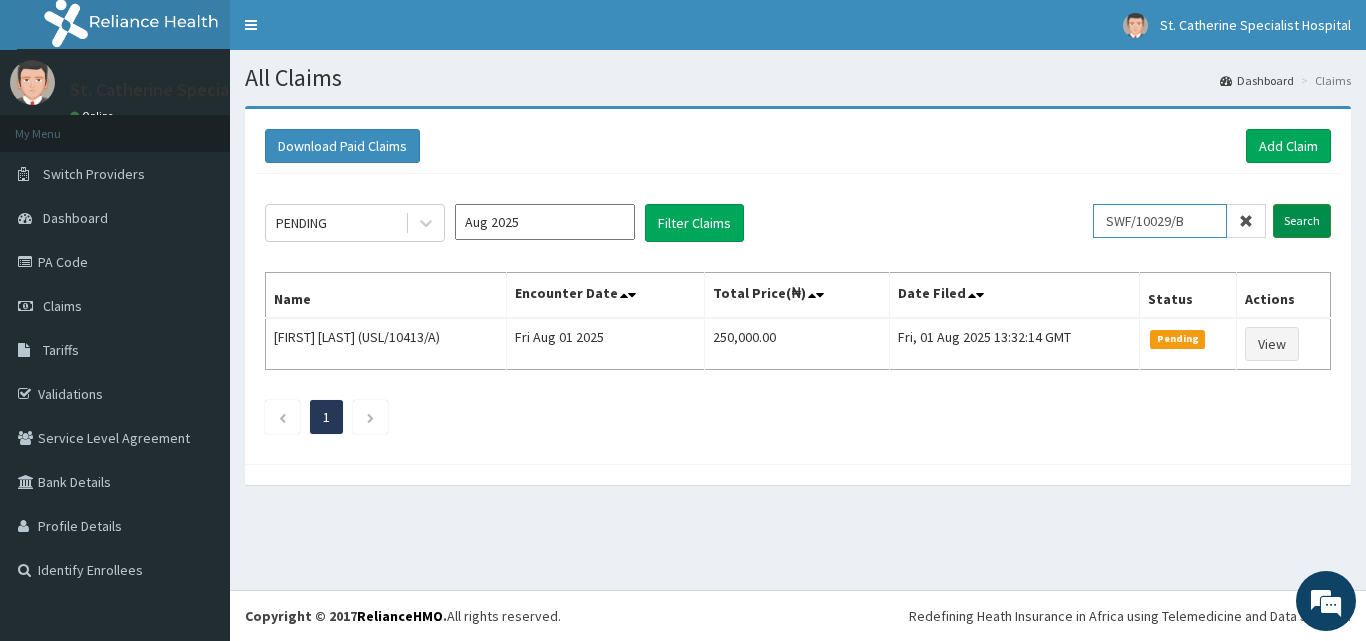 type on "SWF/10029/B" 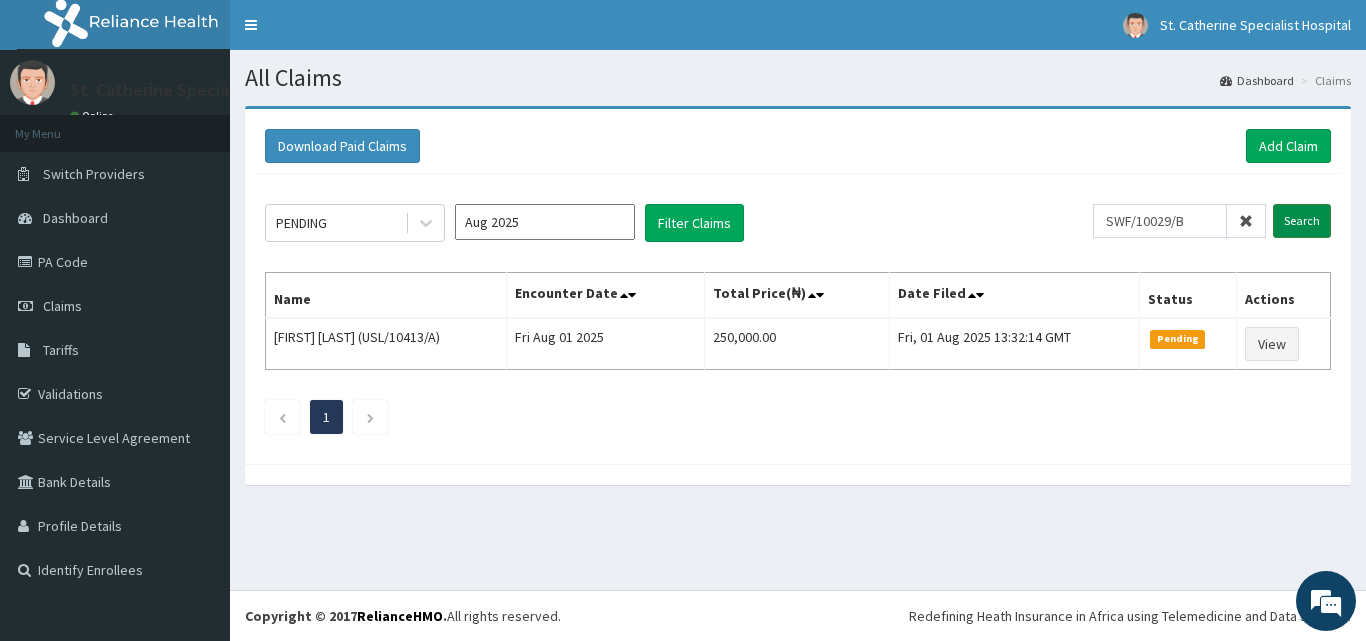 click on "Search" at bounding box center (1302, 221) 